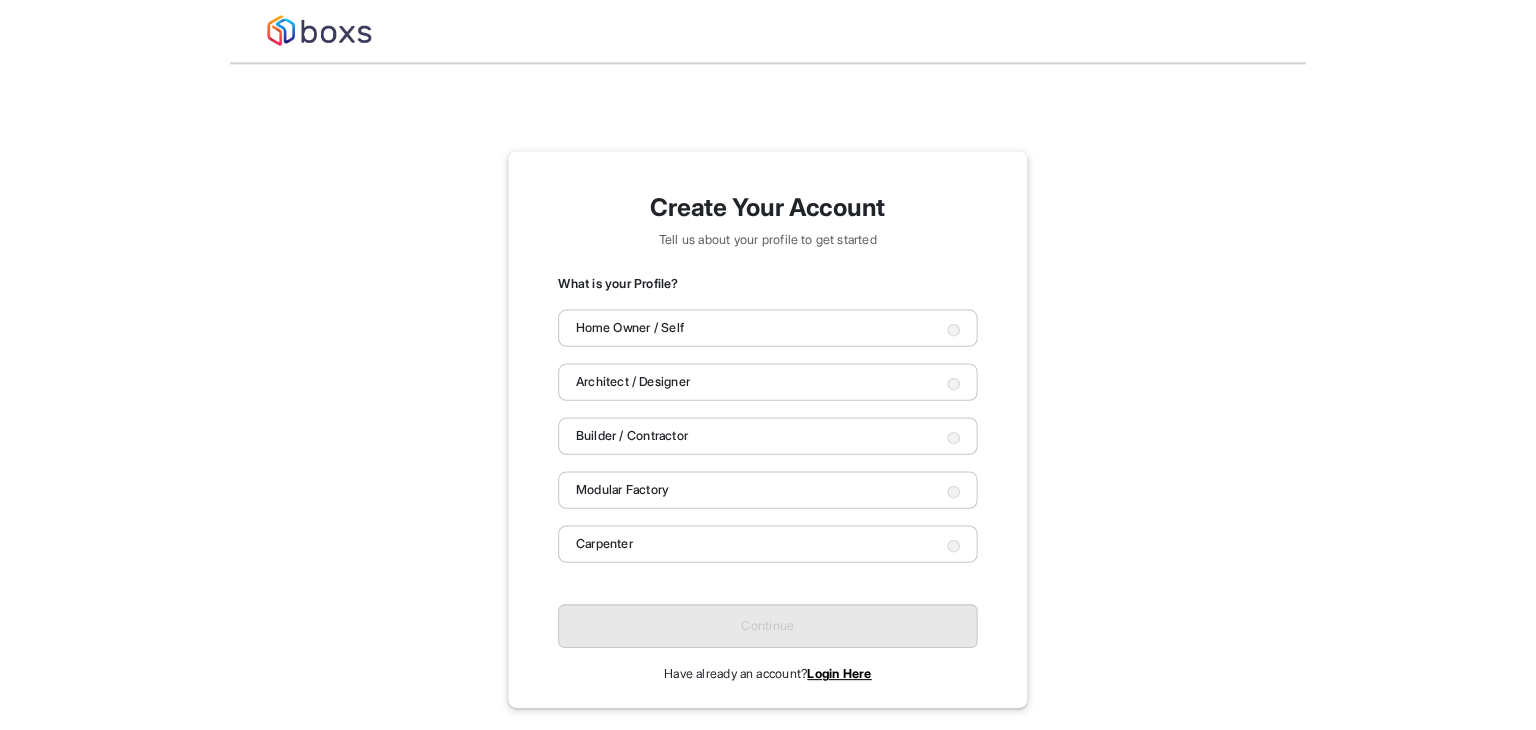scroll, scrollTop: 0, scrollLeft: 0, axis: both 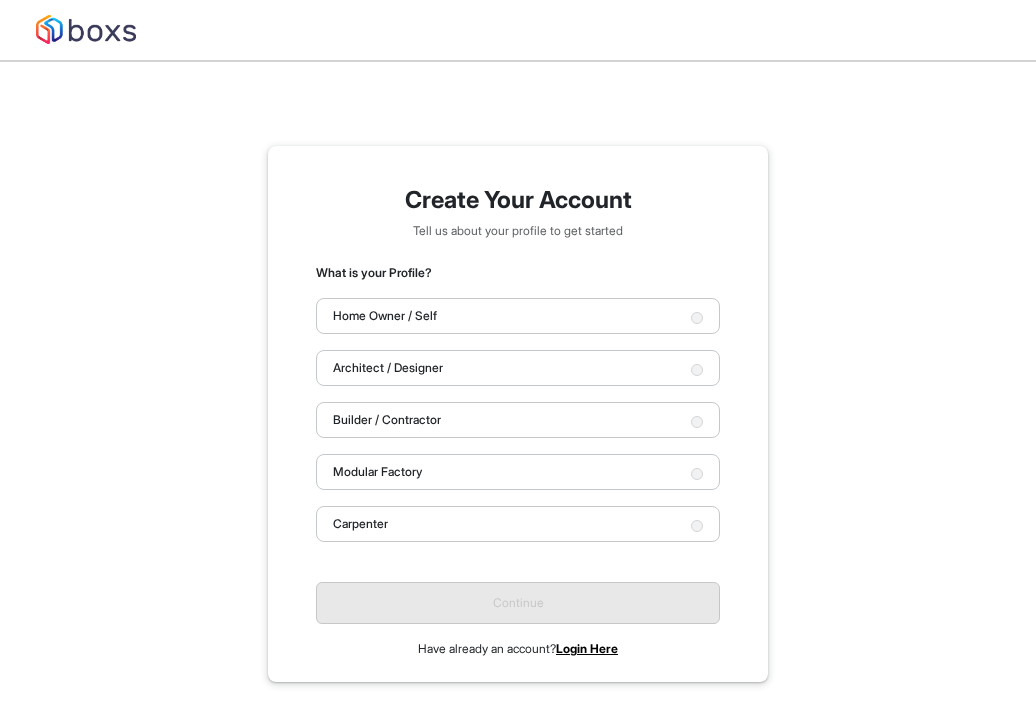 click on "Login Here" at bounding box center [587, 648] 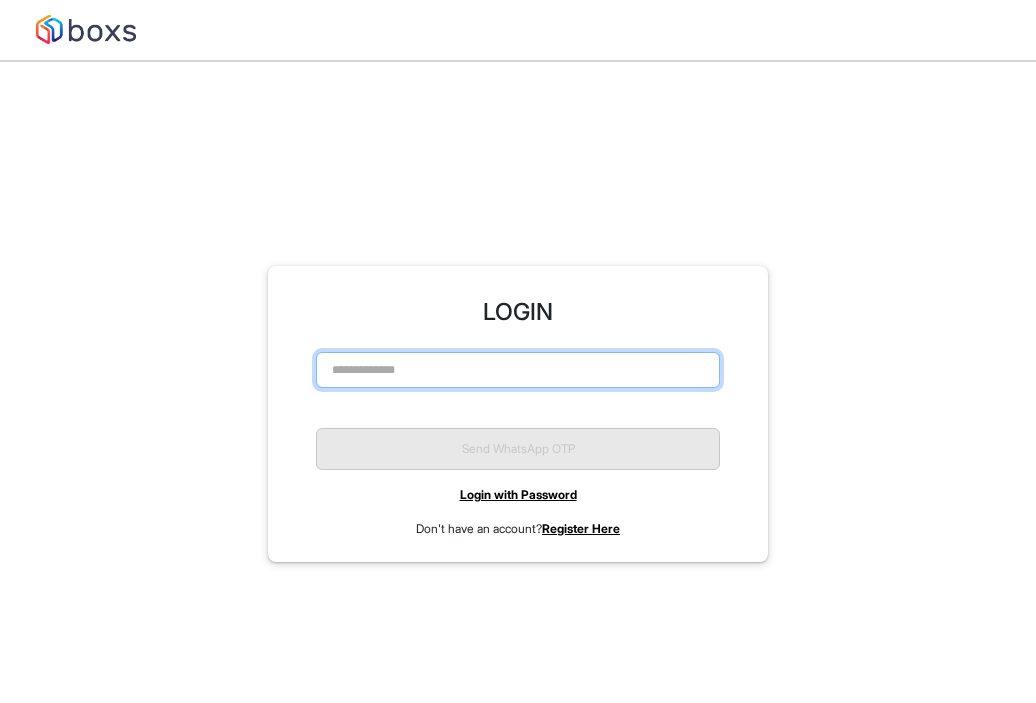 click at bounding box center (518, 370) 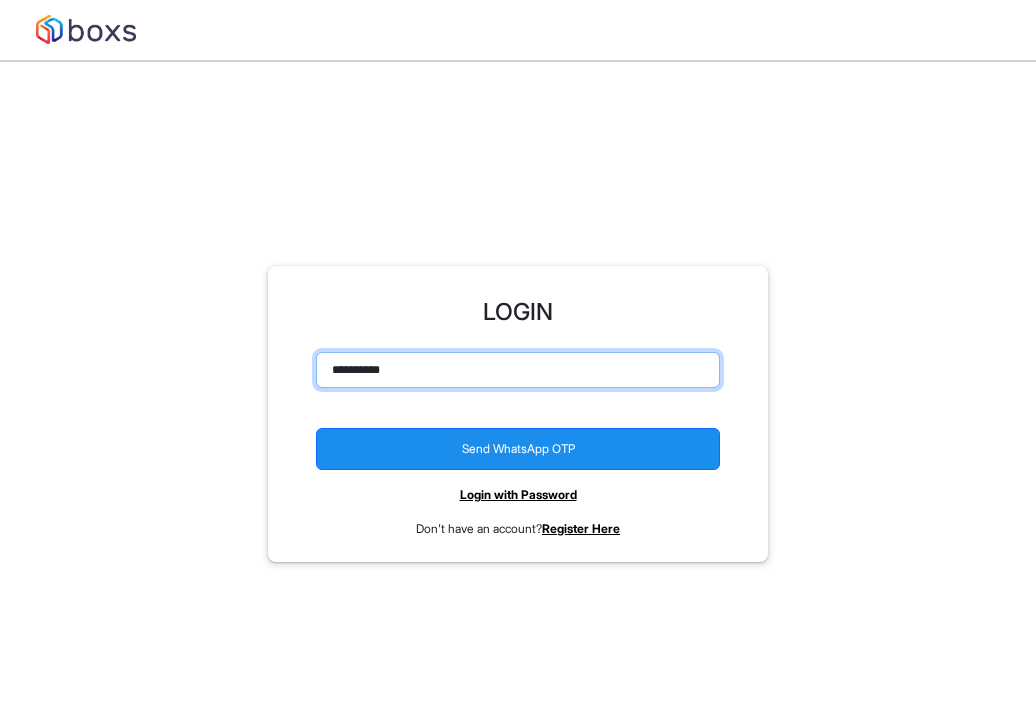 drag, startPoint x: 410, startPoint y: 359, endPoint x: 295, endPoint y: 359, distance: 115 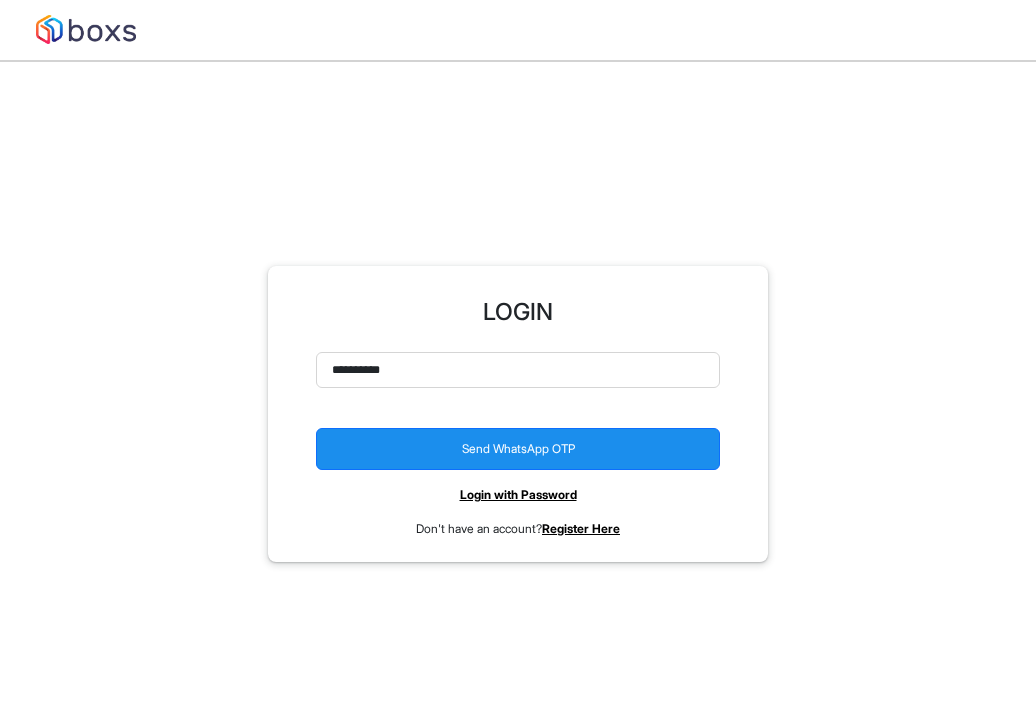 click on "Login with Password" at bounding box center (518, 494) 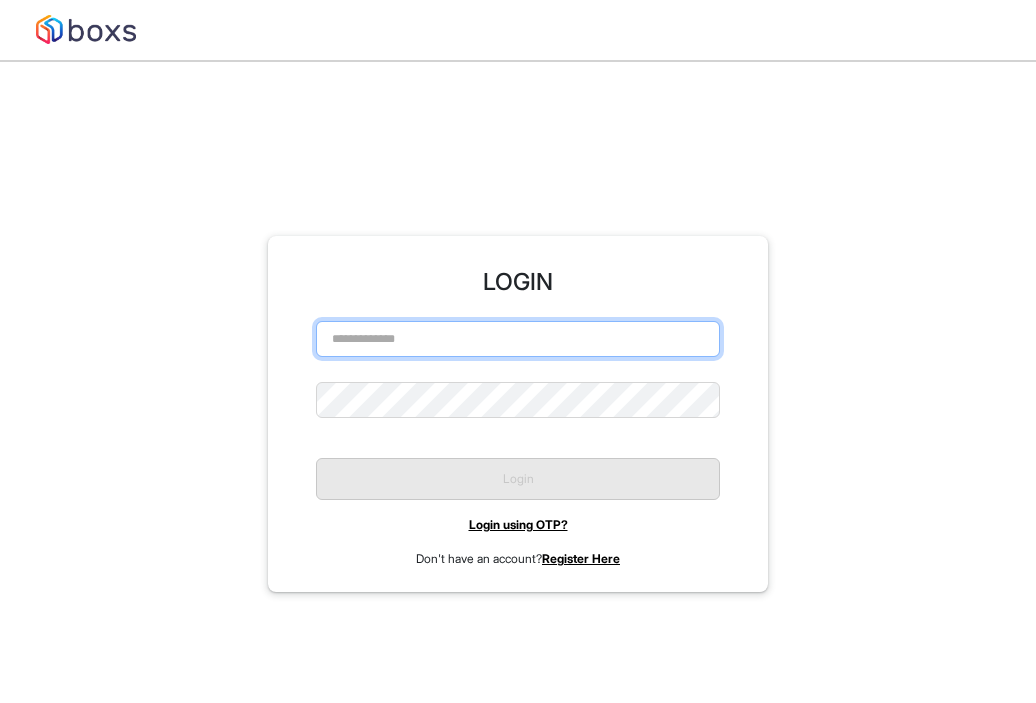 click at bounding box center (518, 339) 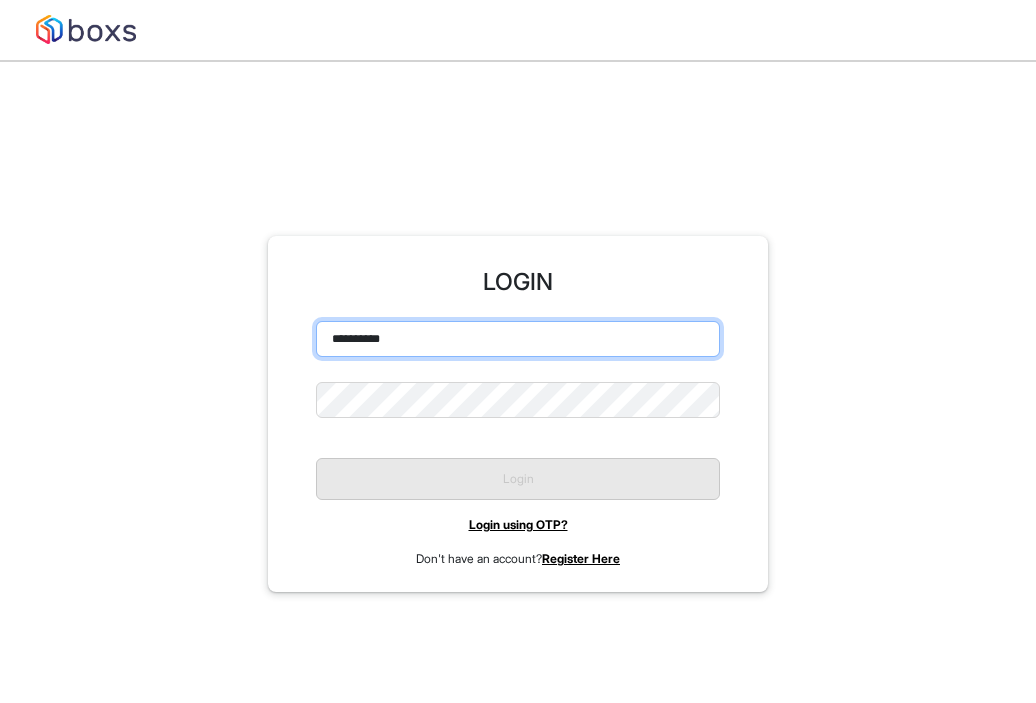 type on "**********" 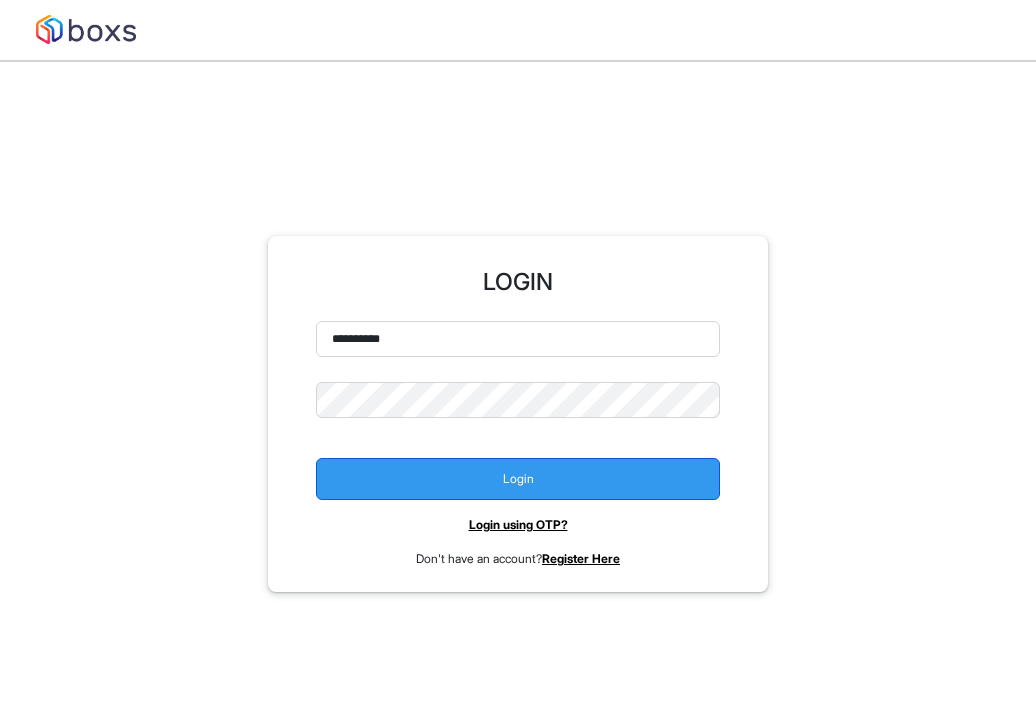 click on "Login" at bounding box center (518, 479) 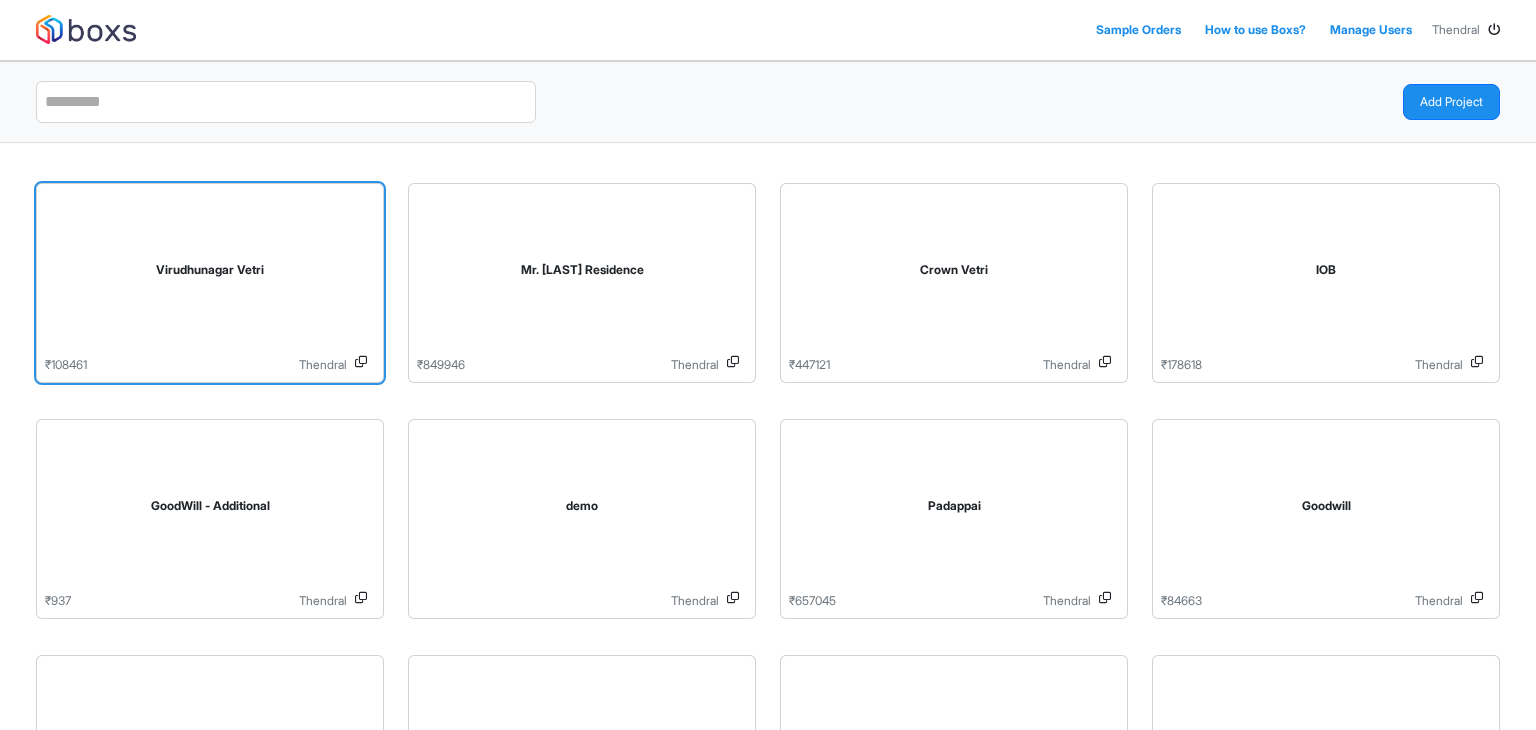 click on "Virudhunagar Vetri" at bounding box center (210, 274) 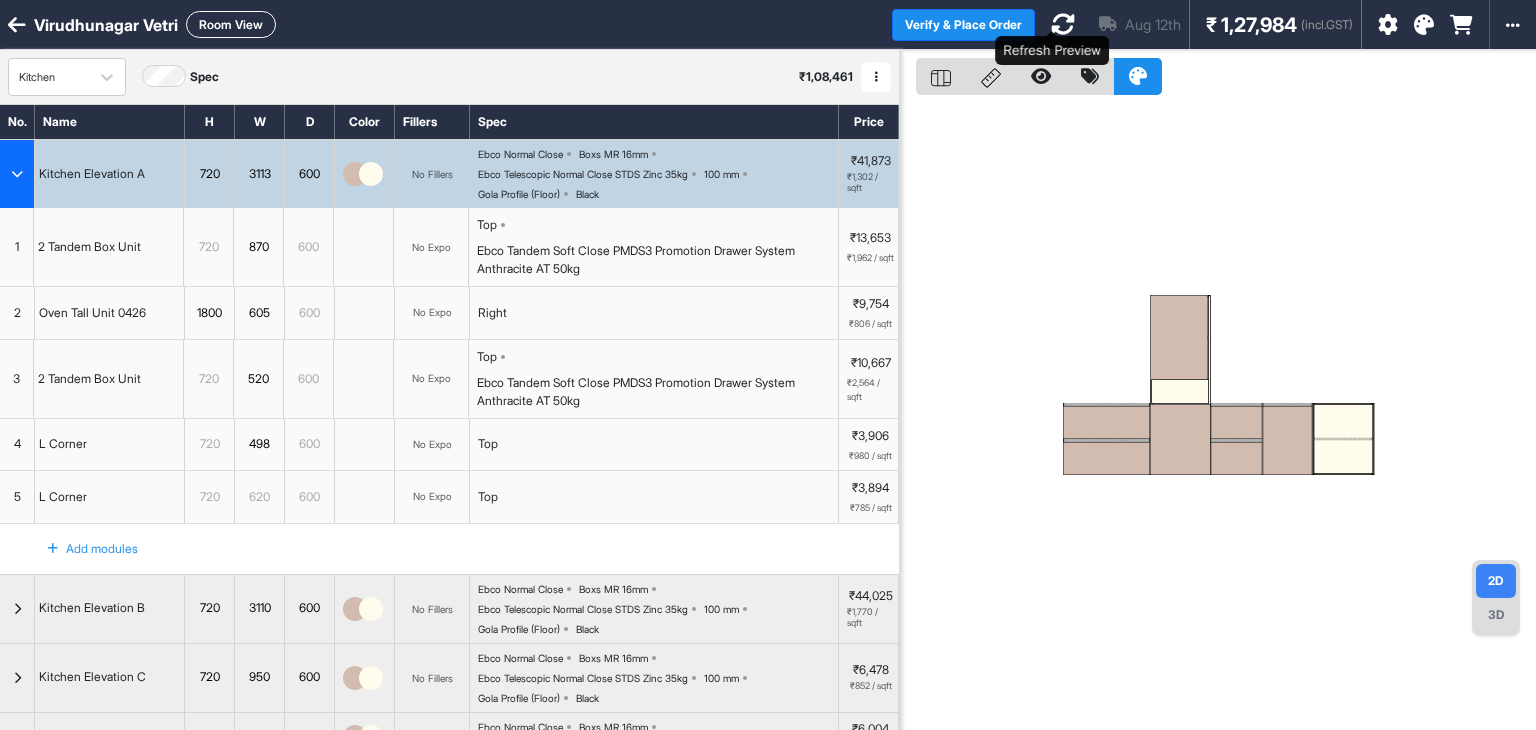 click at bounding box center [1063, 24] 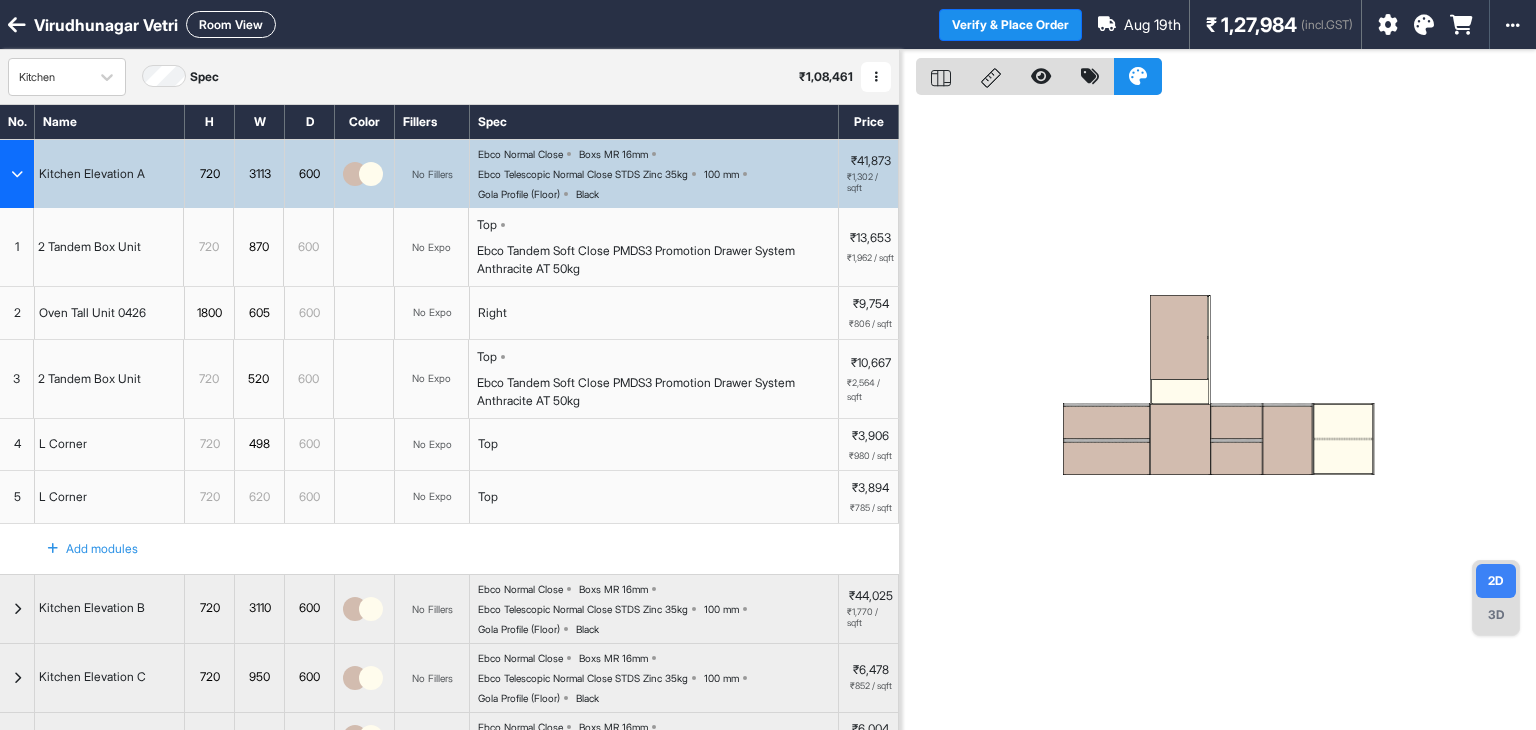 click on "4" at bounding box center (17, 444) 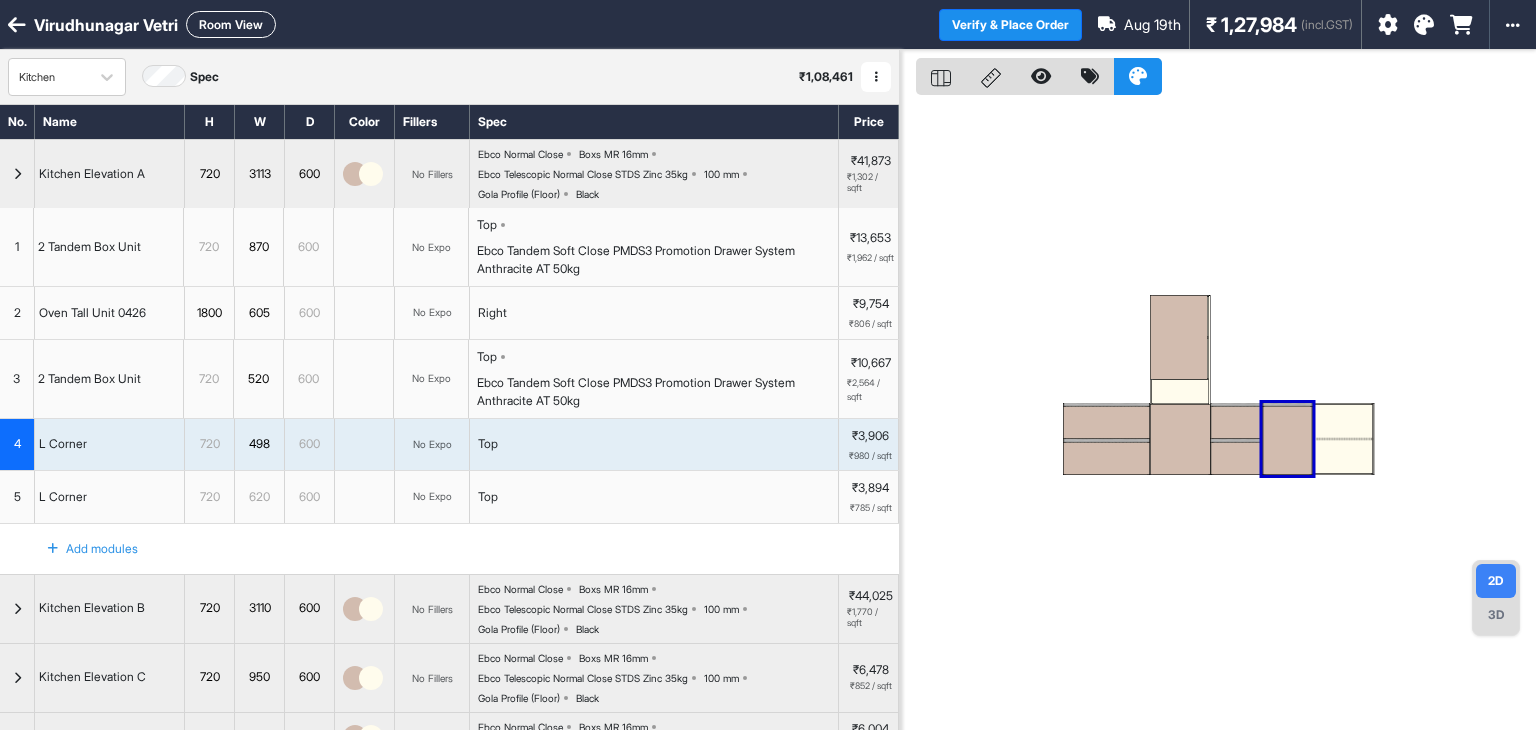 click at bounding box center (1218, 415) 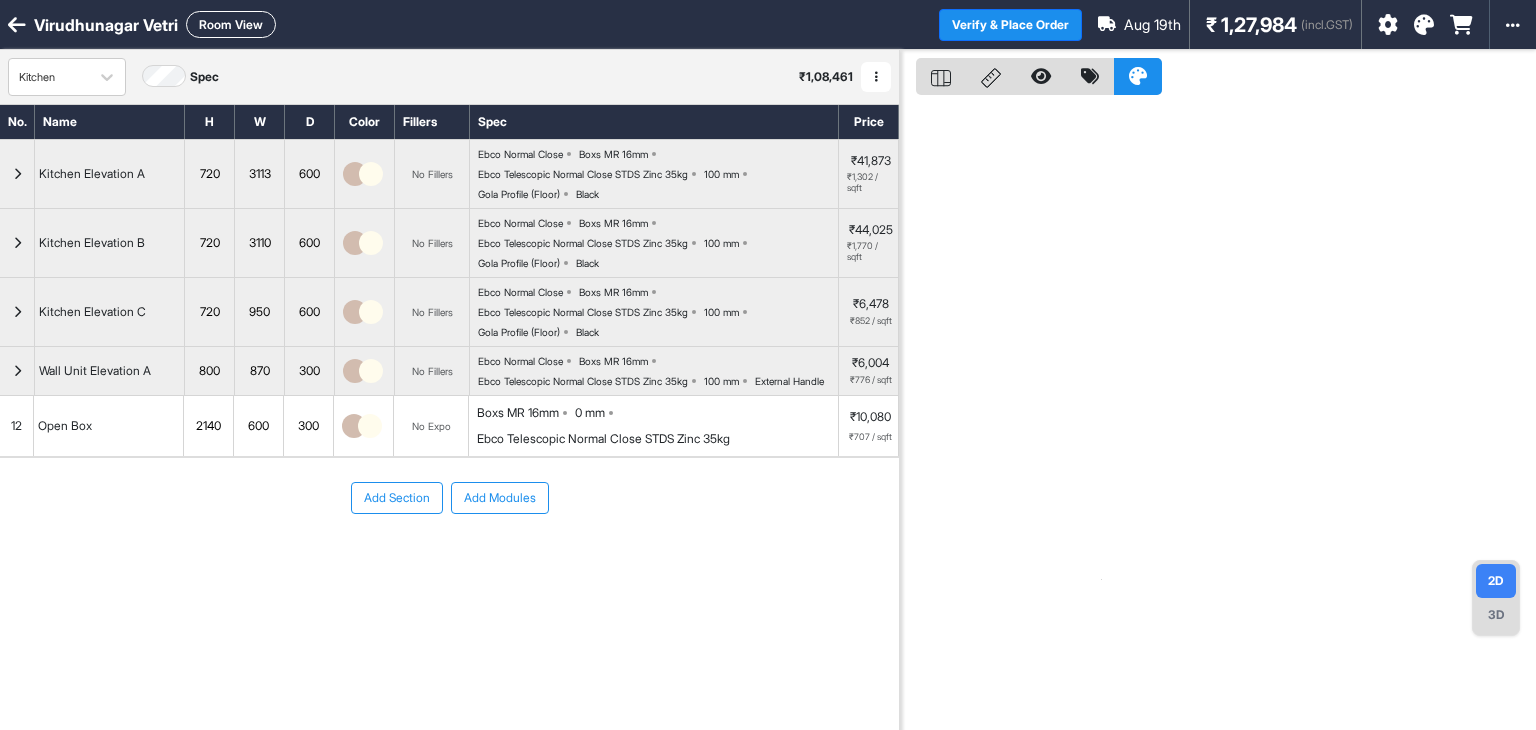 click at bounding box center [17, 174] 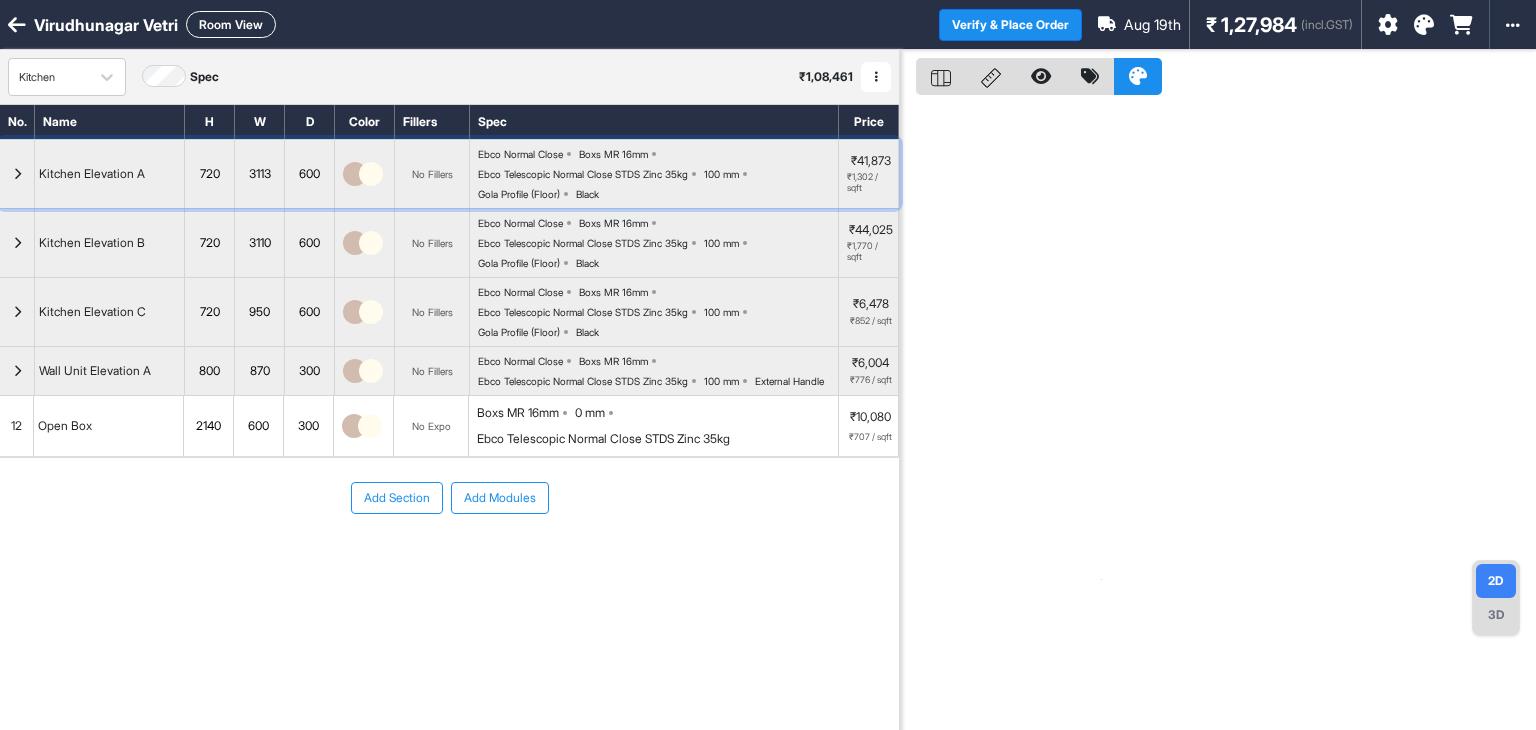 click at bounding box center (17, 174) 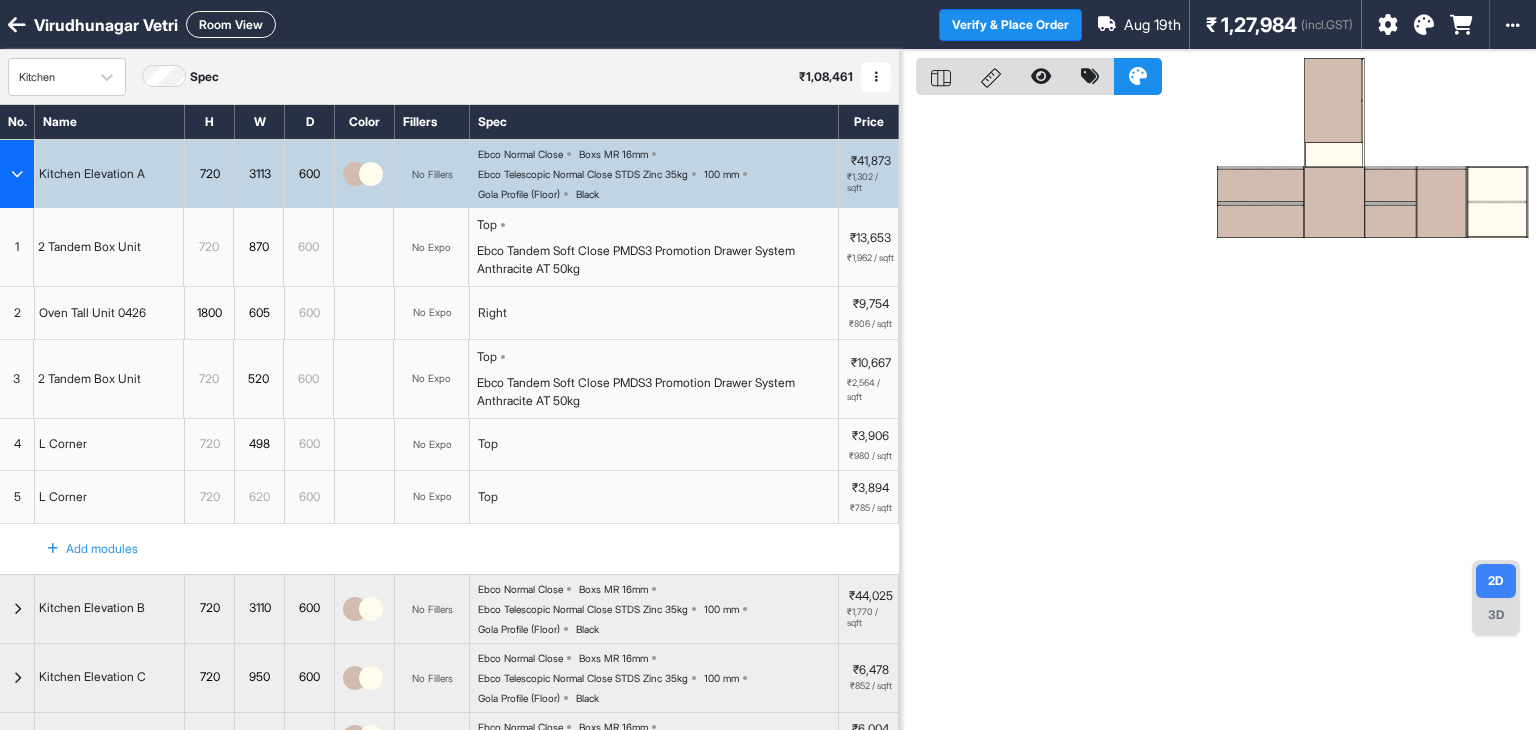 click at bounding box center (17, 174) 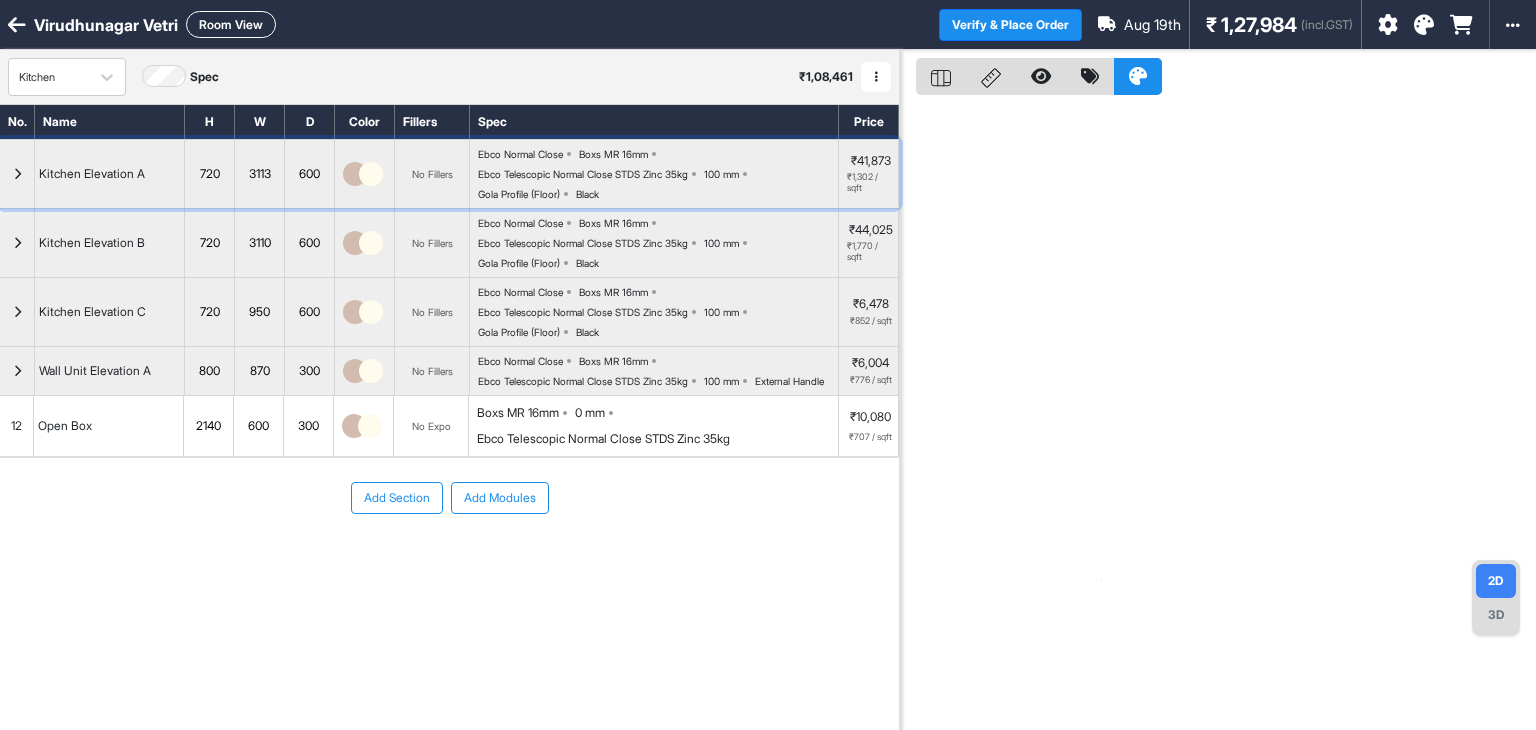 click at bounding box center [17, 174] 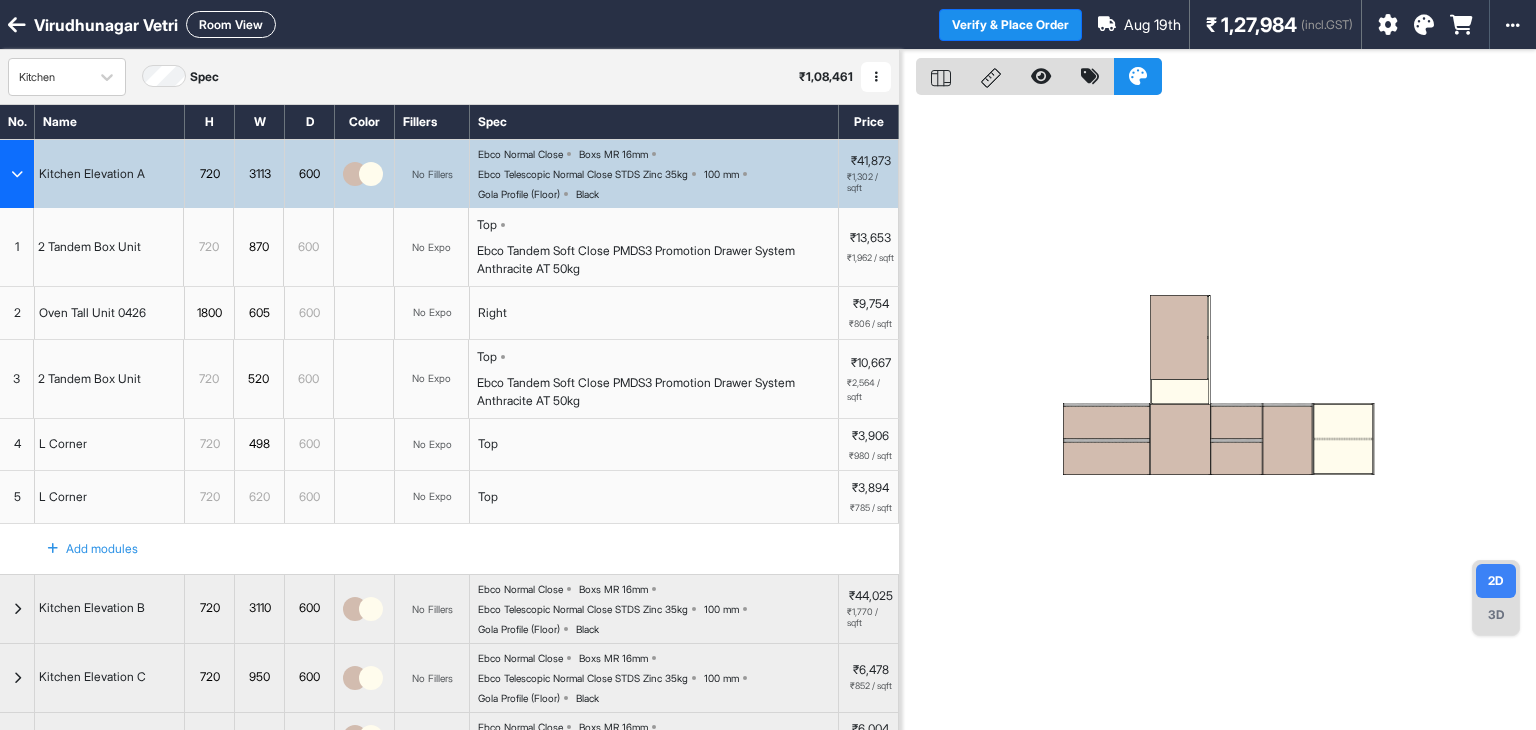 click at bounding box center (1218, 415) 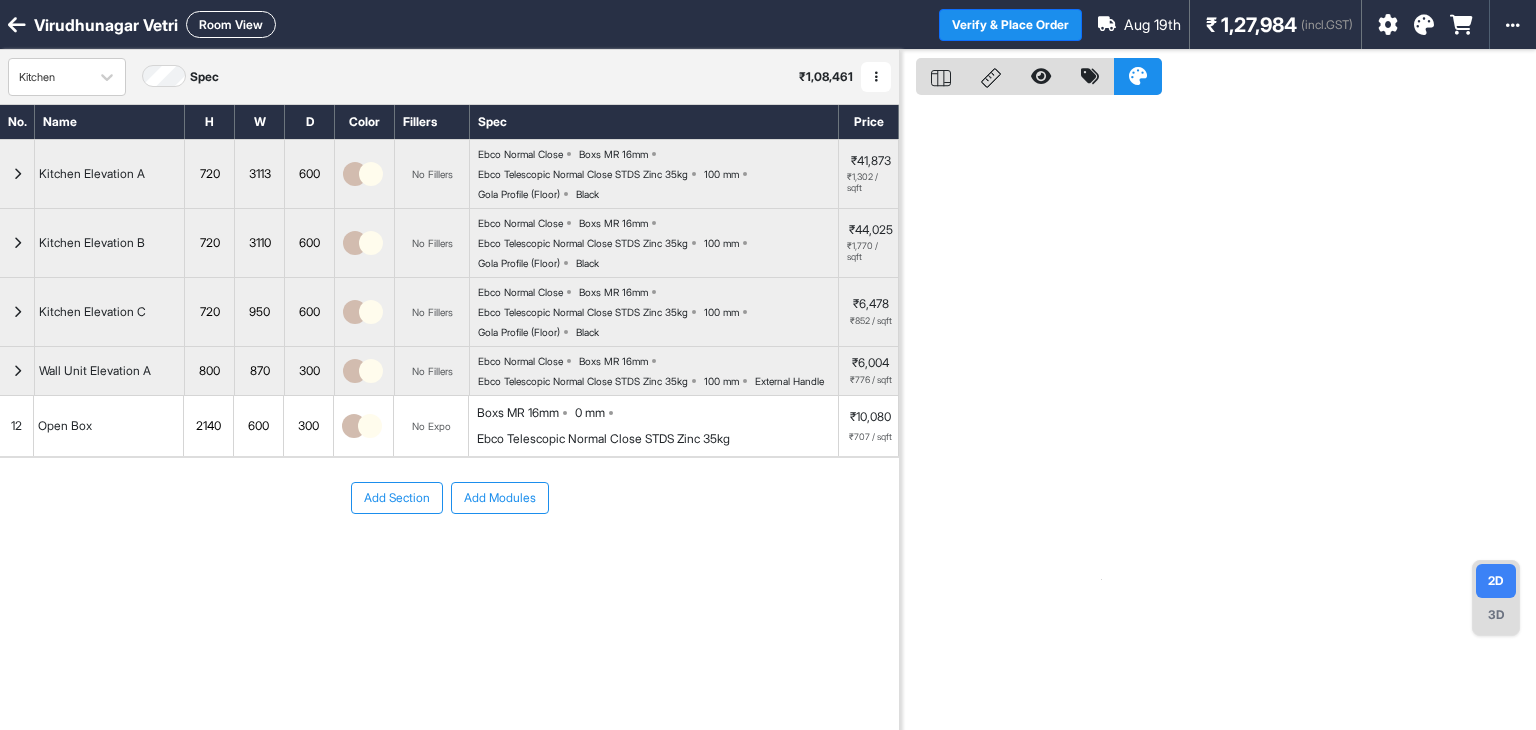 click on "3D" at bounding box center [1496, 615] 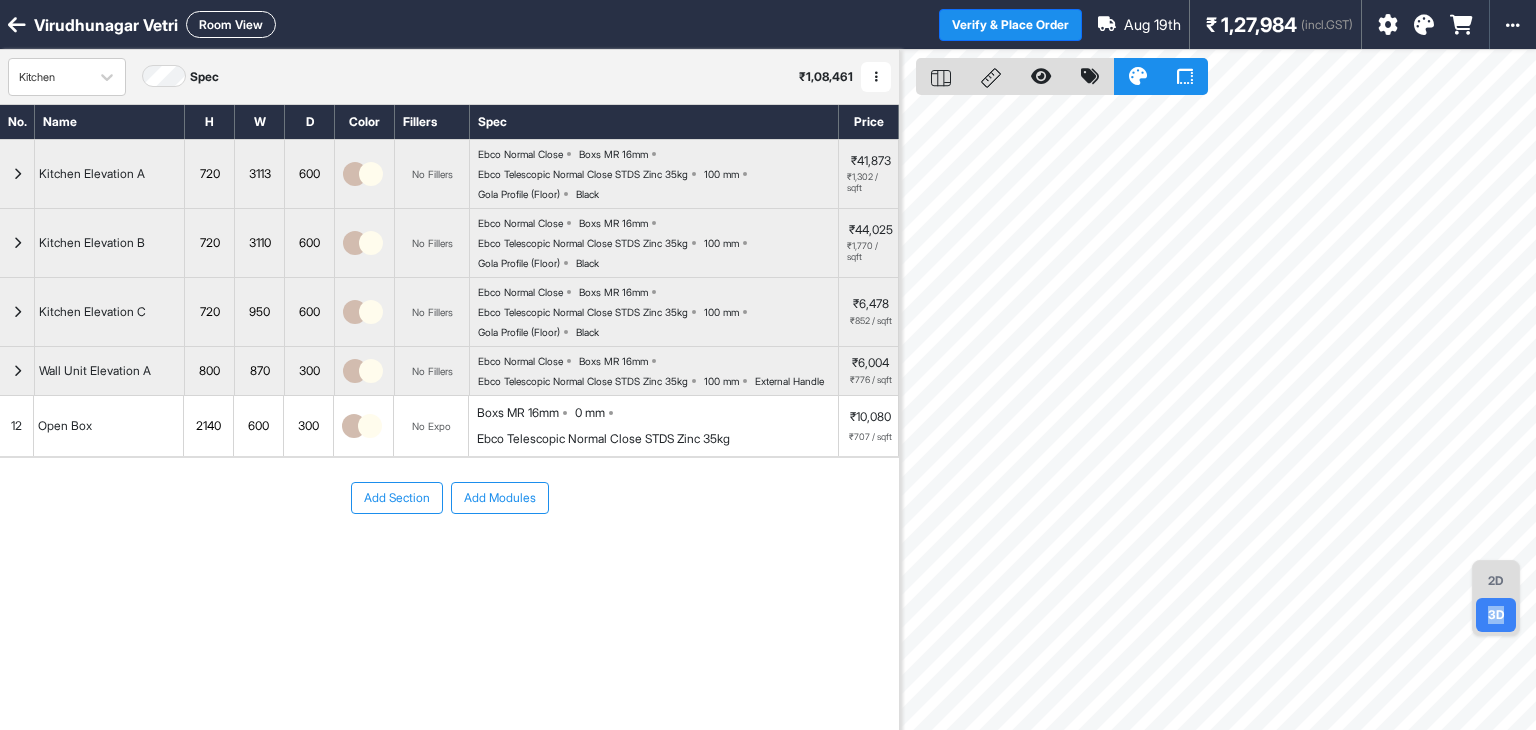 click on "3D" at bounding box center (1496, 615) 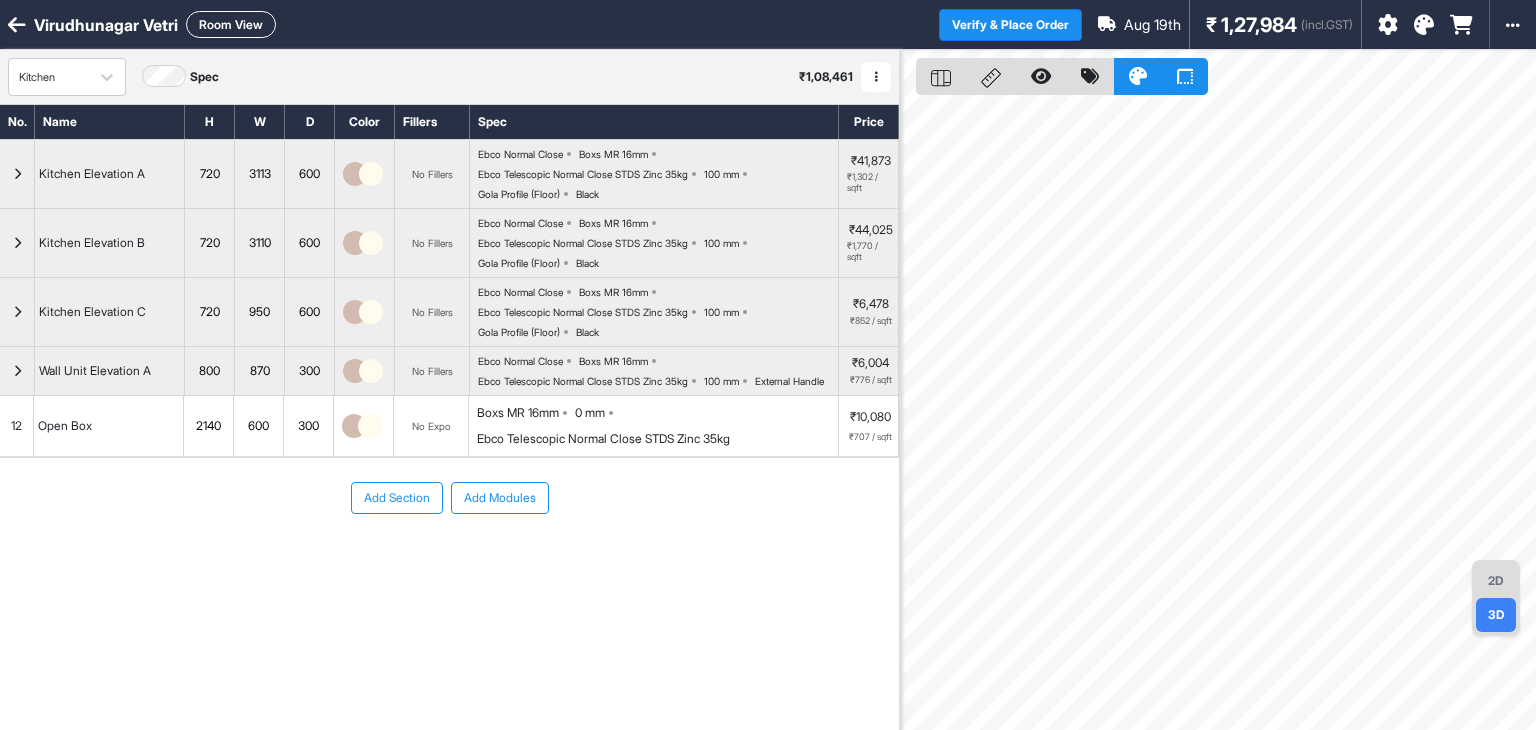 click on "2D 3D" at bounding box center (1496, 598) 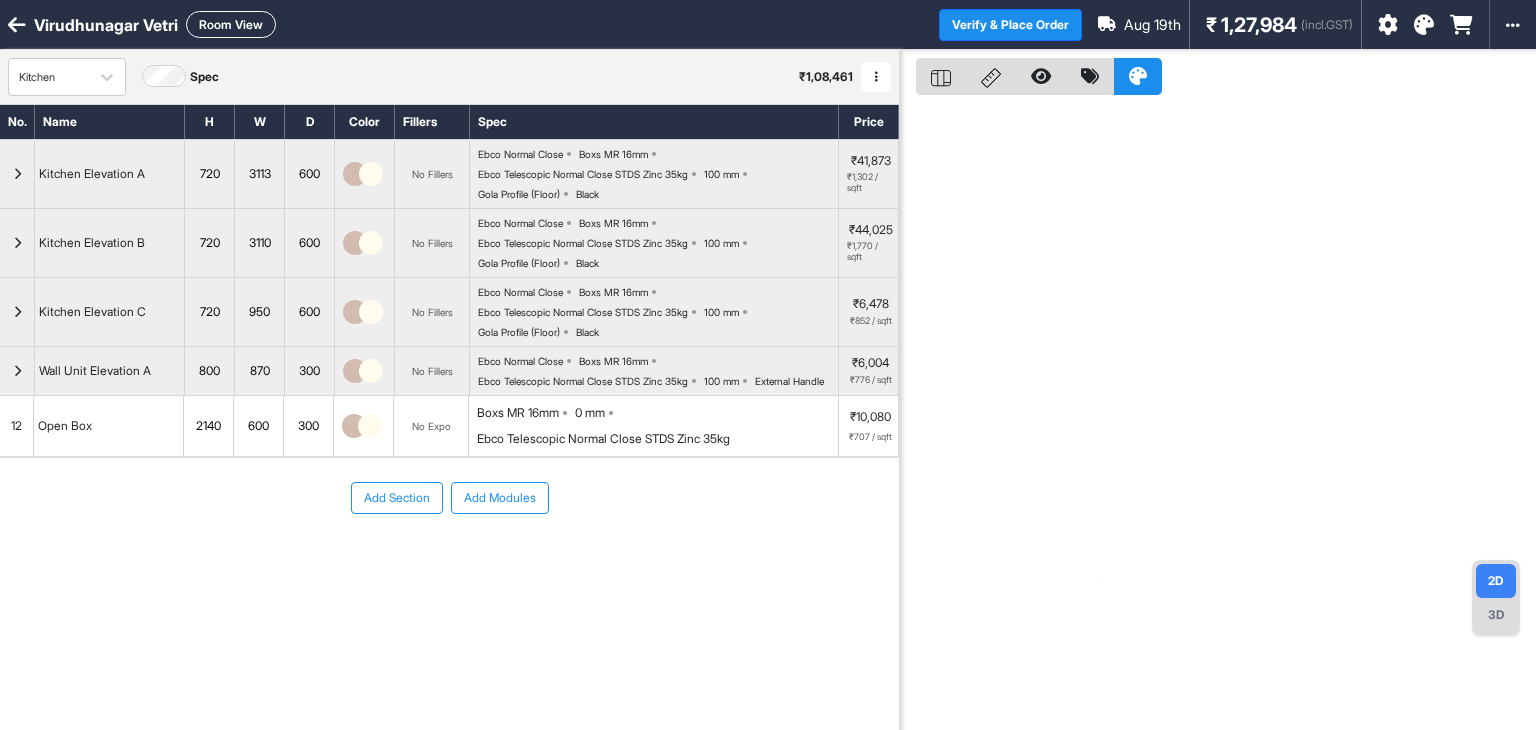 click at bounding box center [17, 174] 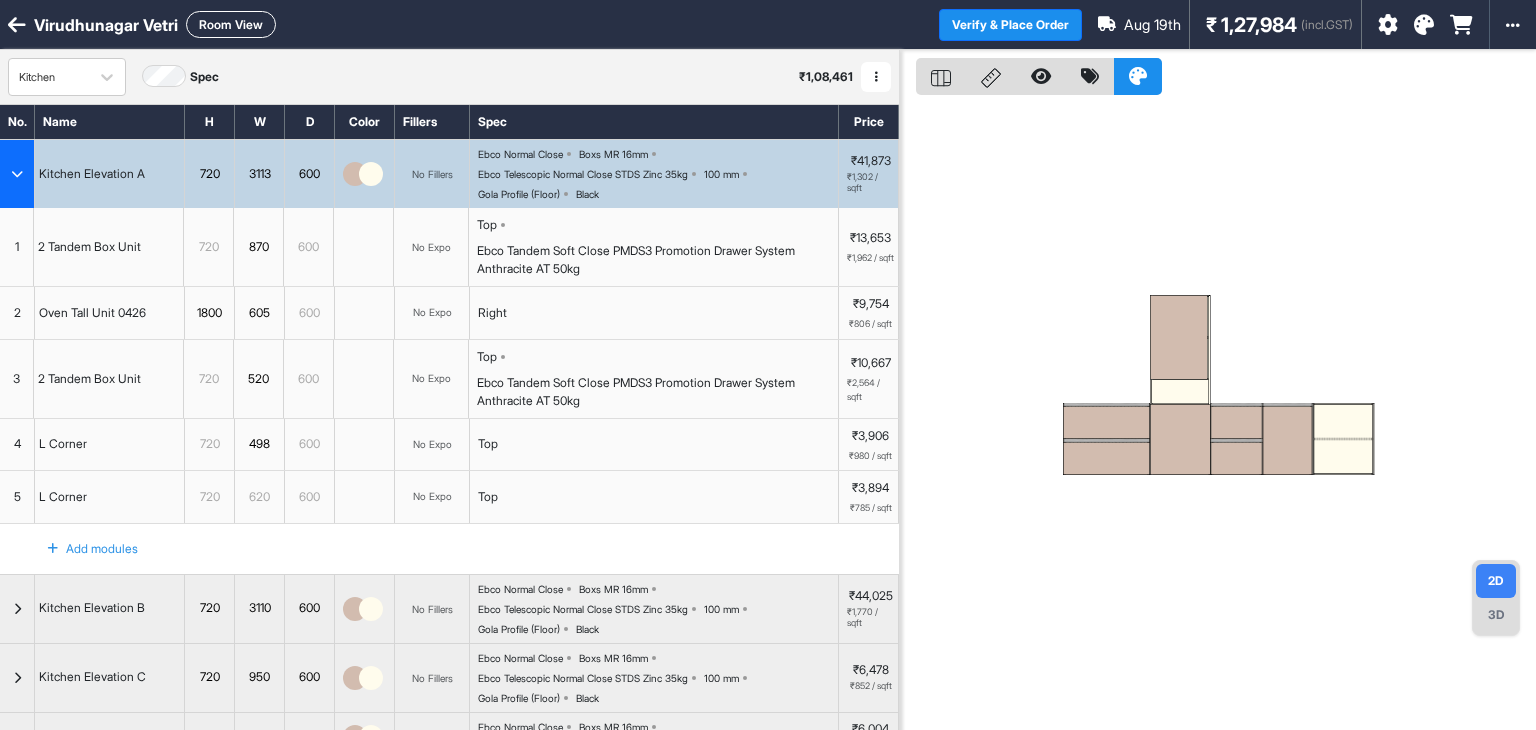 click at bounding box center (1288, 440) 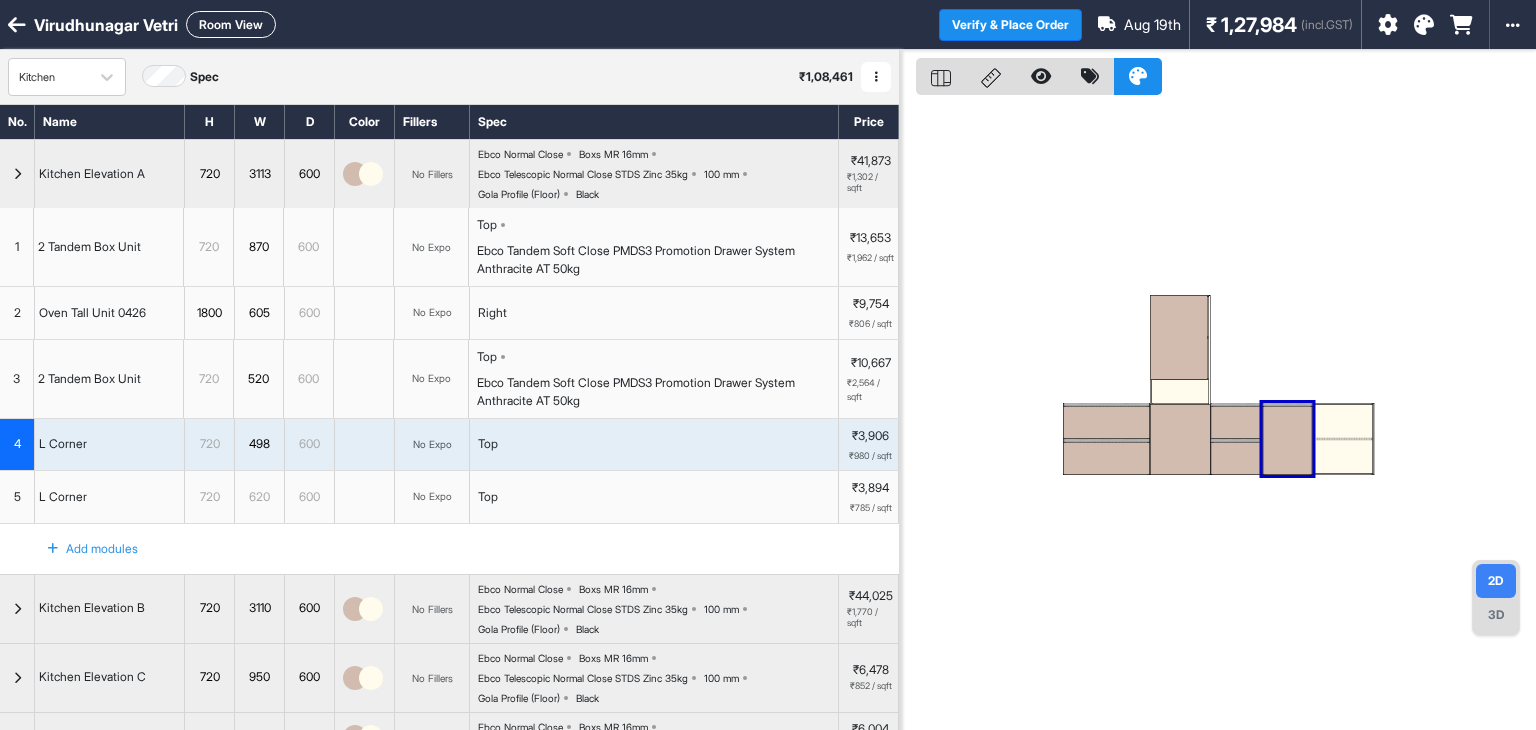 click at bounding box center (1343, 456) 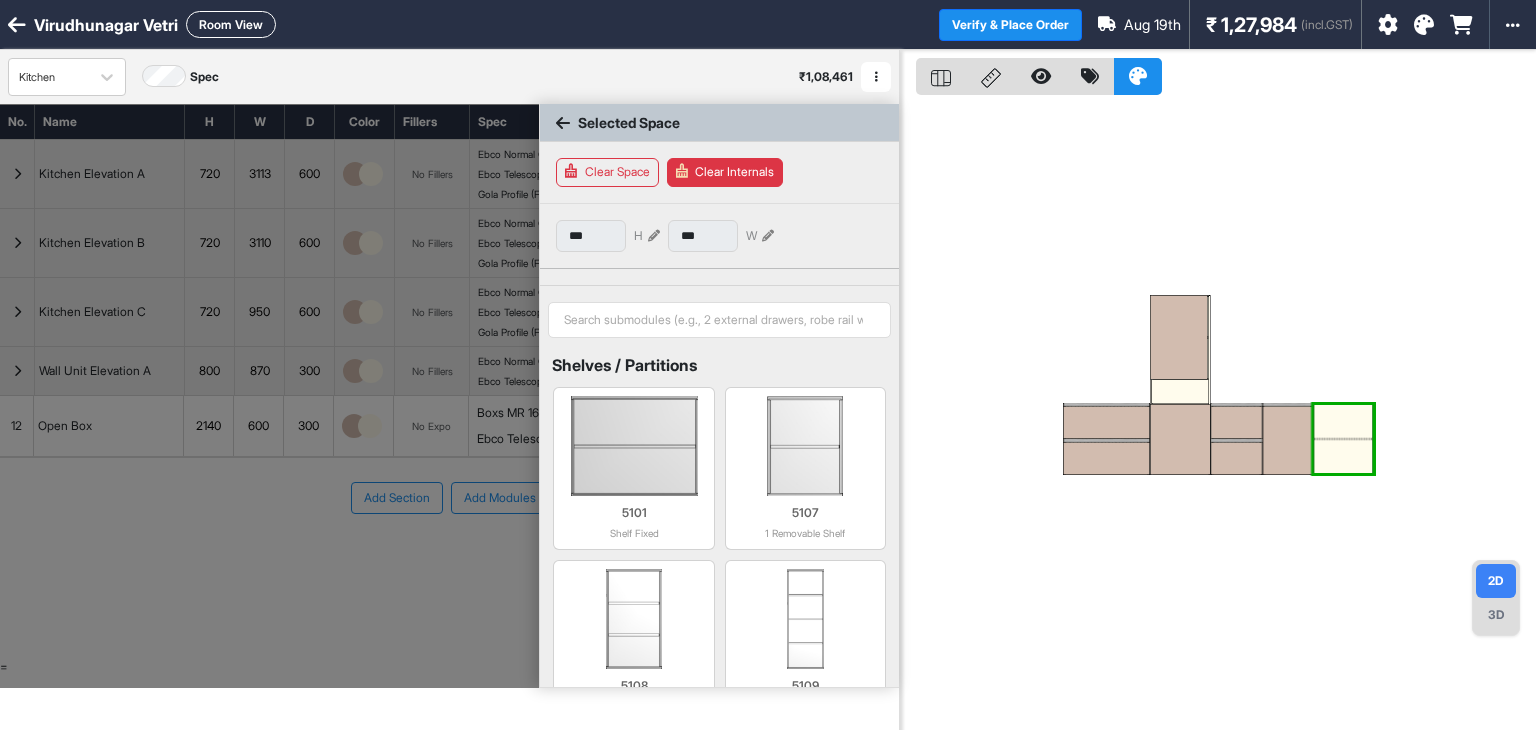 click on "Room View" at bounding box center [231, 24] 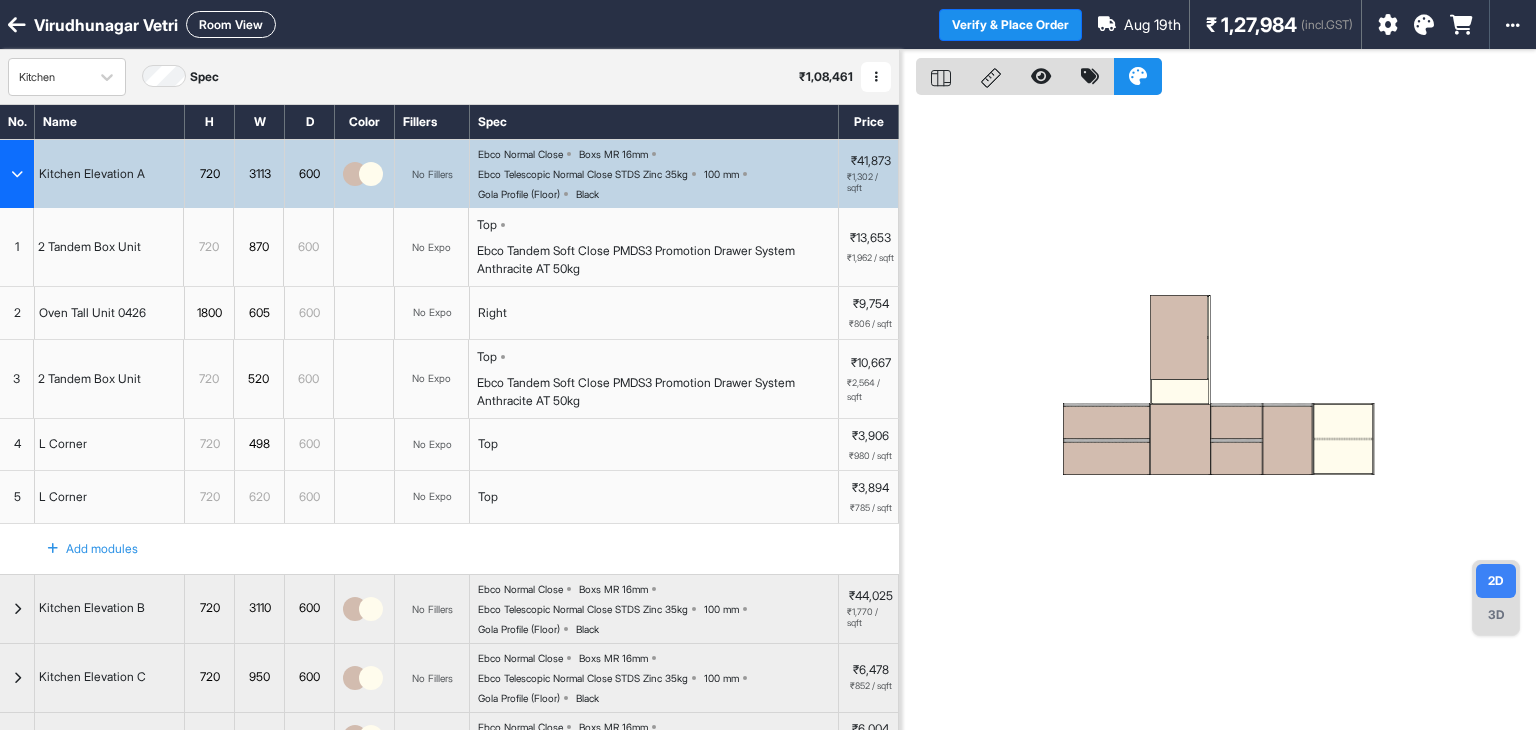 click on "Room View" at bounding box center [231, 24] 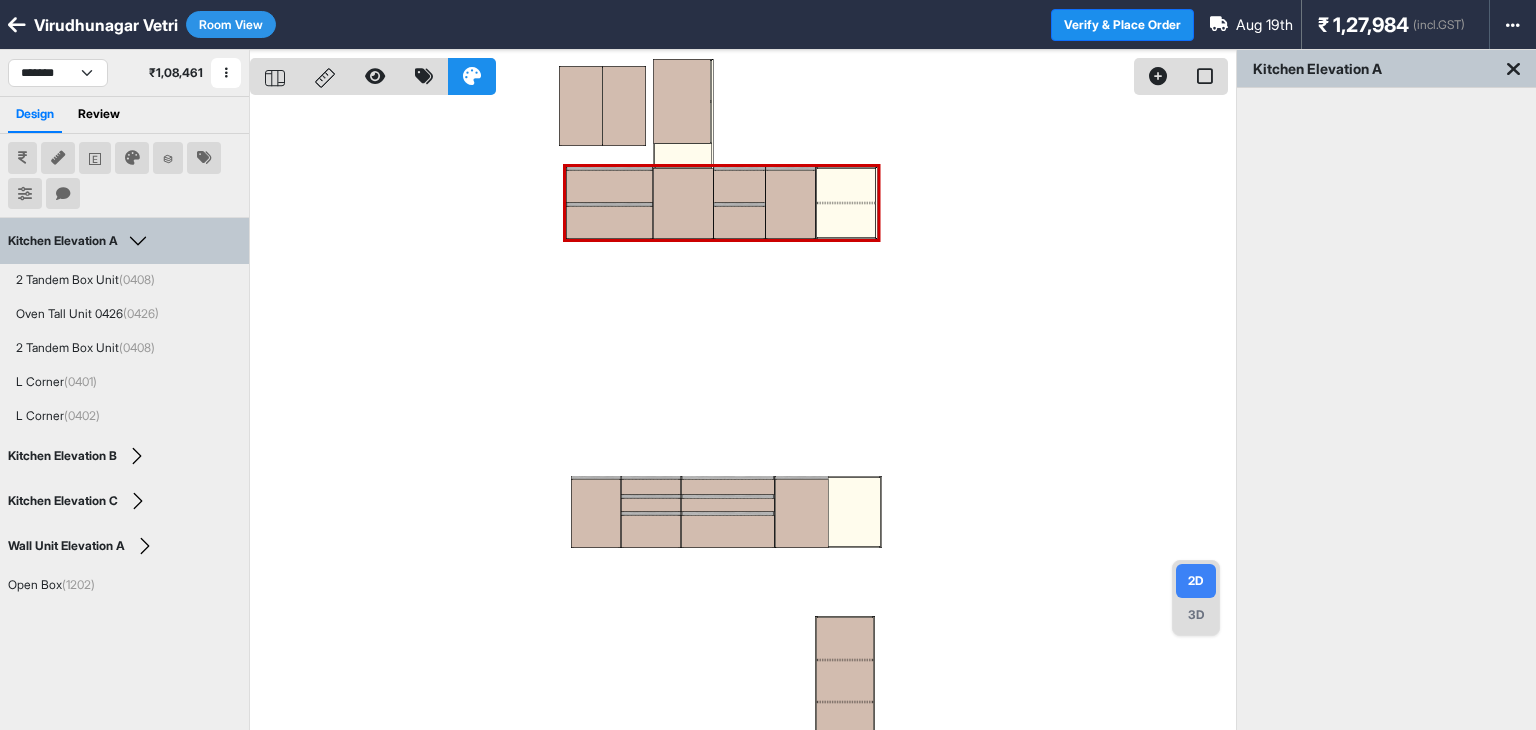 click at bounding box center [743, 415] 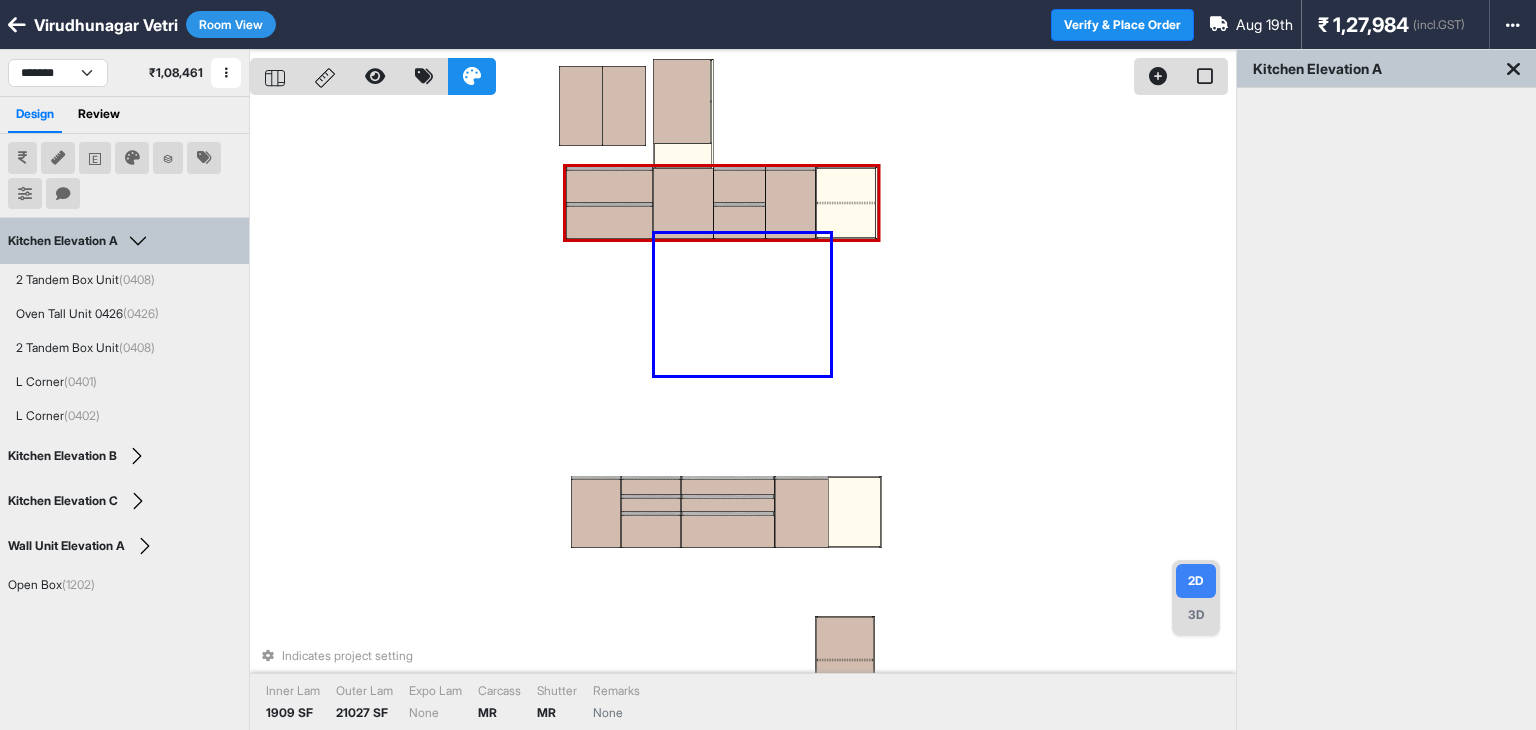 click on "Indicates project setting Inner Lam 1909 SF Outer Lam 21027 SF Expo Lam None Carcass MR Shutter MR Remarks None" at bounding box center (743, 415) 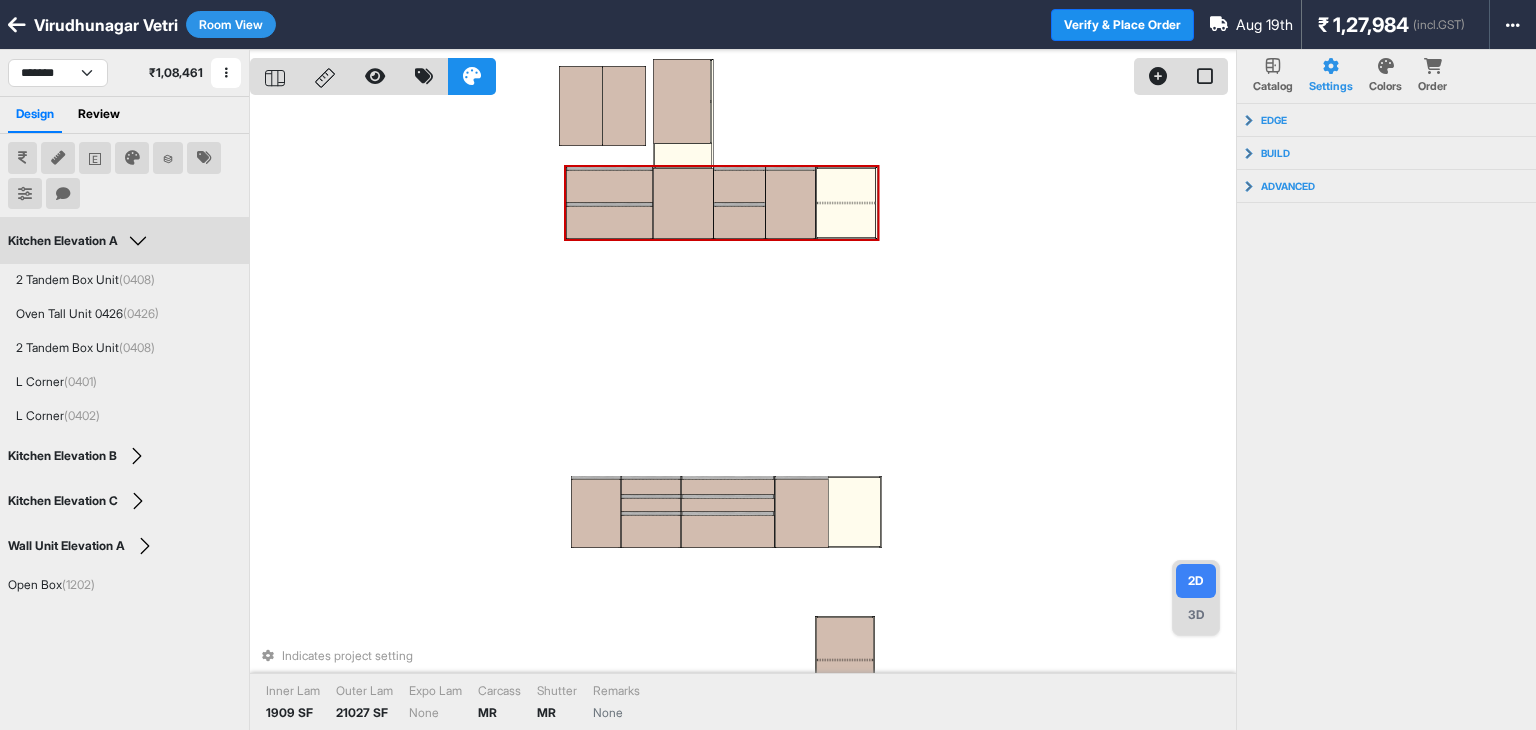 click at bounding box center [846, 220] 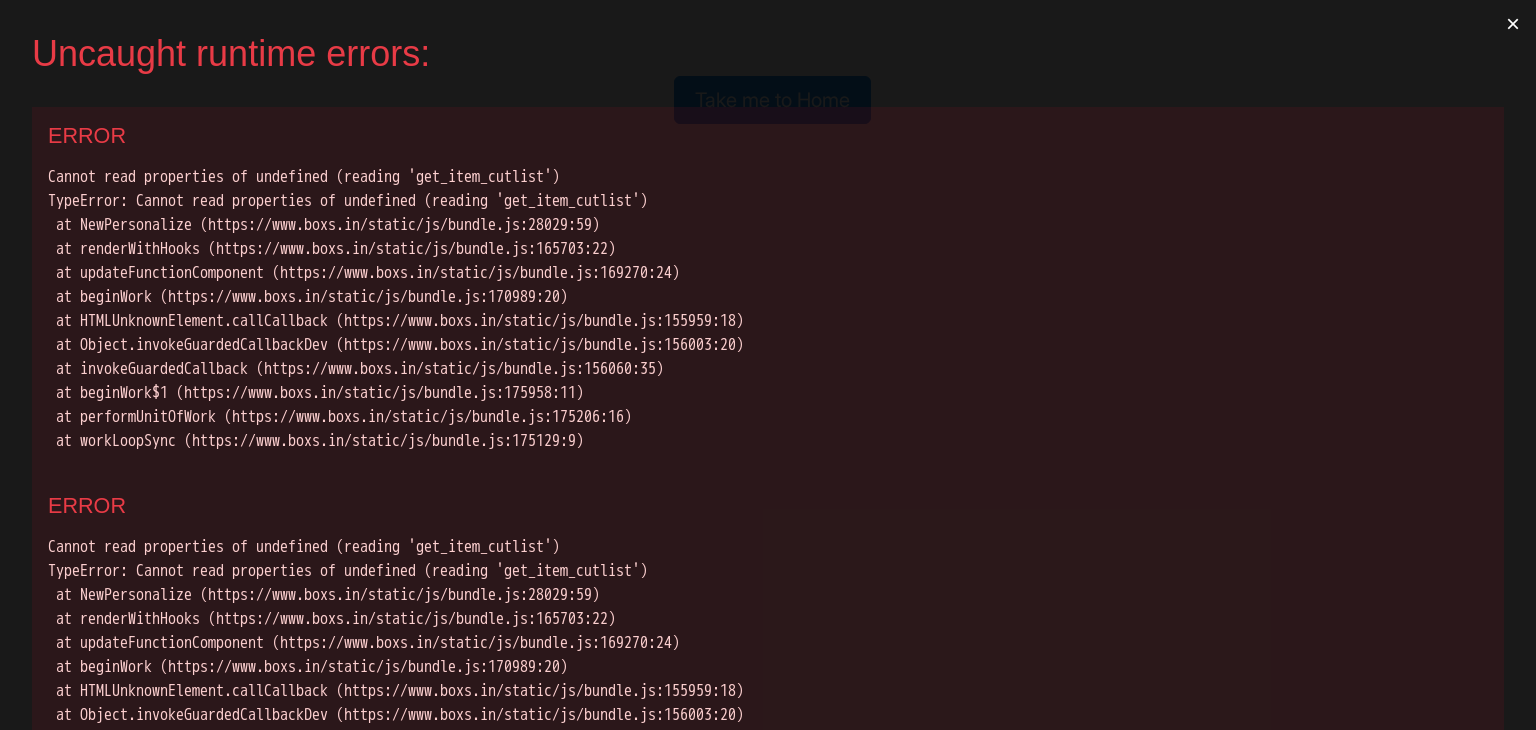 scroll, scrollTop: 0, scrollLeft: 0, axis: both 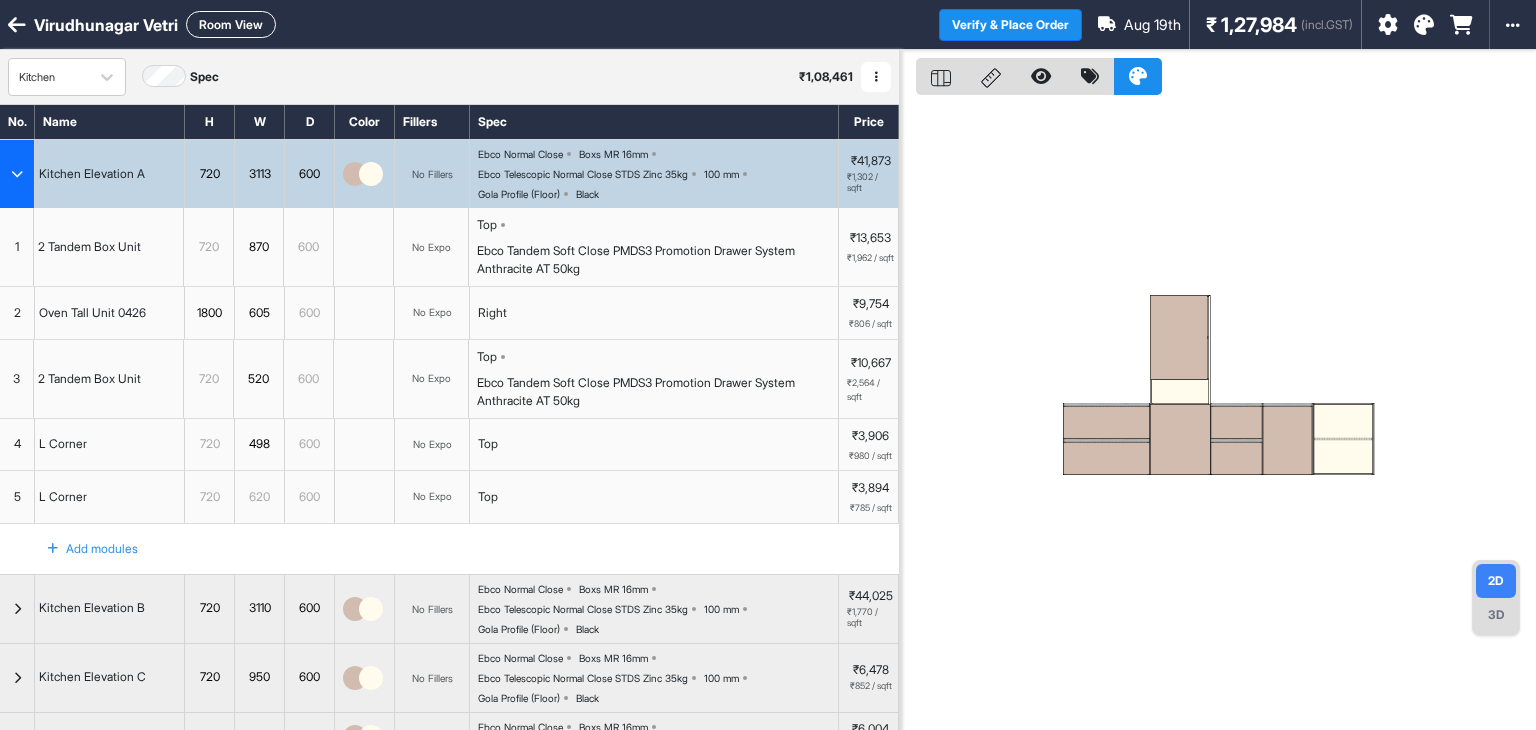 click on "Room View" at bounding box center (231, 24) 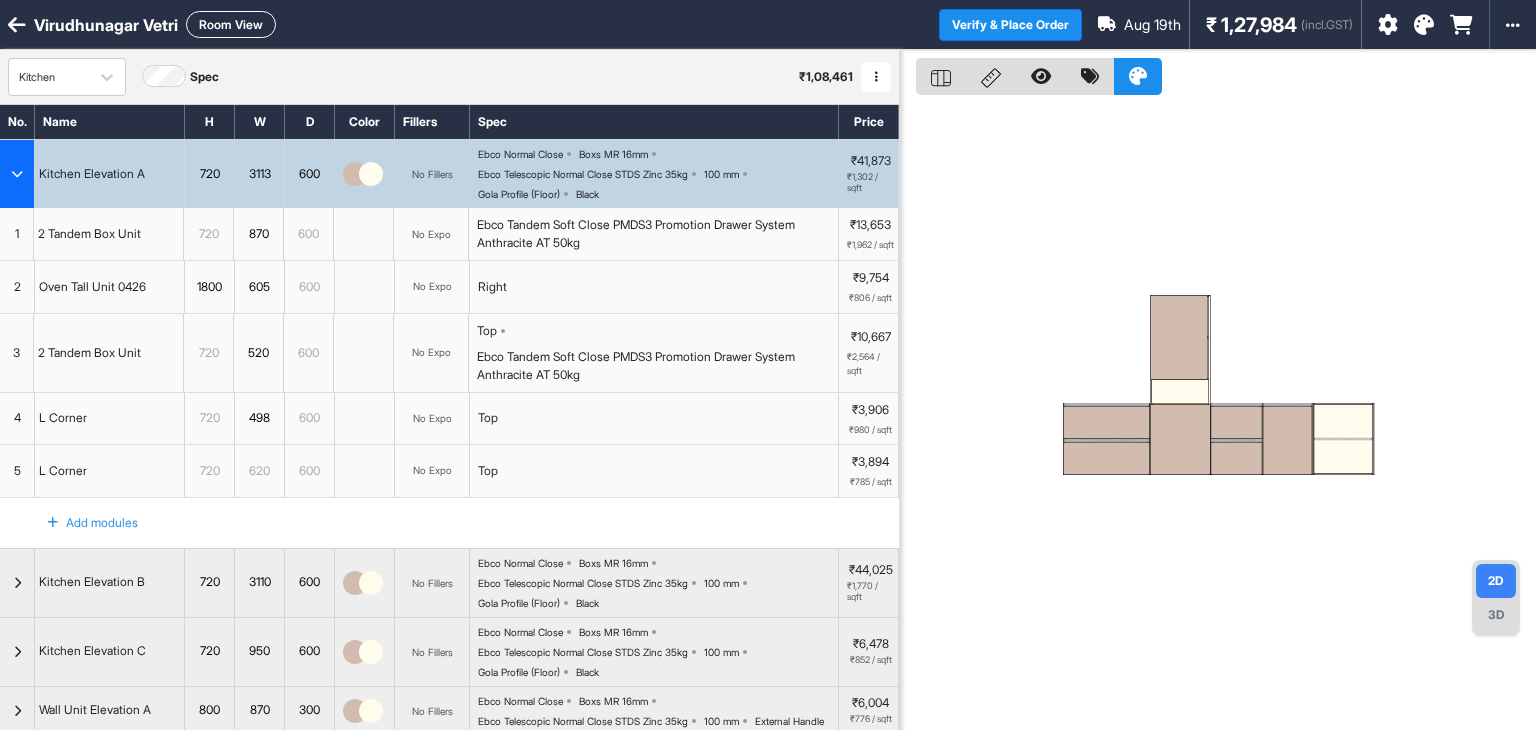 click on "Room View" at bounding box center (231, 24) 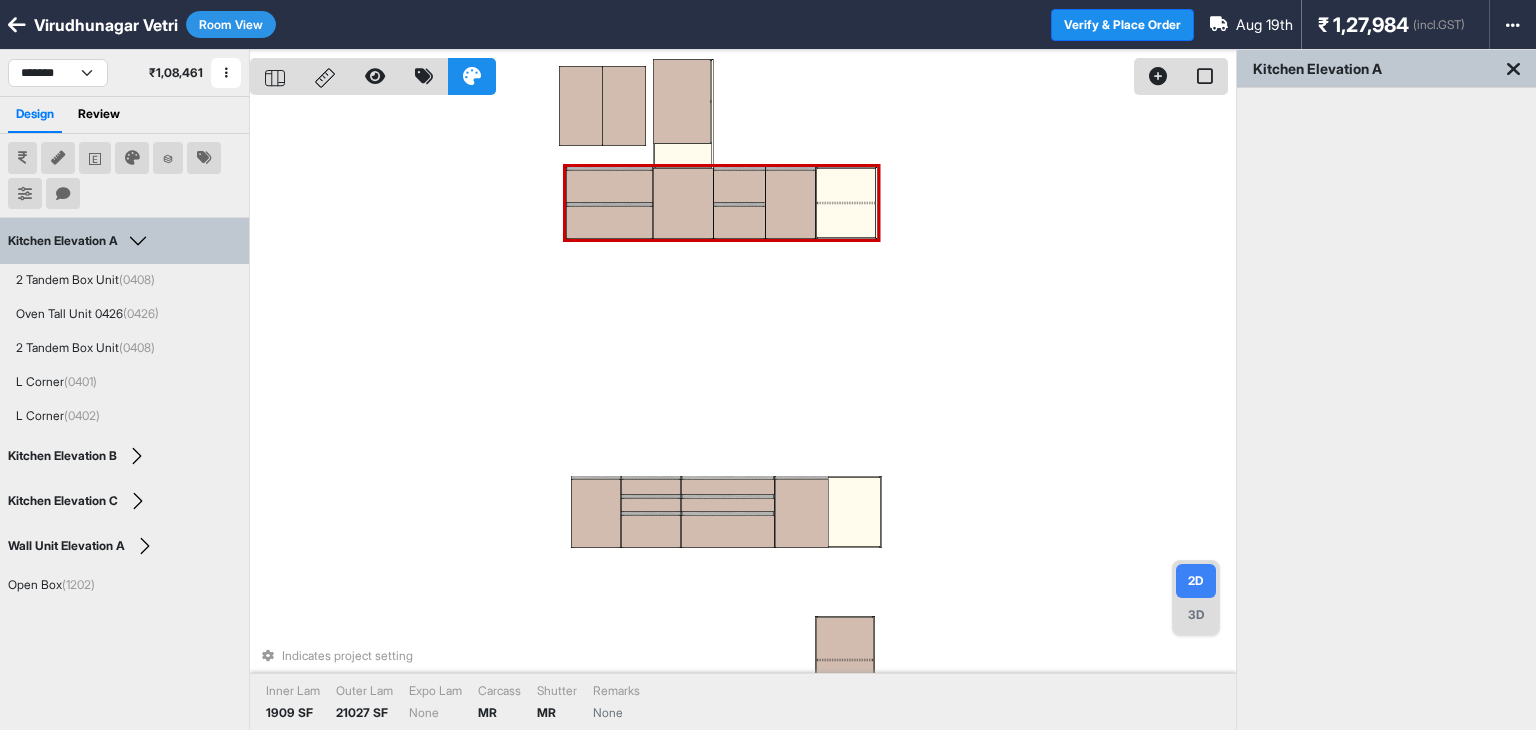 click at bounding box center (846, 185) 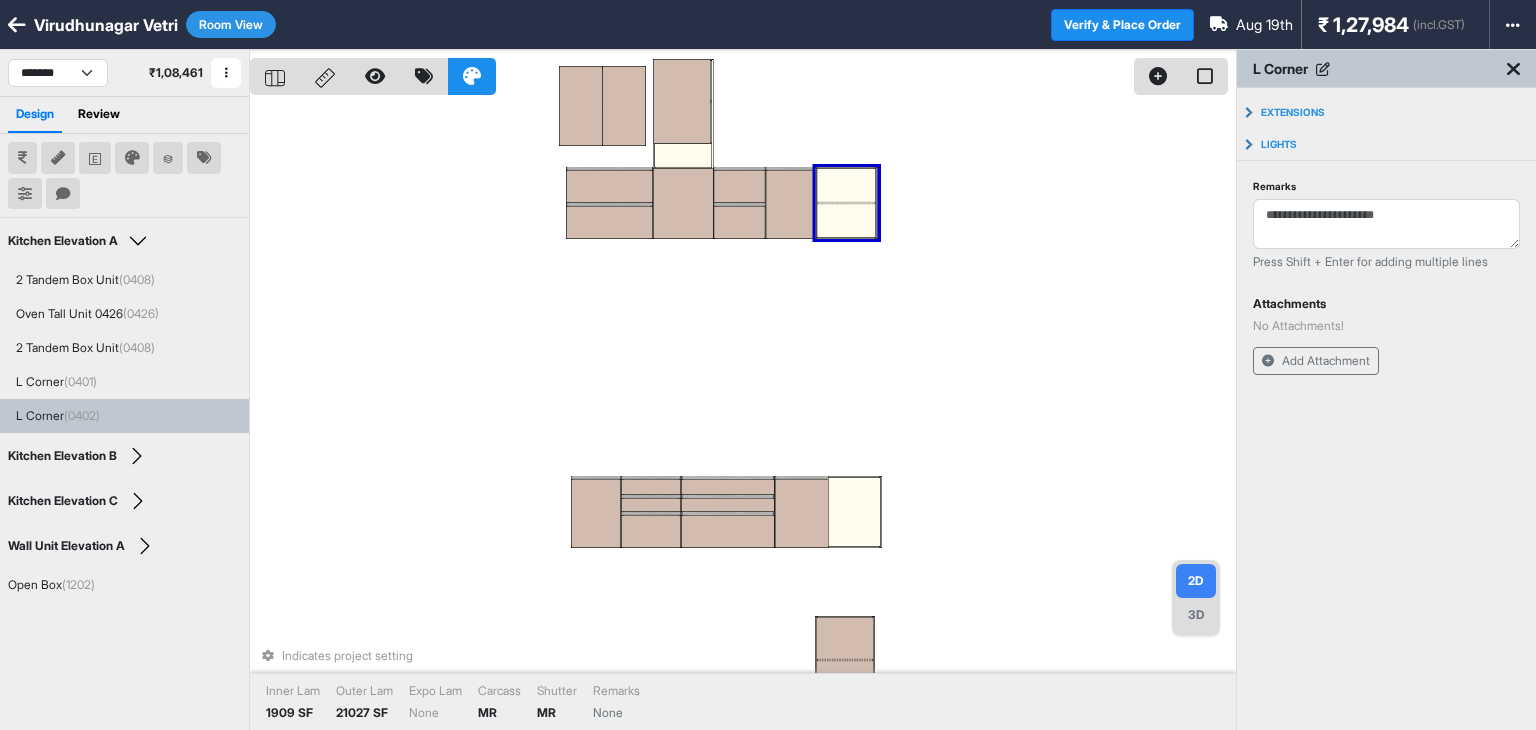 click at bounding box center [846, 185] 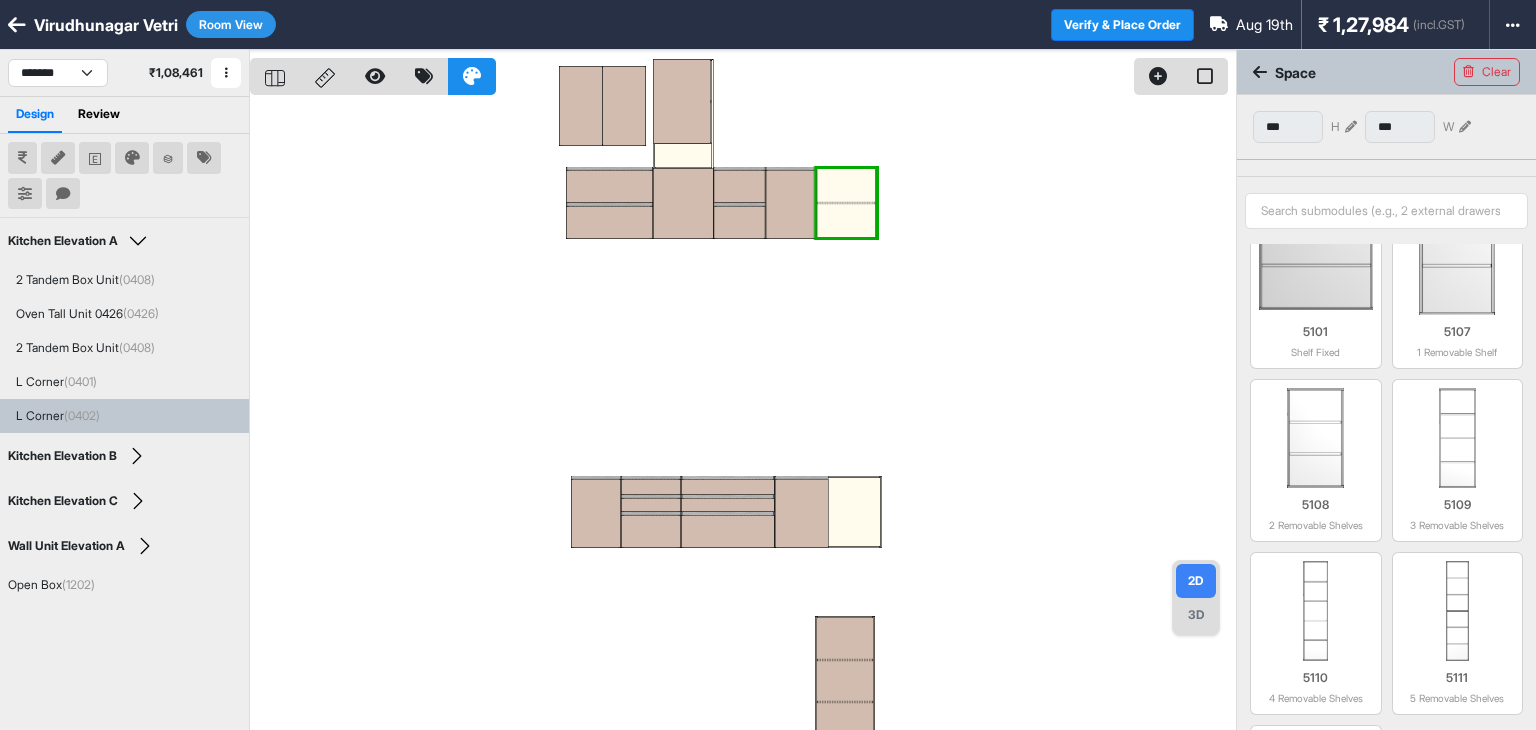 scroll, scrollTop: 100, scrollLeft: 0, axis: vertical 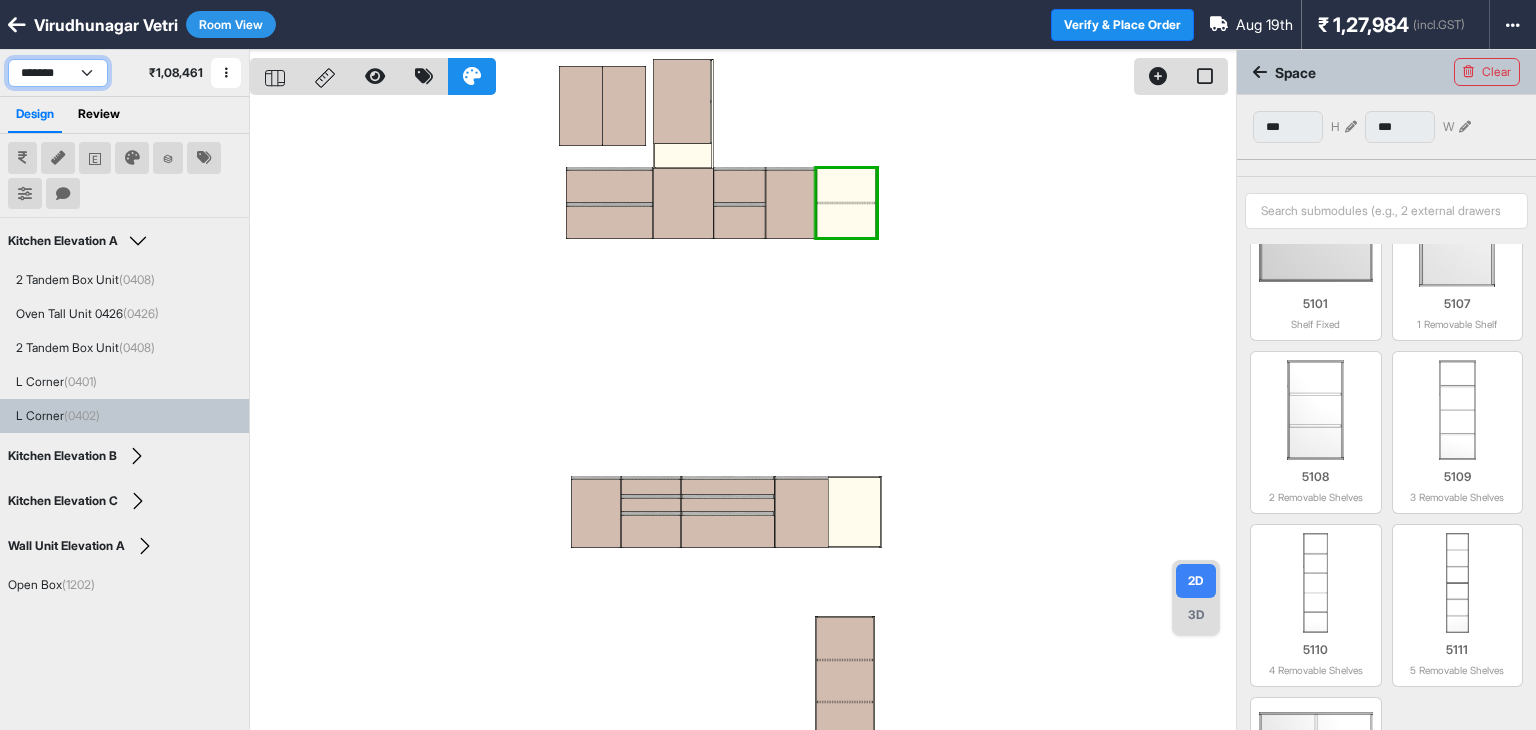 click on "*******" at bounding box center [58, 73] 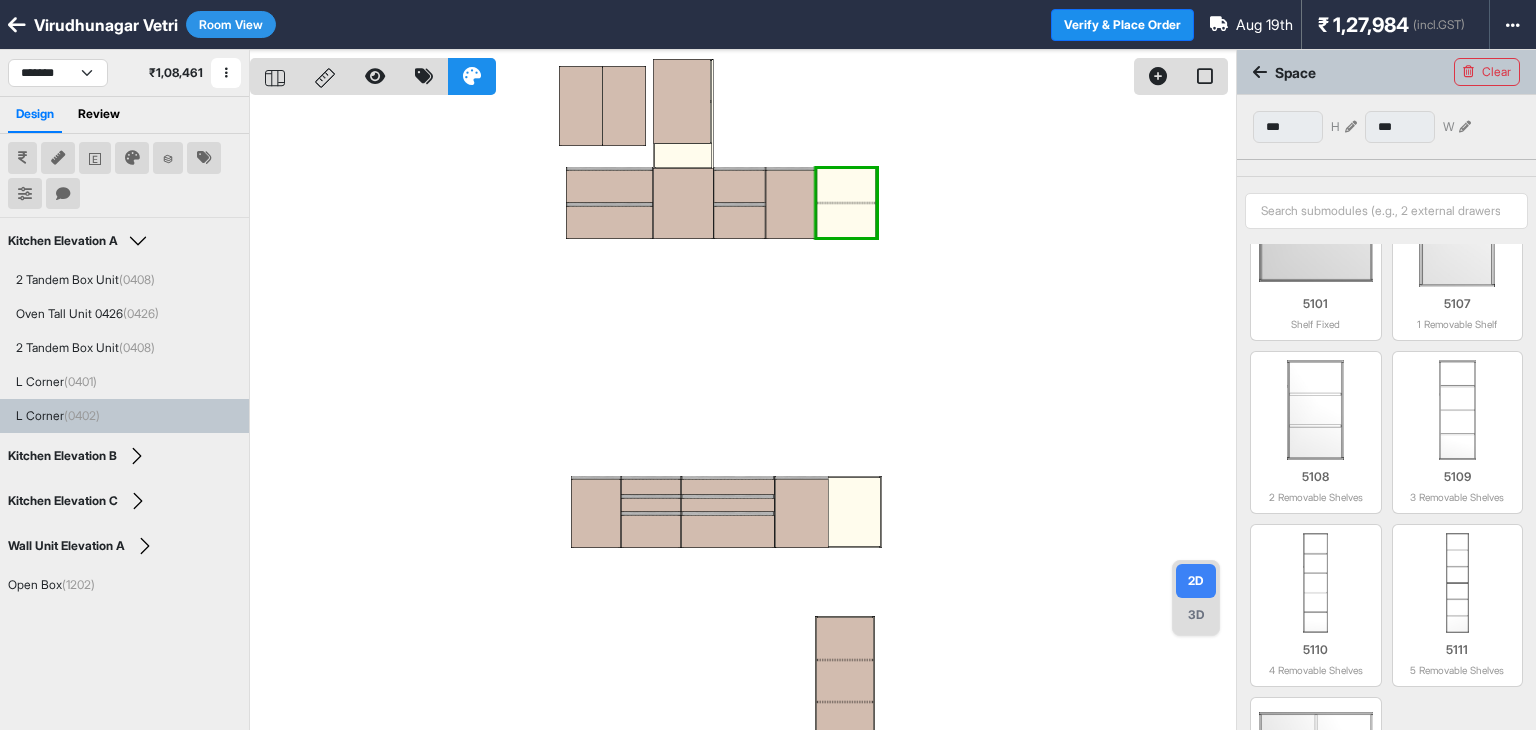 click on "Room View" at bounding box center [231, 24] 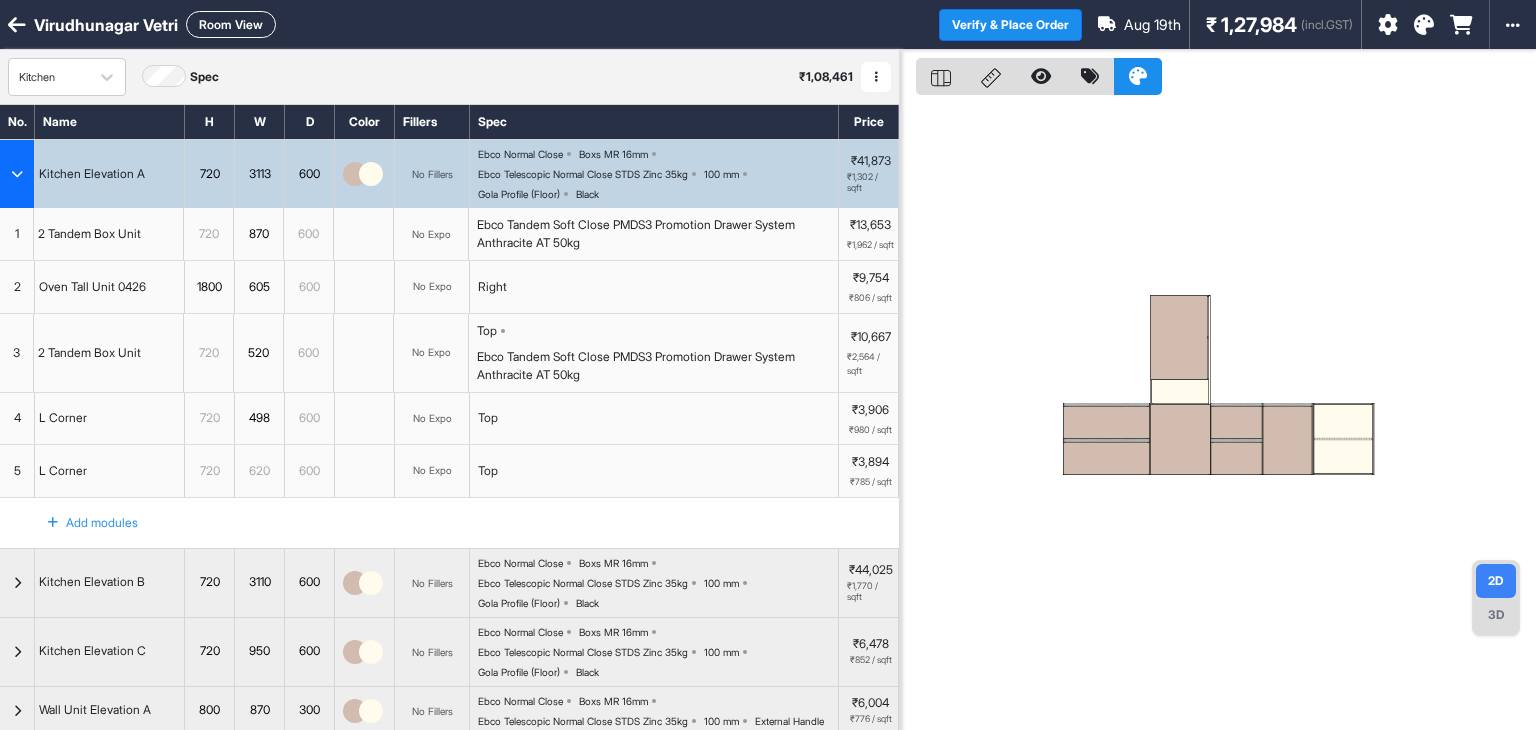 click on "Top" at bounding box center [654, 471] 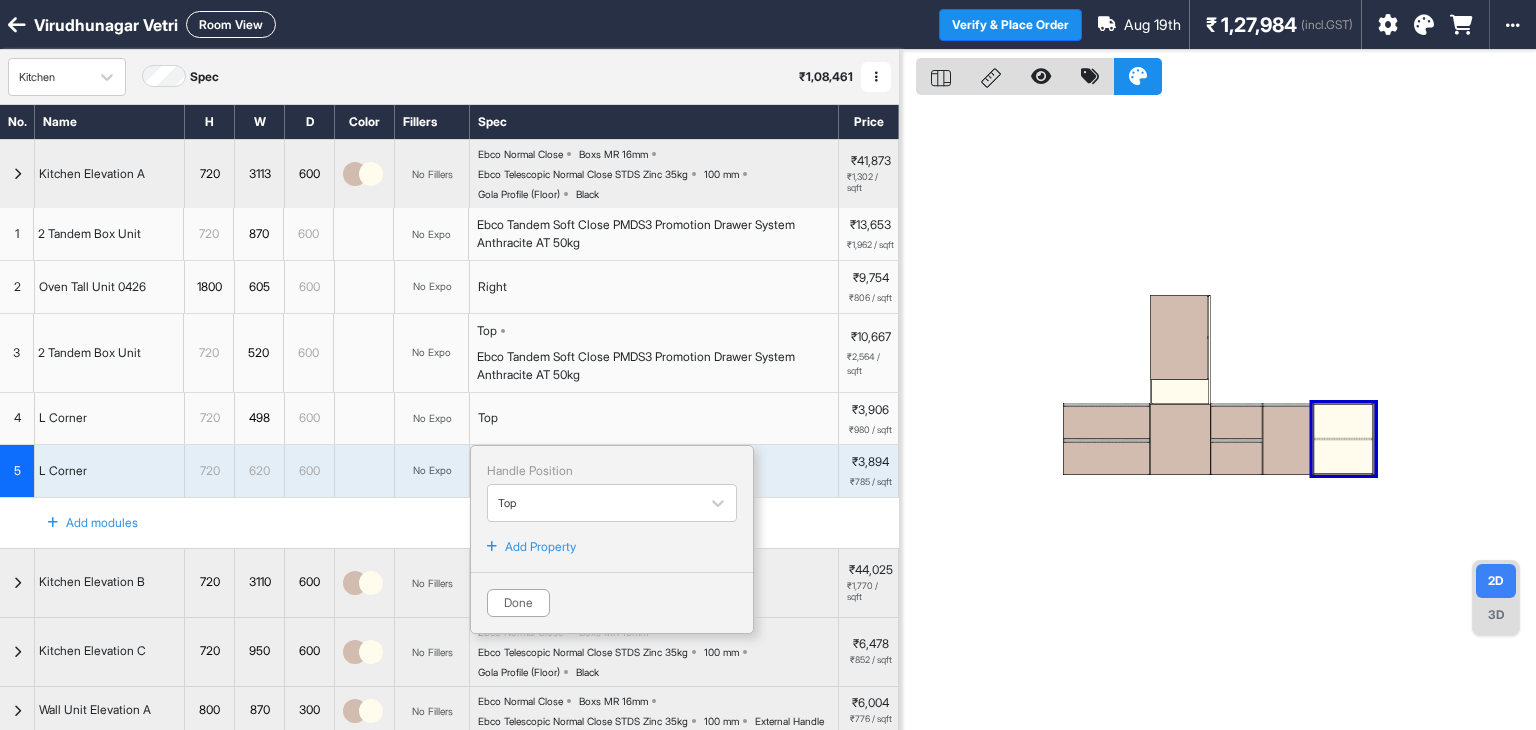 click on "Handle Position" at bounding box center (612, 471) 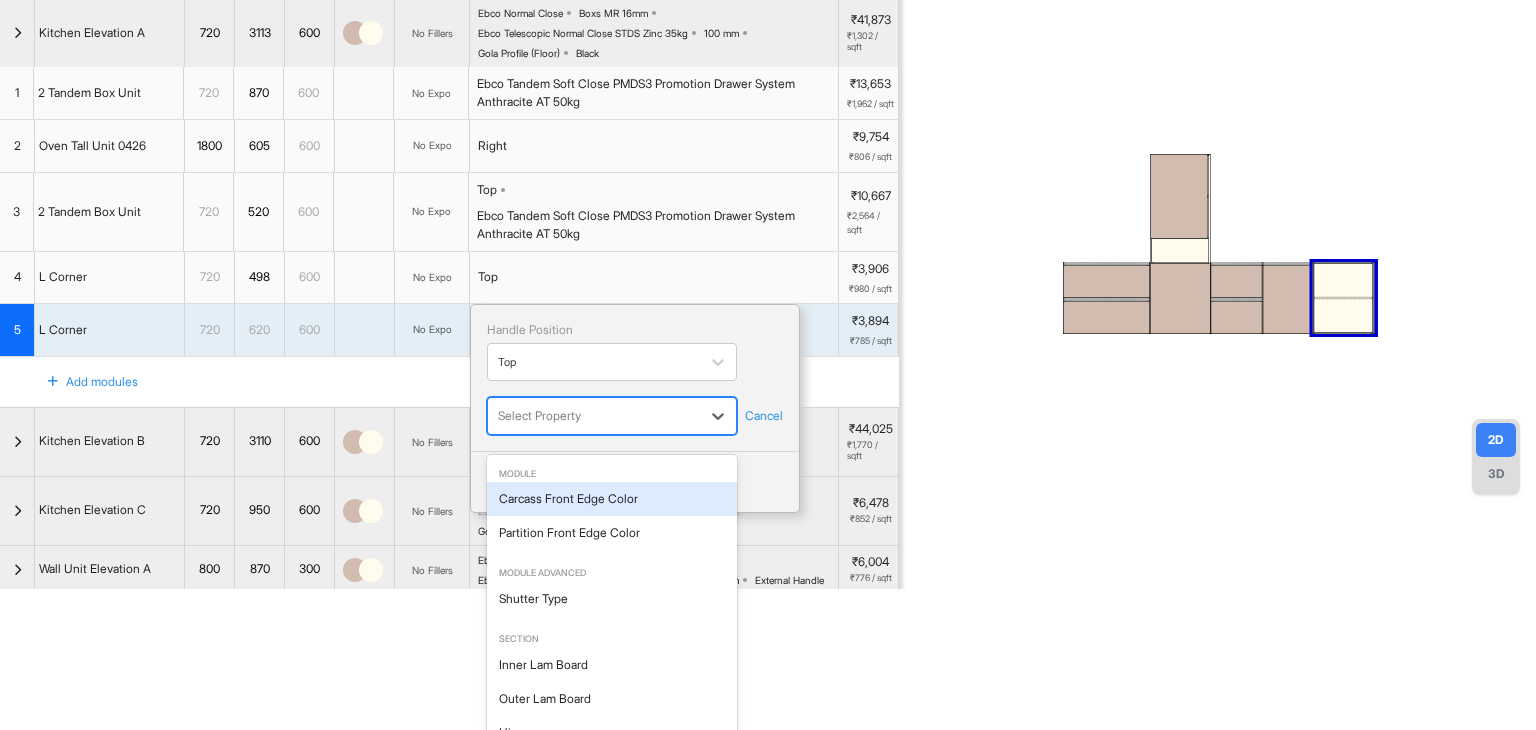 scroll, scrollTop: 166, scrollLeft: 0, axis: vertical 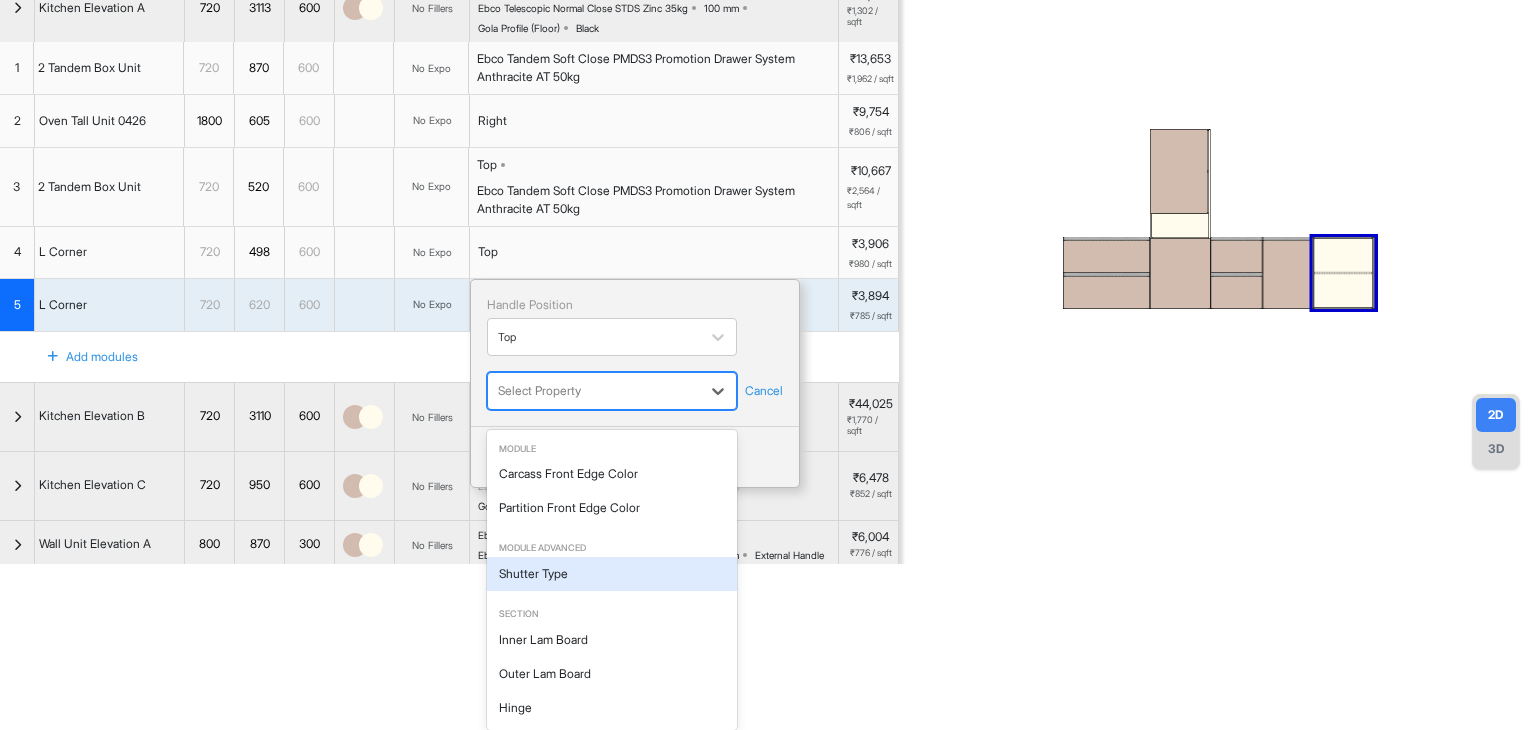 click on "Shutter Type" at bounding box center (612, 574) 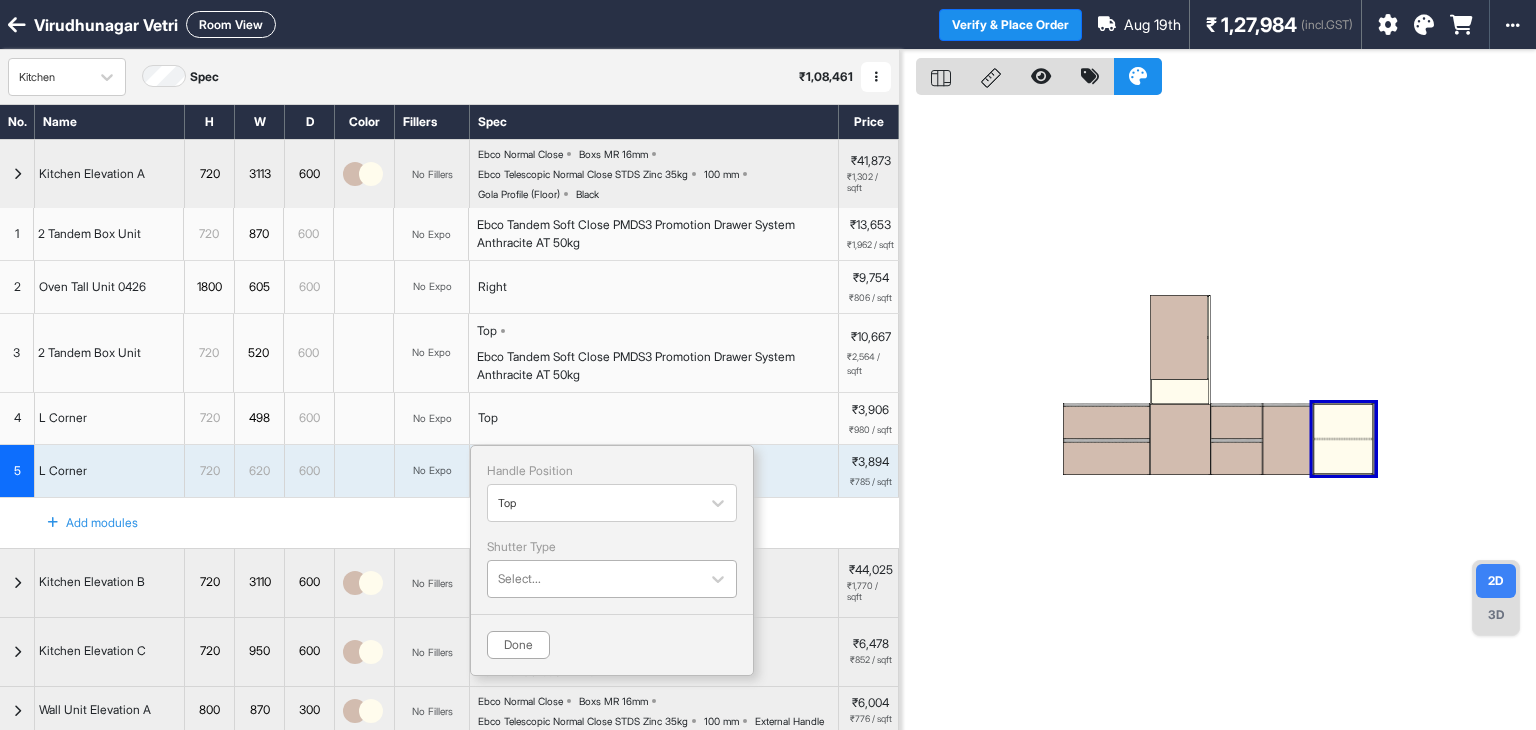 click at bounding box center [594, 579] 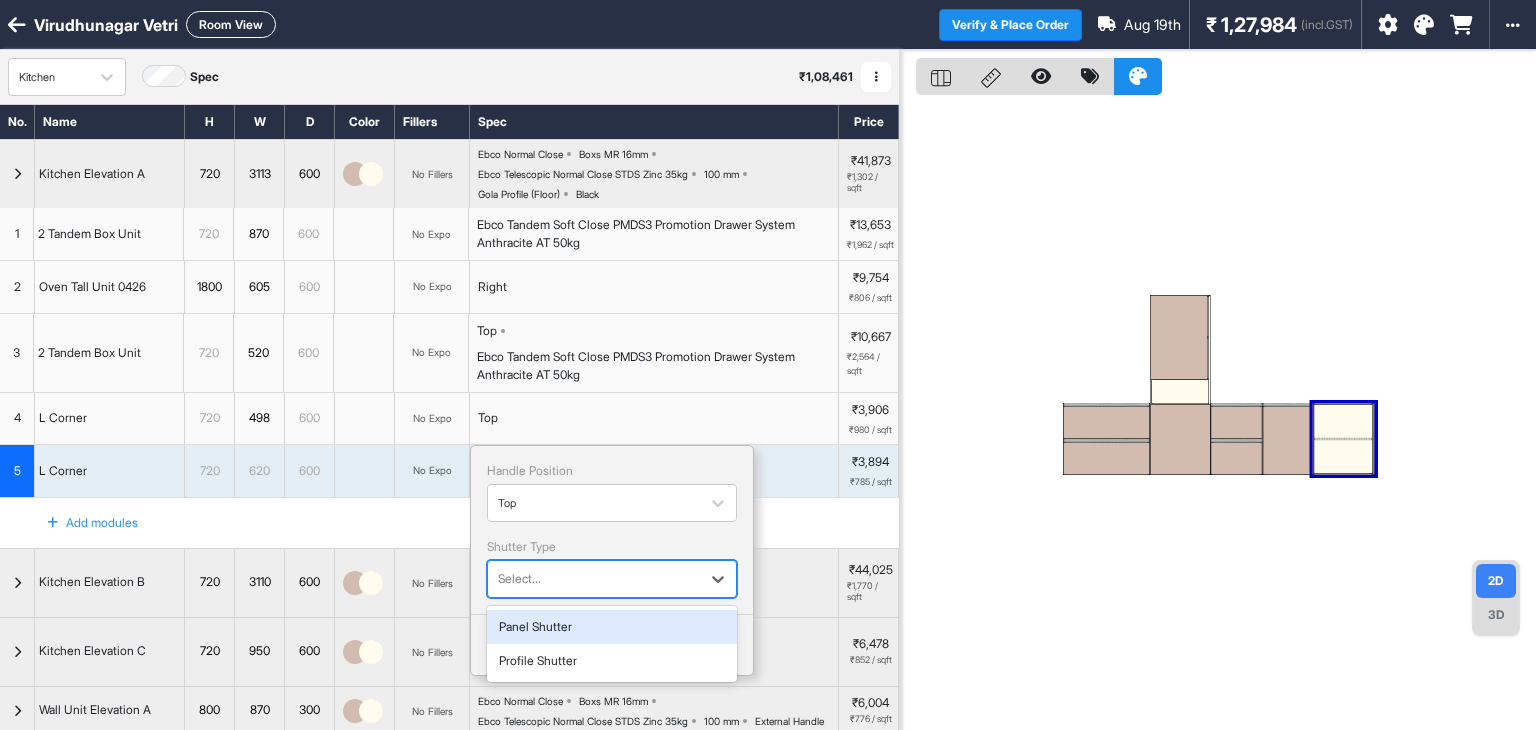 click on "Panel Shutter" at bounding box center [612, 627] 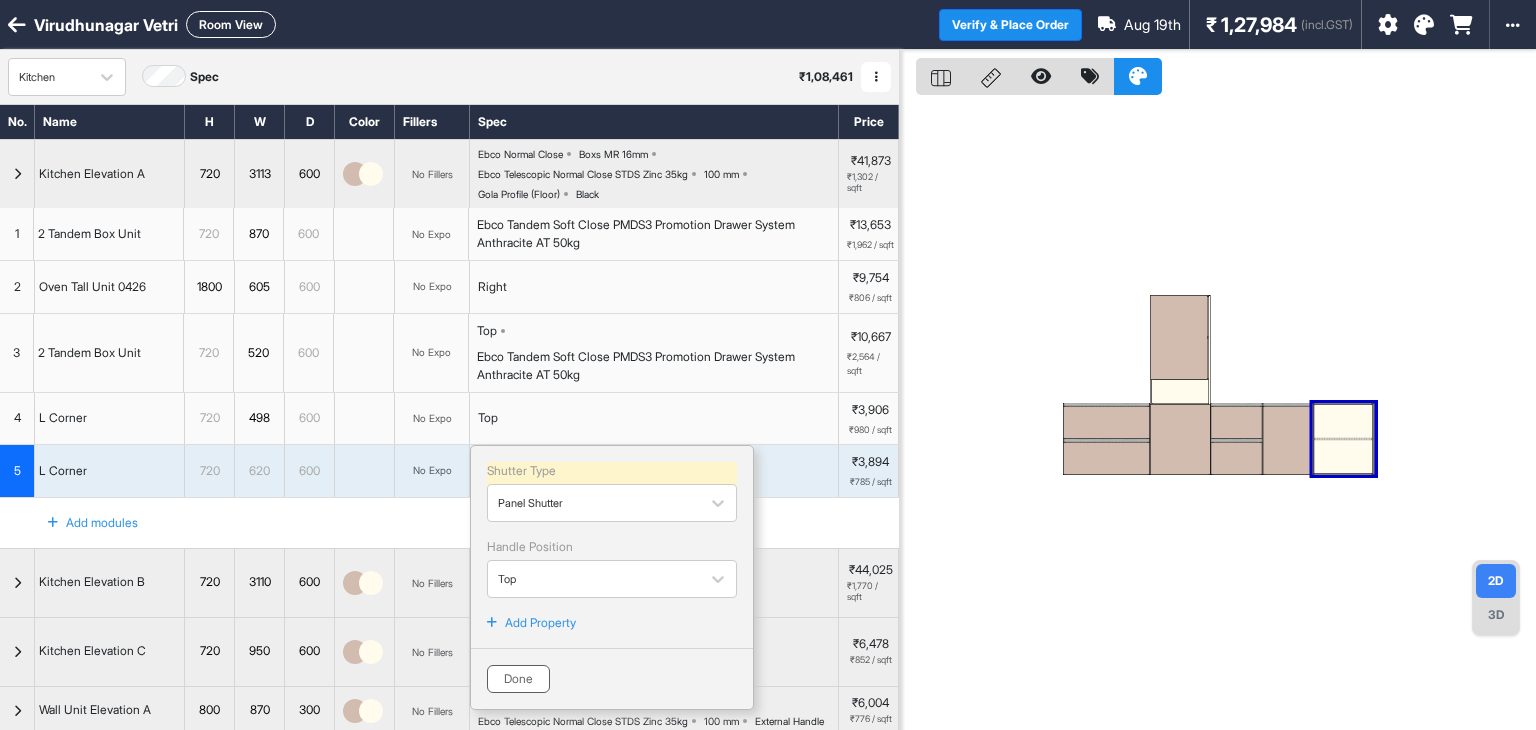 click on "Done" at bounding box center (518, 679) 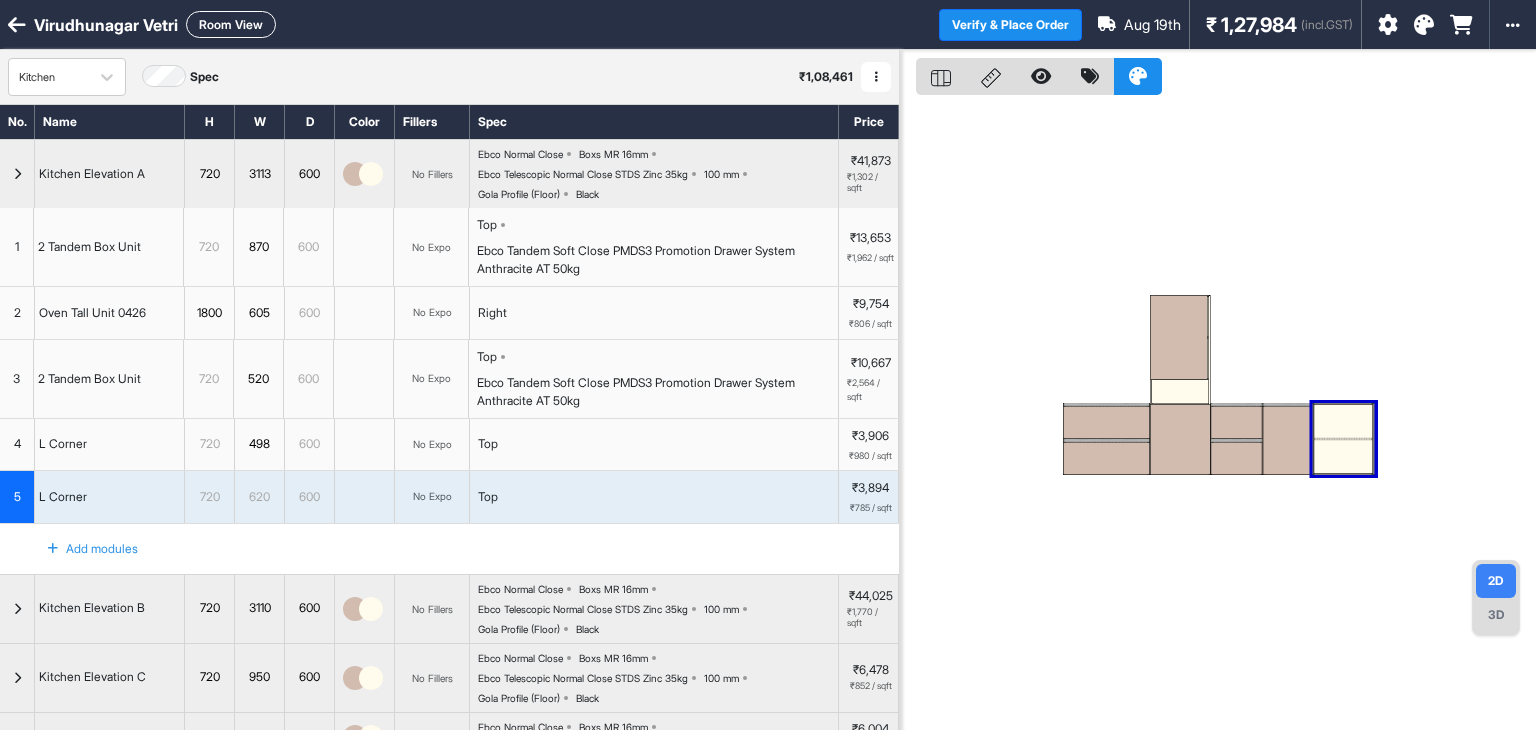 click at bounding box center [1288, 440] 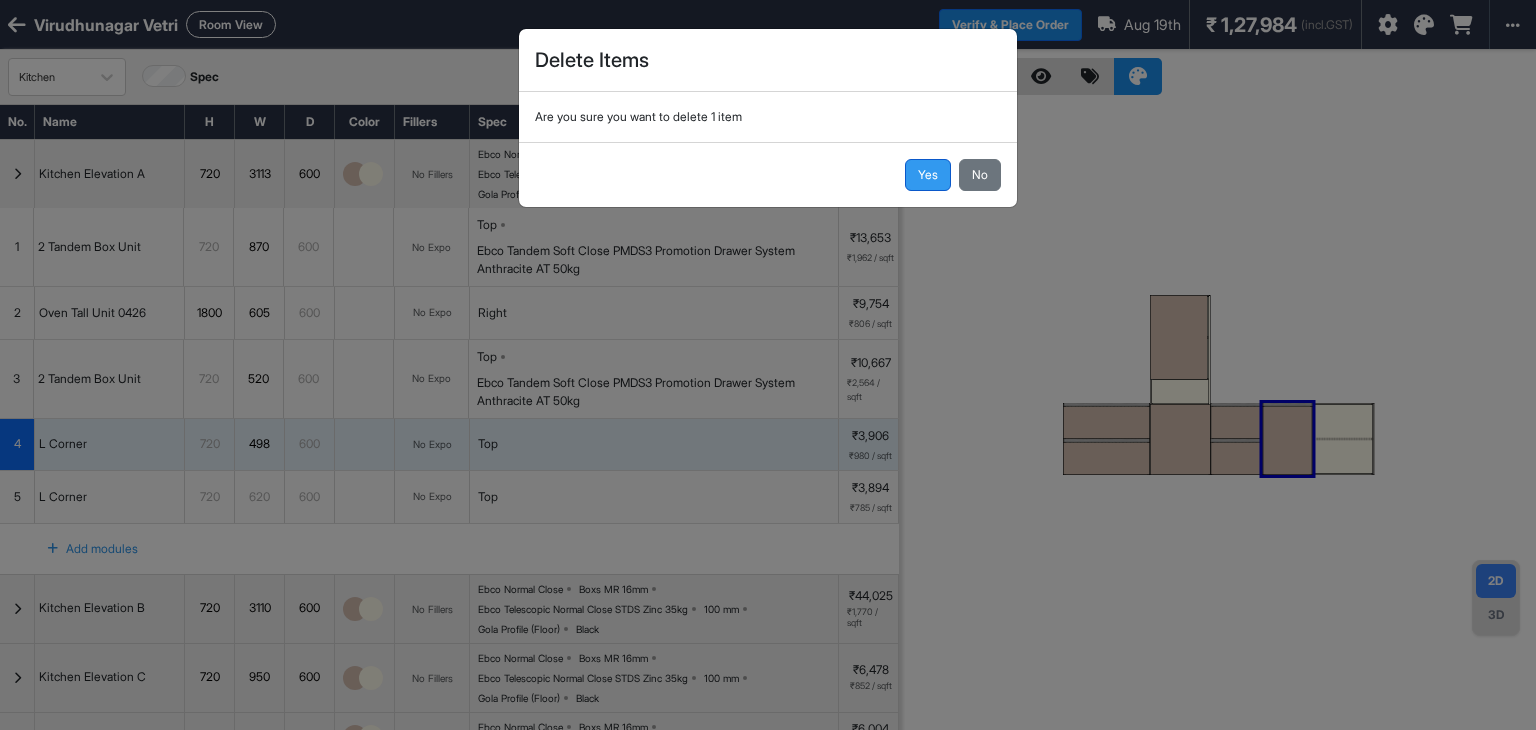 click on "Yes" at bounding box center [928, 175] 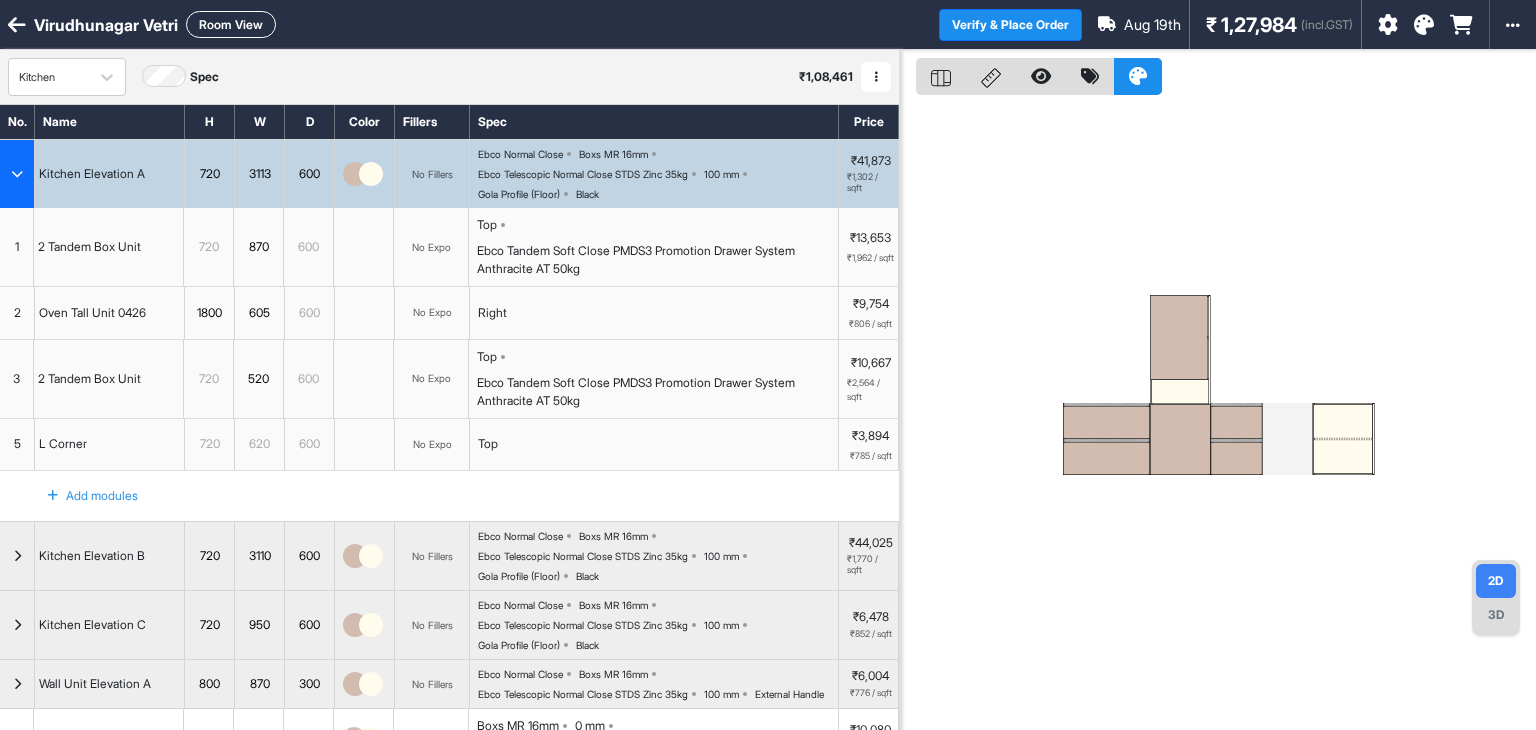 scroll, scrollTop: 50, scrollLeft: 0, axis: vertical 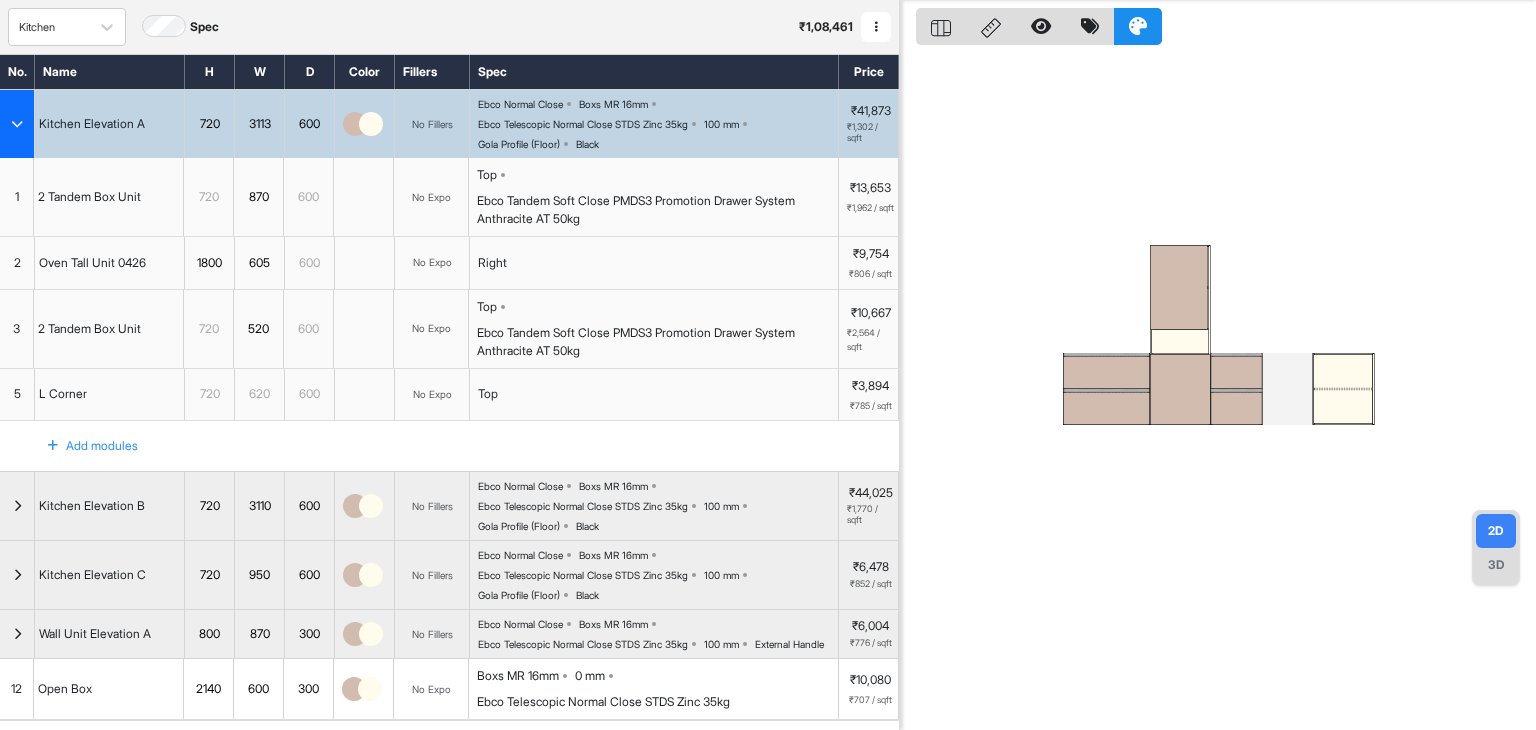 click at bounding box center (1343, 371) 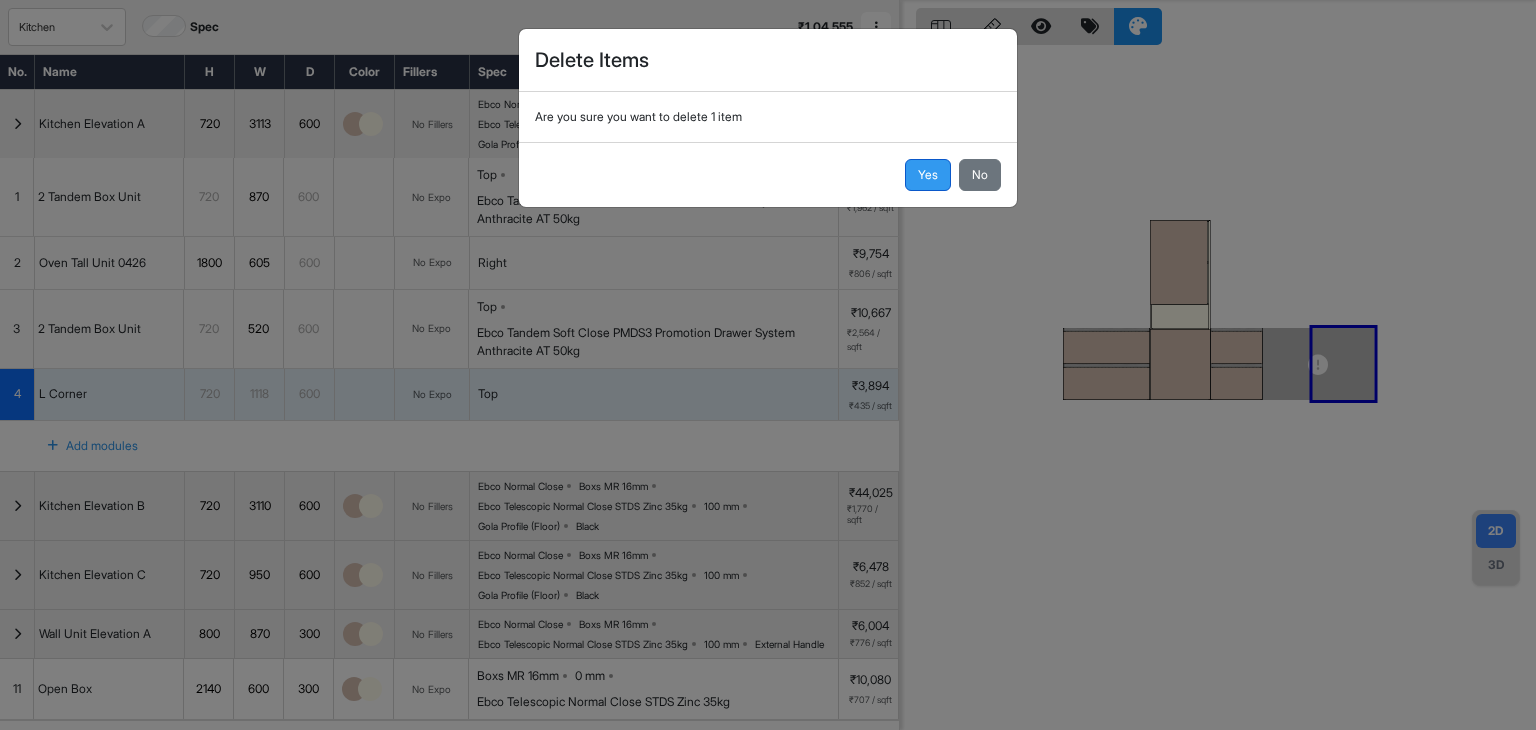 click on "Yes" at bounding box center (928, 175) 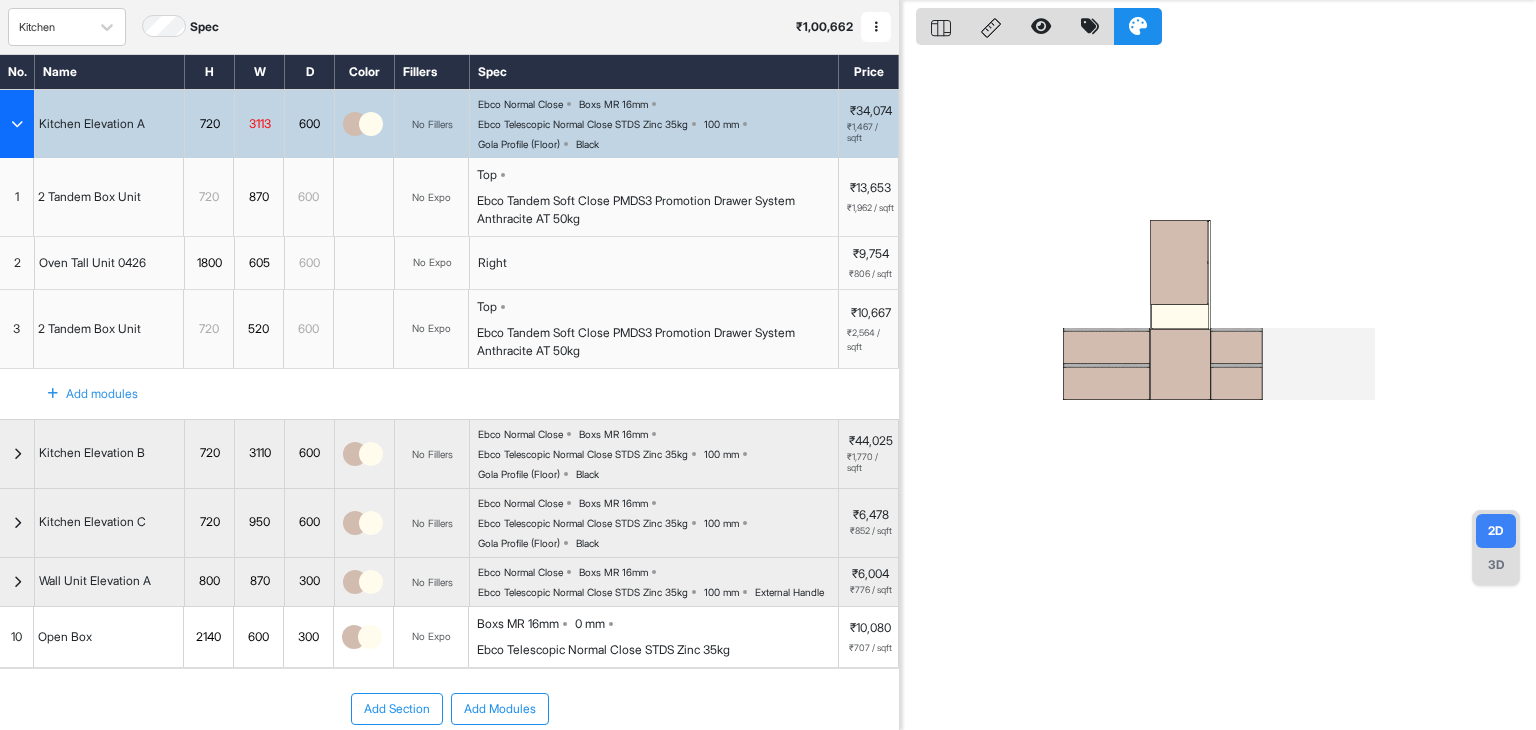 click at bounding box center [53, 394] 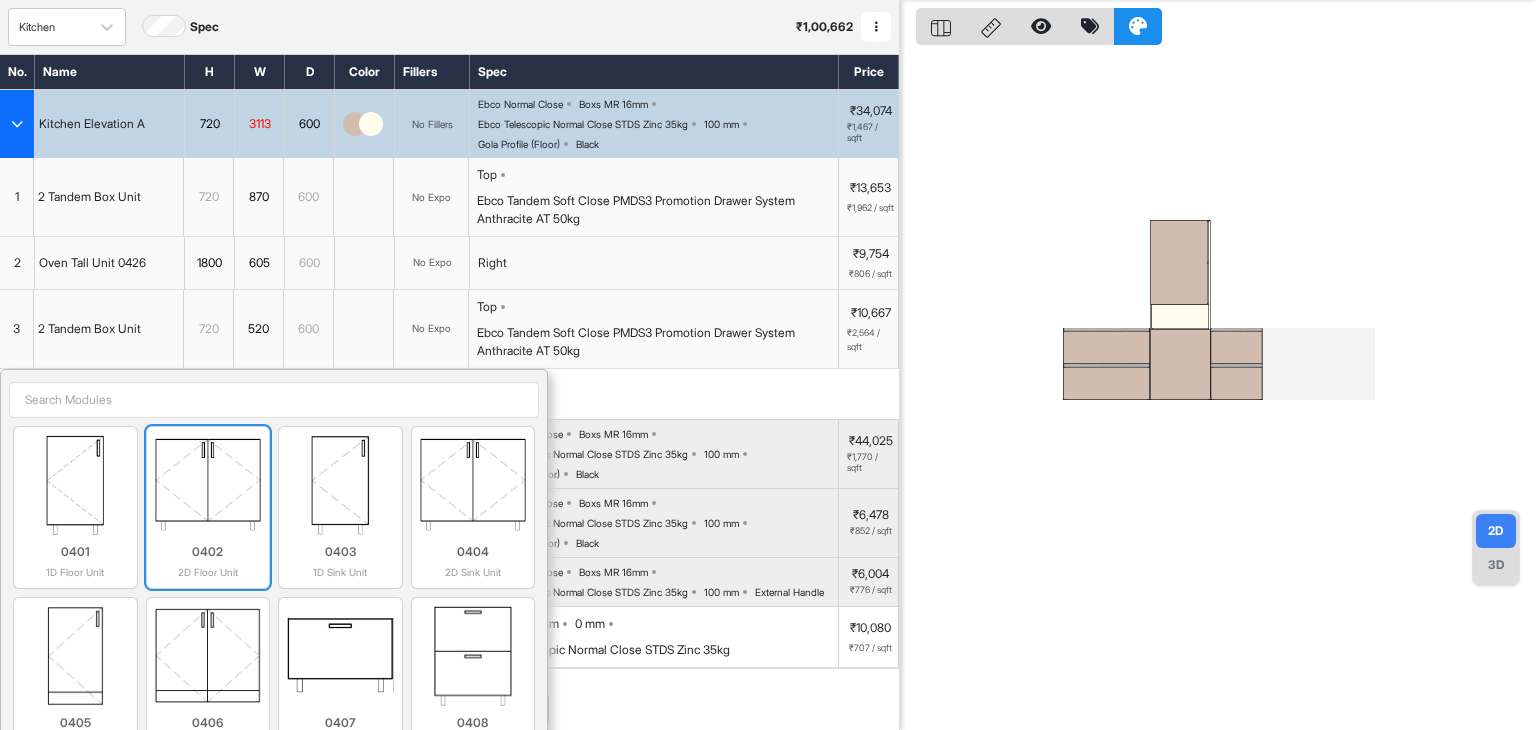 click at bounding box center (208, 485) 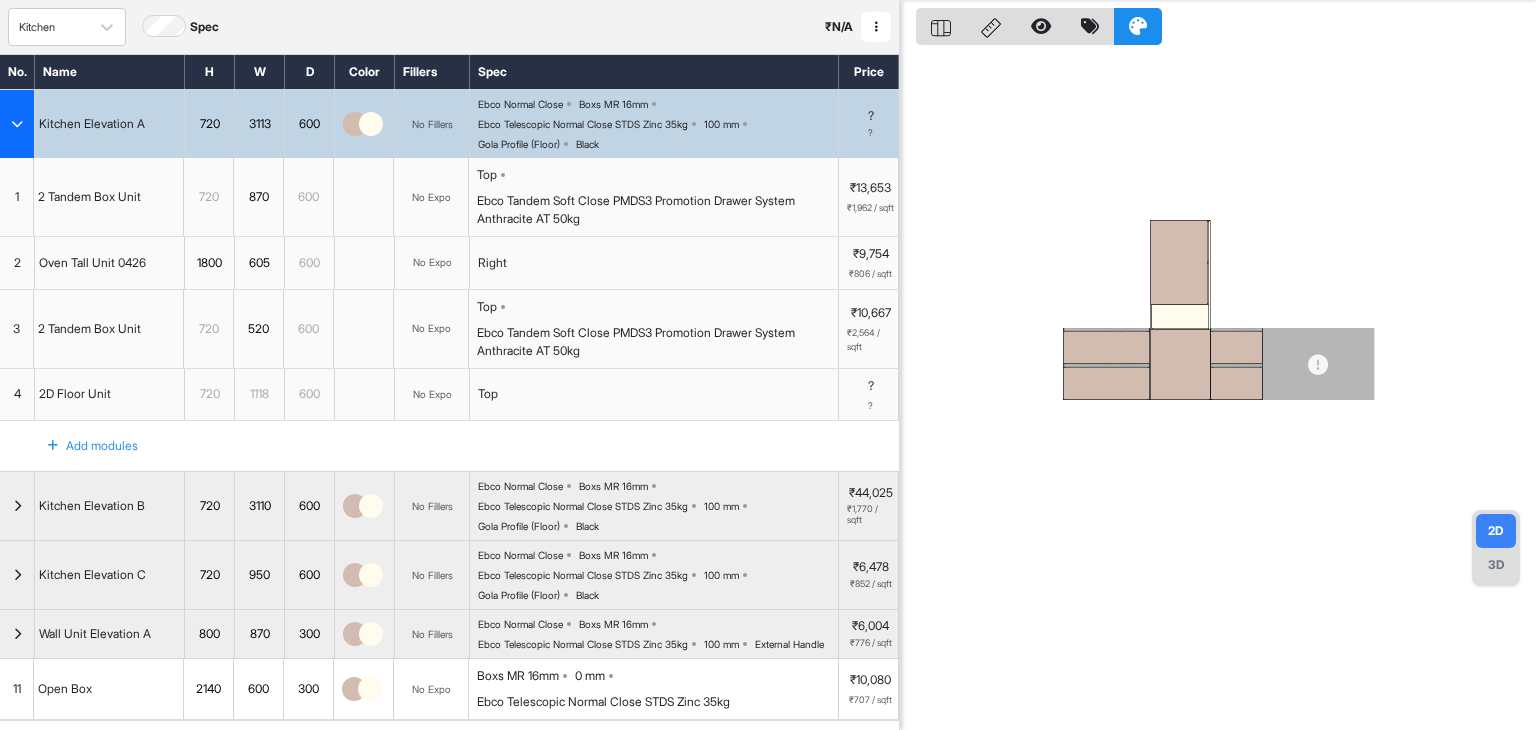click on "1118" at bounding box center (259, 394) 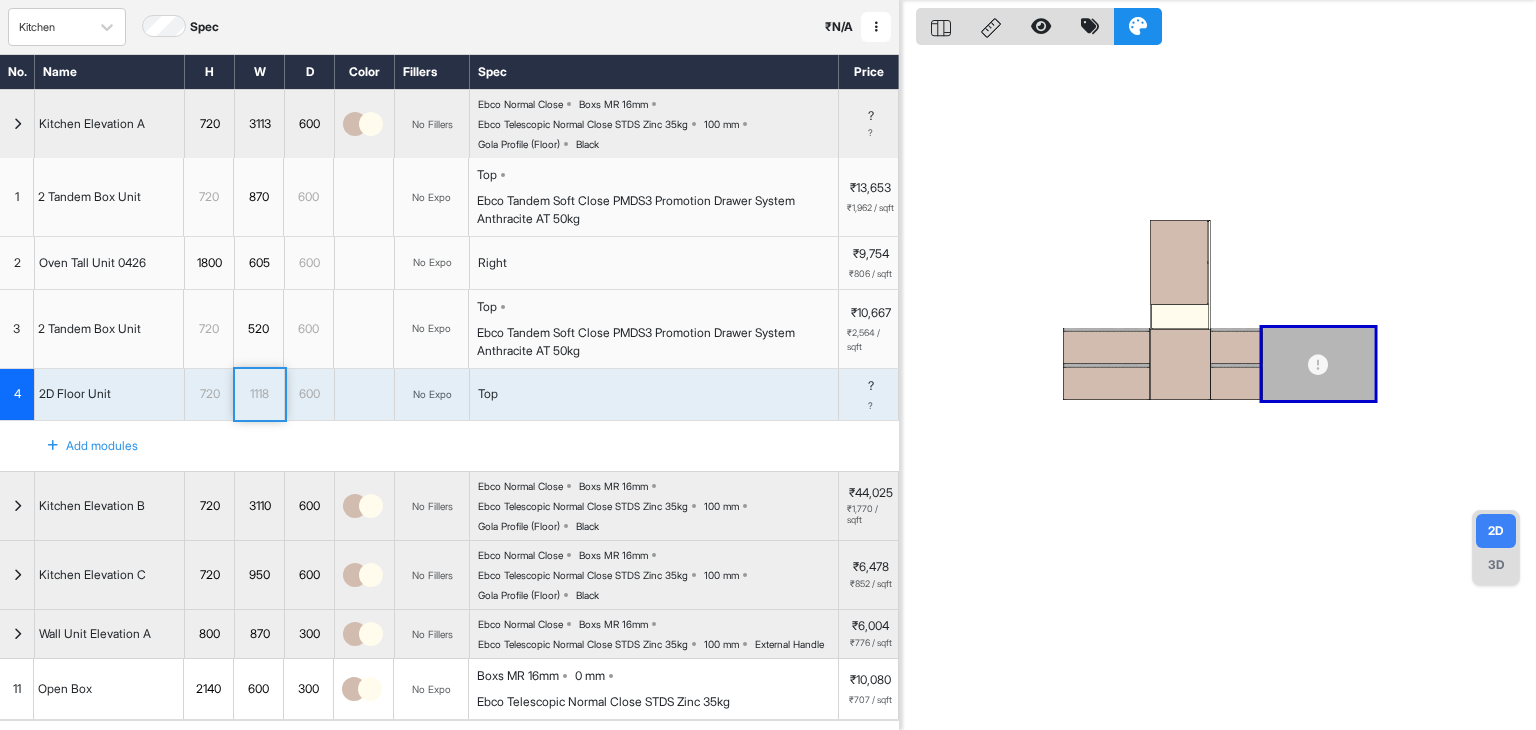 click on "1118" at bounding box center (259, 394) 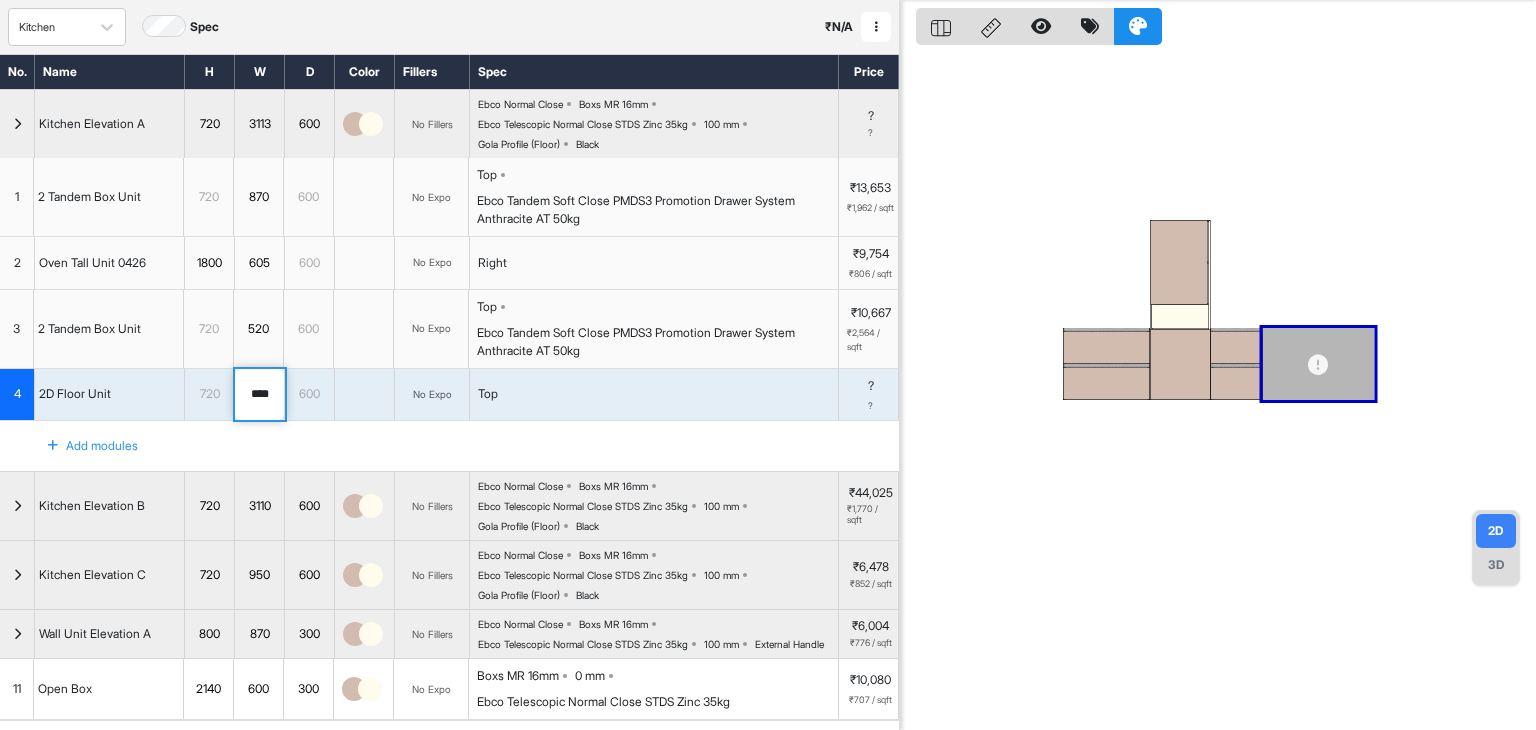 click on "****" at bounding box center (259, 395) 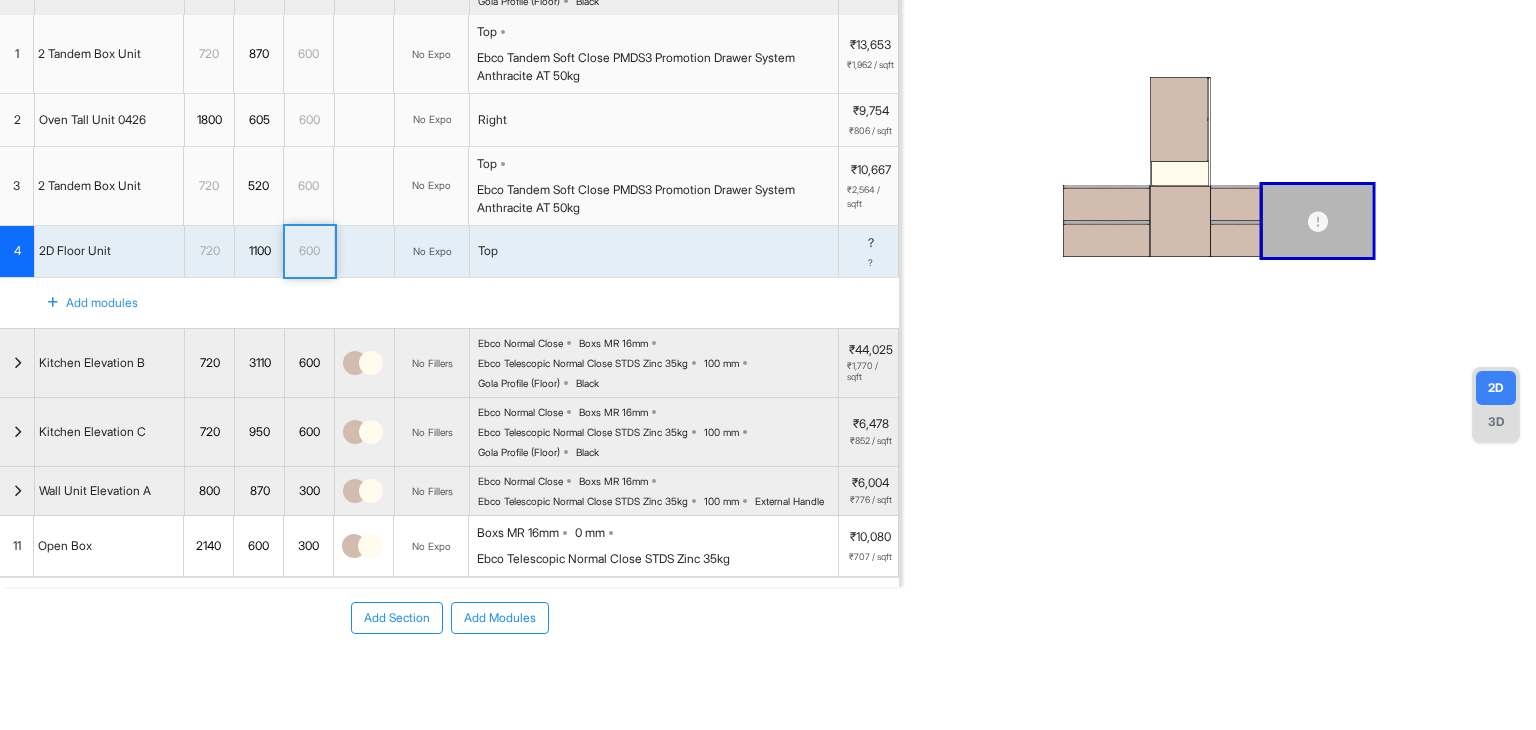 scroll, scrollTop: 159, scrollLeft: 0, axis: vertical 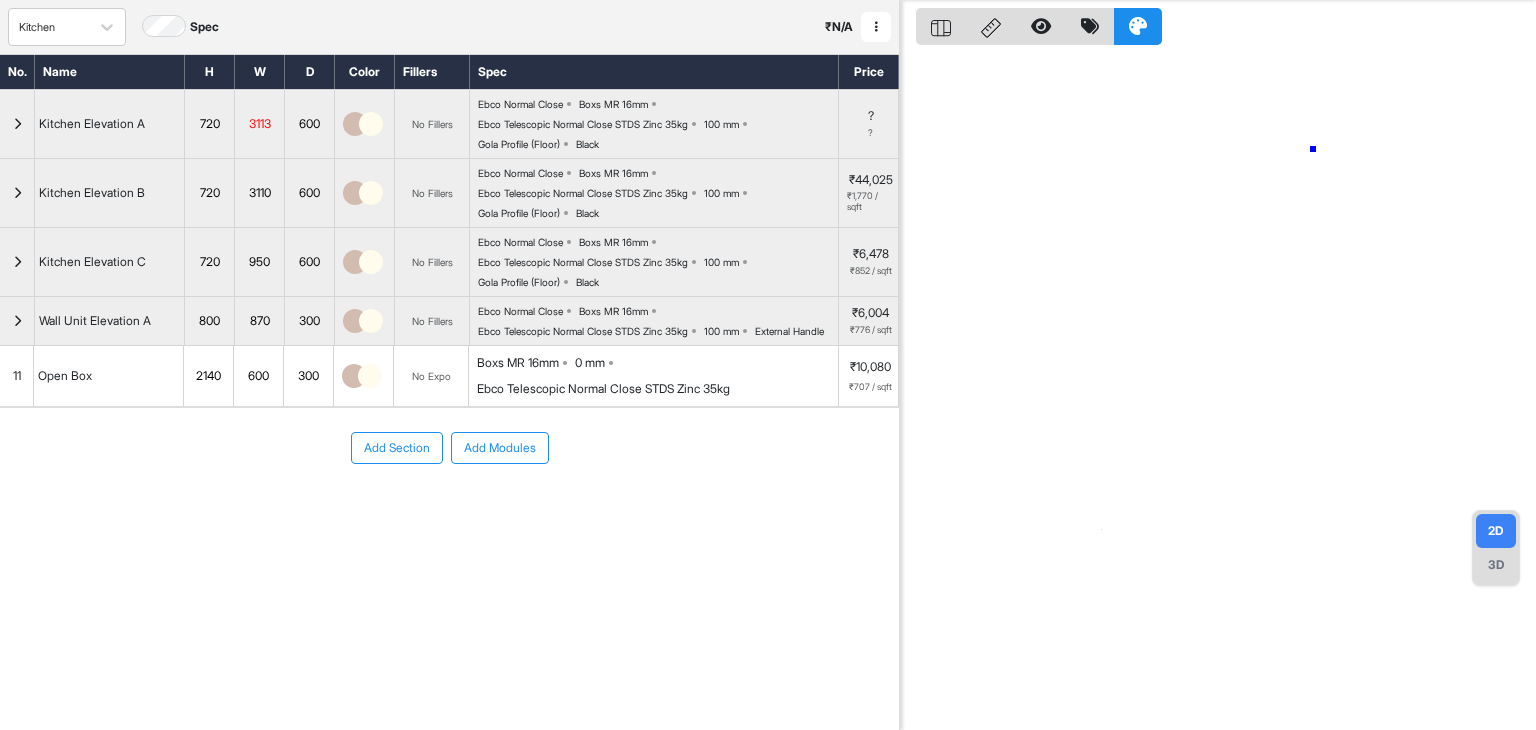 drag, startPoint x: 644, startPoint y: 2, endPoint x: 1315, endPoint y: 149, distance: 686.9134 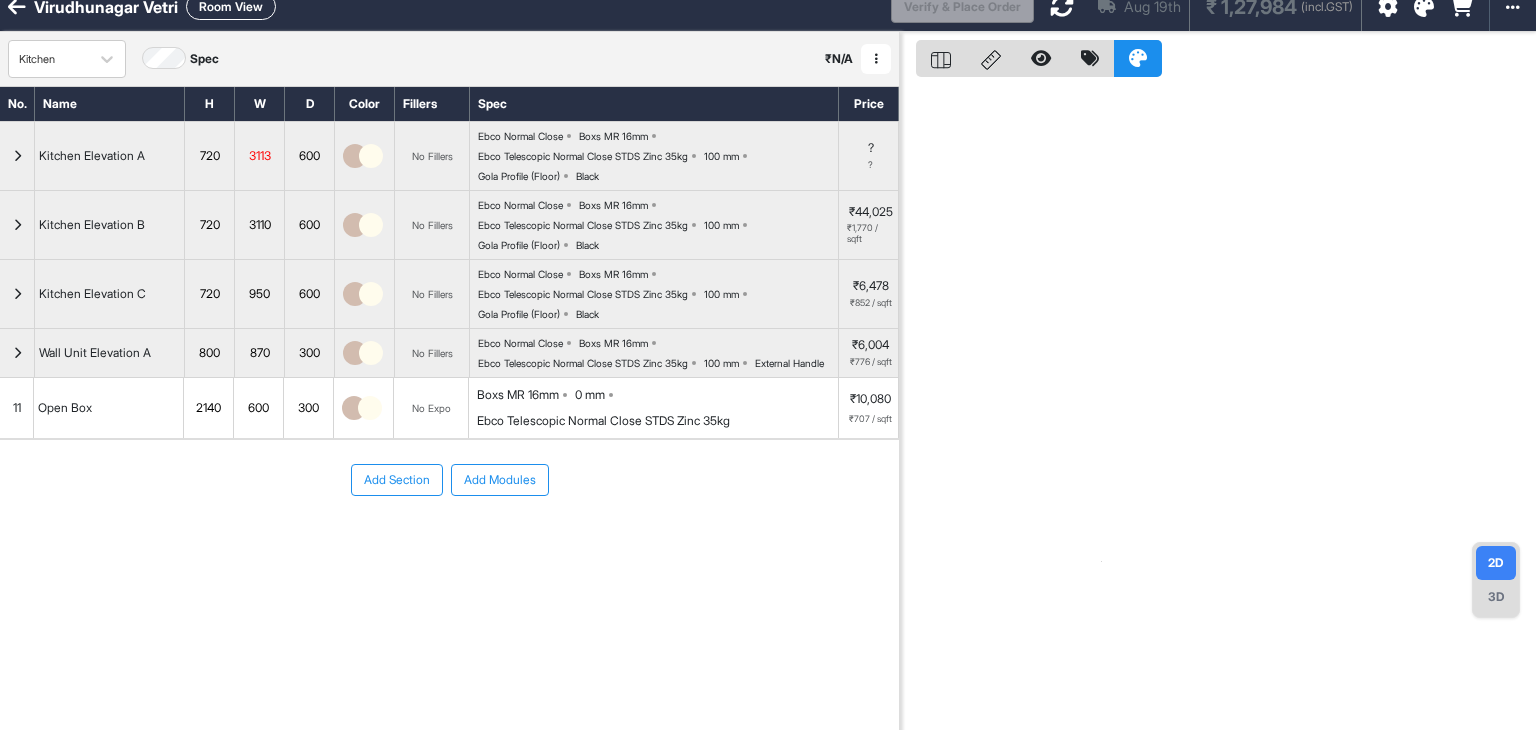 scroll, scrollTop: 0, scrollLeft: 0, axis: both 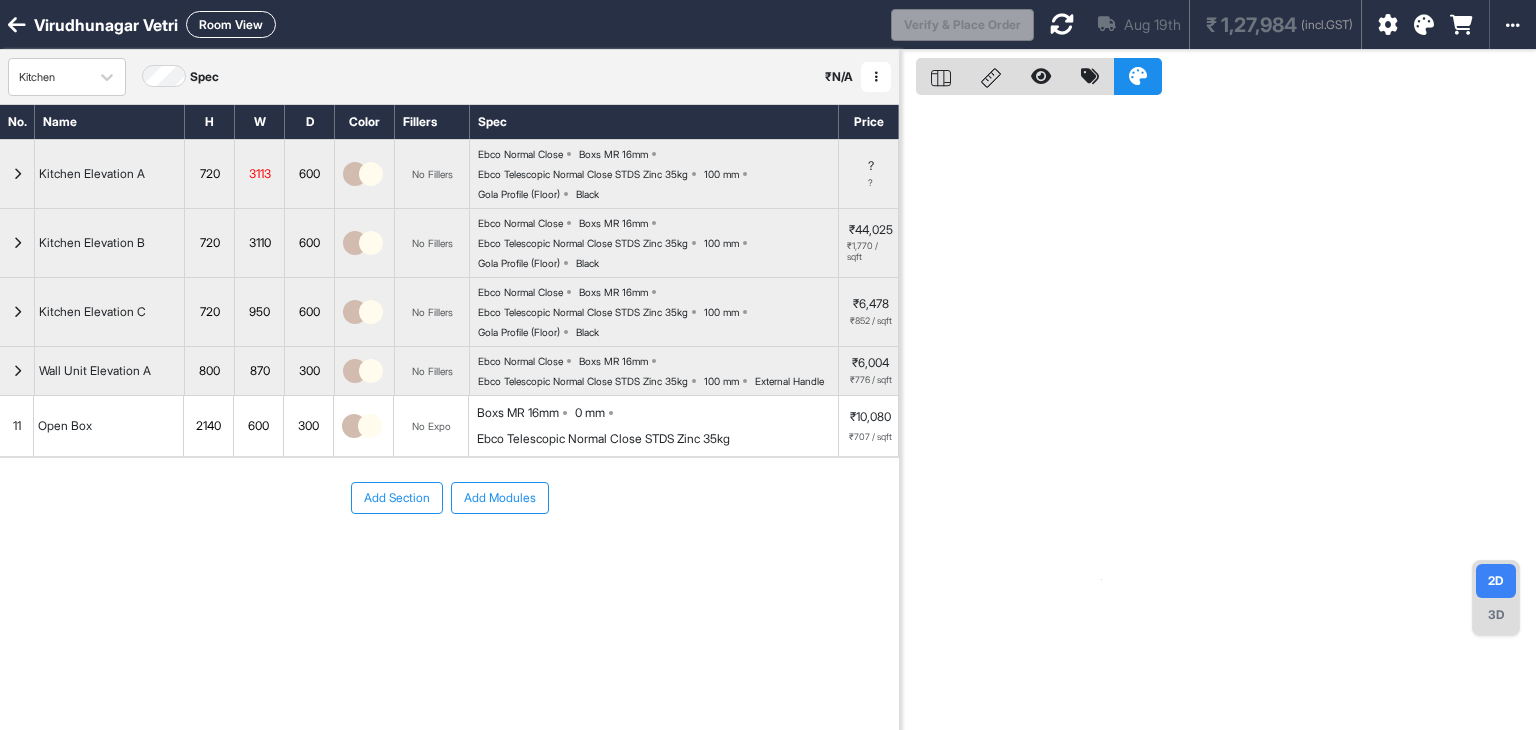 click on "Aug 19th ₹ 1,27,984 (incl.GST)" at bounding box center (1197, 24) 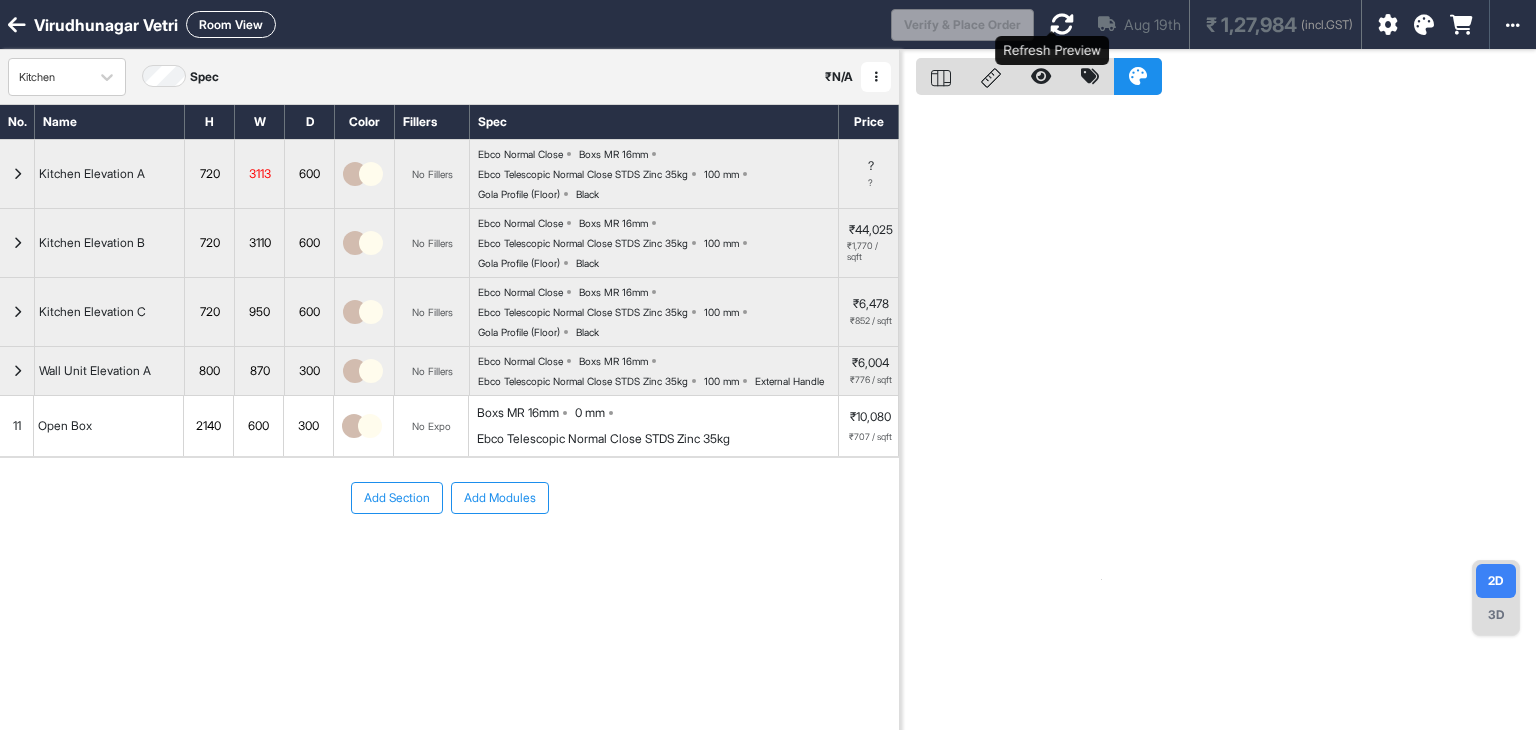 click at bounding box center (1062, 24) 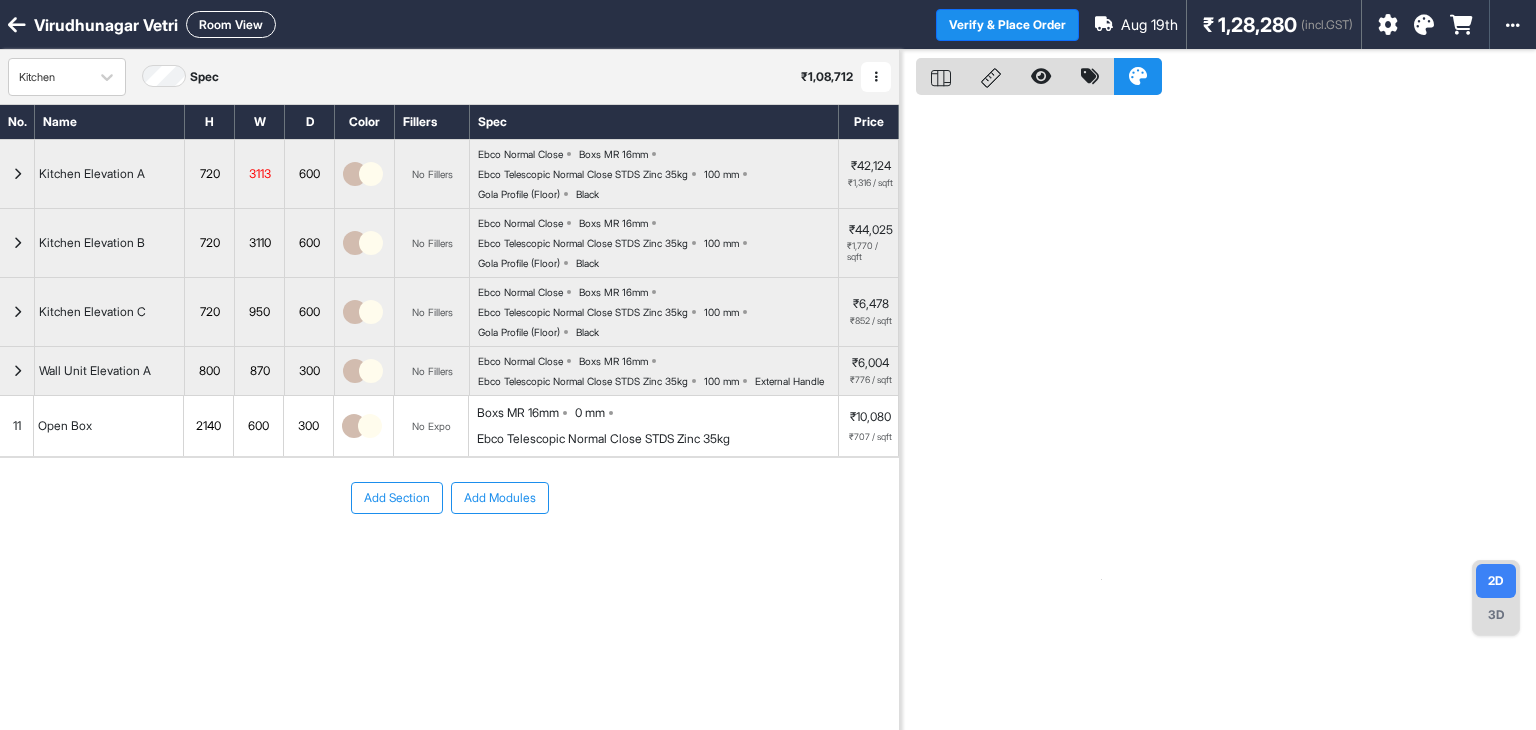 click at bounding box center [17, 174] 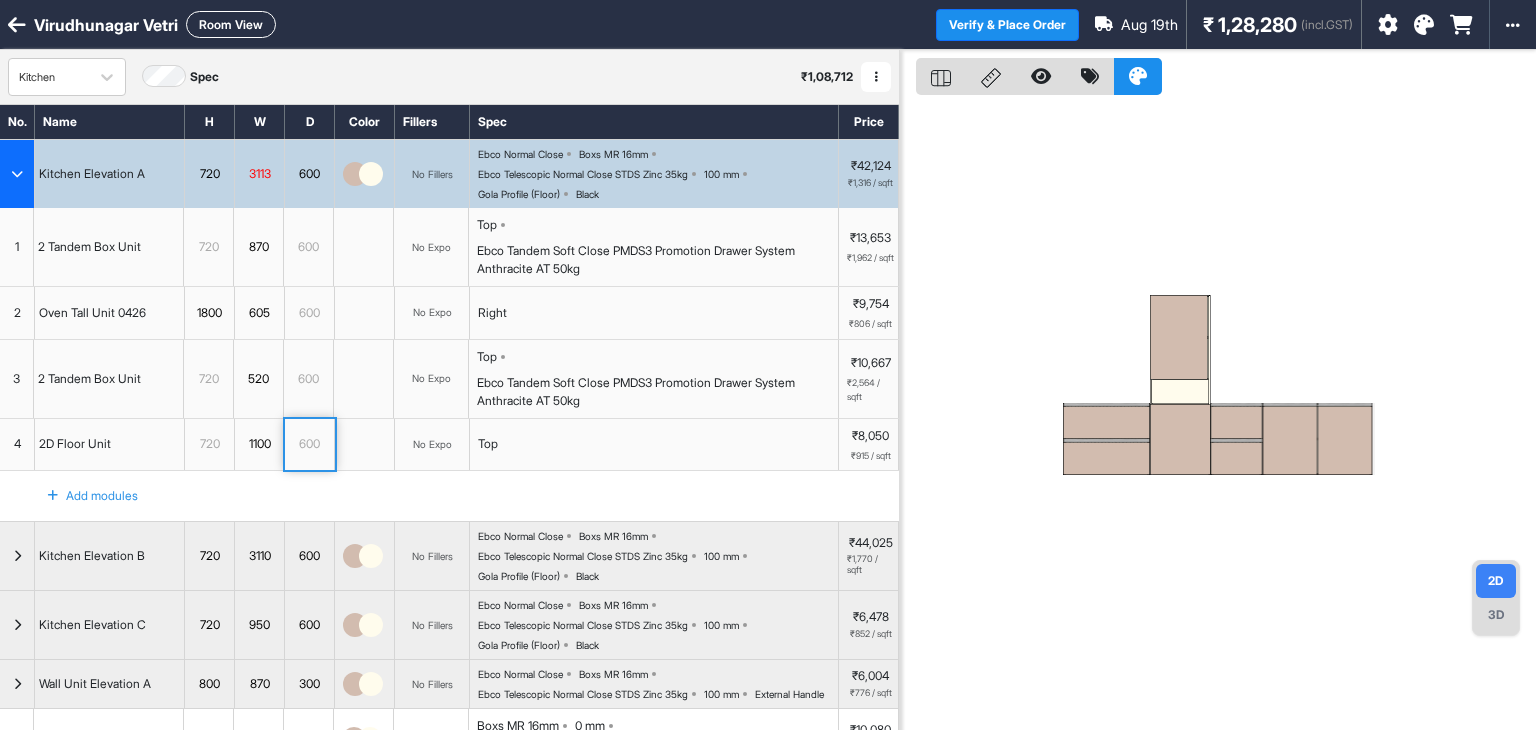 click on "2D Floor Unit" at bounding box center [75, 444] 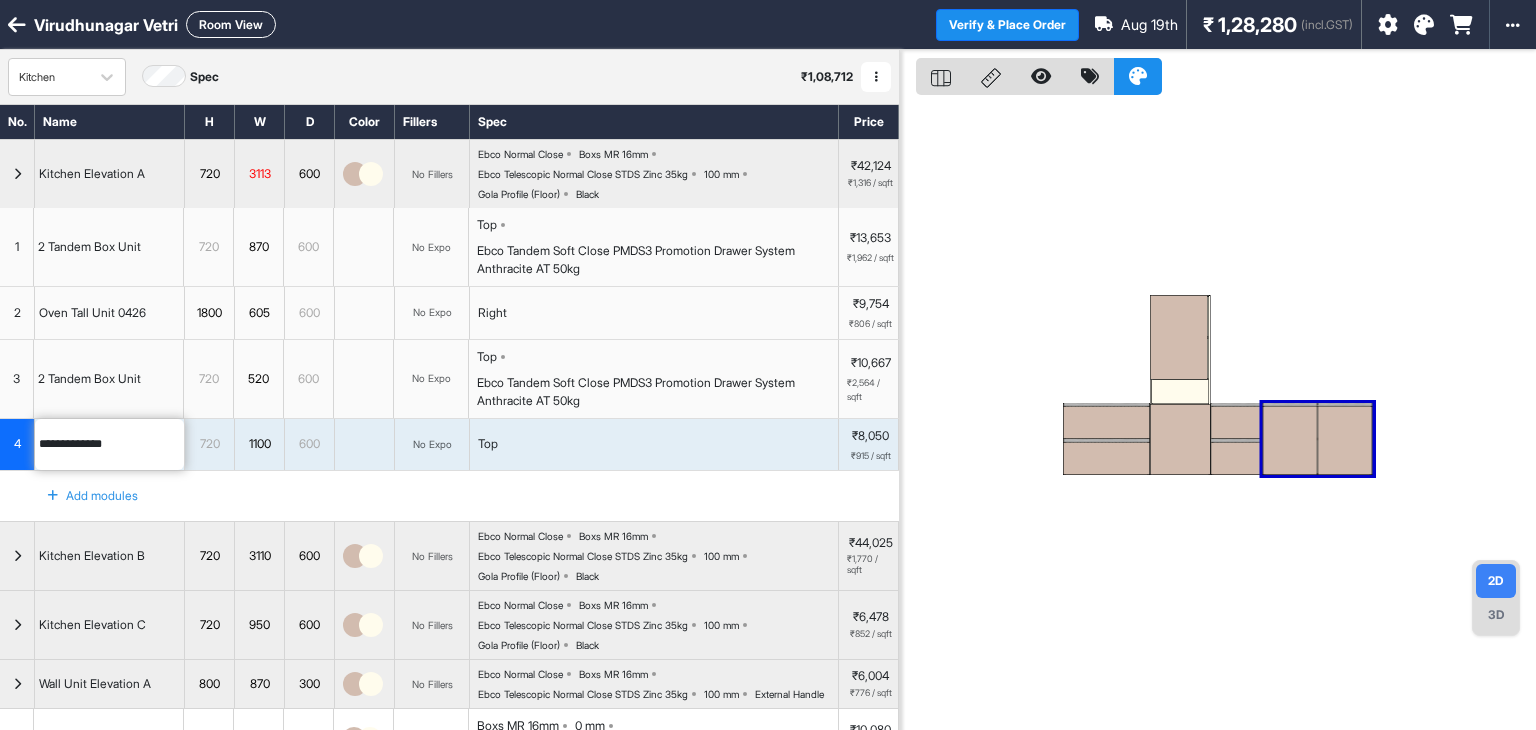 click on "**********" at bounding box center (109, 445) 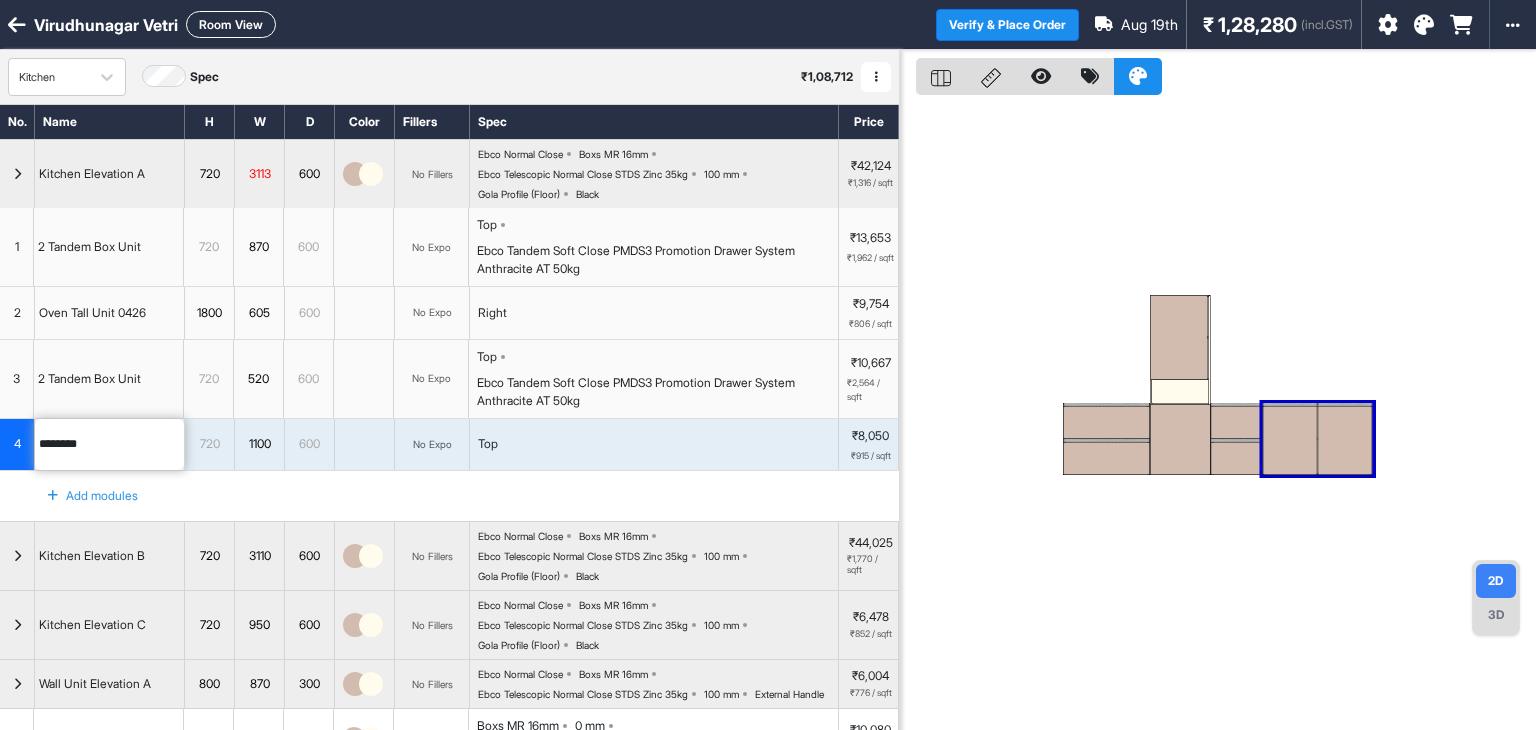 type on "********" 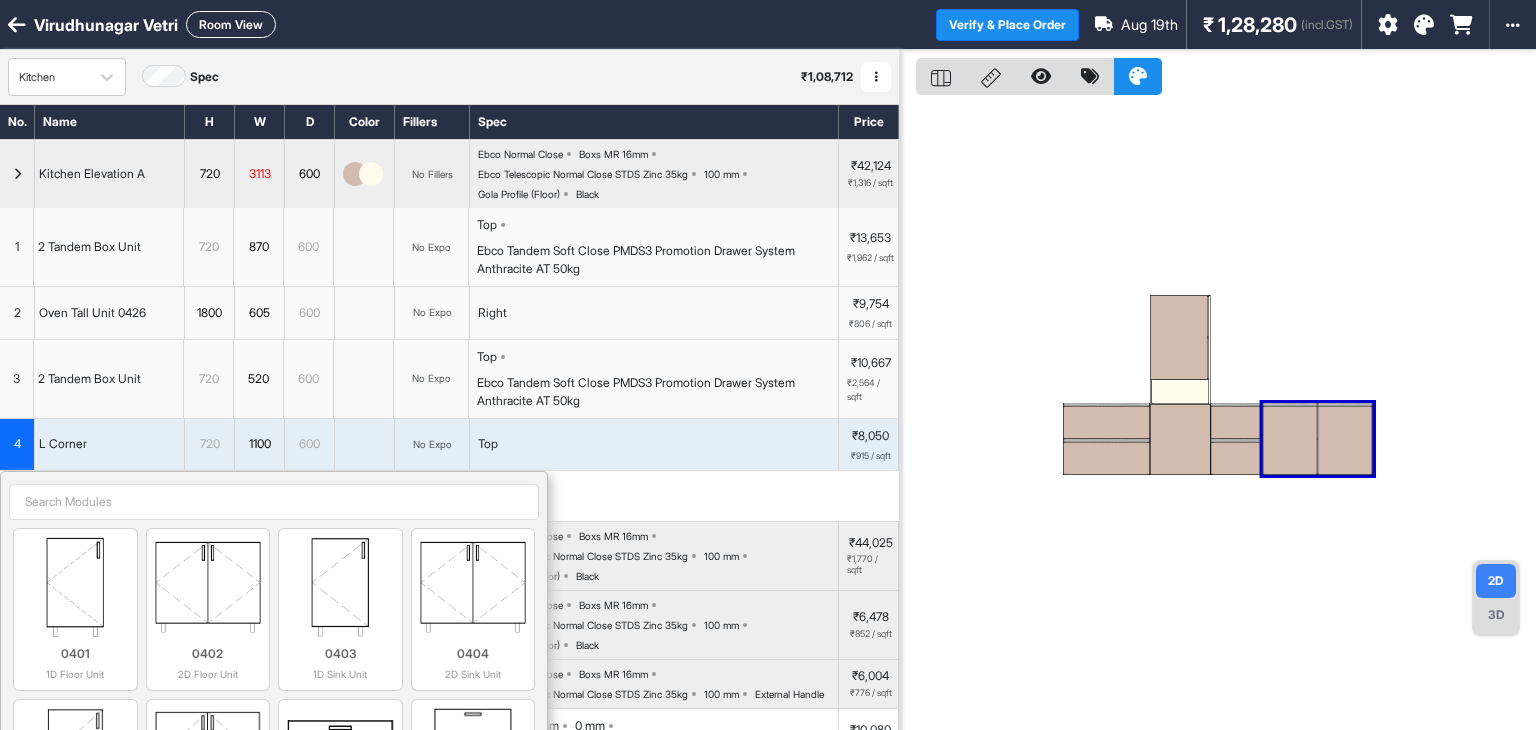 click on "Add modules 0401 1D Floor Unit 0402 2D Floor Unit 0403 1D Sink Unit 0404 2D Sink Unit 0405 1D Cylinder Unit 0406 2D Cylinder Unit 0407 1 Tandem Box Unit 0408 2 Tandem Box Unit 0409 3 Tandem Box Unit 0410 Bottle Pullout Unit 0411 1 Wire Basket Unit 0412 2 Wire Basket Unit 0413 3 Wire Basket Unit 0414 1 Wicker Basket Unit 0415 2 Wicker Basket Unit 0416 3 Wicker Basket Unit 0417 4 Wicker Basket Unit 0421 2D Kitchen Frame & Shutter 0424 L Box - 2D Unit 0424 1031 Pocket Door Unit 0425 Dishwasher Unit 0425 1311 Color Panel 1016 Skirting 1301 Left End Panel (18mm) 1001 1 Door Unit 1407 36mm Vertical Ledge - Left Exposed 1401 27mm Vertical Ledge - Left Exposed 1302 Right End Panel (18mm) 1017 U Skirting 1002 2 Door Unit 1408 36mm Vertical Ledge - Right Exposed 1402 27mm Vertical Ledge - Right Exposed 1303 Top Panel (18mm) 1018 L Skirting Left 1003 3 Door Unit 1403 27mm Ledge - Top Exposed 1203 Frame Carcass 1409 36mm Ledge - Top Exposed 0803 1D Loft - Left Exposed 1304 Bottom Panel (18mm) 1019 L Skirting Right 1410" at bounding box center [449, 496] 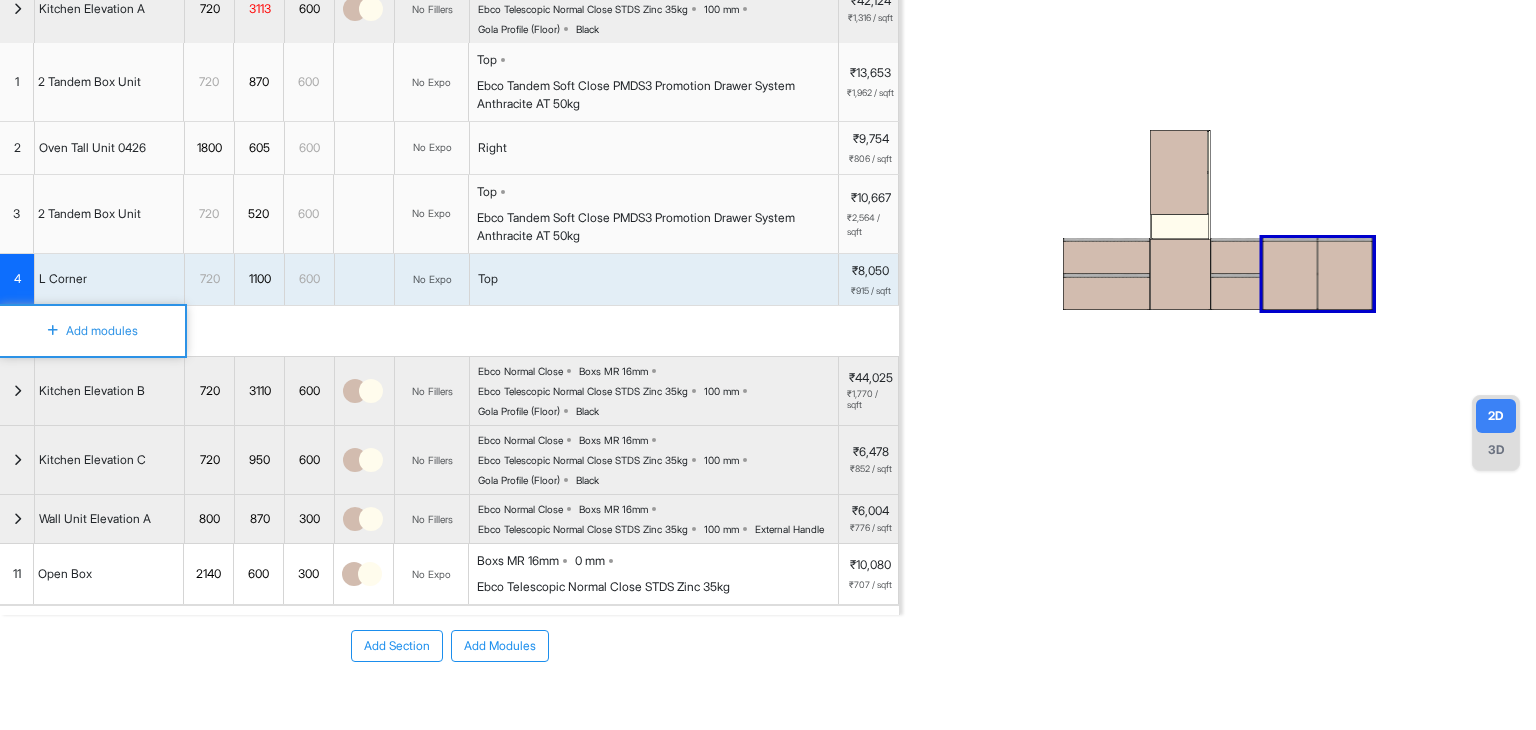 scroll, scrollTop: 200, scrollLeft: 0, axis: vertical 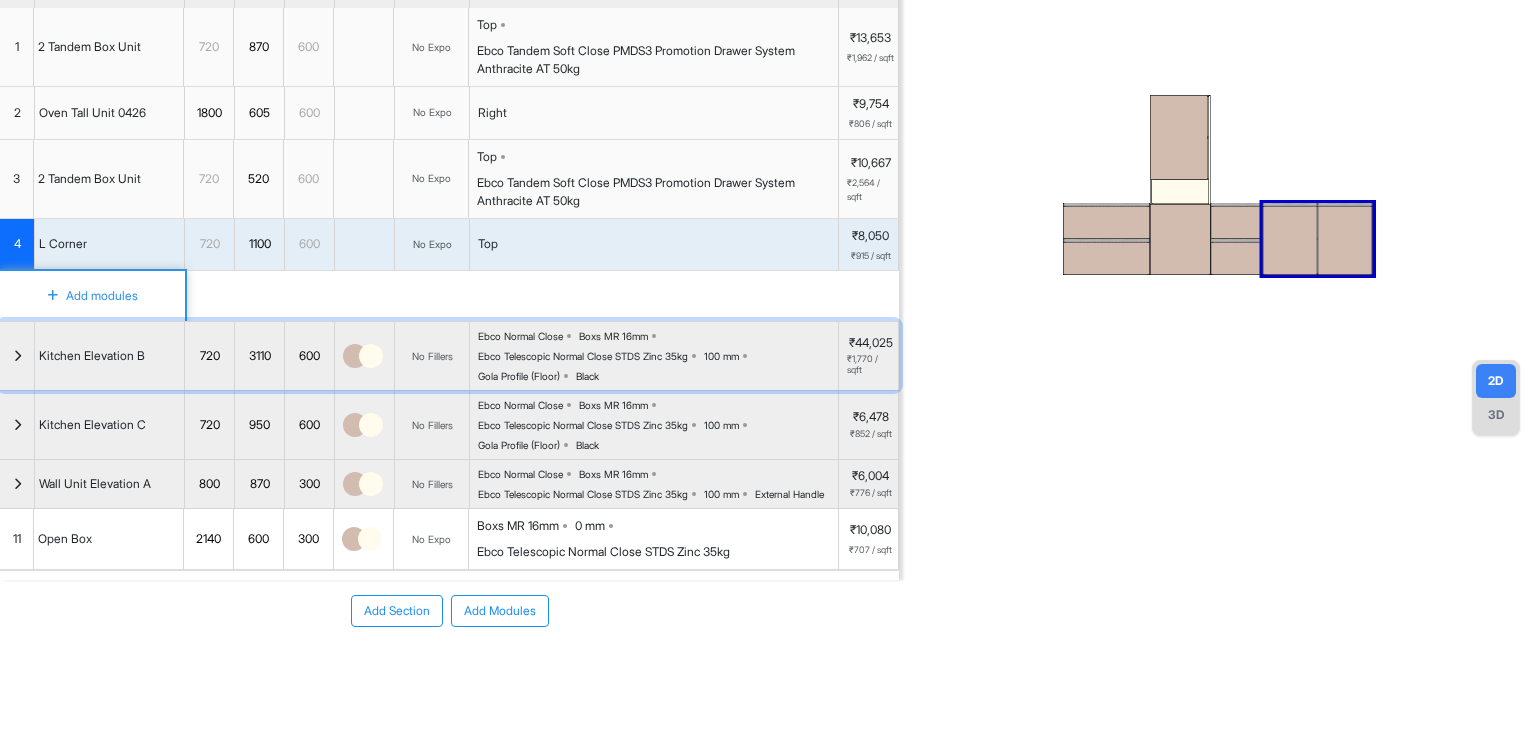 click at bounding box center (17, 356) 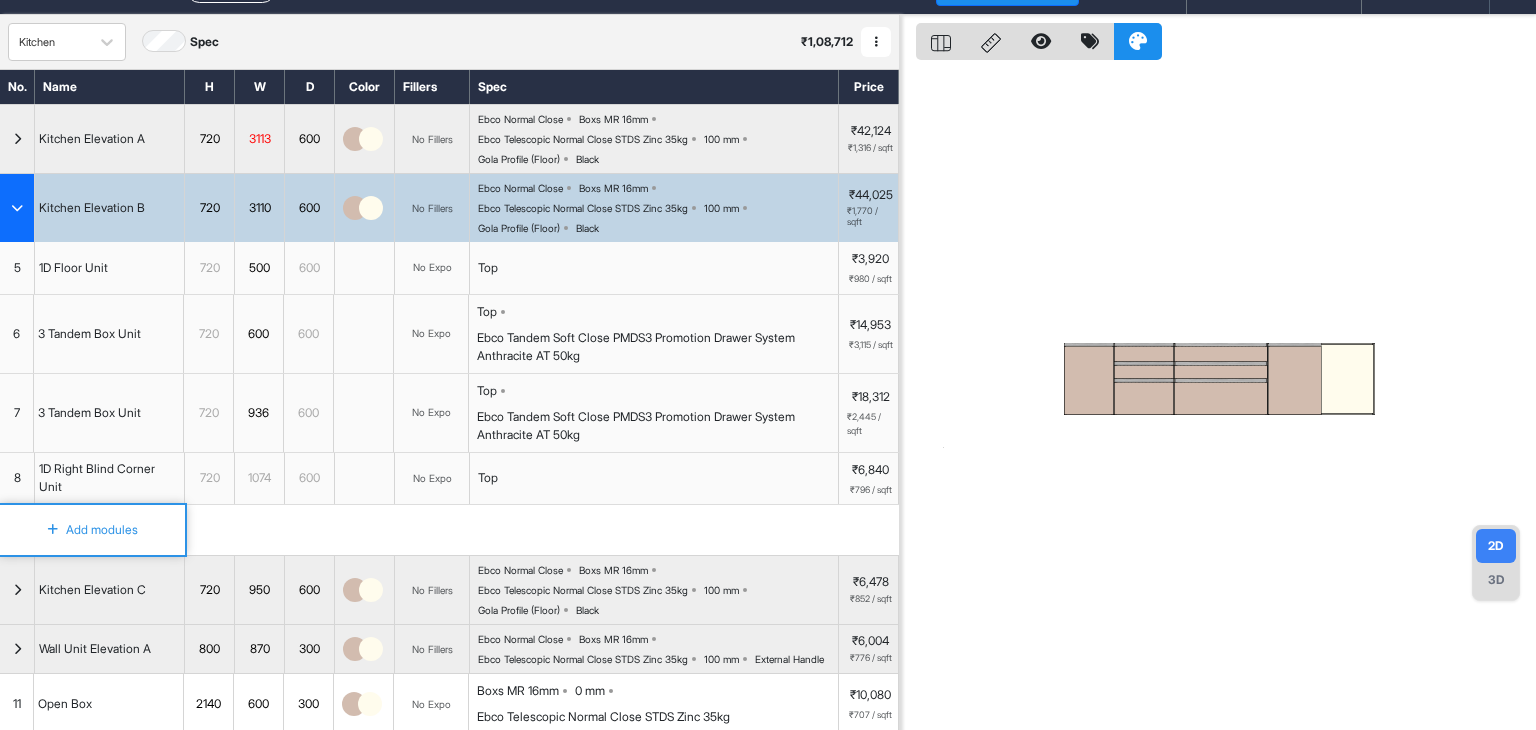 scroll, scrollTop: 0, scrollLeft: 0, axis: both 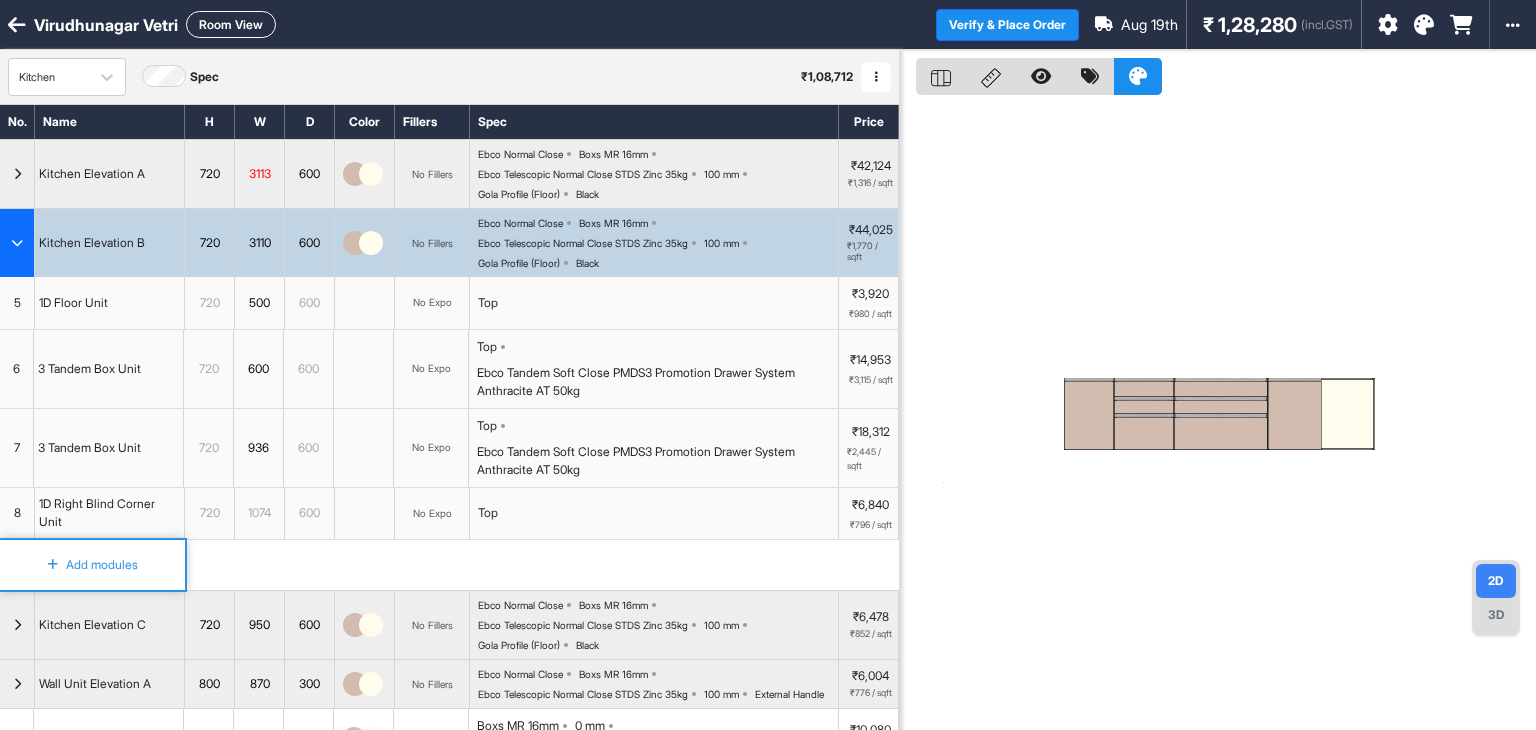 click at bounding box center [17, 243] 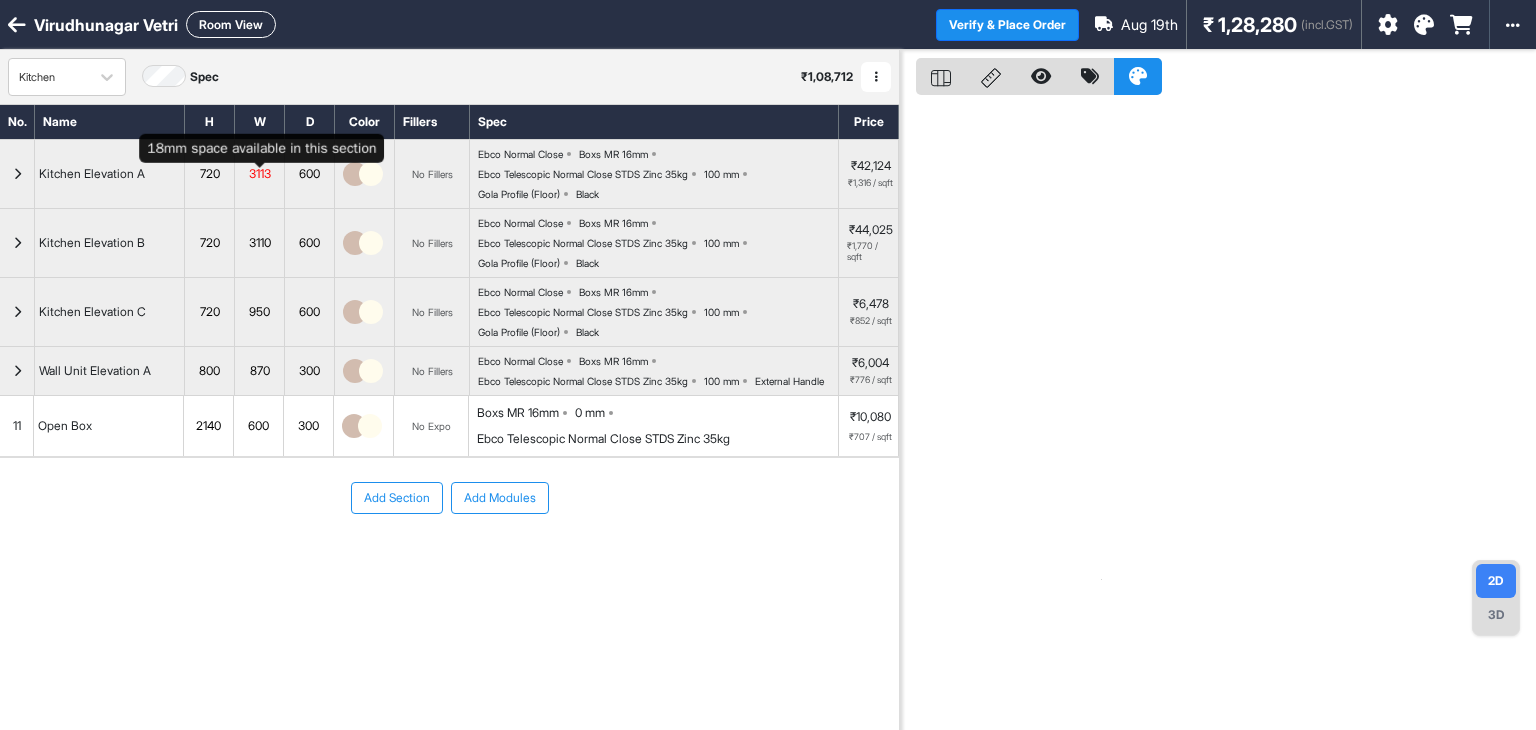 click on "3113" at bounding box center [259, 174] 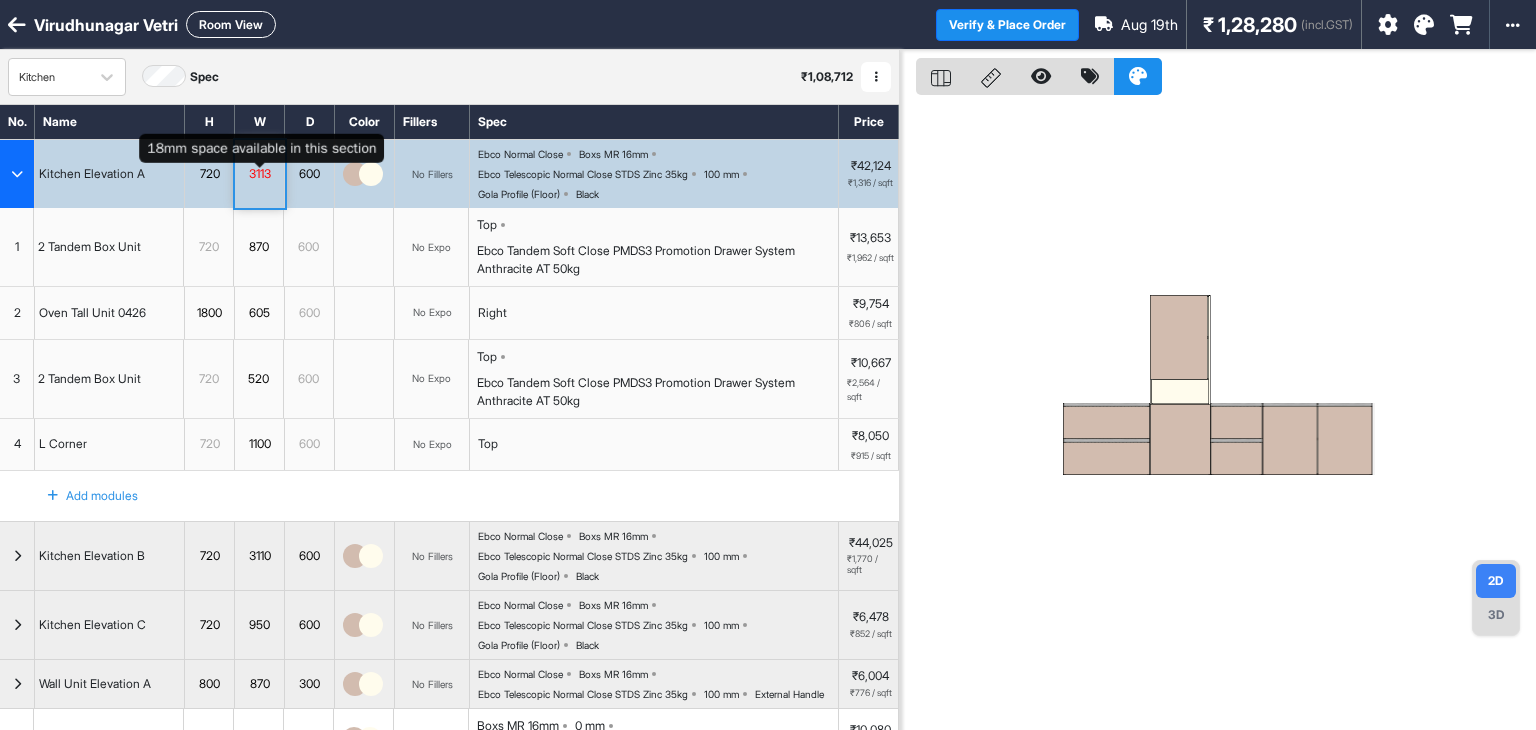click on "3113" at bounding box center (259, 174) 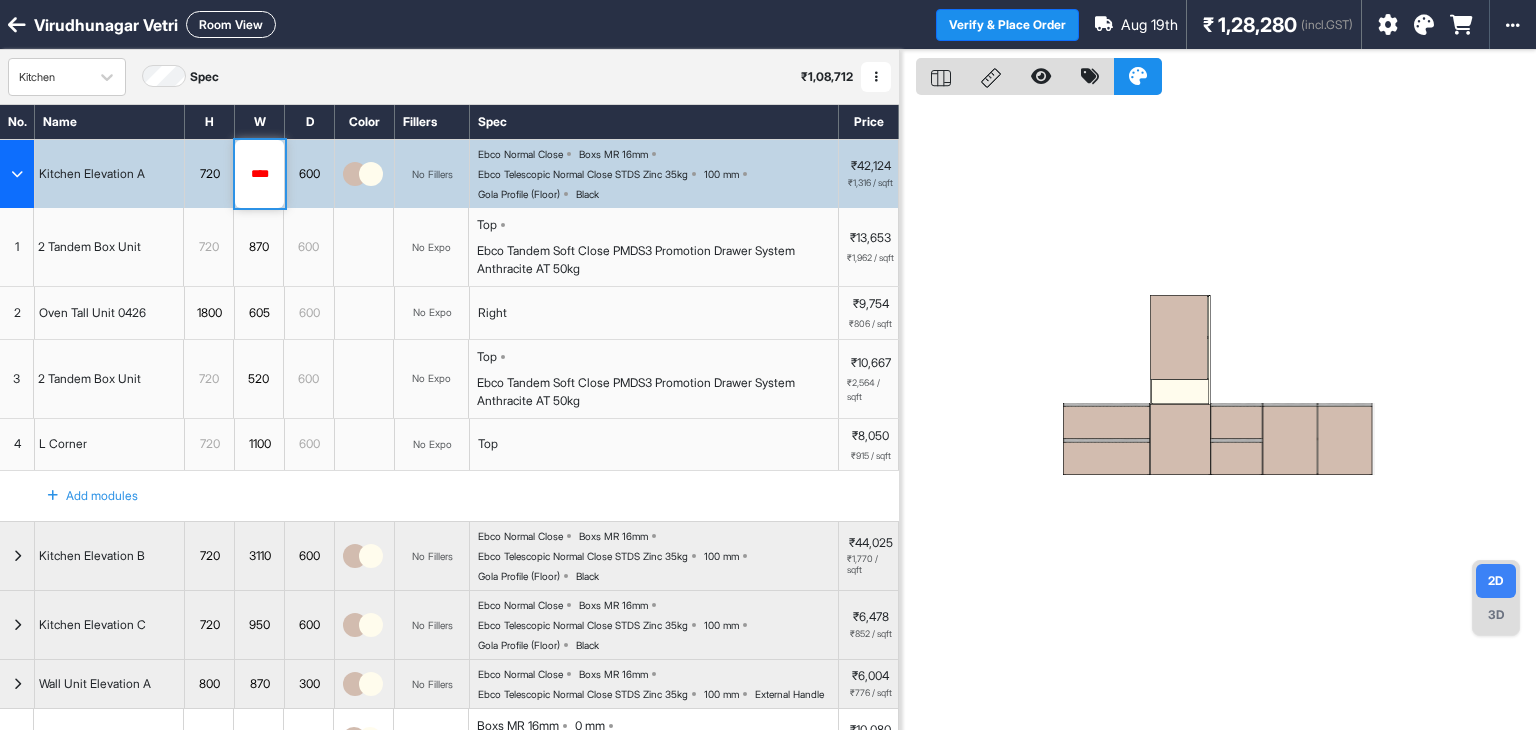 click on "****" at bounding box center [259, 174] 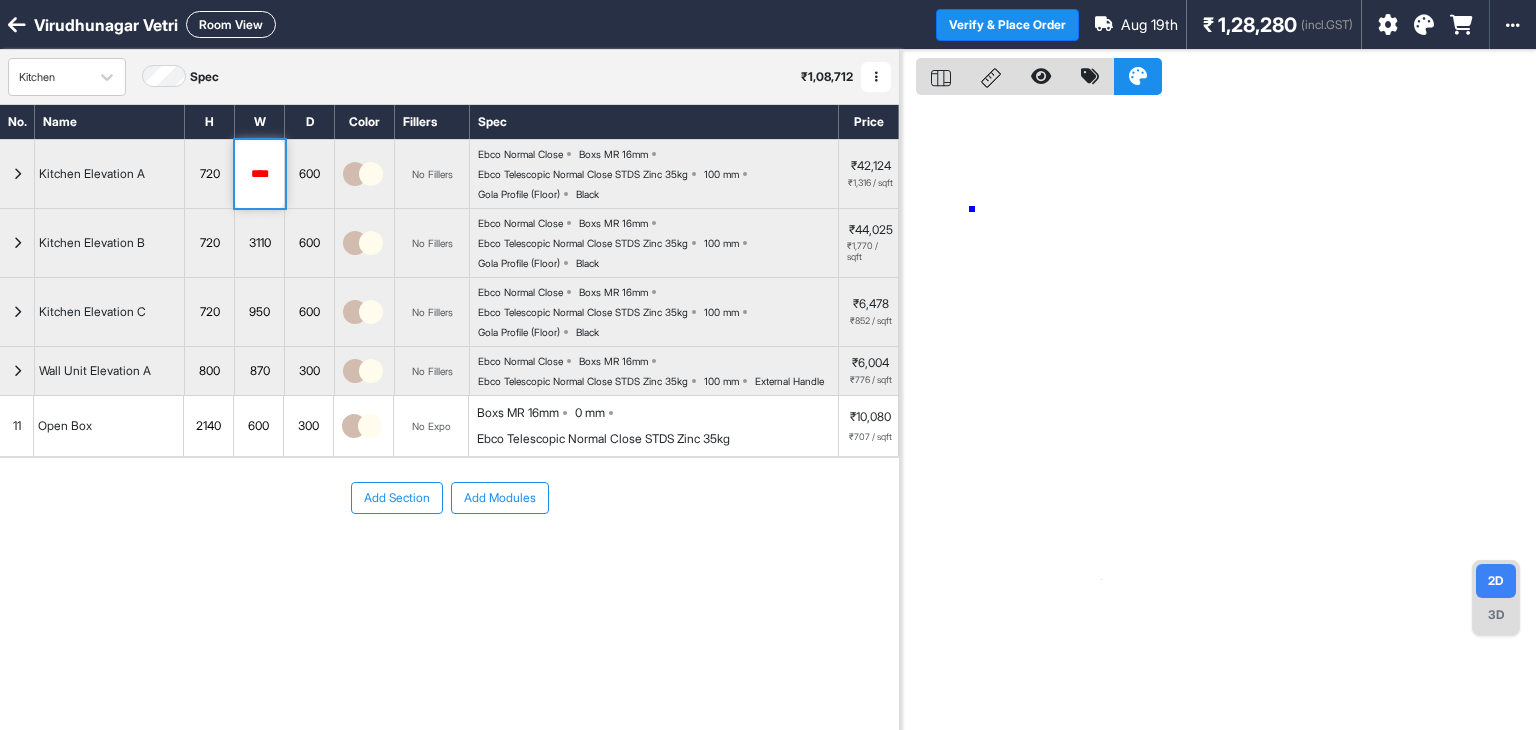 click at bounding box center (1218, 415) 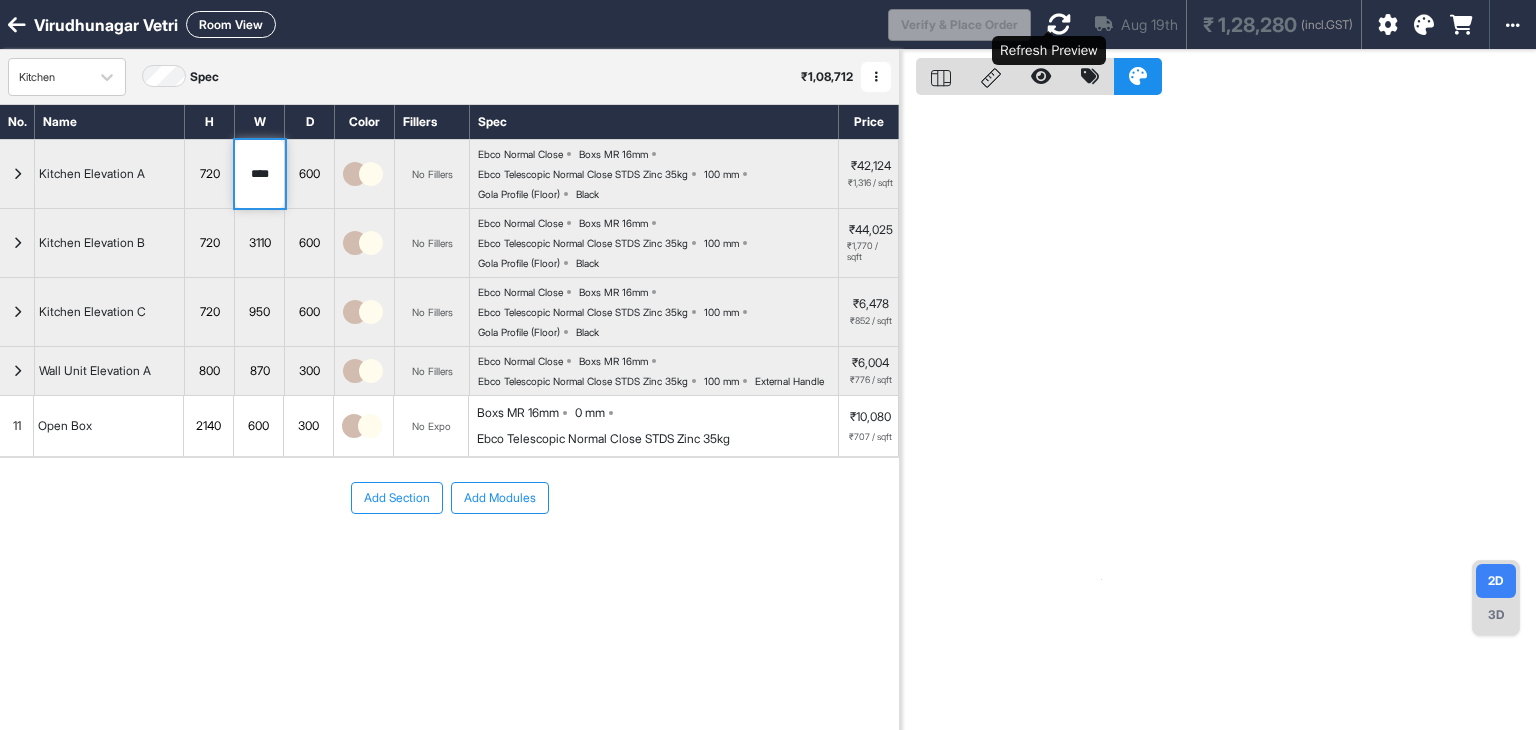 click at bounding box center [1059, 24] 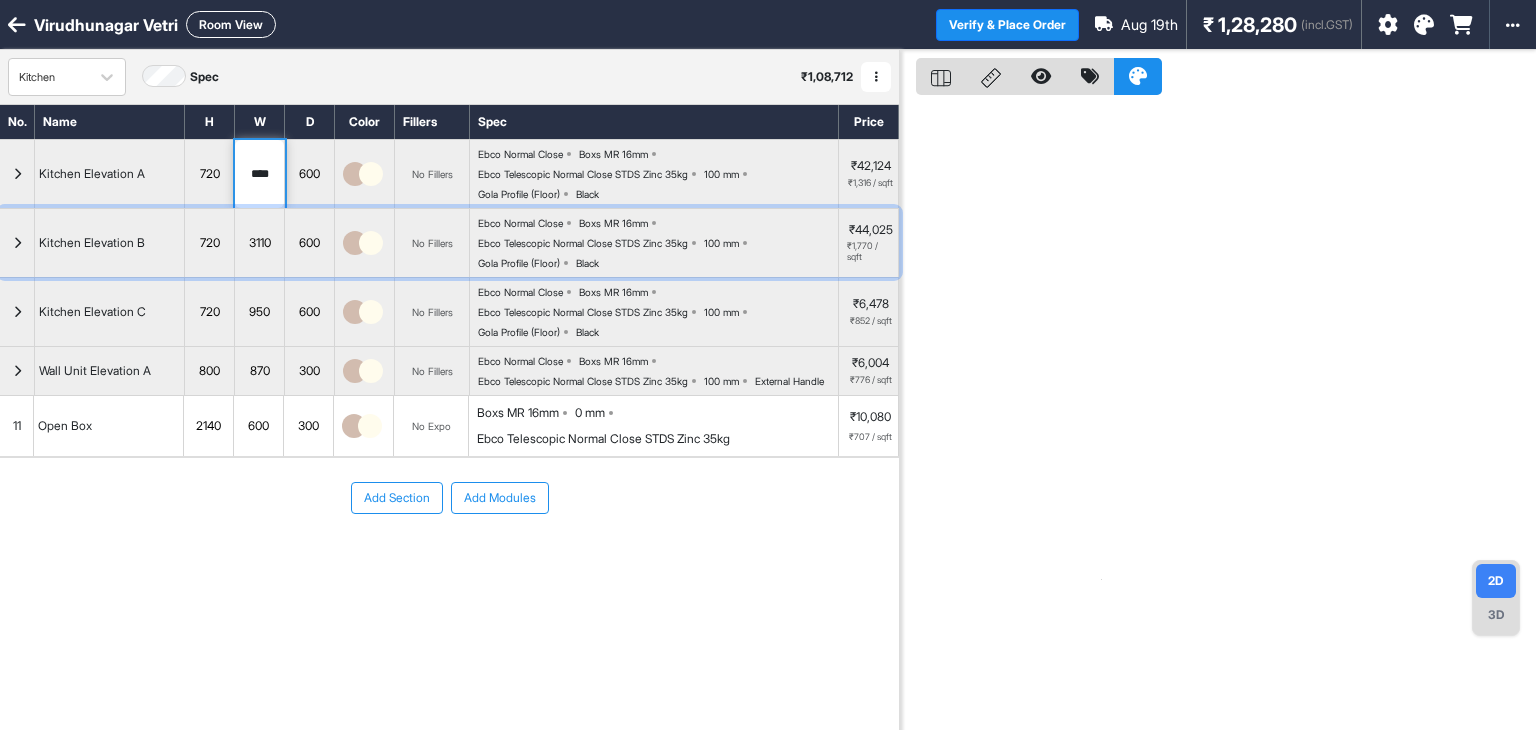 click at bounding box center [17, 243] 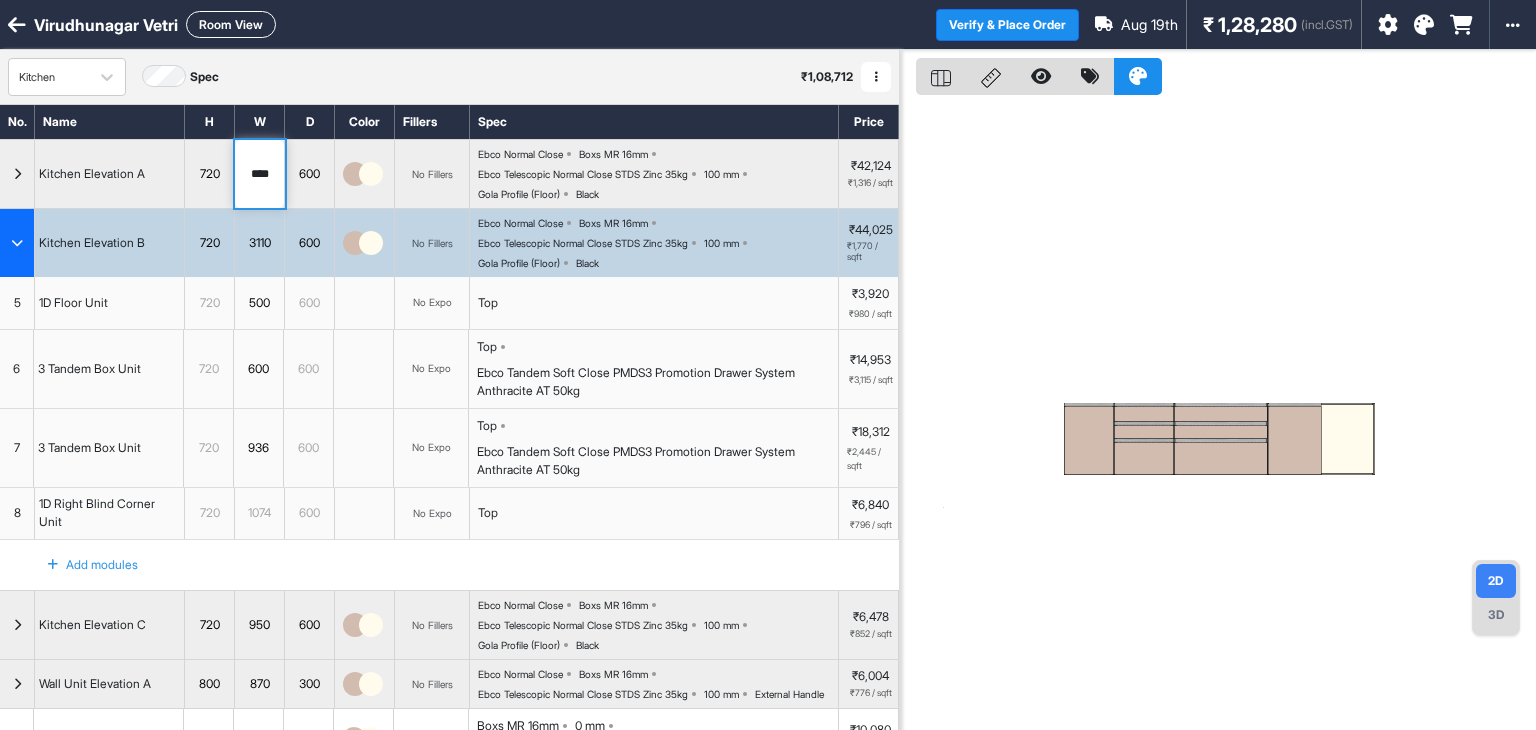 click on "1D Floor Unit" at bounding box center [73, 303] 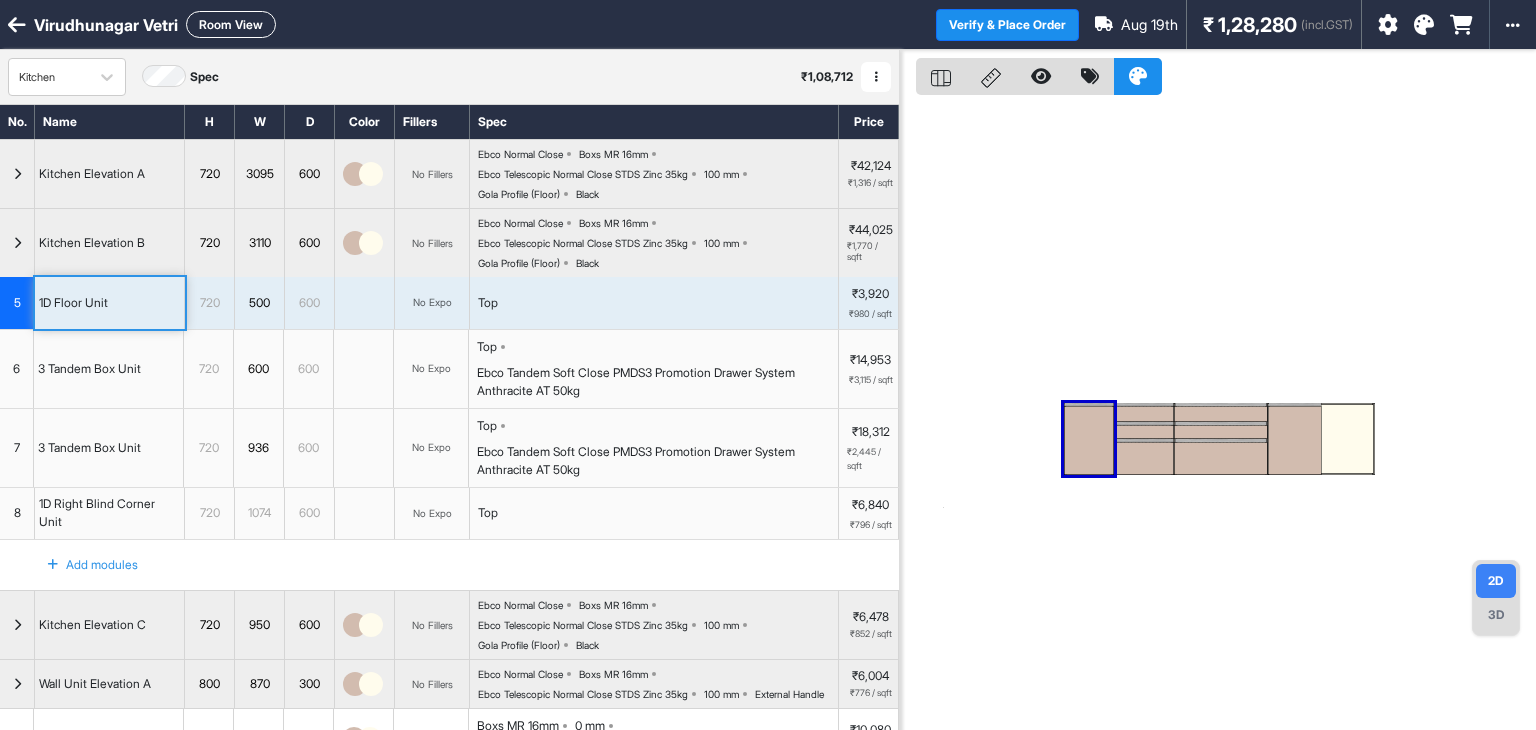 click on "1D Floor Unit" at bounding box center [73, 303] 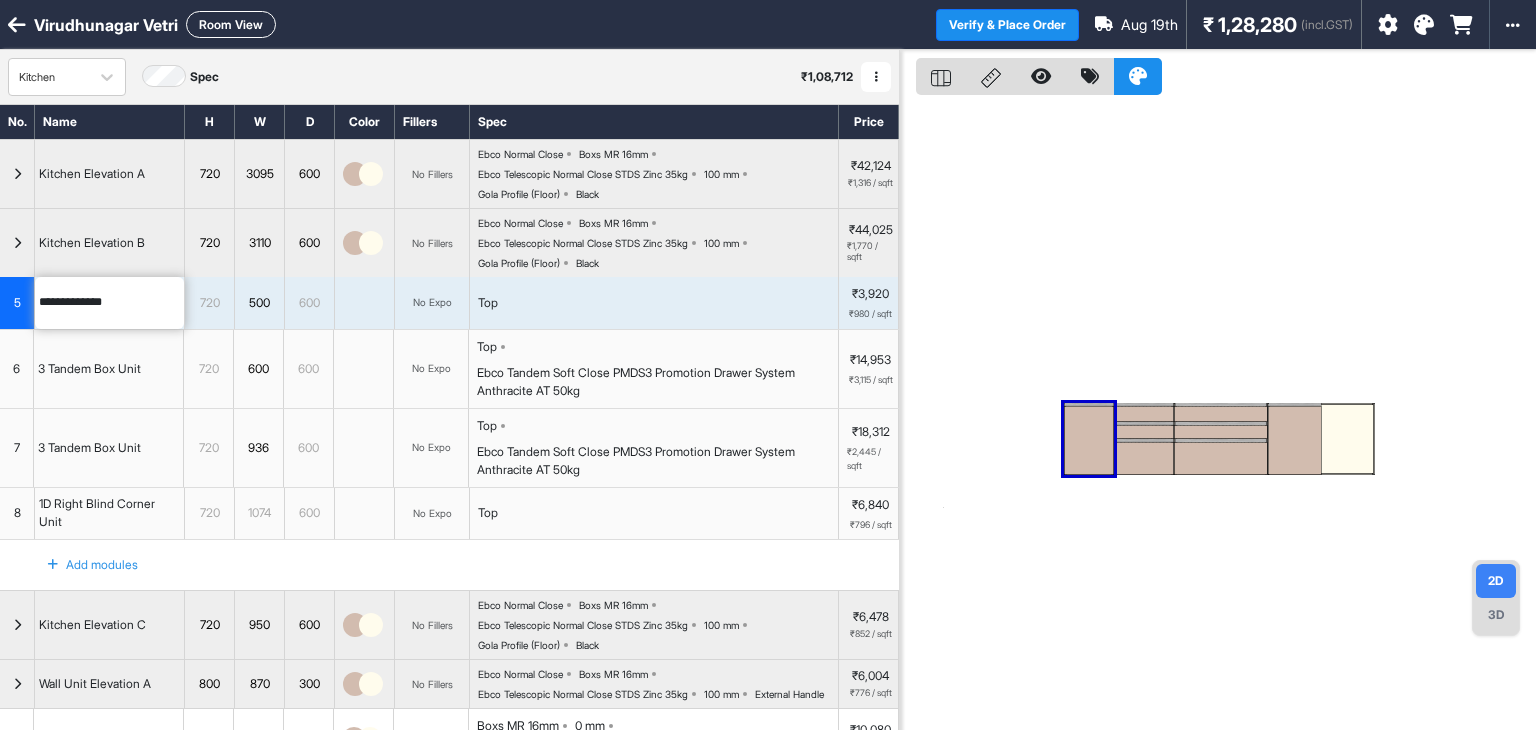 drag, startPoint x: 117, startPoint y: 306, endPoint x: 23, endPoint y: 312, distance: 94.19129 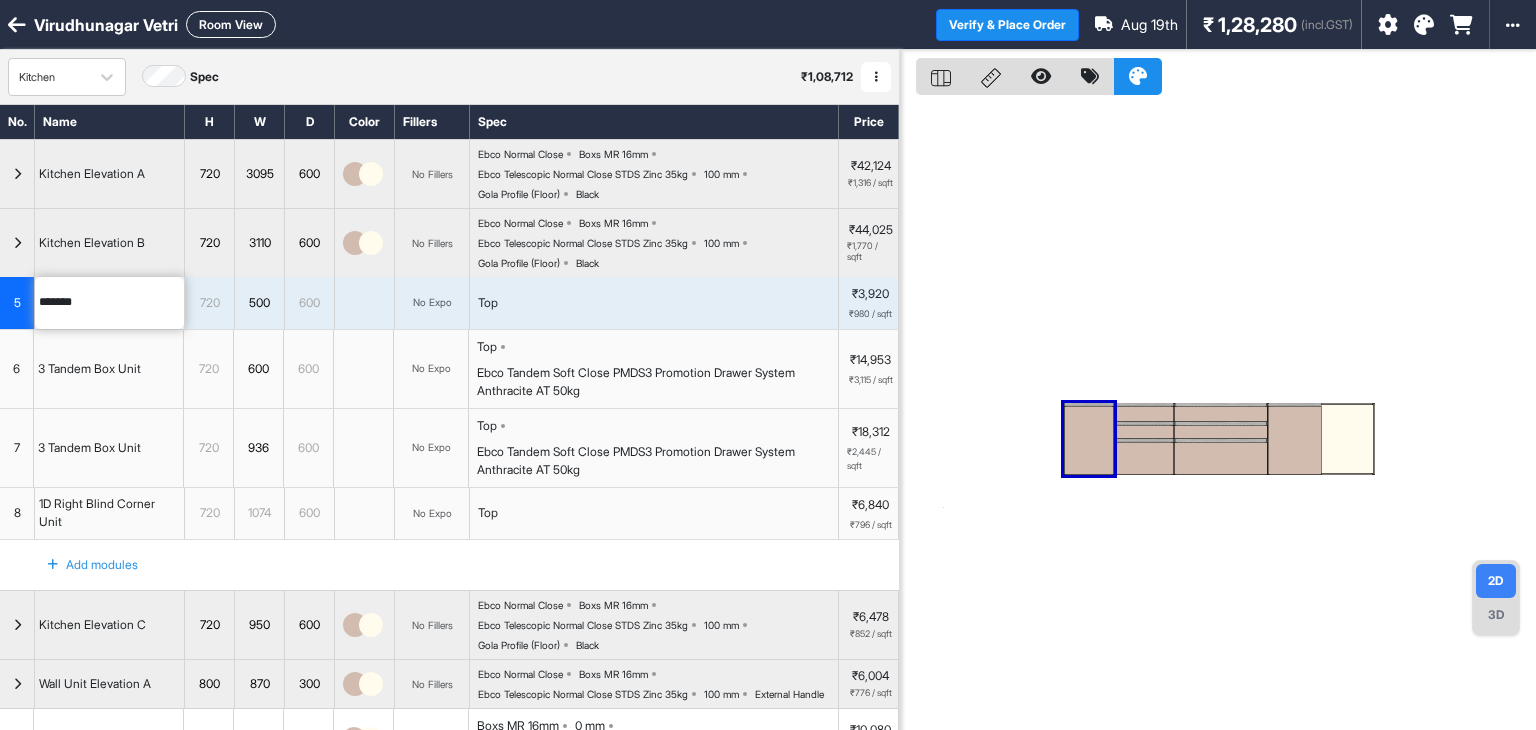 type on "********" 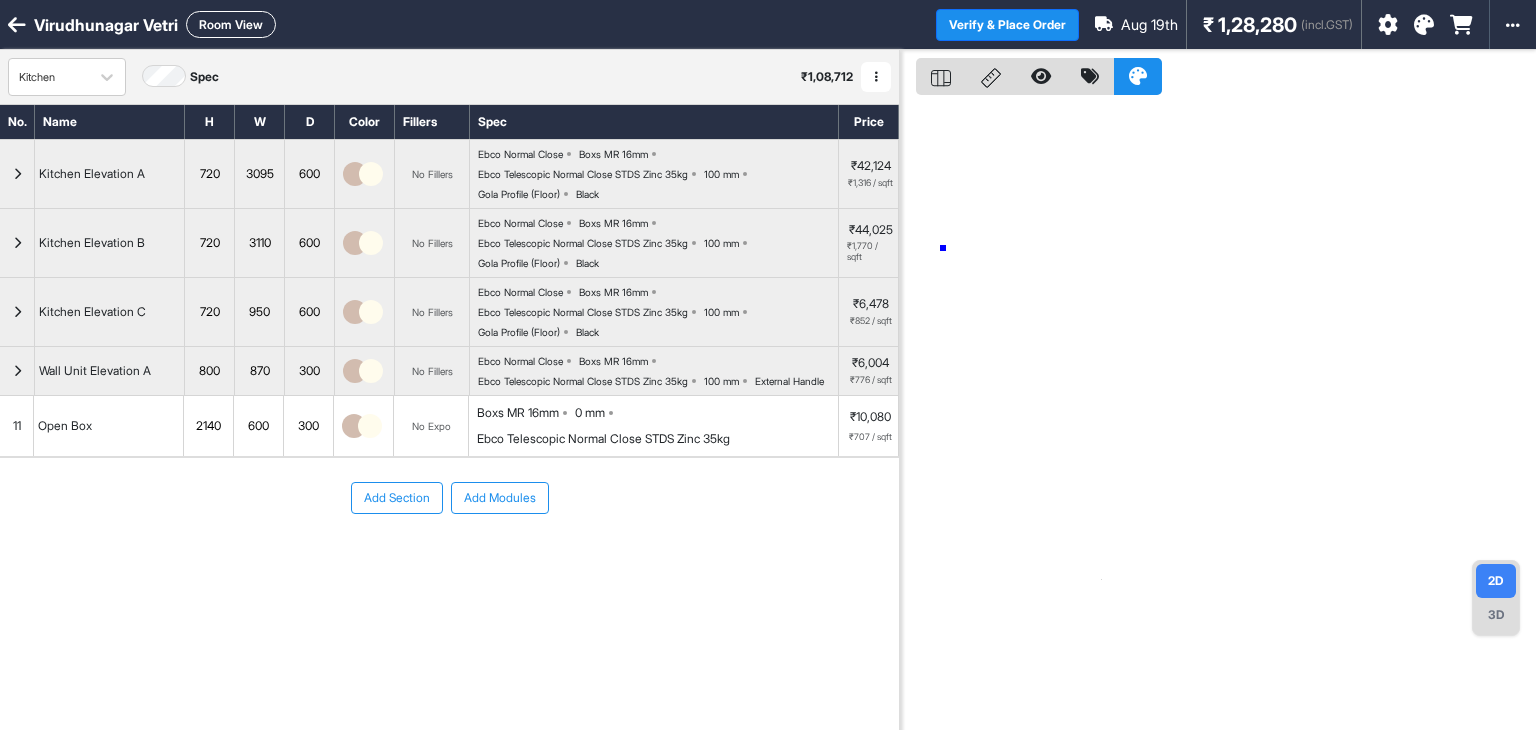 click at bounding box center (1218, 415) 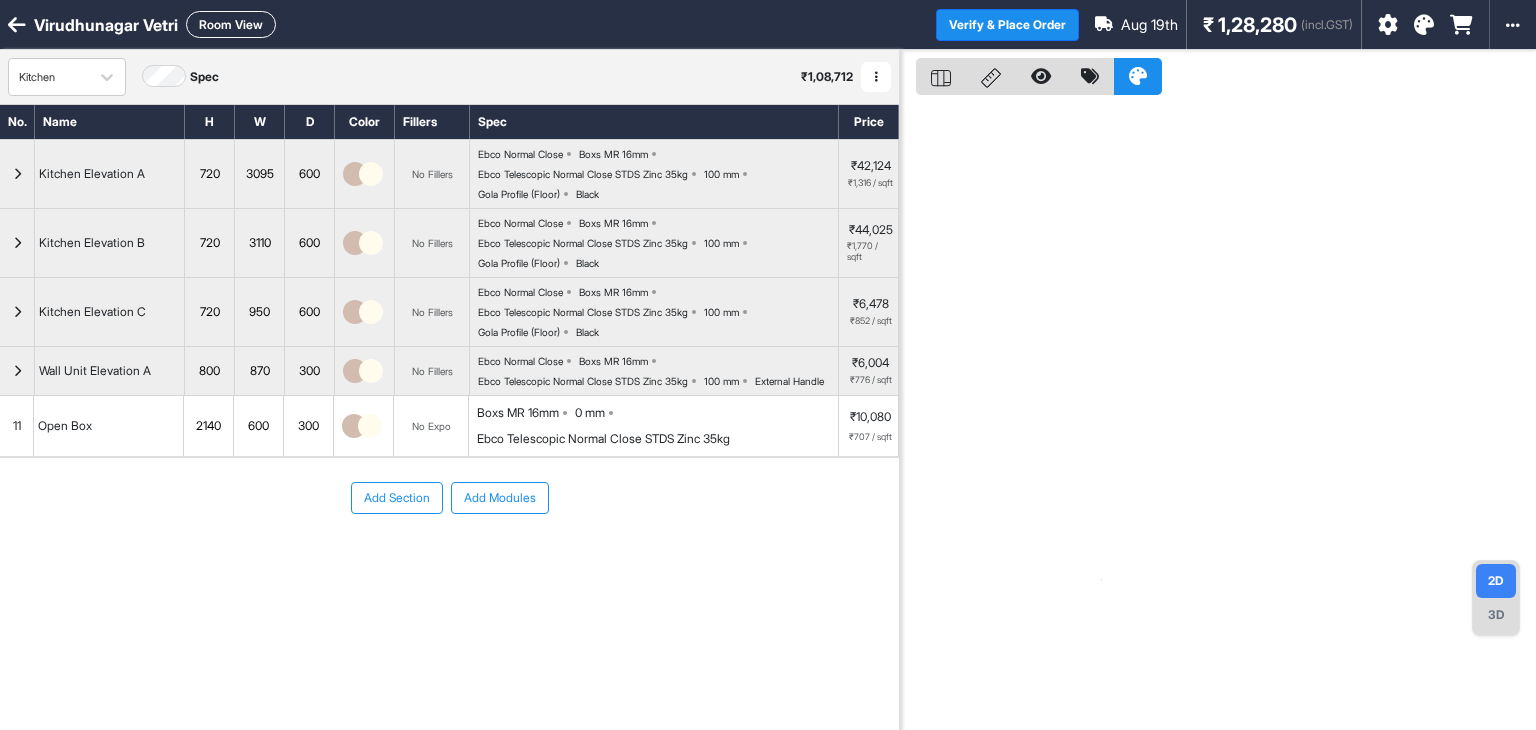 click at bounding box center (17, 243) 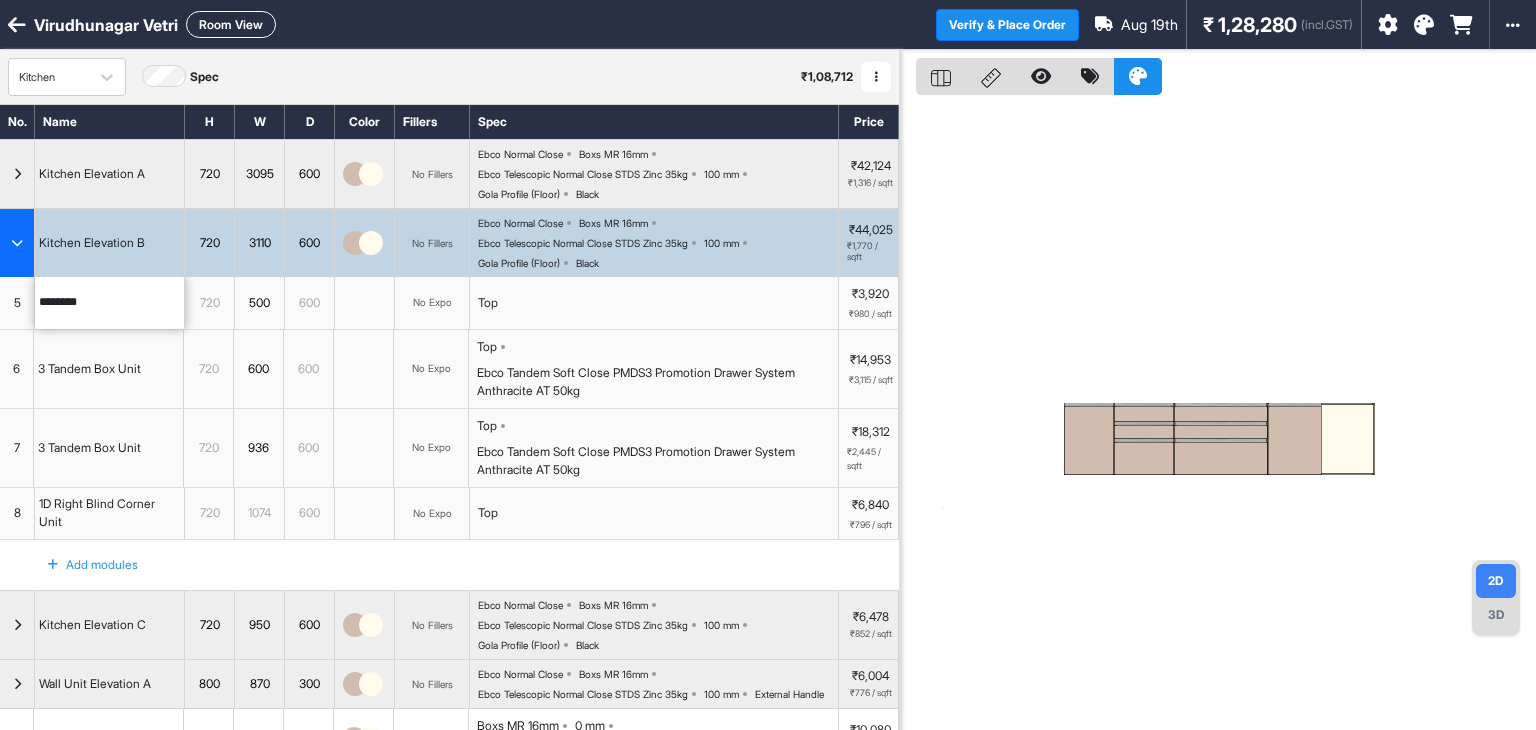 click at bounding box center [17, 243] 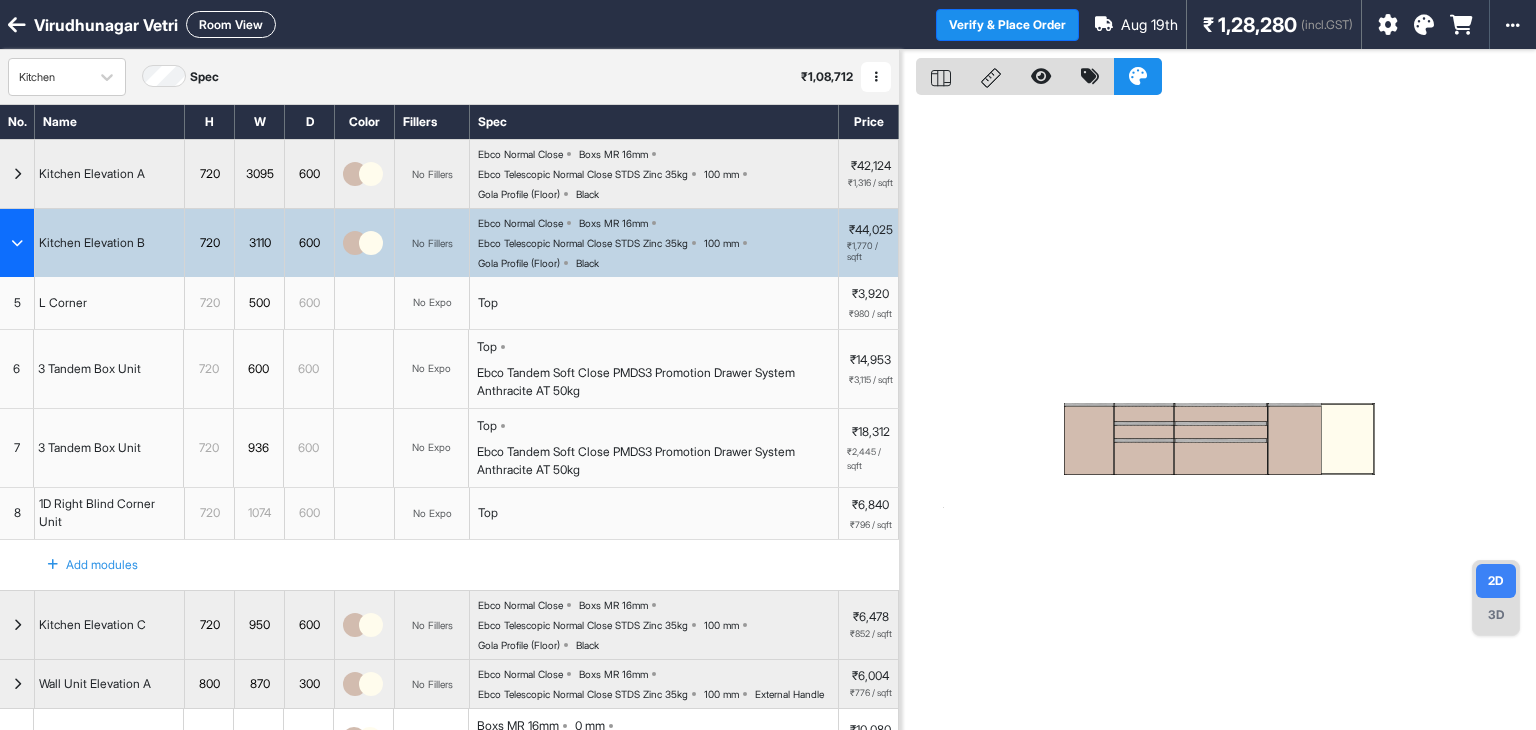 click at bounding box center [17, 243] 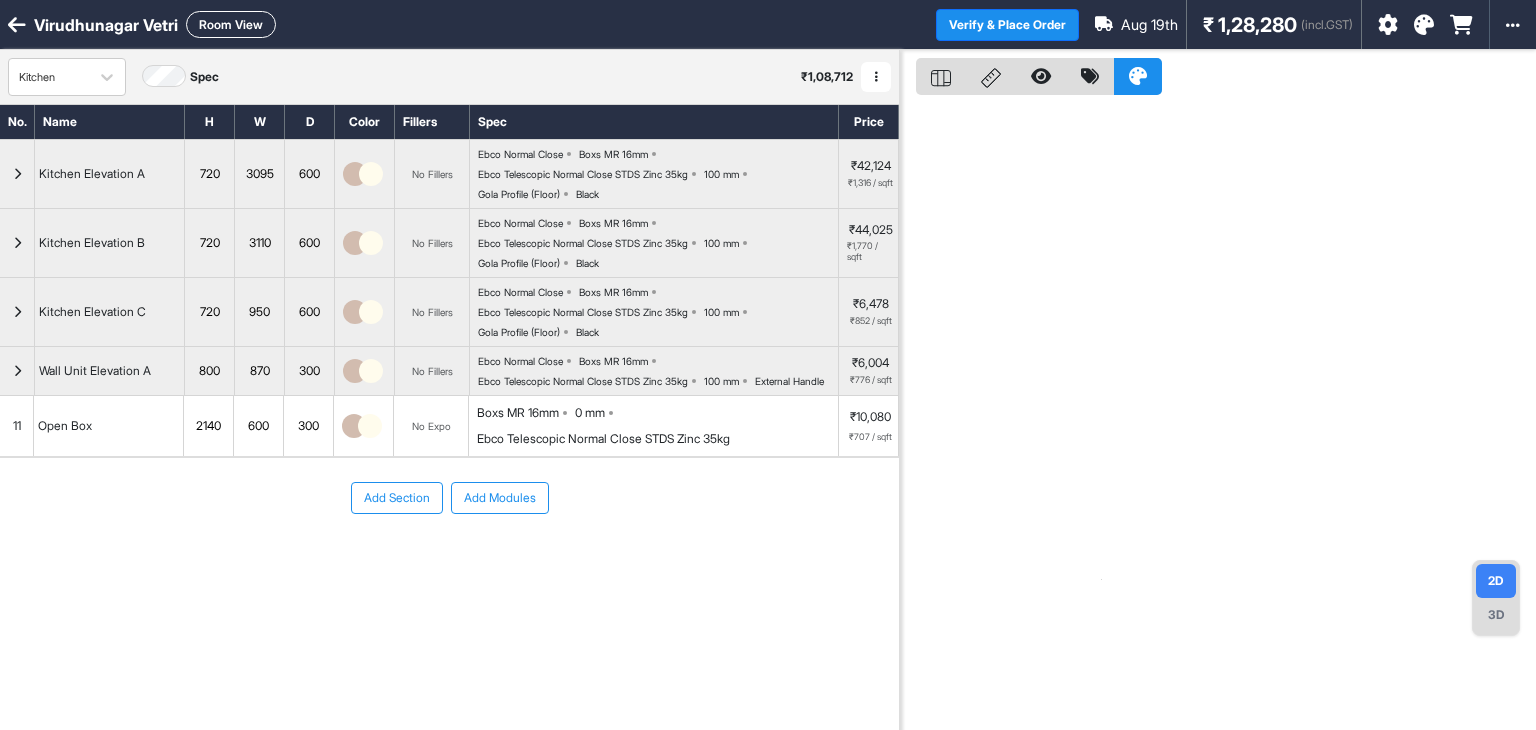 click on "Room View" at bounding box center [231, 24] 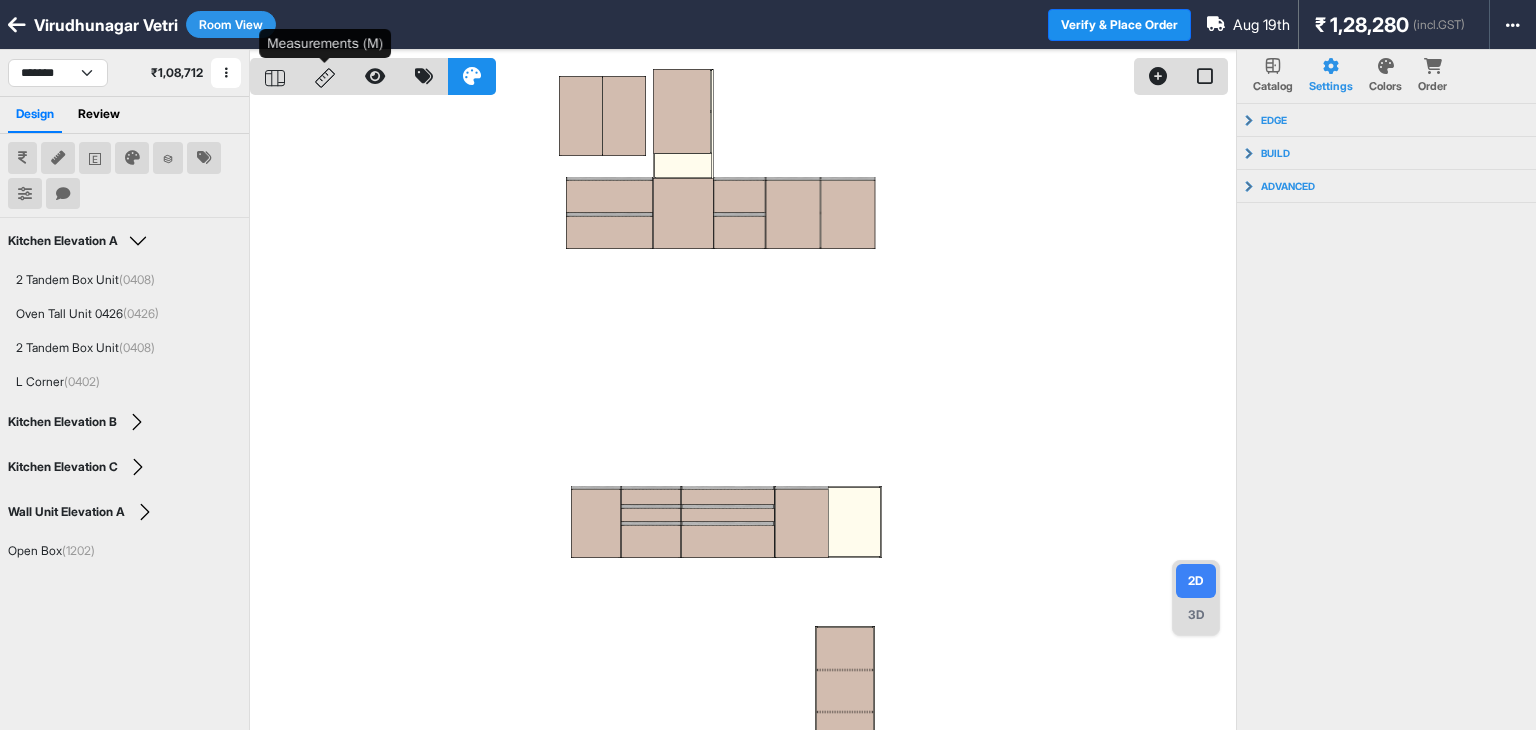 click 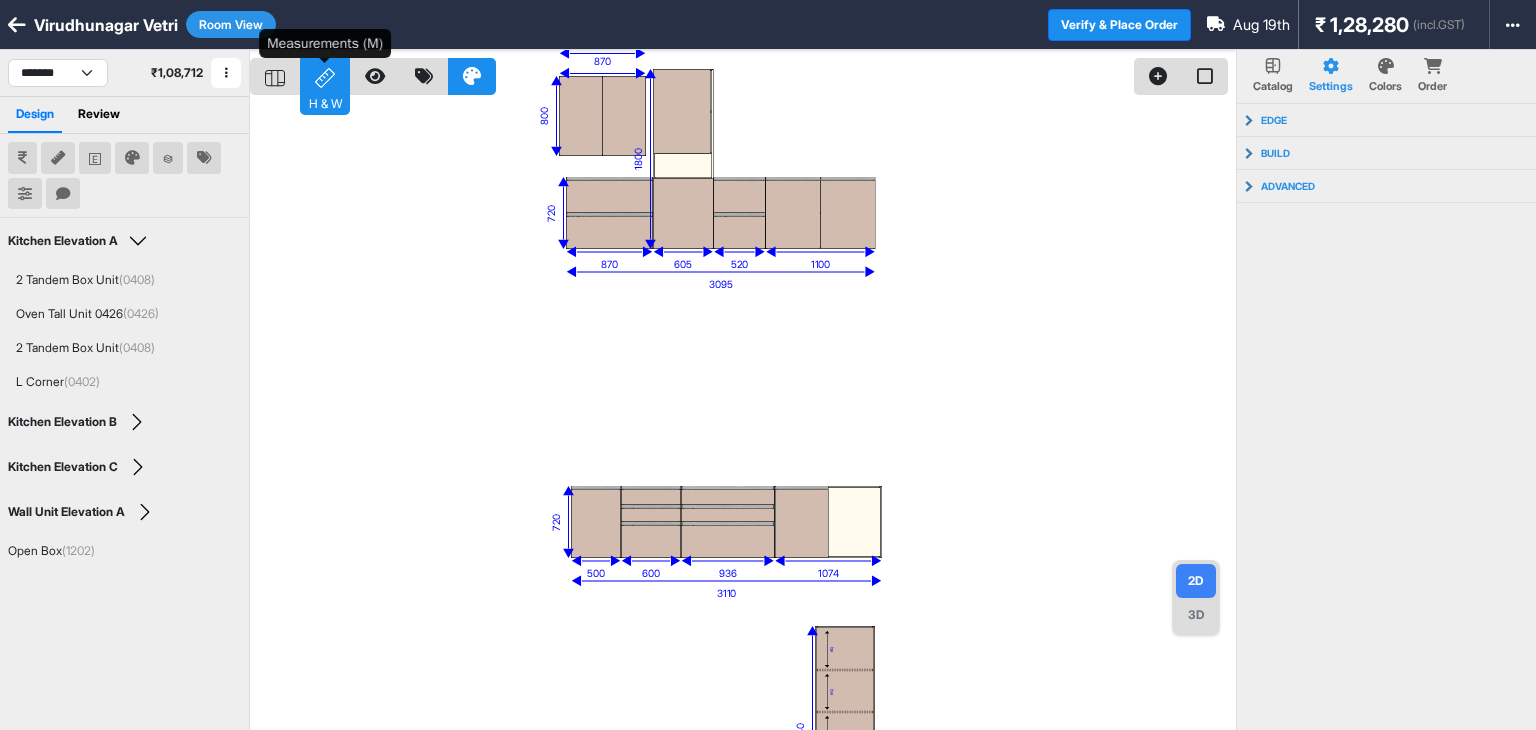 click 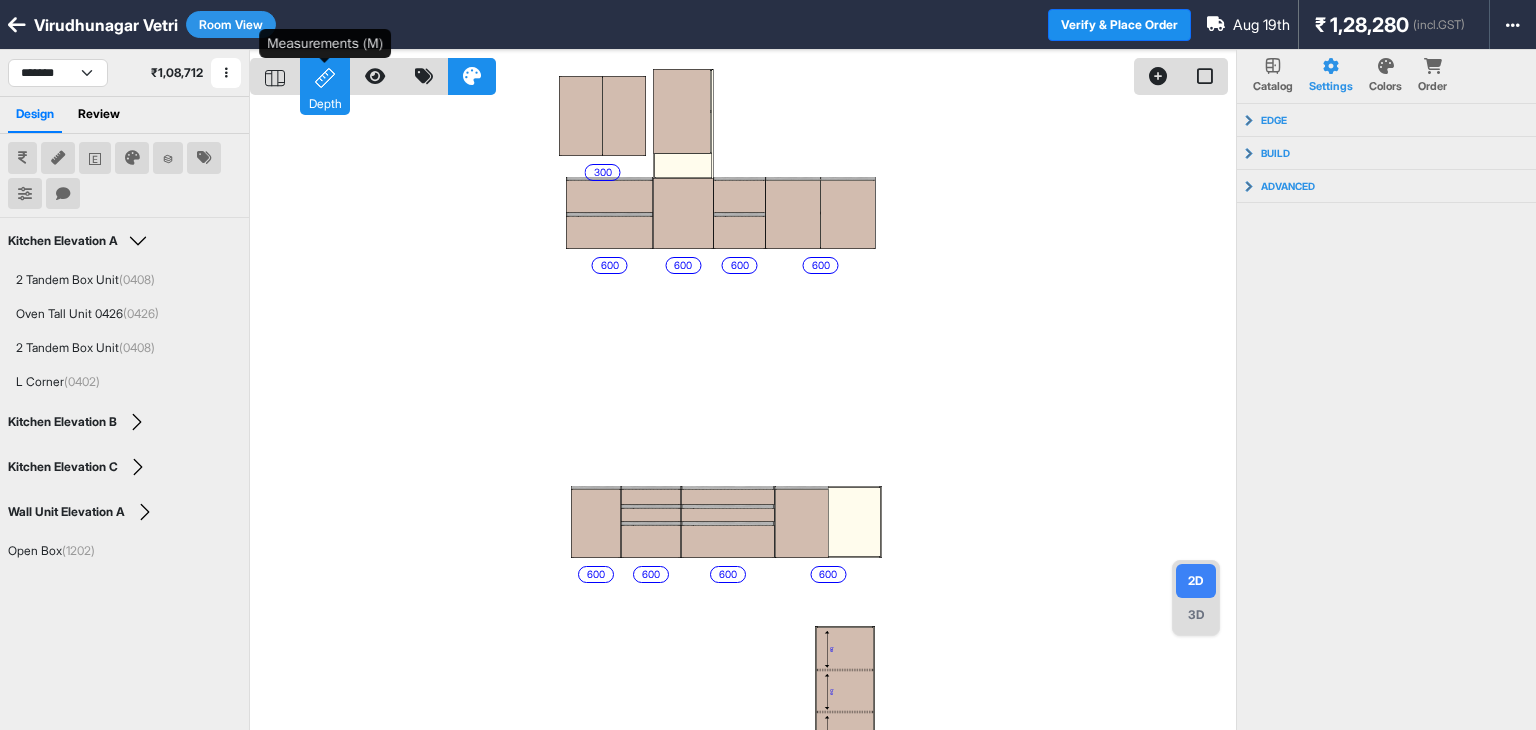 click 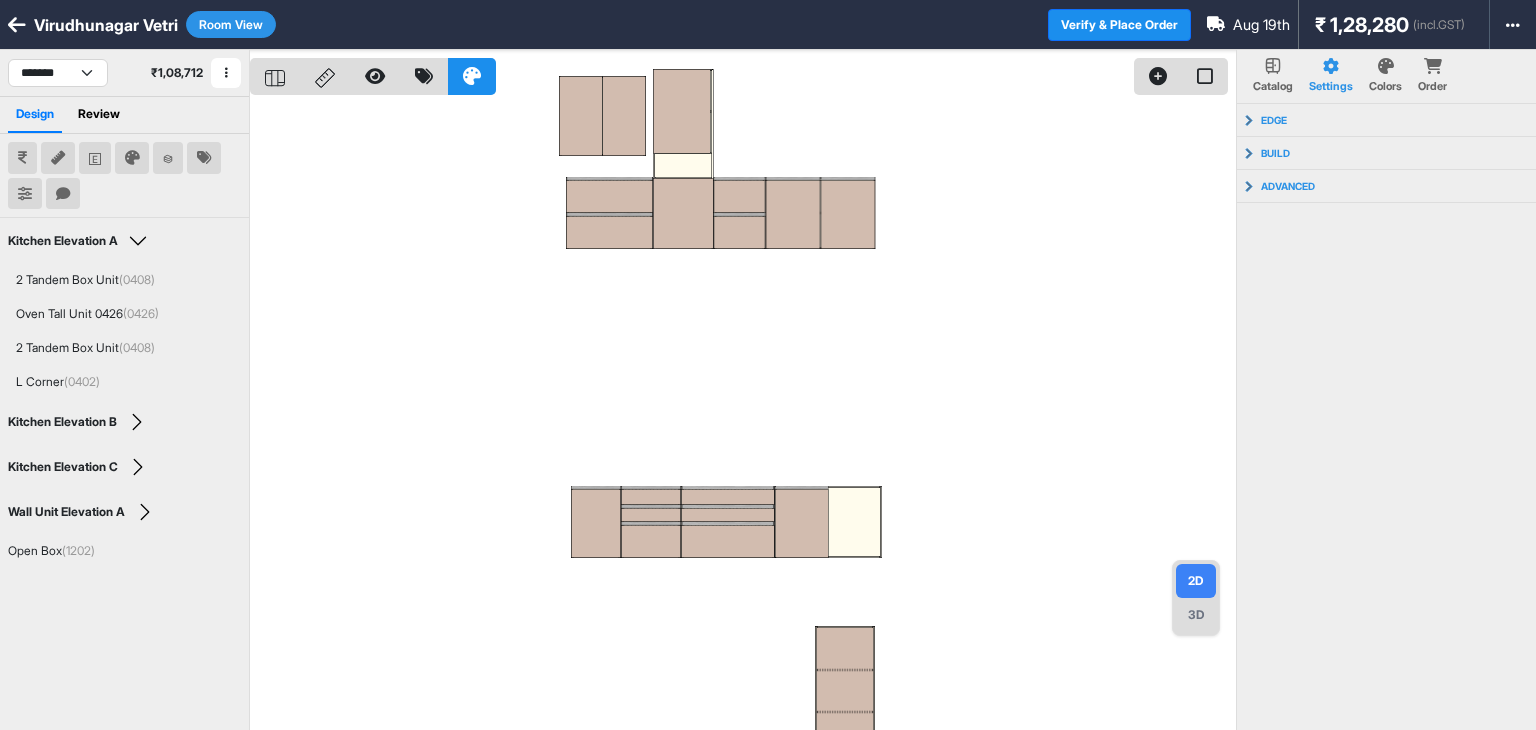 click on "Room View" at bounding box center [231, 24] 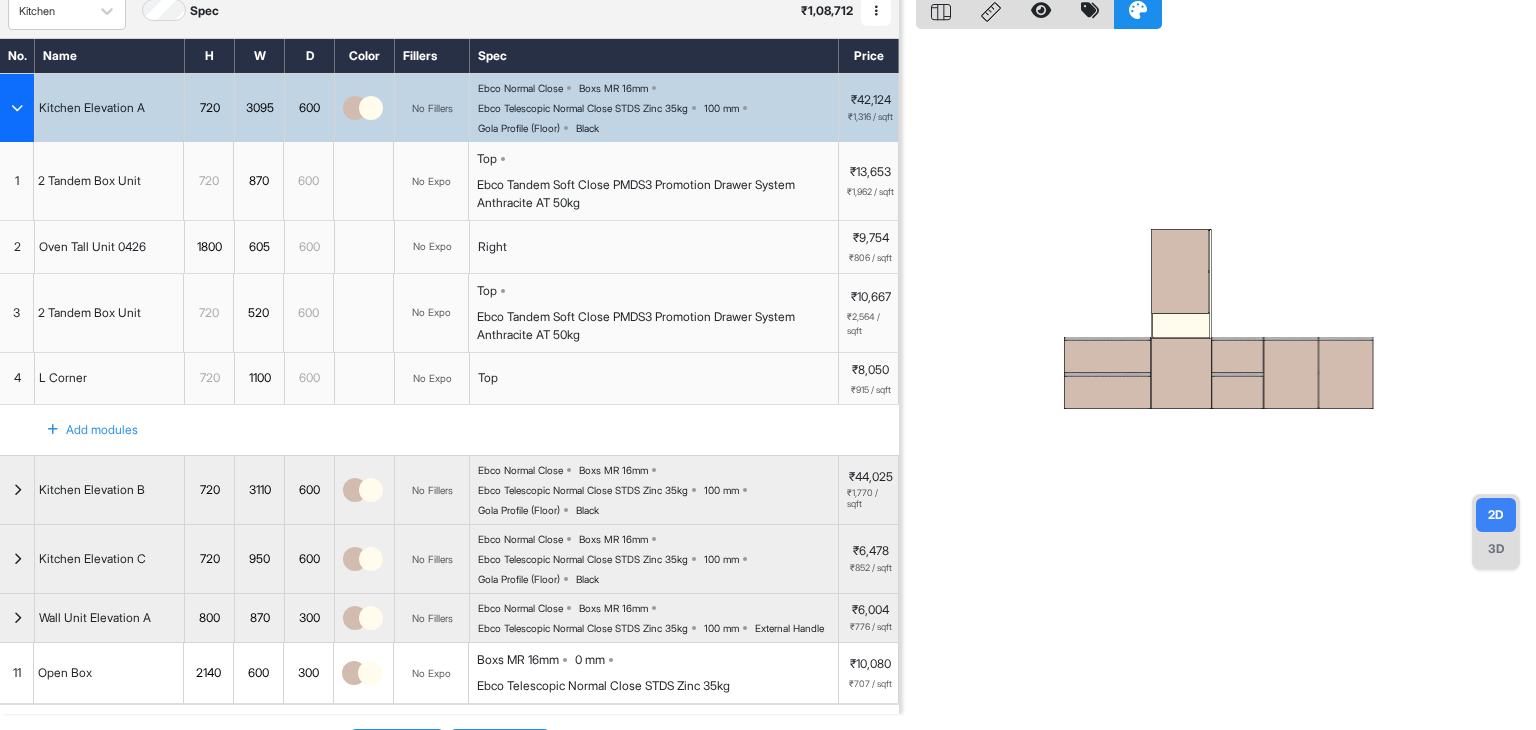 scroll, scrollTop: 100, scrollLeft: 0, axis: vertical 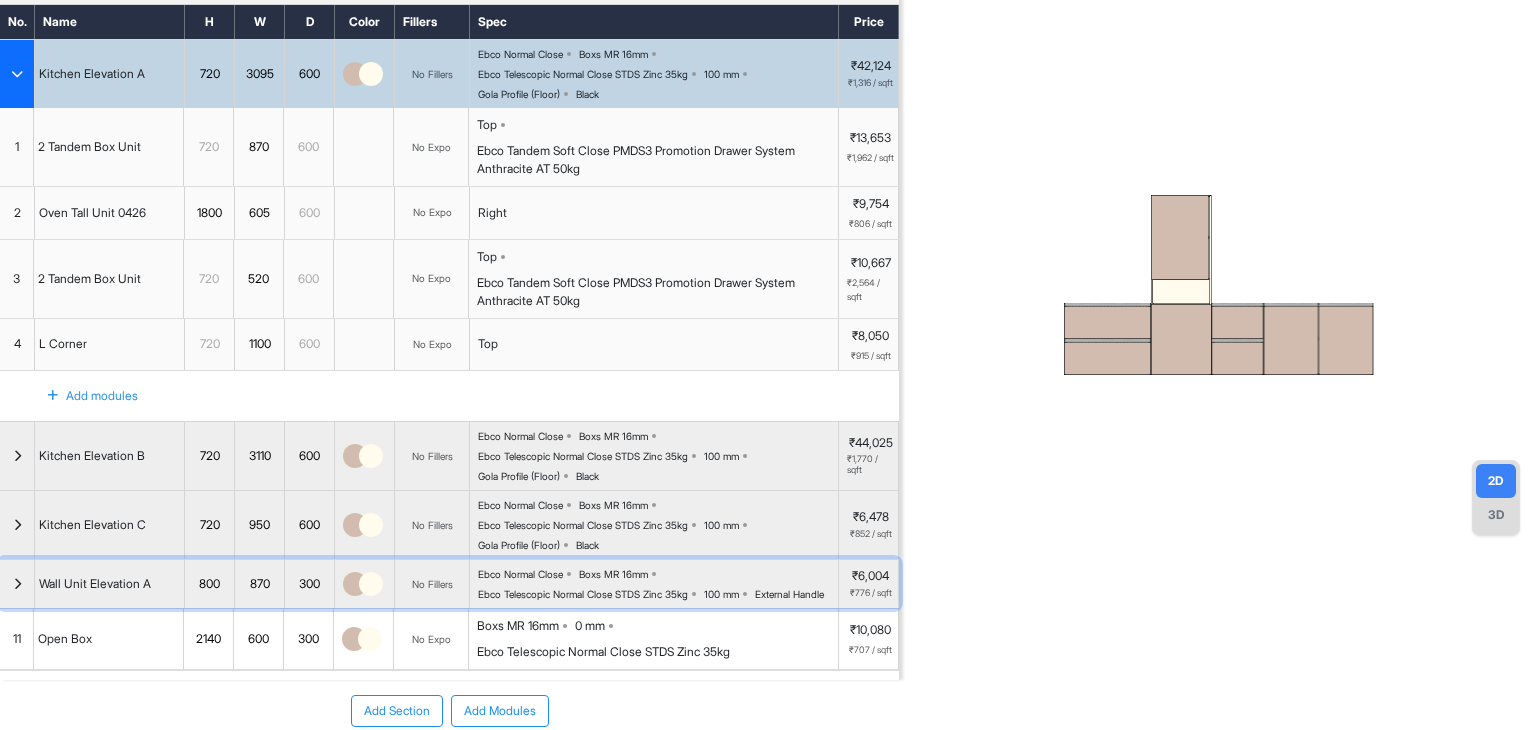 click at bounding box center (17, 584) 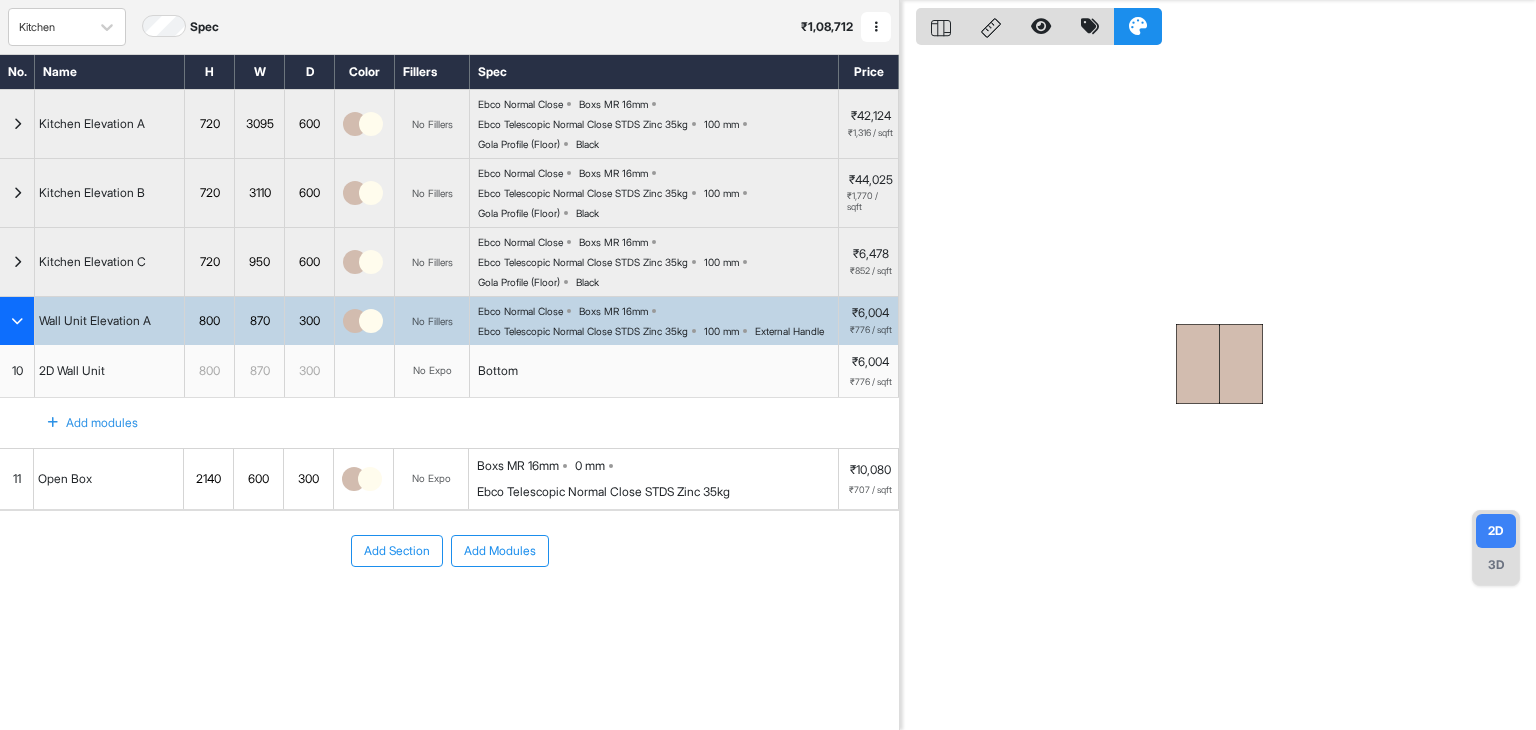 click at bounding box center (17, 321) 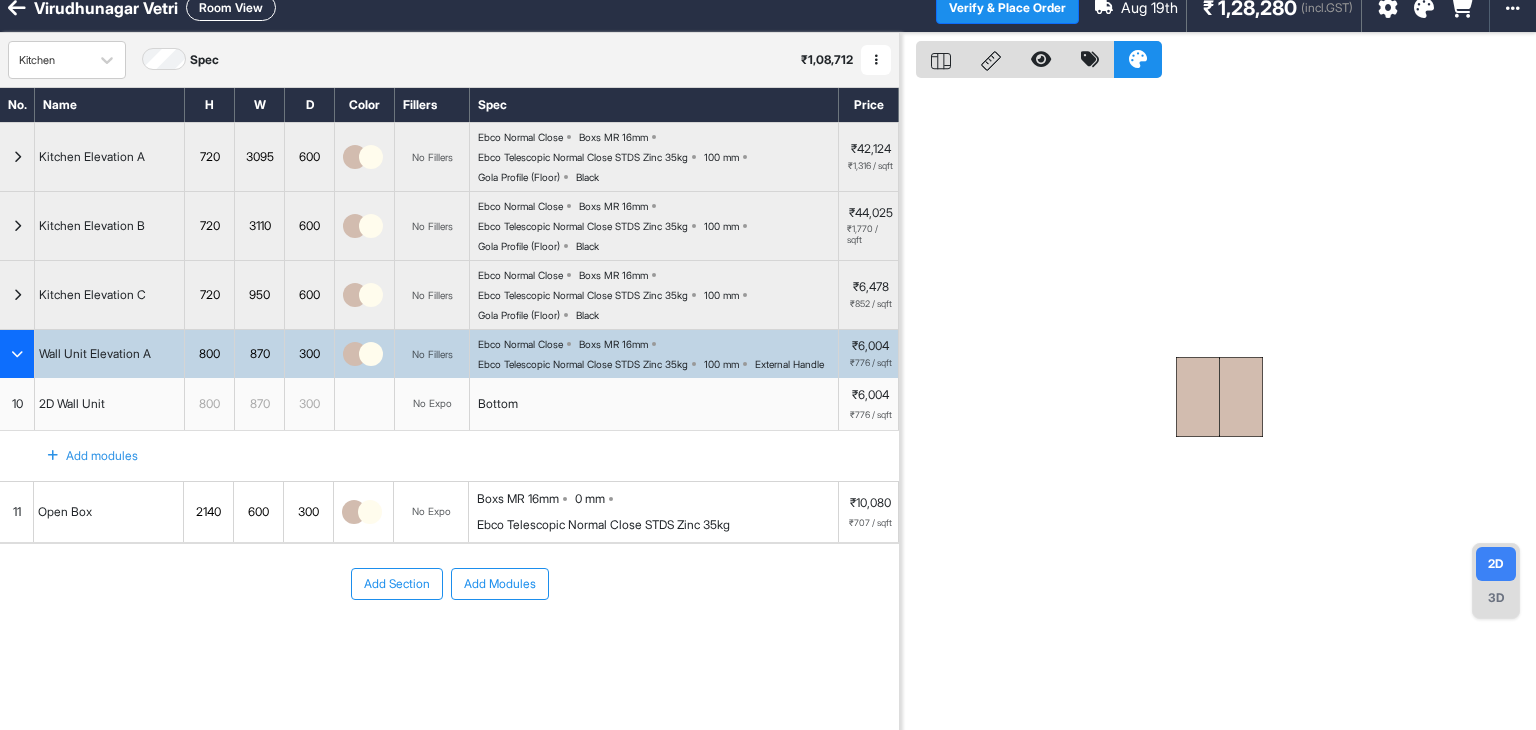 scroll, scrollTop: 0, scrollLeft: 0, axis: both 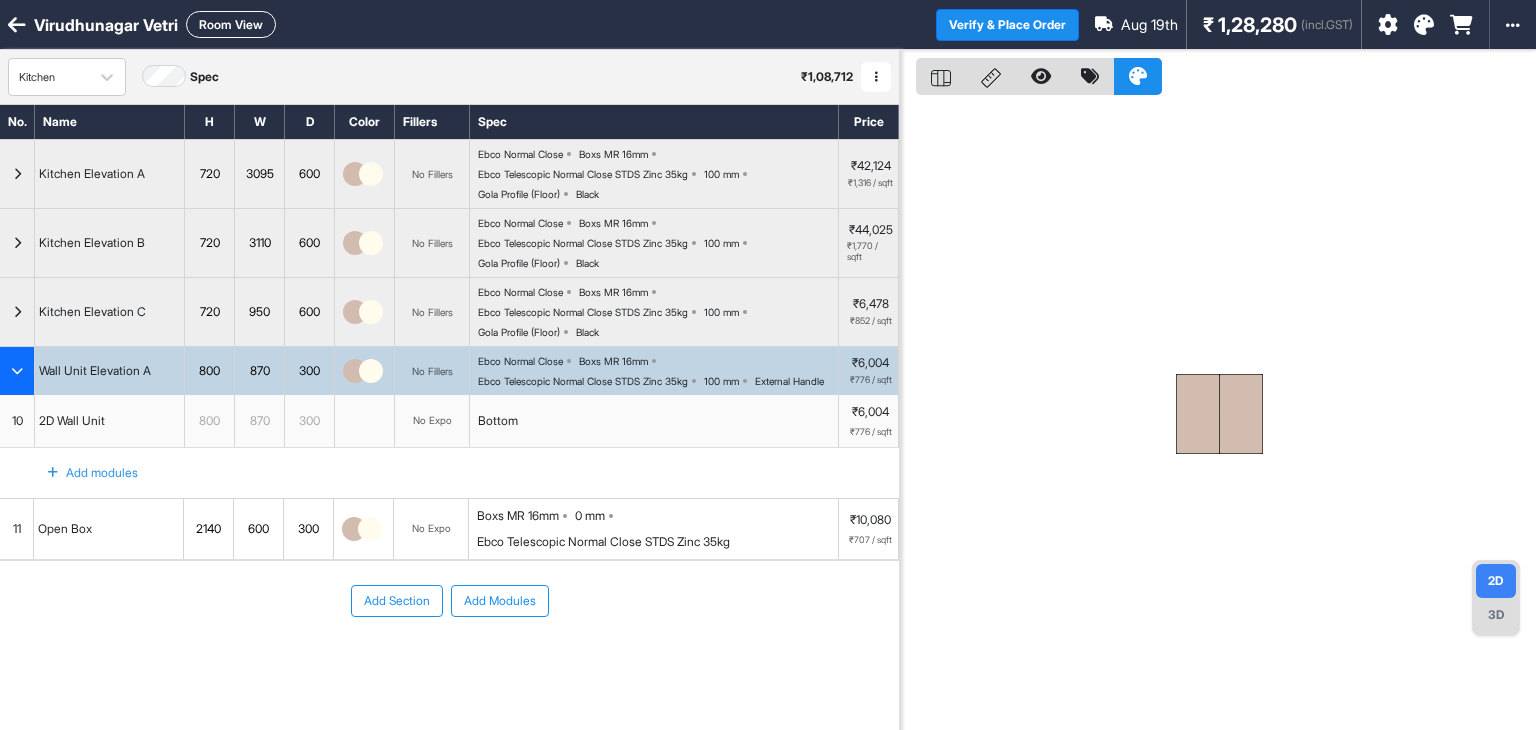 click on "Add Section" at bounding box center (397, 601) 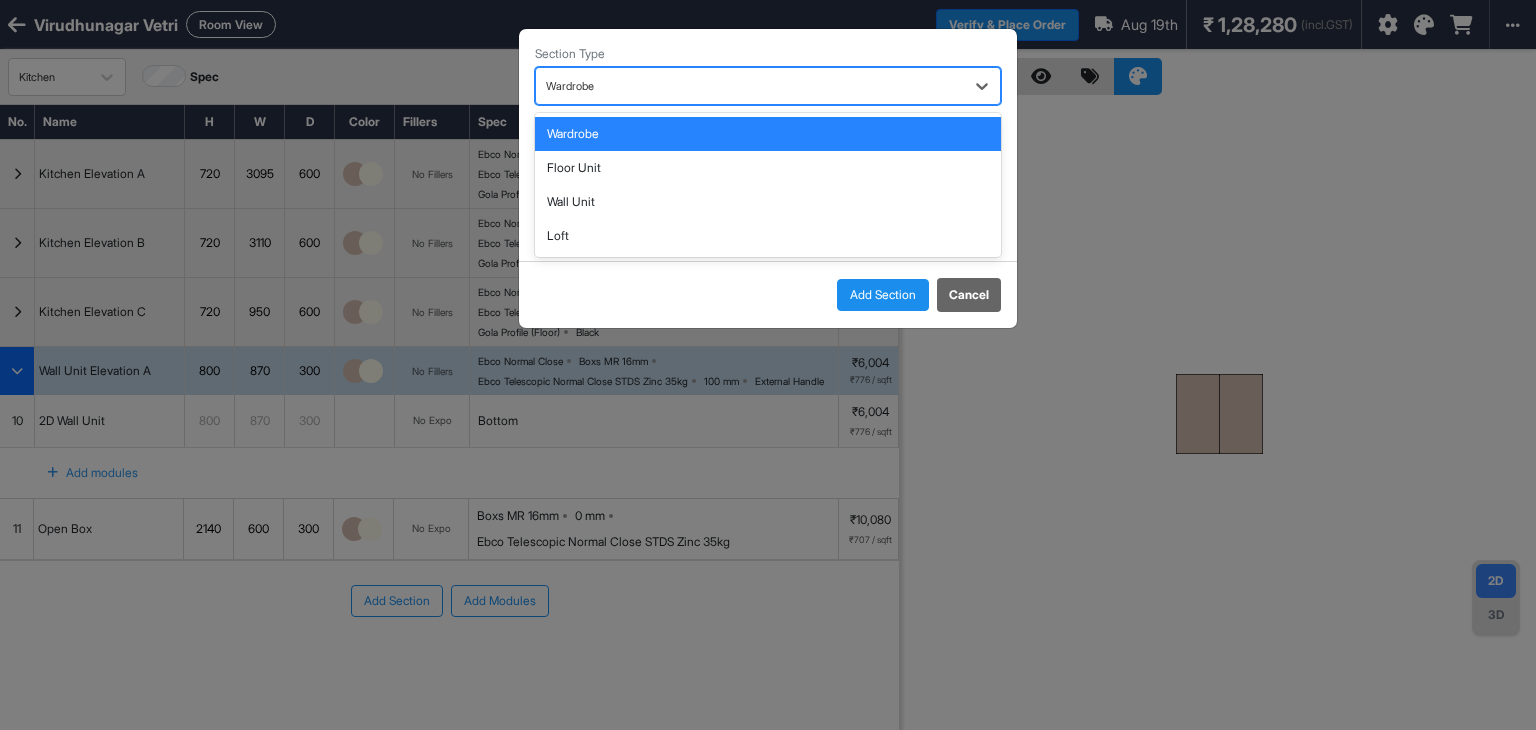 click at bounding box center (750, 86) 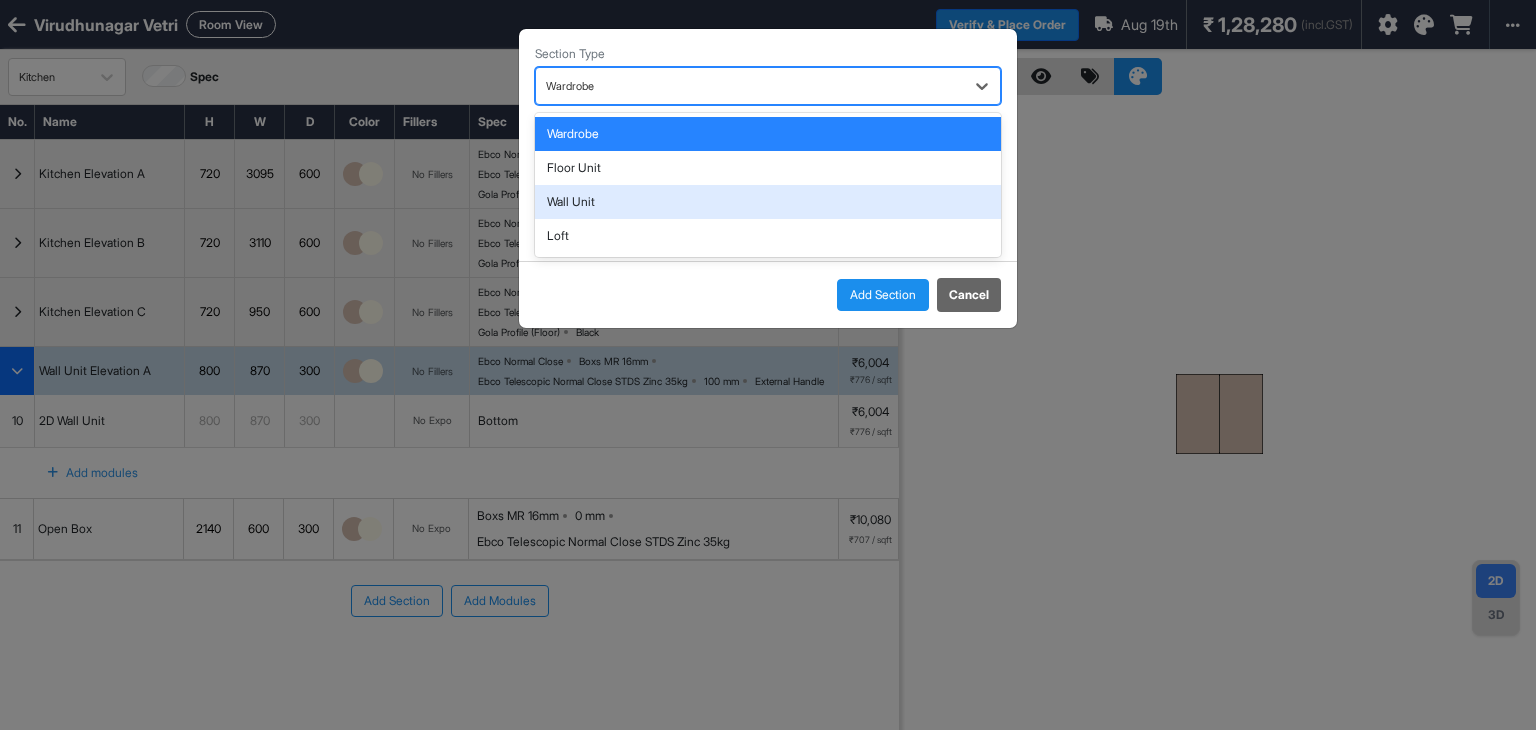 click on "Wall Unit" at bounding box center (768, 202) 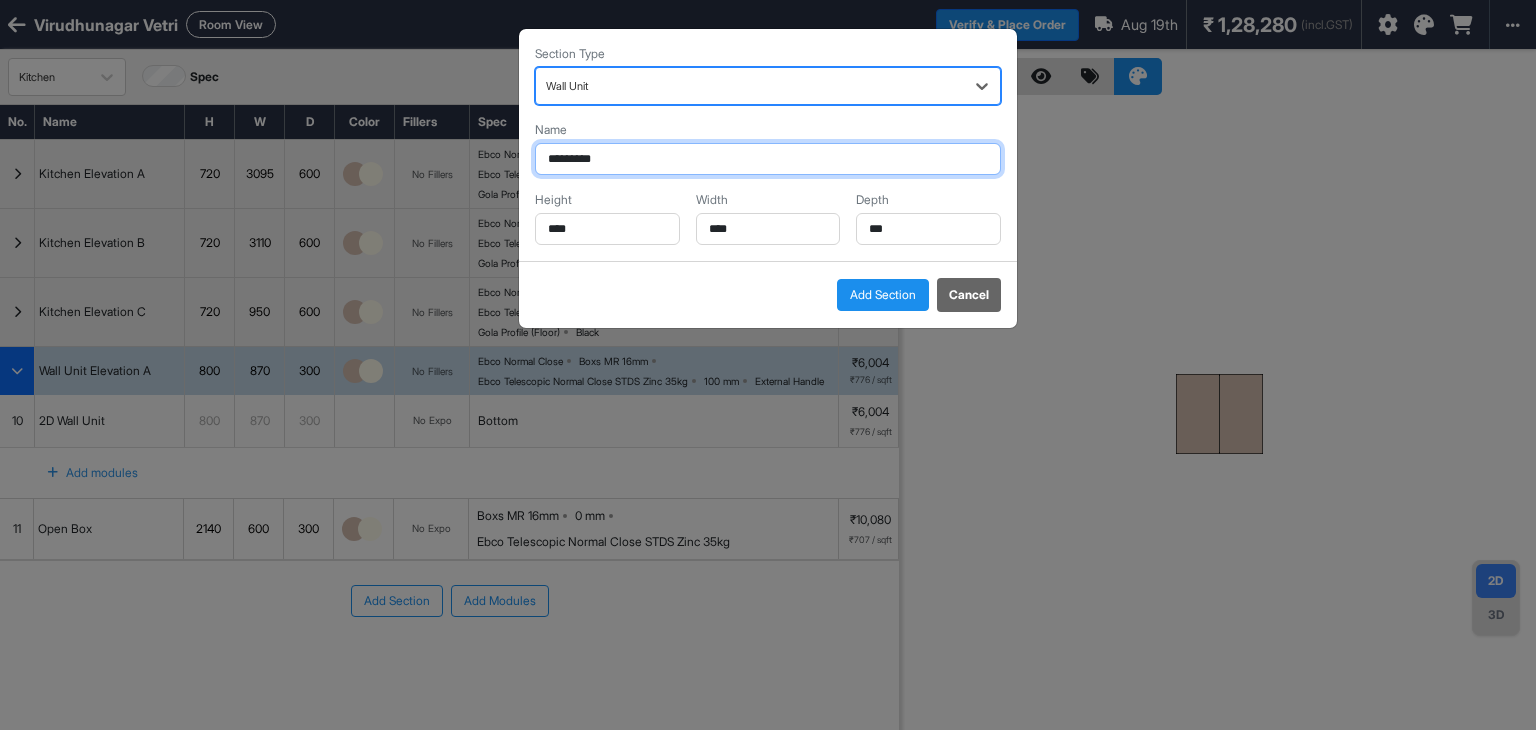 click on "*********" at bounding box center [768, 159] 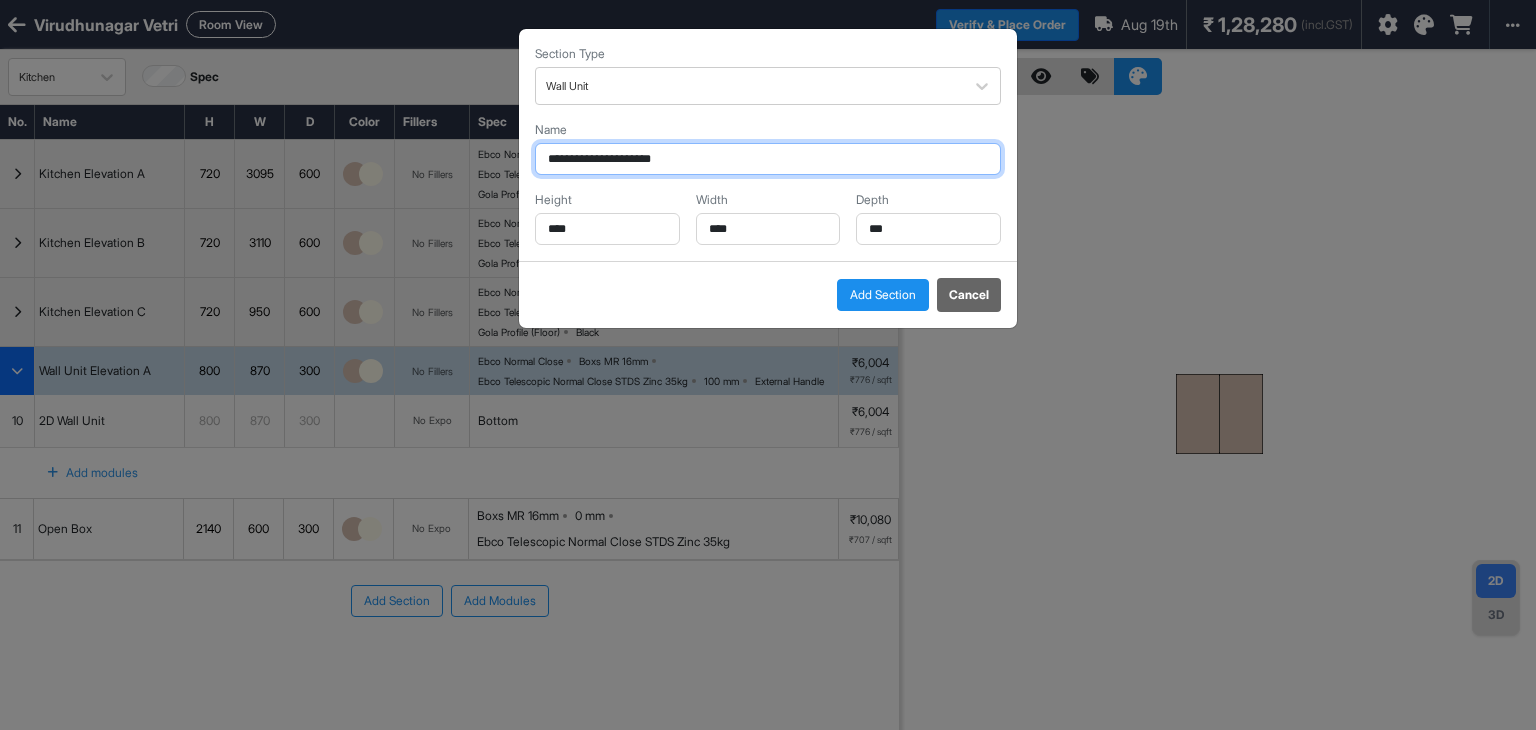 type on "**********" 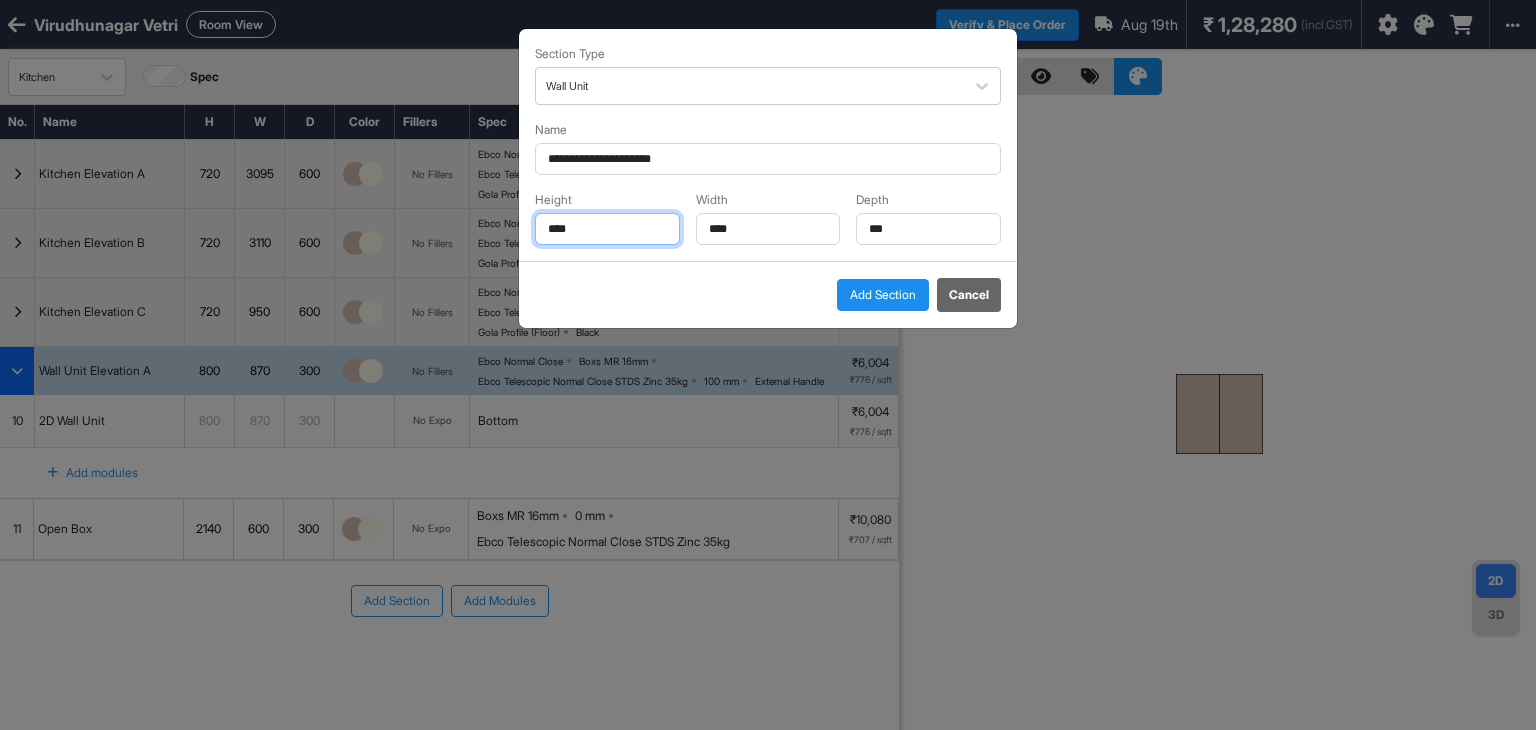 click on "****" at bounding box center (607, 229) 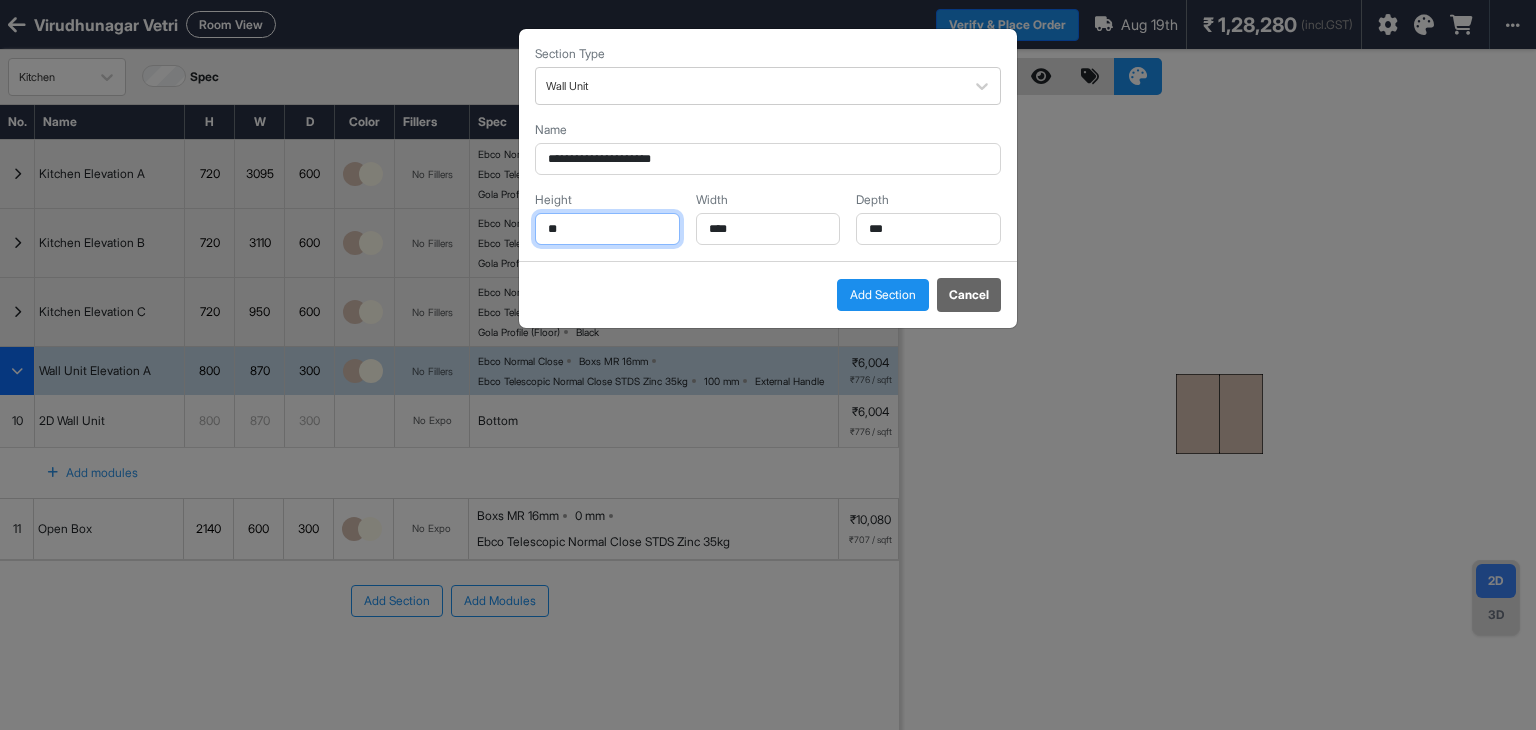 type on "*" 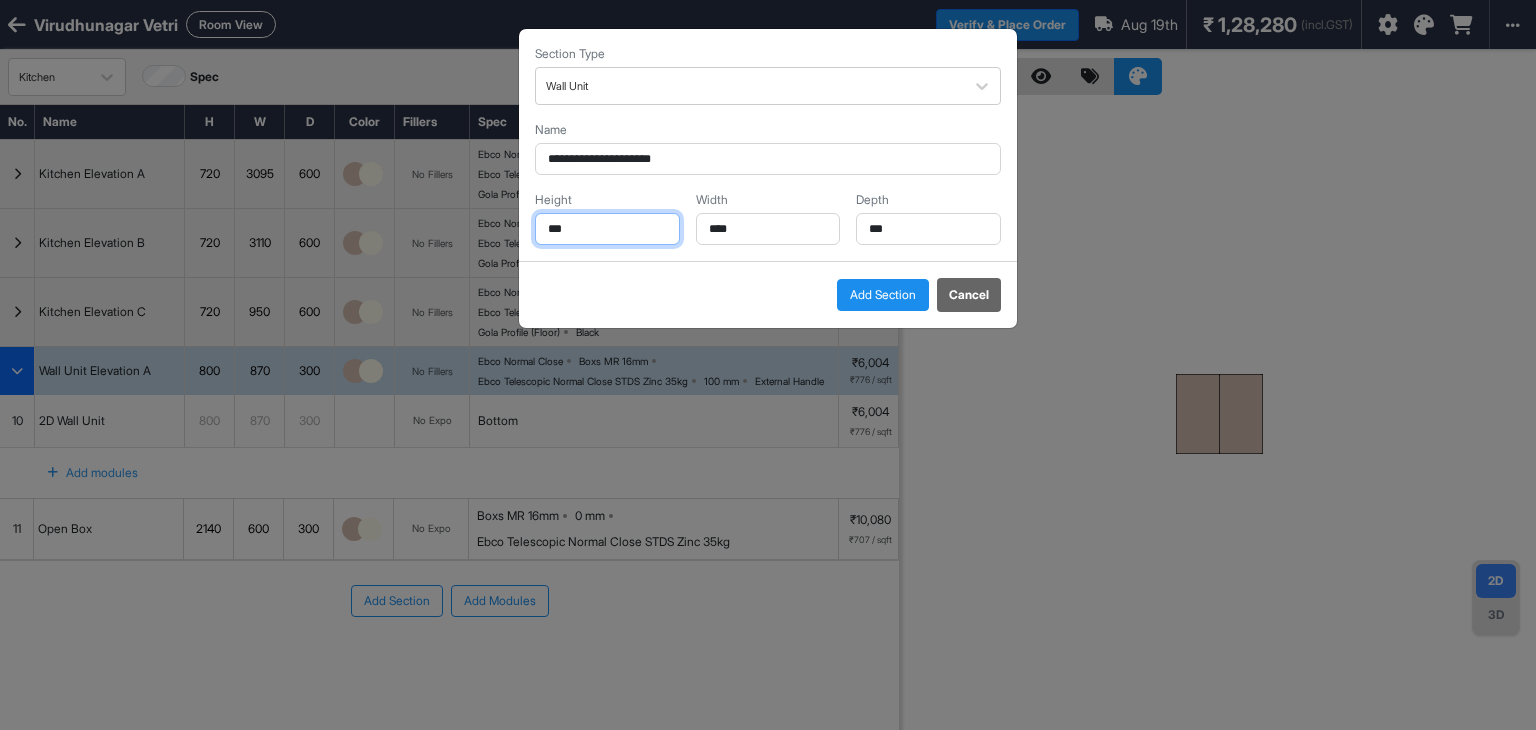type on "***" 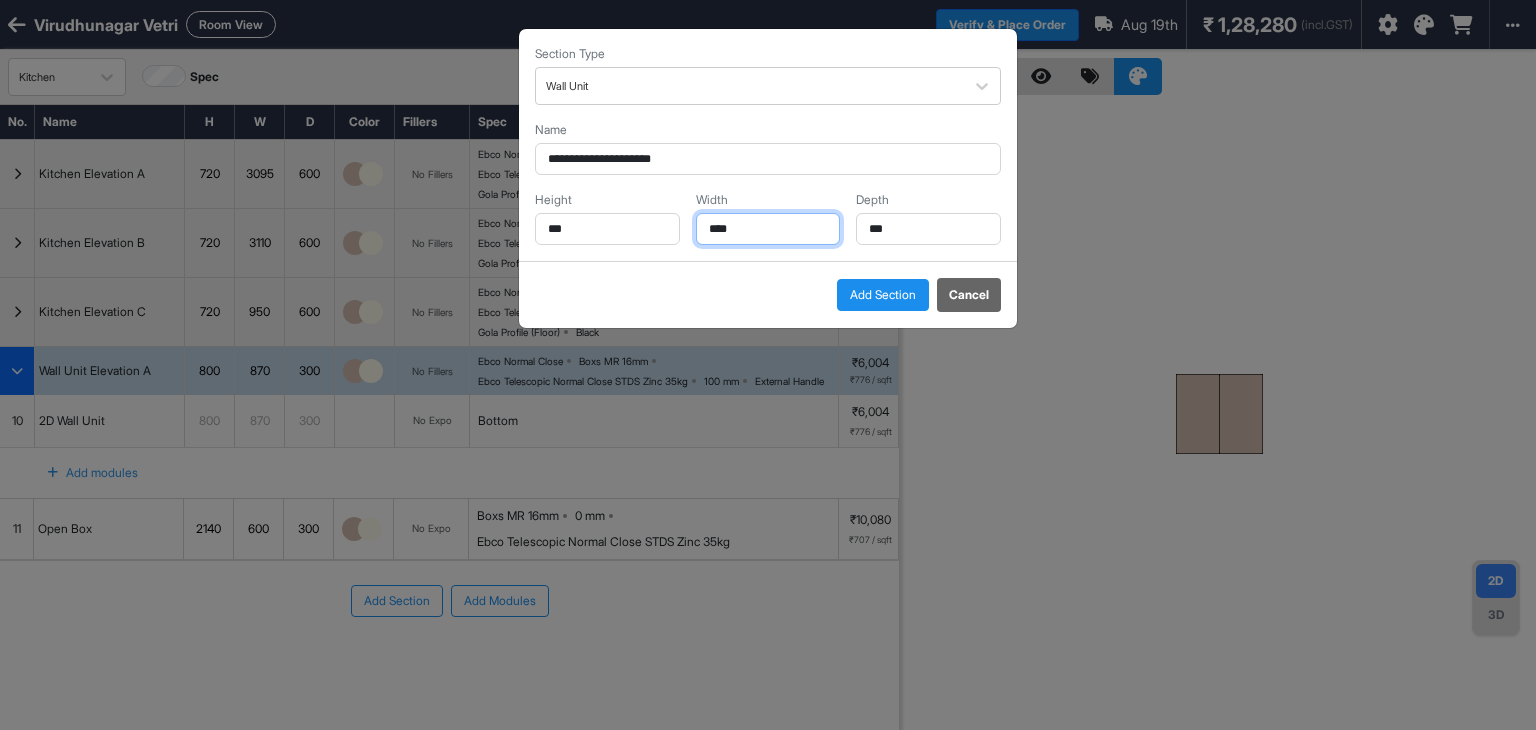 click on "****" at bounding box center [768, 229] 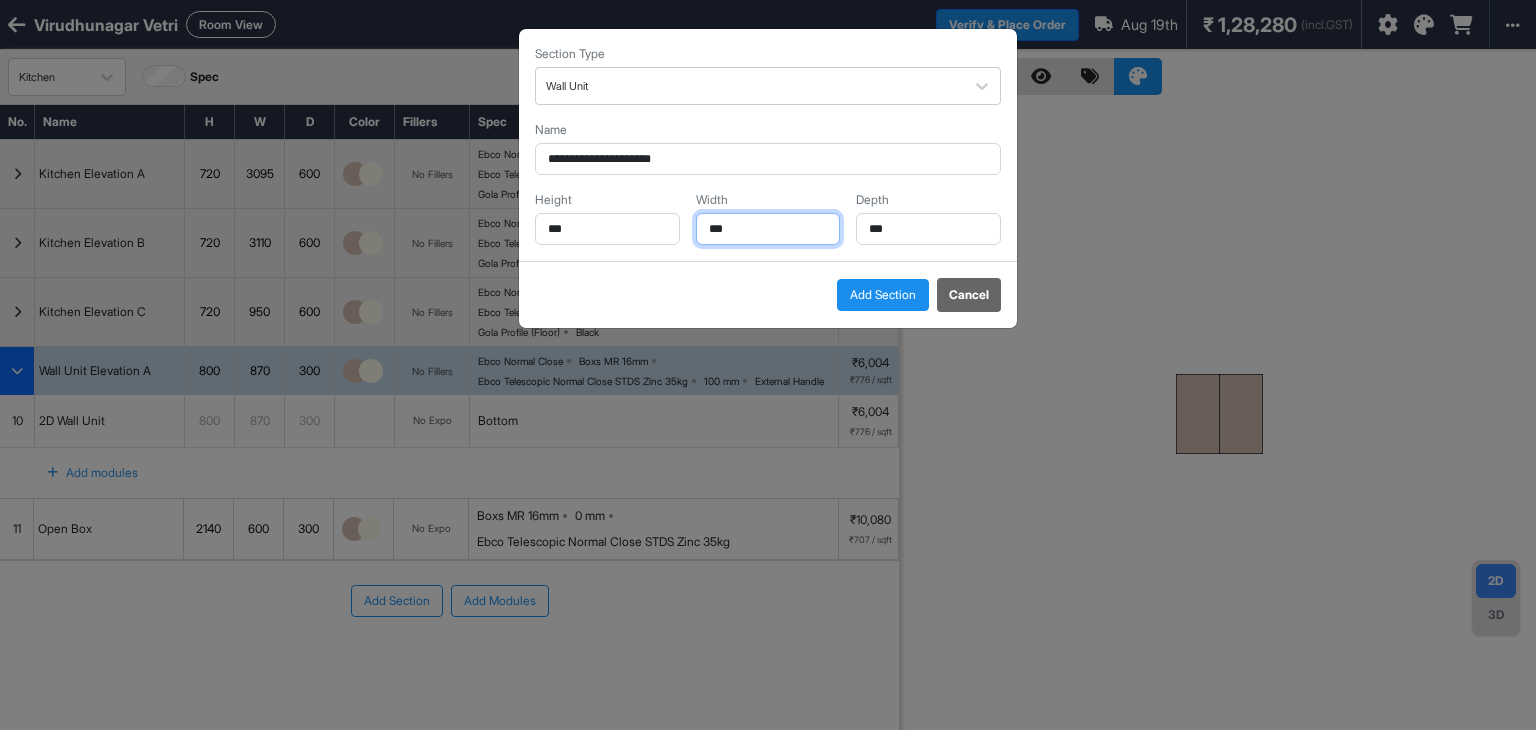 type on "***" 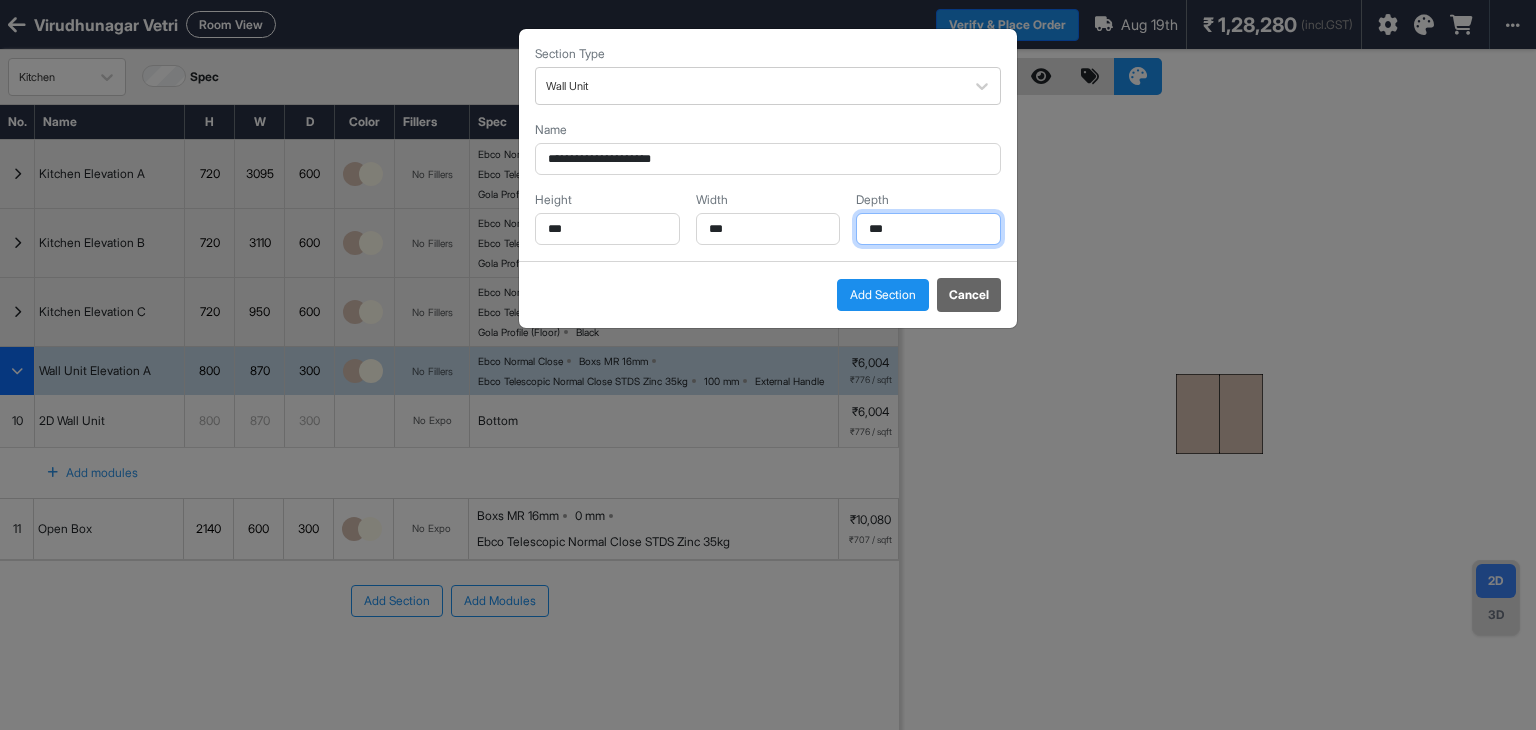 click on "***" at bounding box center [928, 229] 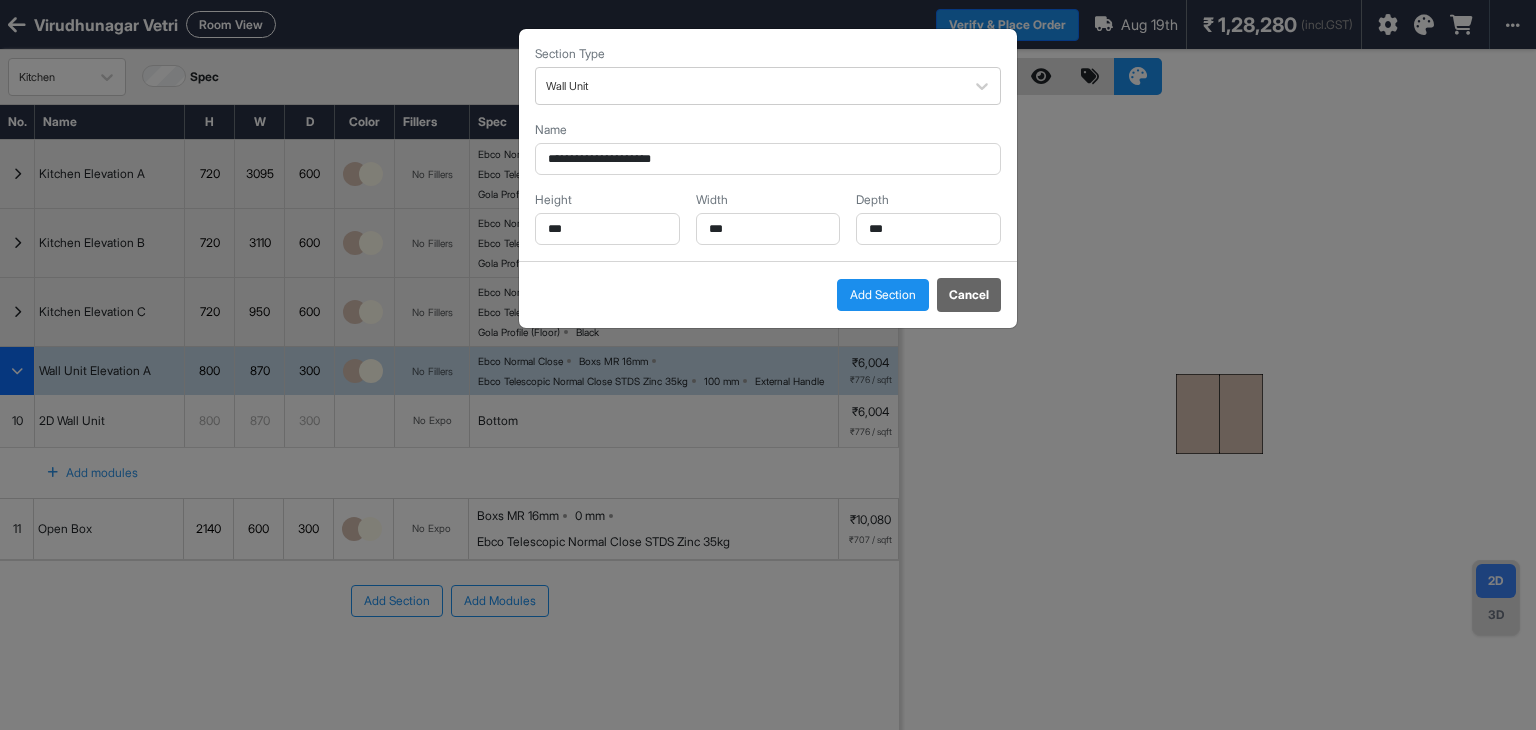 click on "Add Section" at bounding box center (883, 295) 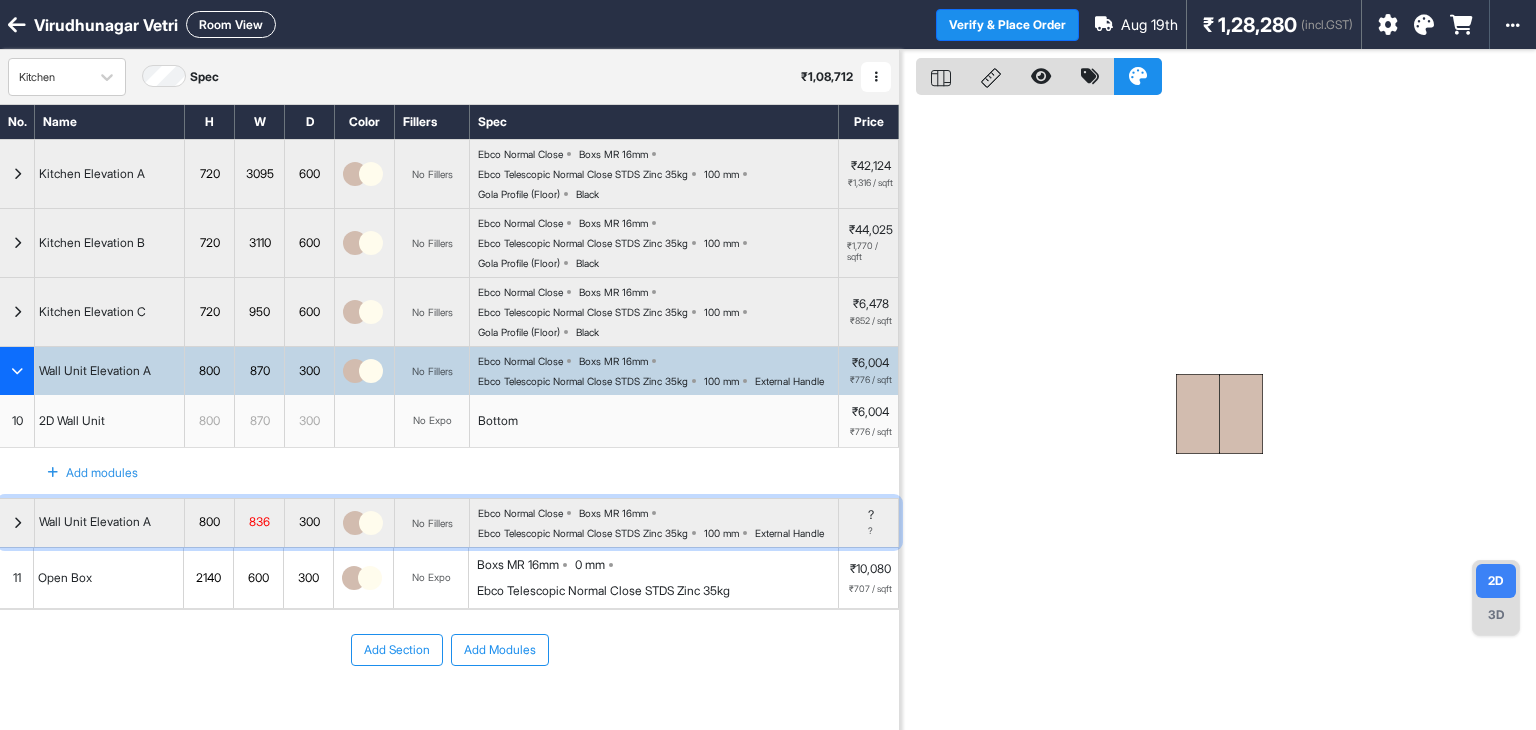 click at bounding box center [17, 523] 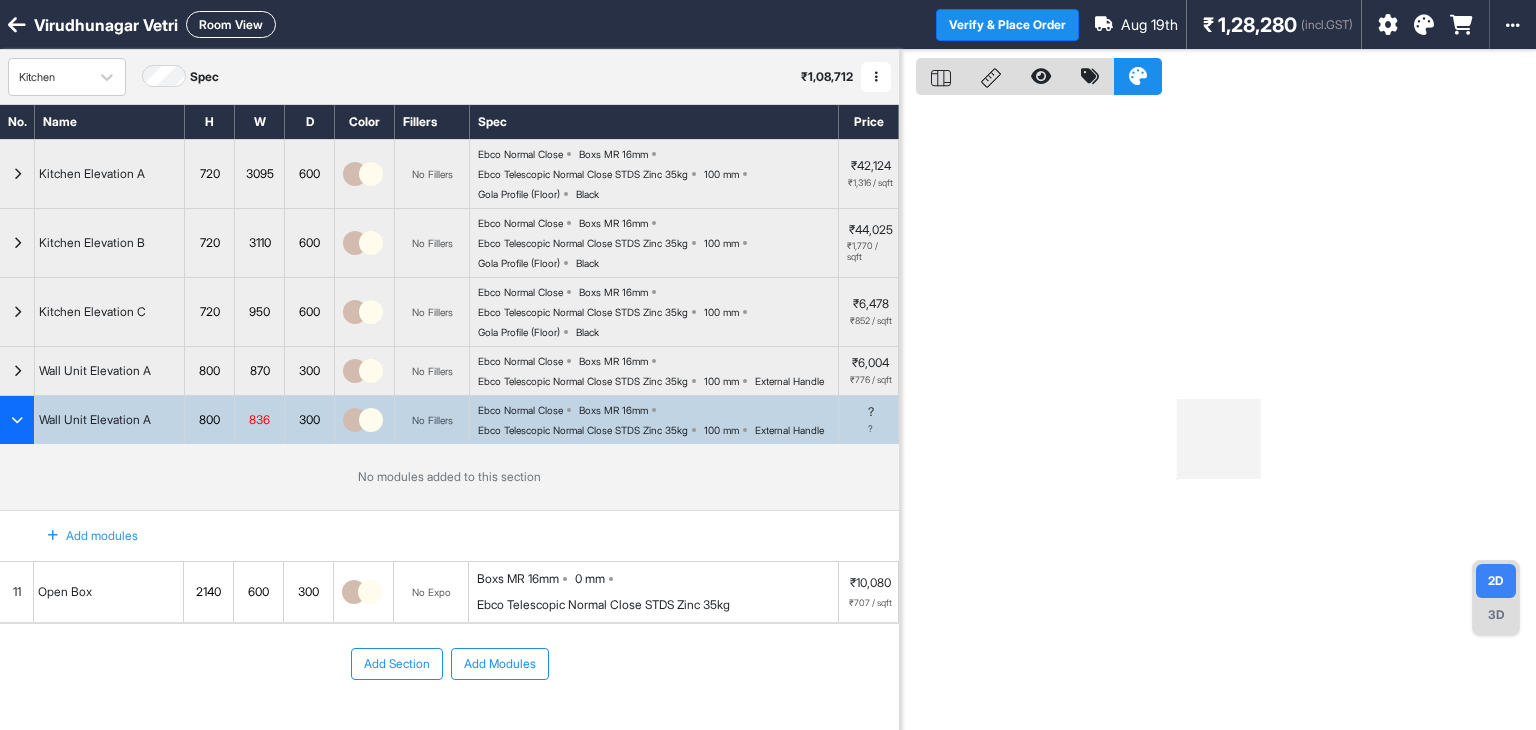 click at bounding box center [53, 536] 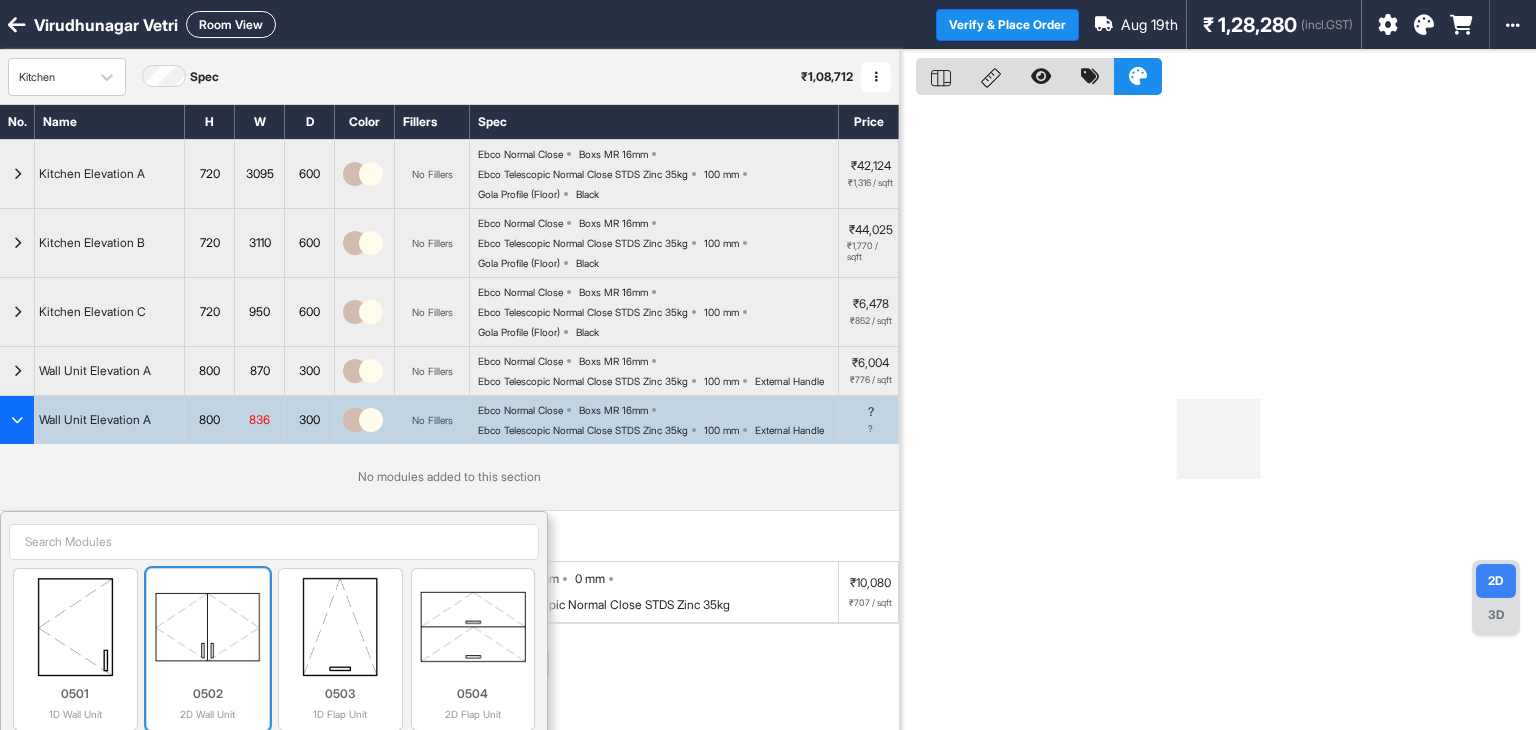 scroll, scrollTop: 100, scrollLeft: 0, axis: vertical 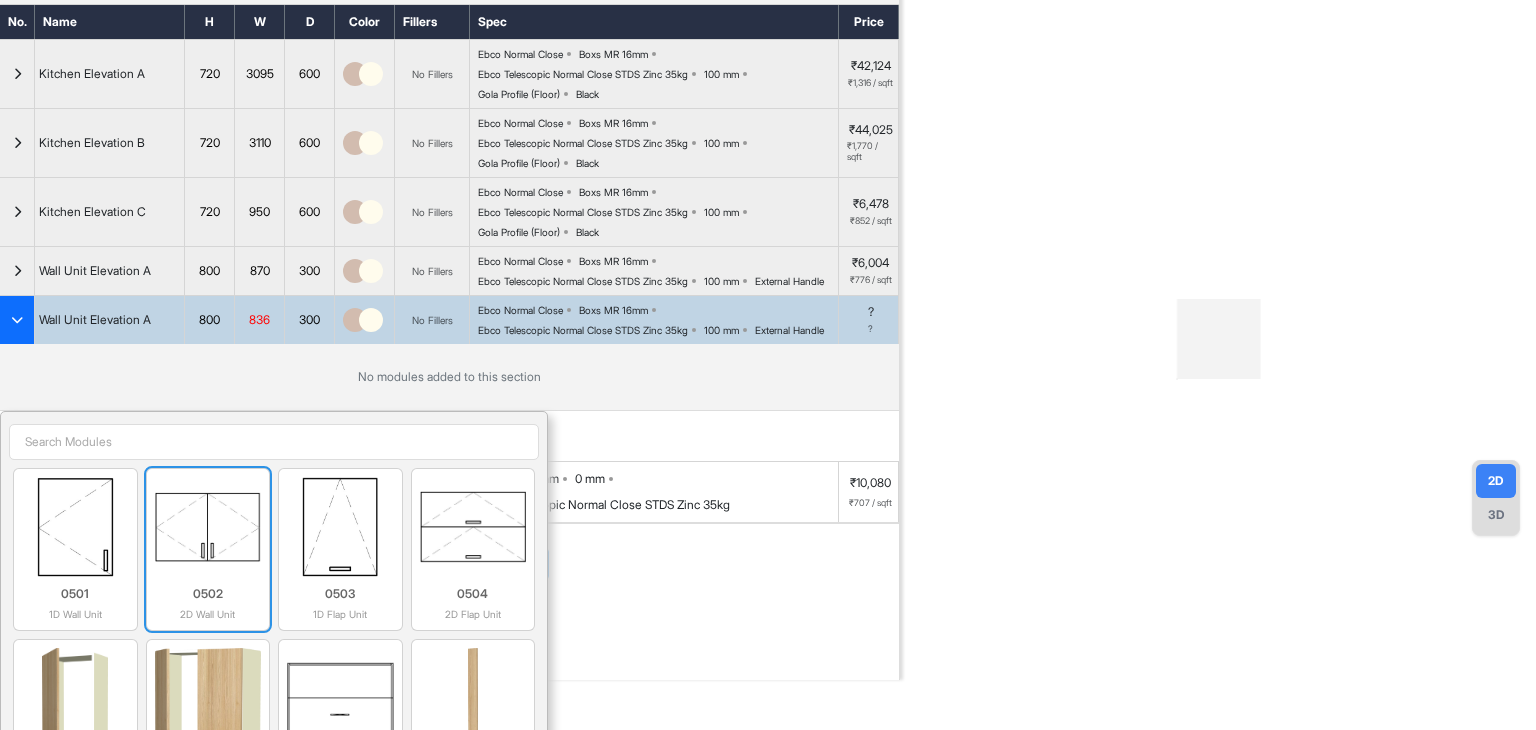 click at bounding box center [208, 527] 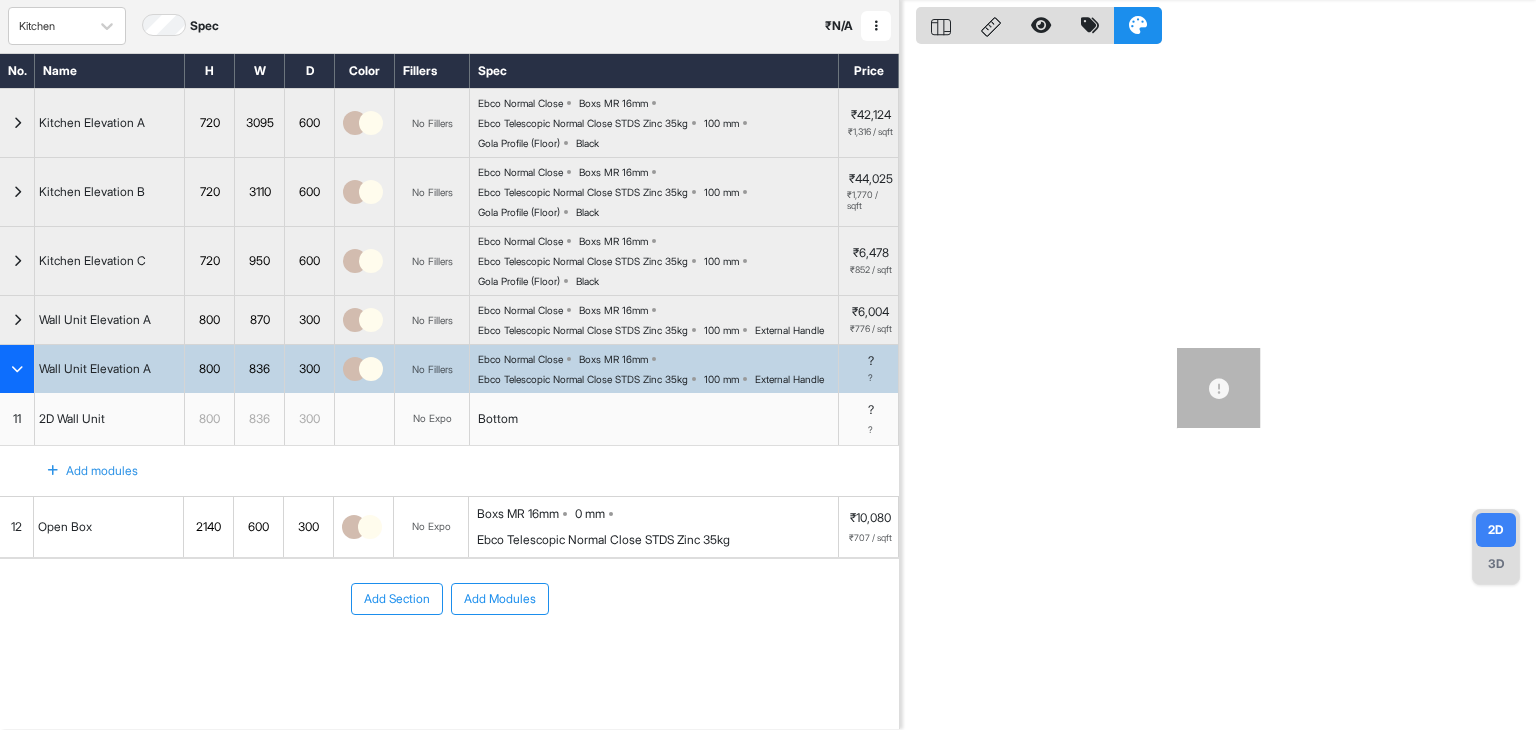 scroll, scrollTop: 17, scrollLeft: 0, axis: vertical 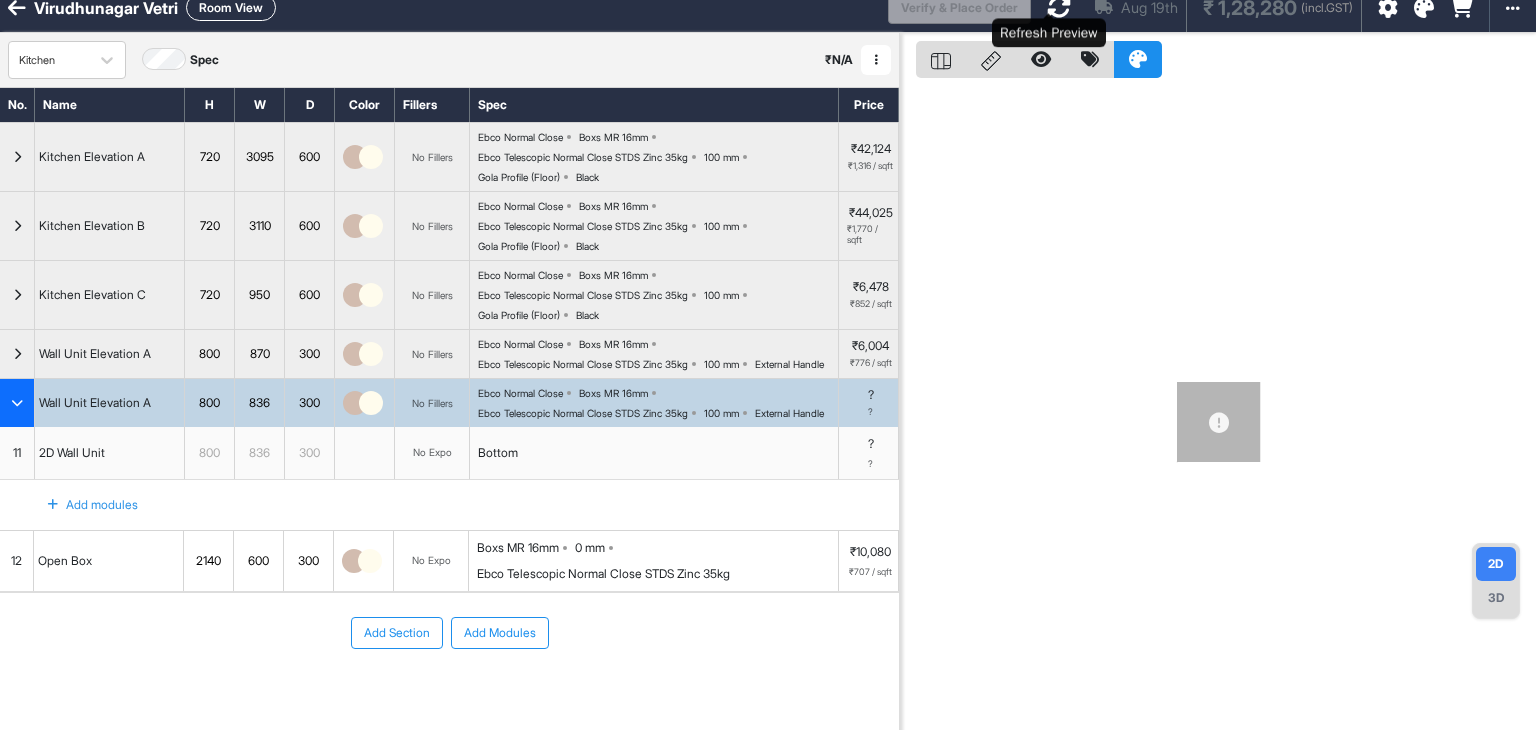 drag, startPoint x: 1042, startPoint y: 6, endPoint x: 963, endPoint y: 167, distance: 179.33768 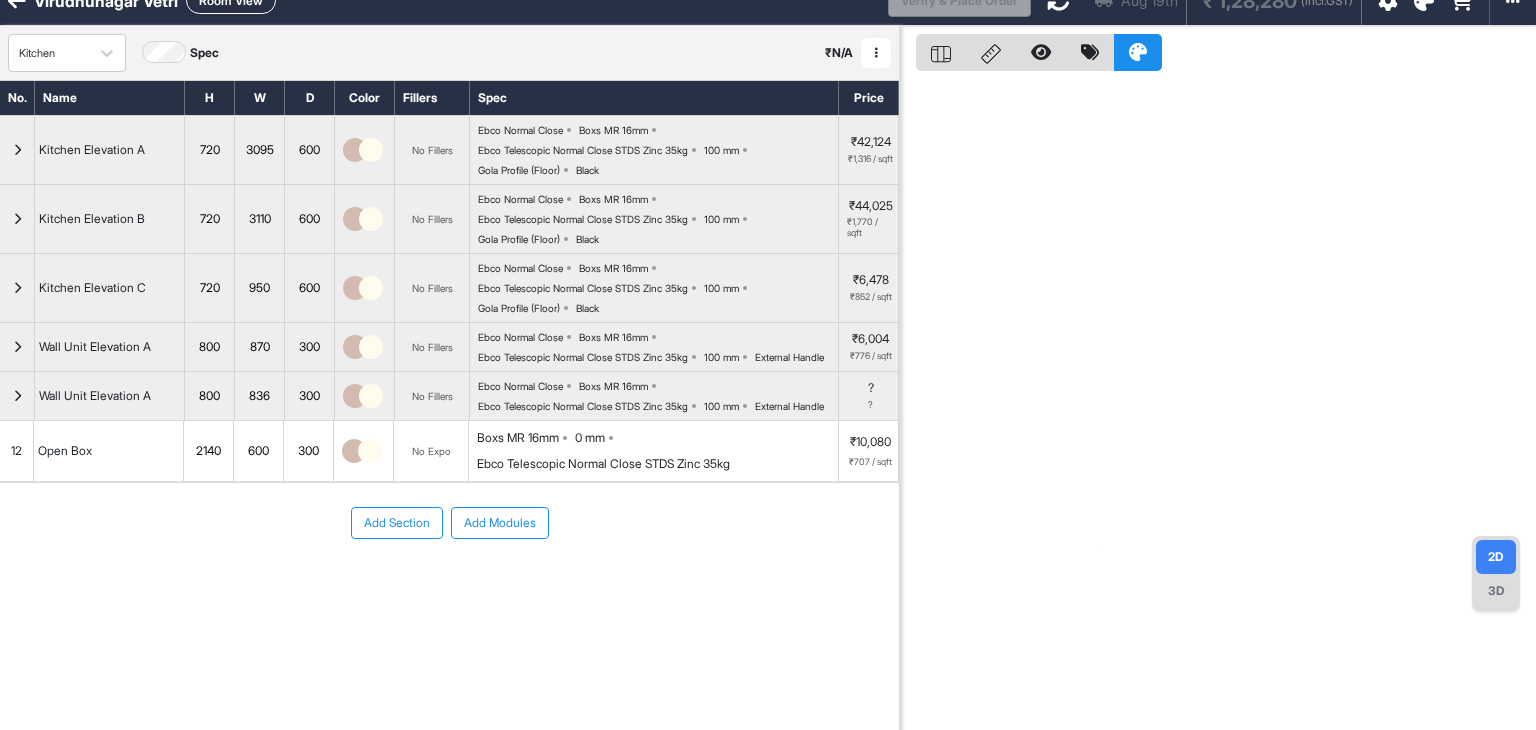 scroll, scrollTop: 0, scrollLeft: 0, axis: both 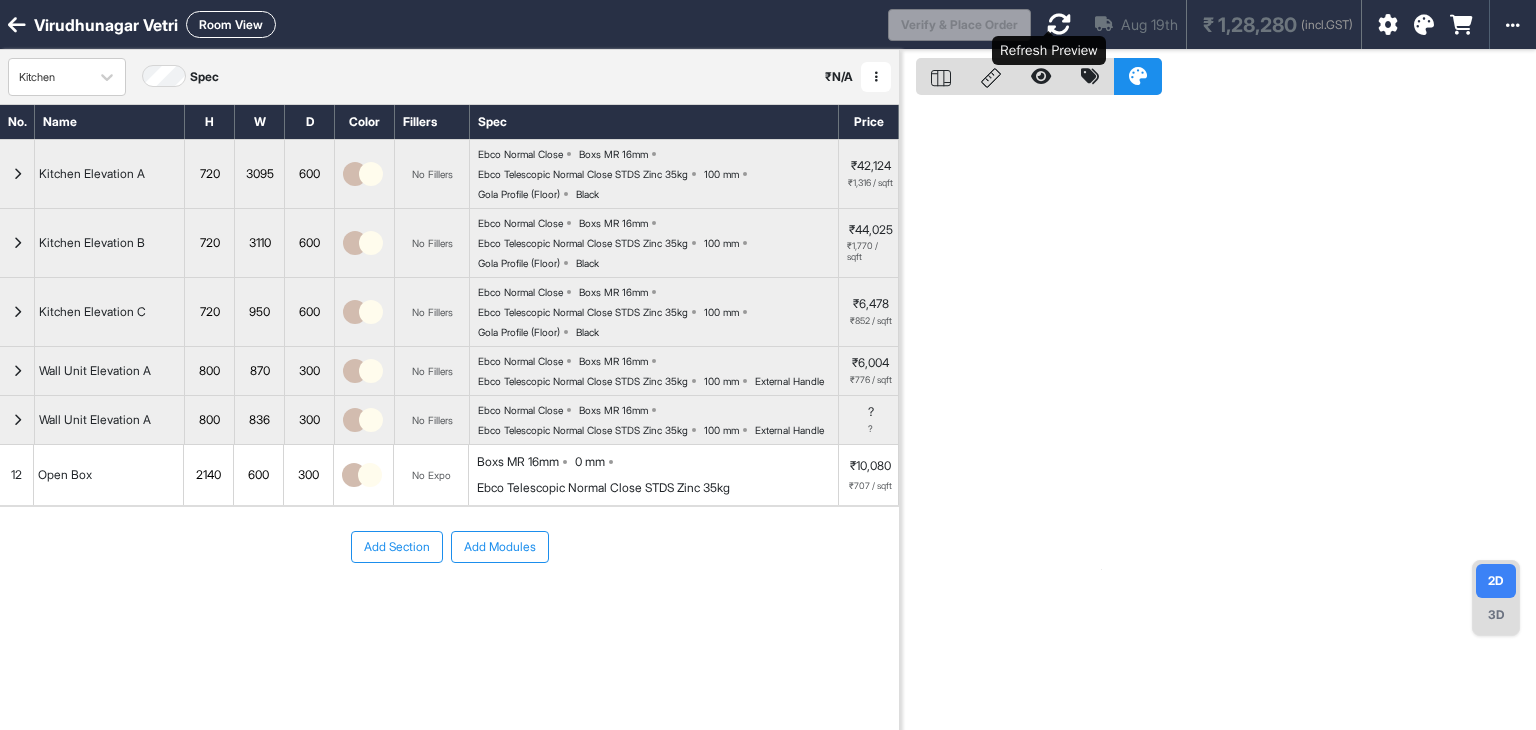 click at bounding box center [1059, 24] 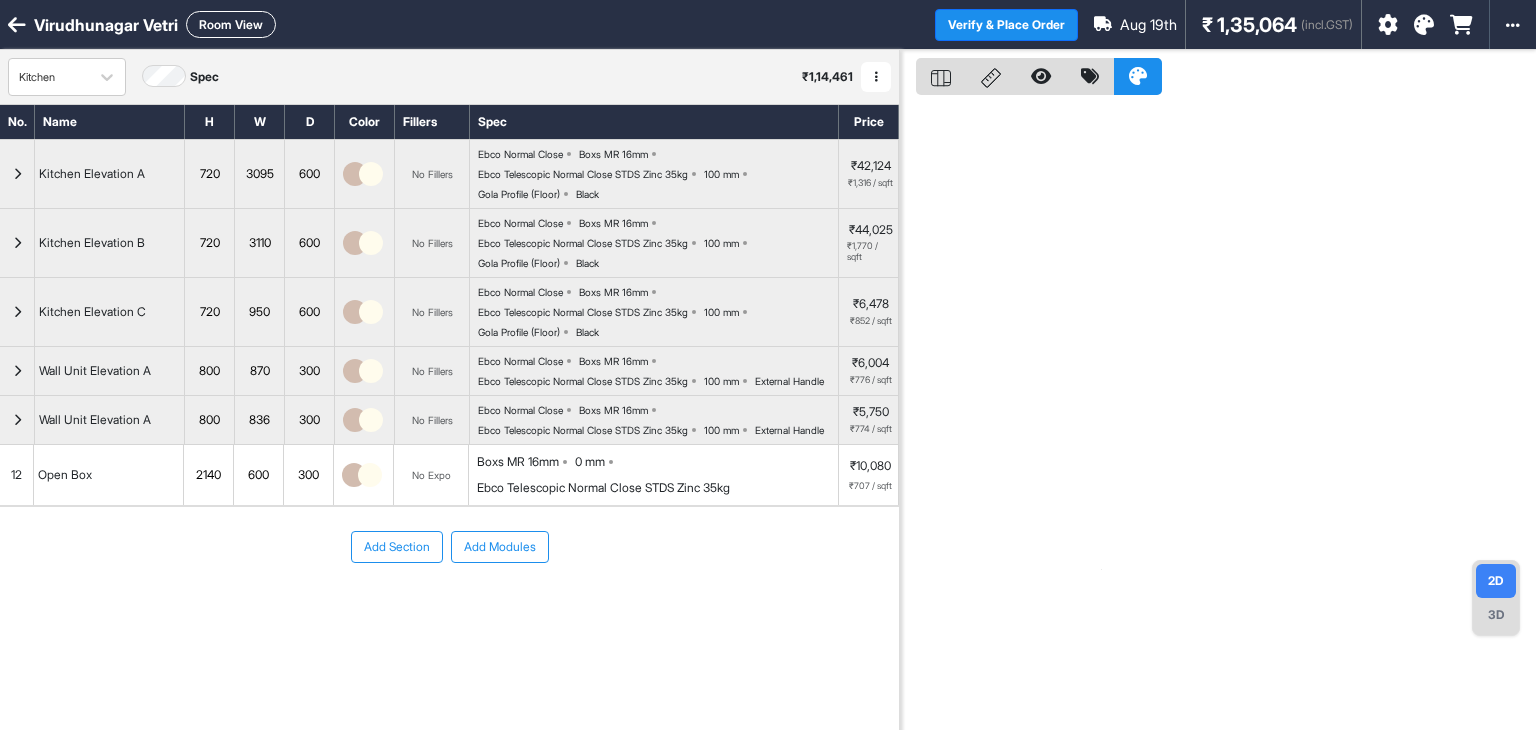 click on "Room View" at bounding box center [231, 24] 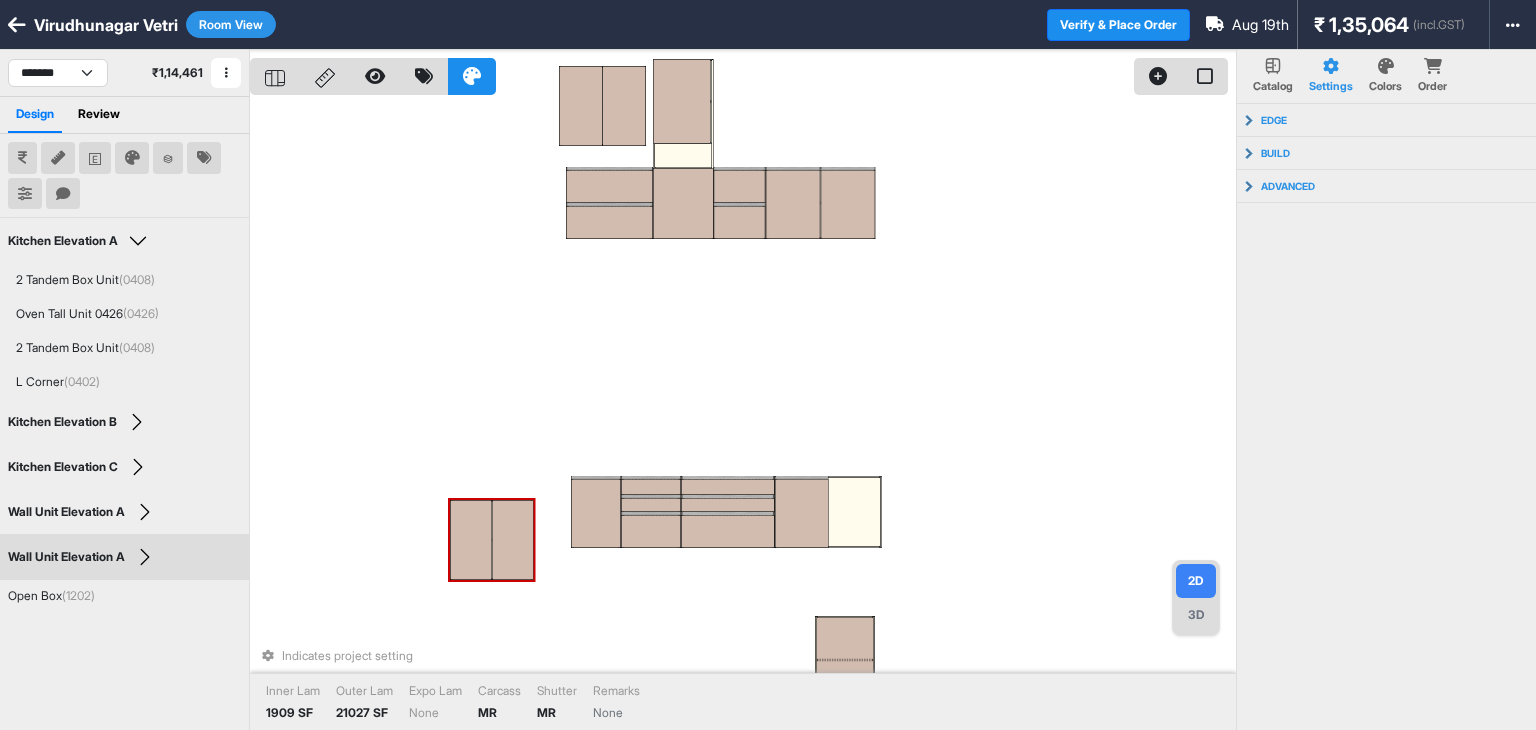 click at bounding box center (513, 540) 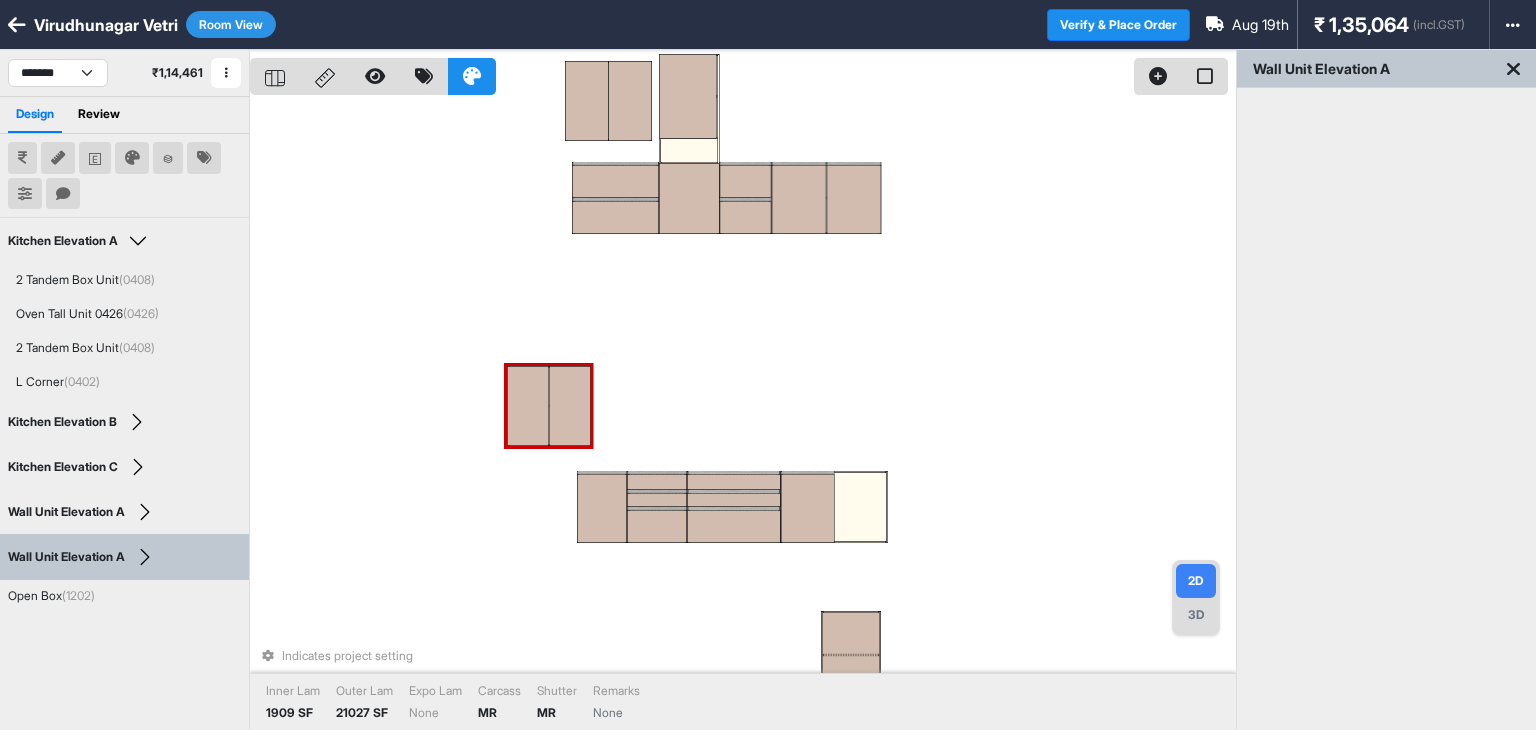drag, startPoint x: 504, startPoint y: 547, endPoint x: 811, endPoint y: 268, distance: 414.8373 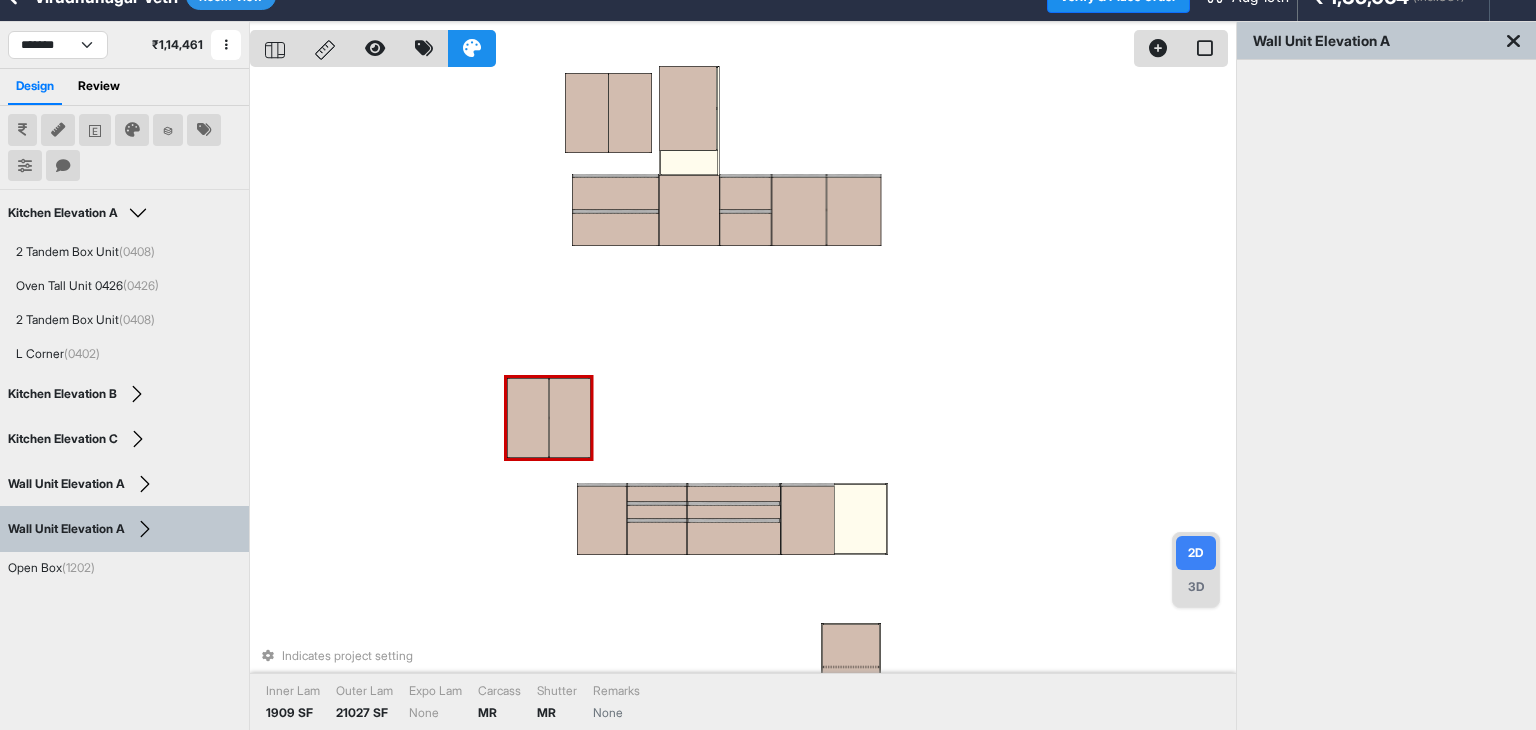 scroll, scrollTop: 100, scrollLeft: 0, axis: vertical 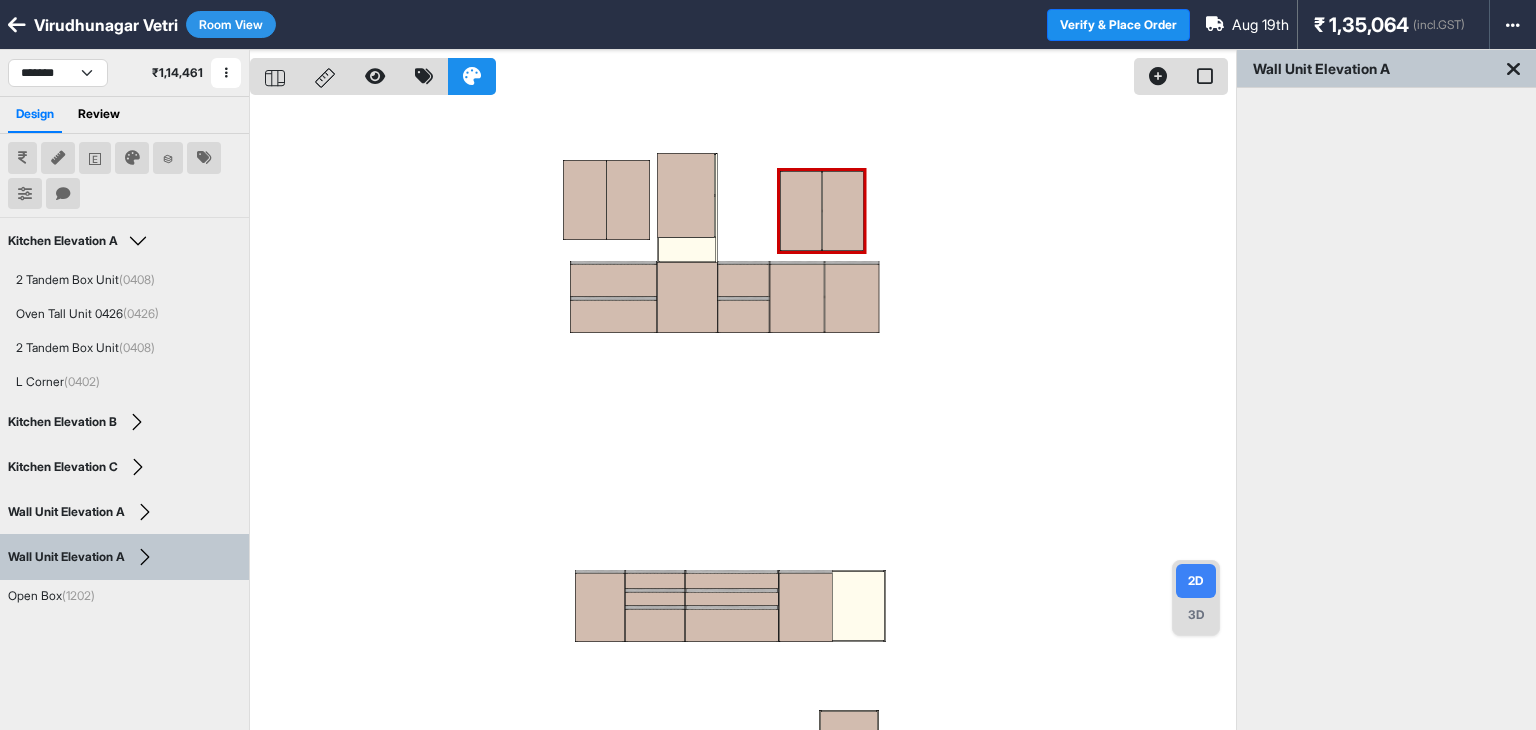 drag, startPoint x: 560, startPoint y: 502, endPoint x: 750, endPoint y: 184, distance: 370.4376 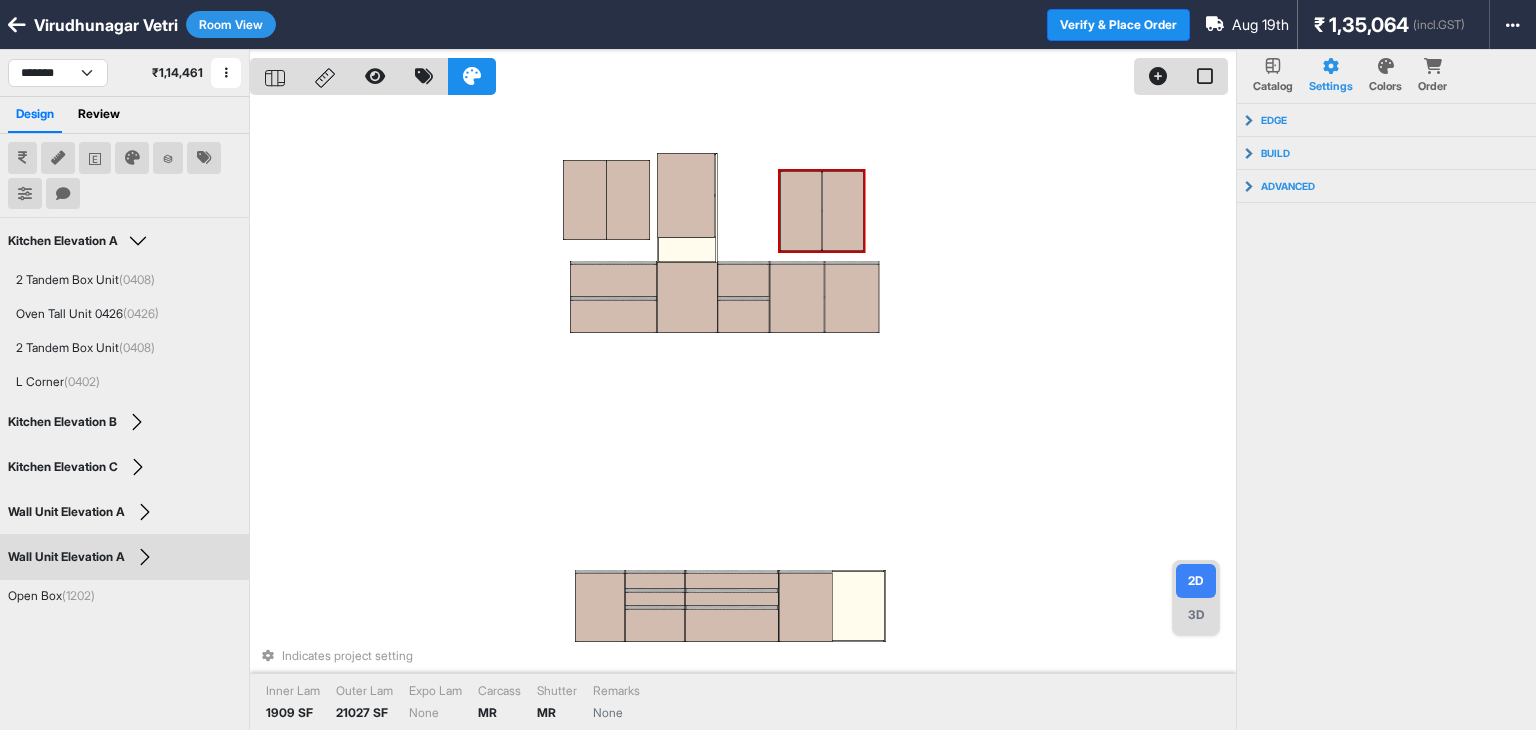 click at bounding box center [801, 211] 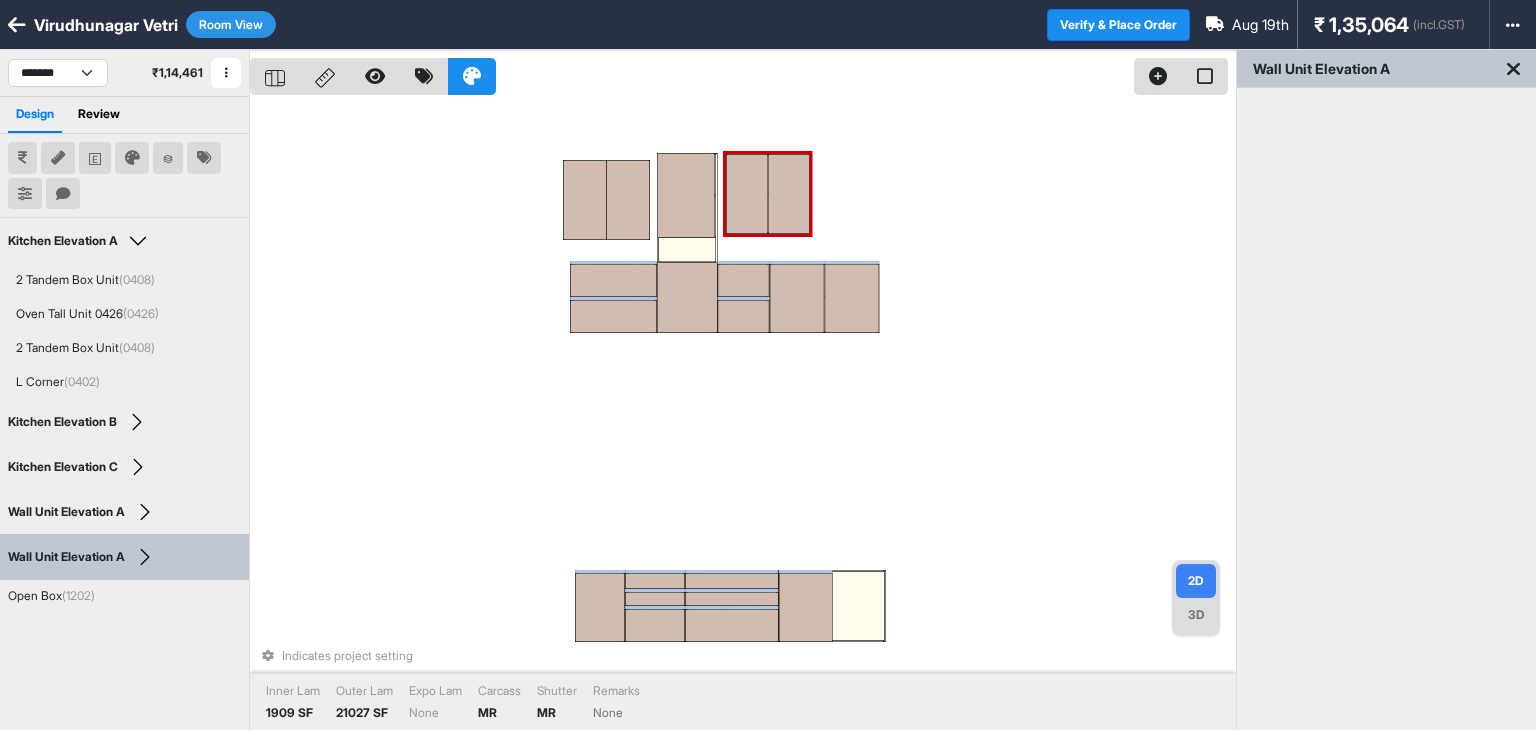 drag, startPoint x: 840, startPoint y: 225, endPoint x: 787, endPoint y: 209, distance: 55.362442 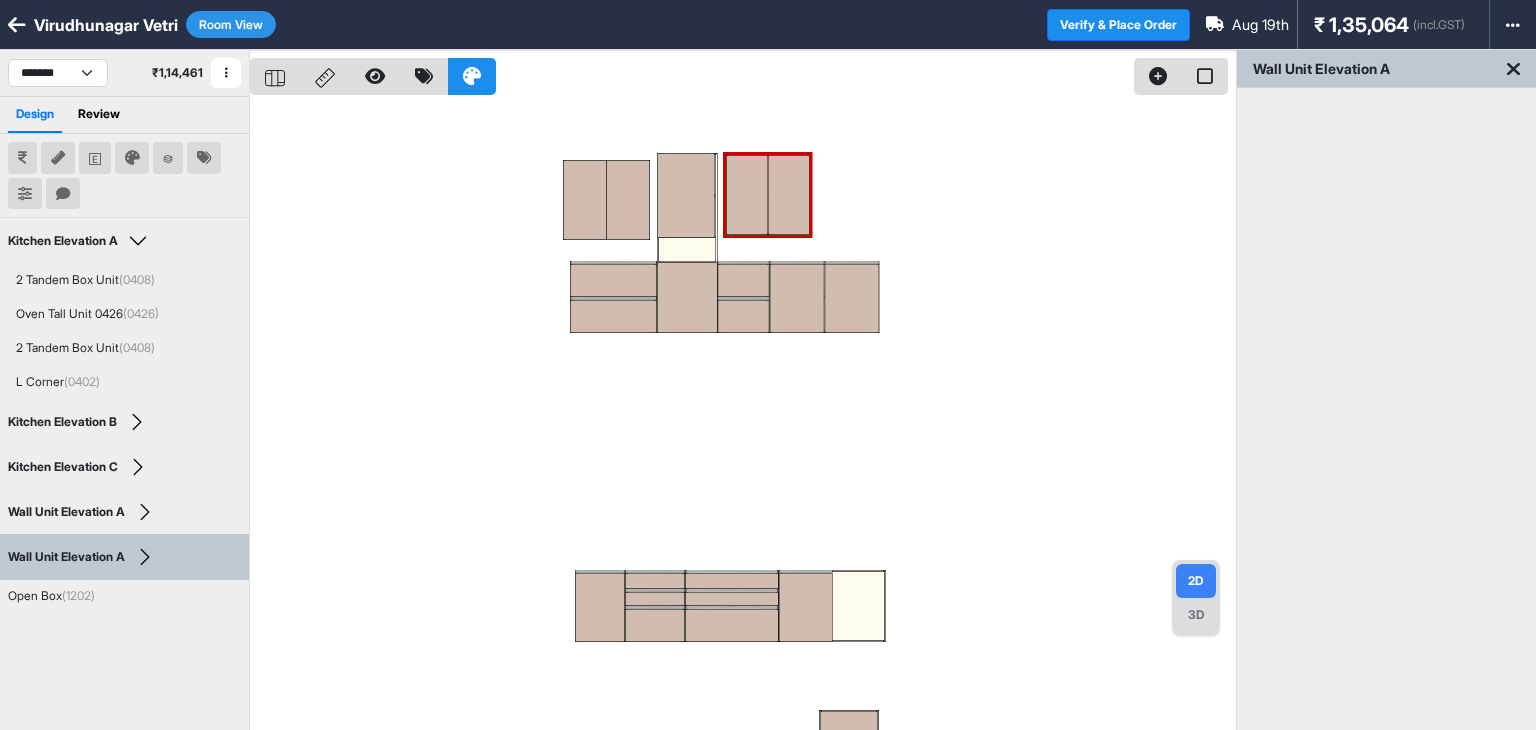click at bounding box center (743, 415) 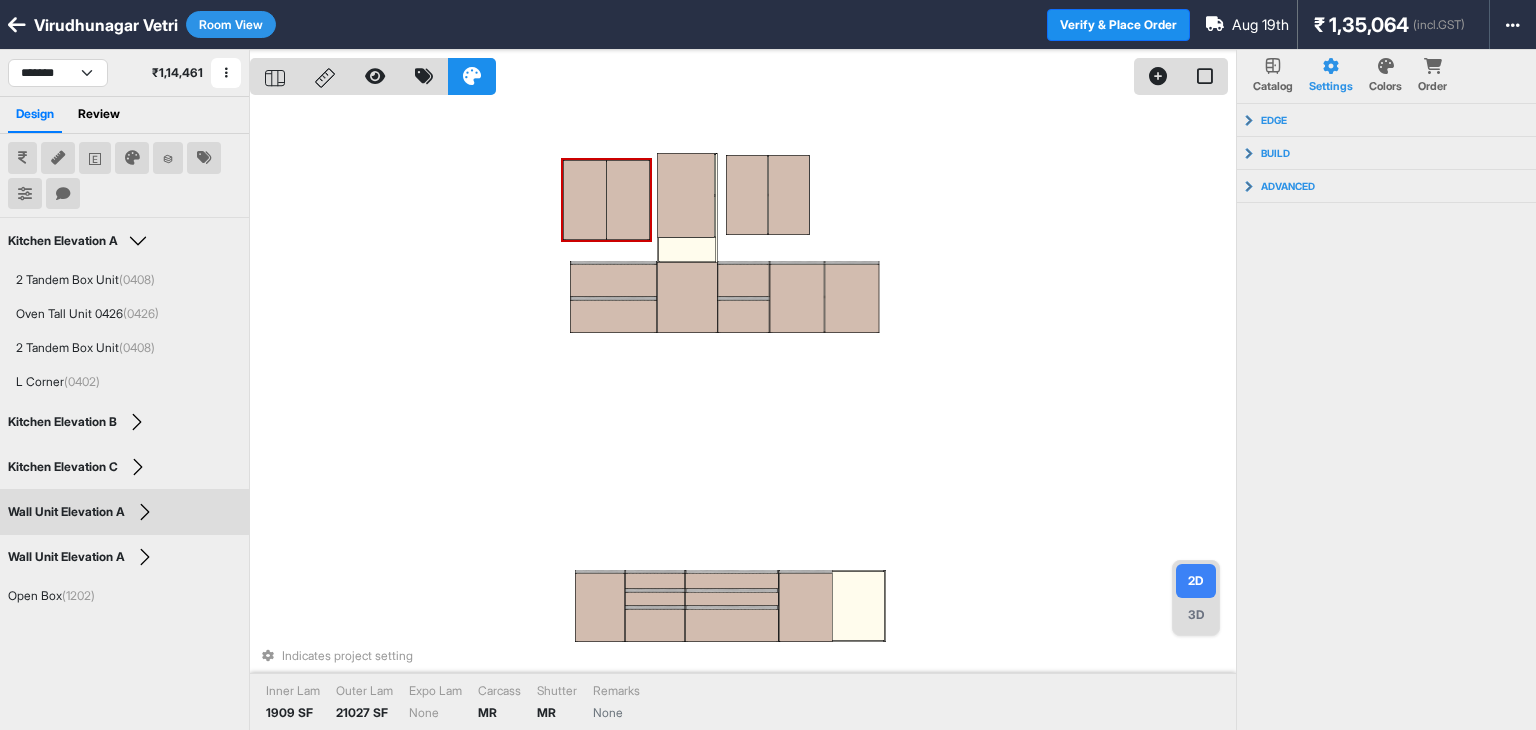 click at bounding box center (584, 200) 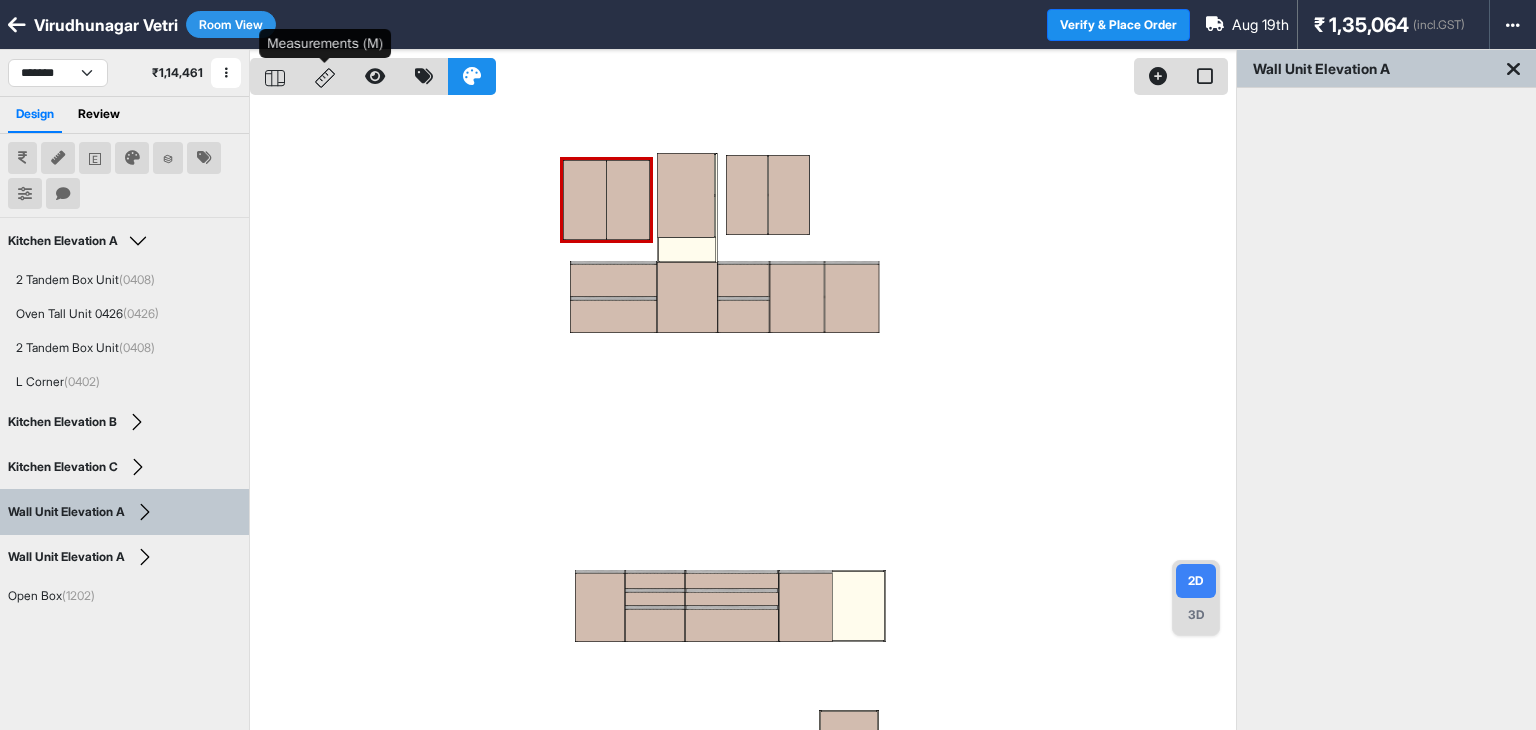 click at bounding box center [325, 76] 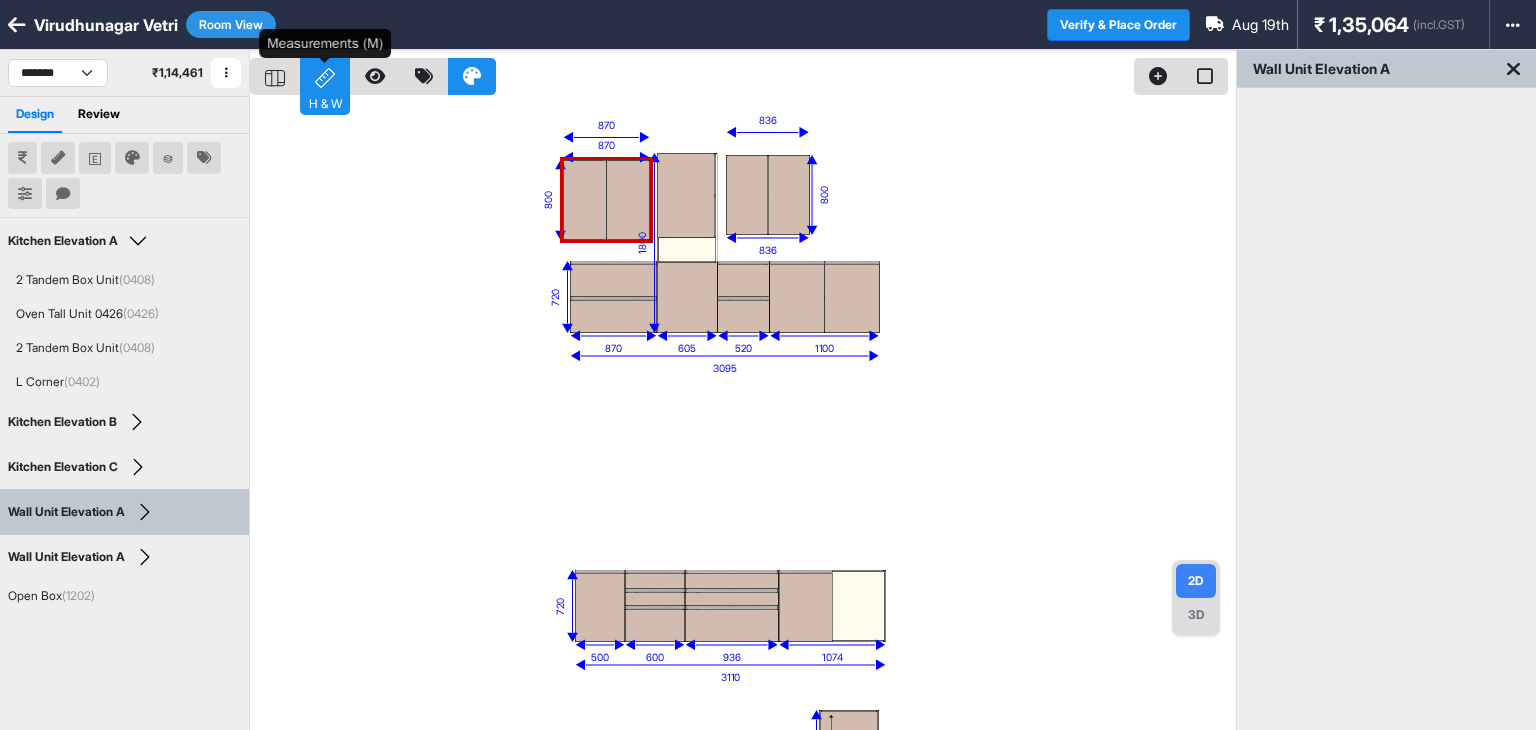 click on "H & W" at bounding box center (325, 76) 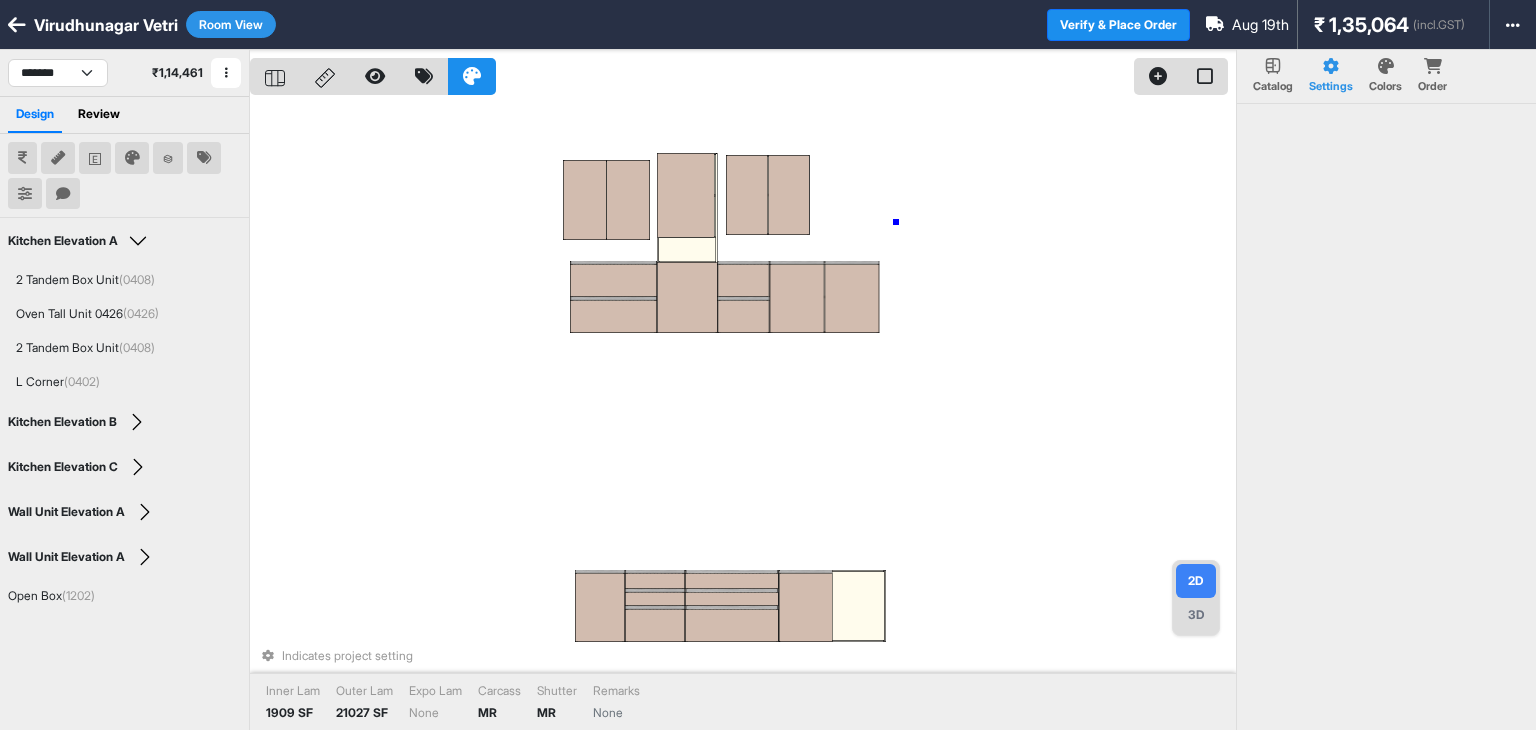 click on "Indicates project setting Inner Lam 1909 SF Outer Lam 21027 SF Expo Lam None Carcass MR Shutter MR Remarks None" at bounding box center (743, 415) 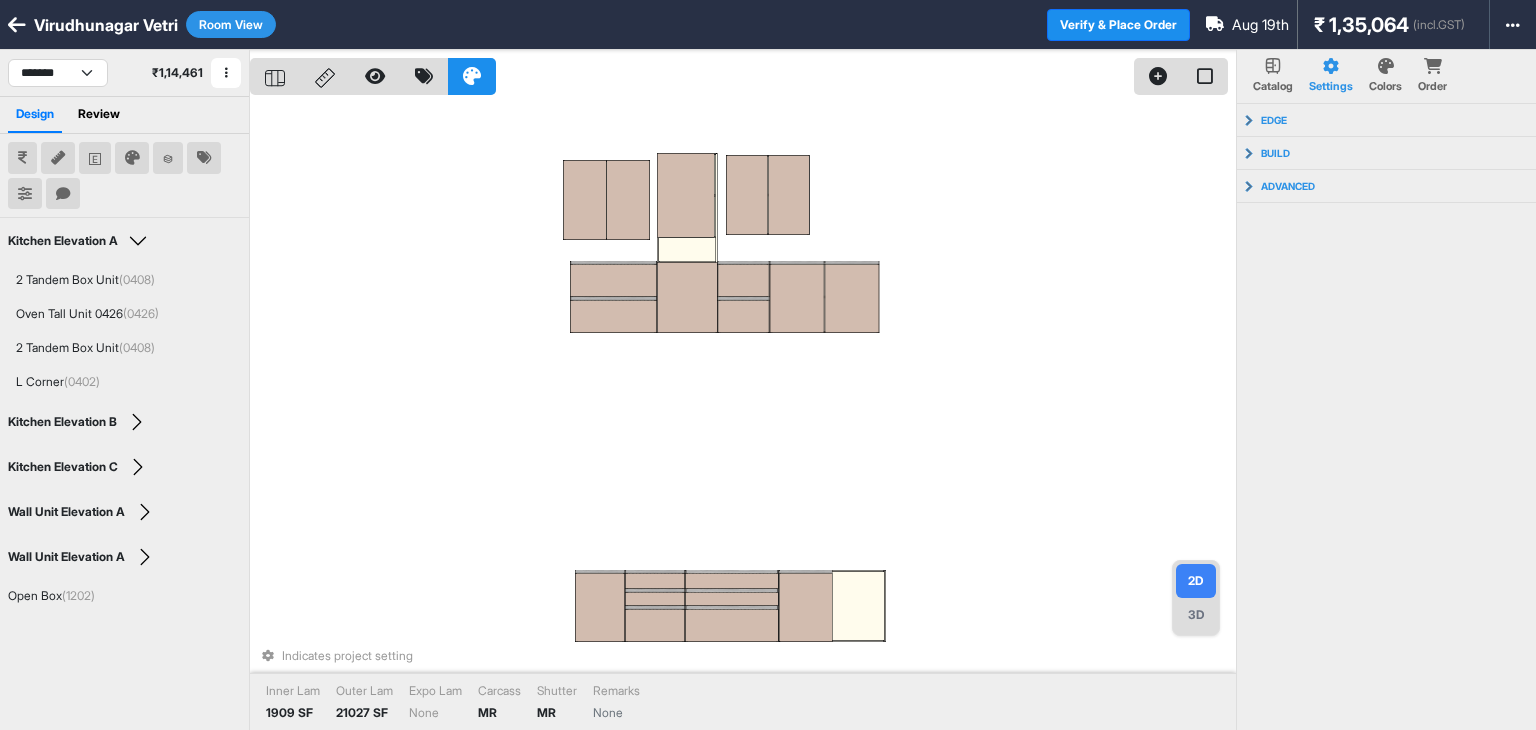 click on "Room View" at bounding box center (231, 24) 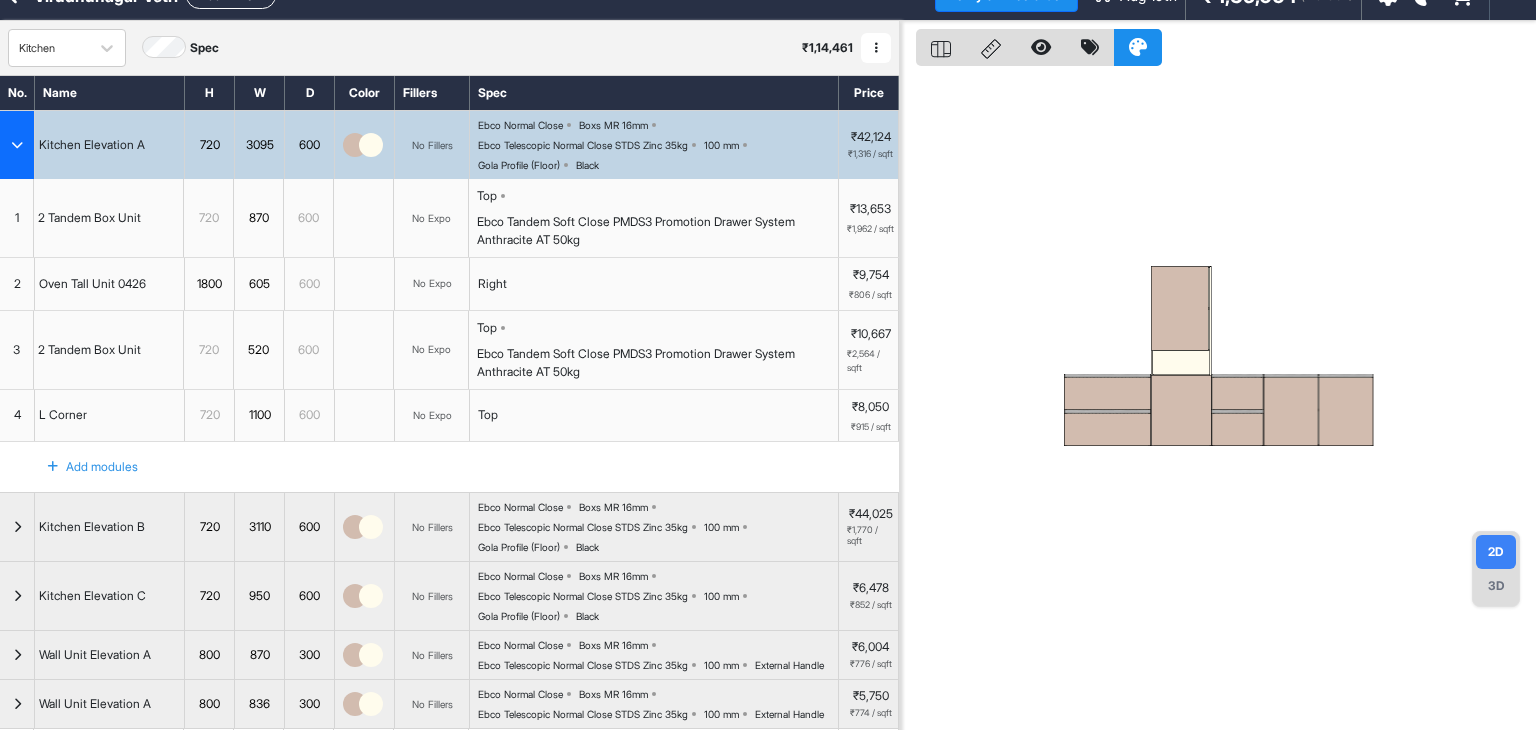 scroll, scrollTop: 0, scrollLeft: 0, axis: both 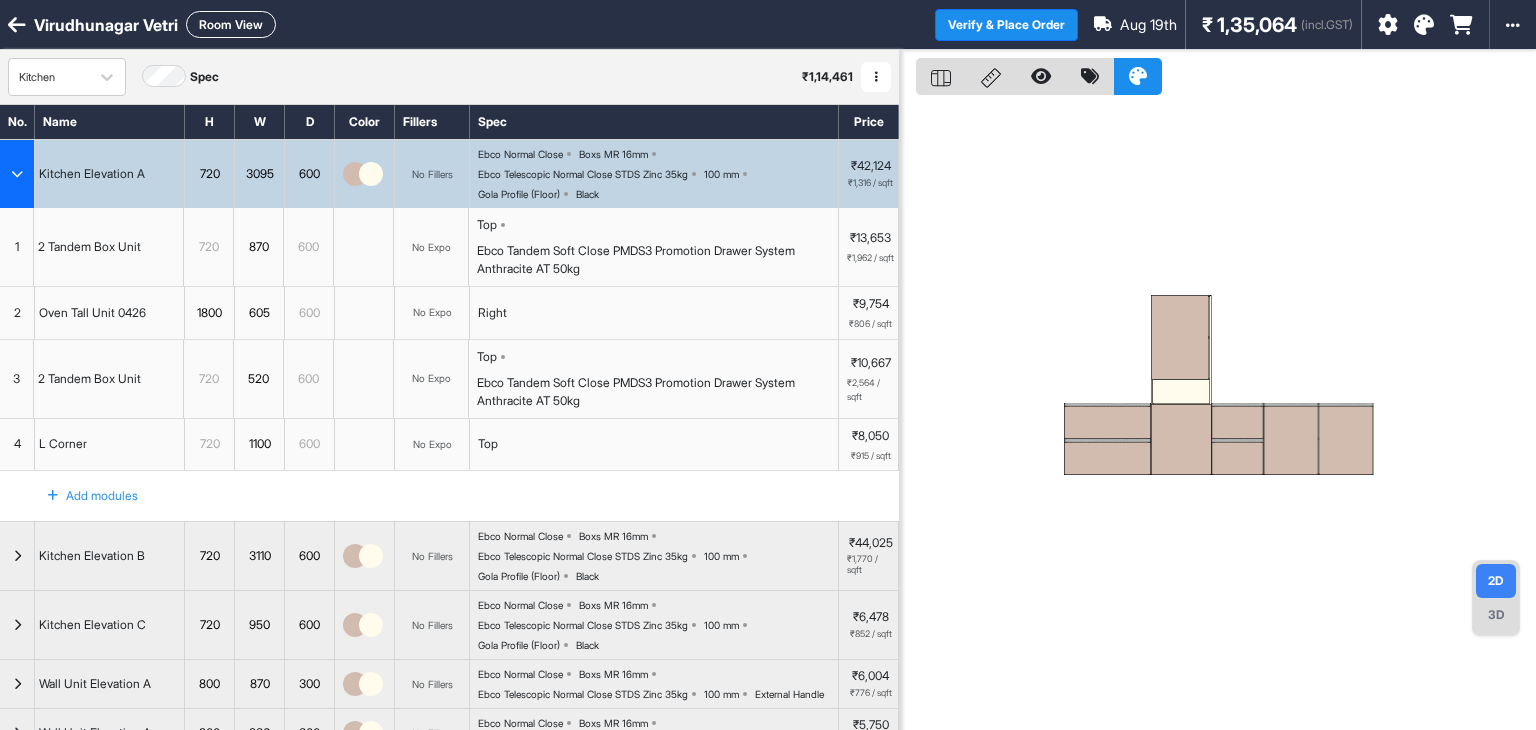 click at bounding box center (17, 25) 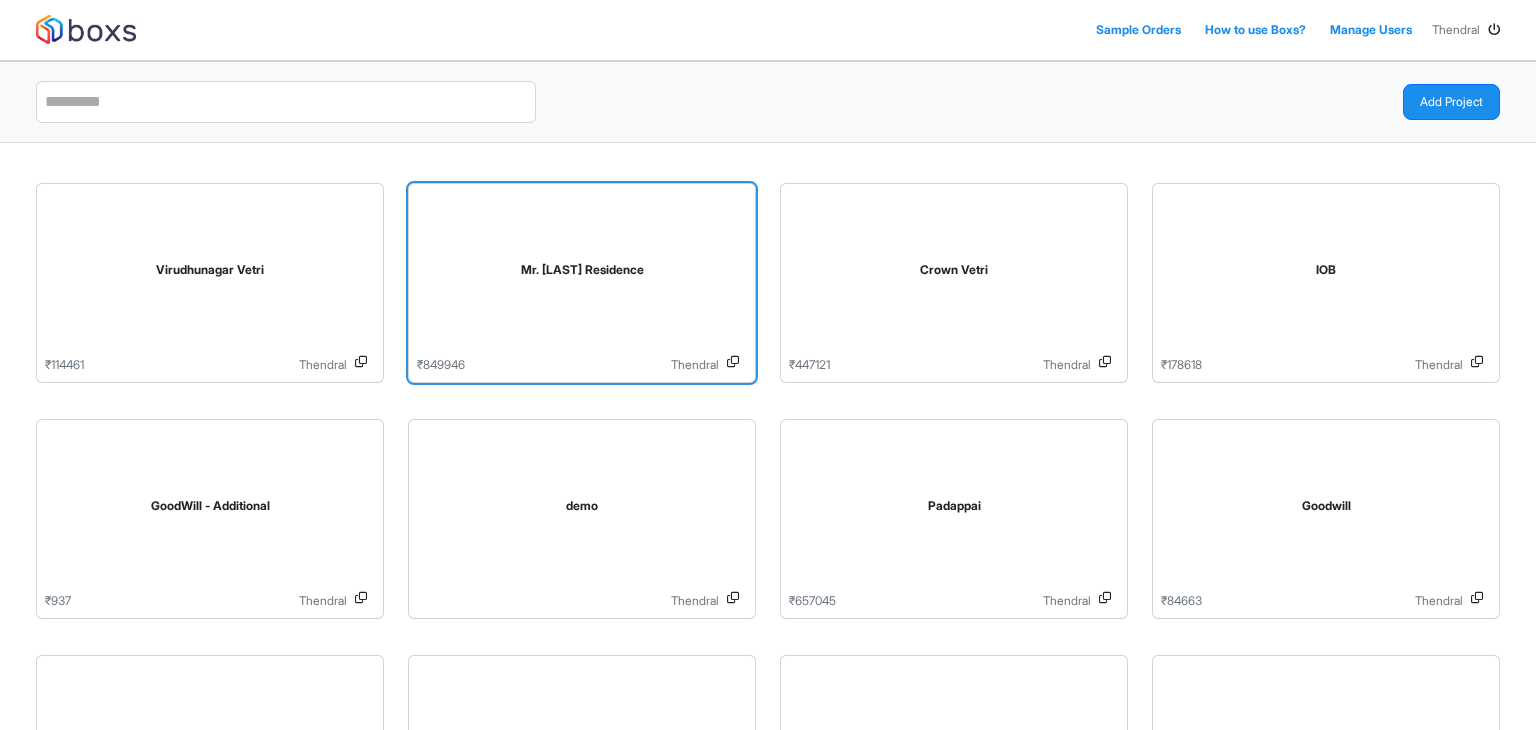 click on "Mr. [LAST] Residence" at bounding box center (582, 270) 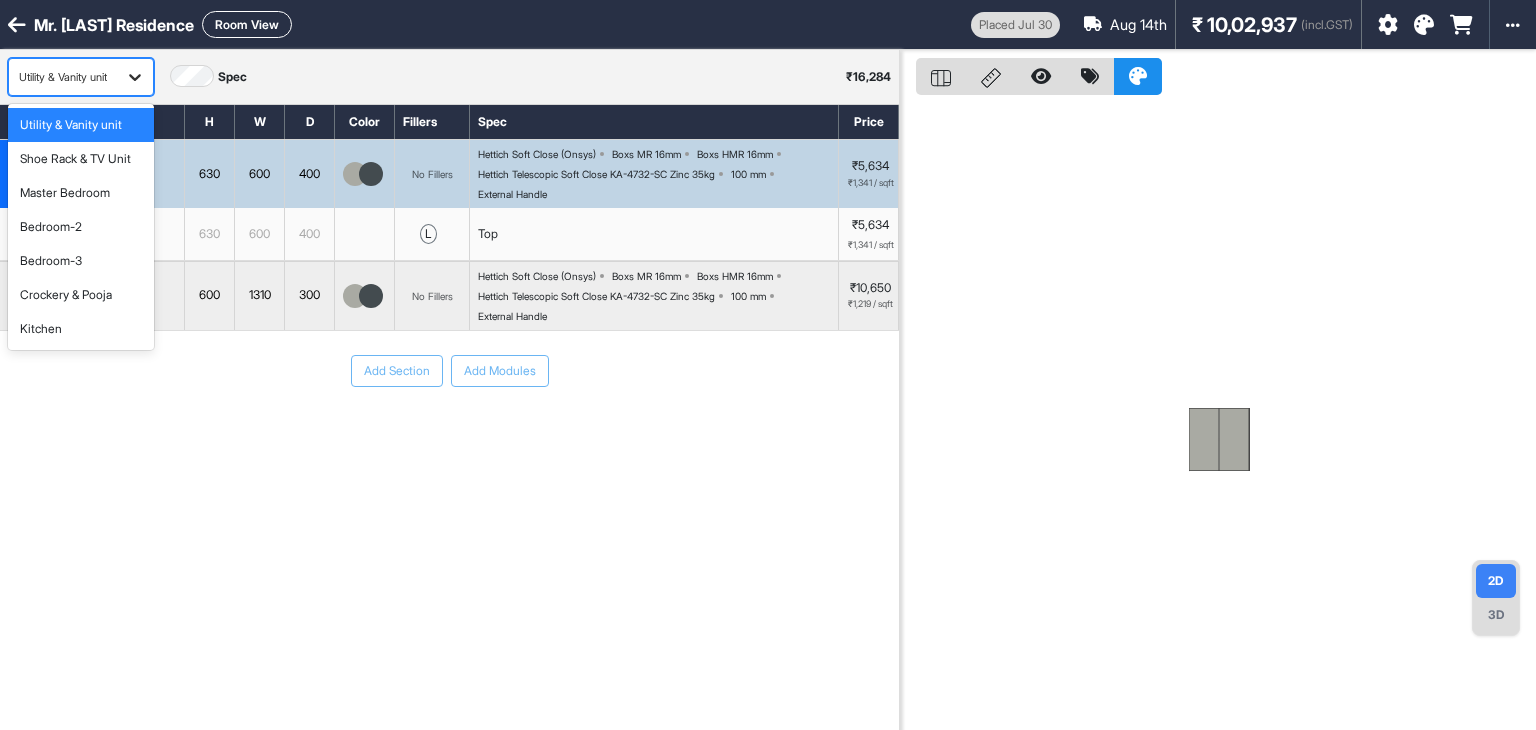 click 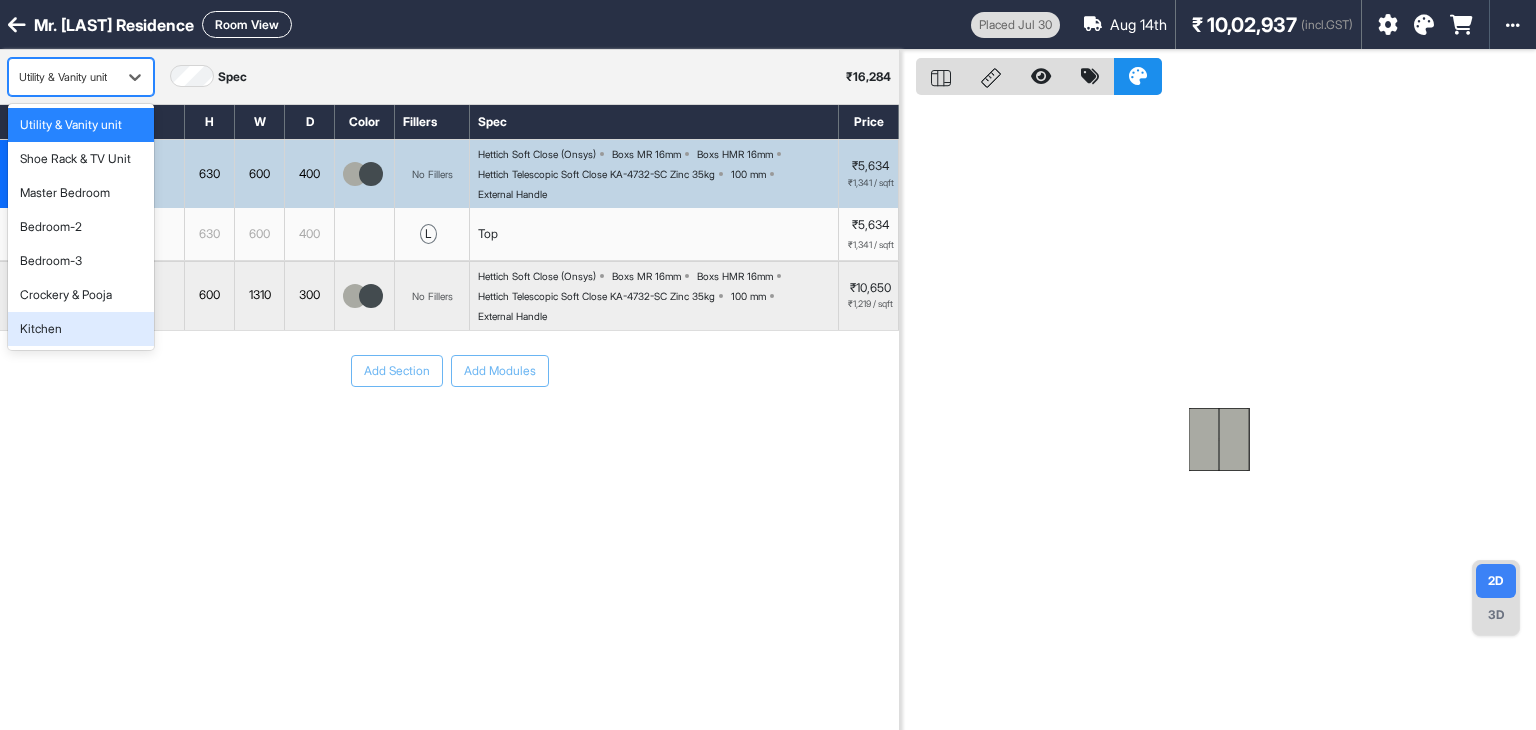 click on "Kitchen" at bounding box center [81, 329] 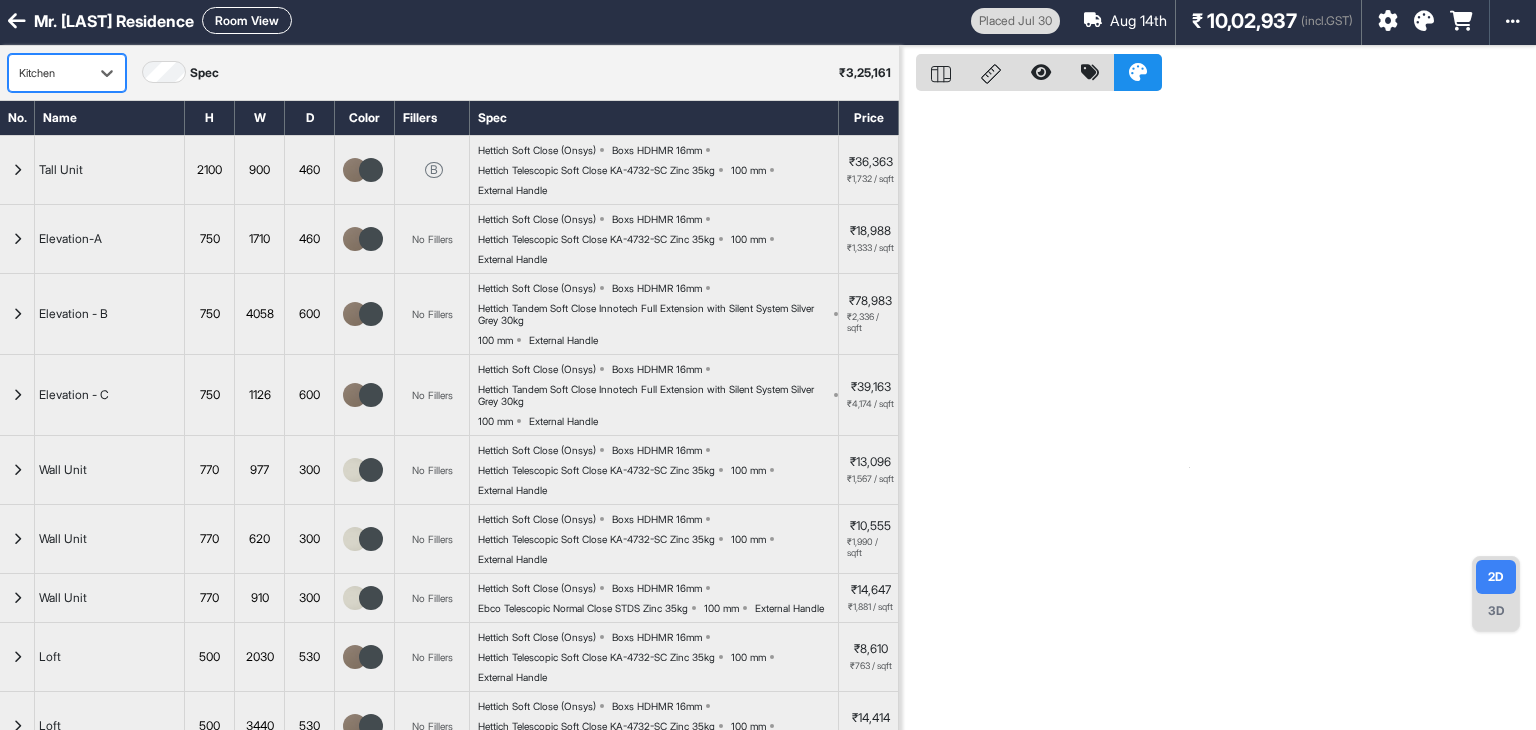 scroll, scrollTop: 0, scrollLeft: 0, axis: both 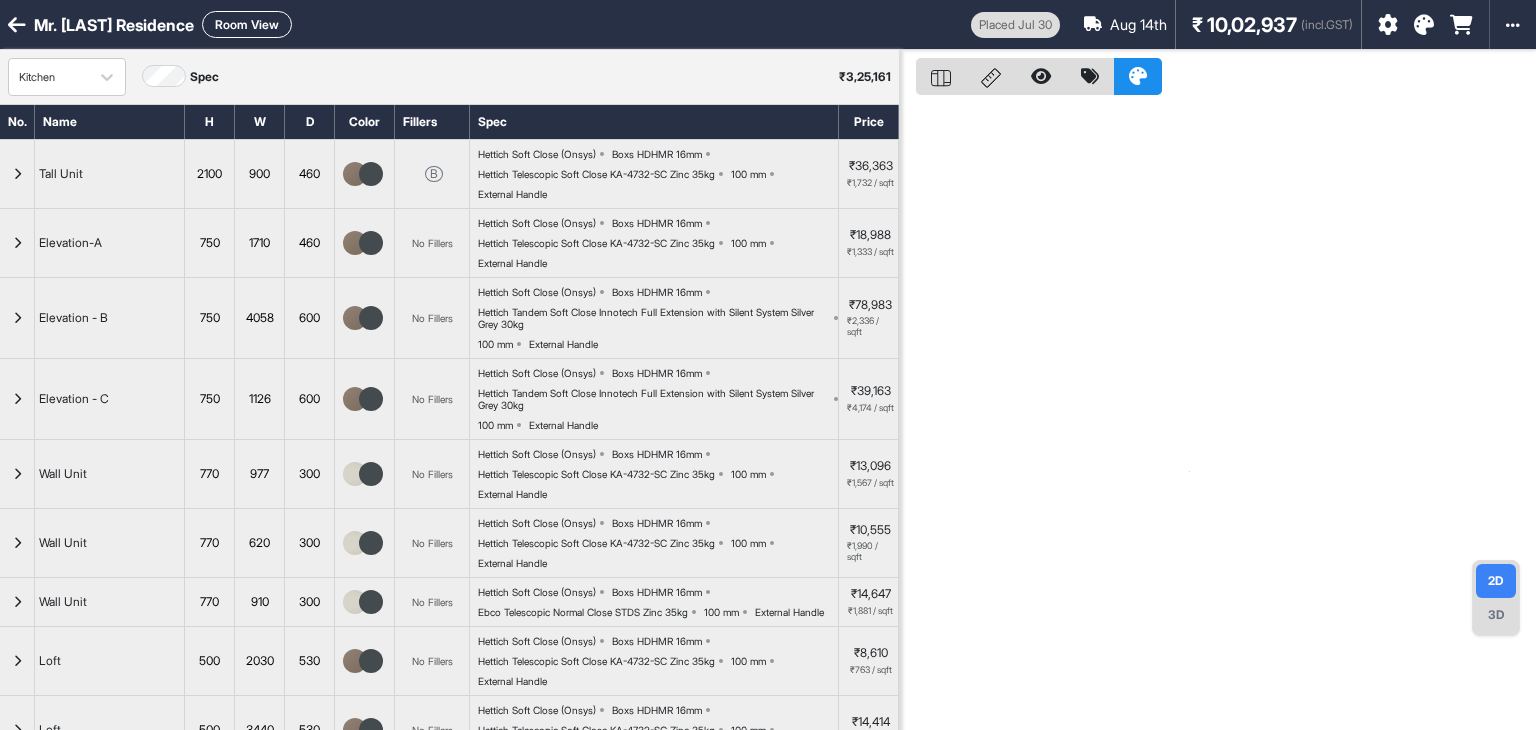 click on "Room View" at bounding box center [247, 24] 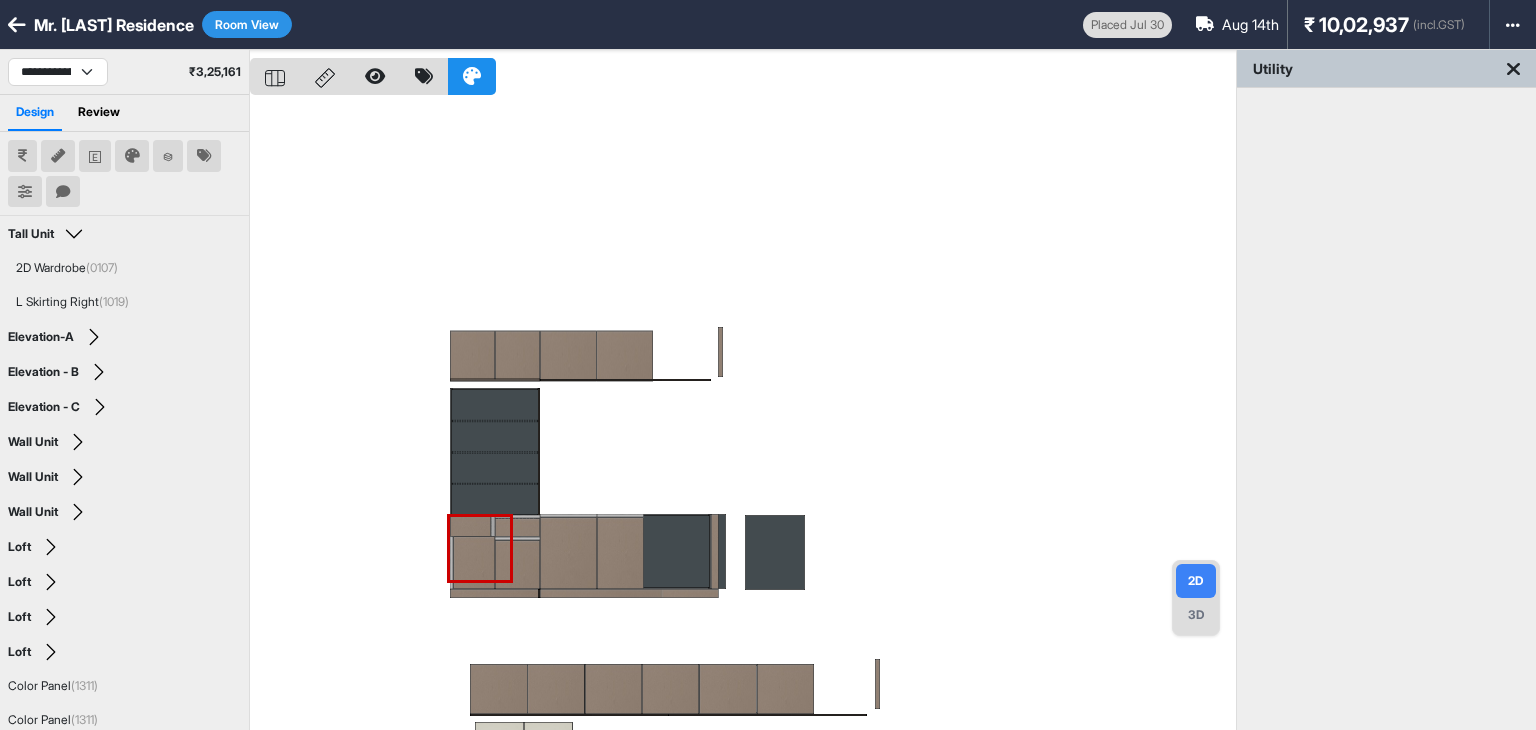 click at bounding box center (743, 415) 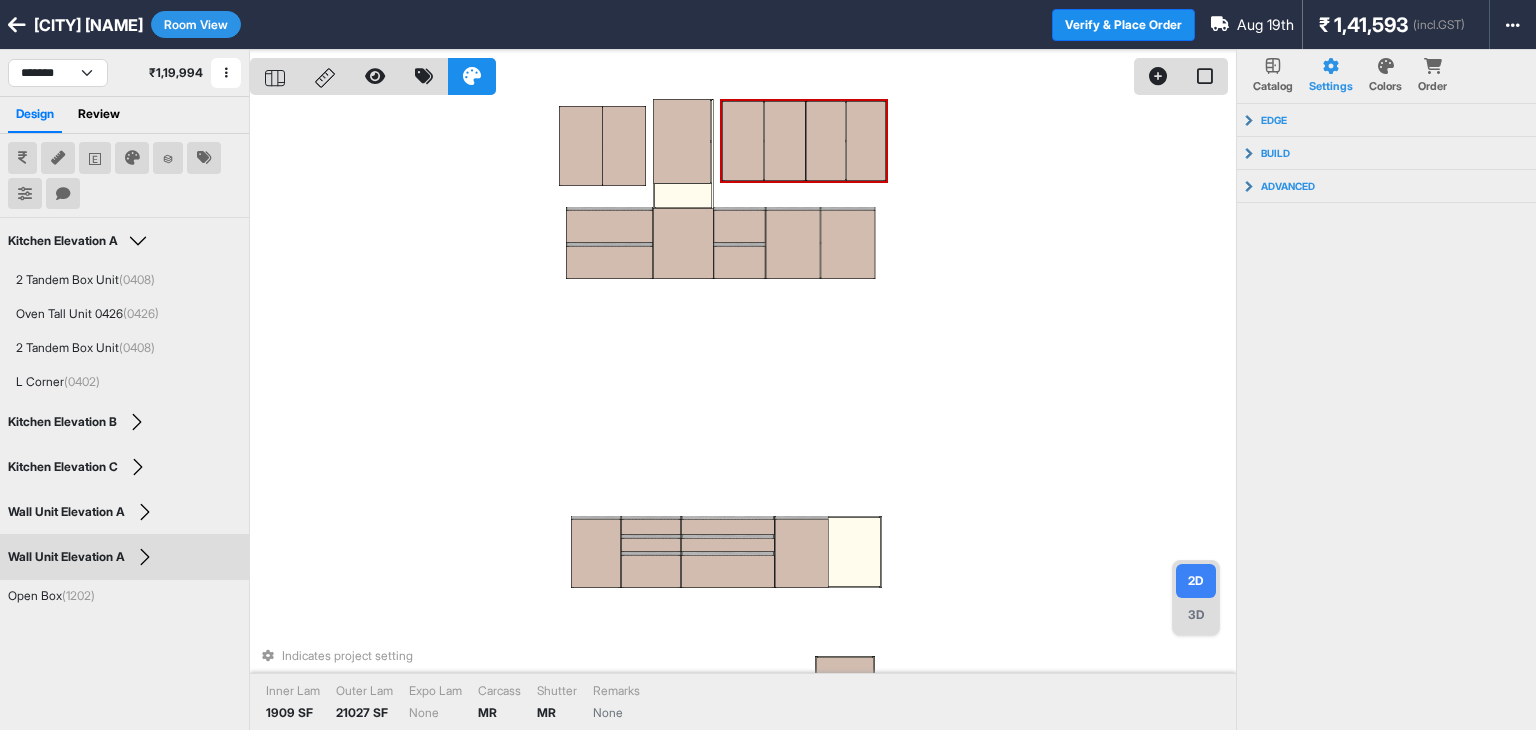 scroll, scrollTop: 0, scrollLeft: 0, axis: both 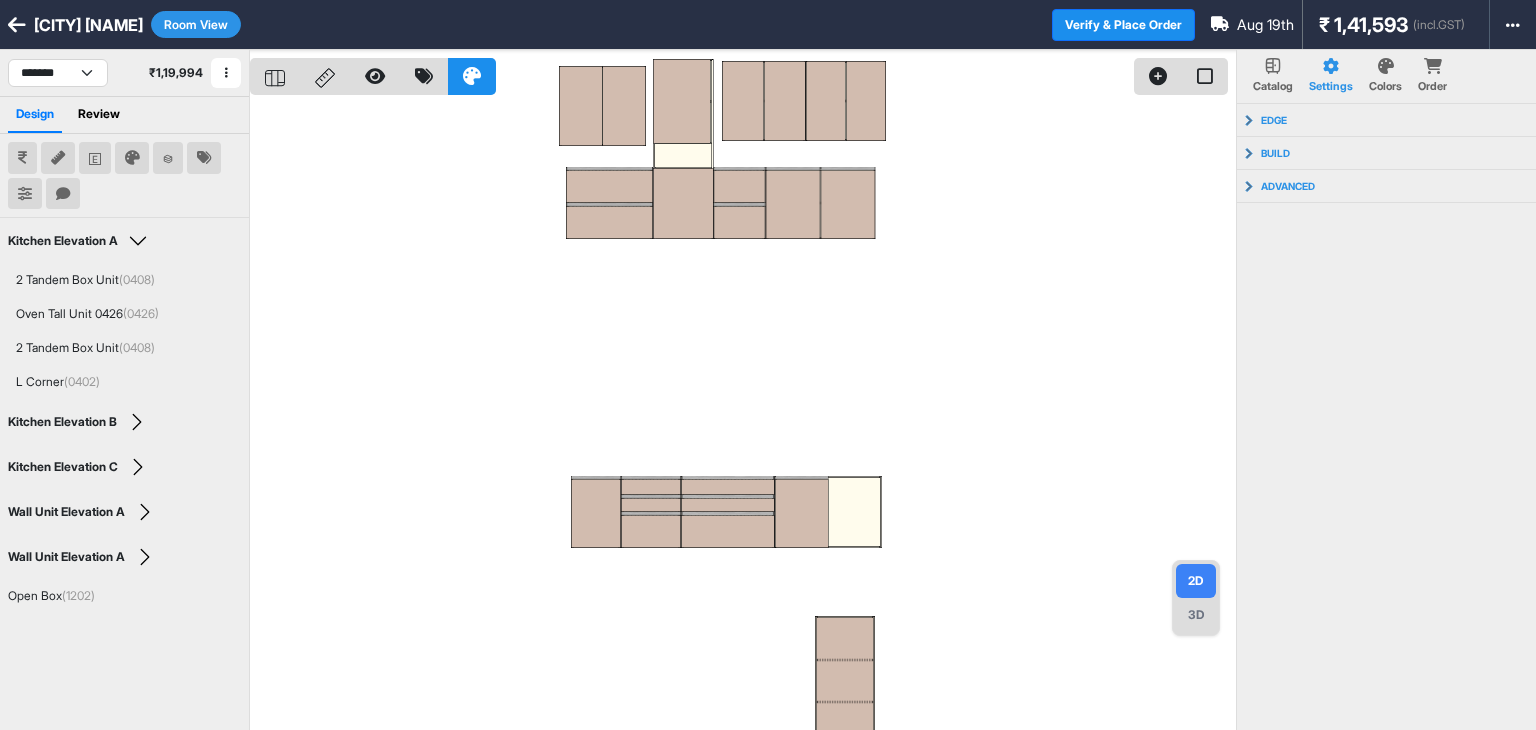 click on "Room View" at bounding box center (196, 24) 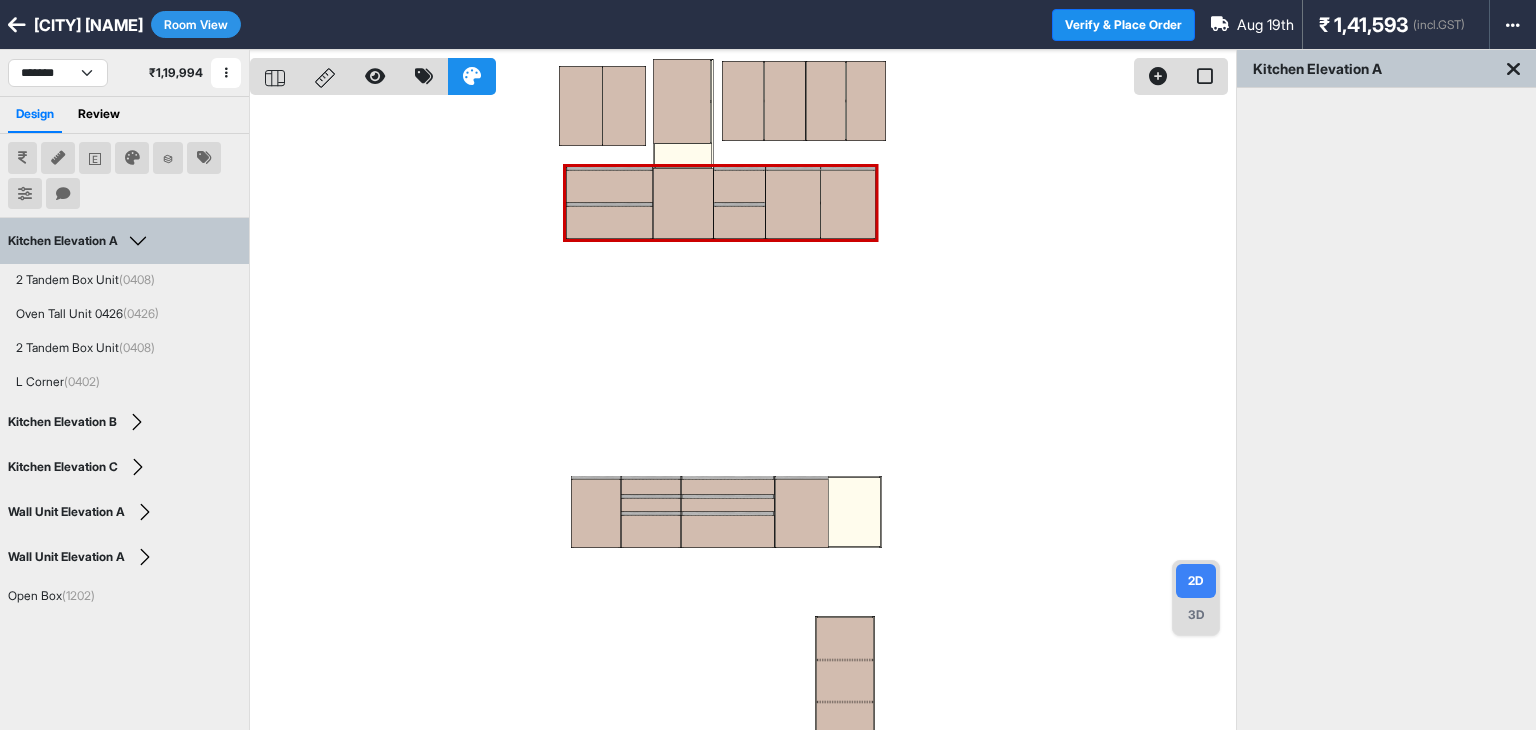 click on "Room View" at bounding box center [196, 24] 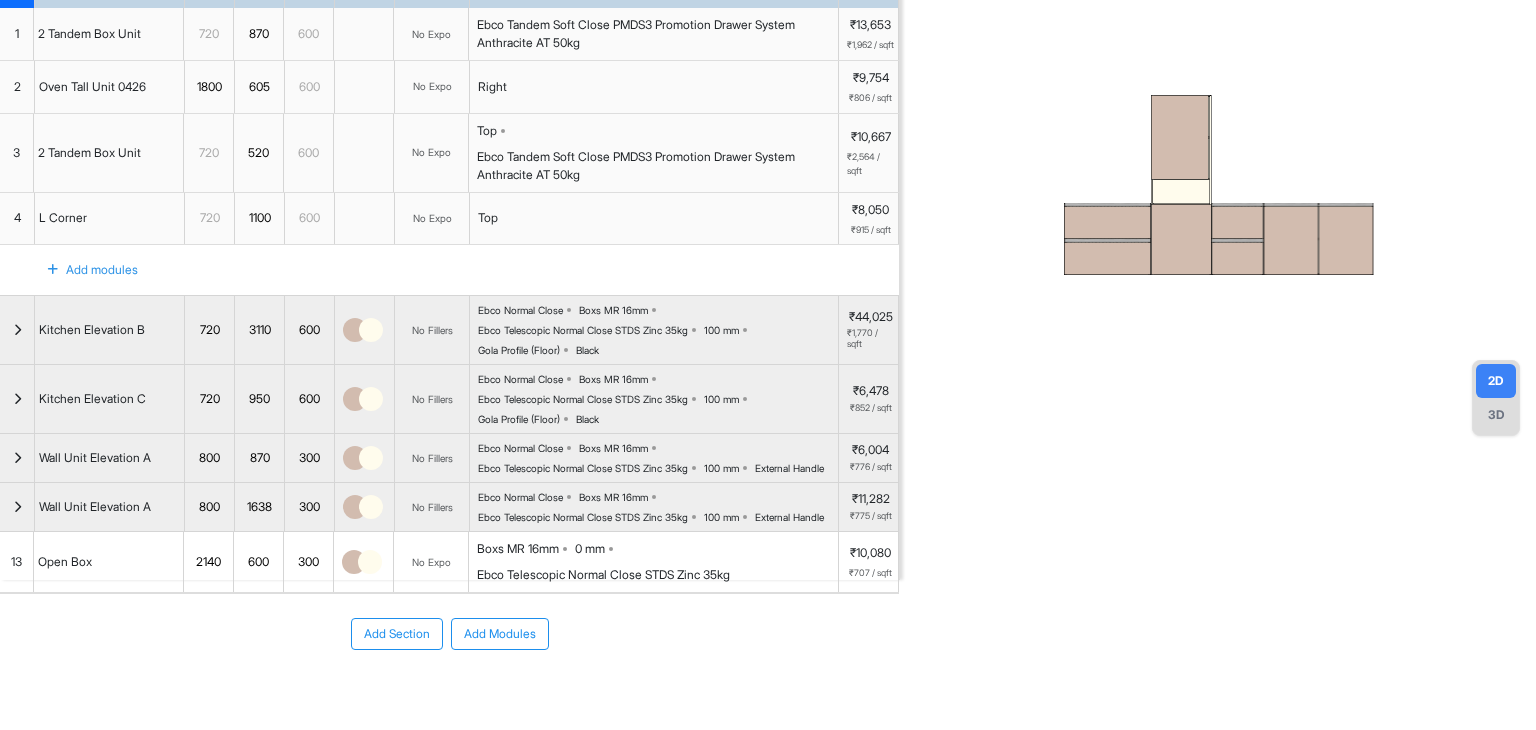 scroll, scrollTop: 300, scrollLeft: 0, axis: vertical 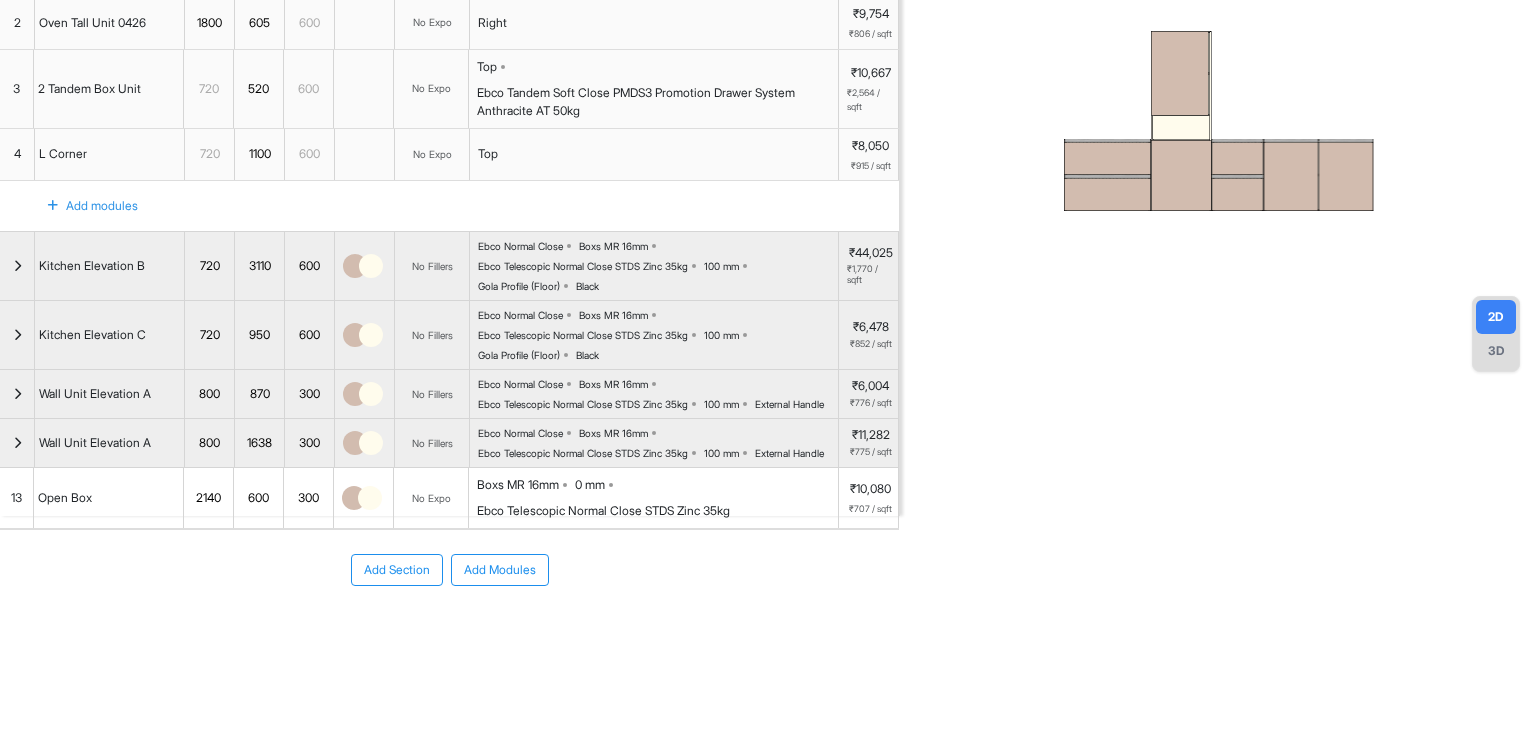 click on "Add Section" at bounding box center [397, 570] 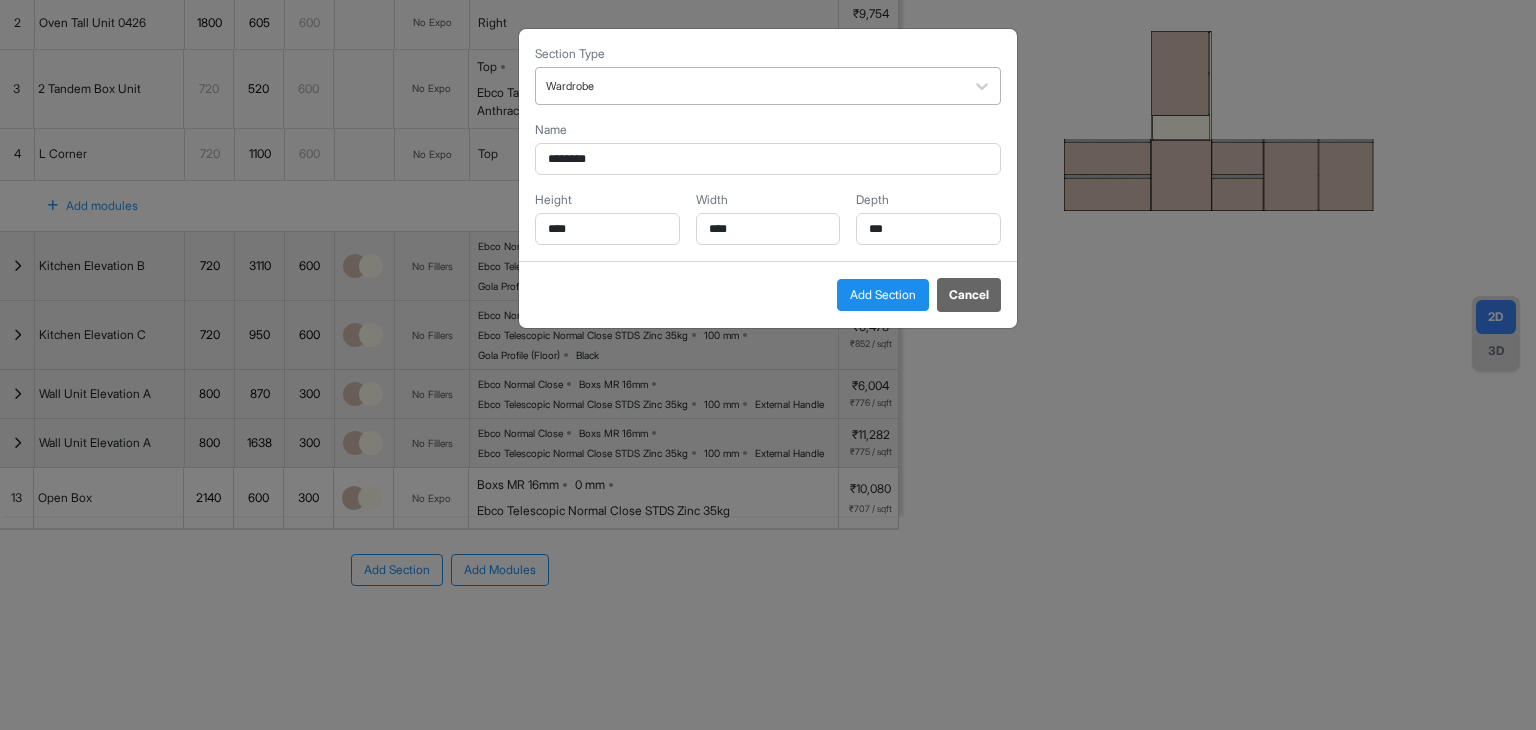 click at bounding box center (750, 86) 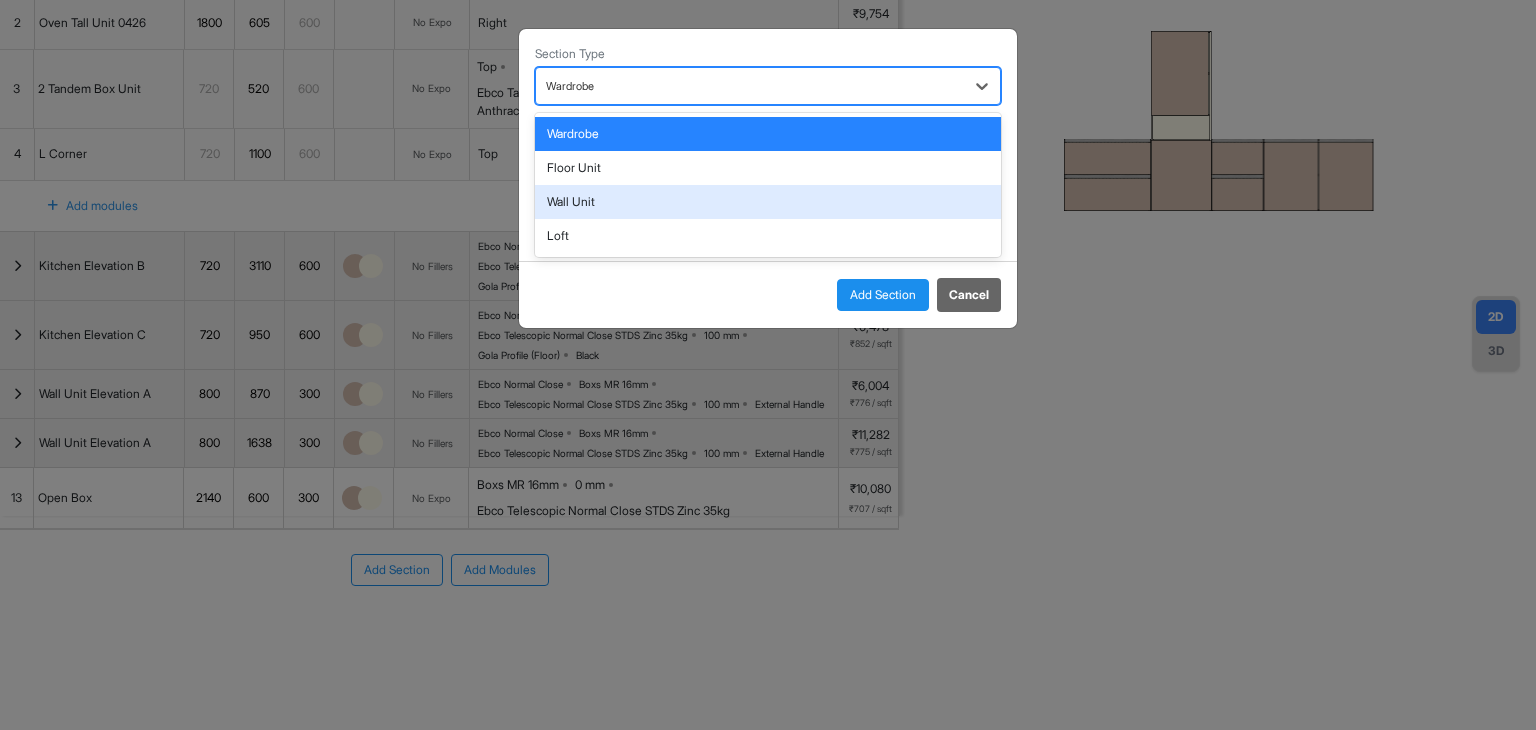 click on "Wall Unit" at bounding box center (768, 202) 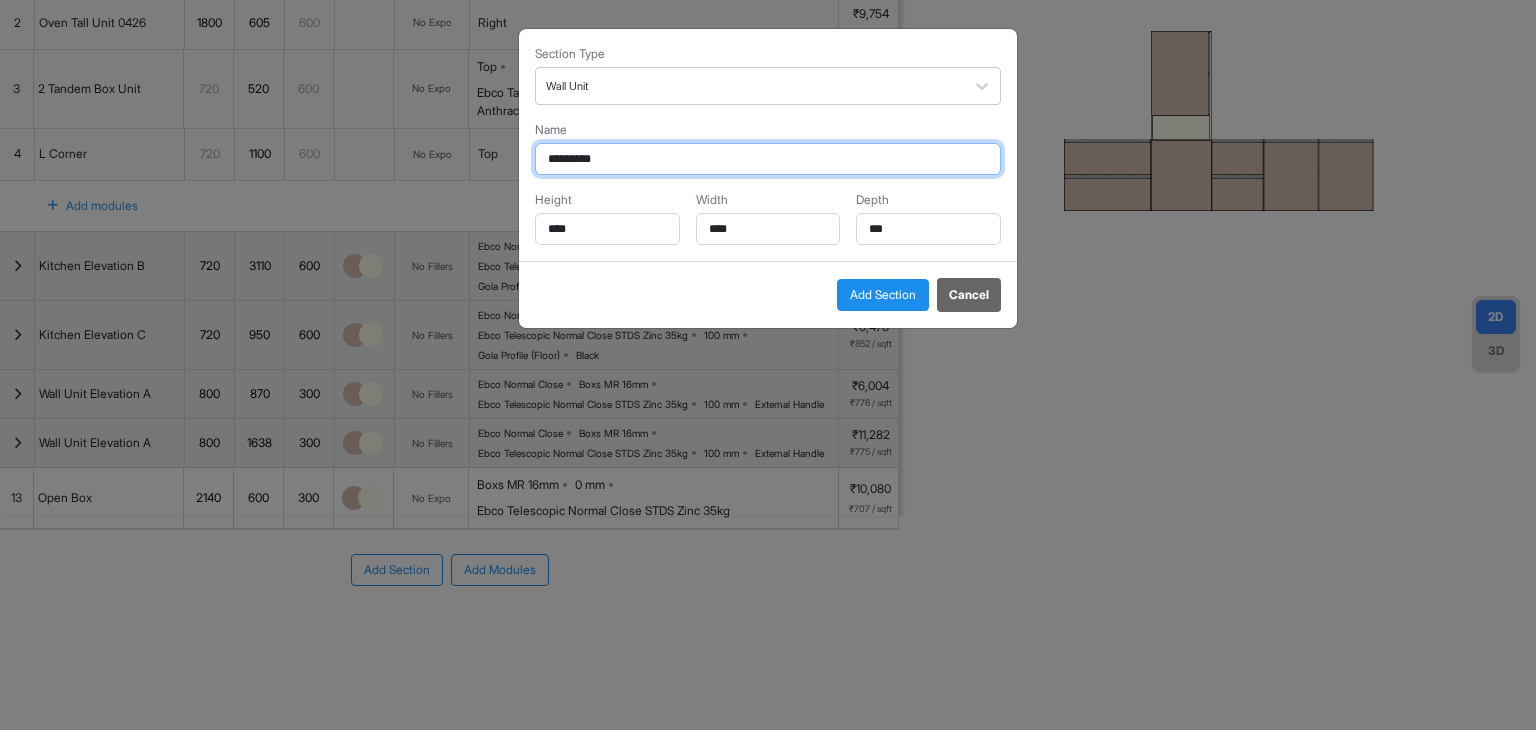 click on "*********" at bounding box center [768, 159] 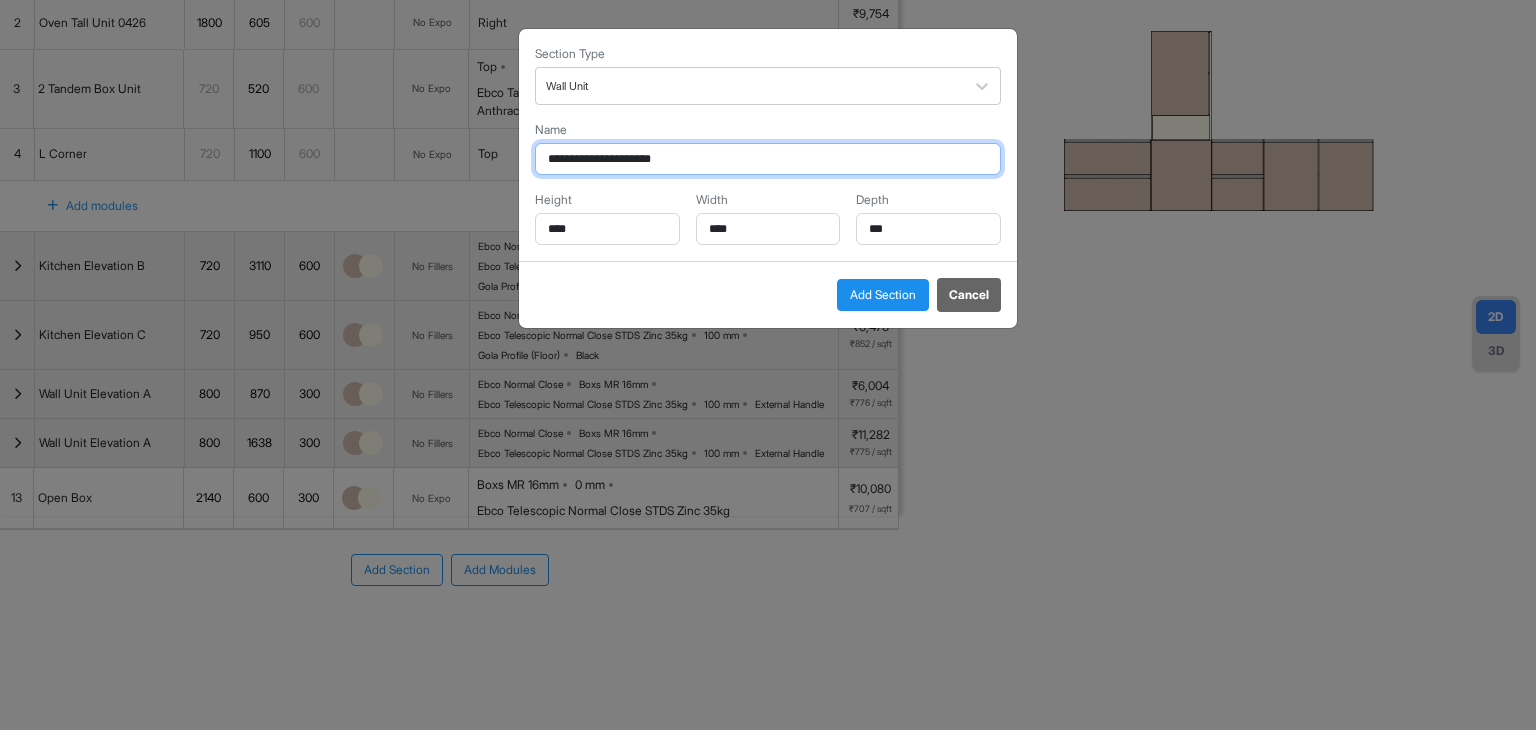 type on "**********" 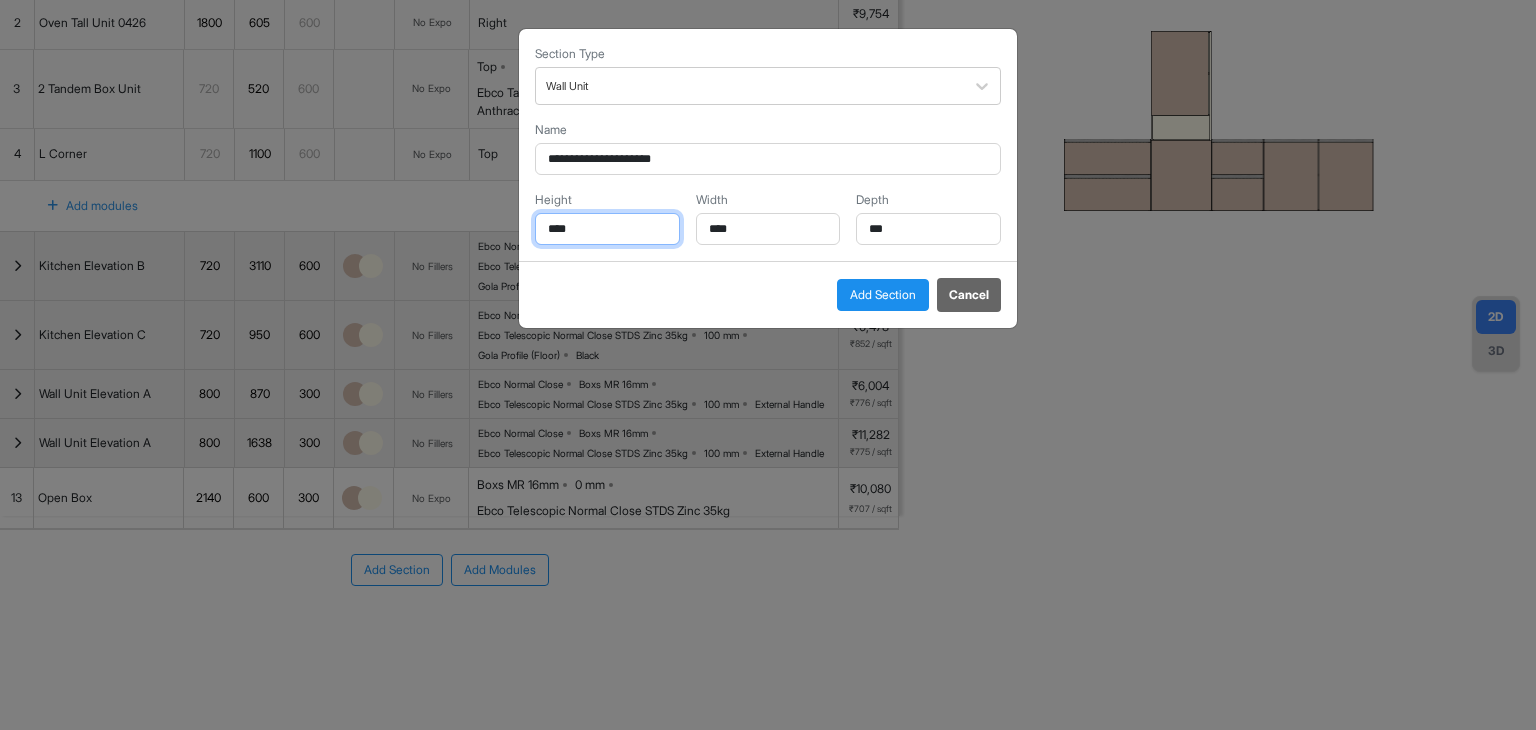 click on "****" at bounding box center (607, 229) 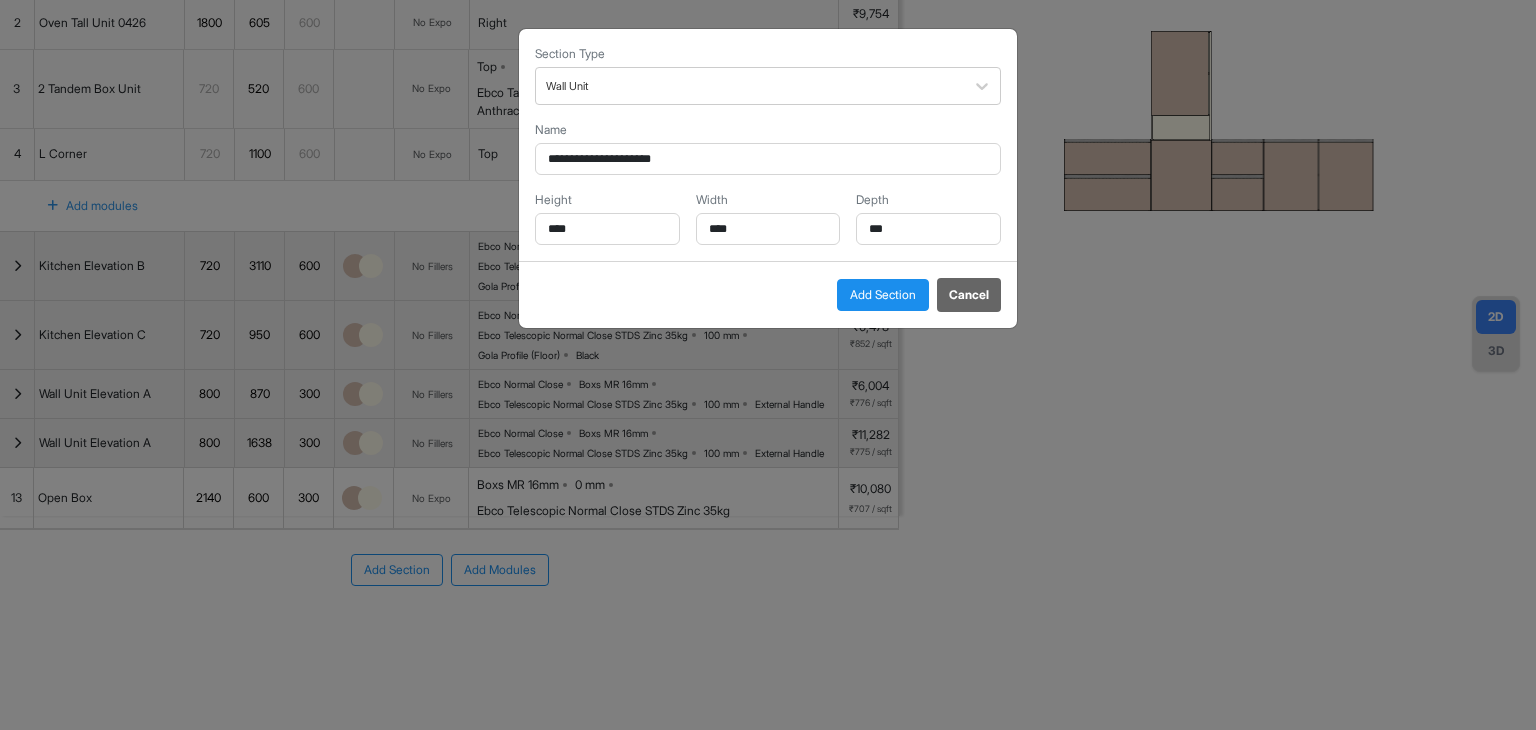 click on "**********" at bounding box center [768, 145] 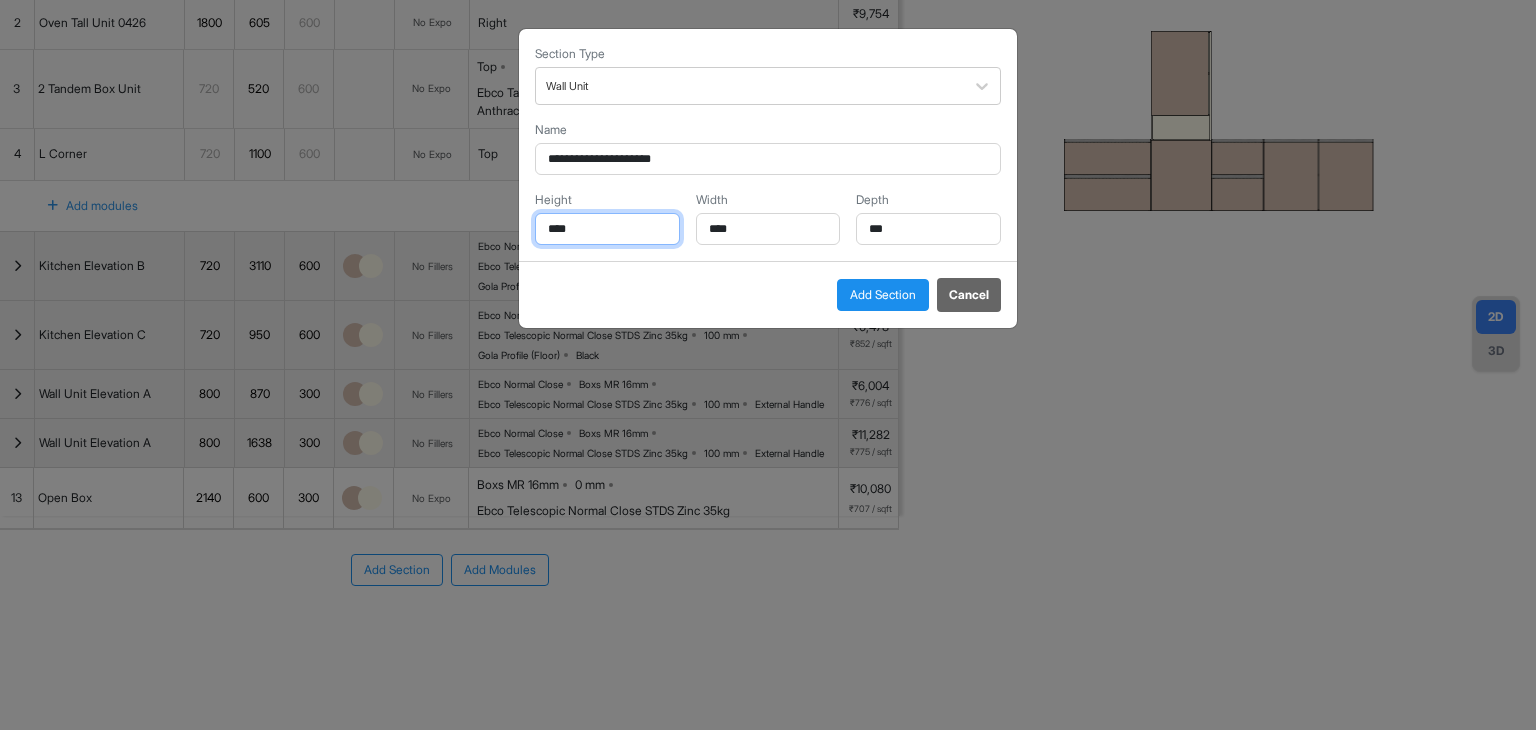 click on "****" at bounding box center [607, 229] 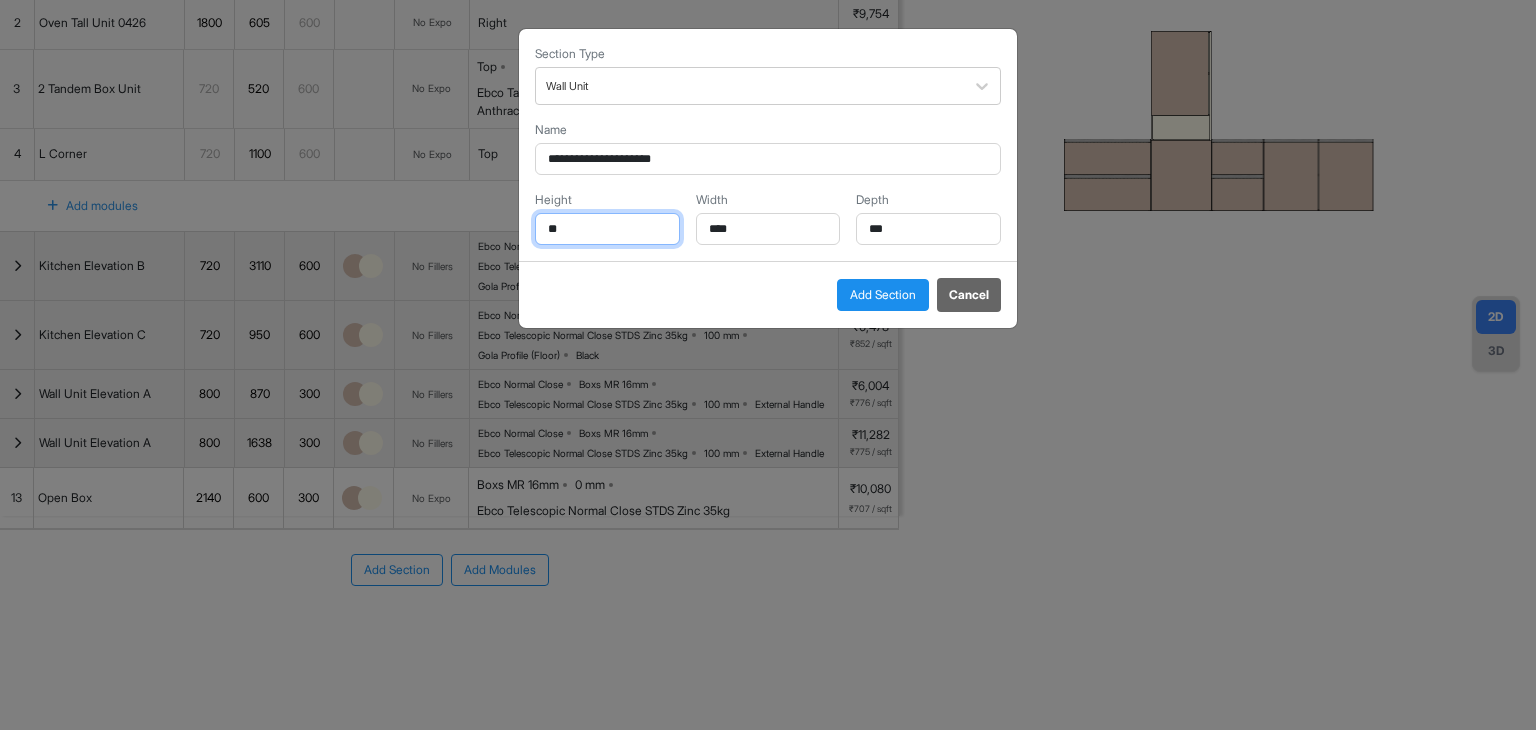 type on "*" 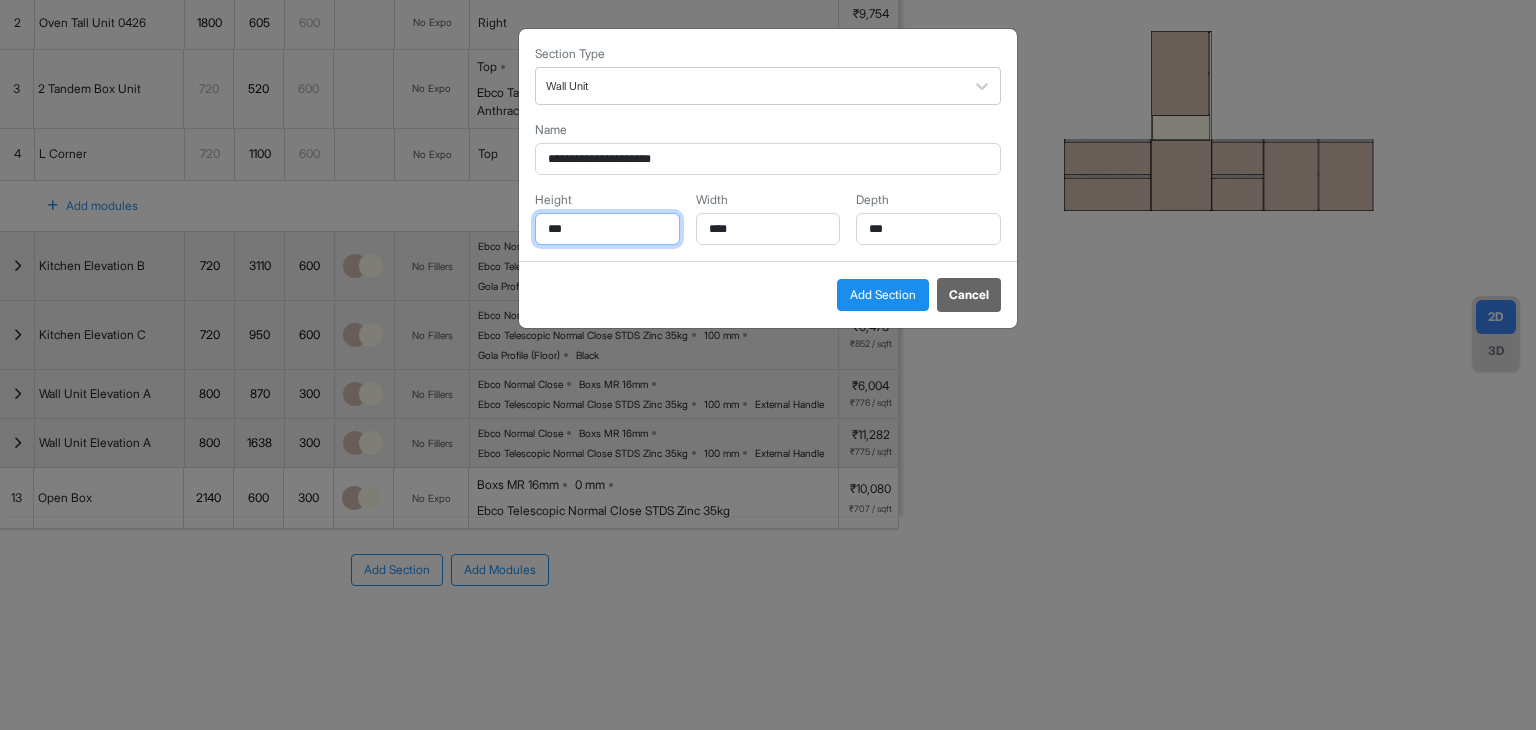 type on "***" 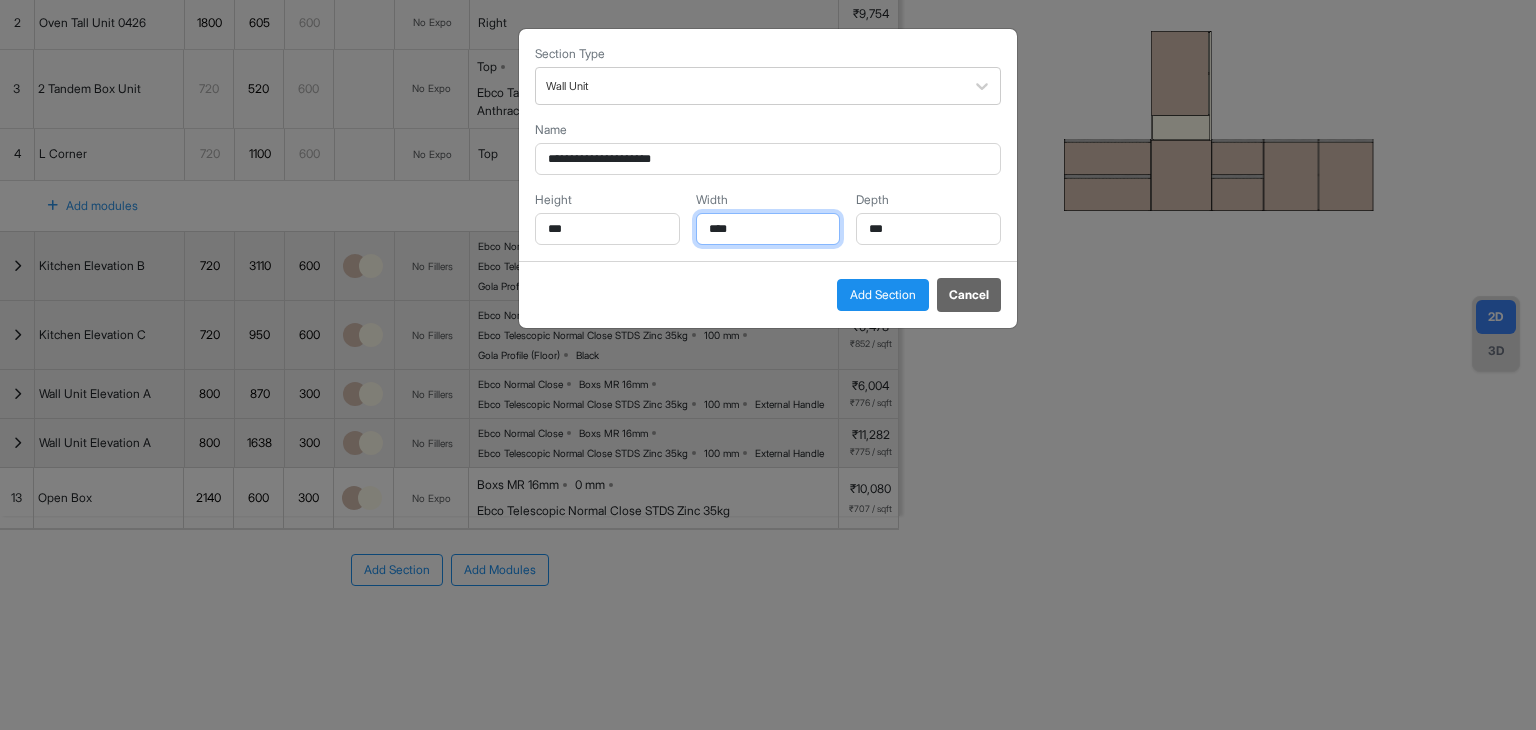click on "****" at bounding box center (768, 229) 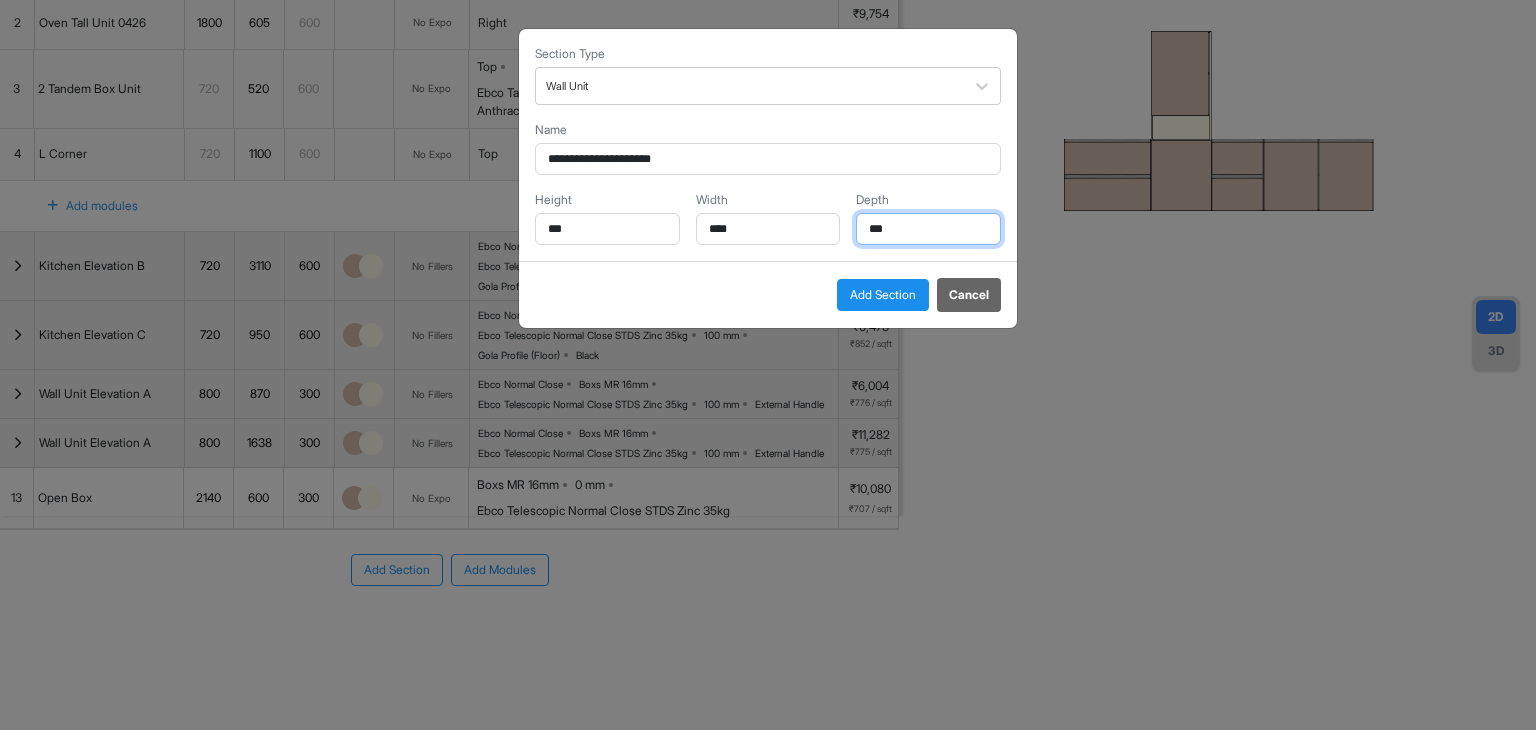 click on "***" at bounding box center (928, 229) 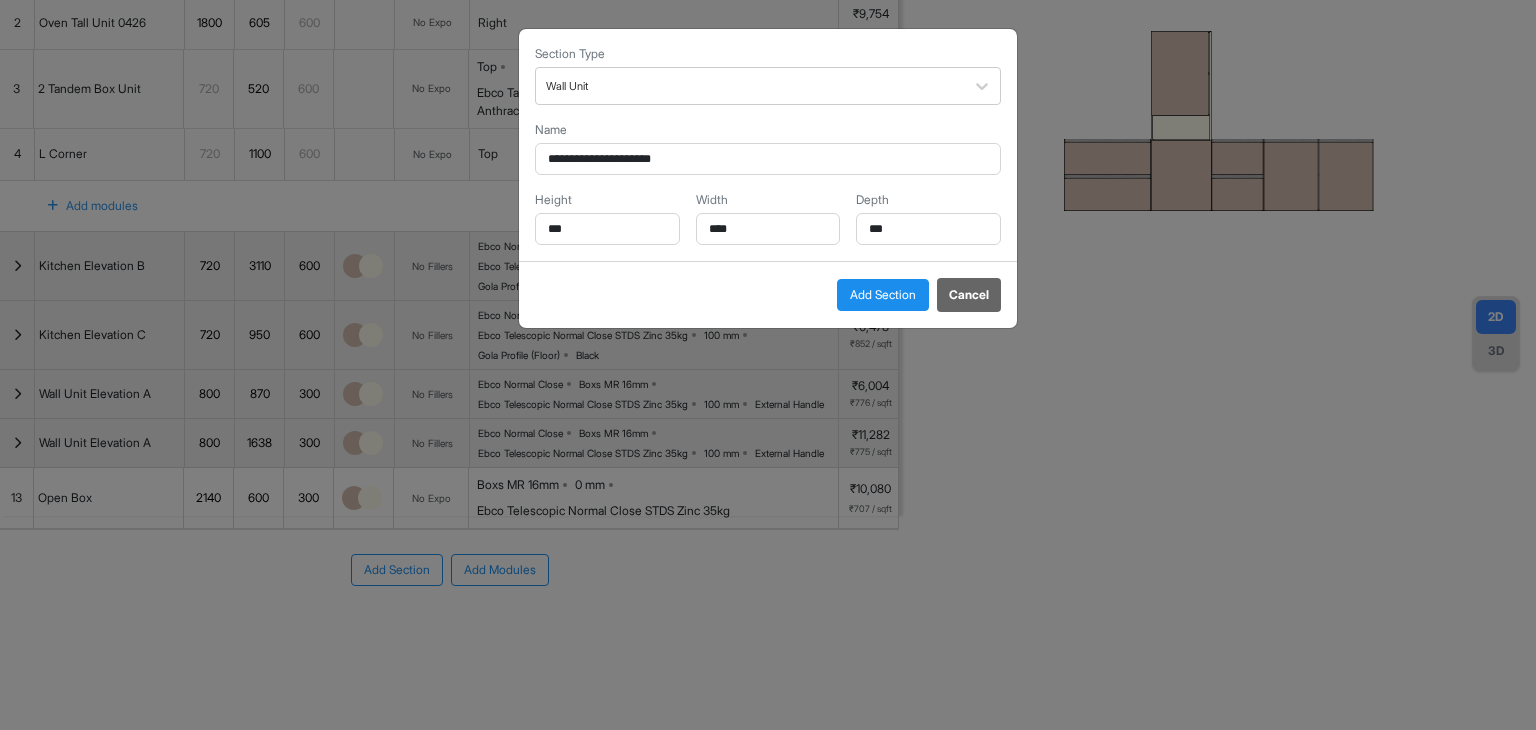 click on "Add Section" at bounding box center [883, 295] 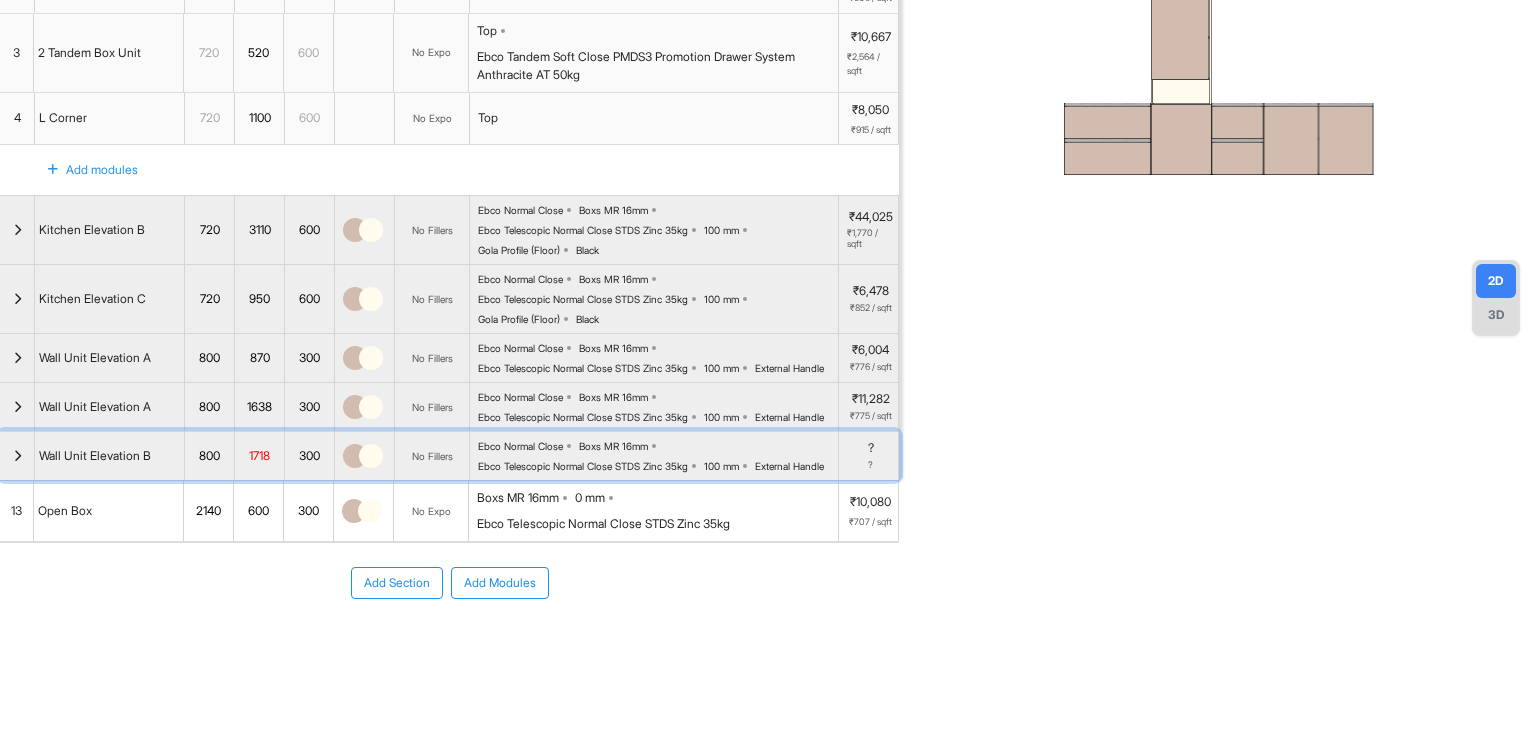 click at bounding box center (17, 456) 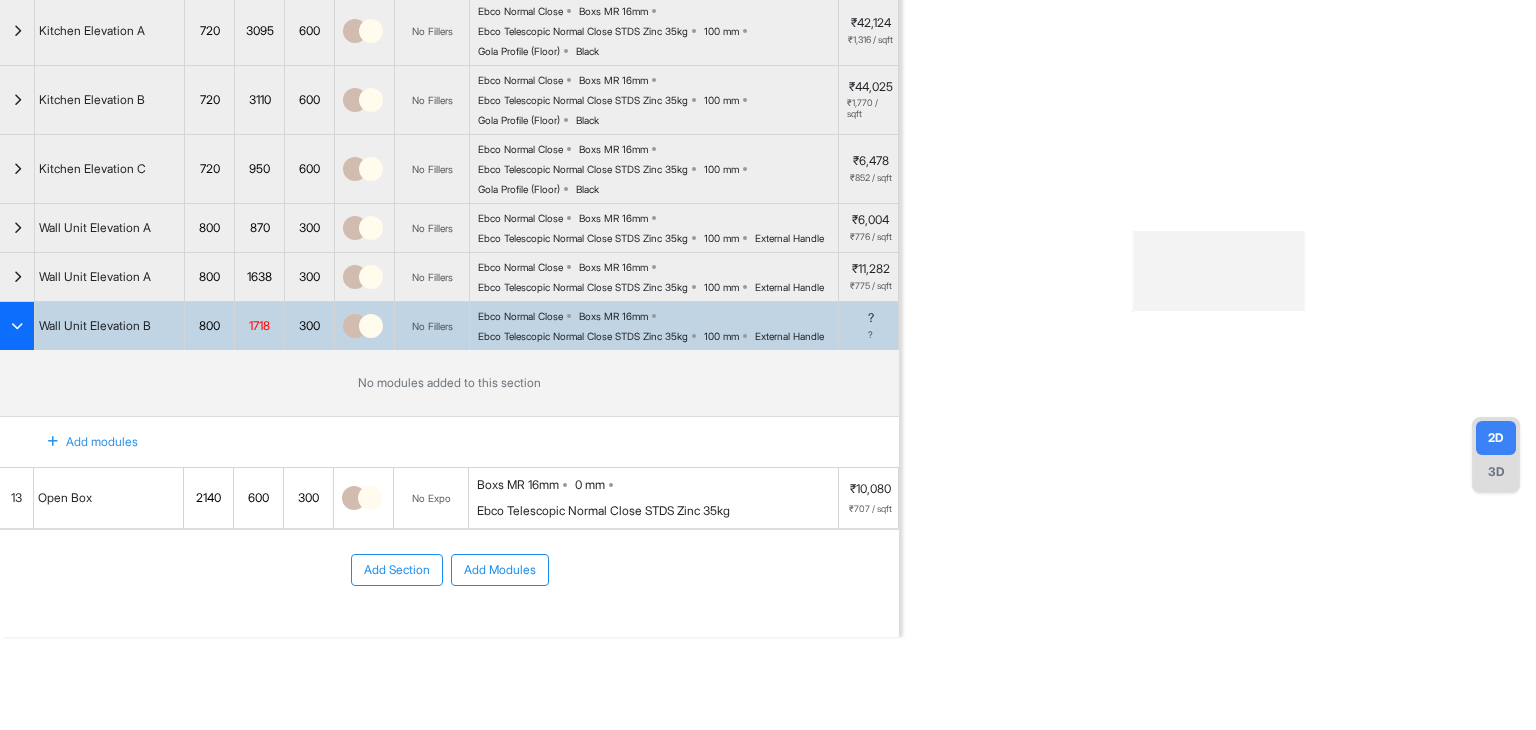 click at bounding box center (53, 442) 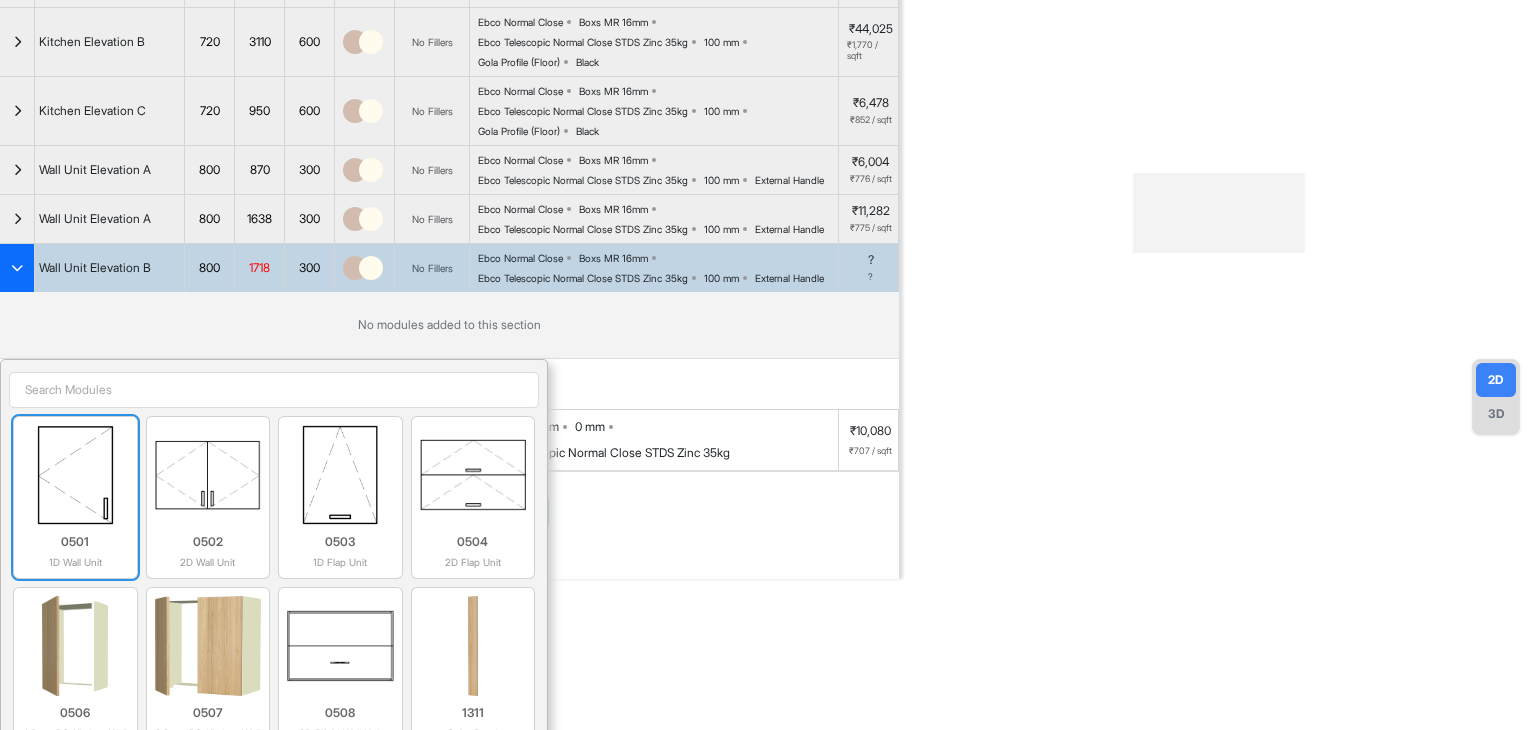 click at bounding box center (75, 475) 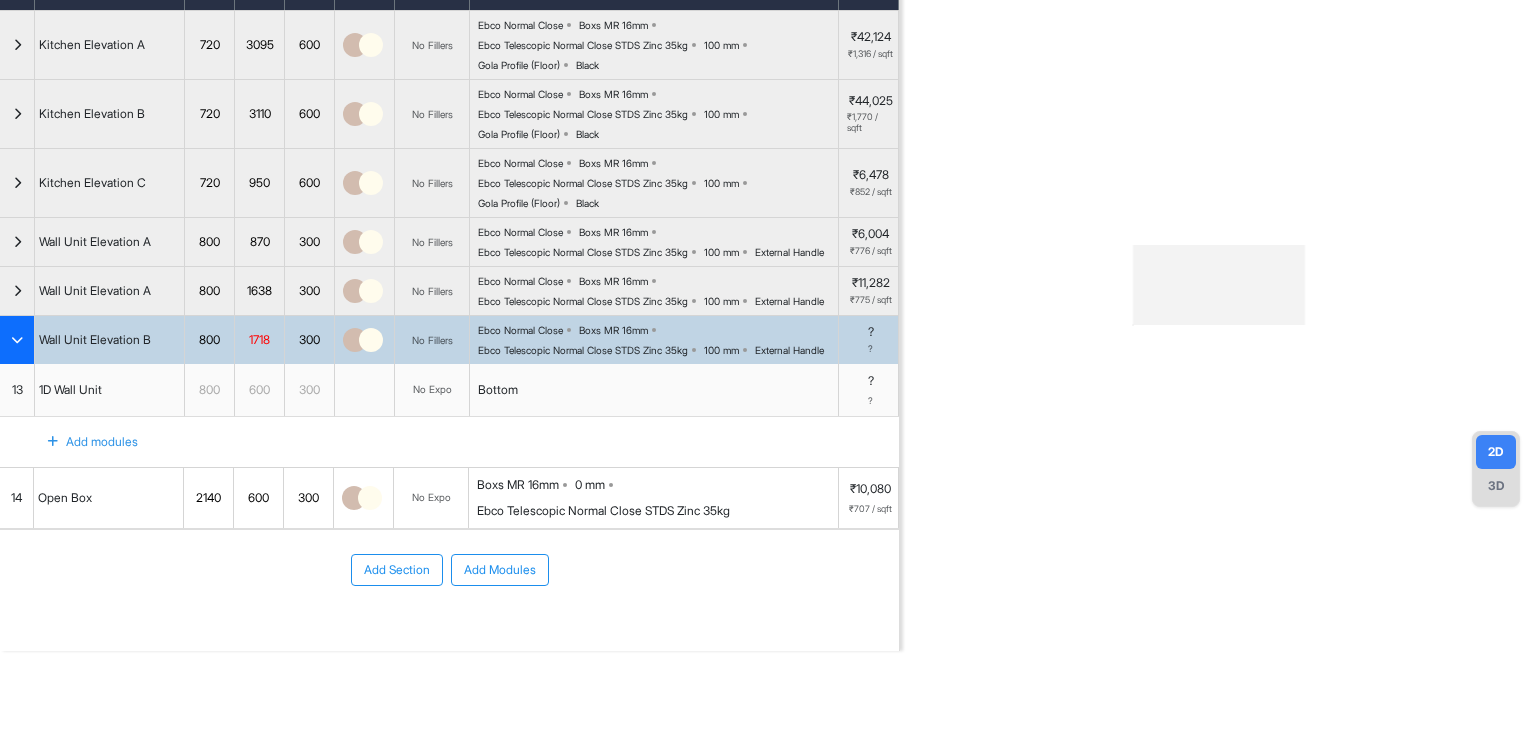 scroll, scrollTop: 186, scrollLeft: 0, axis: vertical 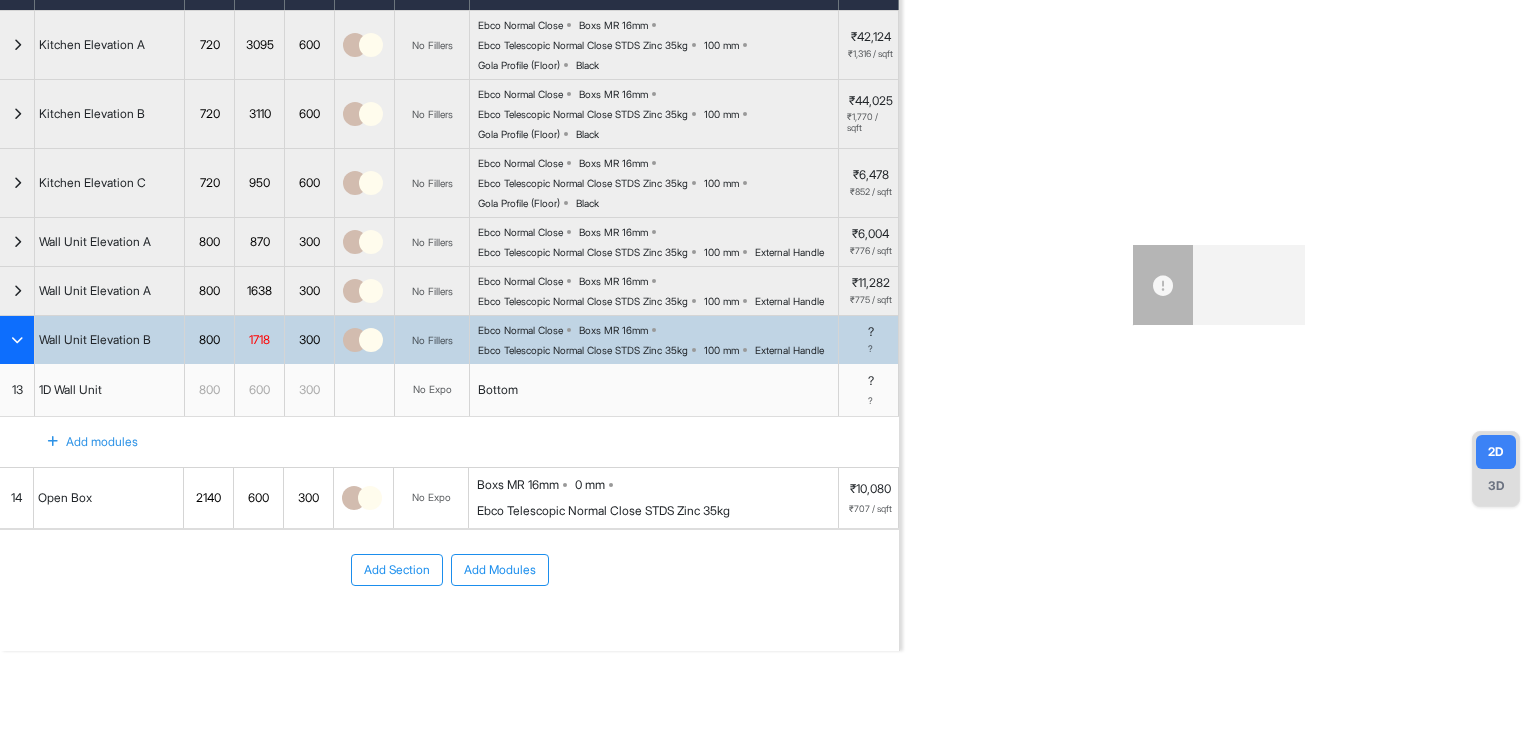 click at bounding box center [53, 442] 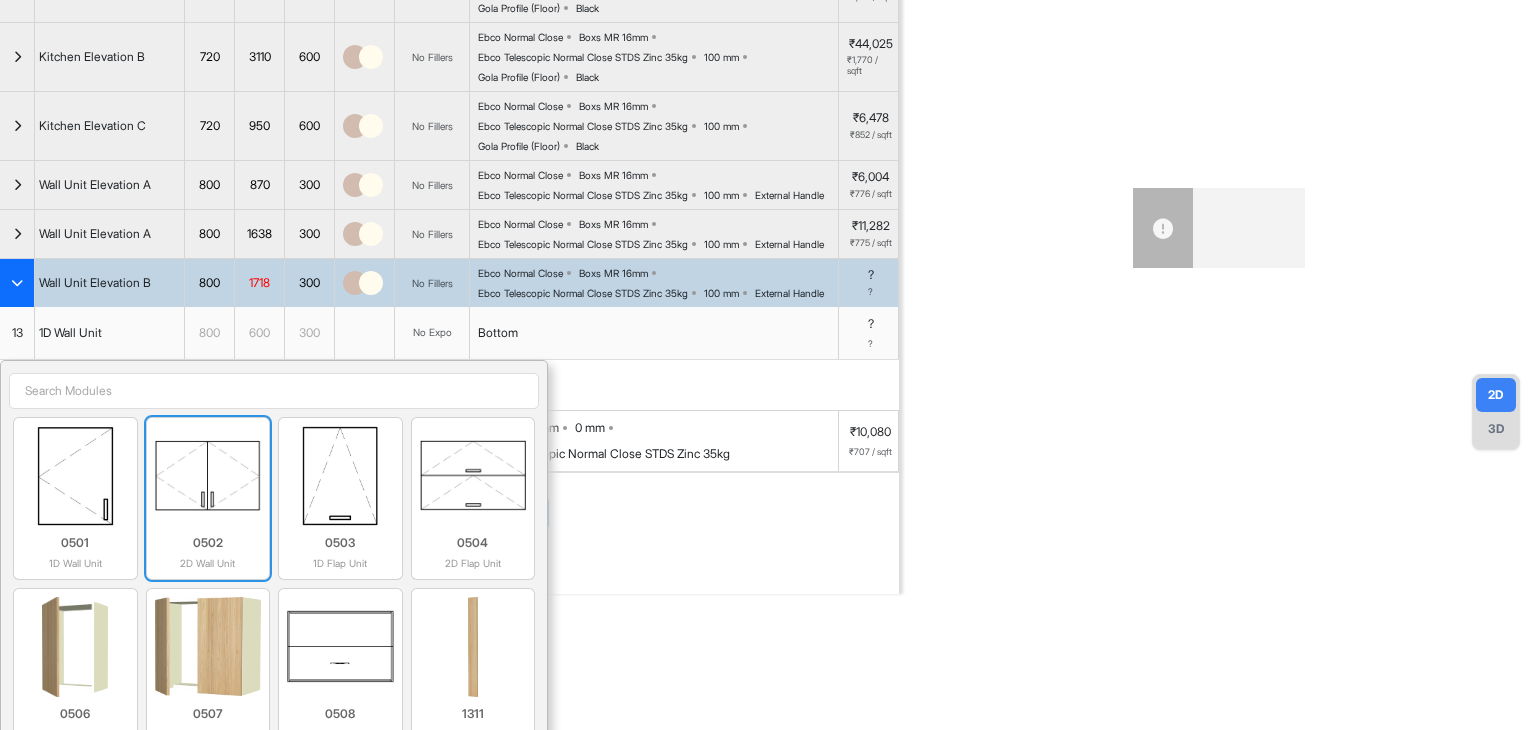 click at bounding box center (208, 476) 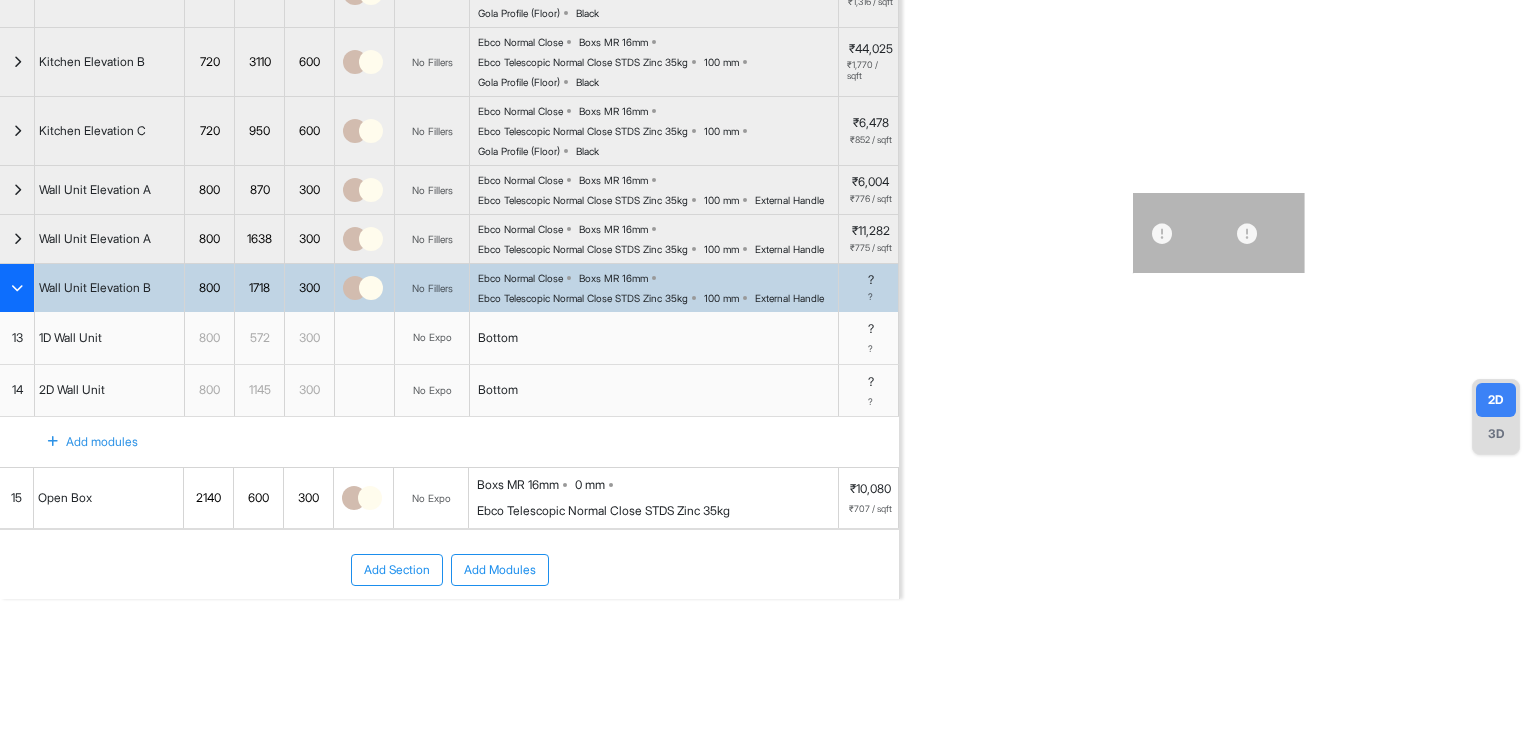 click at bounding box center (53, 442) 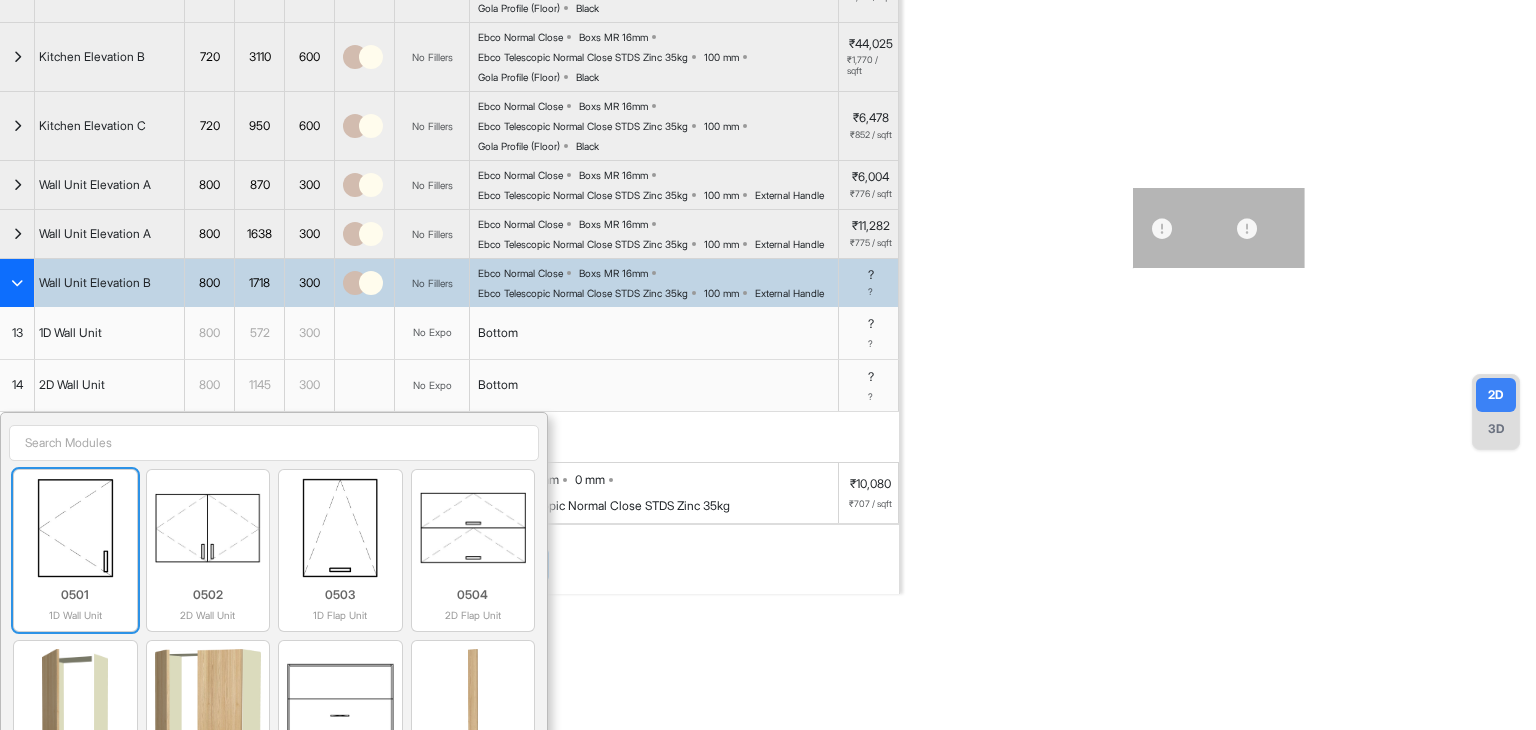 click at bounding box center (75, 528) 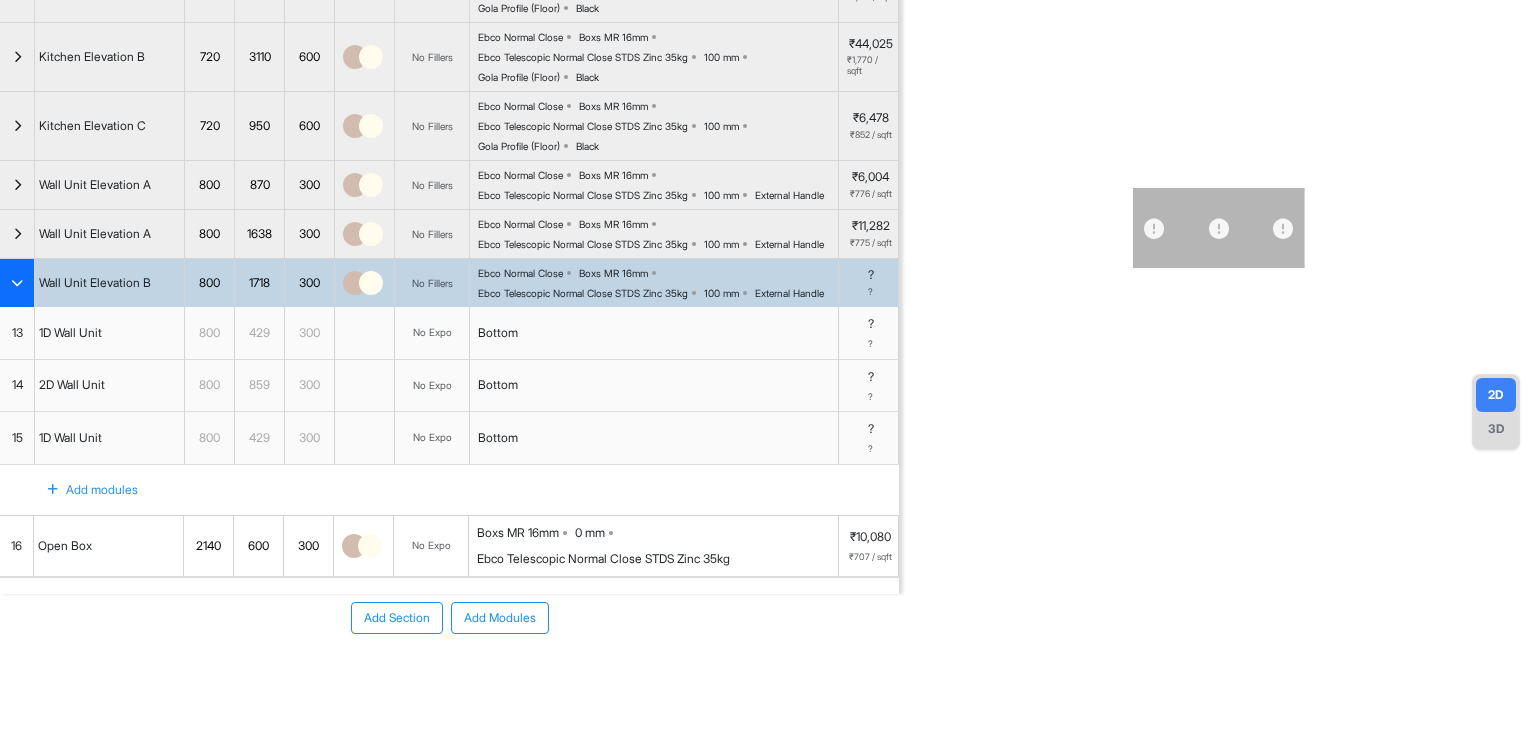 click on "429" at bounding box center (259, 333) 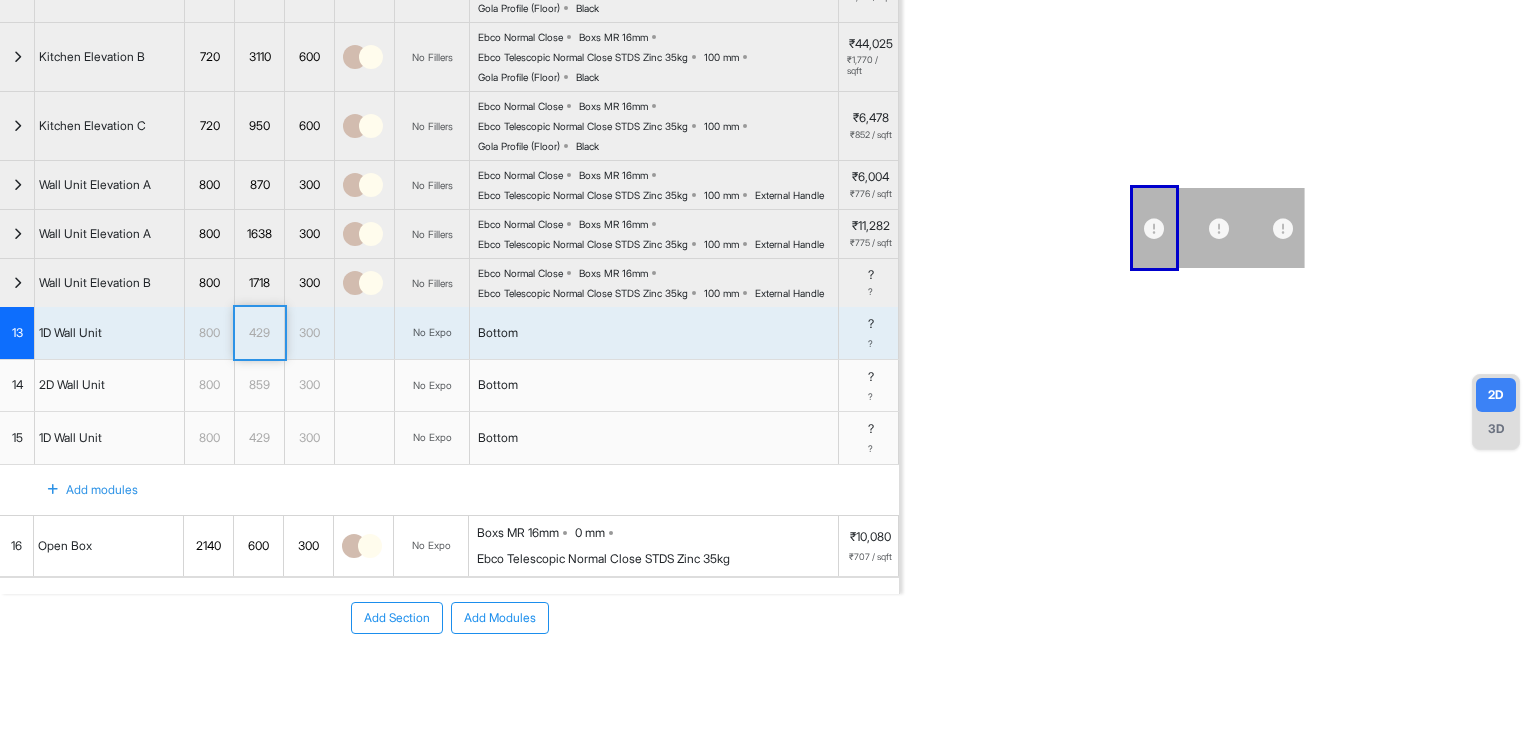click on "429" at bounding box center (259, 333) 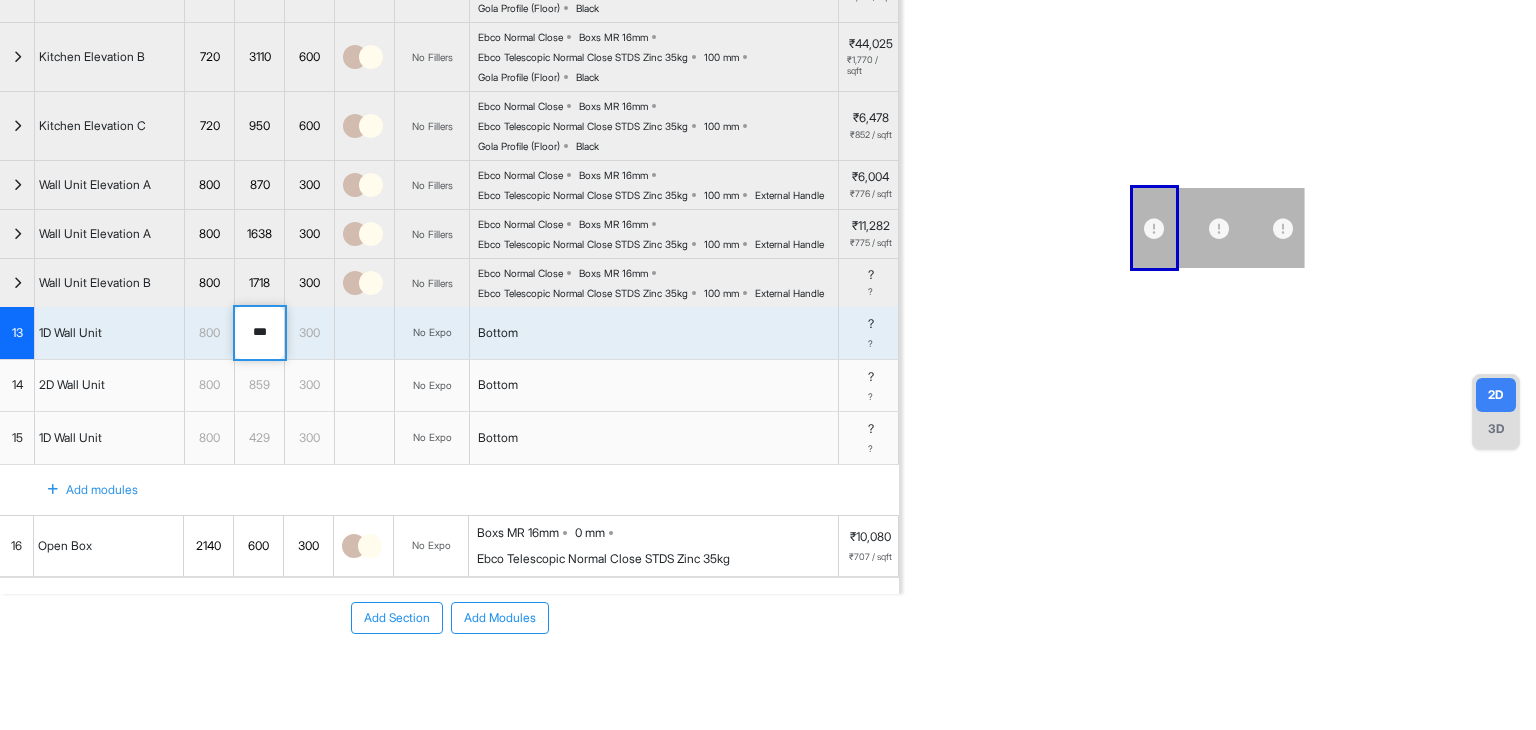 drag, startPoint x: 275, startPoint y: 386, endPoint x: 241, endPoint y: 401, distance: 37.161808 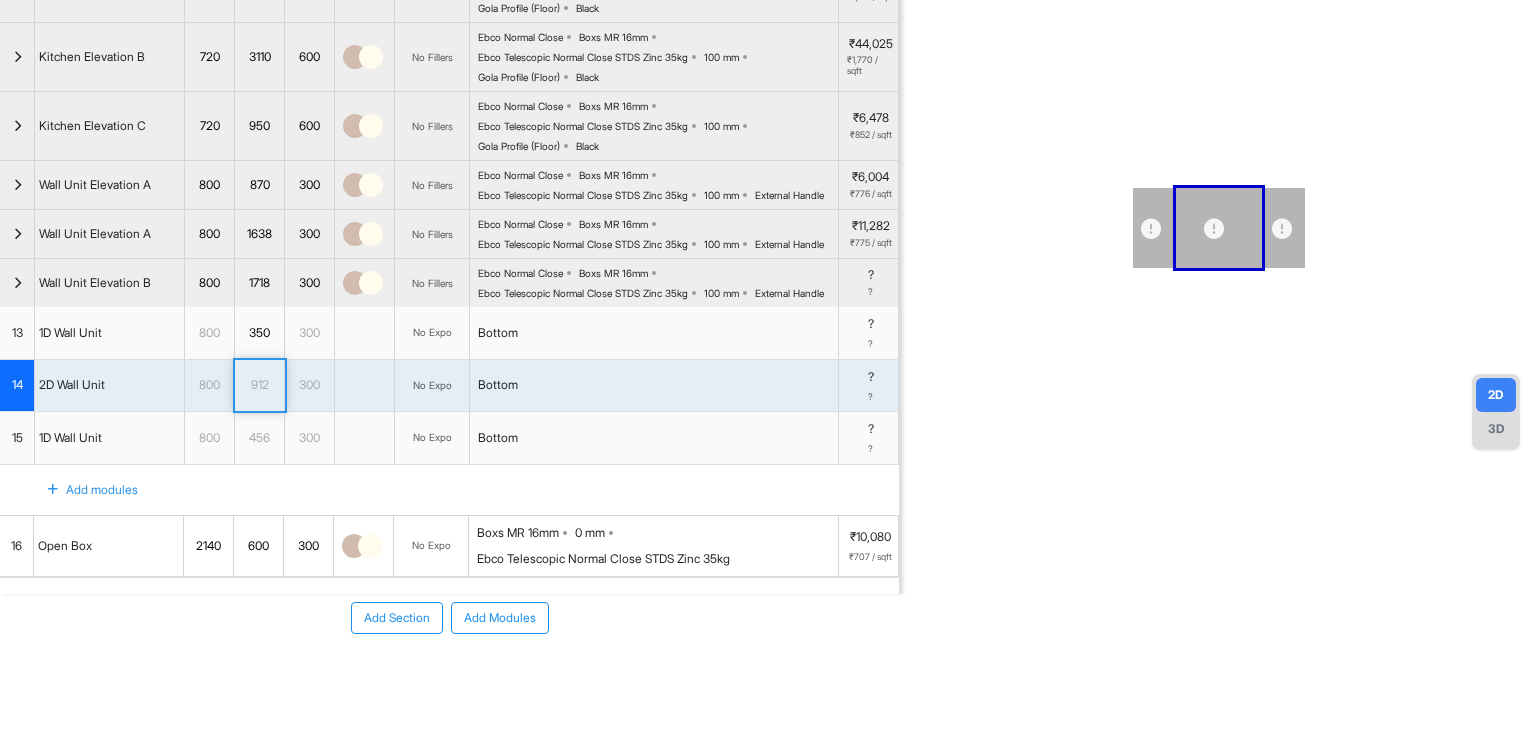 click on "912" at bounding box center (259, 385) 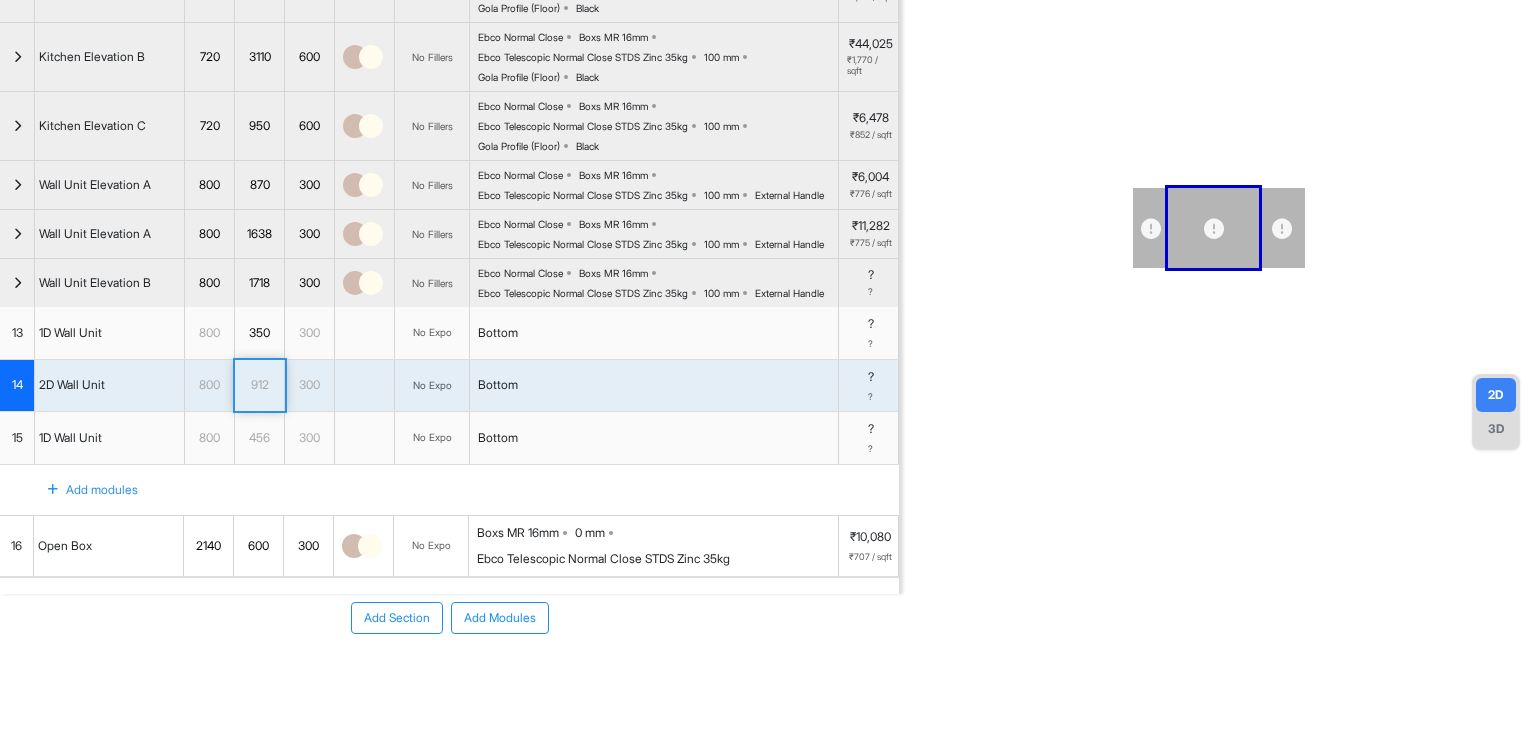 click on "912" at bounding box center (259, 385) 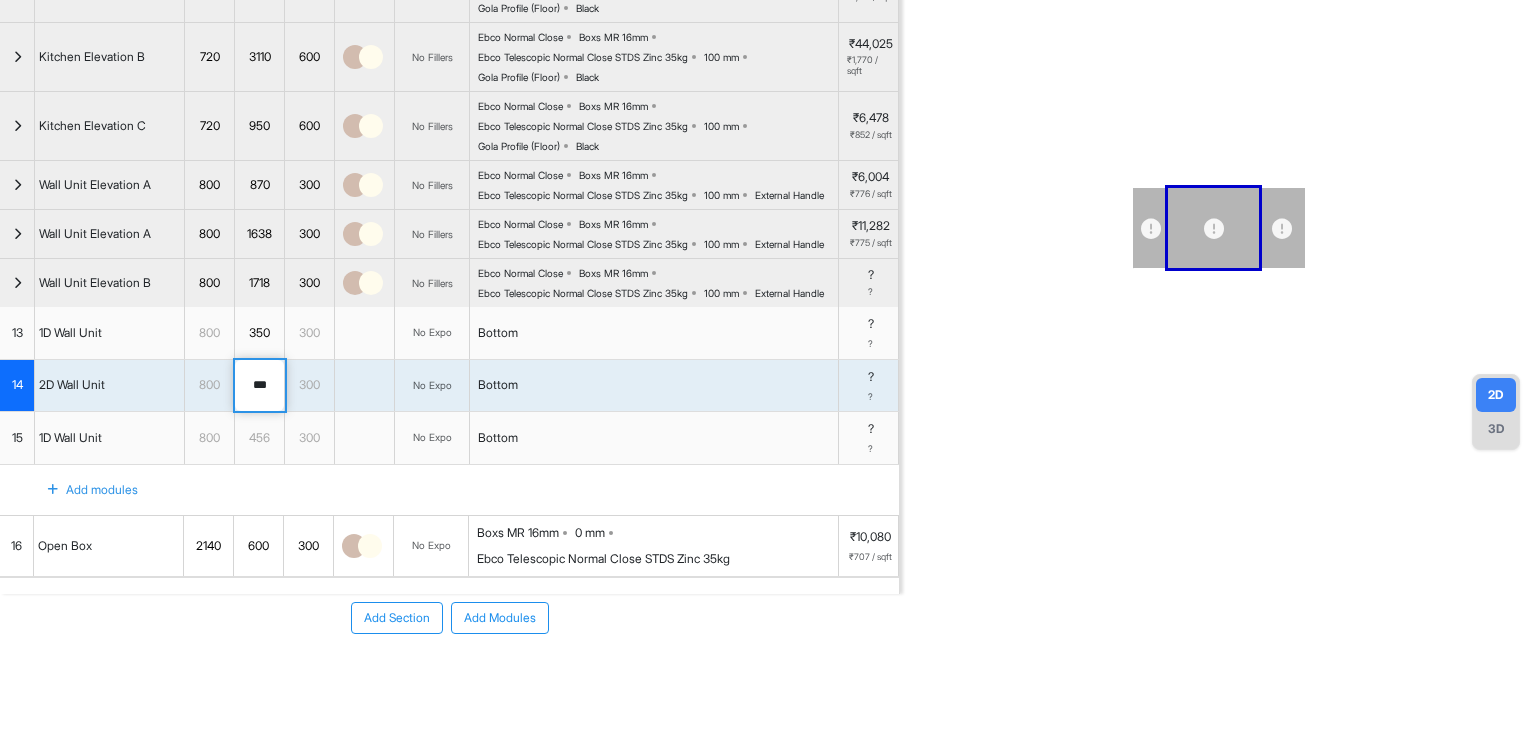 click on "***" at bounding box center (259, 386) 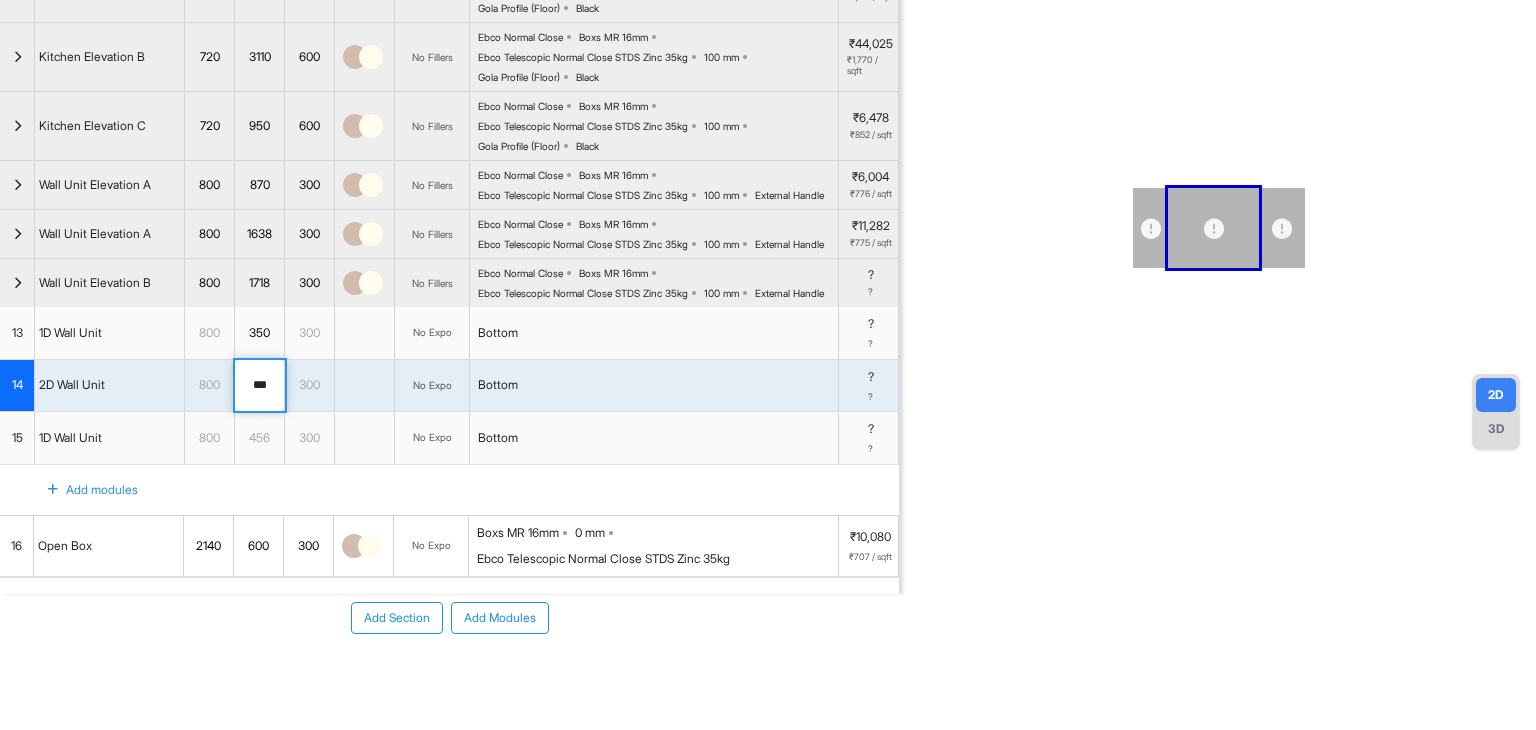 type on "***" 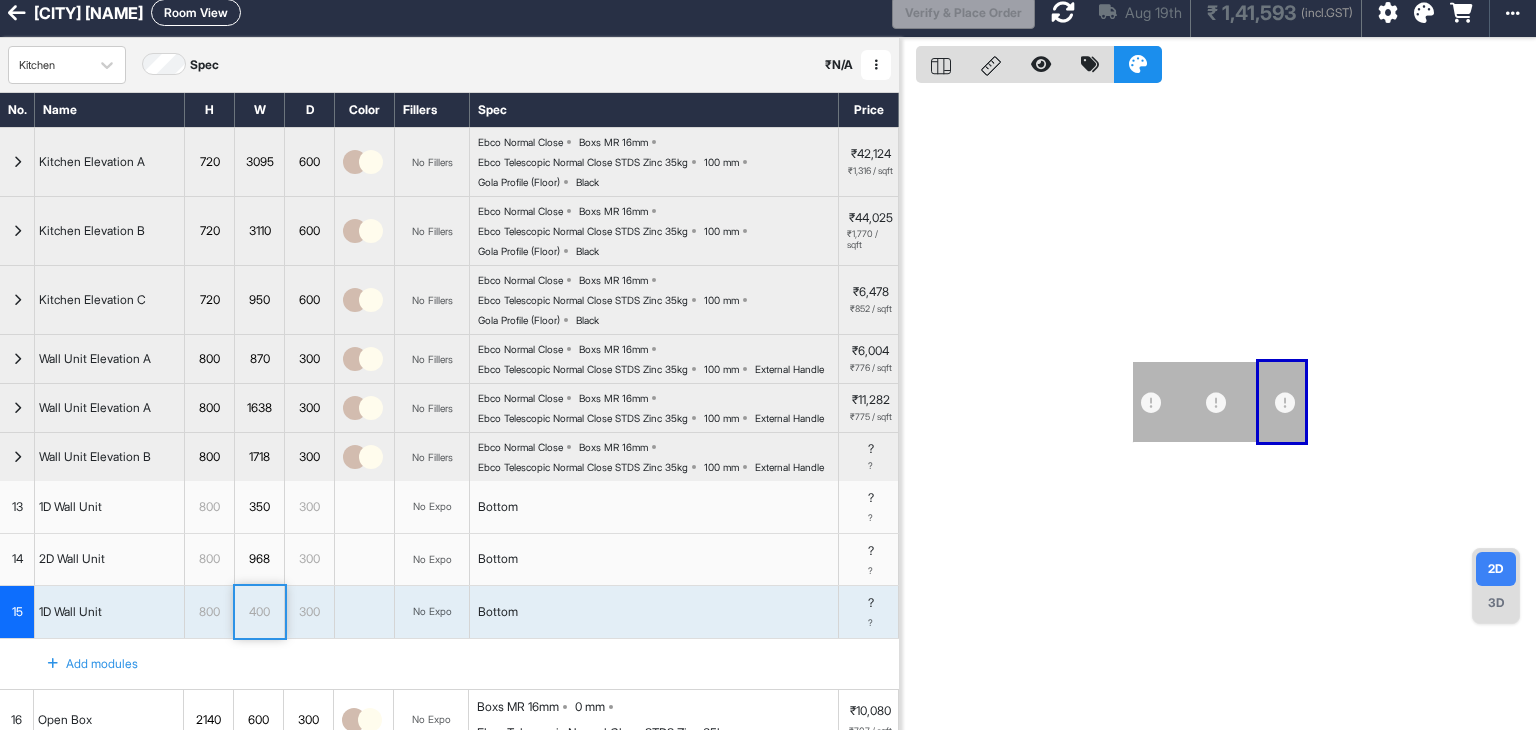 scroll, scrollTop: 0, scrollLeft: 0, axis: both 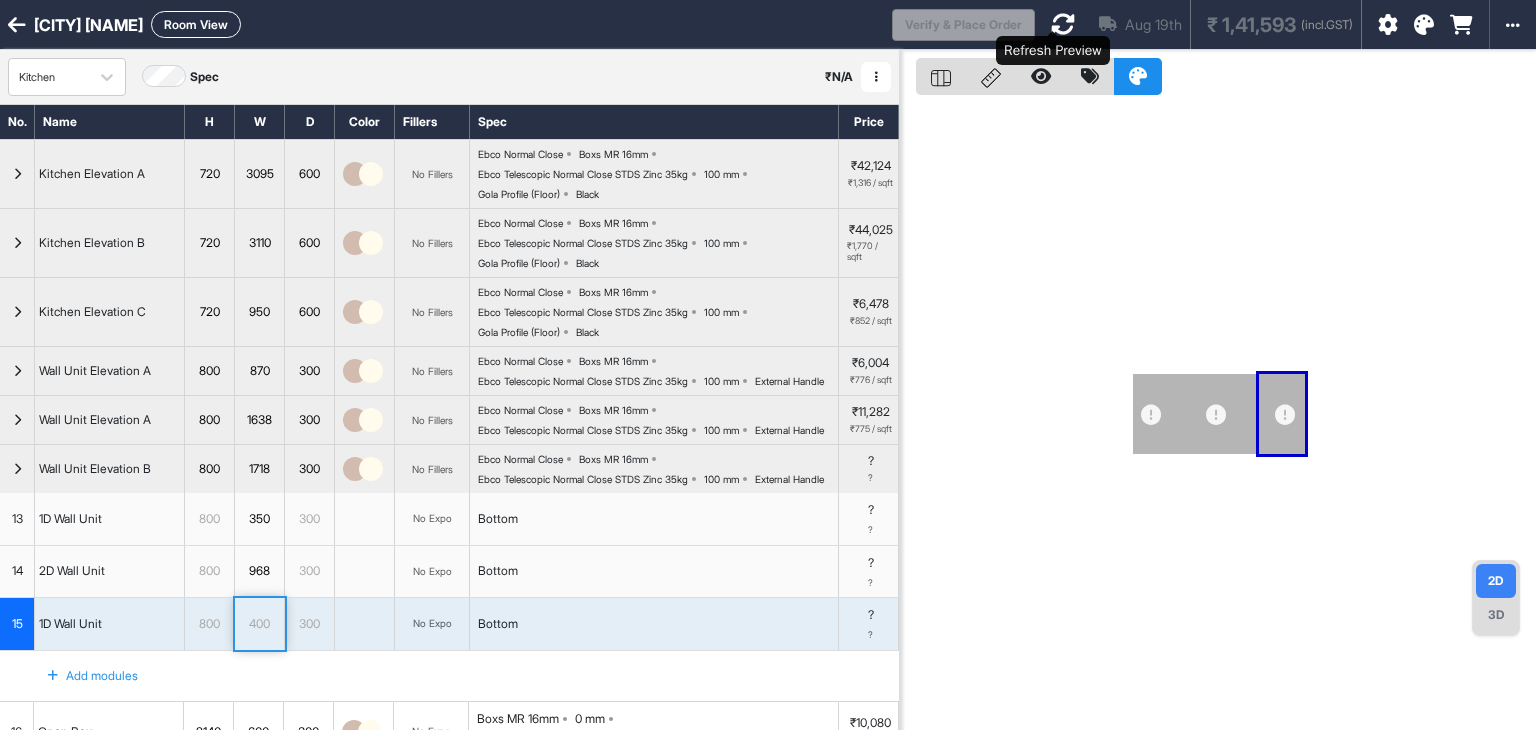 click at bounding box center [1063, 24] 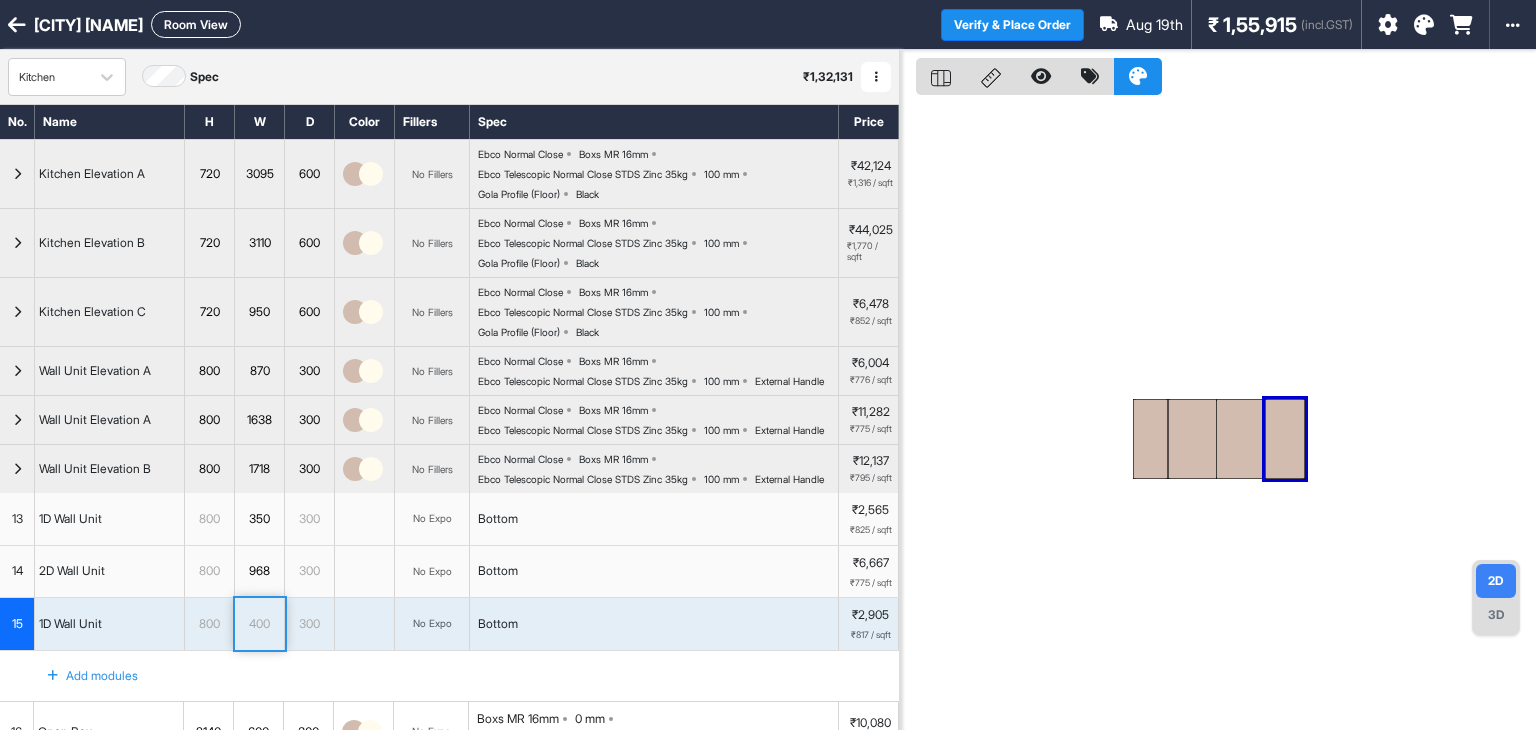 click at bounding box center (1192, 439) 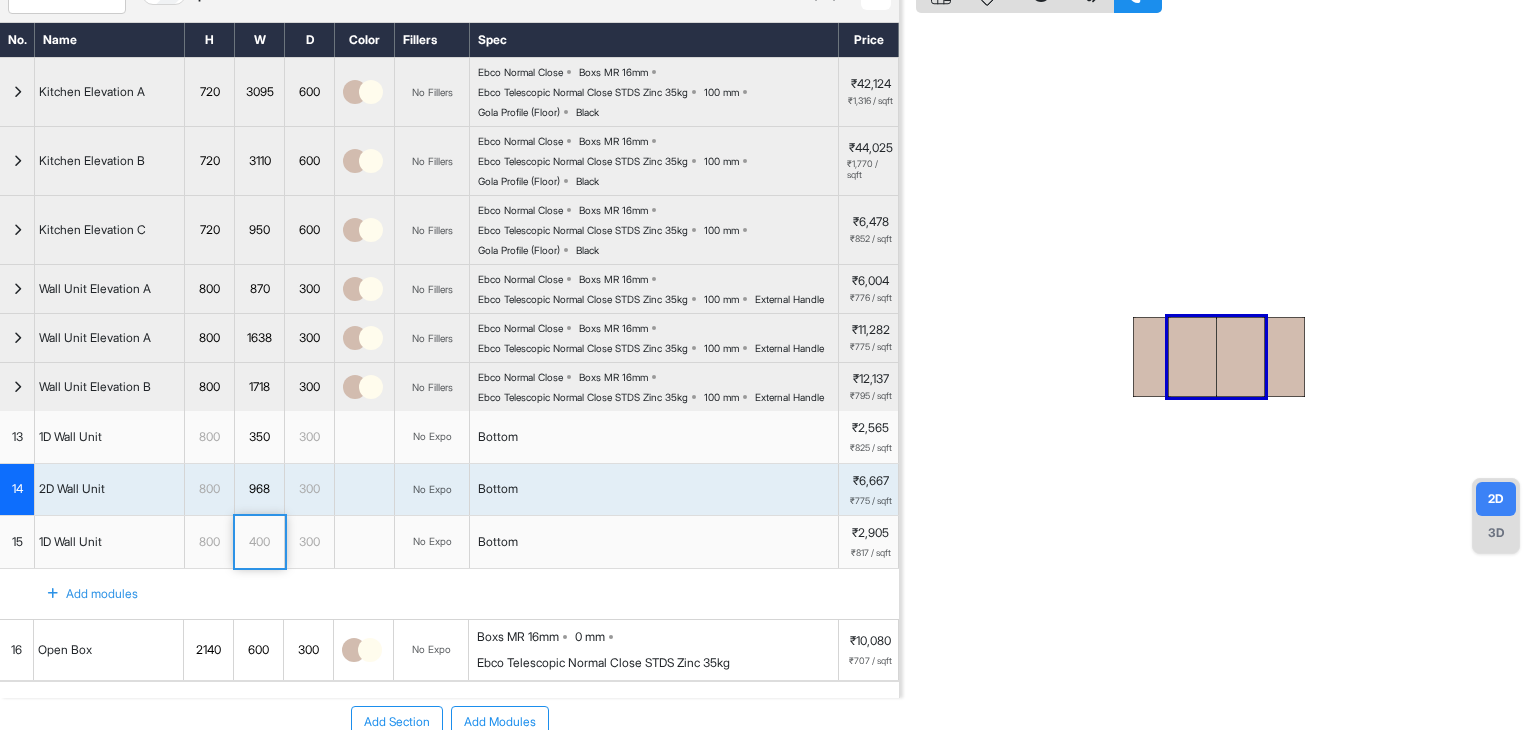 scroll, scrollTop: 200, scrollLeft: 0, axis: vertical 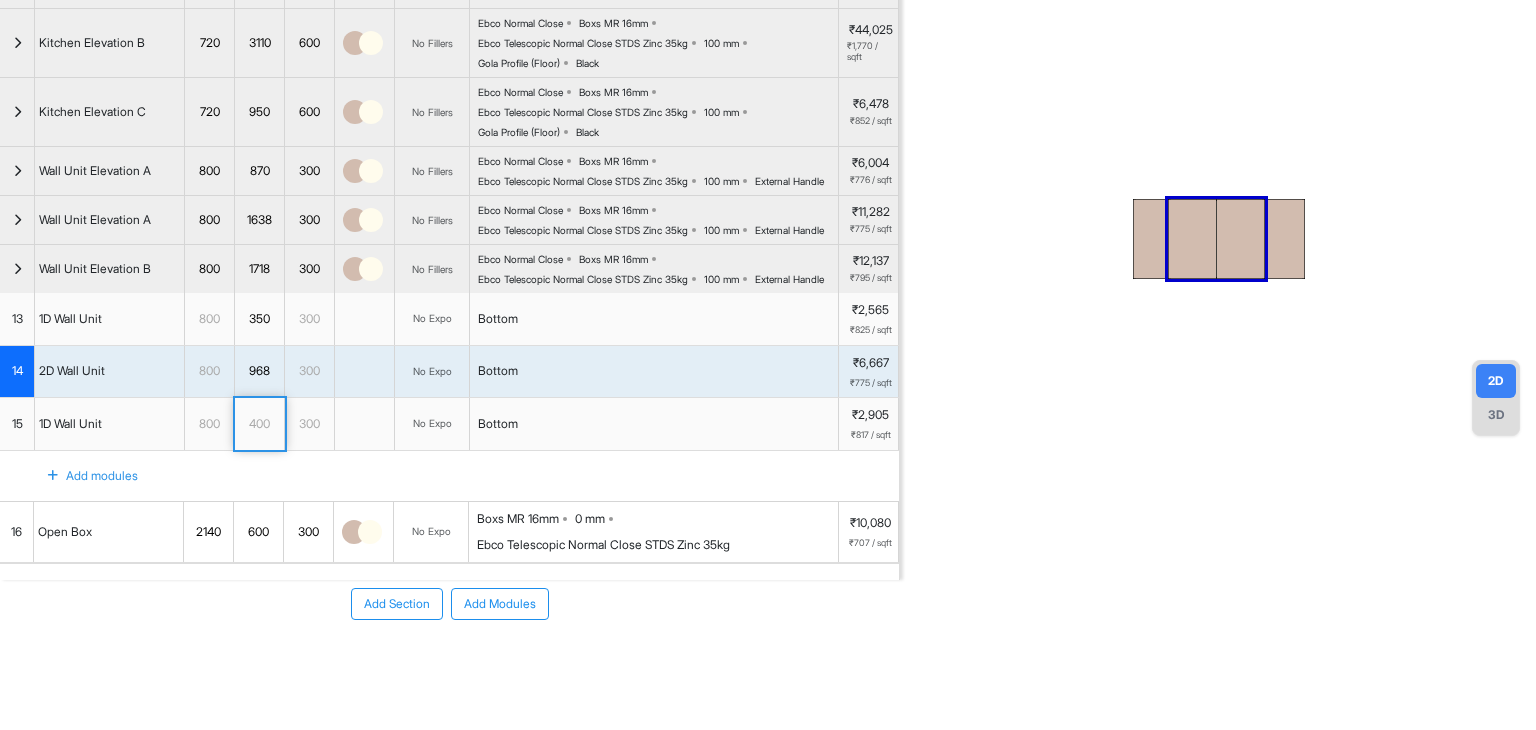 click on "Bottom" at bounding box center (654, 372) 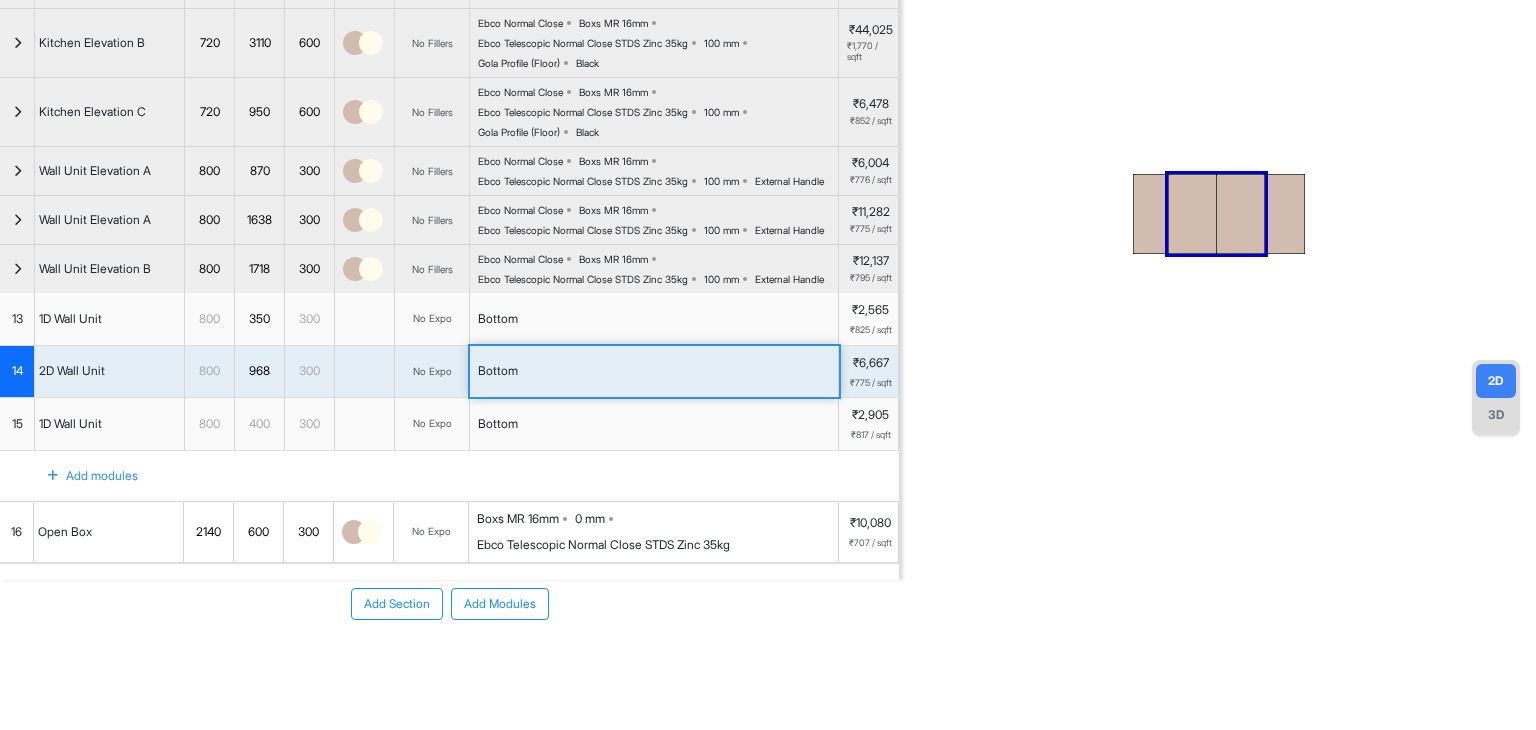 click on "Bottom" at bounding box center (654, 372) 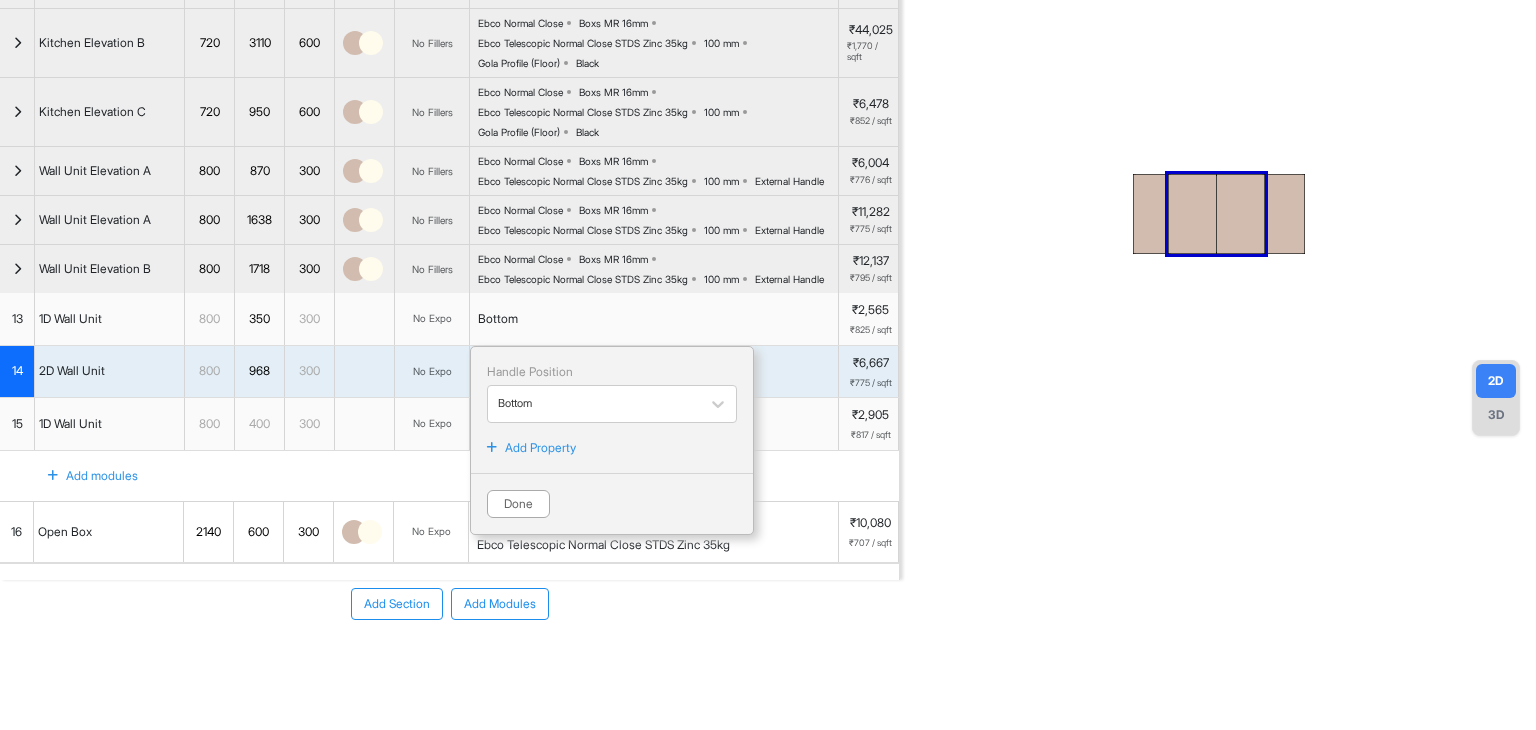click at bounding box center [492, 448] 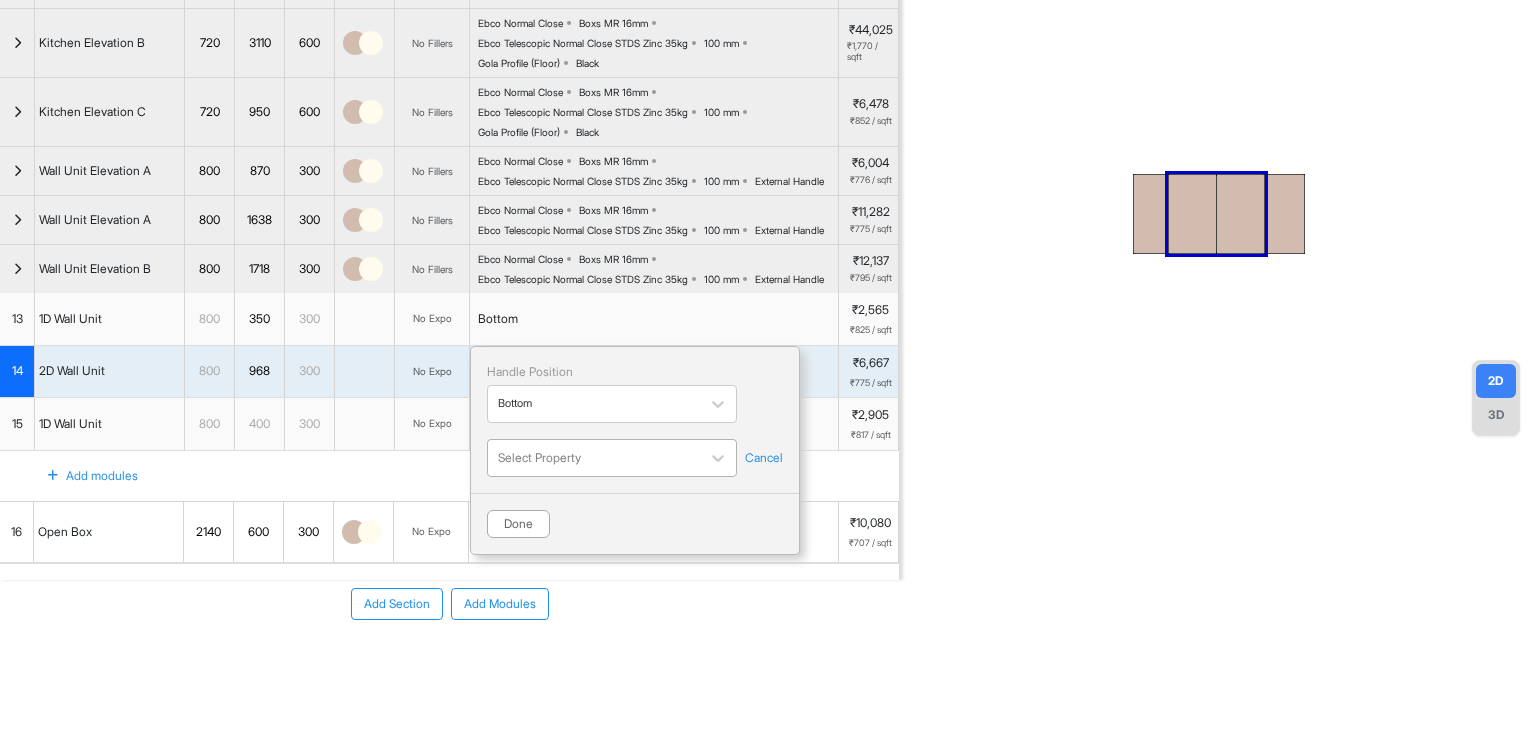 click at bounding box center [594, 458] 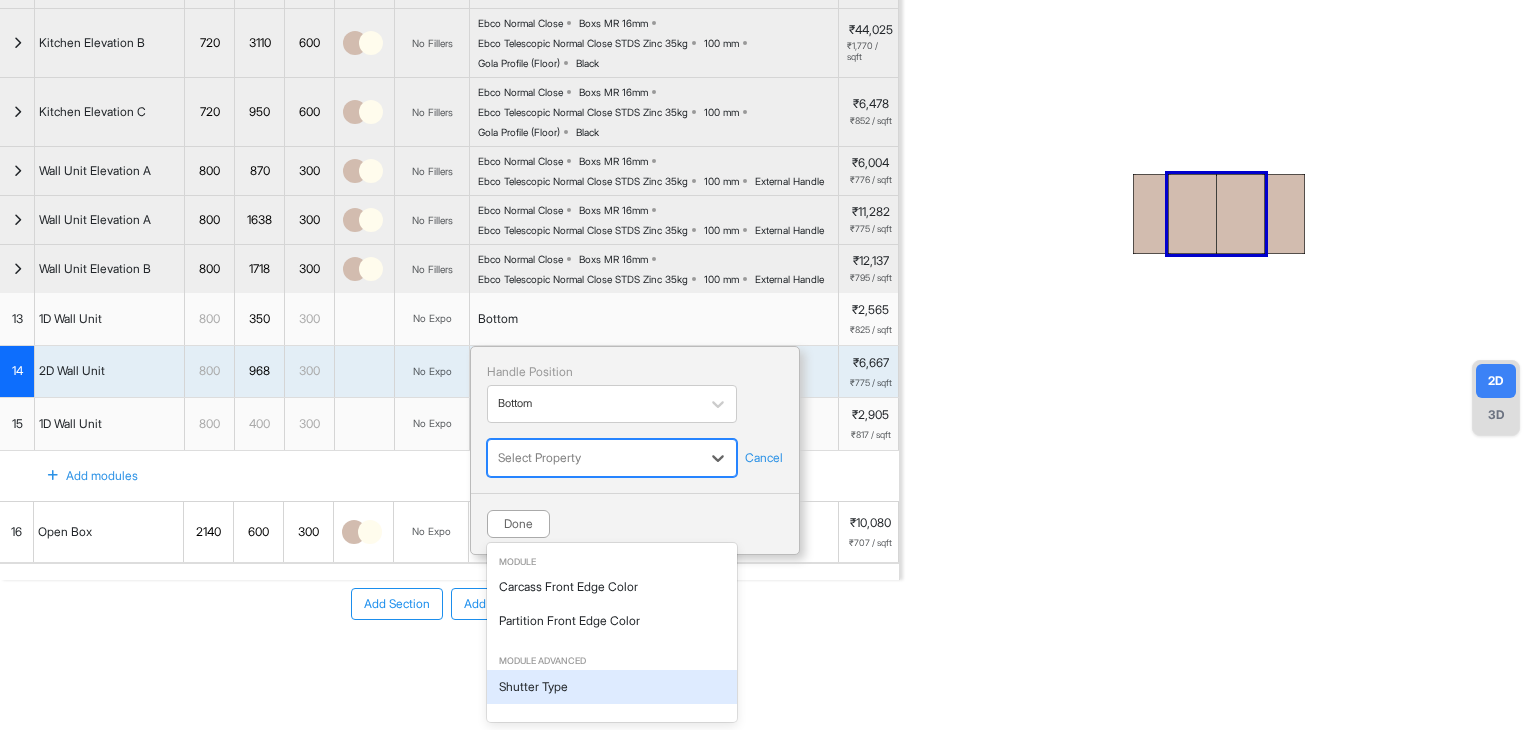 click on "Shutter Type" at bounding box center (612, 687) 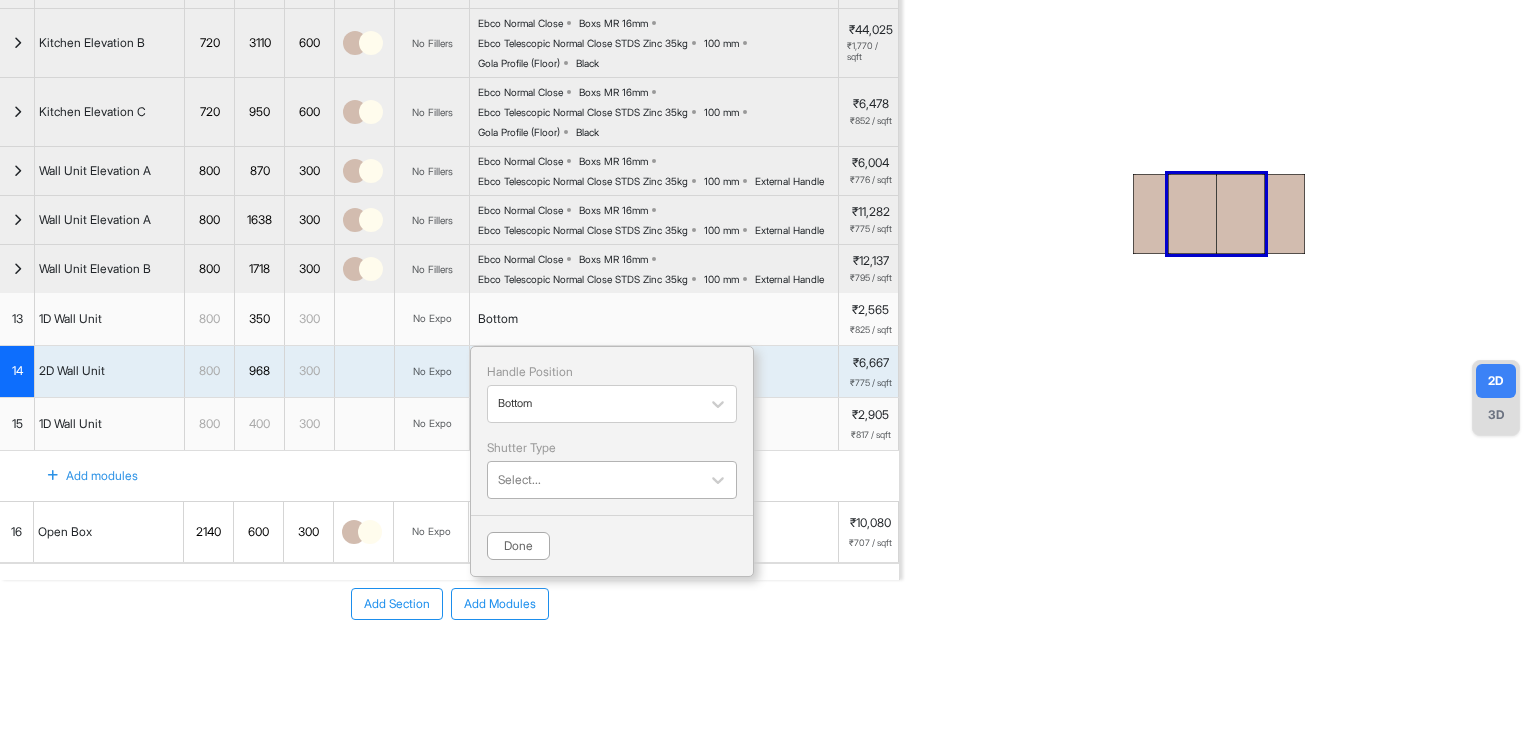 click at bounding box center (594, 480) 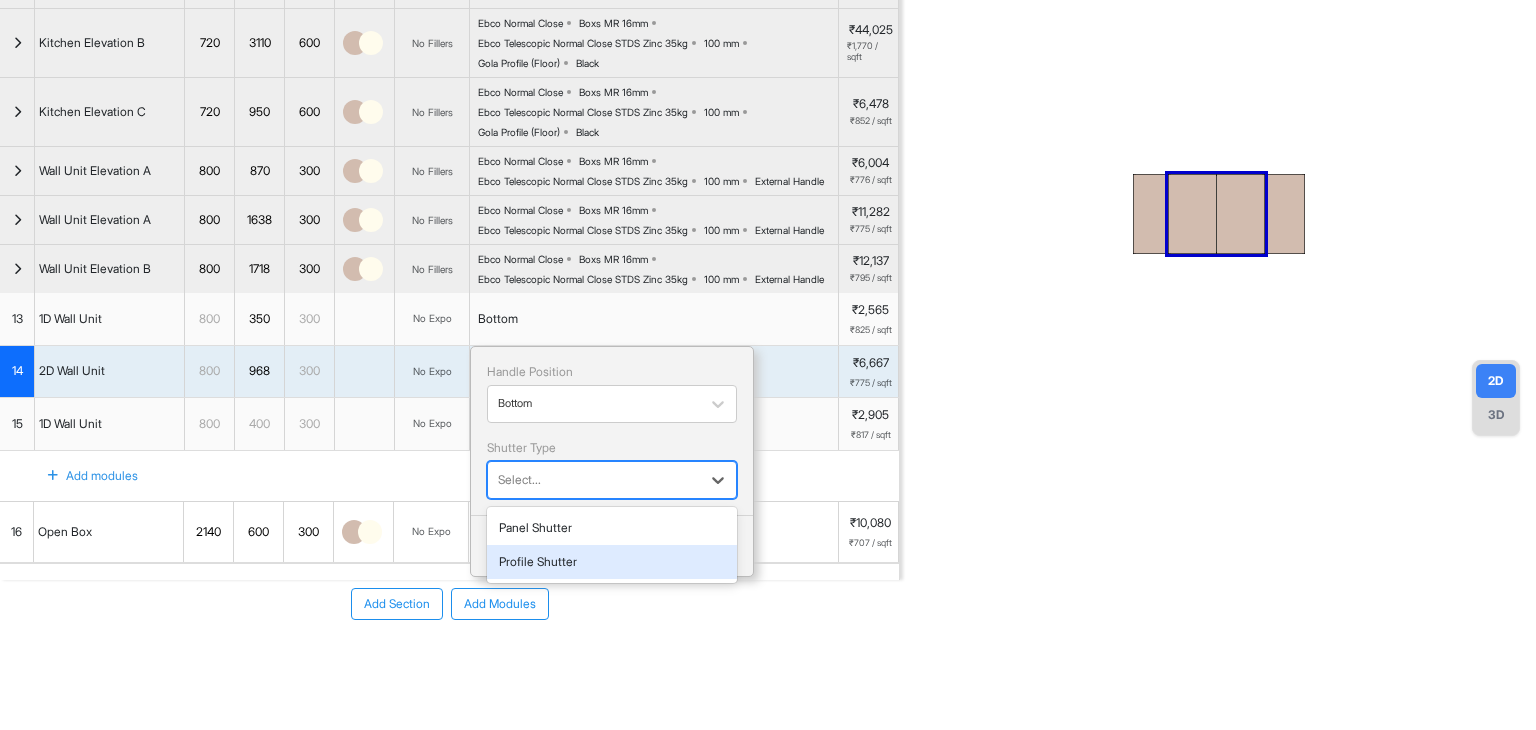 click on "Profile Shutter" at bounding box center (612, 562) 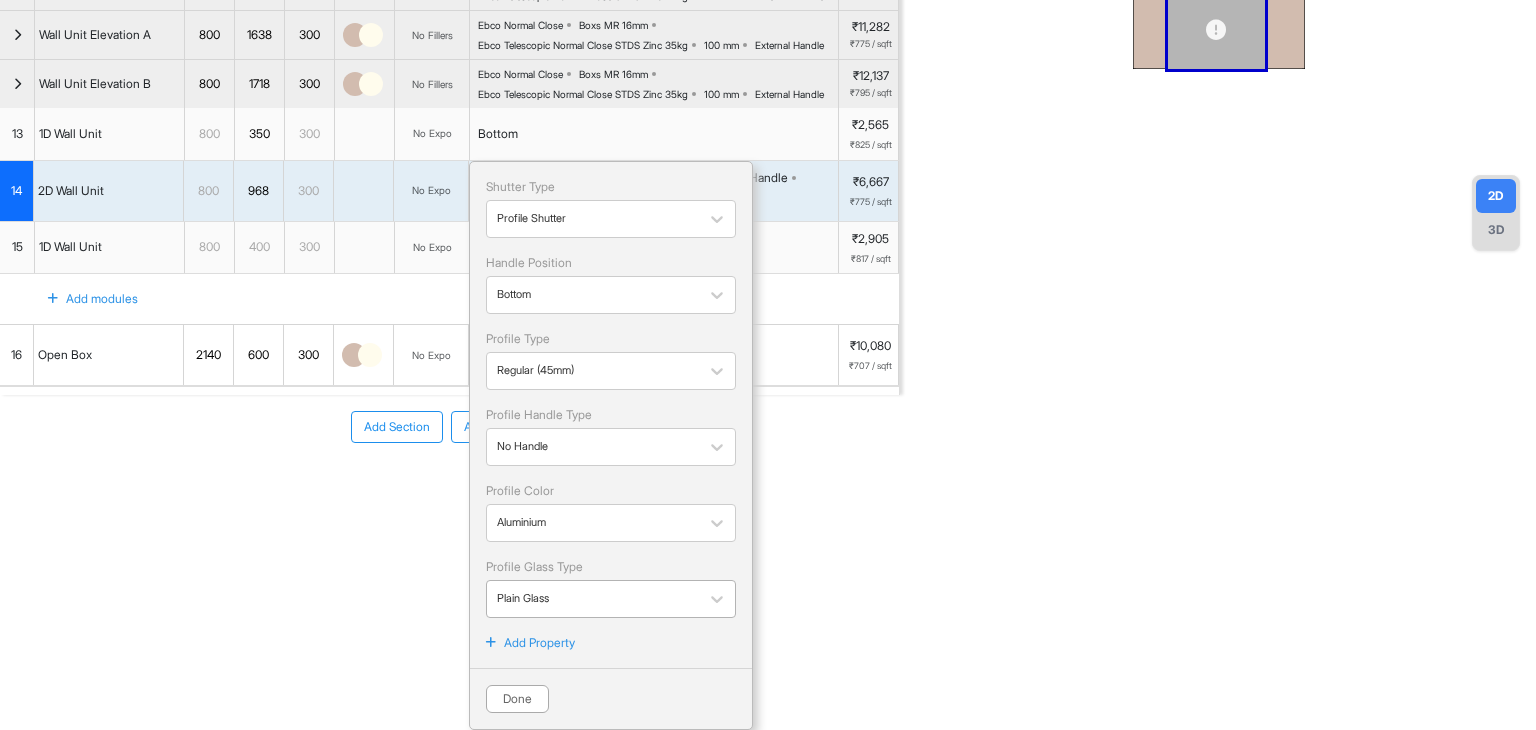 scroll, scrollTop: 442, scrollLeft: 0, axis: vertical 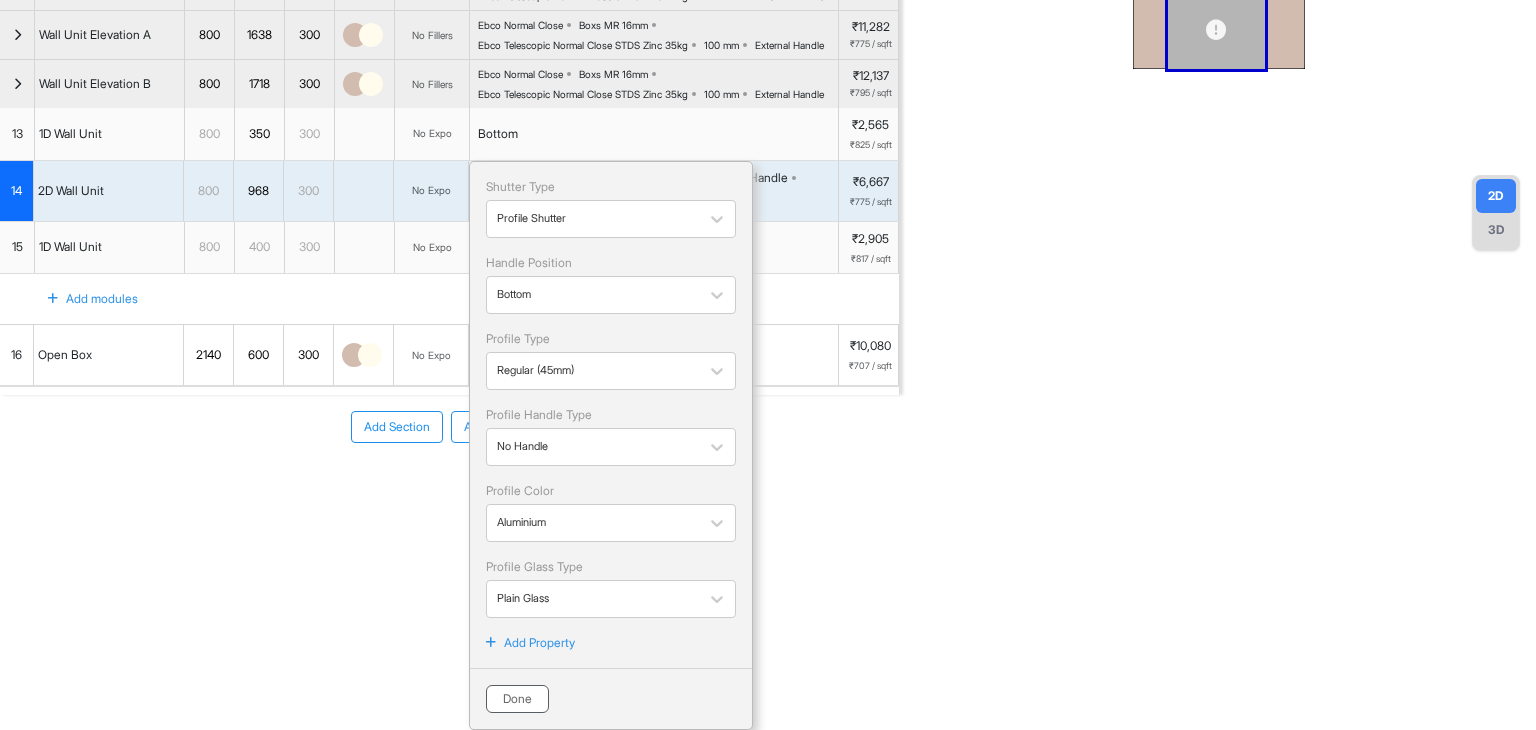 click on "Done" at bounding box center [517, 699] 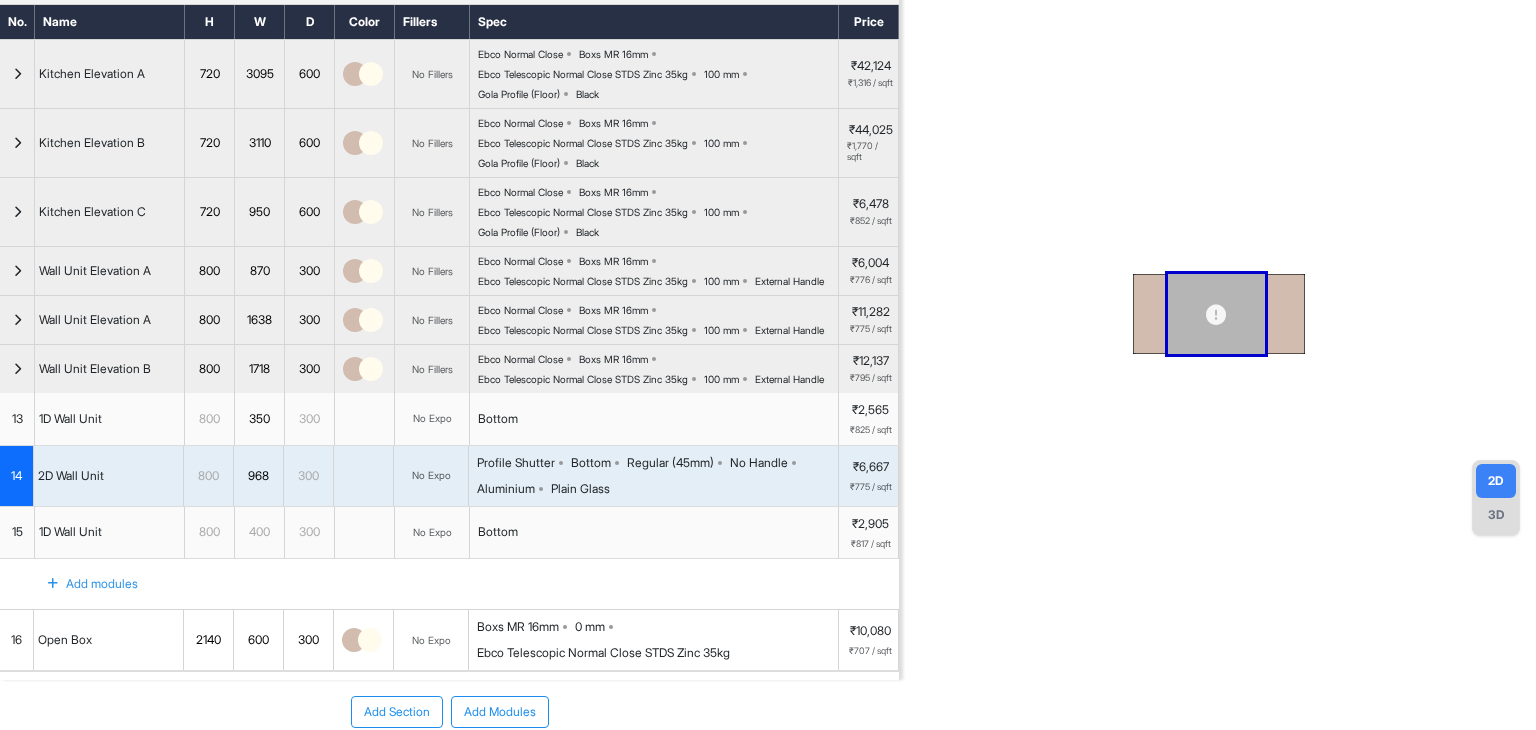 scroll, scrollTop: 0, scrollLeft: 0, axis: both 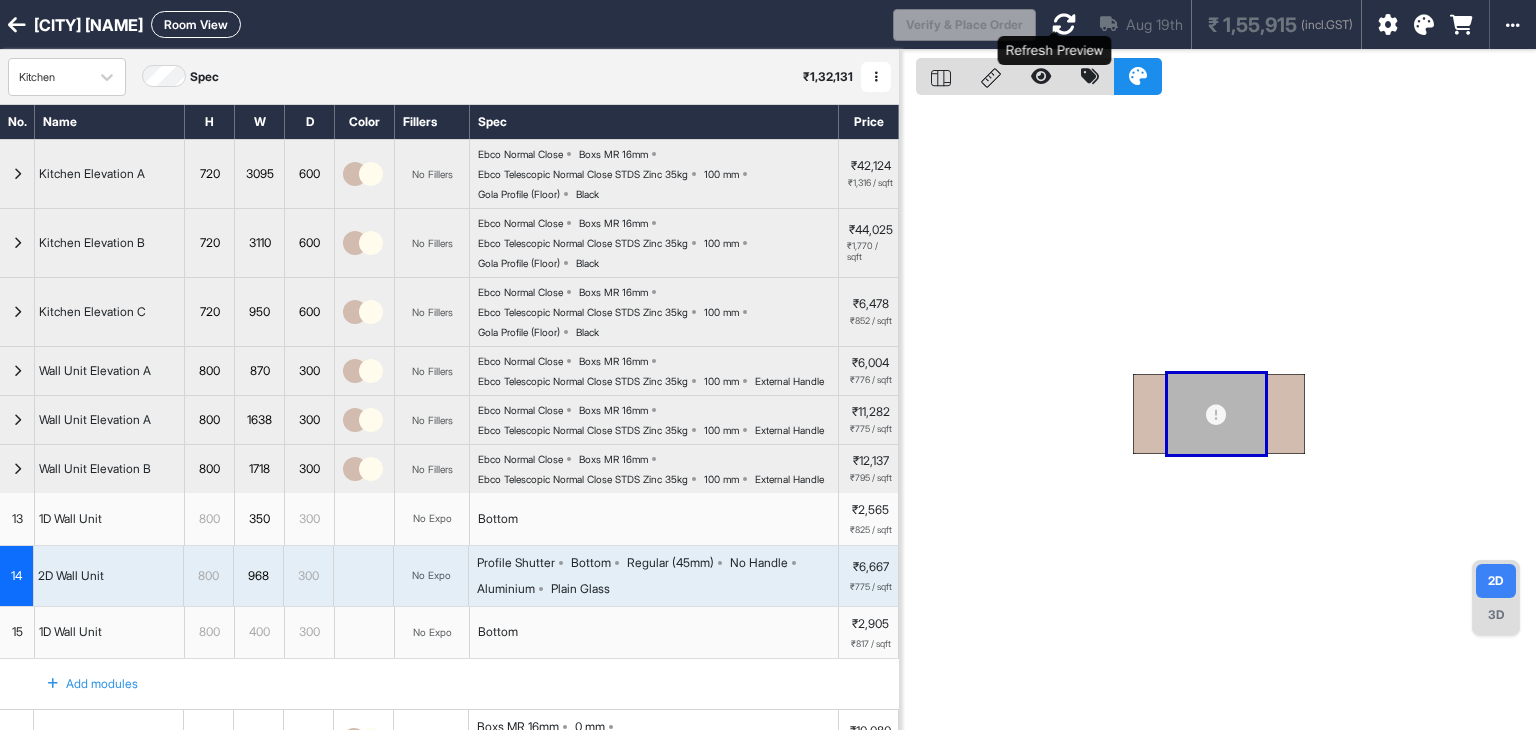 click at bounding box center [1064, 24] 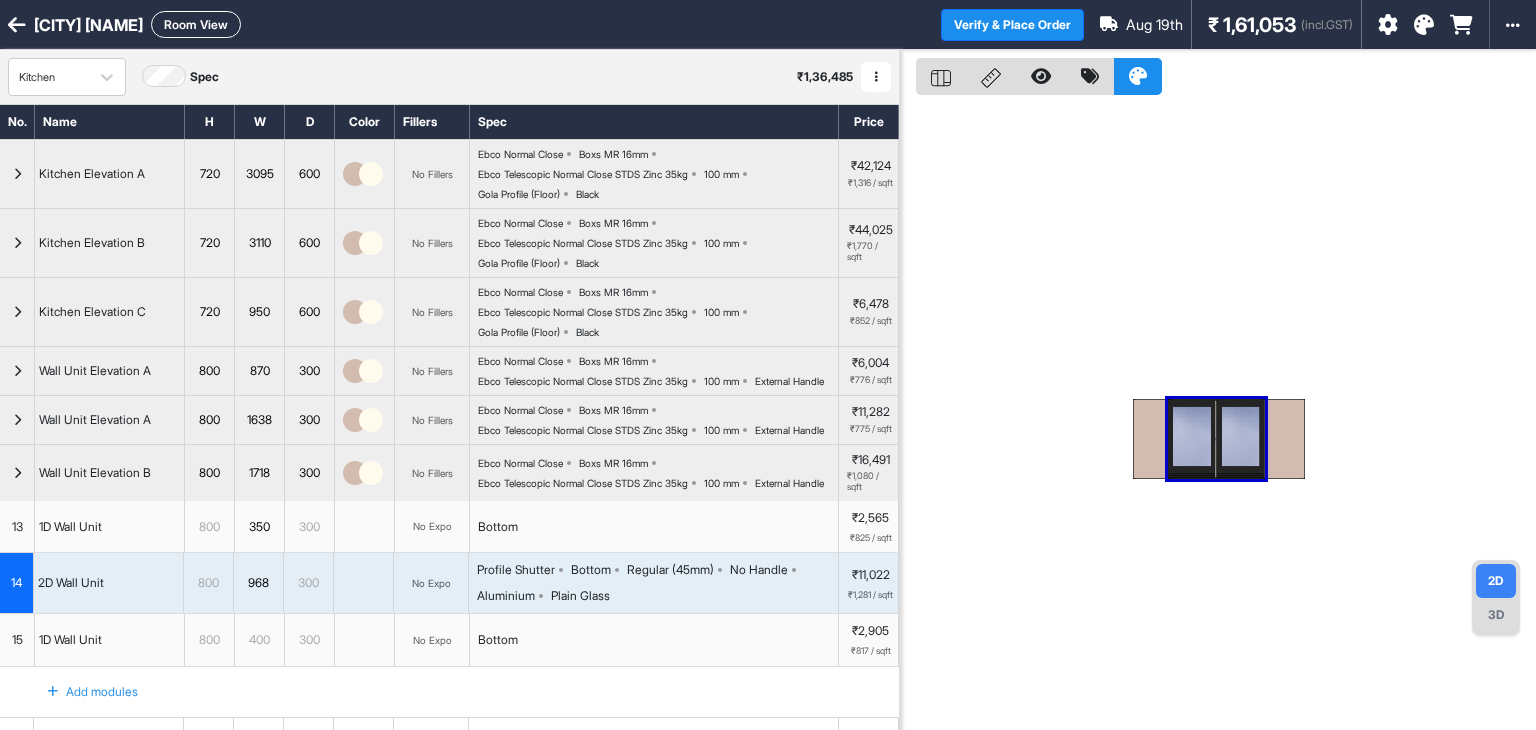 click on "Room View" at bounding box center [196, 24] 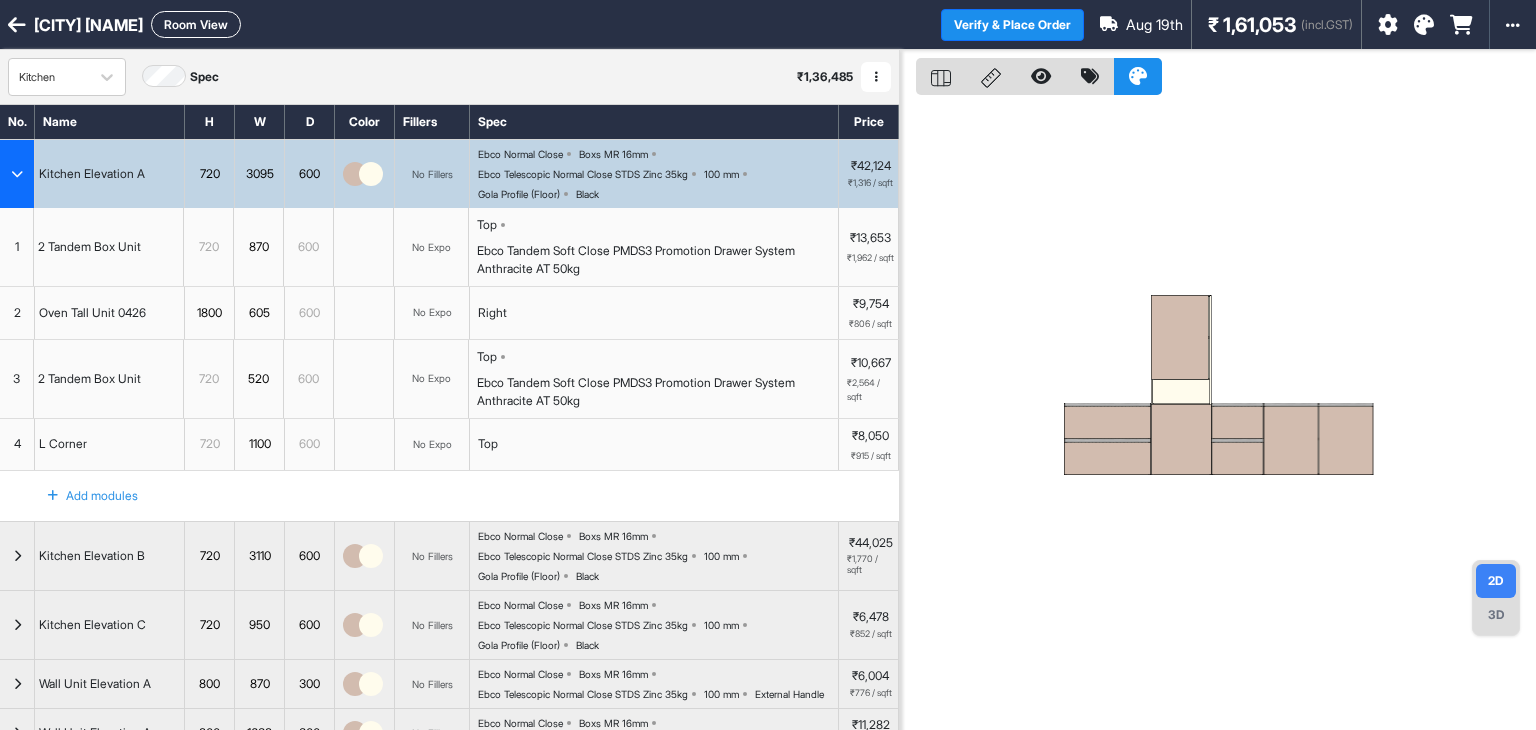 click on "Room View" at bounding box center [196, 24] 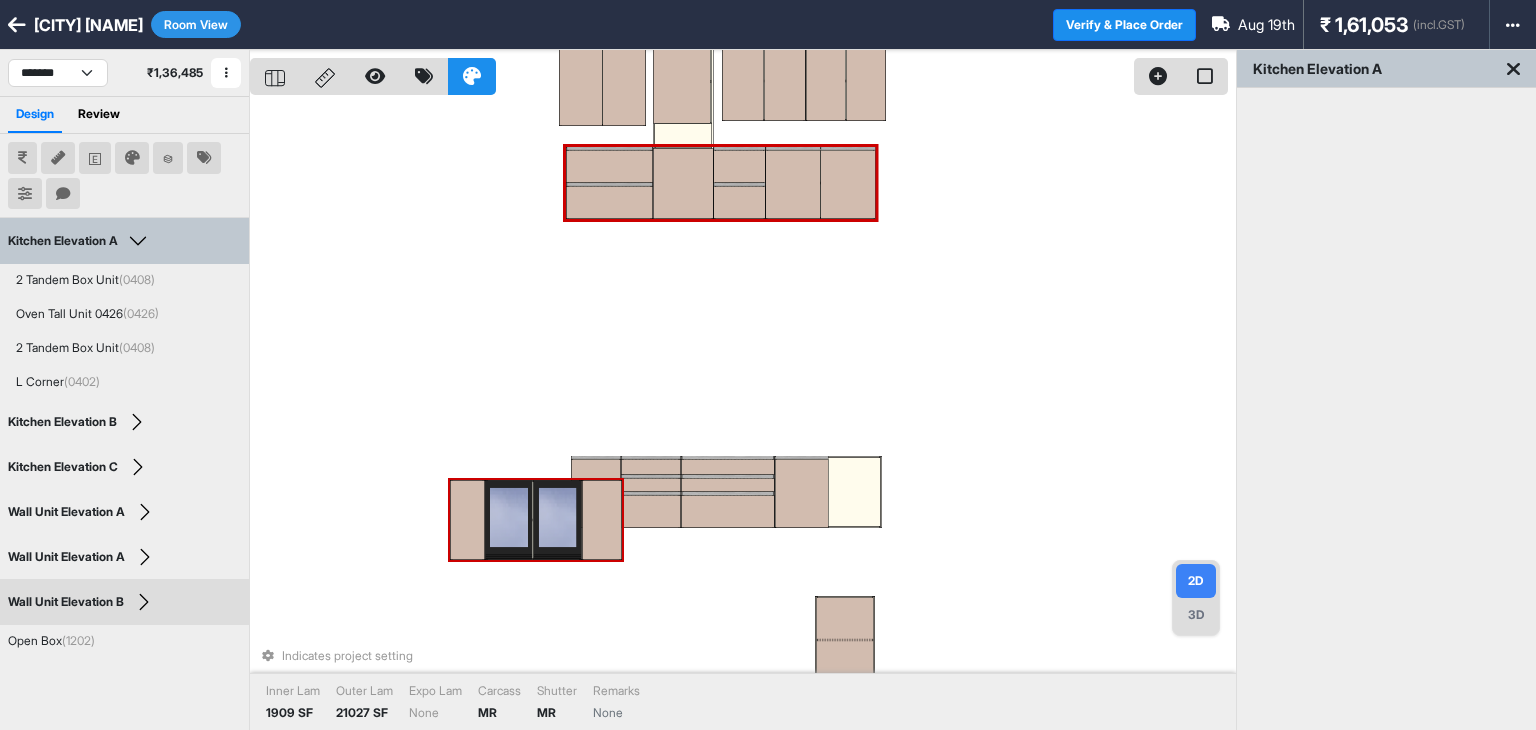 click at bounding box center (509, 520) 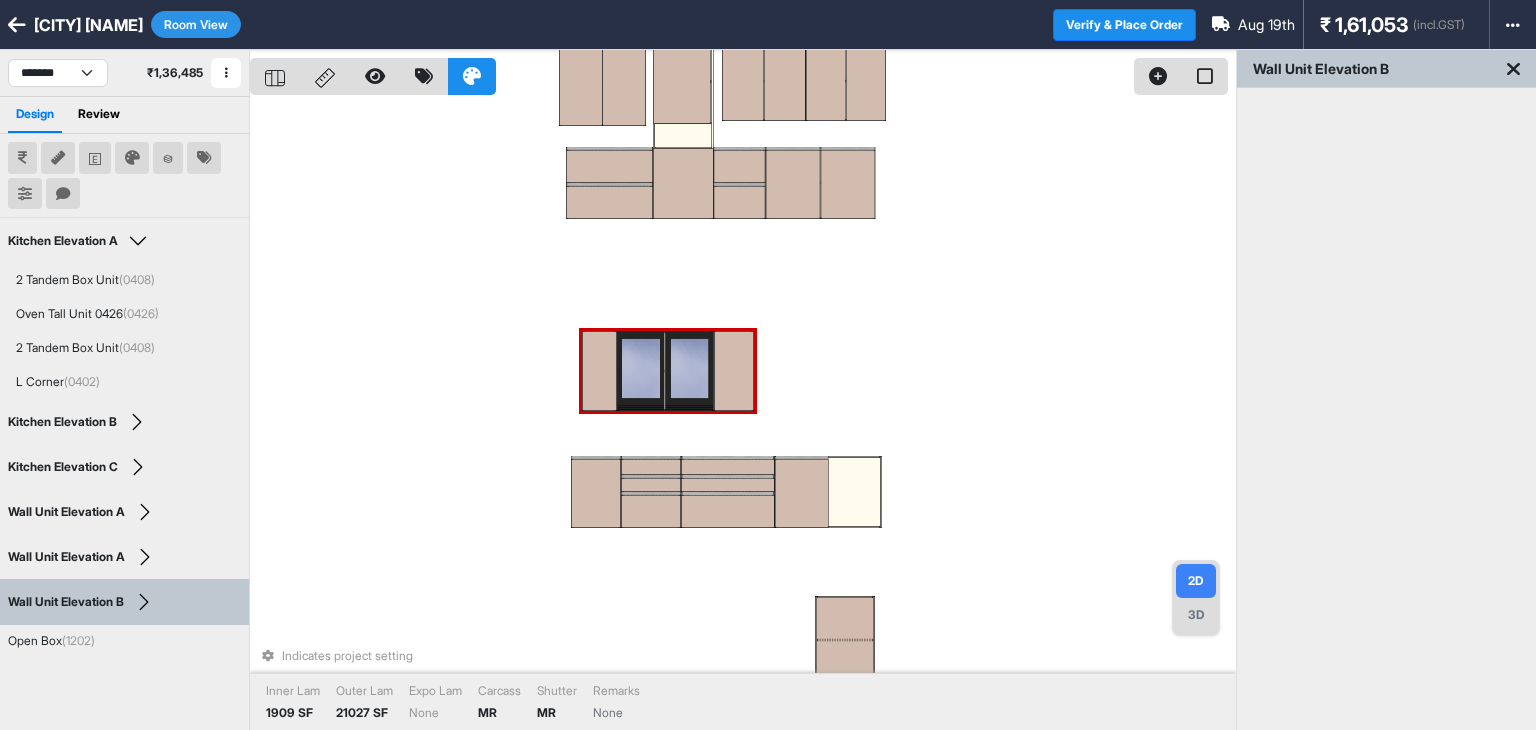 drag, startPoint x: 532, startPoint y: 521, endPoint x: 660, endPoint y: 390, distance: 183.15294 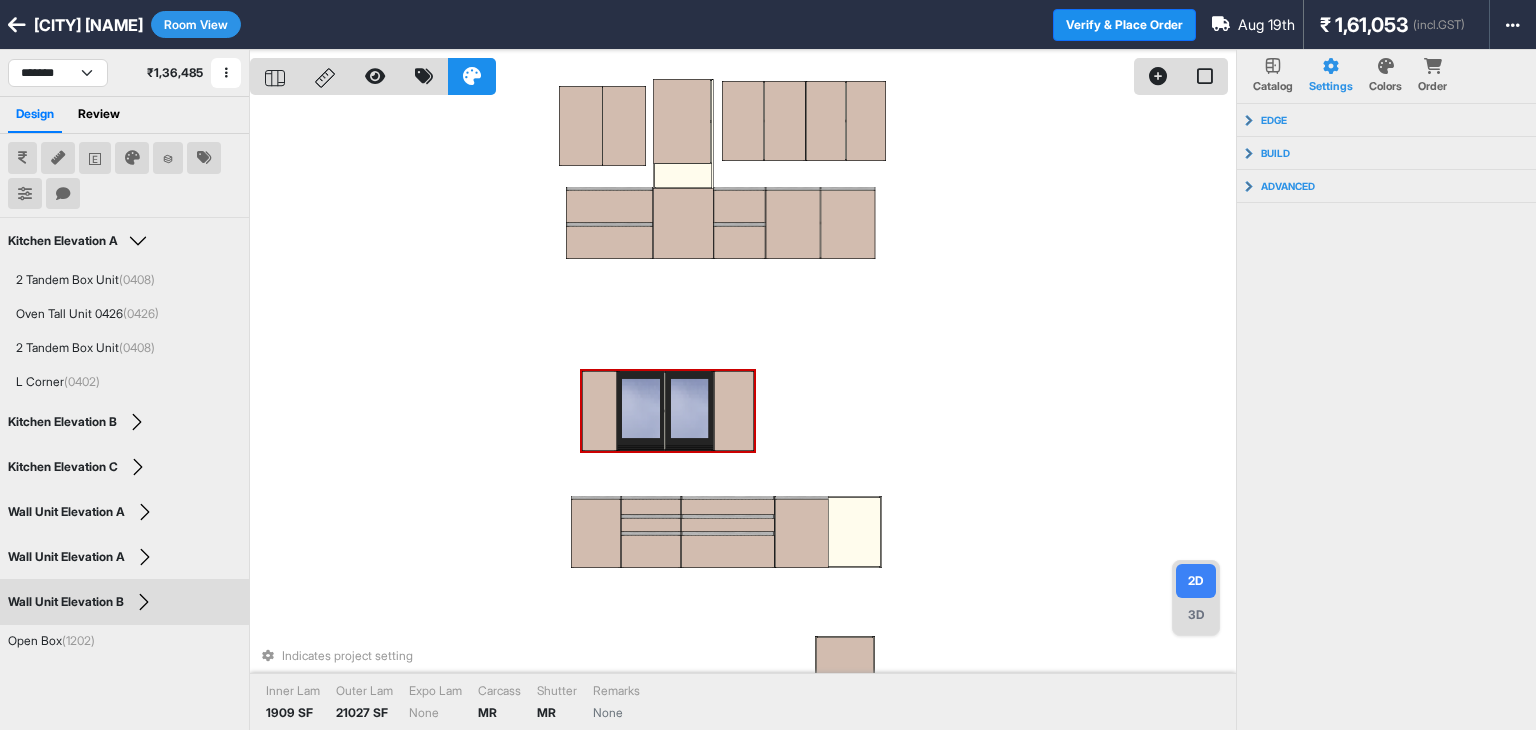 click at bounding box center [734, 411] 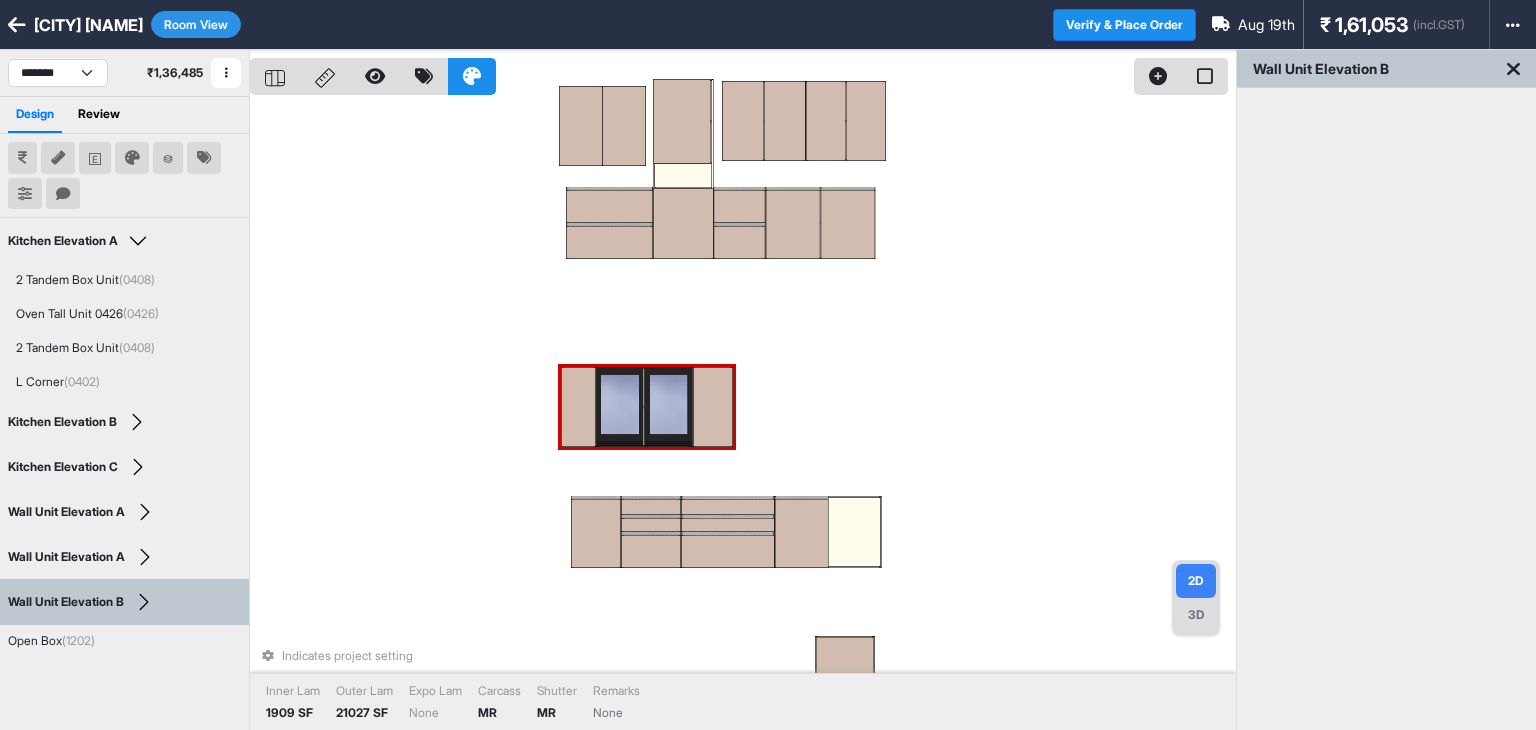 drag, startPoint x: 689, startPoint y: 393, endPoint x: 699, endPoint y: 391, distance: 10.198039 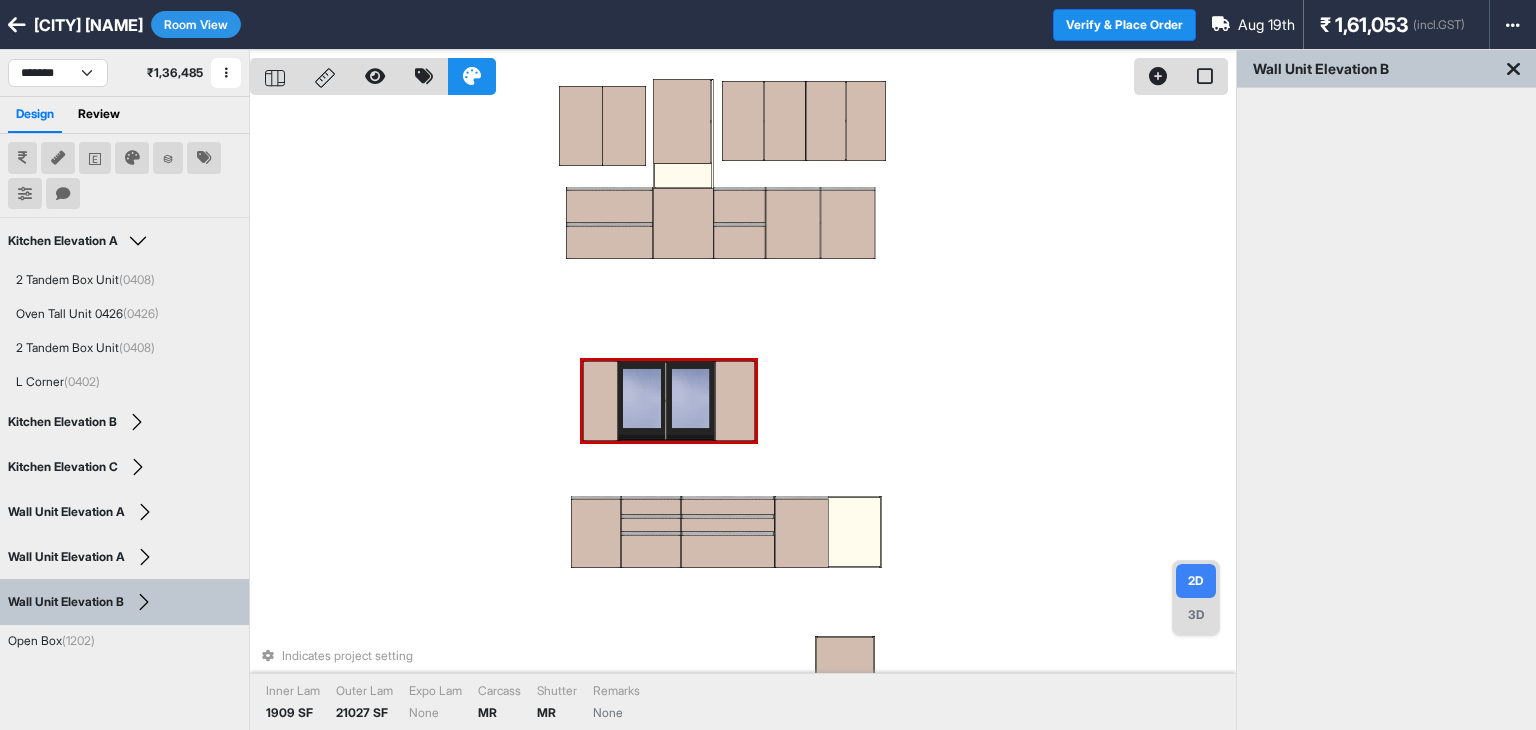 click on "Indicates project setting Inner Lam 1909 SF Outer Lam 21027 SF Expo Lam None Carcass MR Shutter MR Remarks None" at bounding box center (743, 415) 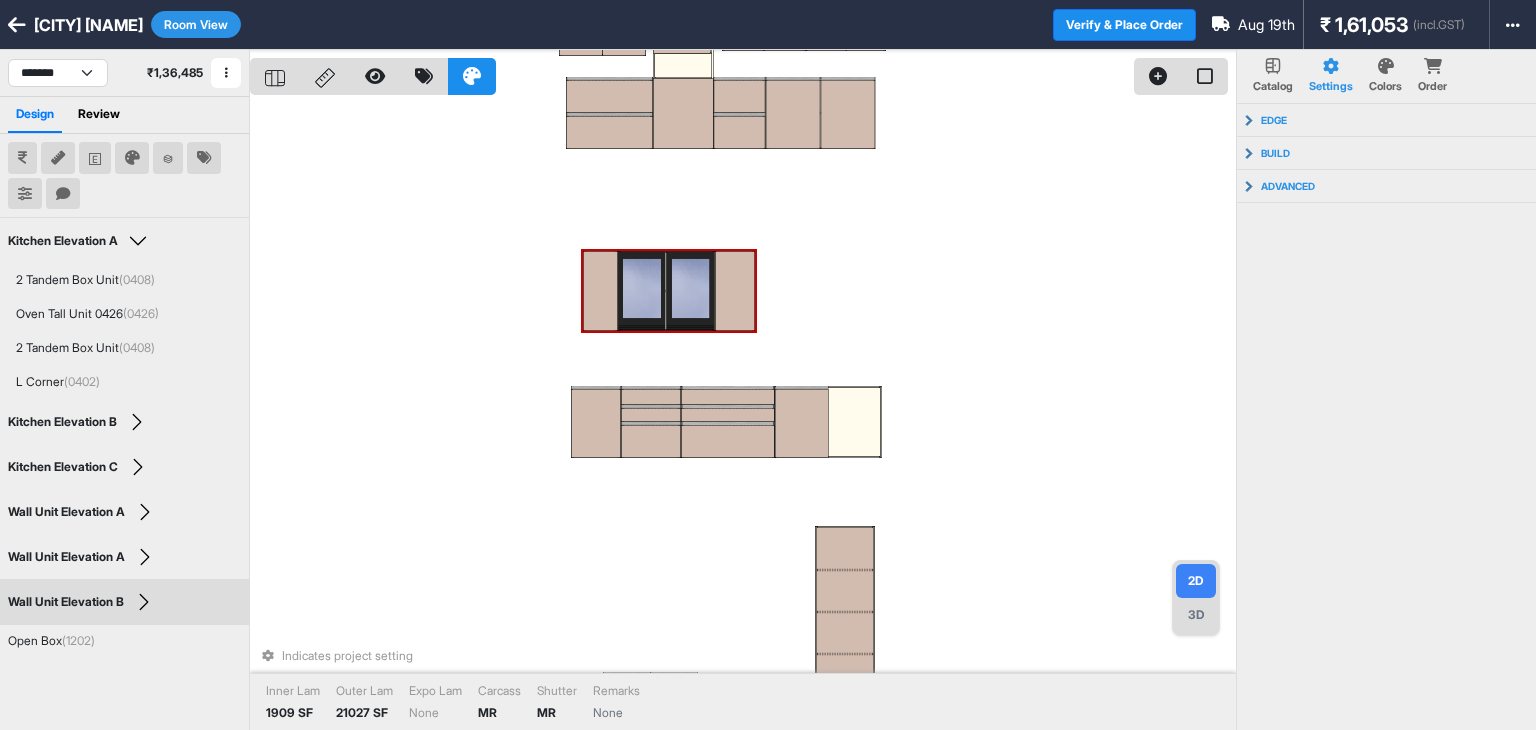 click on "Room View" at bounding box center [196, 24] 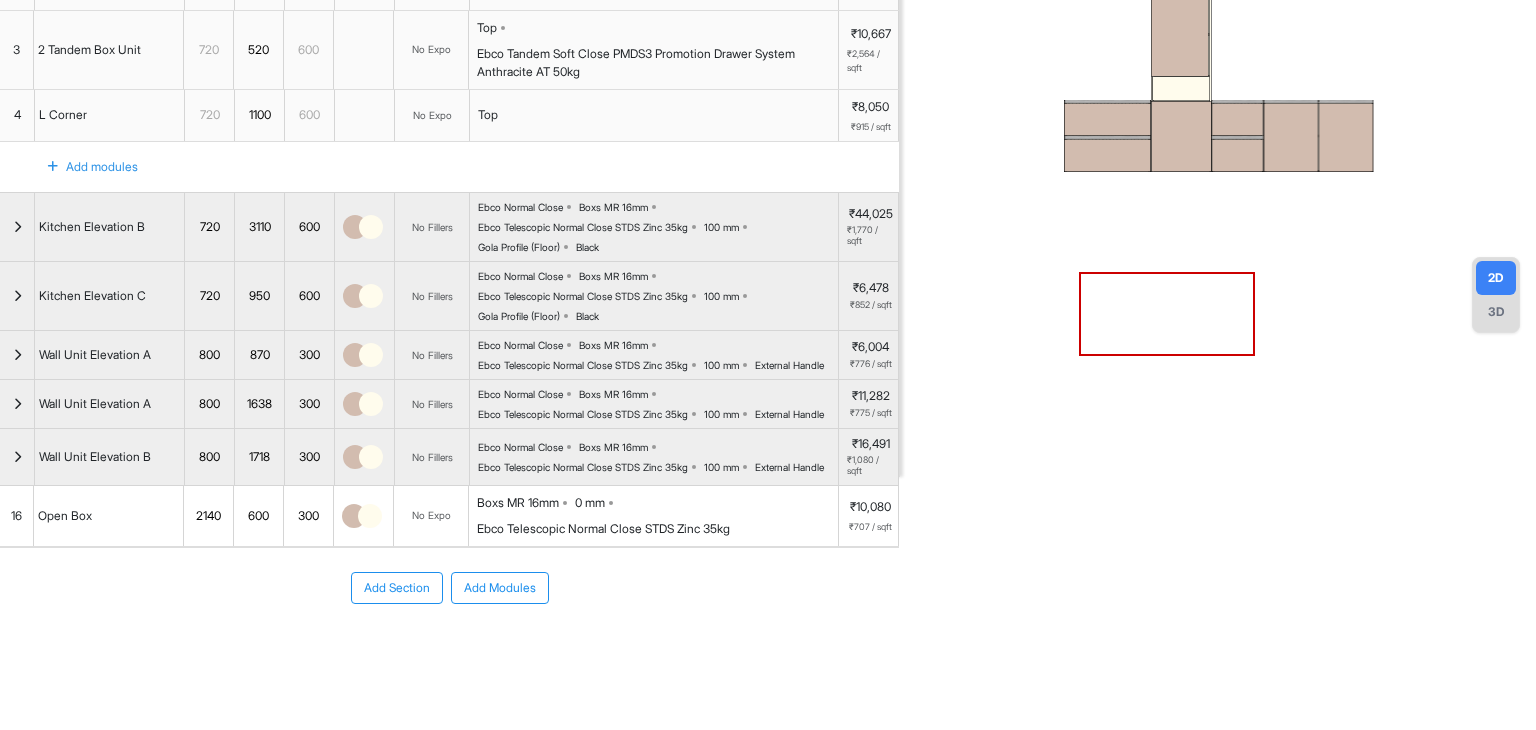 scroll, scrollTop: 384, scrollLeft: 0, axis: vertical 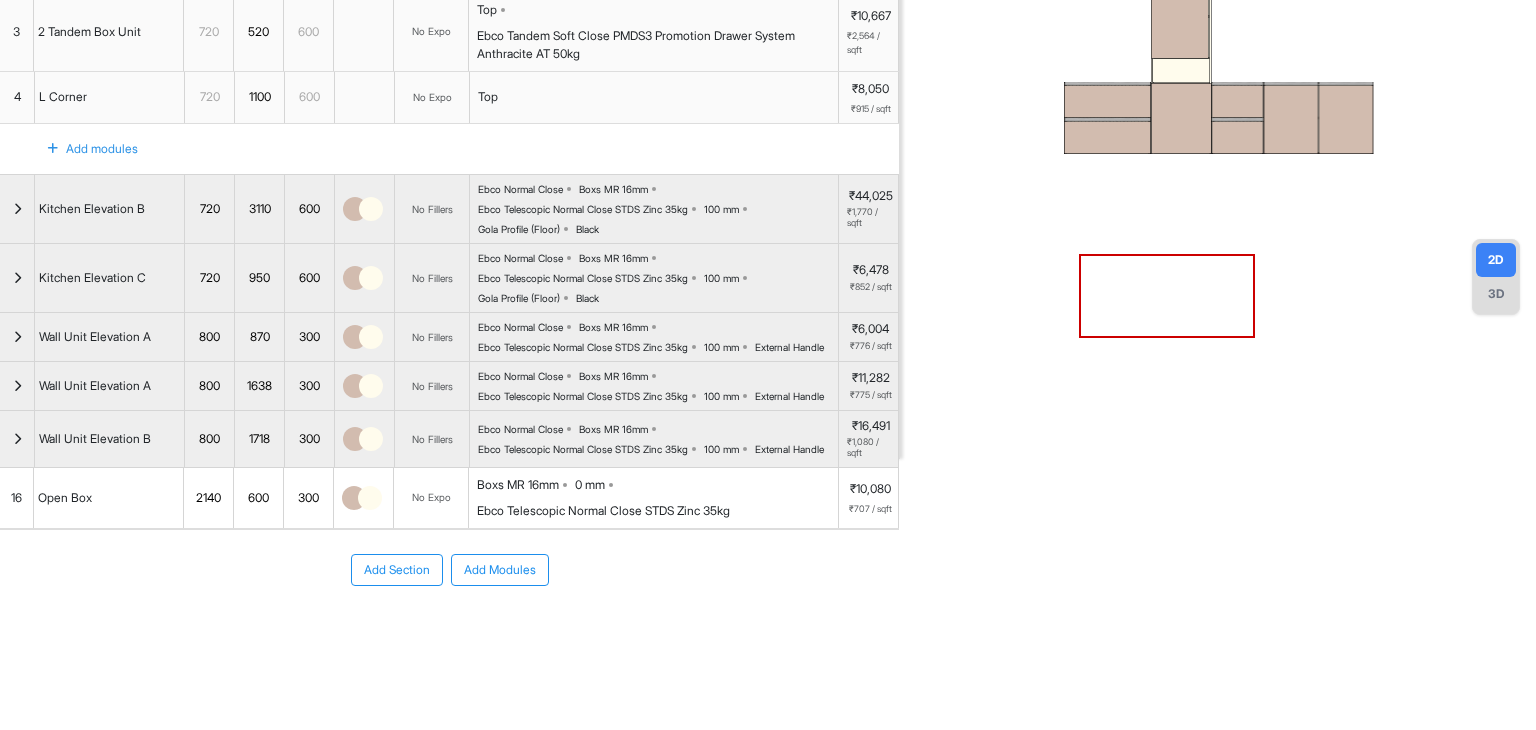 click on "Add Section" at bounding box center (397, 570) 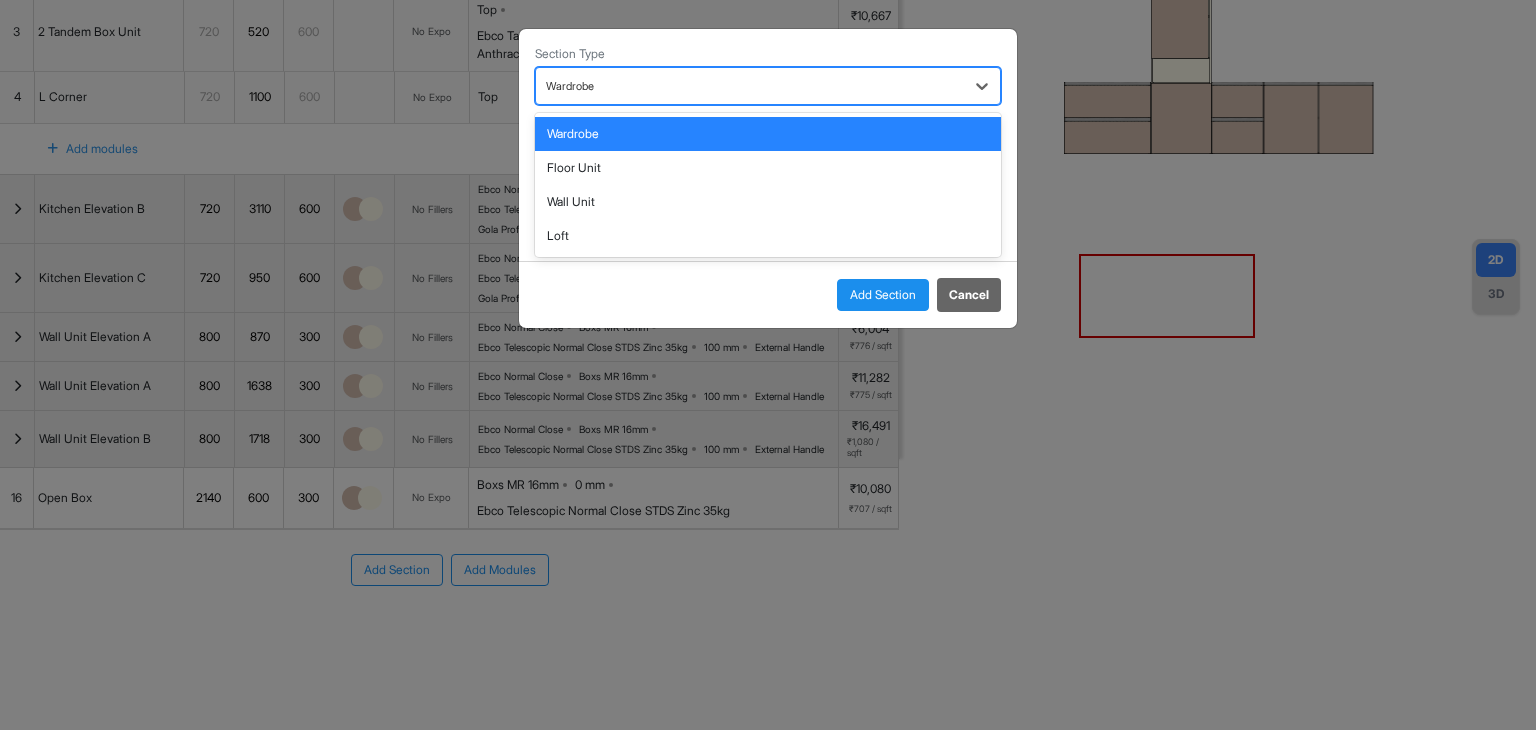 click at bounding box center [750, 86] 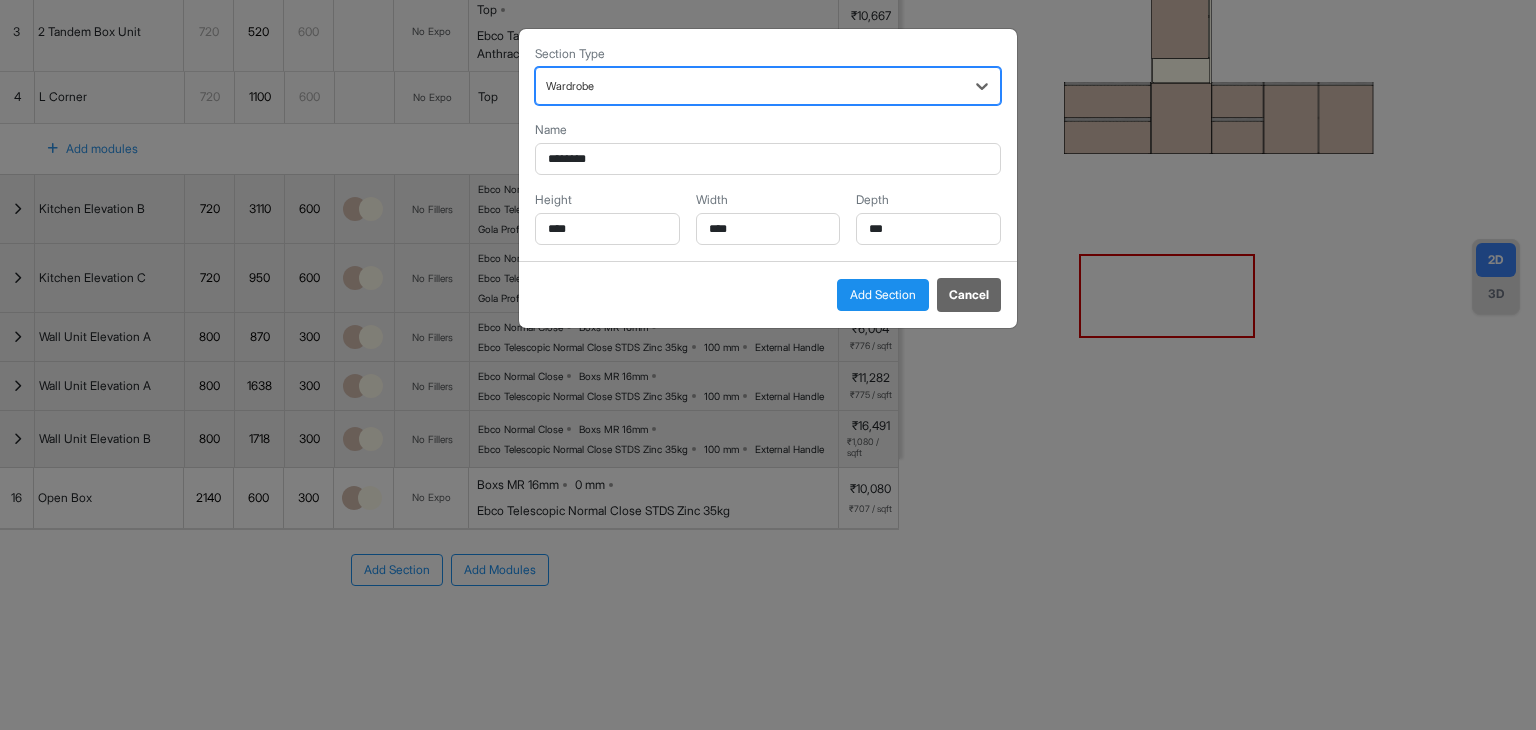 click at bounding box center [750, 86] 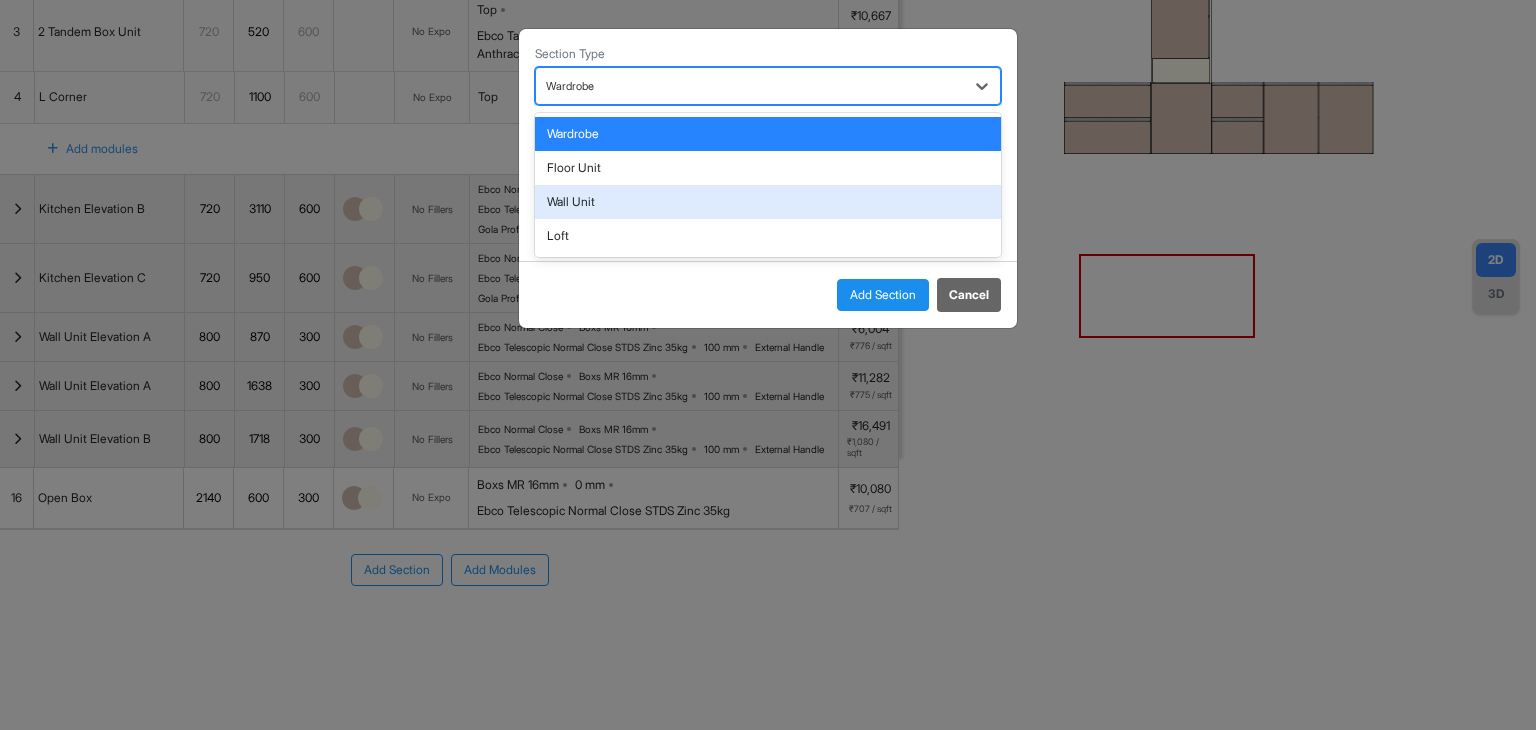 click on "Wall Unit" at bounding box center (768, 202) 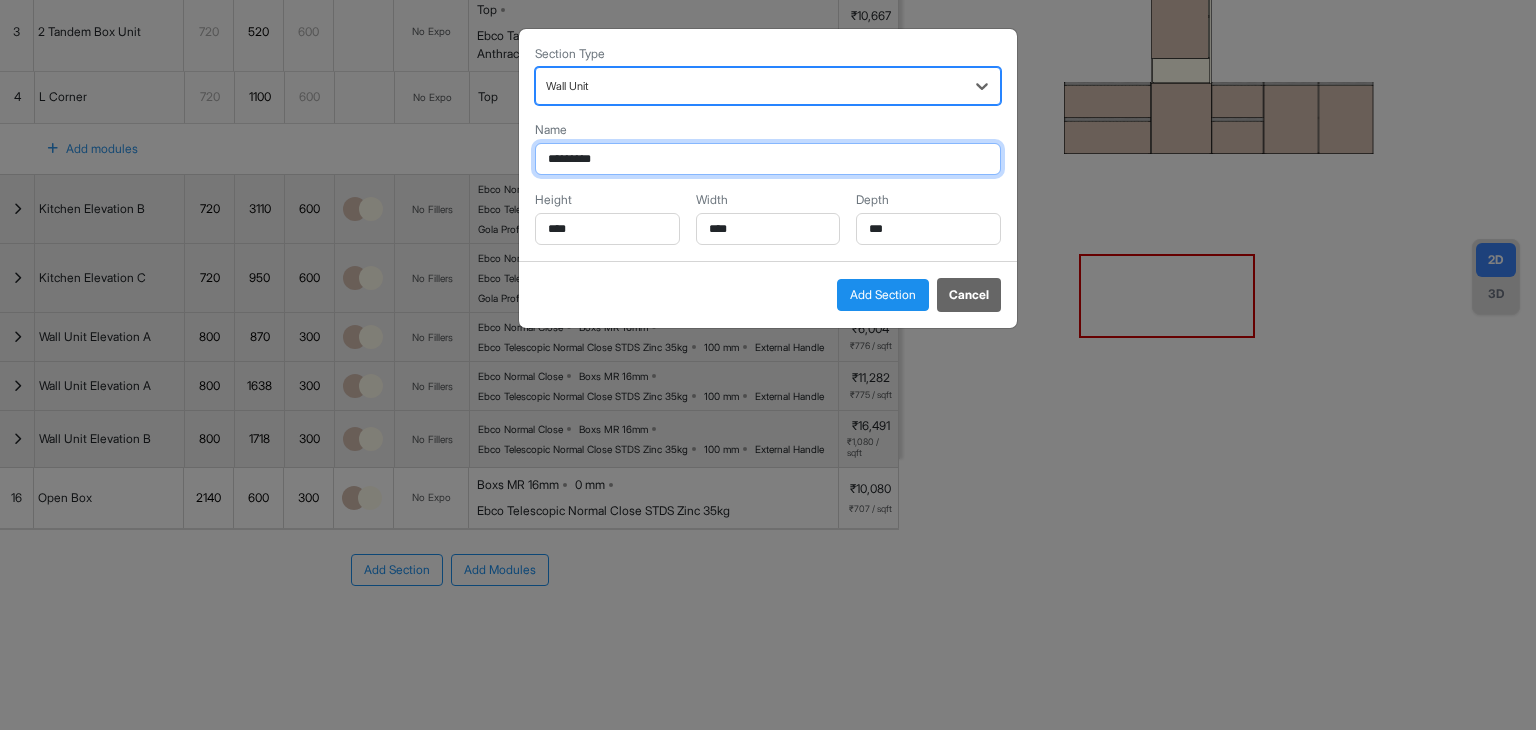 click on "*********" at bounding box center (768, 159) 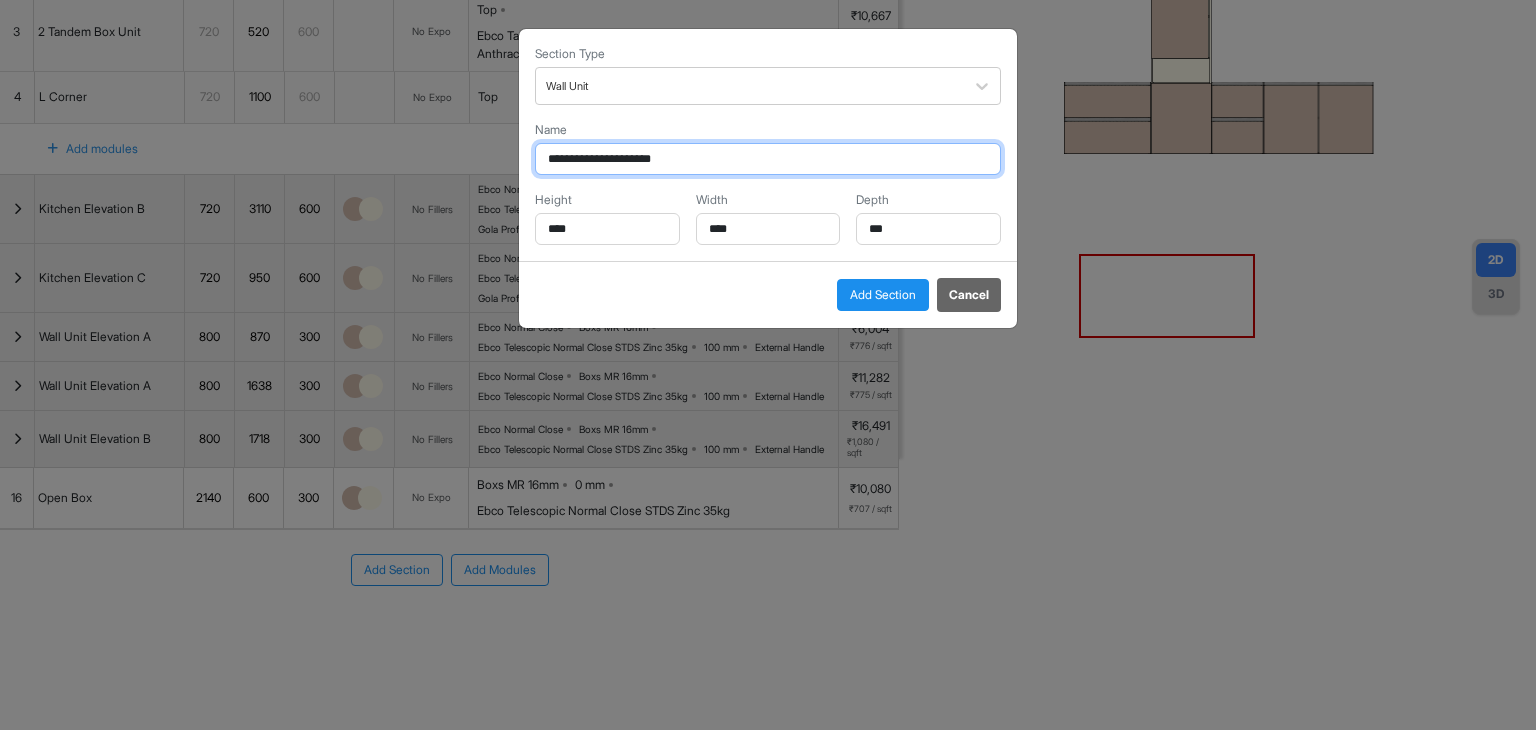 type on "**********" 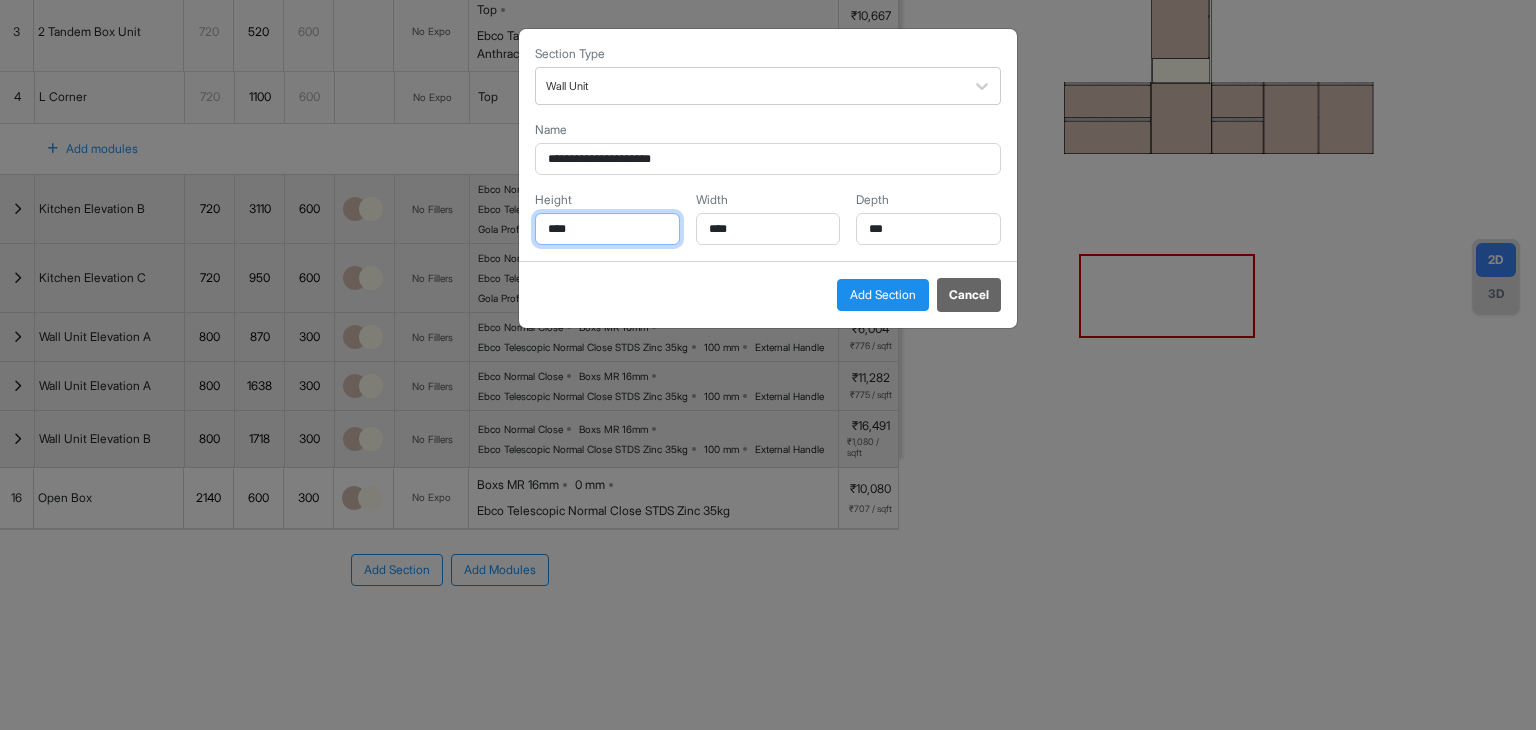 click on "****" at bounding box center [607, 229] 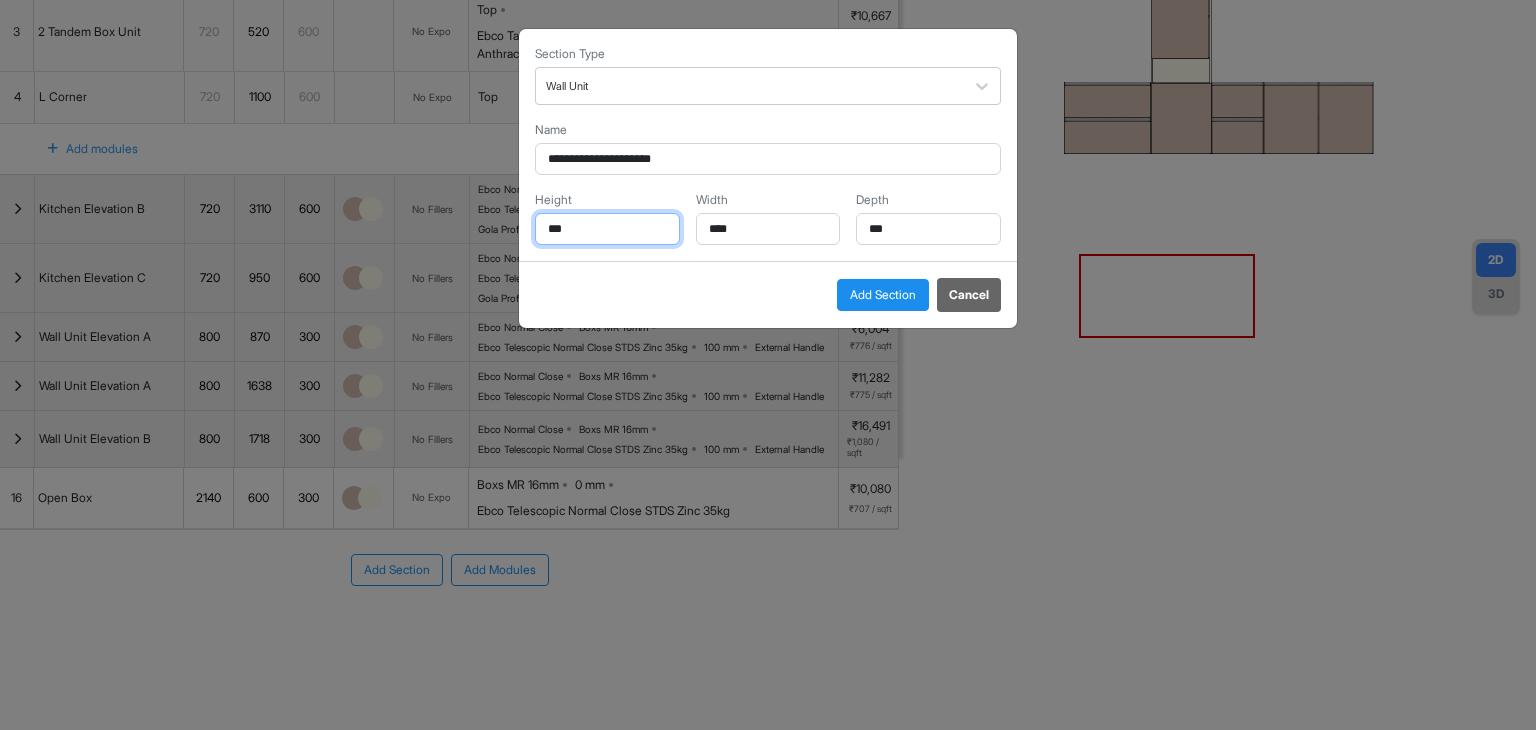 type on "***" 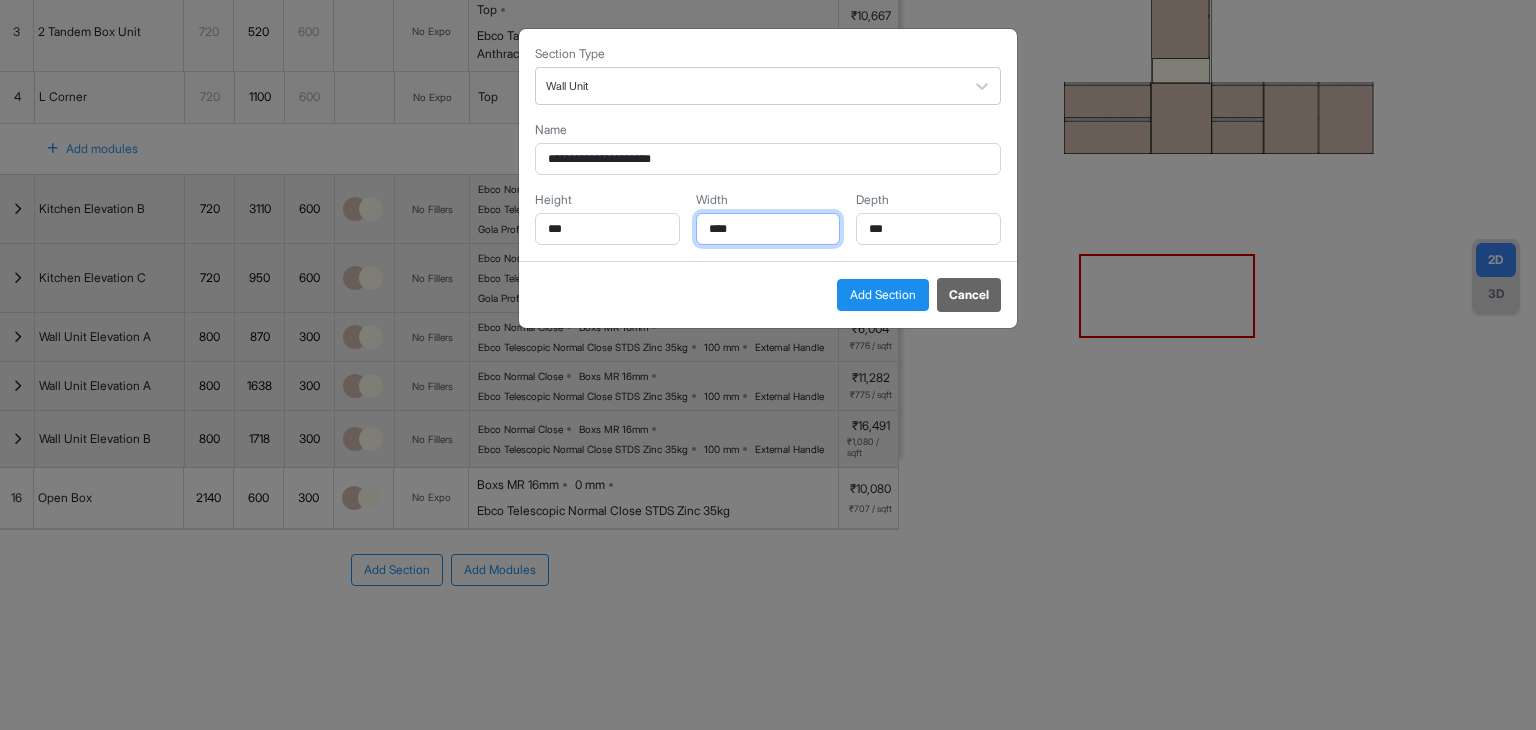 click on "****" at bounding box center [768, 229] 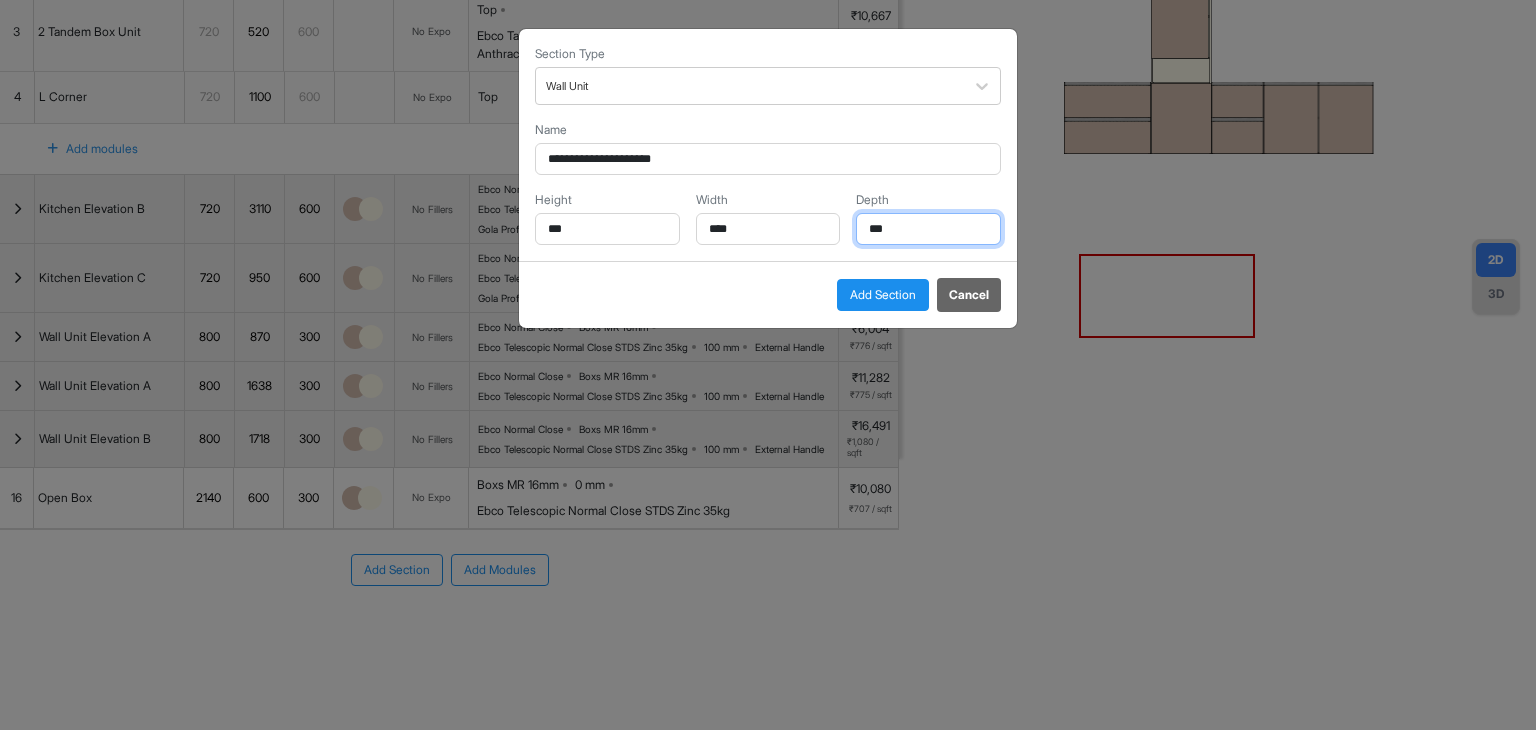 click on "***" at bounding box center [928, 229] 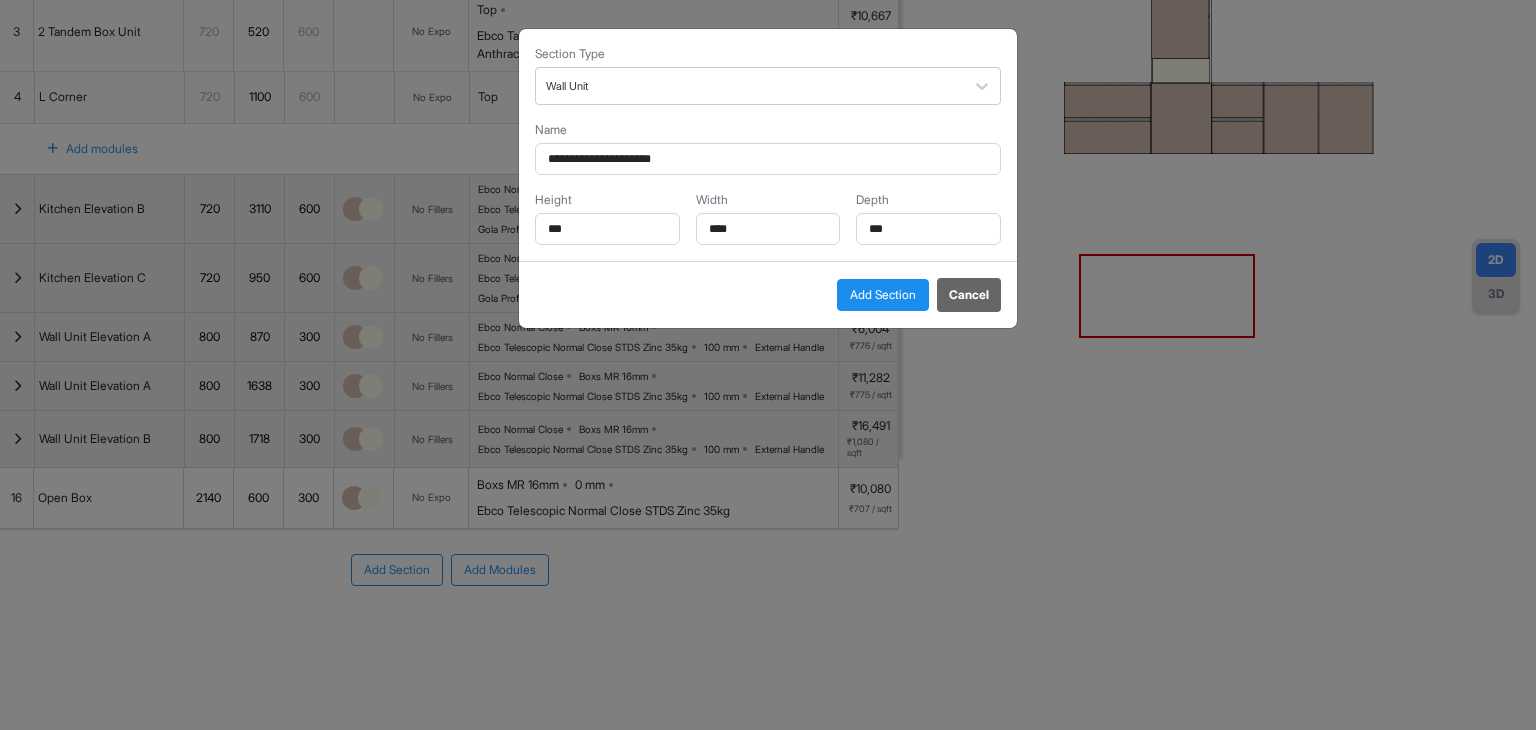 click on "Add Section" at bounding box center [883, 295] 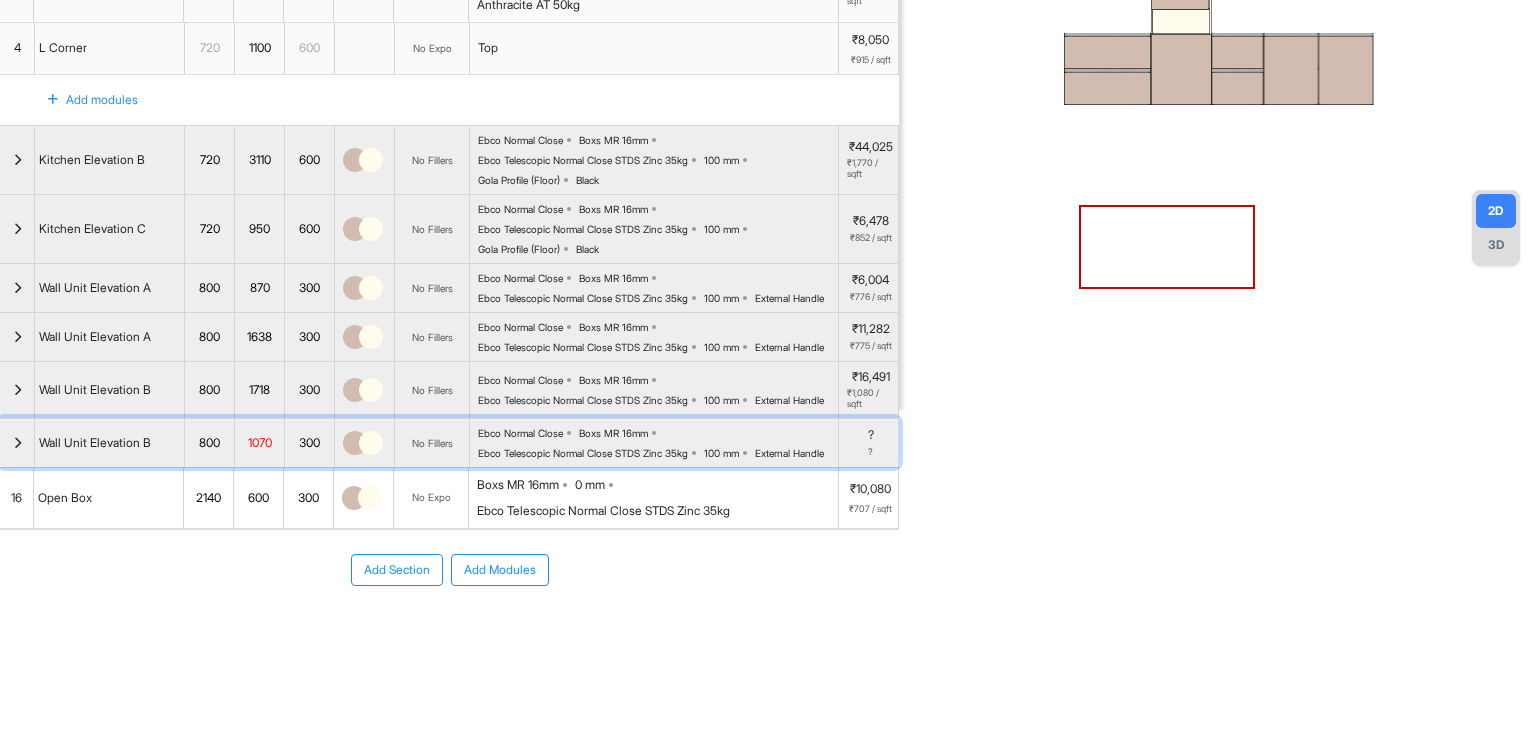 click at bounding box center [17, 443] 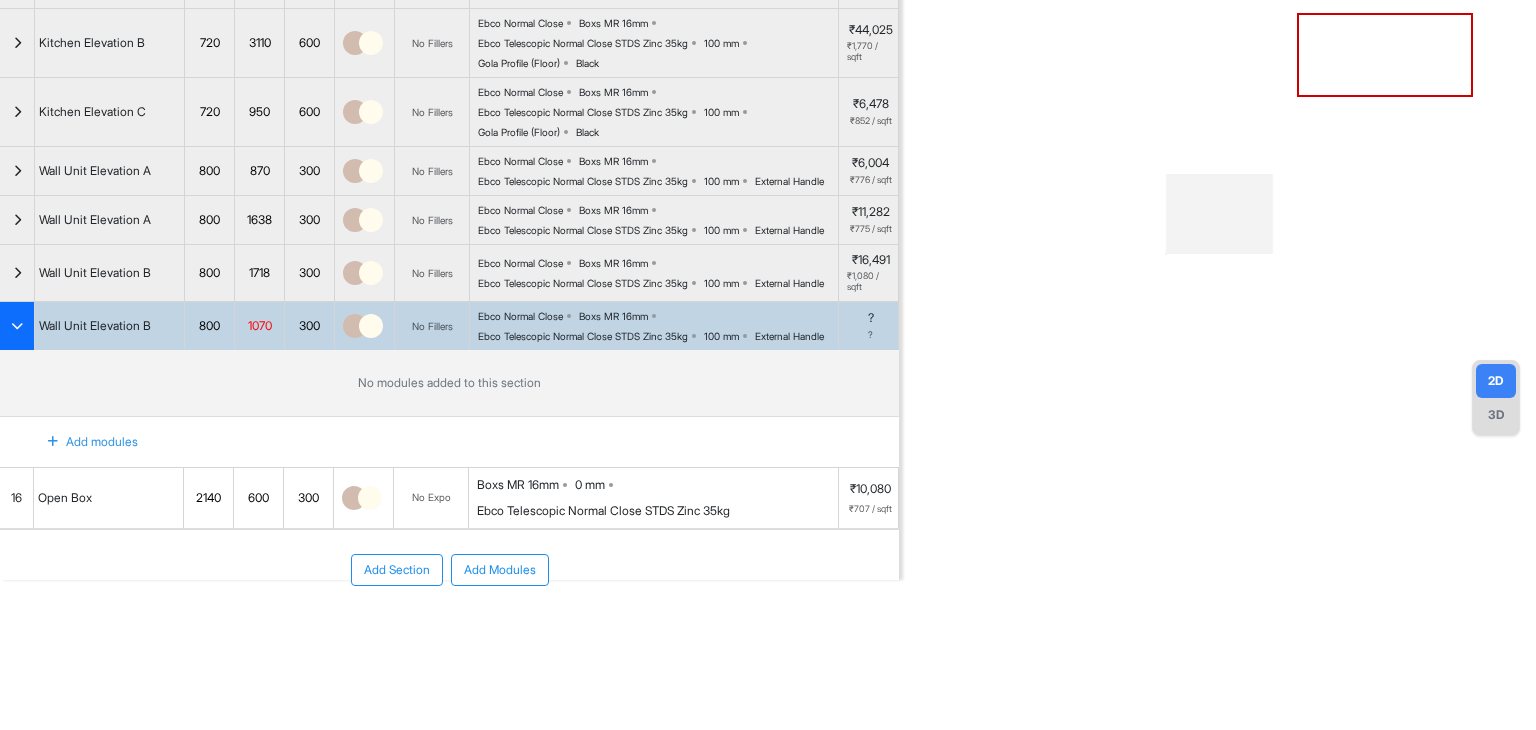 click on "Add modules" at bounding box center [81, 442] 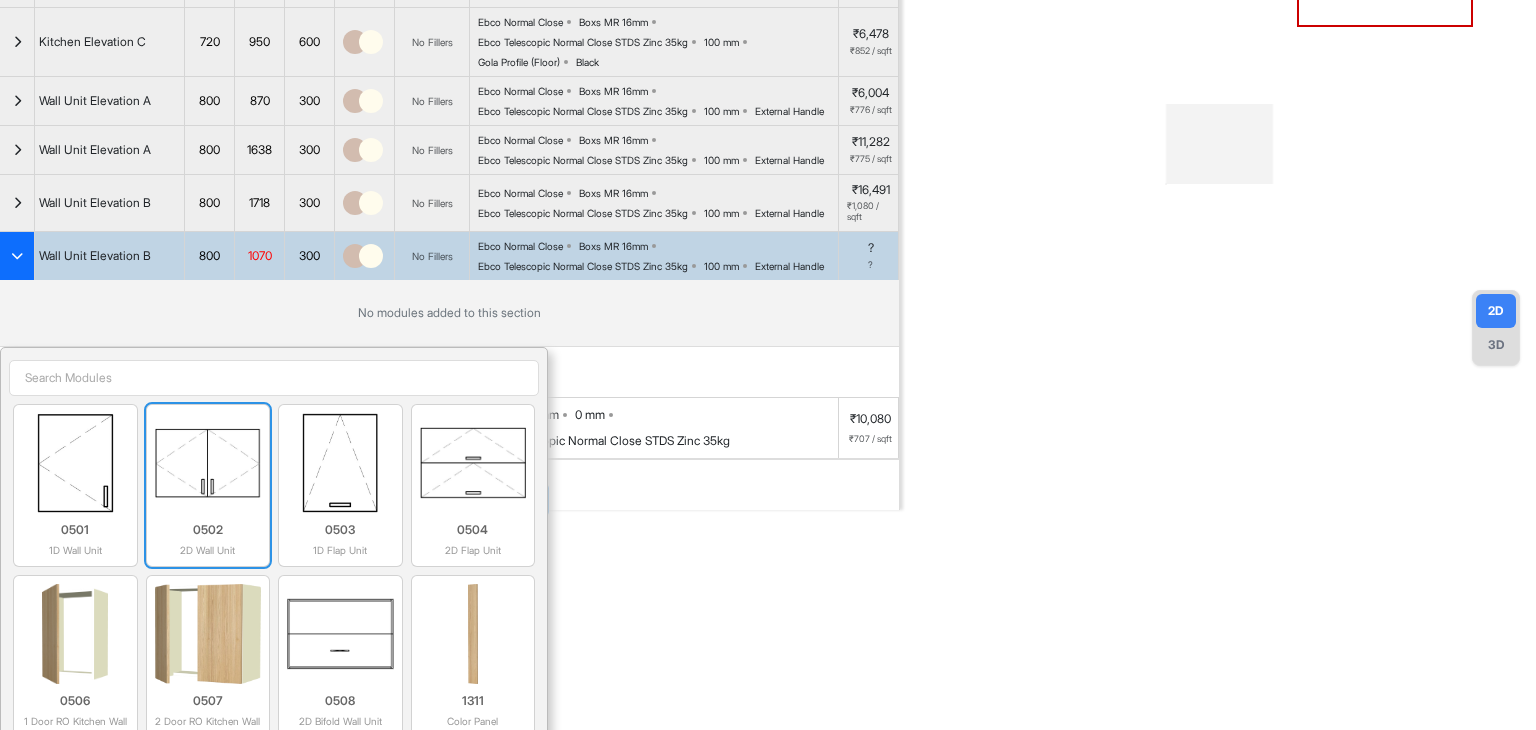 click at bounding box center (208, 463) 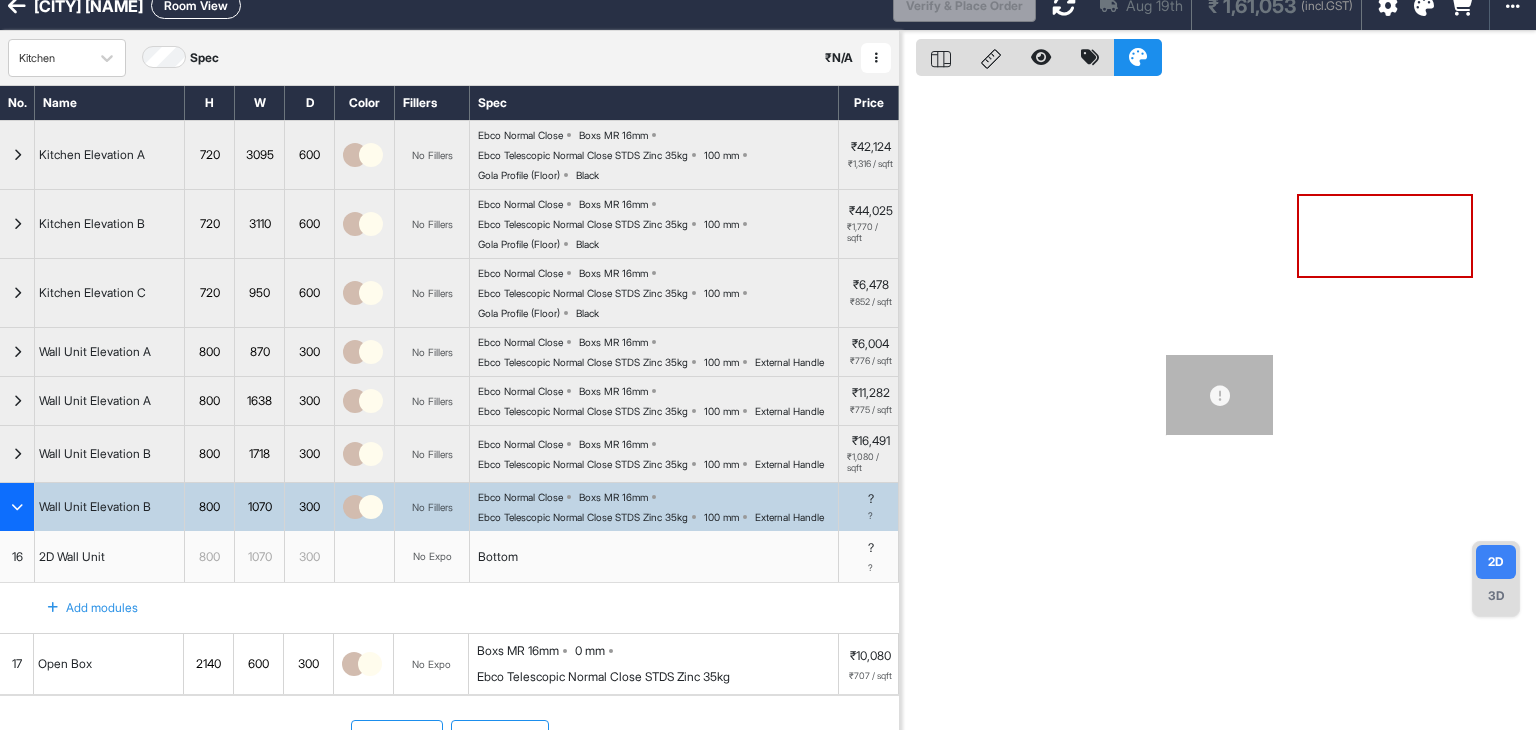 scroll, scrollTop: 0, scrollLeft: 0, axis: both 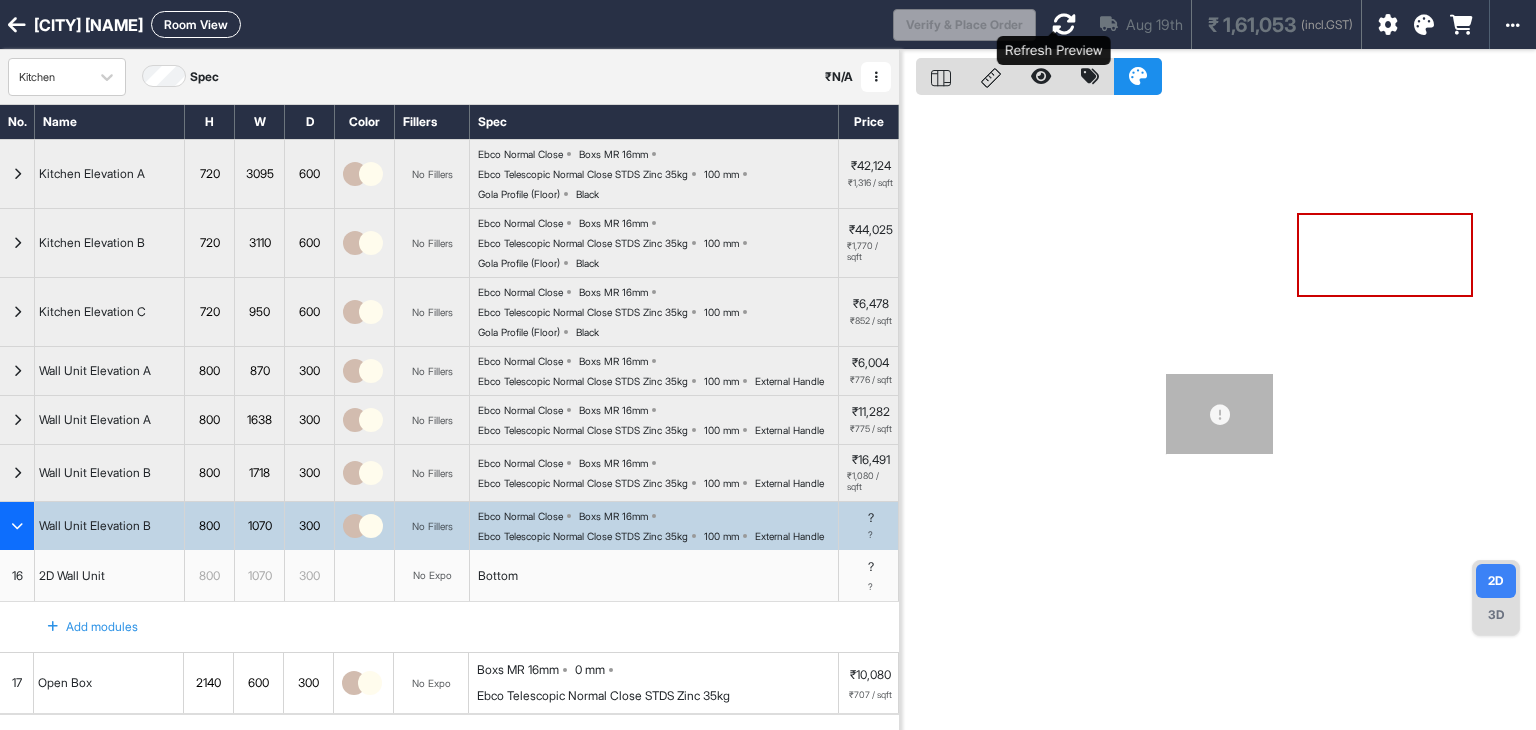 click at bounding box center (1064, 24) 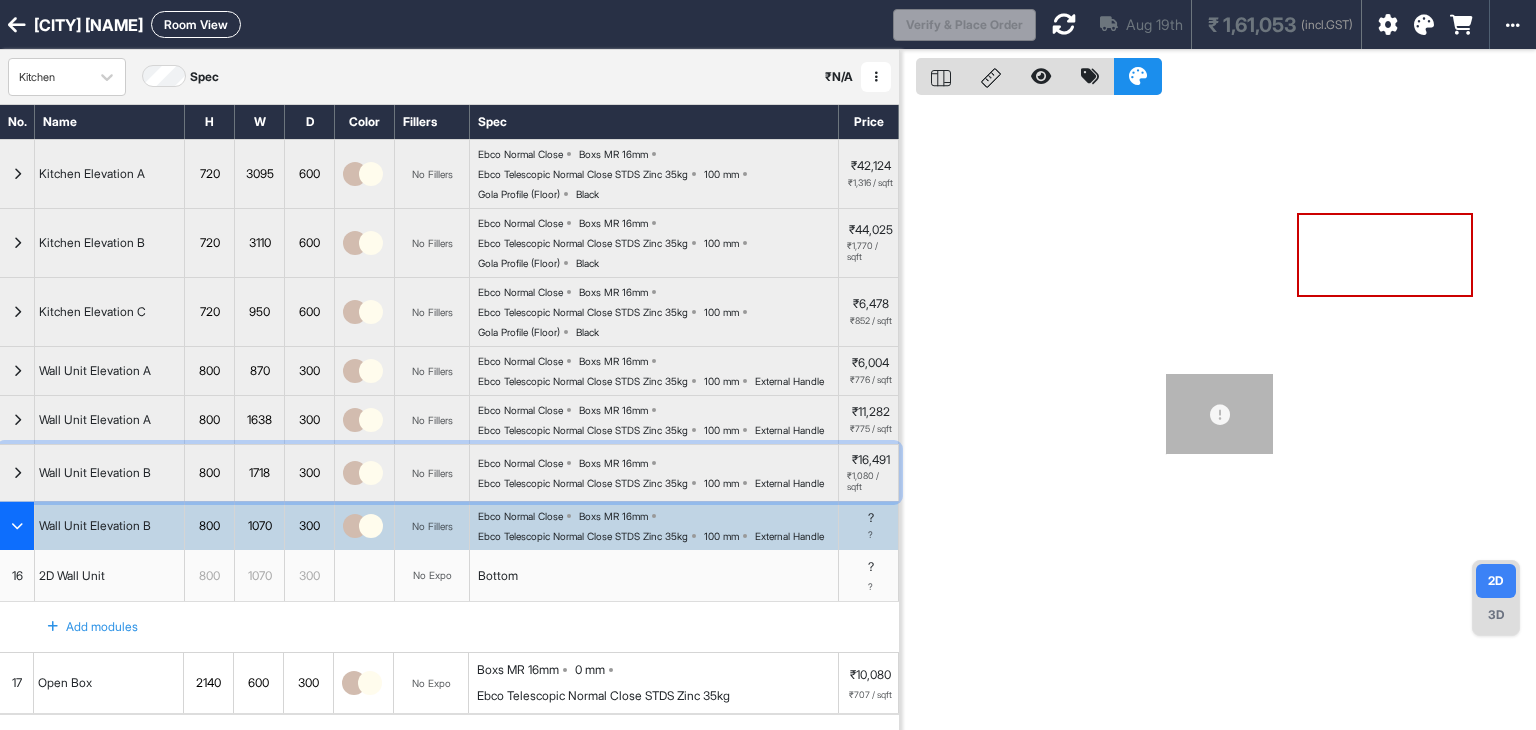 click at bounding box center [17, 473] 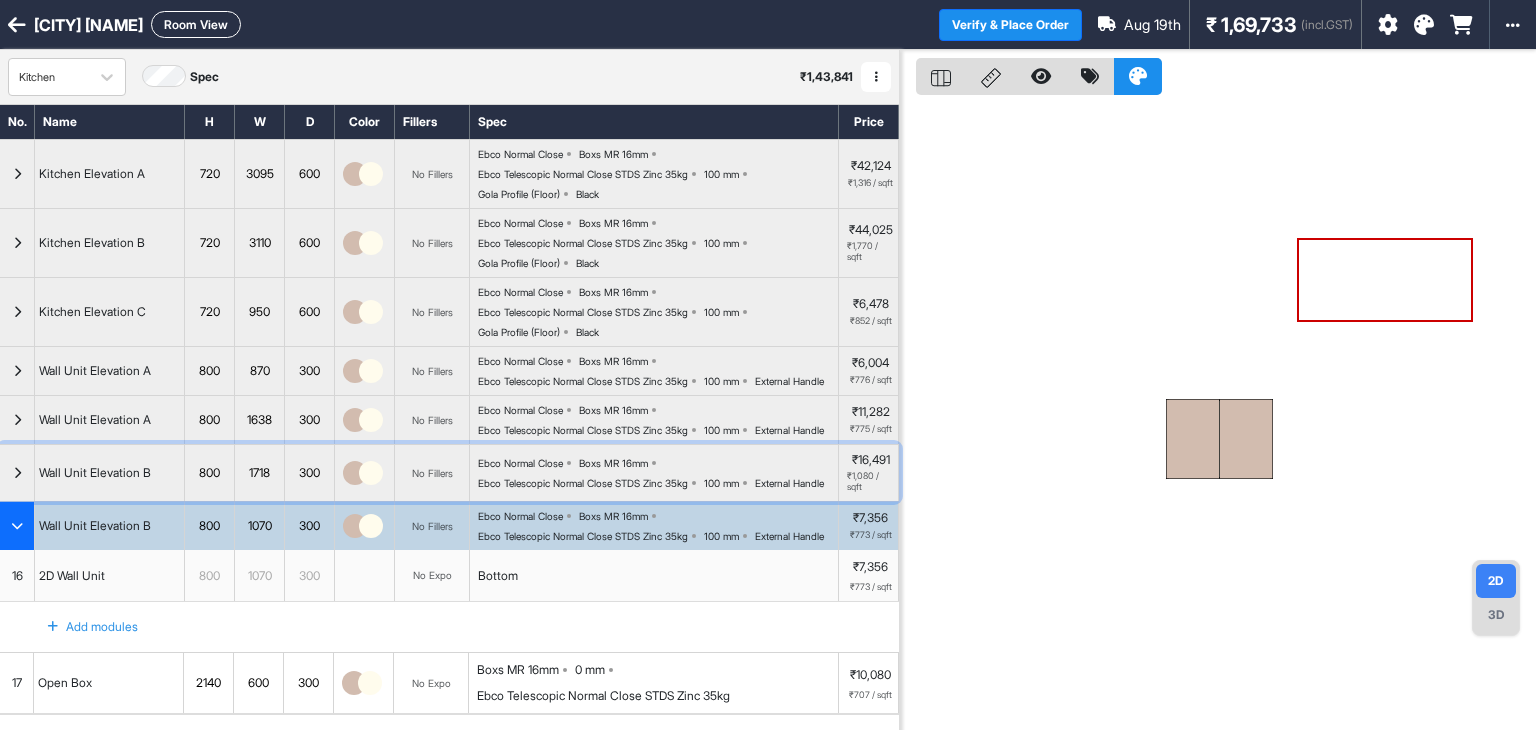 click at bounding box center [17, 473] 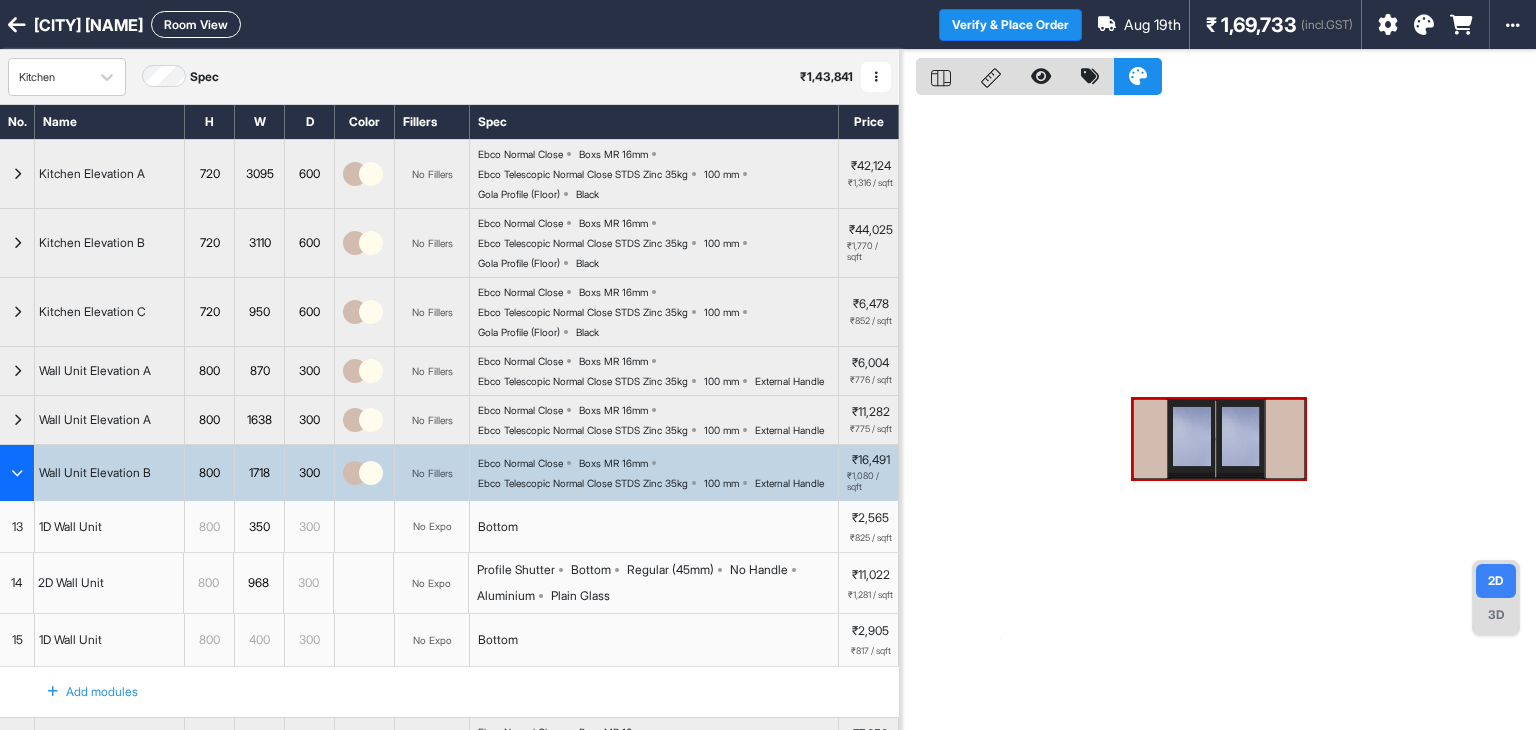click at bounding box center (17, 473) 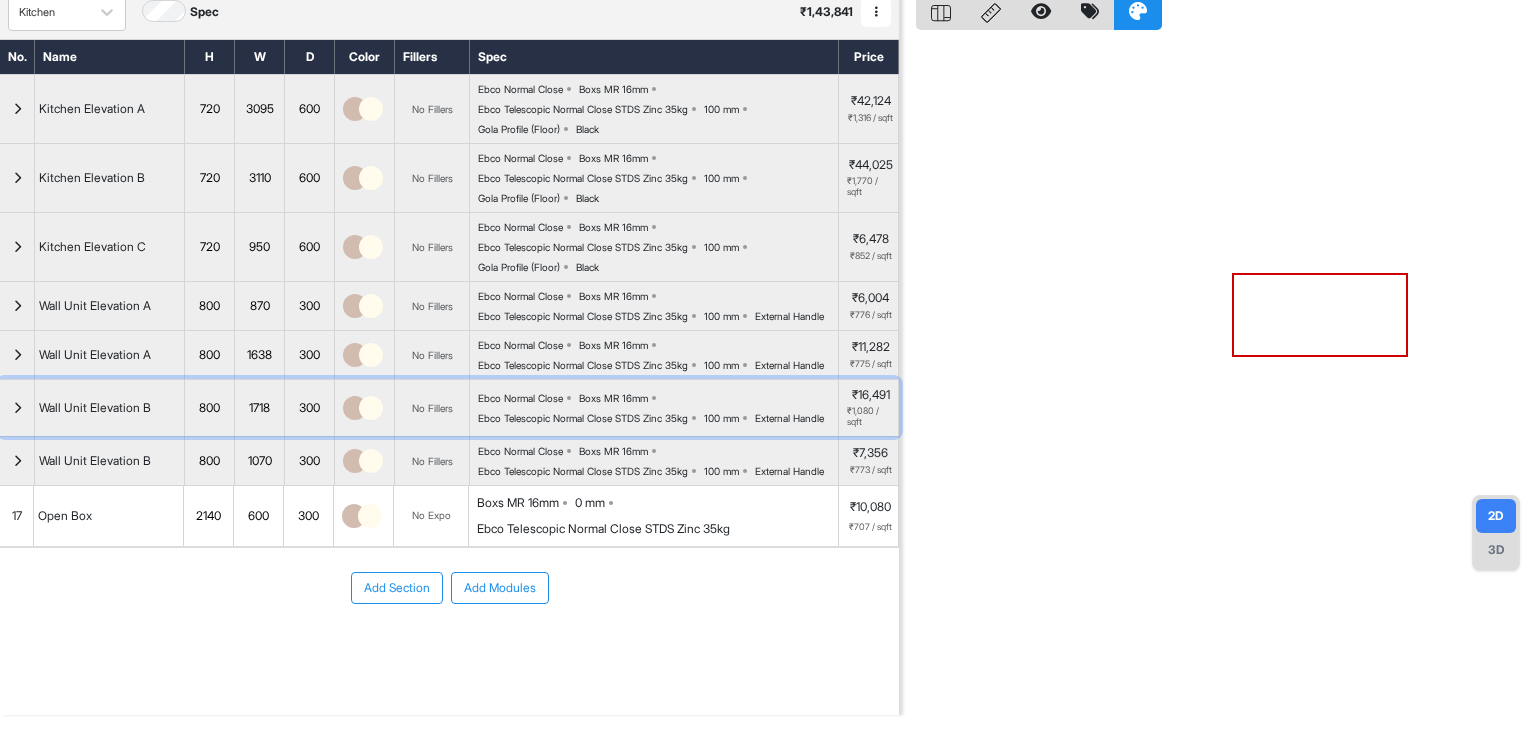 scroll, scrollTop: 100, scrollLeft: 0, axis: vertical 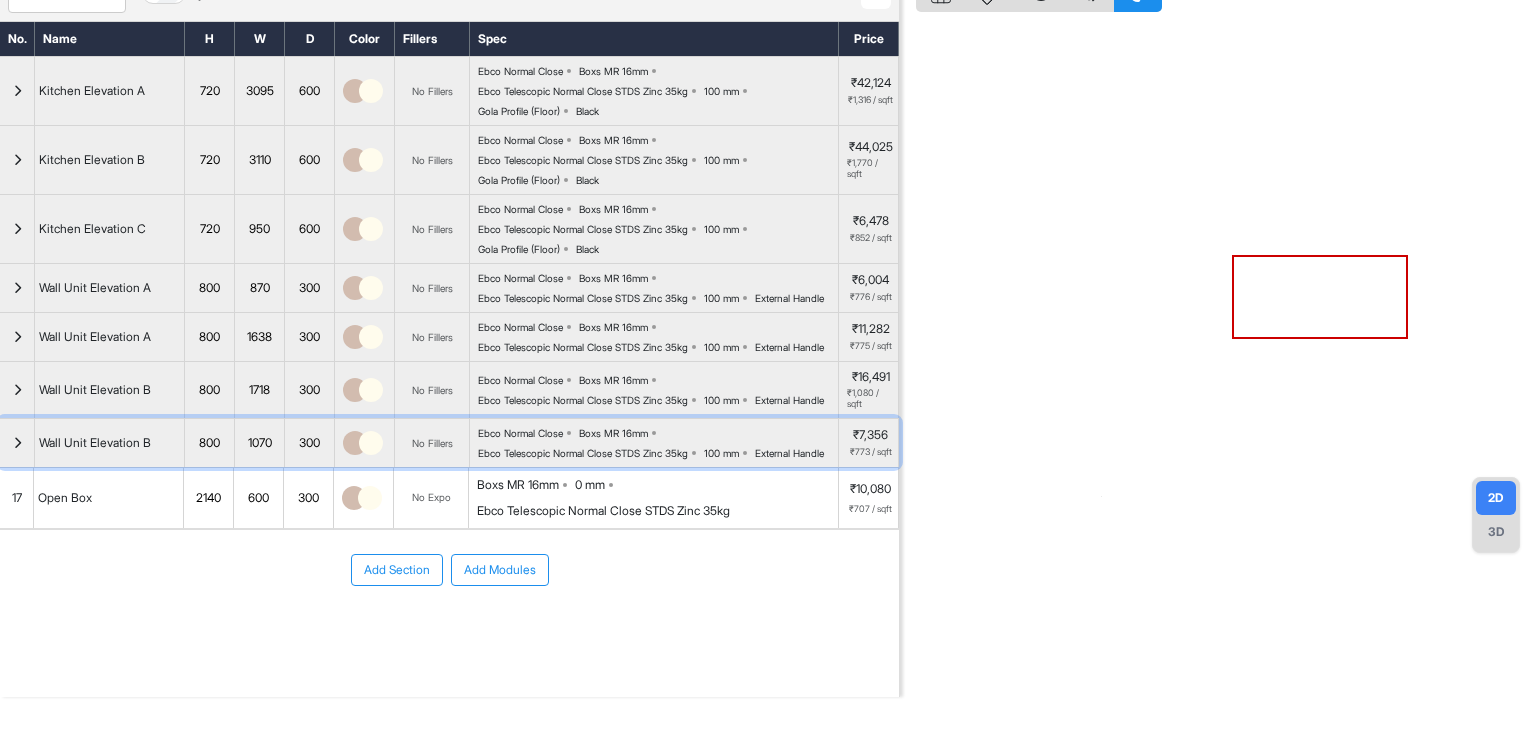 click at bounding box center (17, 443) 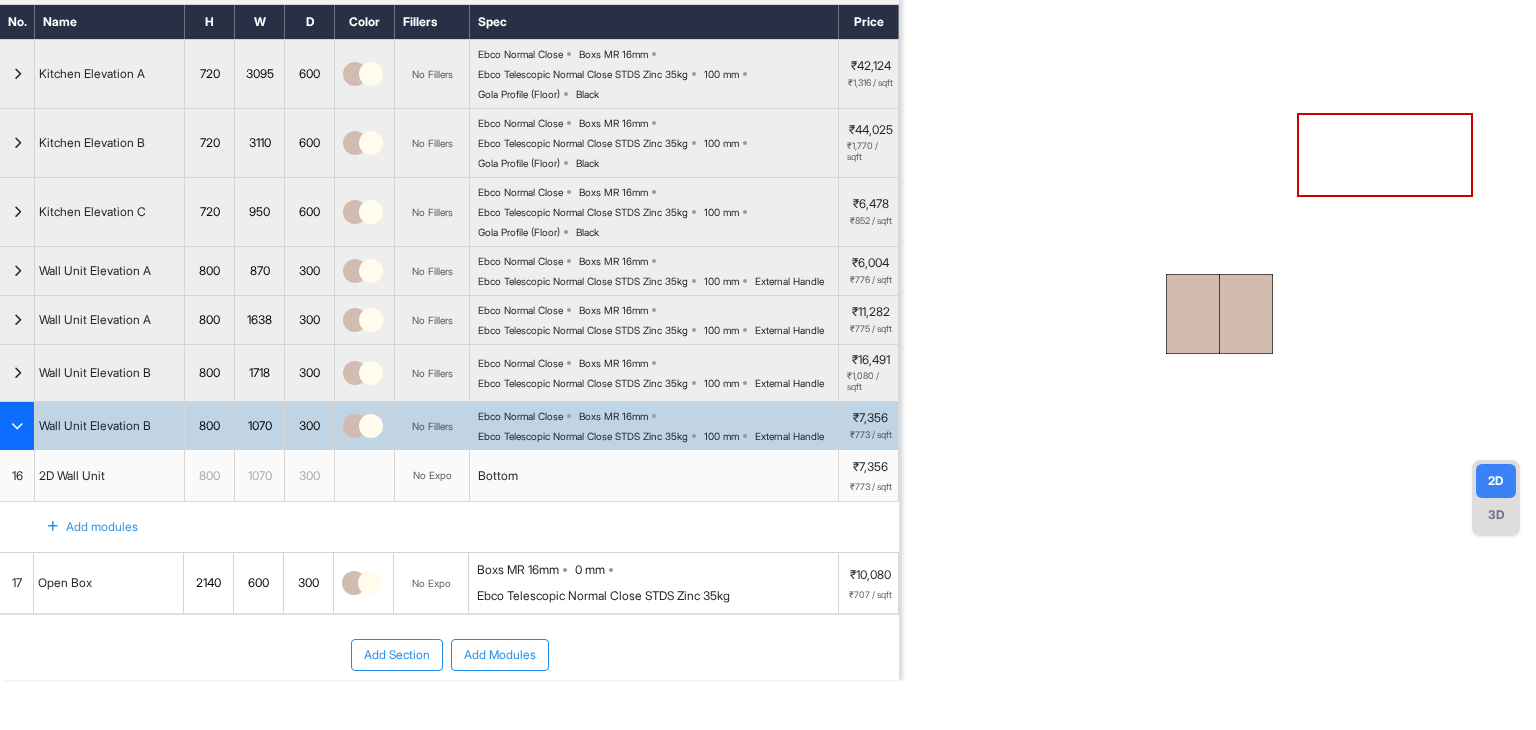click on "2D Wall Unit" at bounding box center (72, 476) 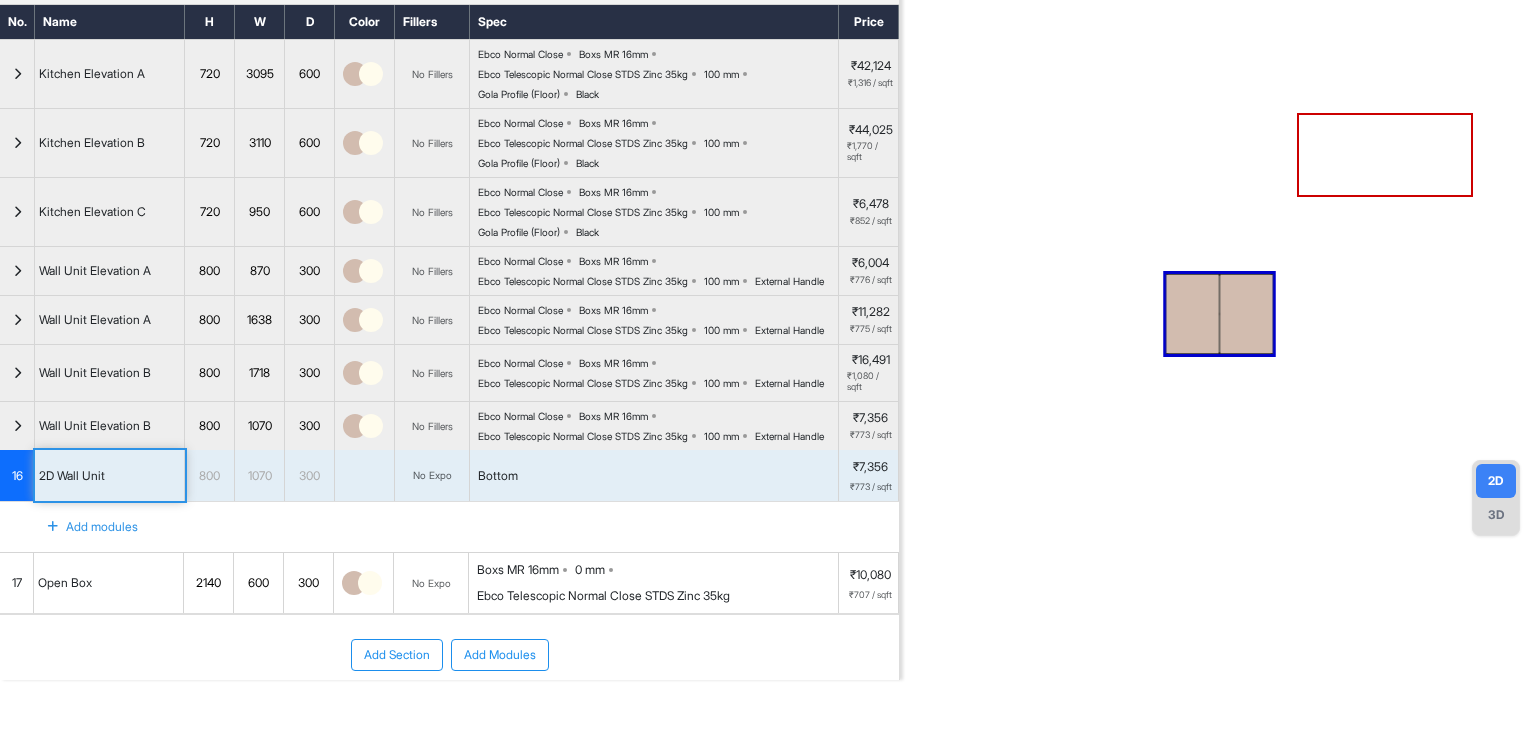 click on "2D Wall Unit" at bounding box center (72, 476) 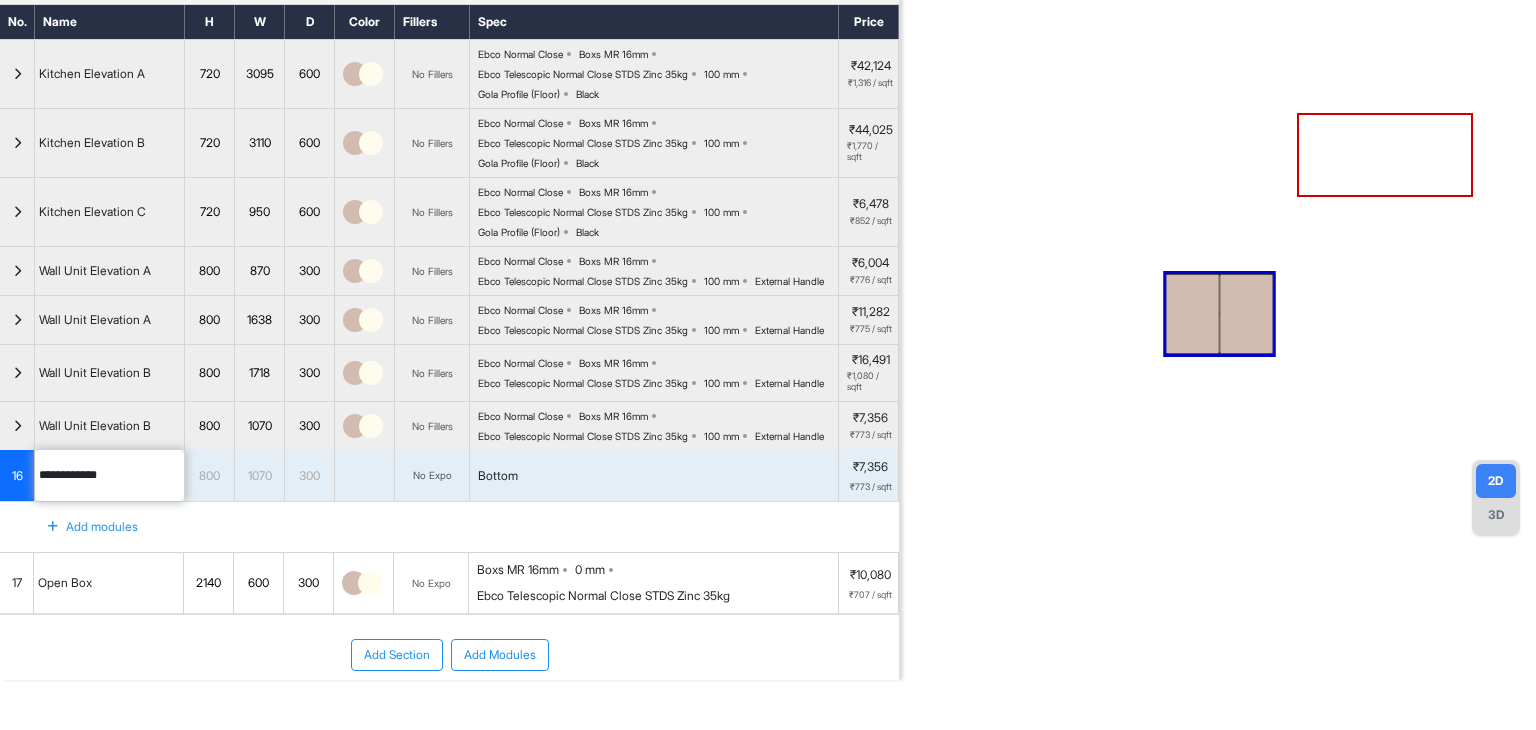 drag, startPoint x: 116, startPoint y: 545, endPoint x: 102, endPoint y: 555, distance: 17.20465 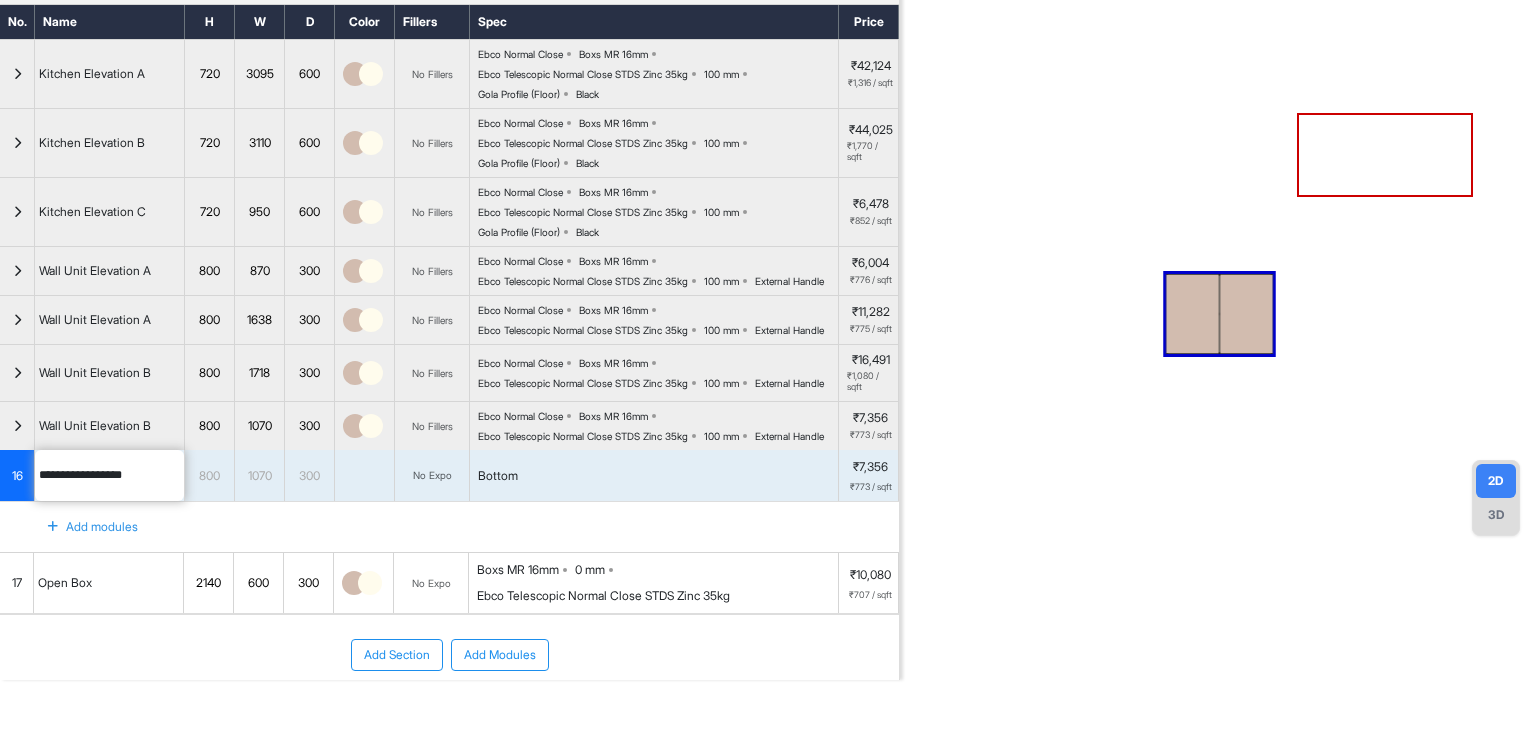 type on "**********" 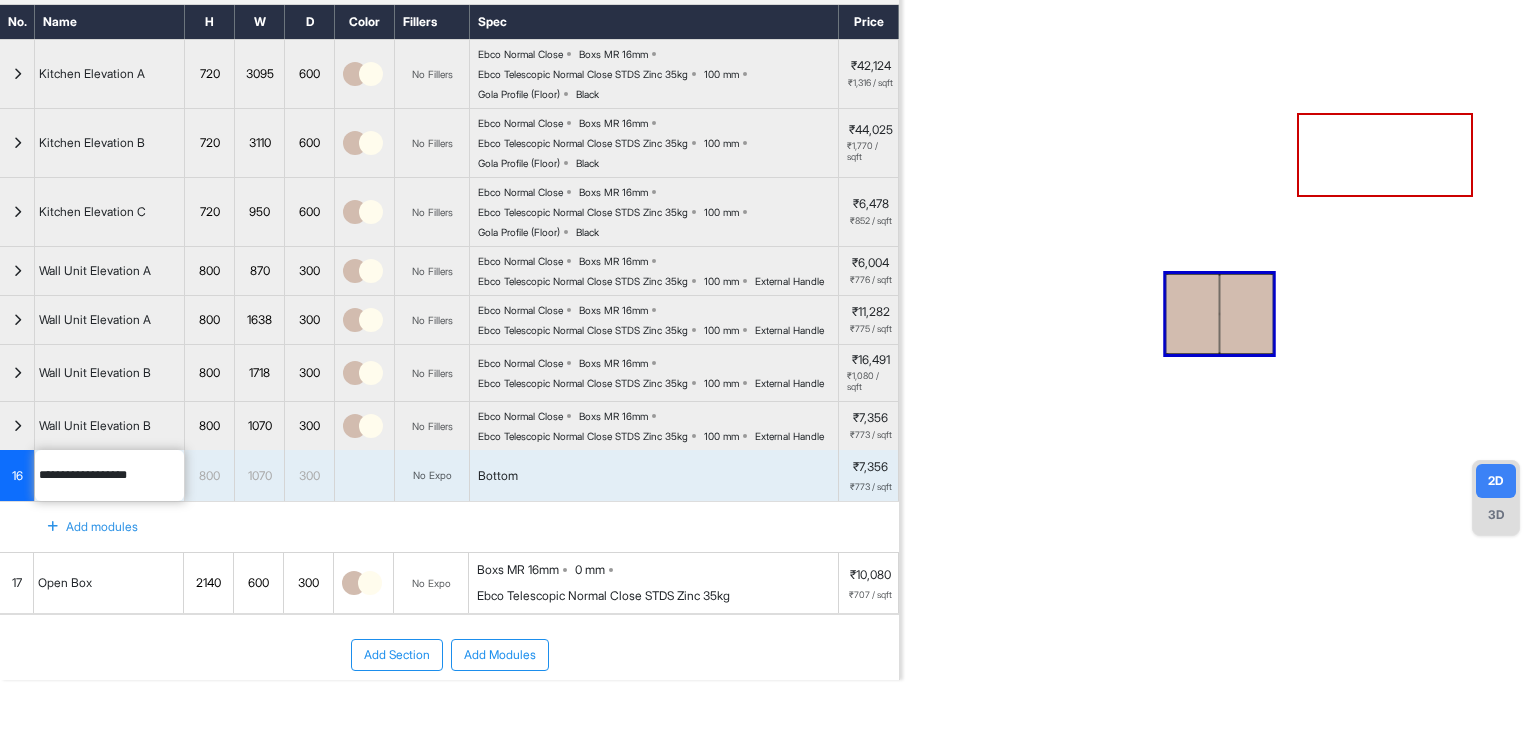 click at bounding box center (1218, 315) 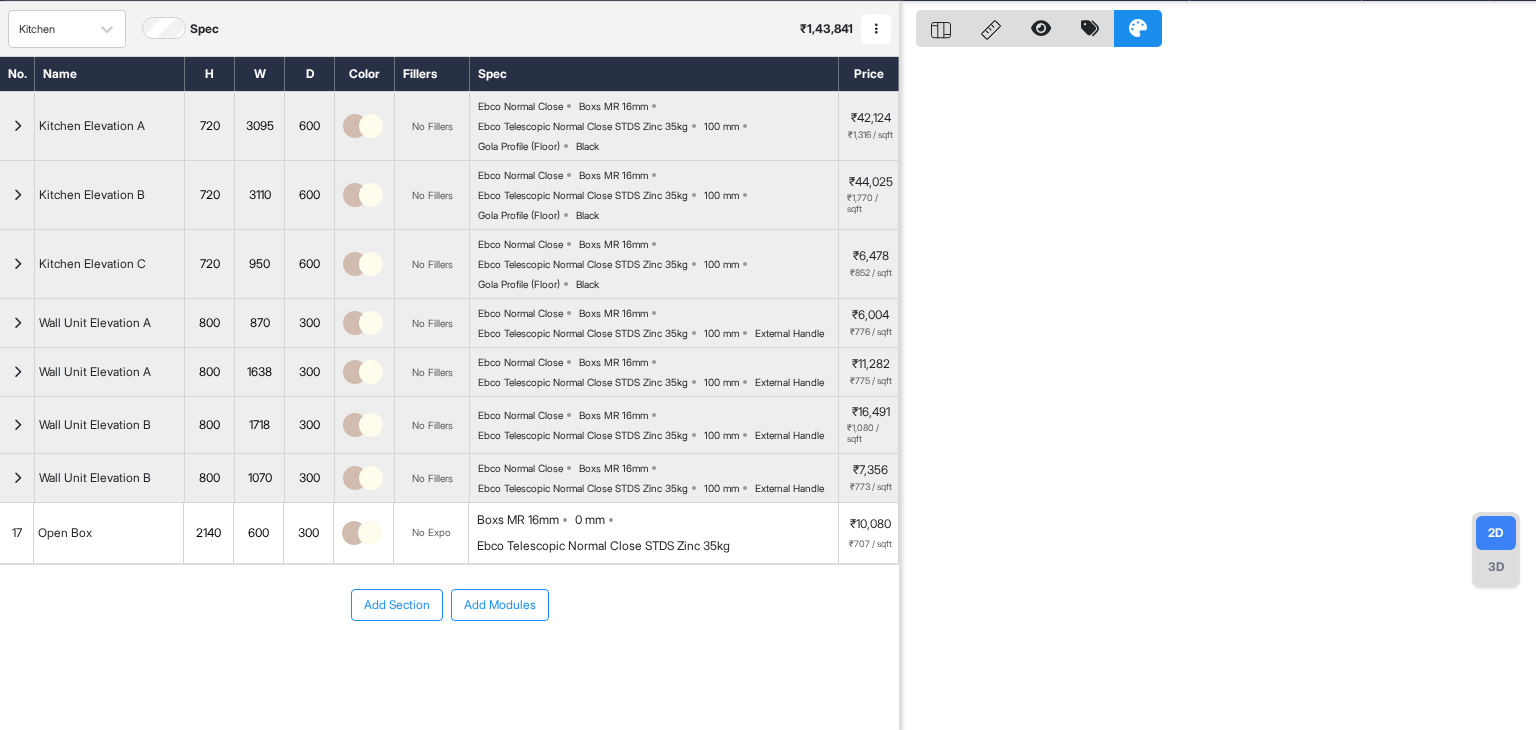 scroll, scrollTop: 0, scrollLeft: 0, axis: both 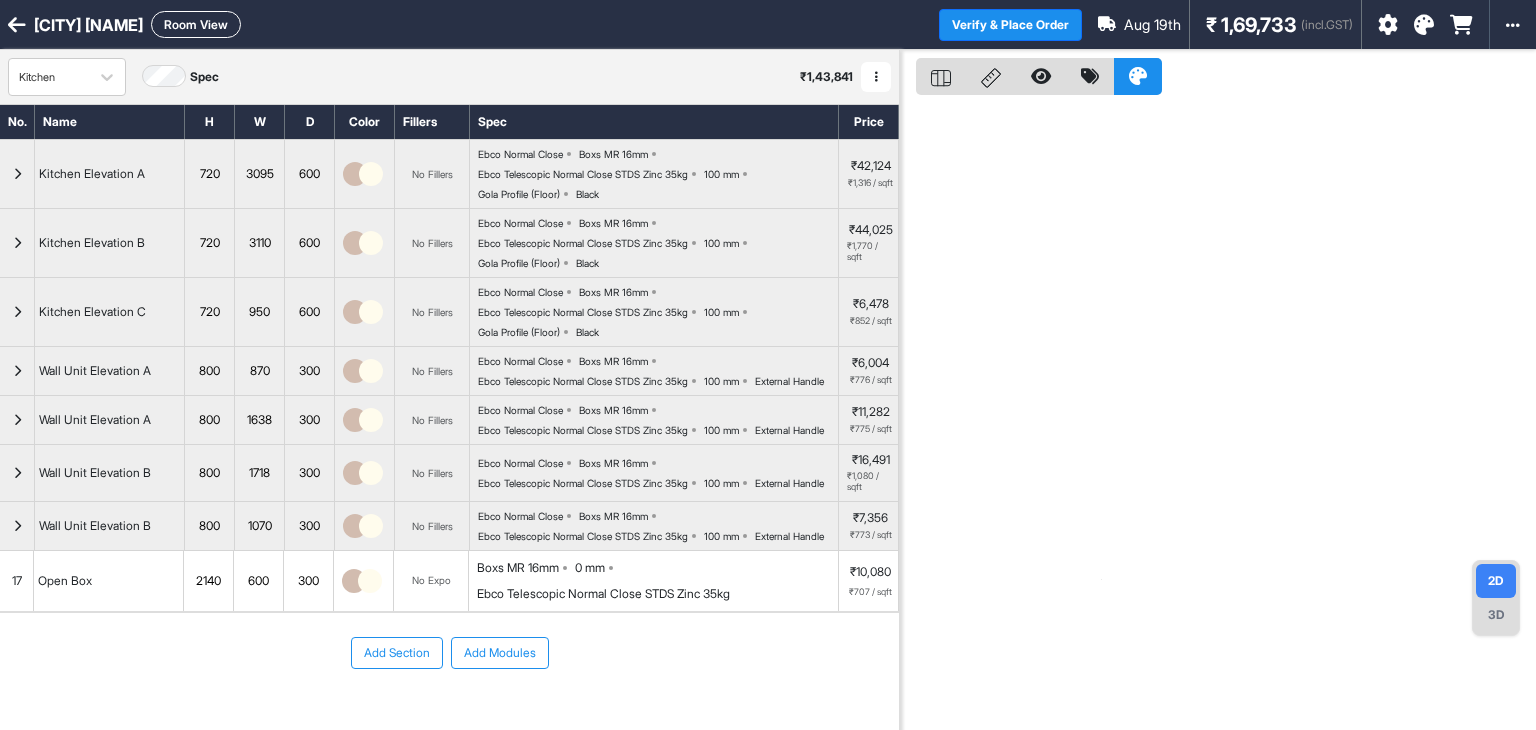 click on "Room View" at bounding box center [196, 24] 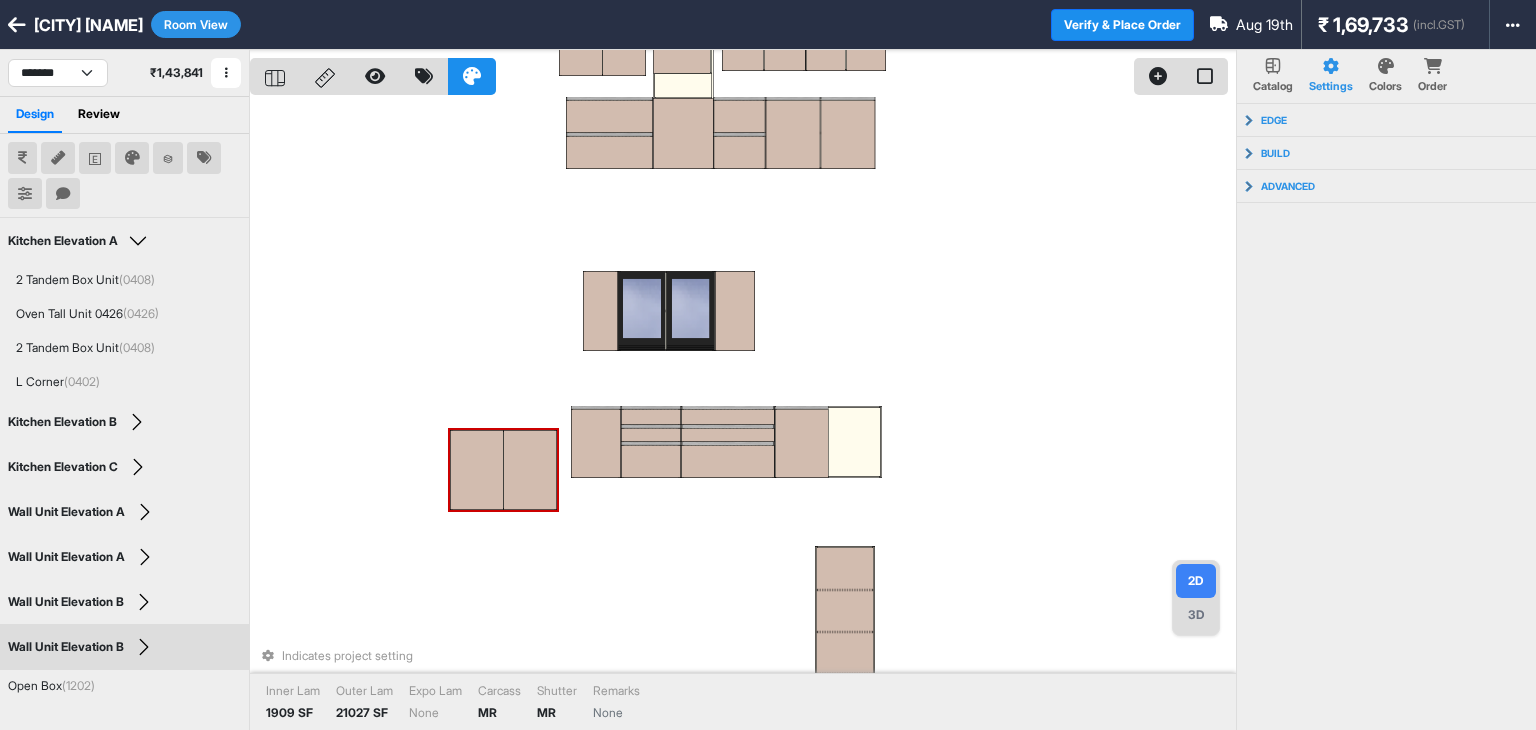 click at bounding box center [476, 470] 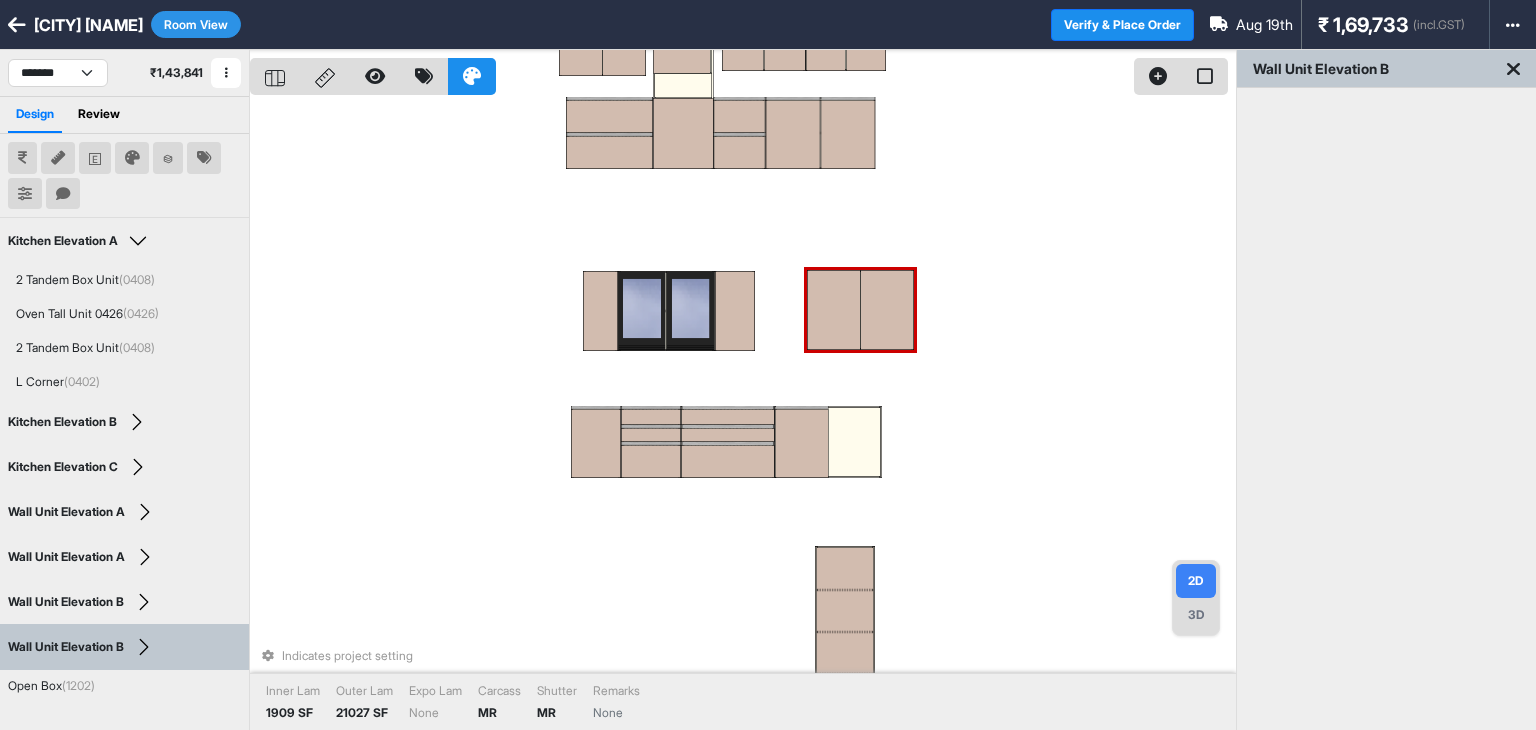 drag, startPoint x: 484, startPoint y: 468, endPoint x: 837, endPoint y: 313, distance: 385.5308 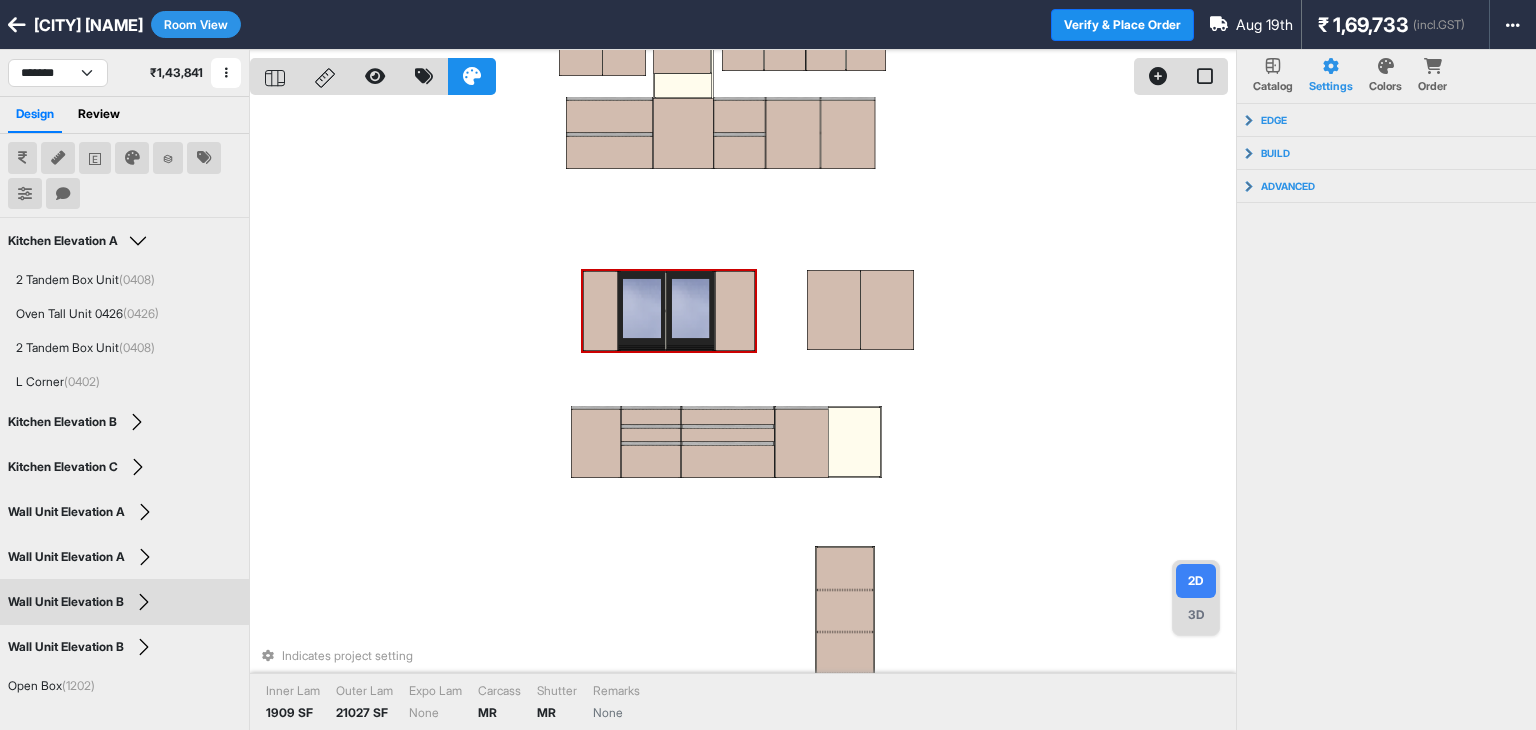 click at bounding box center (642, 311) 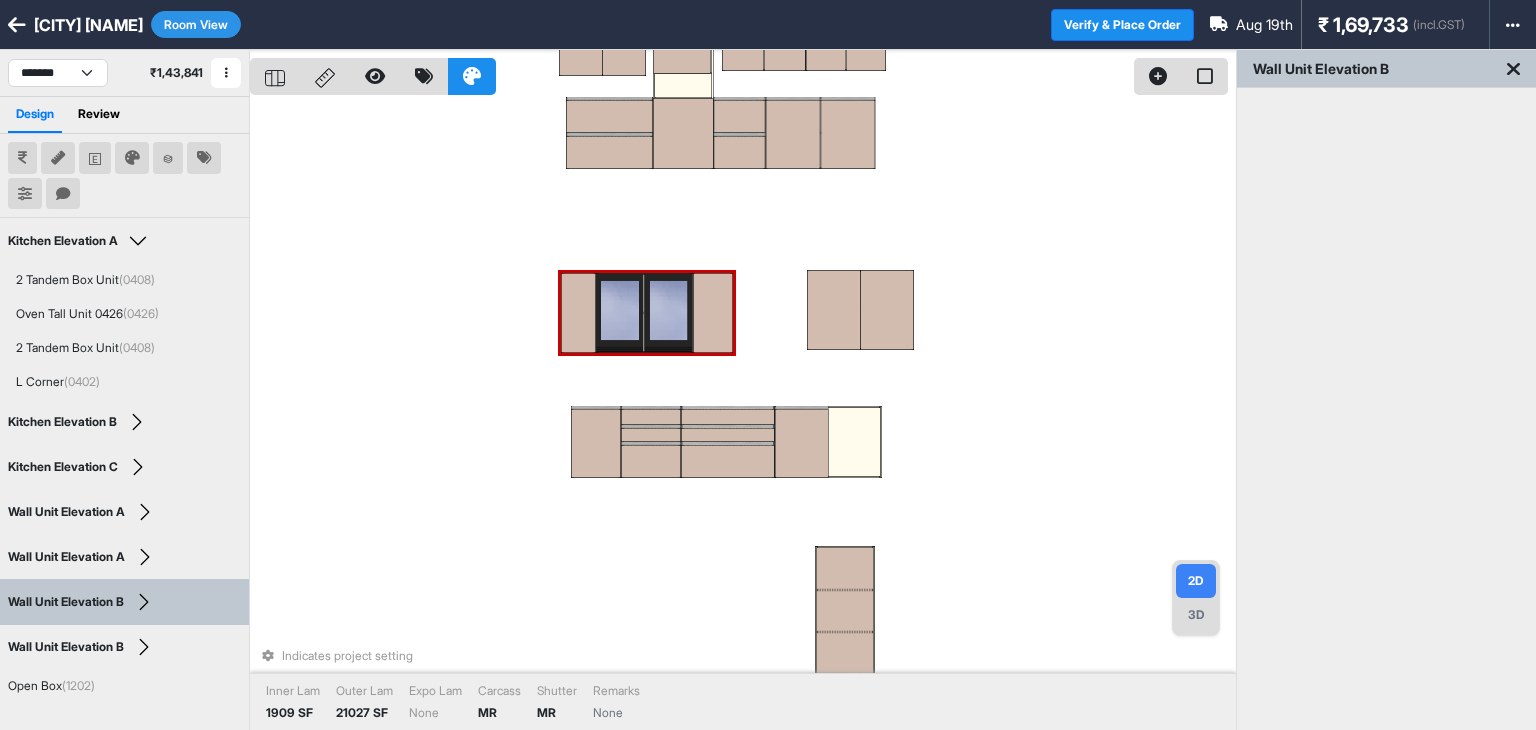 click on "Indicates project setting Inner Lam 1909 SF Outer Lam 21027 SF Expo Lam None Carcass MR Shutter MR Remarks None" at bounding box center (743, 415) 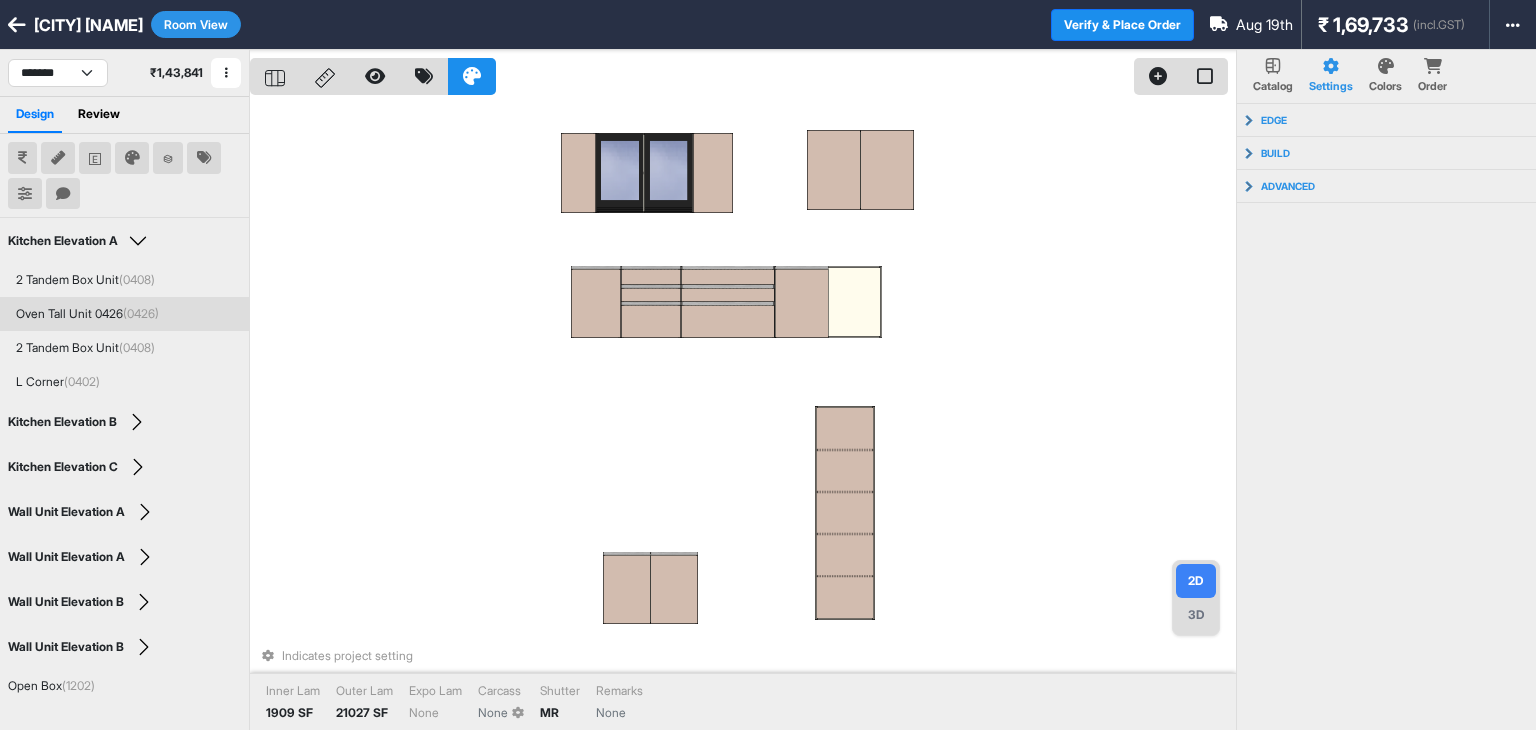 click on "Room View" at bounding box center [196, 24] 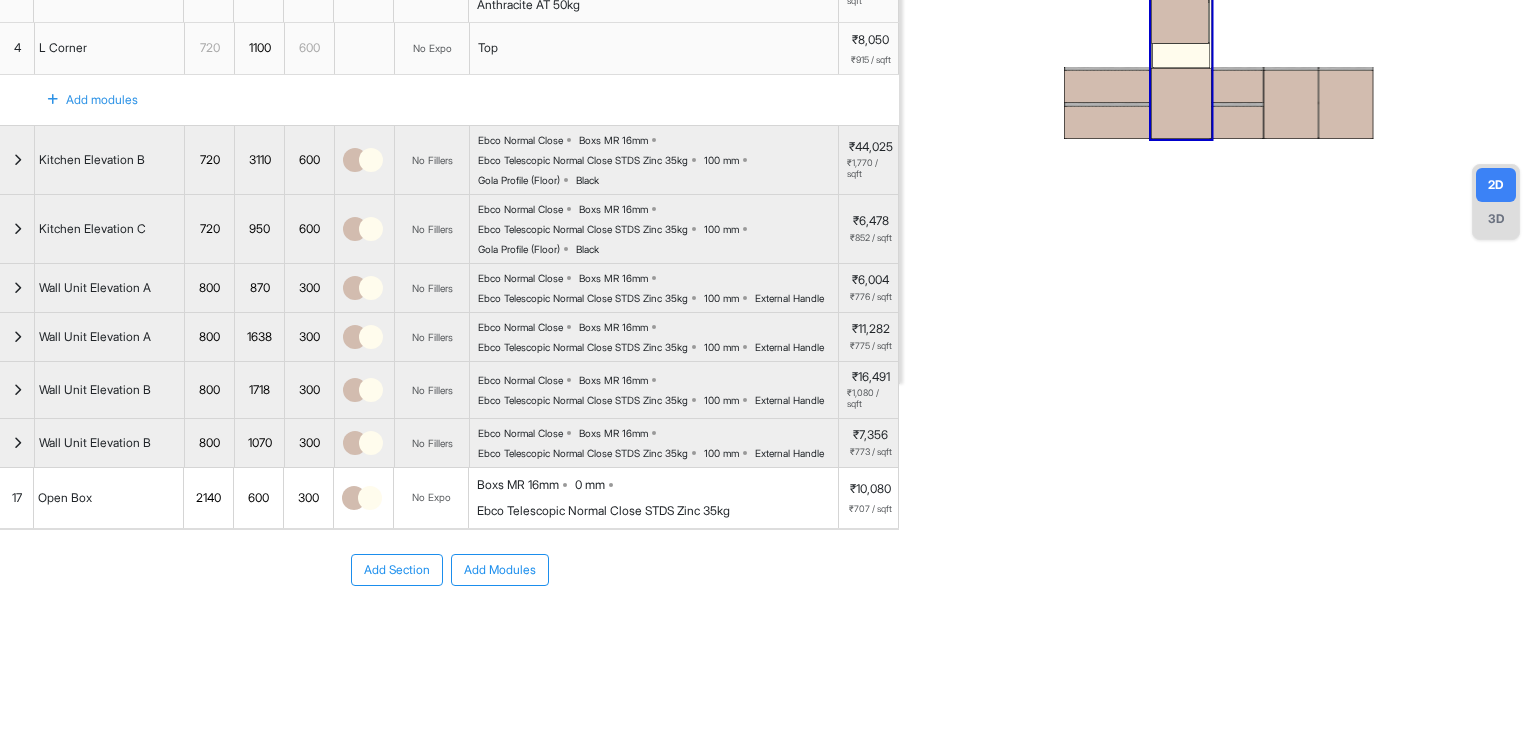 scroll, scrollTop: 465, scrollLeft: 0, axis: vertical 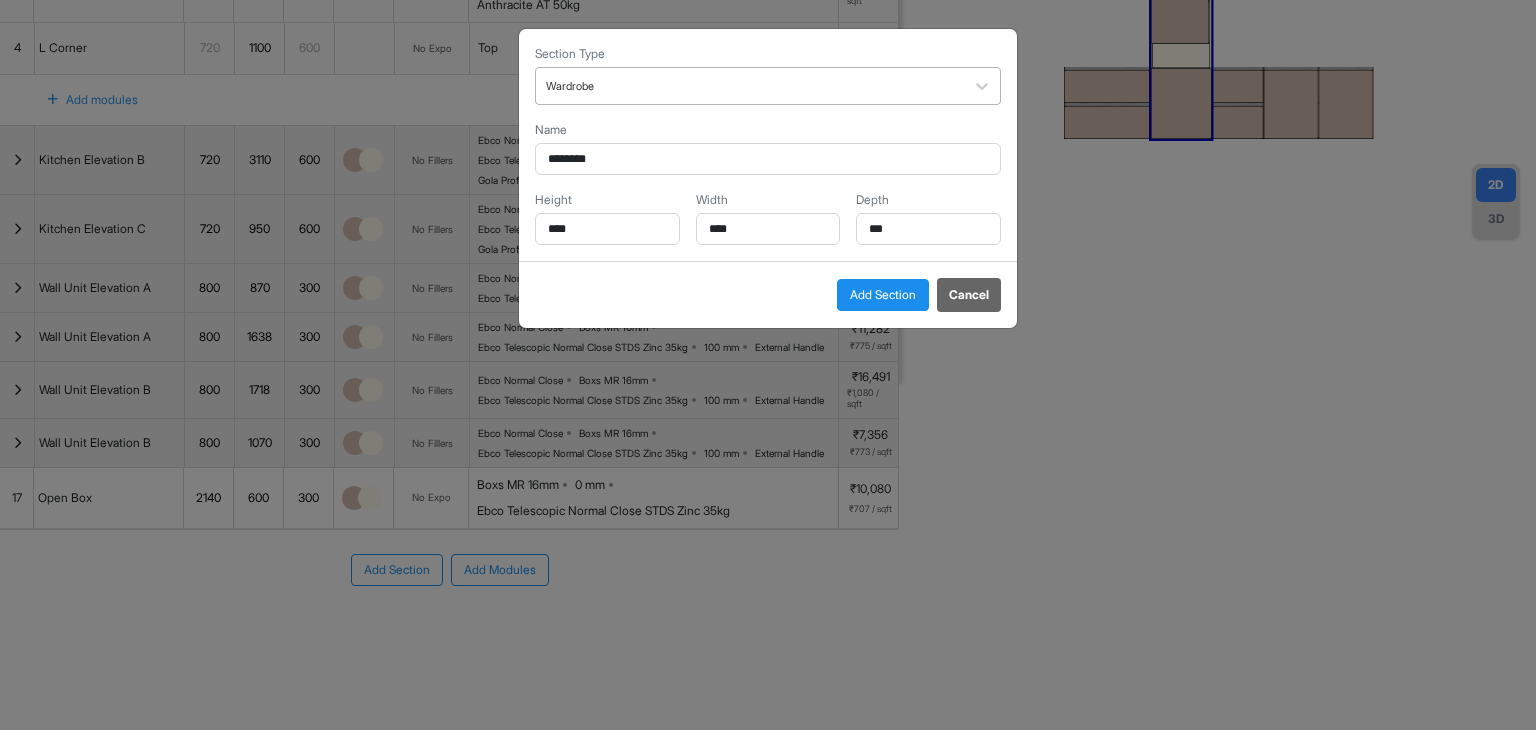 click at bounding box center [750, 86] 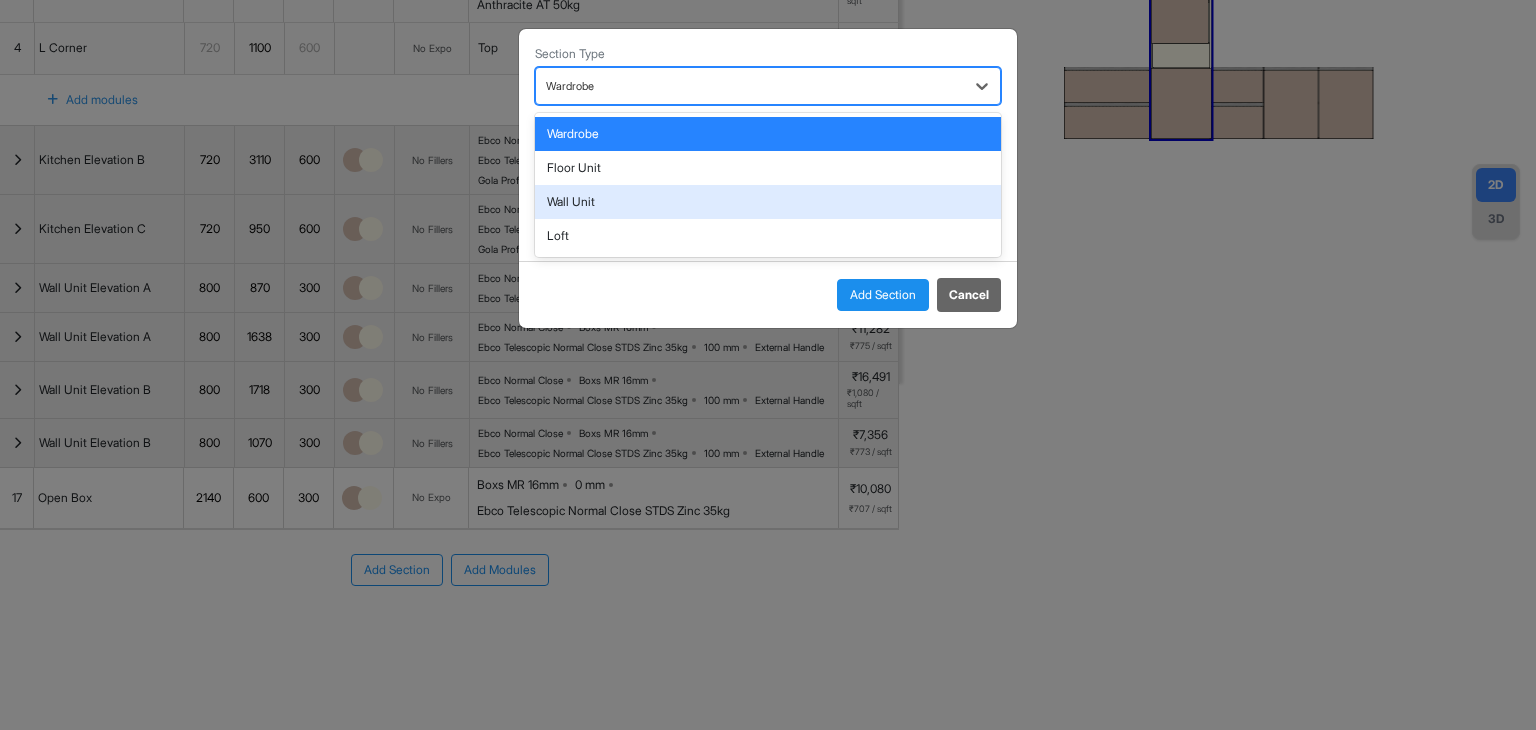click on "Wall Unit" at bounding box center (768, 202) 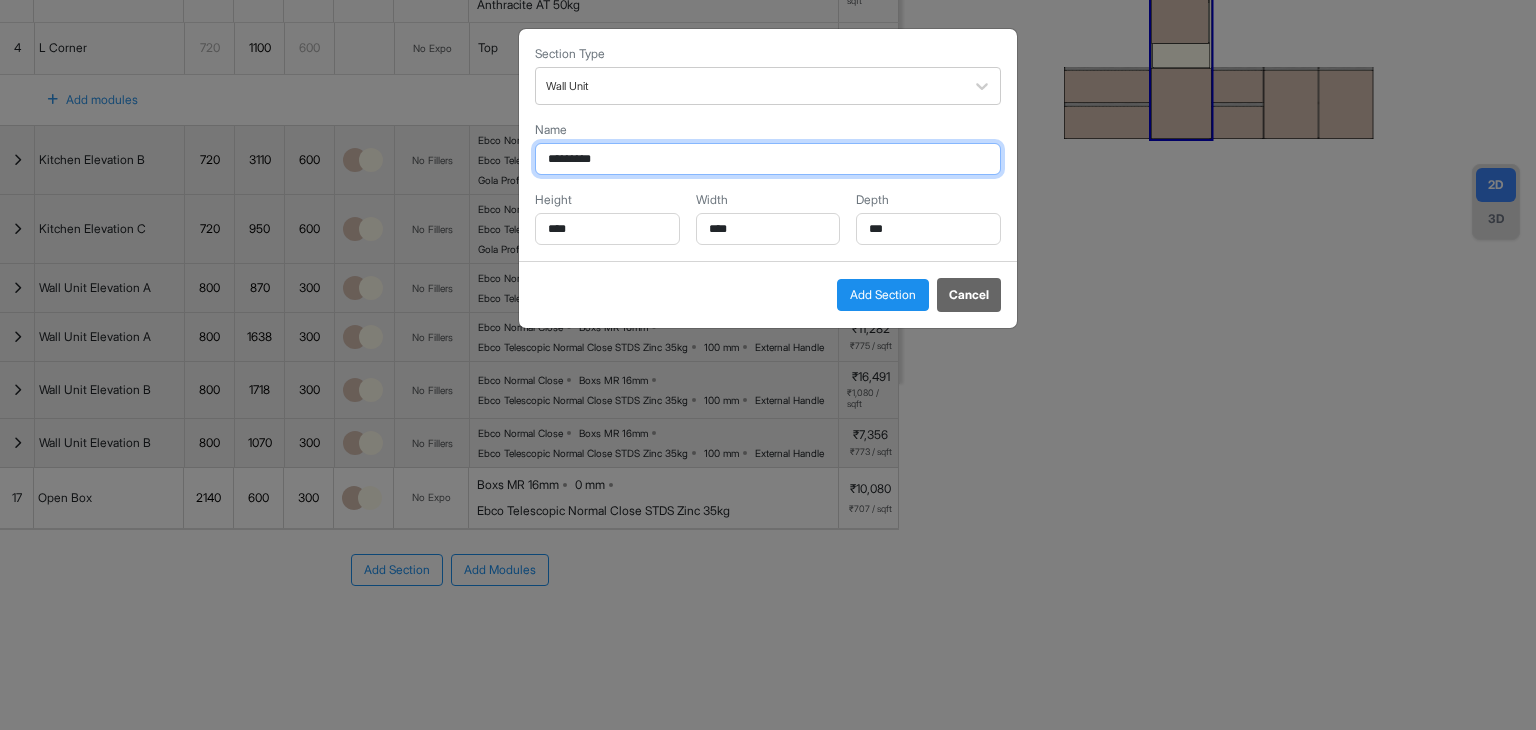 click on "*********" at bounding box center (768, 159) 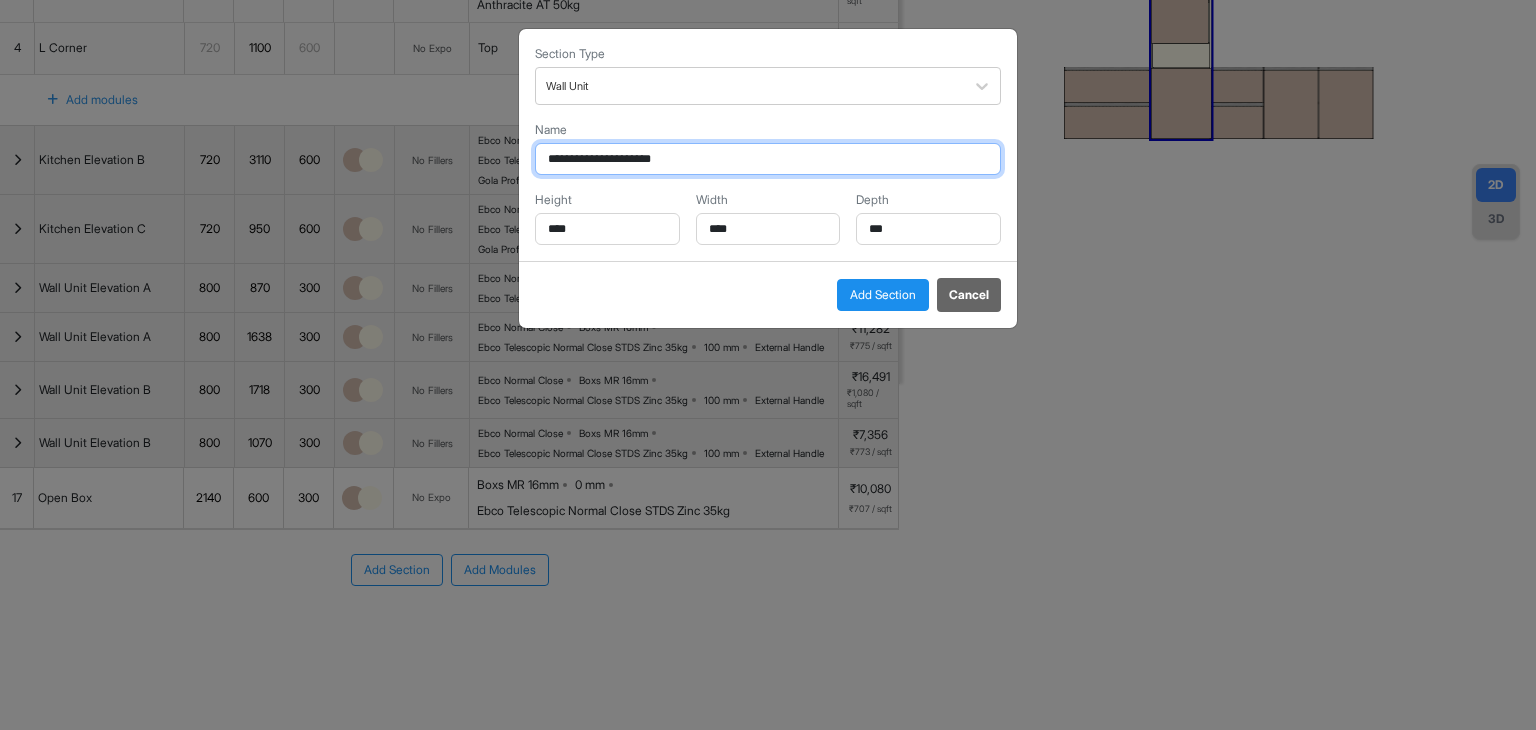 type on "**********" 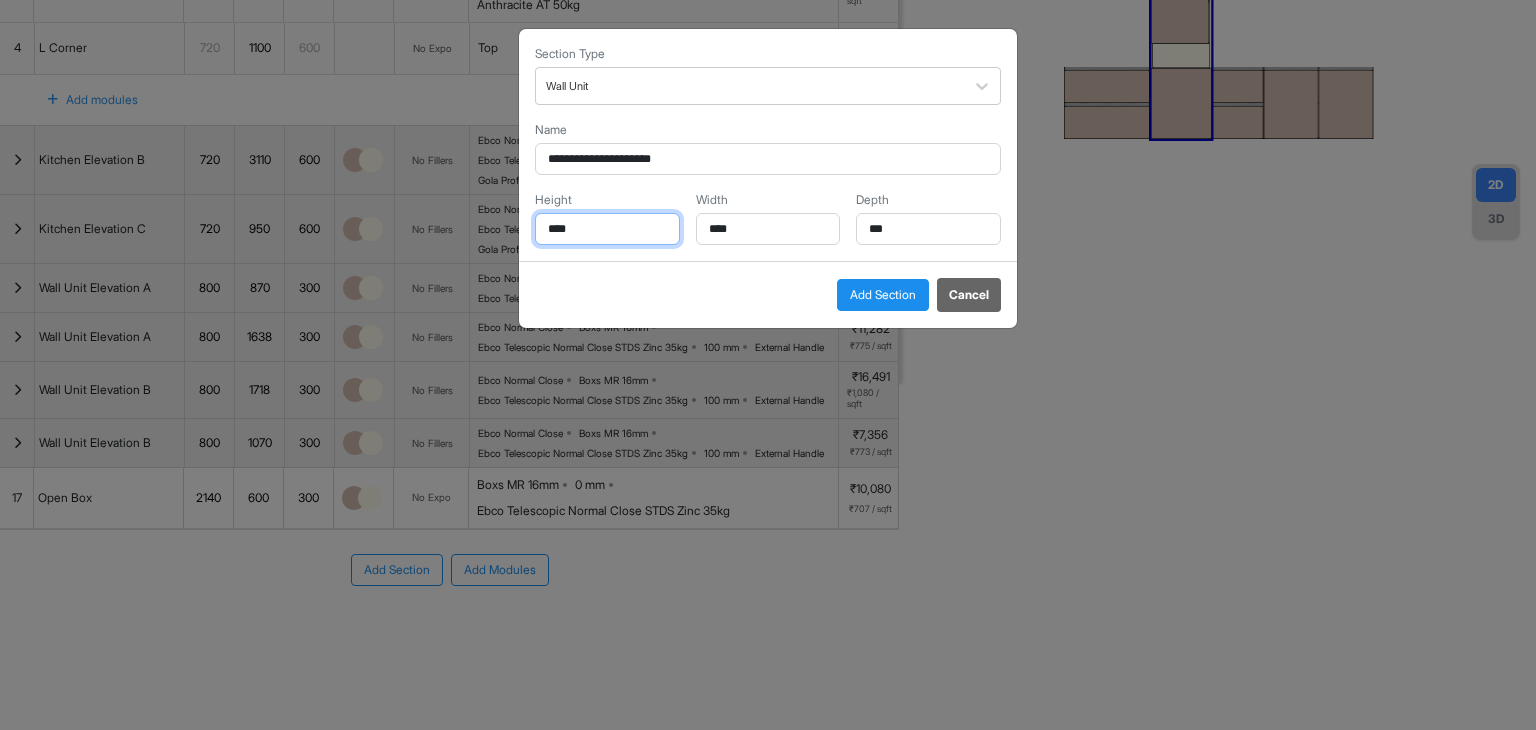 drag, startPoint x: 556, startPoint y: 216, endPoint x: 579, endPoint y: 229, distance: 26.41969 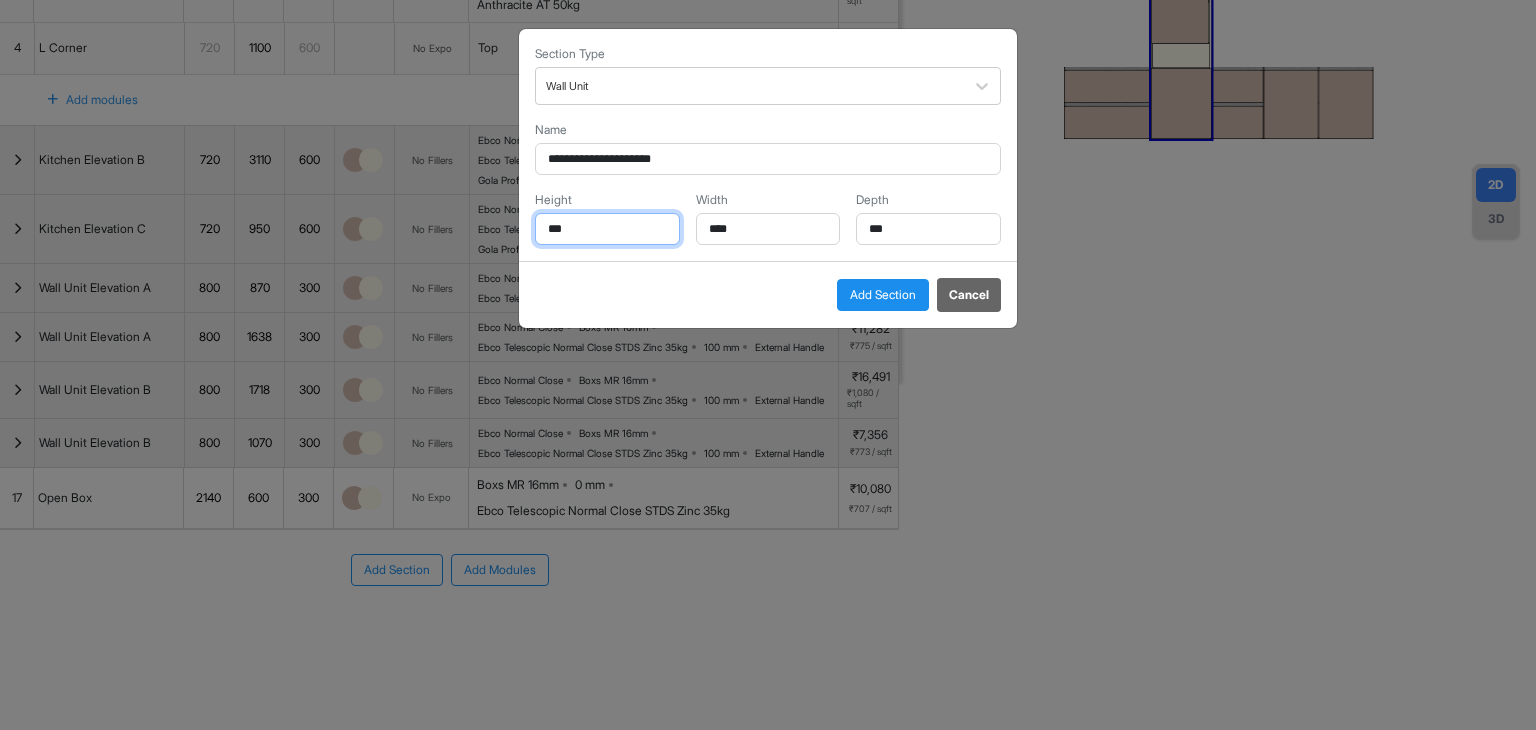 type on "***" 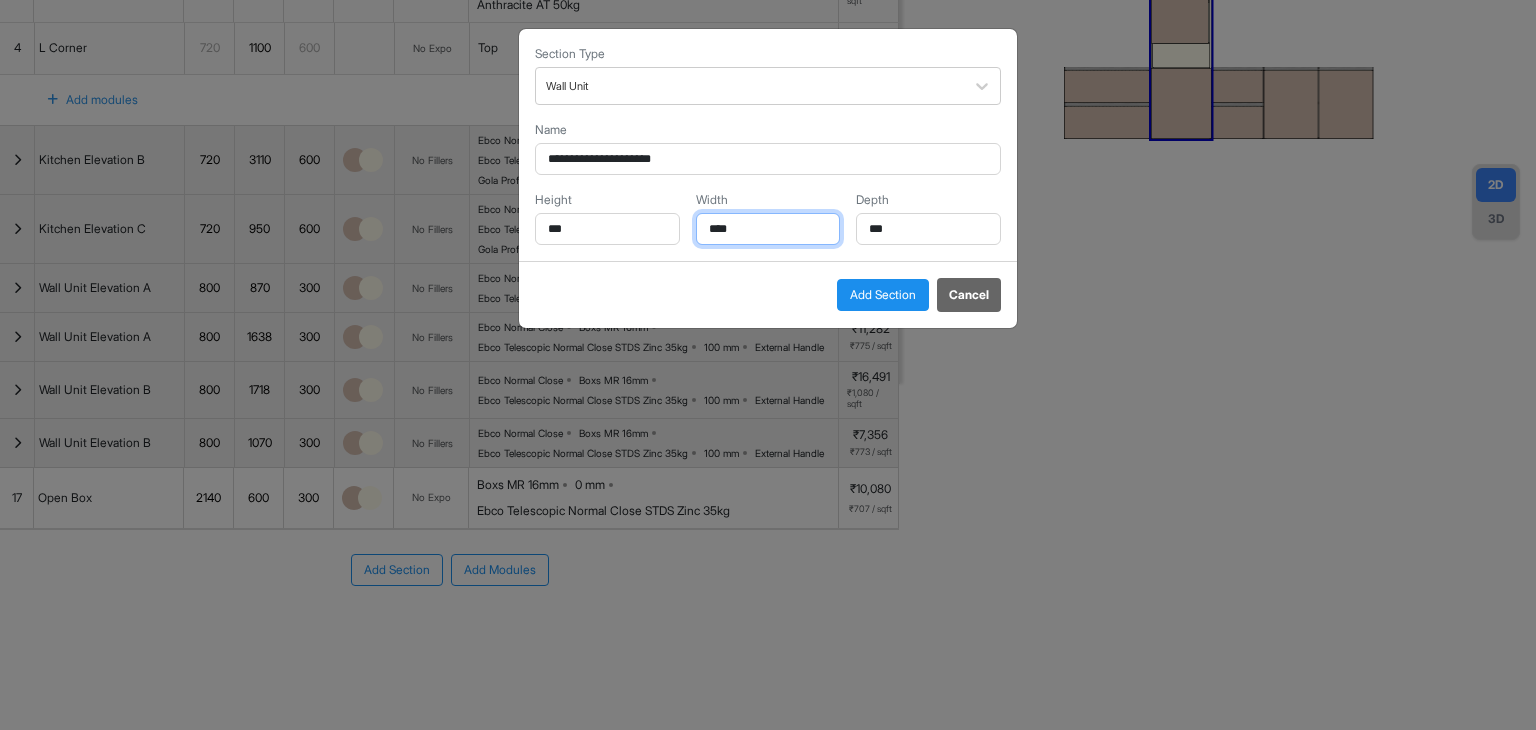 click on "****" at bounding box center (768, 229) 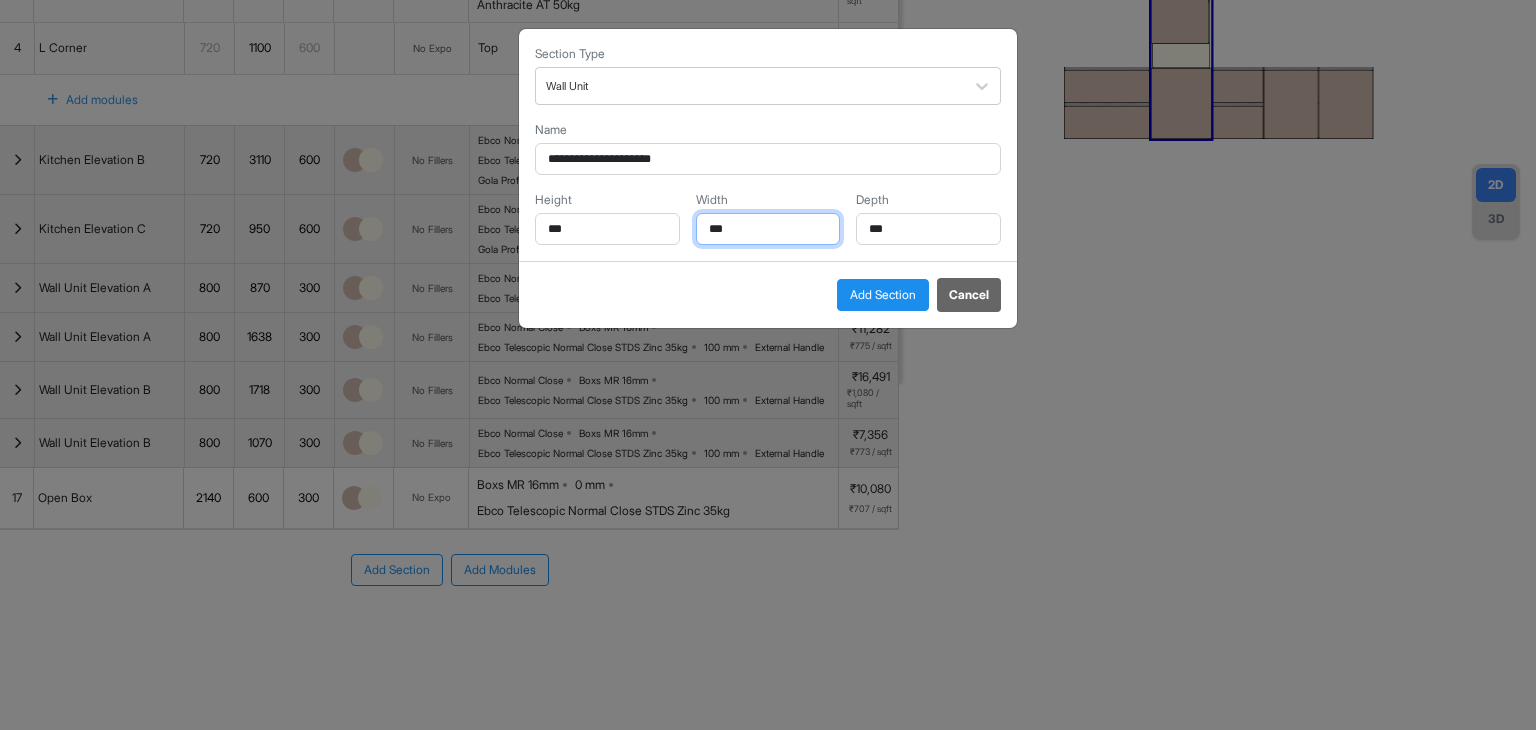 type on "***" 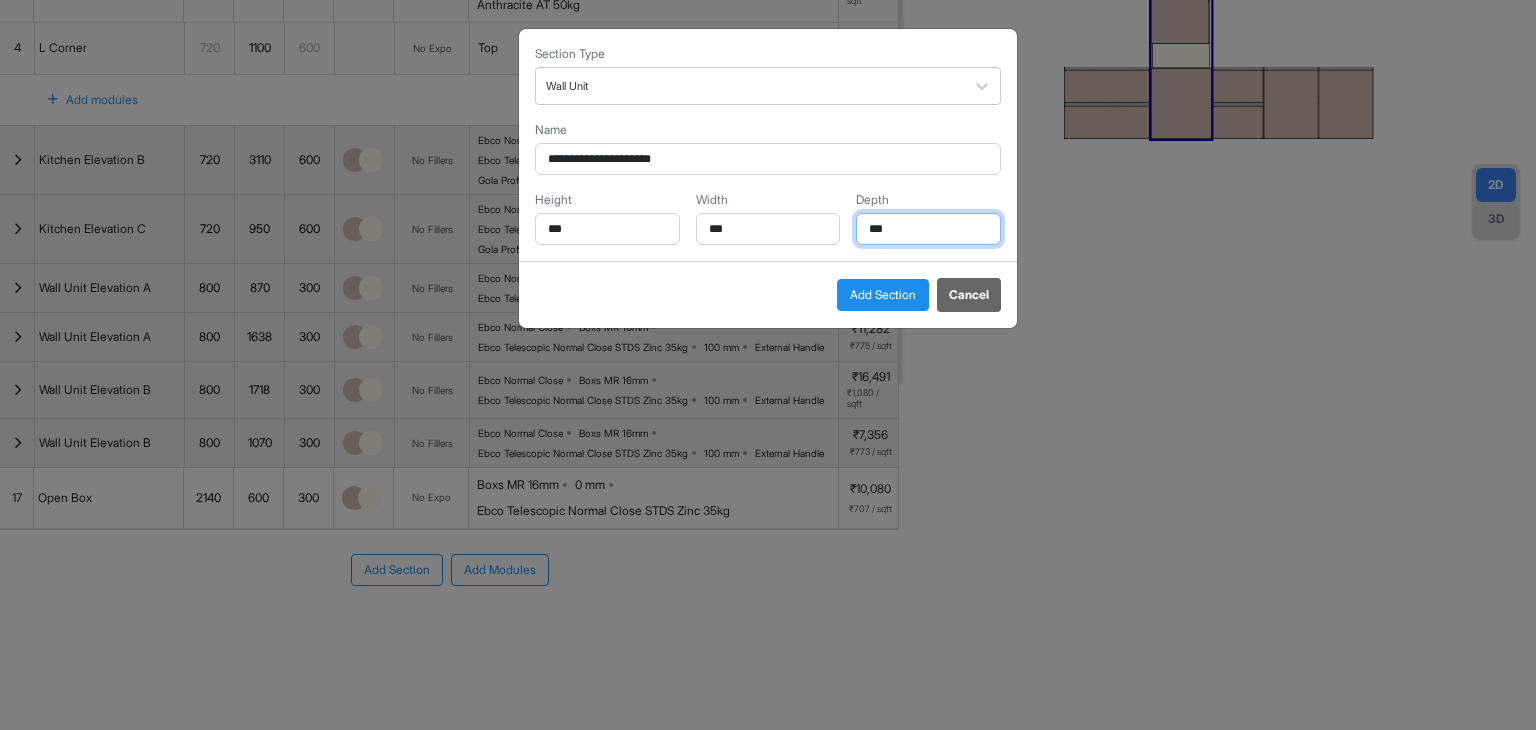 click on "***" at bounding box center [928, 229] 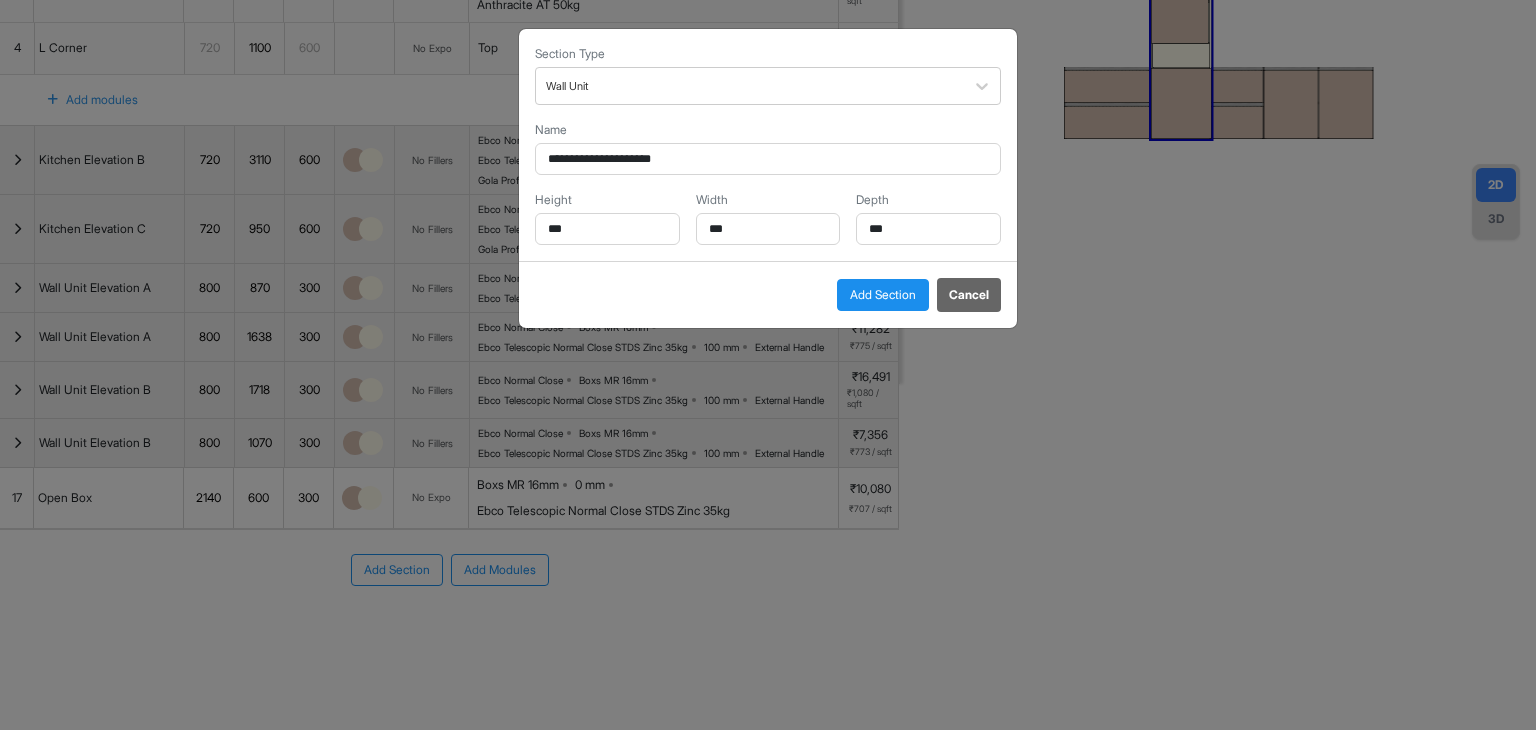 click on "Add Section" at bounding box center [883, 295] 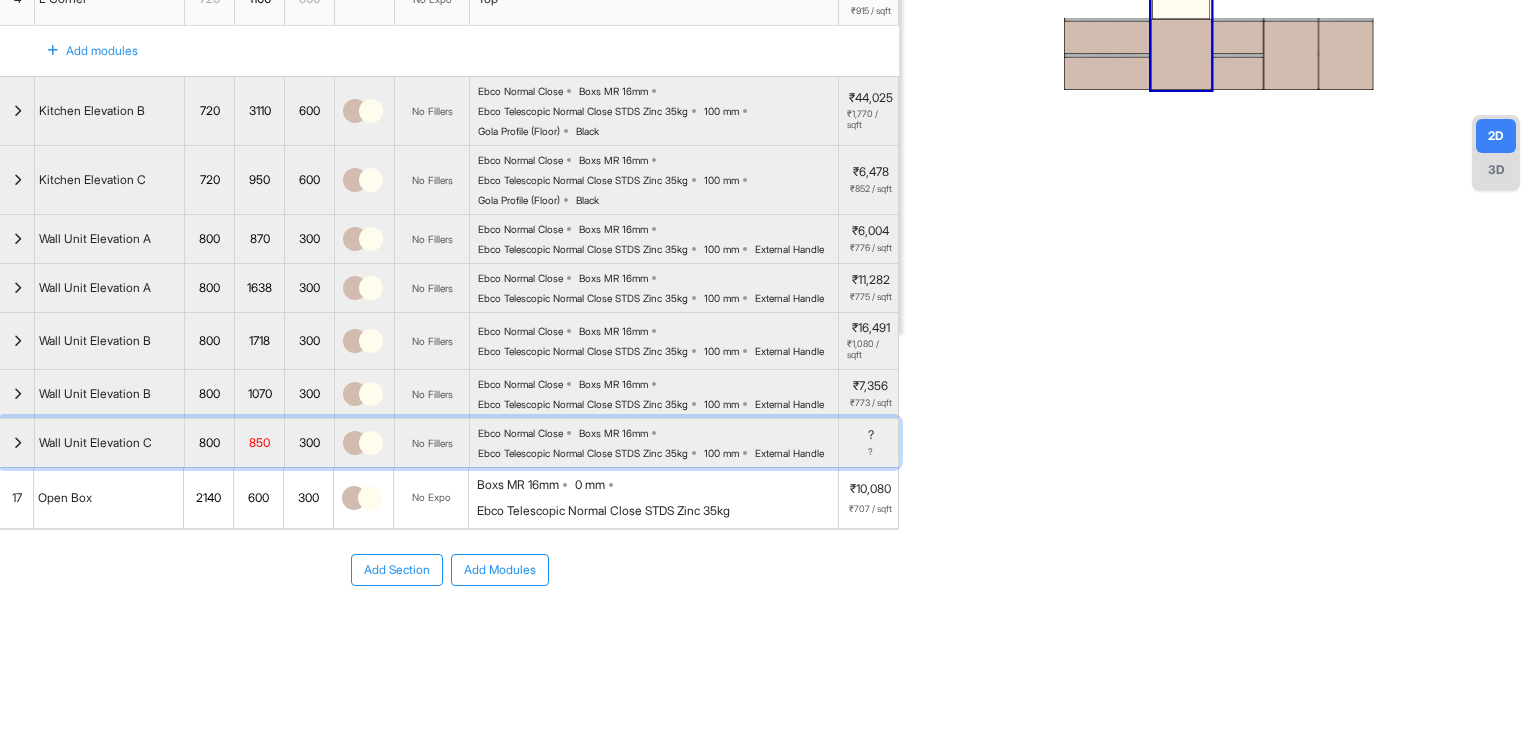 click at bounding box center (17, 443) 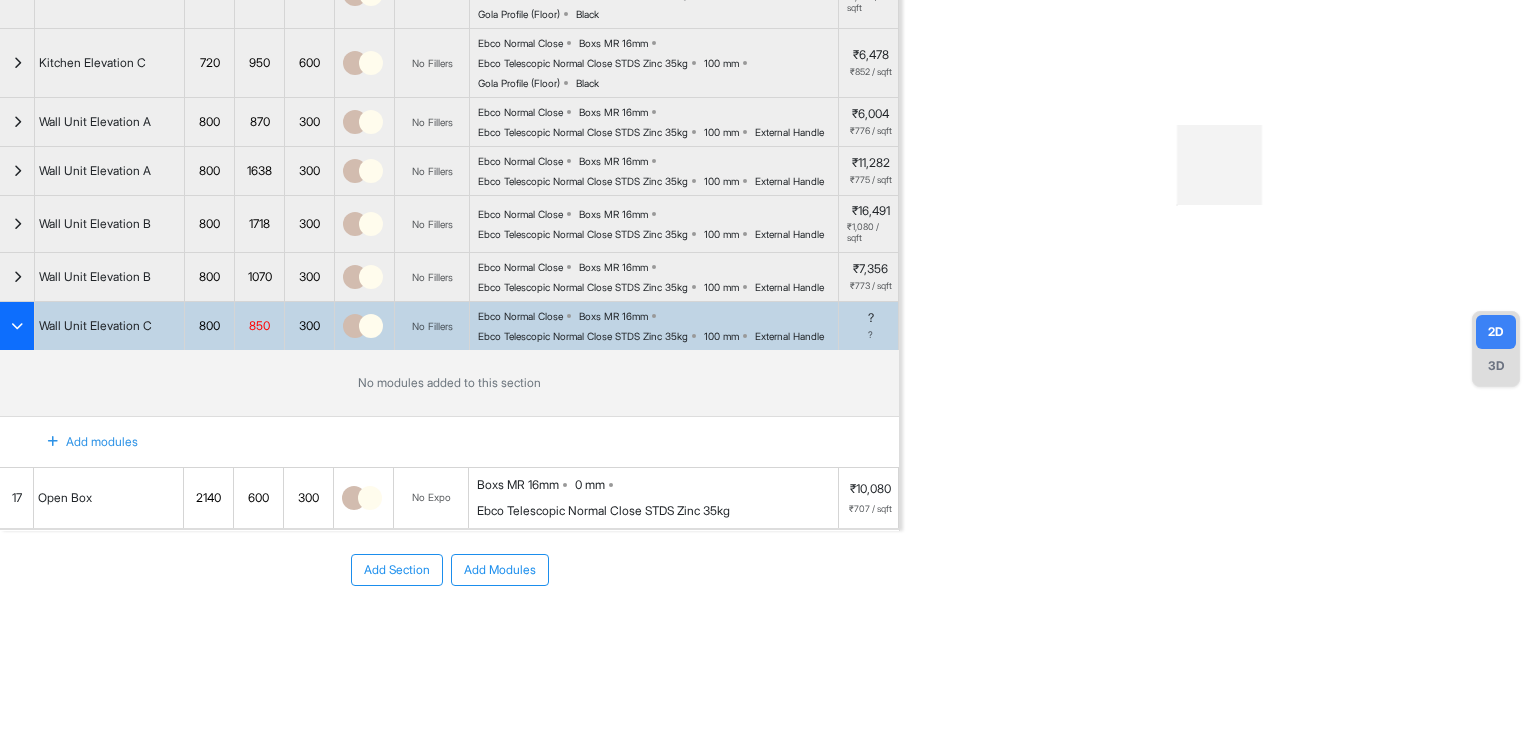 scroll, scrollTop: 339, scrollLeft: 0, axis: vertical 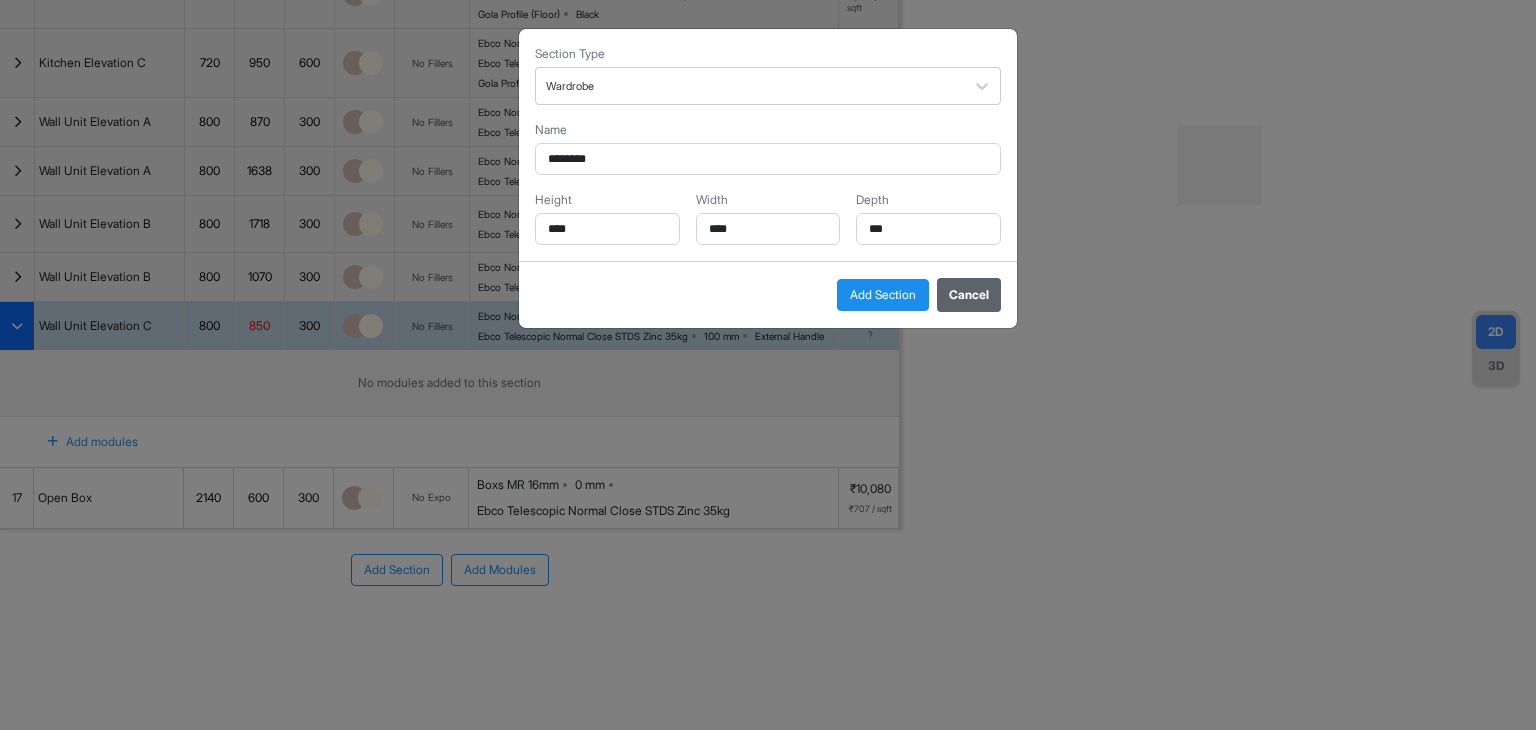 click on "Cancel" at bounding box center (969, 295) 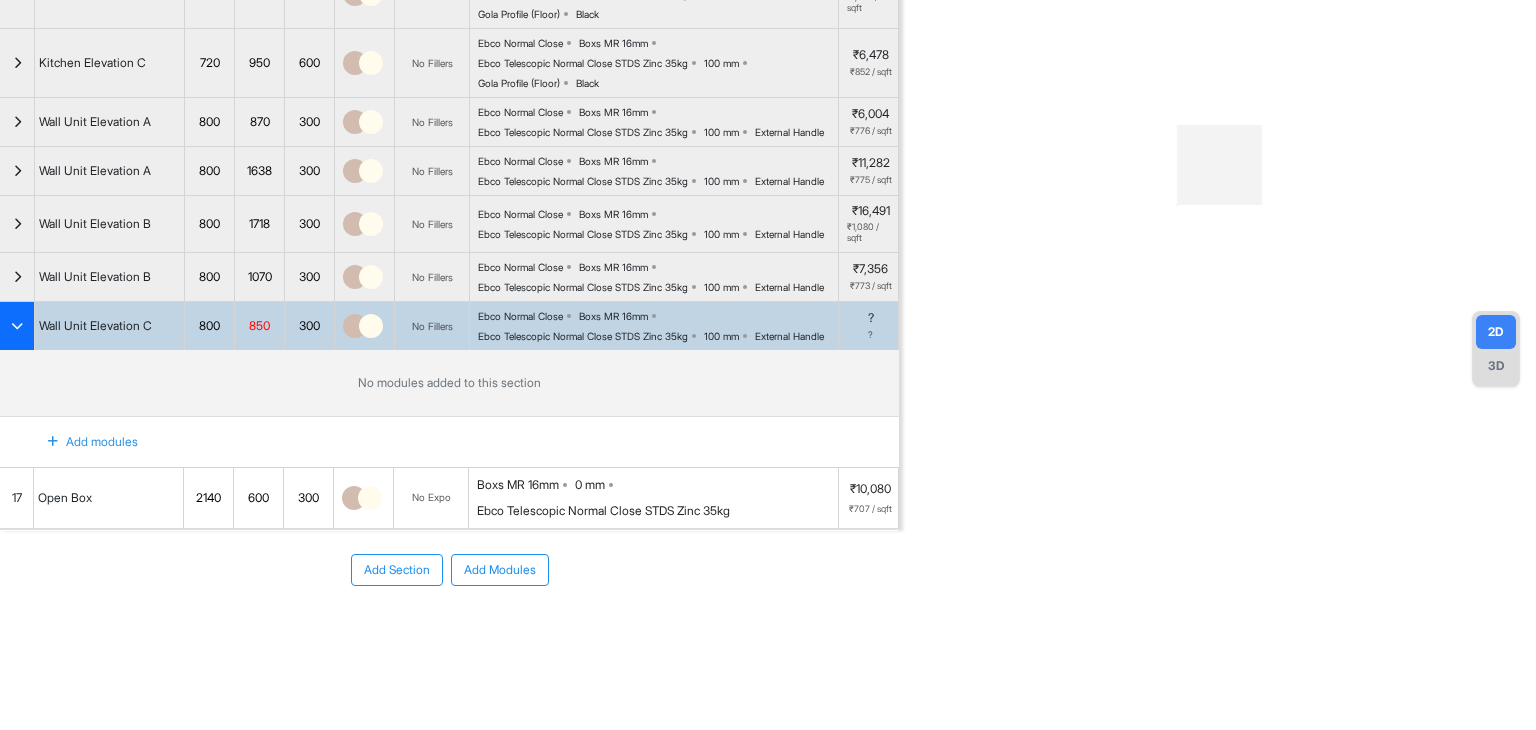 click at bounding box center (53, 442) 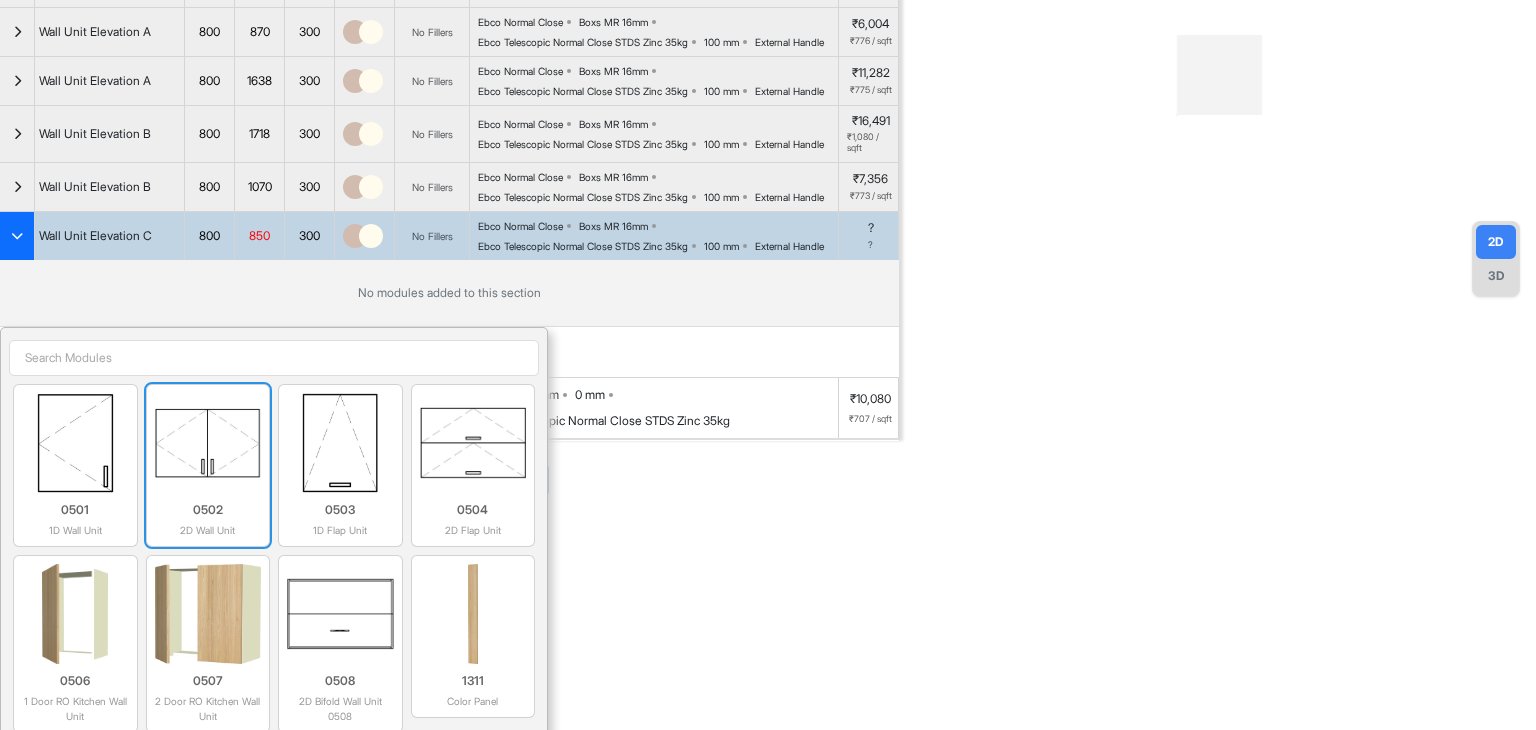 click at bounding box center (208, 443) 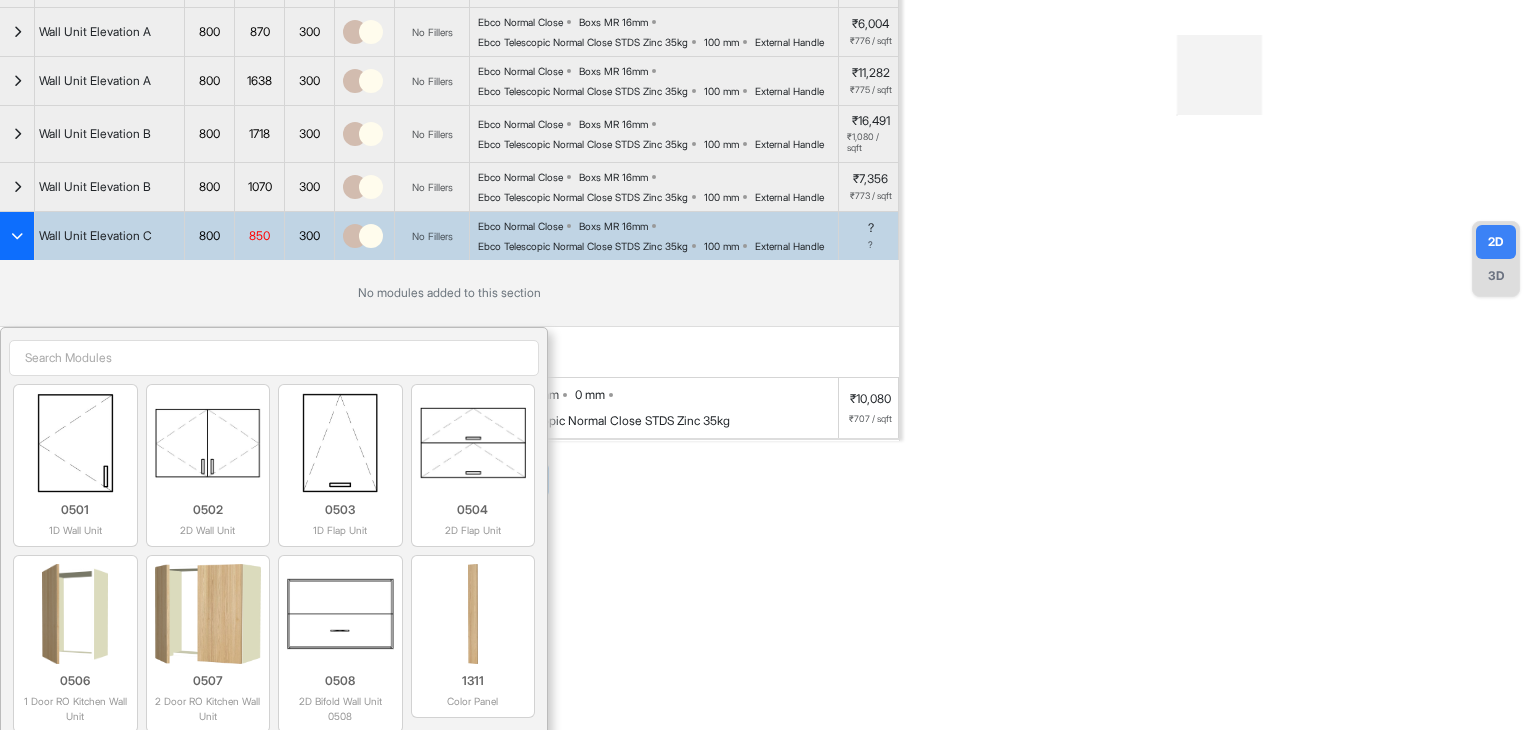 click on "Add Section Add Modules" at bounding box center (449, 480) 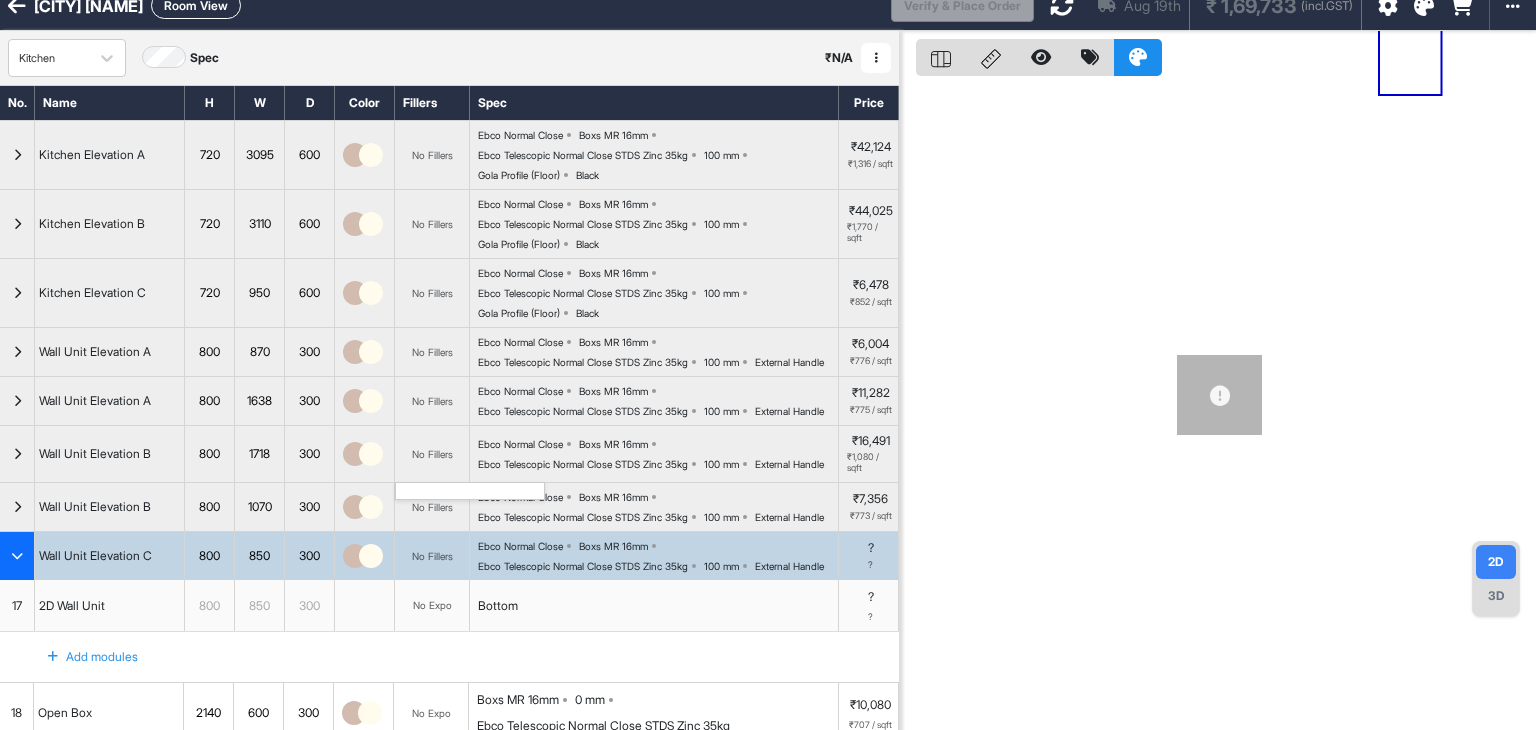 scroll, scrollTop: 0, scrollLeft: 0, axis: both 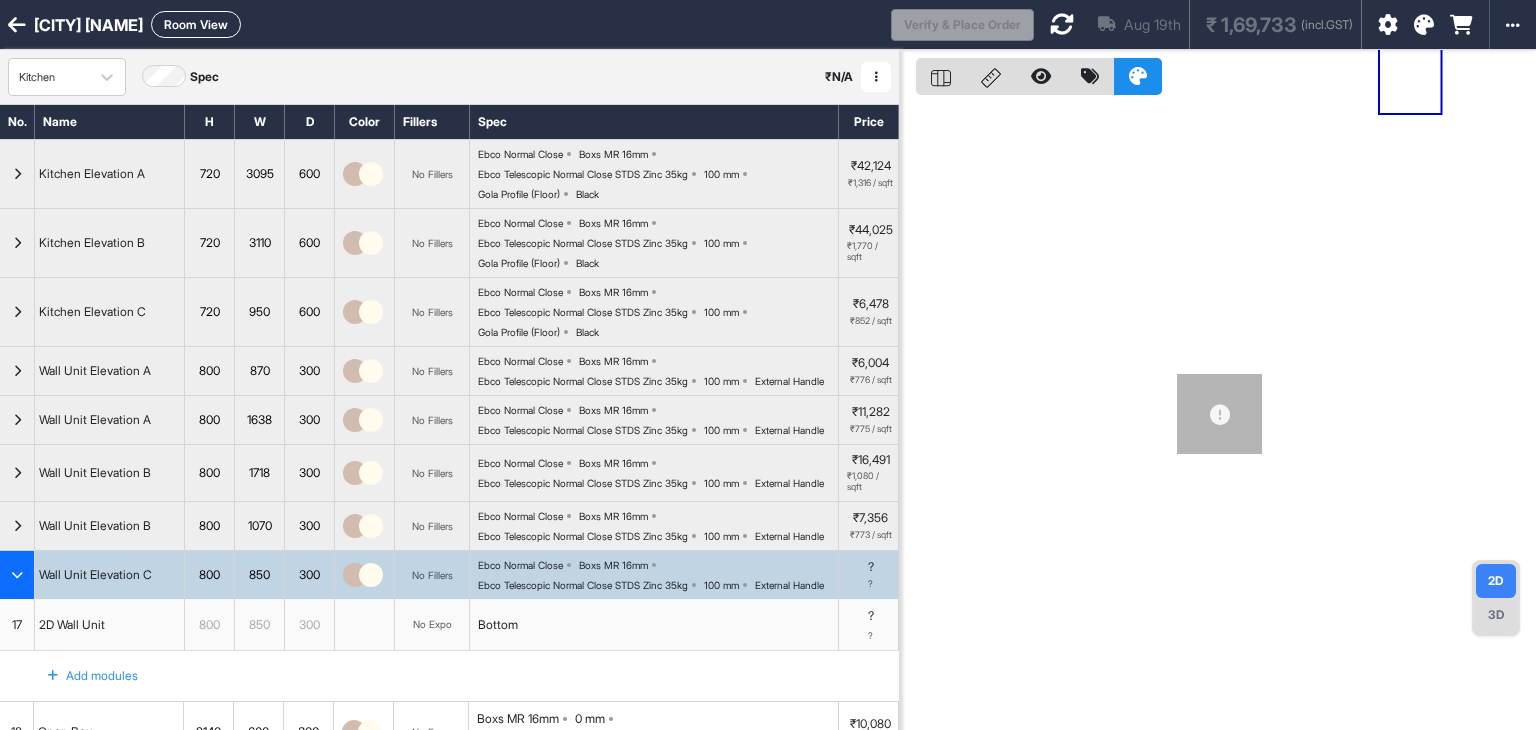 click at bounding box center (1062, 24) 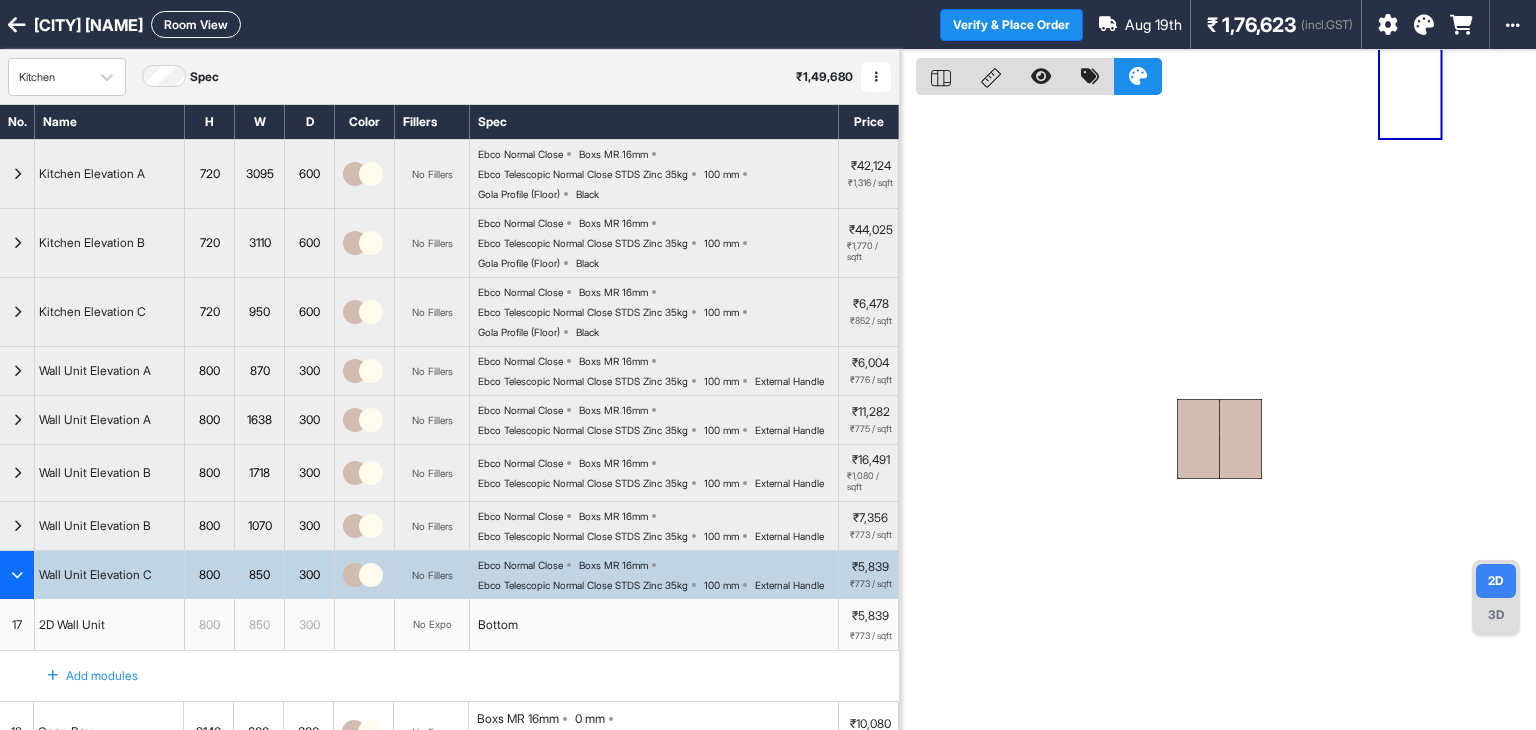 click on "Room View" at bounding box center (196, 24) 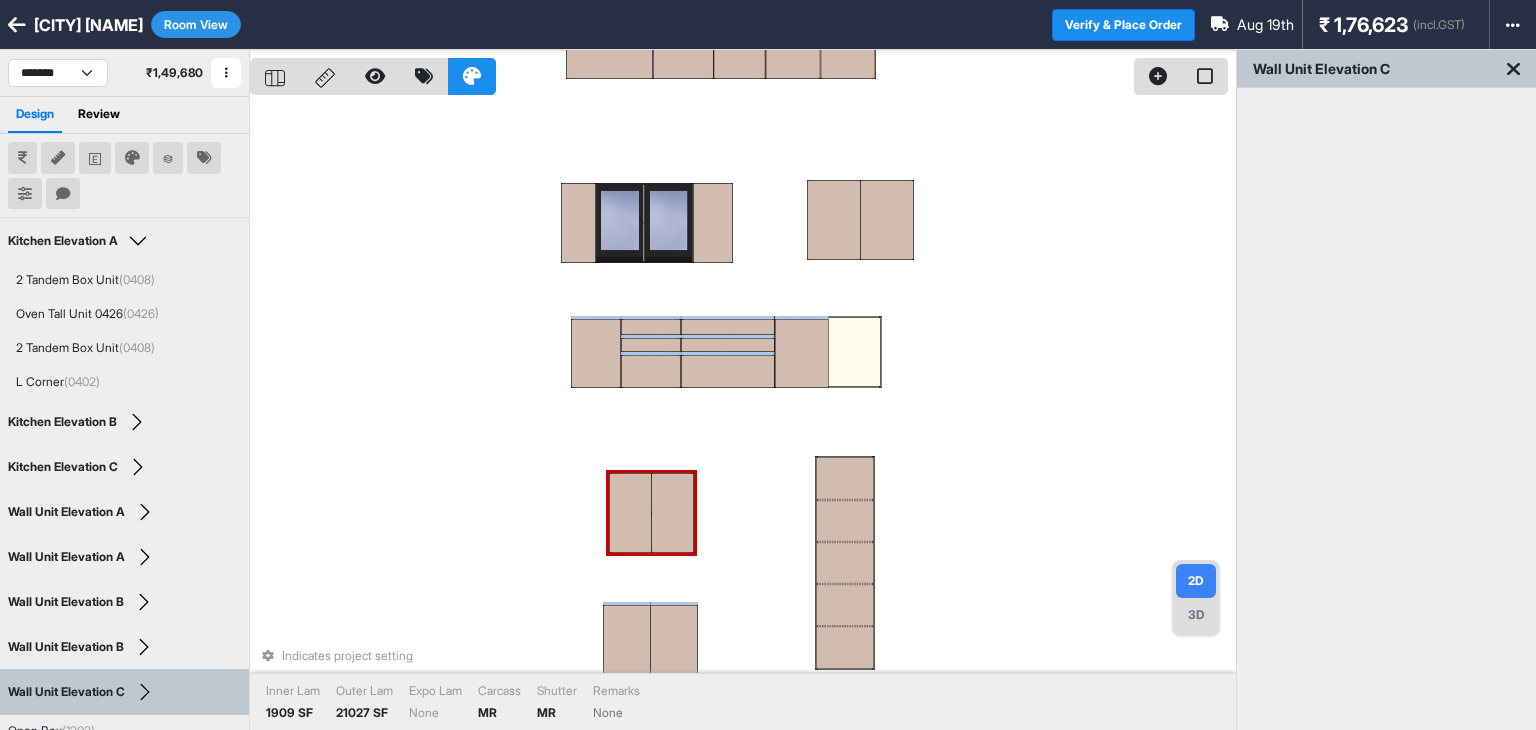 drag, startPoint x: 492, startPoint y: 390, endPoint x: 640, endPoint y: 523, distance: 198.9799 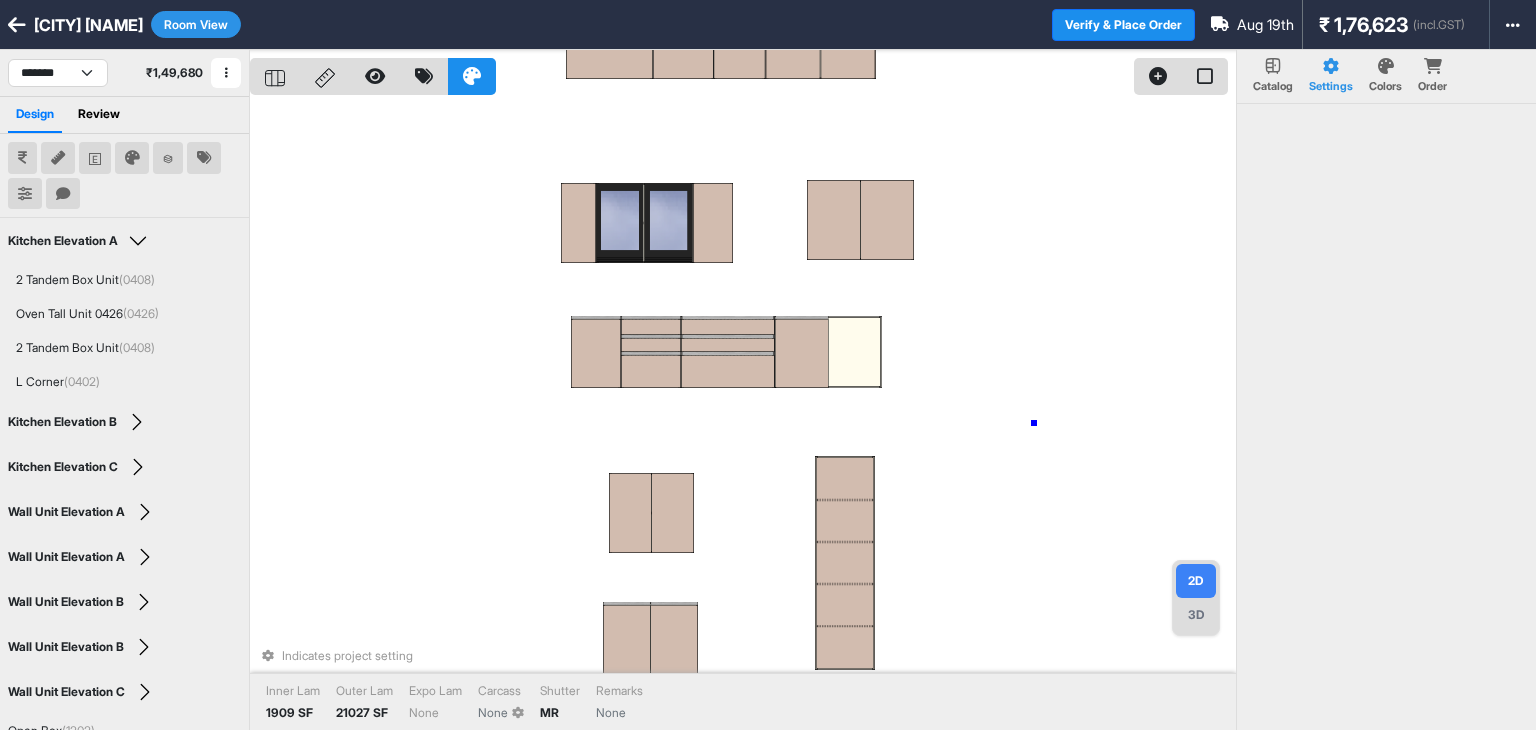 click on "Indicates project setting Inner Lam 1909 SF Outer Lam 21027 SF Expo Lam None Carcass None Shutter MR Remarks None" at bounding box center [743, 415] 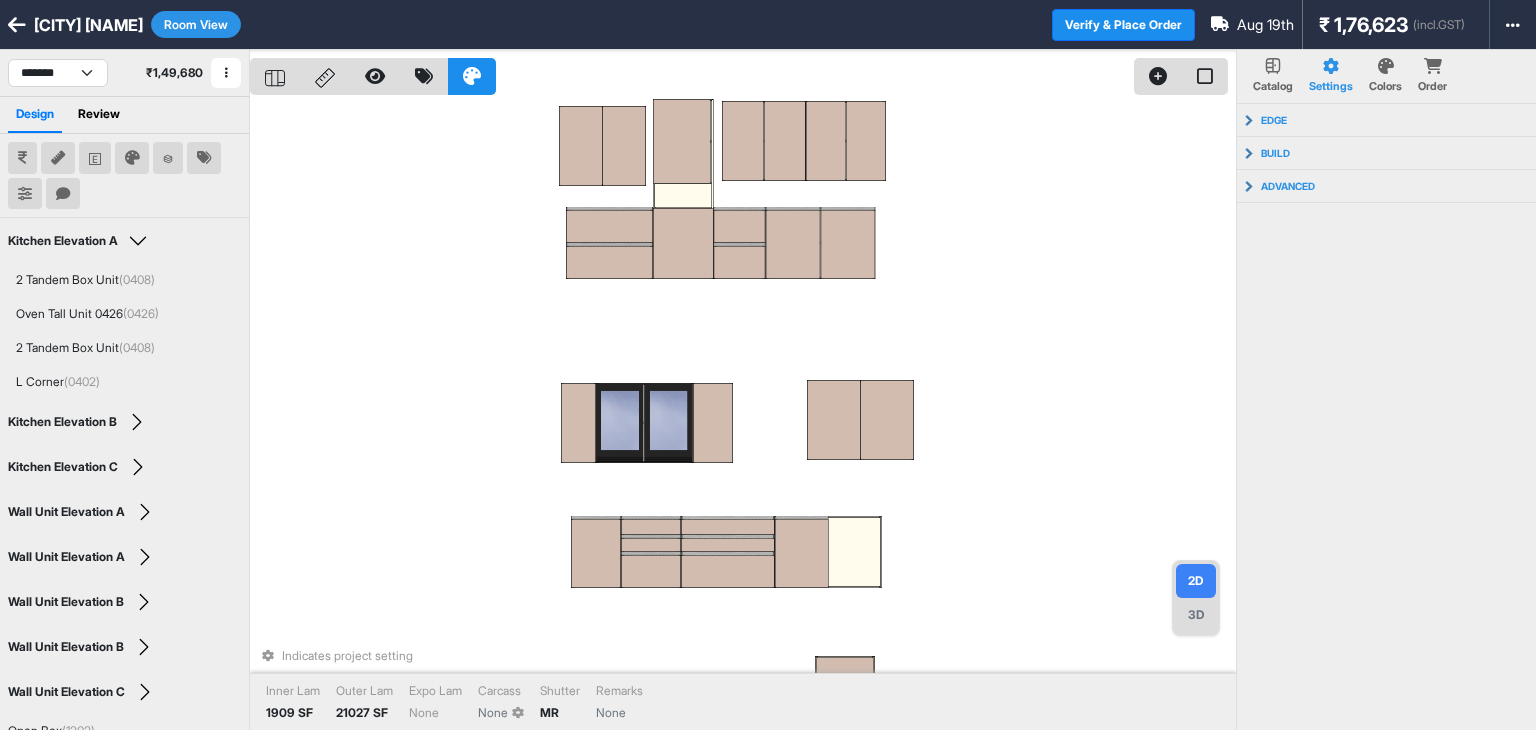 click on "Indicates project setting Inner Lam 1909 SF Outer Lam 21027 SF Expo Lam None Carcass None Shutter MR Remarks None" at bounding box center [743, 415] 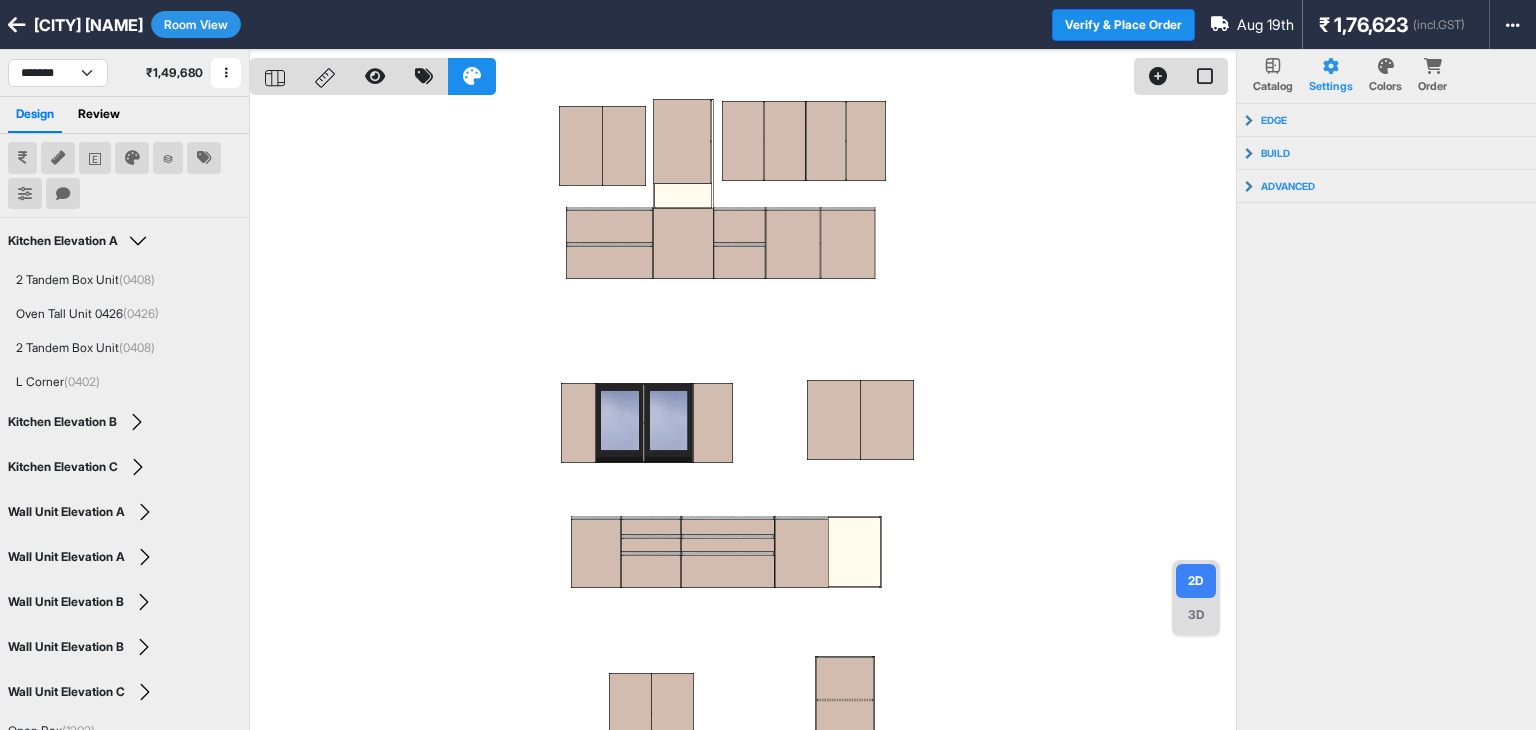 click on "Room View" at bounding box center [196, 24] 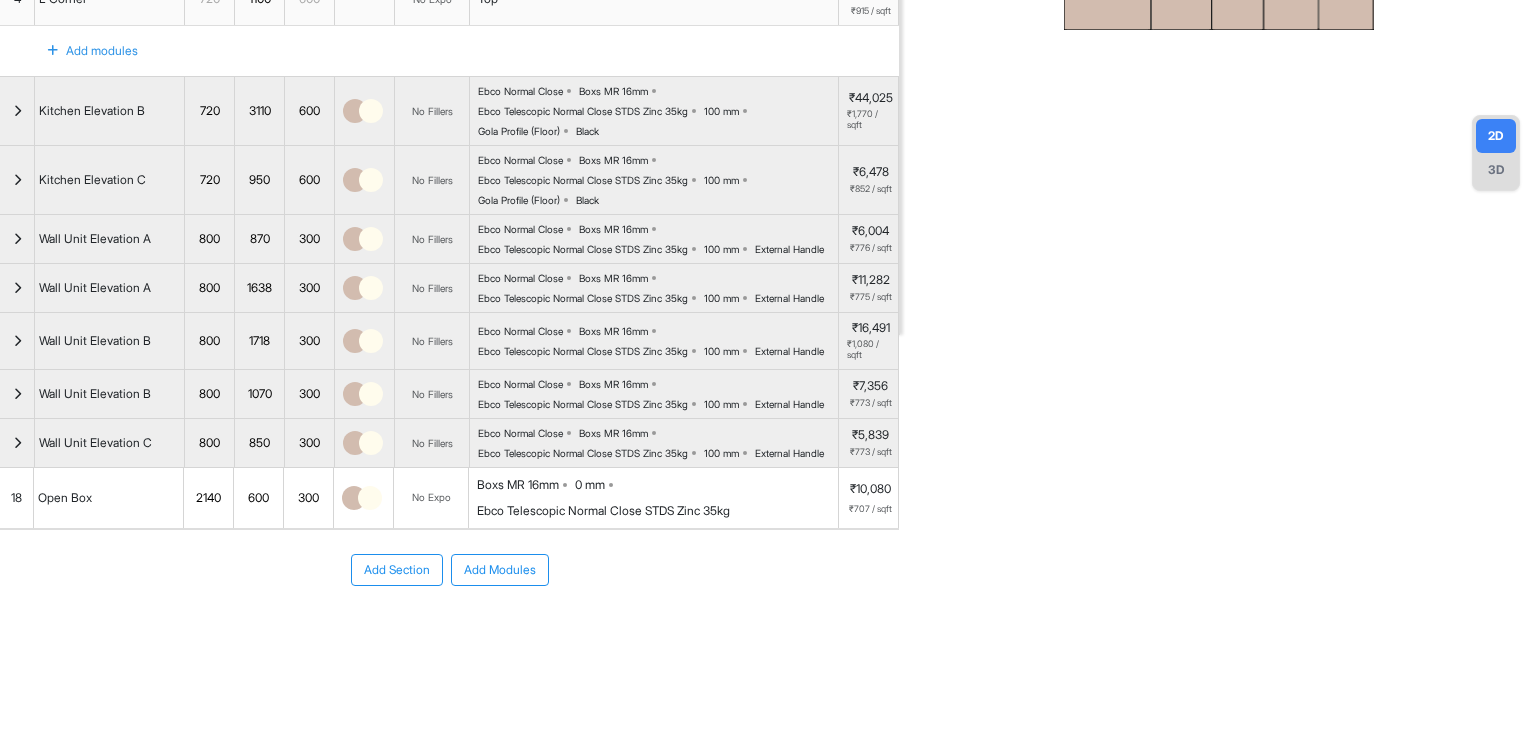 scroll, scrollTop: 534, scrollLeft: 0, axis: vertical 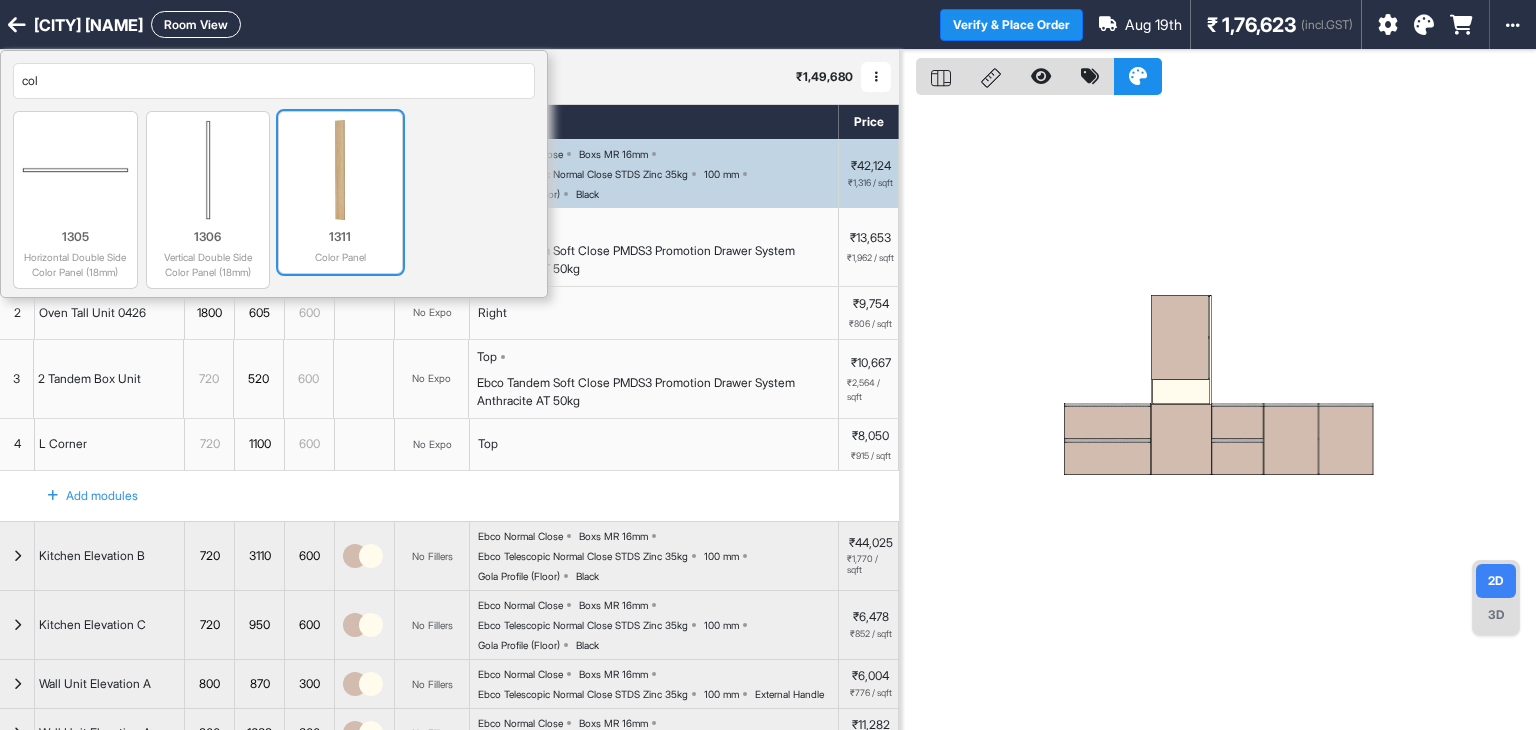 type on "col" 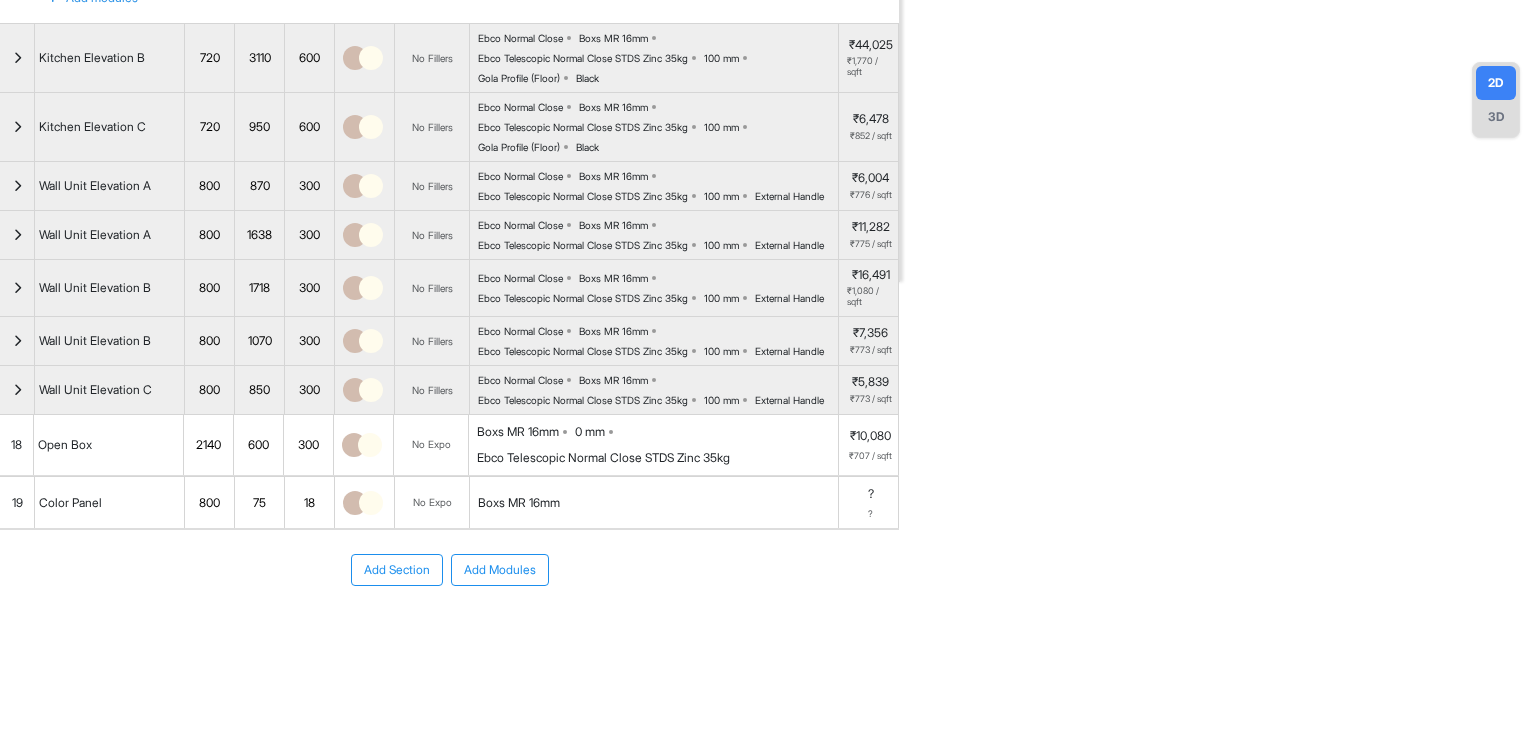 scroll, scrollTop: 587, scrollLeft: 0, axis: vertical 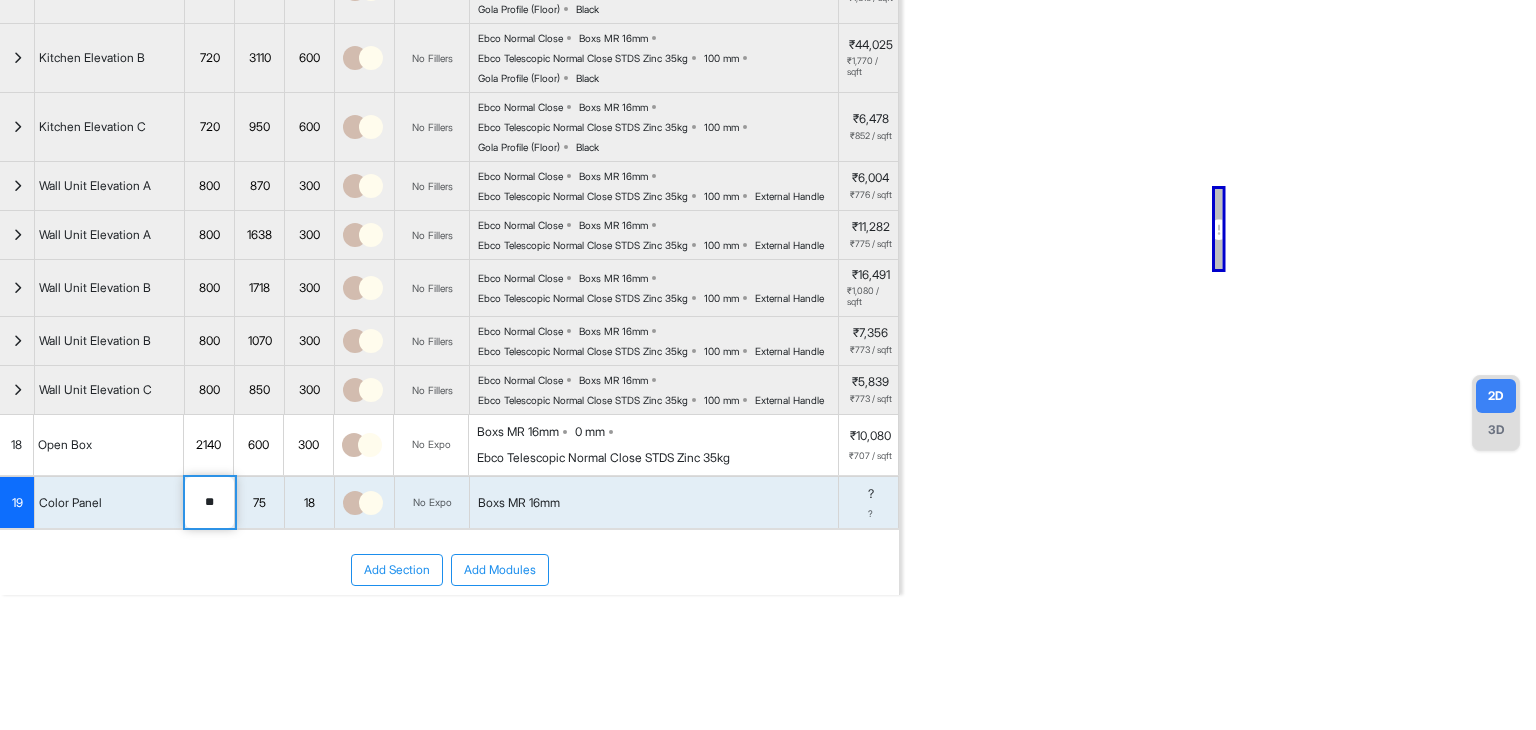 type on "**" 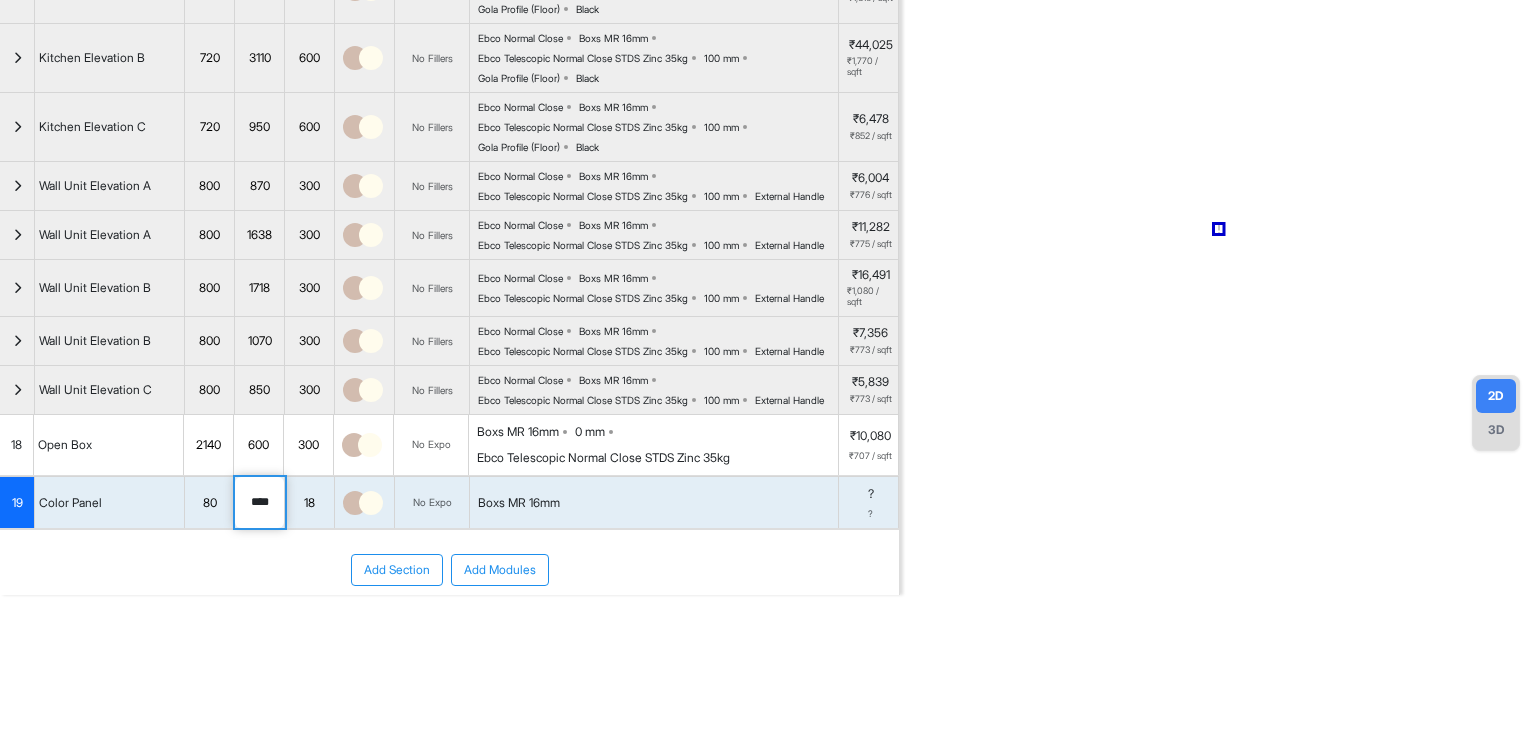 type on "****" 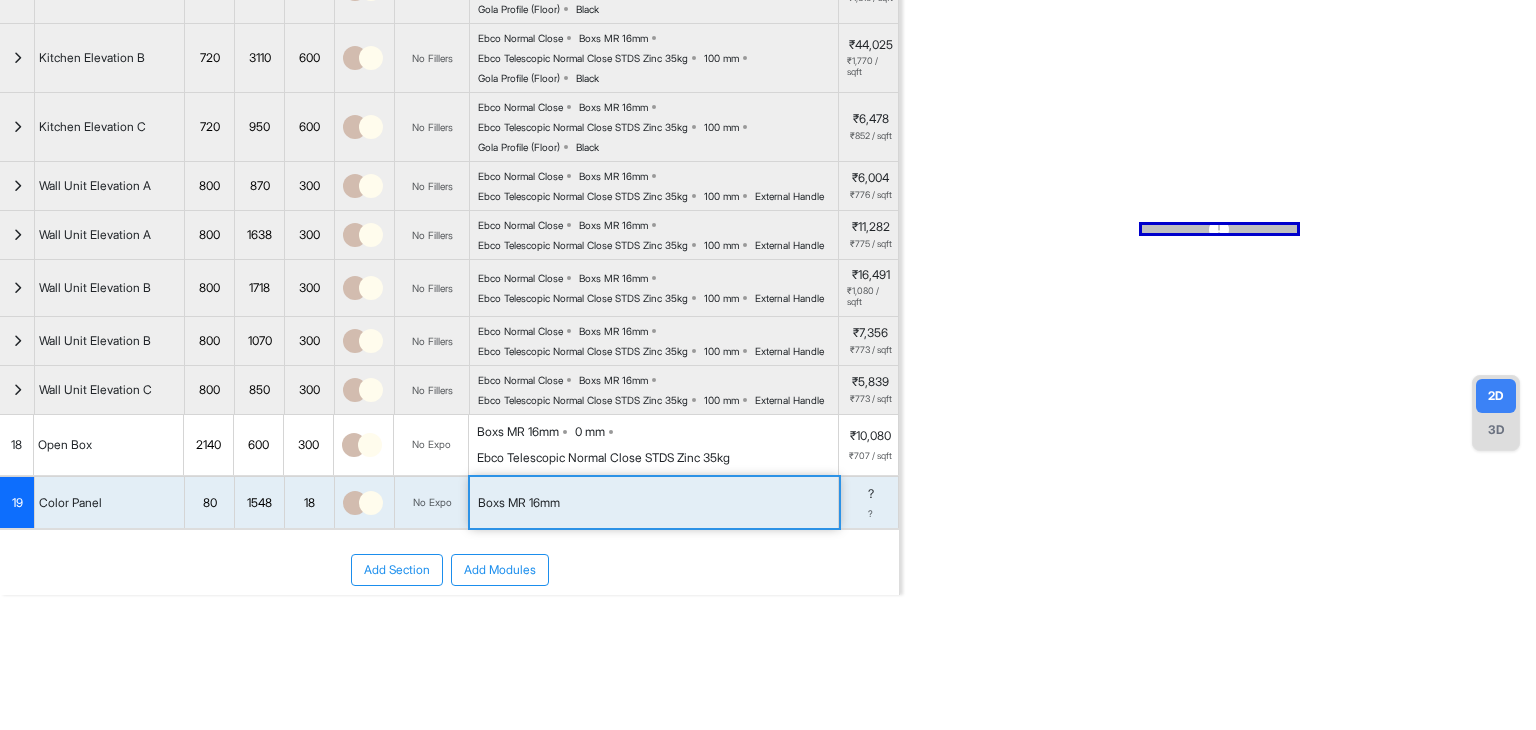 scroll, scrollTop: 0, scrollLeft: 0, axis: both 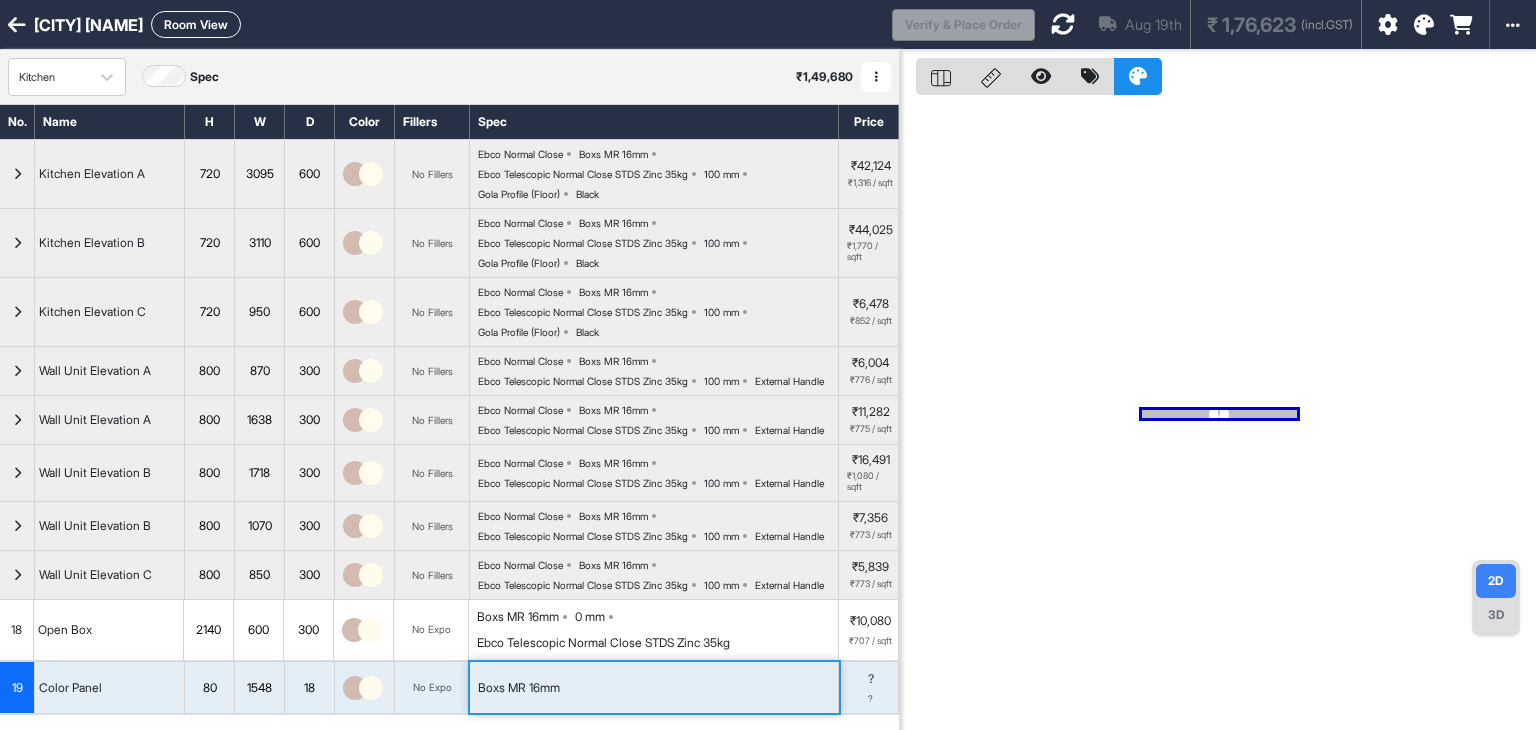 click at bounding box center (1063, 24) 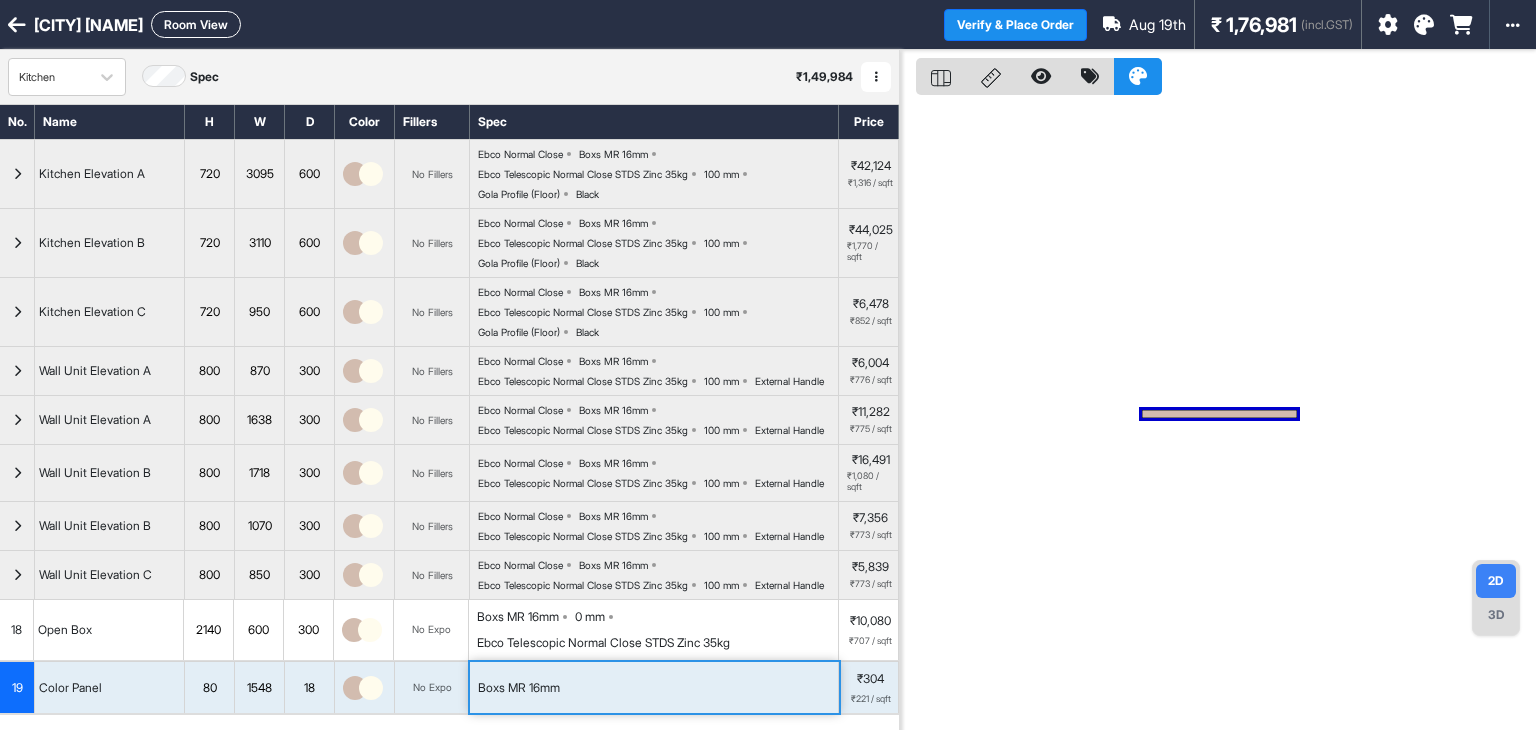 scroll, scrollTop: 275, scrollLeft: 0, axis: vertical 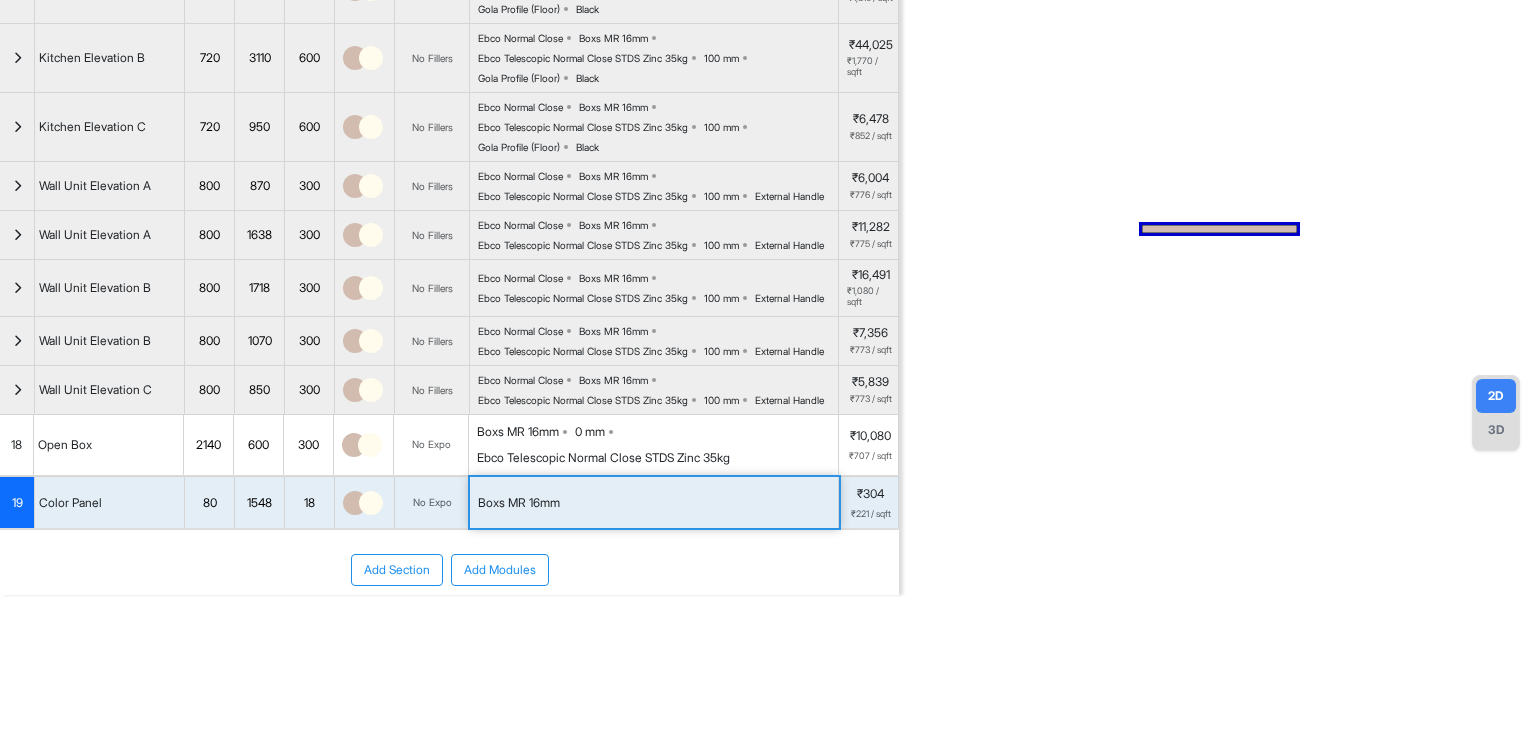 click on "Add Modules" at bounding box center [500, 570] 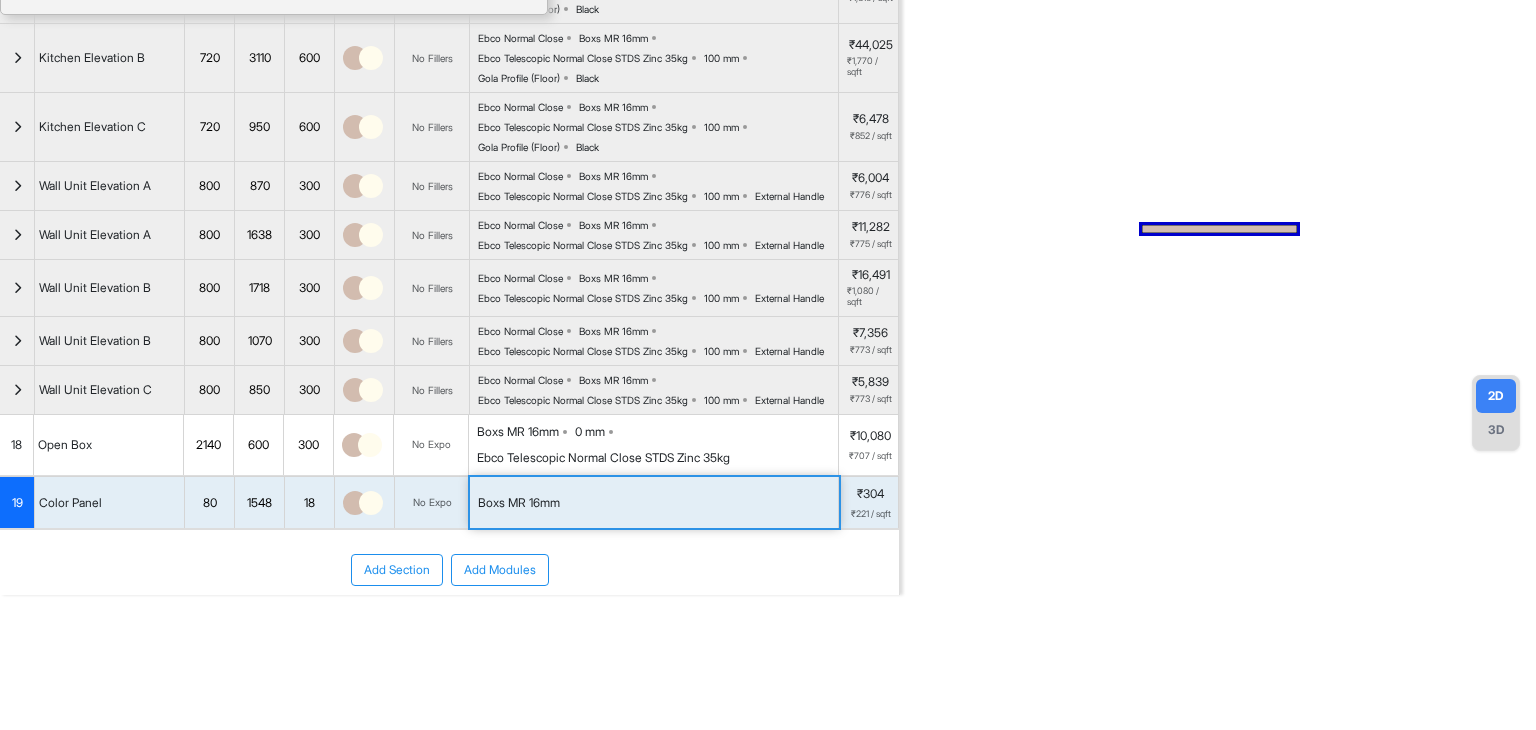 scroll, scrollTop: 0, scrollLeft: 0, axis: both 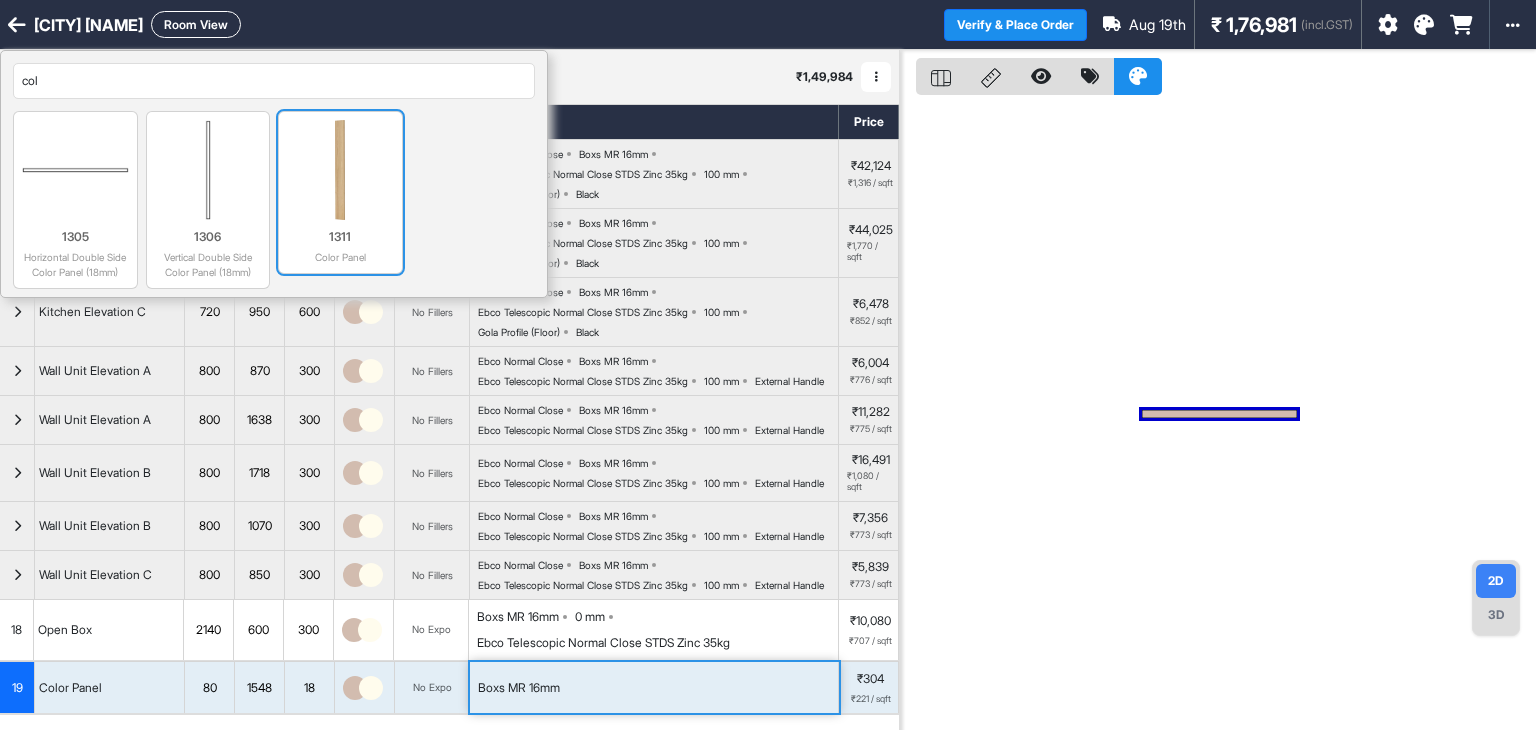 type on "col" 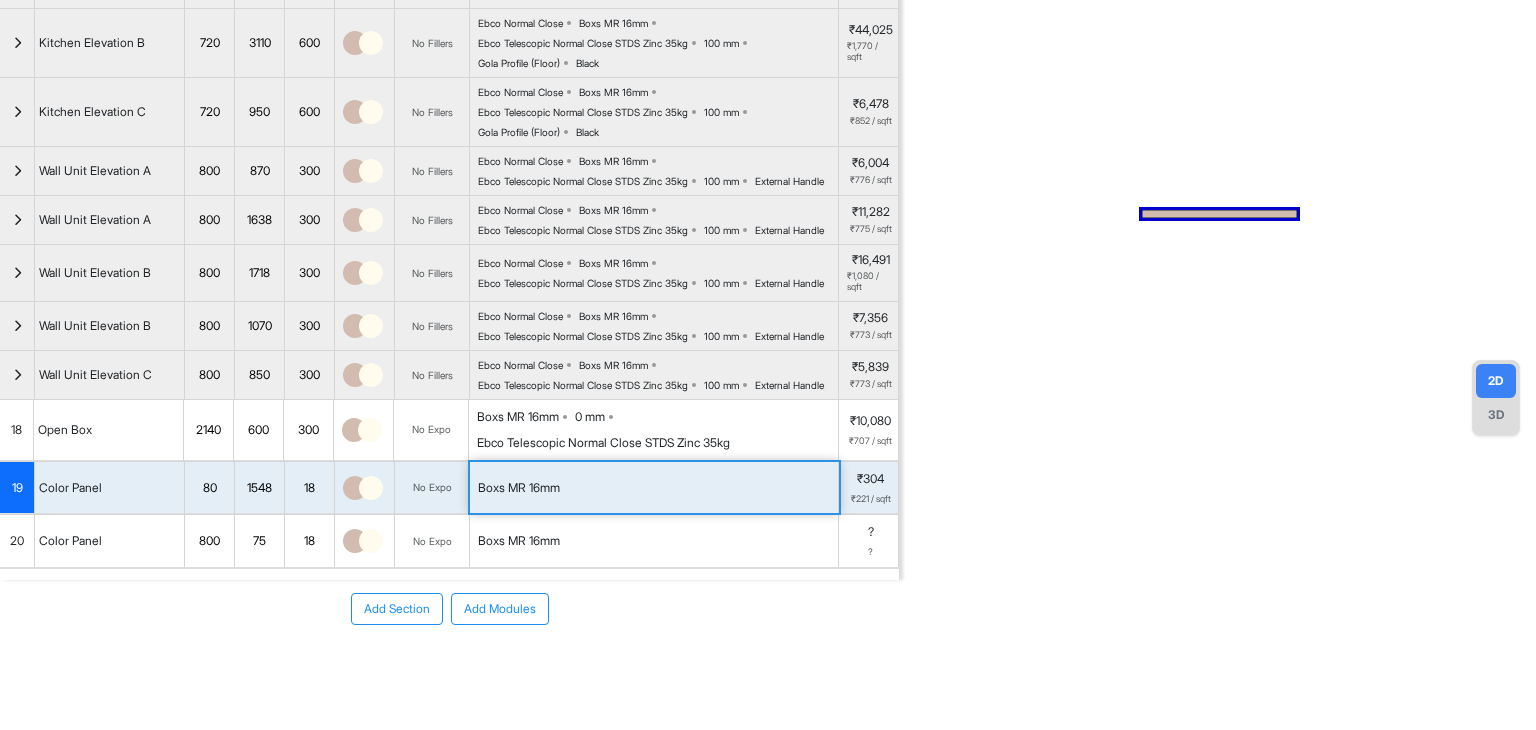 scroll, scrollTop: 328, scrollLeft: 0, axis: vertical 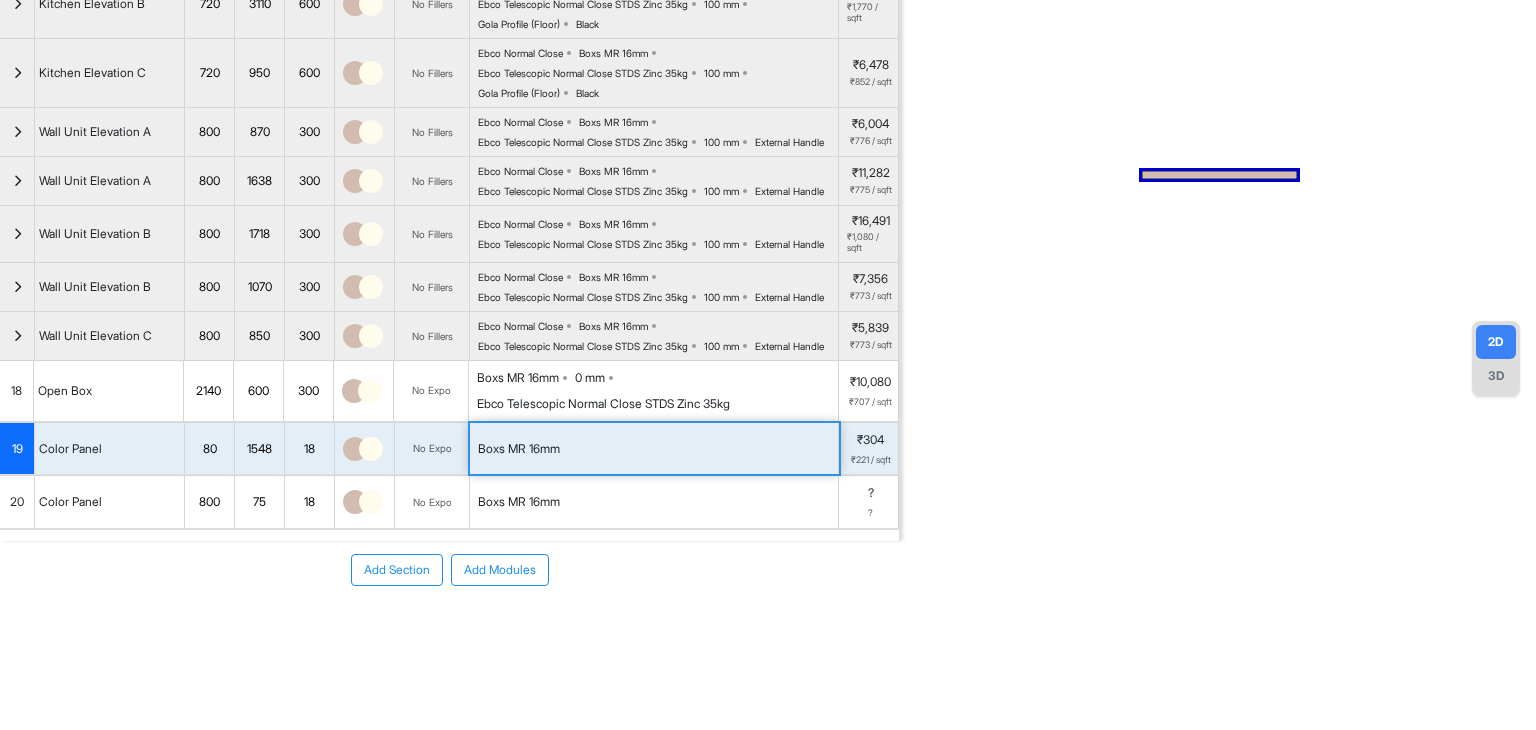 click on "800" at bounding box center (209, 502) 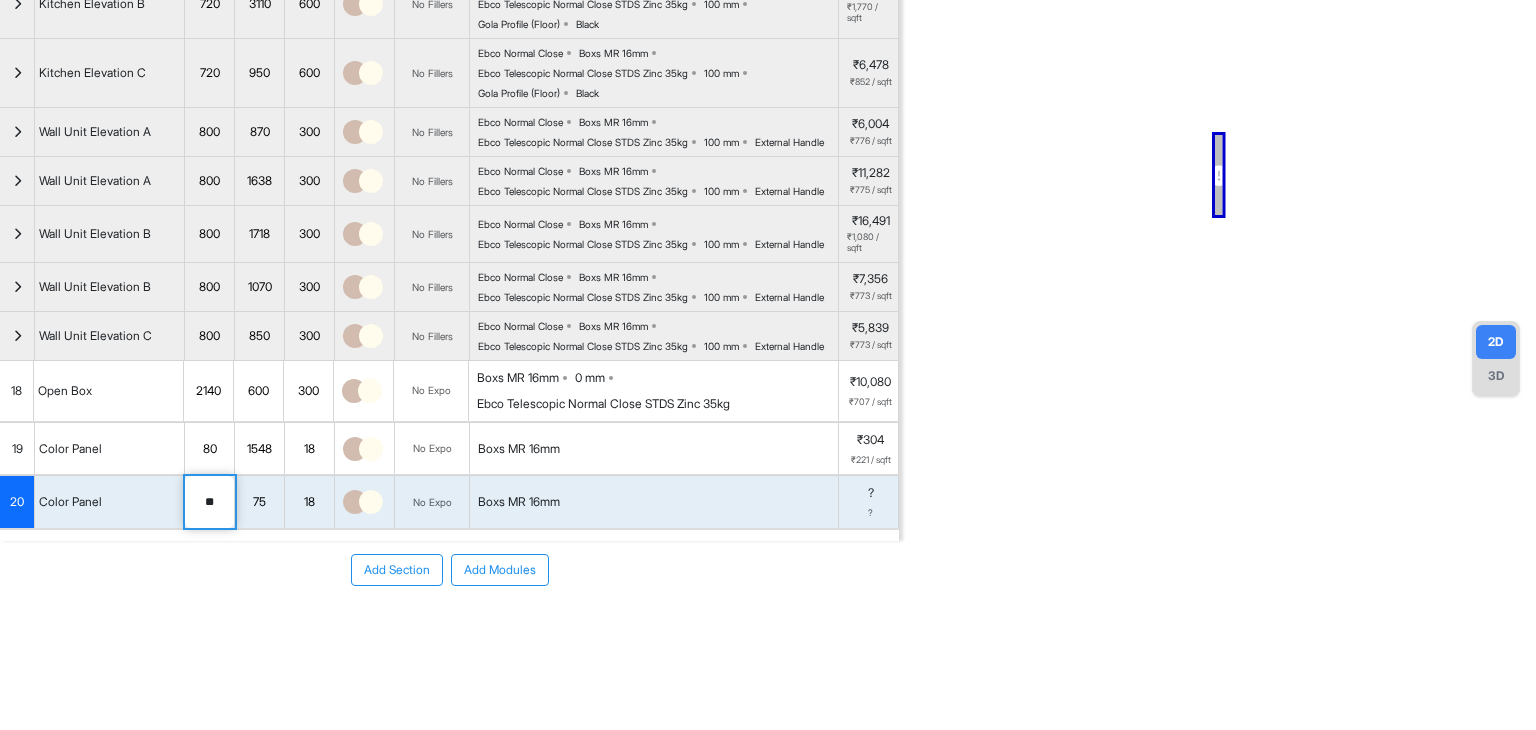 type on "**" 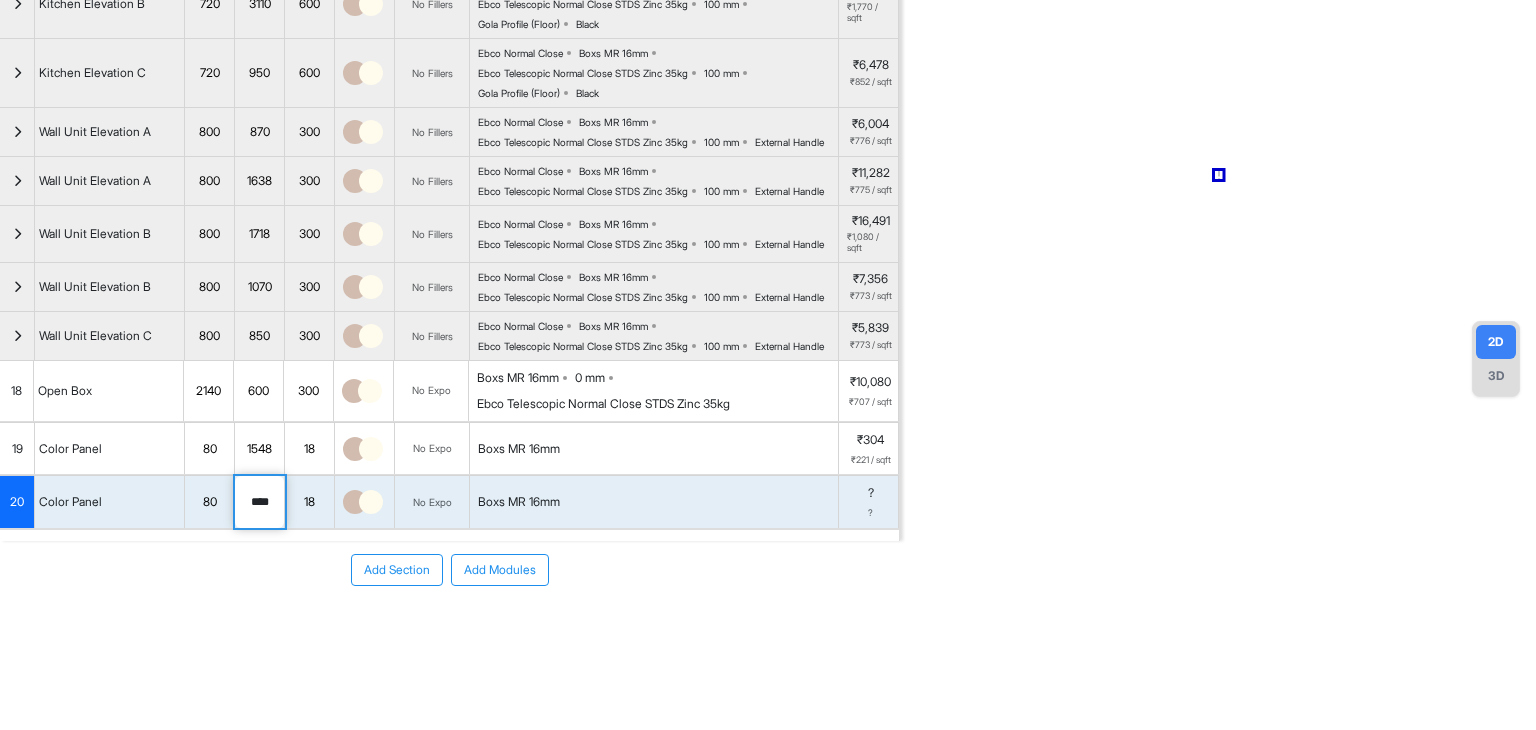 type on "****" 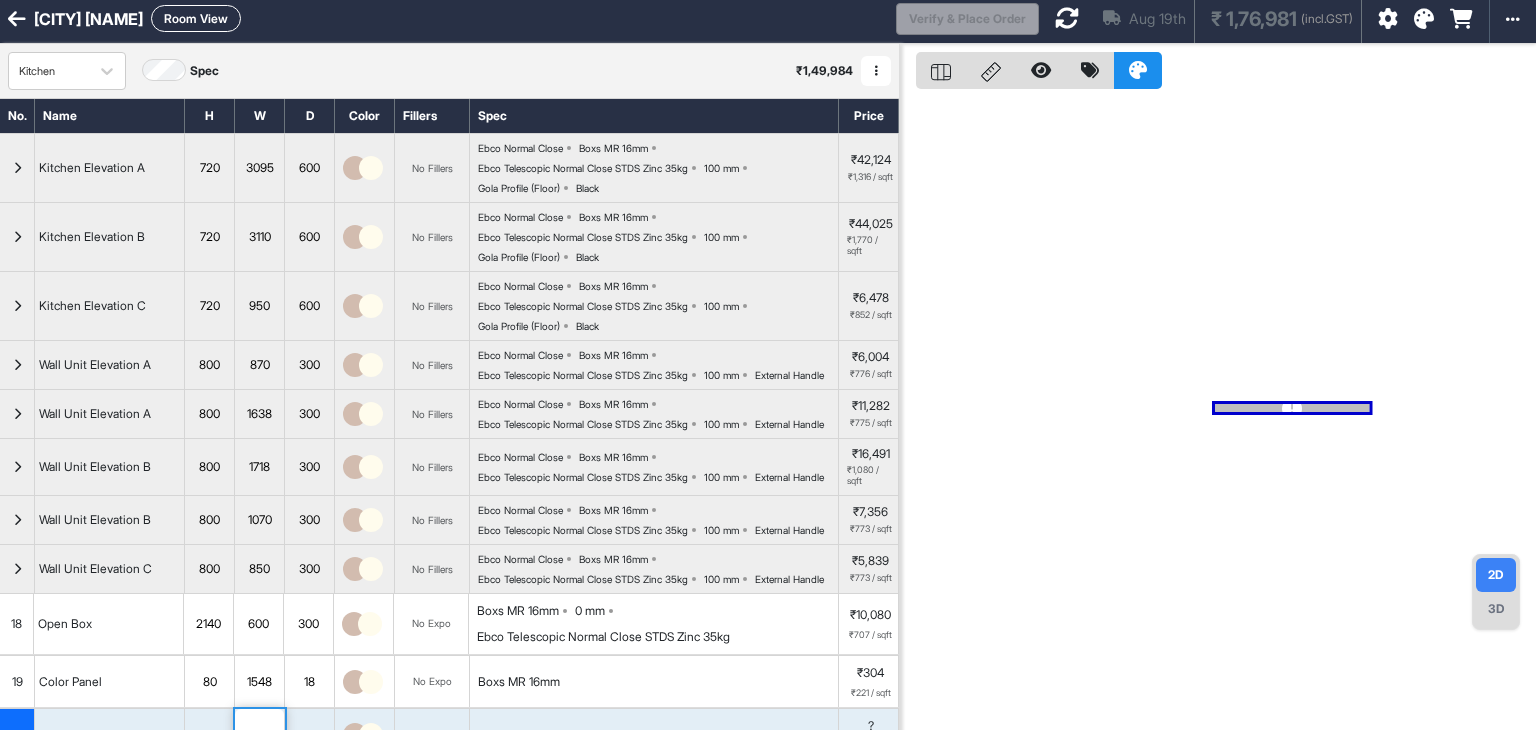 scroll, scrollTop: 0, scrollLeft: 0, axis: both 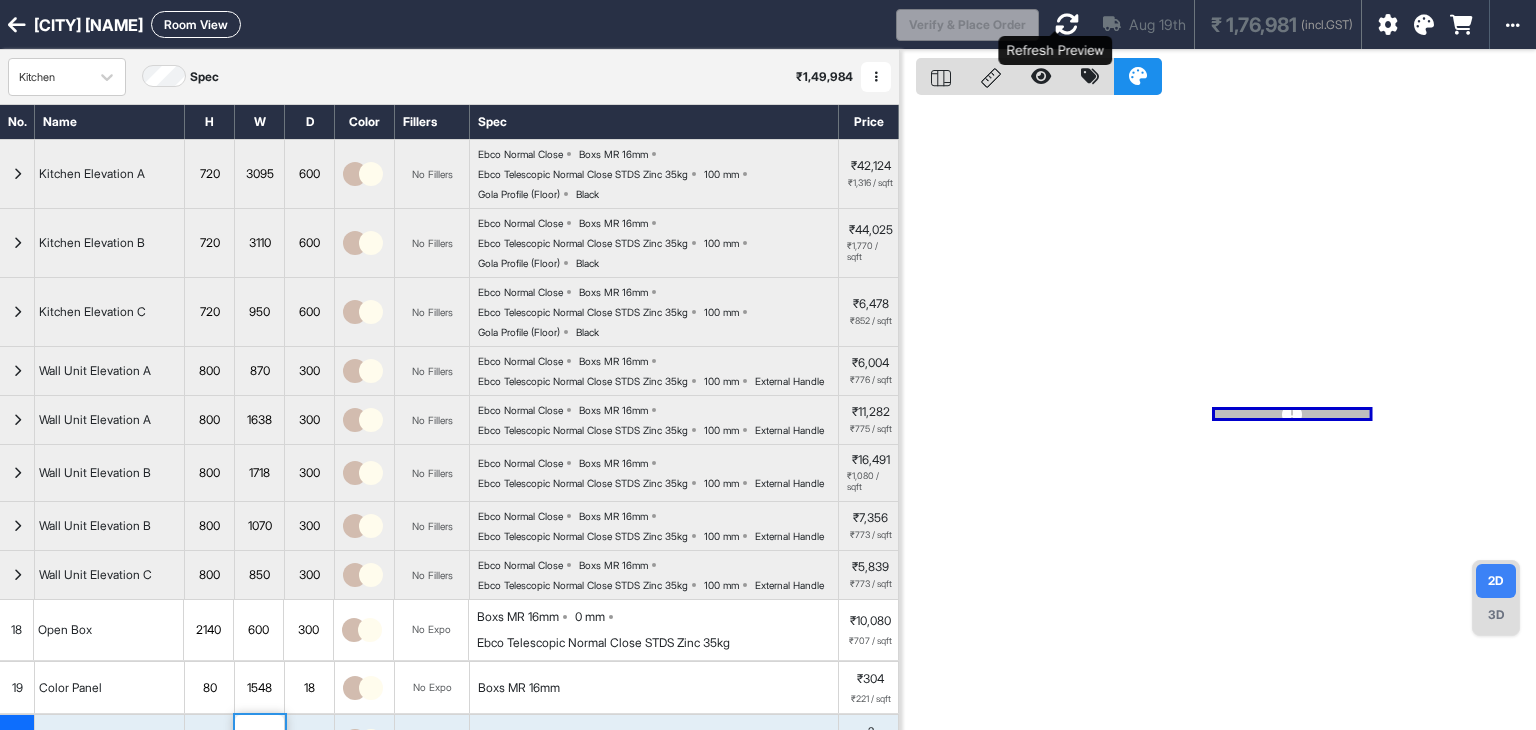 click at bounding box center (1067, 24) 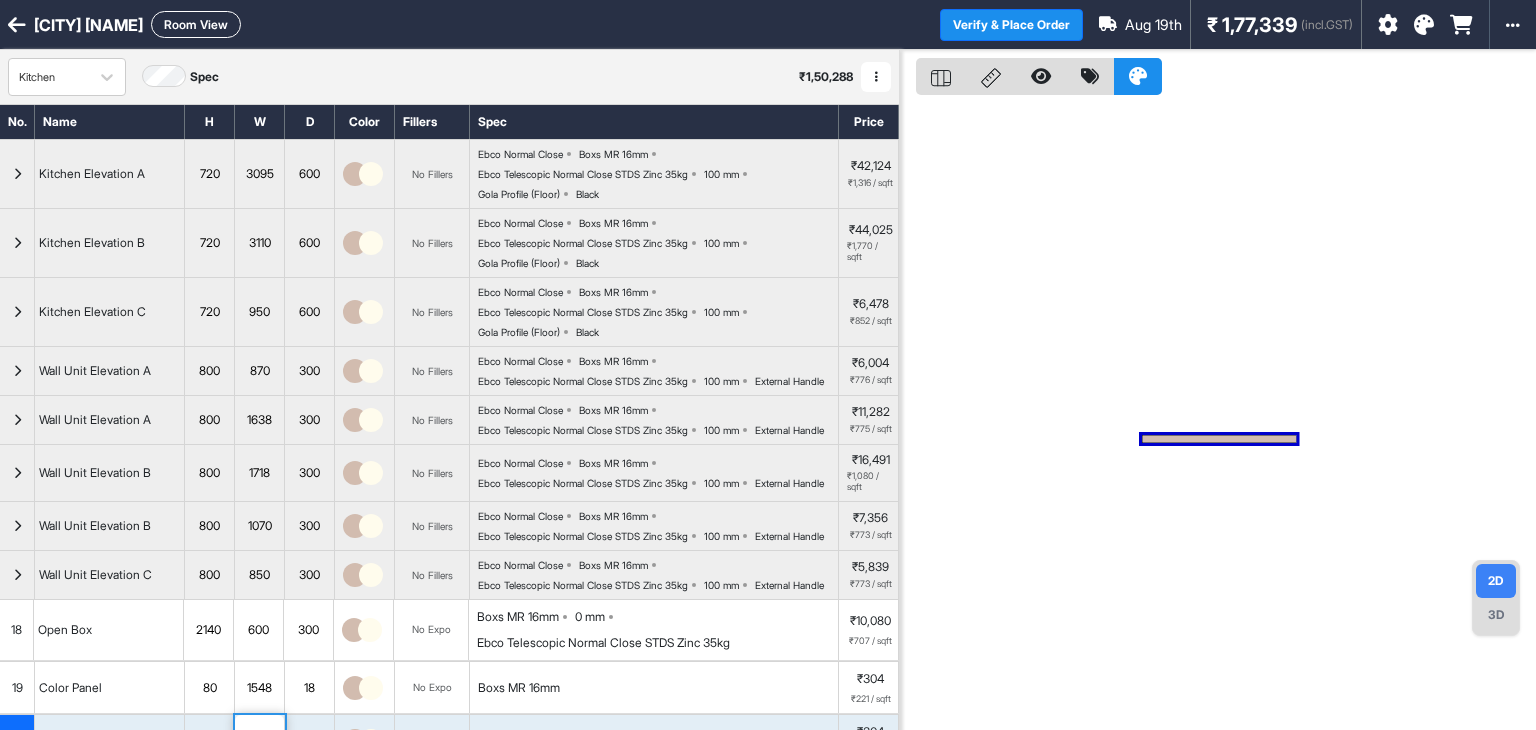 click on "Room View" at bounding box center (196, 24) 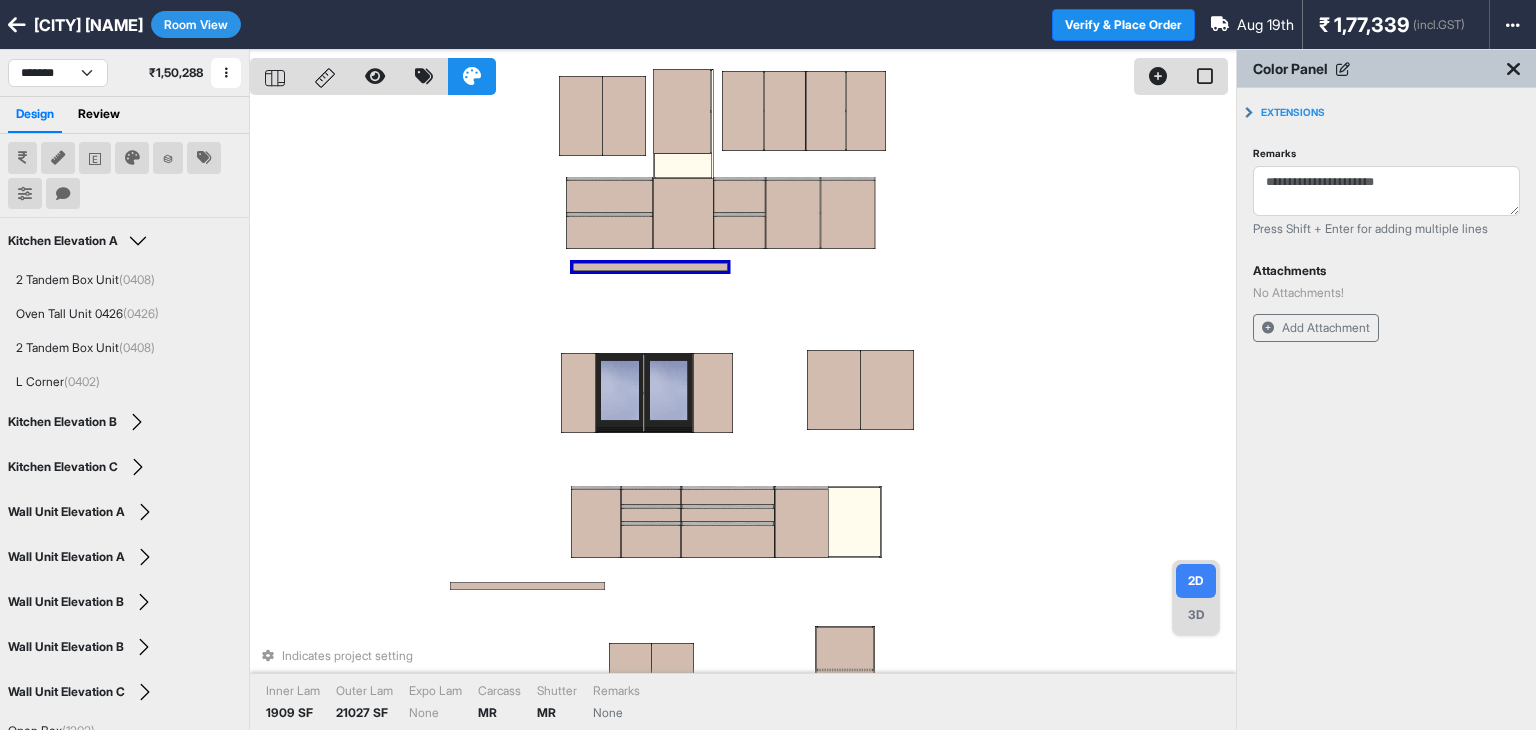 drag, startPoint x: 495, startPoint y: 581, endPoint x: 618, endPoint y: 262, distance: 341.89178 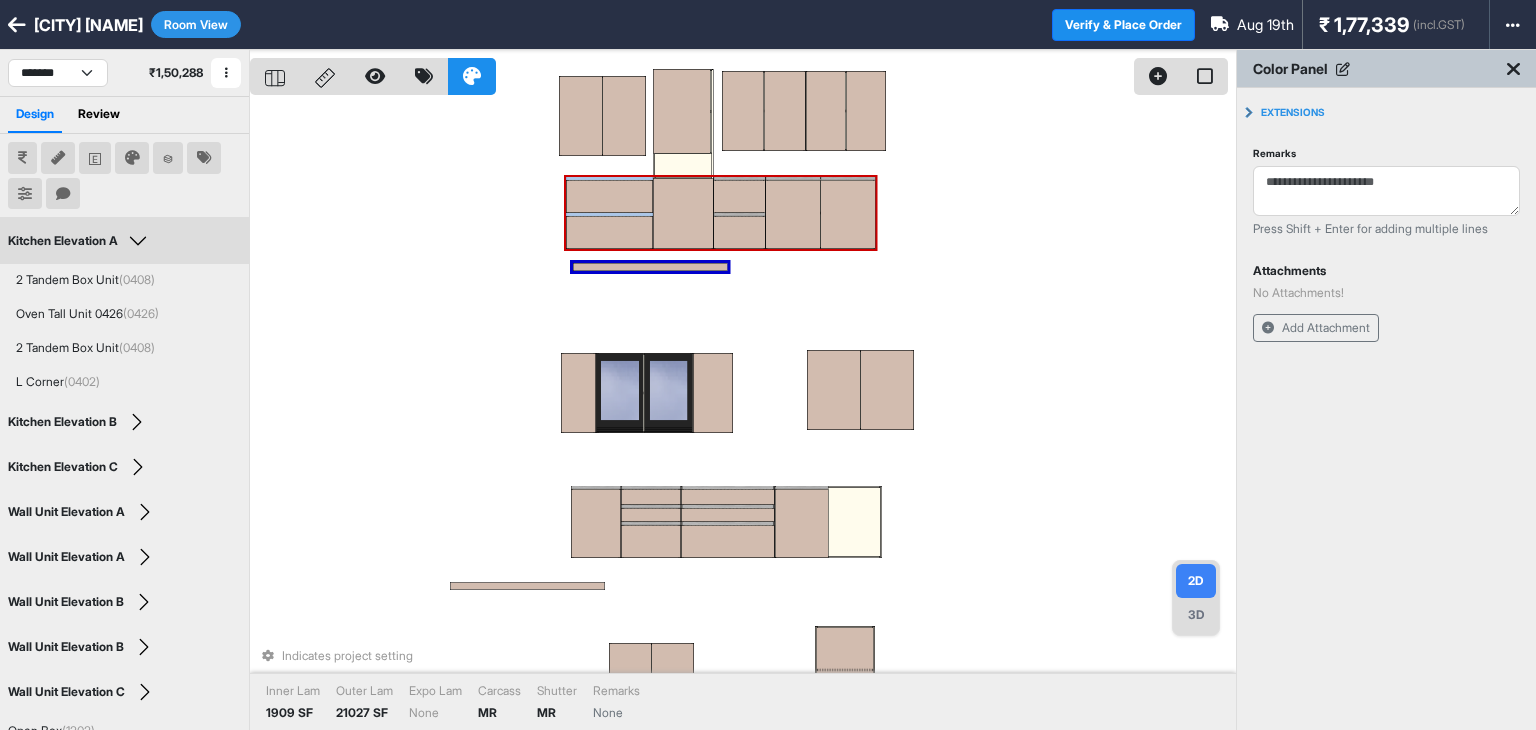 click at bounding box center (609, 232) 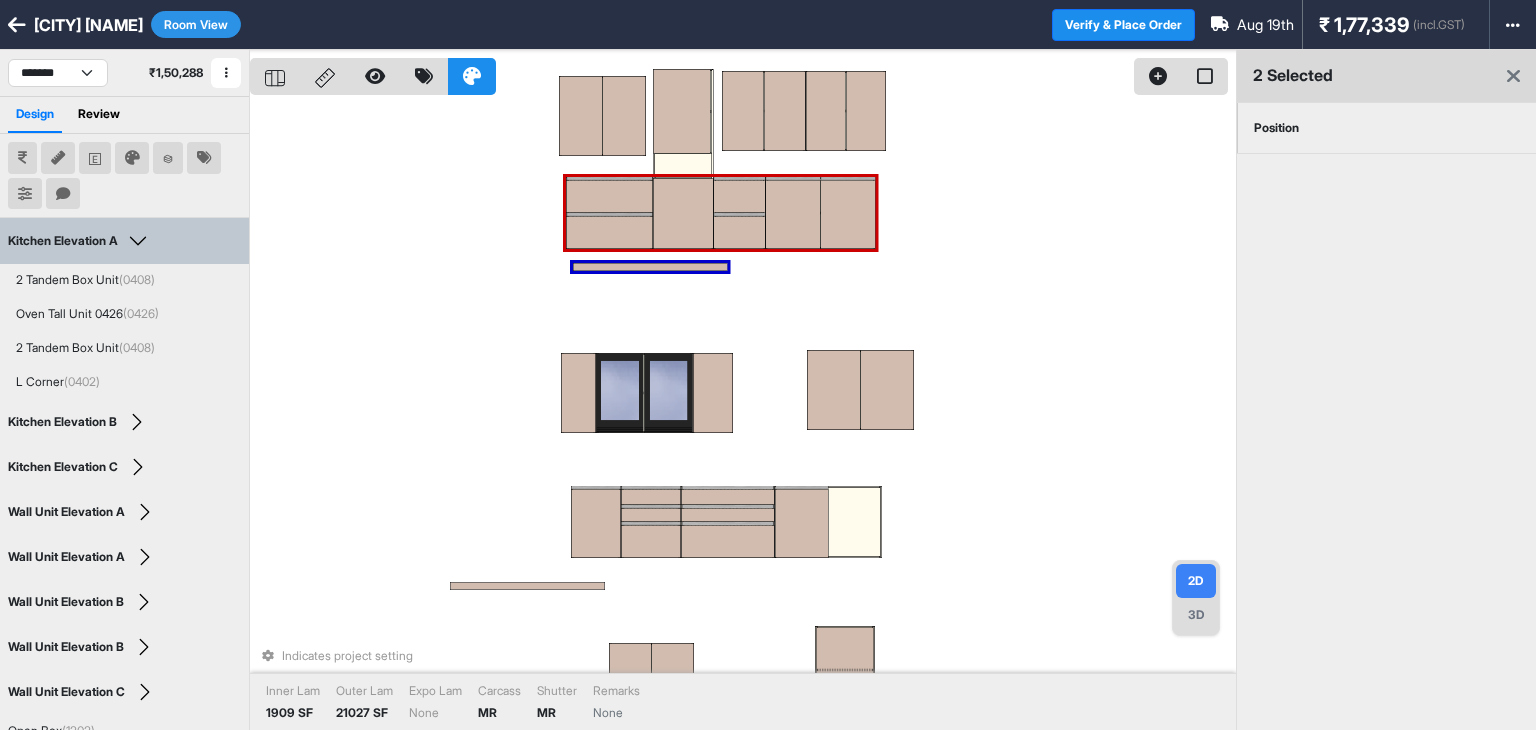 click on "Position" at bounding box center [1276, 128] 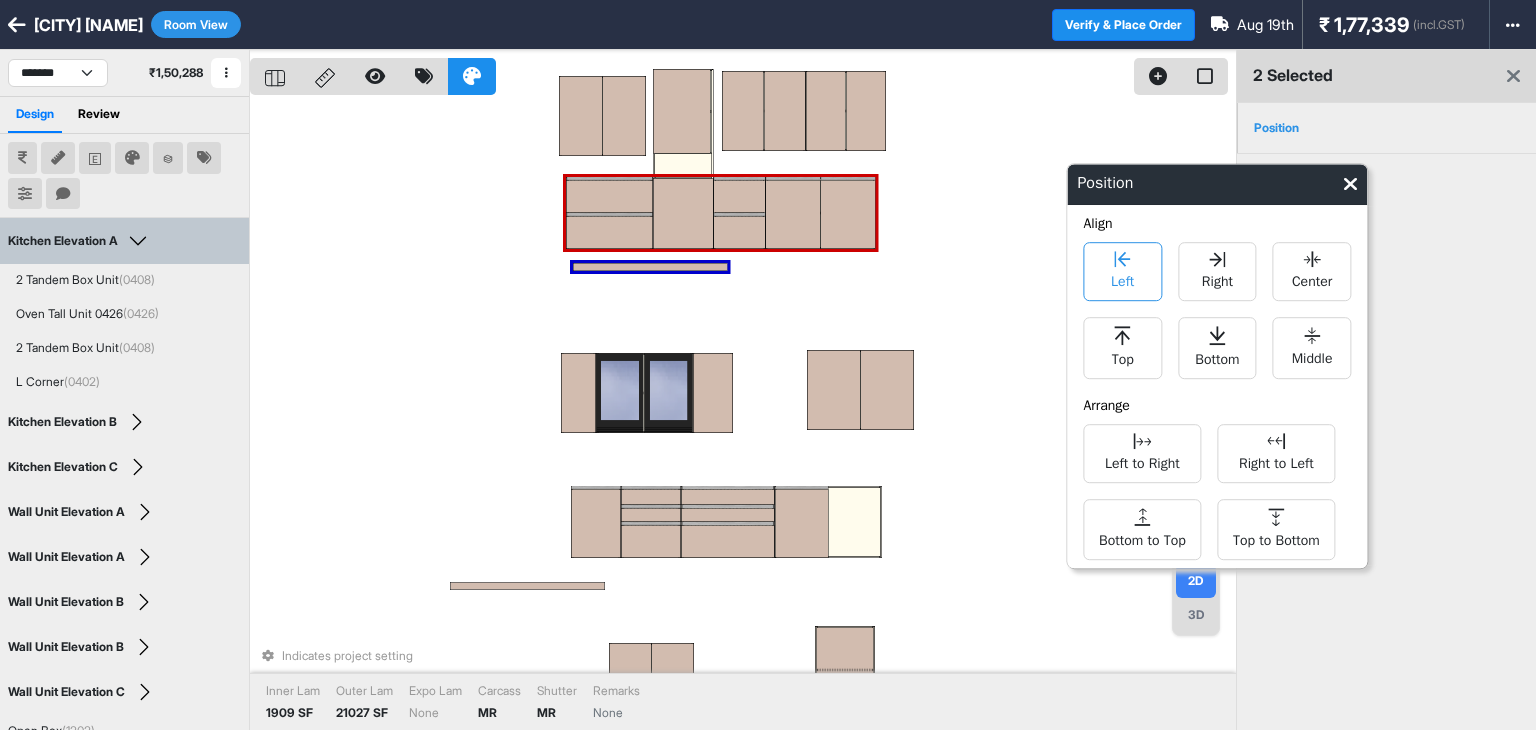 click on "Left" at bounding box center (1122, 271) 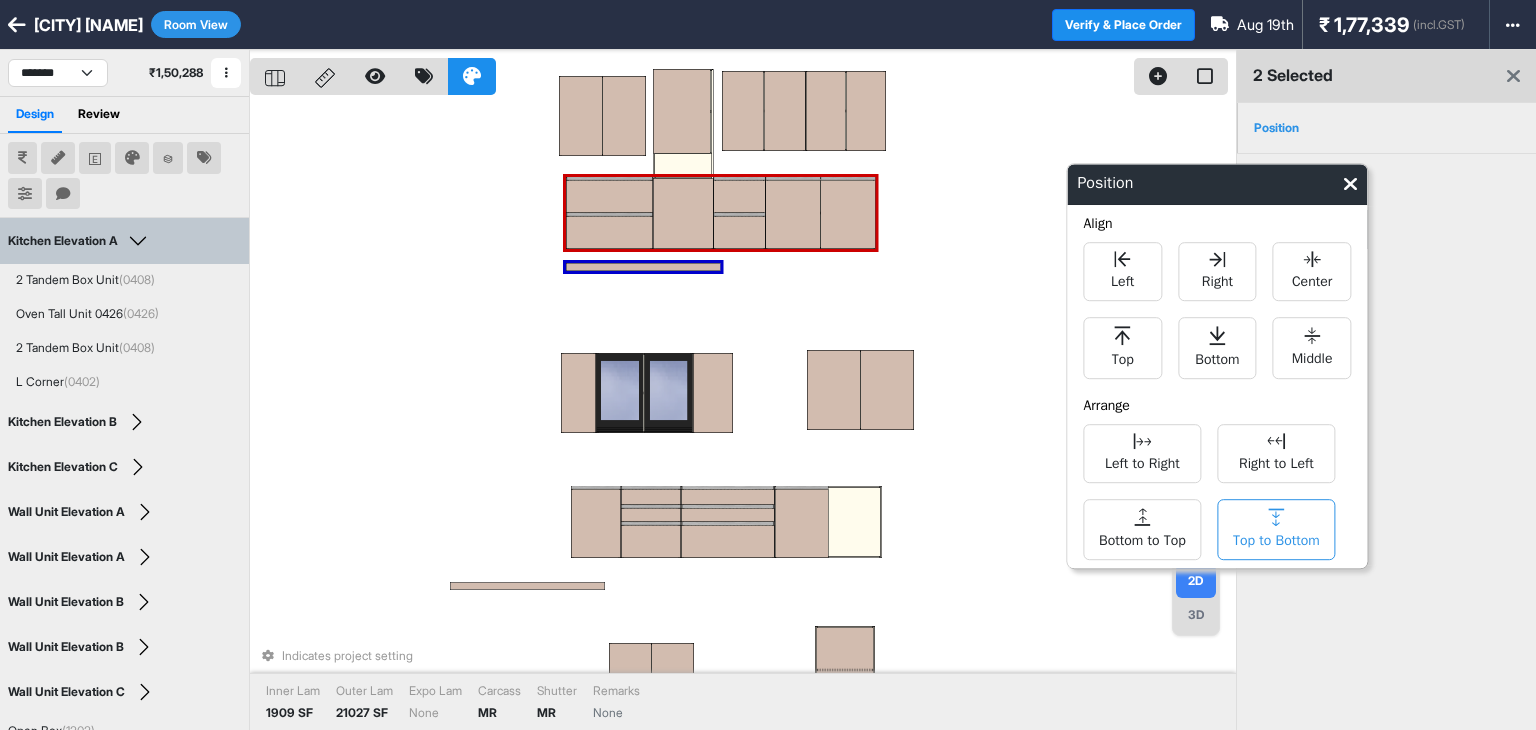 click on "Top to Bottom" at bounding box center (1276, 529) 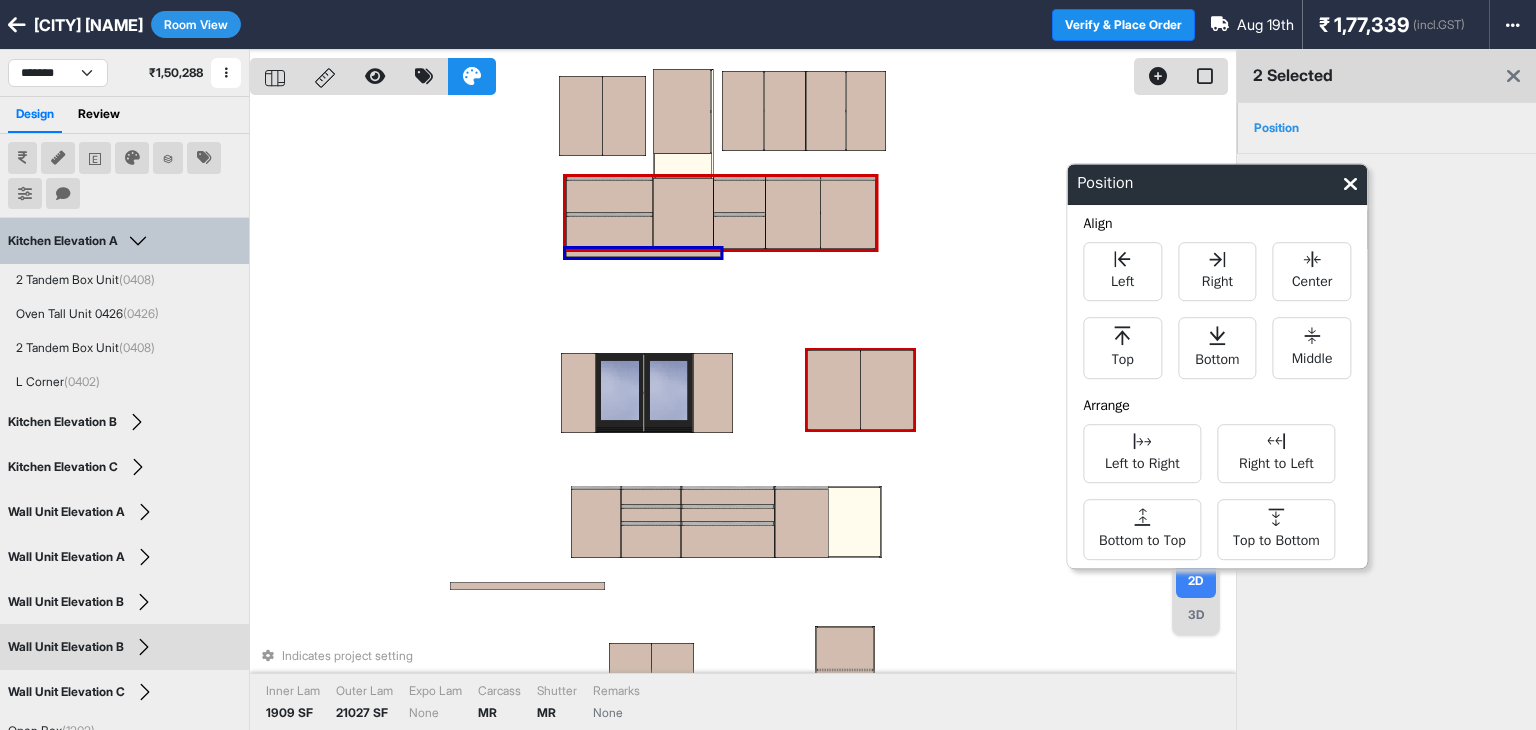 click on "Indicates project setting Inner Lam 1909 SF Outer Lam 21027 SF Expo Lam None Carcass MR Shutter MR Remarks None" at bounding box center (743, 415) 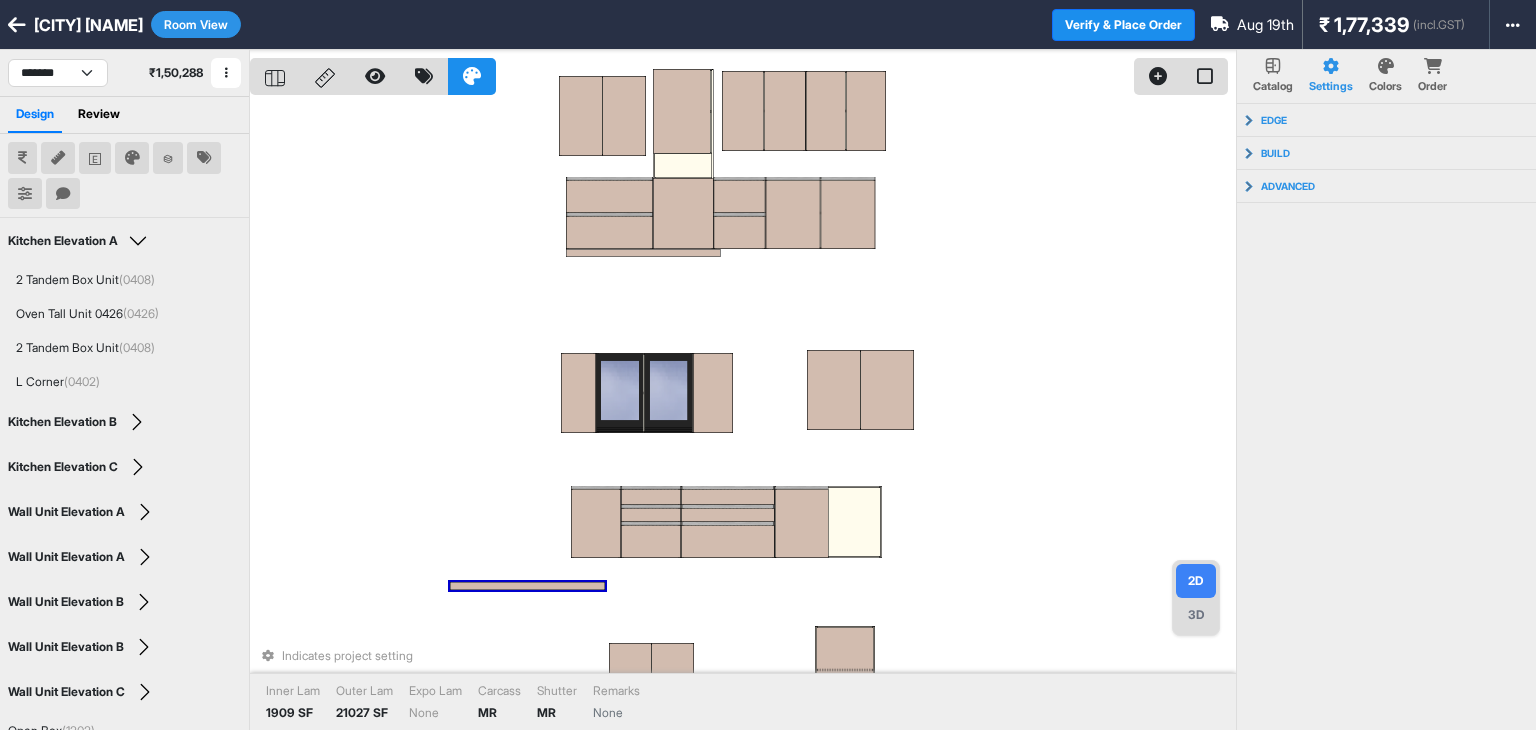 click at bounding box center [527, 586] 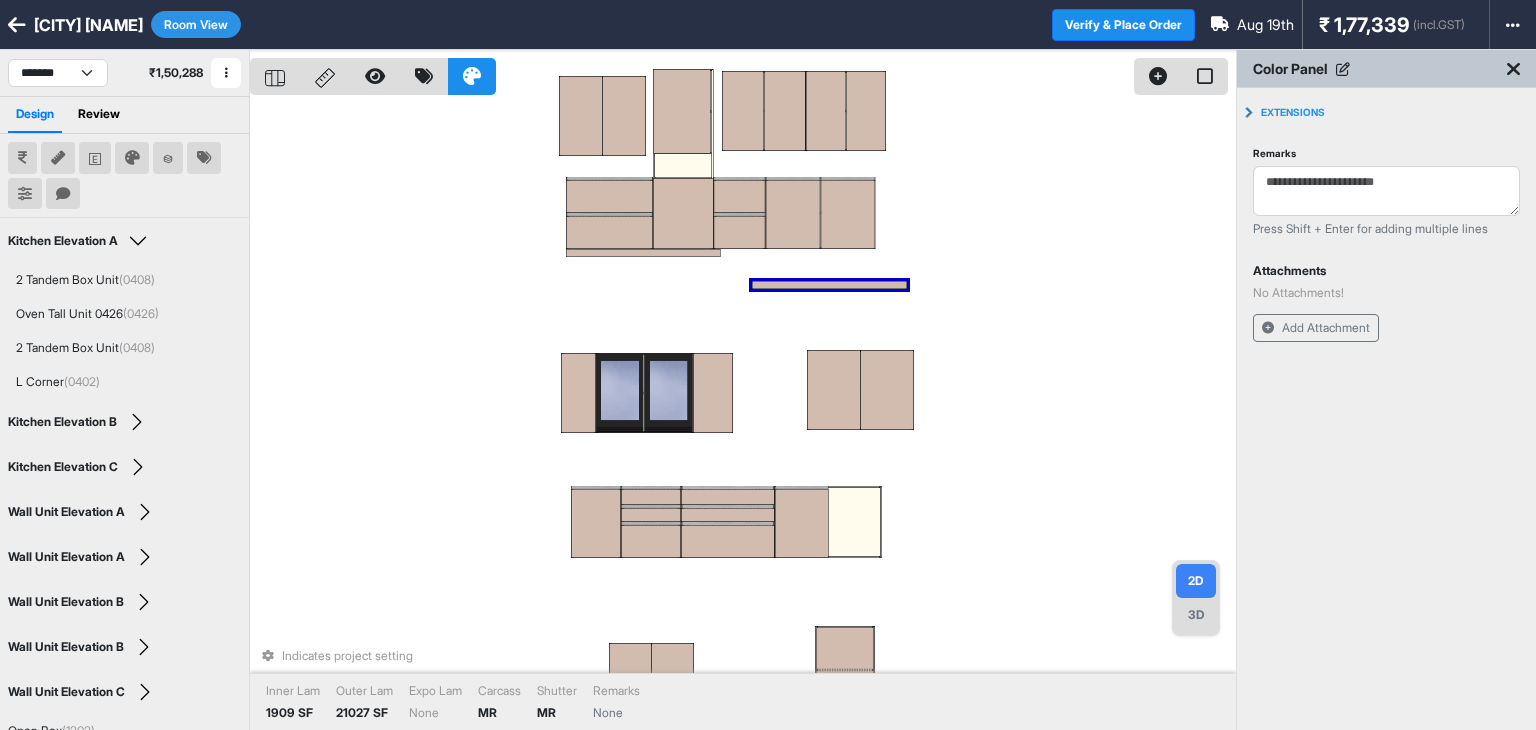 drag, startPoint x: 524, startPoint y: 585, endPoint x: 826, endPoint y: 284, distance: 426.386 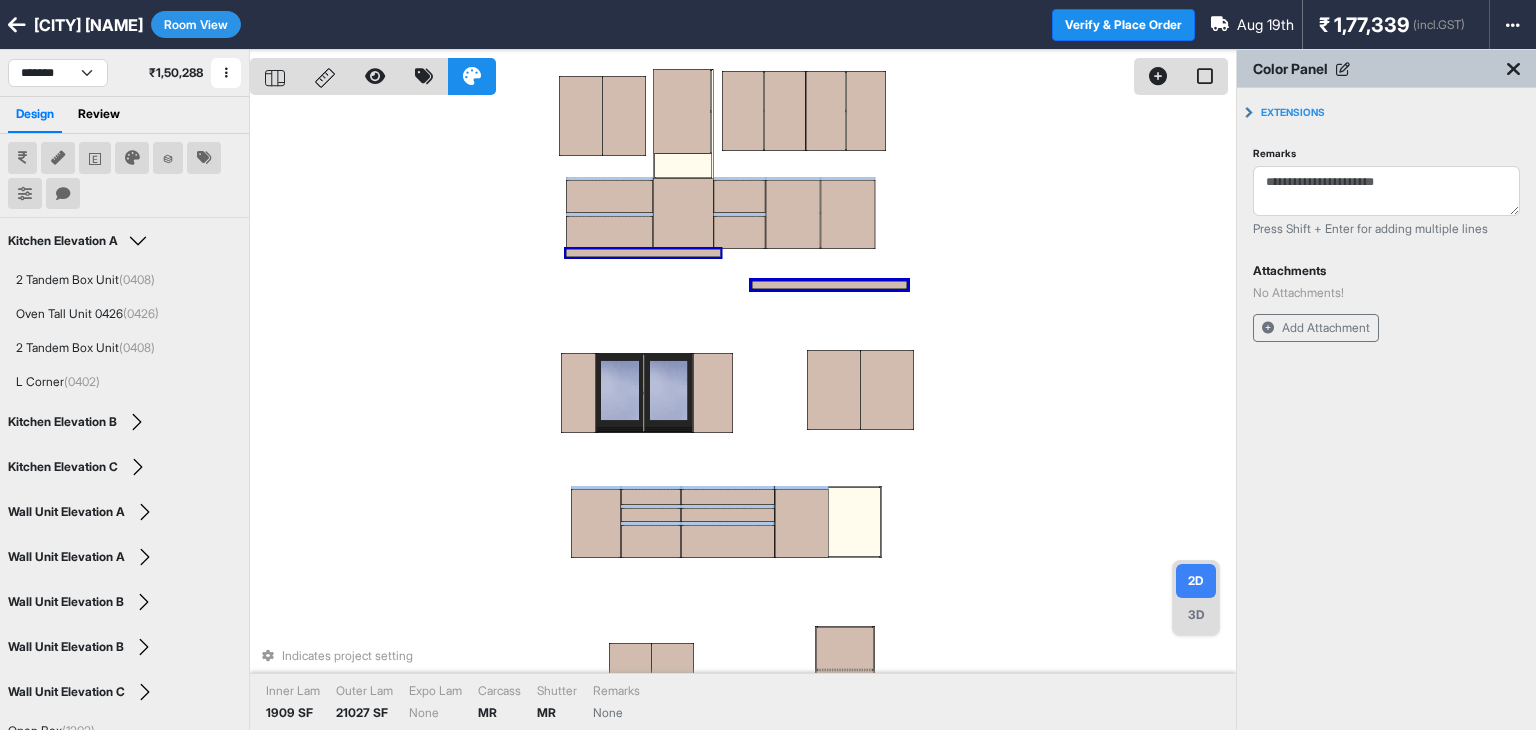 click at bounding box center [643, 253] 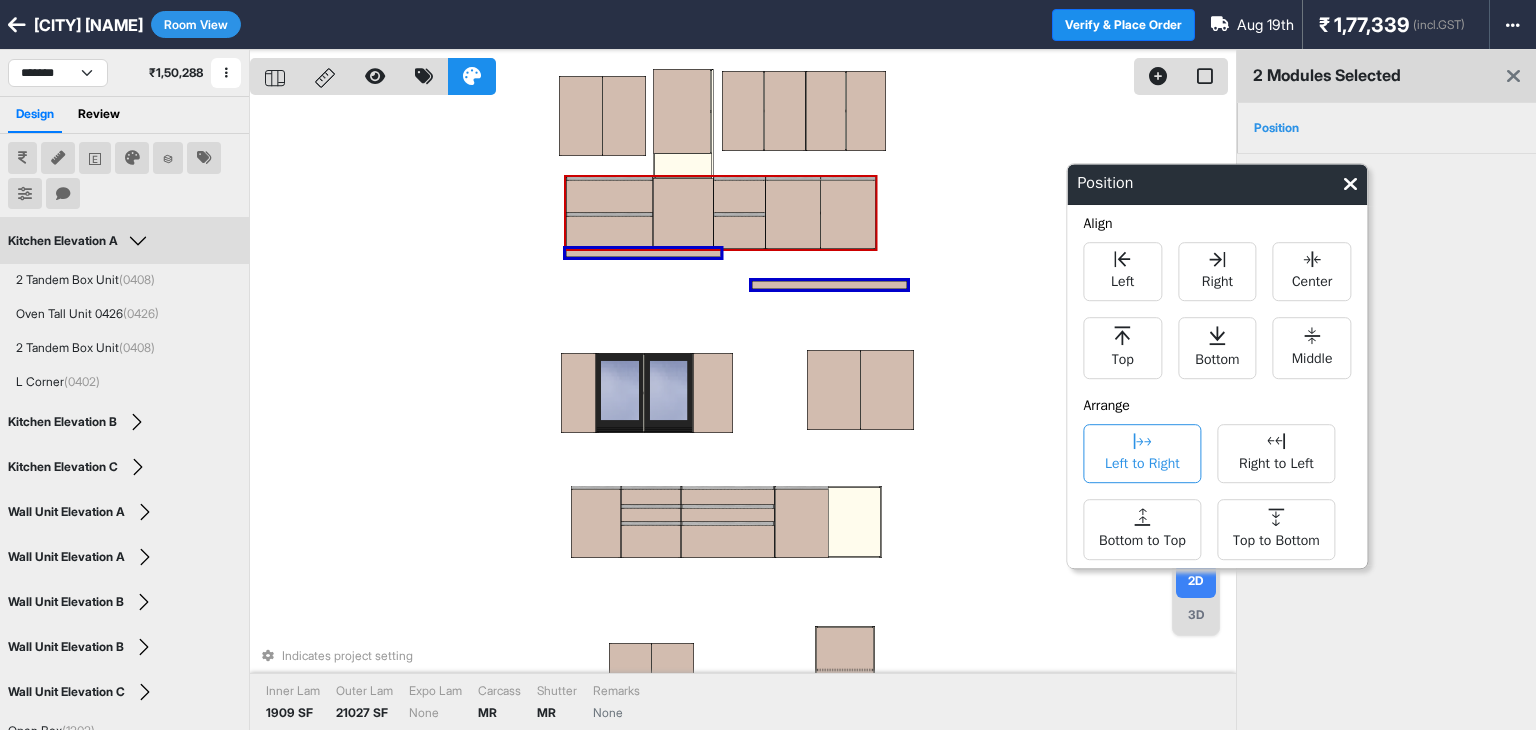 click on "Left to Right" at bounding box center (1142, 453) 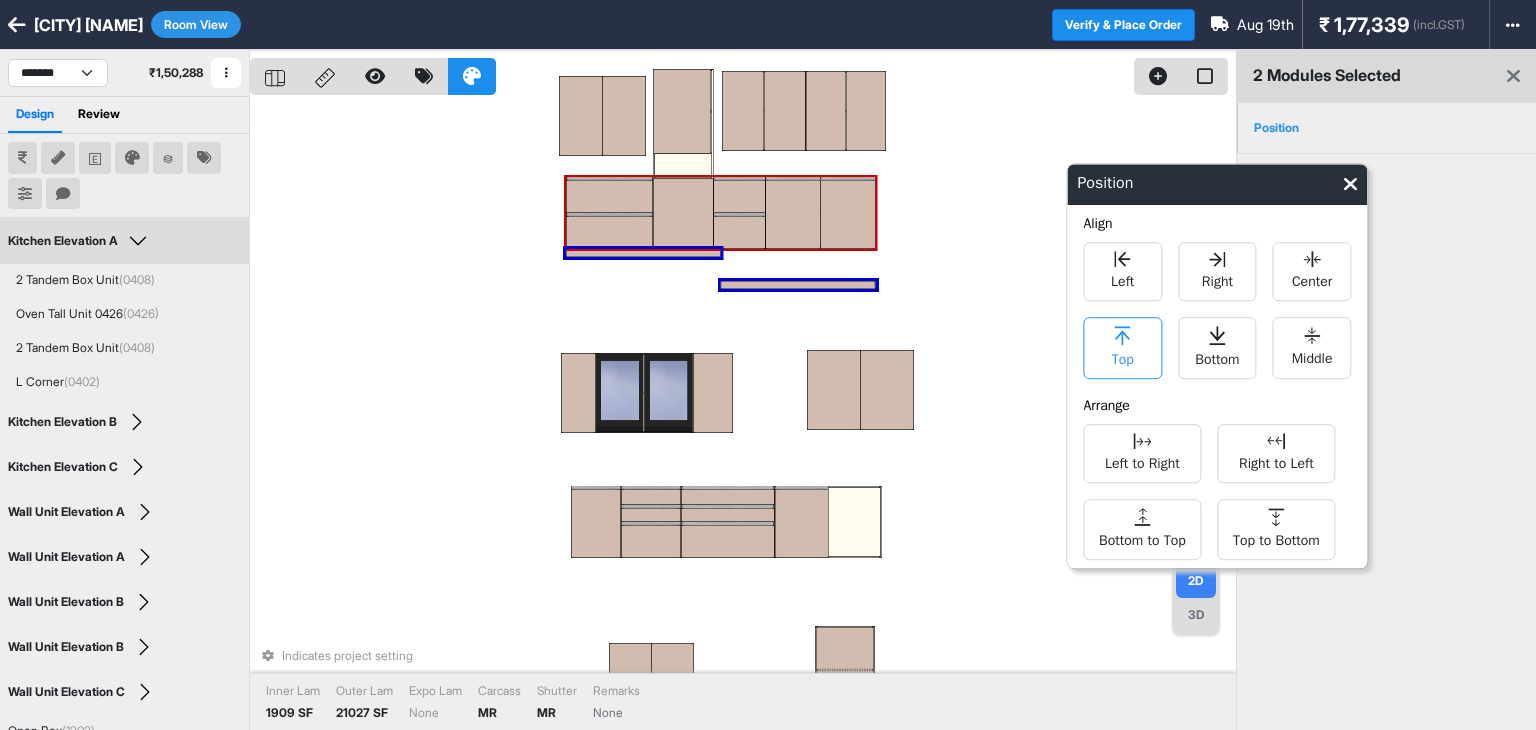 click on "Top" at bounding box center (1123, 357) 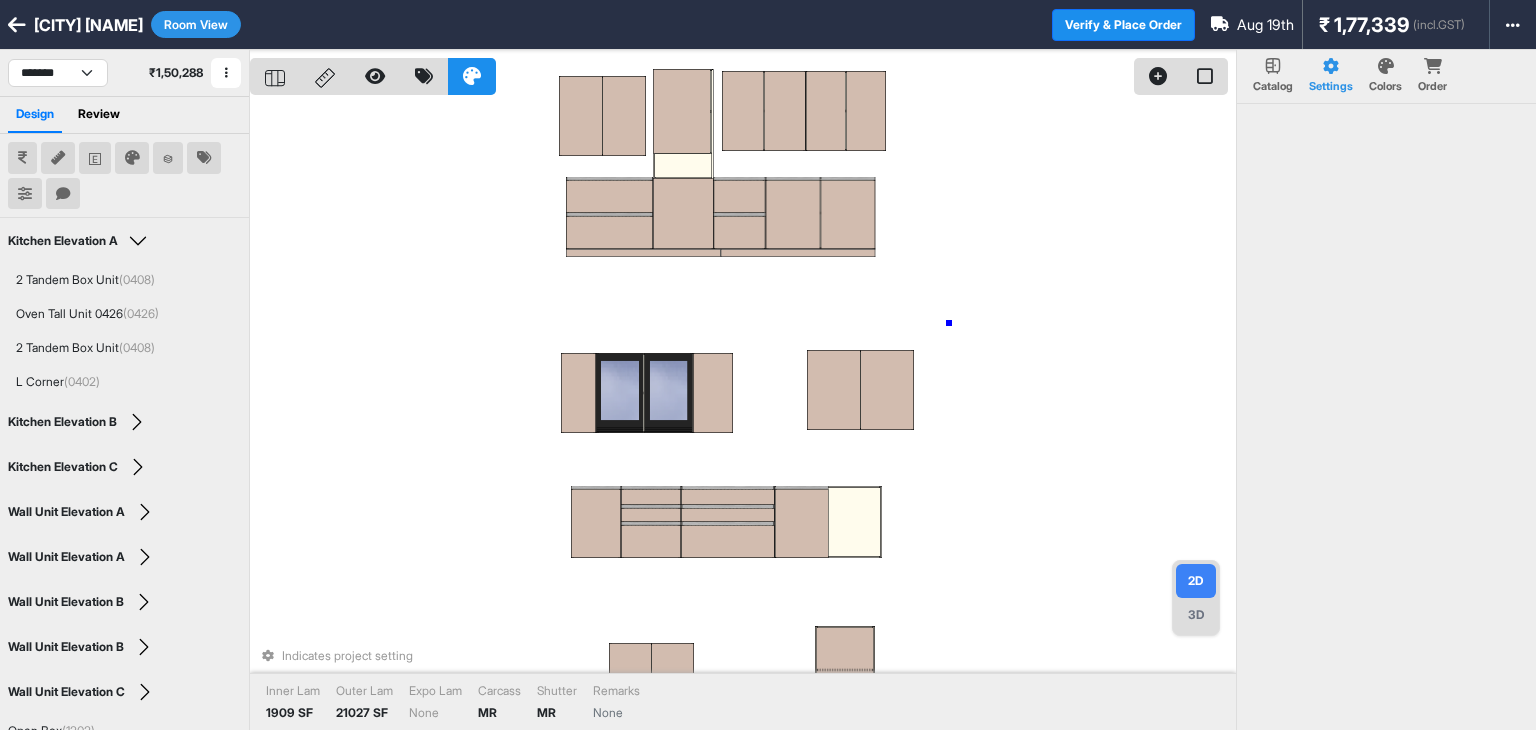 click on "Indicates project setting Inner Lam 1909 SF Outer Lam 21027 SF Expo Lam None Carcass MR Shutter MR Remarks None" at bounding box center [743, 415] 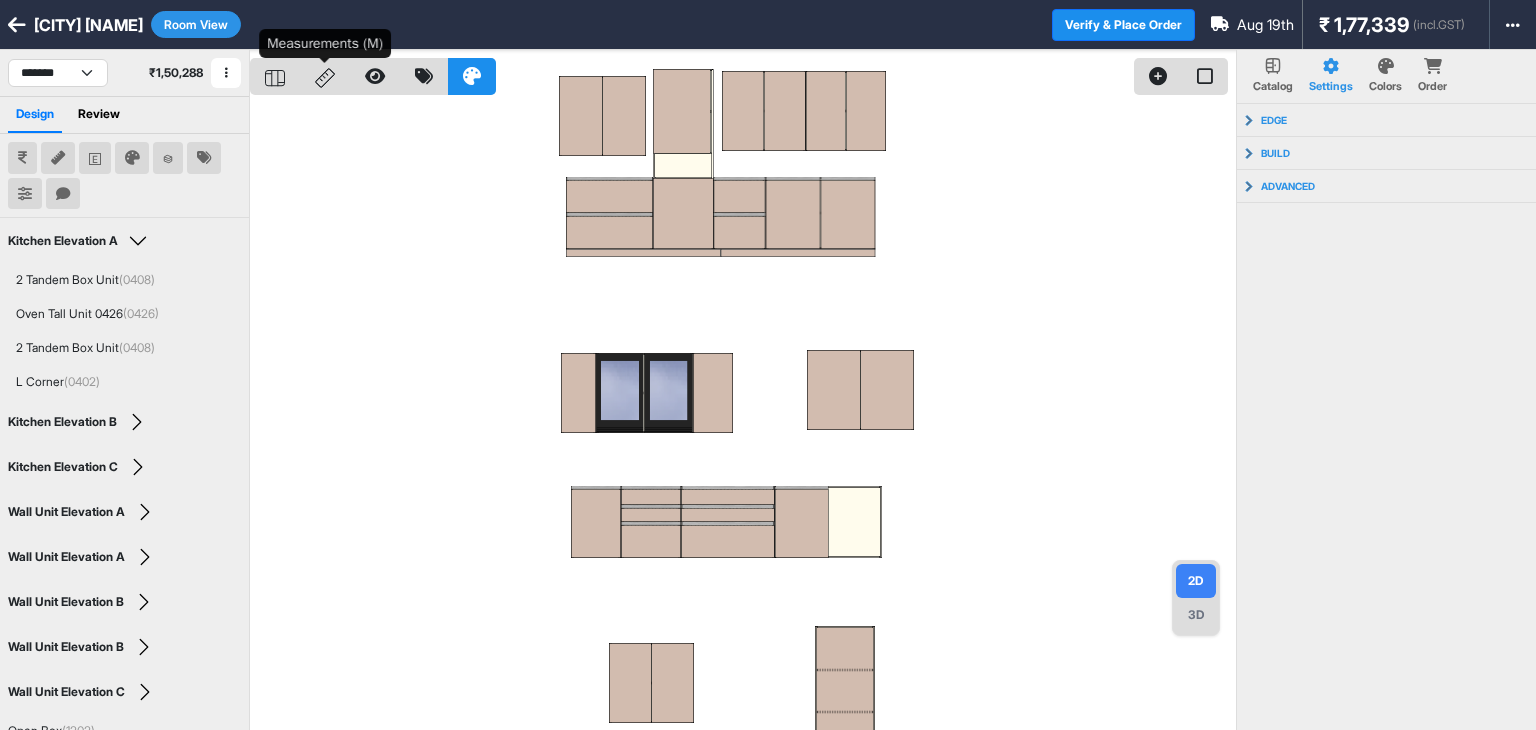 click 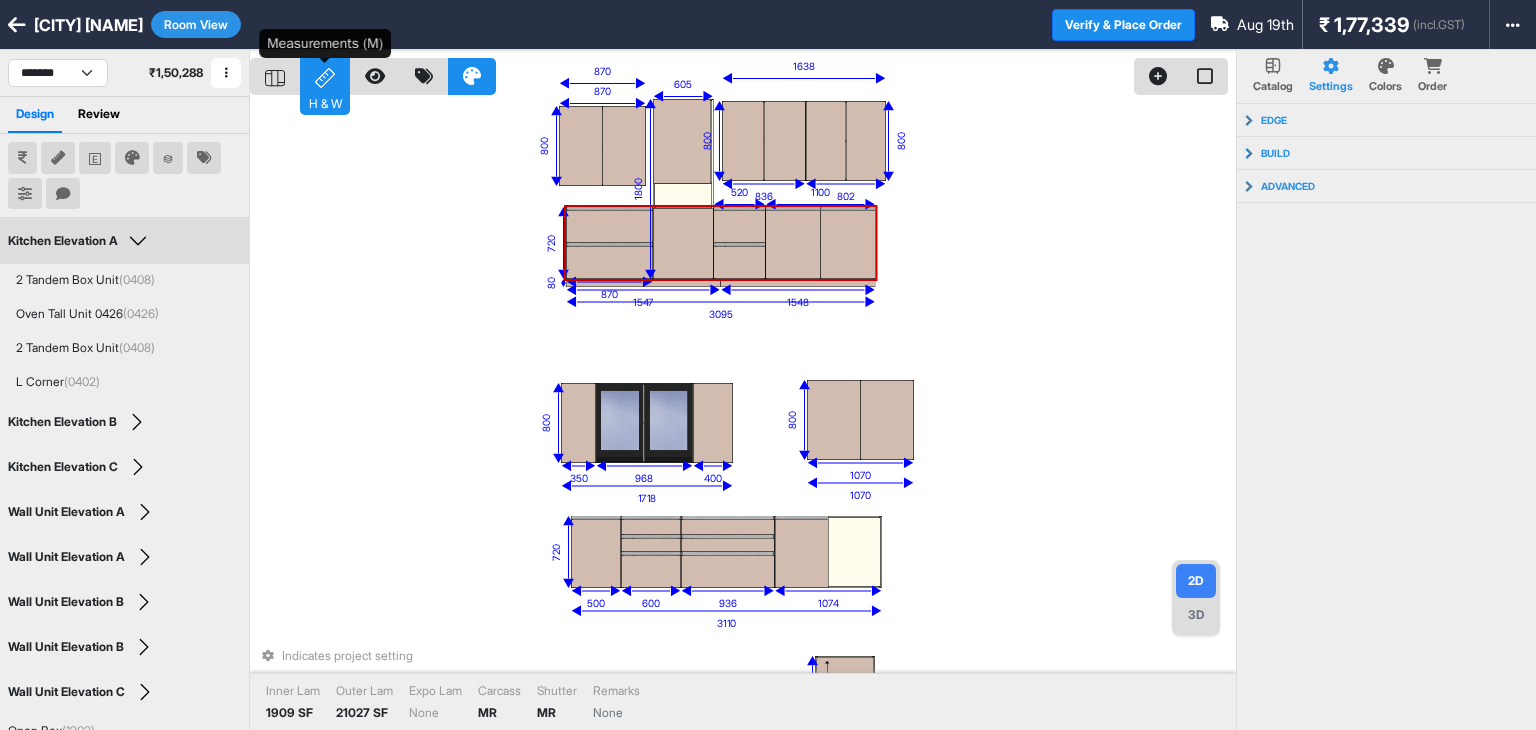 click on "H & W" at bounding box center (325, 102) 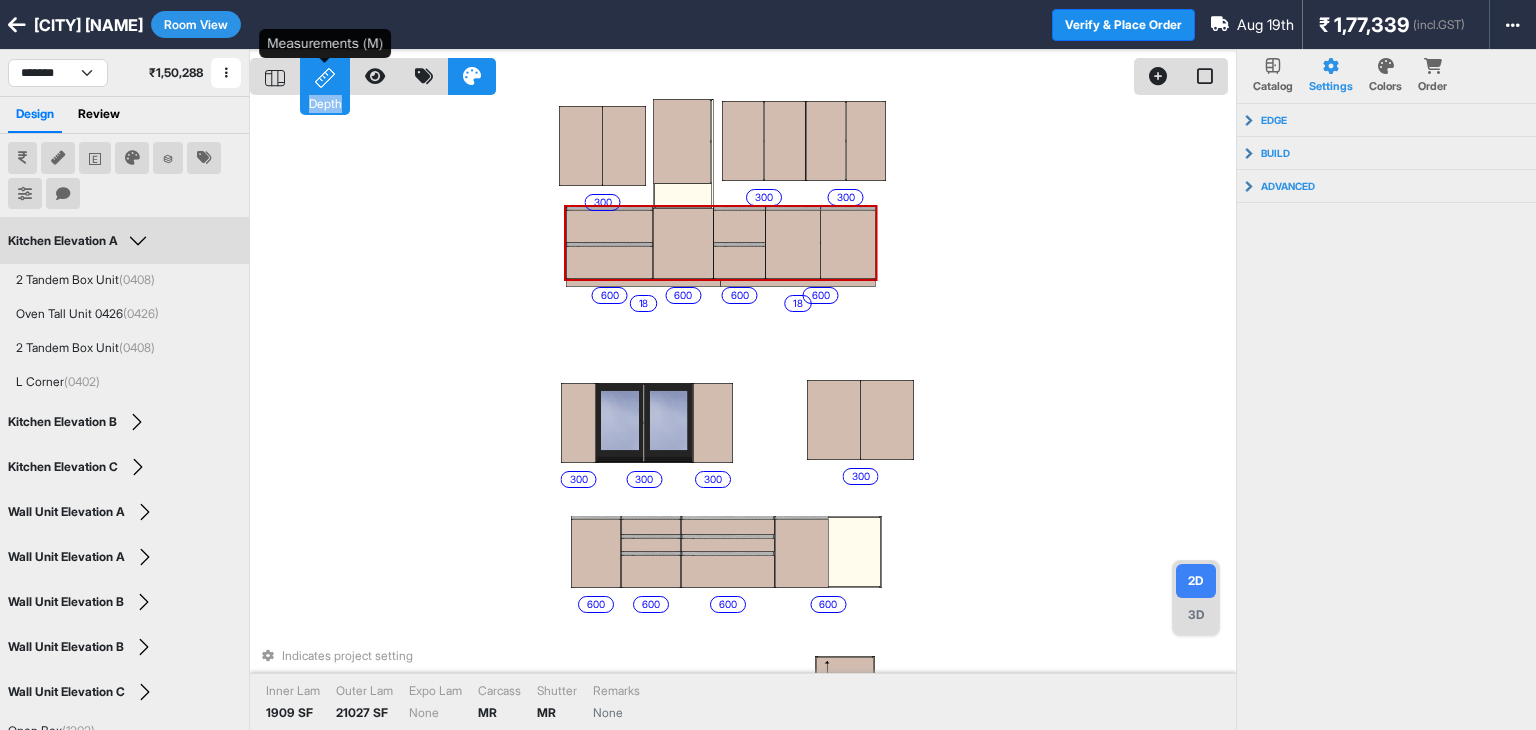 click on "Depth" at bounding box center [325, 102] 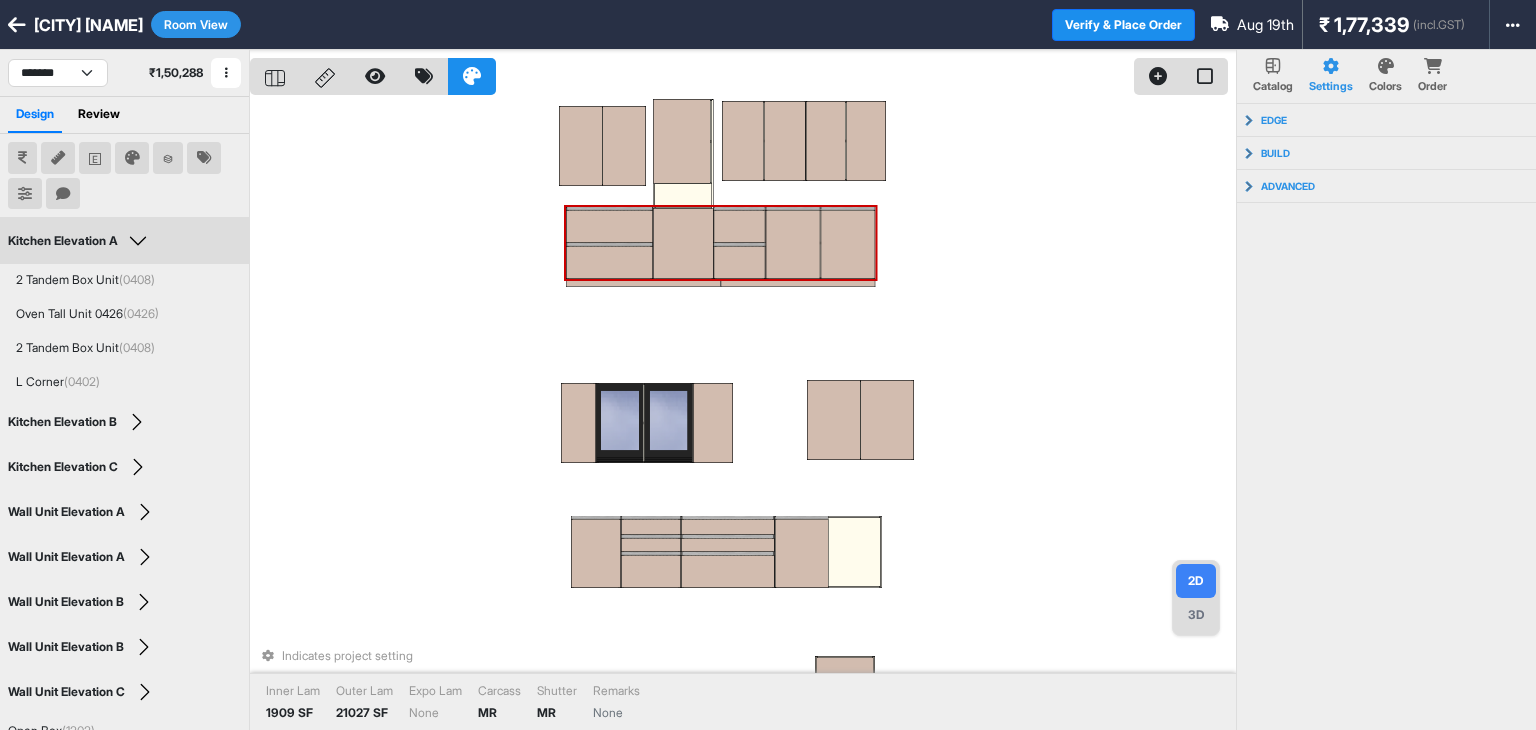 click on "Room View" at bounding box center (196, 24) 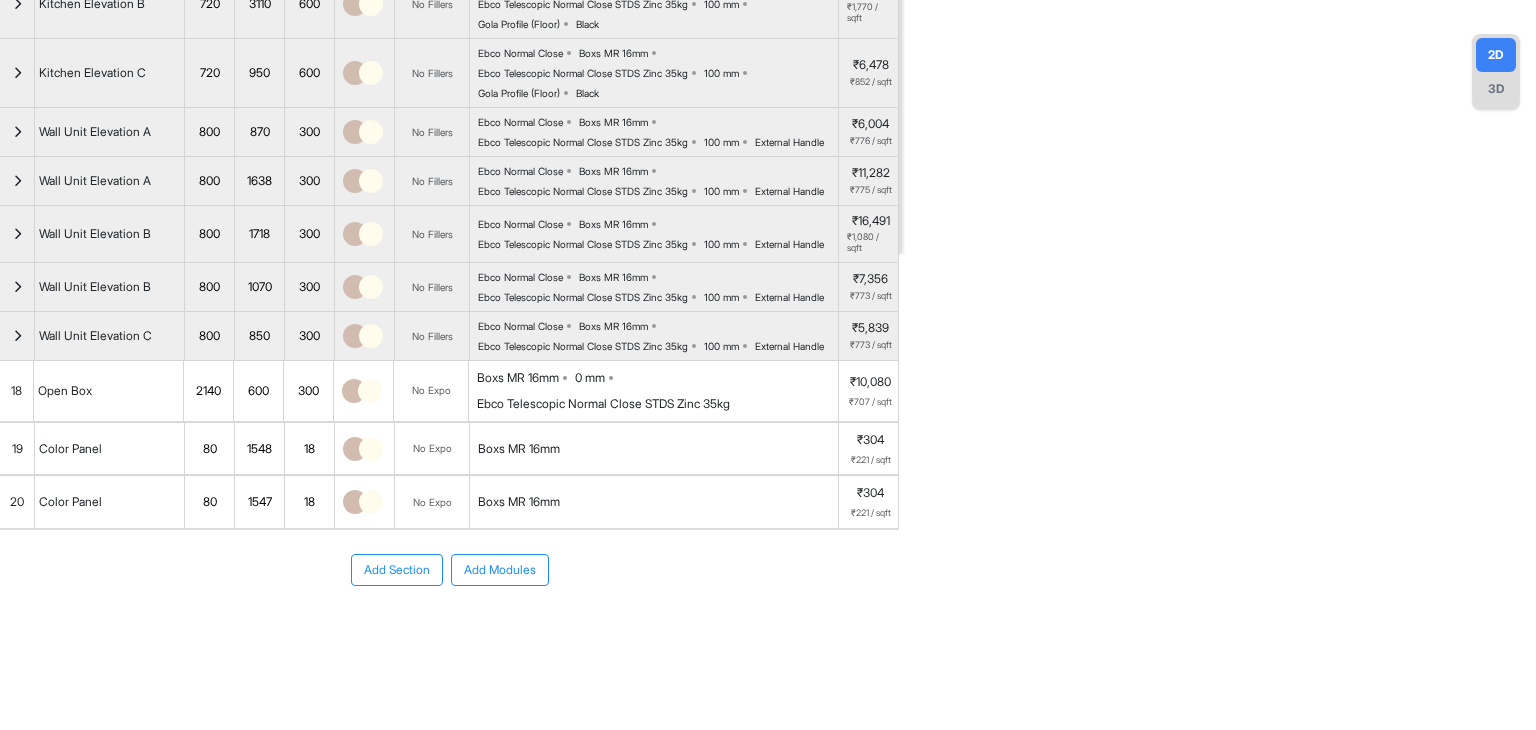 scroll, scrollTop: 627, scrollLeft: 0, axis: vertical 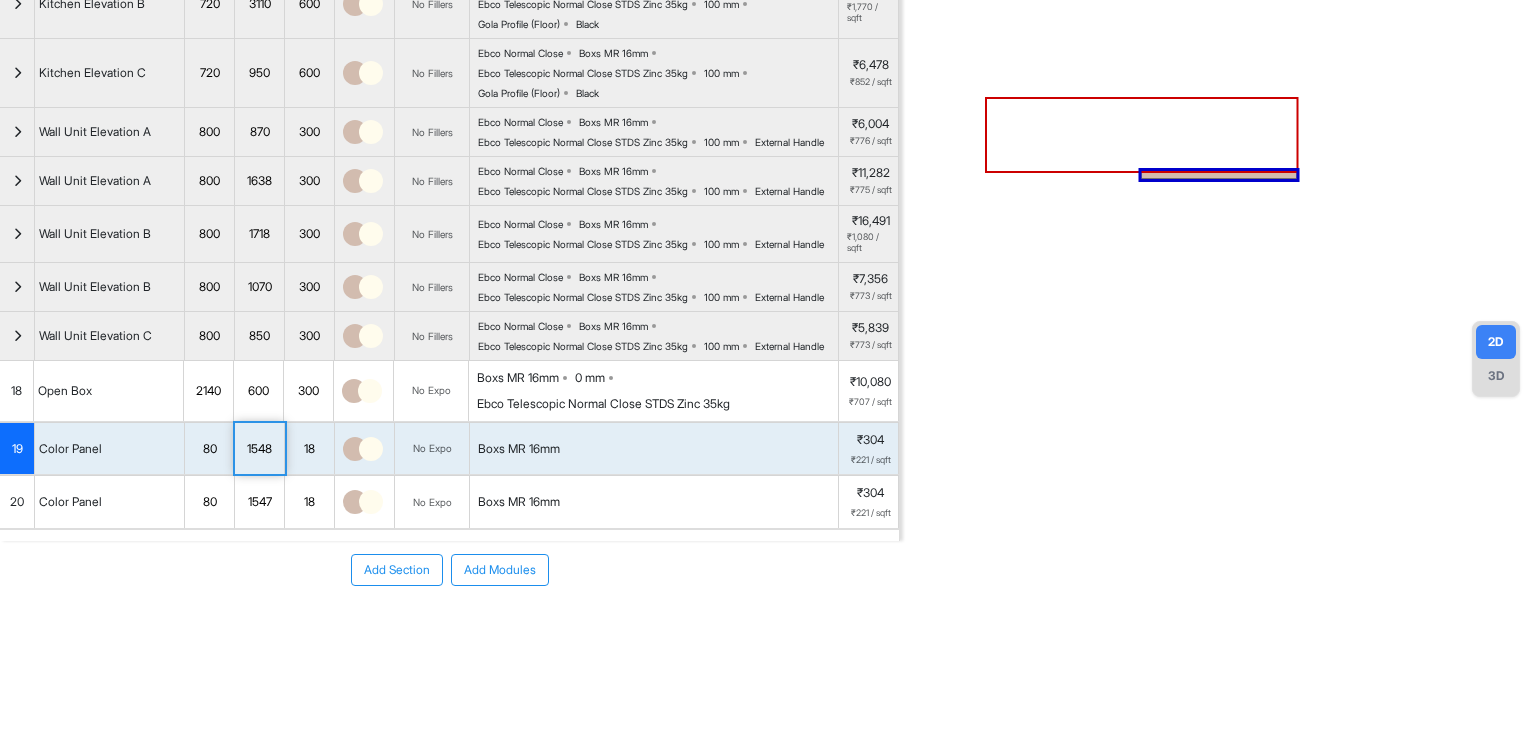 click on "1548" at bounding box center (259, 449) 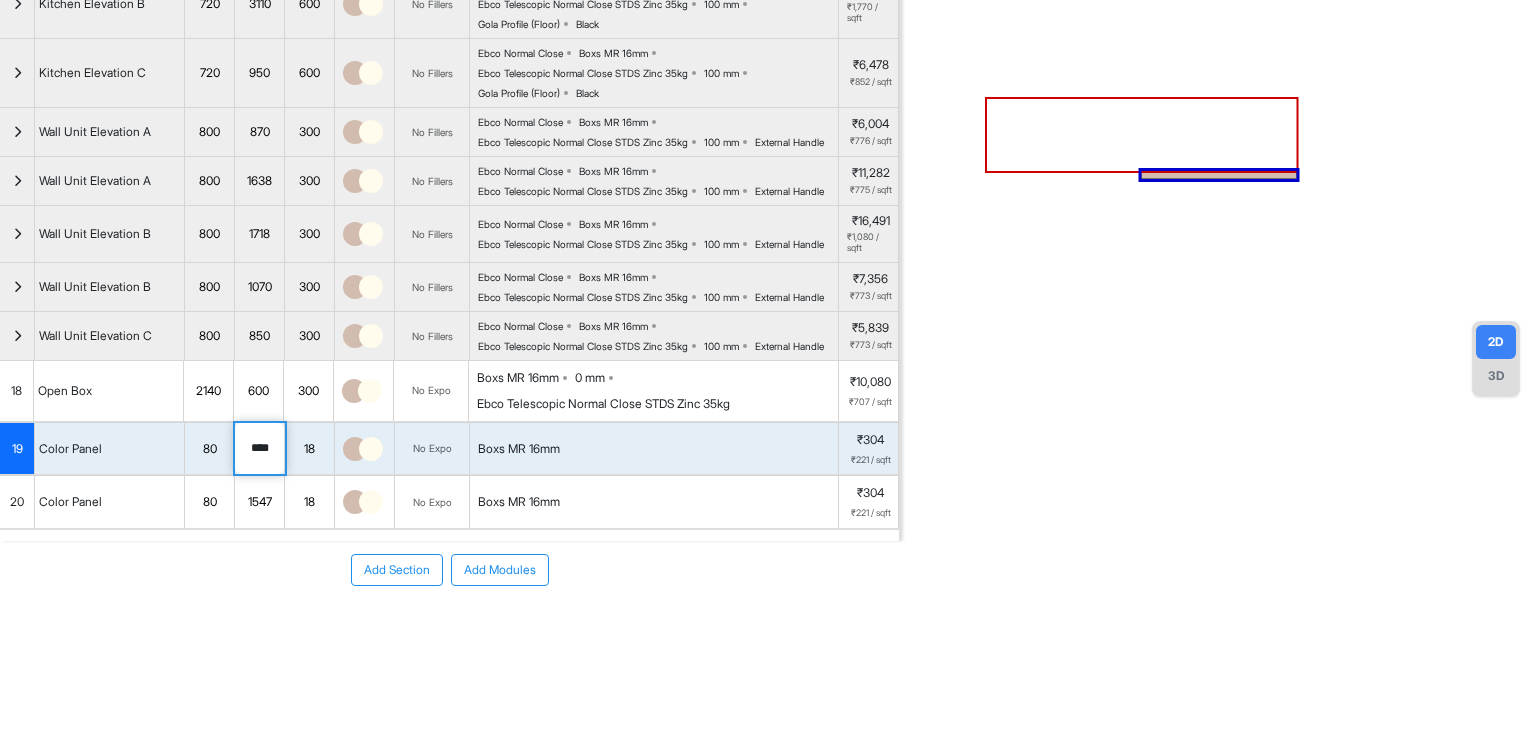 click on "****" at bounding box center [259, 449] 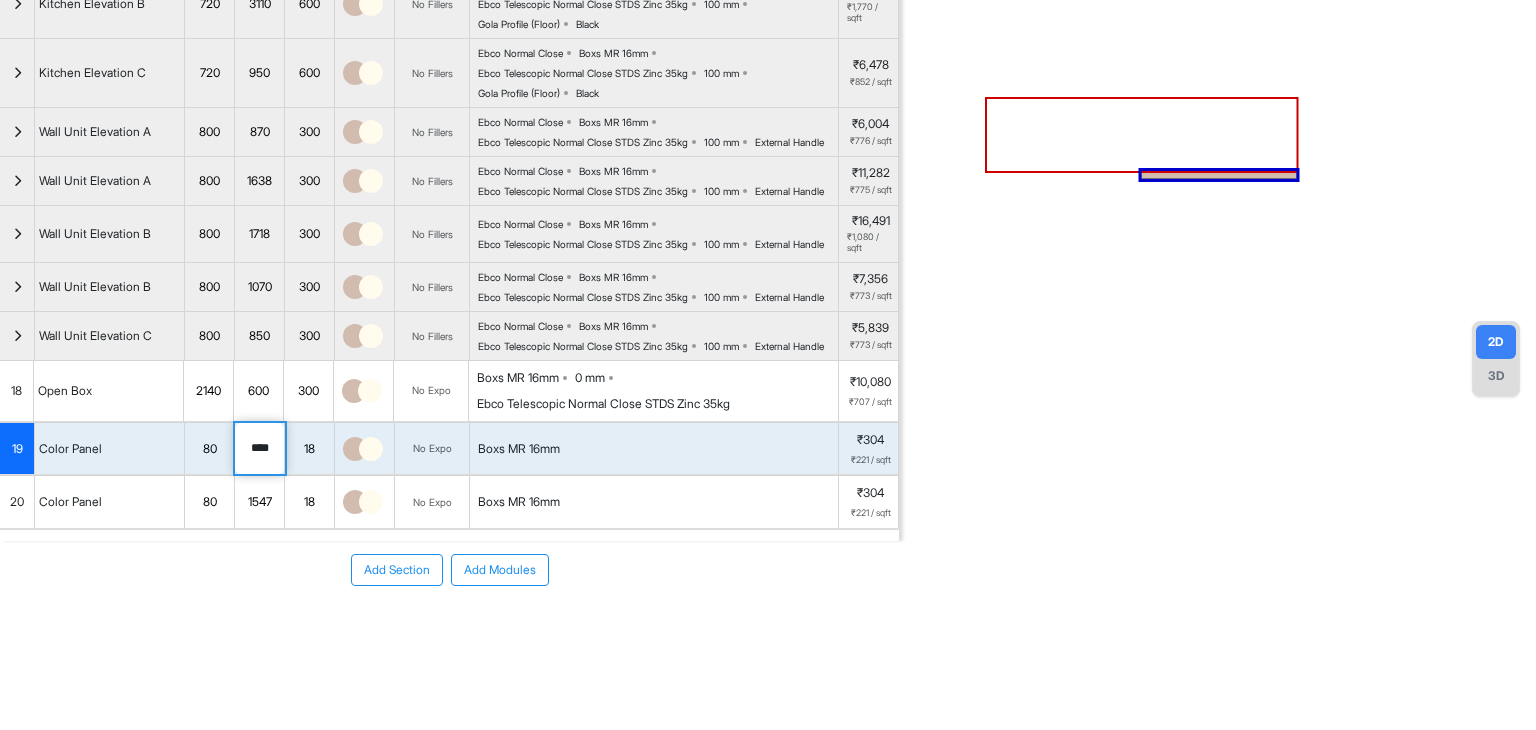 type on "****" 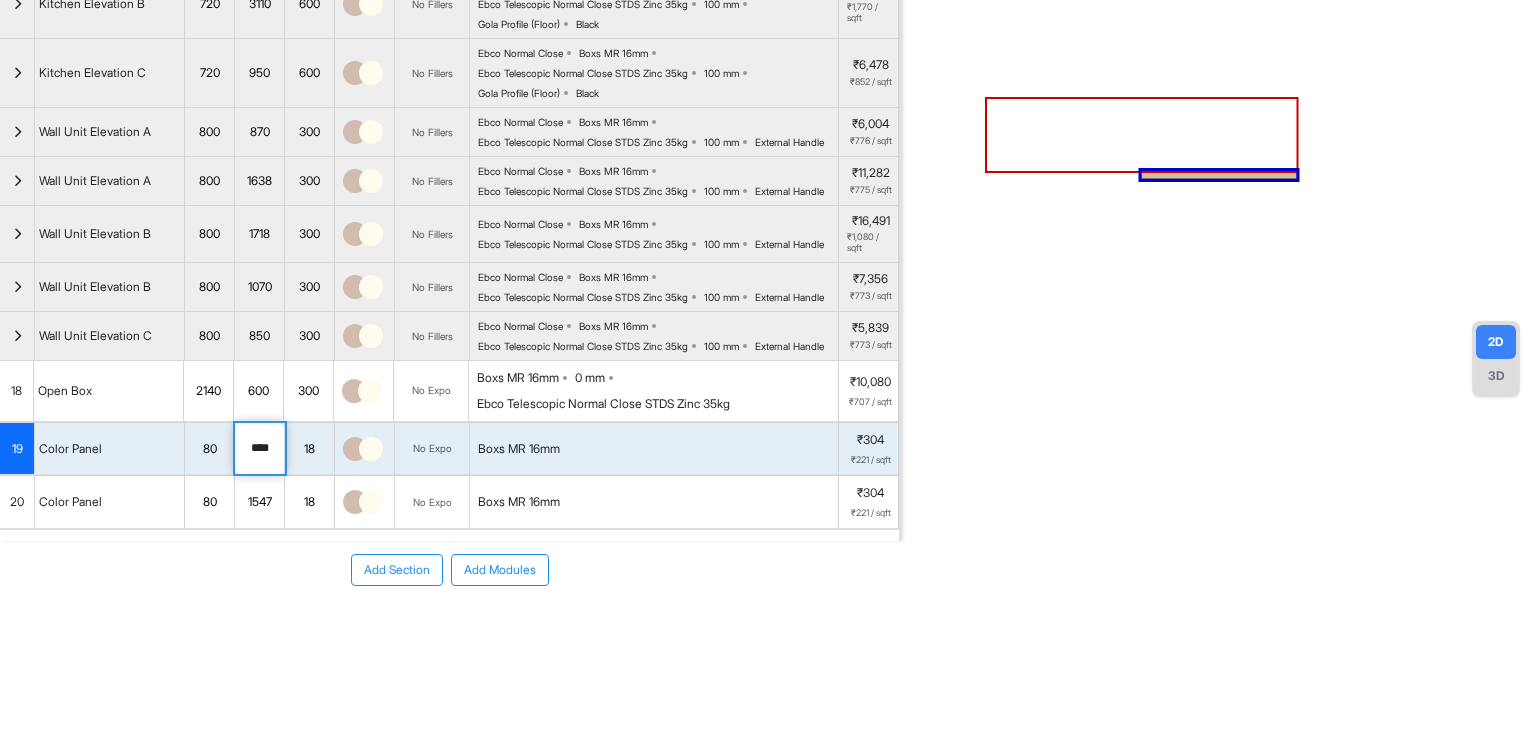 click on "Add Section Add Modules" at bounding box center [449, 570] 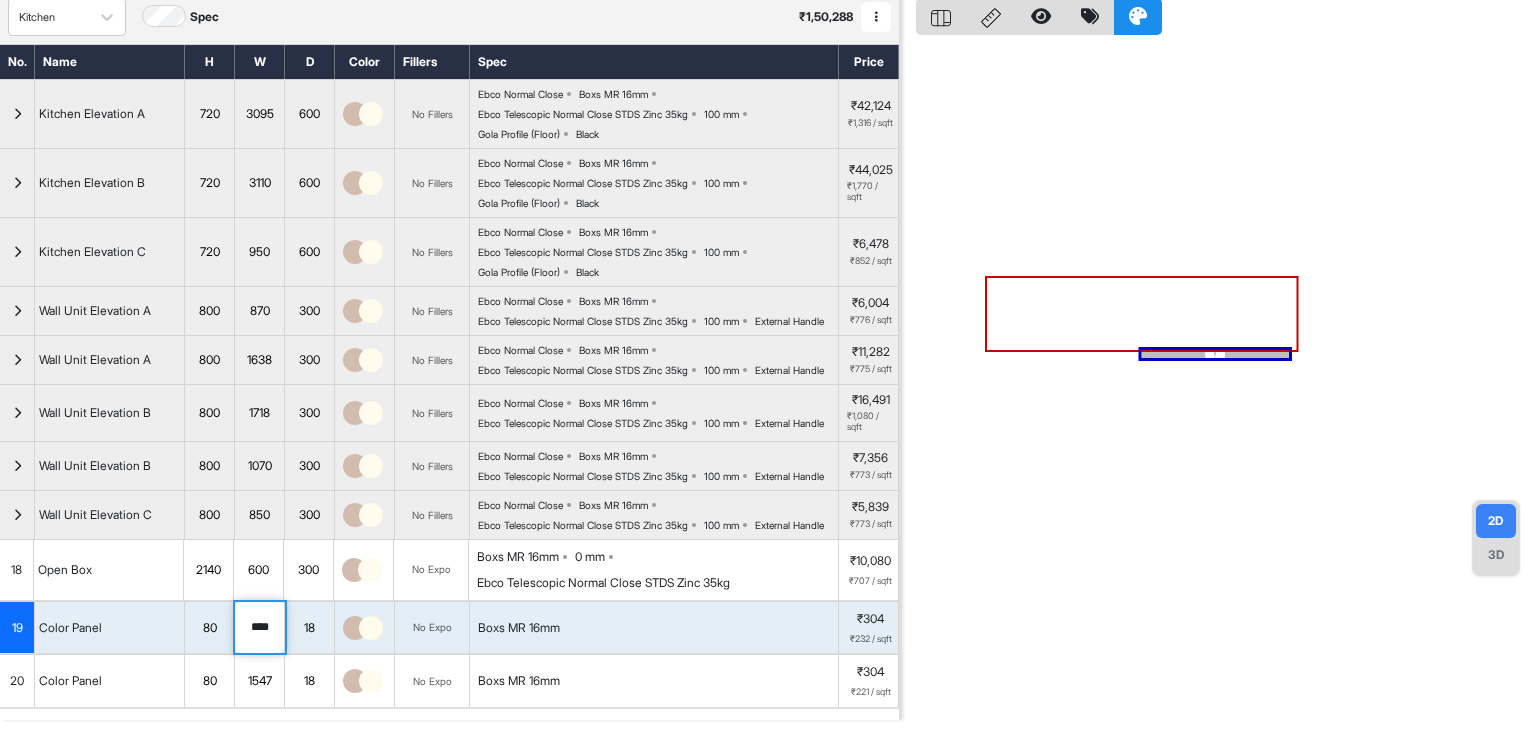 scroll, scrollTop: 0, scrollLeft: 0, axis: both 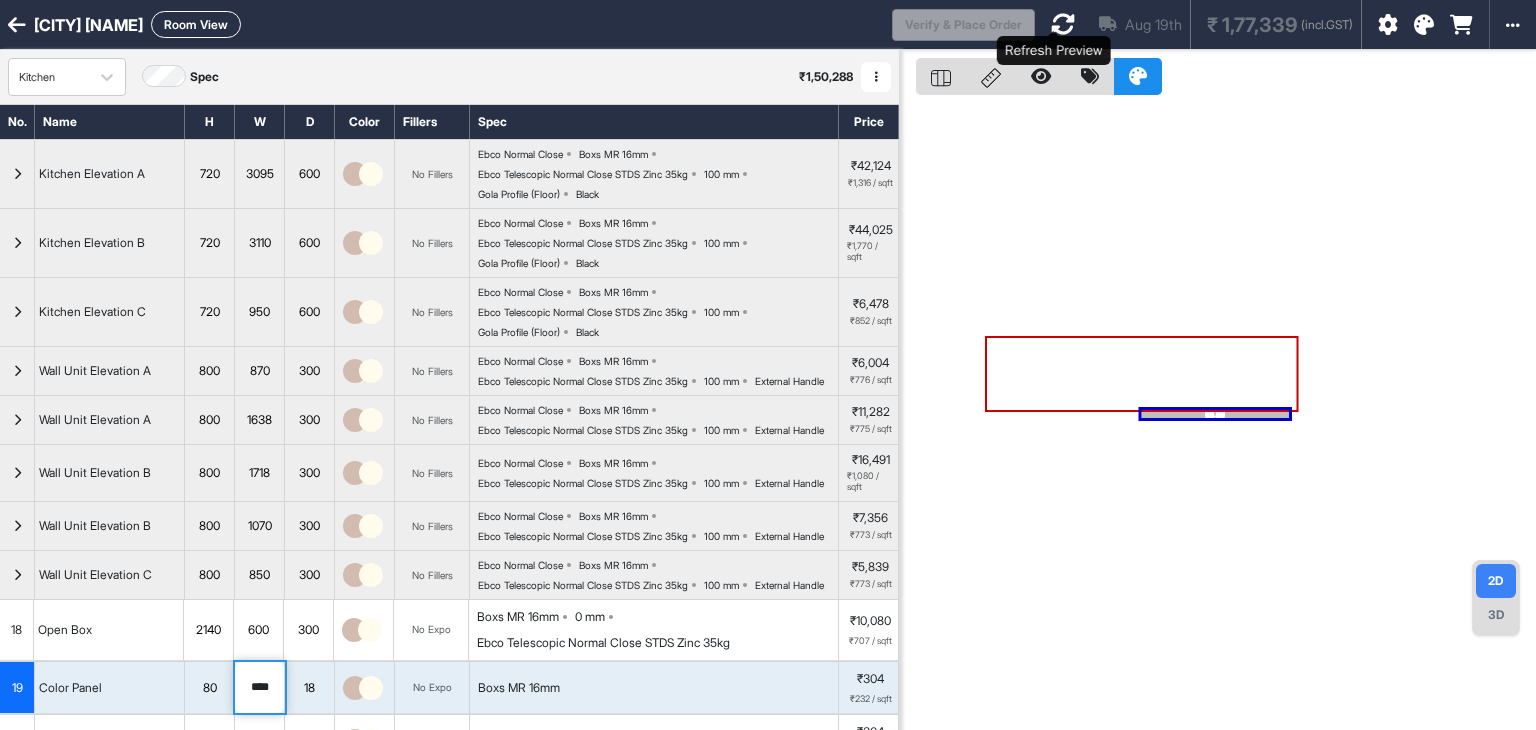 click at bounding box center [1063, 24] 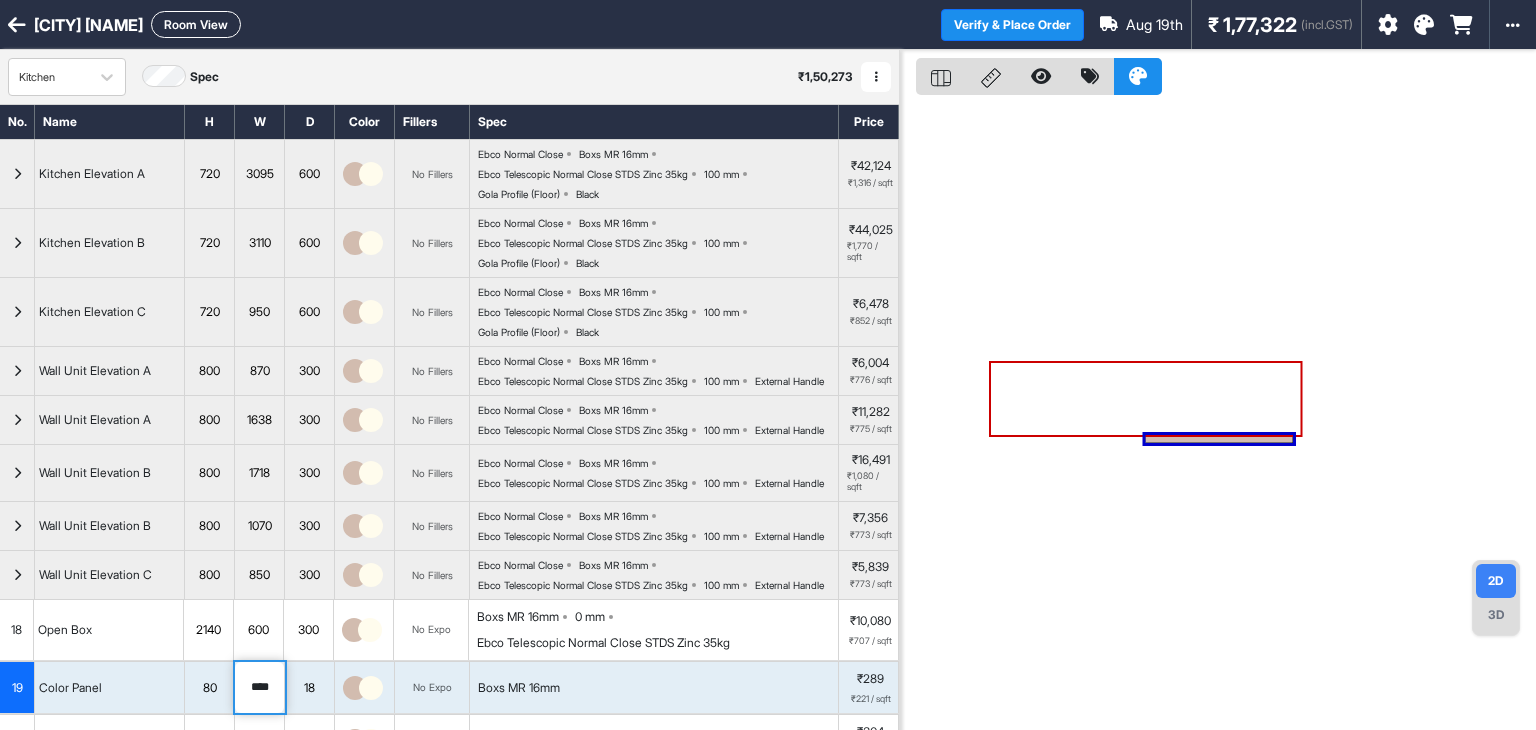 click at bounding box center [1218, 415] 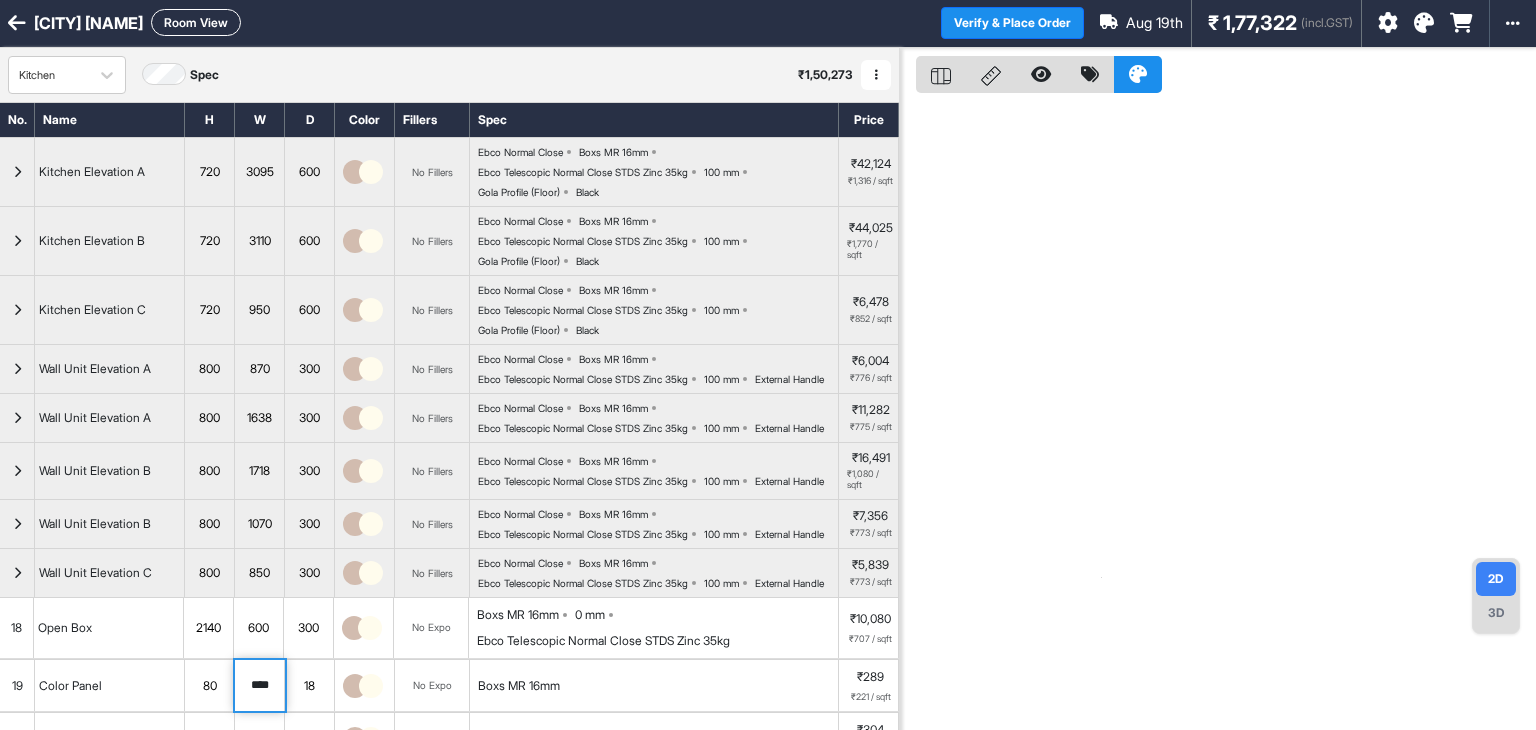scroll, scrollTop: 0, scrollLeft: 0, axis: both 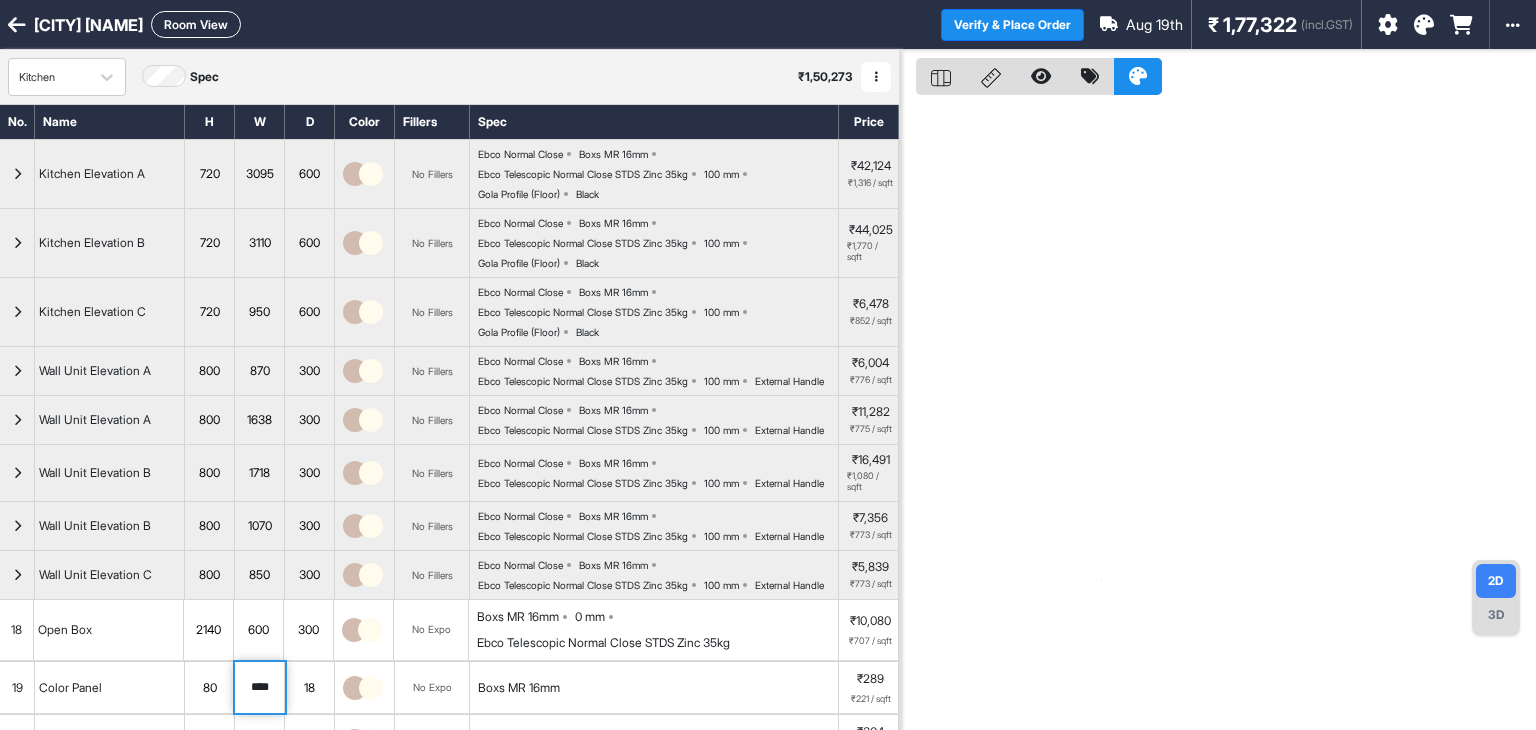 click on "Room View" at bounding box center (196, 24) 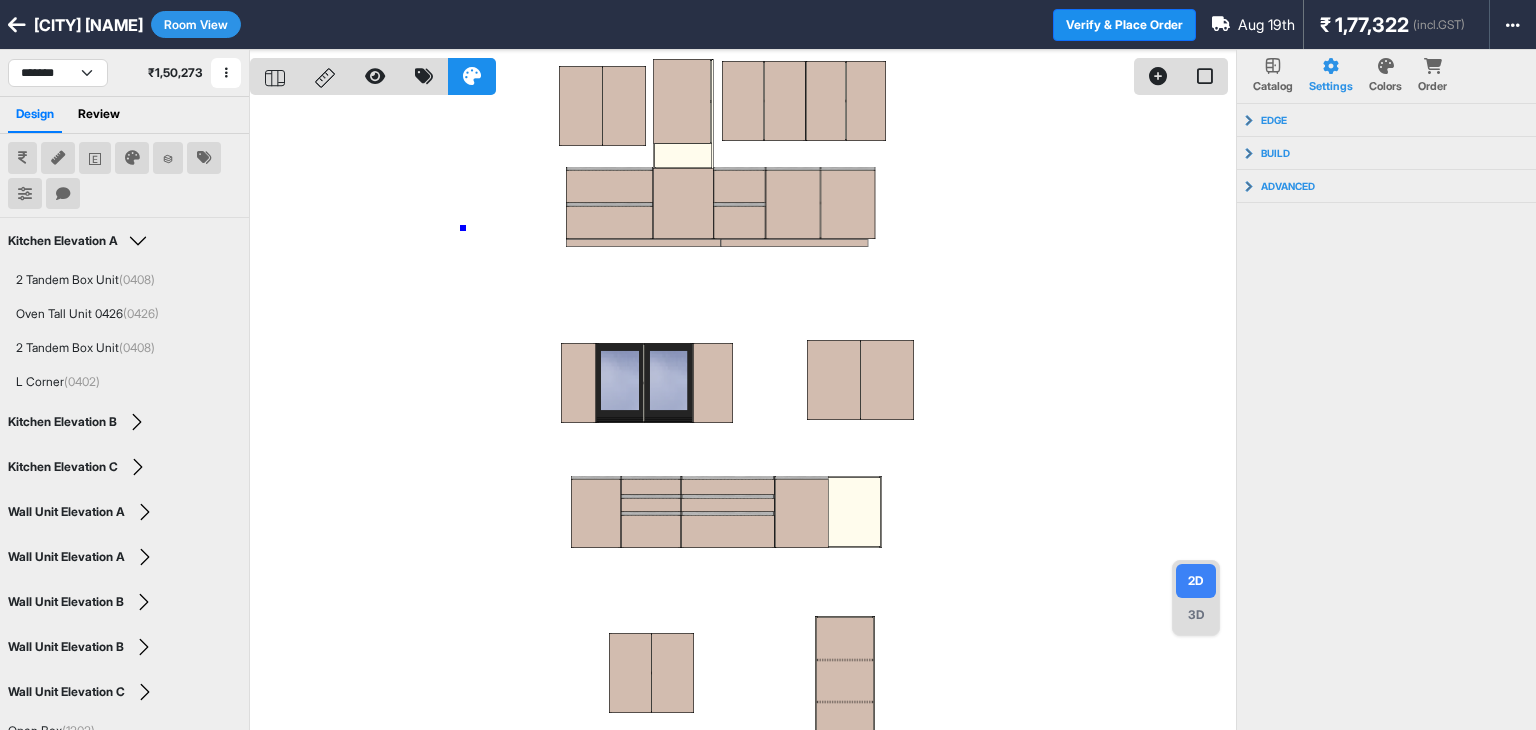 click at bounding box center [743, 415] 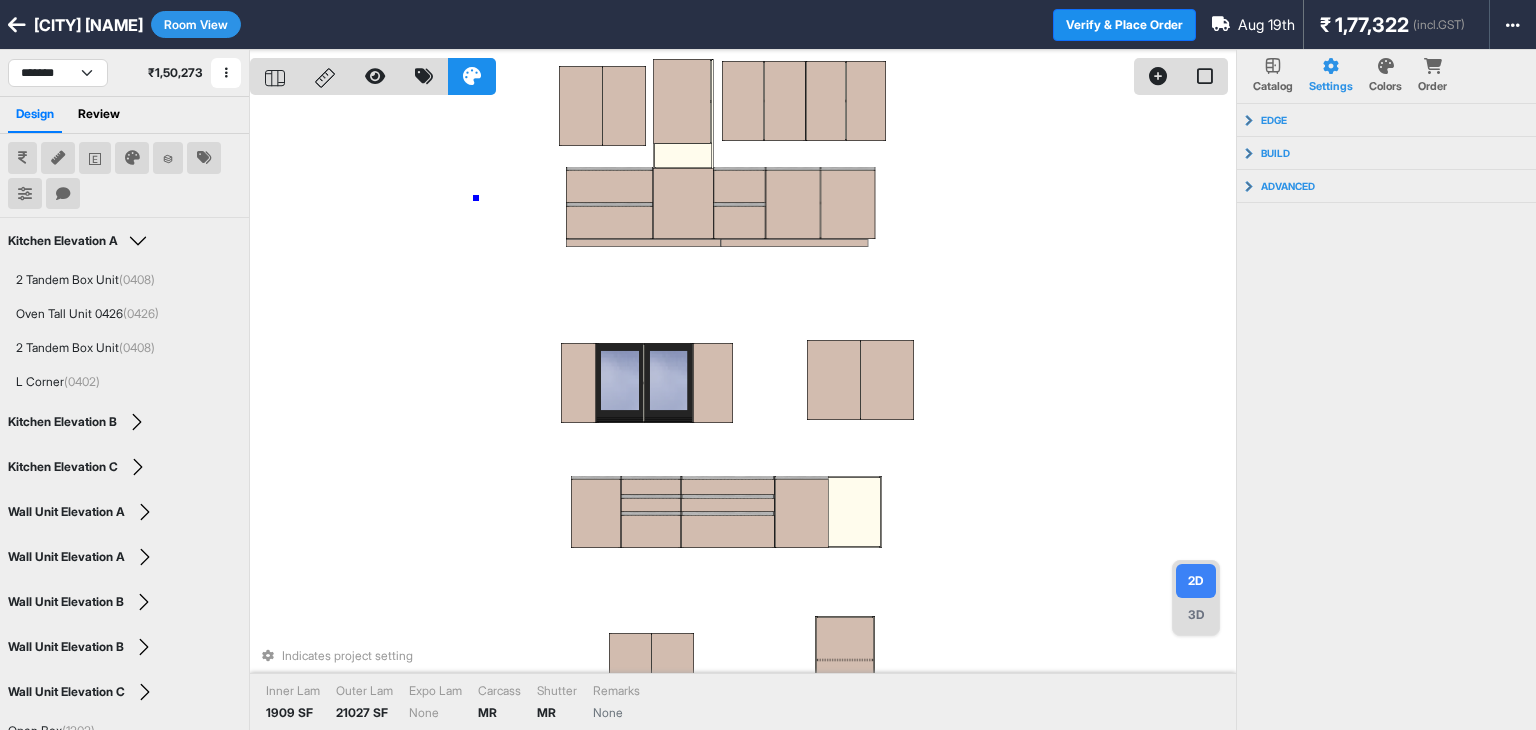click on "Indicates project setting Inner Lam 1909 SF Outer Lam 21027 SF Expo Lam None Carcass MR Shutter MR Remarks None" at bounding box center (743, 415) 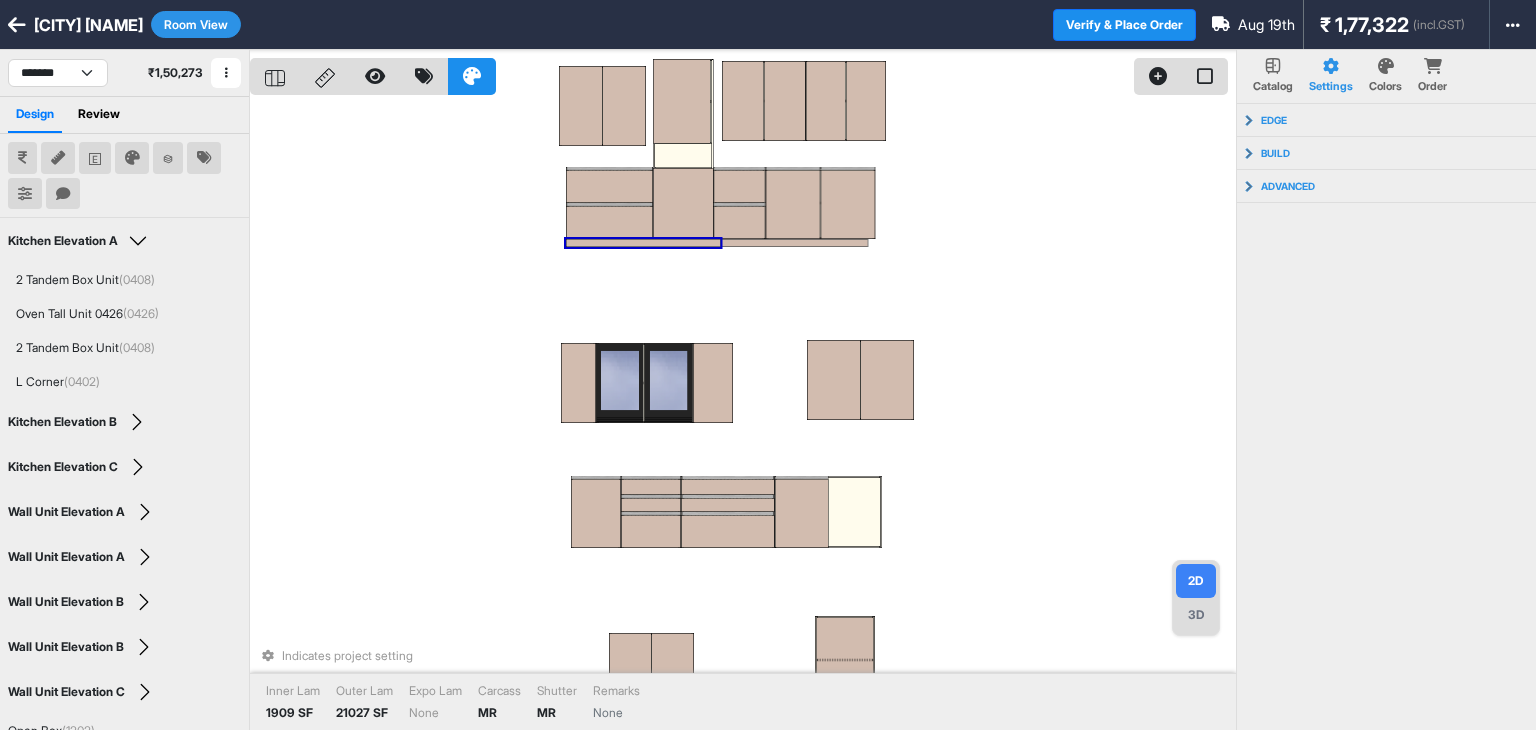 click at bounding box center (643, 243) 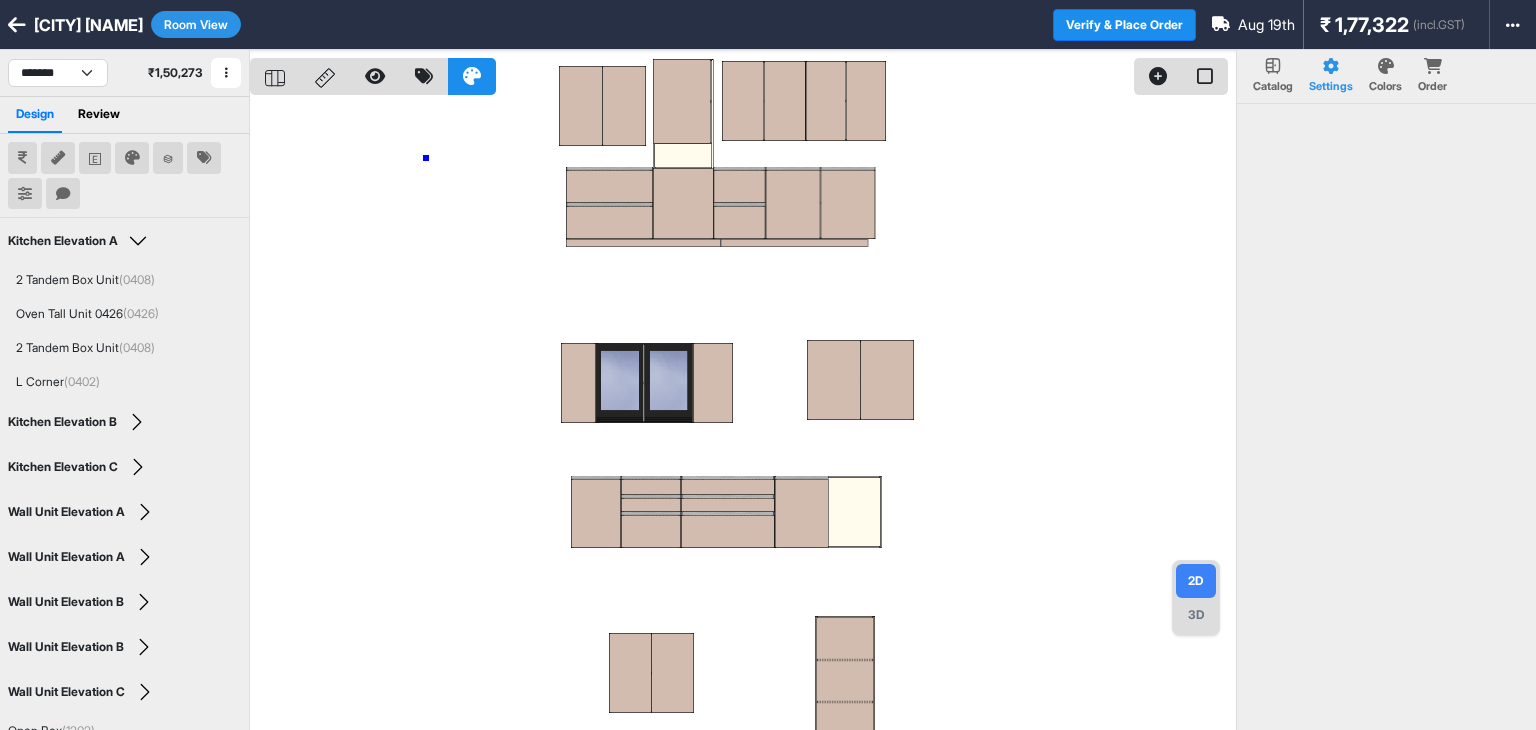 click at bounding box center [743, 415] 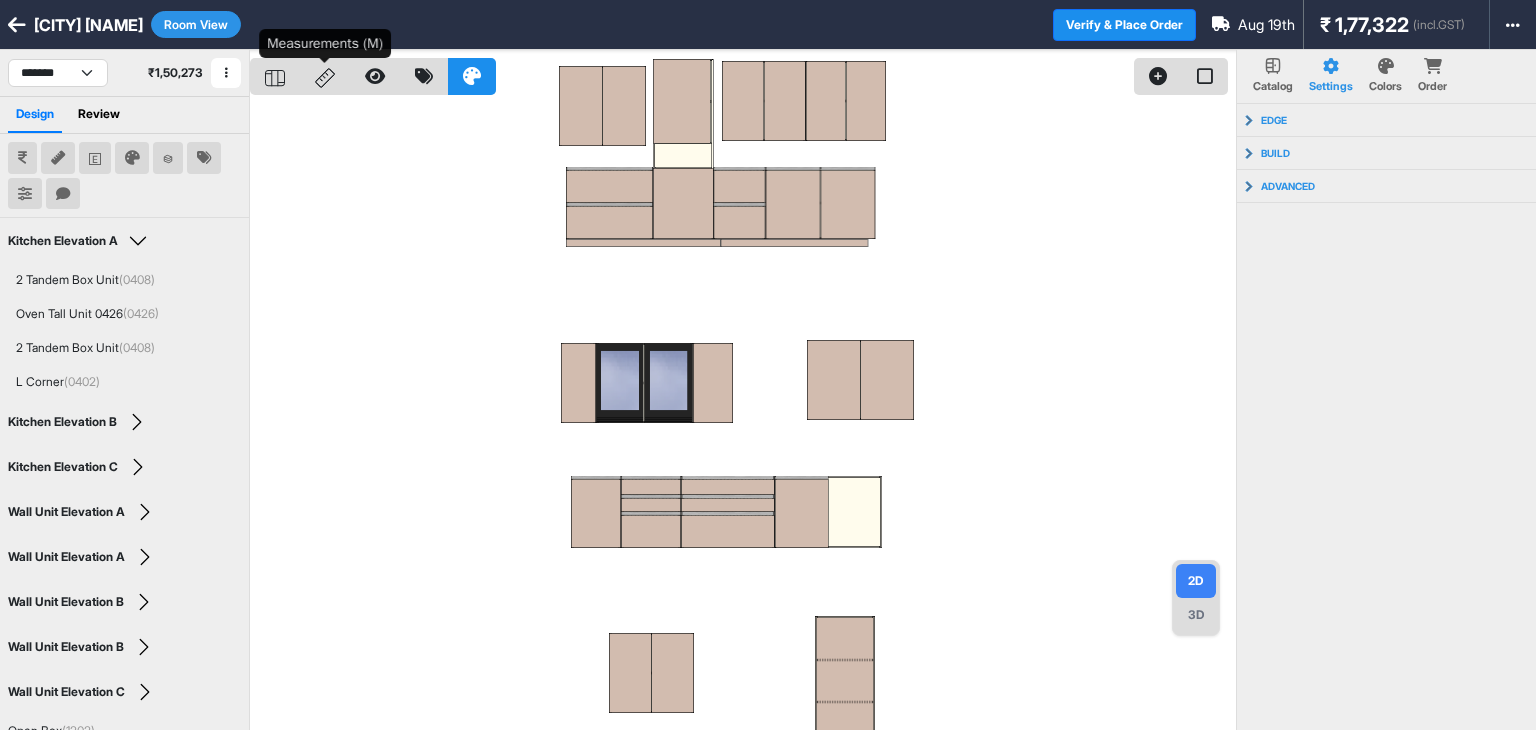 click 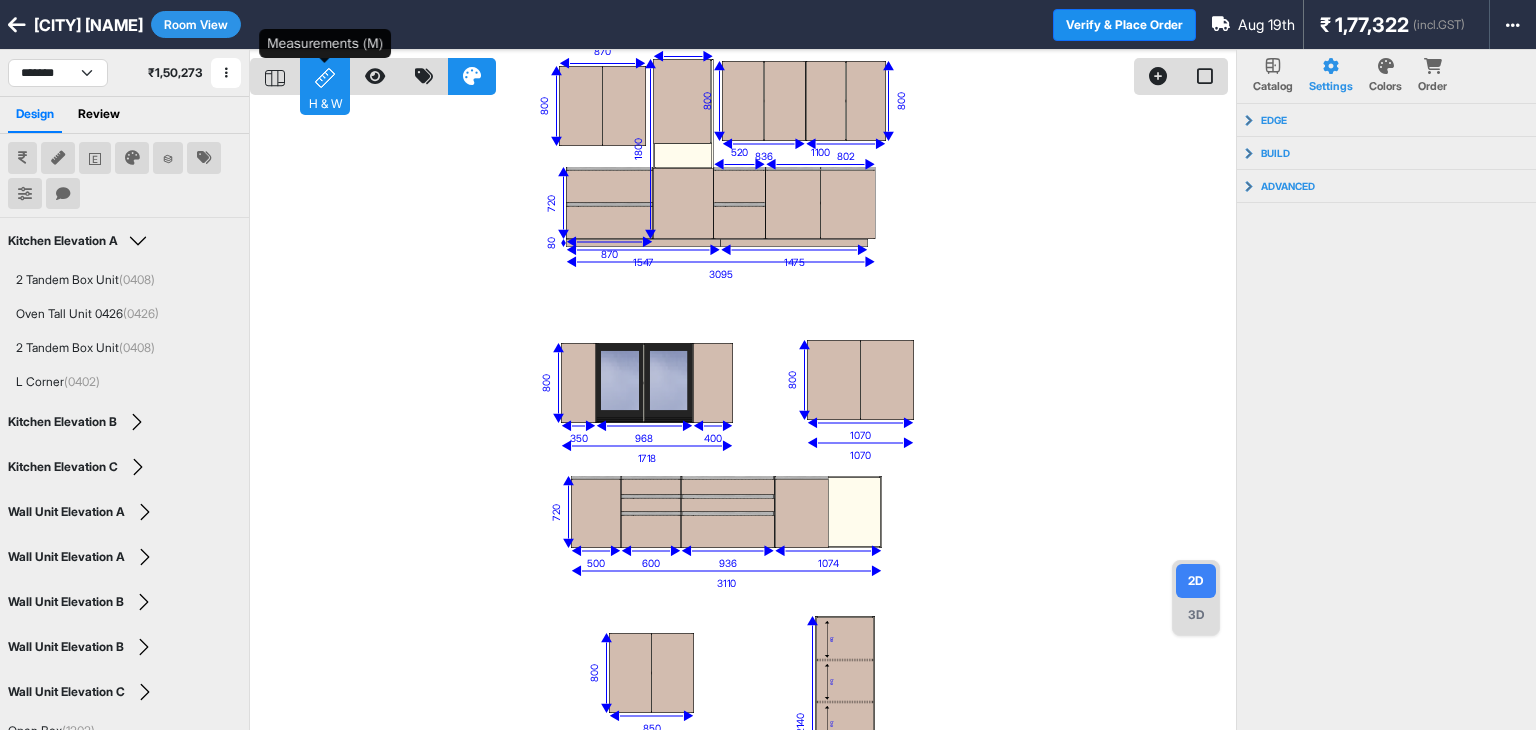 click on "H & W" at bounding box center (325, 76) 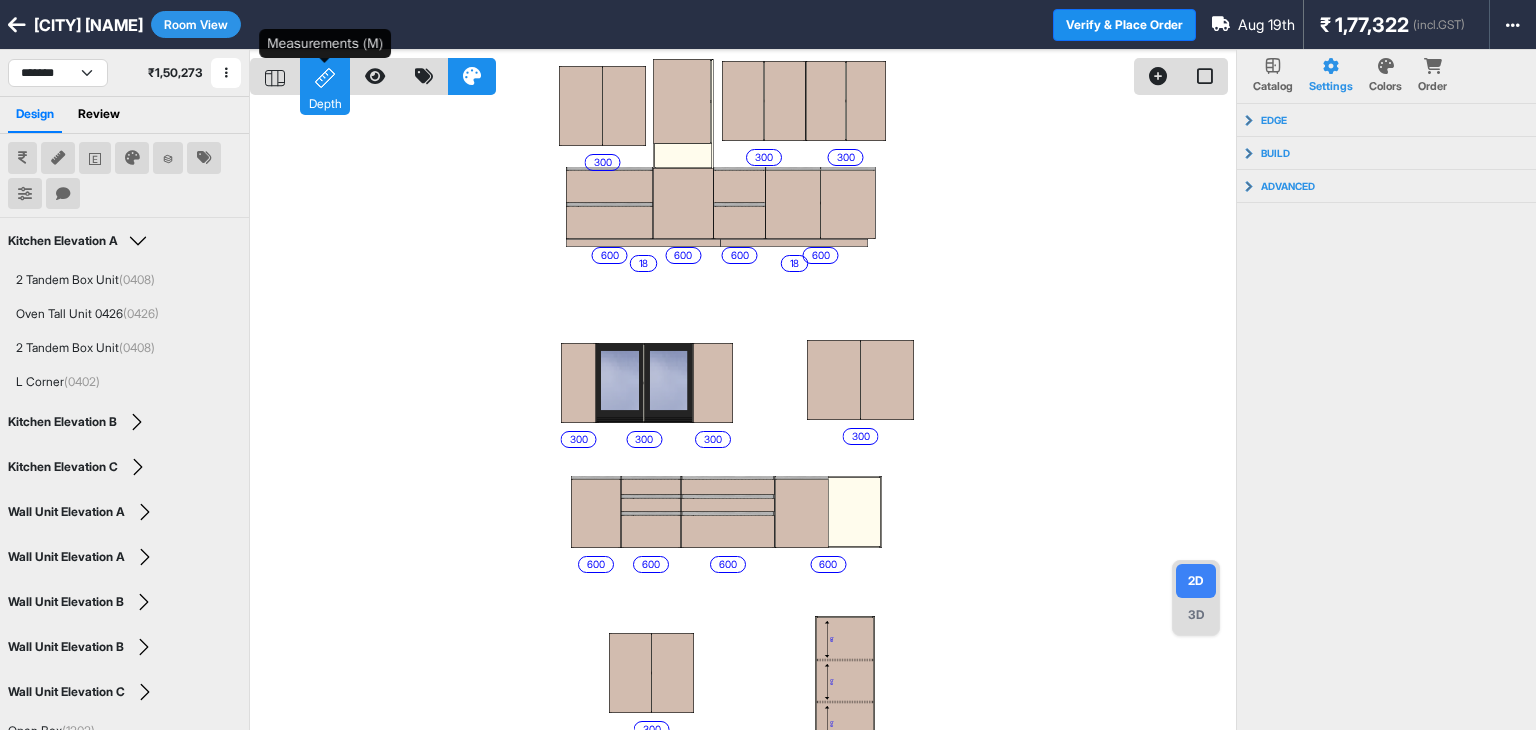 click on "Depth" at bounding box center [325, 76] 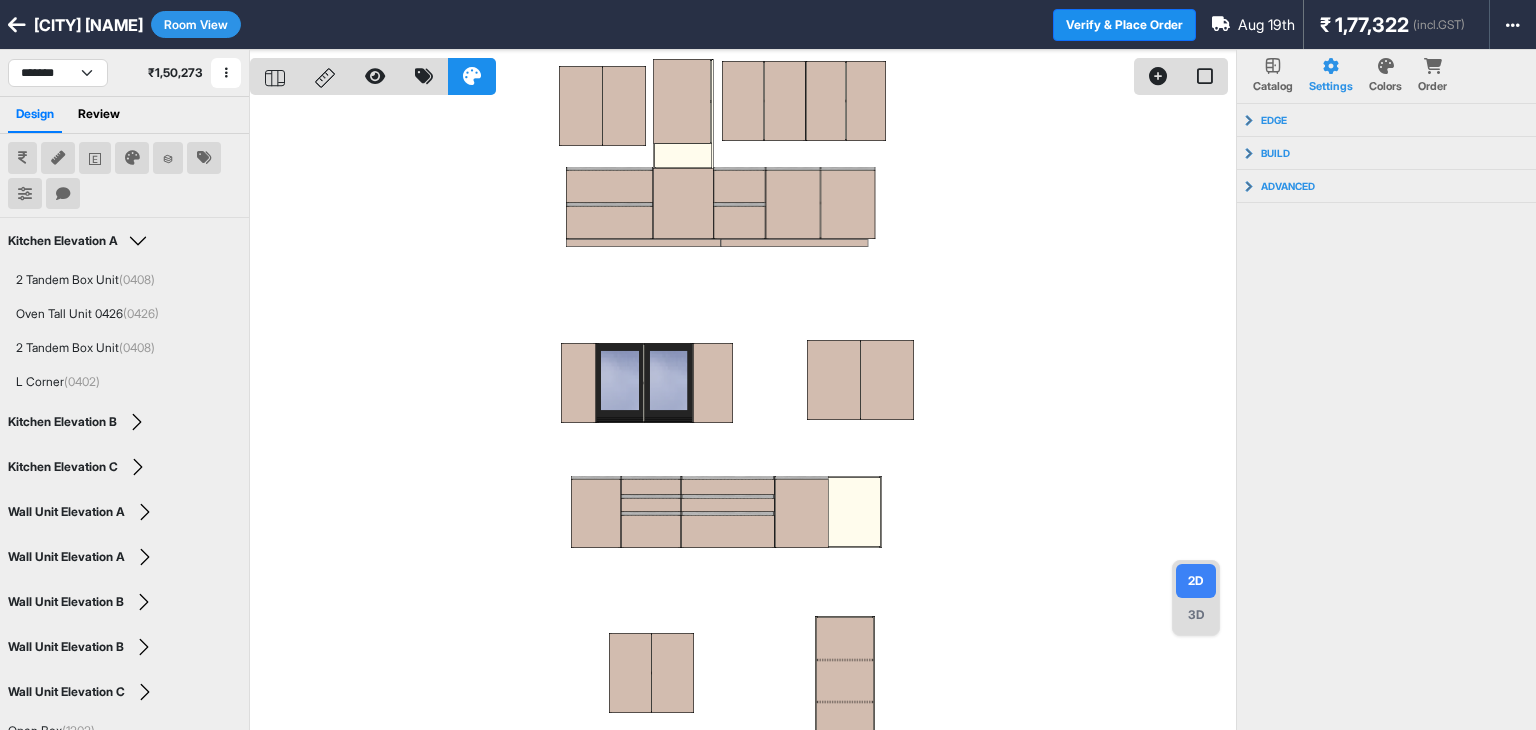click on "Room View" at bounding box center [196, 24] 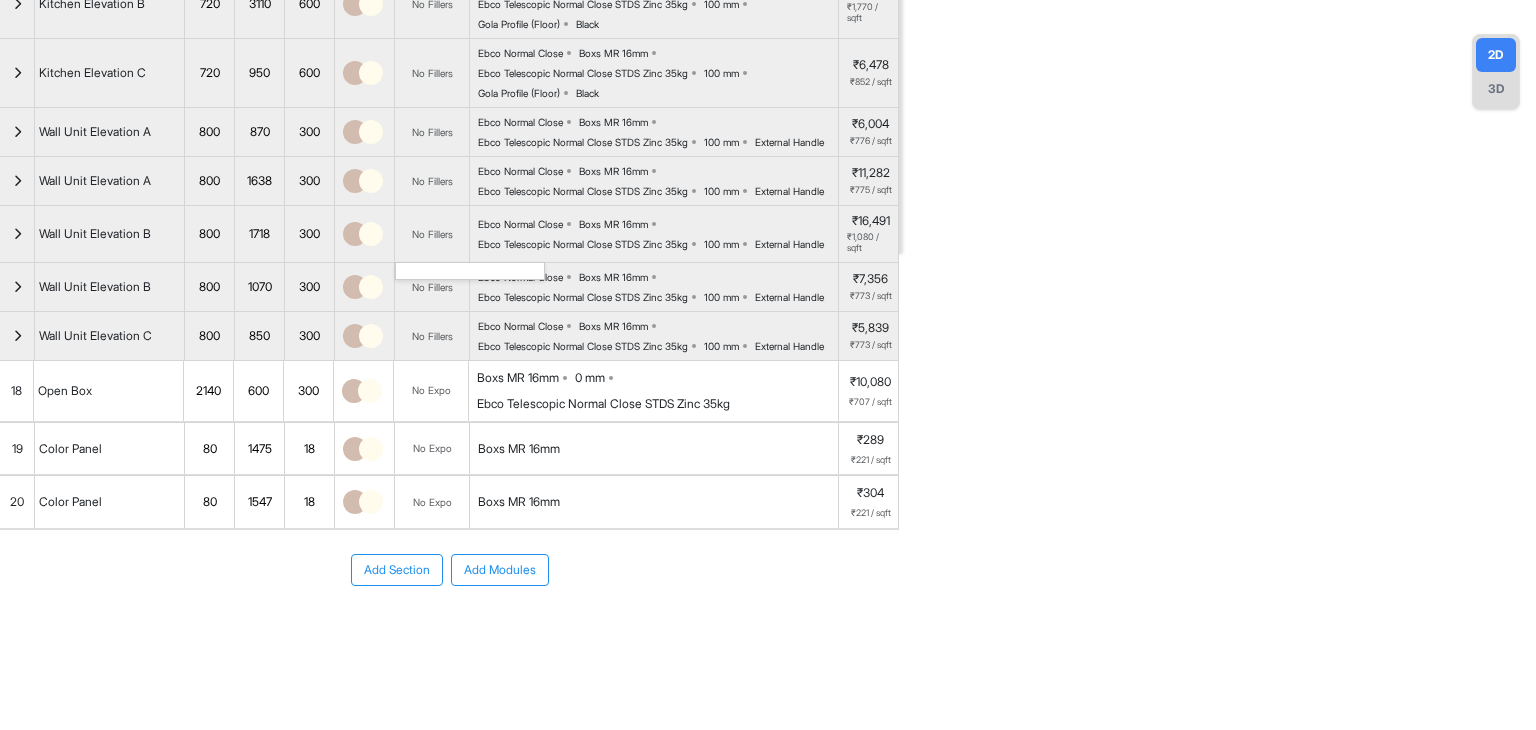 scroll, scrollTop: 627, scrollLeft: 0, axis: vertical 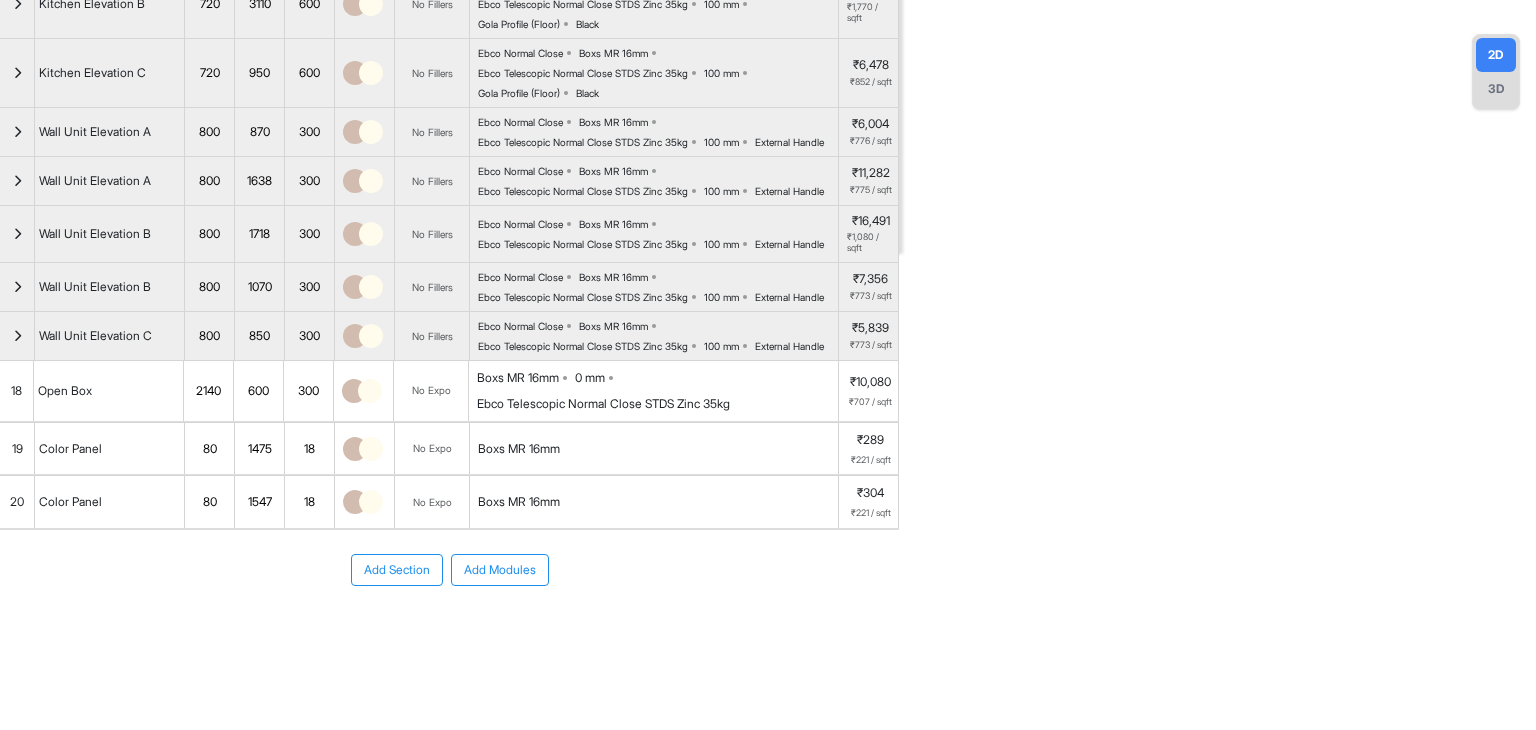 click on "1547" at bounding box center (259, 502) 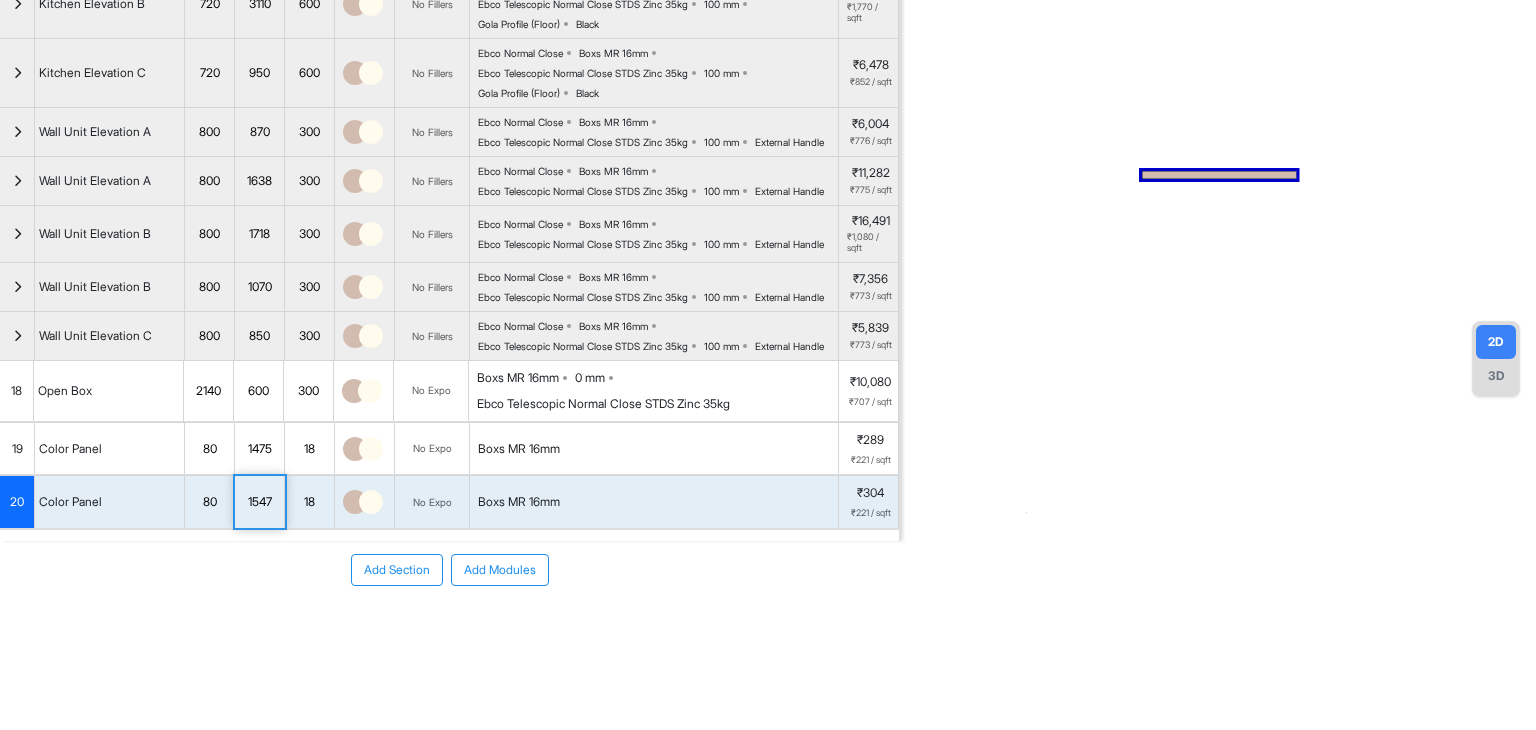 click on "1547" at bounding box center (259, 502) 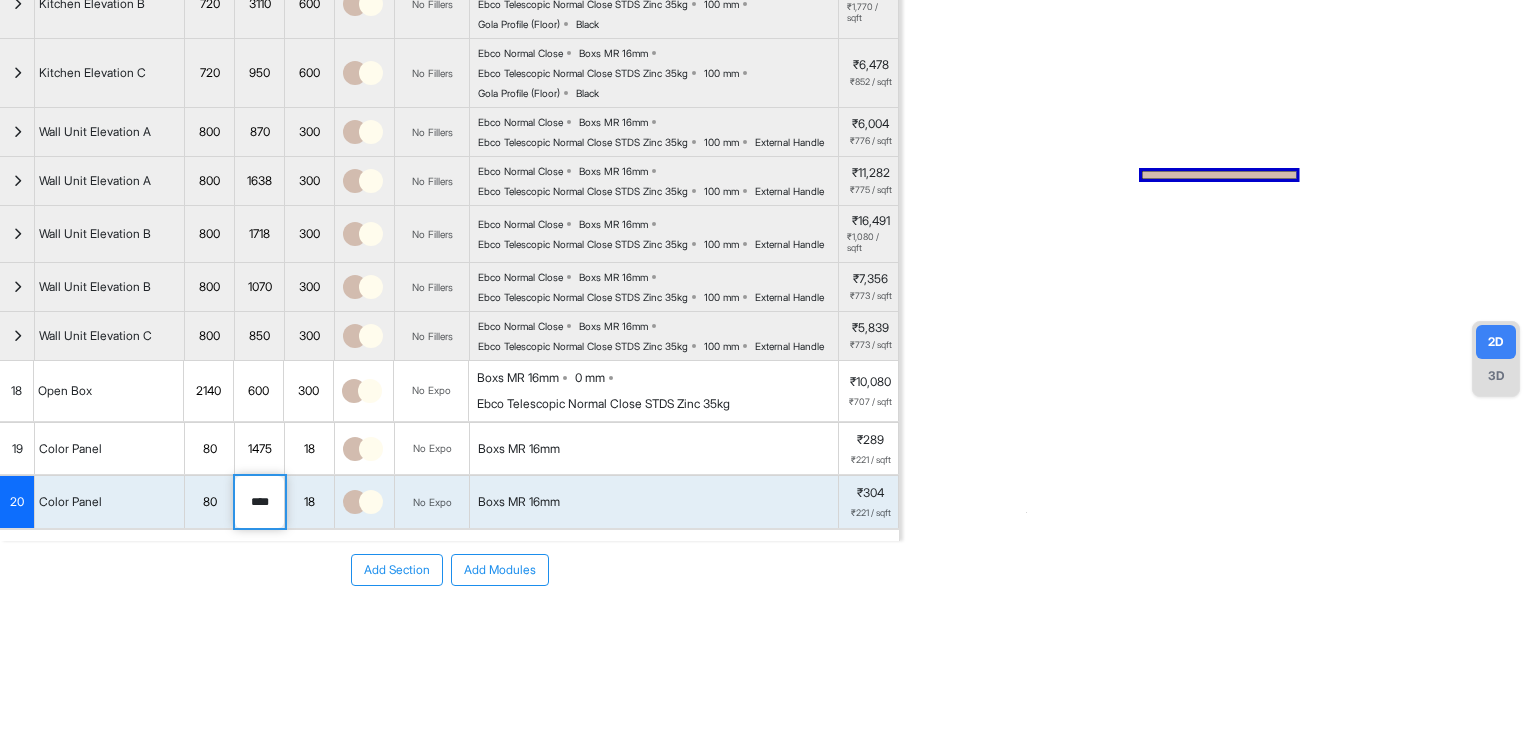 click on "****" at bounding box center (259, 502) 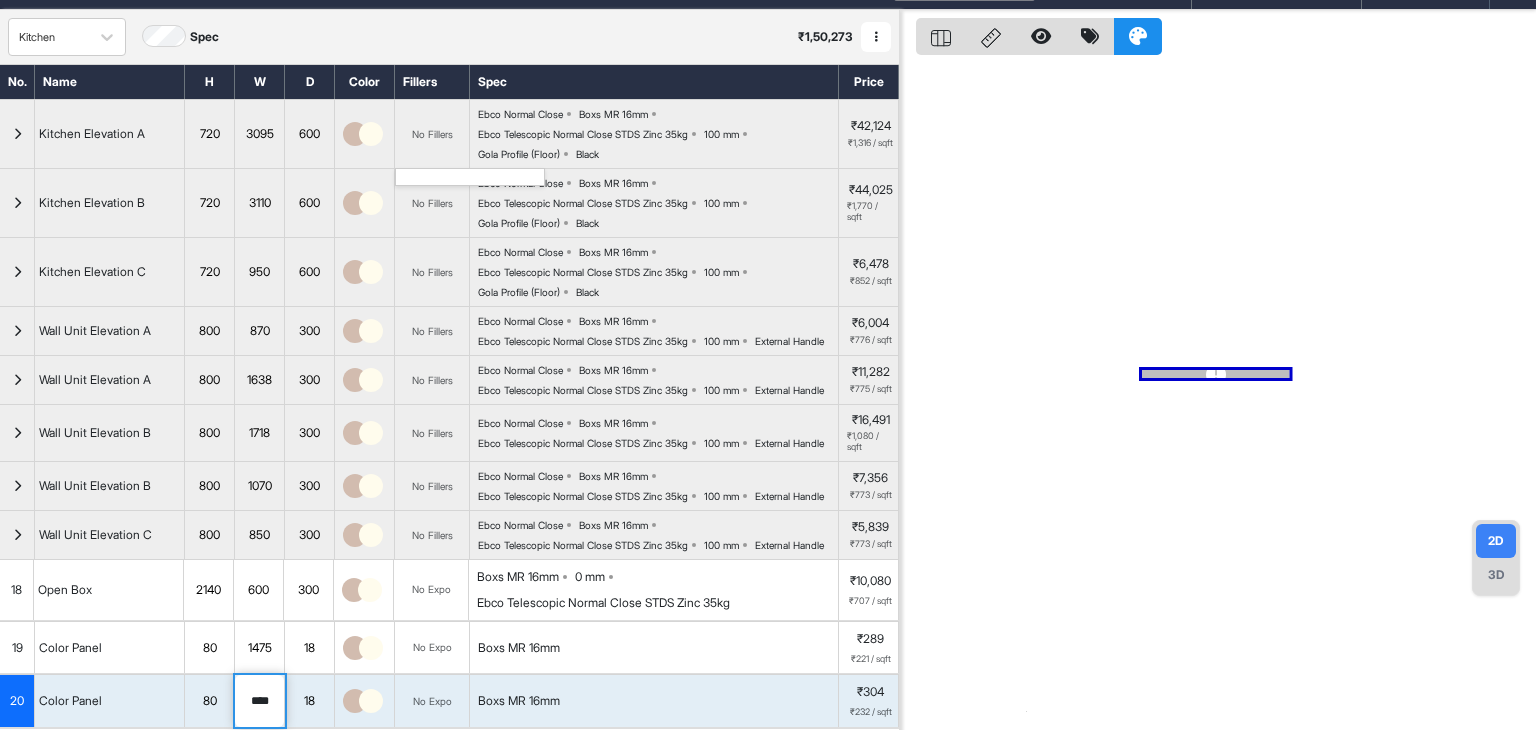 scroll, scrollTop: 28, scrollLeft: 0, axis: vertical 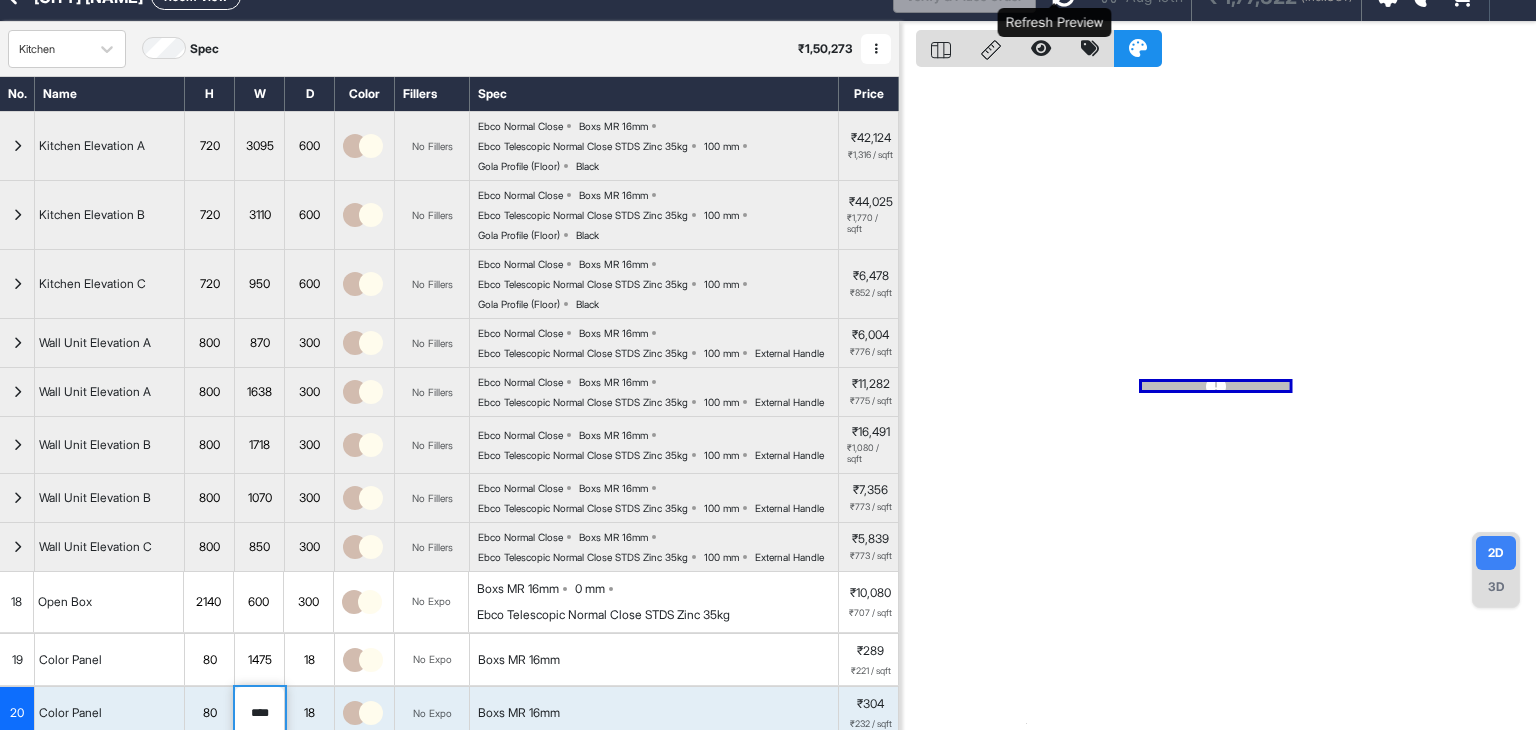click at bounding box center (1064, -4) 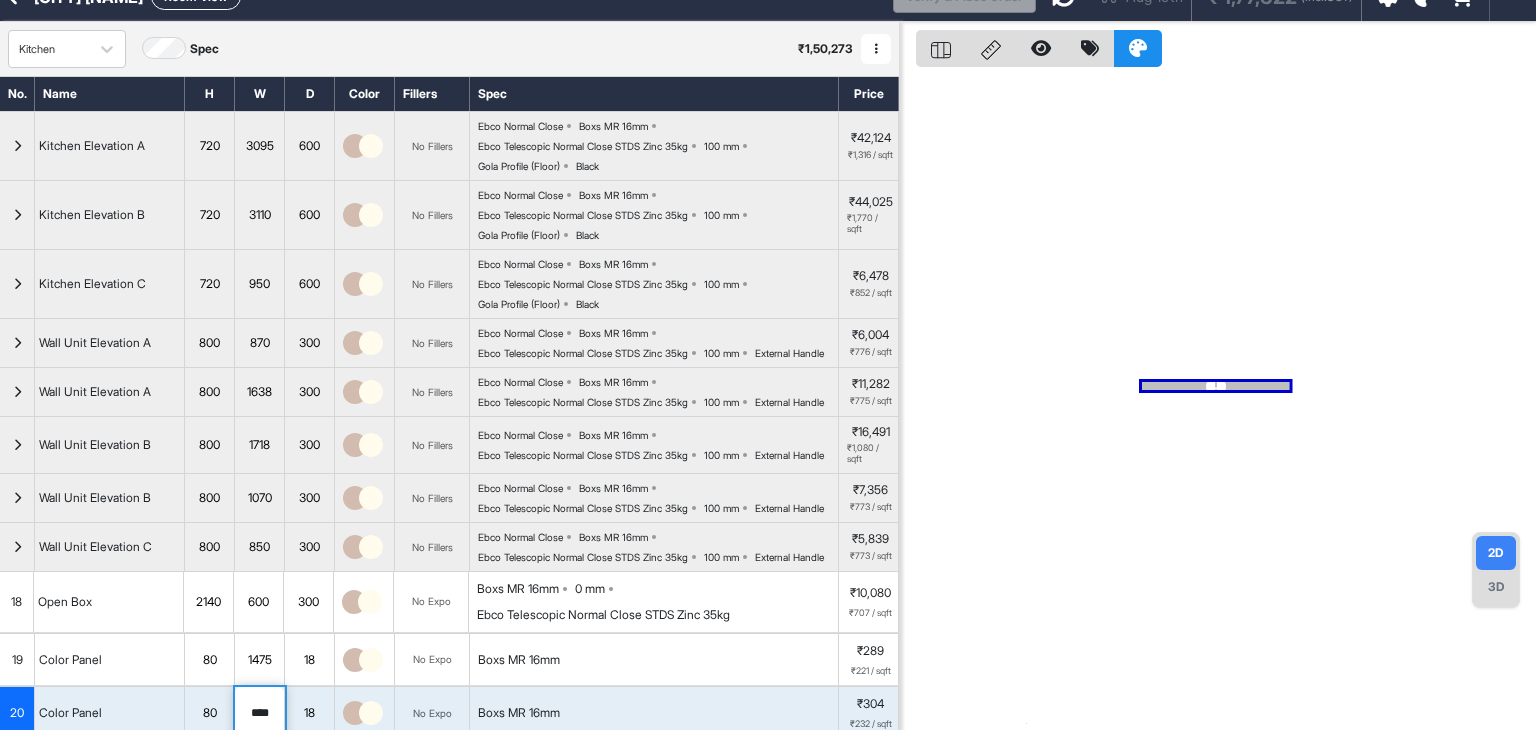 scroll, scrollTop: 0, scrollLeft: 0, axis: both 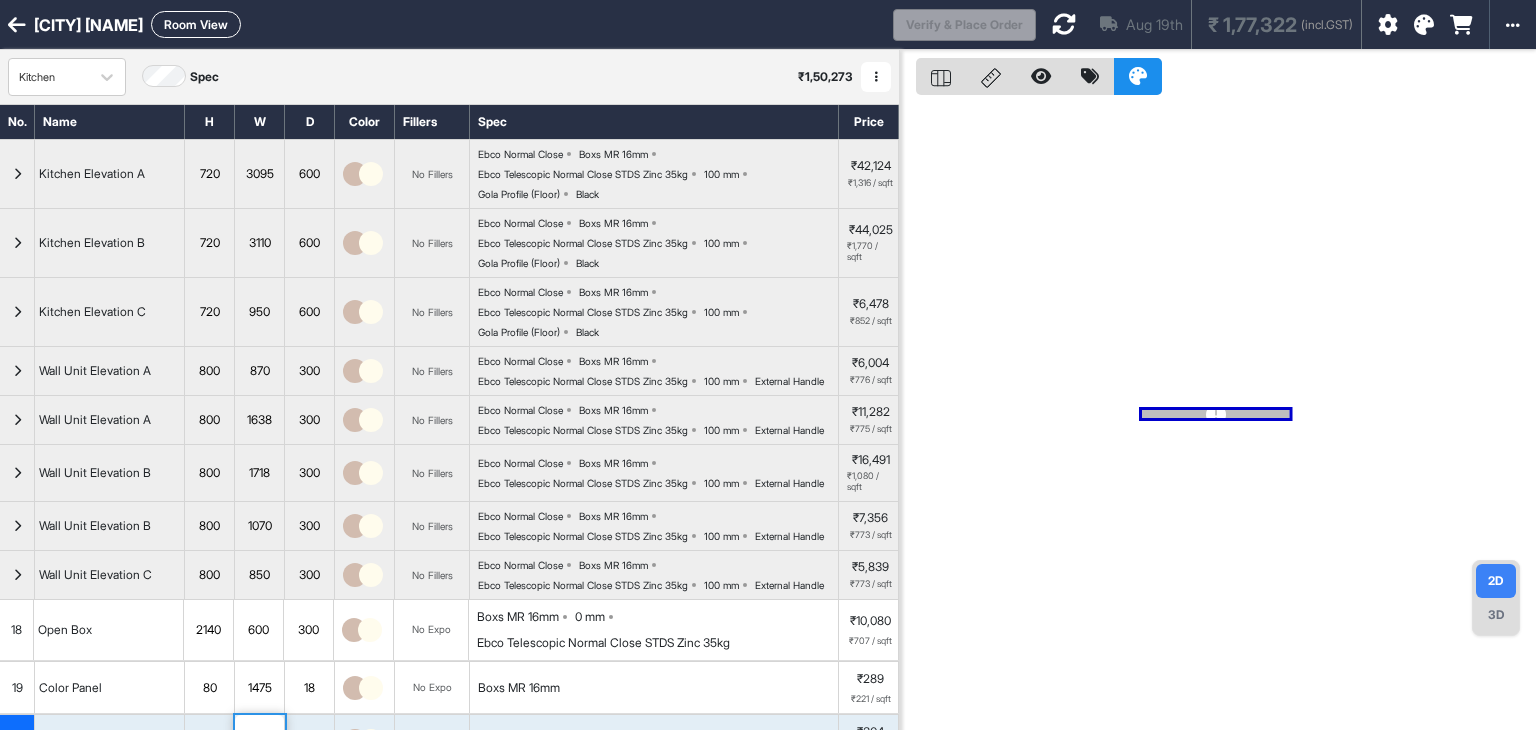 click at bounding box center (1064, 24) 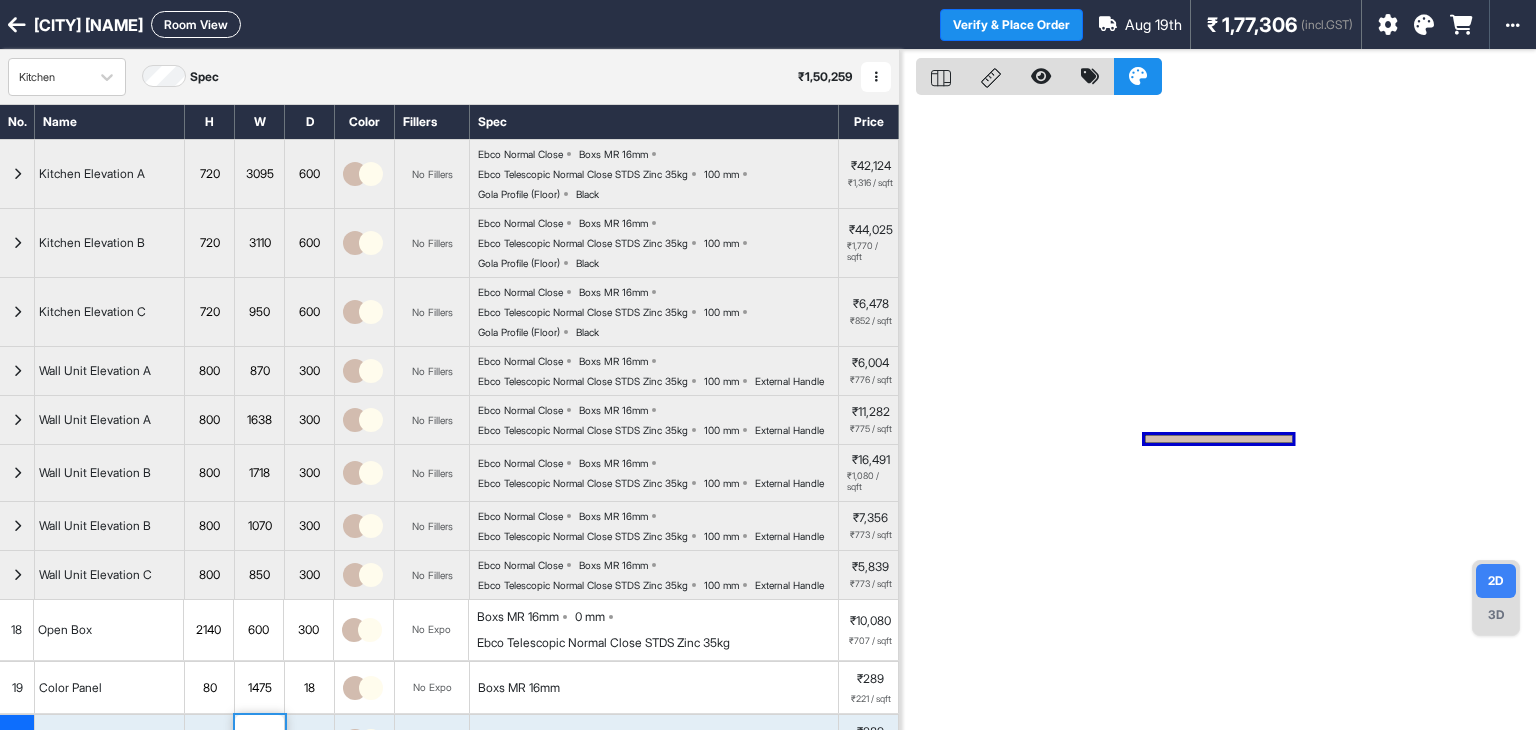 click on "Room View" at bounding box center (196, 24) 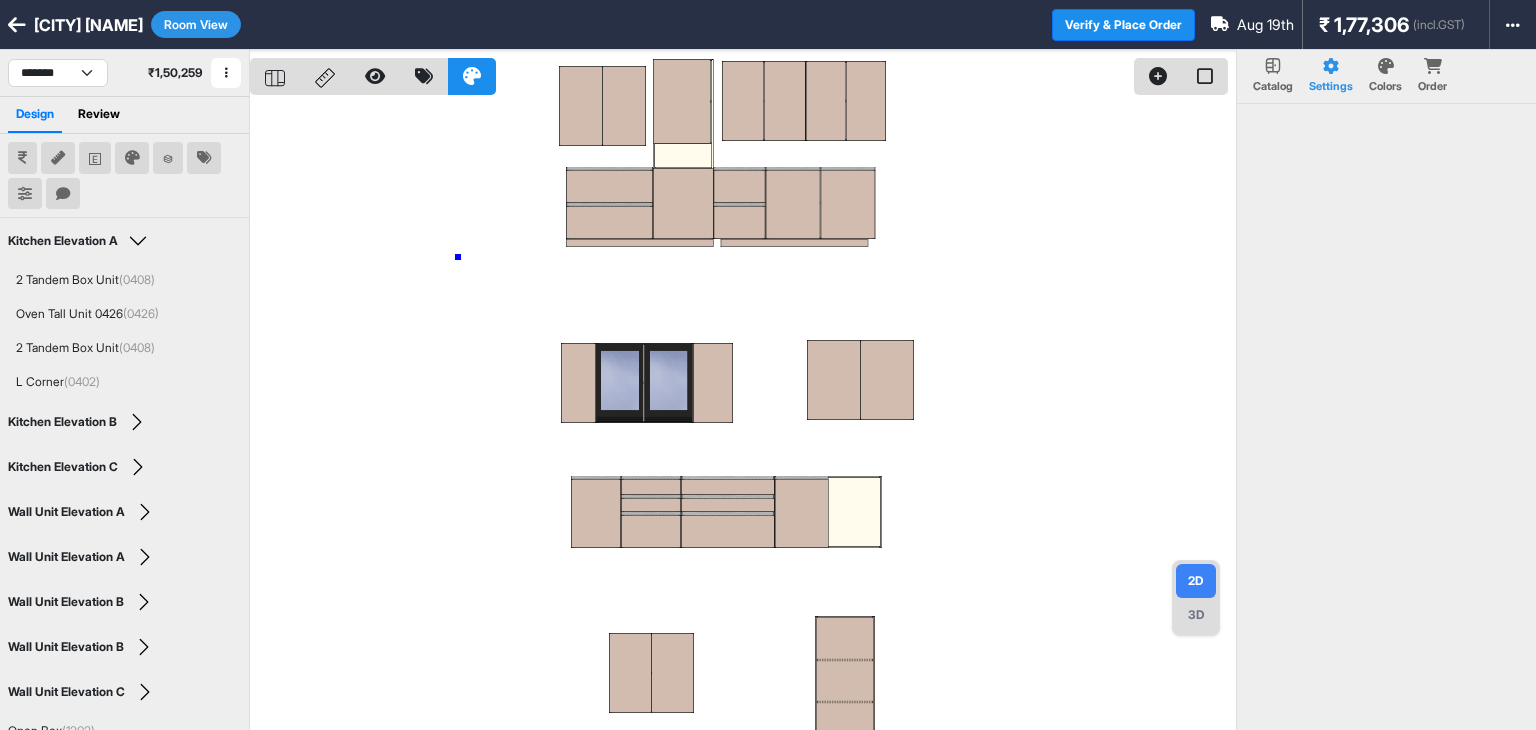 click at bounding box center (743, 415) 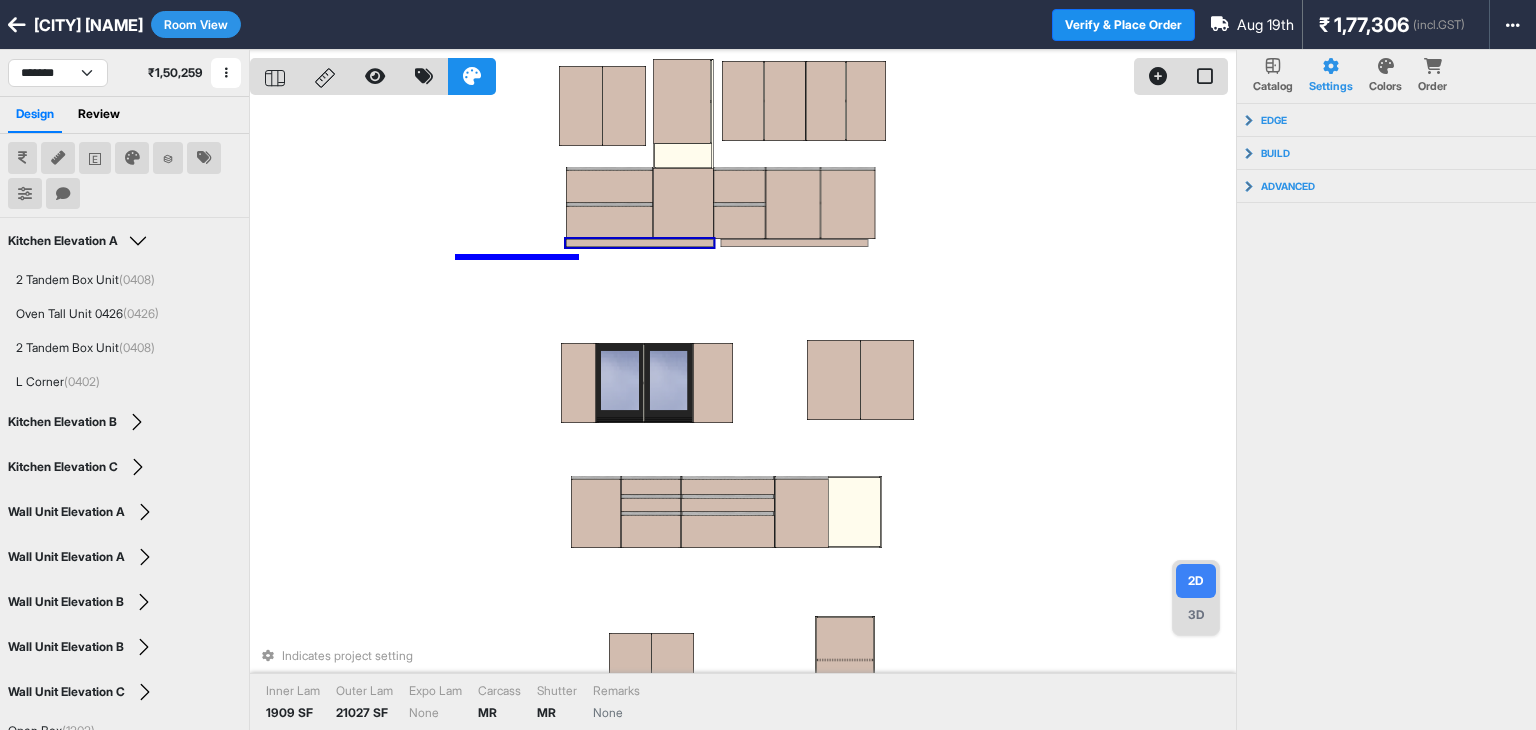 click on "Indicates project setting Inner Lam 1909 SF Outer Lam 21027 SF Expo Lam None Carcass MR Shutter MR Remarks None" at bounding box center [743, 415] 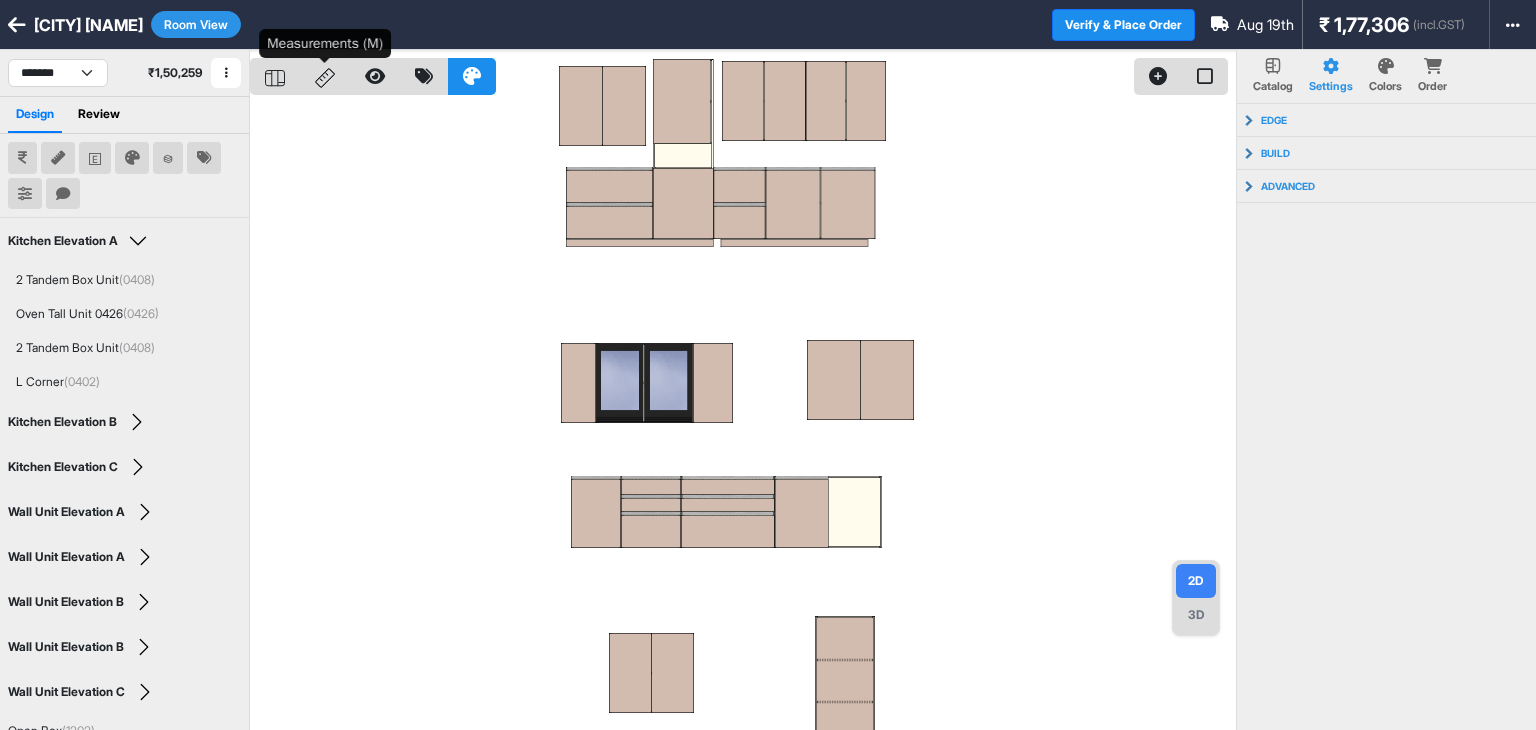 click 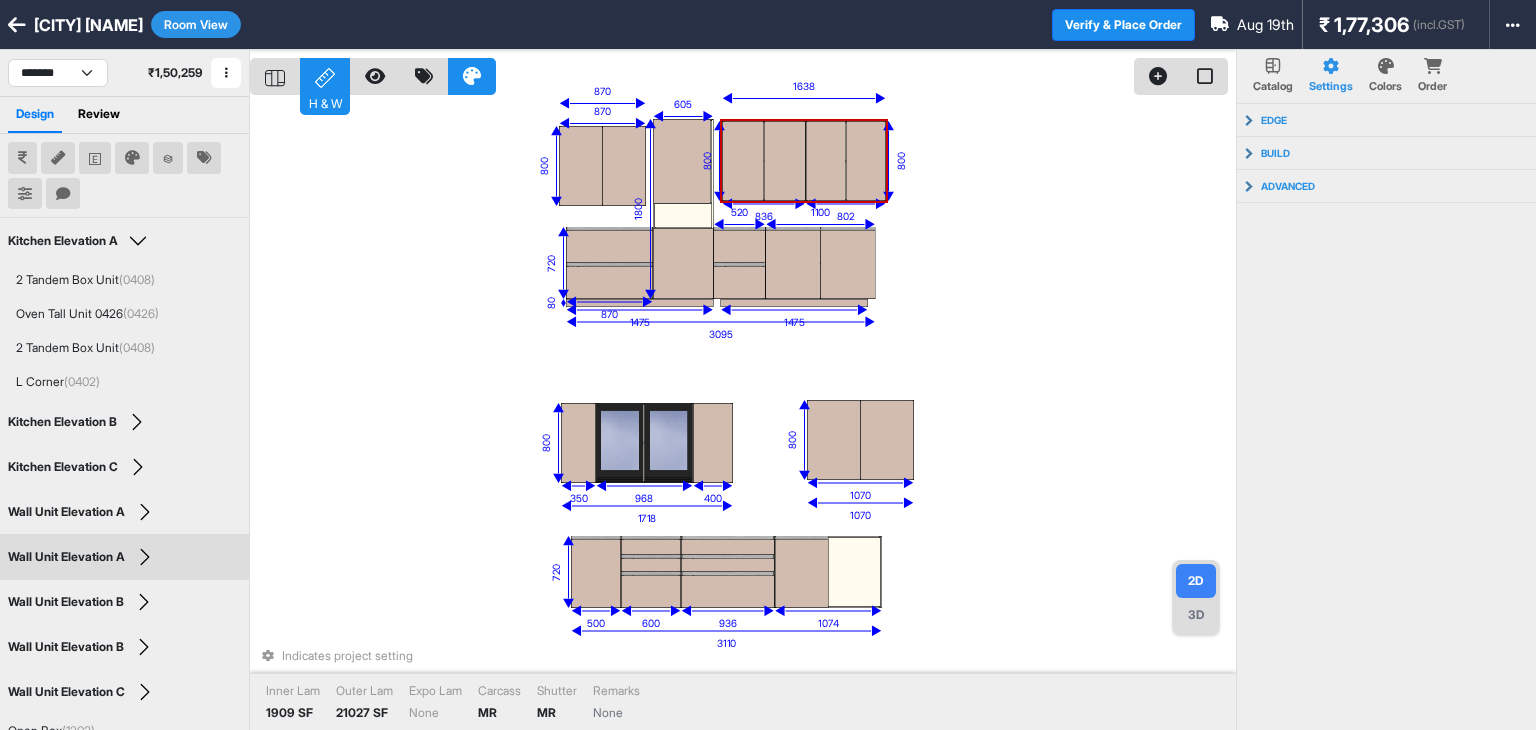 click on "Room View" at bounding box center (196, 24) 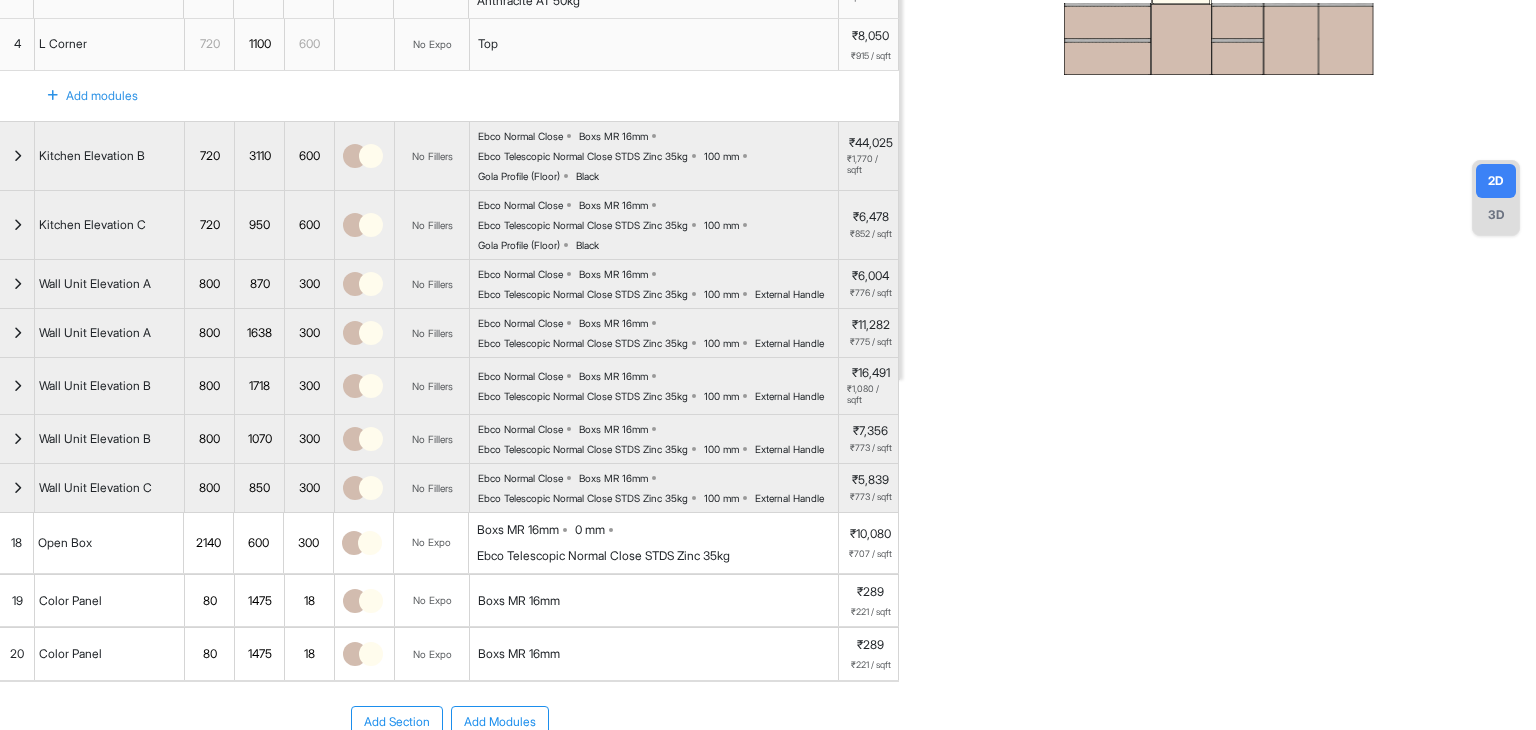 scroll, scrollTop: 640, scrollLeft: 0, axis: vertical 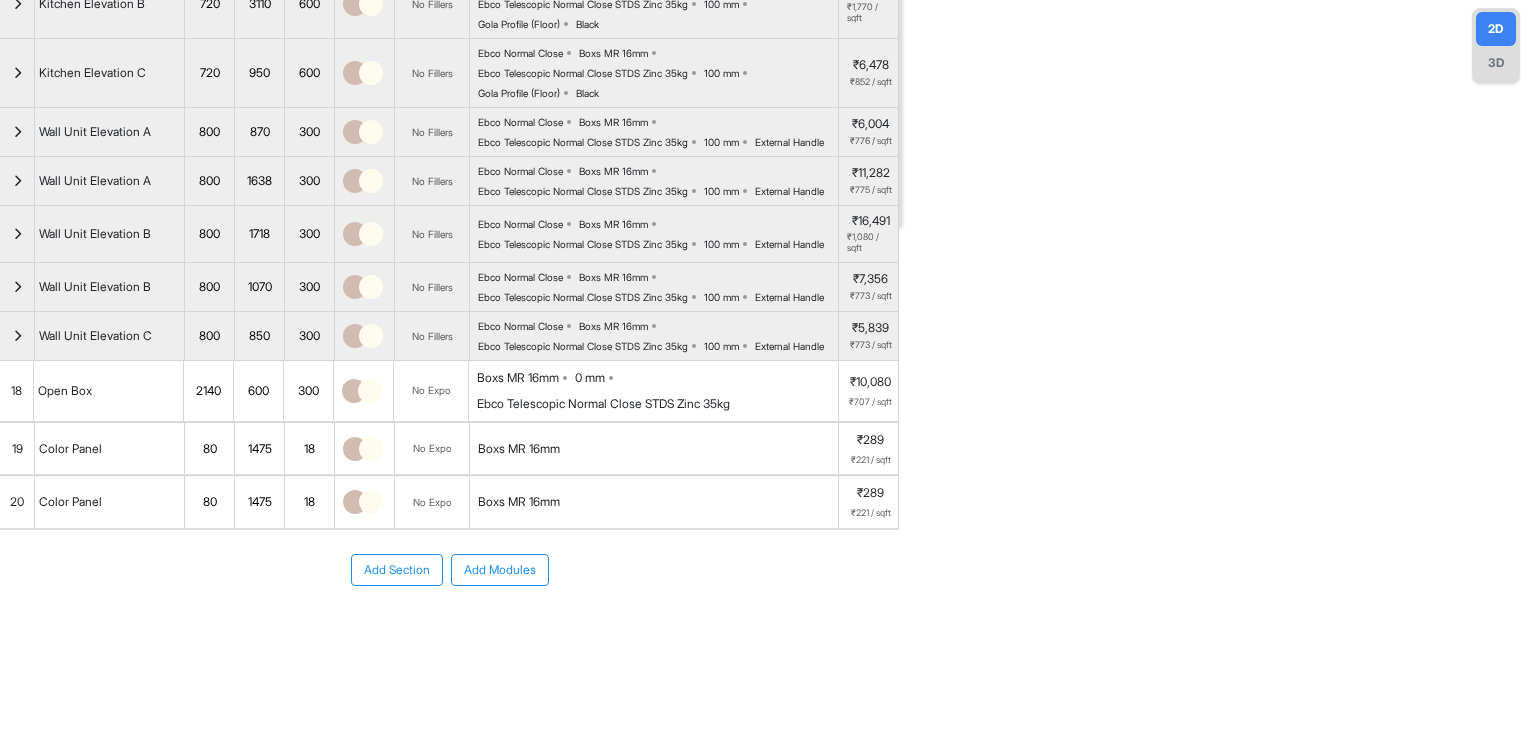 click on "1475" at bounding box center (259, 449) 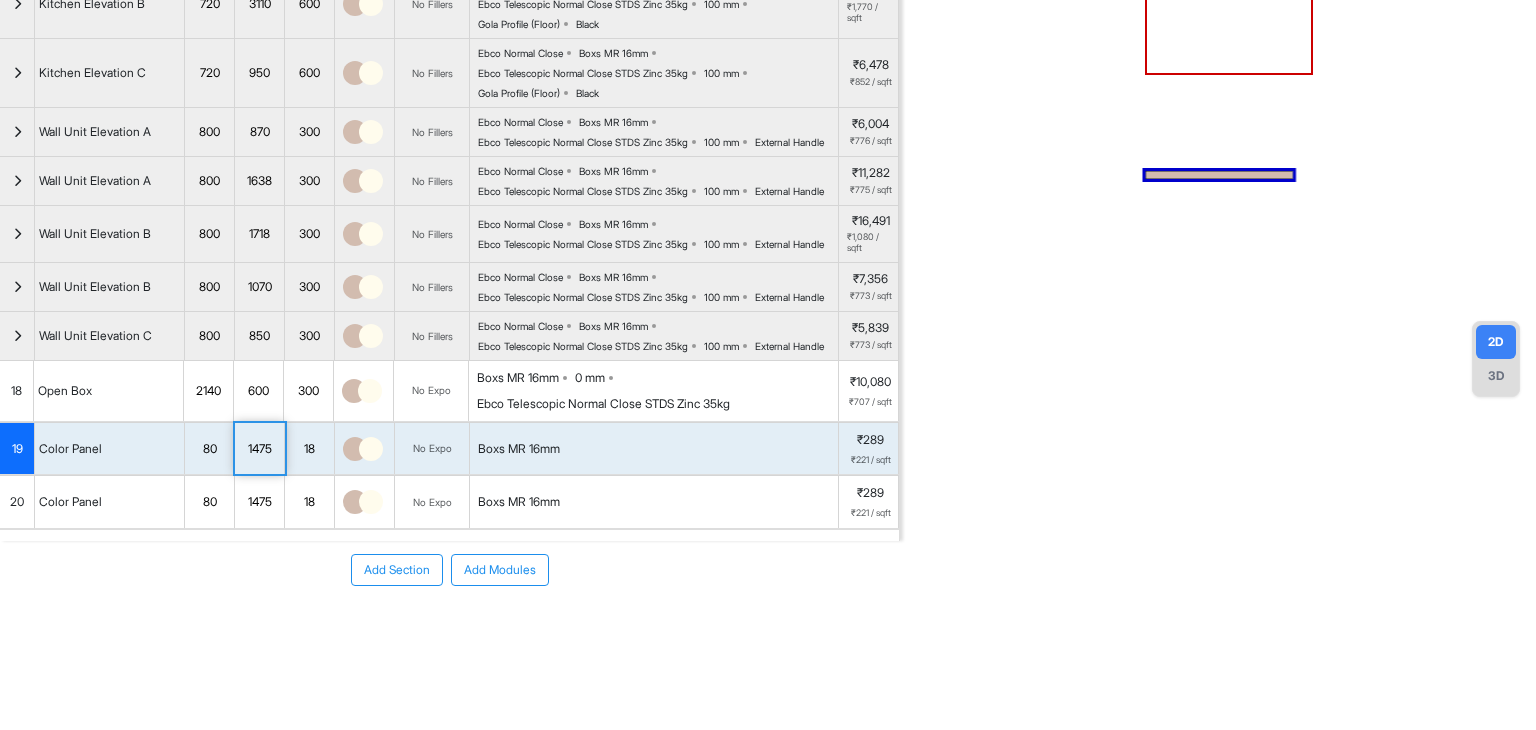 scroll, scrollTop: 328, scrollLeft: 0, axis: vertical 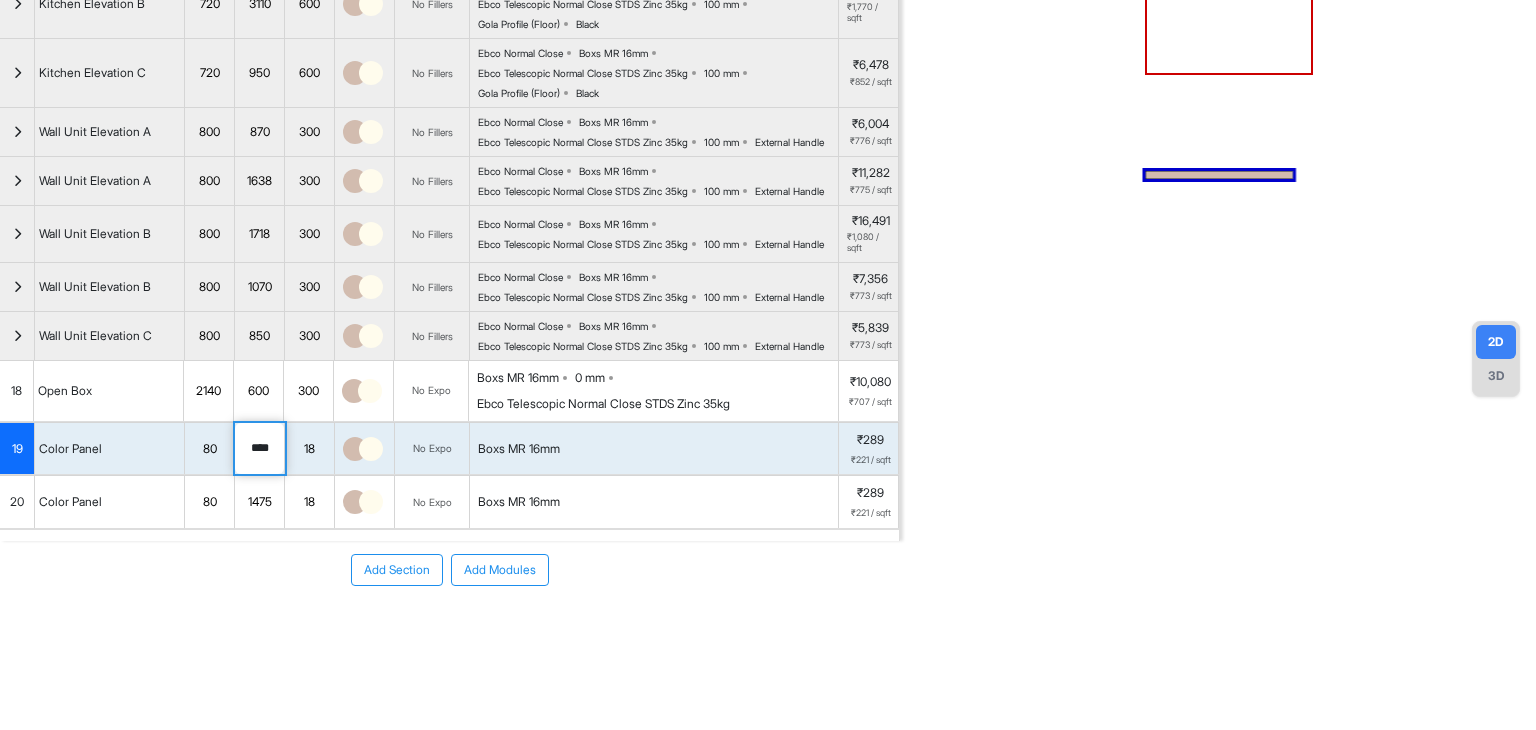 click on "****" at bounding box center (259, 449) 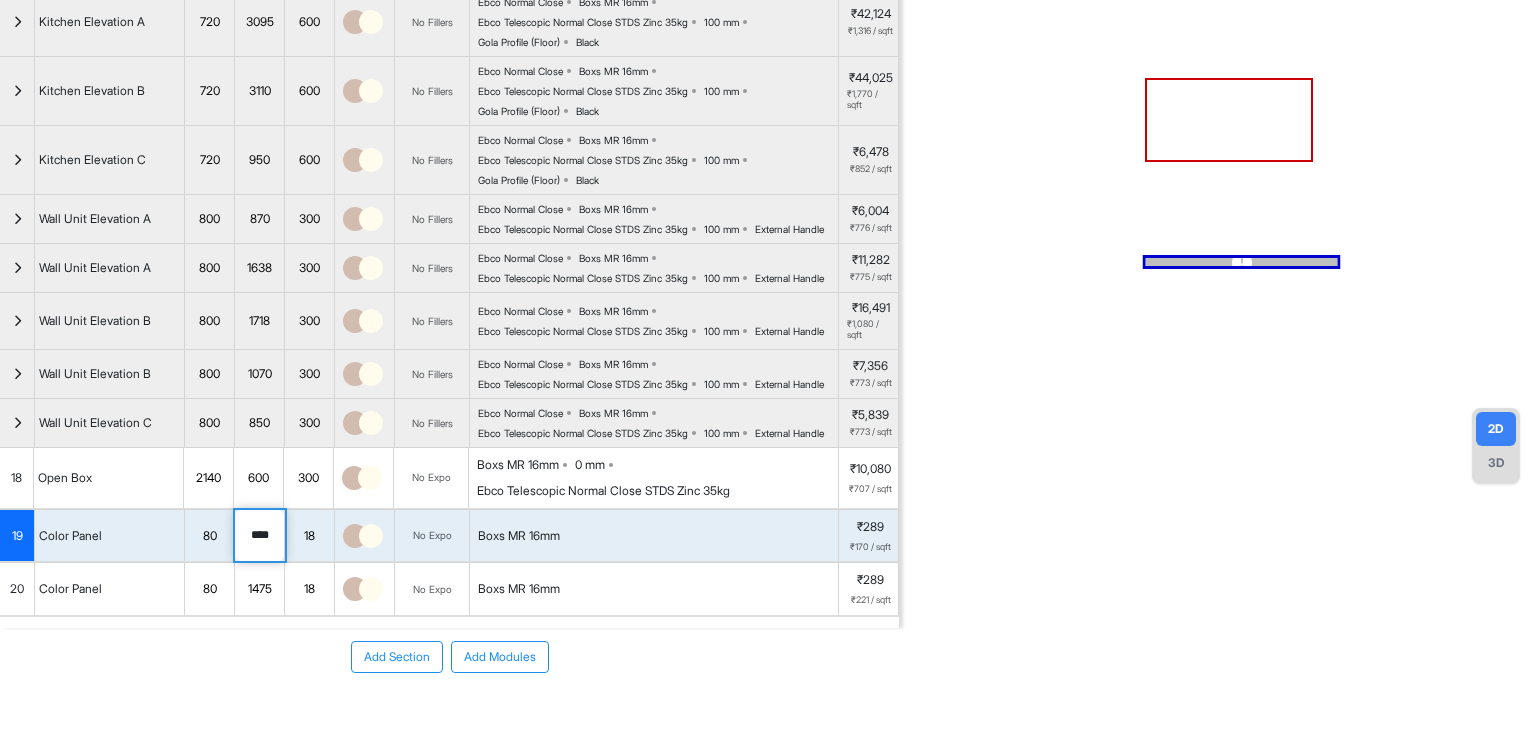 scroll, scrollTop: 0, scrollLeft: 0, axis: both 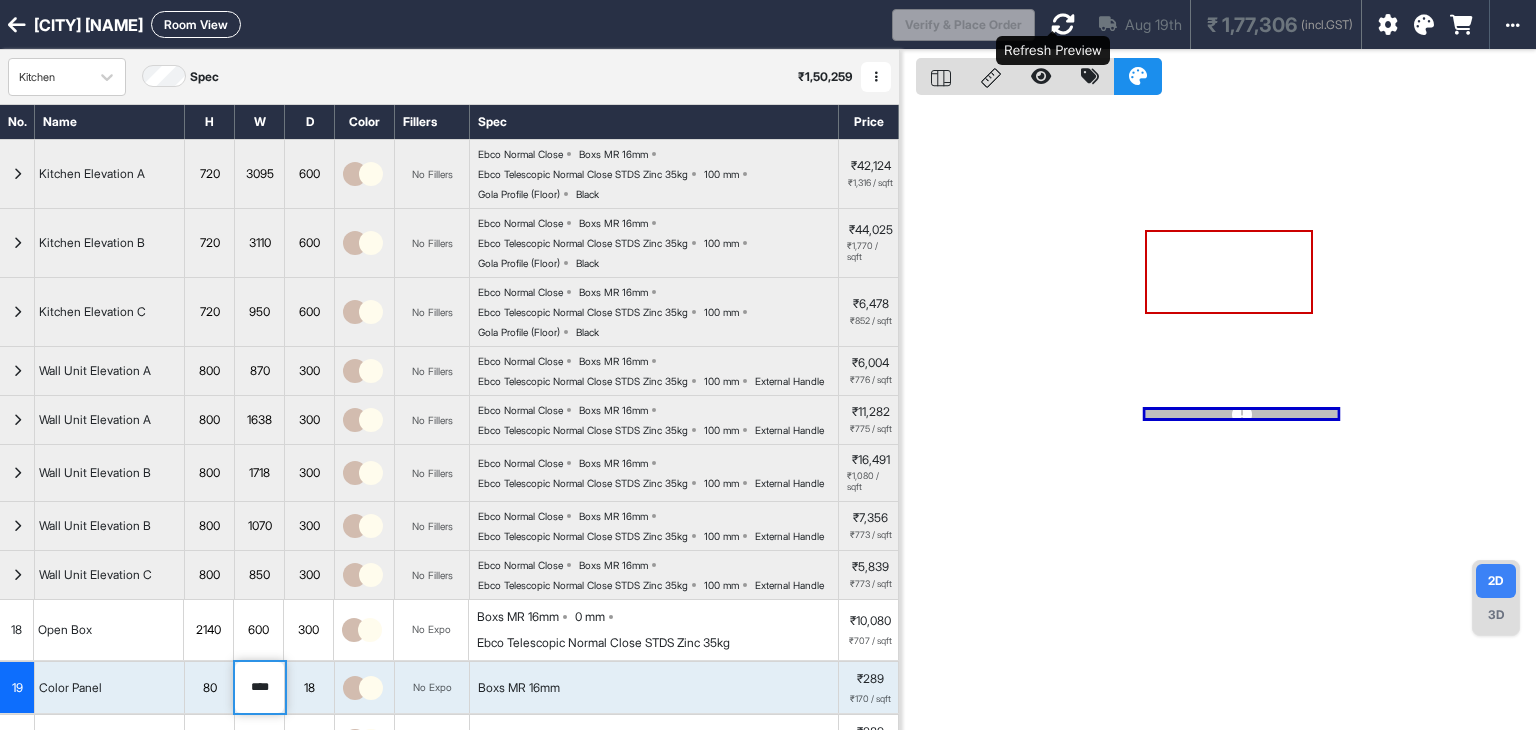click at bounding box center (1063, 24) 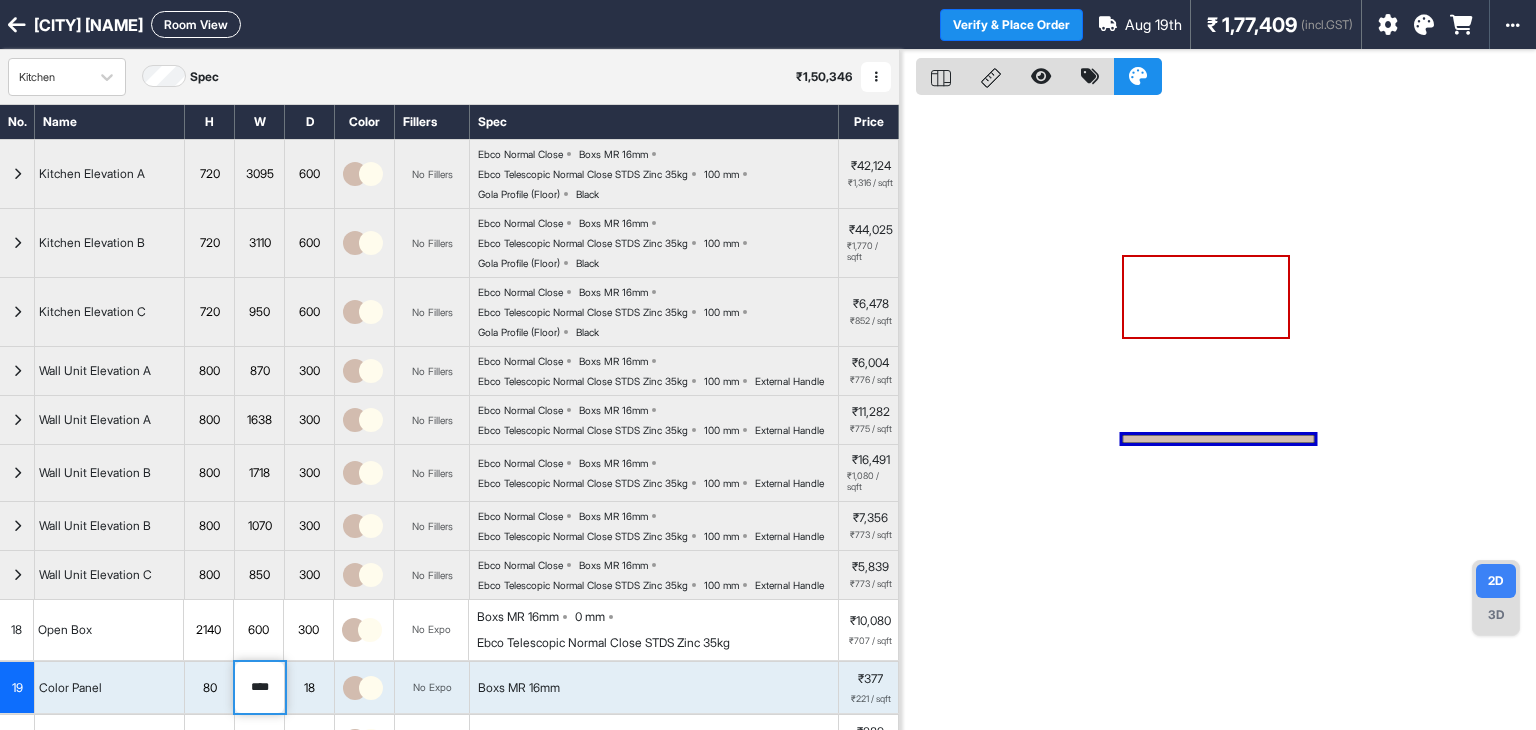 click on "Room View" at bounding box center (196, 24) 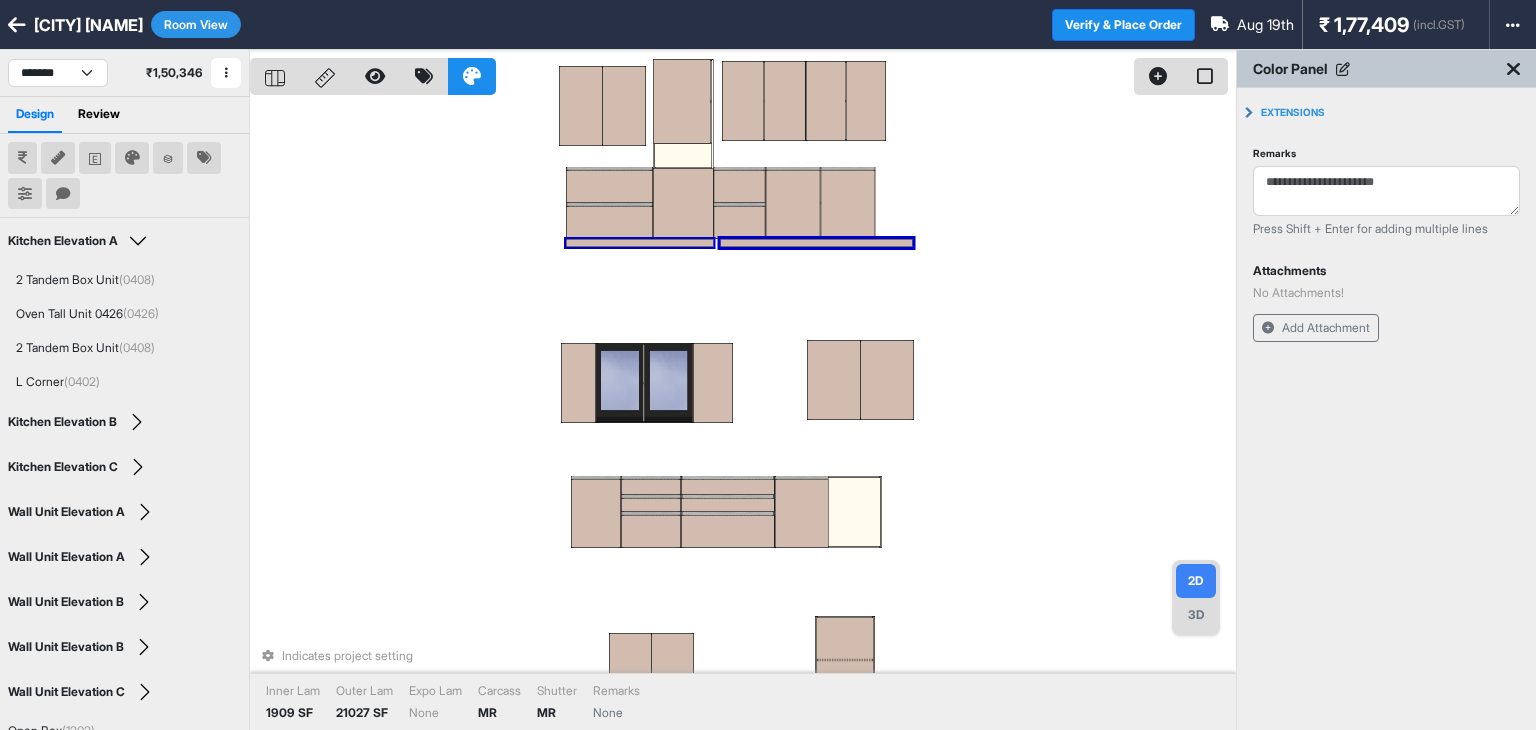 click at bounding box center [640, 243] 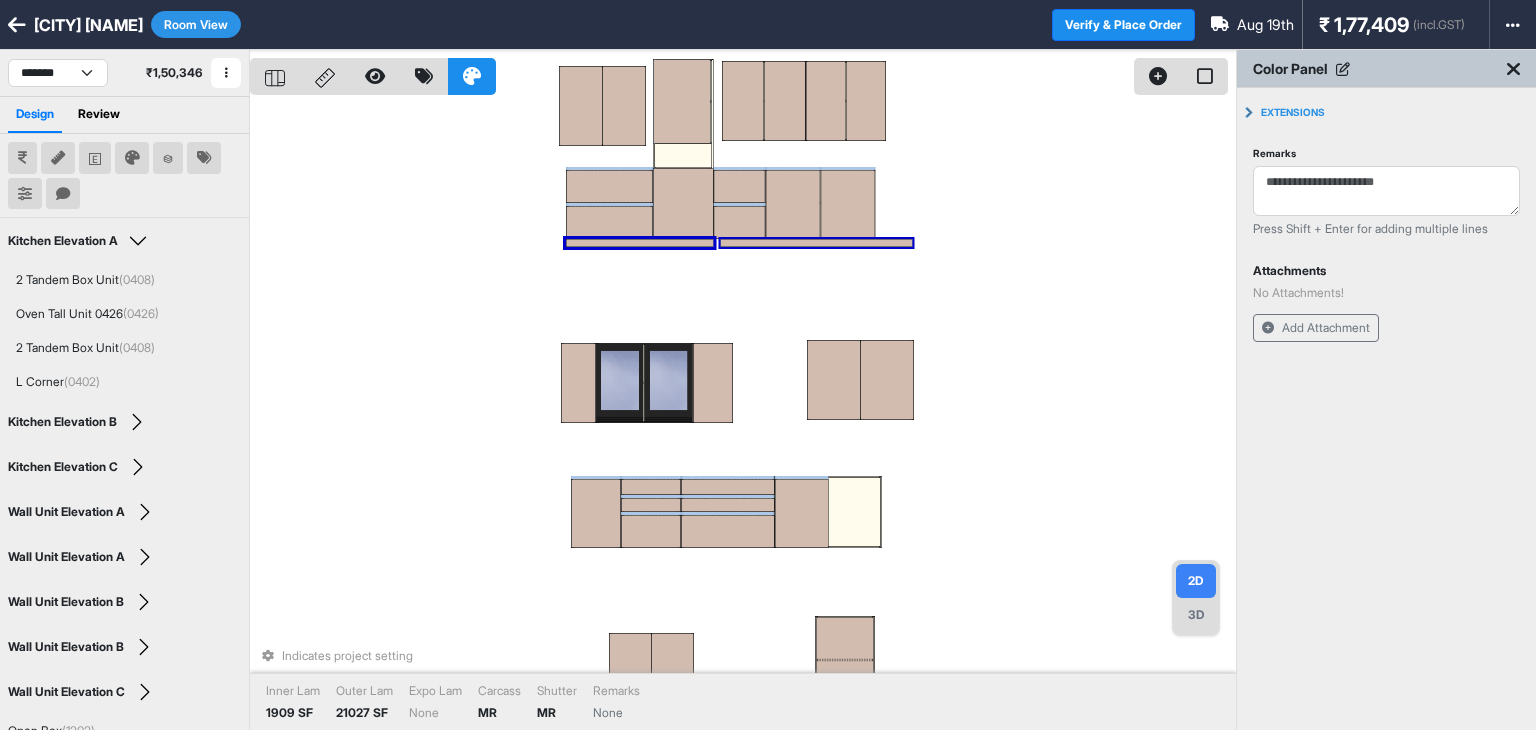 click at bounding box center [817, 243] 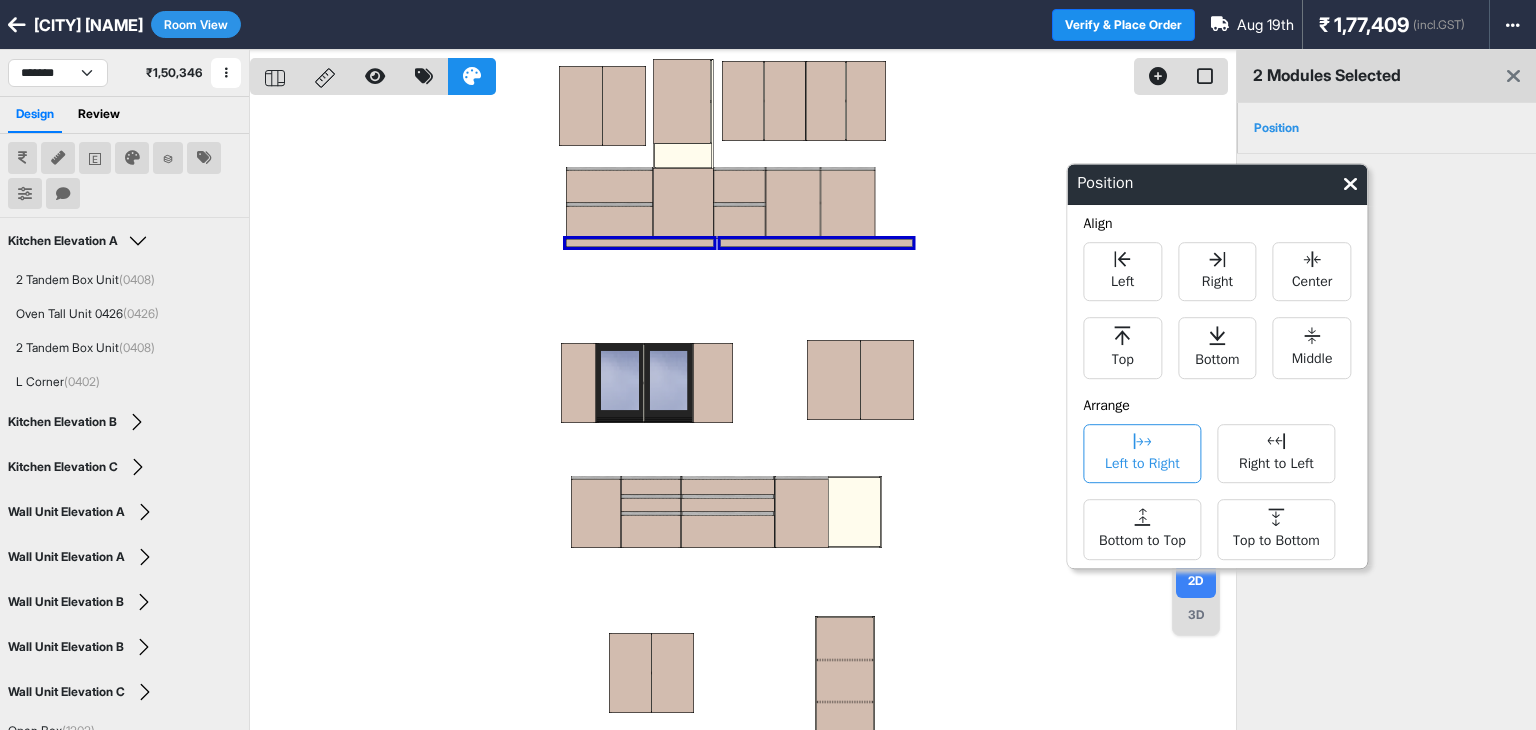 click on "Left to Right" at bounding box center [1142, 453] 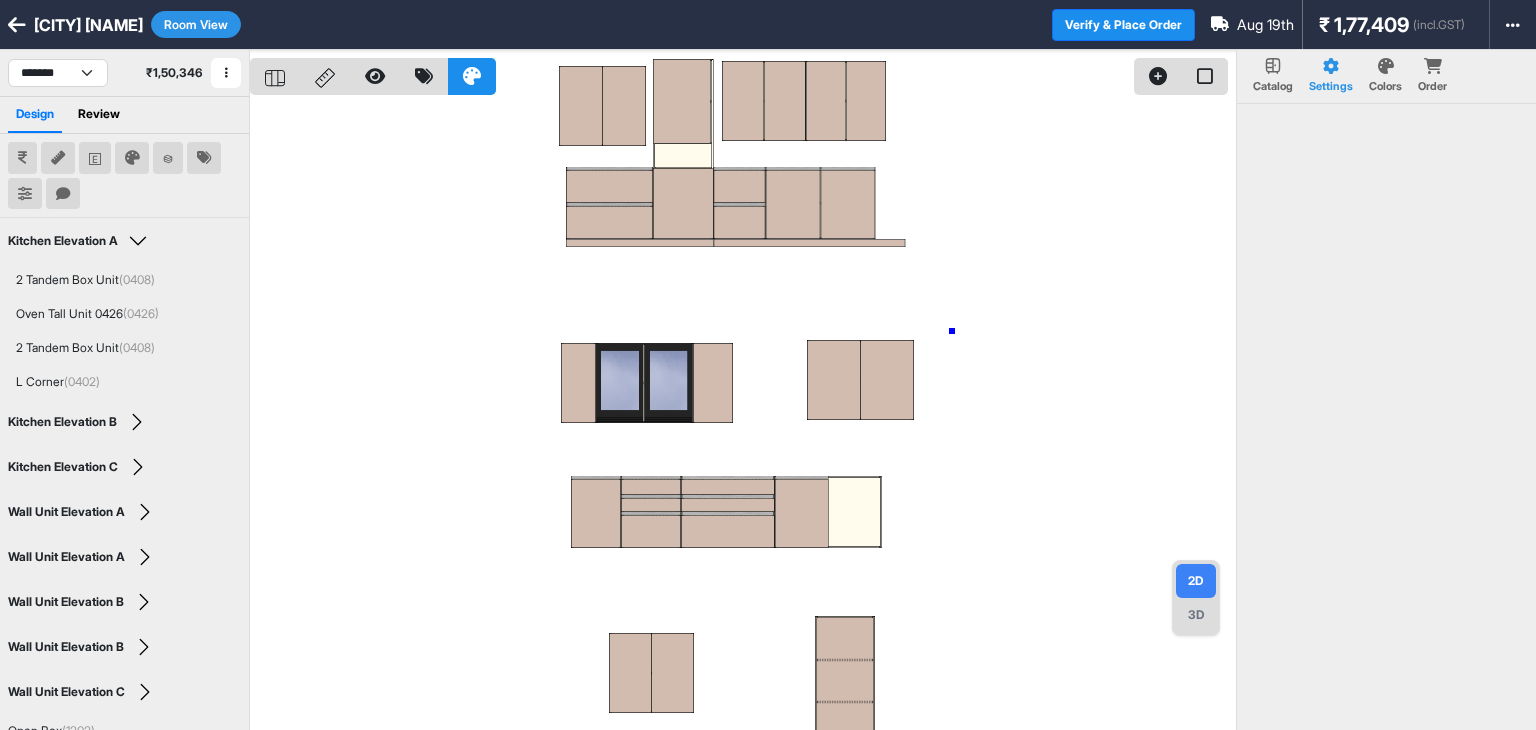 click at bounding box center (743, 415) 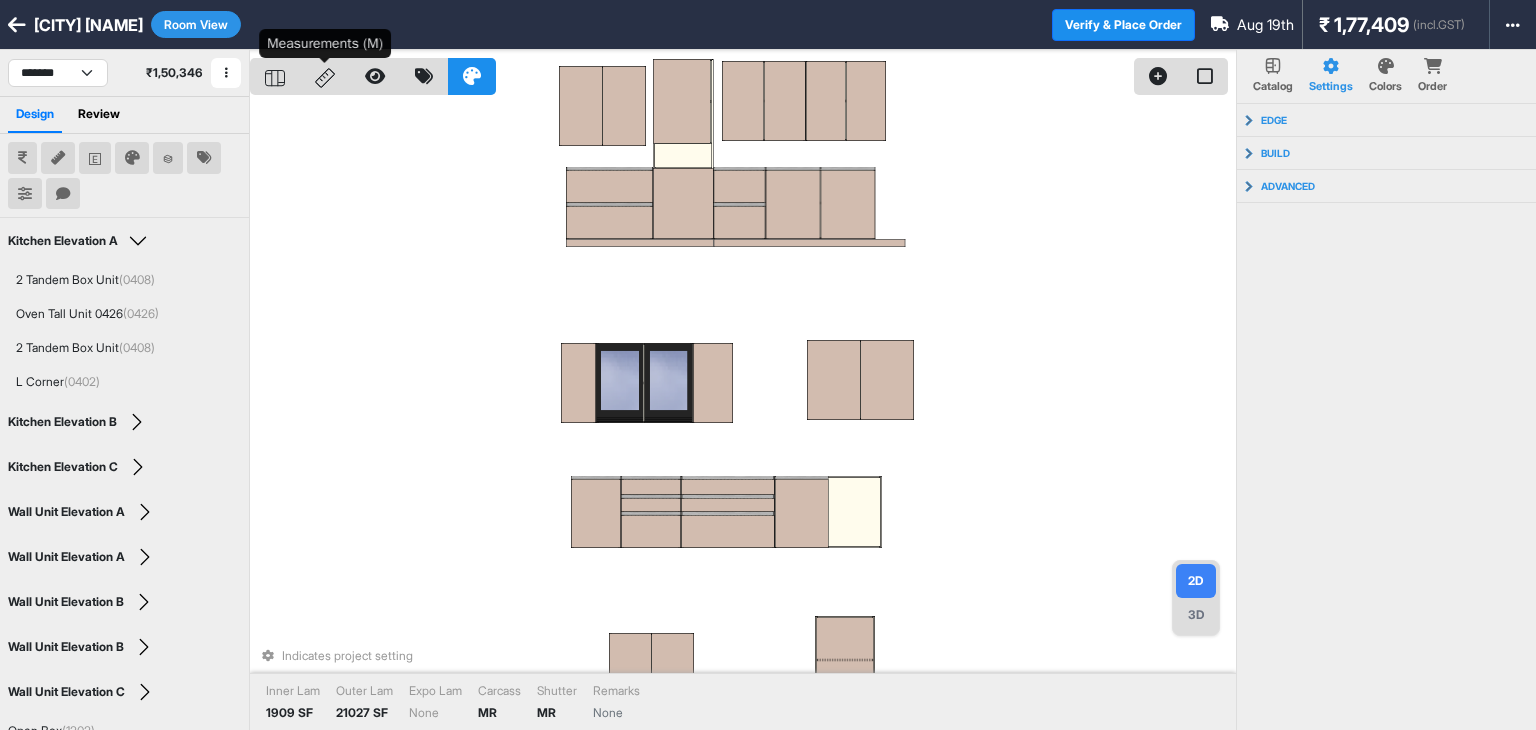 click at bounding box center (325, 76) 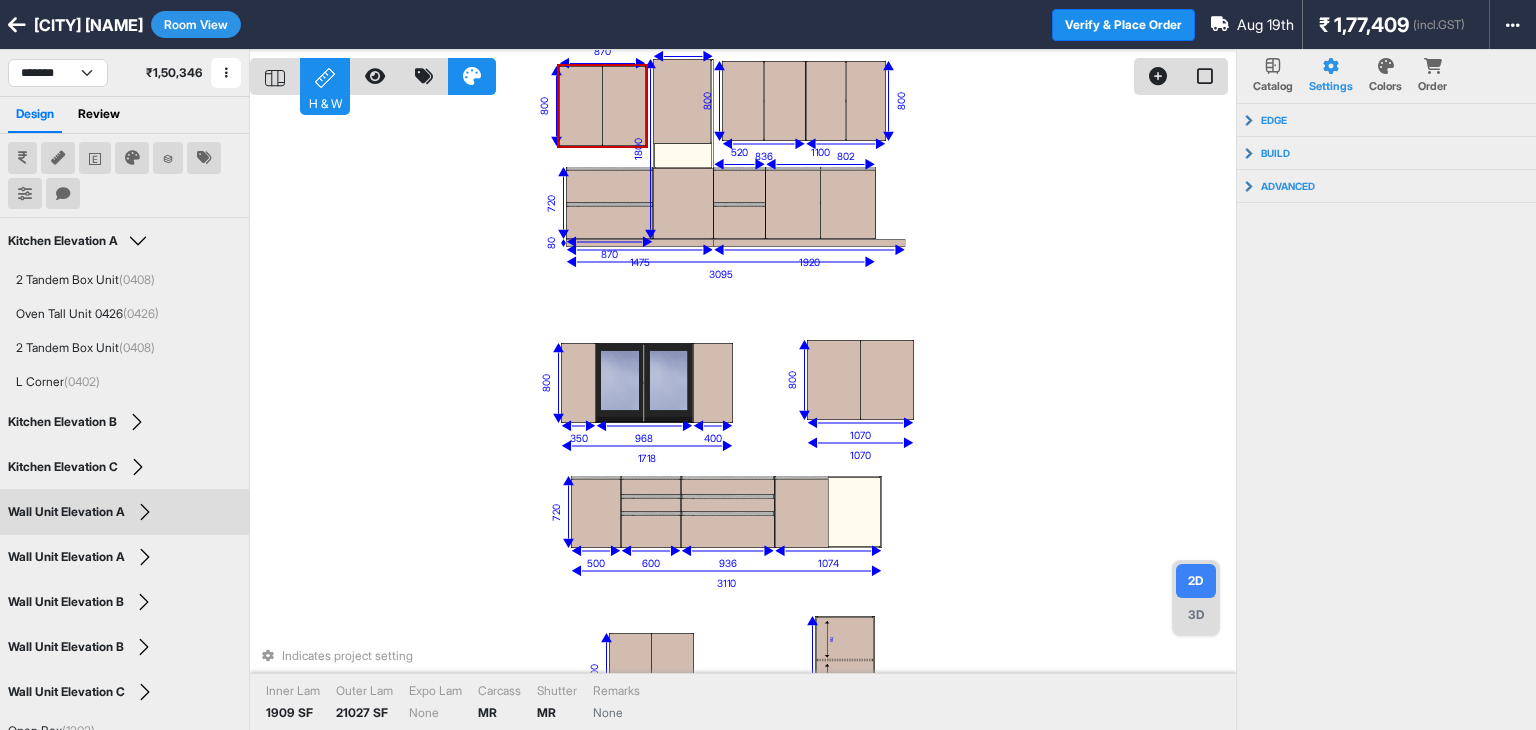 click on "Room View" at bounding box center [196, 24] 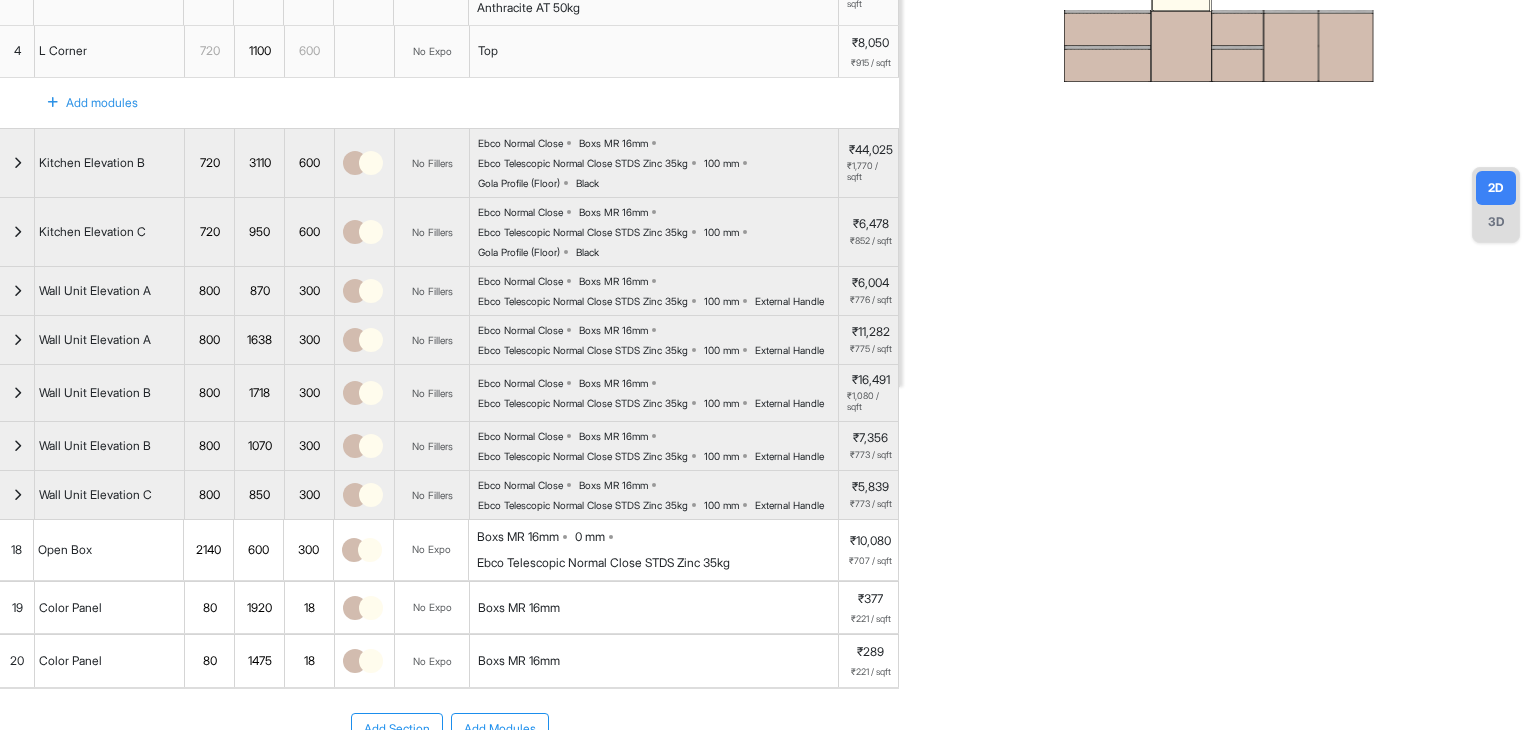 scroll, scrollTop: 400, scrollLeft: 0, axis: vertical 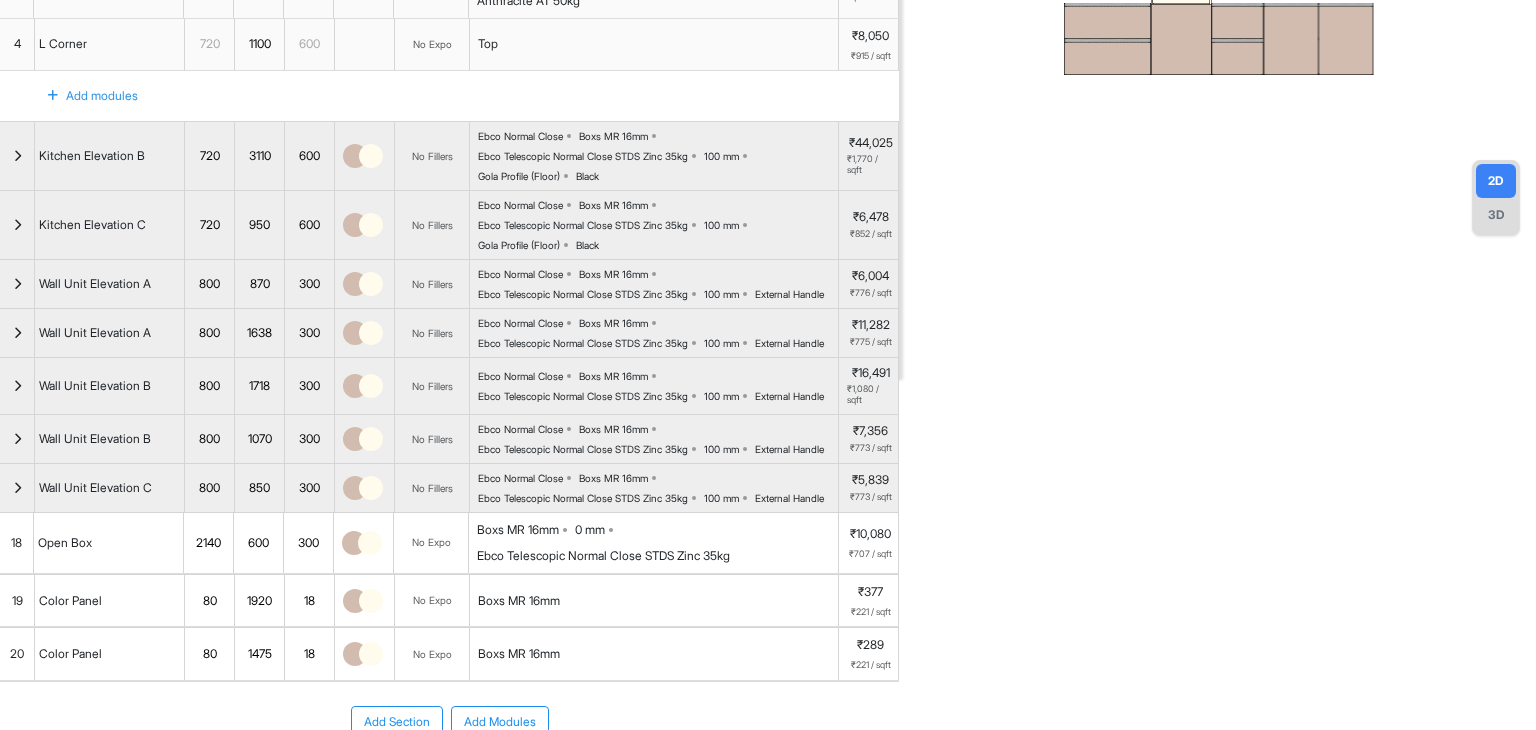 click on "1920" at bounding box center [259, 601] 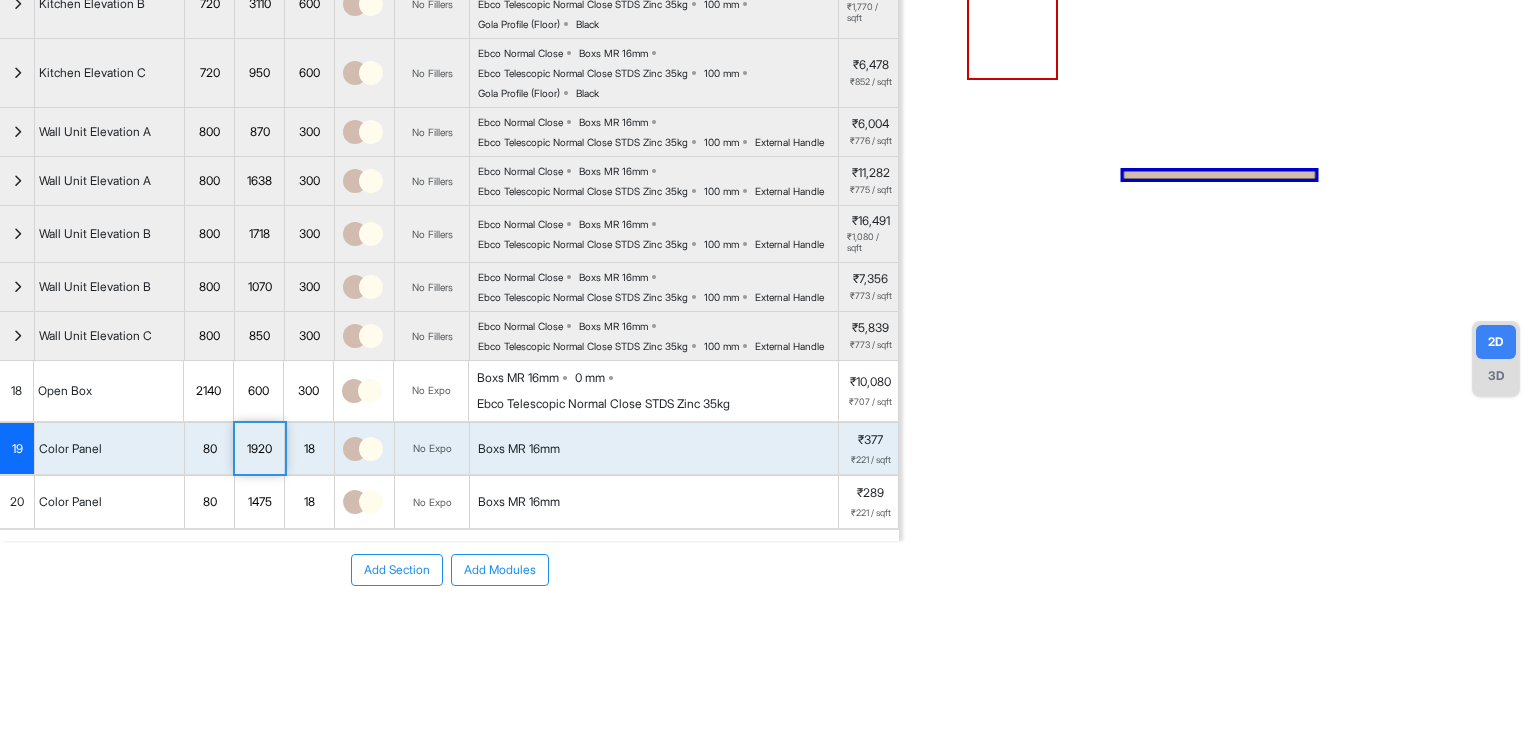click on "1920" at bounding box center [259, 449] 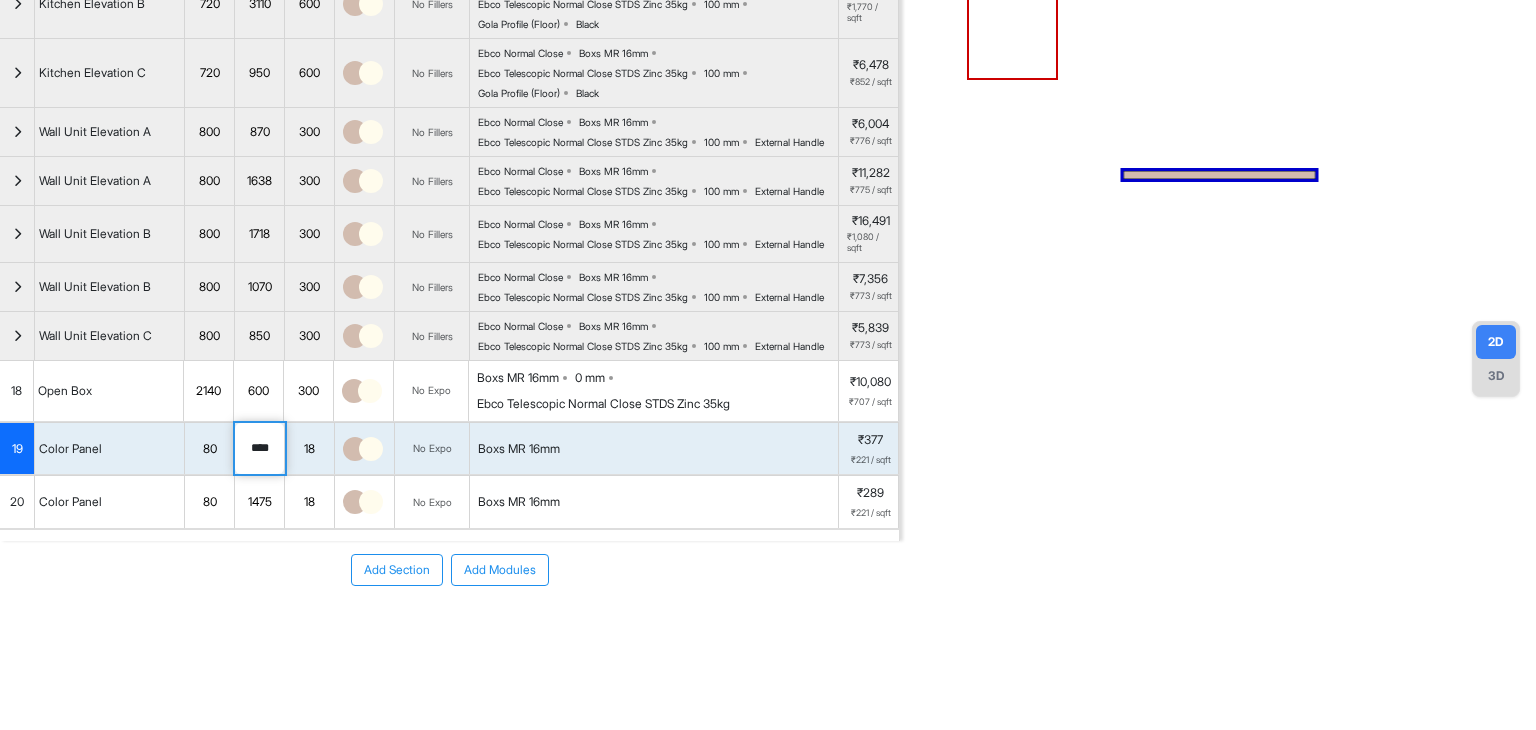 click on "****" at bounding box center (259, 449) 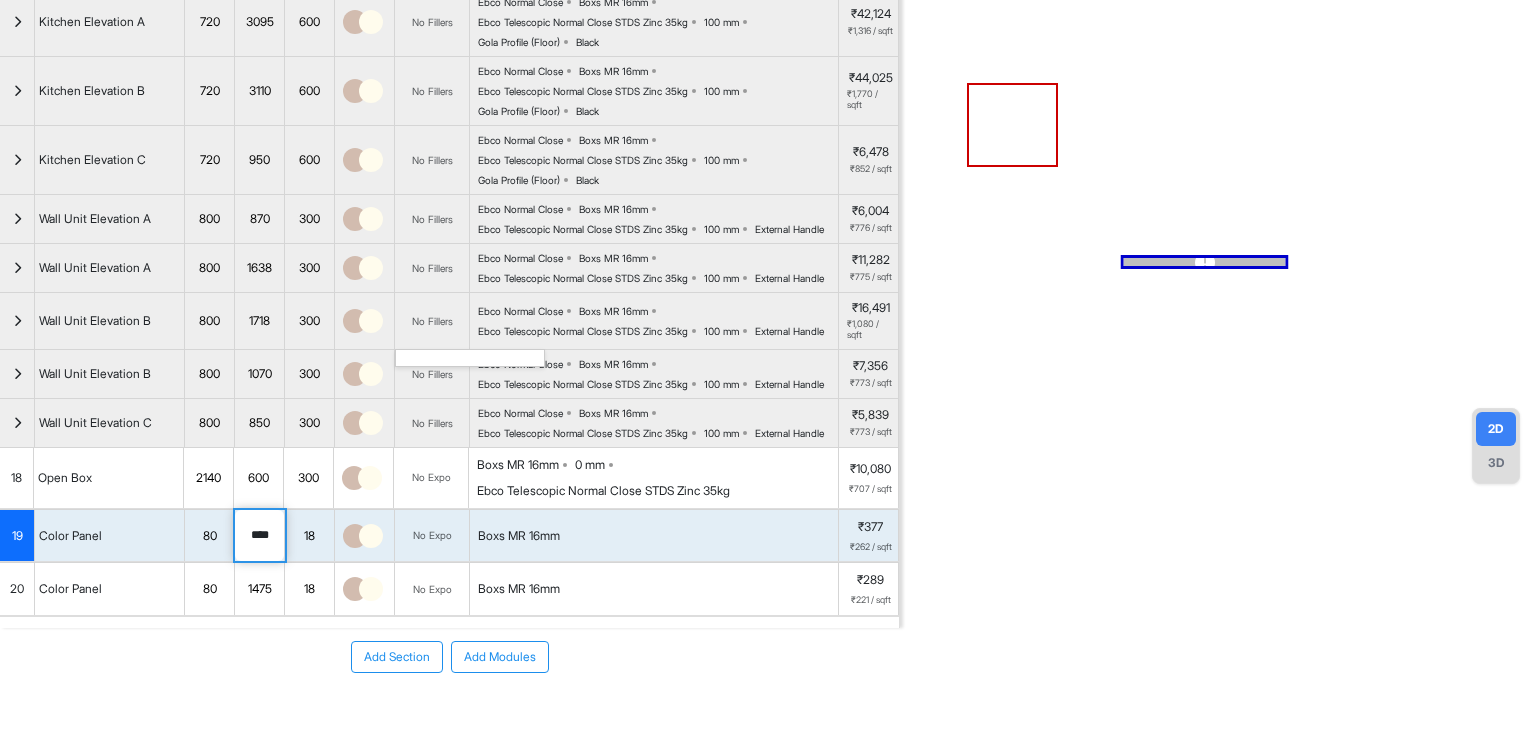 scroll, scrollTop: 0, scrollLeft: 0, axis: both 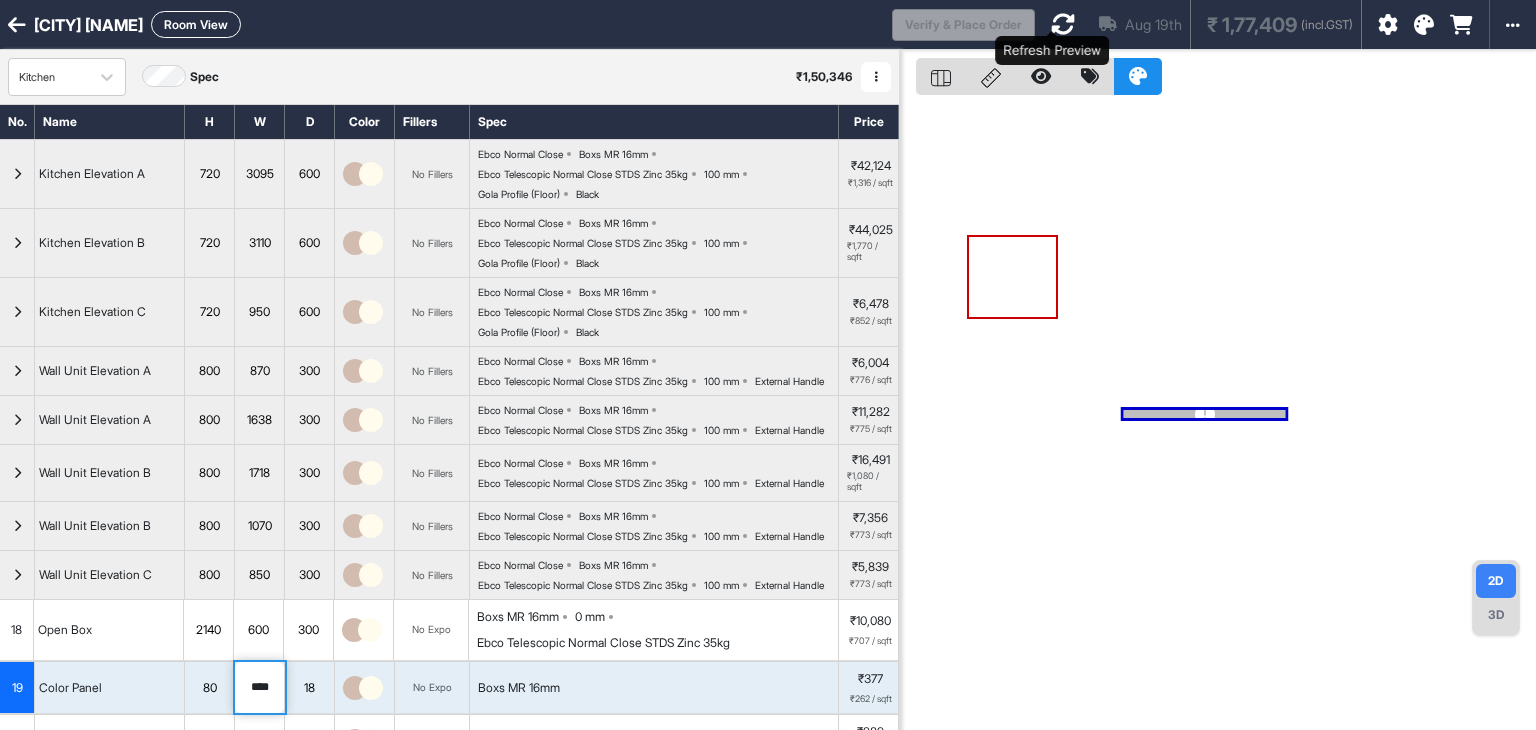 click at bounding box center [1063, 24] 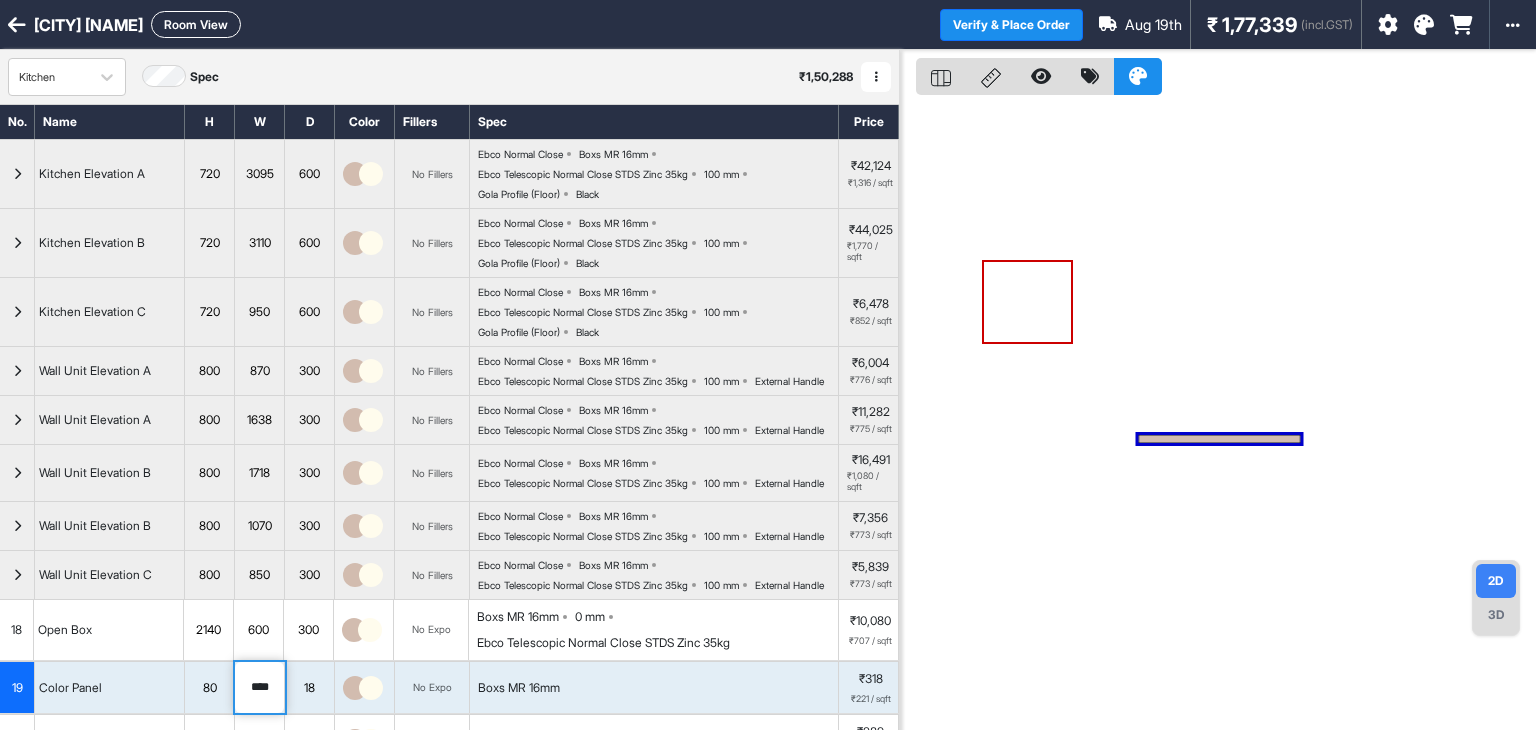 click on "Room View" at bounding box center (196, 24) 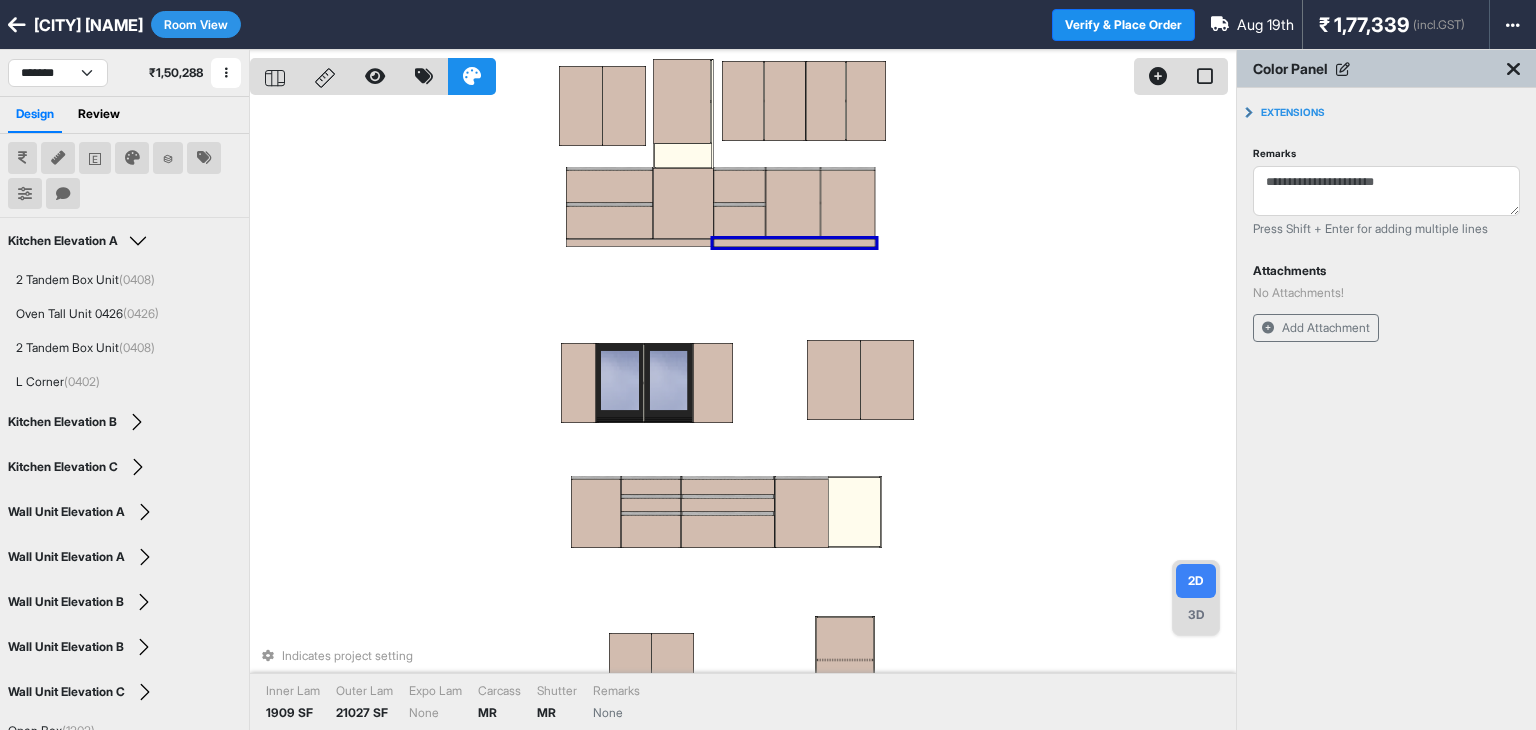 click on "Indicates project setting Inner Lam 1909 SF Outer Lam 21027 SF Expo Lam None Carcass MR Shutter MR Remarks None" at bounding box center (743, 415) 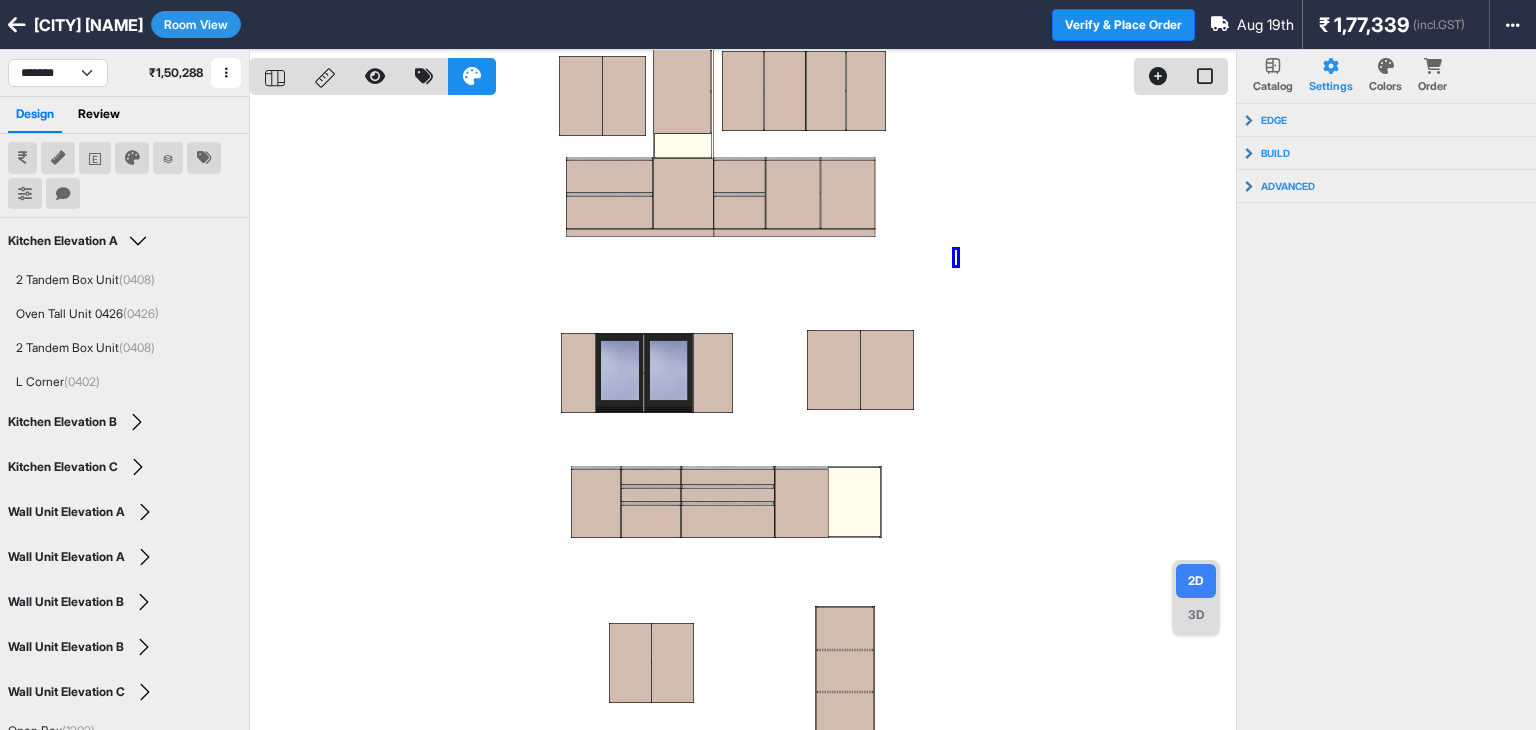 click at bounding box center (743, 415) 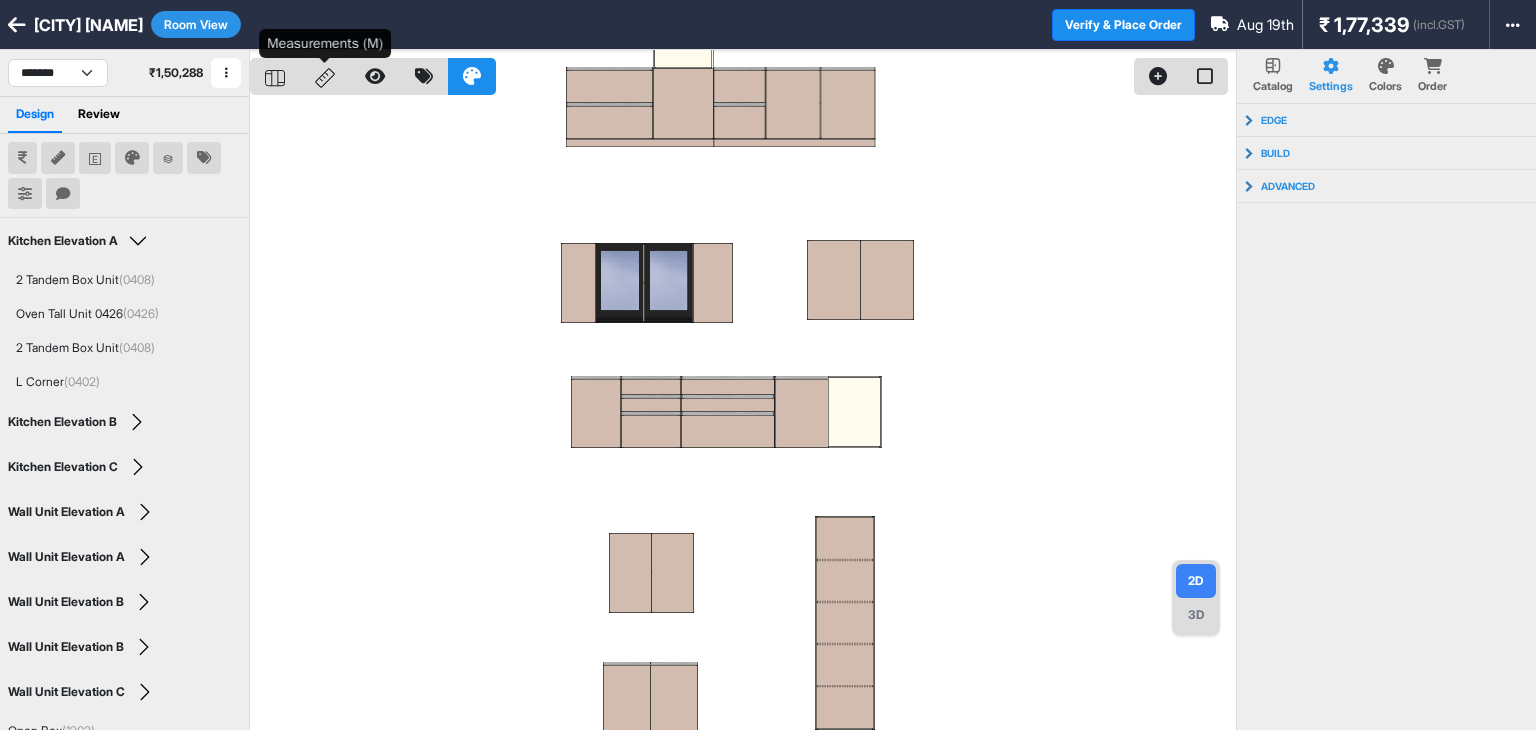 click 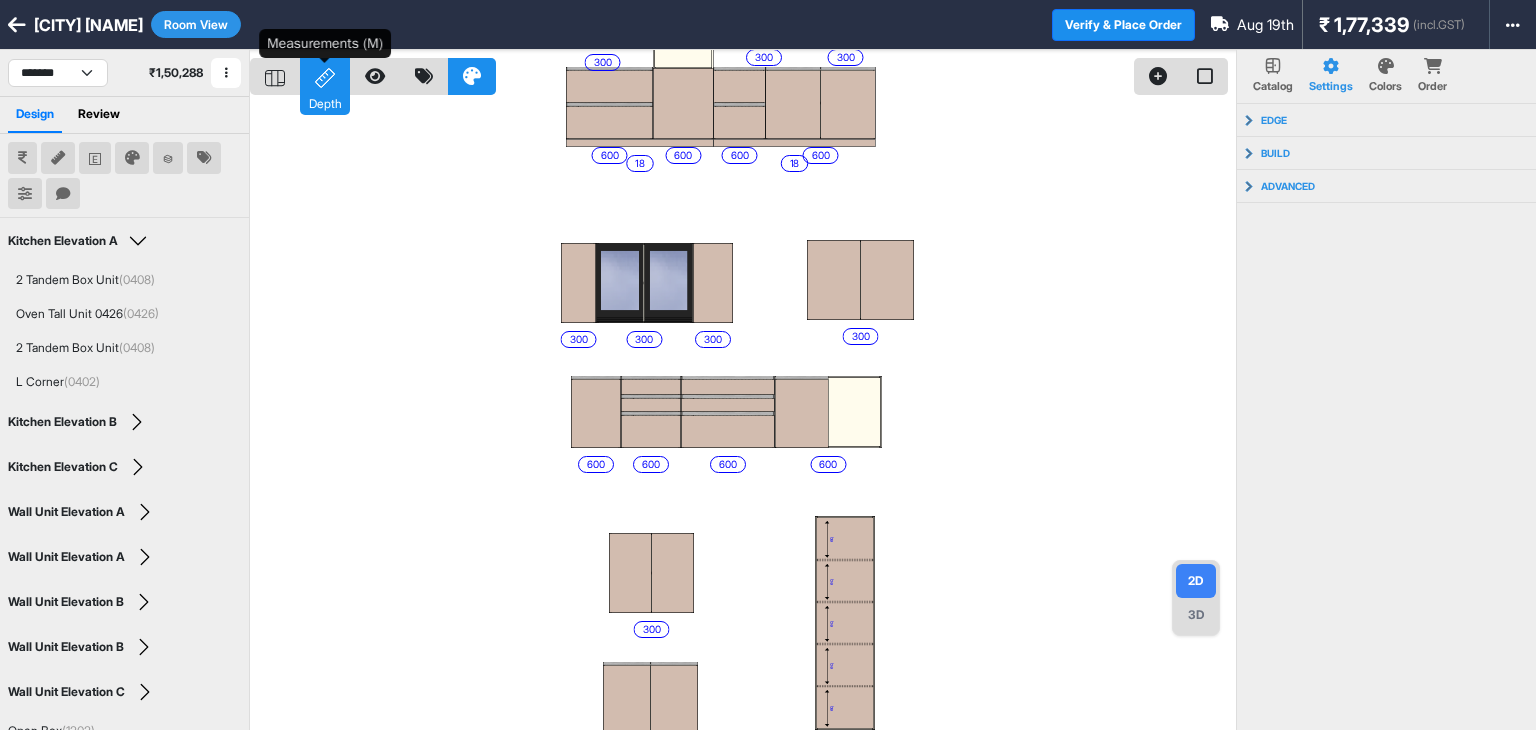 click 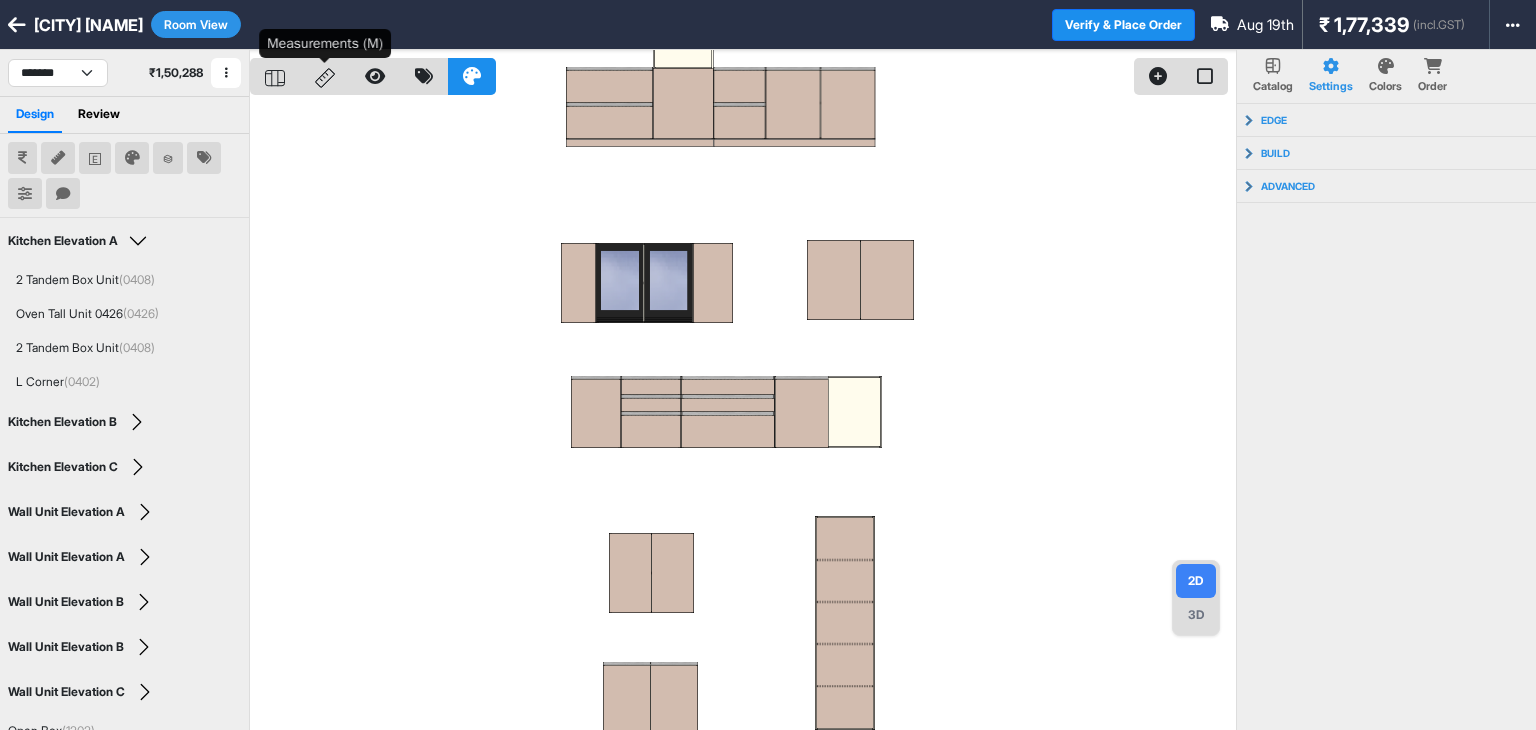 click 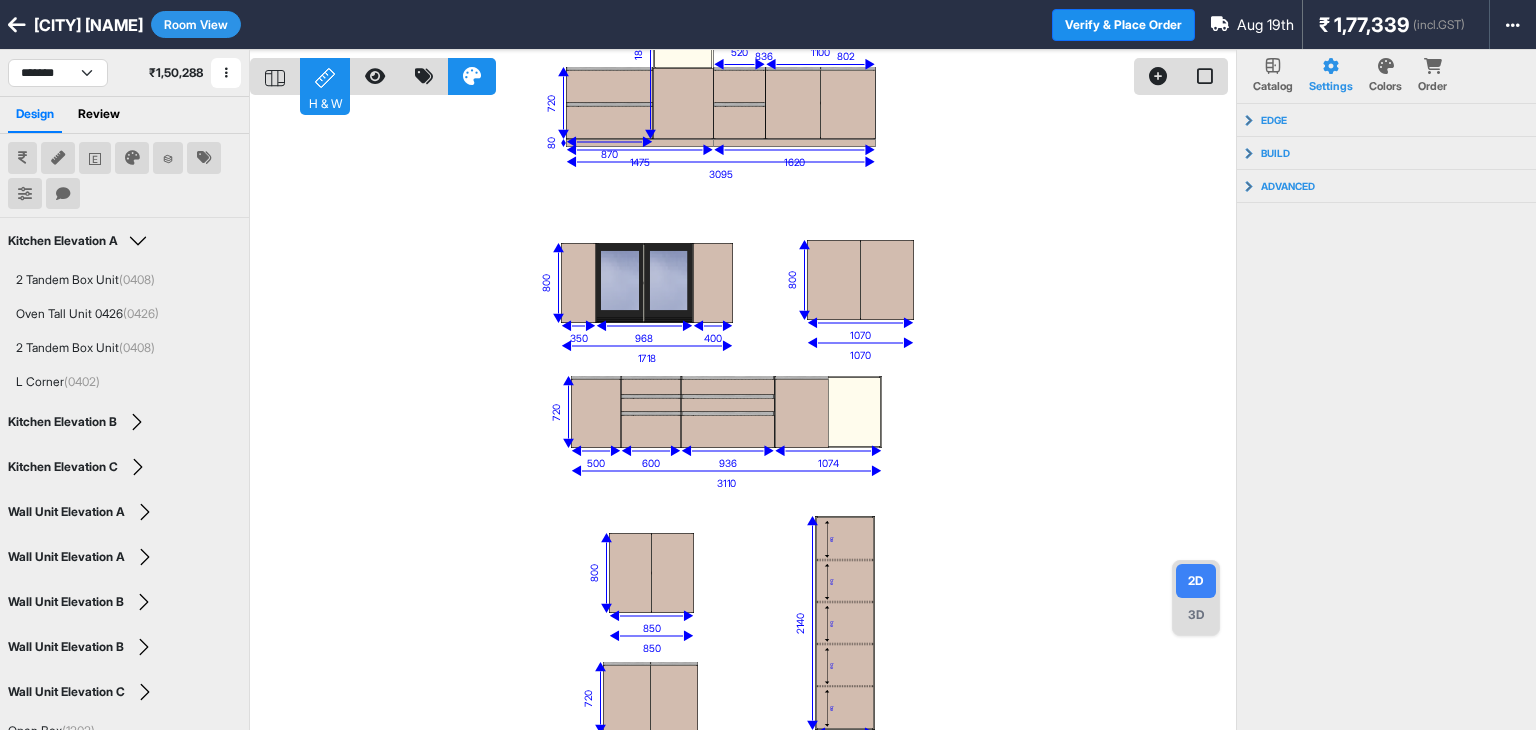 click on "H & W" at bounding box center [325, 76] 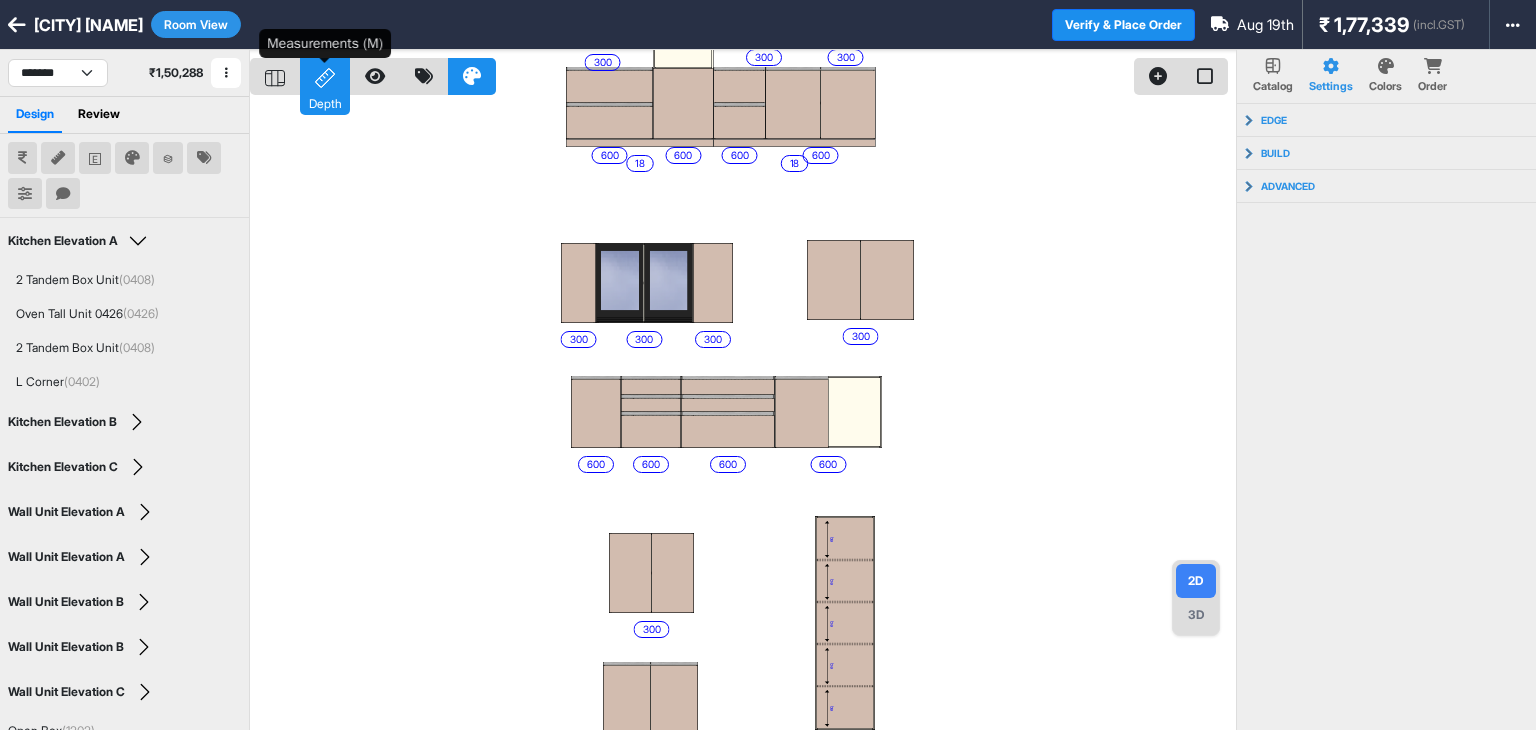 click on "Depth" at bounding box center [325, 76] 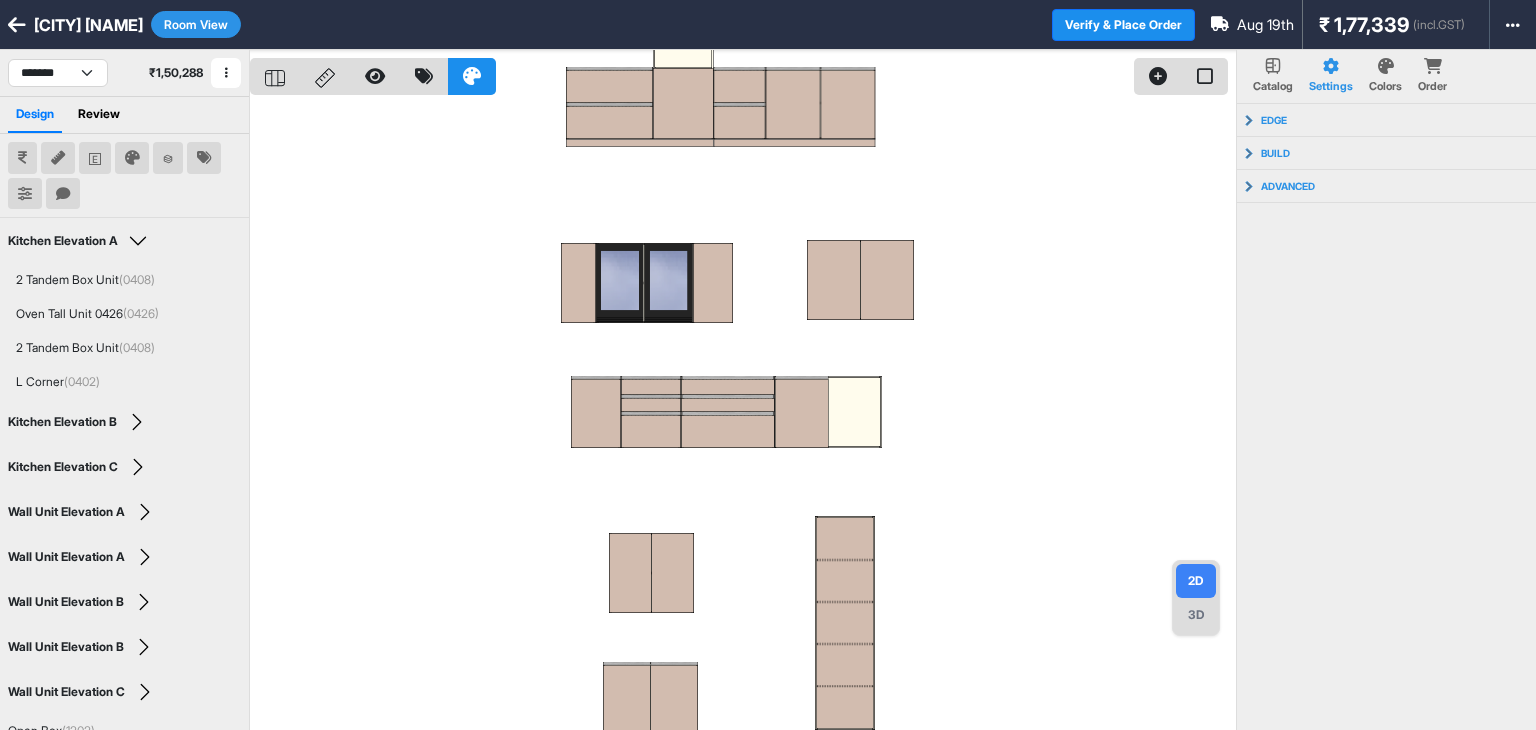 click on "Room View" at bounding box center [196, 24] 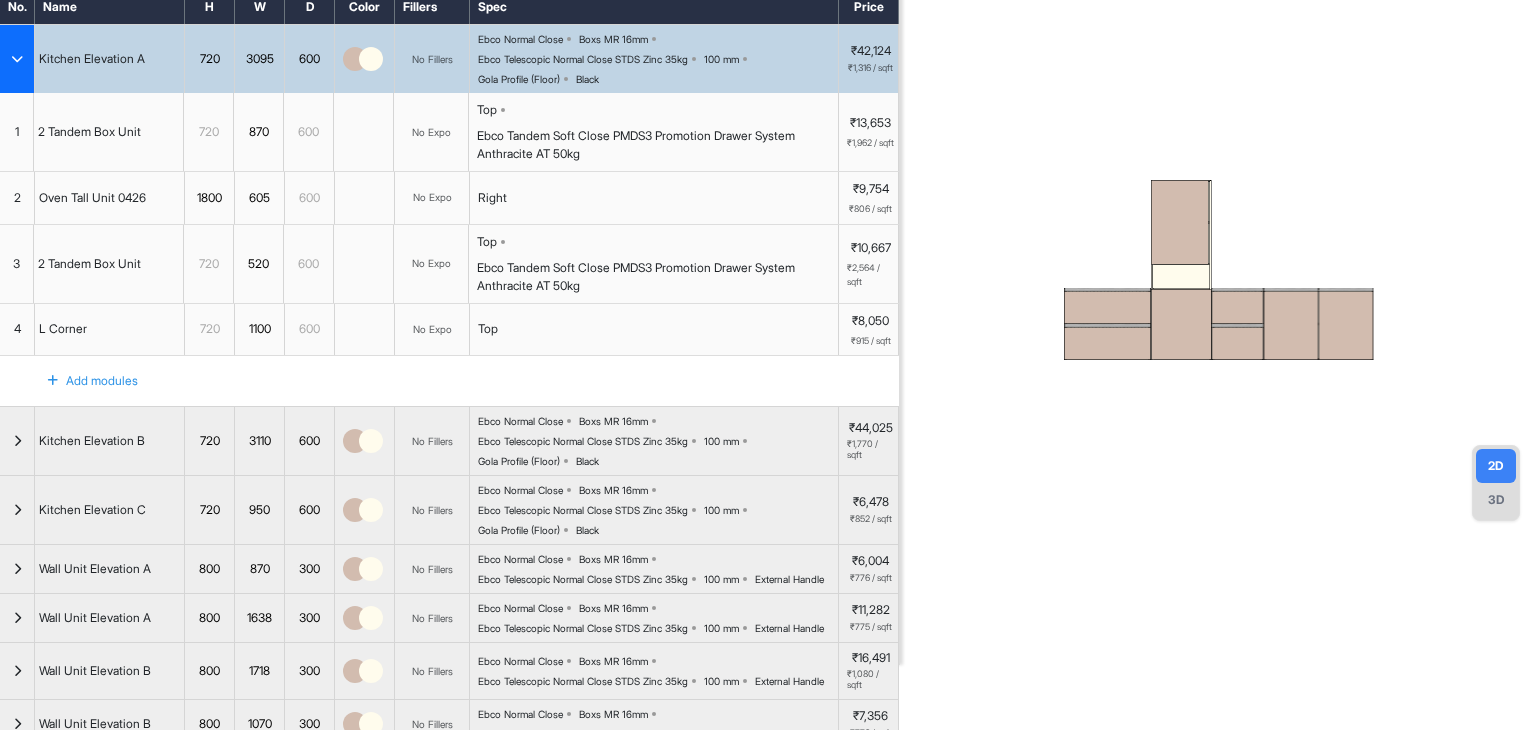 scroll, scrollTop: 0, scrollLeft: 0, axis: both 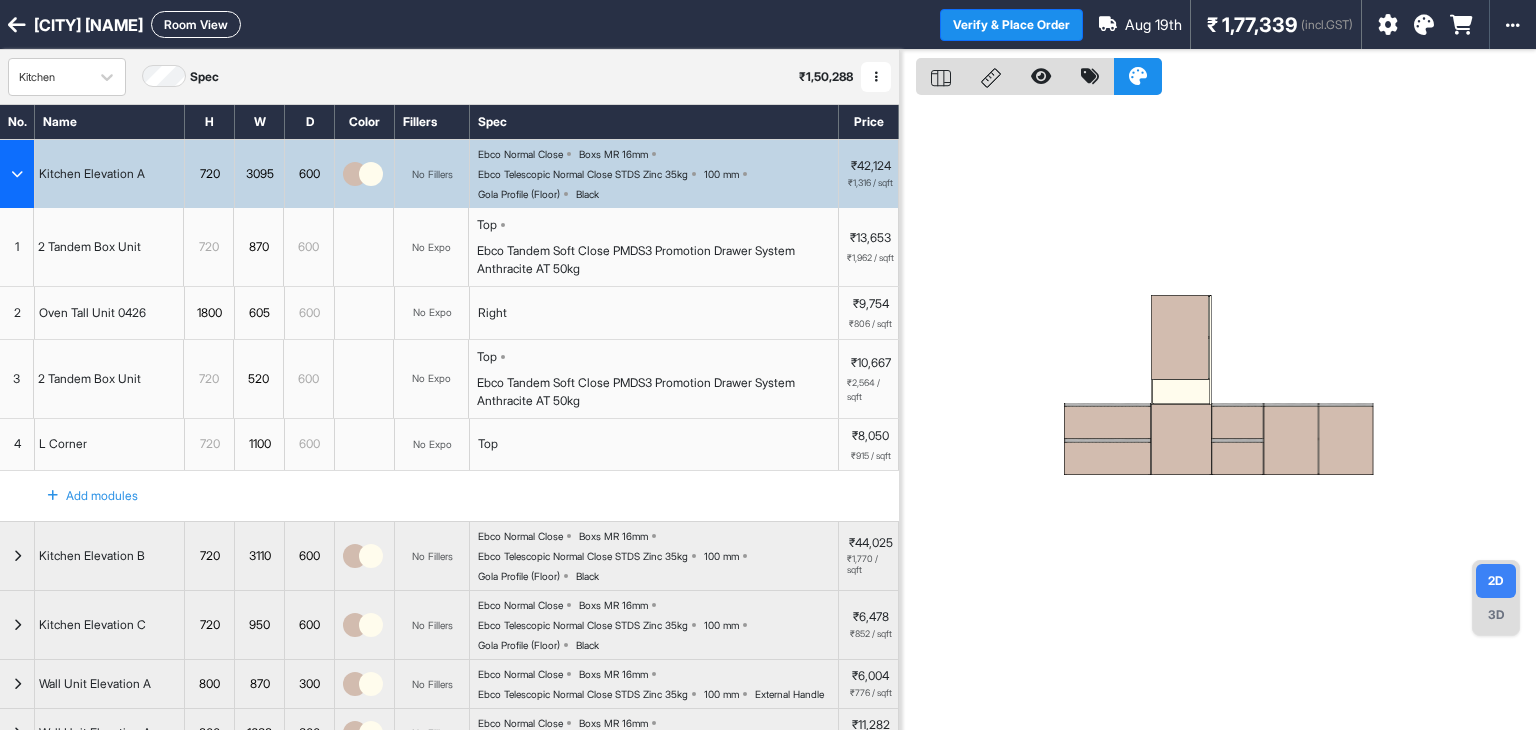 click at bounding box center (17, 174) 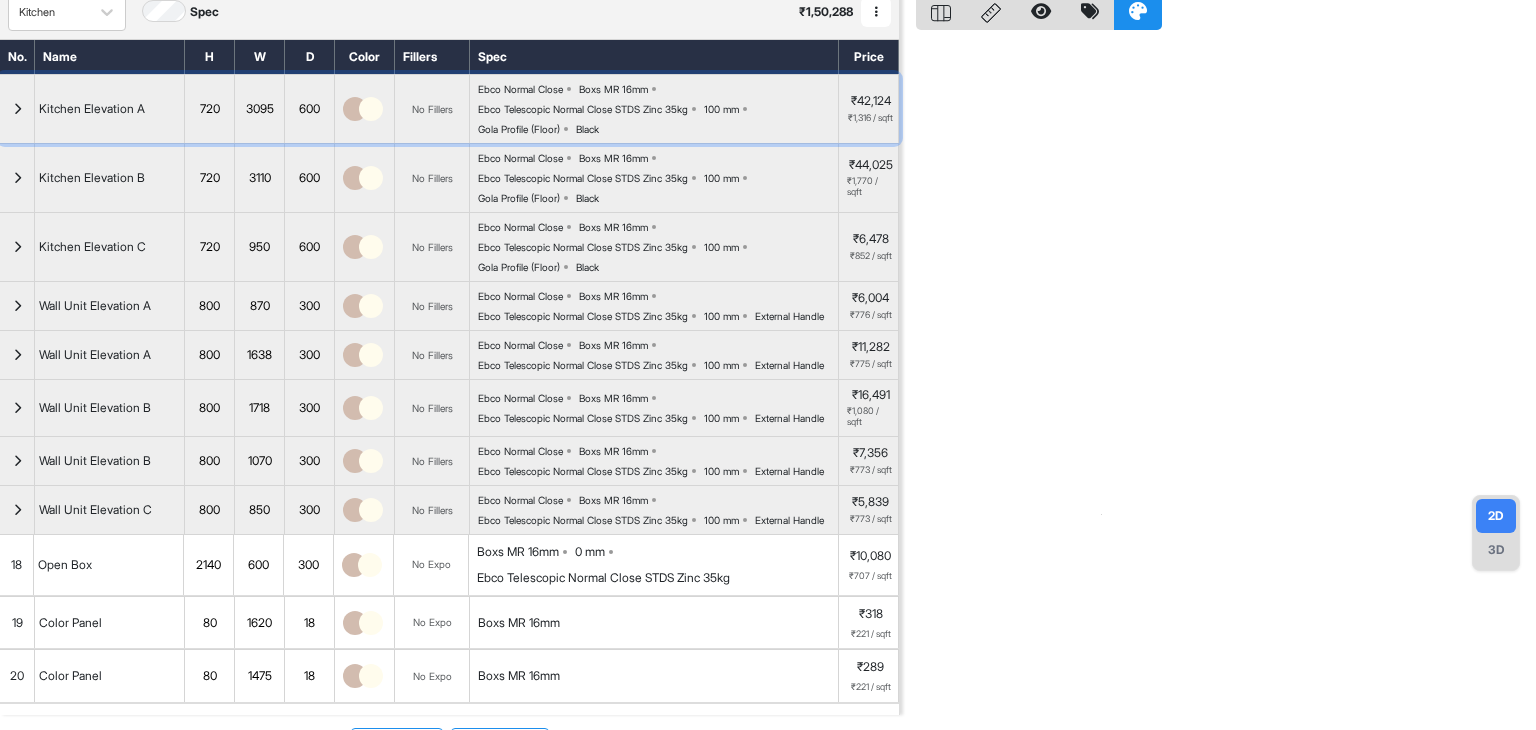 scroll, scrollTop: 100, scrollLeft: 0, axis: vertical 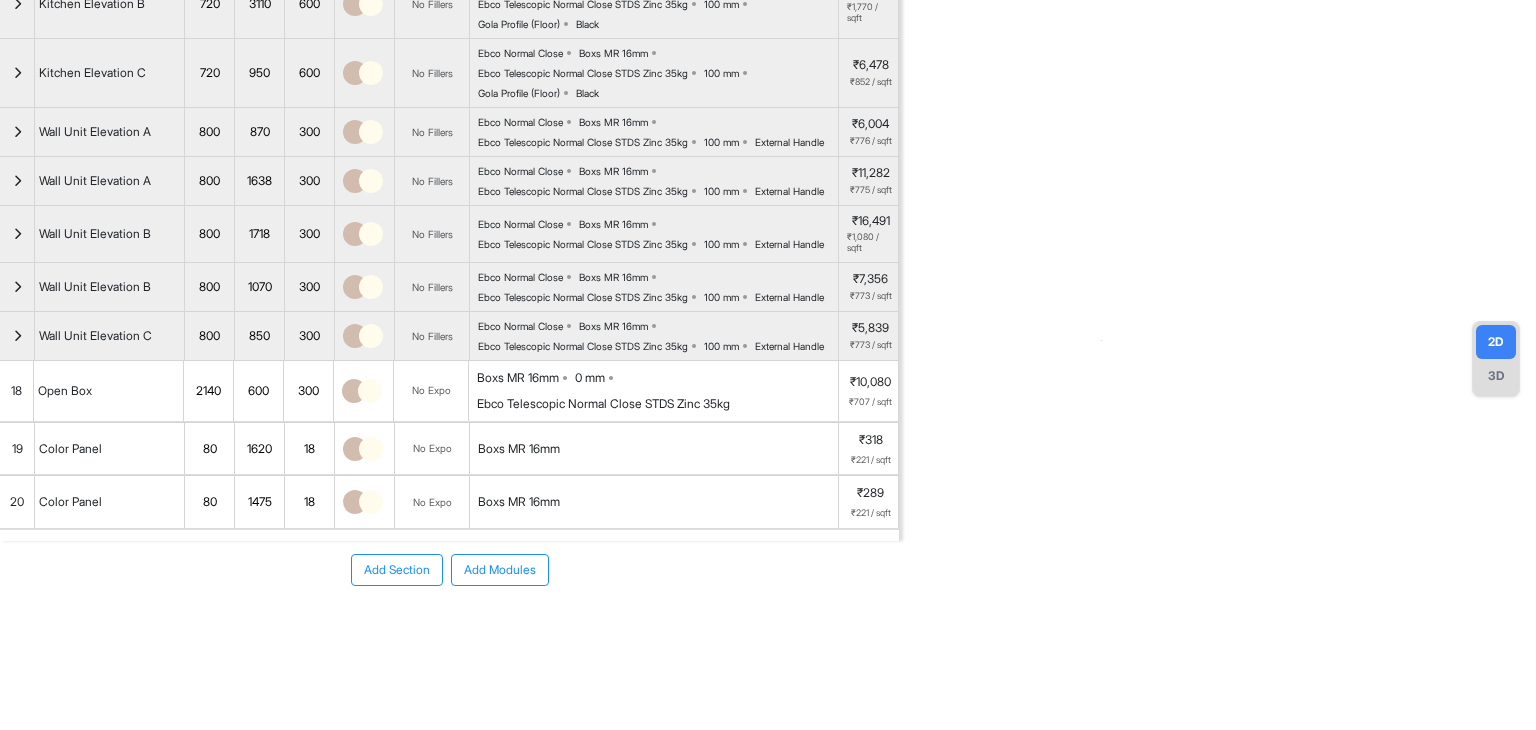 click on "Add Modules" at bounding box center (500, 570) 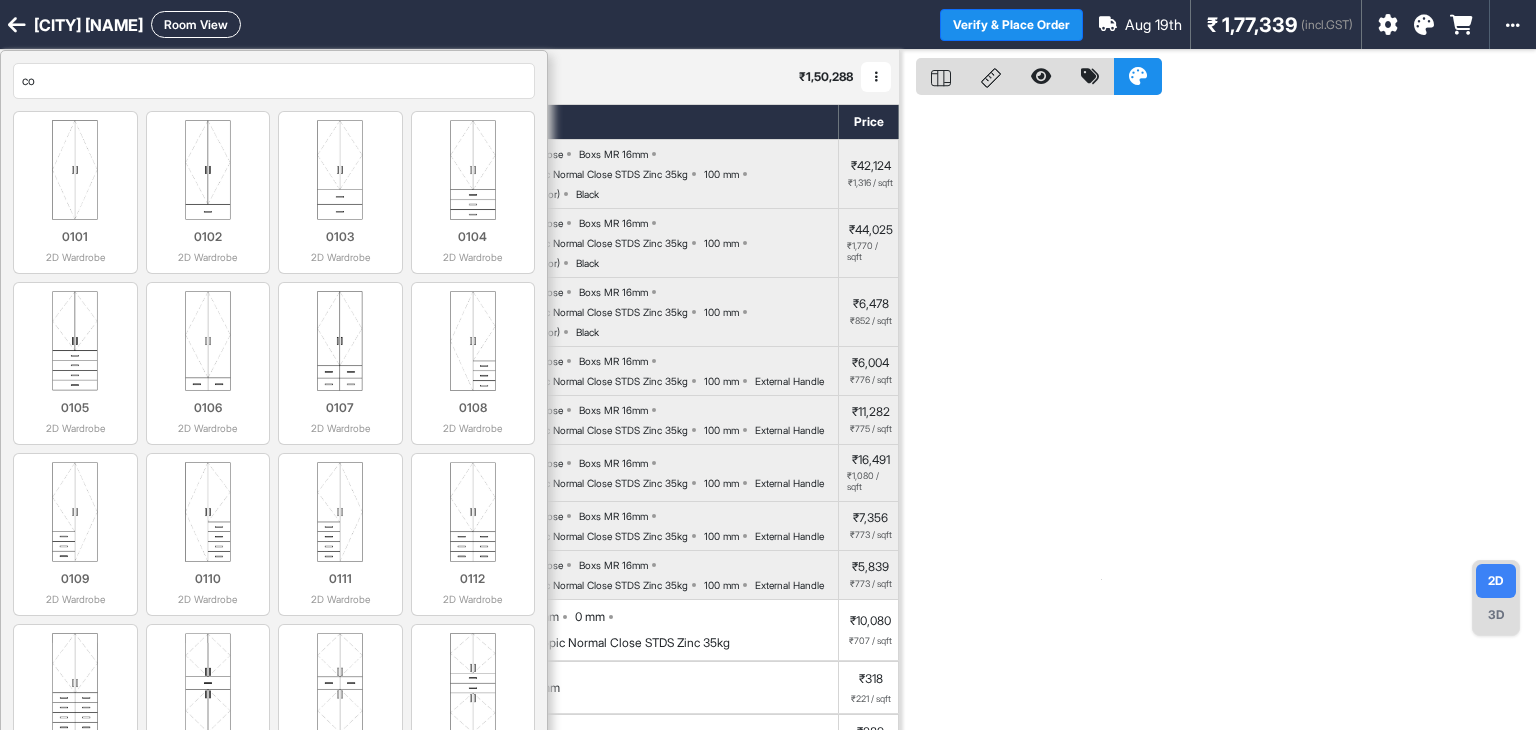 type on "col" 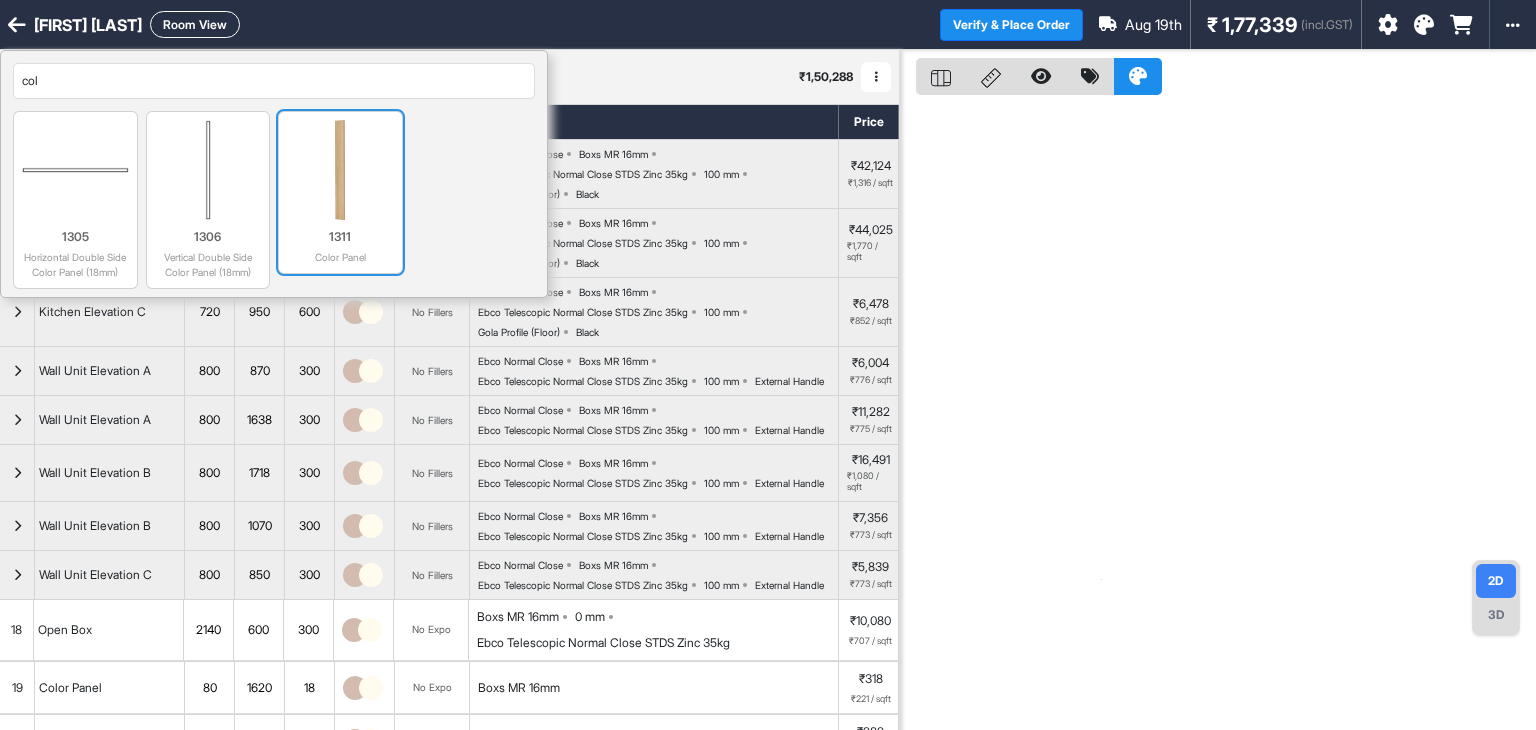 scroll, scrollTop: 0, scrollLeft: 0, axis: both 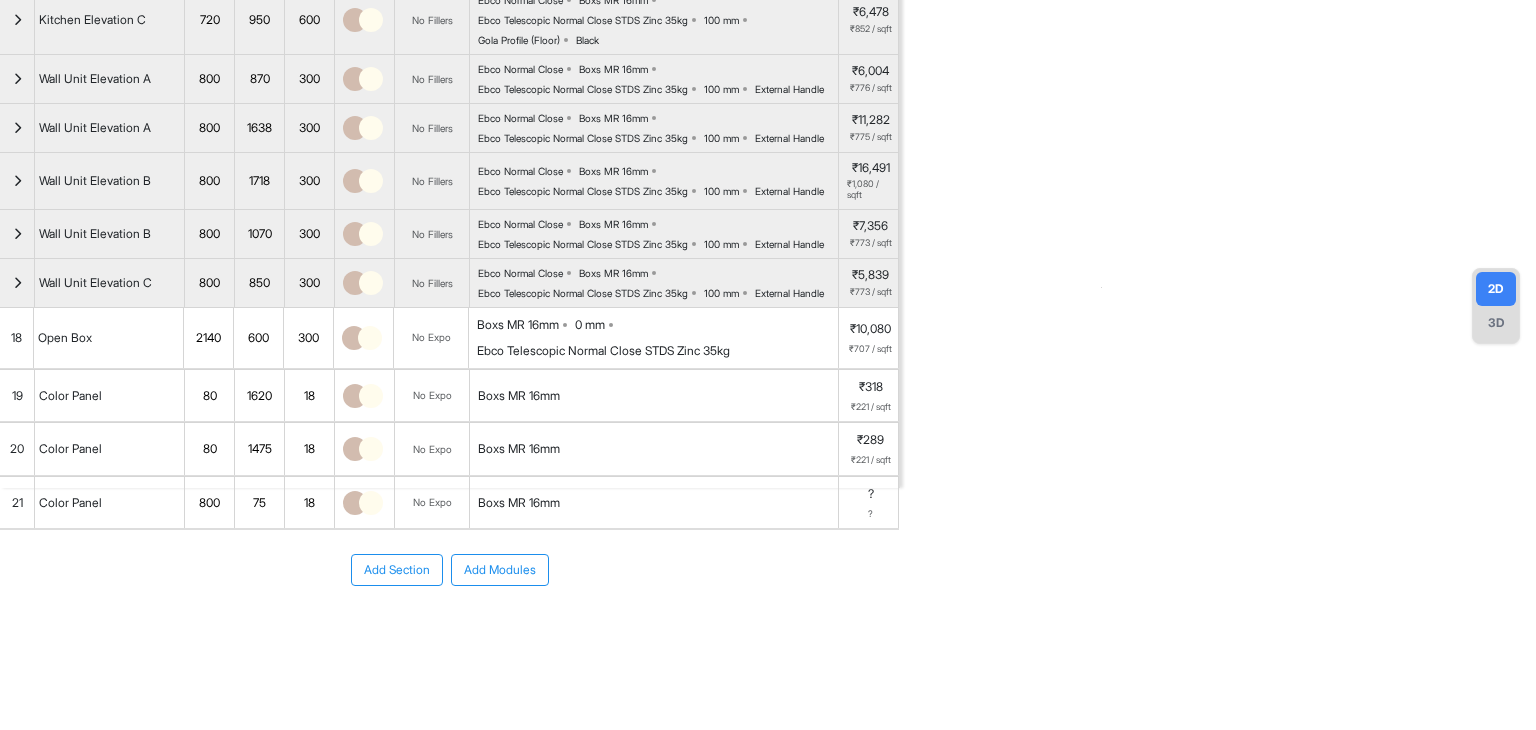 click on "800" at bounding box center [209, 503] 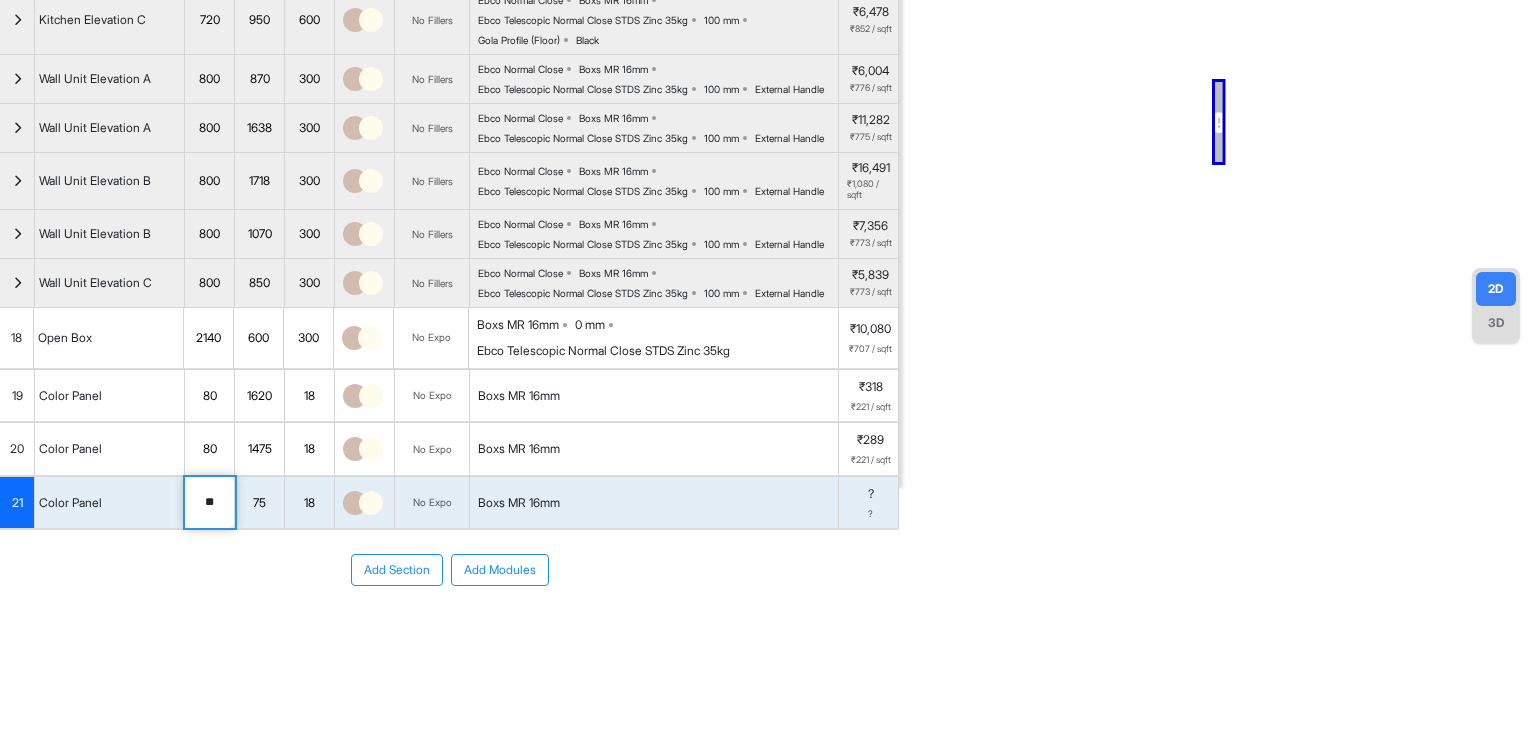 type on "**" 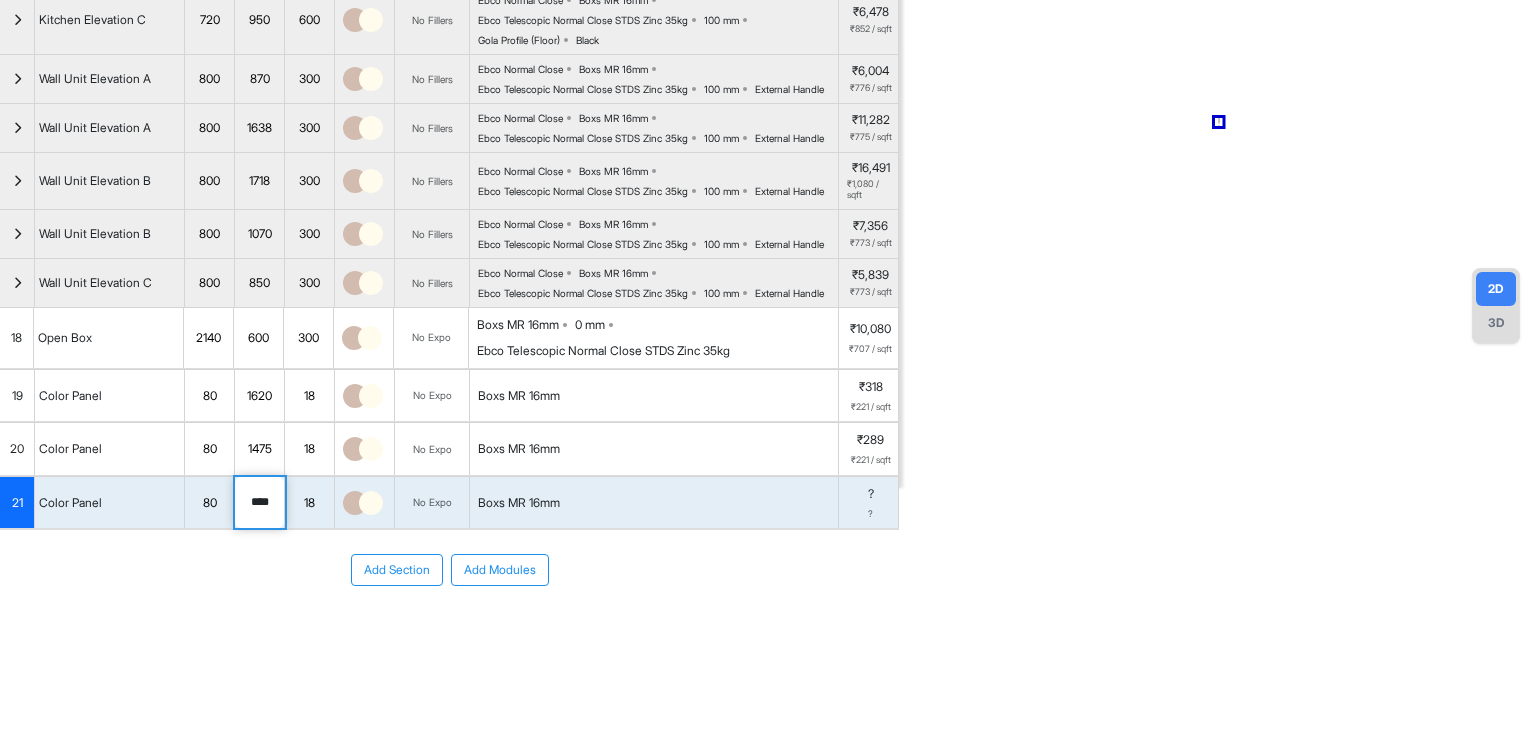 type on "****" 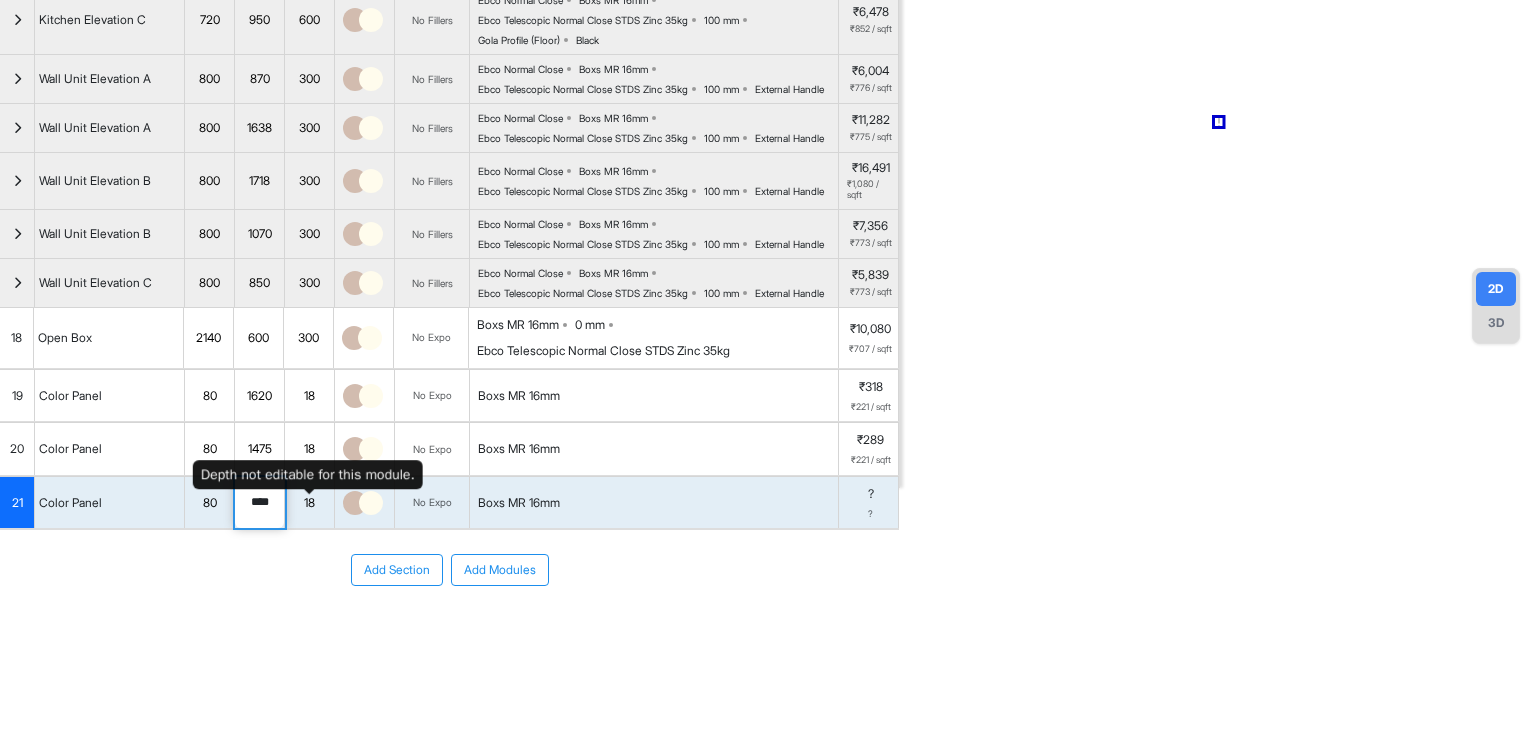 click on "18" at bounding box center [309, 503] 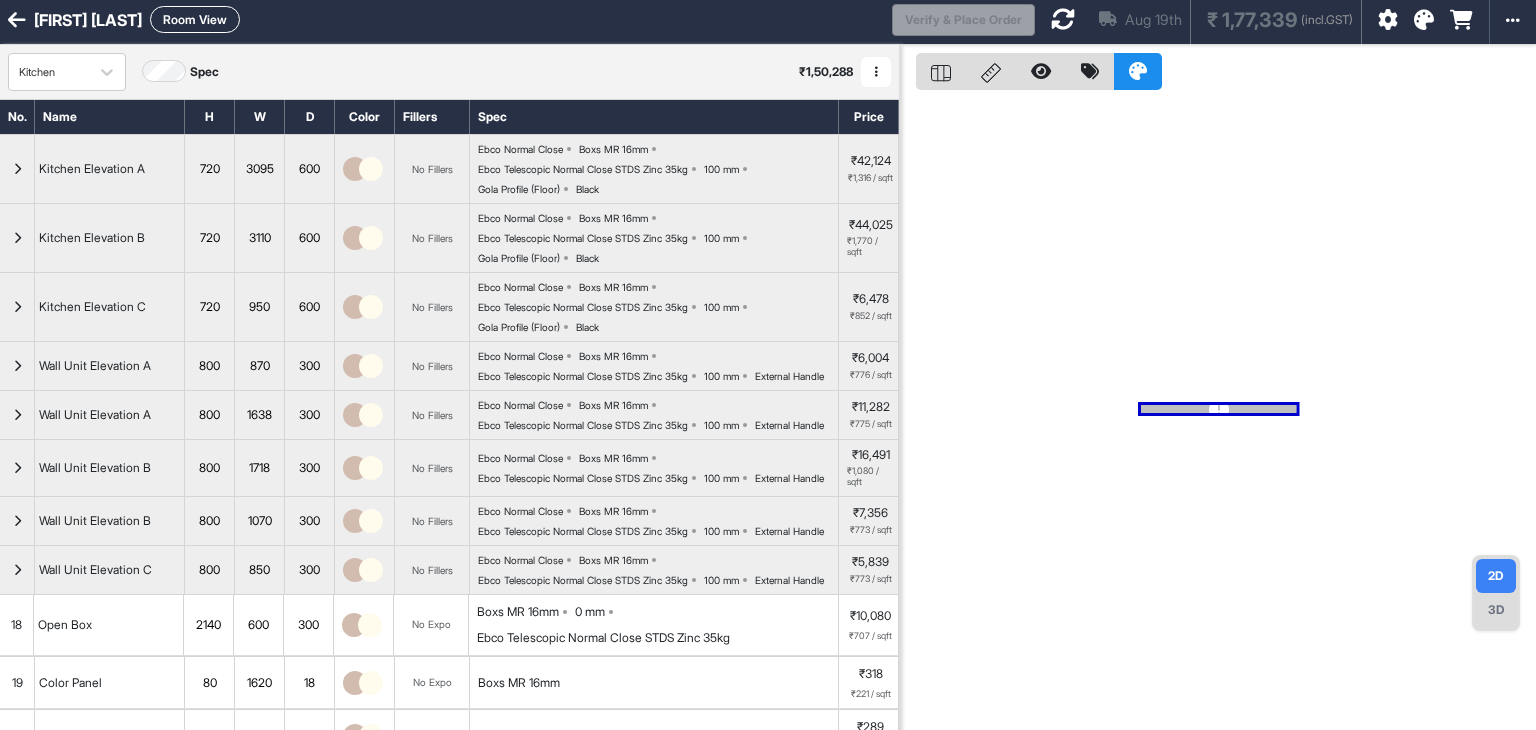 scroll, scrollTop: 0, scrollLeft: 0, axis: both 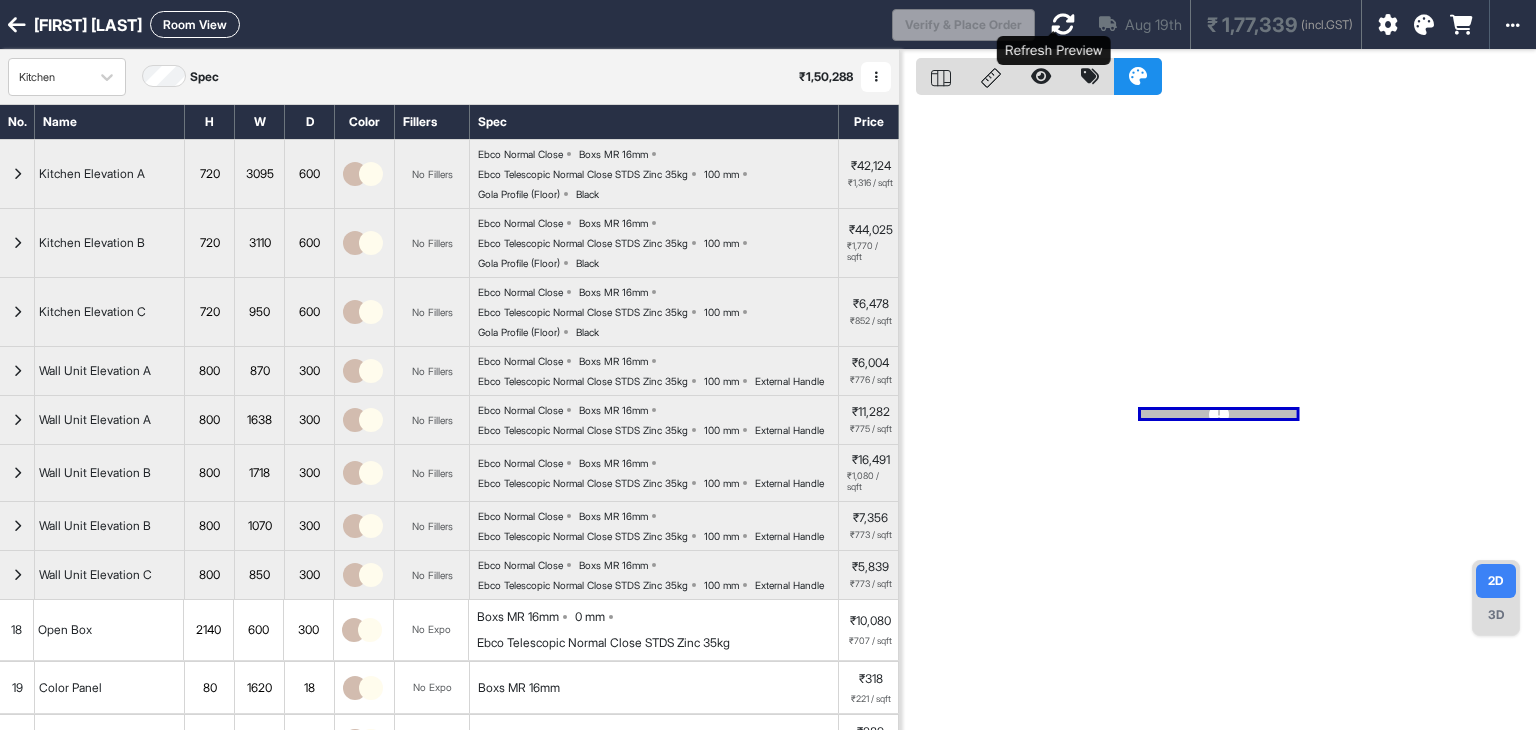 click at bounding box center (1063, 24) 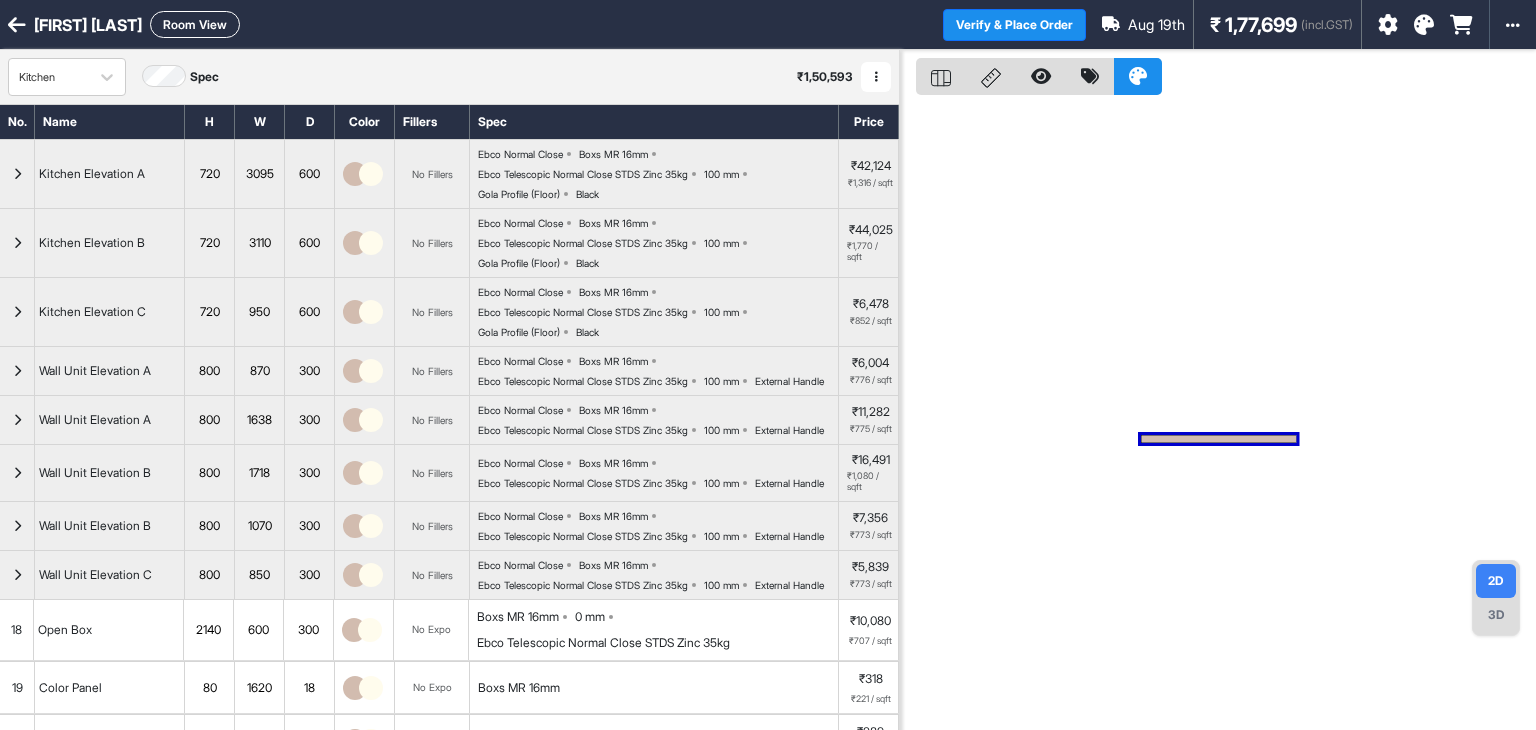 click on "Verify & Place Order" at bounding box center [1014, 25] 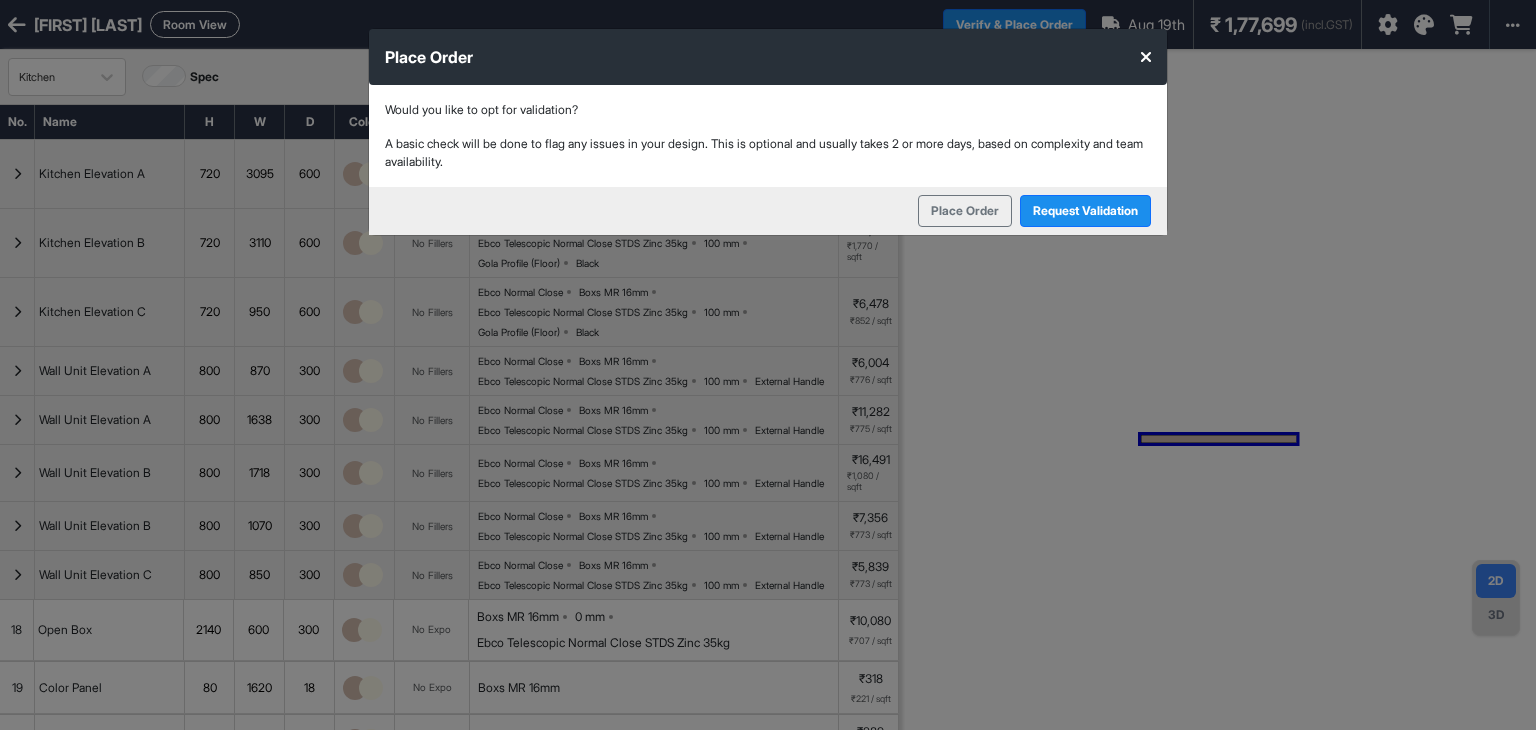click at bounding box center [1146, 57] 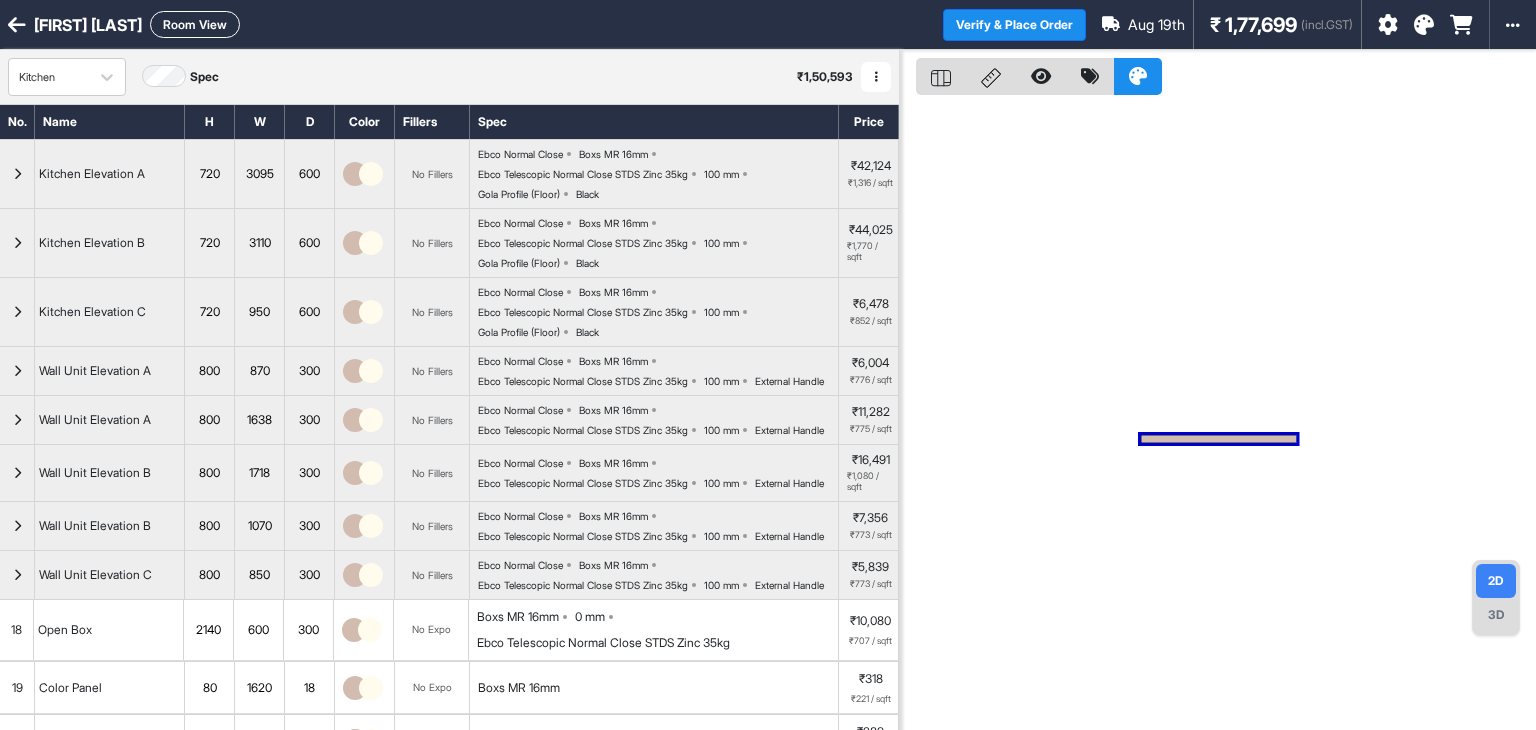 click on "Room View" at bounding box center (195, 24) 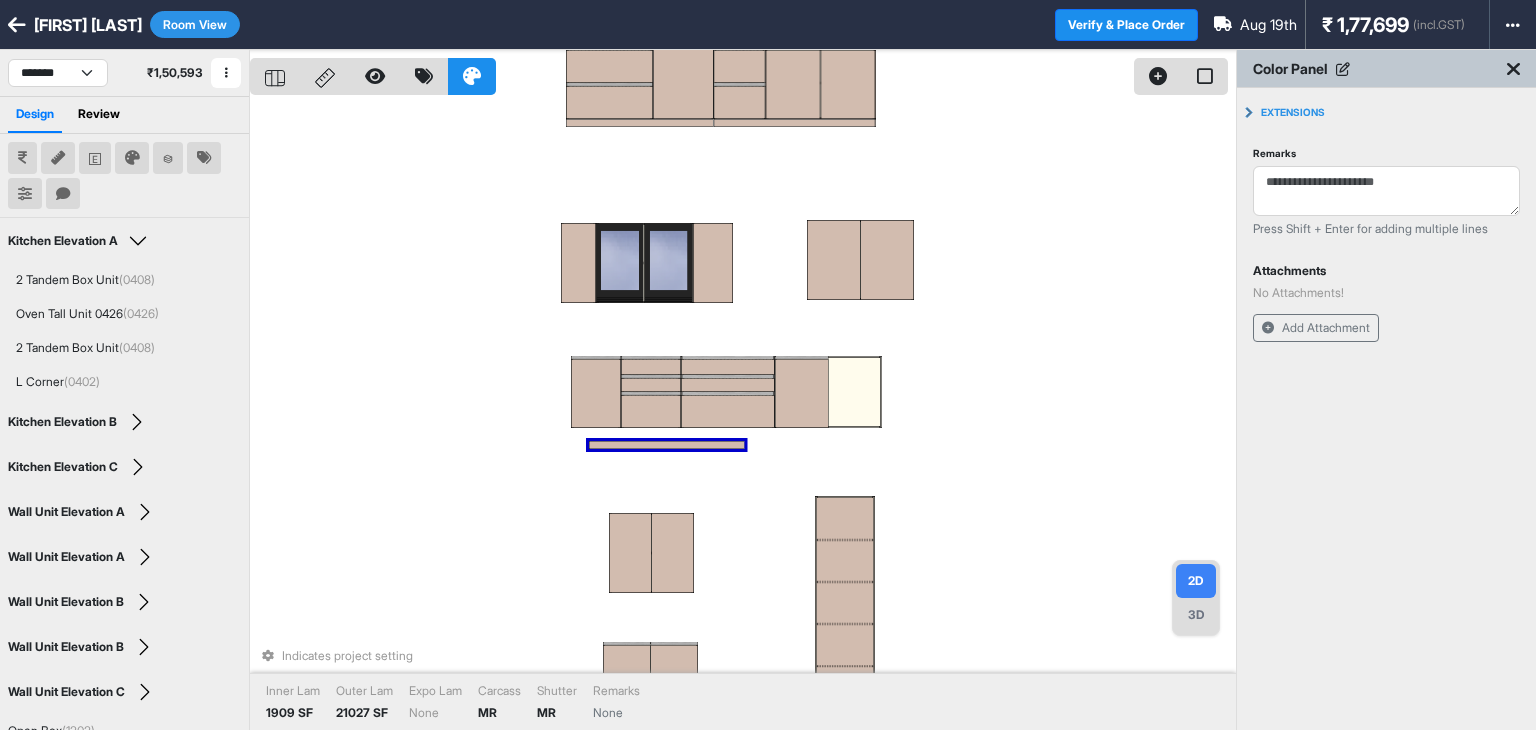 drag, startPoint x: 524, startPoint y: 458, endPoint x: 660, endPoint y: 447, distance: 136.44412 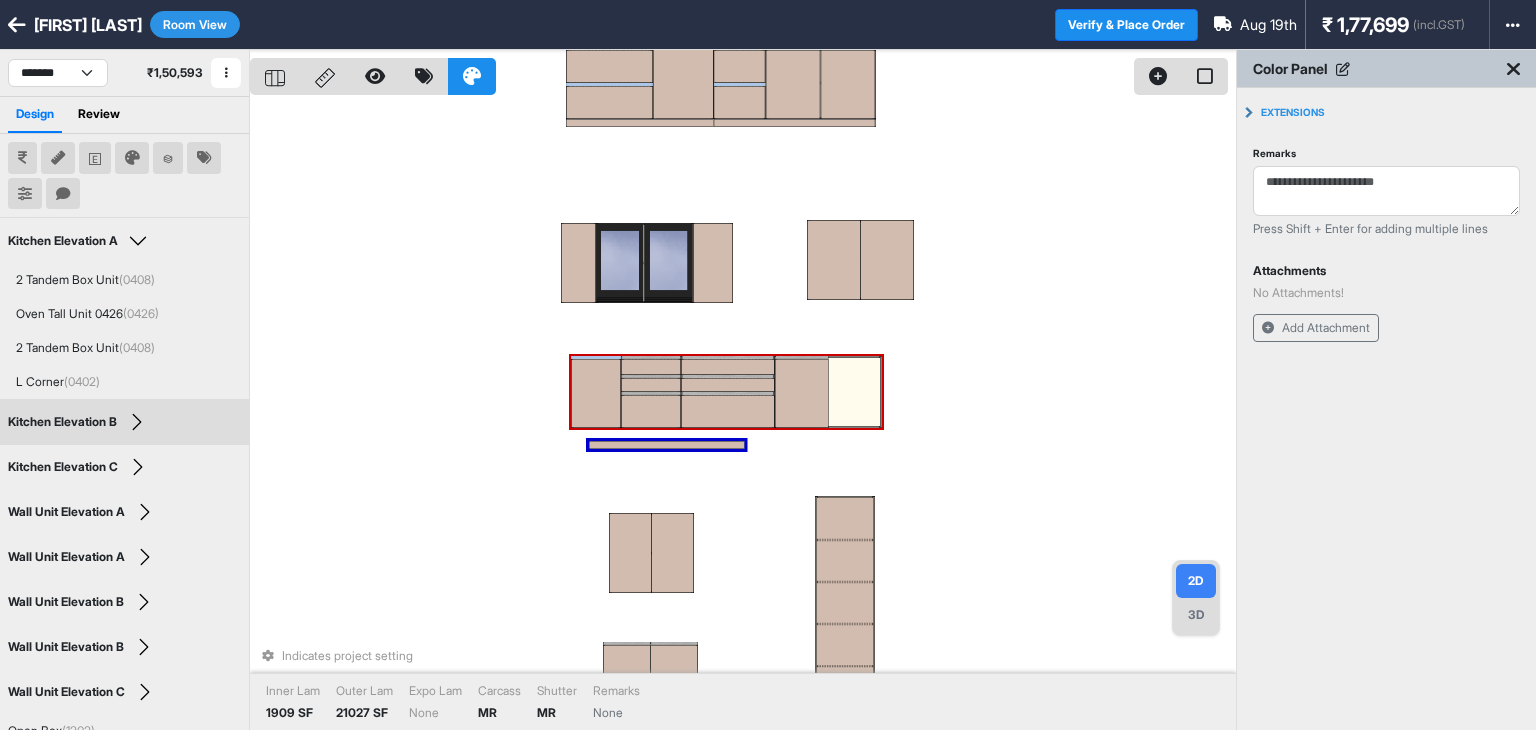 click at bounding box center (596, 393) 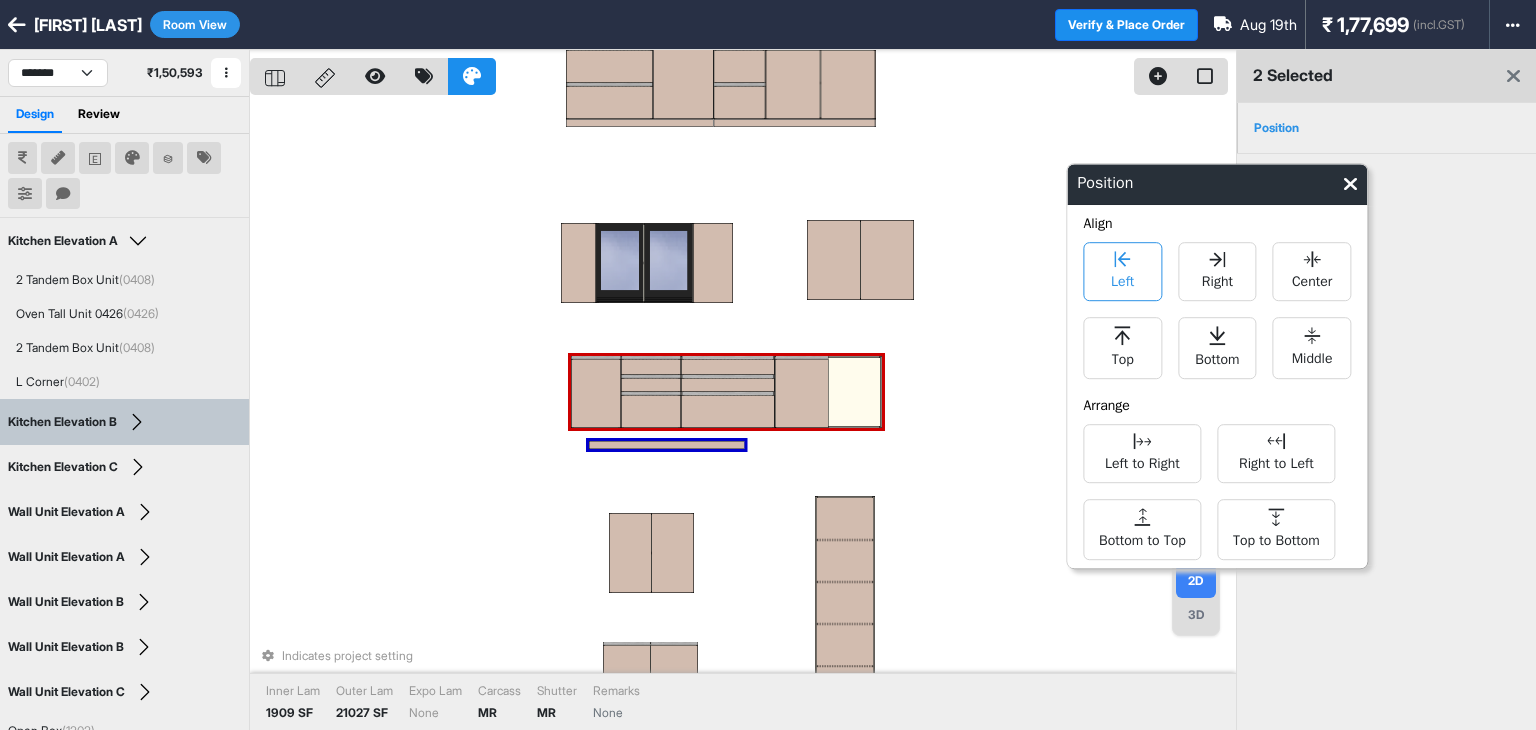 click on "Left" at bounding box center [1122, 271] 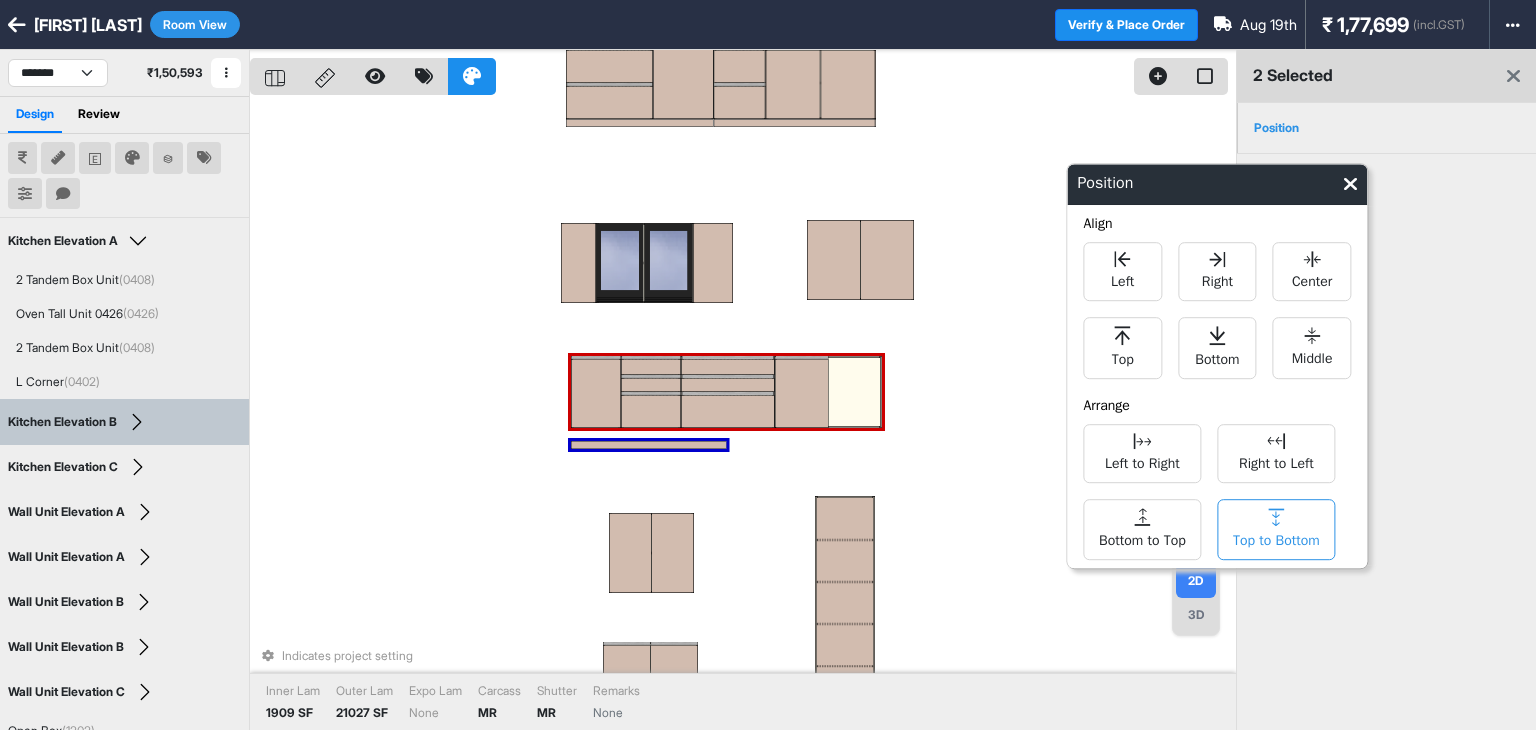 click on "Top to Bottom" at bounding box center [1276, 538] 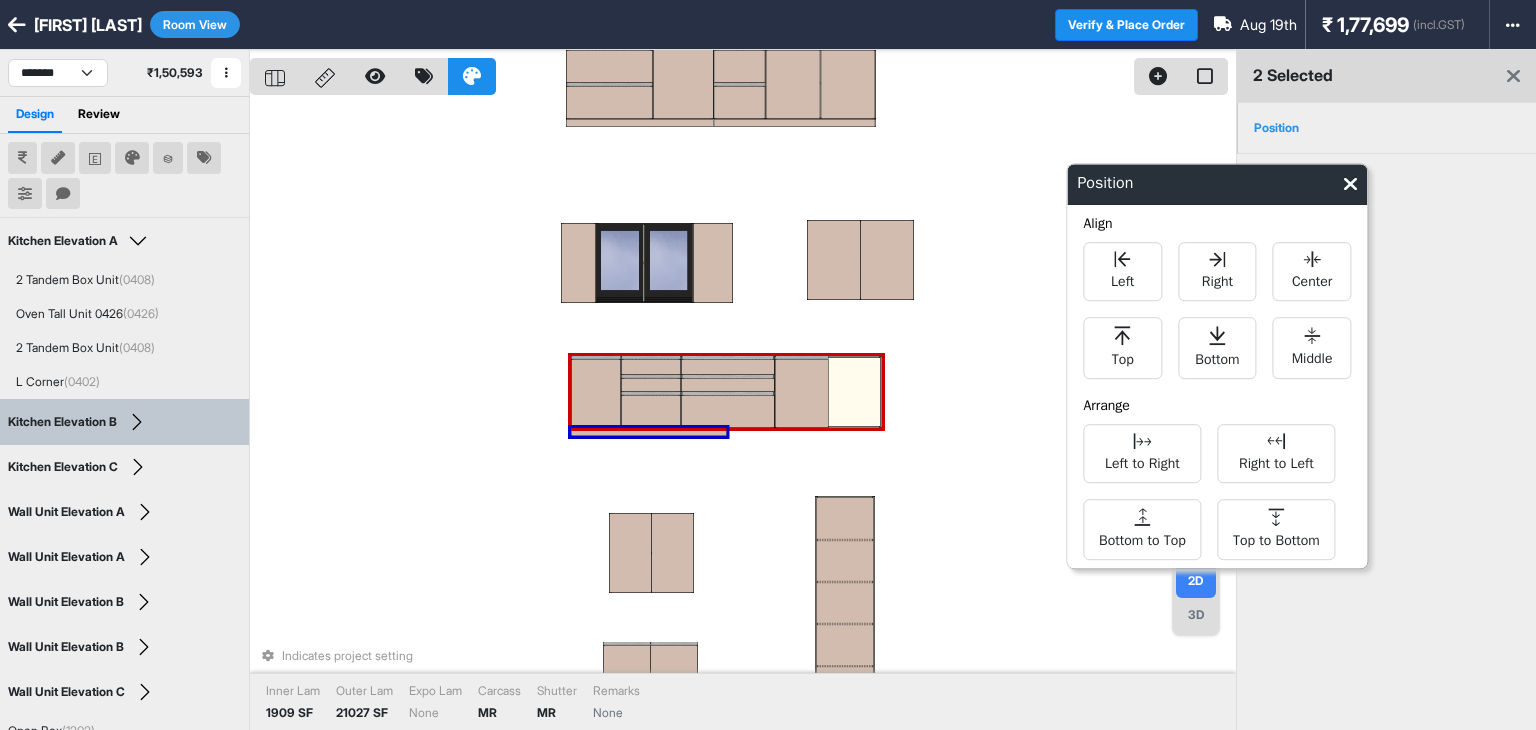 click on "Indicates project setting Inner Lam 1909 SF Outer Lam 21027 SF Expo Lam None Carcass MR Shutter MR Remarks None" at bounding box center (743, 415) 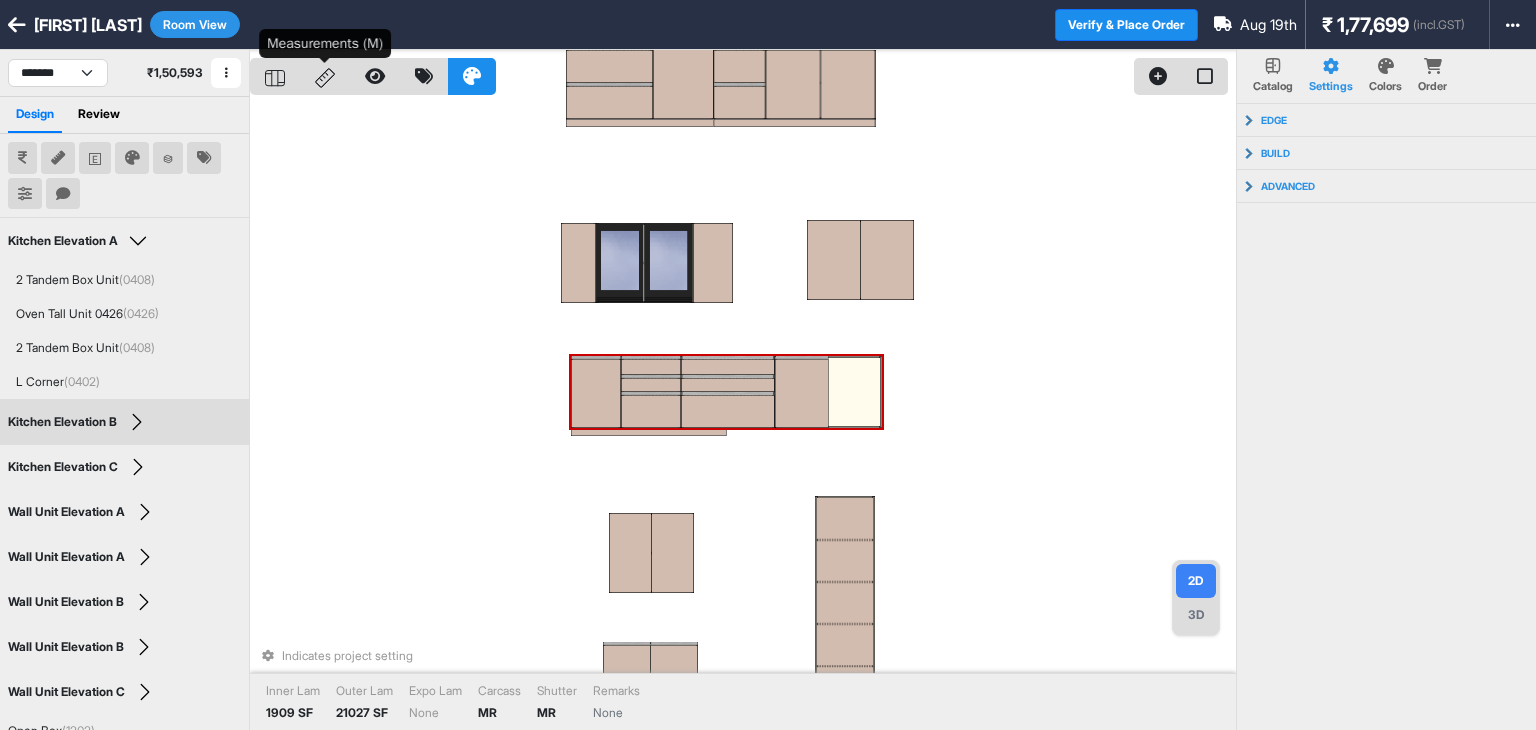 click 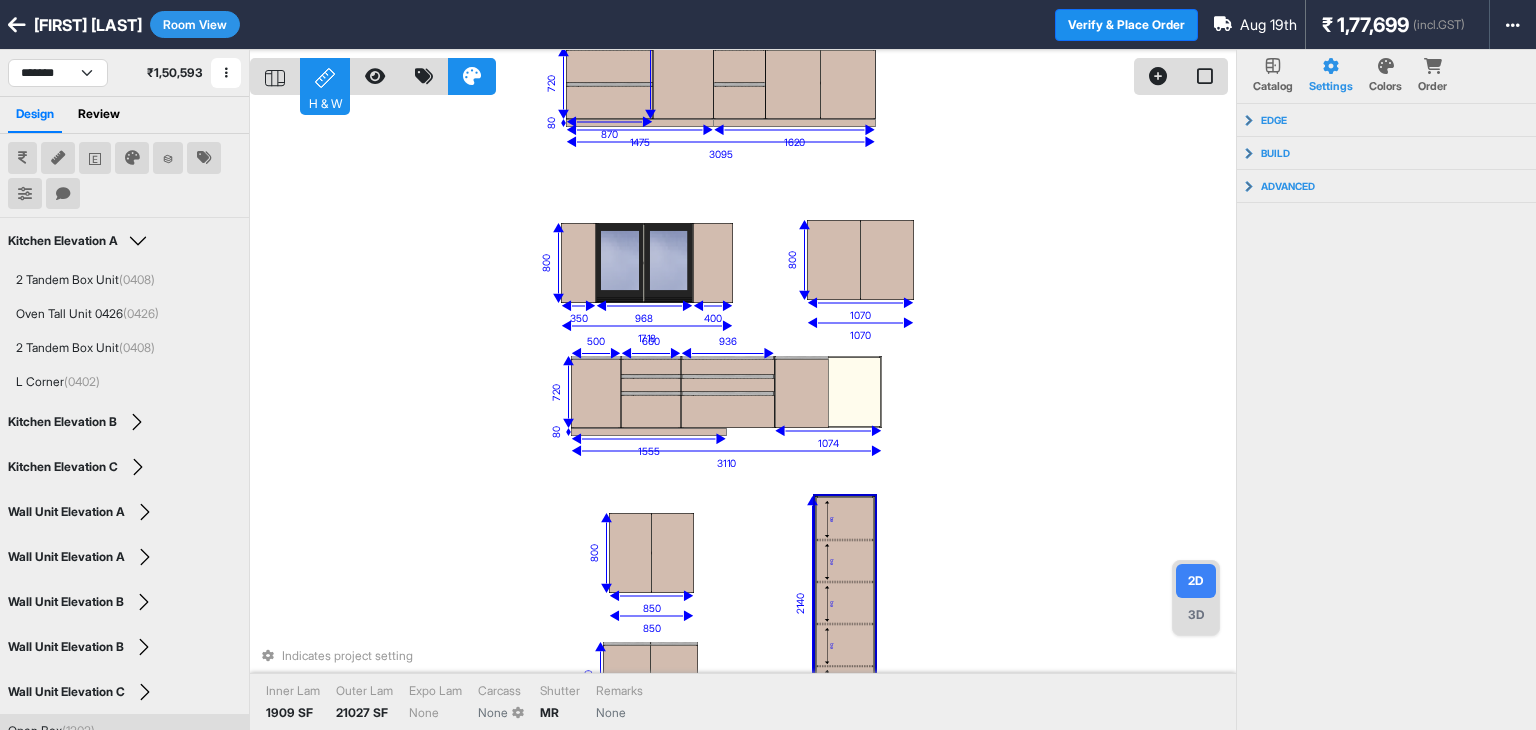 click on "Room View" at bounding box center (195, 24) 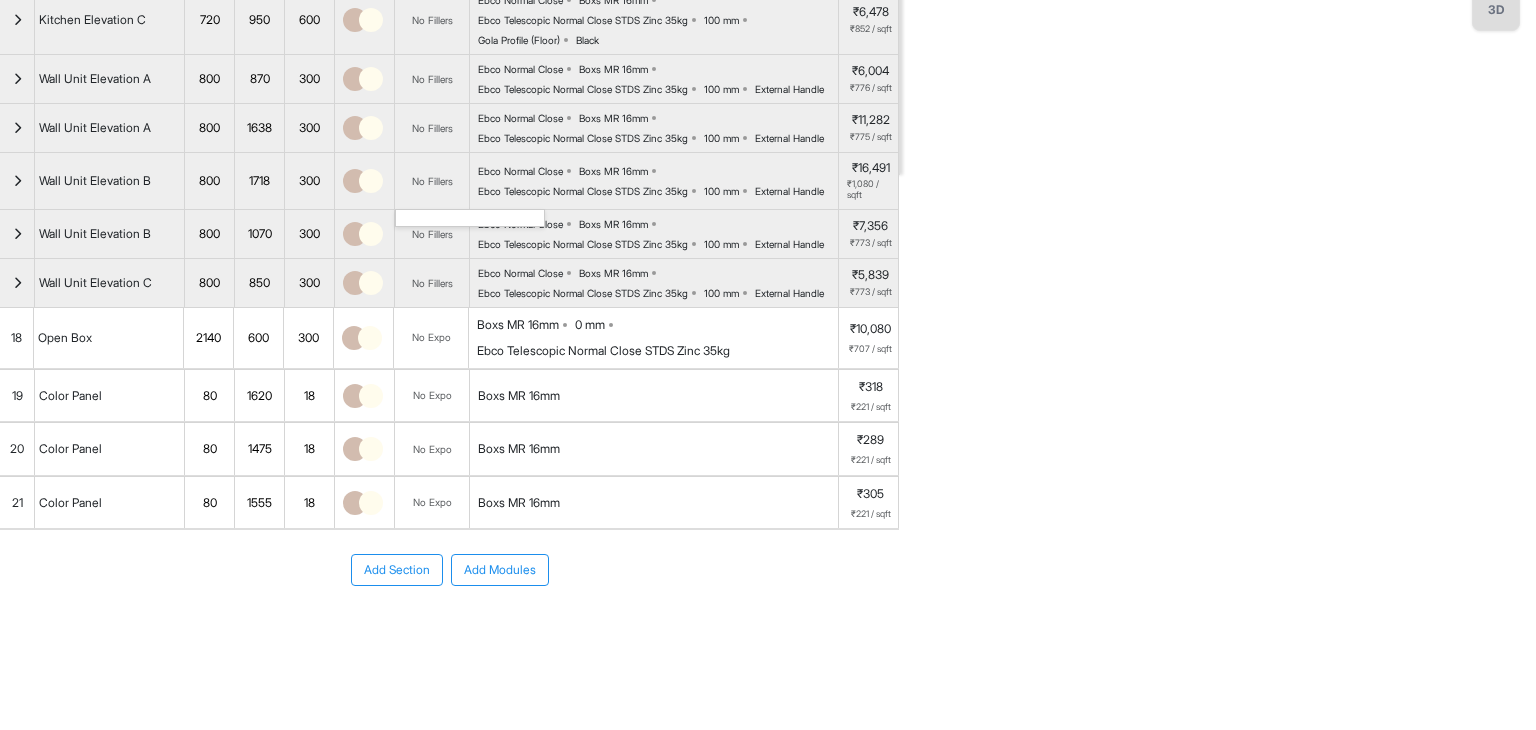scroll, scrollTop: 693, scrollLeft: 0, axis: vertical 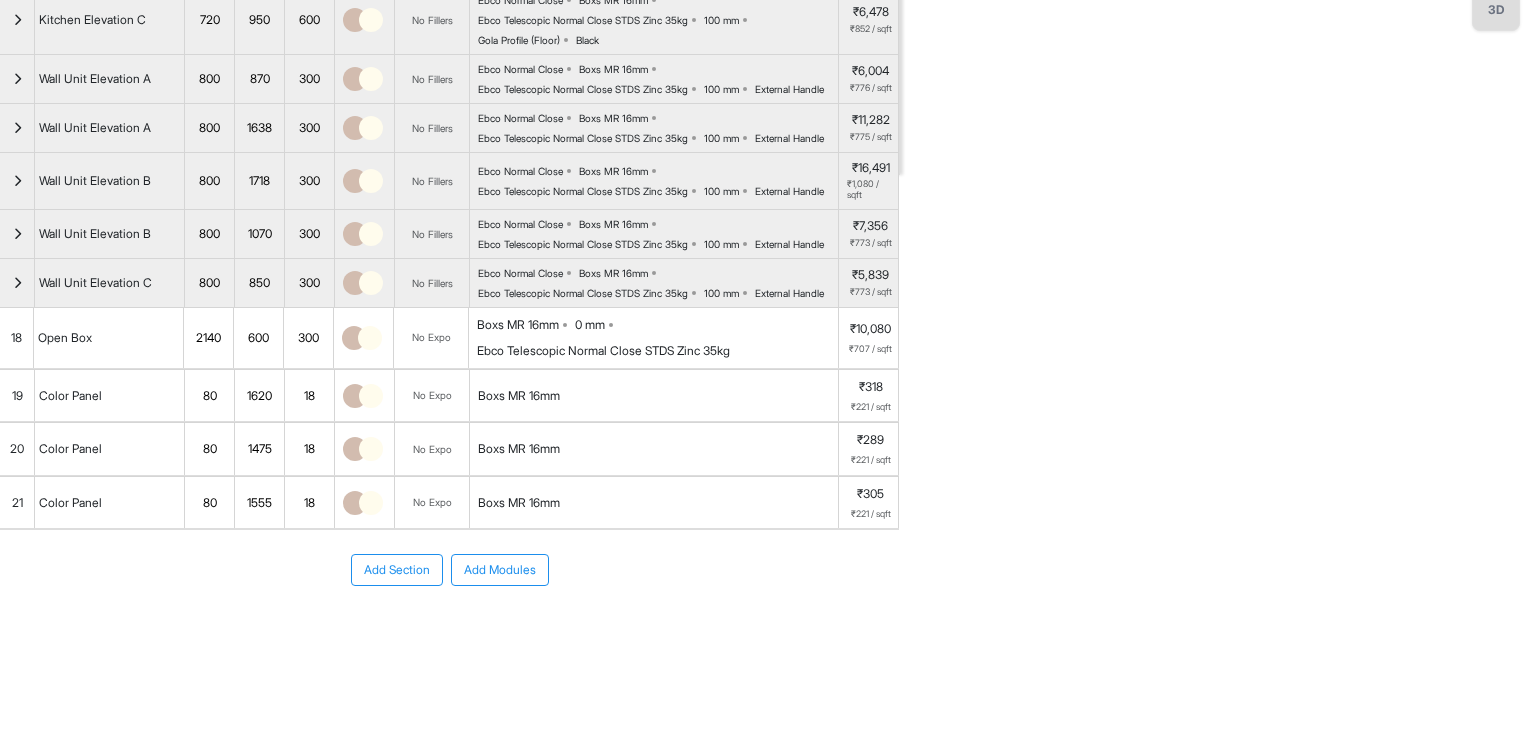 click on "1555" at bounding box center (259, 503) 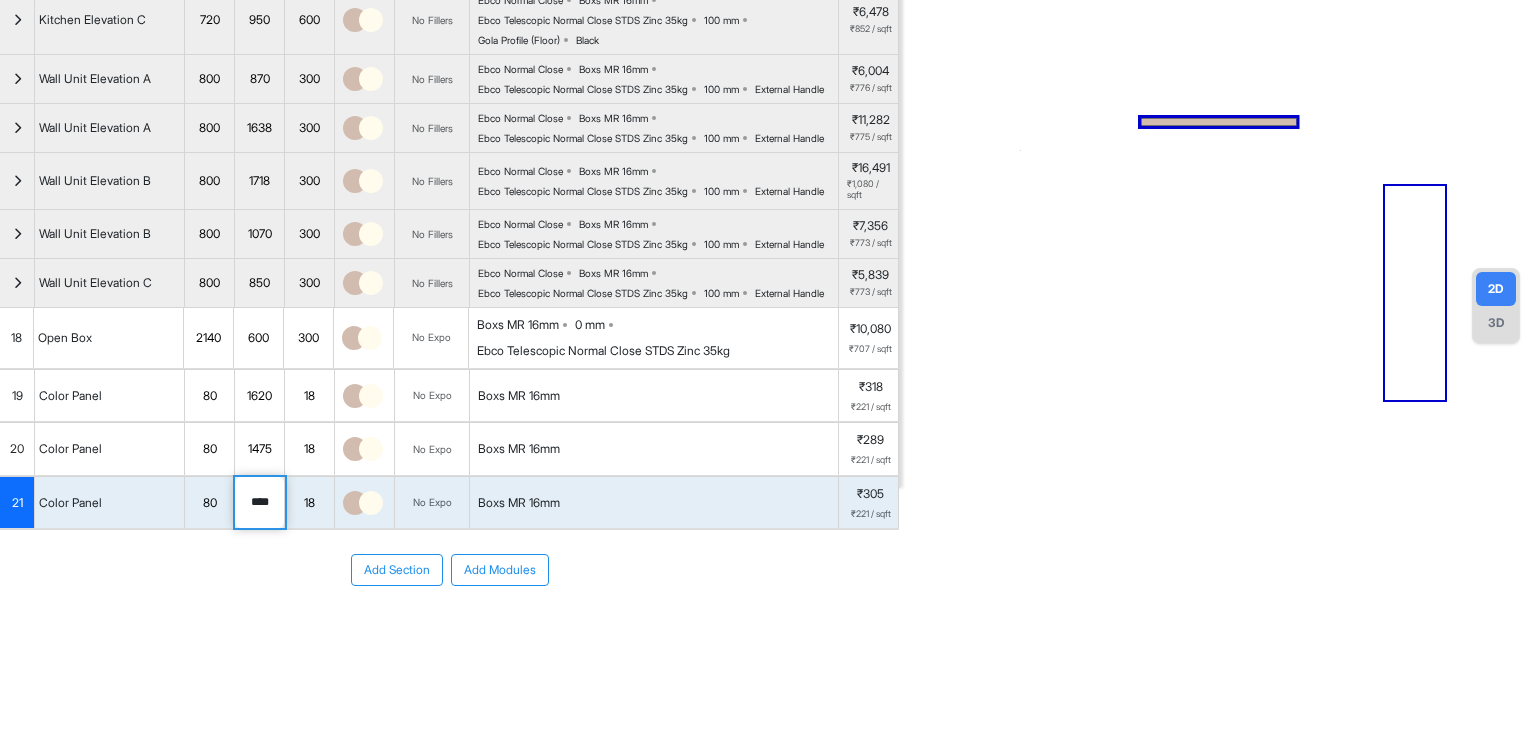 type on "****" 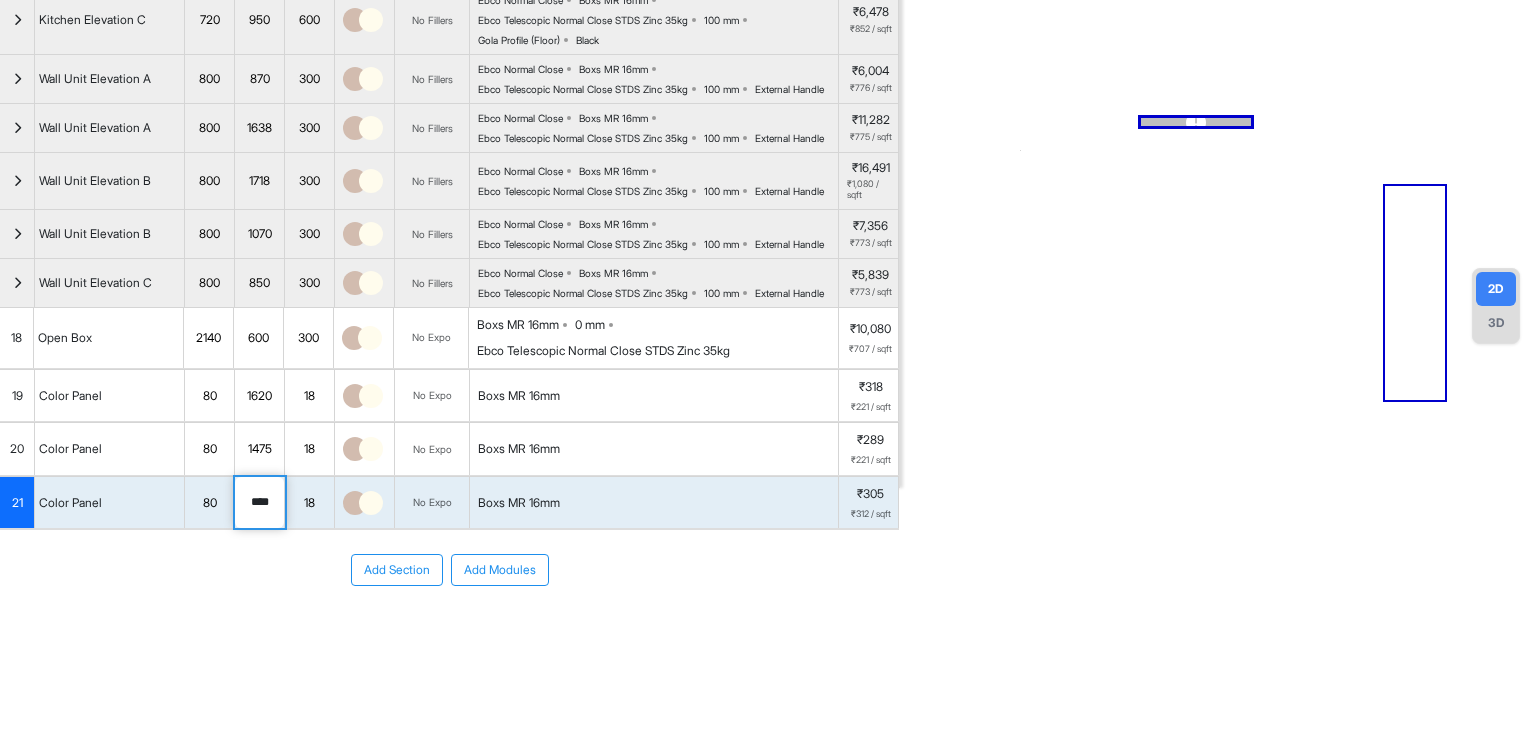 click on "Add Modules" at bounding box center (500, 570) 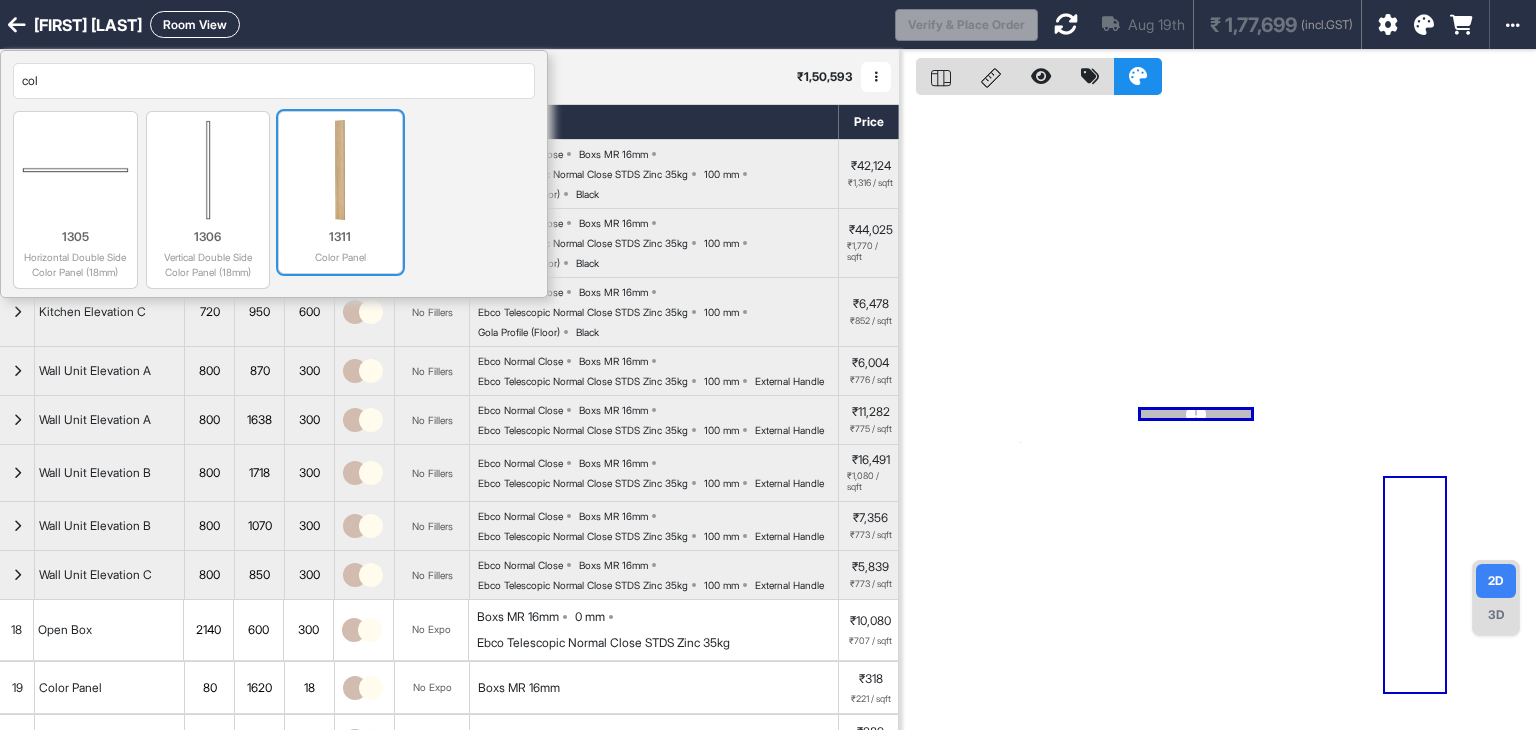 type on "col" 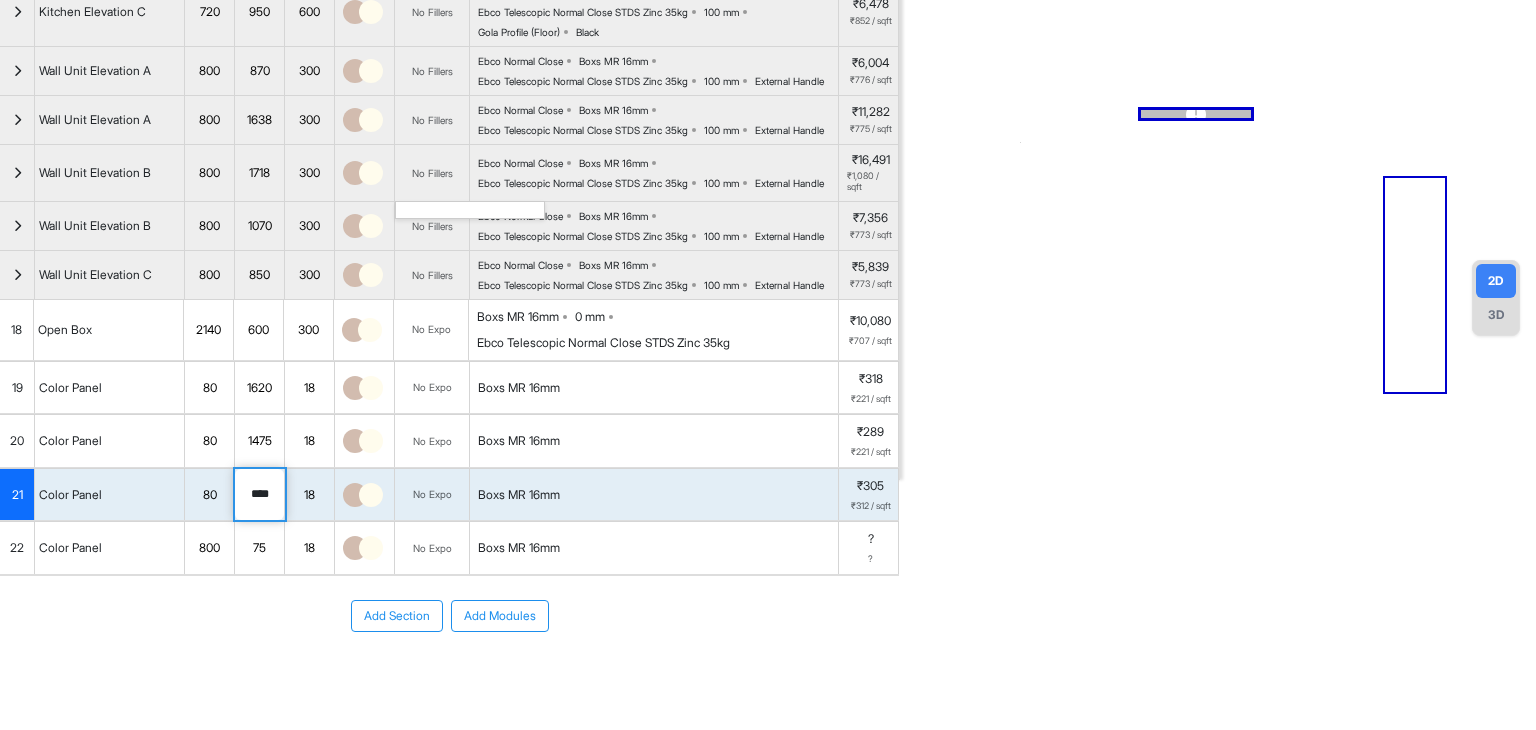scroll, scrollTop: 434, scrollLeft: 0, axis: vertical 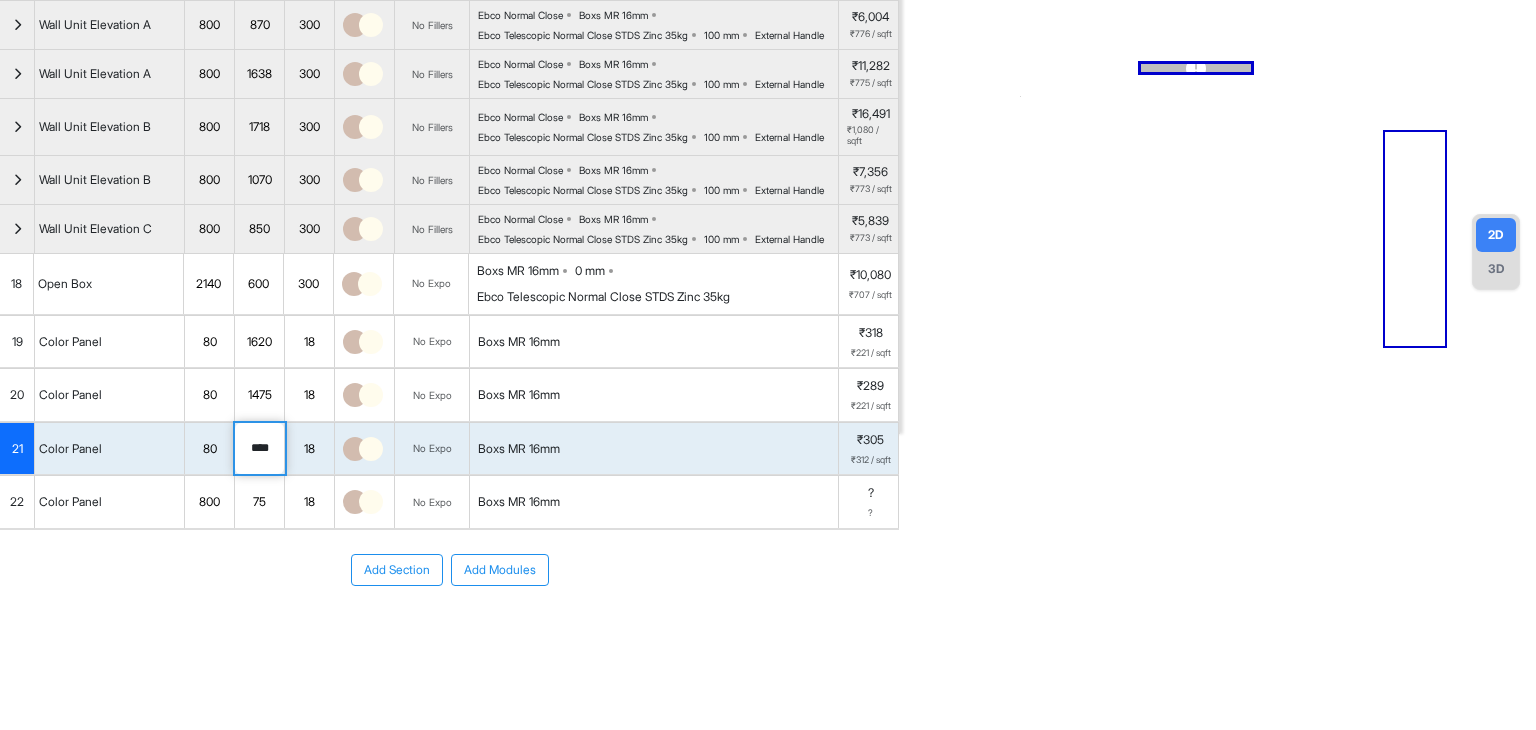 click on "75" at bounding box center [259, 502] 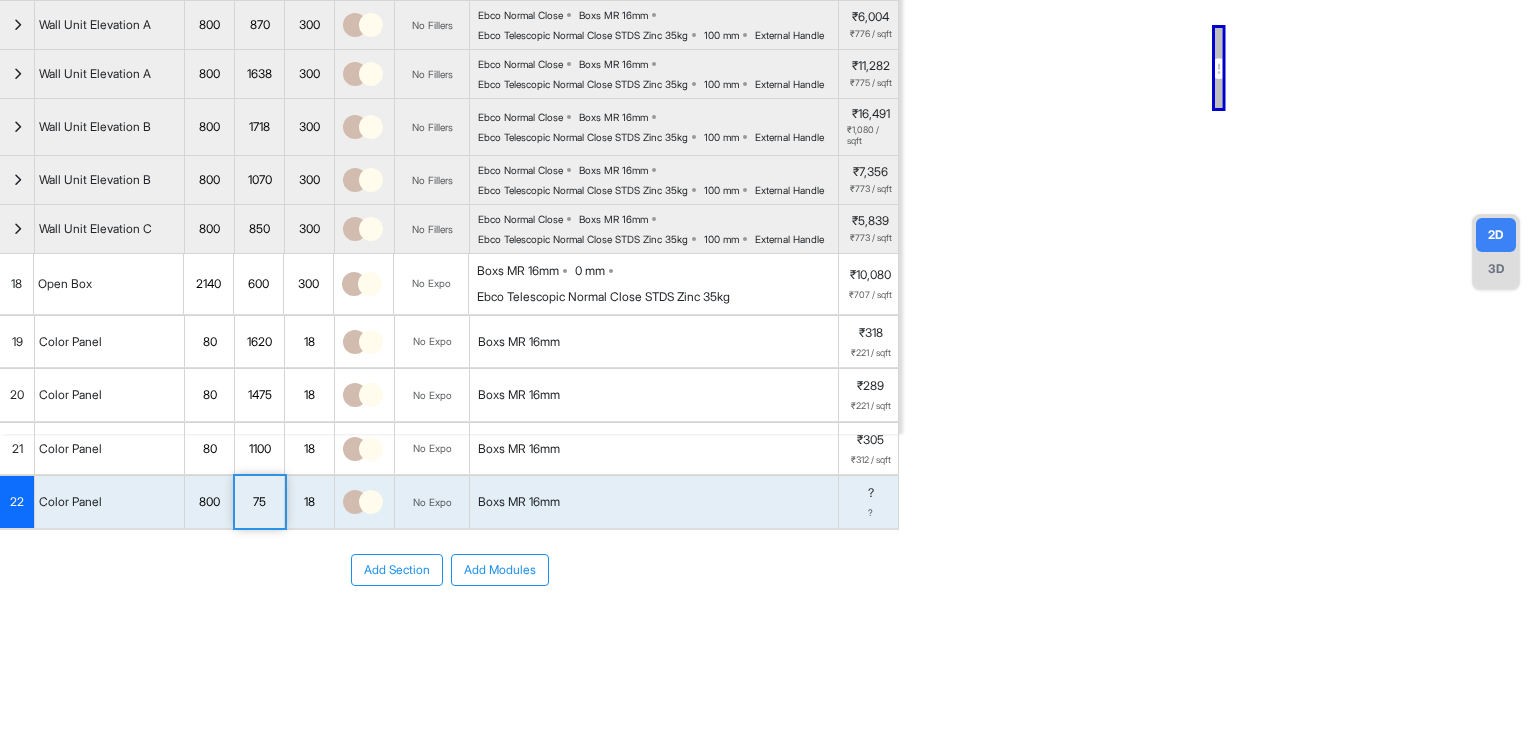 click on "800" at bounding box center [209, 502] 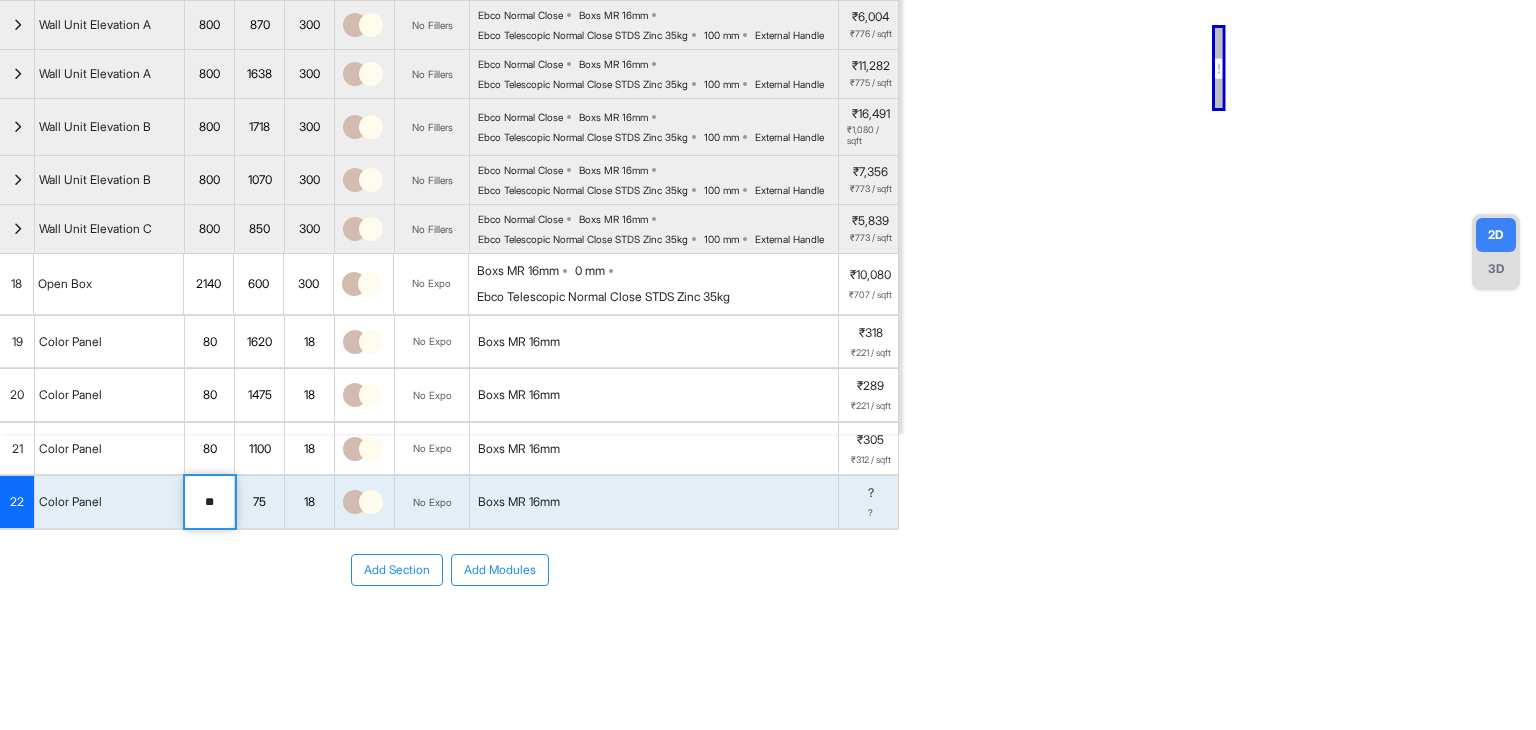 type on "**" 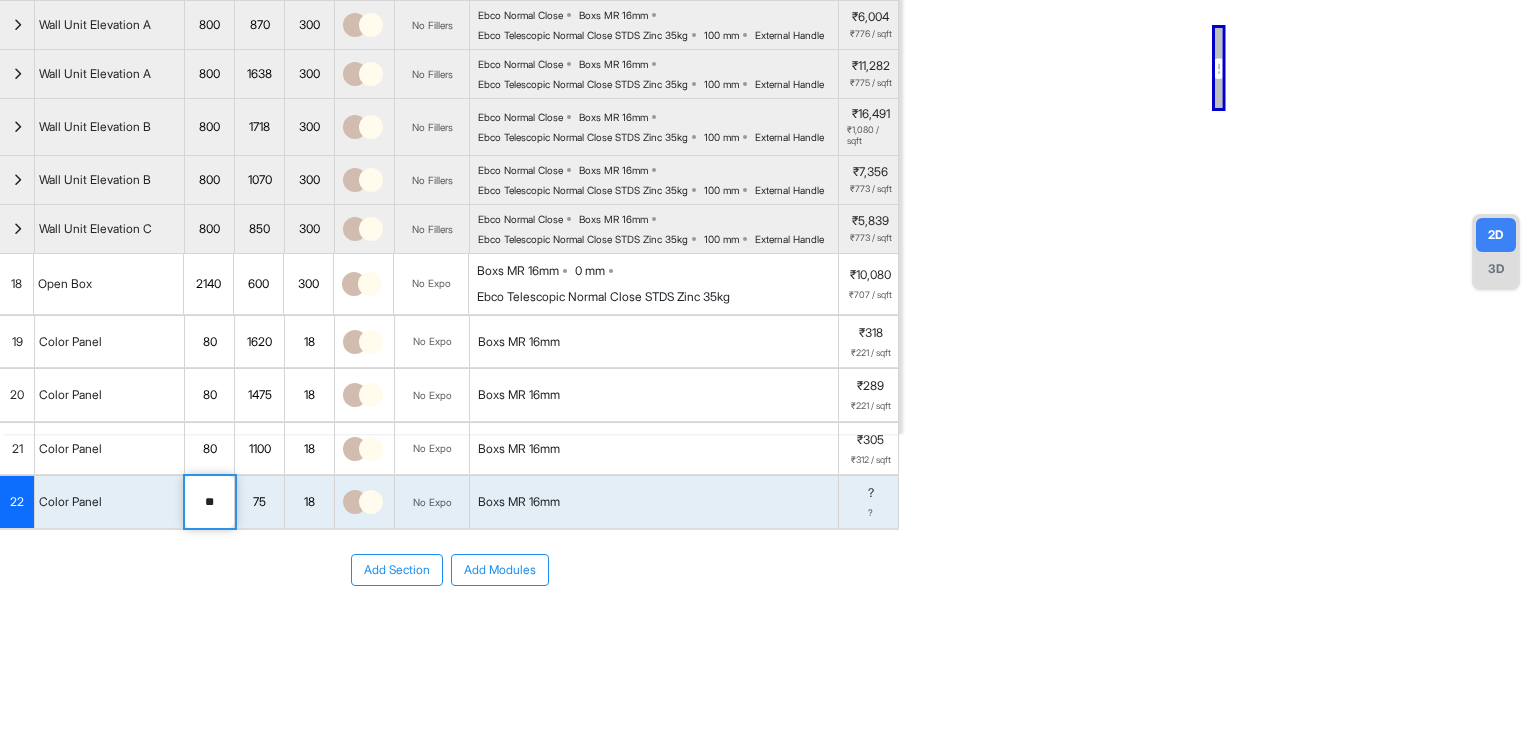 click on "75" at bounding box center [259, 502] 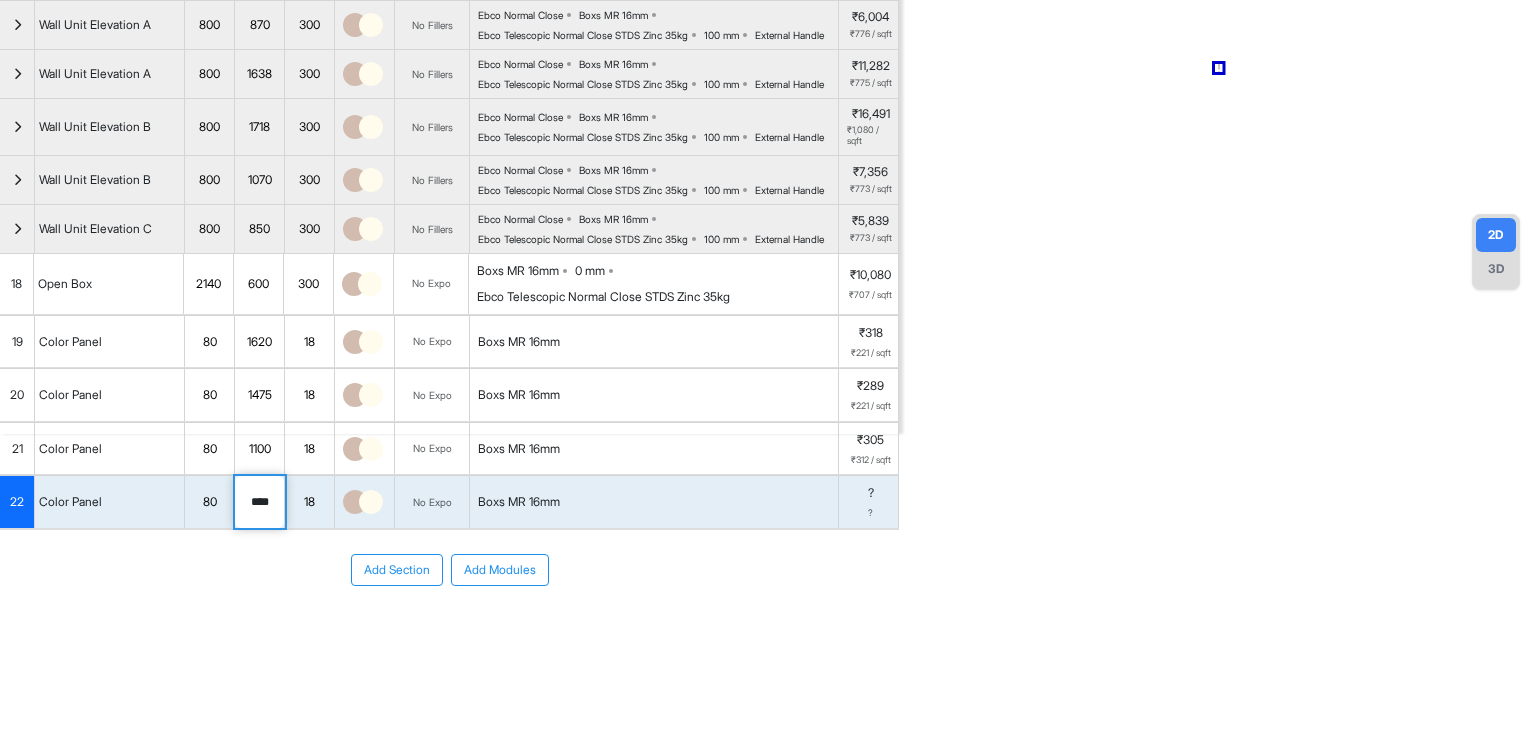 type on "****" 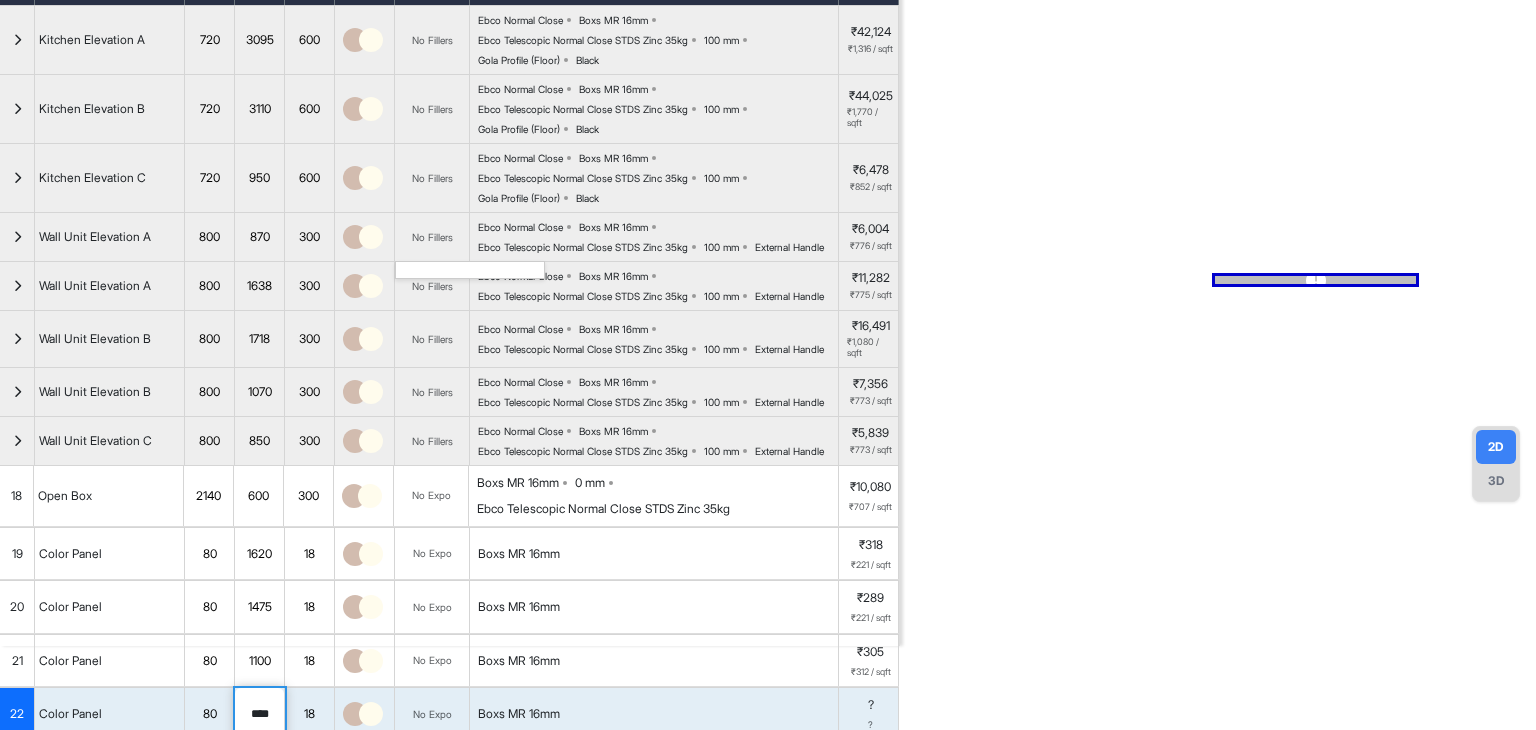scroll, scrollTop: 0, scrollLeft: 0, axis: both 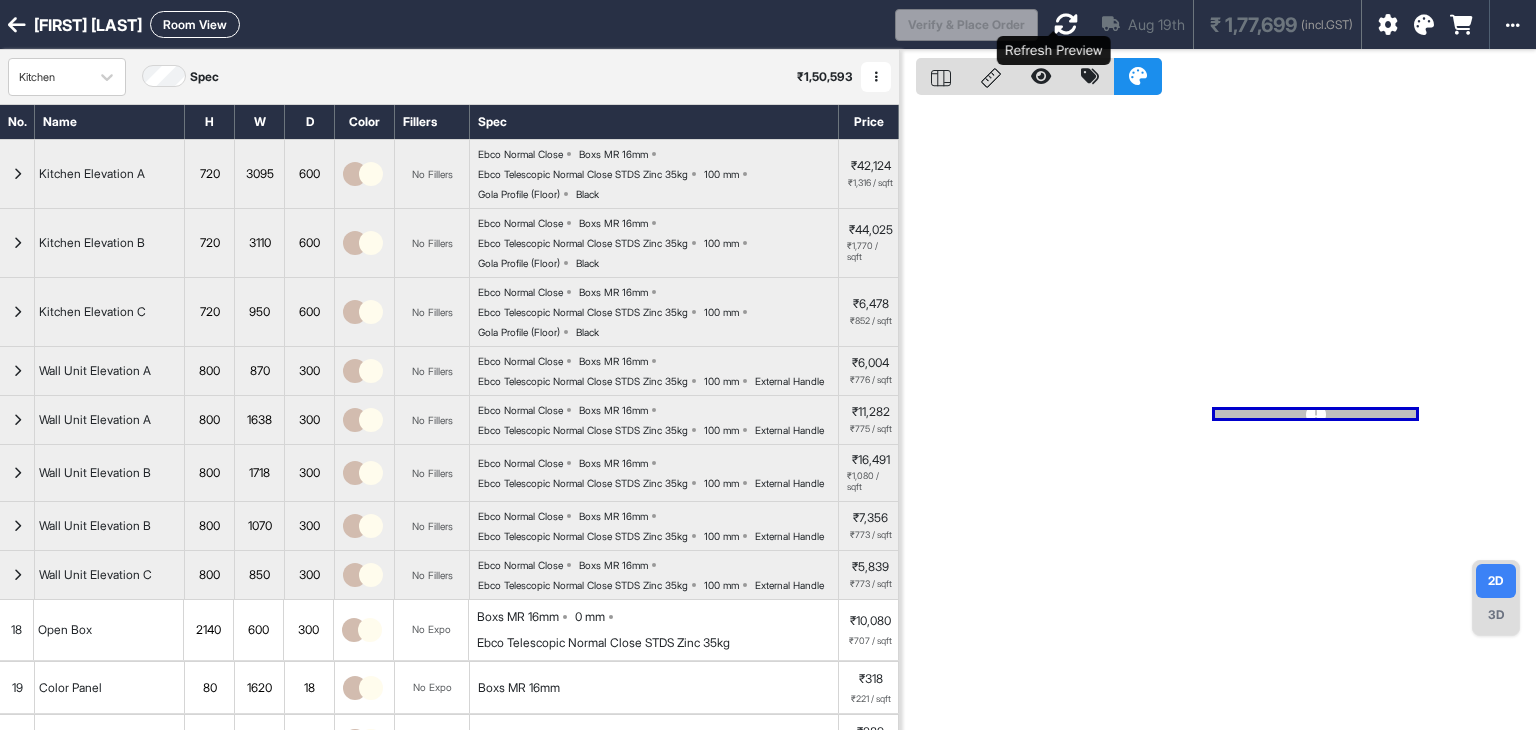 click at bounding box center [1066, 24] 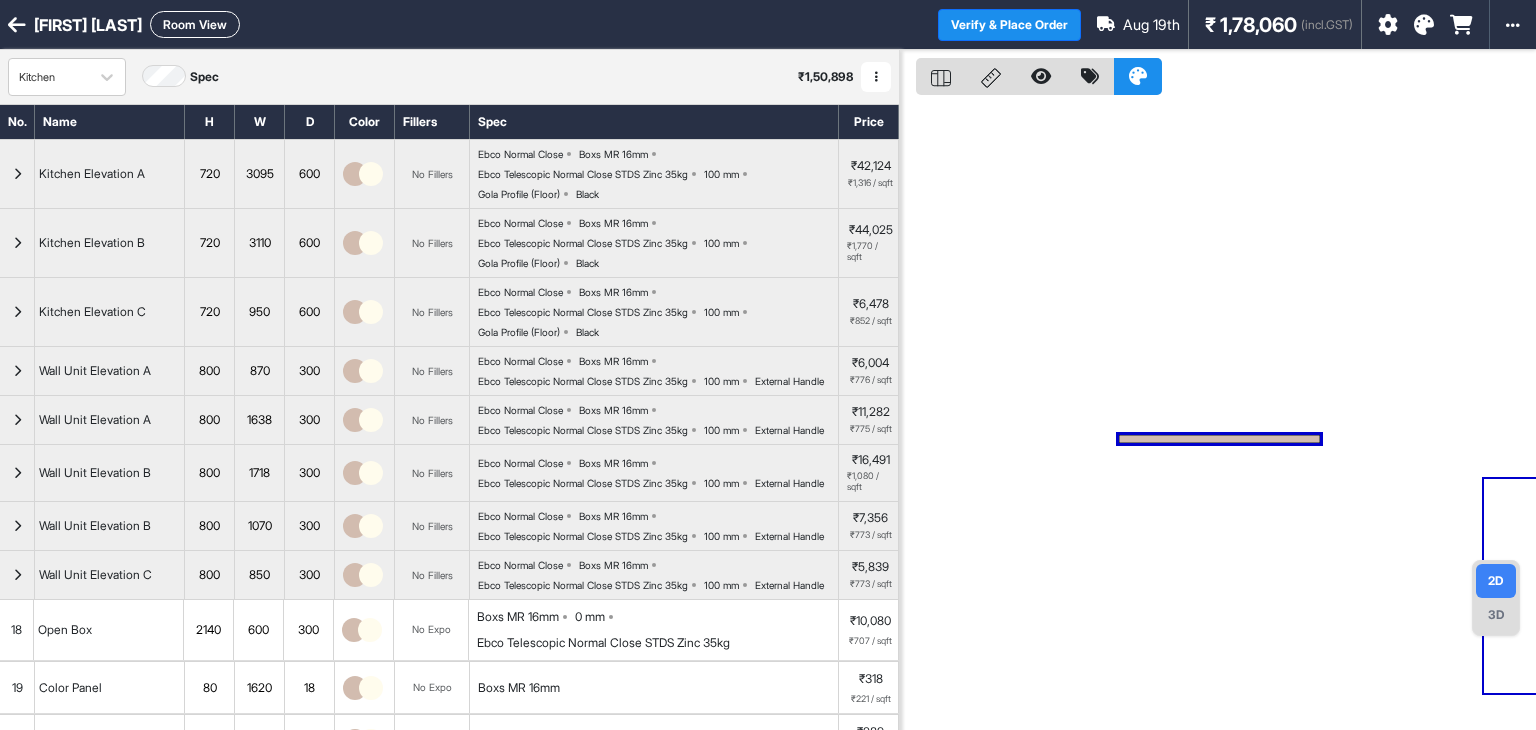 click on "Room View" at bounding box center (195, 24) 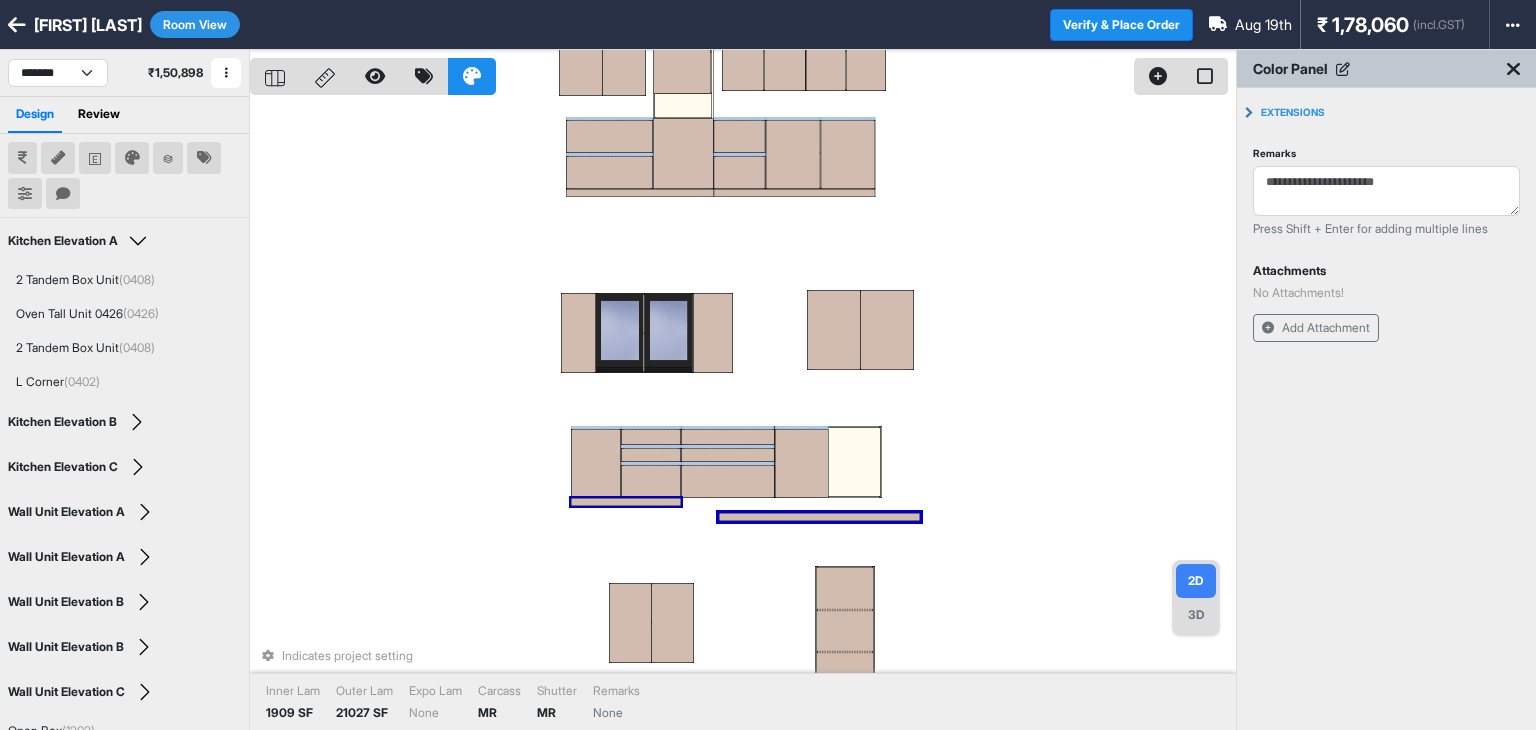 click at bounding box center (626, 502) 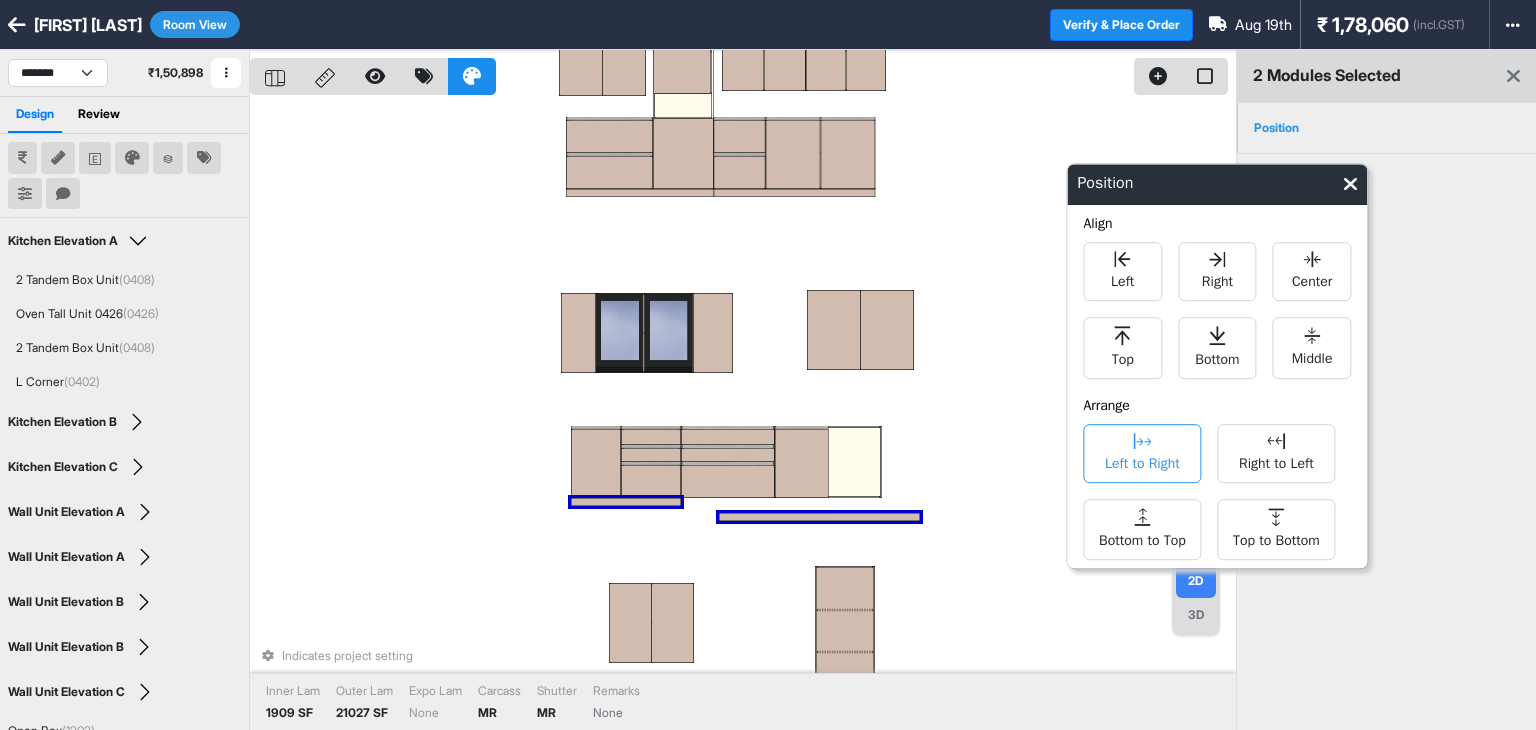 click on "Left to Right" at bounding box center (1142, 453) 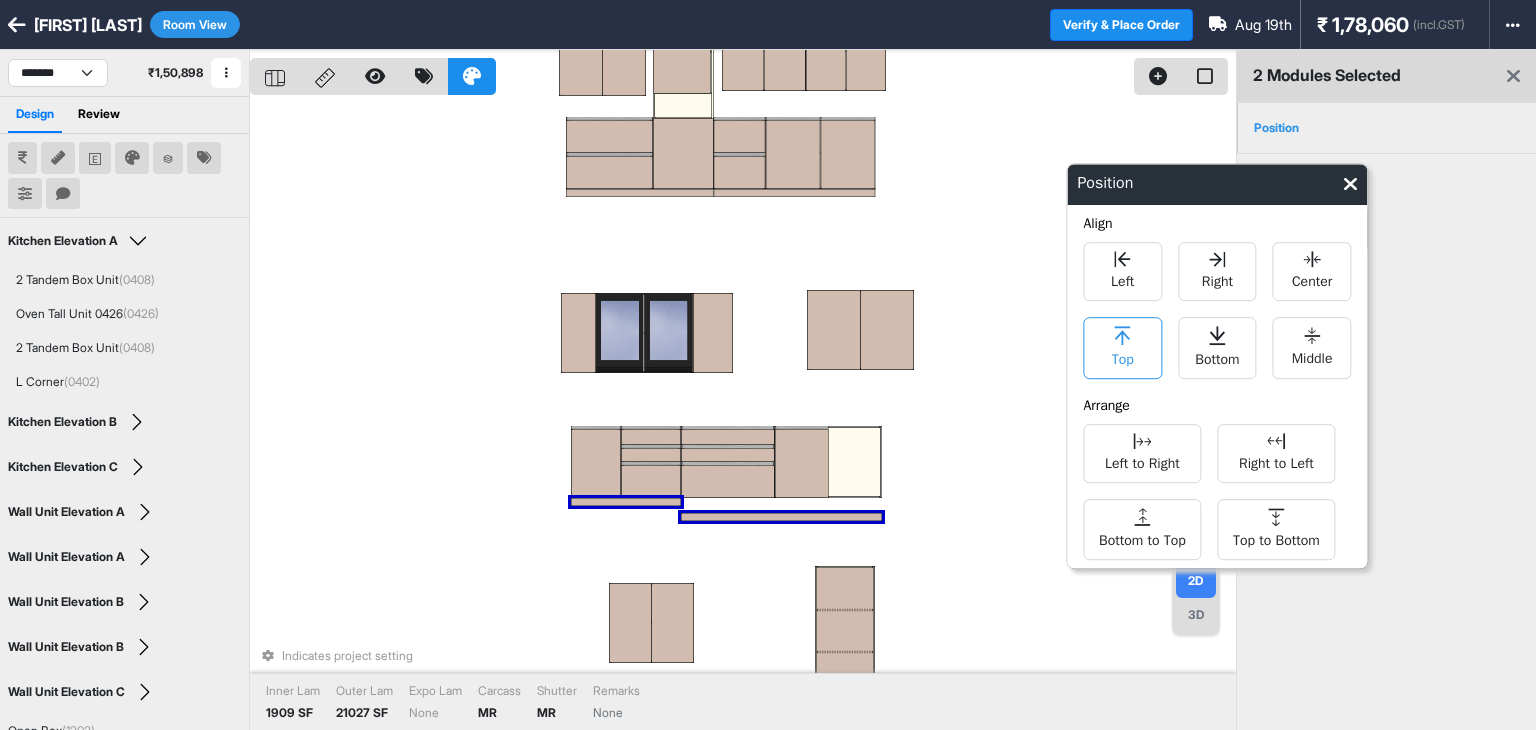 click on "Top" at bounding box center [1122, 348] 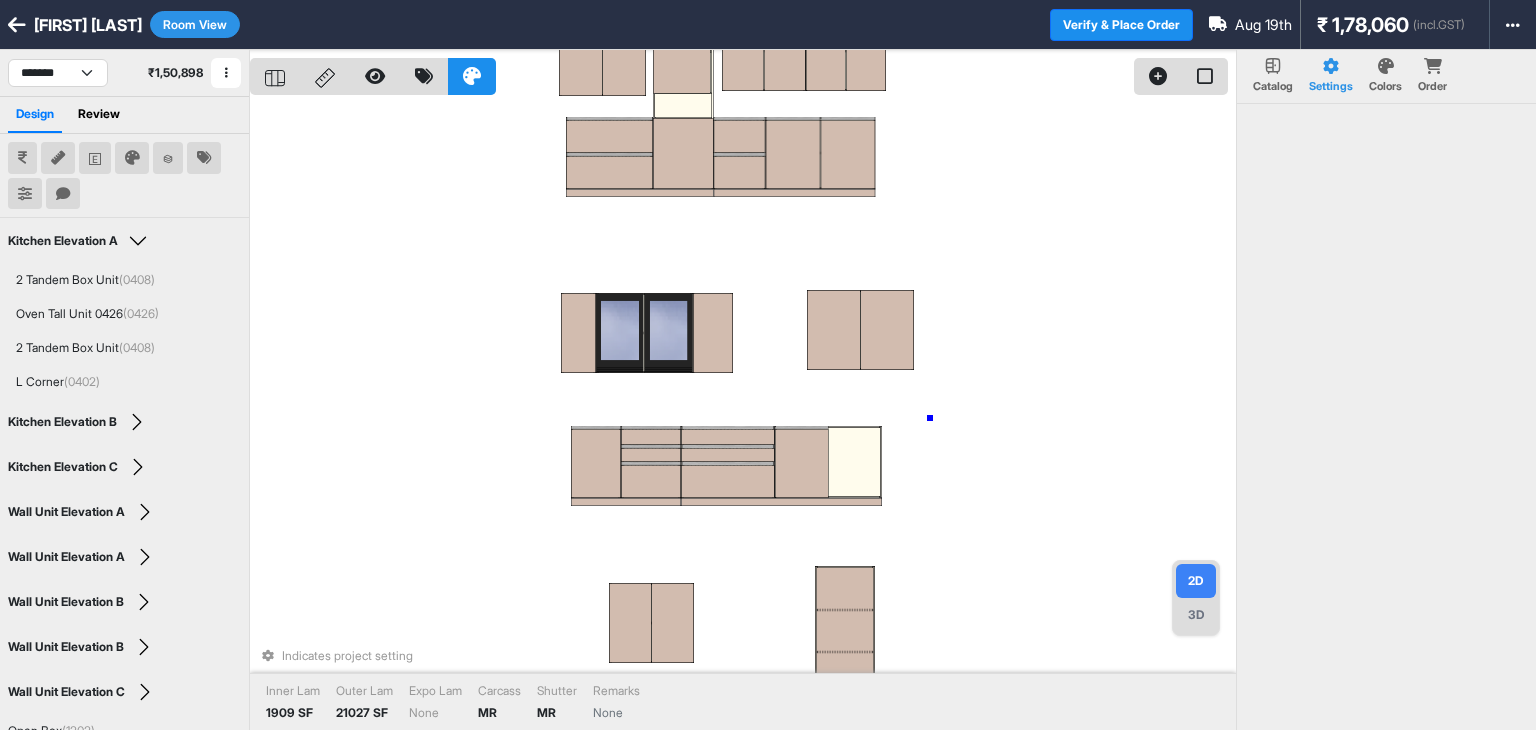 click on "Indicates project setting Inner Lam 1909 SF Outer Lam 21027 SF Expo Lam None Carcass MR Shutter MR Remarks None" at bounding box center [743, 415] 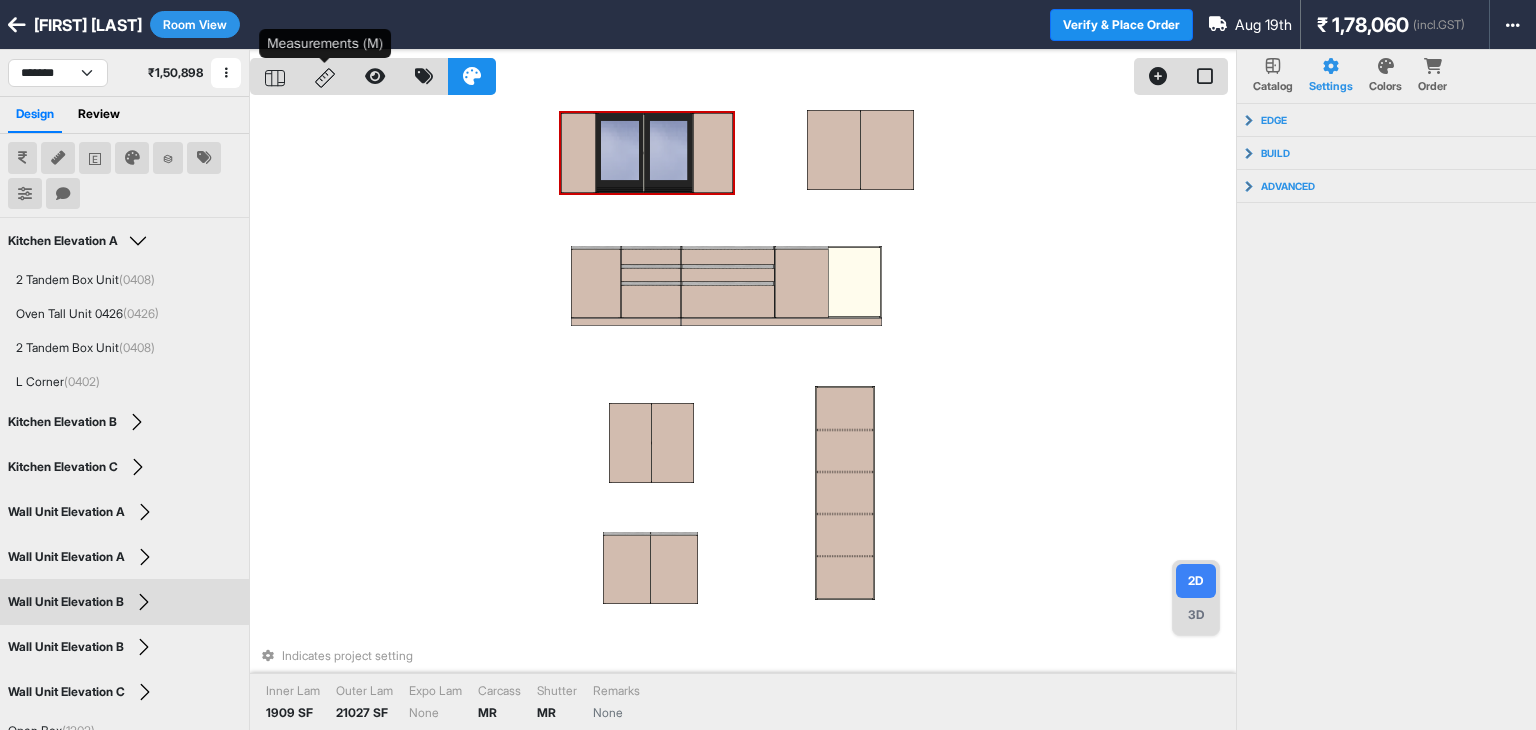 click 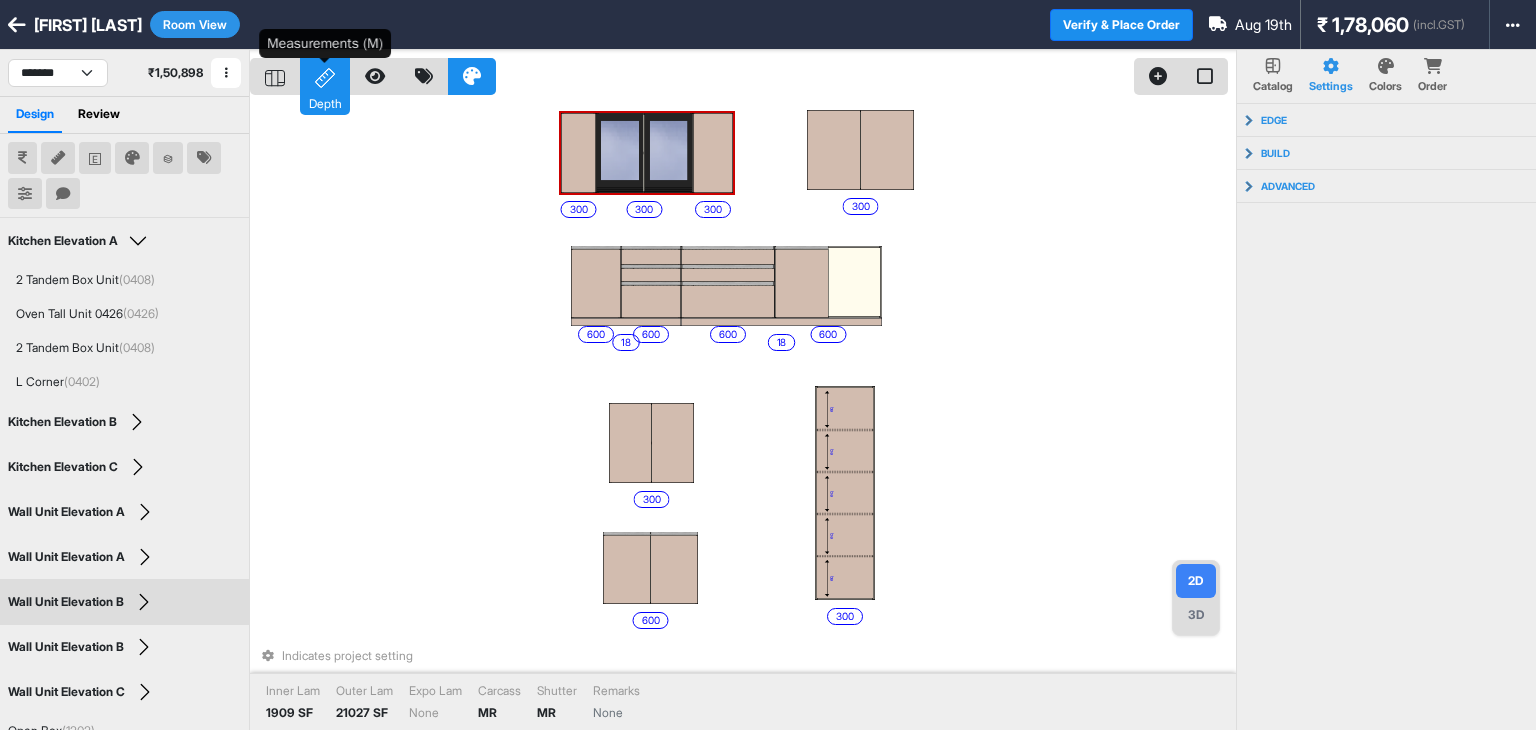 click 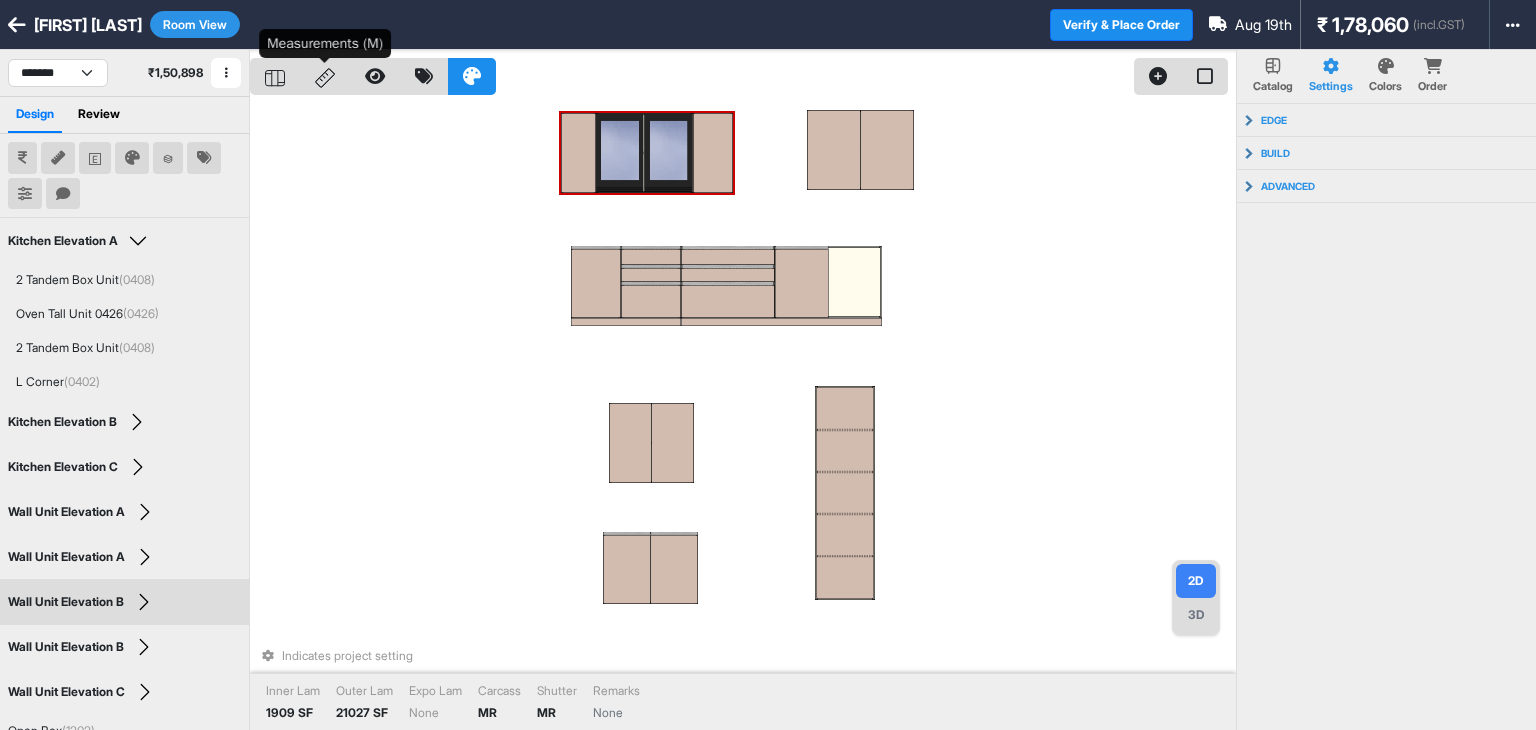 click 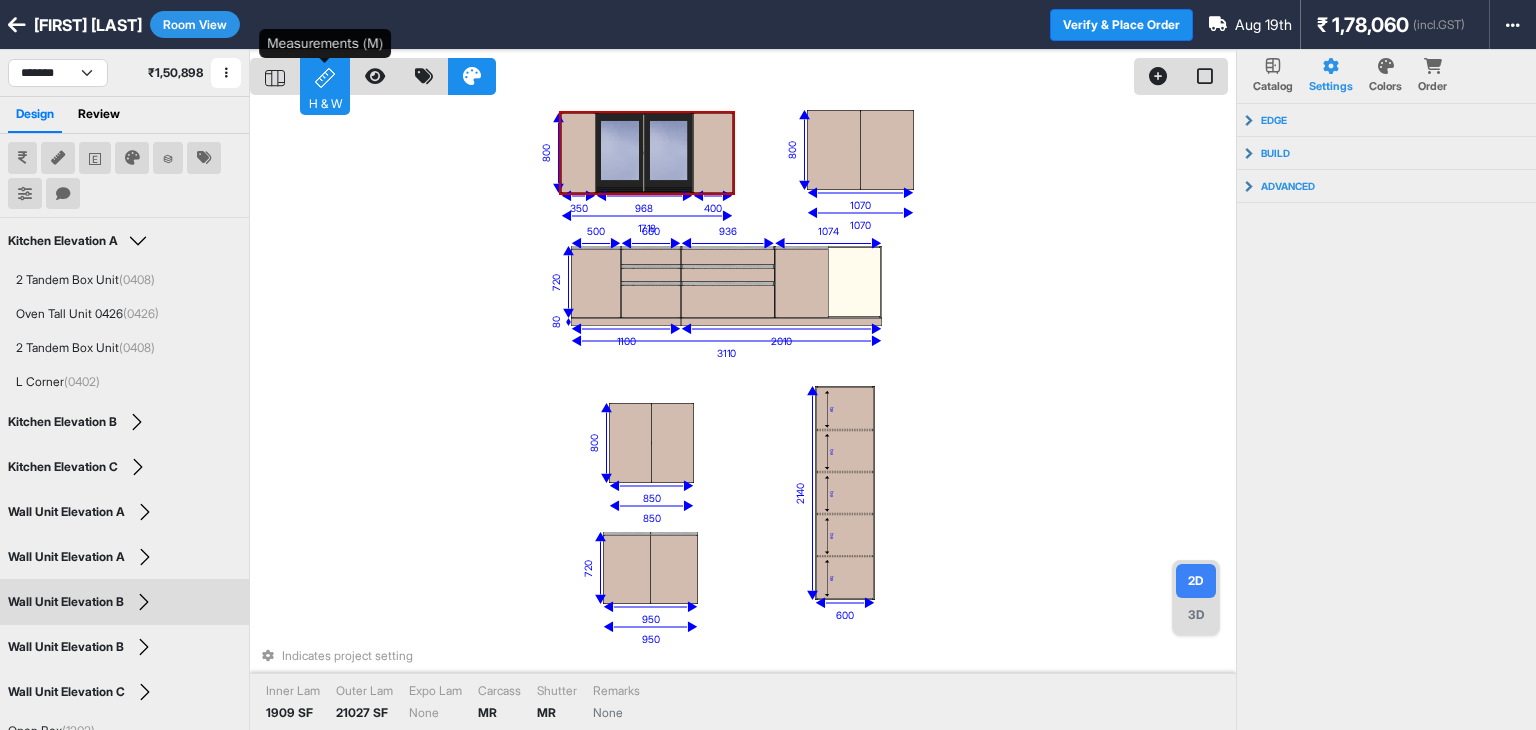 click 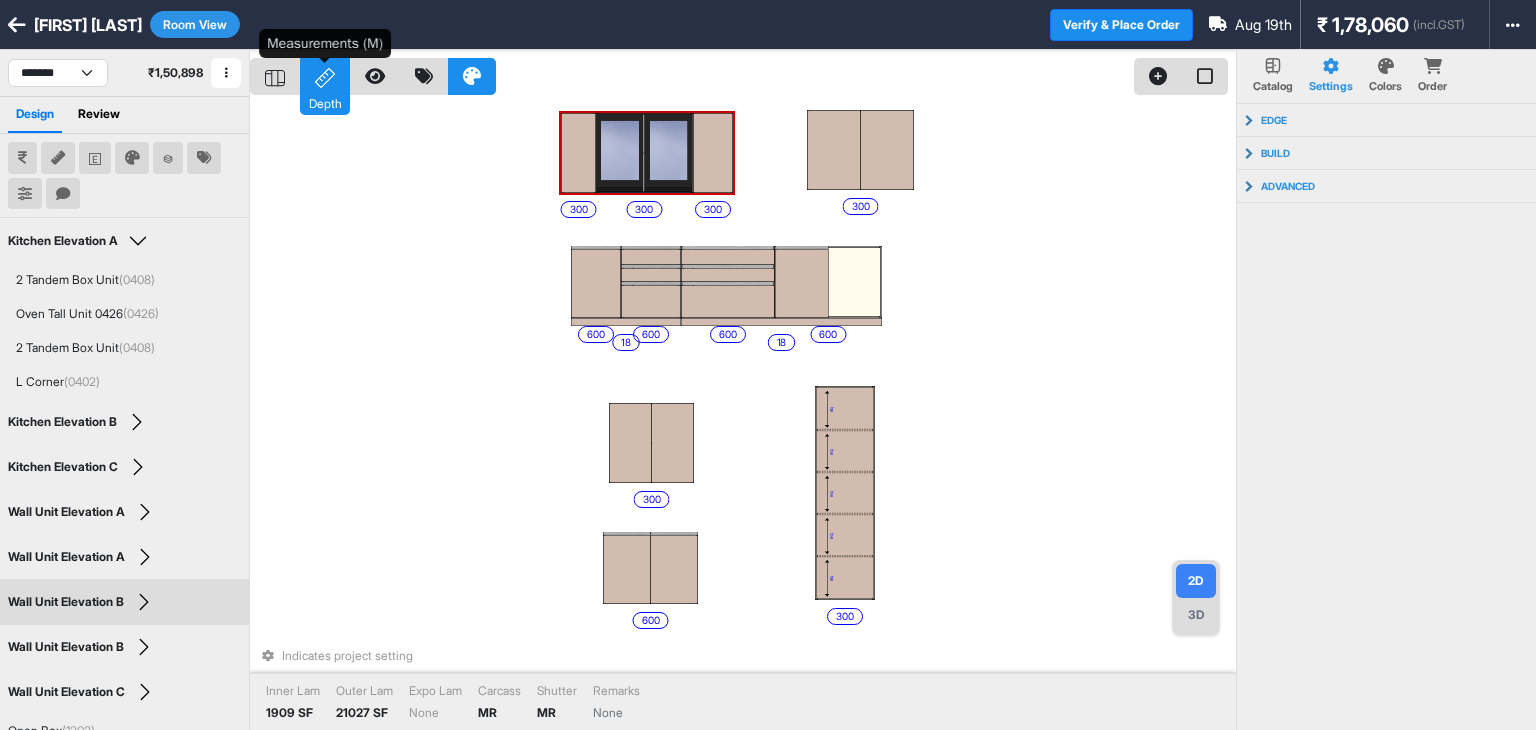 click 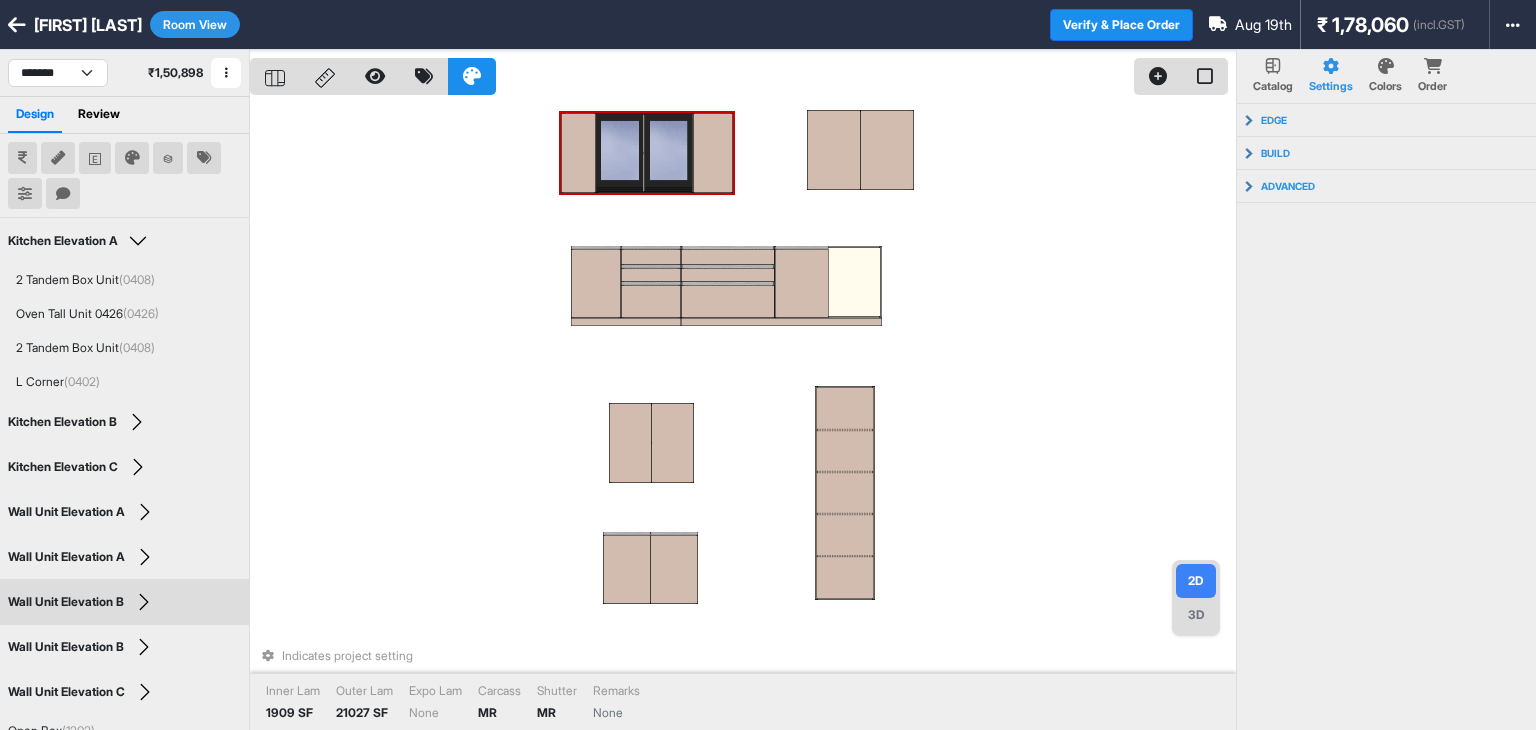 click on "Room View" at bounding box center (195, 24) 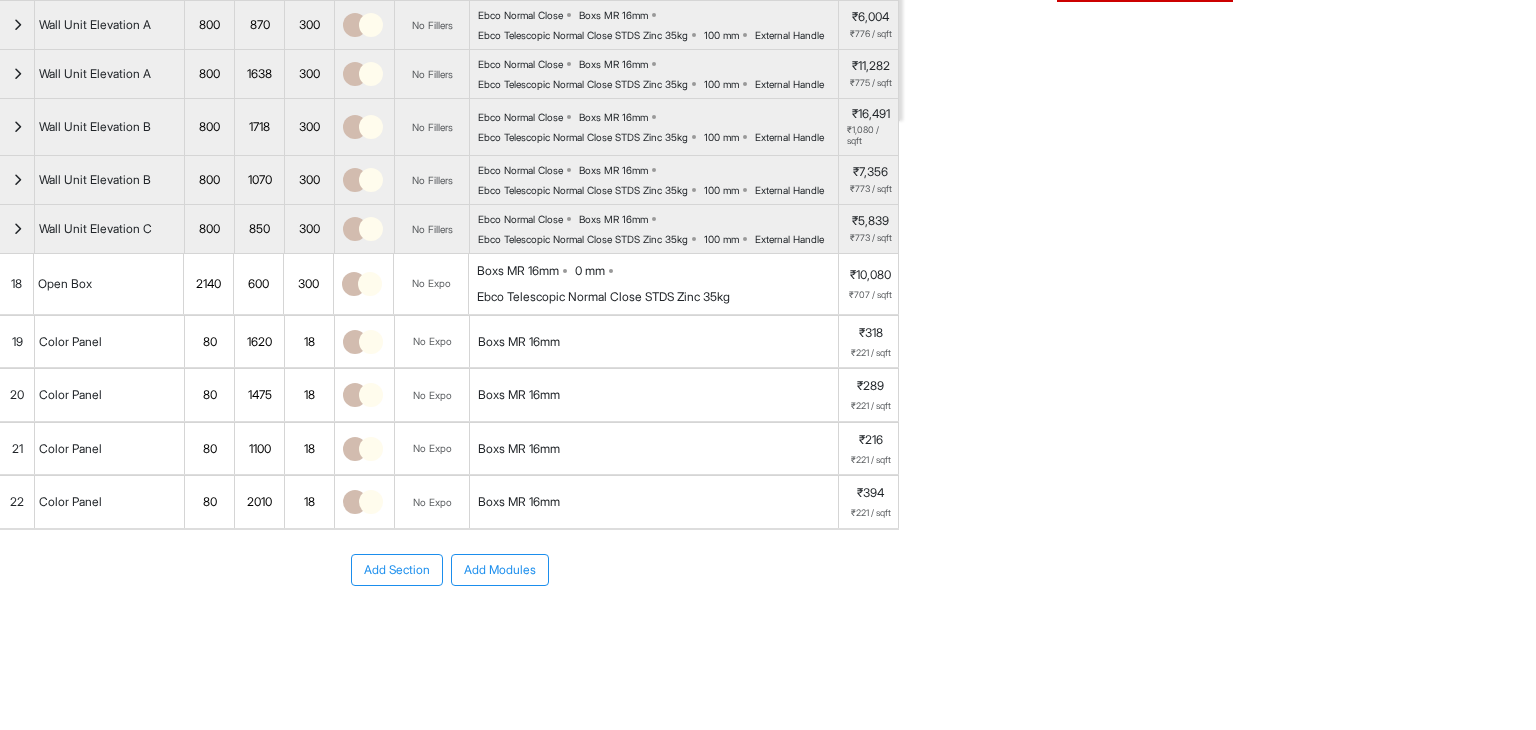 scroll, scrollTop: 746, scrollLeft: 0, axis: vertical 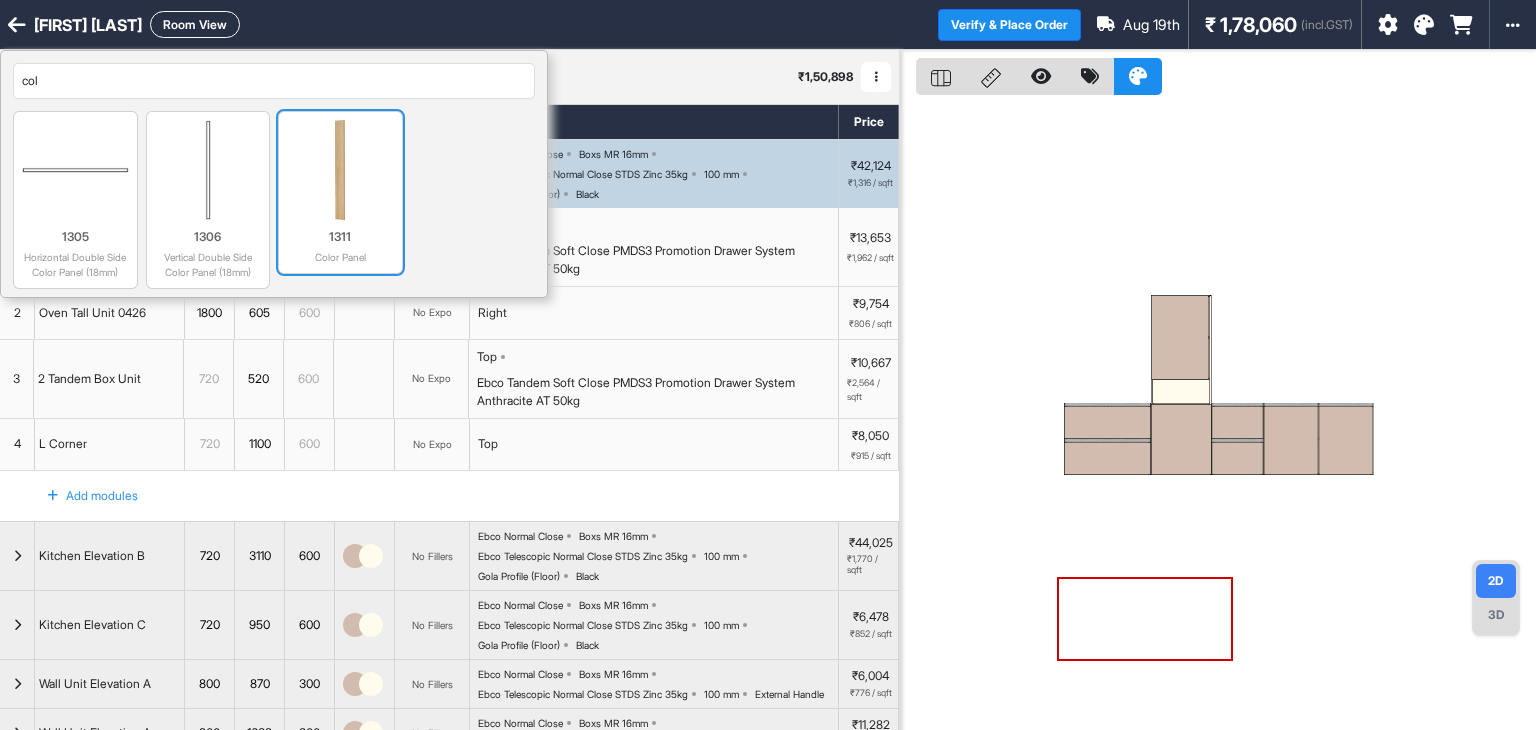 type on "col" 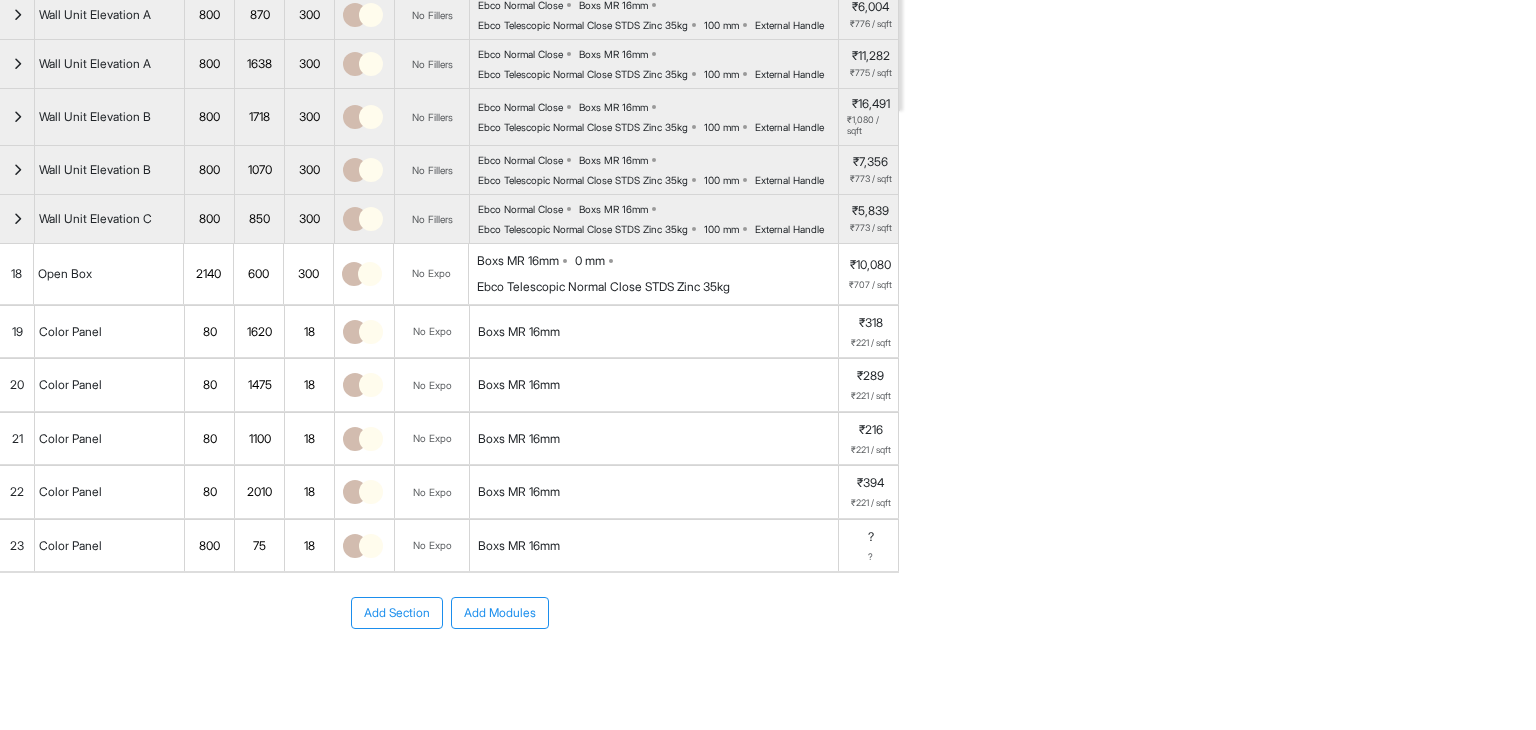 scroll, scrollTop: 800, scrollLeft: 0, axis: vertical 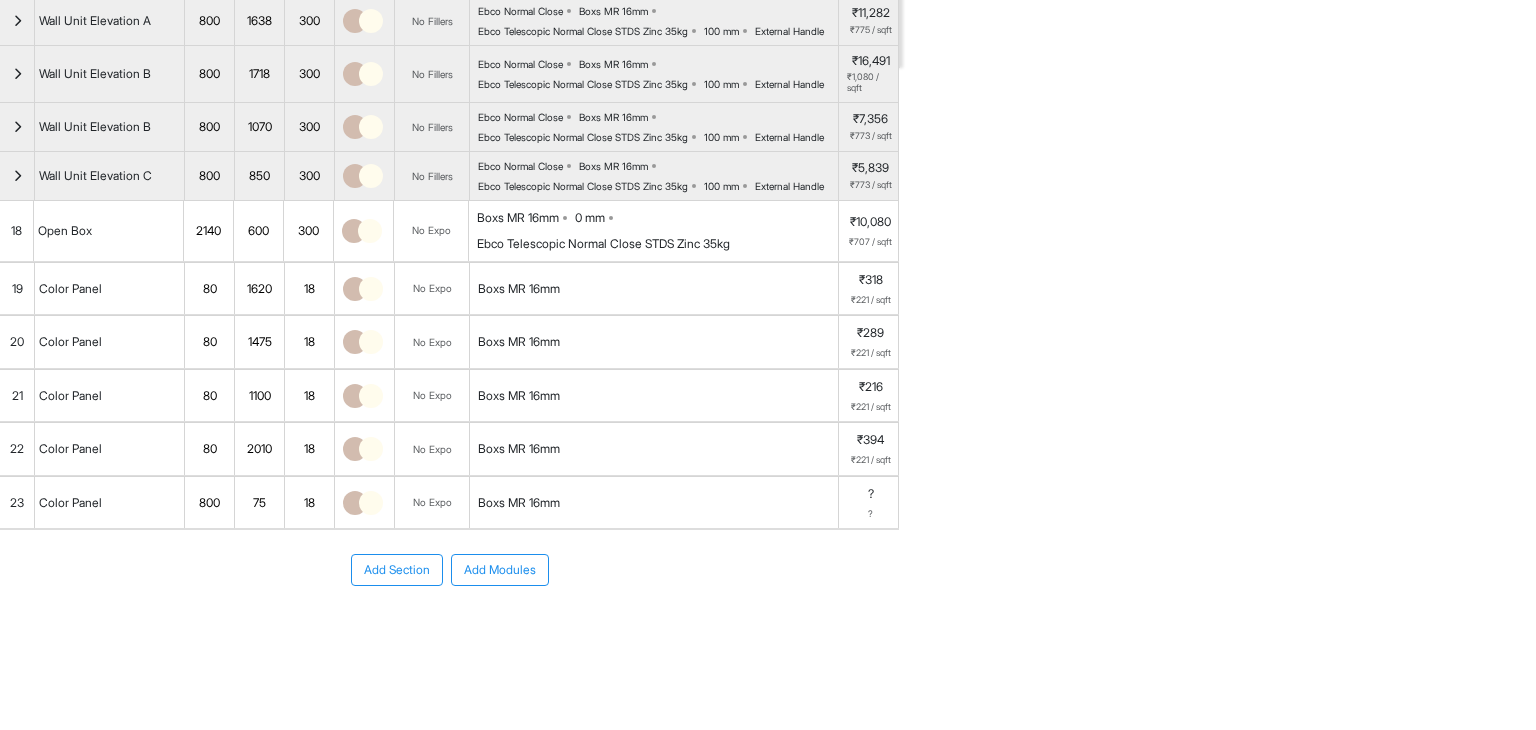 click on "800" at bounding box center (209, 503) 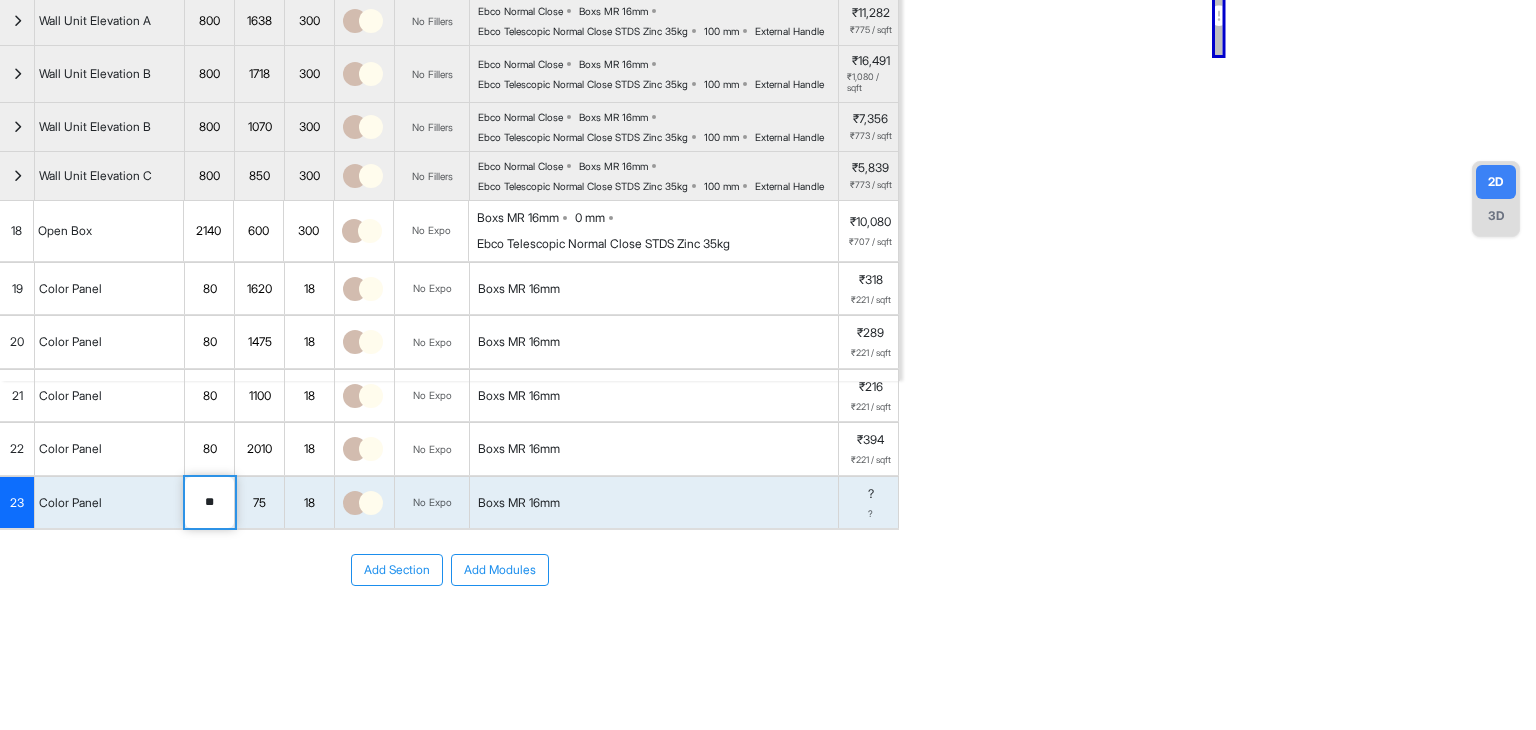 type on "**" 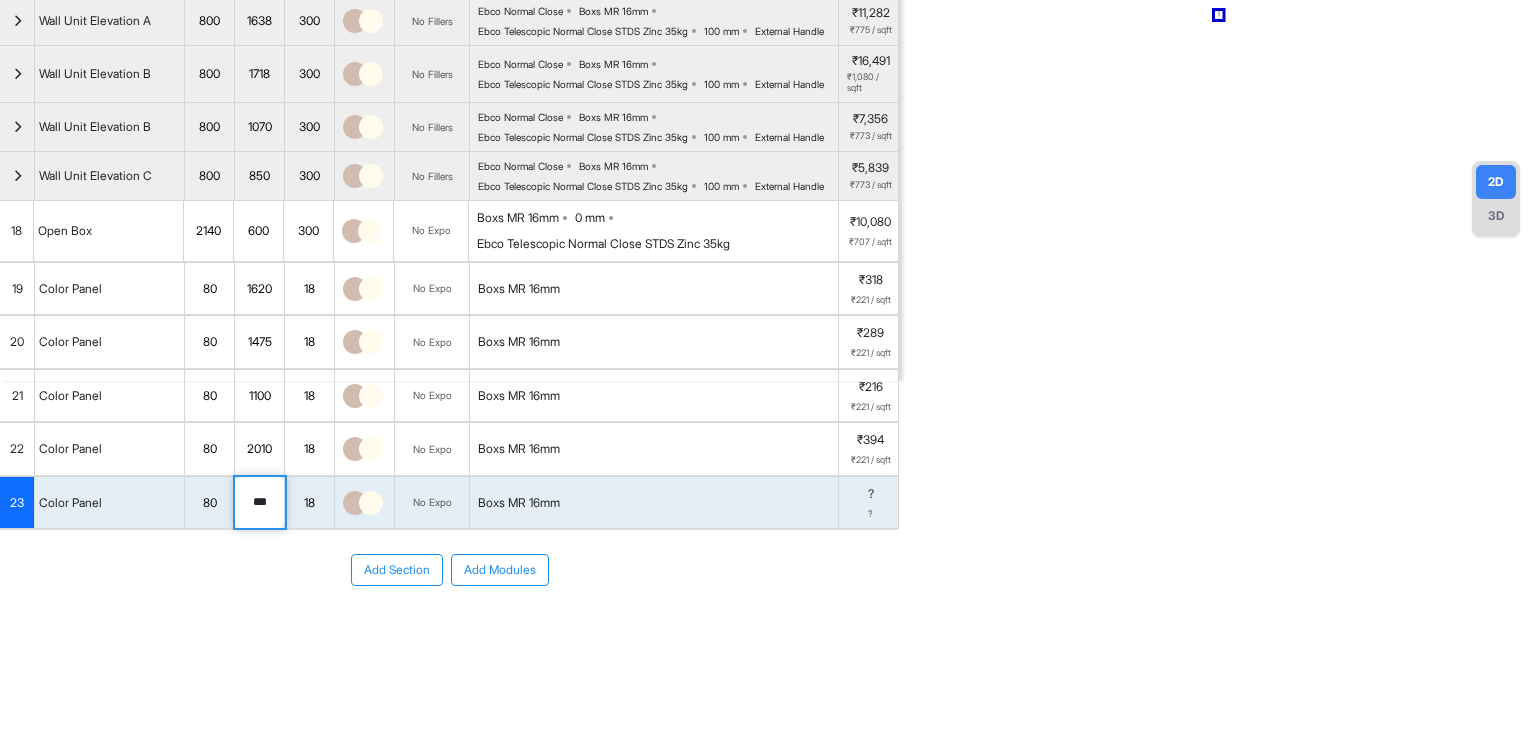 type on "***" 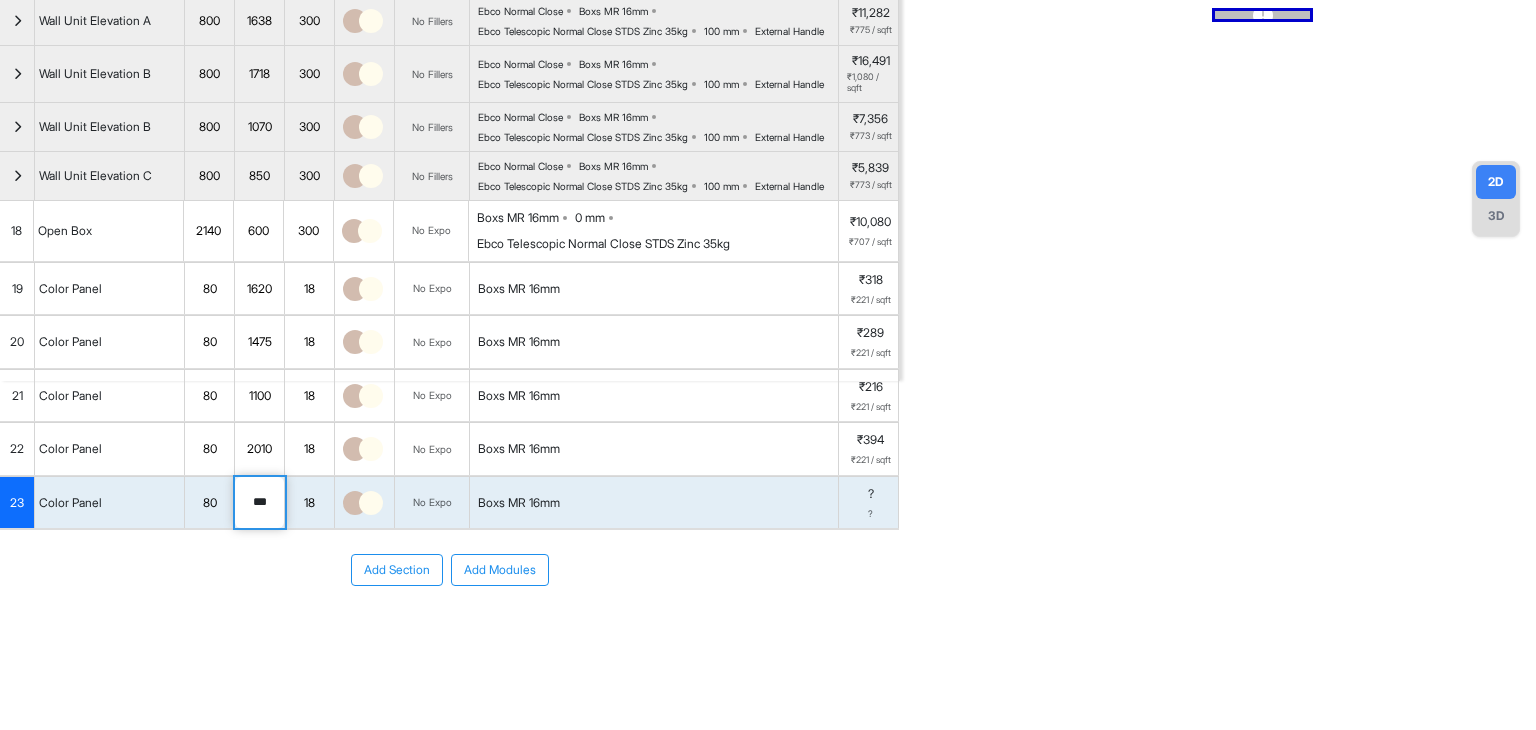 click on "Add Modules" at bounding box center [500, 570] 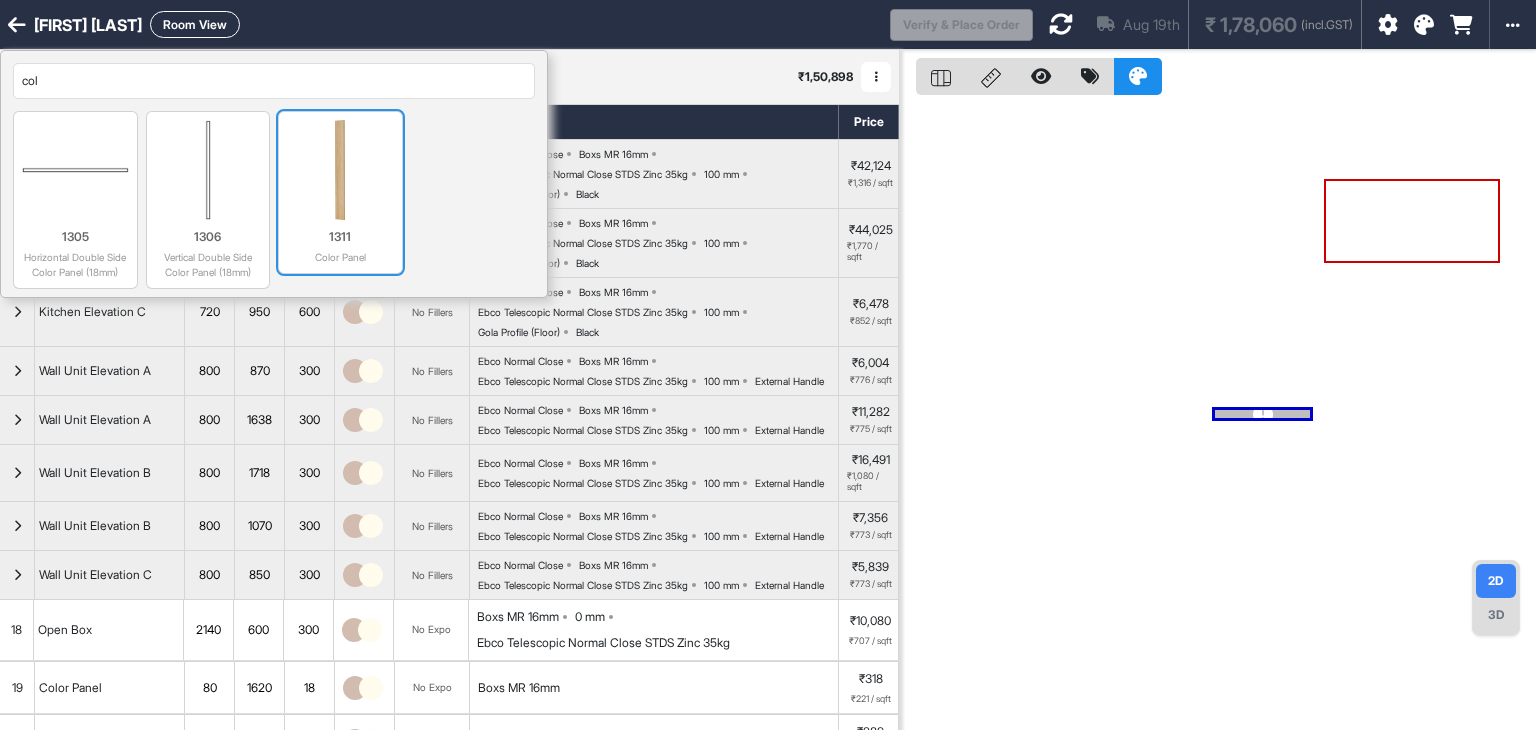 type on "col" 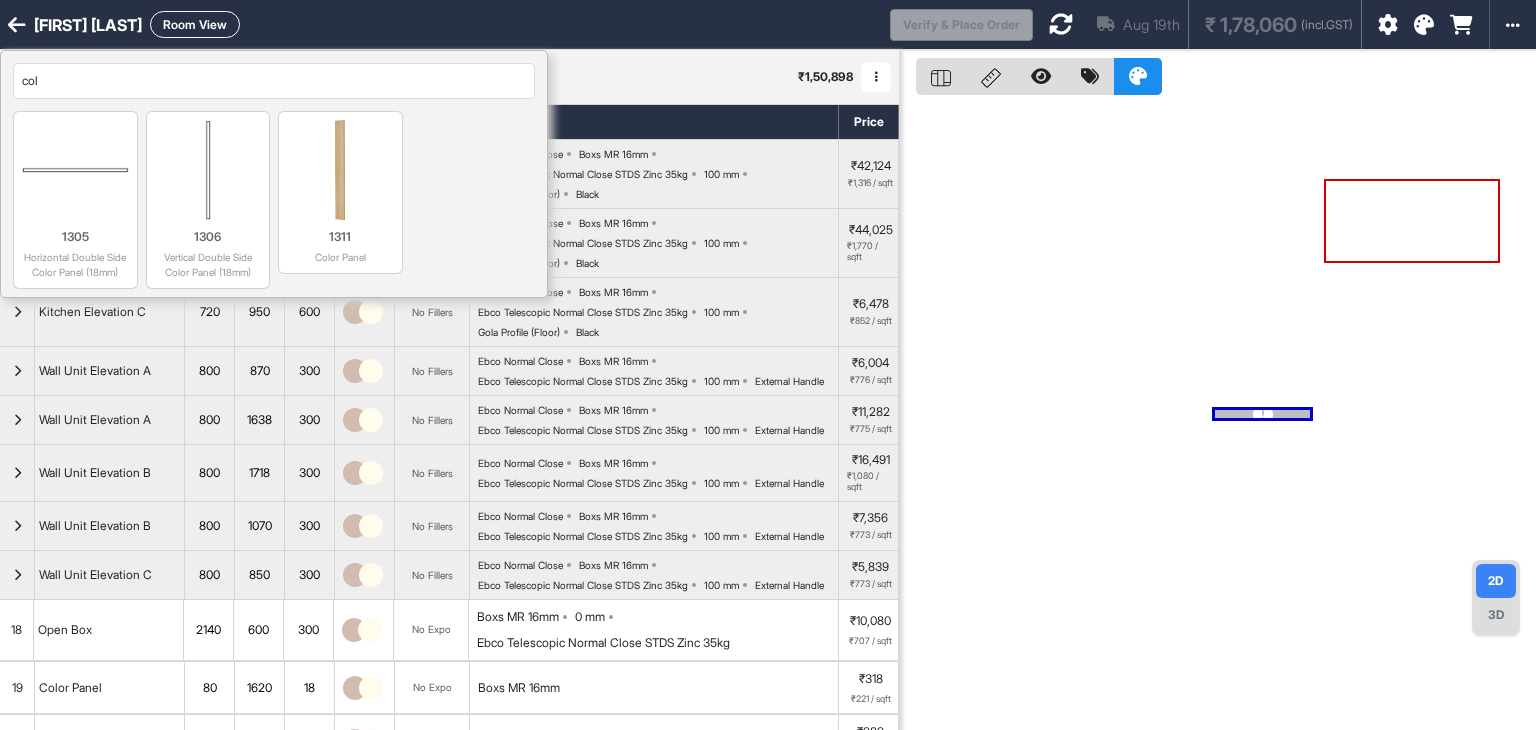 click at bounding box center (340, 170) 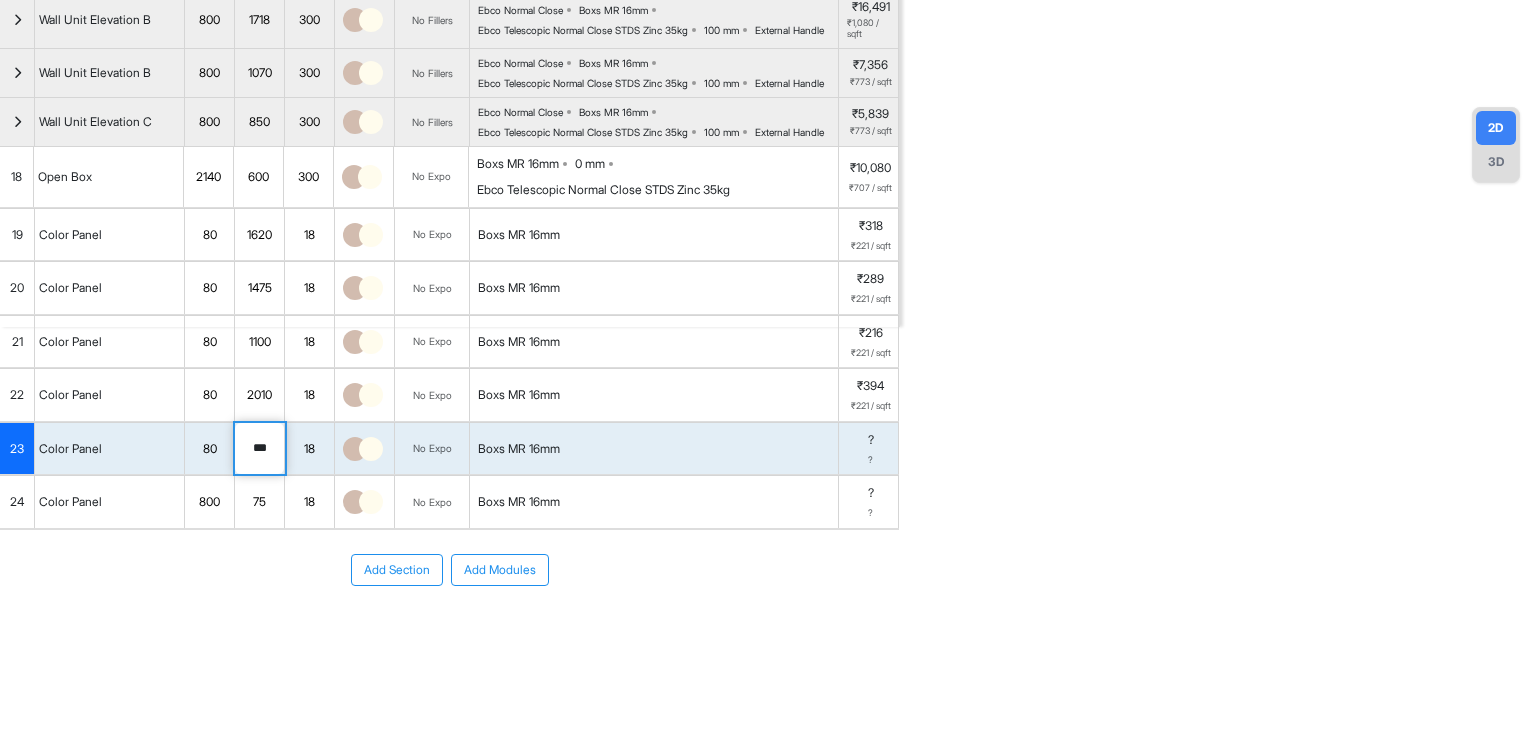 scroll, scrollTop: 540, scrollLeft: 0, axis: vertical 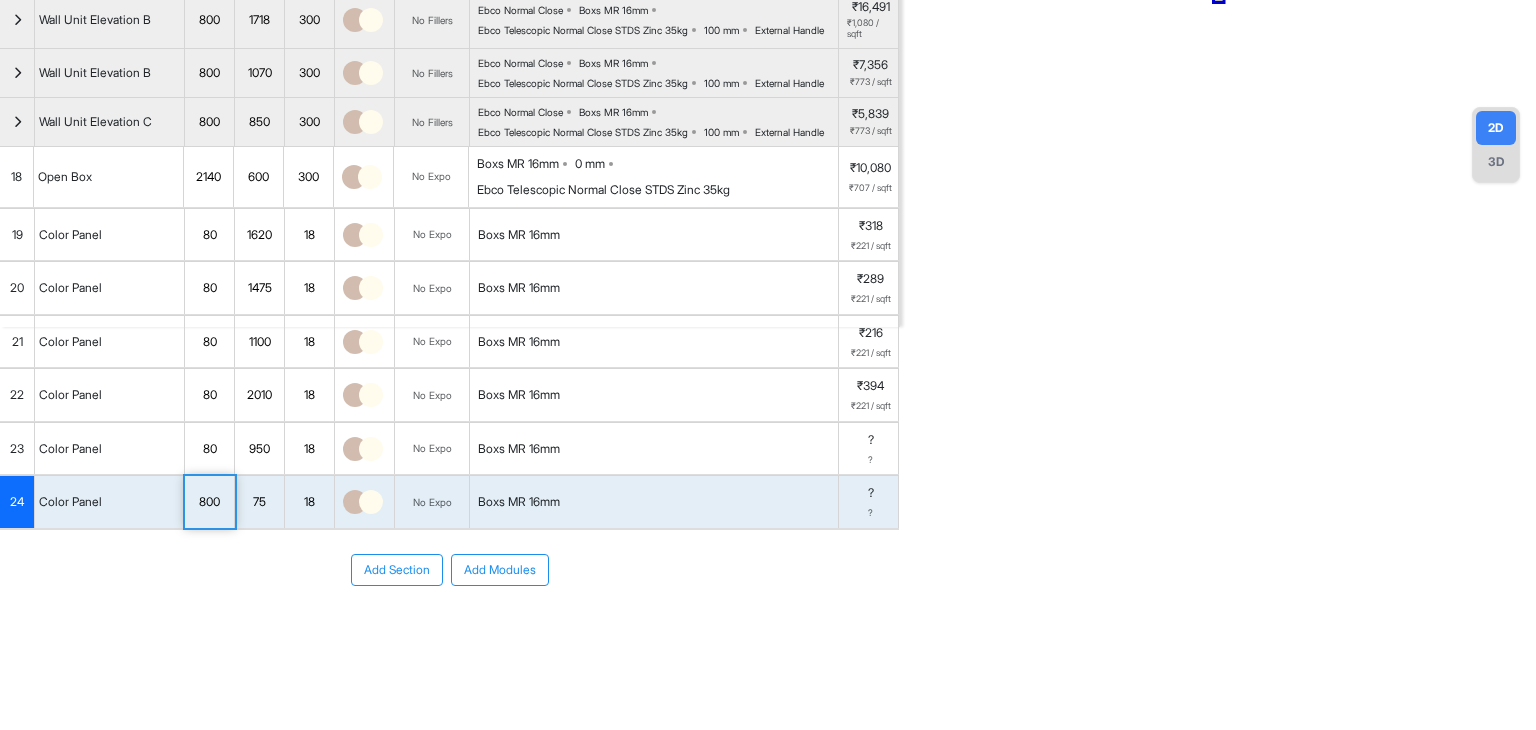 click on "800" at bounding box center [209, 502] 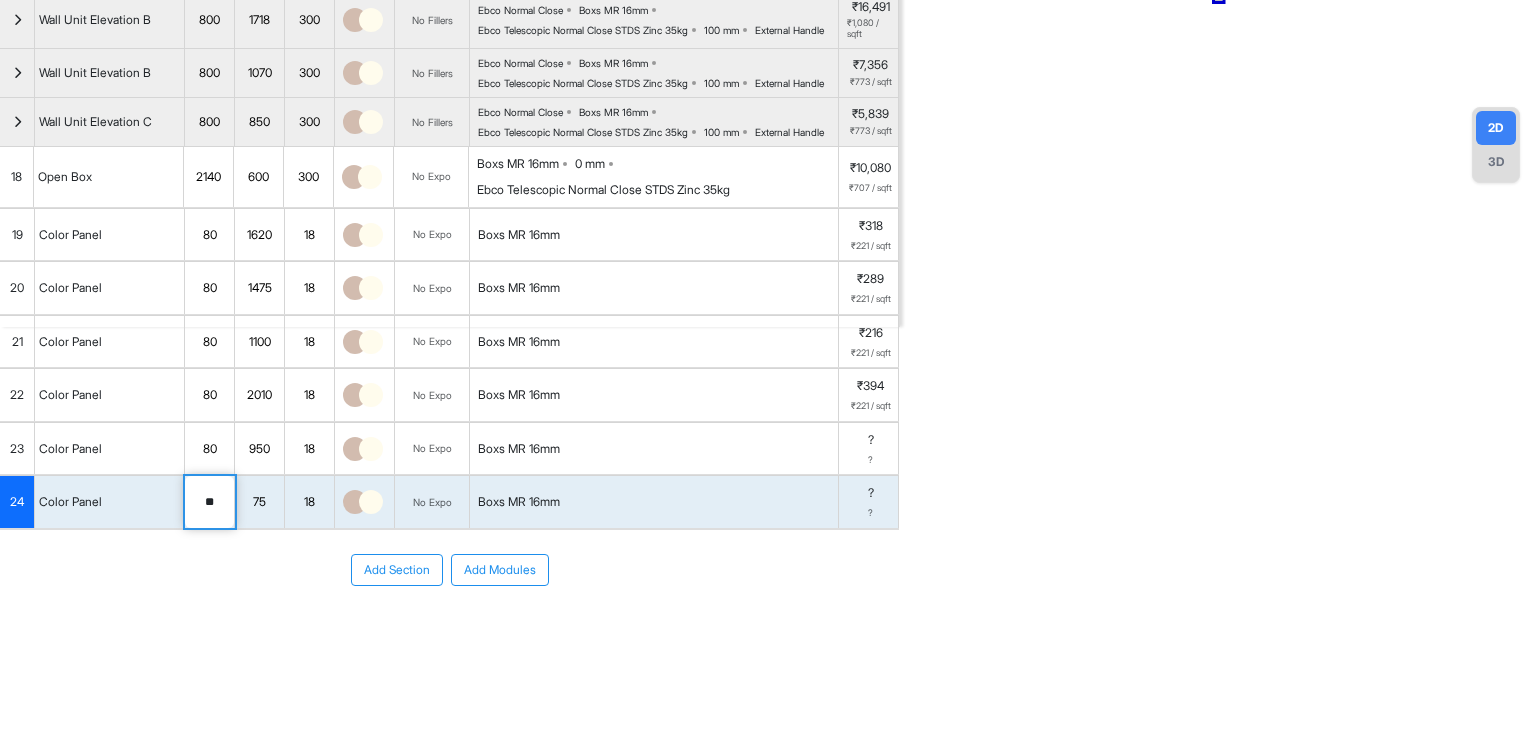 type on "**" 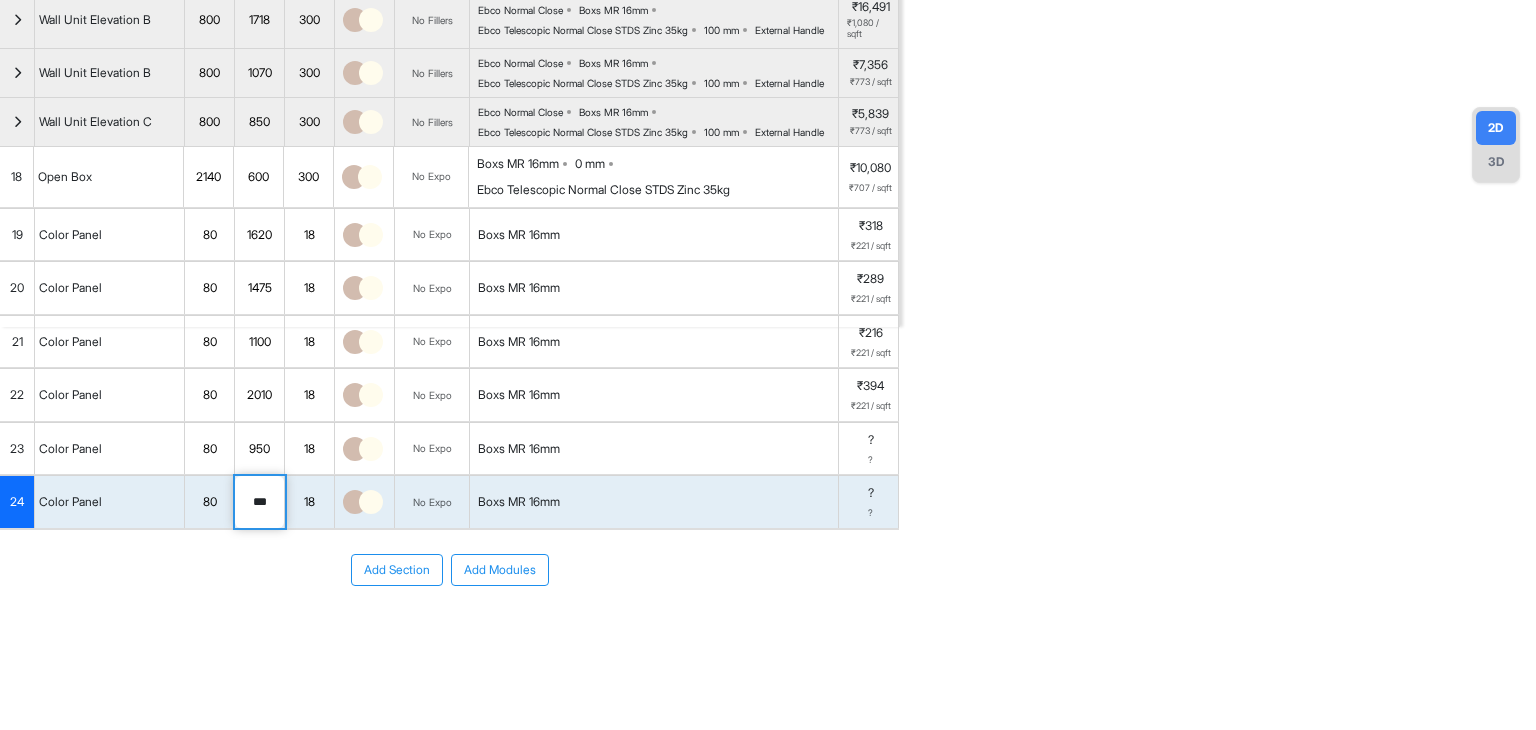 type on "***" 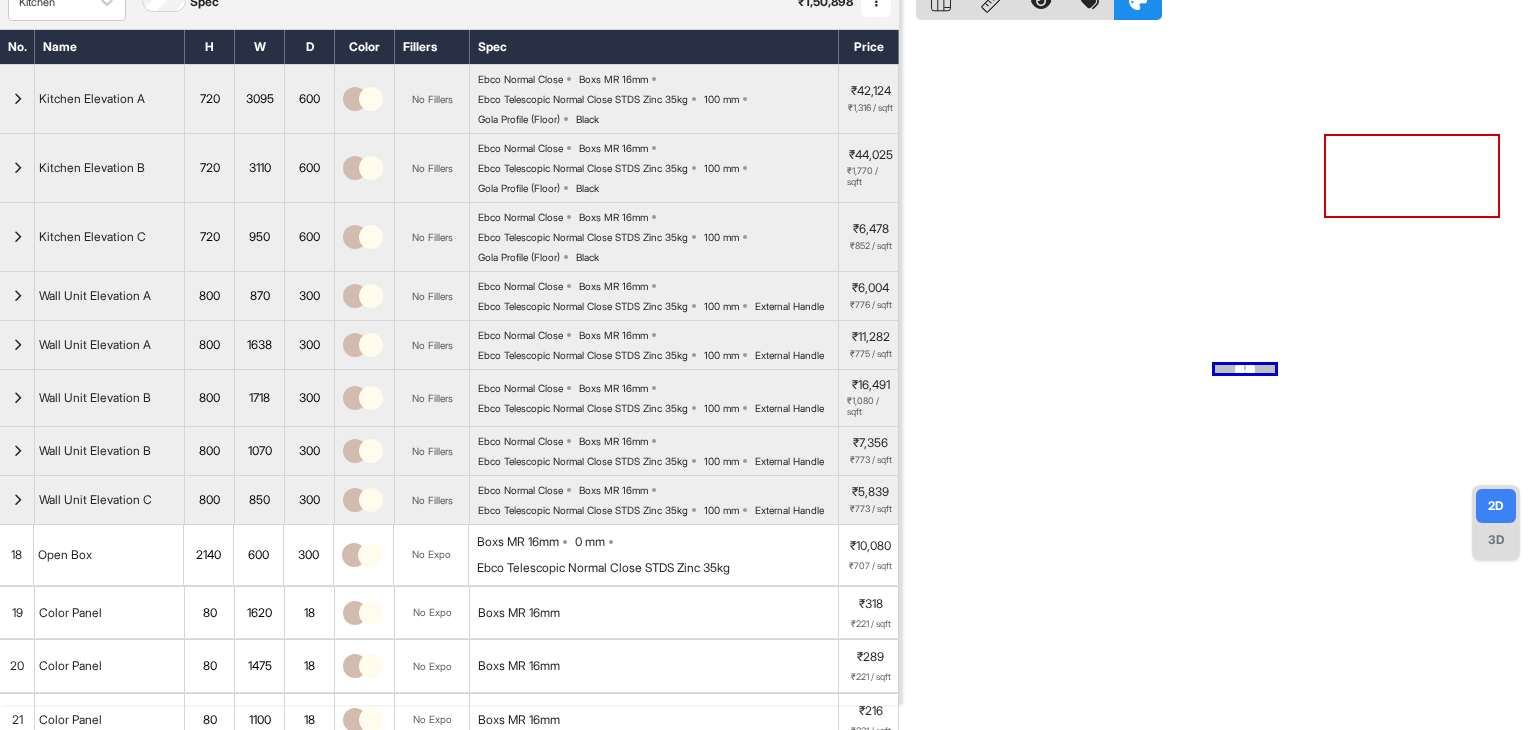 scroll, scrollTop: 0, scrollLeft: 0, axis: both 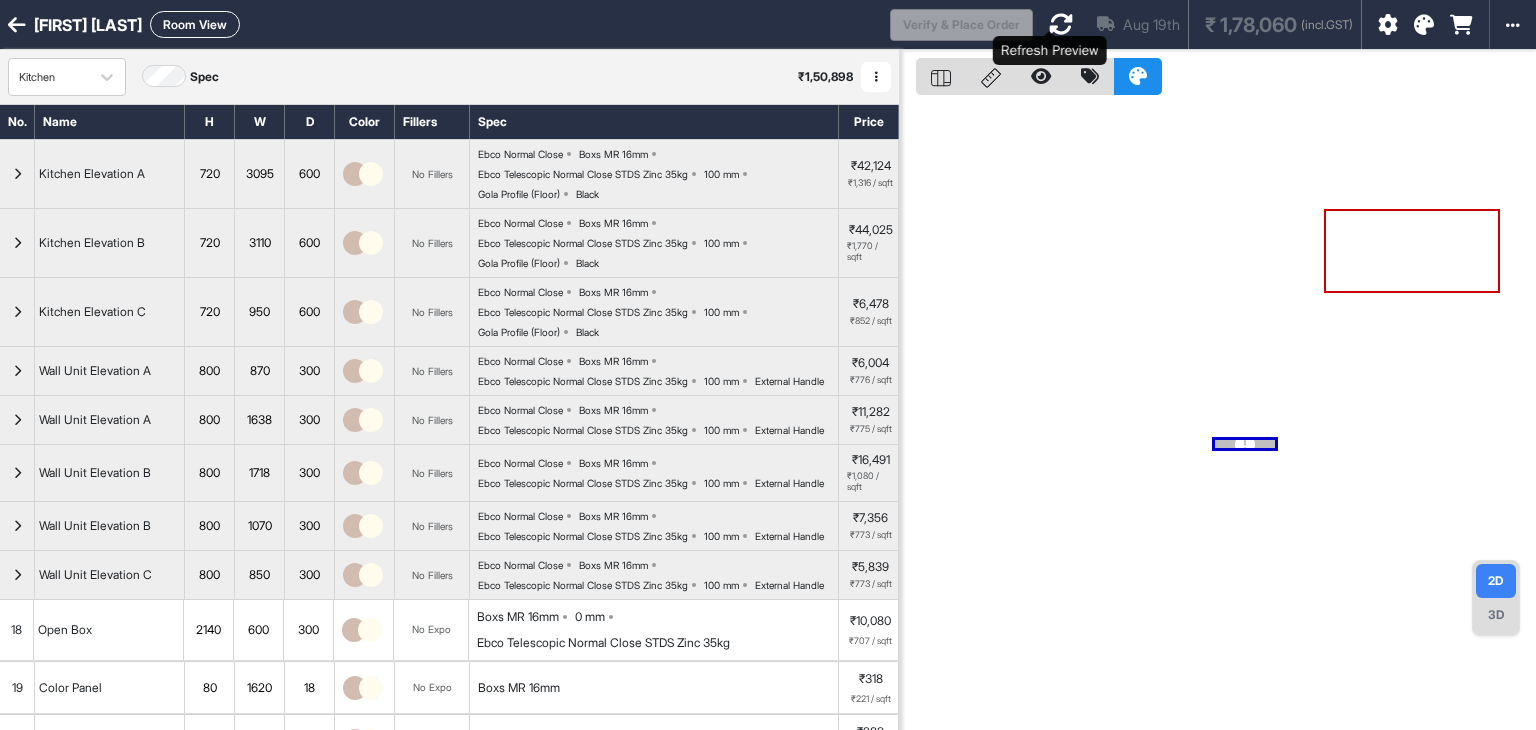 click at bounding box center [1061, 24] 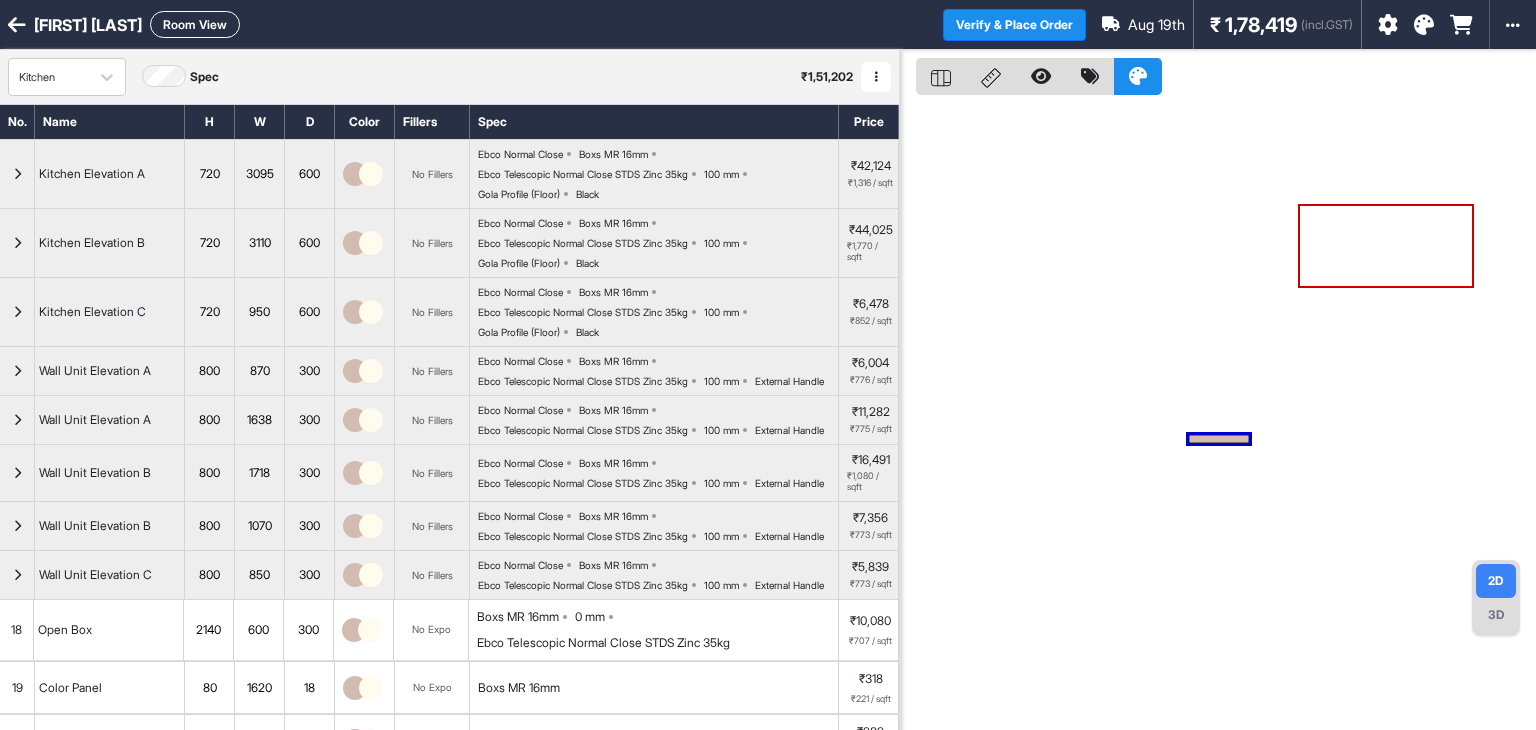 click on "Room View" at bounding box center [195, 24] 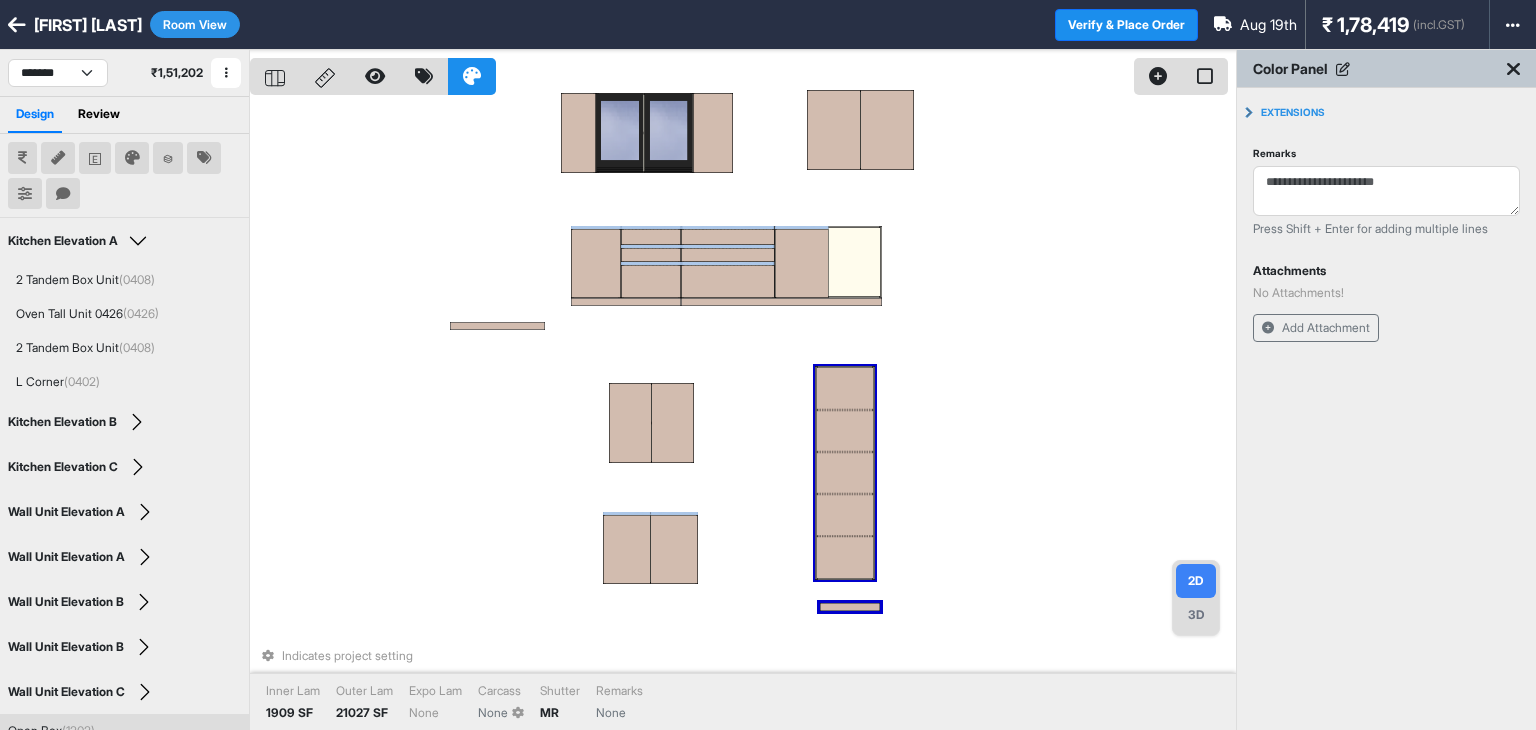 click at bounding box center [845, 515] 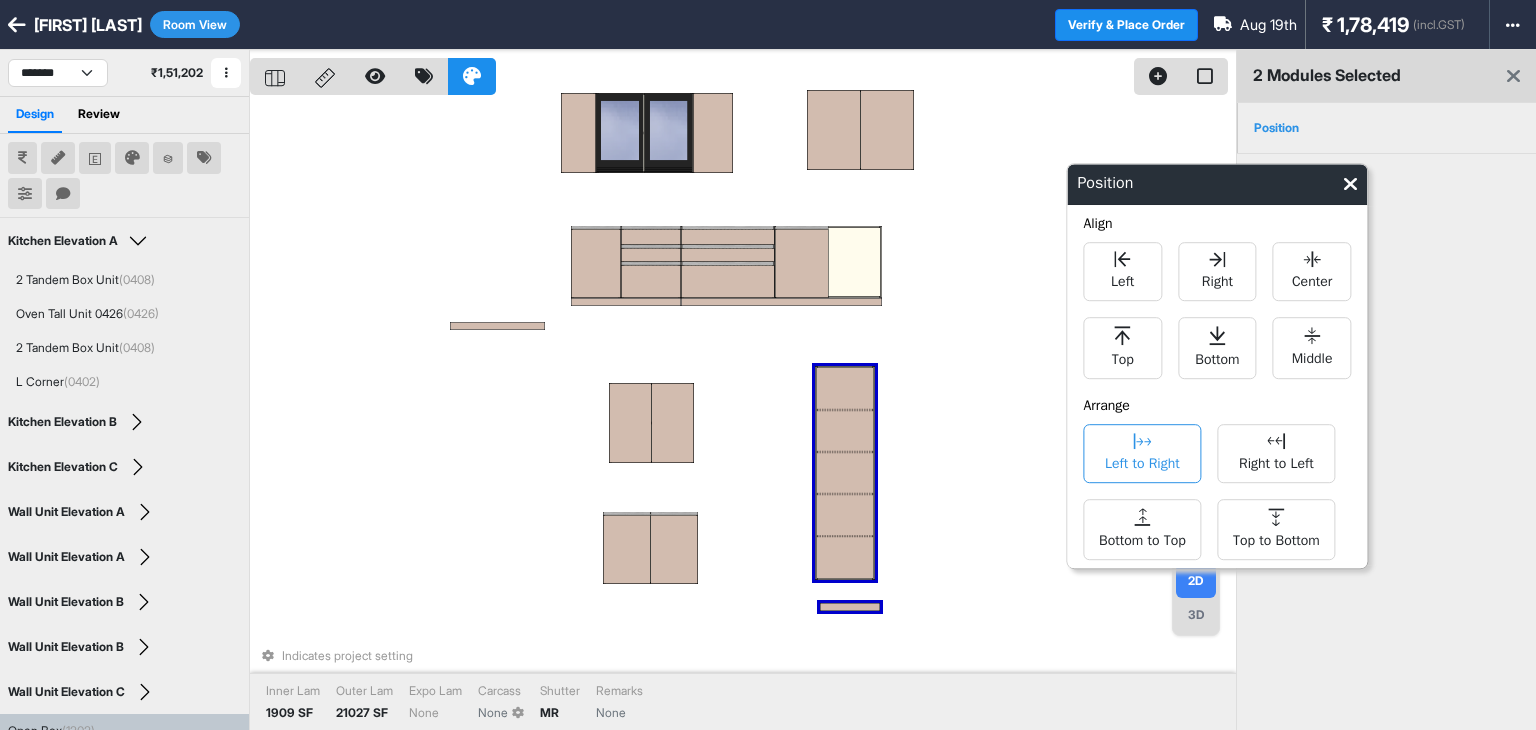 click on "Left to Right" at bounding box center (1142, 461) 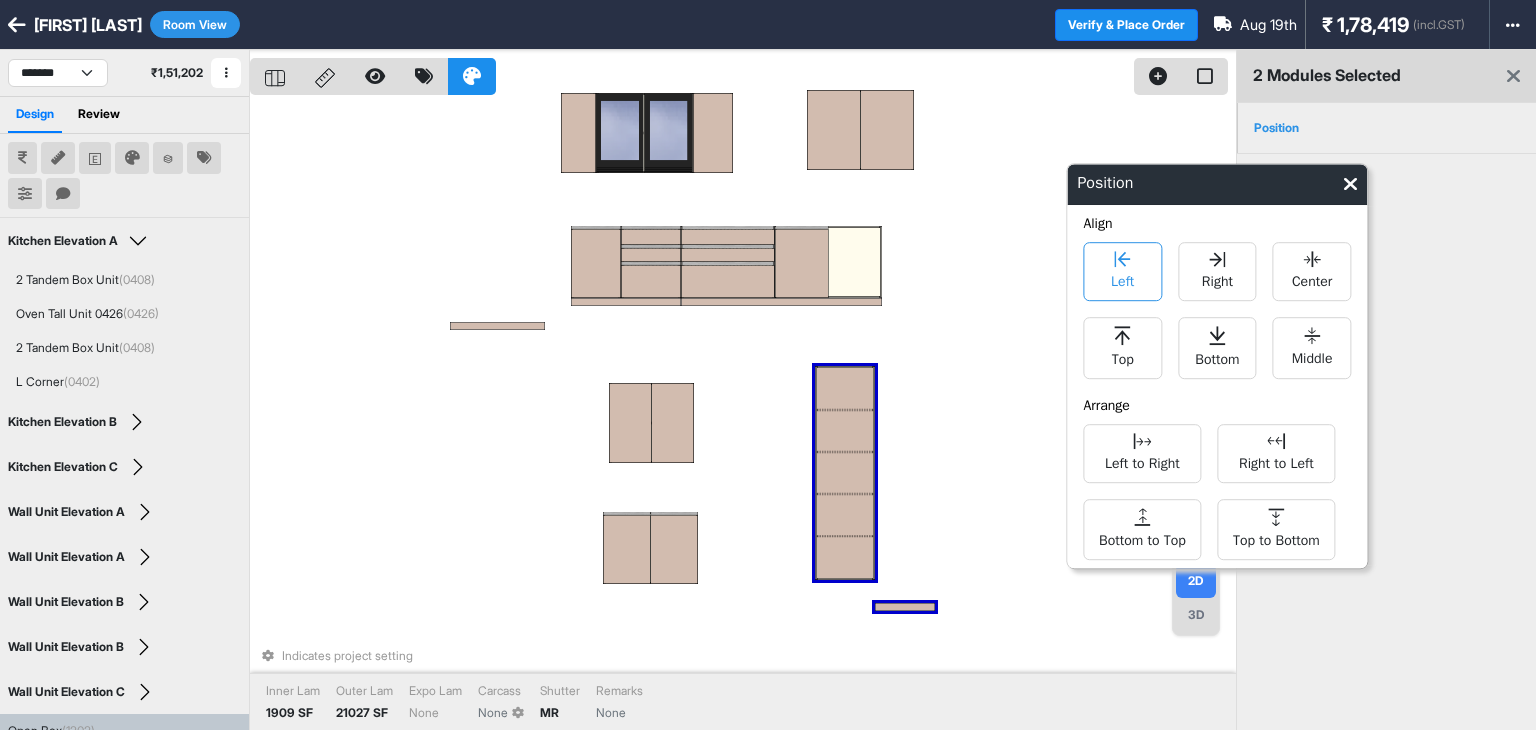 click on "Left" at bounding box center (1122, 279) 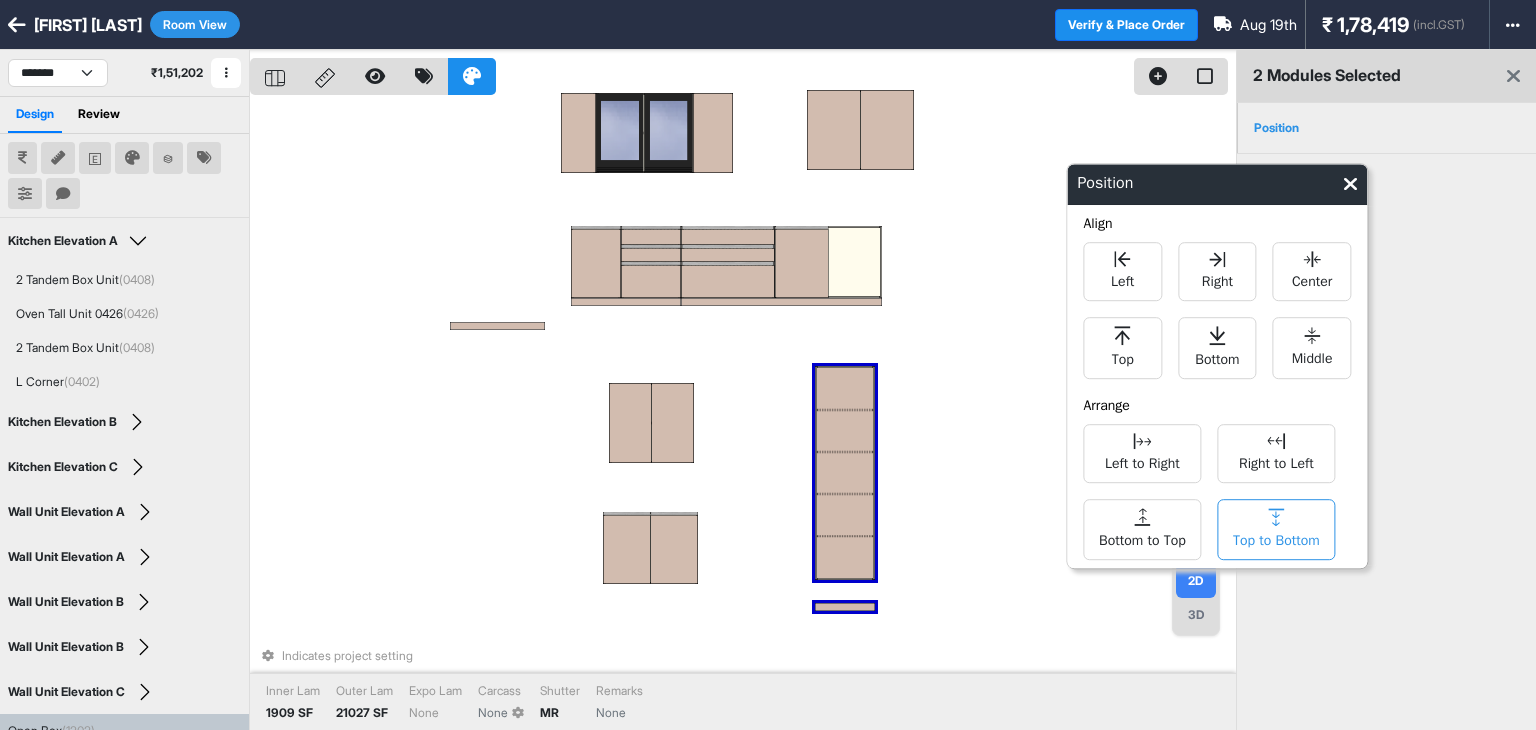 click 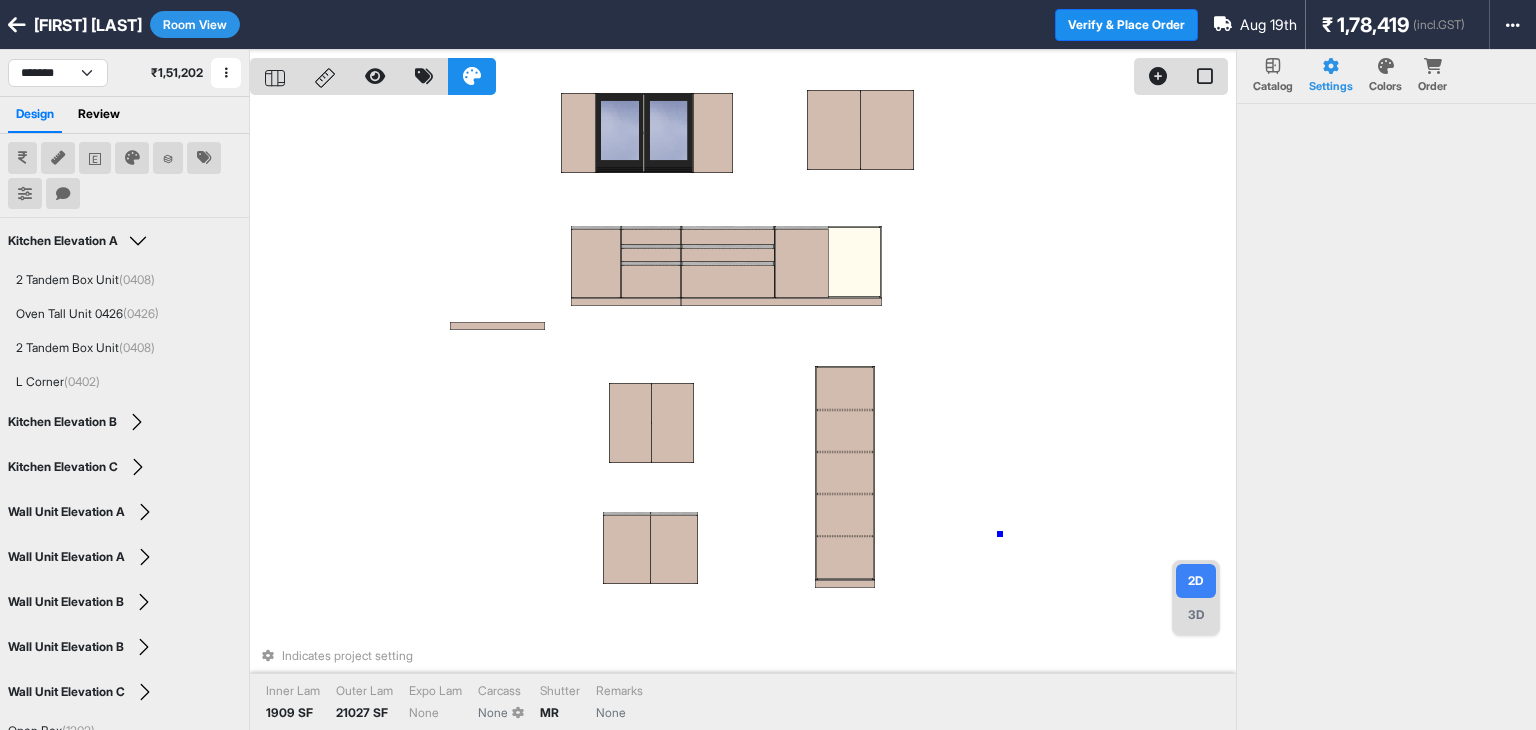 click on "Indicates project setting Inner Lam 1909 SF Outer Lam 21027 SF Expo Lam None Carcass None Shutter MR Remarks None" at bounding box center [743, 415] 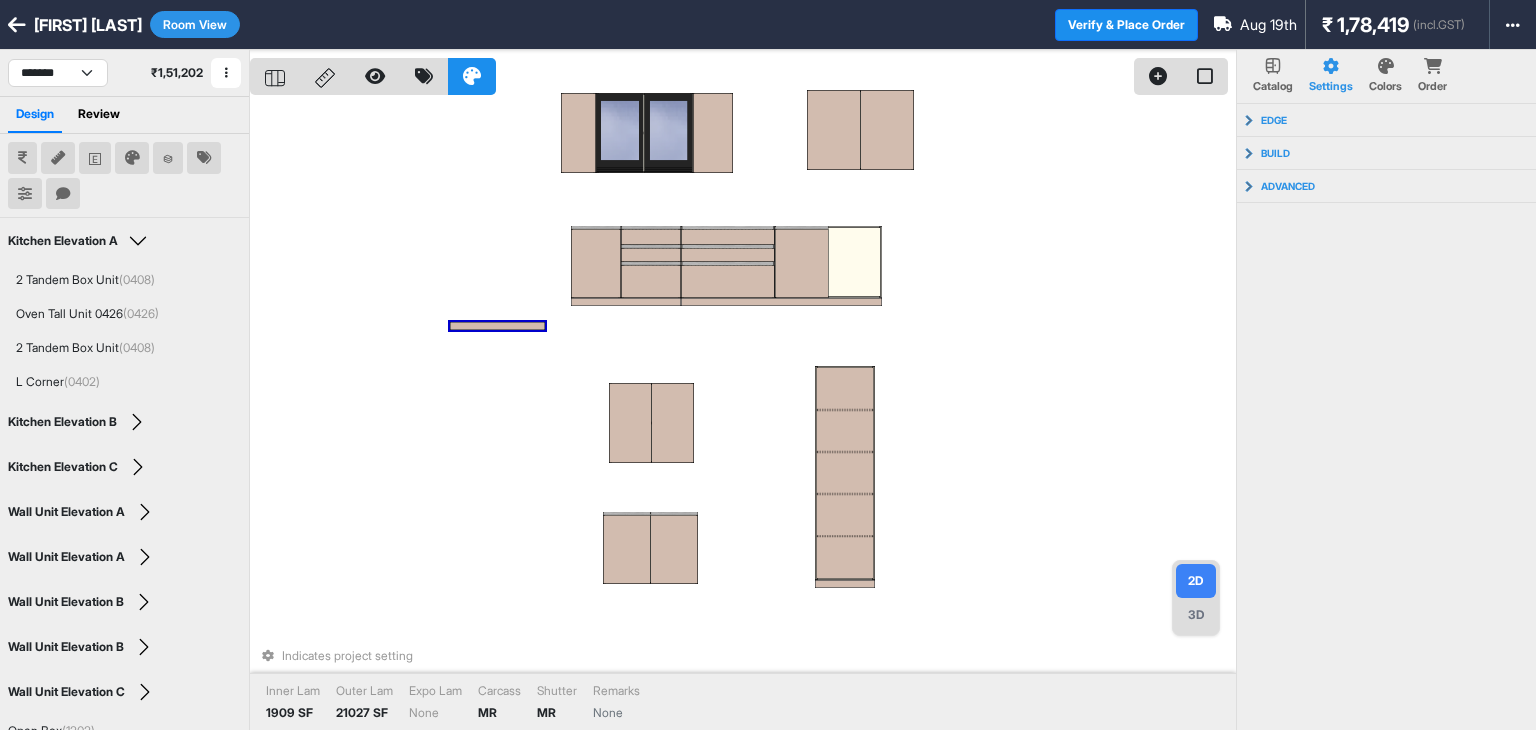click at bounding box center (497, 326) 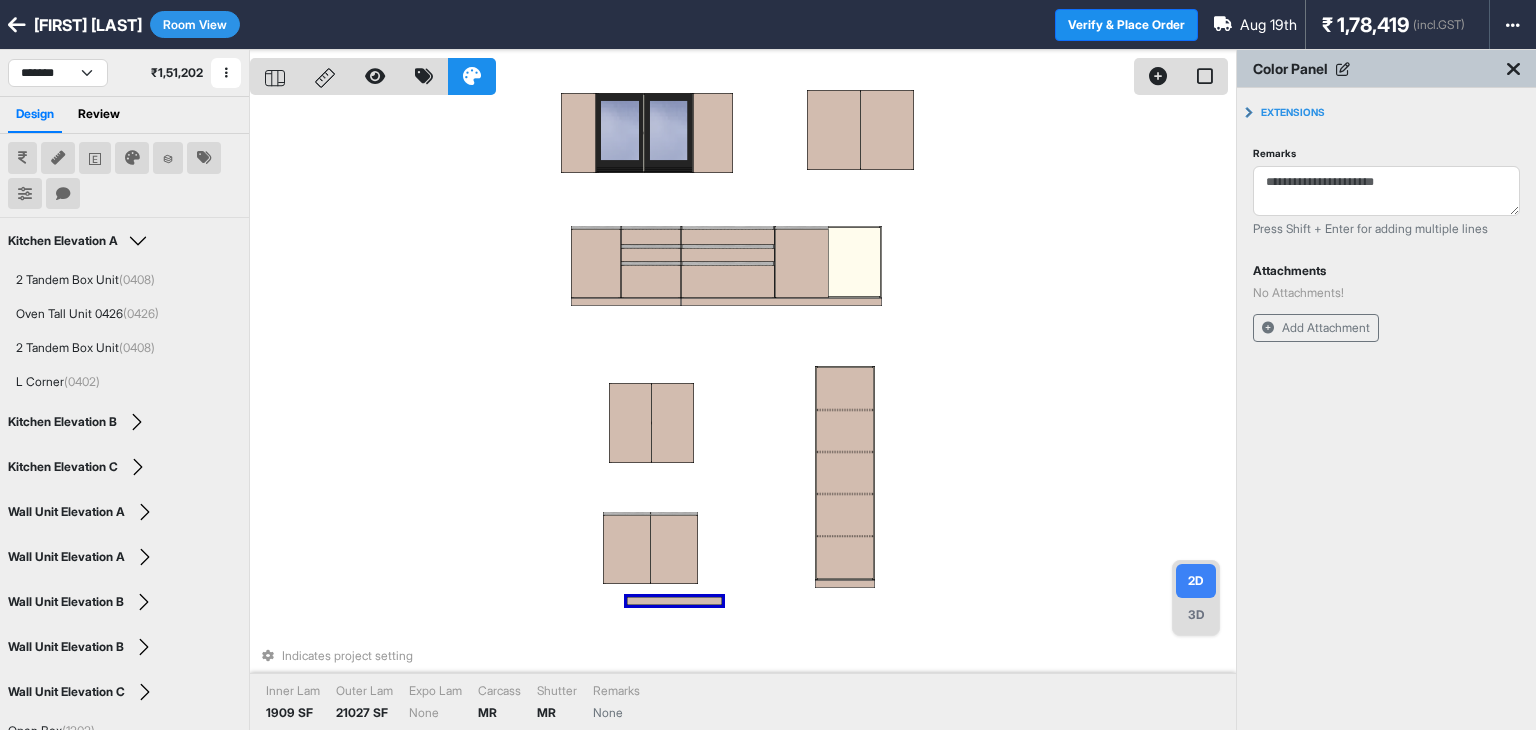 drag, startPoint x: 468, startPoint y: 324, endPoint x: 633, endPoint y: 602, distance: 323.2785 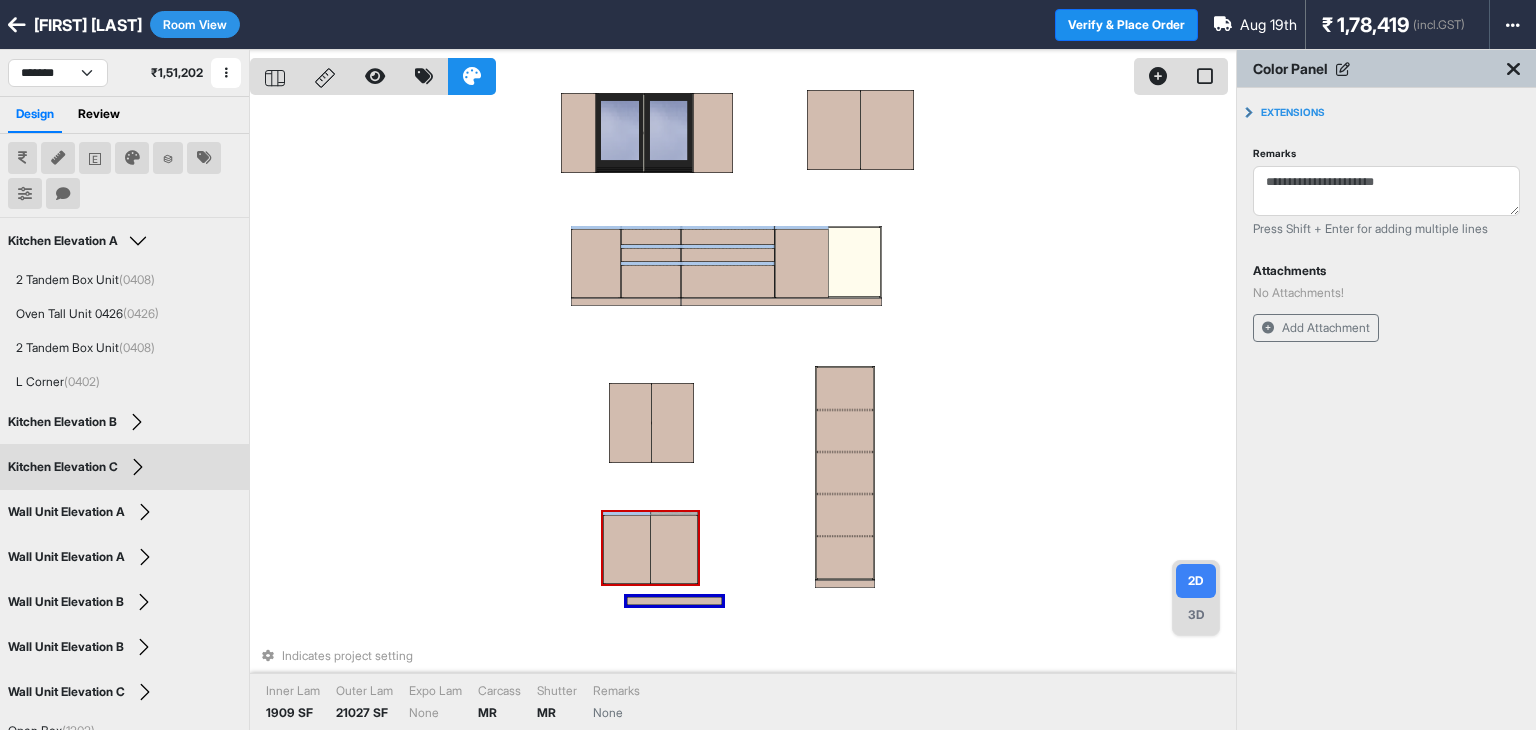 click at bounding box center [626, 549] 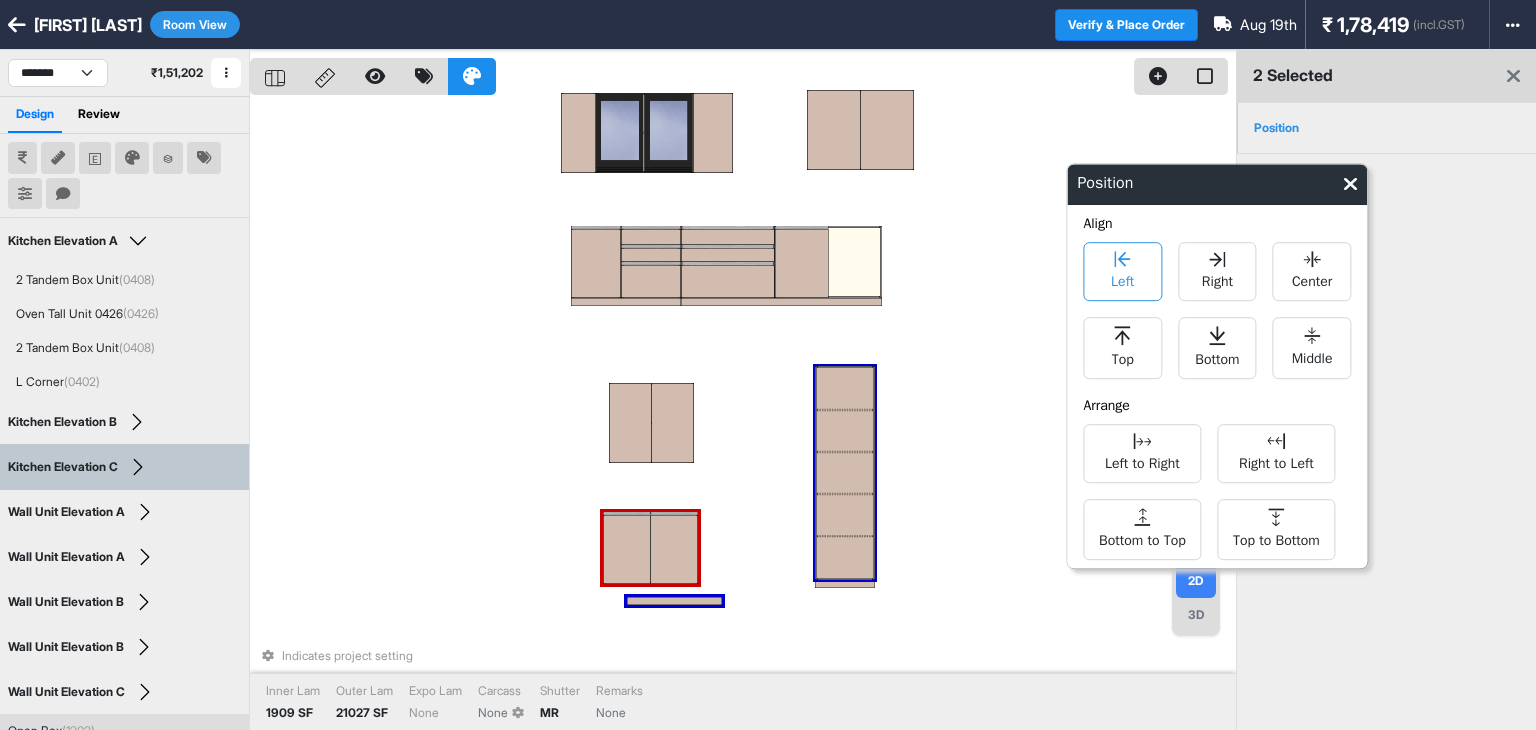 click on "Left" at bounding box center [1122, 279] 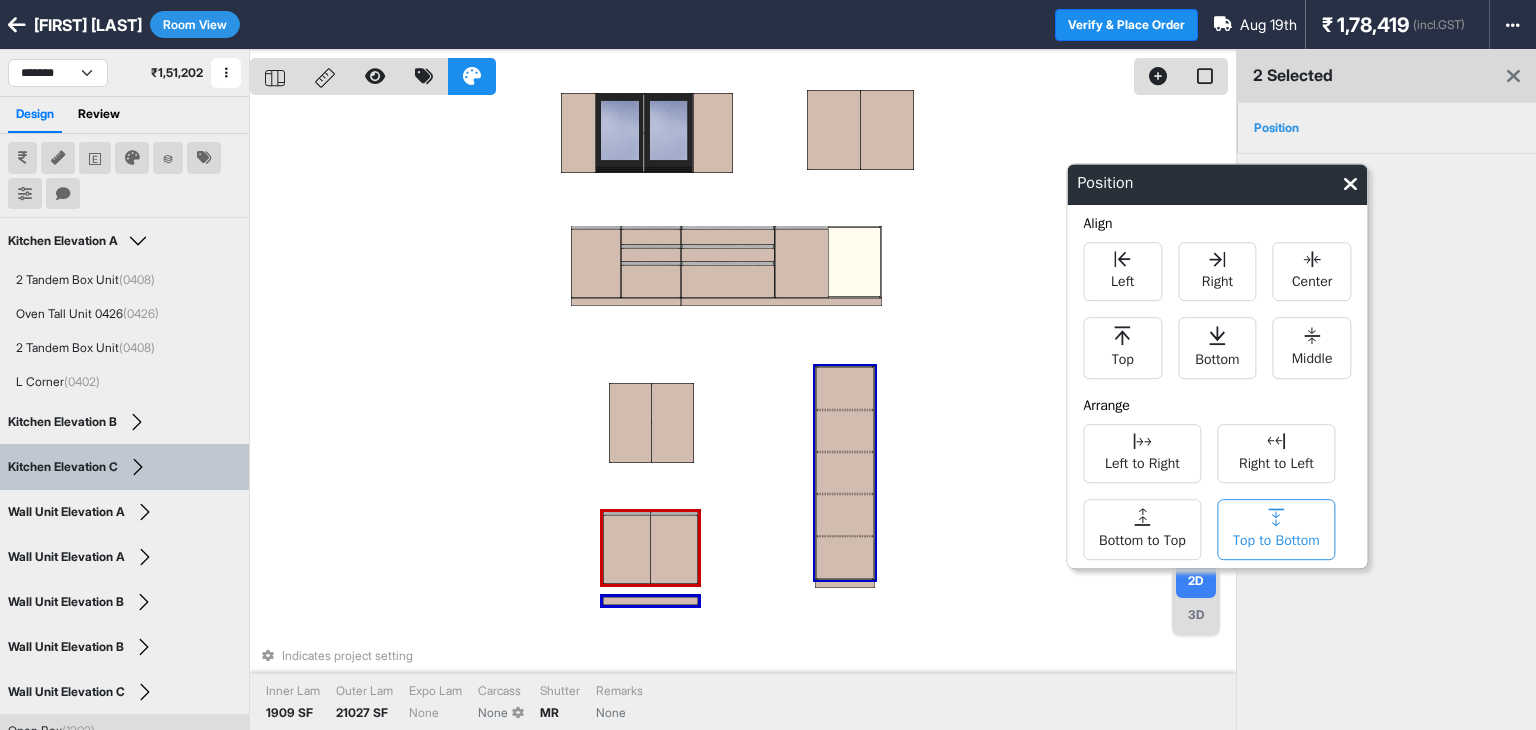 click on "Top to Bottom" at bounding box center [1276, 538] 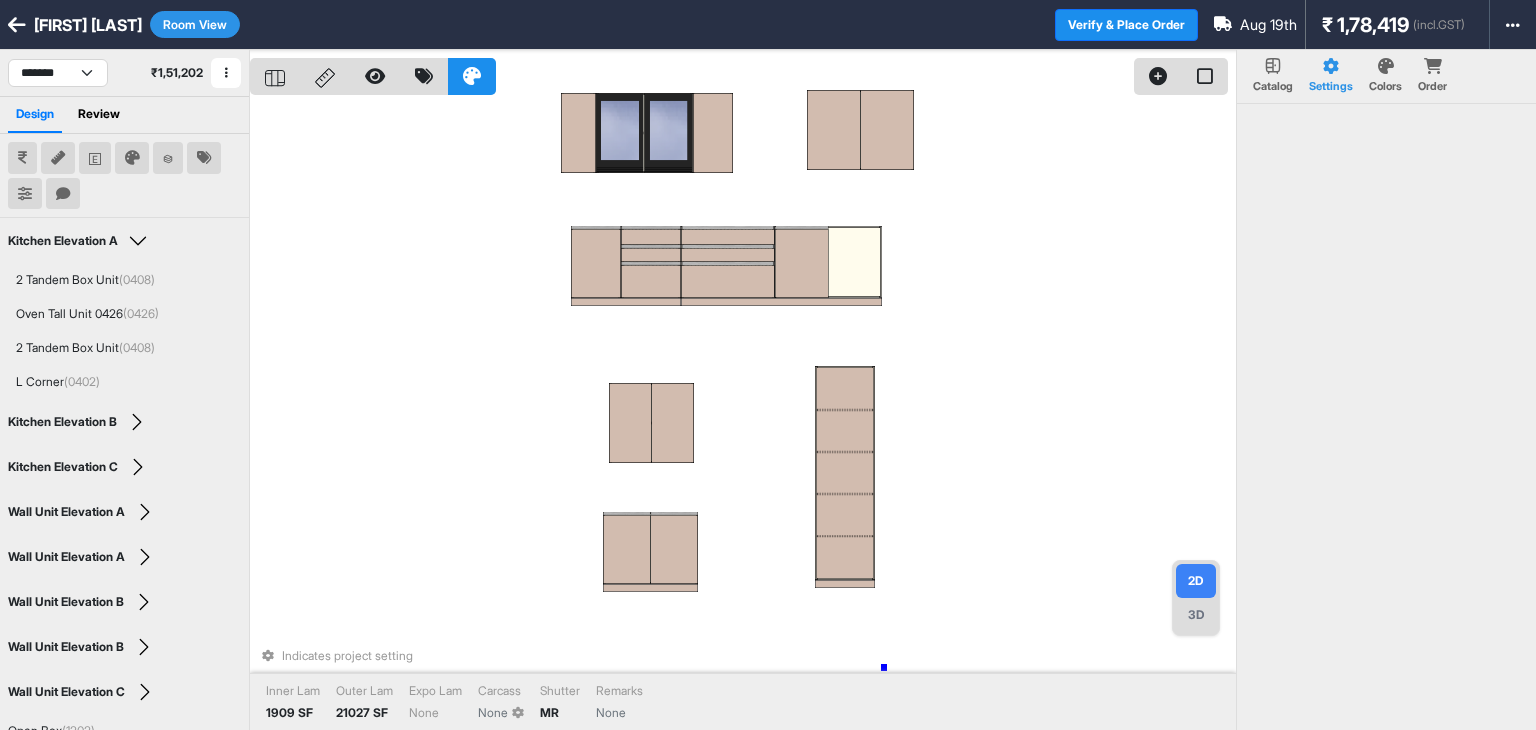click on "Indicates project setting" at bounding box center [743, 656] 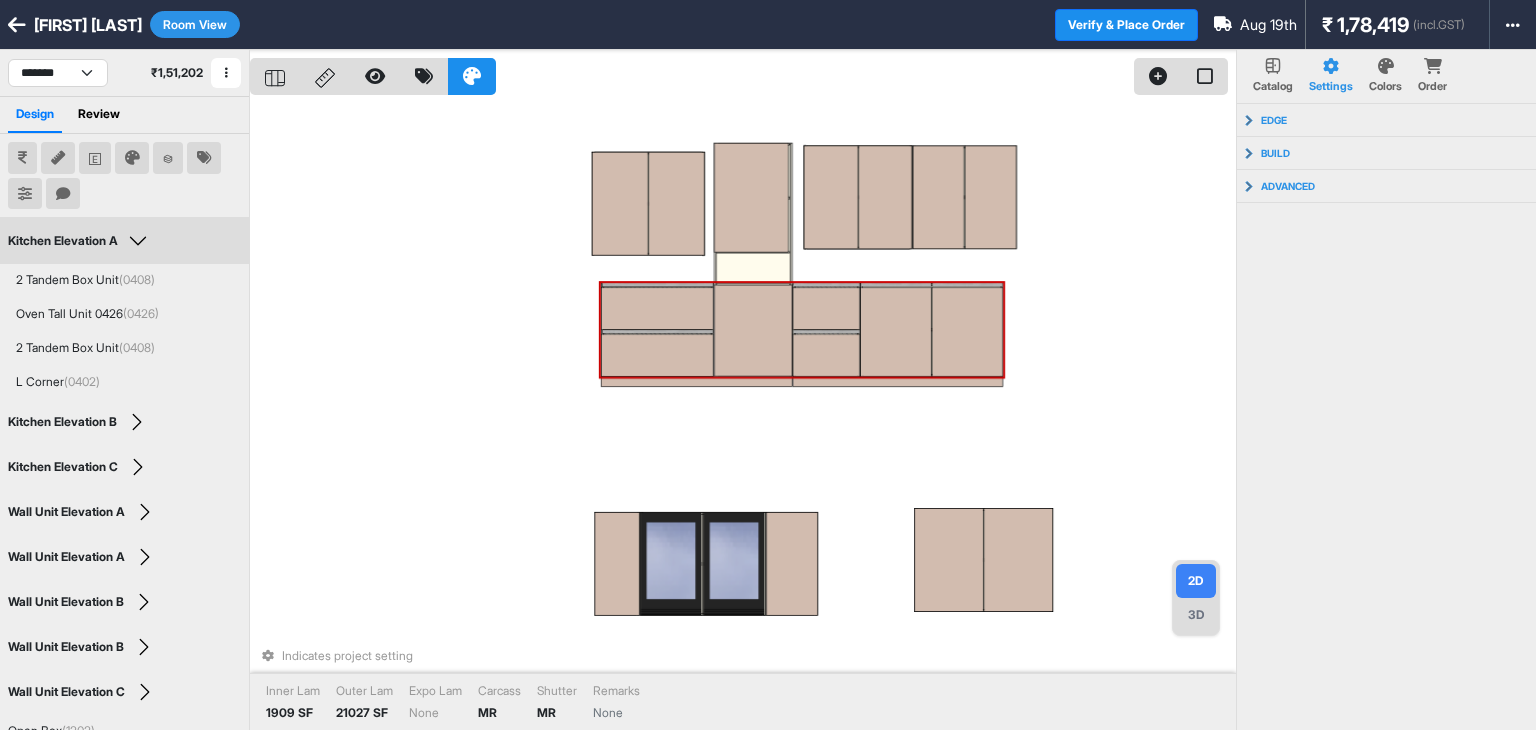click on "Indicates project setting Inner Lam 1909 SF Outer Lam 21027 SF Expo Lam None Carcass MR Shutter MR Remarks None" at bounding box center (743, 415) 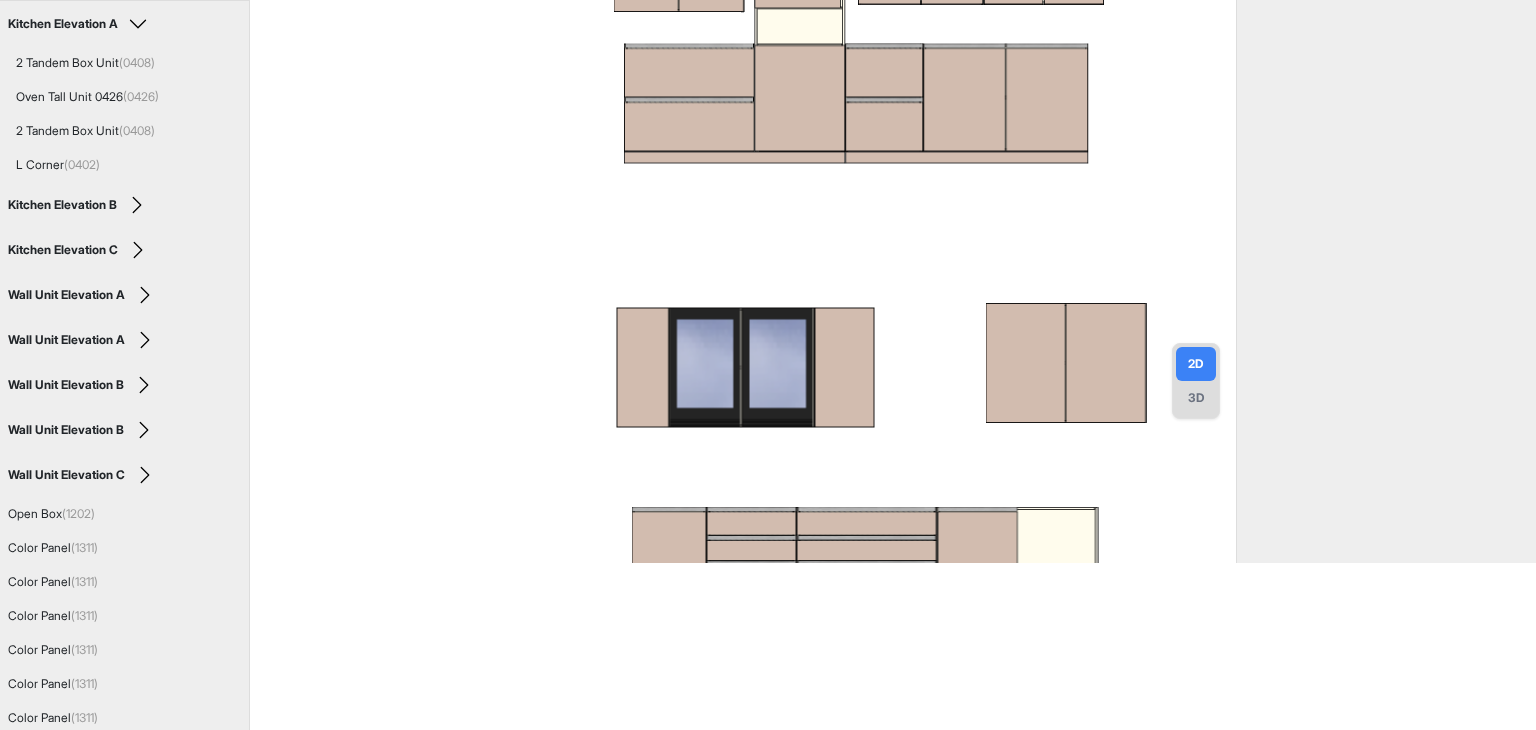 scroll, scrollTop: 0, scrollLeft: 0, axis: both 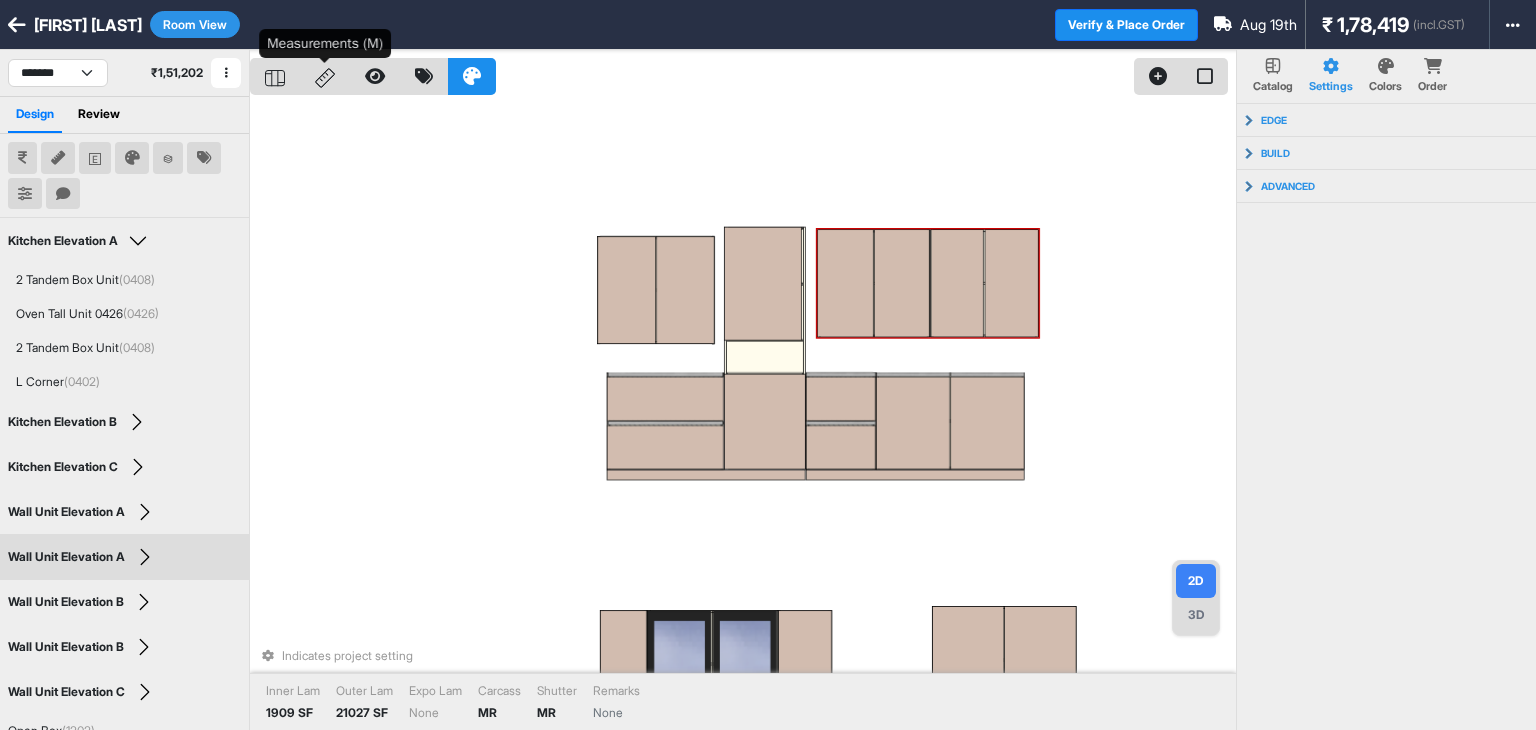 click at bounding box center (325, 76) 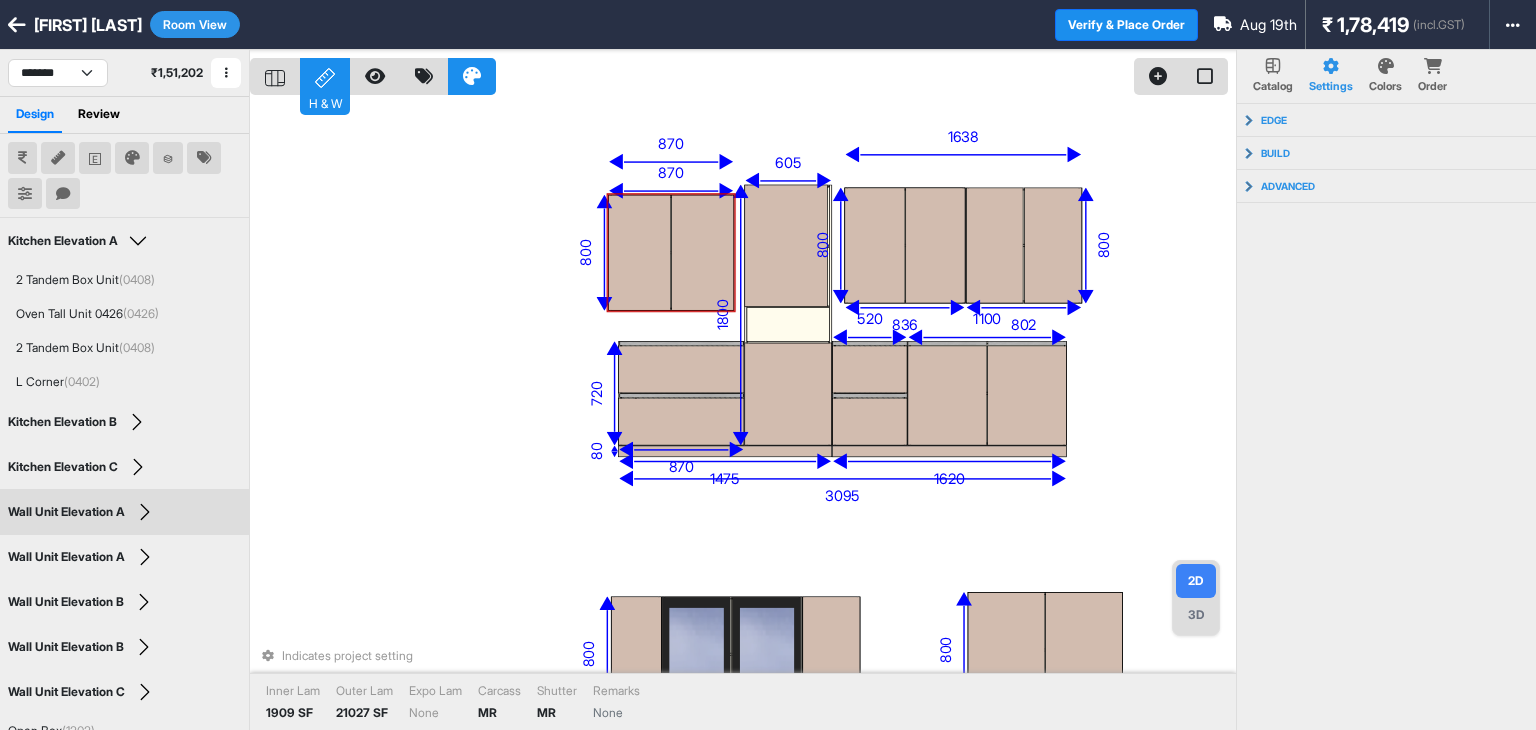 drag, startPoint x: 303, startPoint y: 69, endPoint x: 317, endPoint y: 76, distance: 15.652476 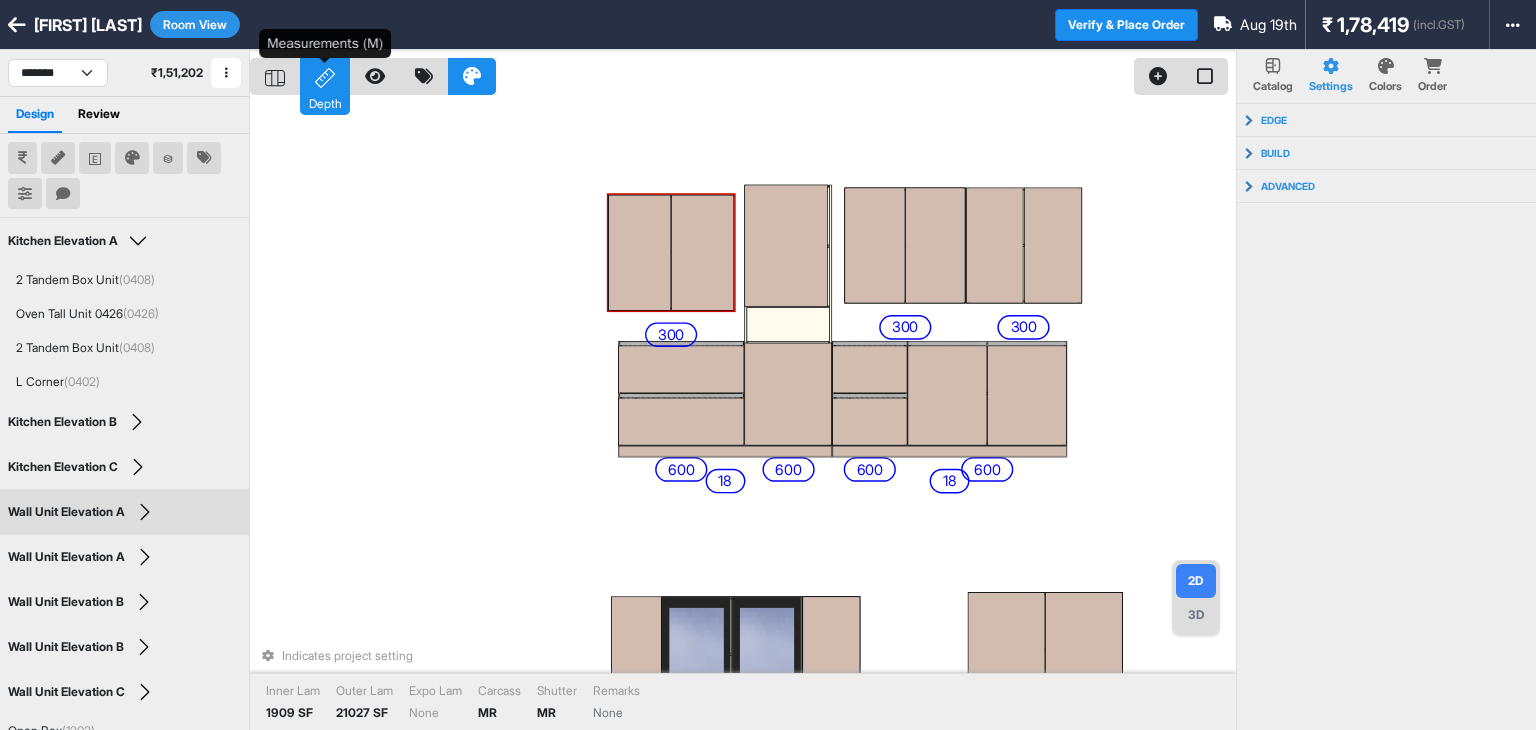 click 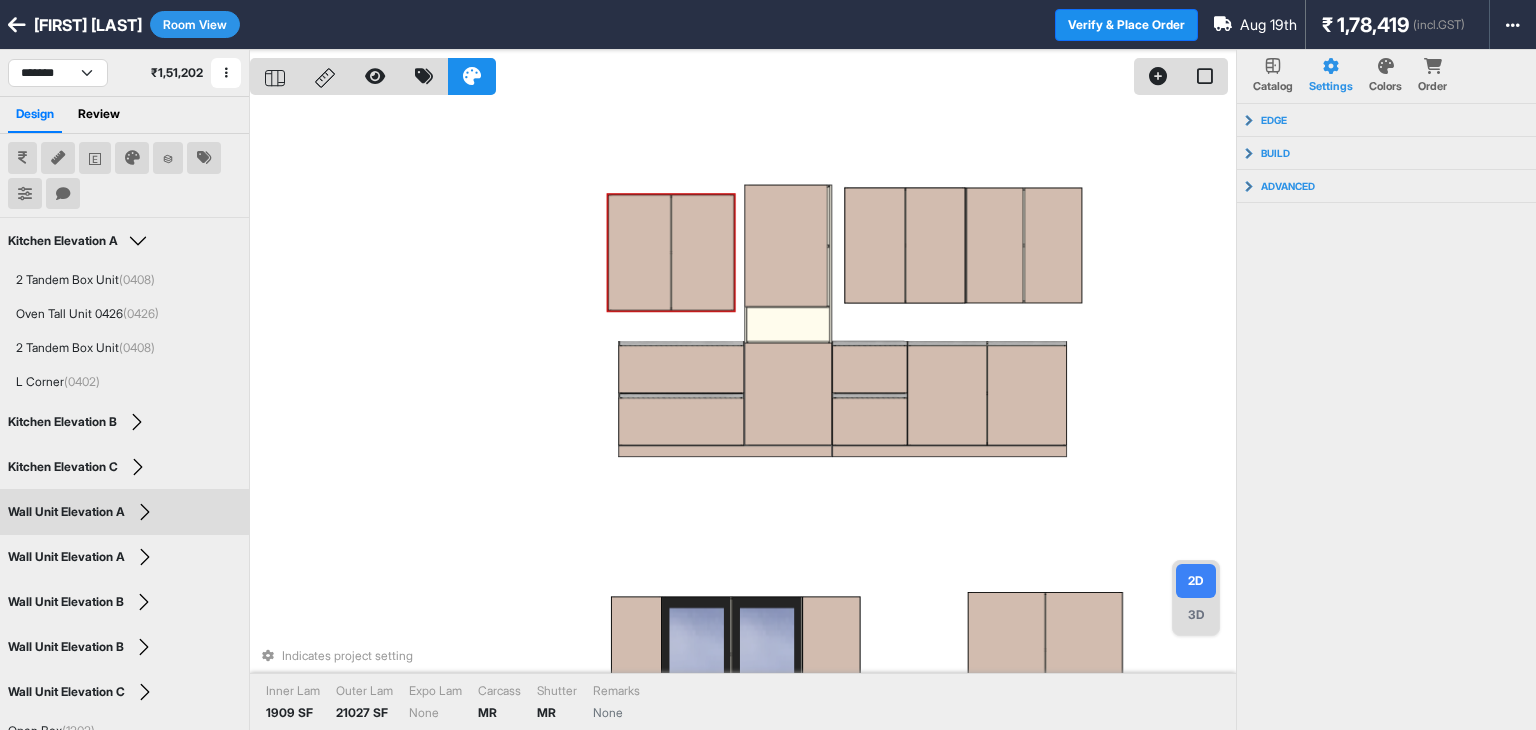 click on "Indicates project setting Inner Lam 1909 SF Outer Lam 21027 SF Expo Lam None Carcass MR Shutter MR Remarks None" at bounding box center [743, 415] 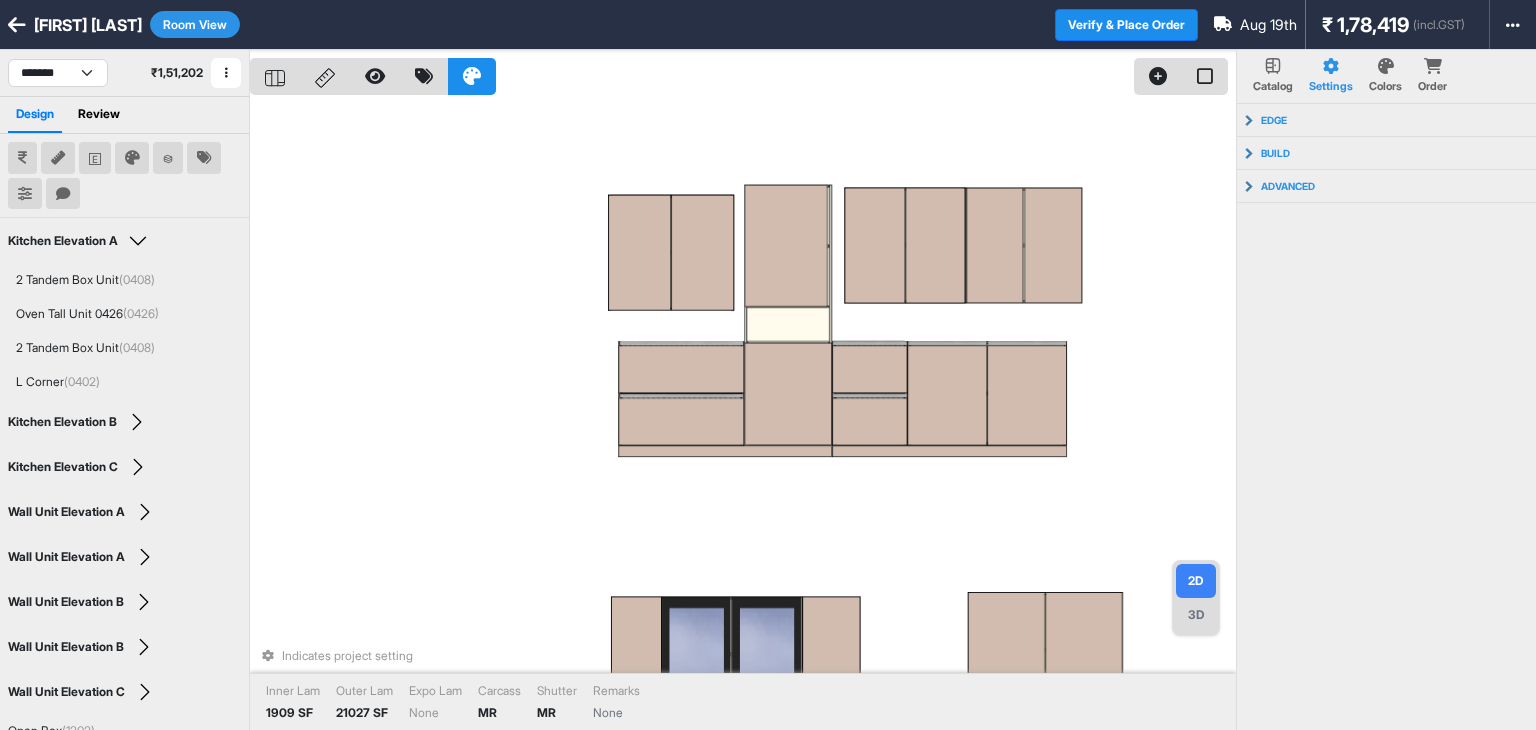 click at bounding box center [17, 25] 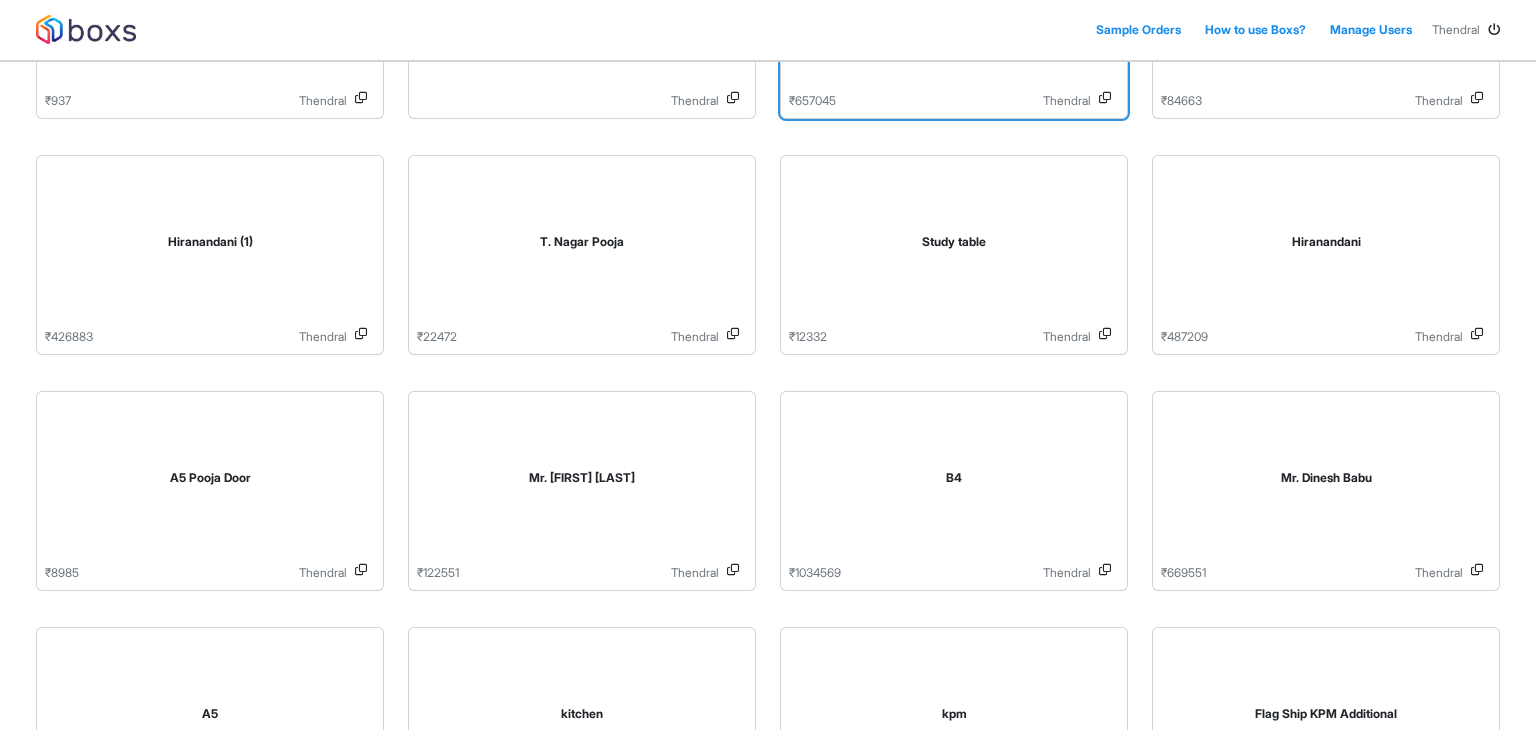 scroll, scrollTop: 0, scrollLeft: 0, axis: both 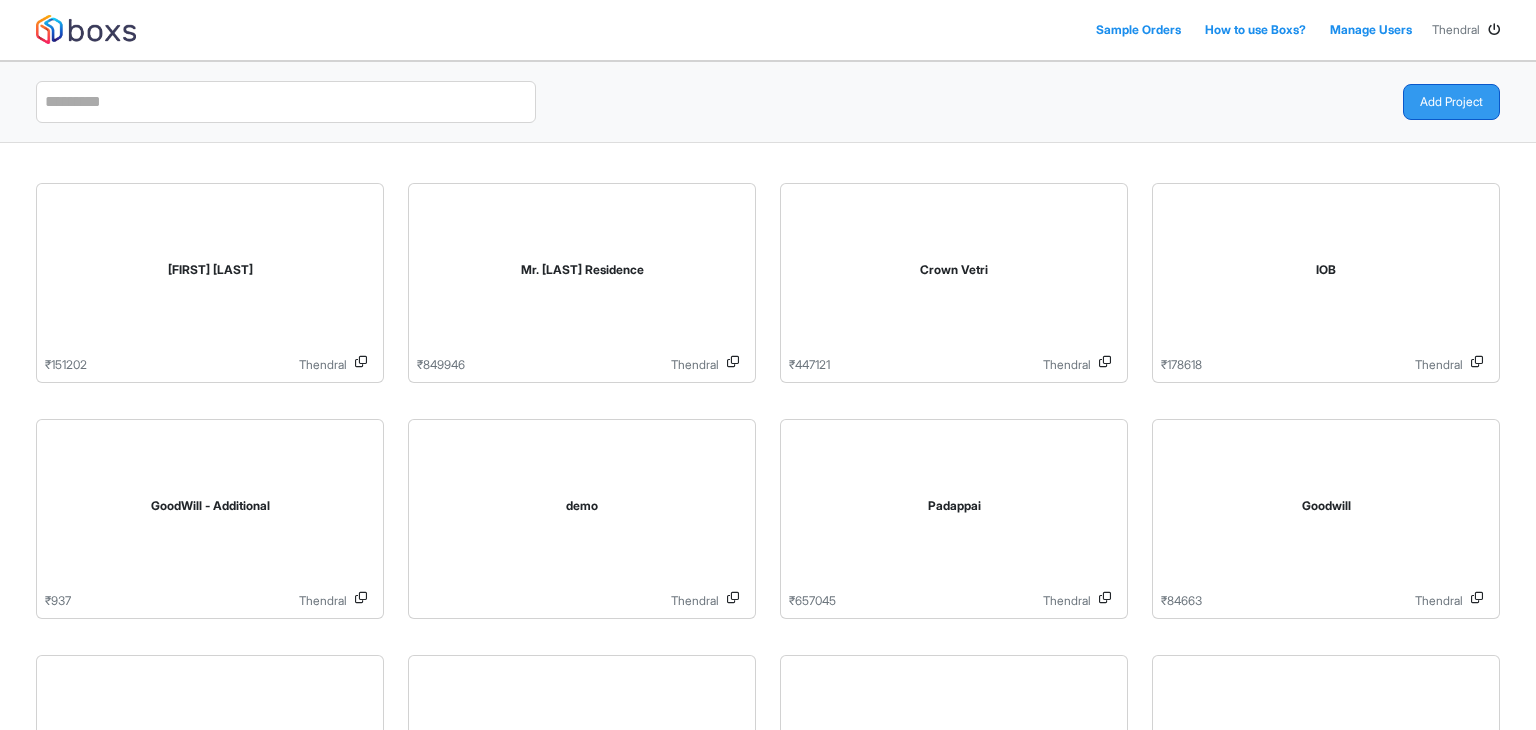 click on "Add Project" at bounding box center [1451, 102] 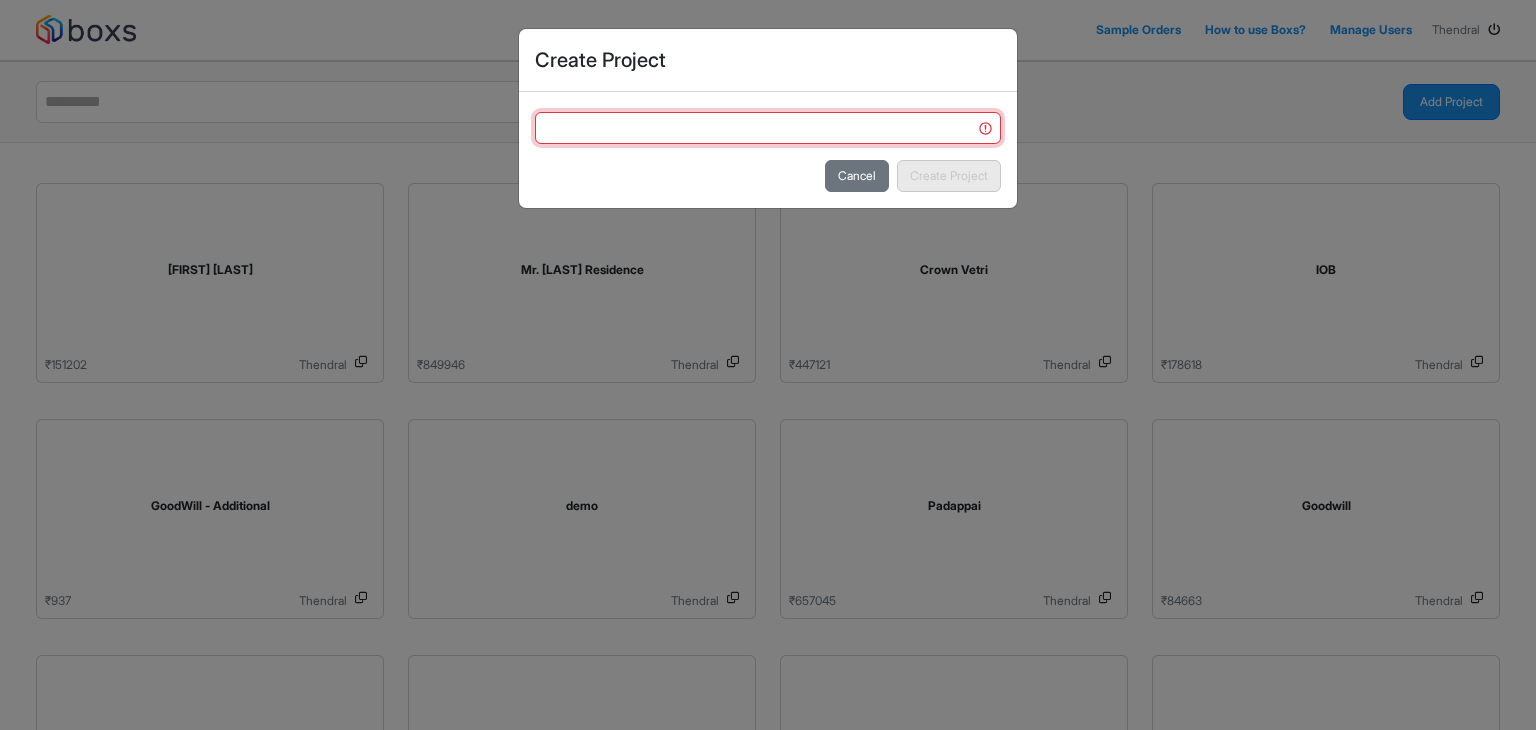 click at bounding box center (768, 128) 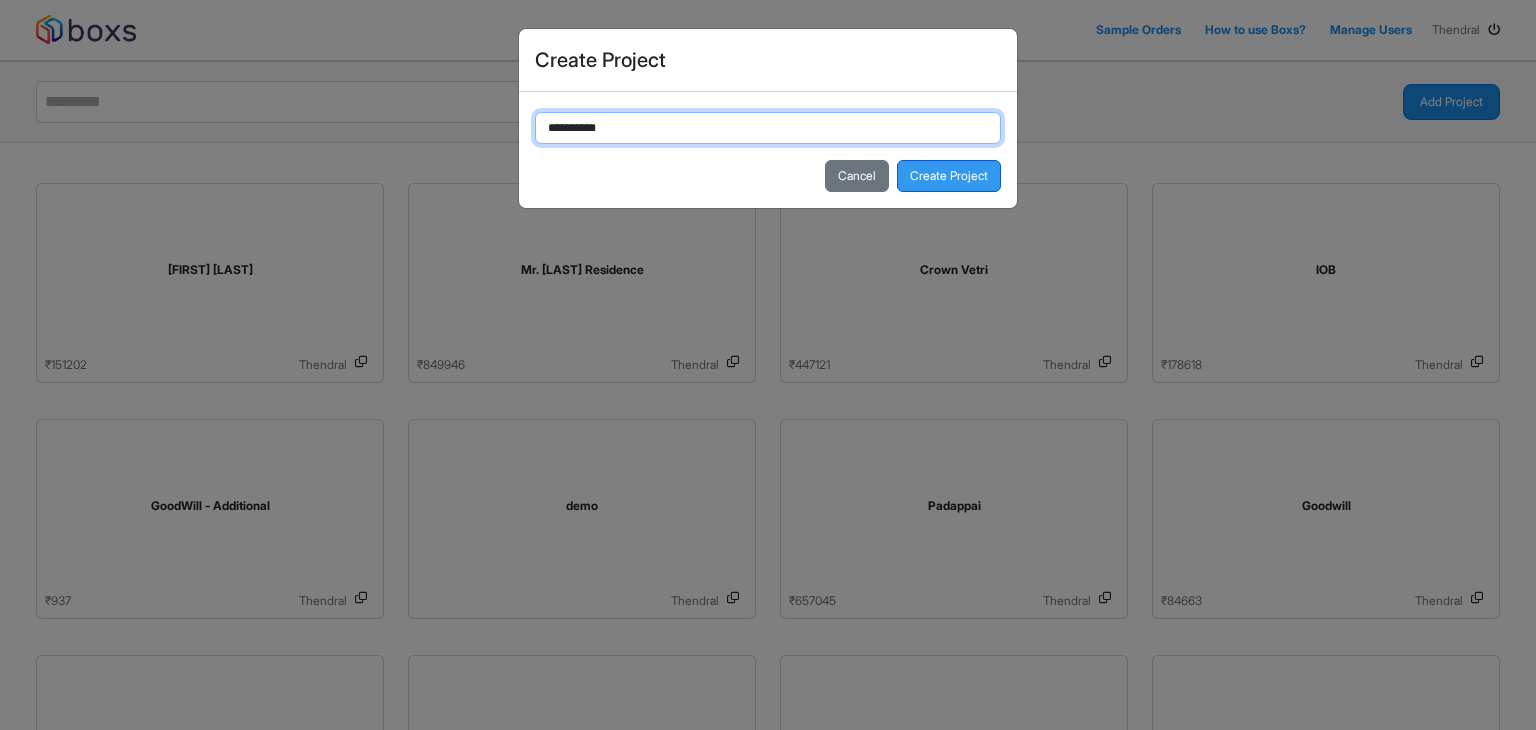 type on "**********" 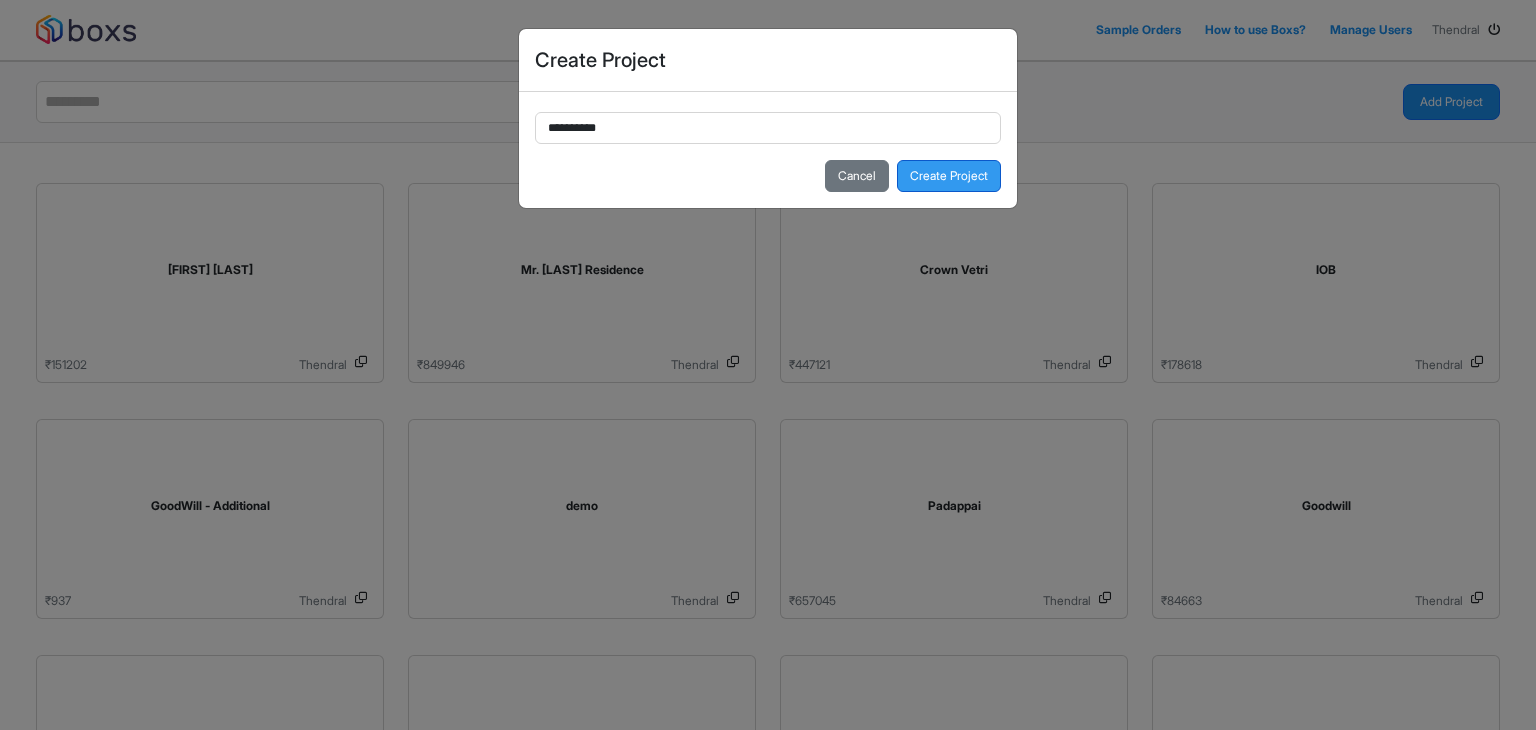 click on "Create Project" at bounding box center (949, 176) 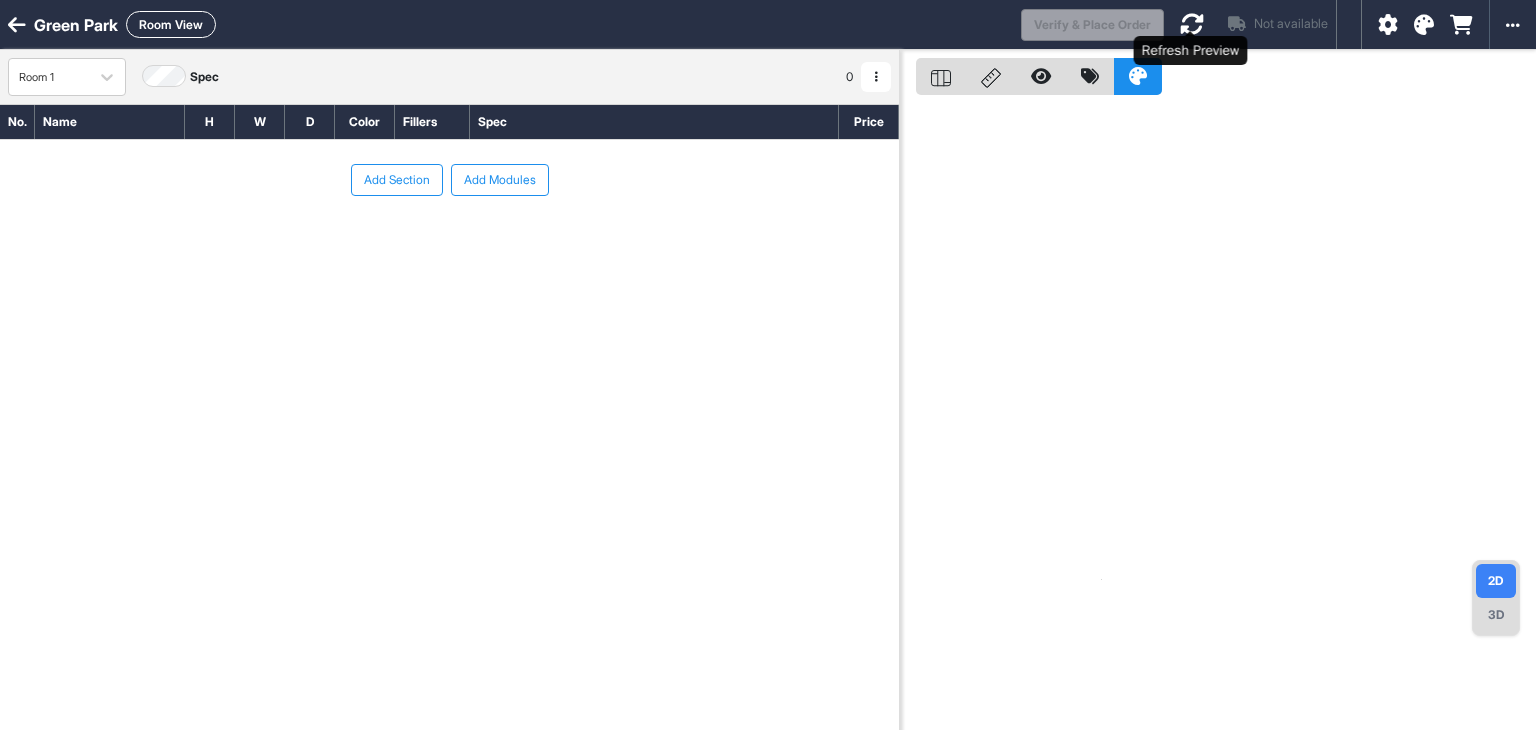 click at bounding box center (1192, 24) 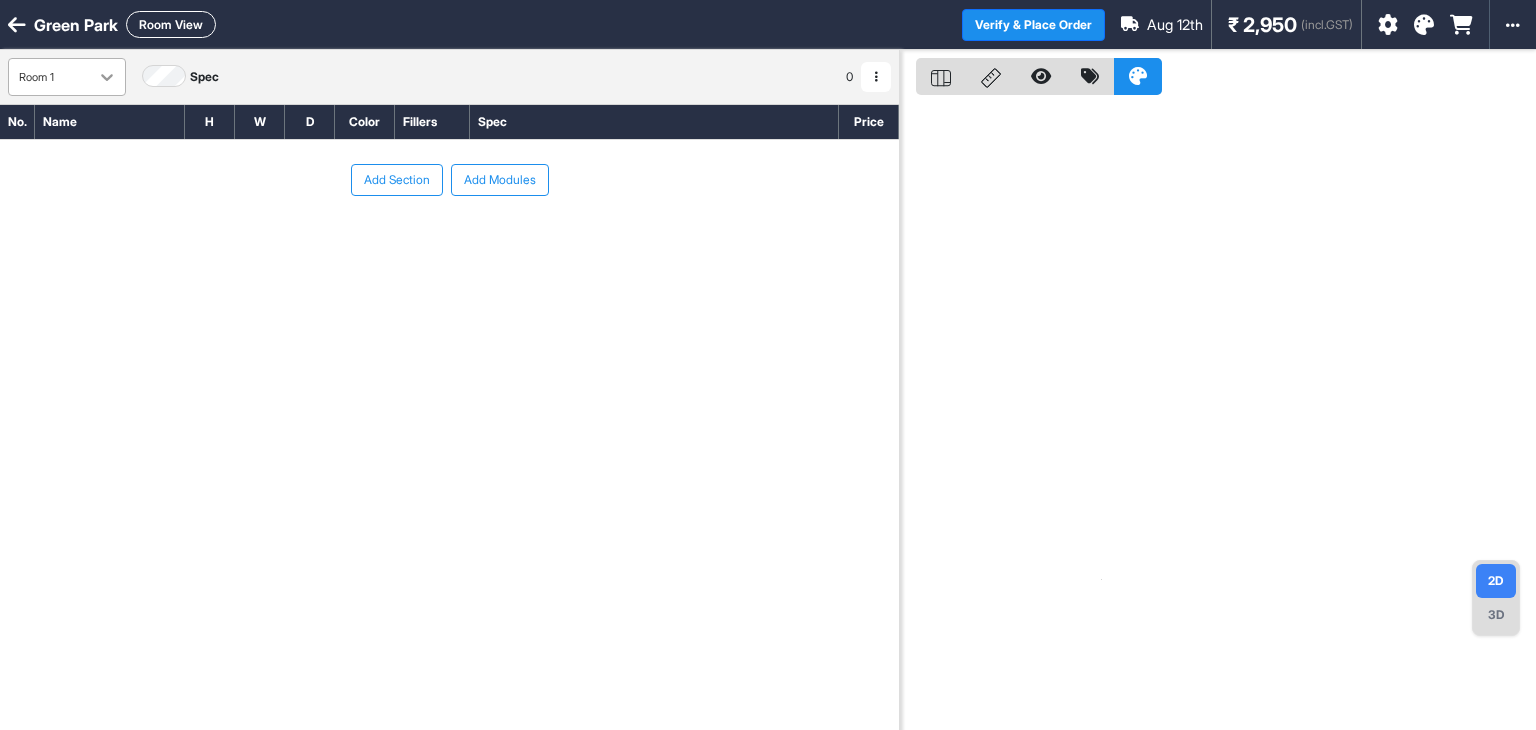 click at bounding box center [107, 77] 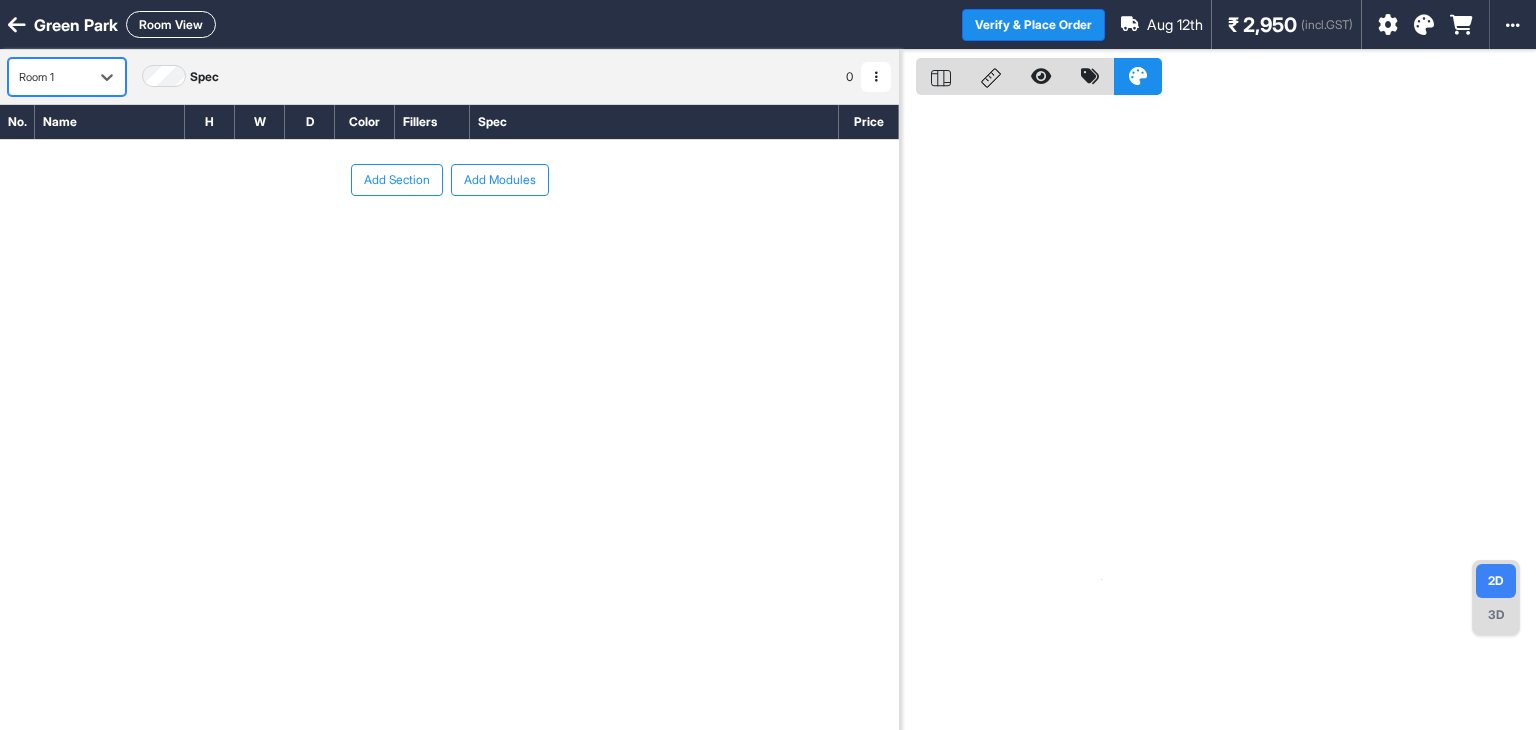 click on "Room 1" at bounding box center (49, 77) 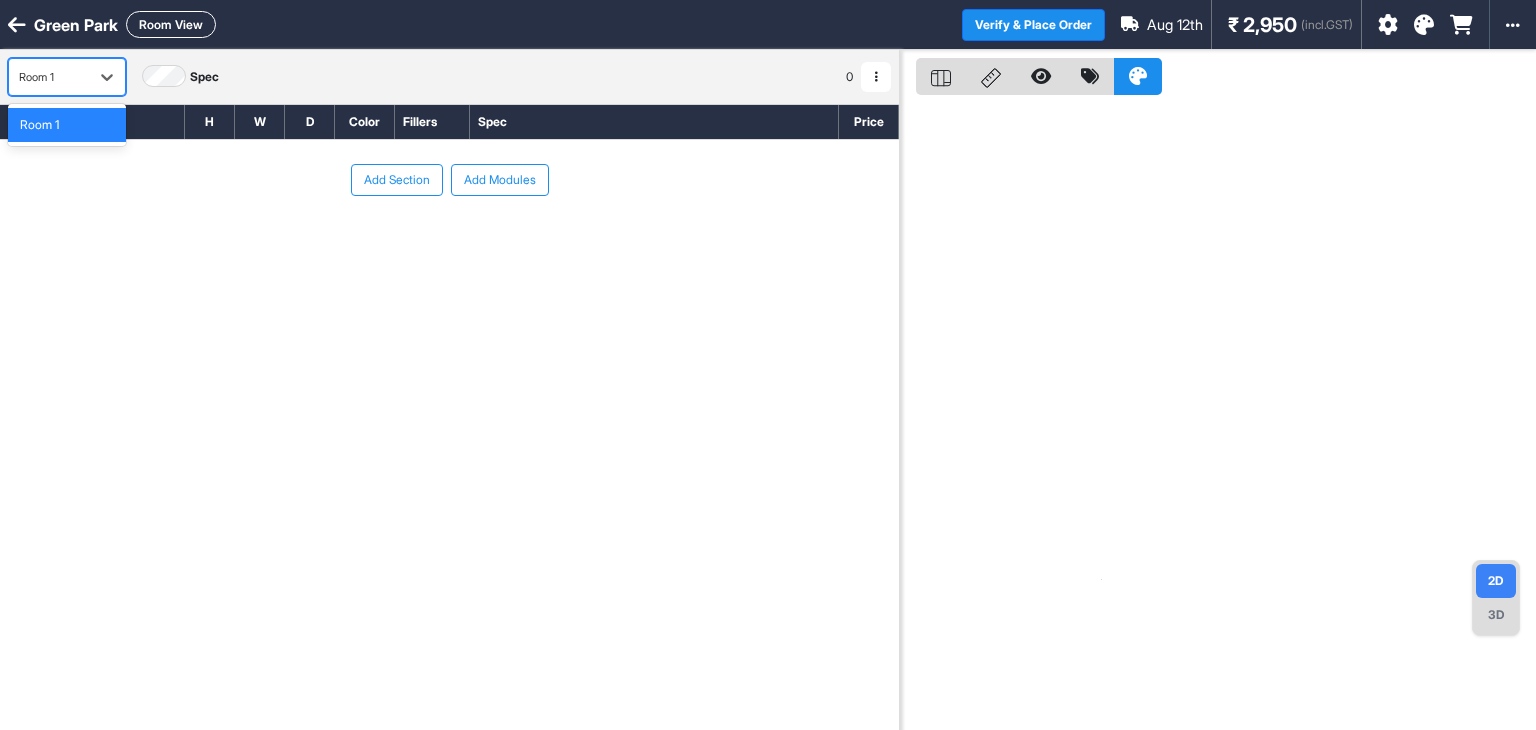 click on "Room 1" at bounding box center (49, 77) 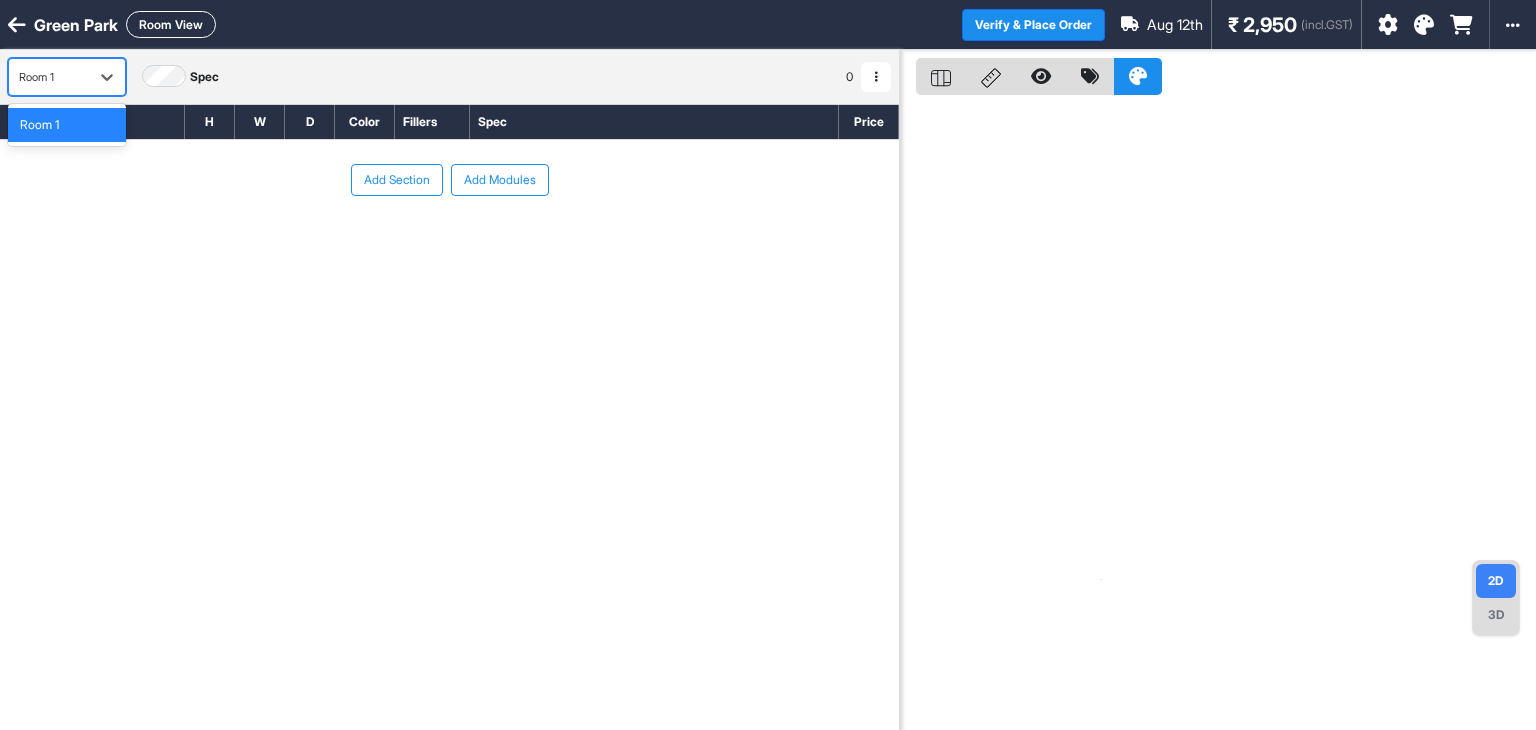 click at bounding box center [876, 77] 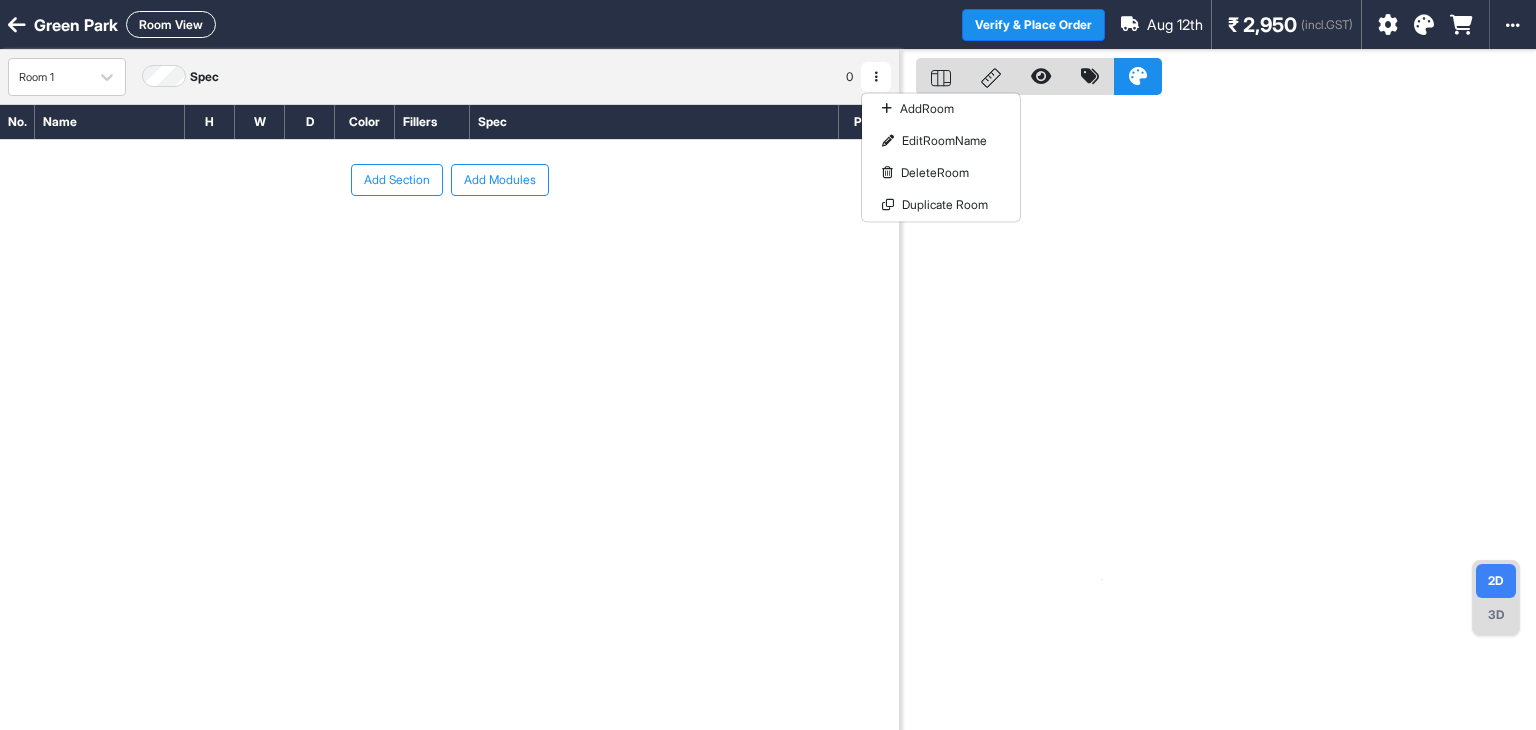 click at bounding box center [876, 77] 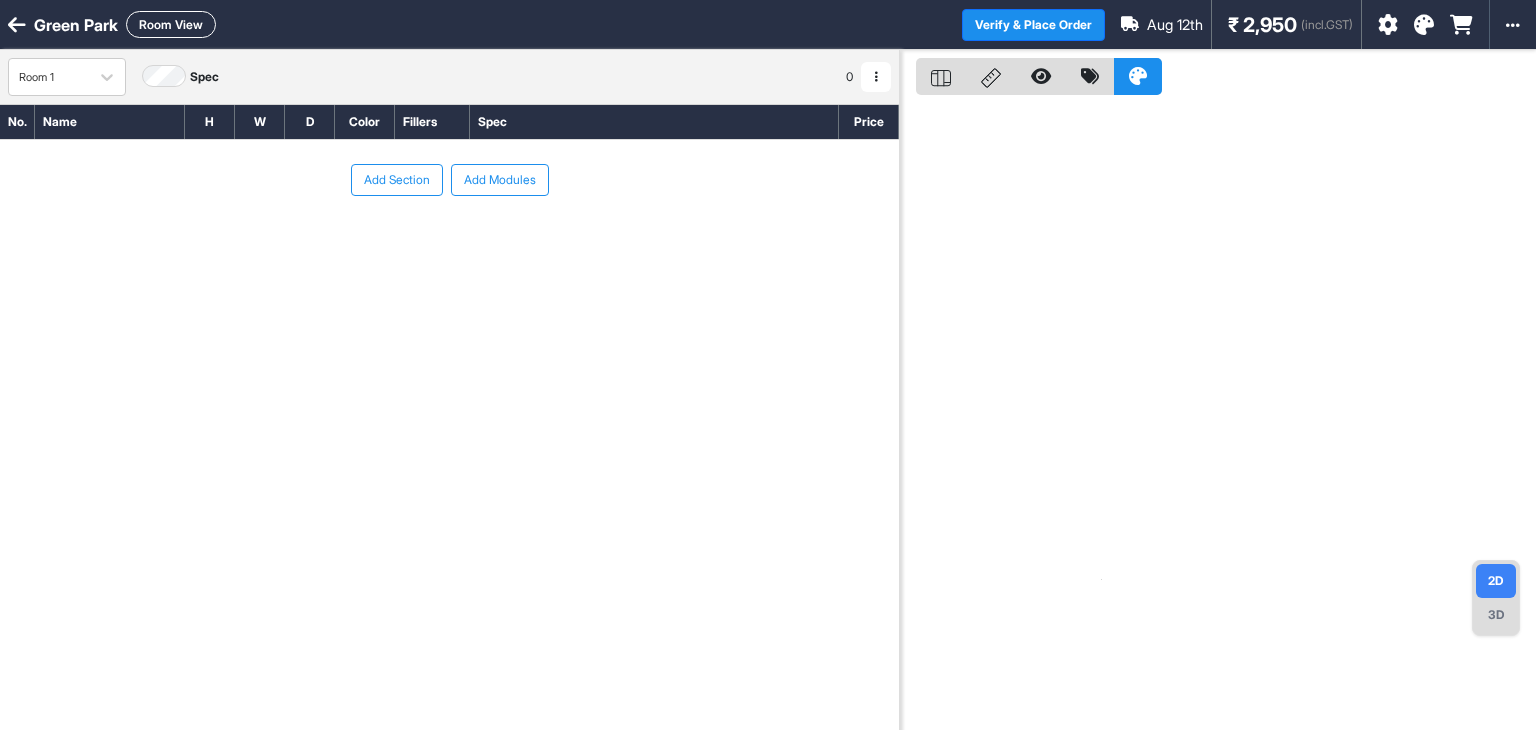 click on "Add Section" at bounding box center (397, 180) 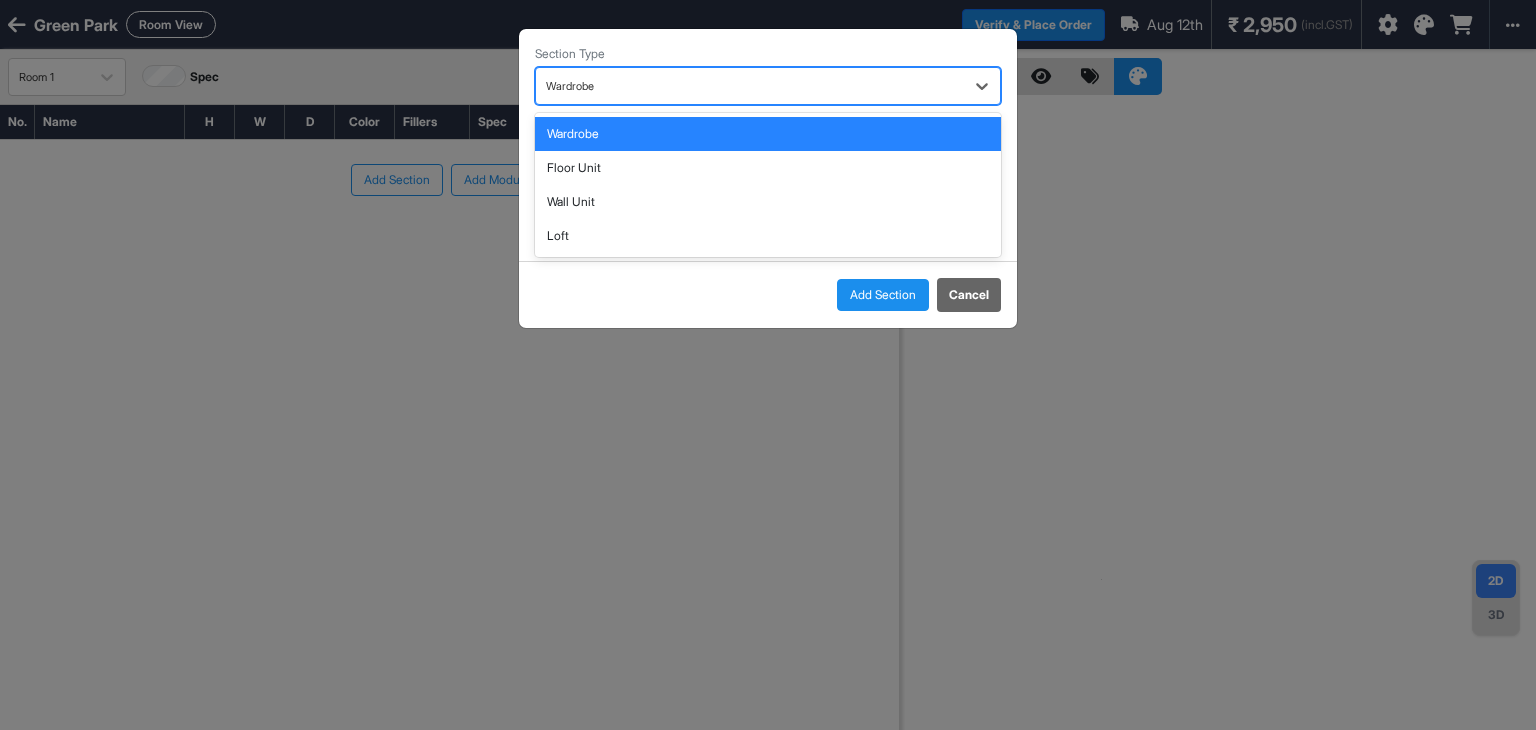 click at bounding box center [750, 86] 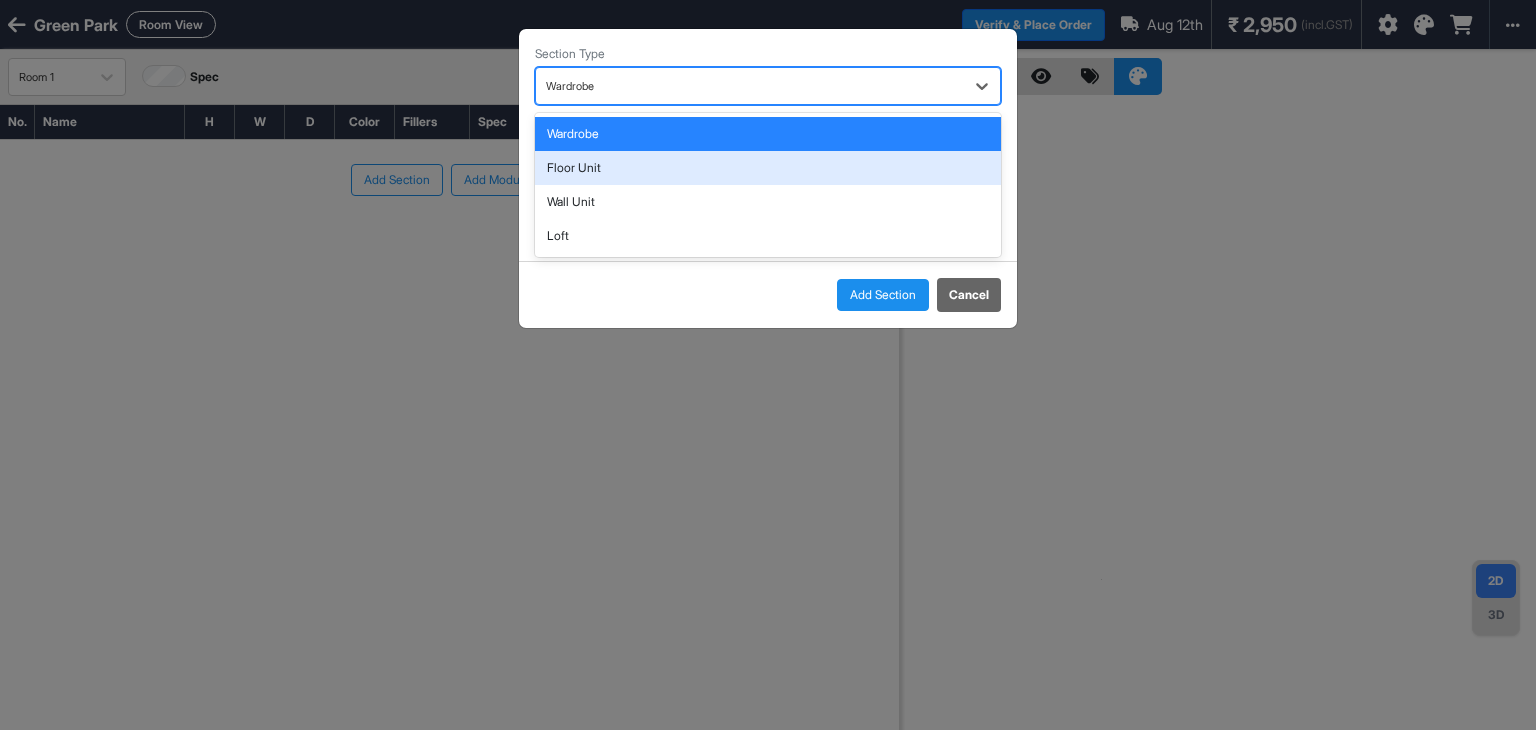 click on "Floor Unit" at bounding box center (768, 168) 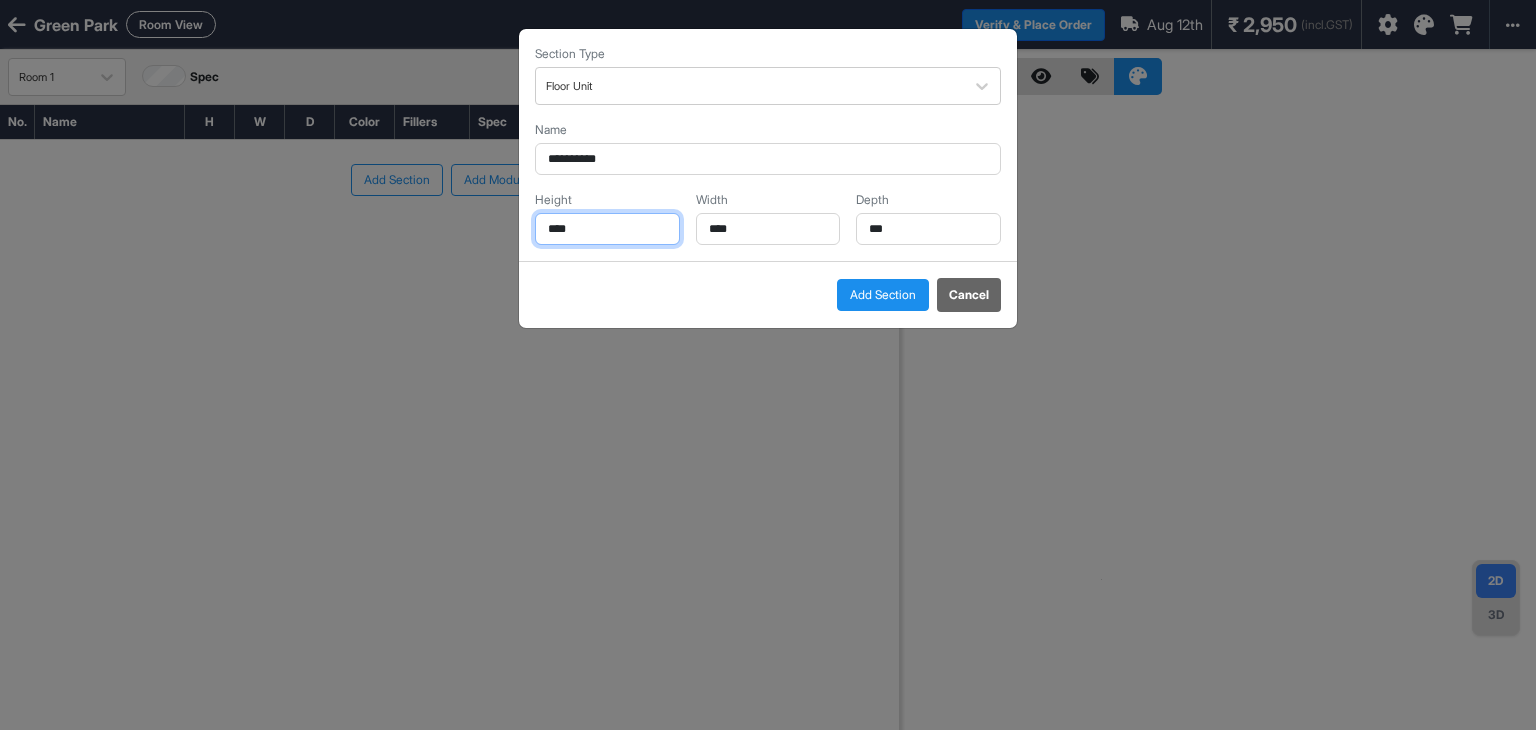 click on "****" at bounding box center (607, 229) 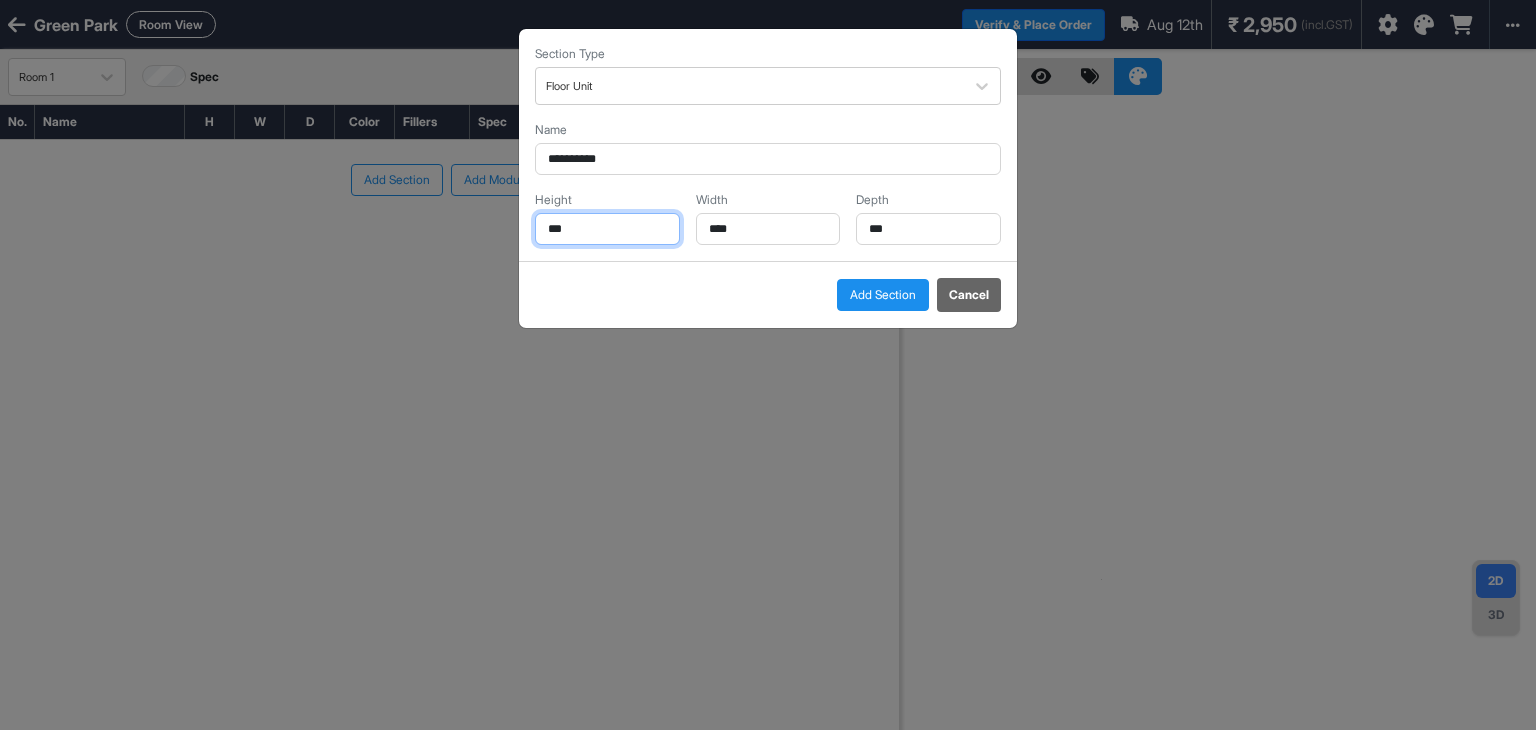 type on "***" 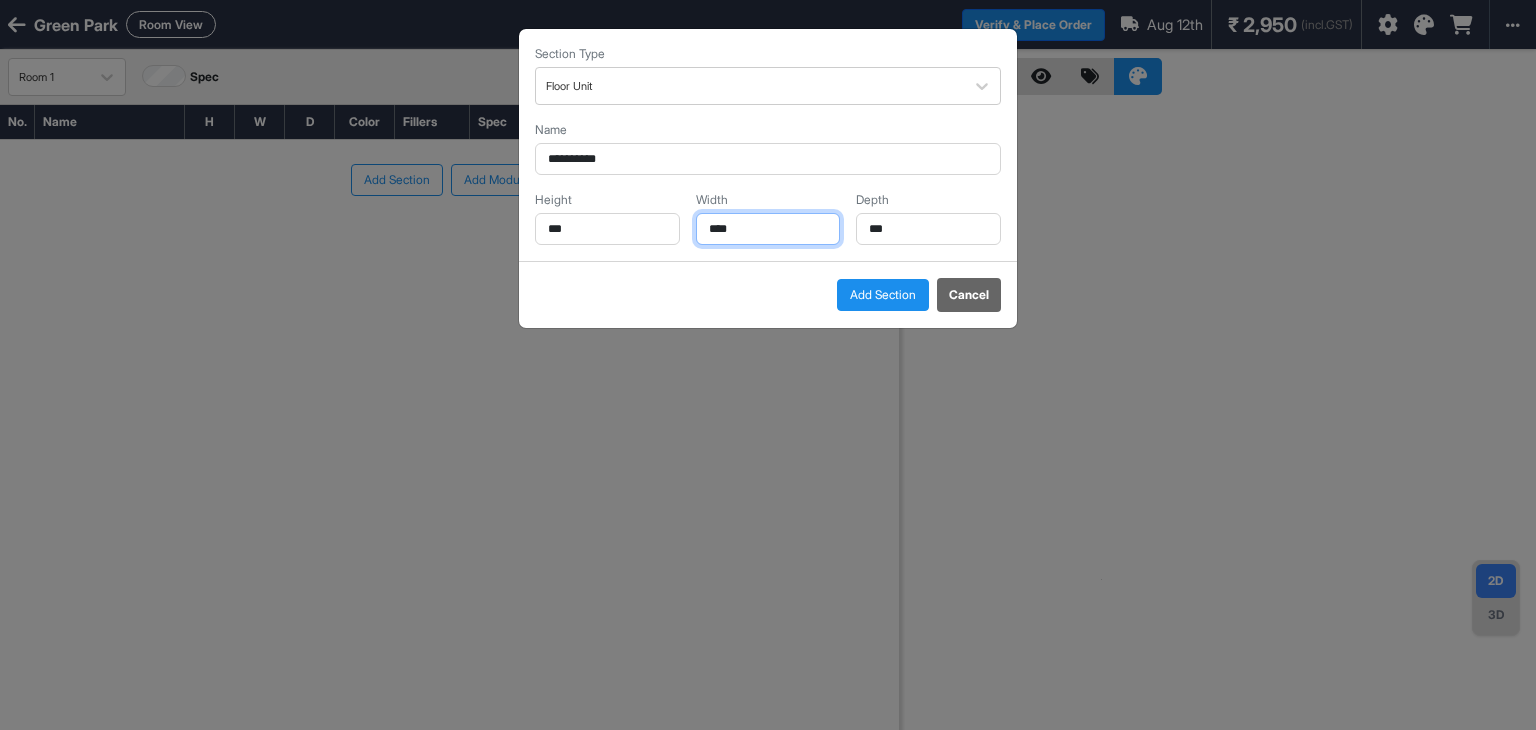 click on "****" at bounding box center (768, 229) 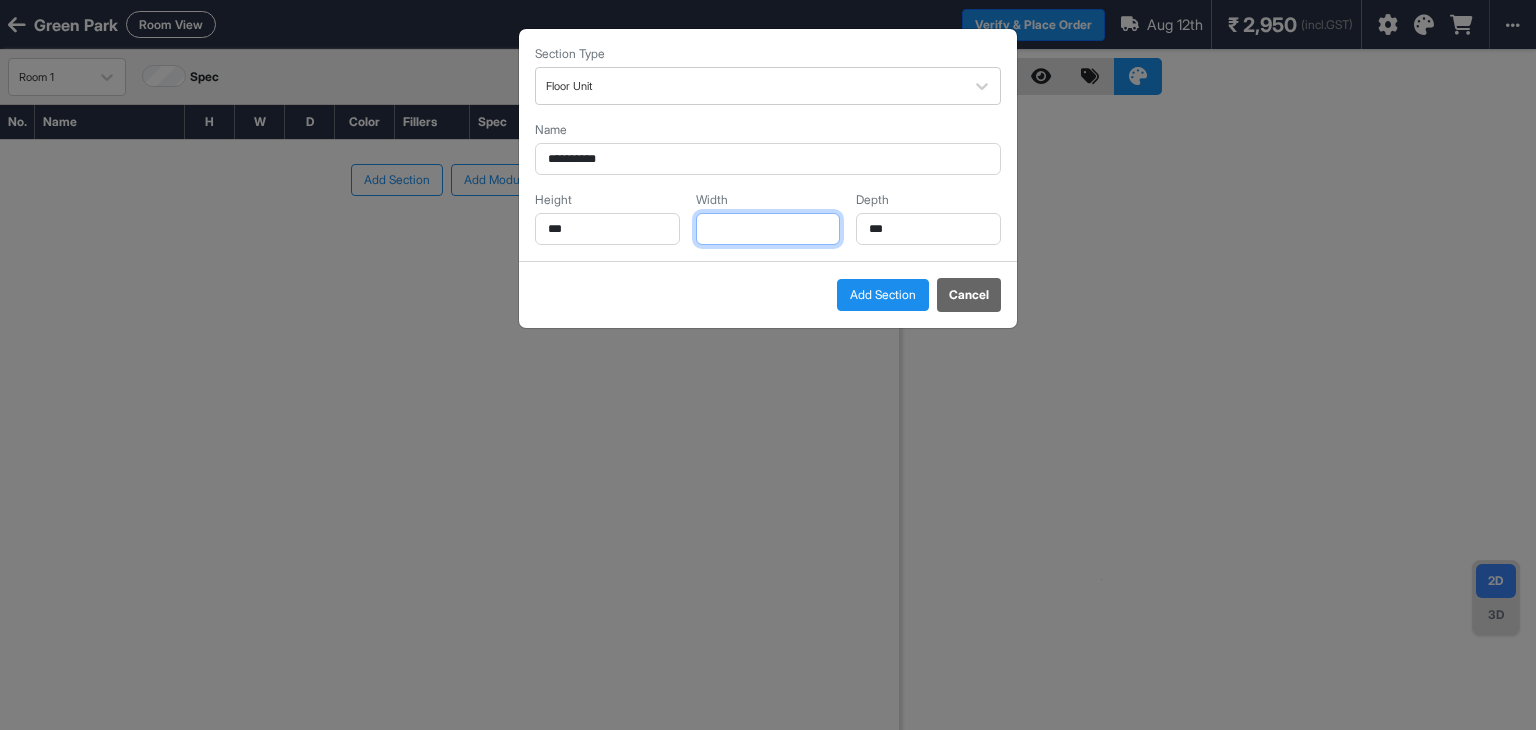 type on "*" 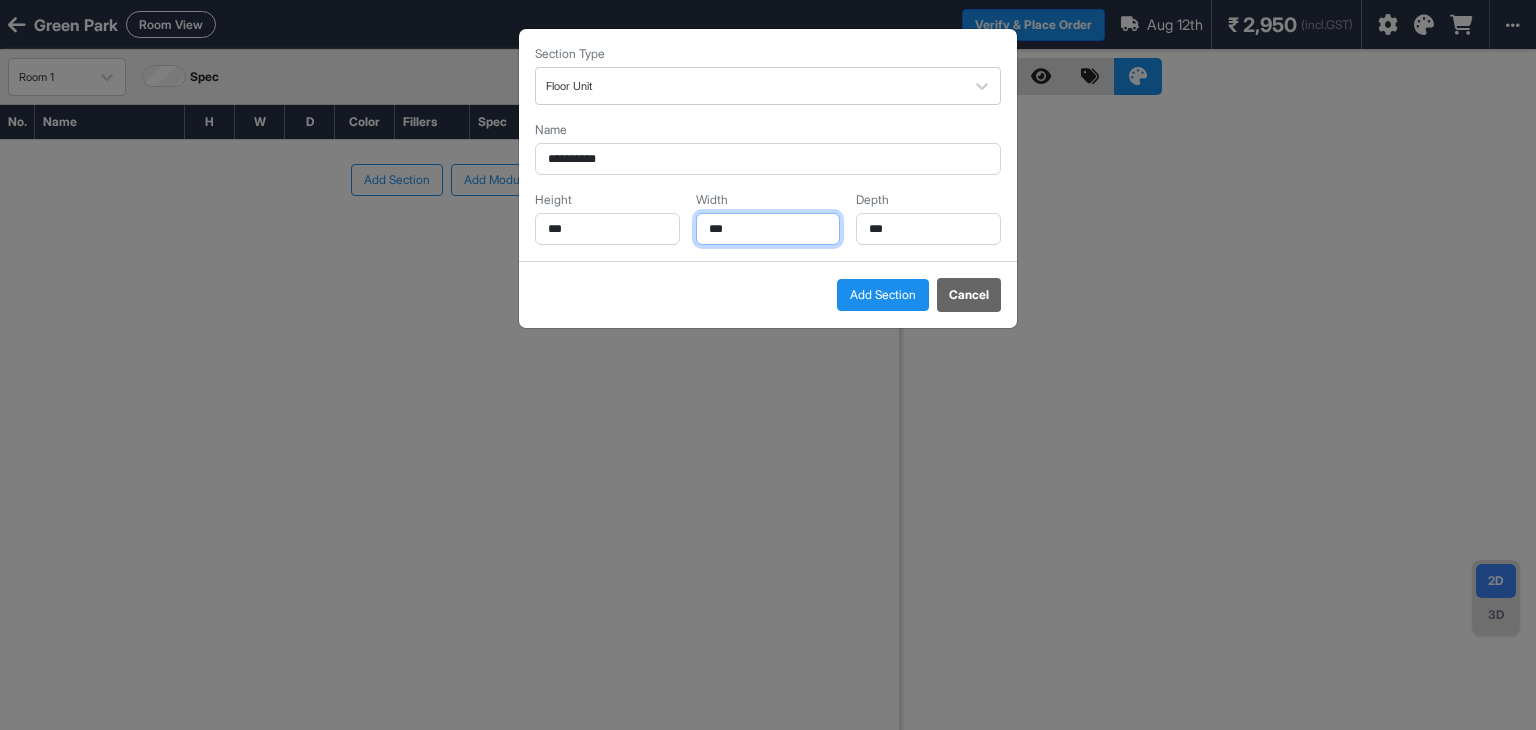 type on "***" 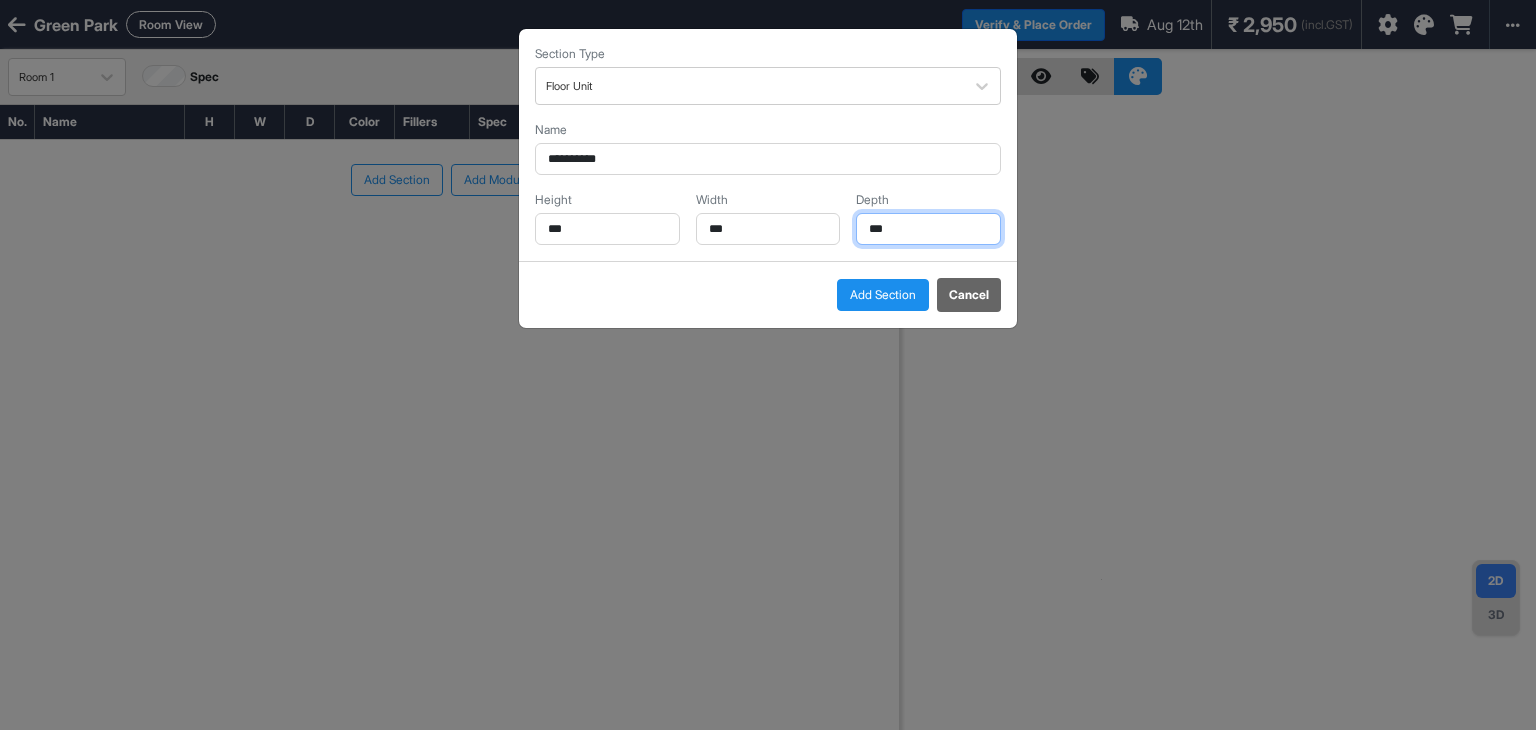 click on "***" at bounding box center [928, 229] 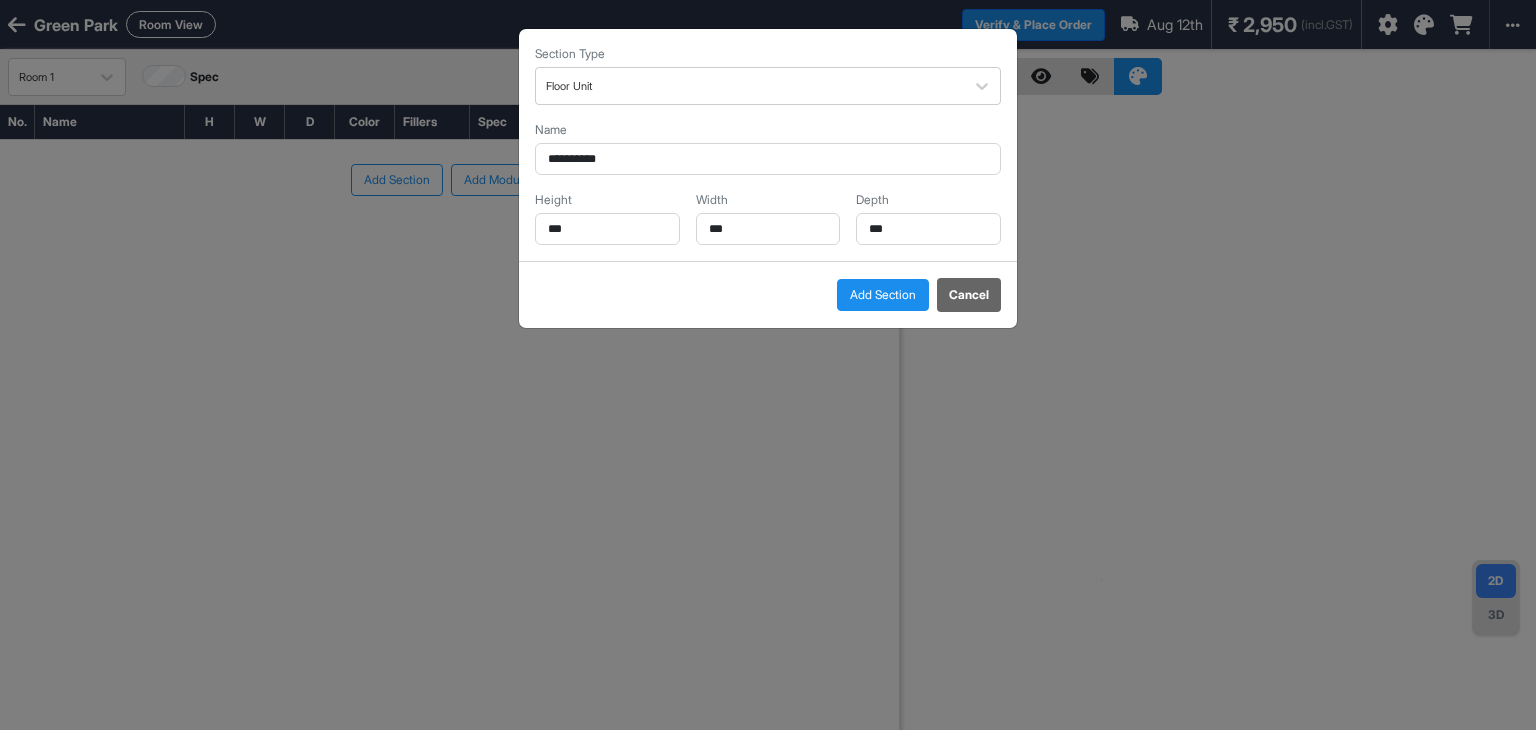 click on "Add Section" at bounding box center [883, 295] 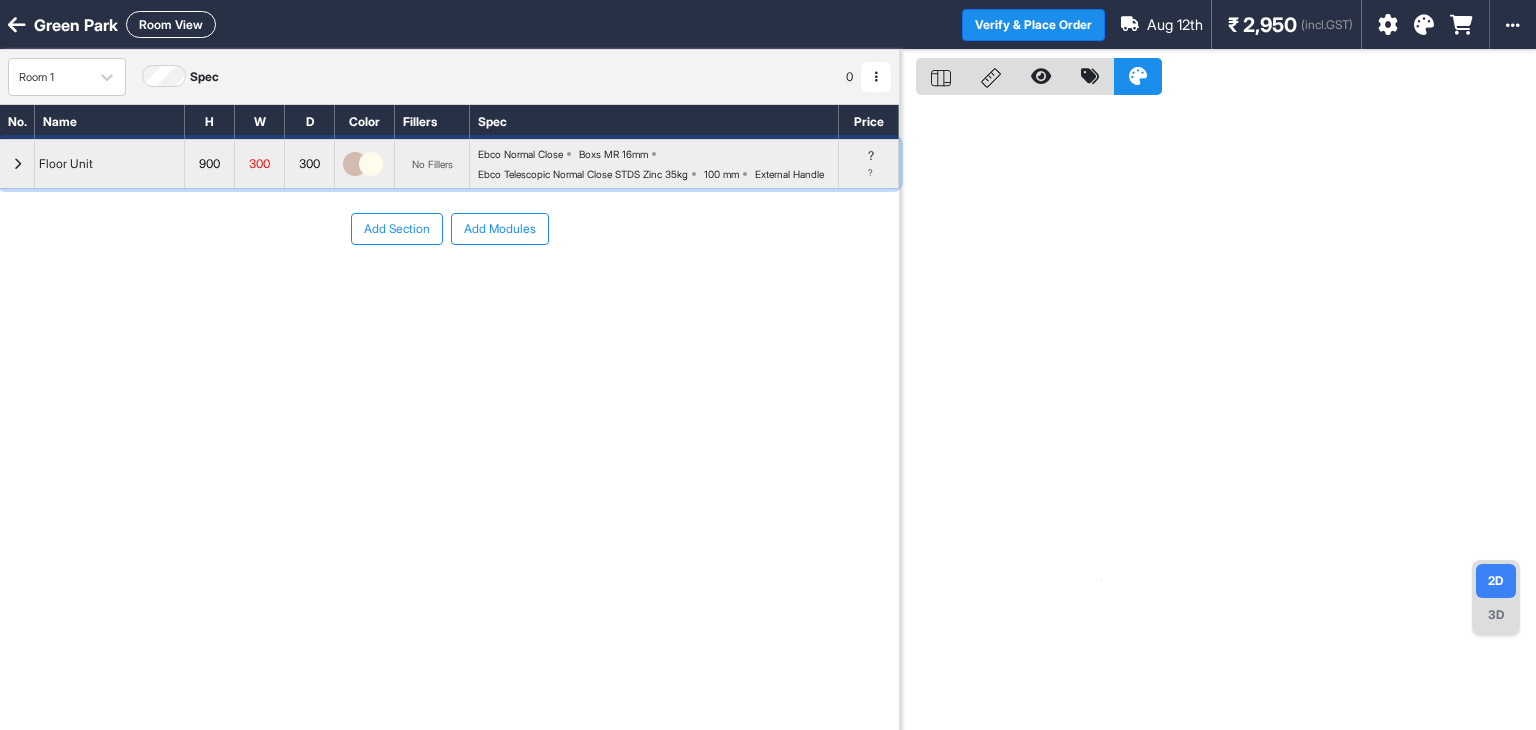 click at bounding box center [17, 164] 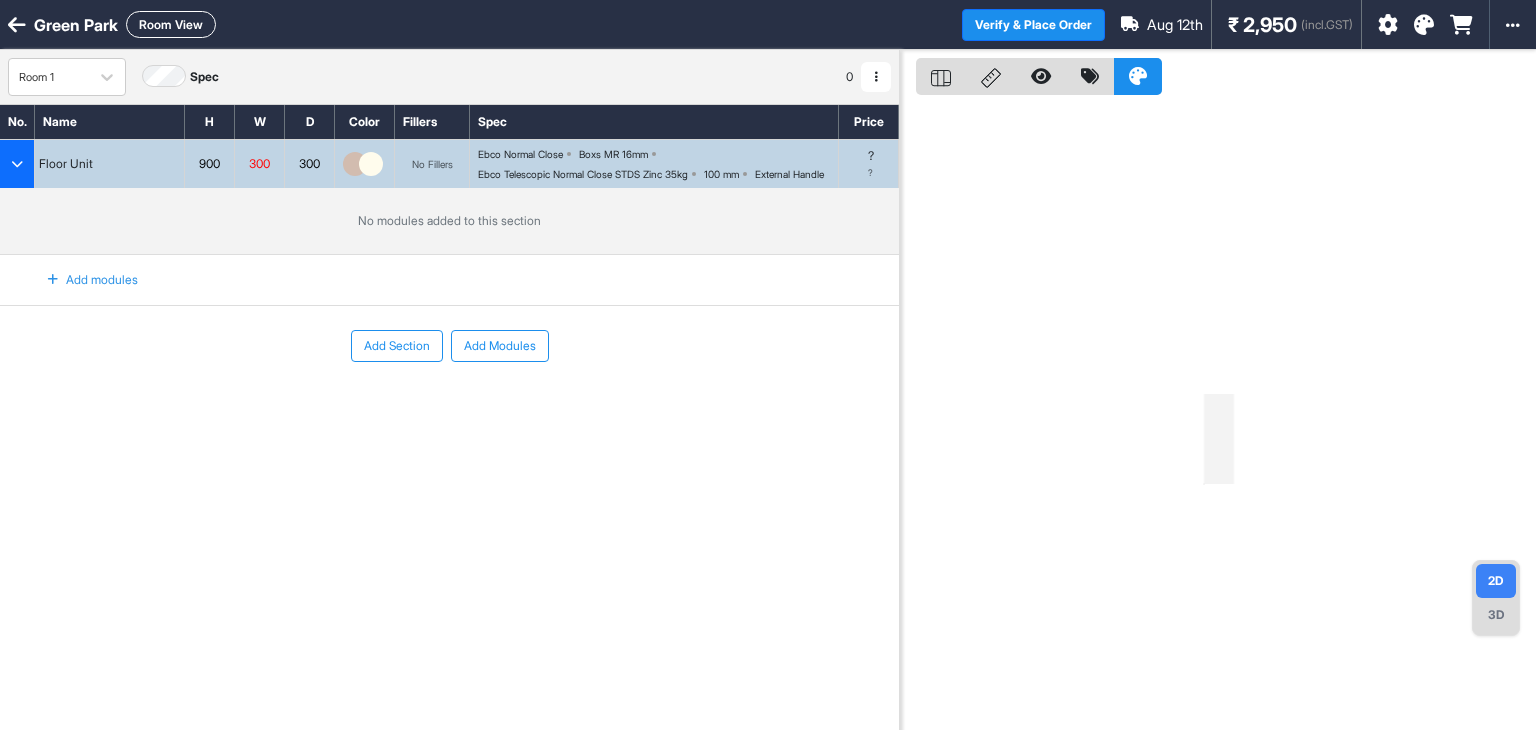 click at bounding box center (53, 280) 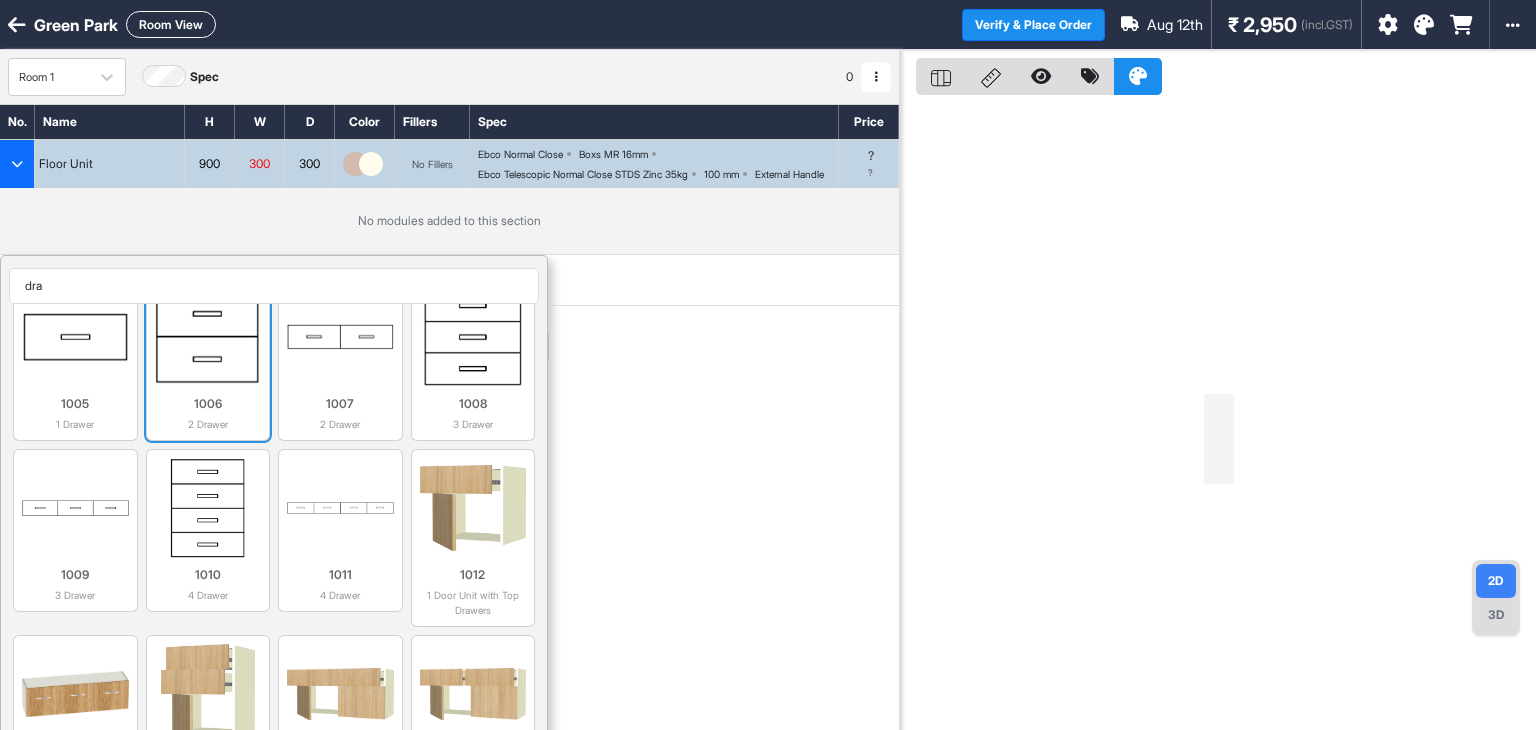 scroll, scrollTop: 0, scrollLeft: 0, axis: both 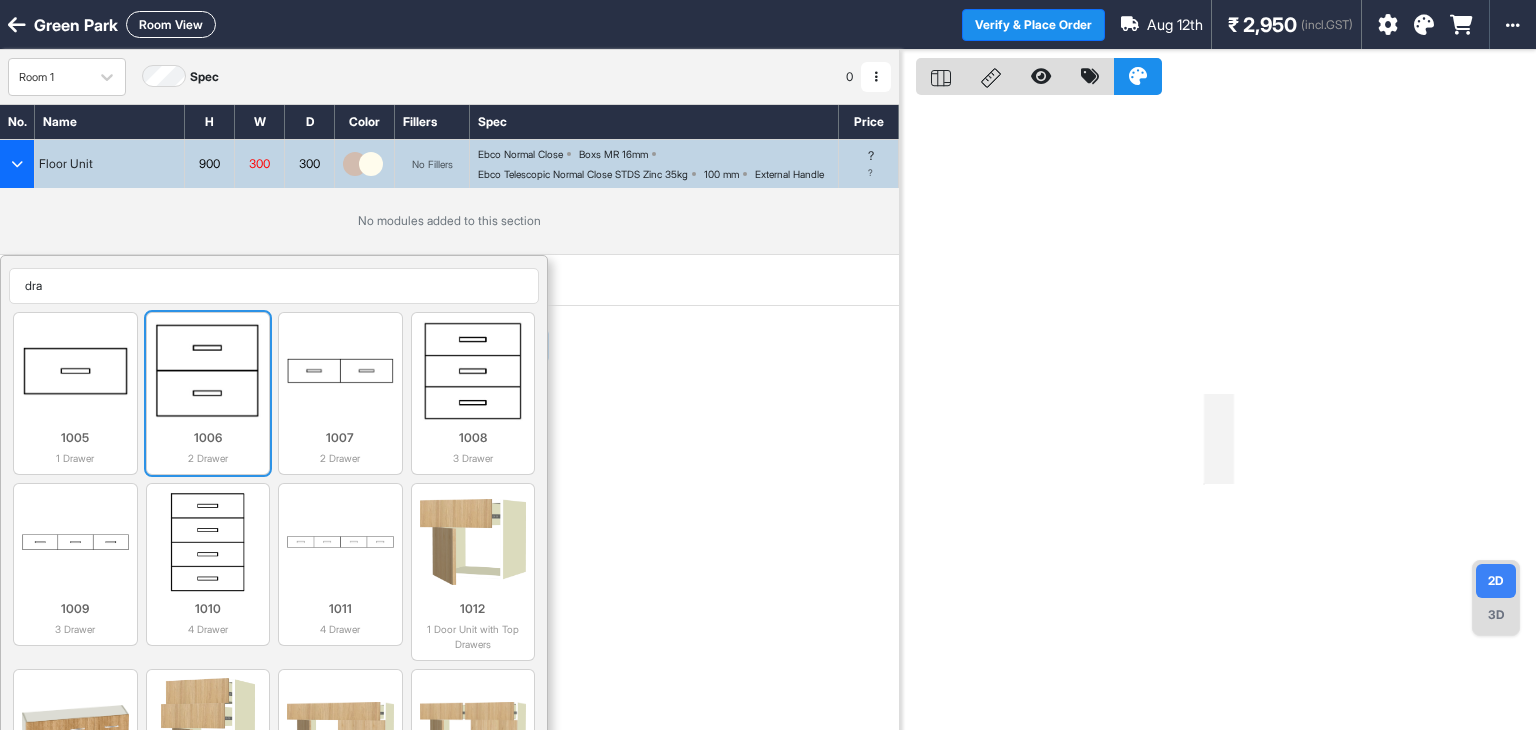 type on "dra" 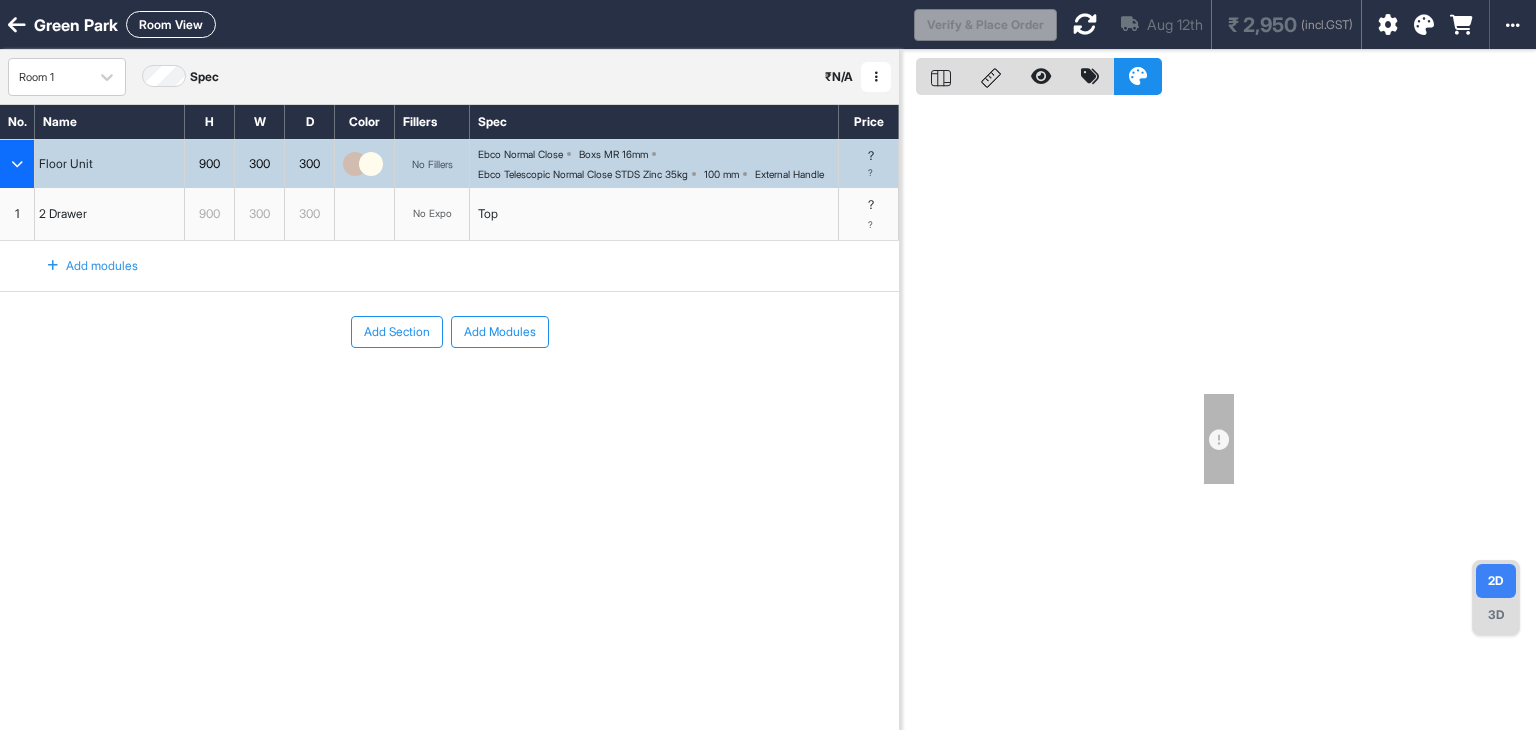 click on "No Expo" at bounding box center [432, 214] 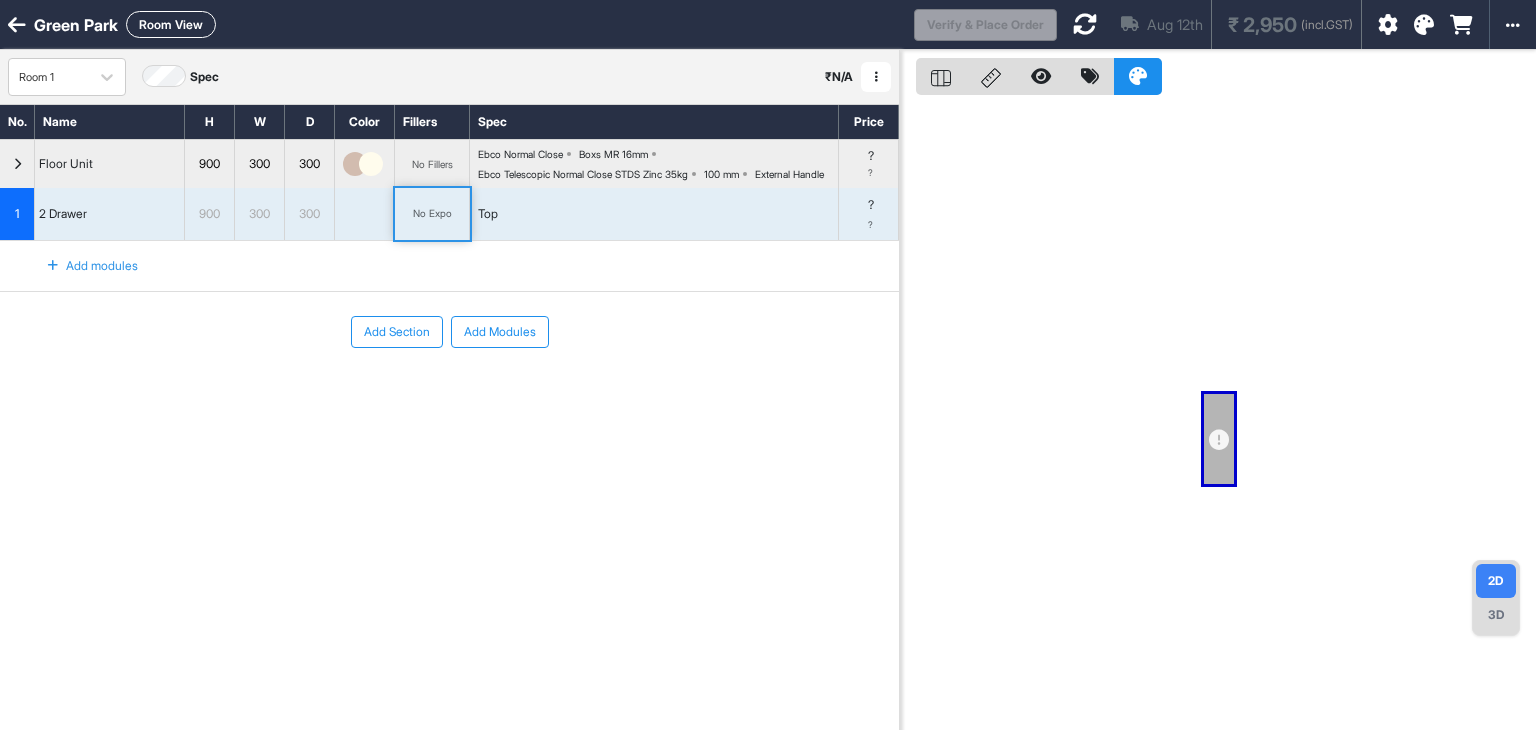 click on "No Expo" at bounding box center (432, 214) 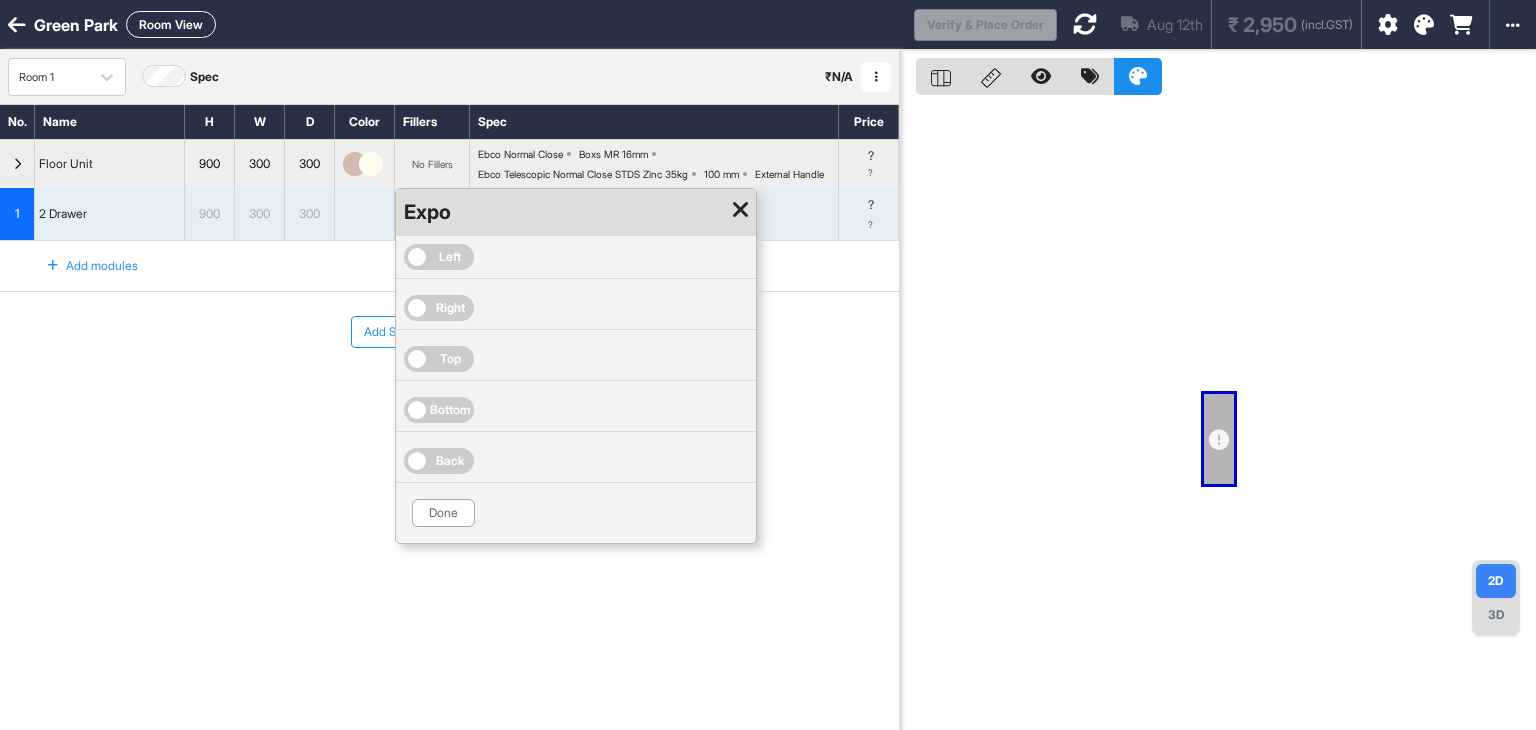 click at bounding box center [740, 210] 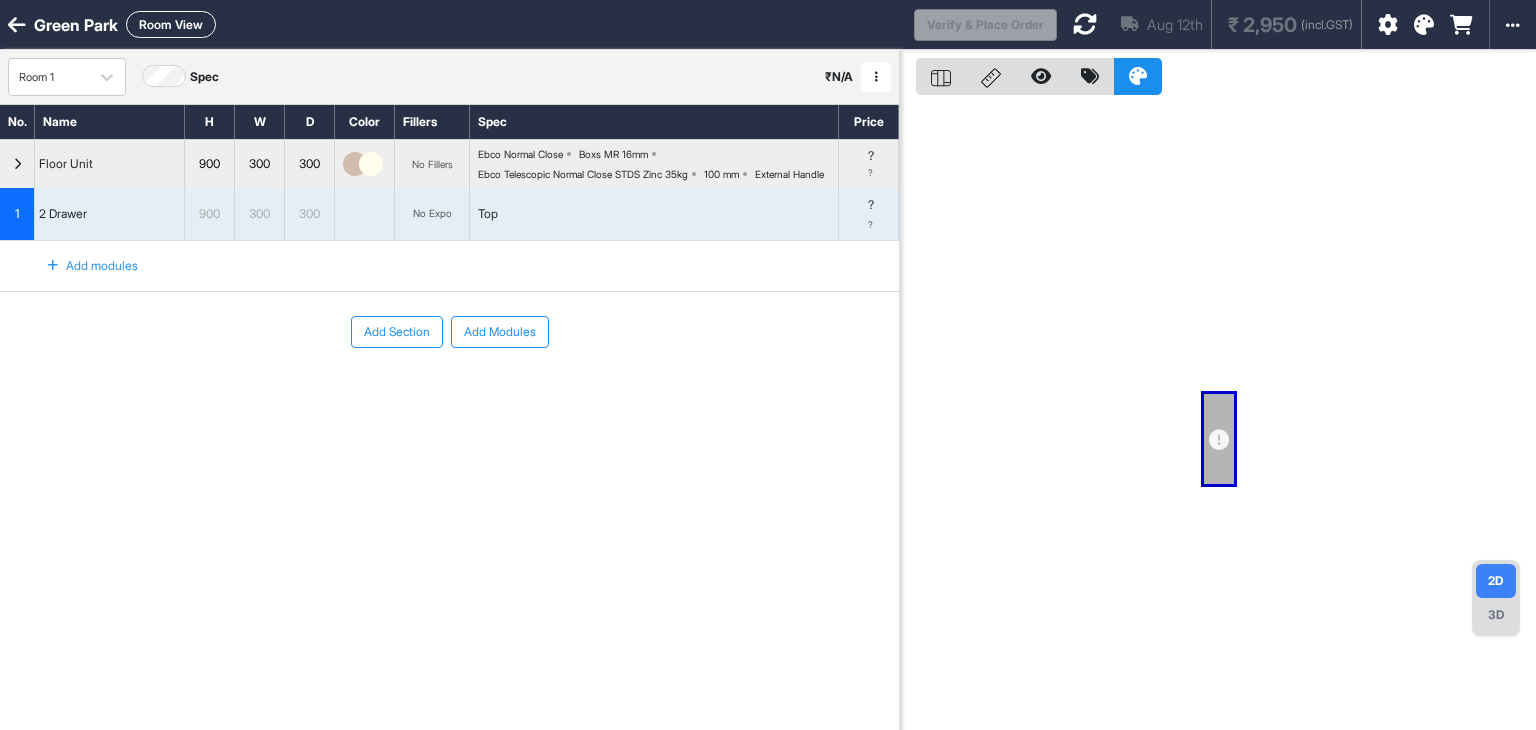 click on "No Expo" at bounding box center [432, 214] 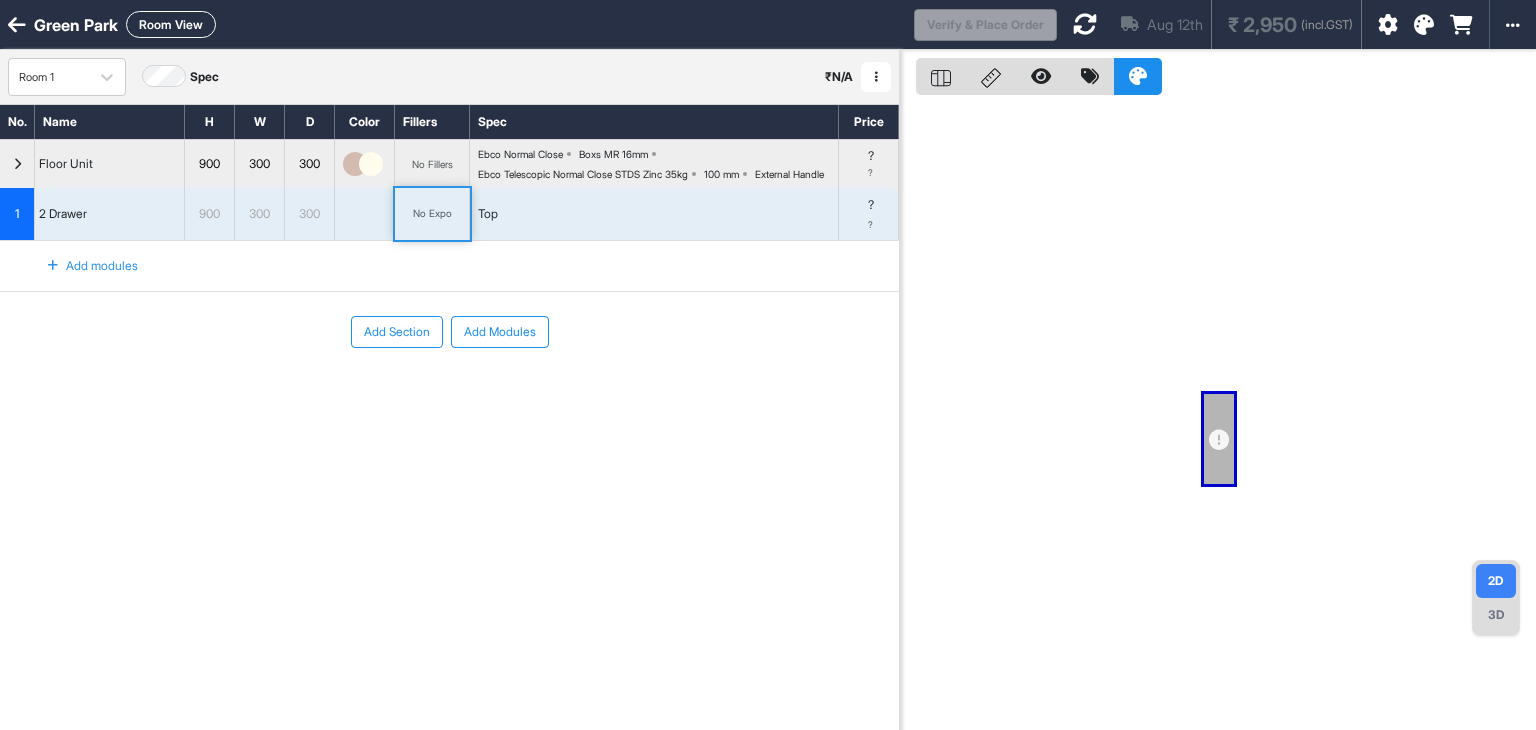 click on "No Expo" at bounding box center (432, 214) 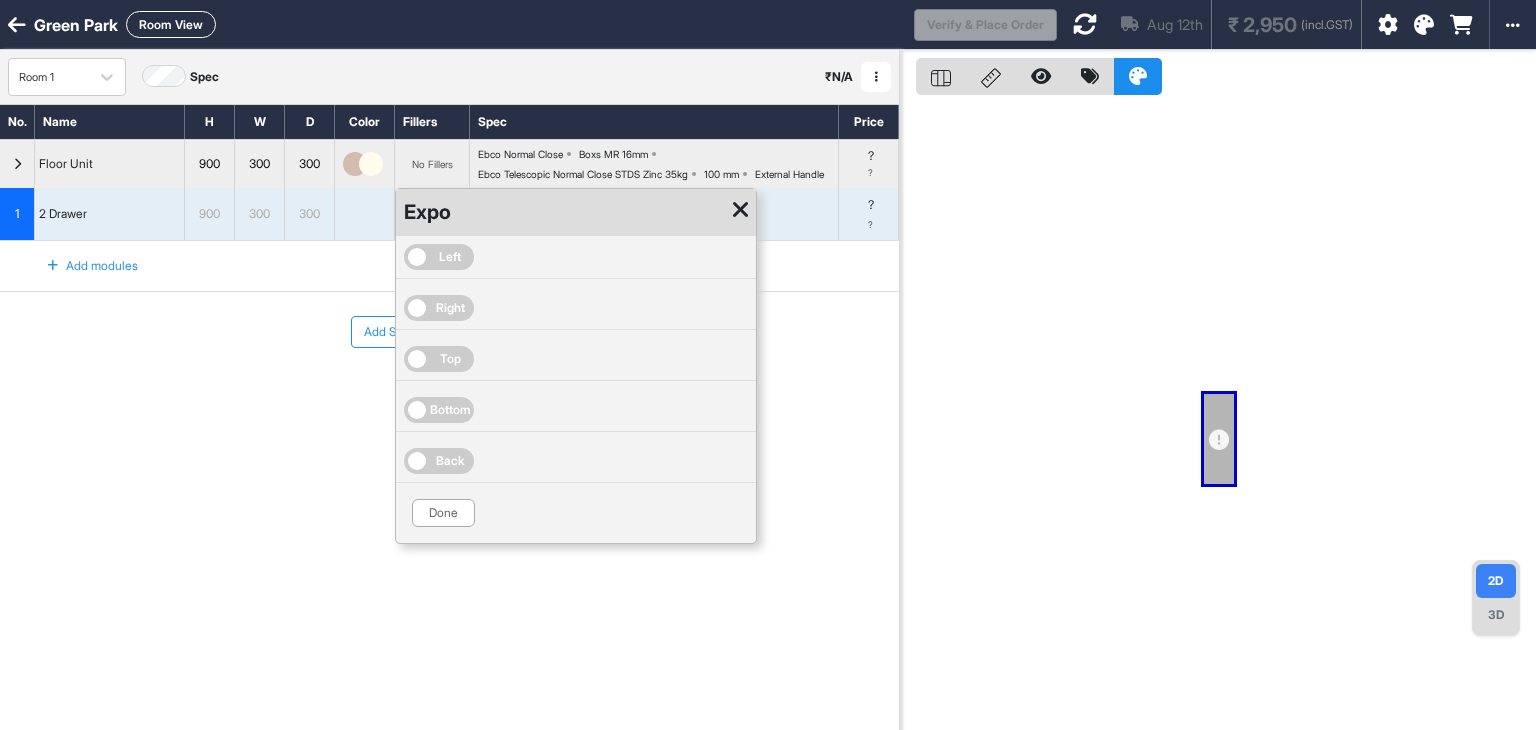 click on "Right" at bounding box center (450, 308) 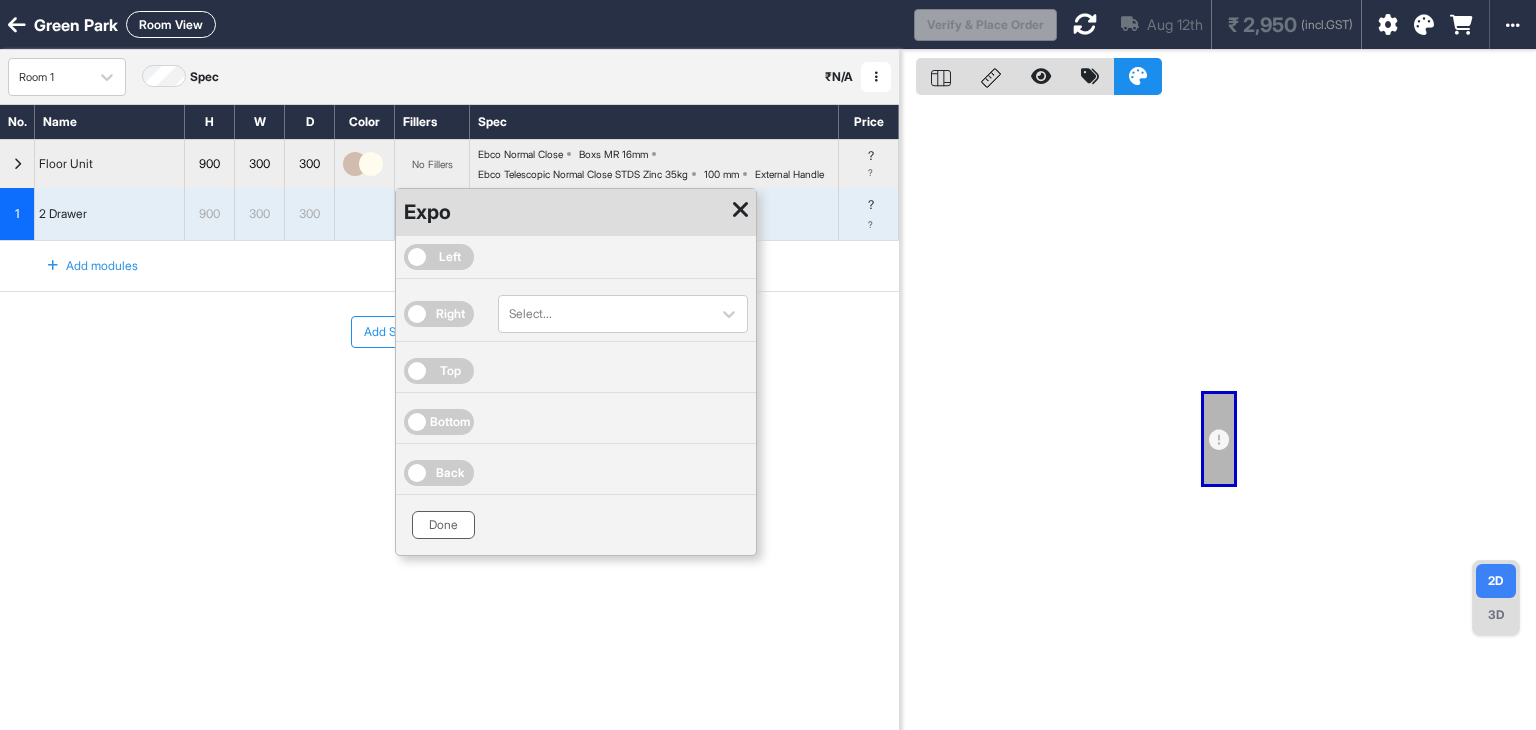 click on "Done" at bounding box center (443, 525) 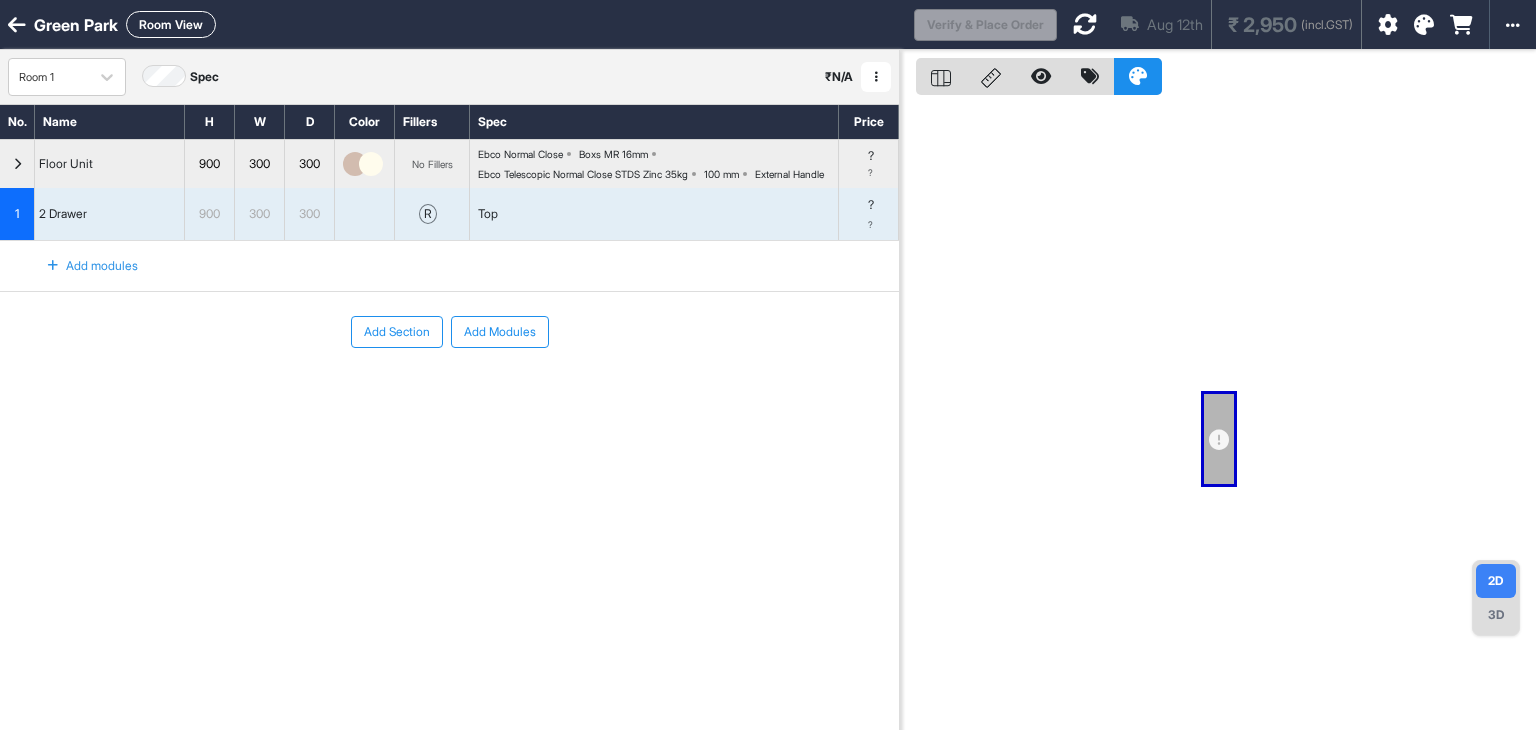 click on "Top" at bounding box center [654, 214] 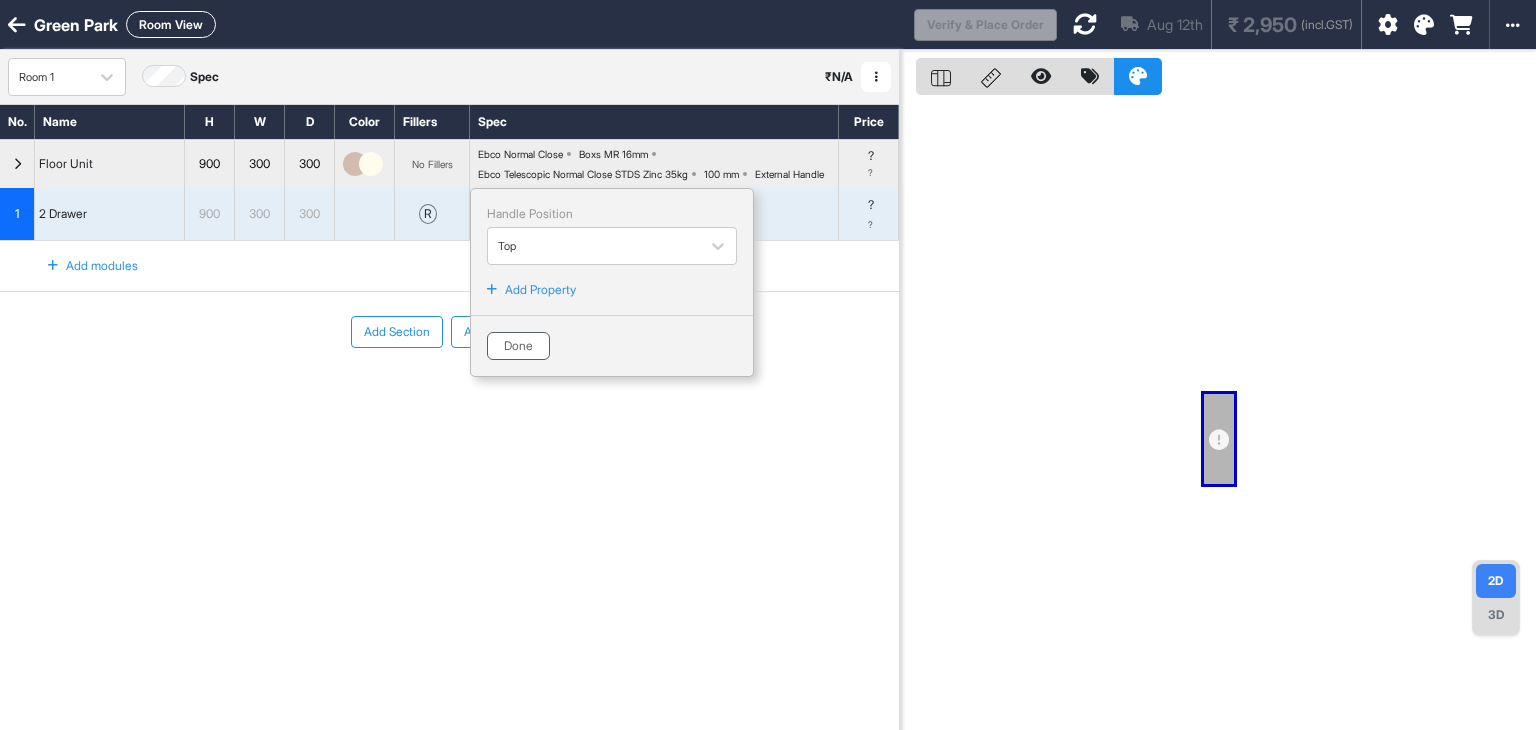 click on "Done" at bounding box center (518, 346) 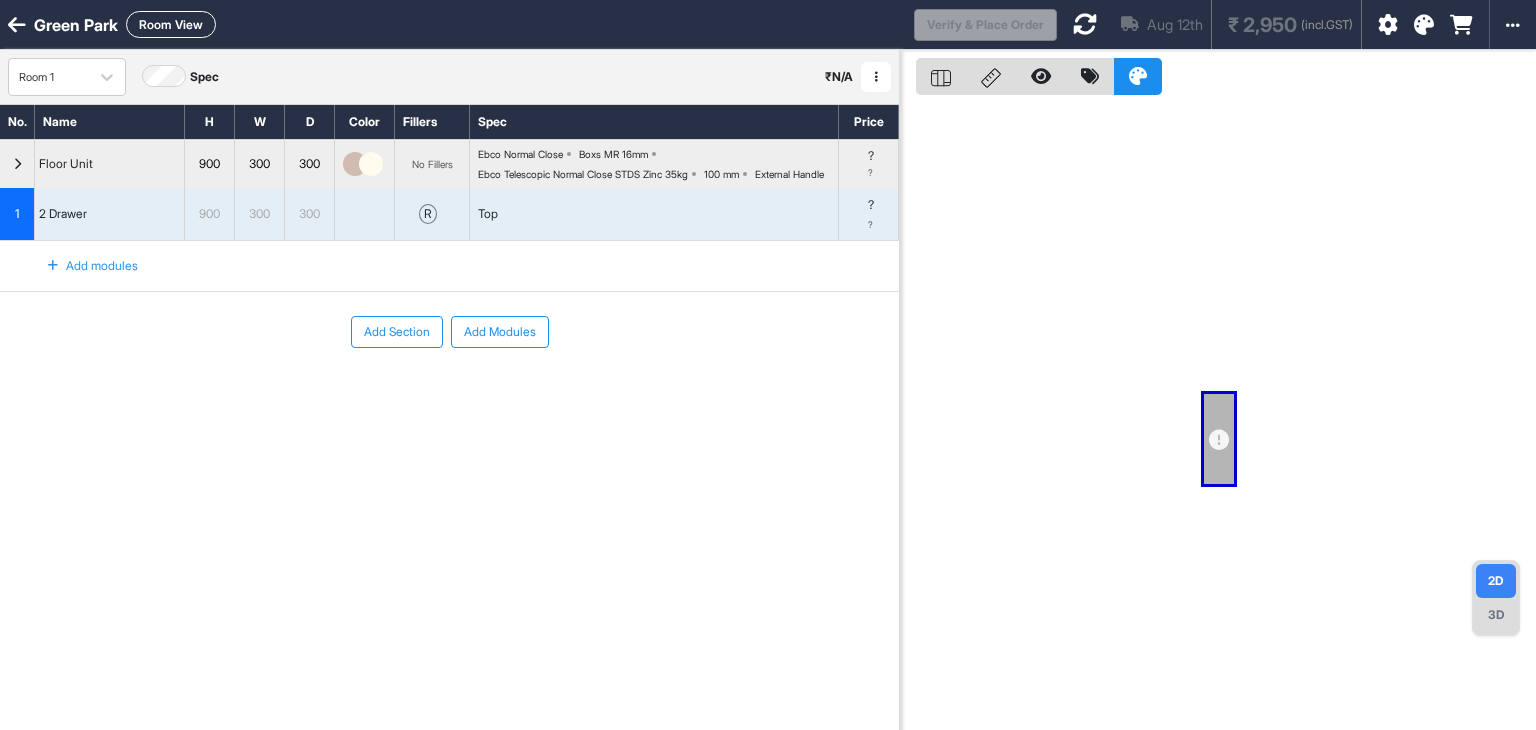 click on "Ebco Normal Close Boxs MR 16mm Ebco Telescopic Normal Close STDS Zinc 35kg 100 mm External Handle" at bounding box center (658, 164) 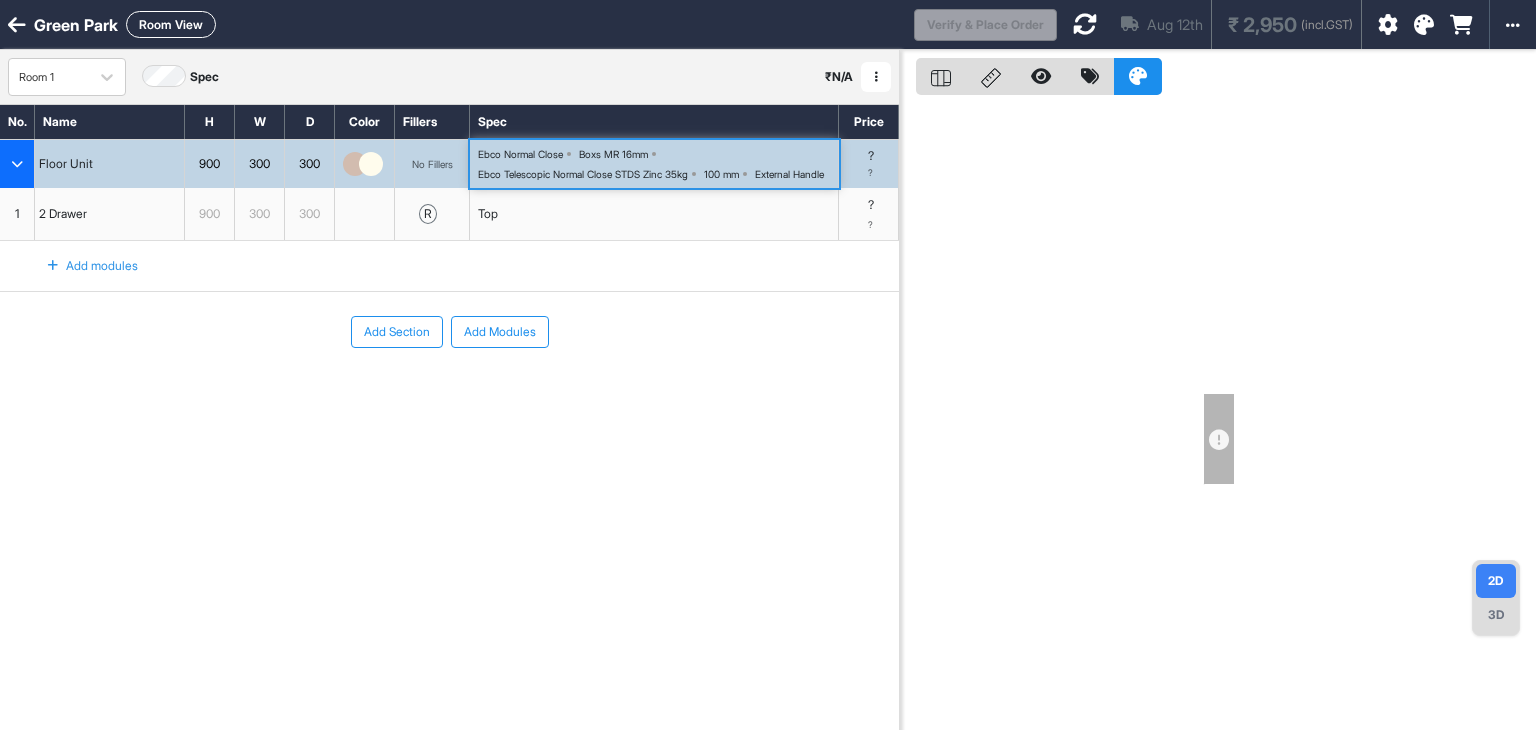 click on "Ebco Normal Close Boxs MR 16mm Ebco Telescopic Normal Close STDS Zinc 35kg 100 mm External Handle" at bounding box center [658, 164] 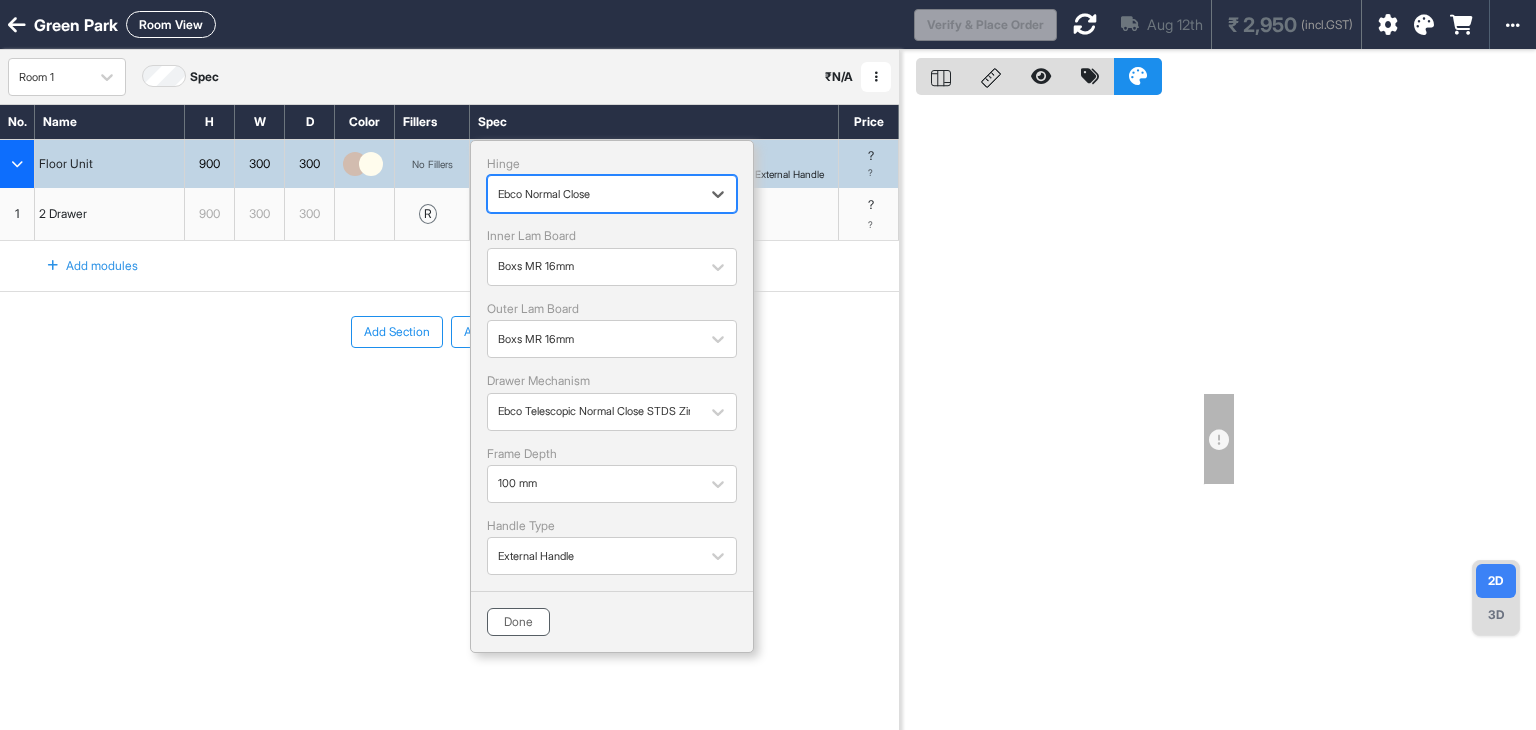 click on "Done" at bounding box center (518, 622) 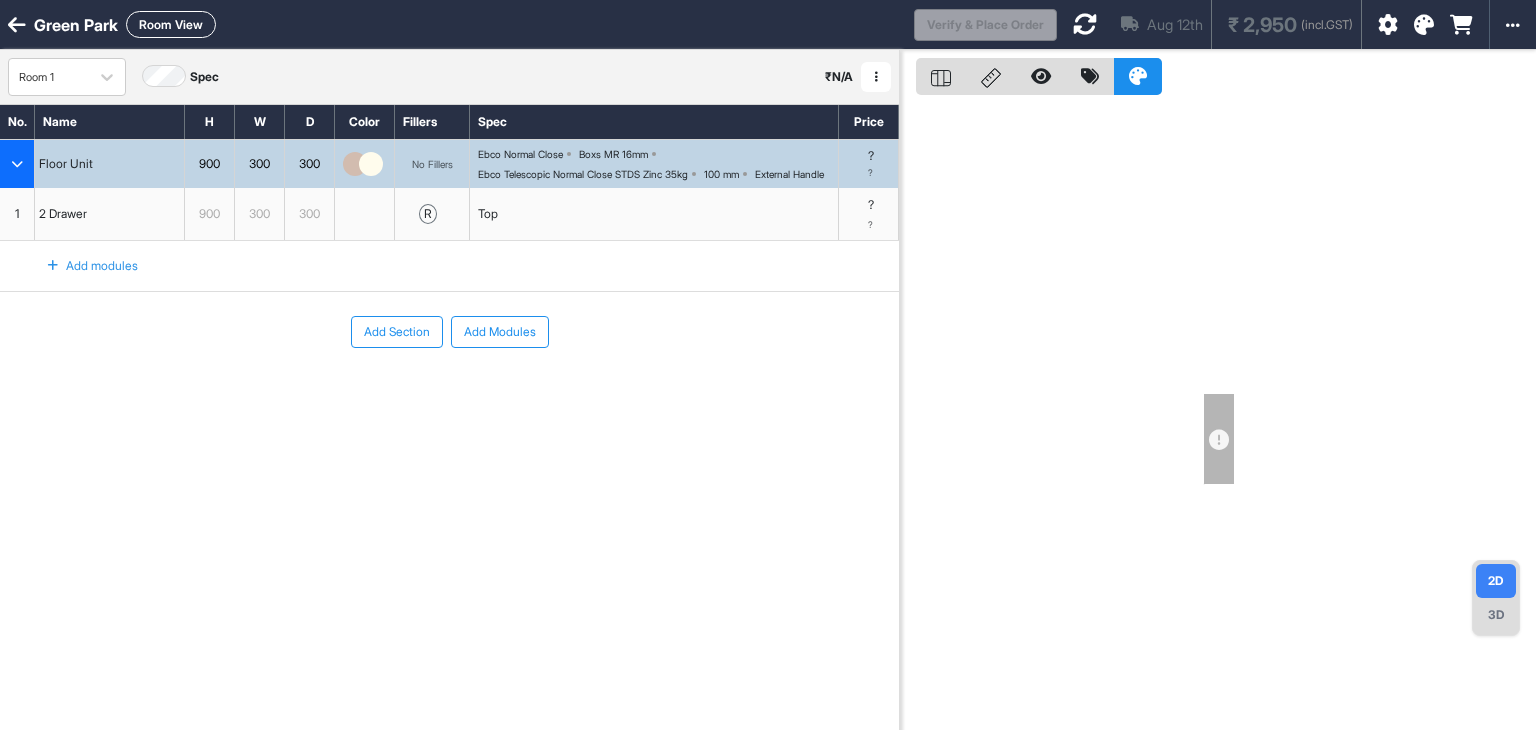 click on "Top" at bounding box center [654, 214] 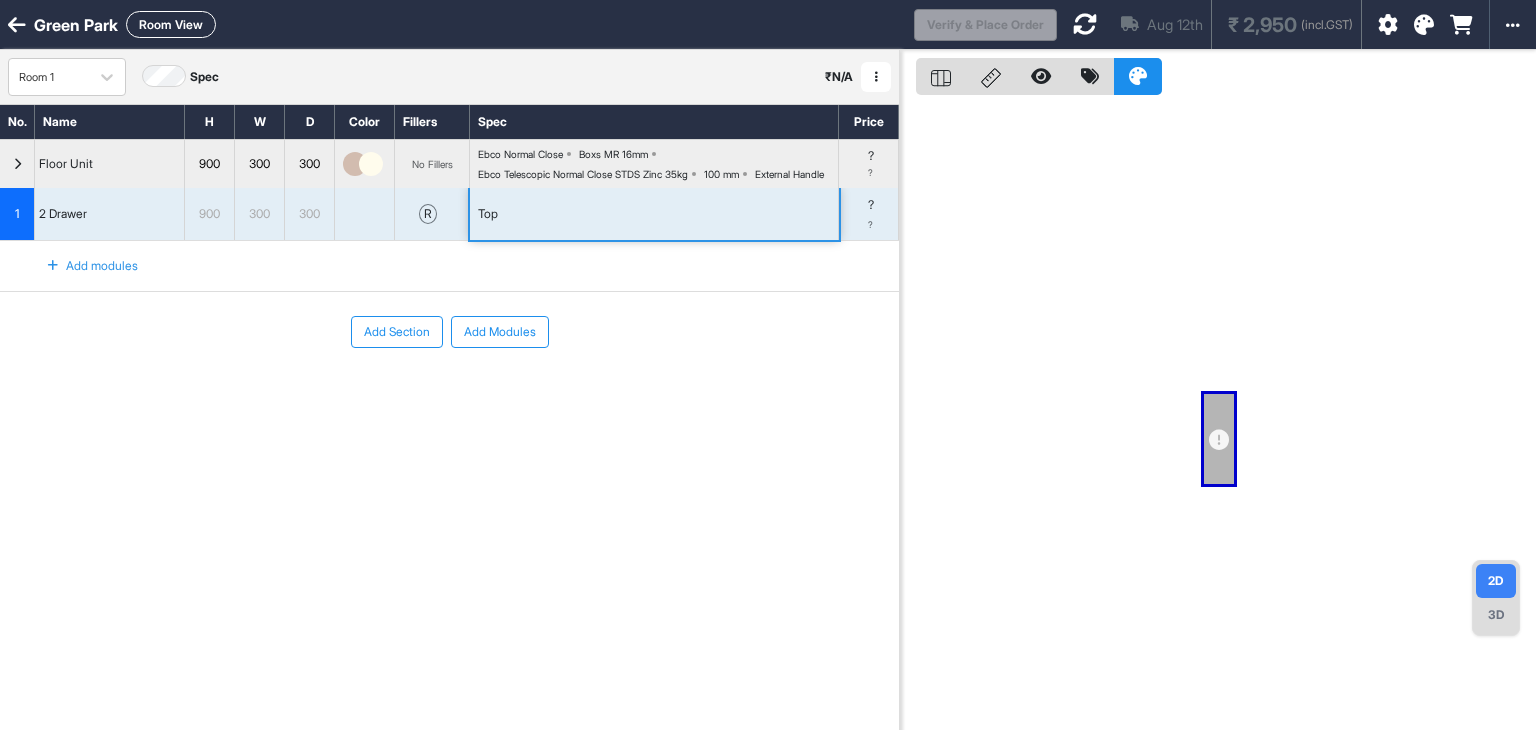 click on "Top" at bounding box center [654, 214] 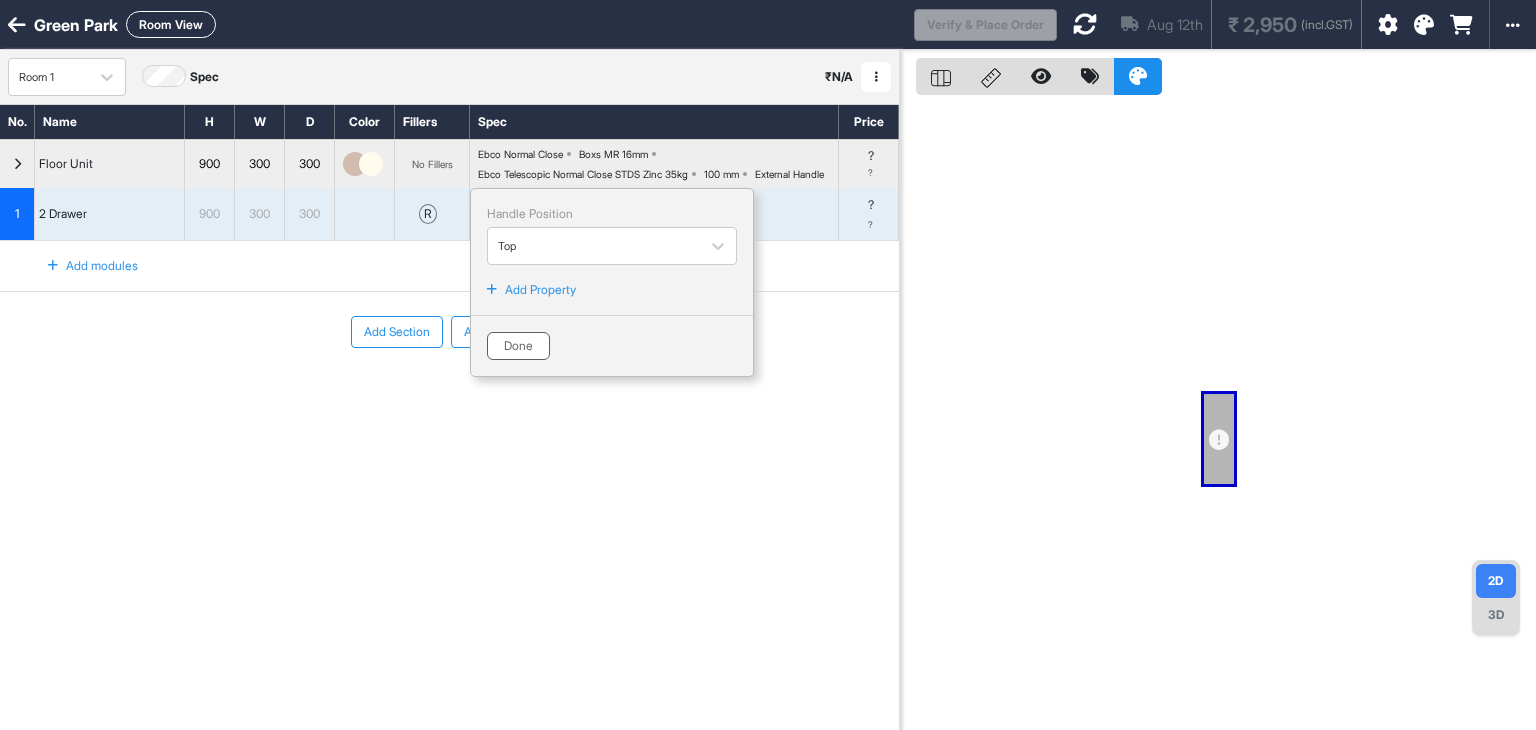 click on "Done" at bounding box center [518, 346] 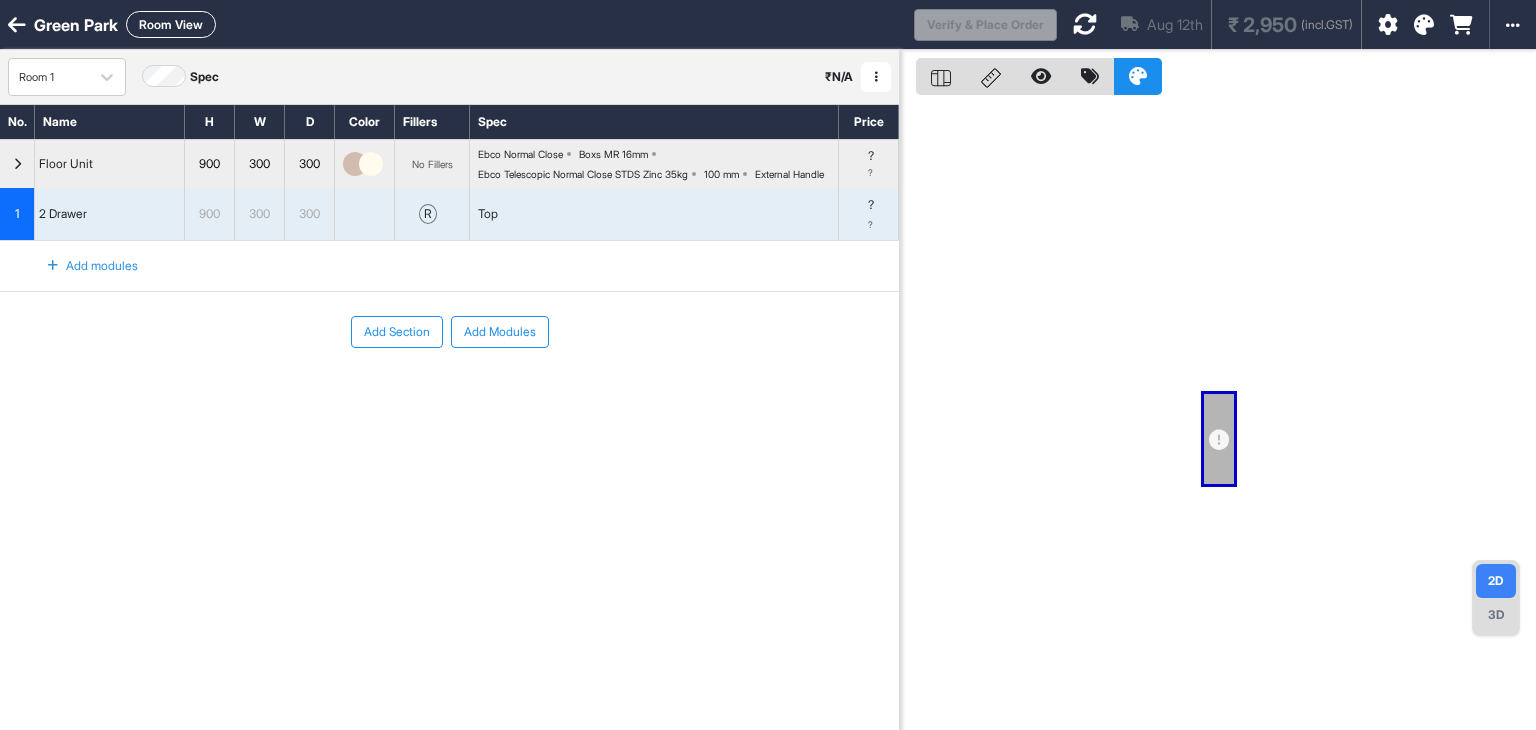 click on "Ebco Telescopic Normal Close STDS Zinc 35kg" at bounding box center [583, 174] 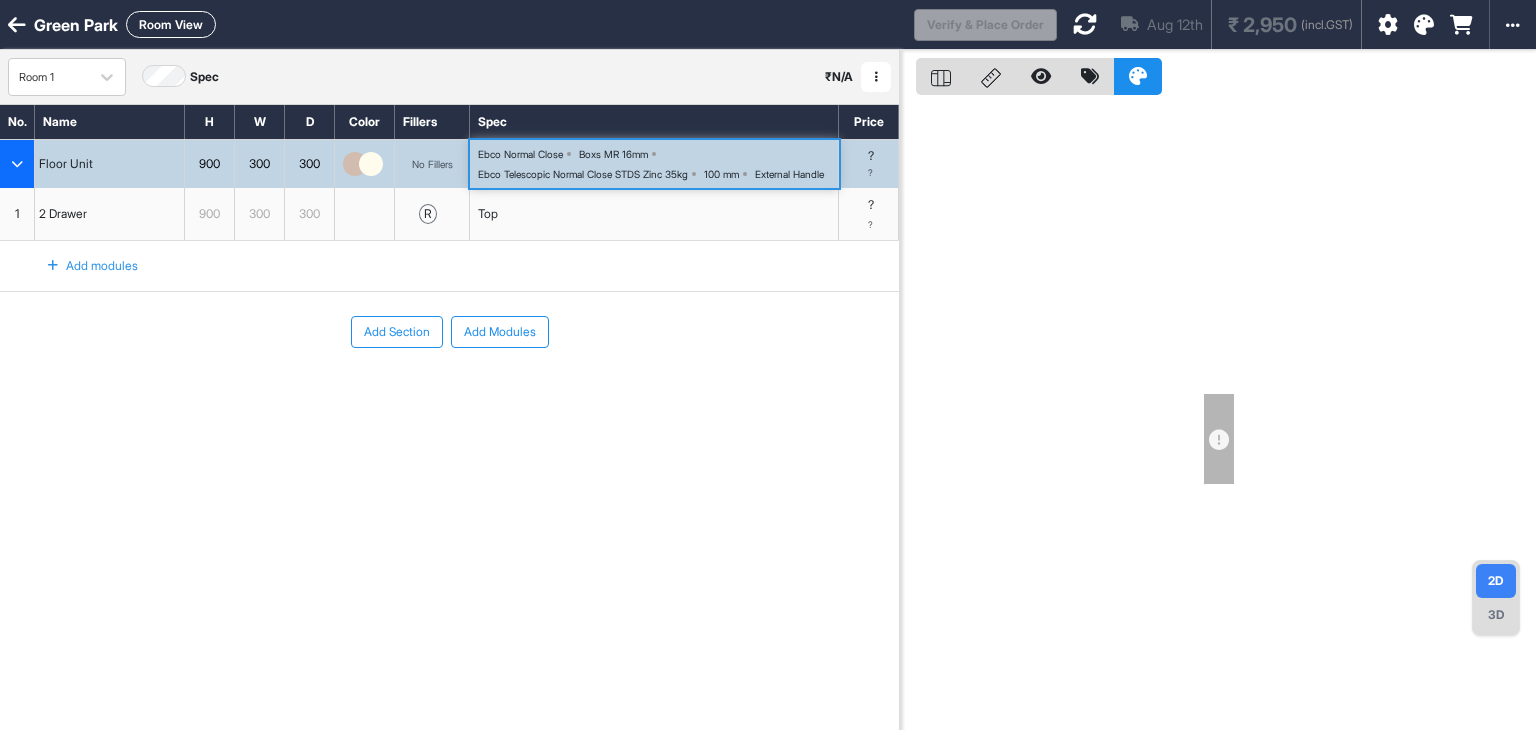 click on "Ebco Telescopic Normal Close STDS Zinc 35kg" at bounding box center [583, 174] 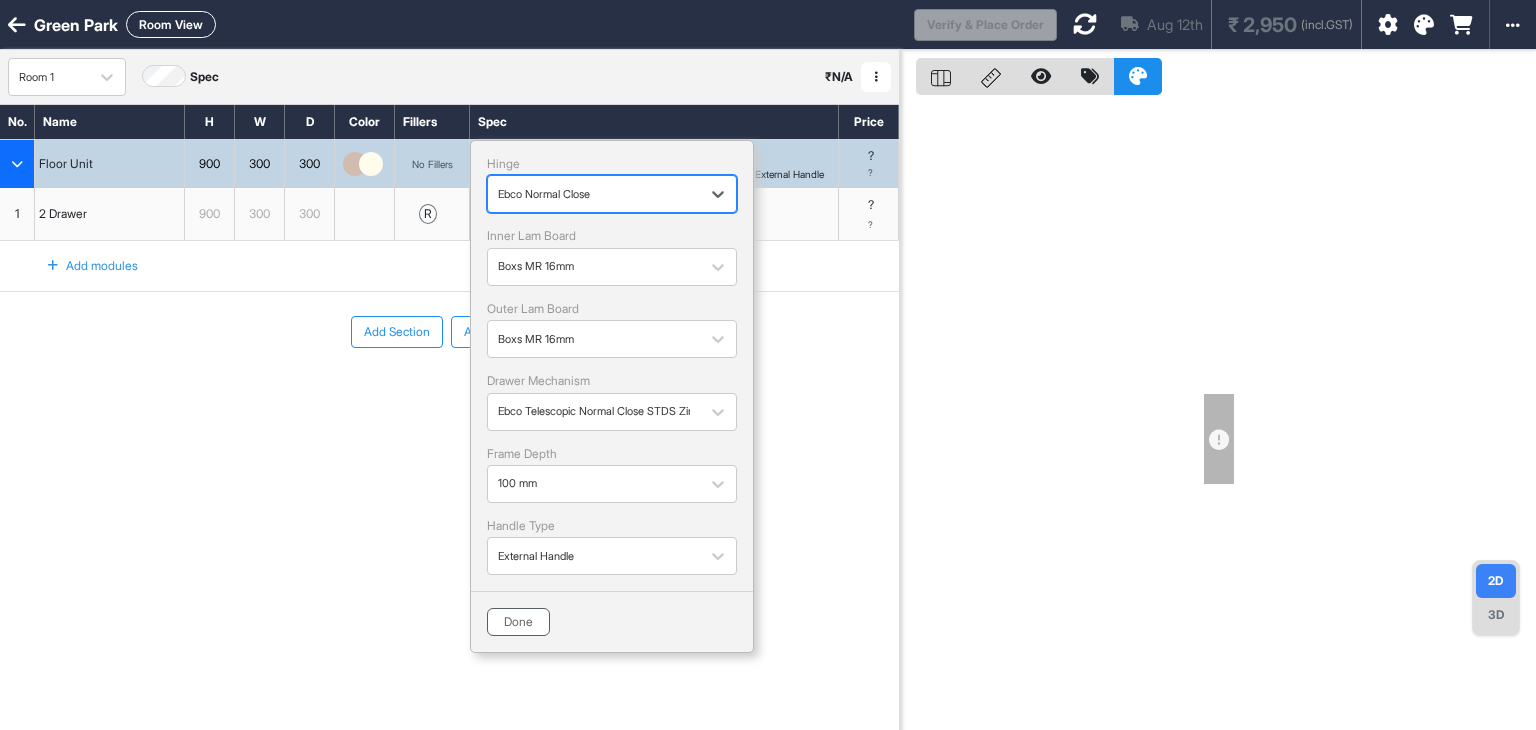 click on "Done" at bounding box center [518, 622] 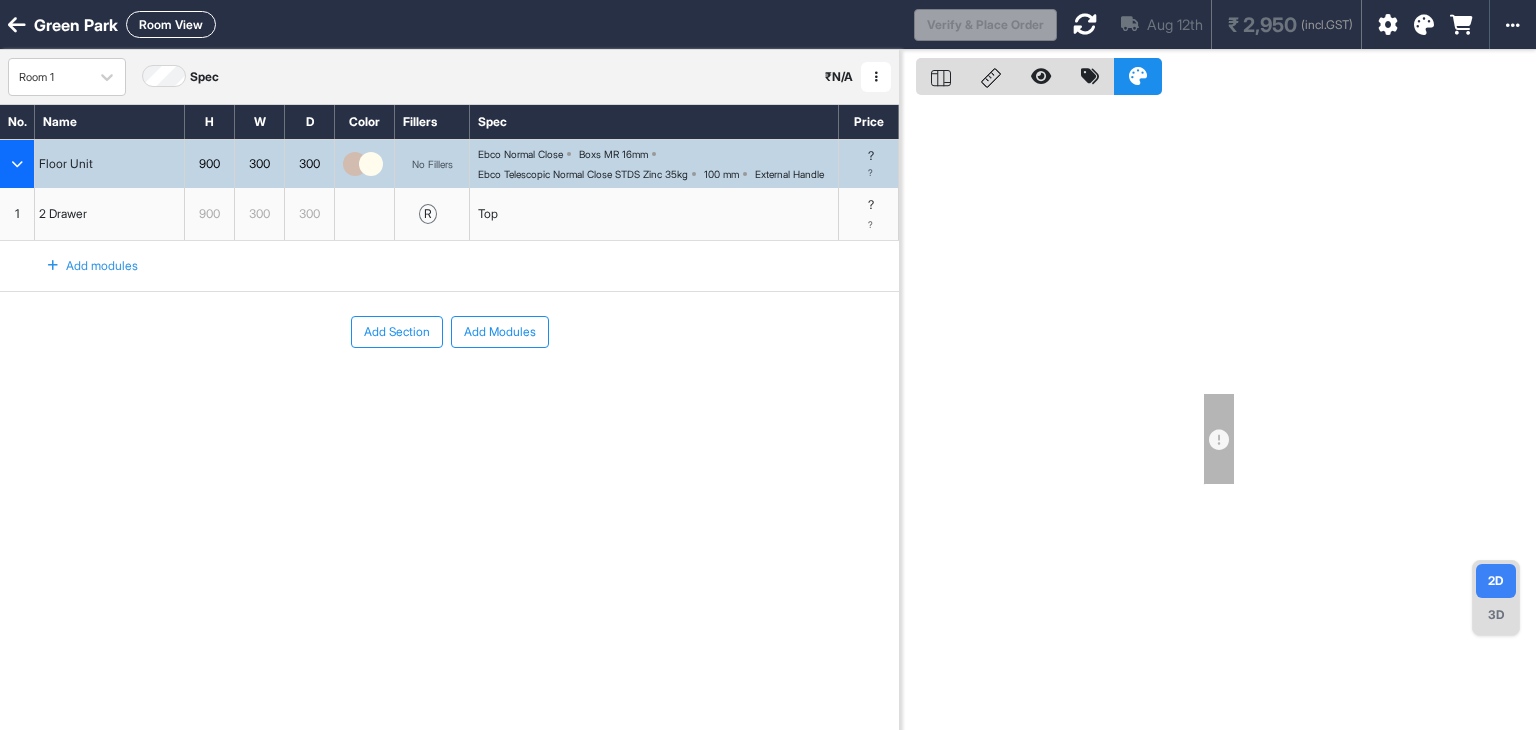 click on "Top" at bounding box center [654, 214] 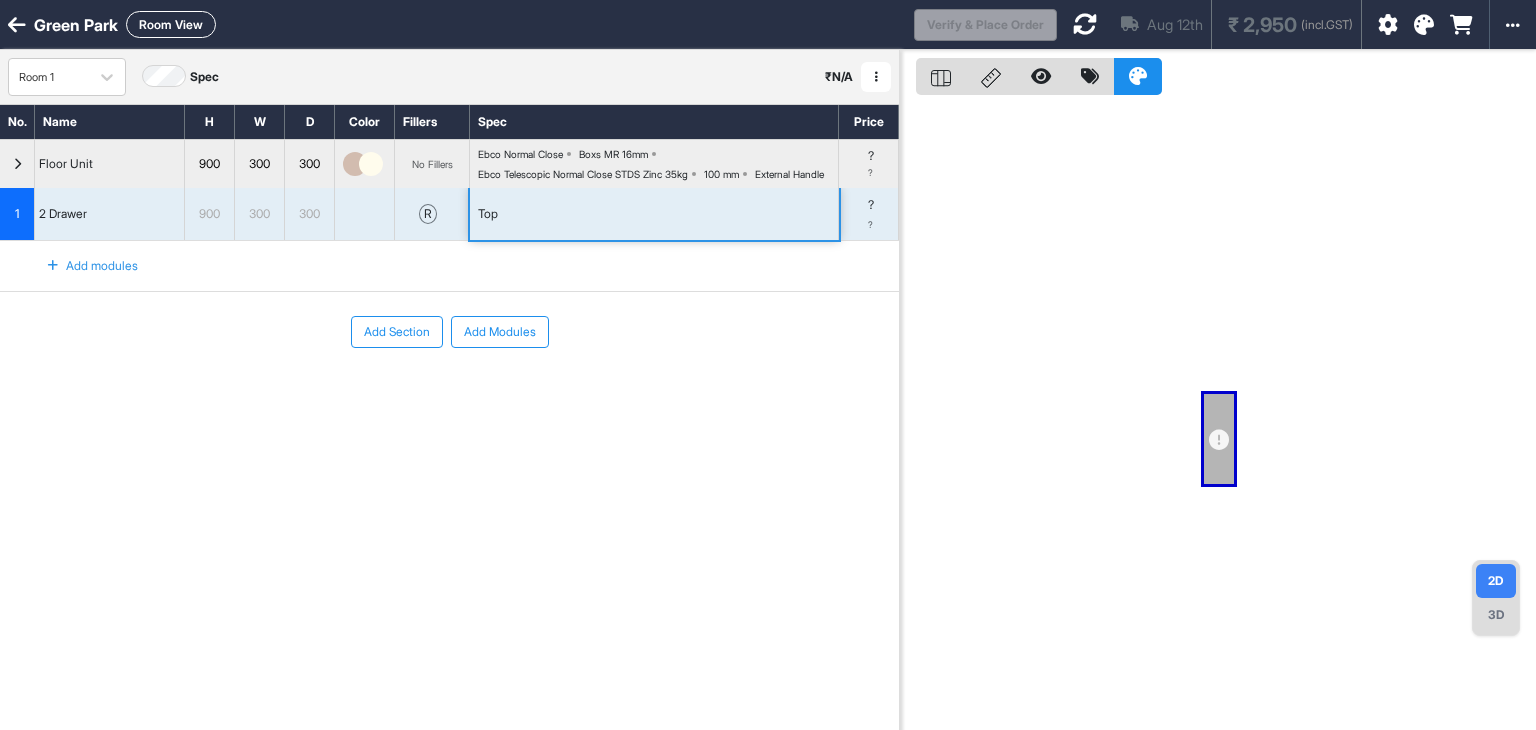 click on "Top" at bounding box center (654, 214) 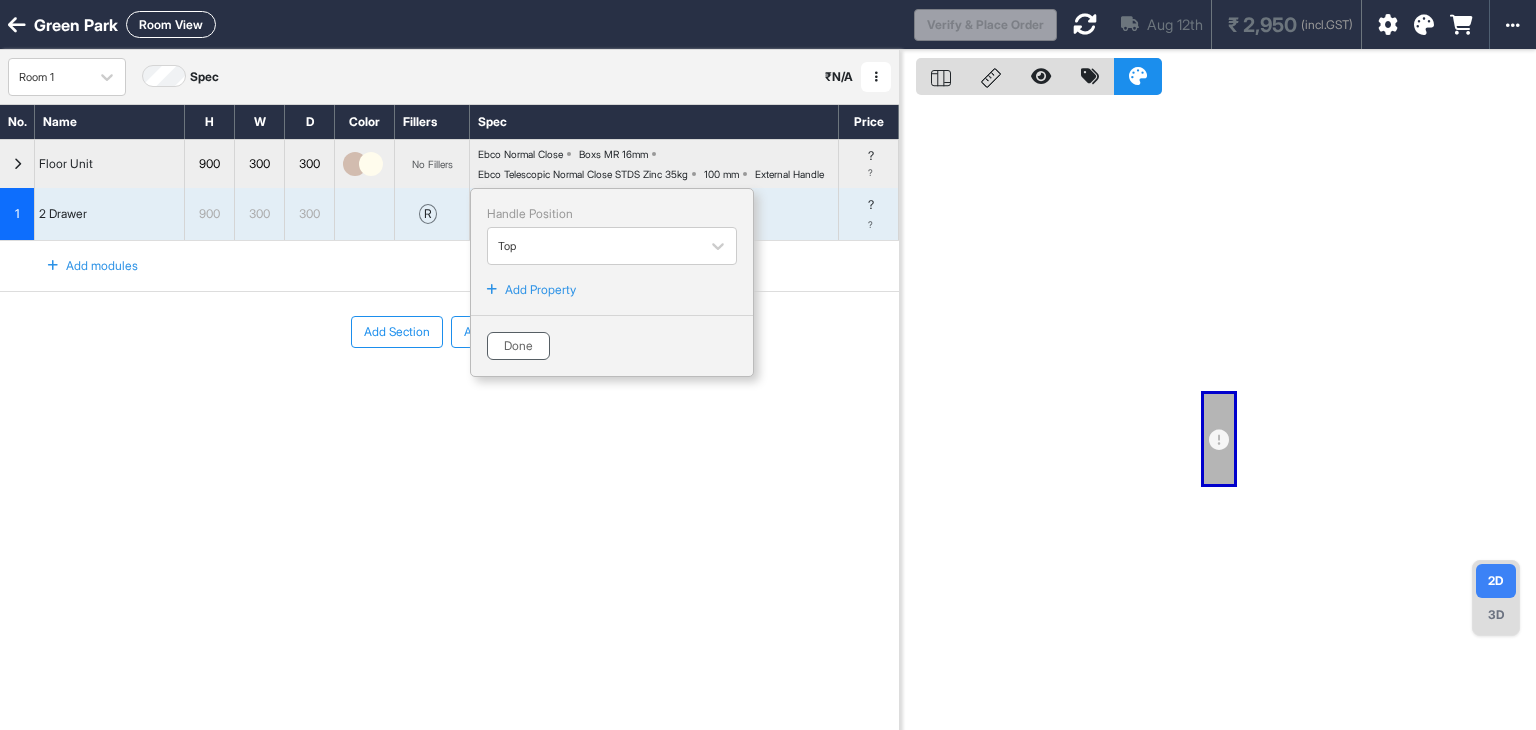 click on "Done" at bounding box center (518, 346) 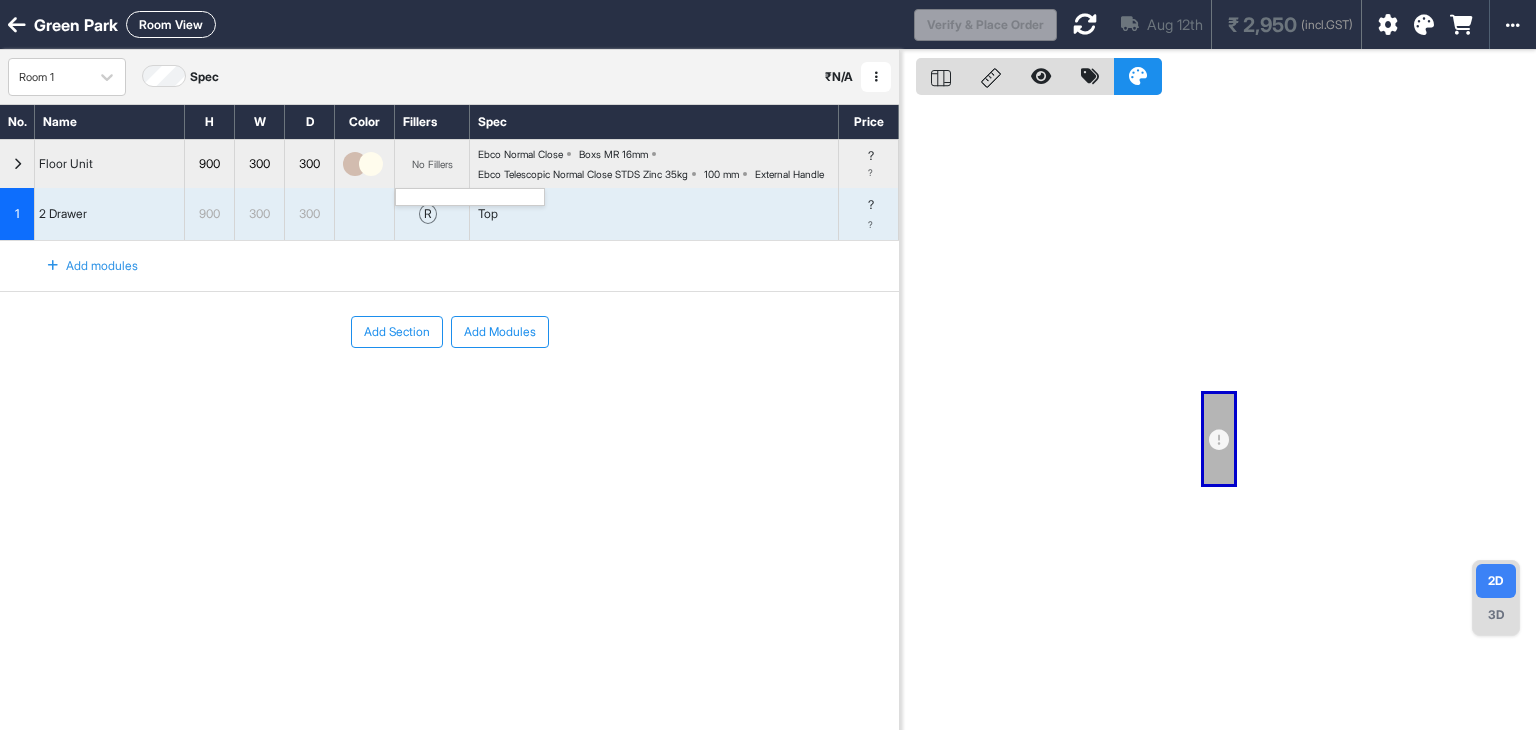 click on "No Fillers" at bounding box center (432, 164) 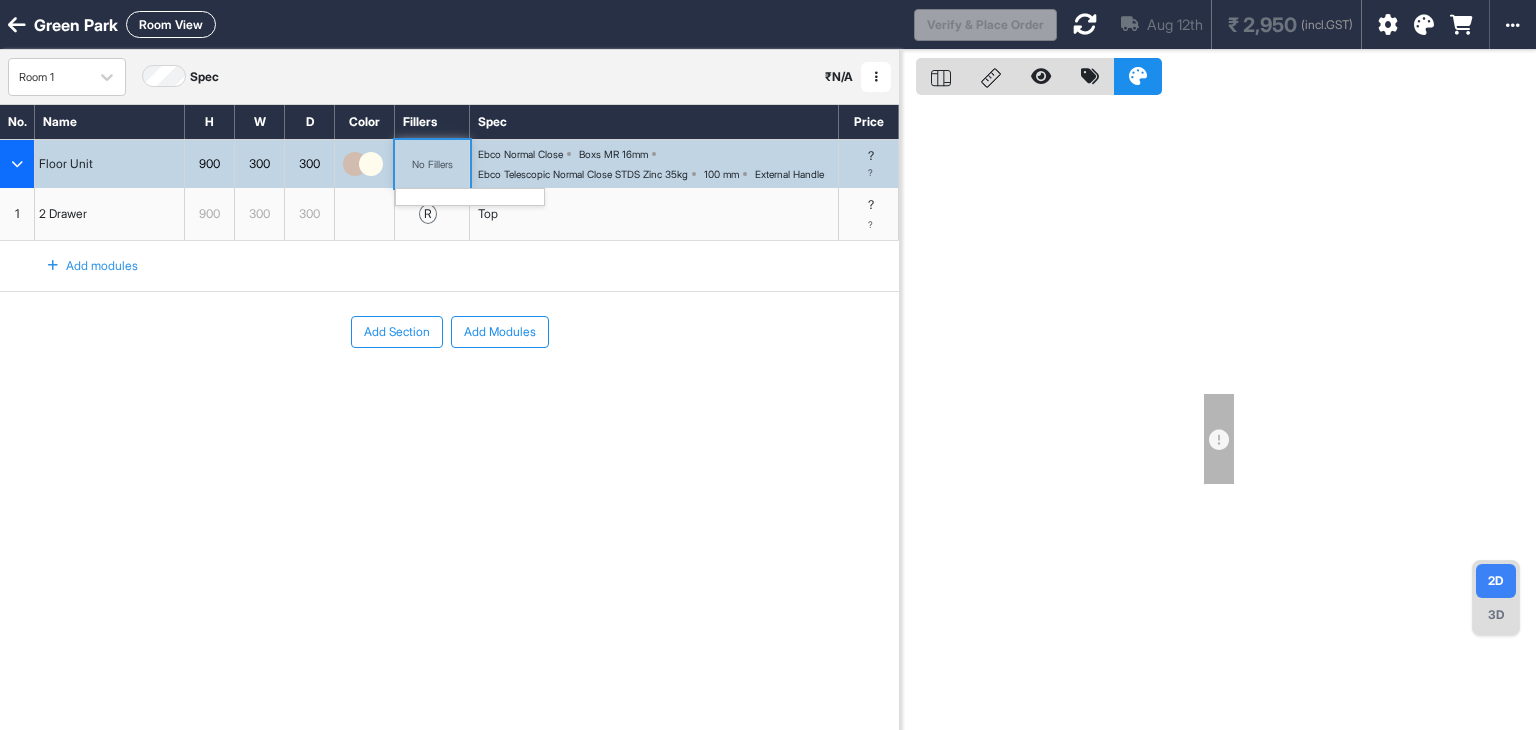 click on "No Fillers" at bounding box center (432, 164) 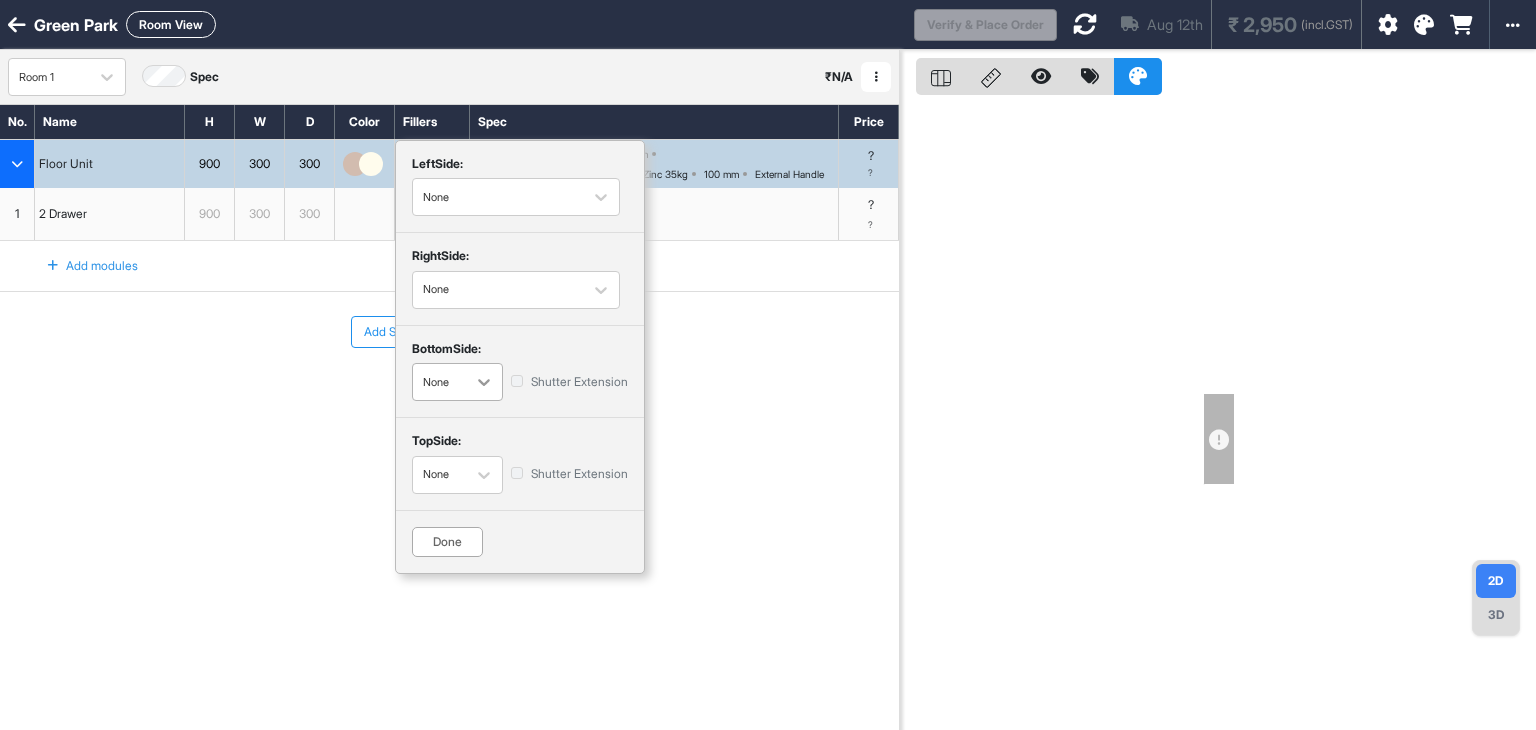 click 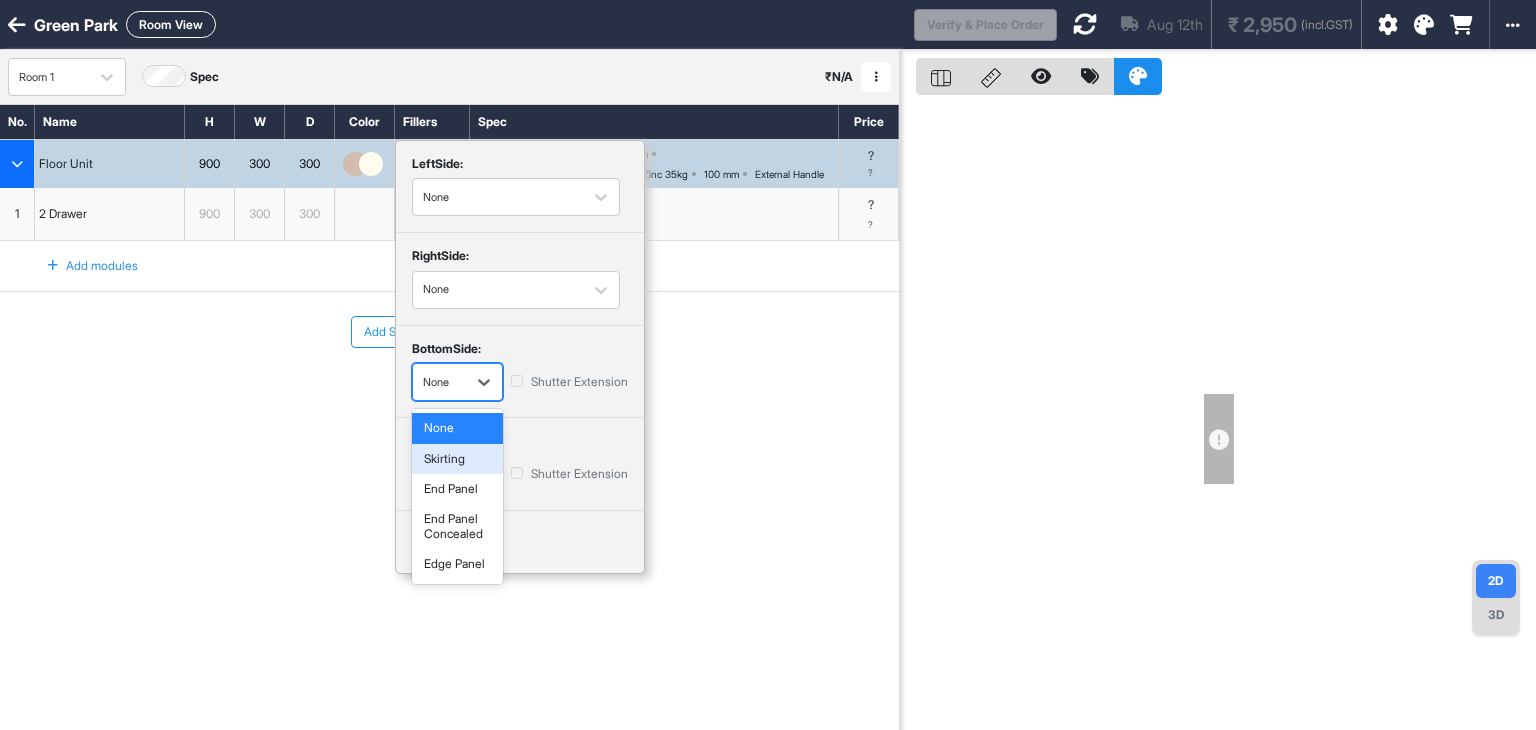 click on "Skirting" at bounding box center [457, 459] 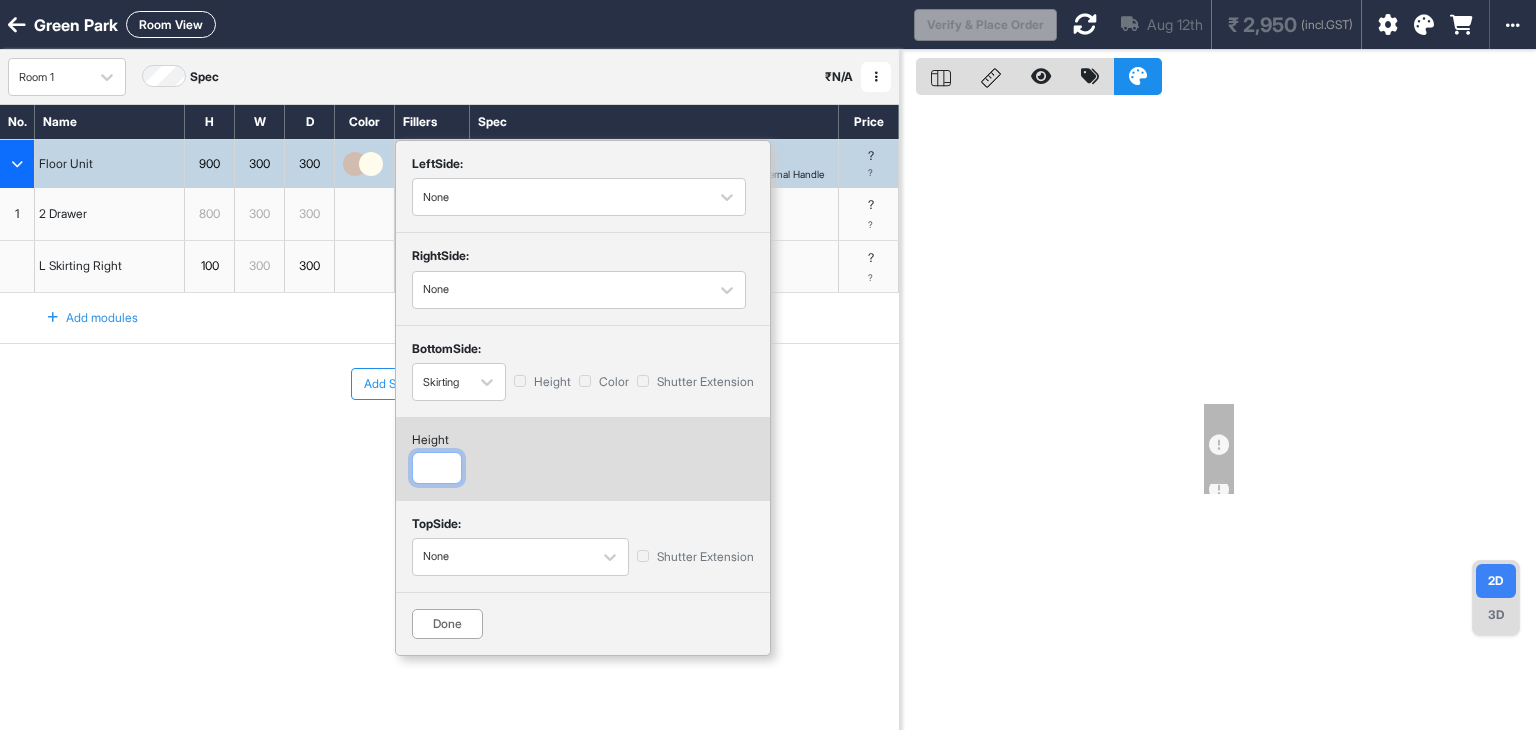 click at bounding box center [437, 468] 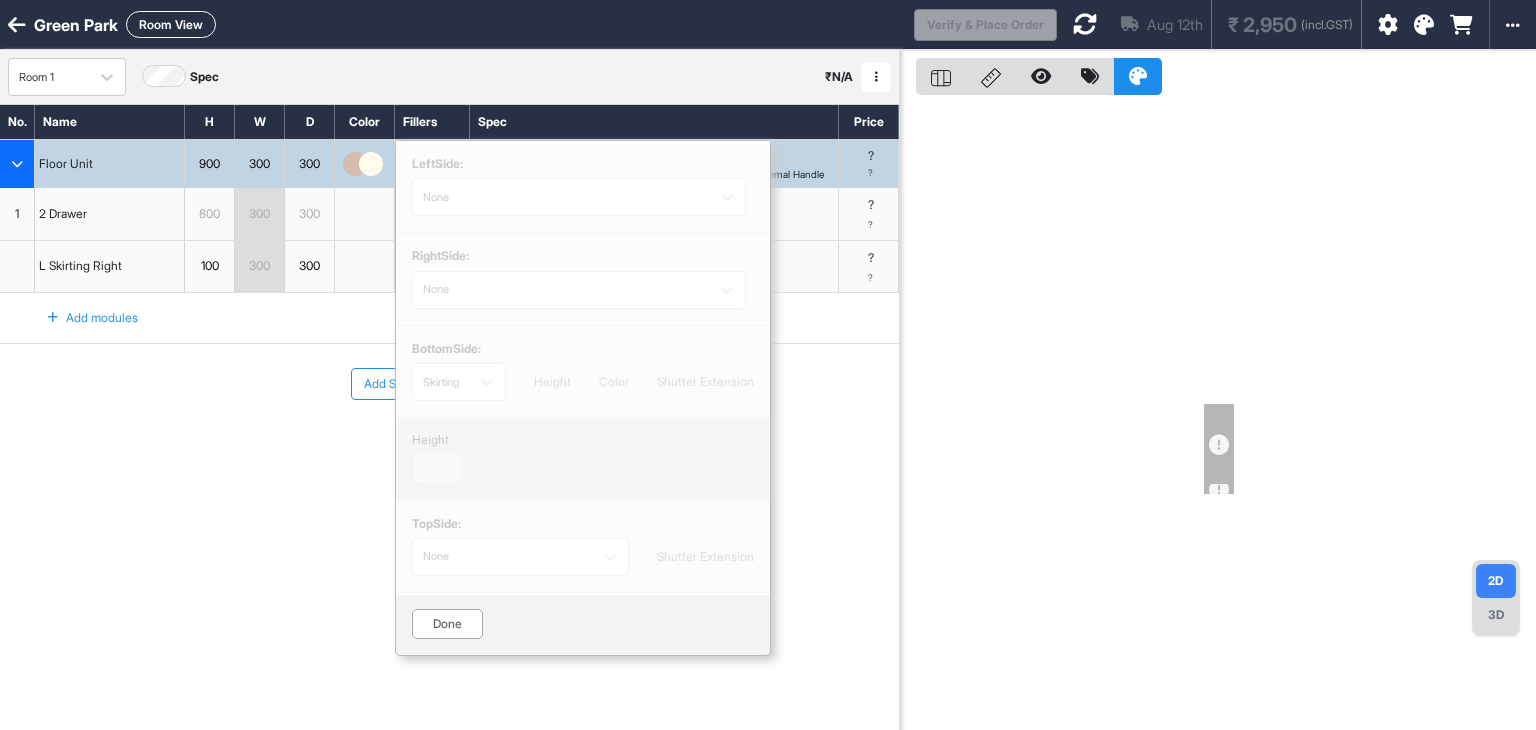 click on "left  Side: None right  Side: None bottom  Side: Skirting Height Color Shutter Extension height ** top  Side: None Shutter Extension Done" at bounding box center (583, 398) 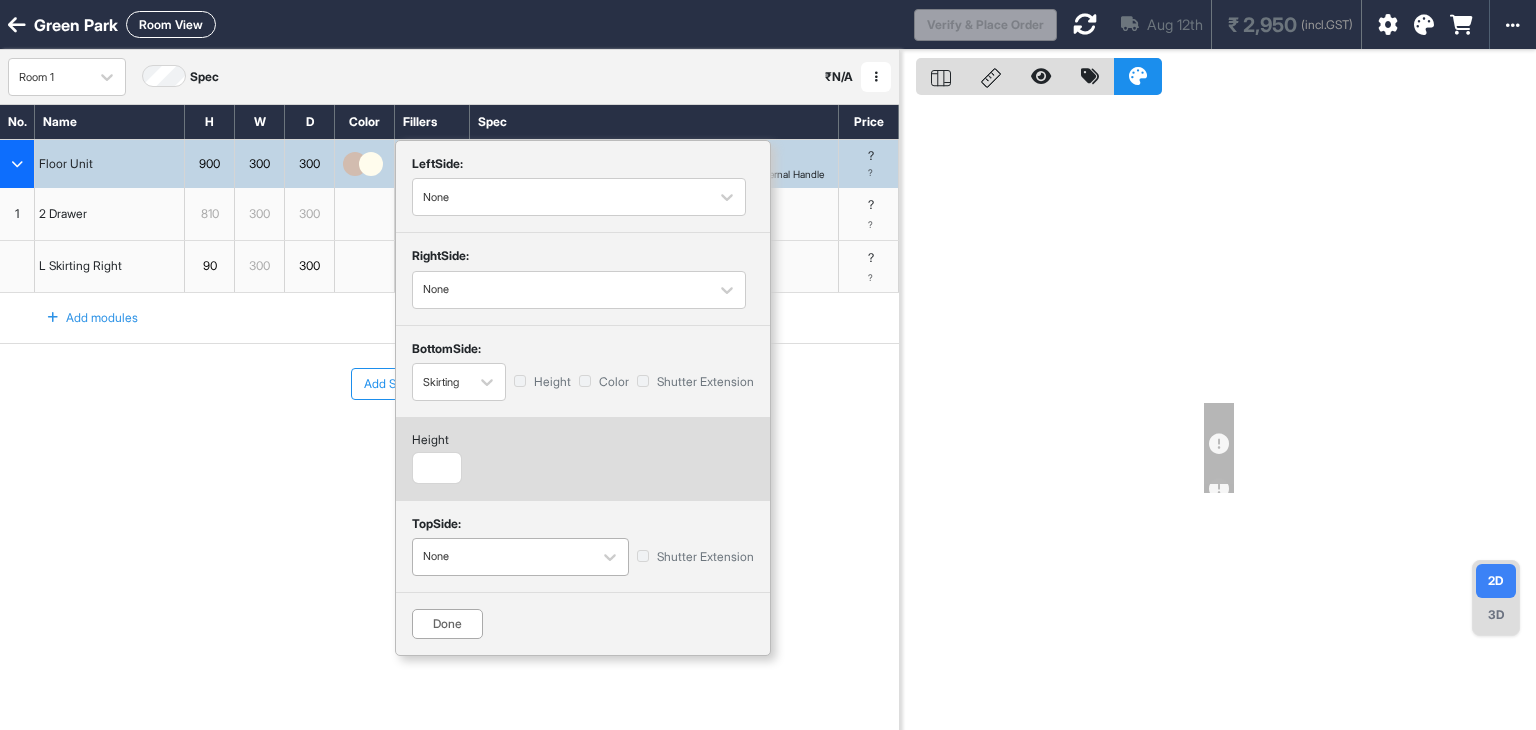 click at bounding box center (502, 557) 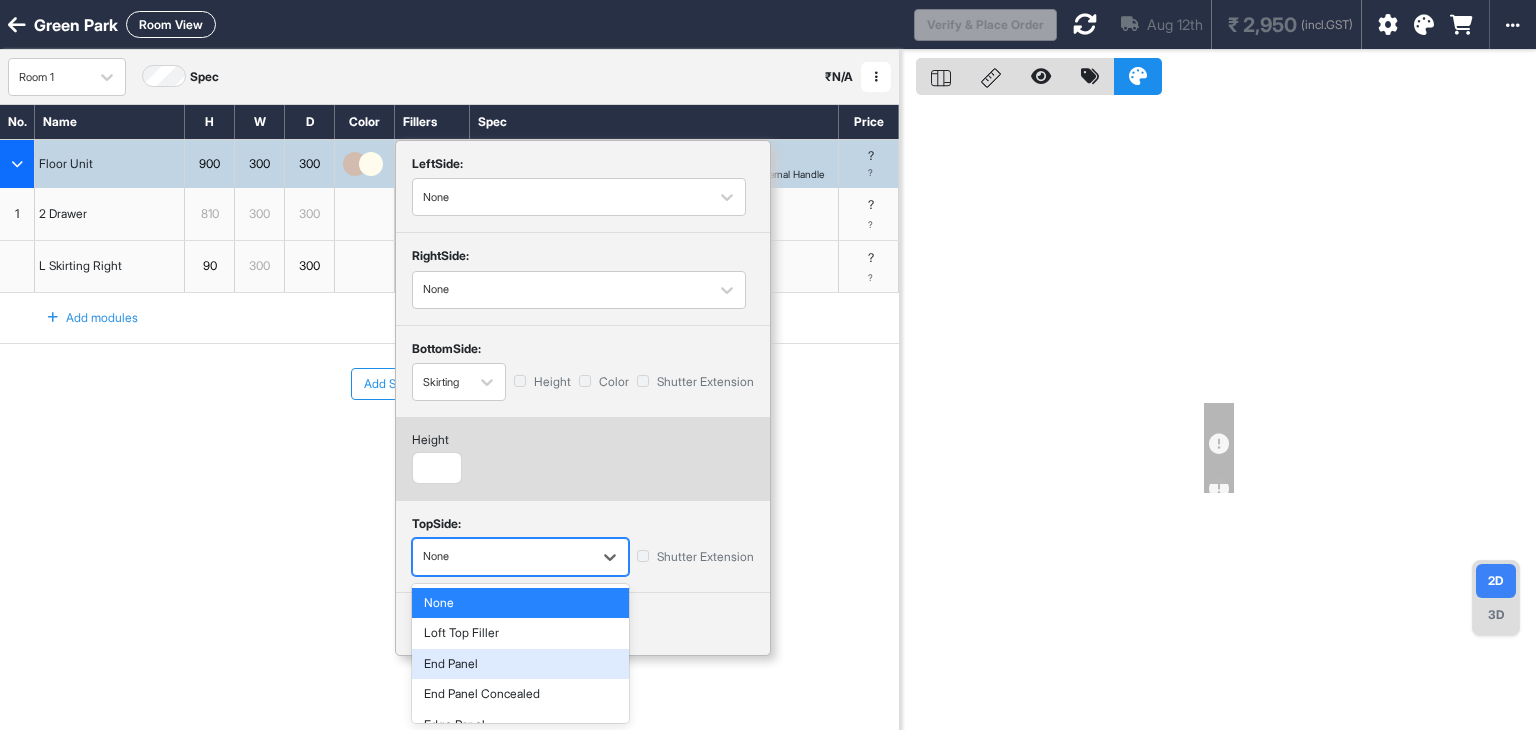 click on "End Panel" at bounding box center (520, 664) 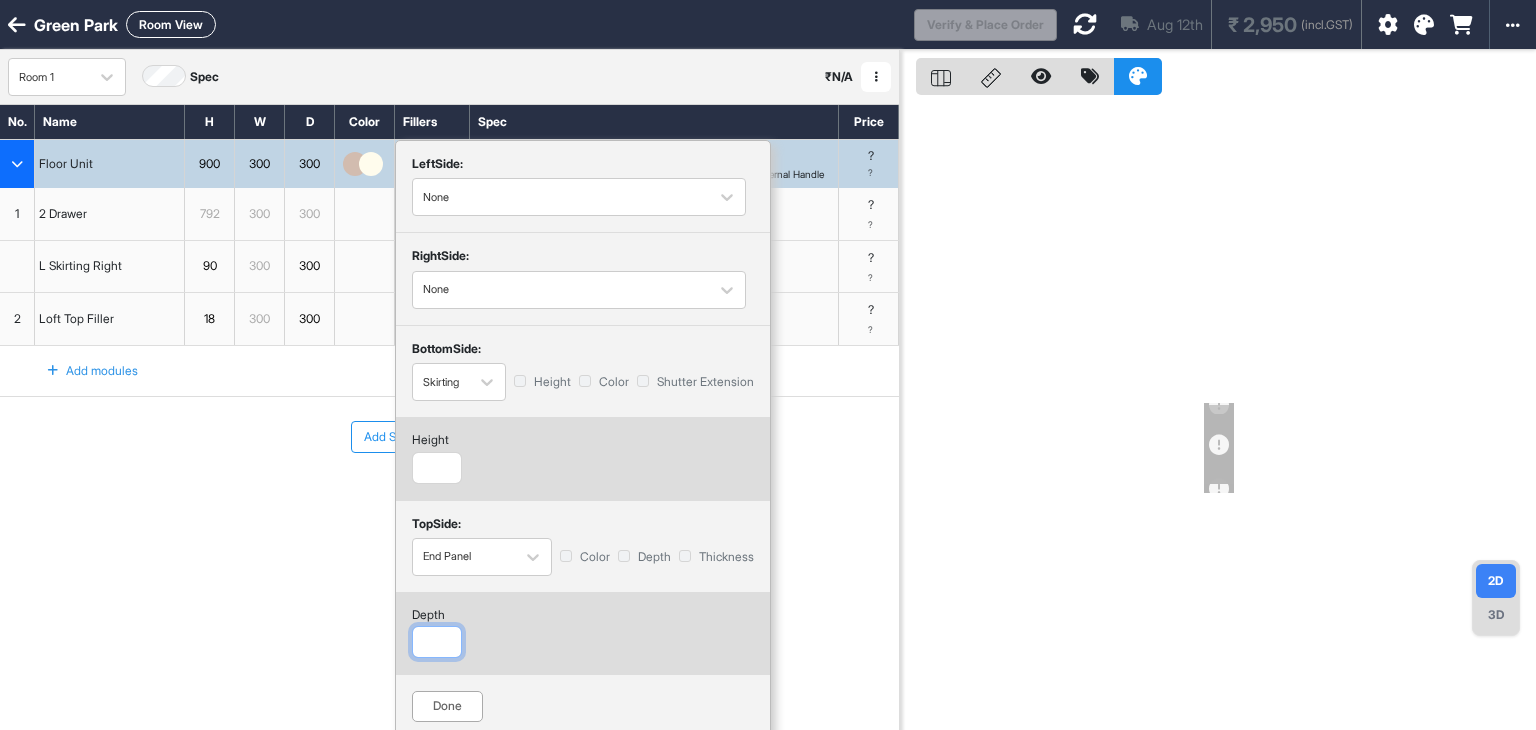click at bounding box center (437, 642) 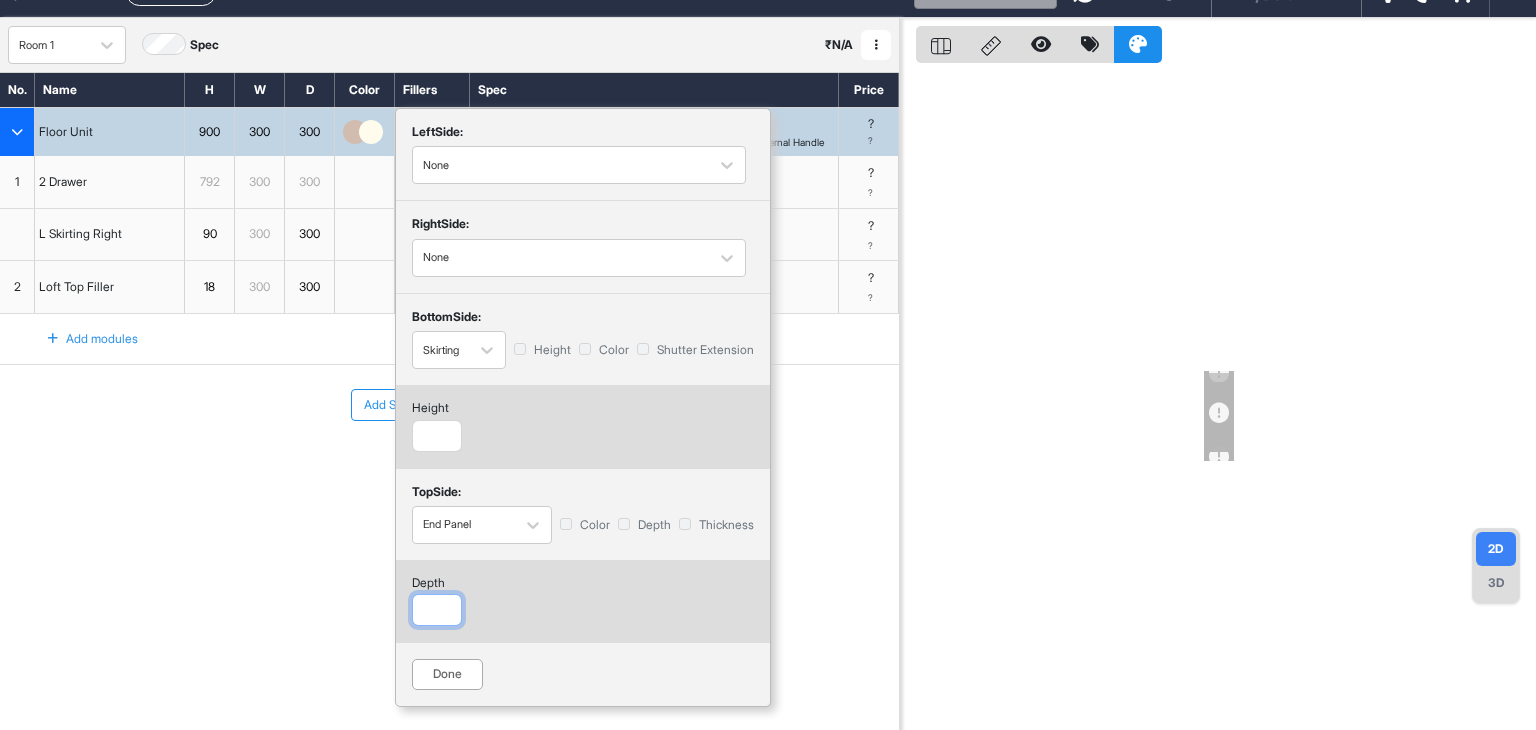scroll, scrollTop: 50, scrollLeft: 0, axis: vertical 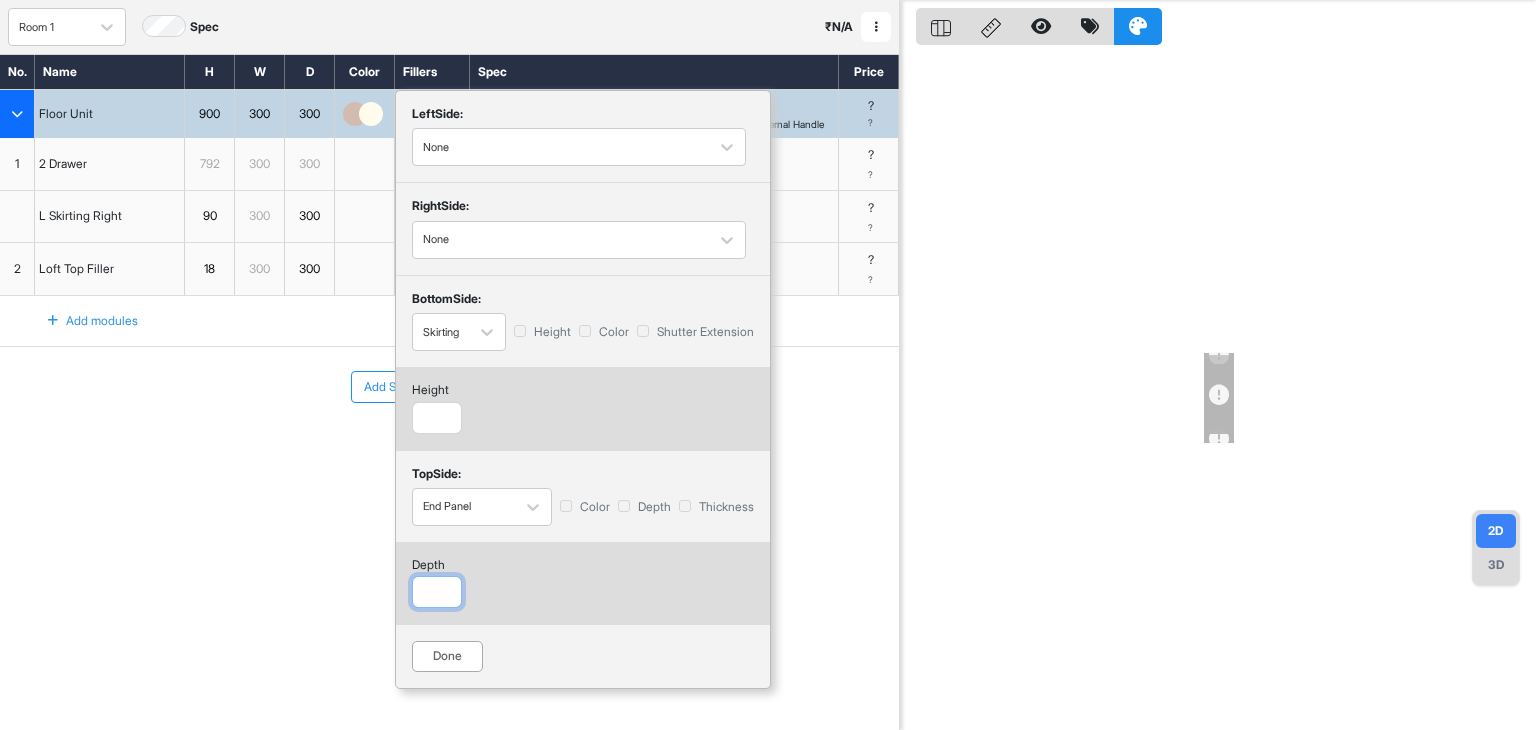 click on "***" at bounding box center (437, 592) 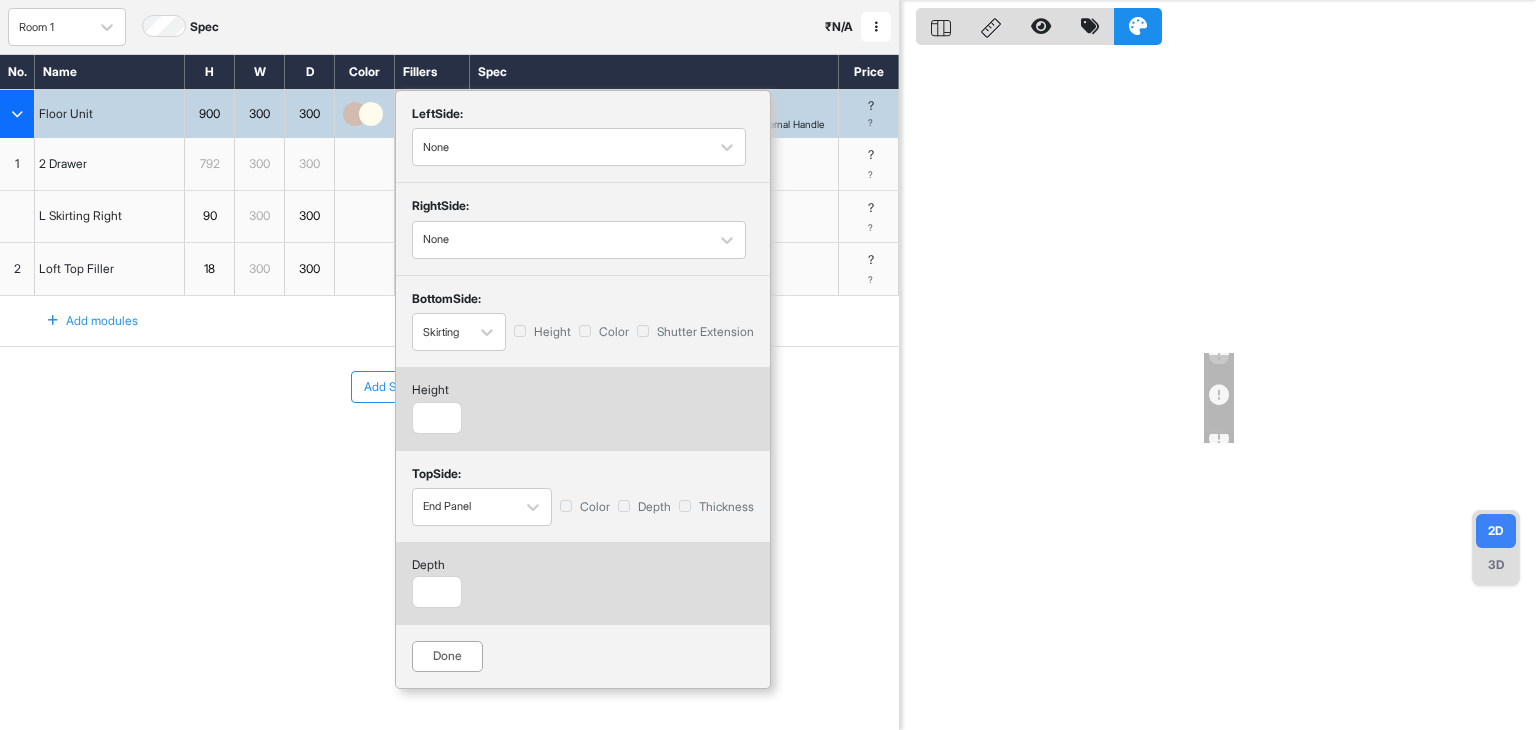 click on "Done" at bounding box center (447, 656) 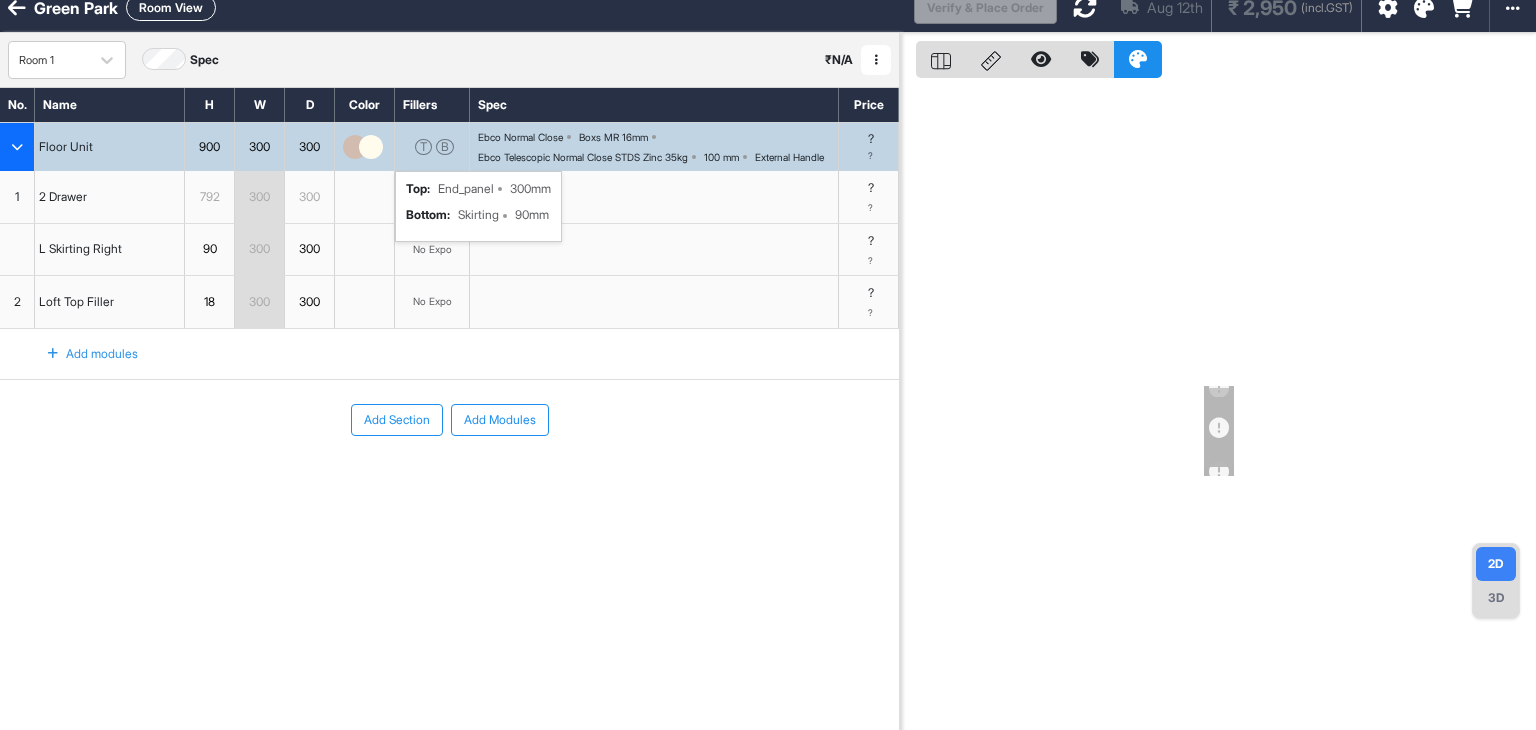 scroll, scrollTop: 0, scrollLeft: 0, axis: both 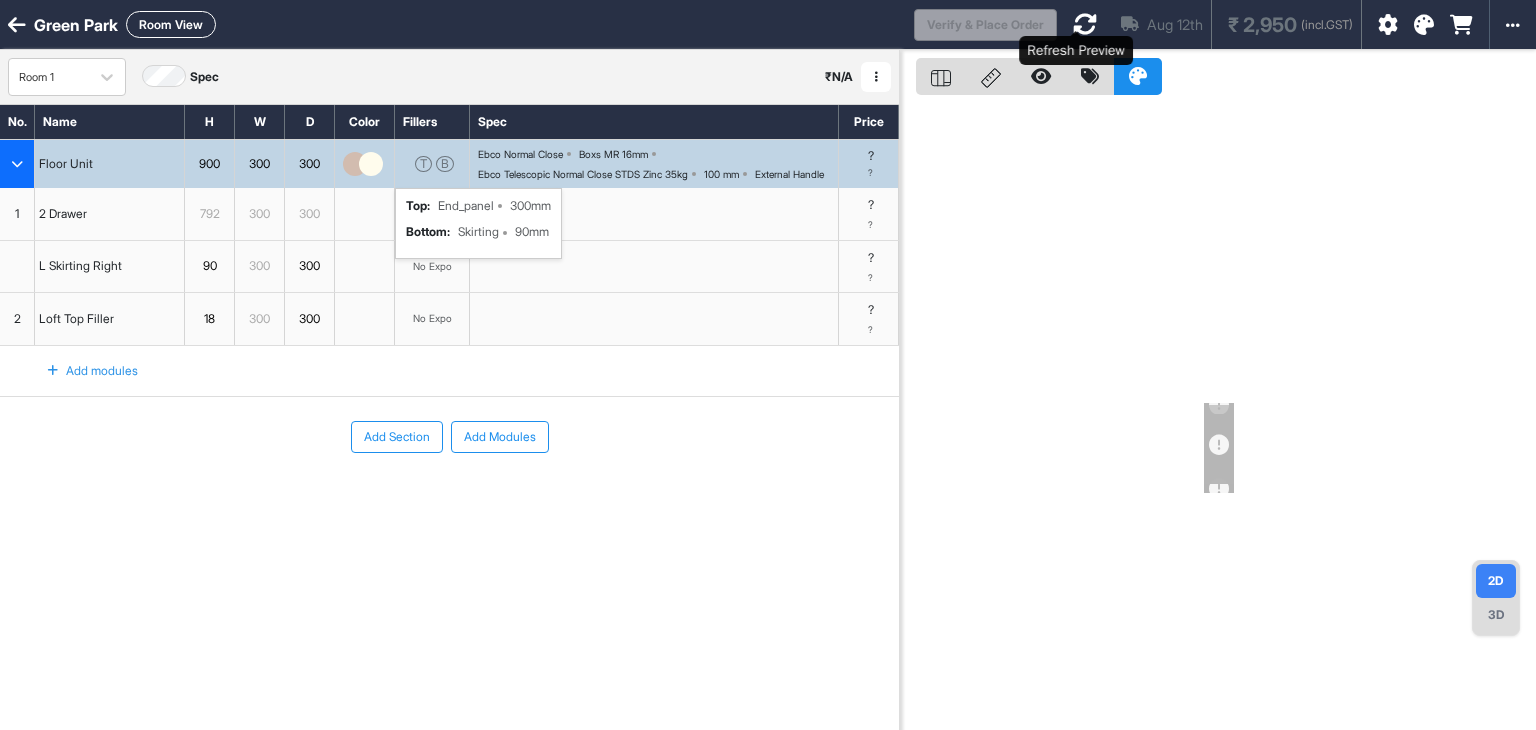 click at bounding box center [1085, 24] 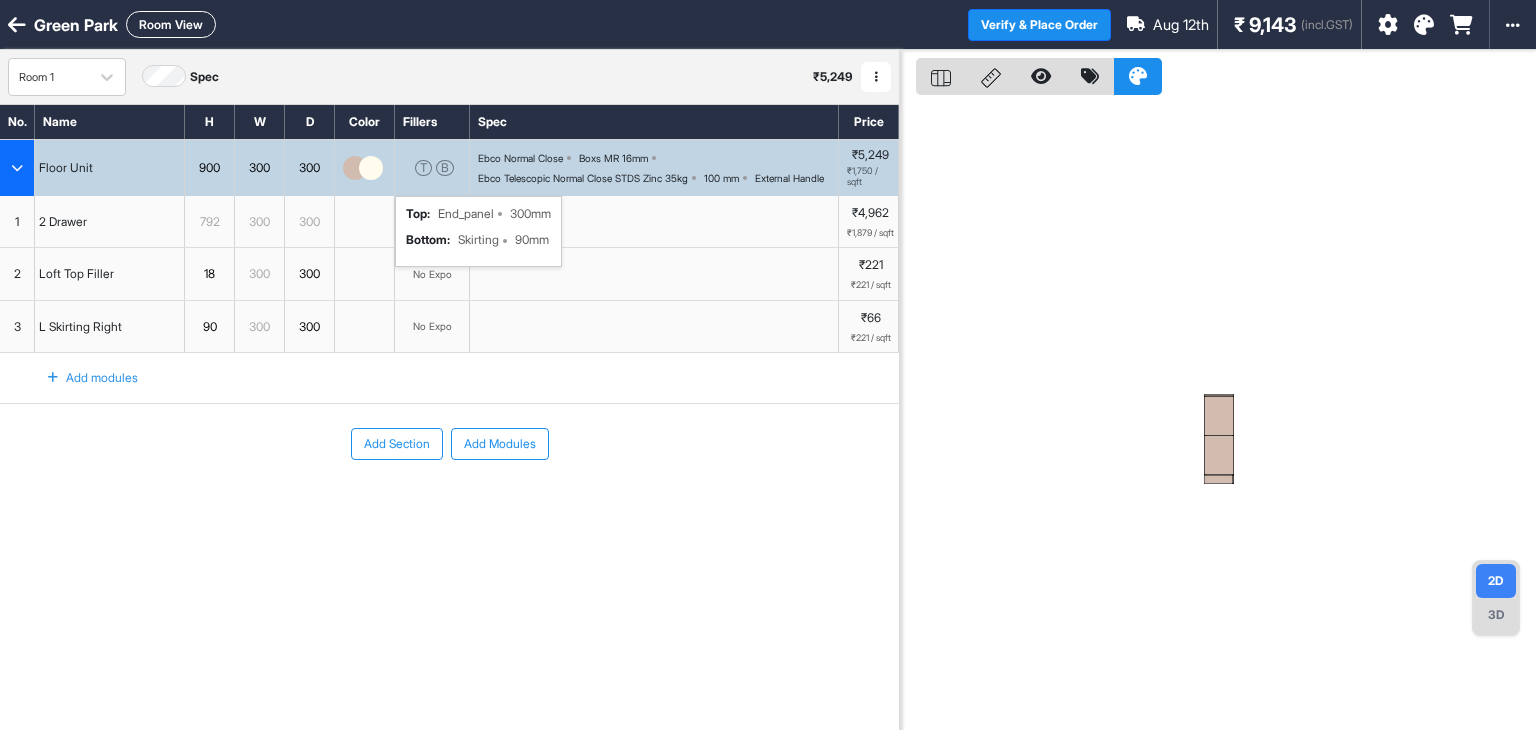 click on "3D" at bounding box center (1496, 615) 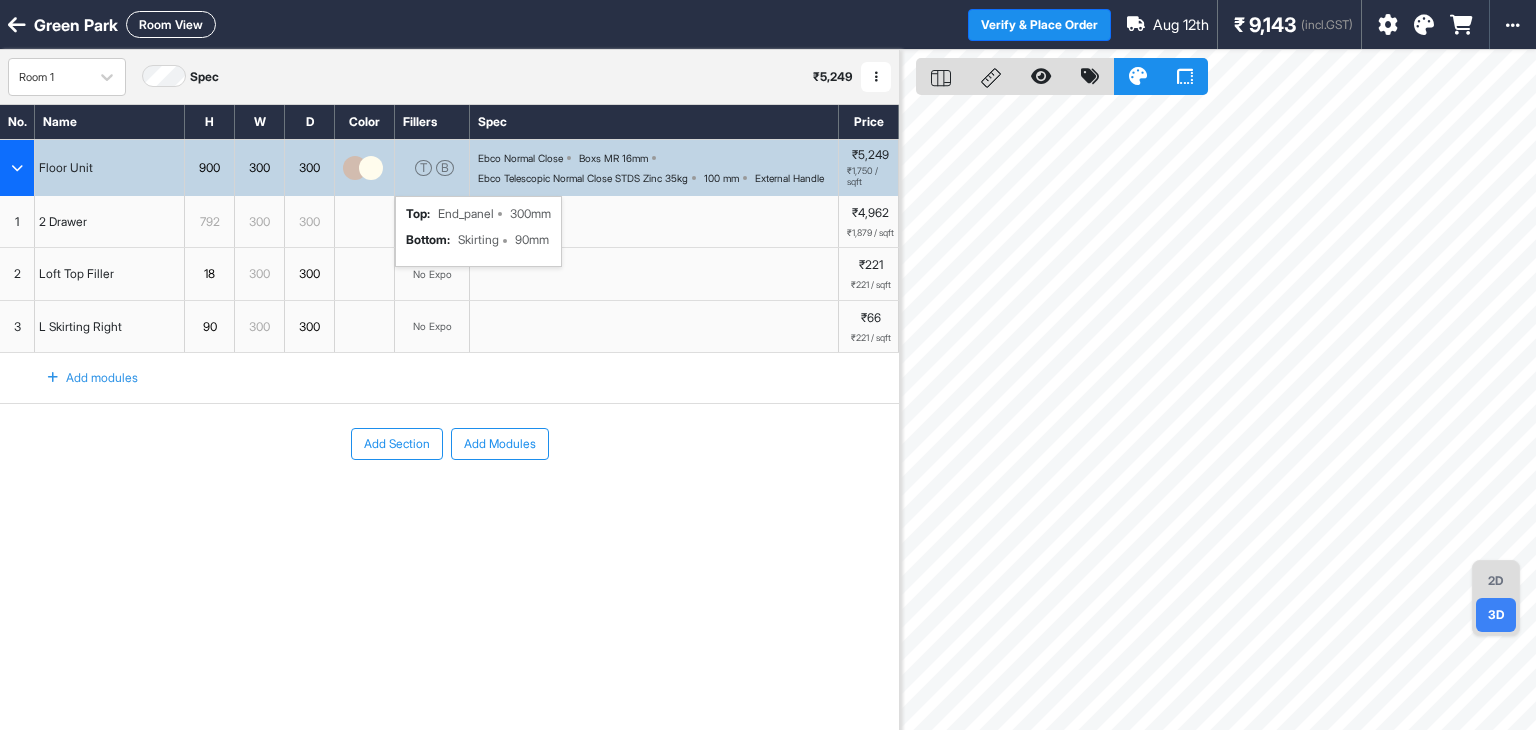 click on "2D" at bounding box center [1496, 581] 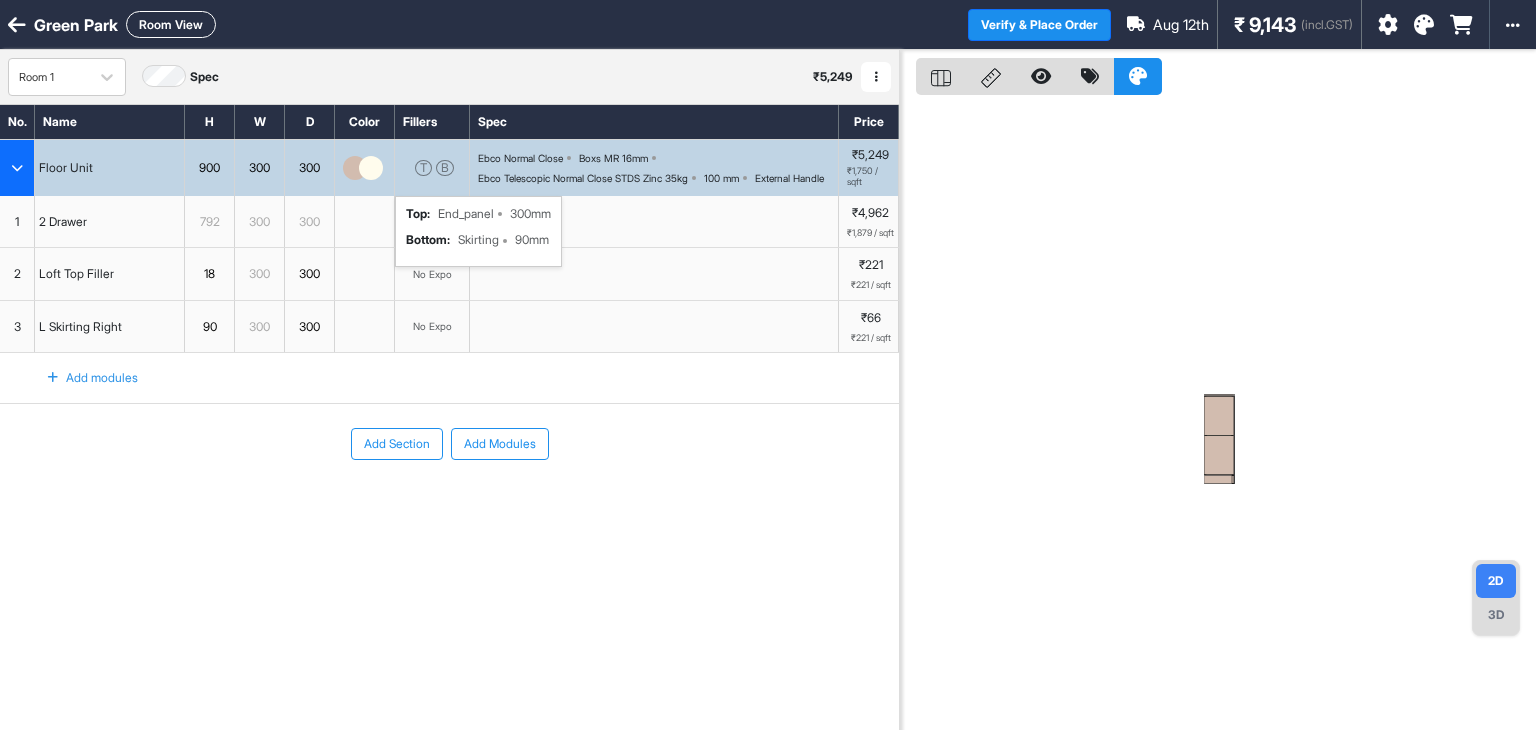 click on "Add Section Add Modules" at bounding box center (449, 504) 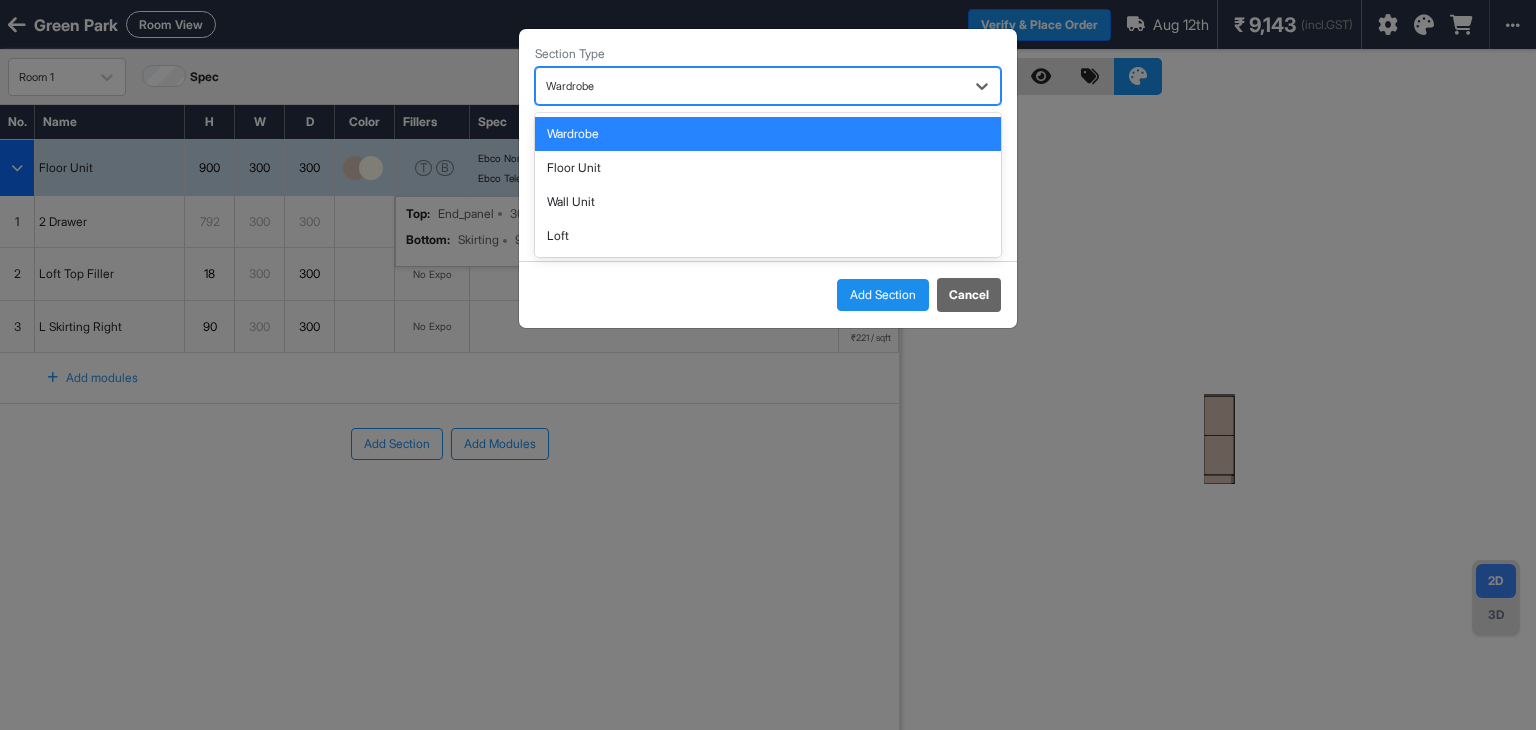 click at bounding box center (750, 86) 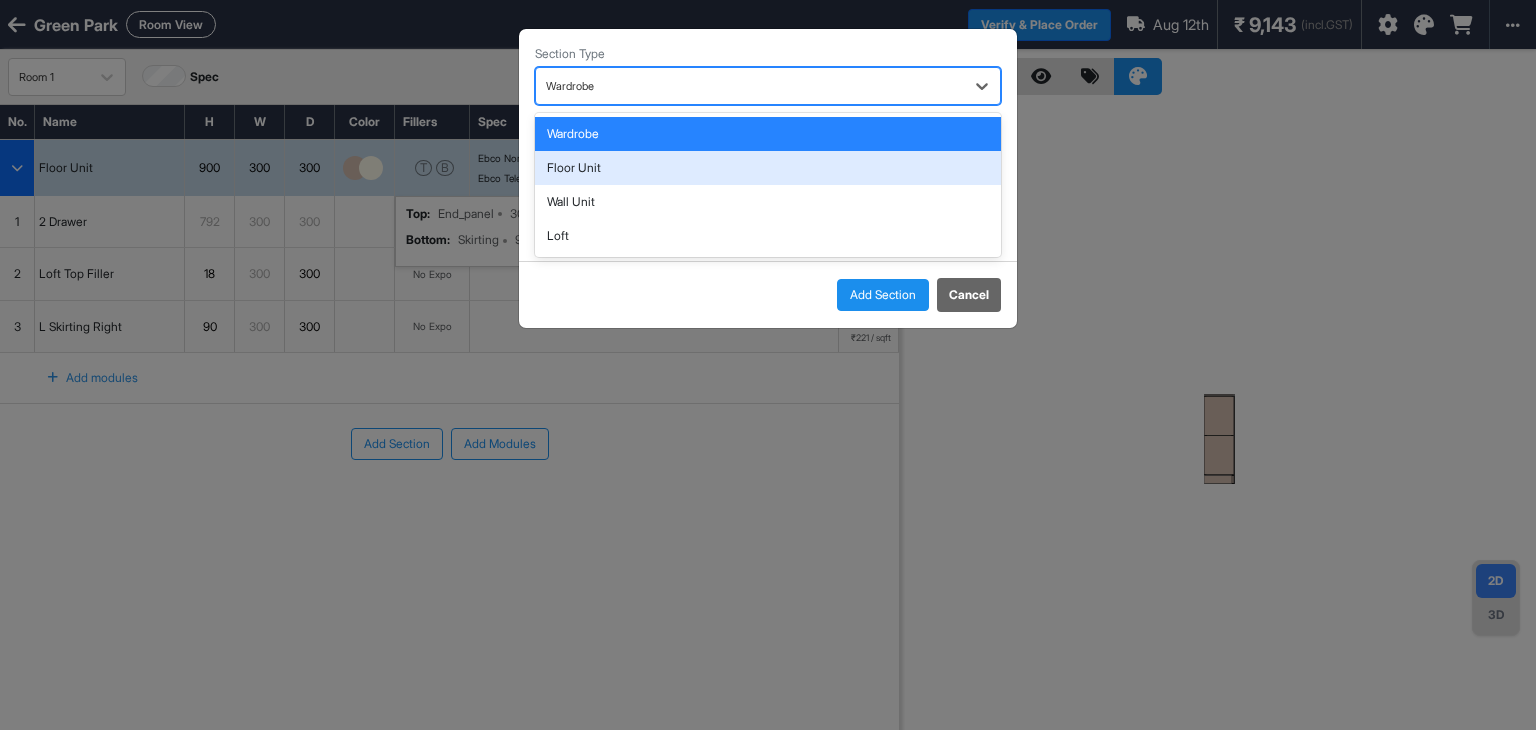 click on "Floor Unit" at bounding box center (768, 168) 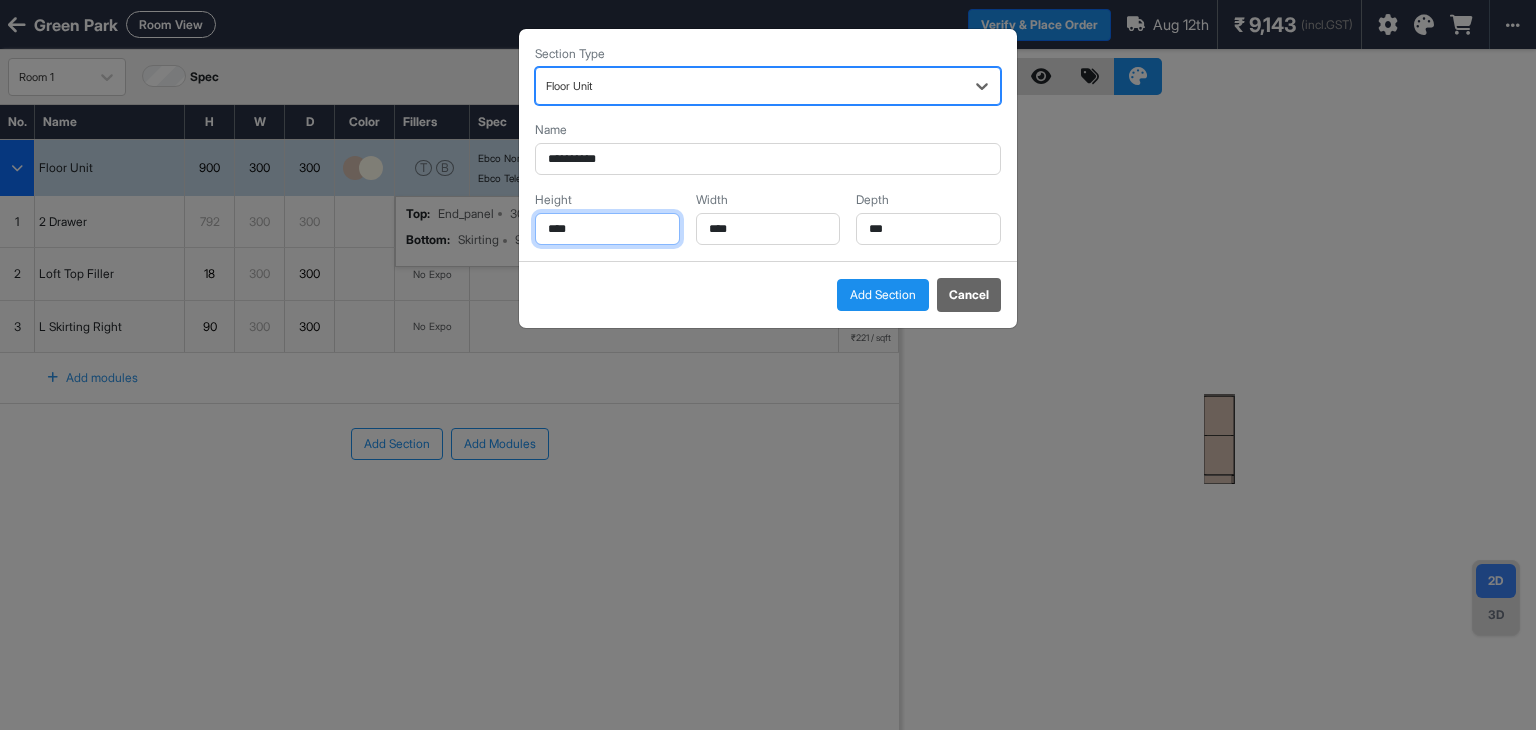 click on "****" at bounding box center [607, 229] 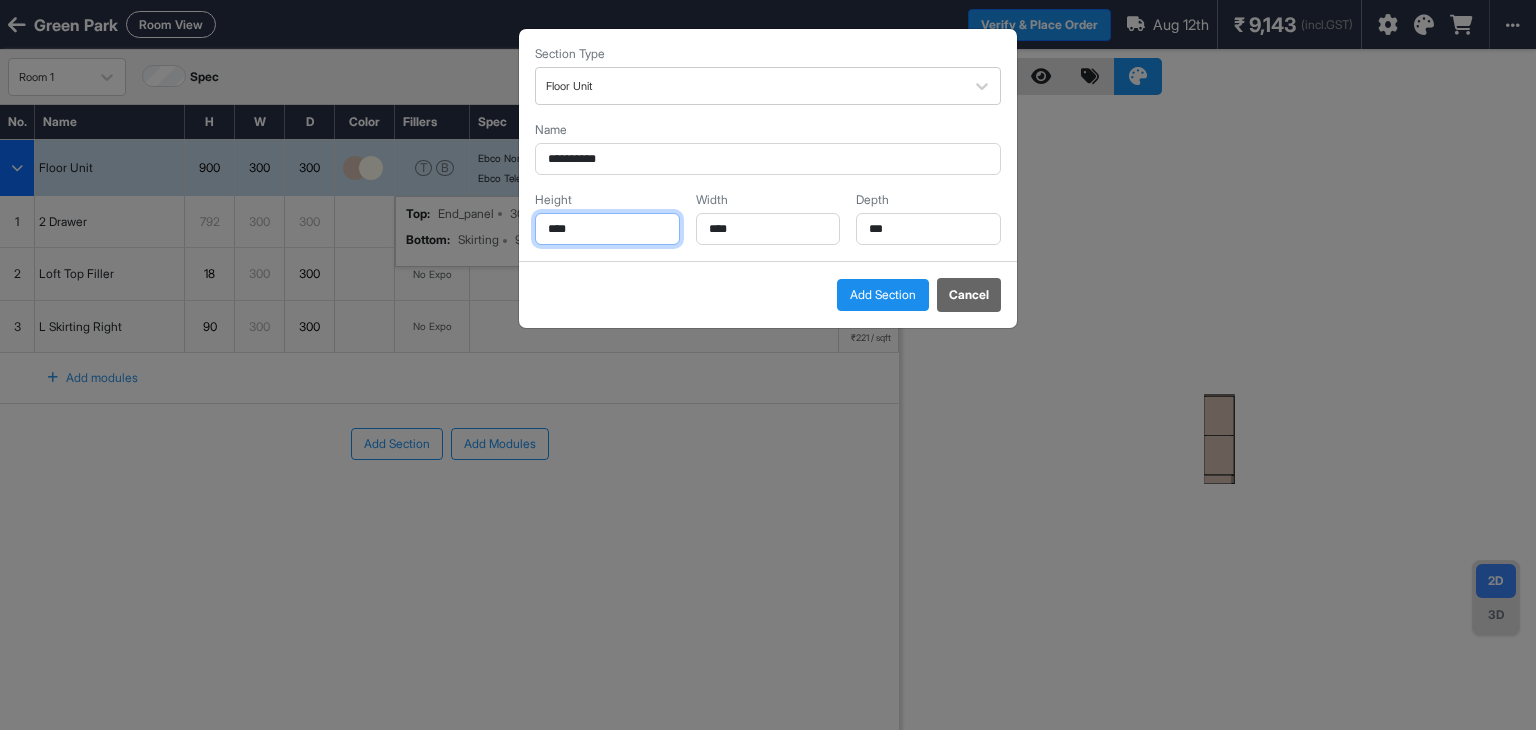 click on "****" at bounding box center [607, 229] 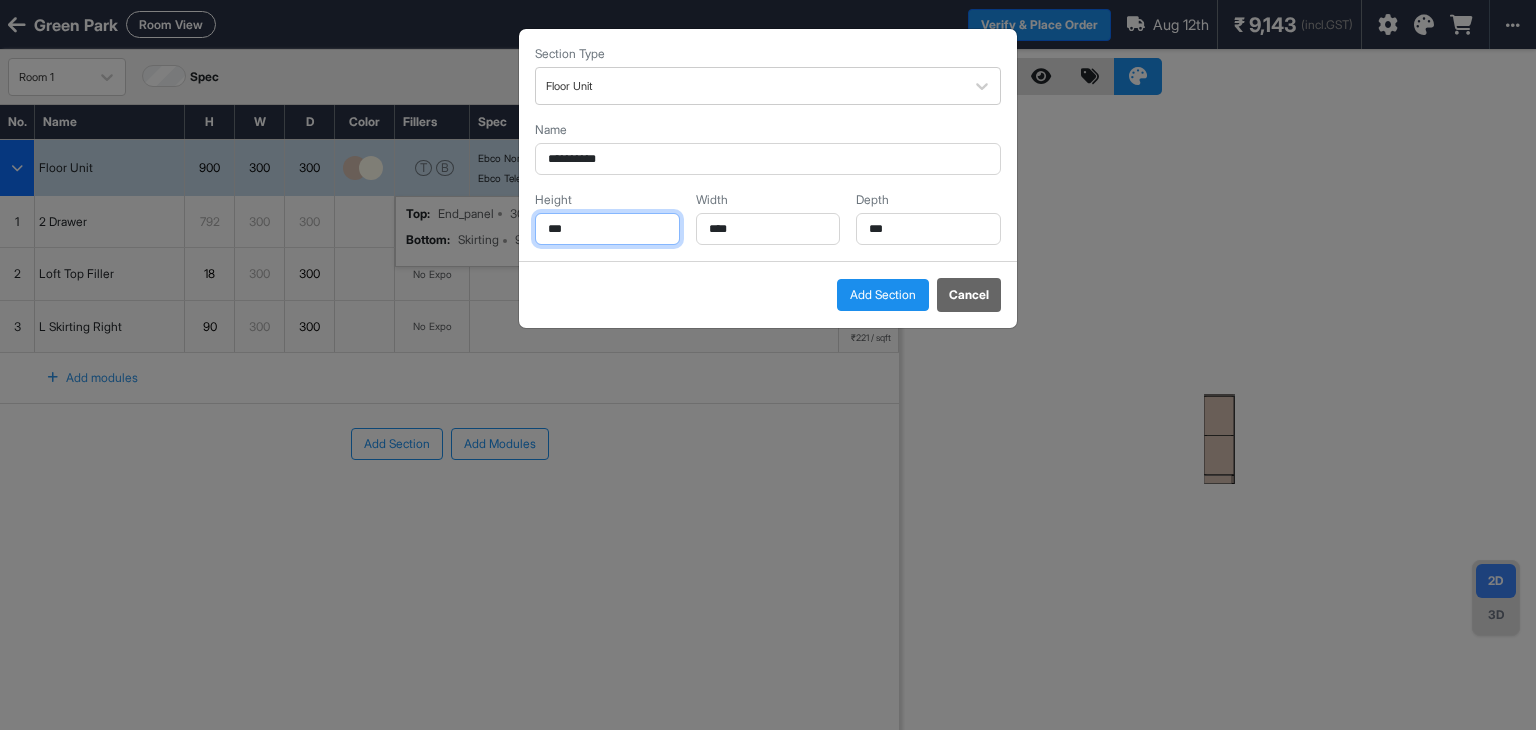 type on "***" 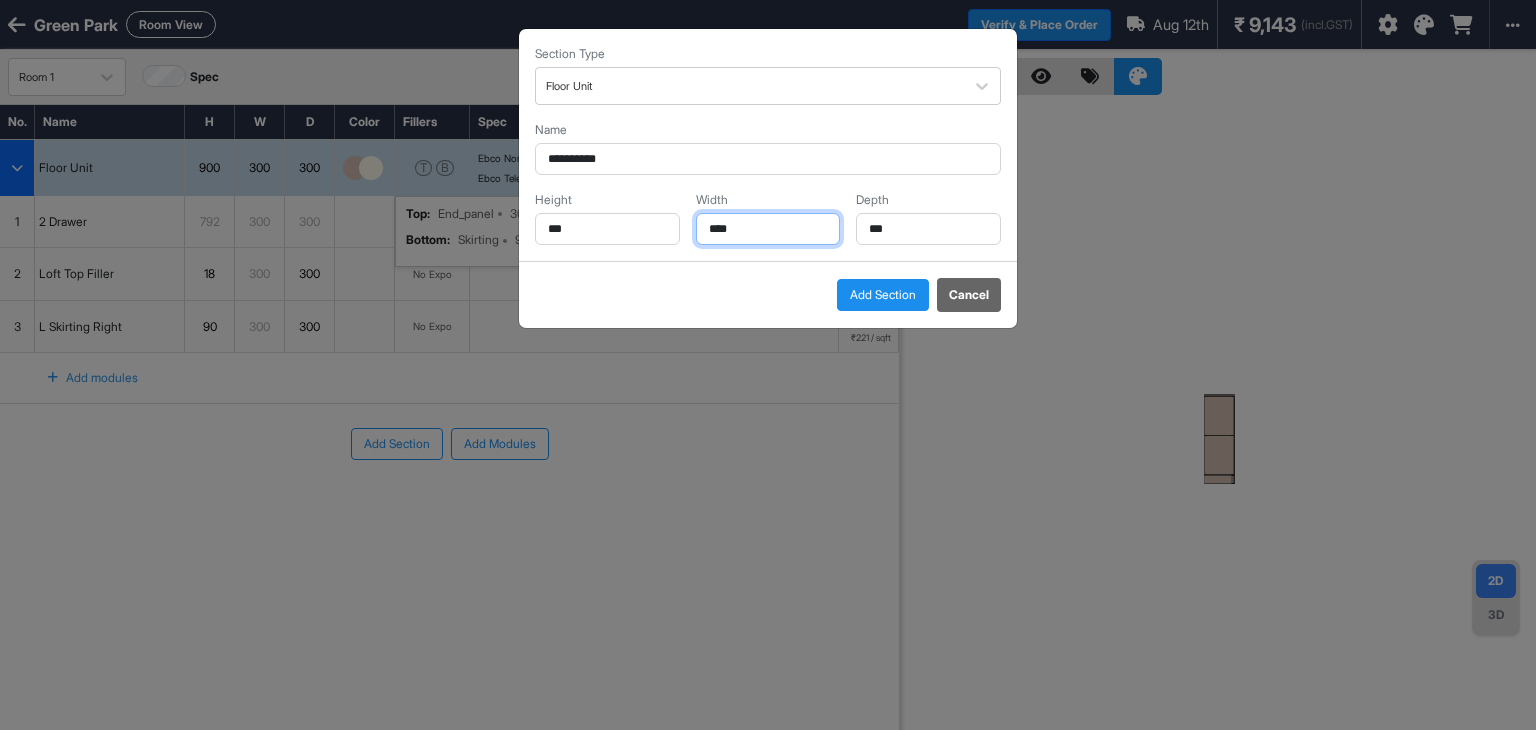 click on "****" at bounding box center (768, 229) 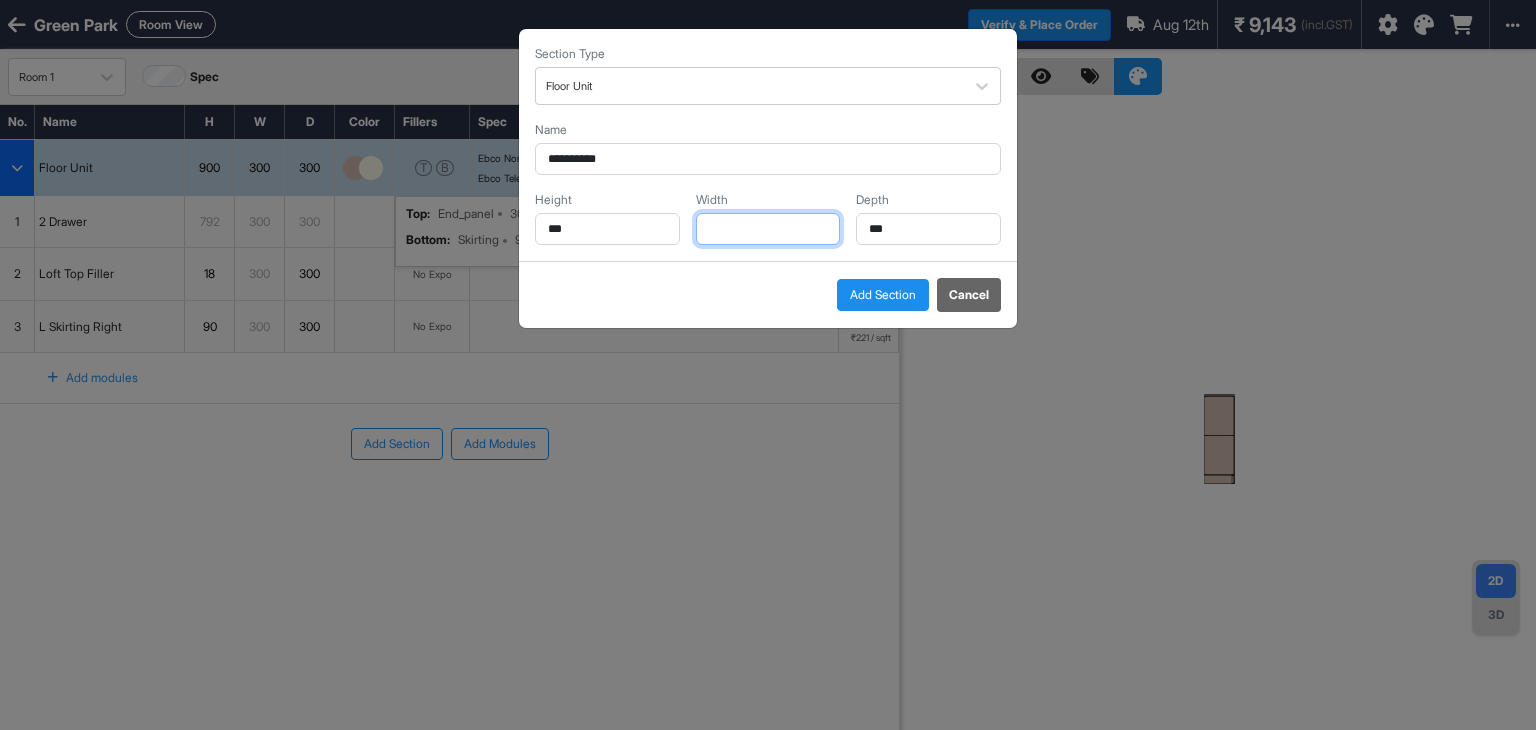 type on "*" 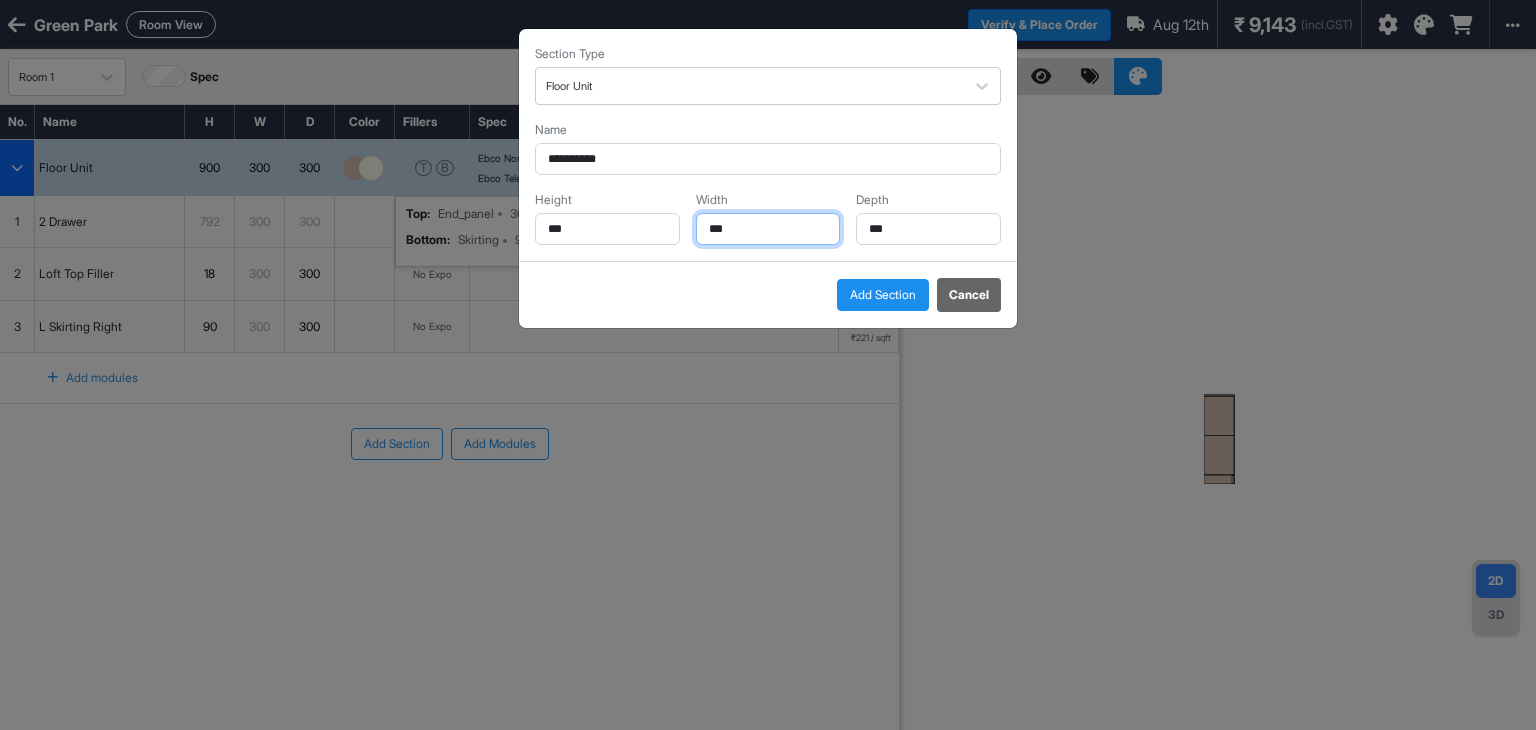 type on "***" 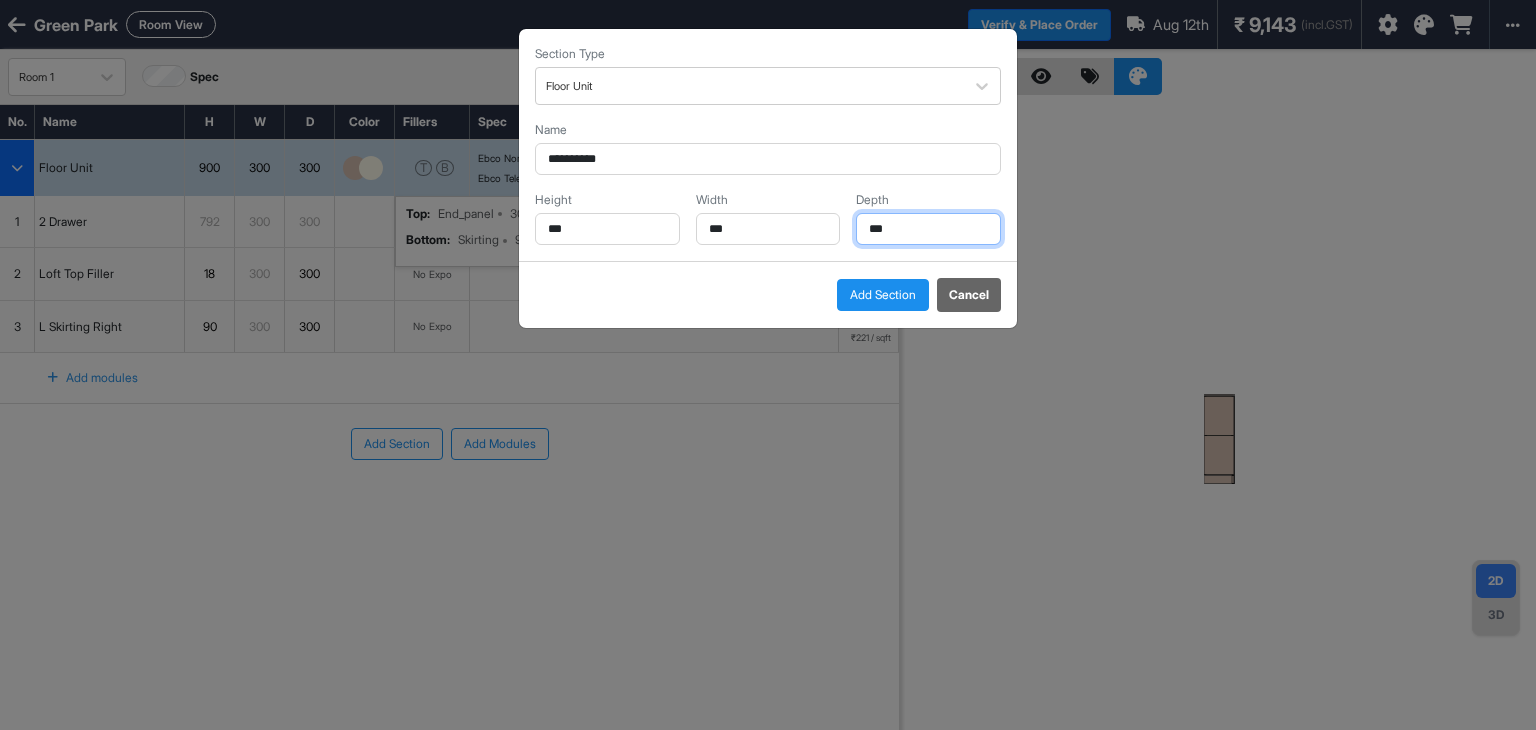 click on "***" at bounding box center (928, 229) 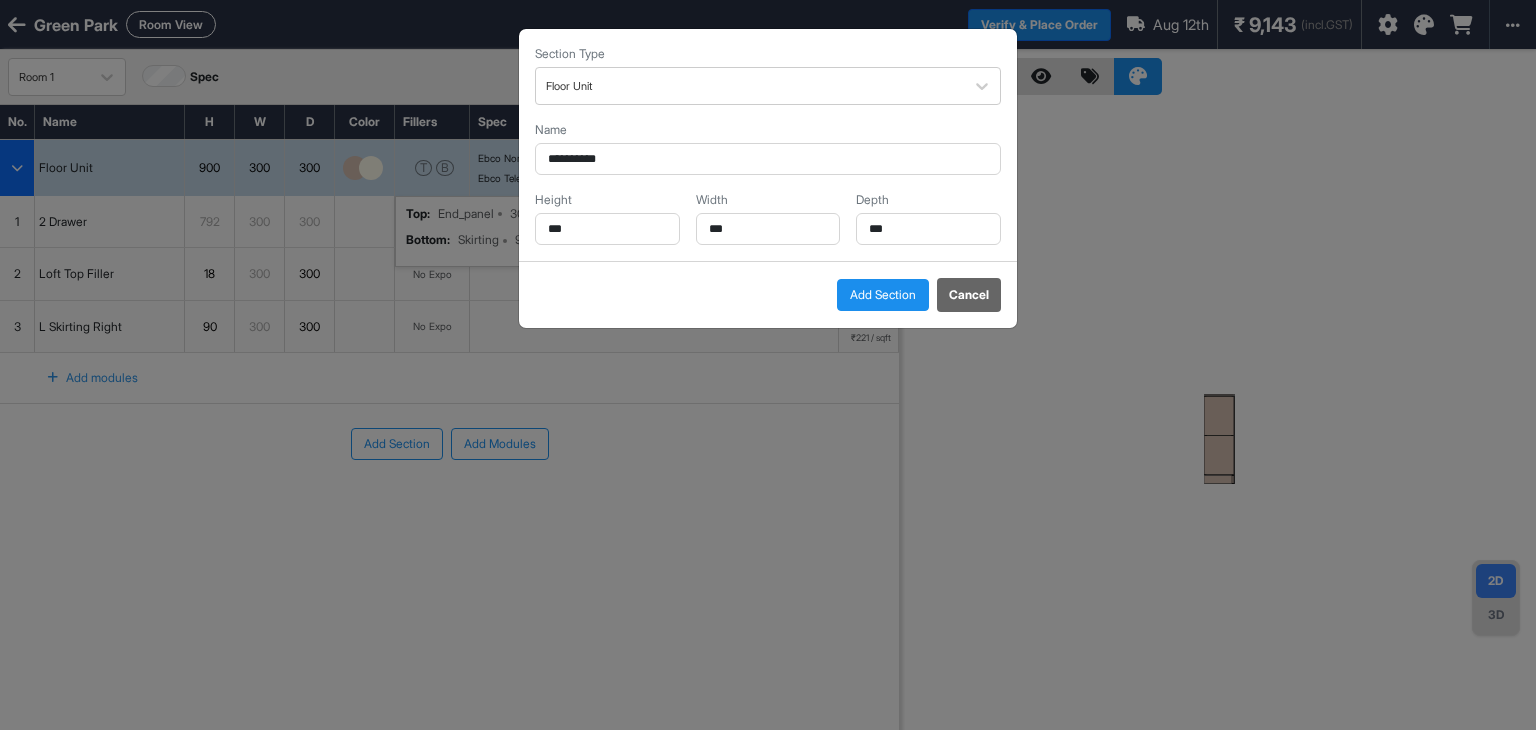 click on "Add Section" at bounding box center [883, 295] 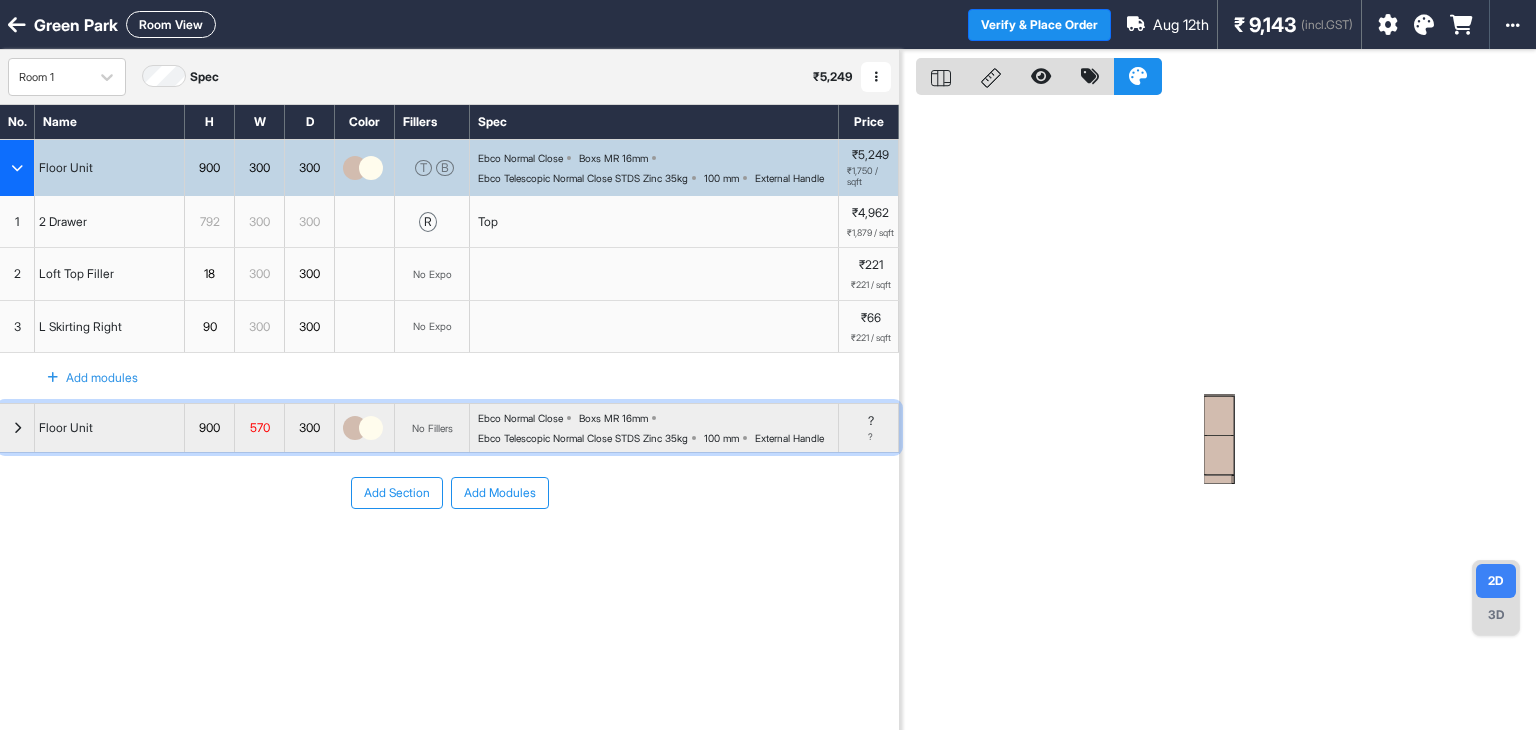 click at bounding box center [17, 428] 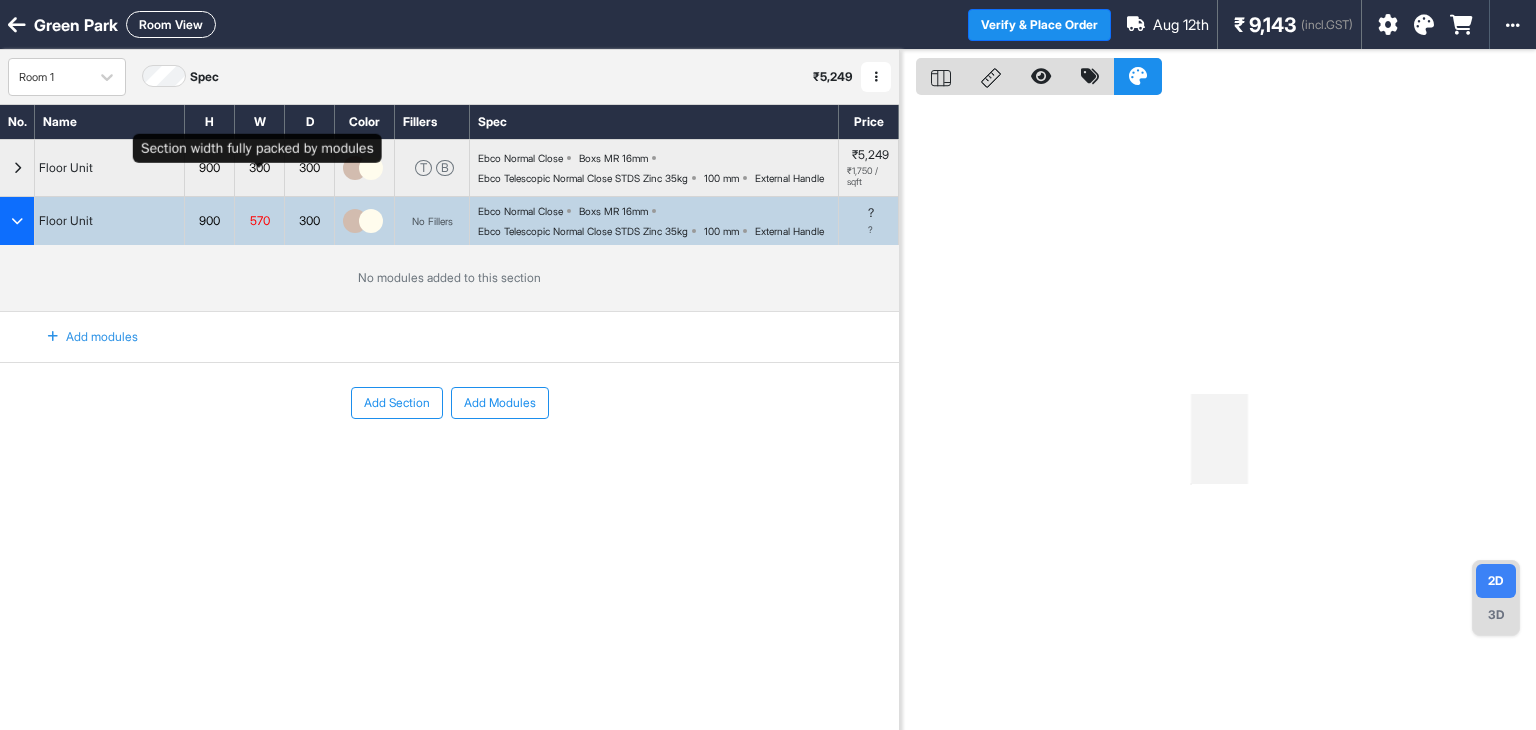 click on "300" at bounding box center [259, 168] 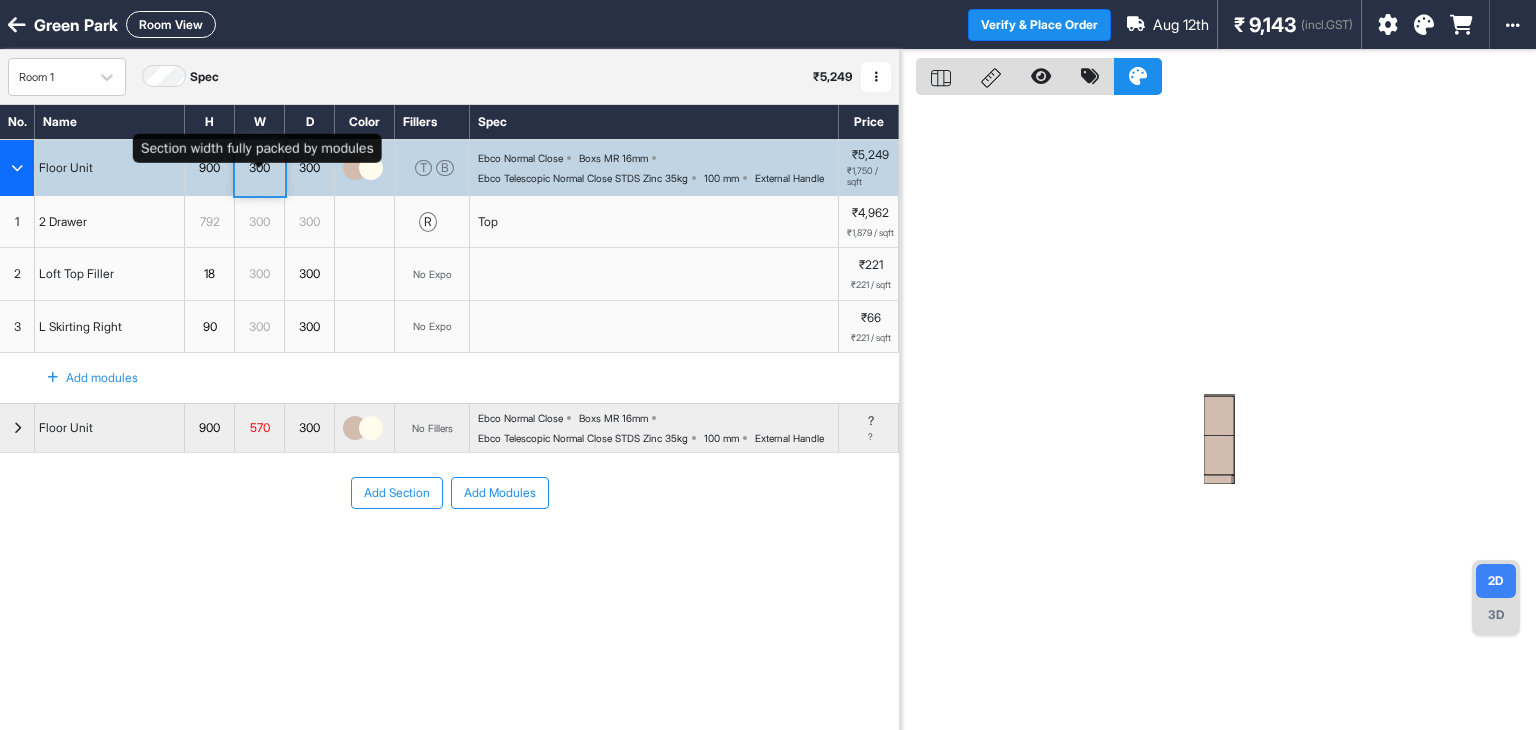 click on "300" at bounding box center [259, 168] 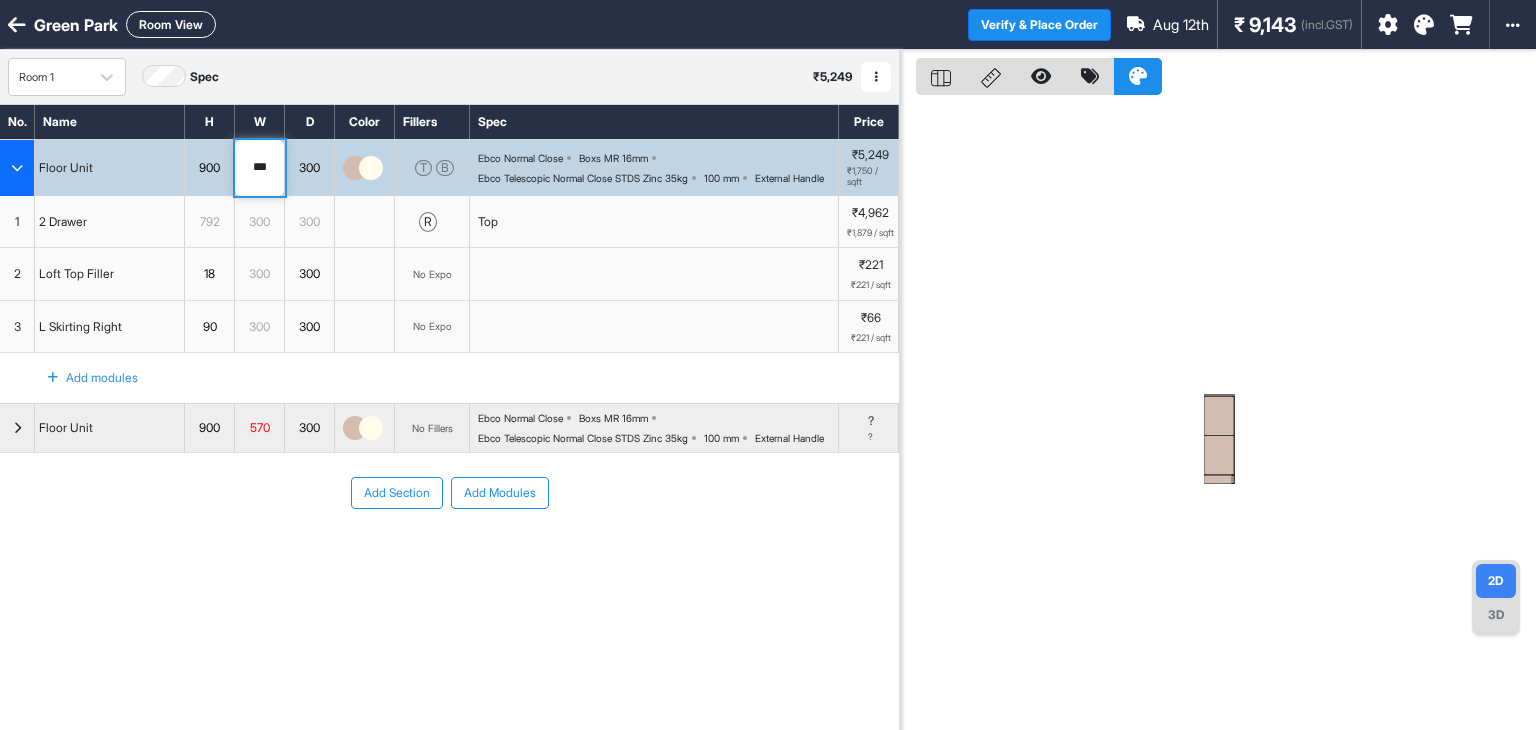 drag, startPoint x: 274, startPoint y: 176, endPoint x: 234, endPoint y: 181, distance: 40.311287 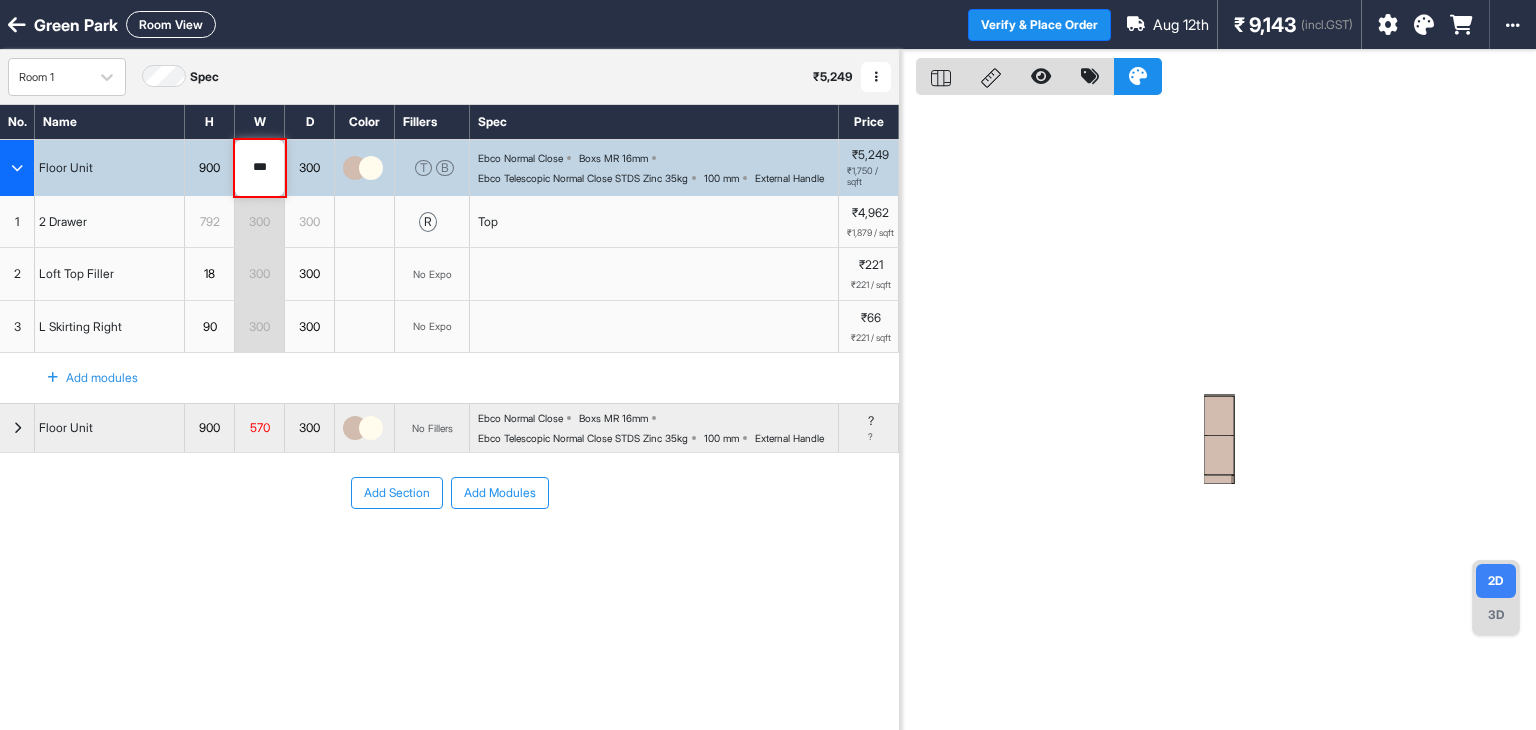 click on "Add Section Add Modules" at bounding box center (449, 493) 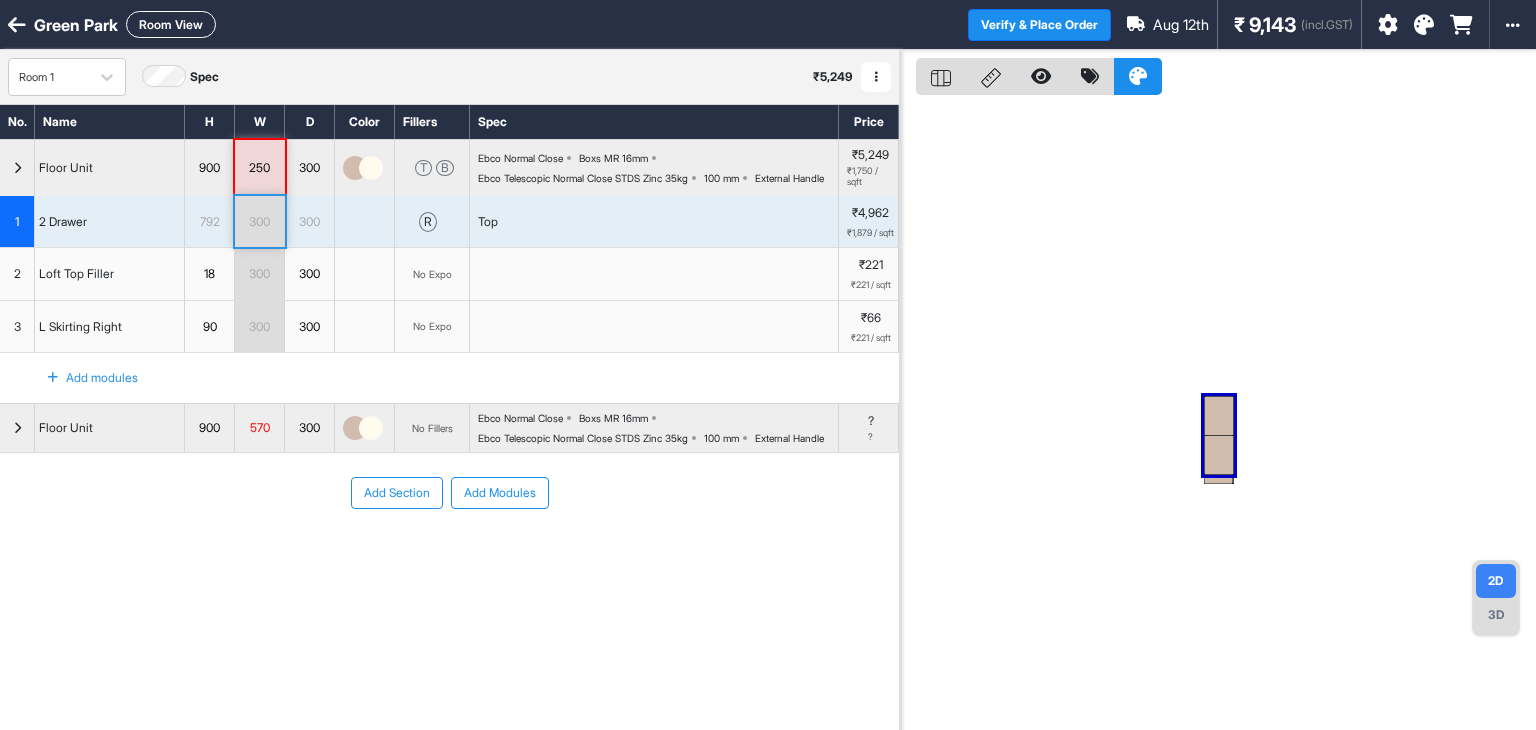 click on "300" at bounding box center [259, 222] 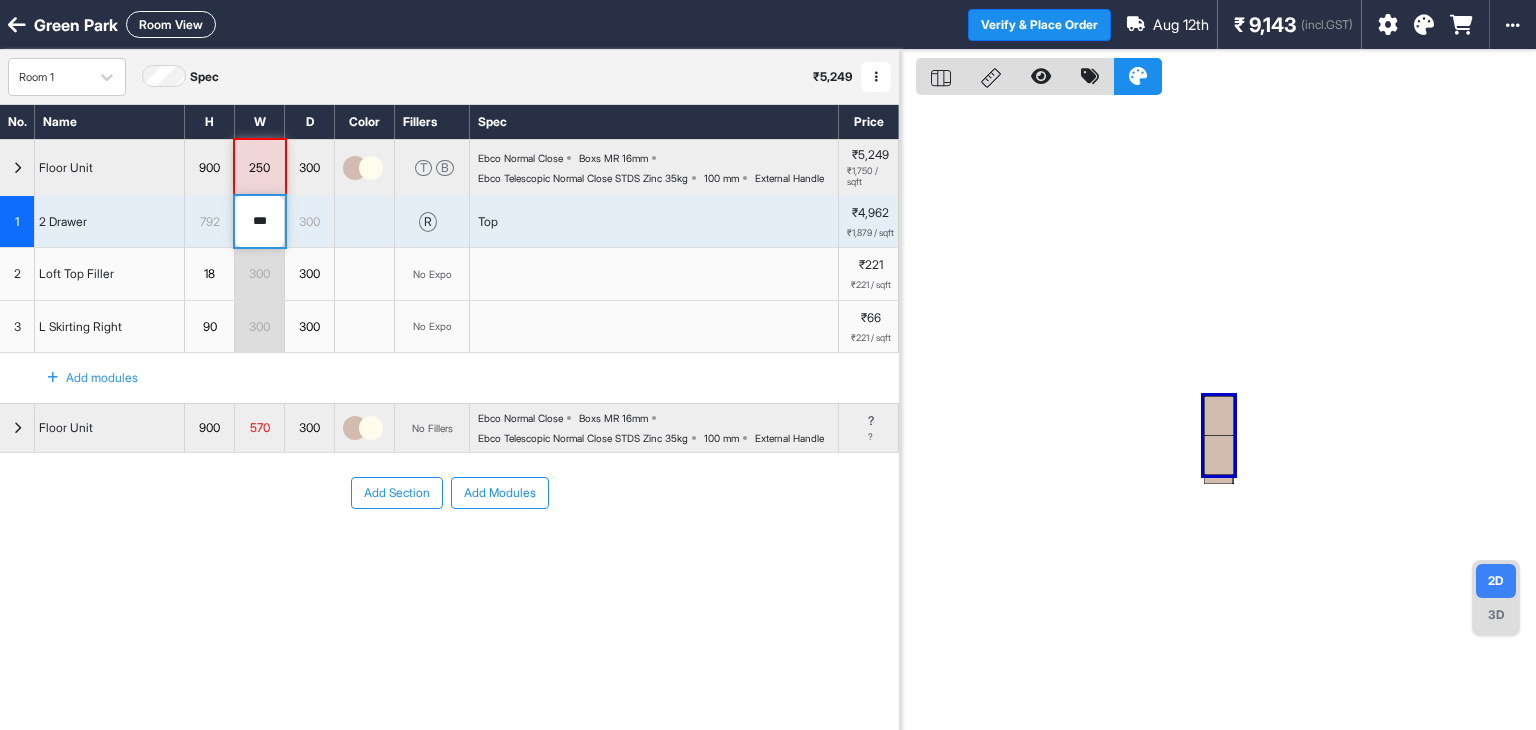 drag, startPoint x: 275, startPoint y: 238, endPoint x: 179, endPoint y: 245, distance: 96.25487 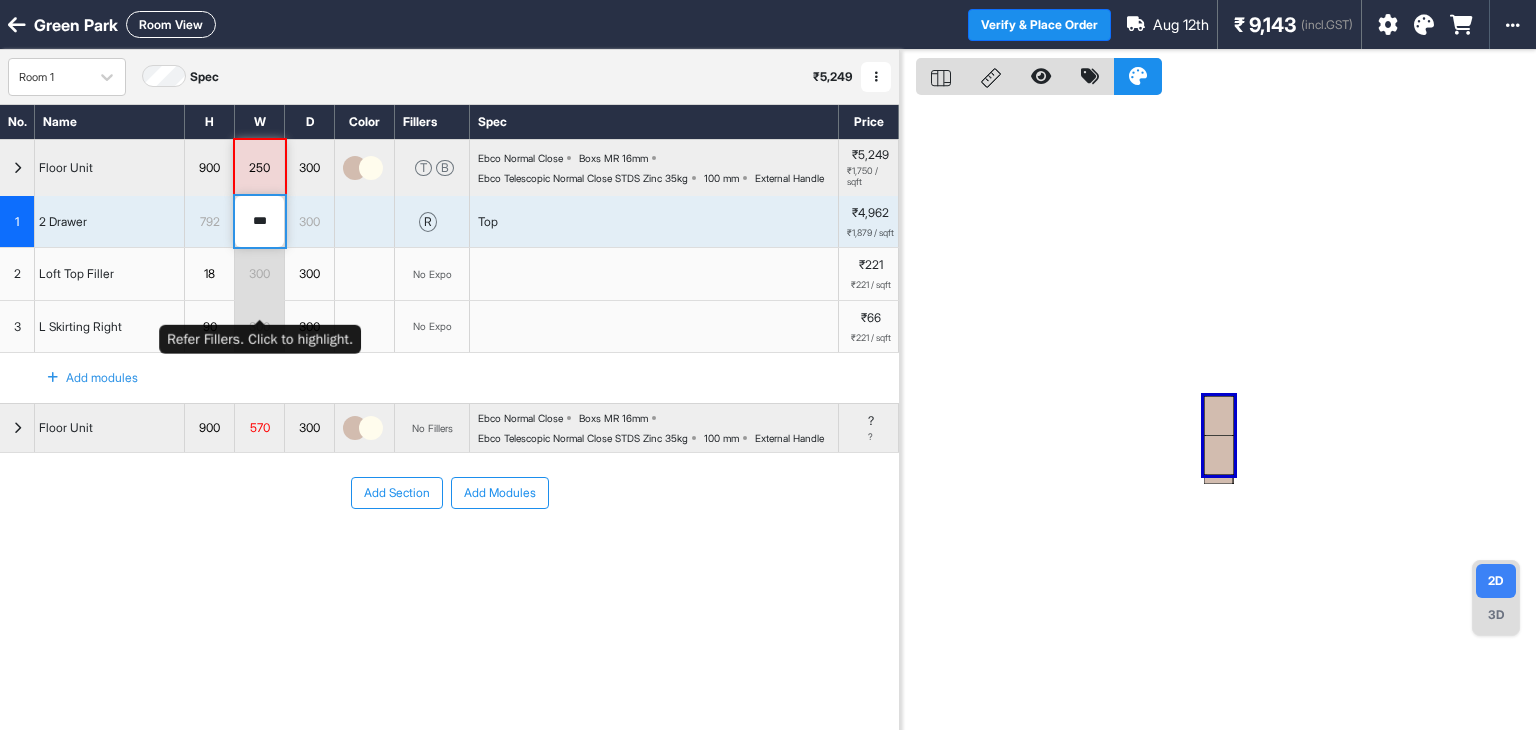 type on "***" 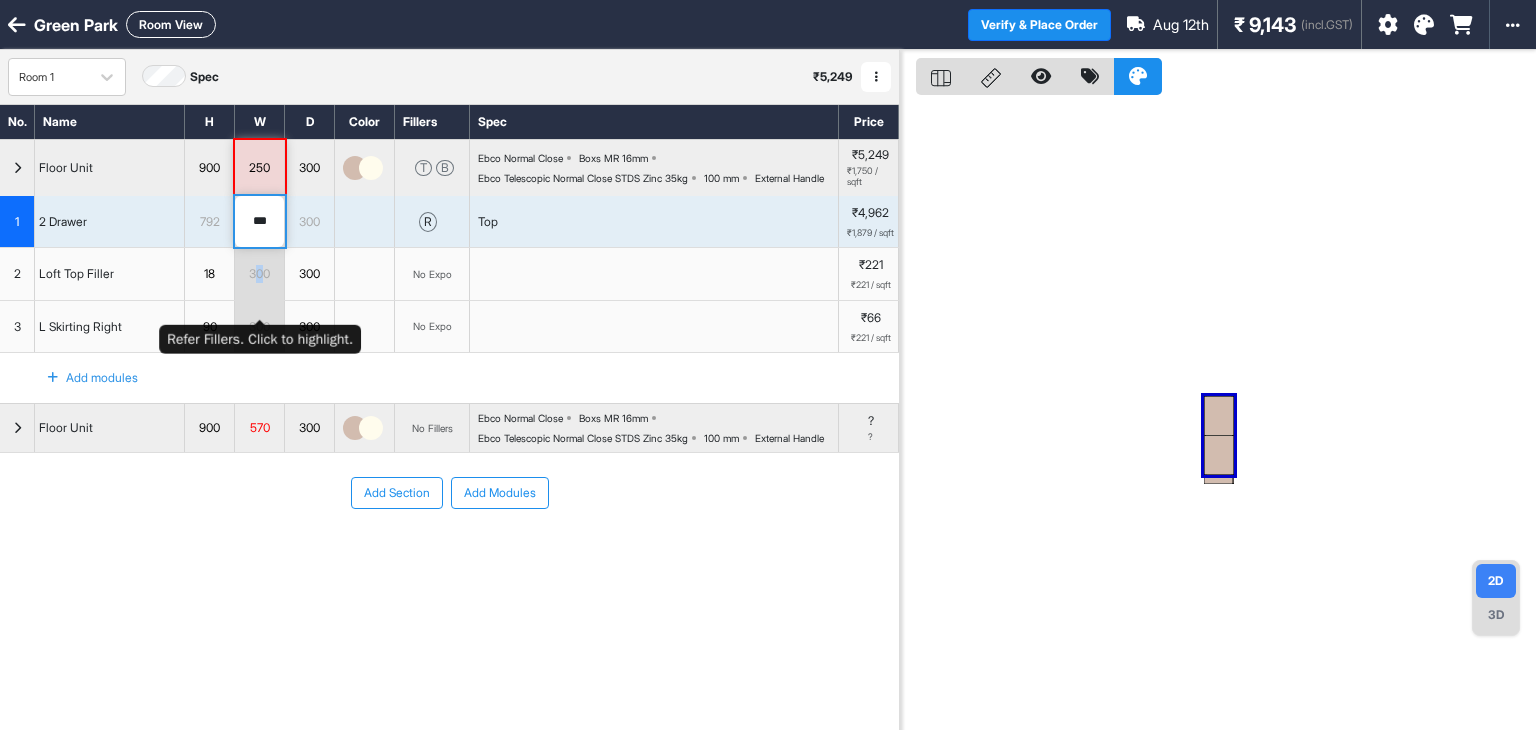 click on "300" at bounding box center [259, 274] 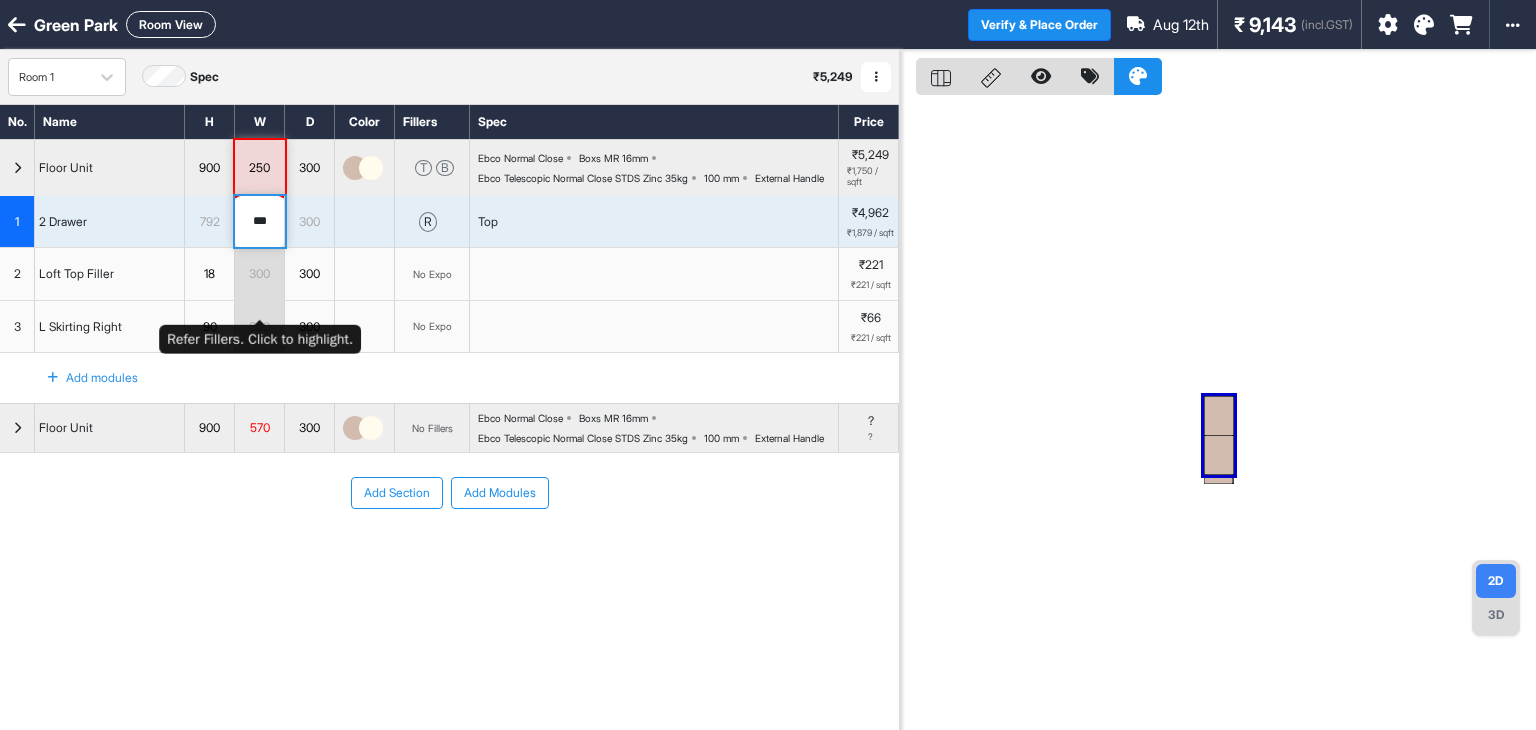 click on "300" at bounding box center [259, 274] 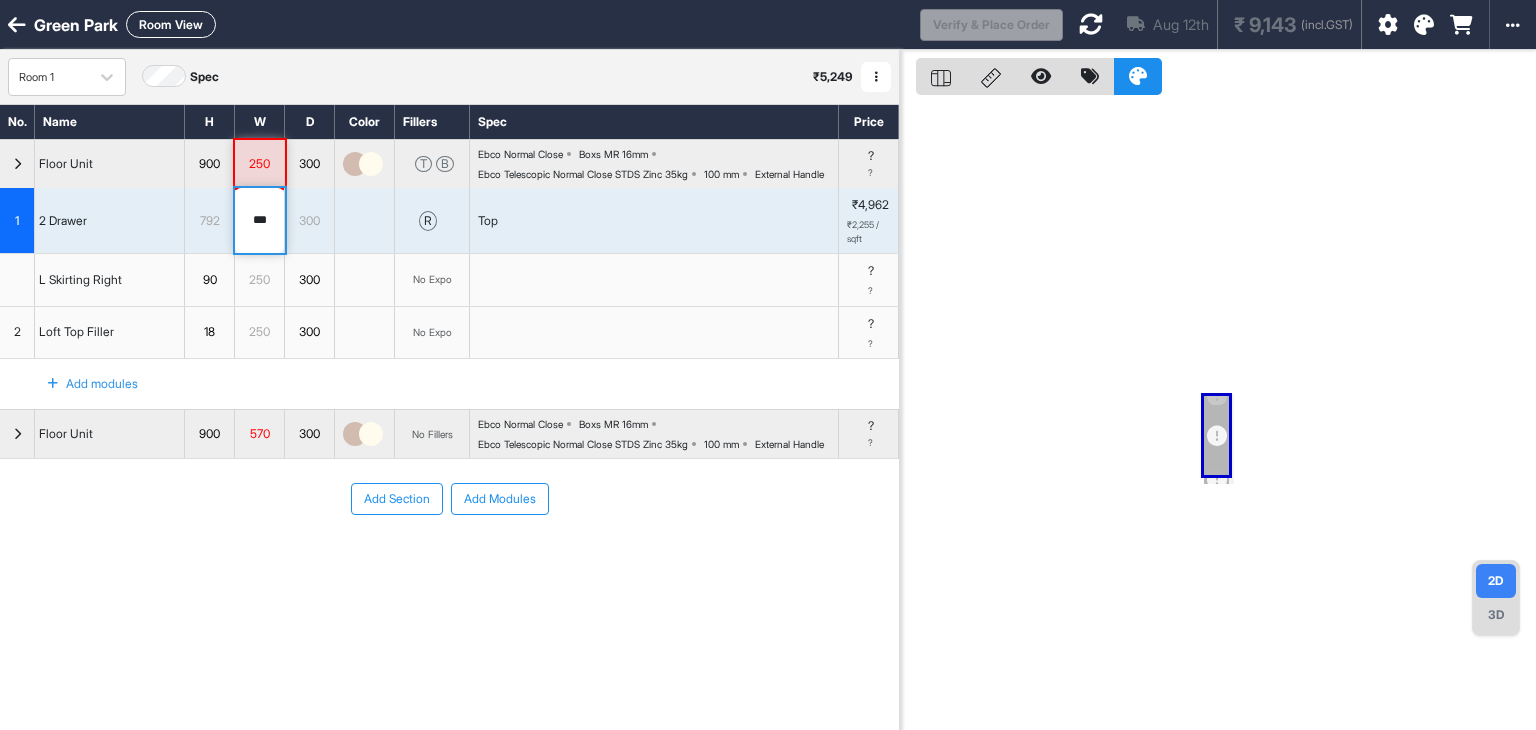click on "300" at bounding box center [310, 220] 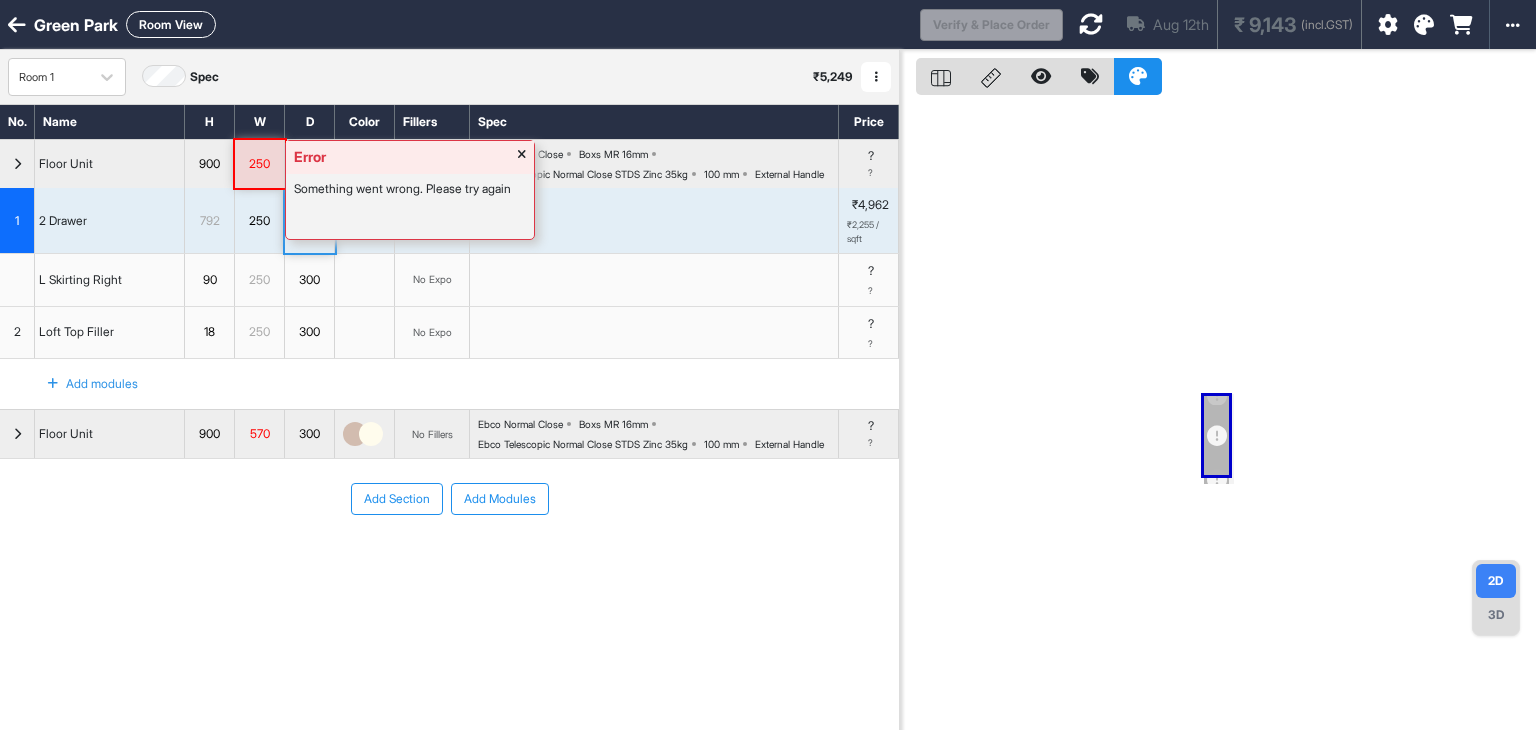 click on "250" at bounding box center [259, 164] 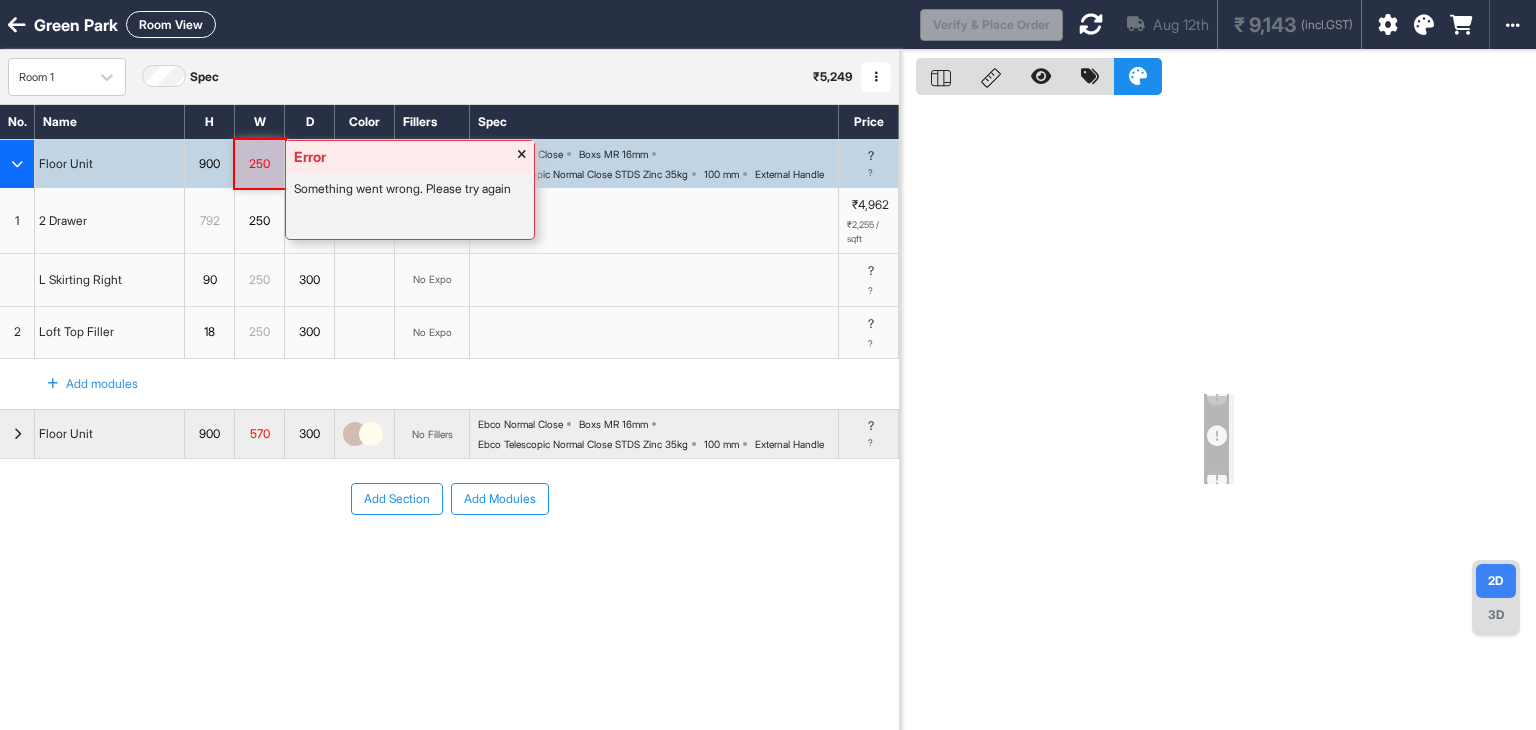 click on "250" at bounding box center (259, 164) 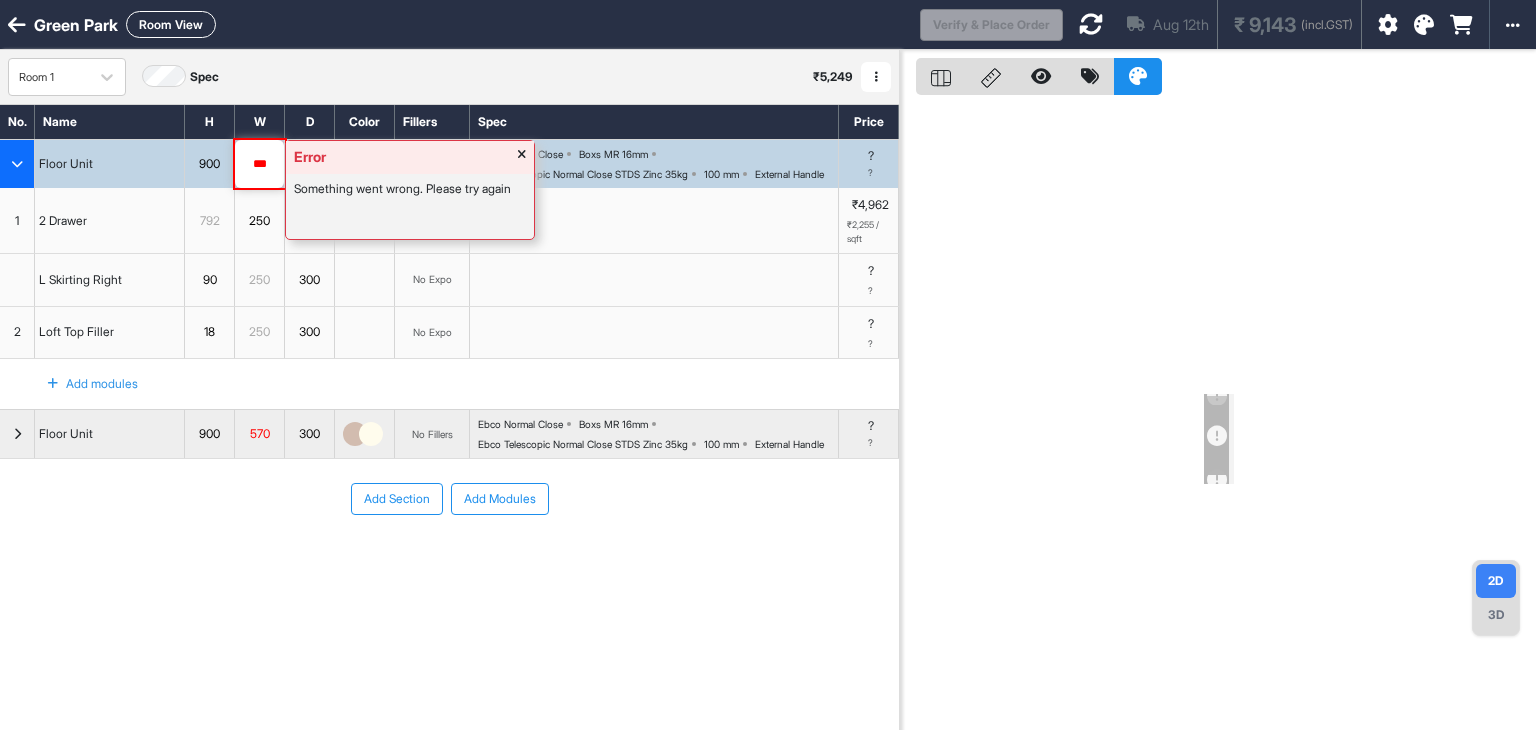 click on "***" at bounding box center [259, 164] 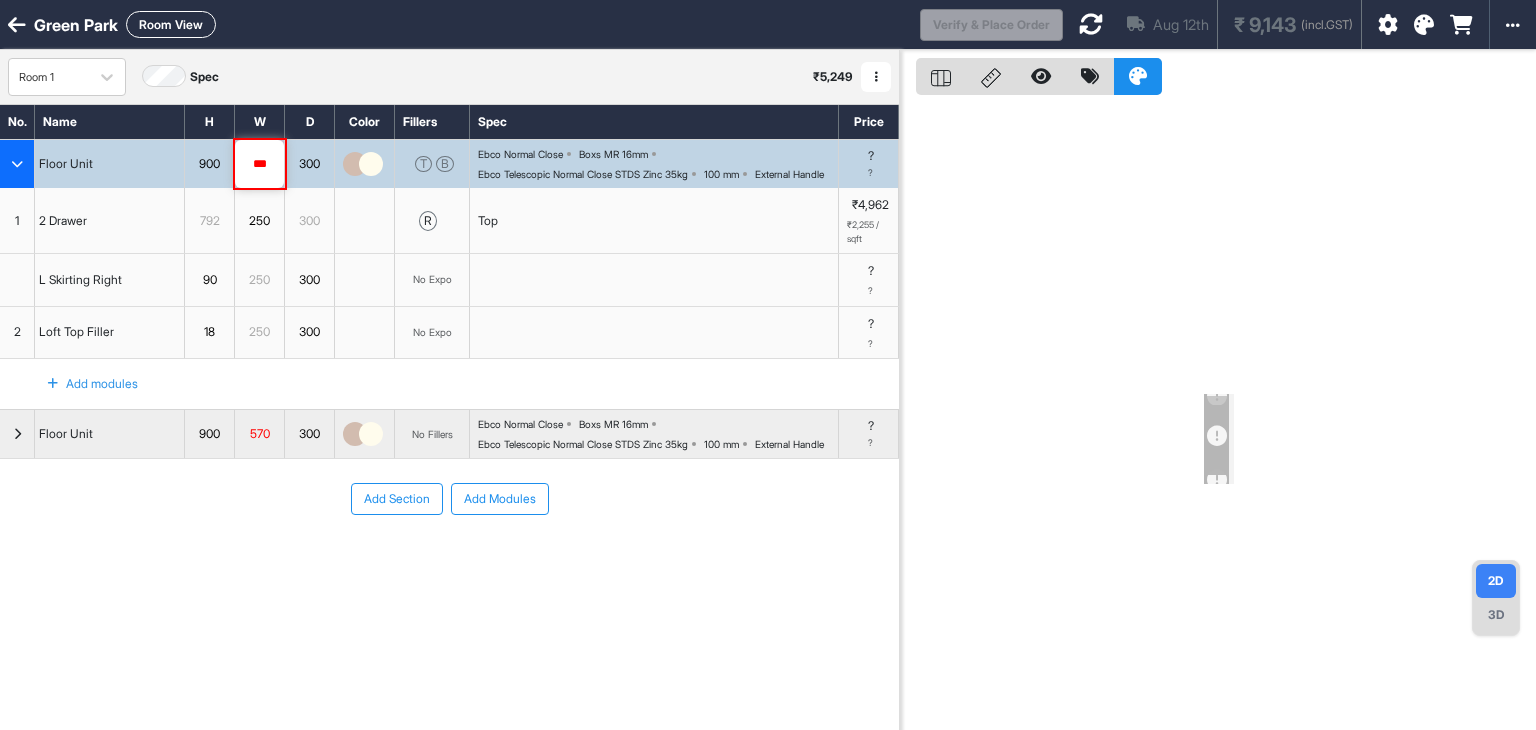 click at bounding box center [1091, 24] 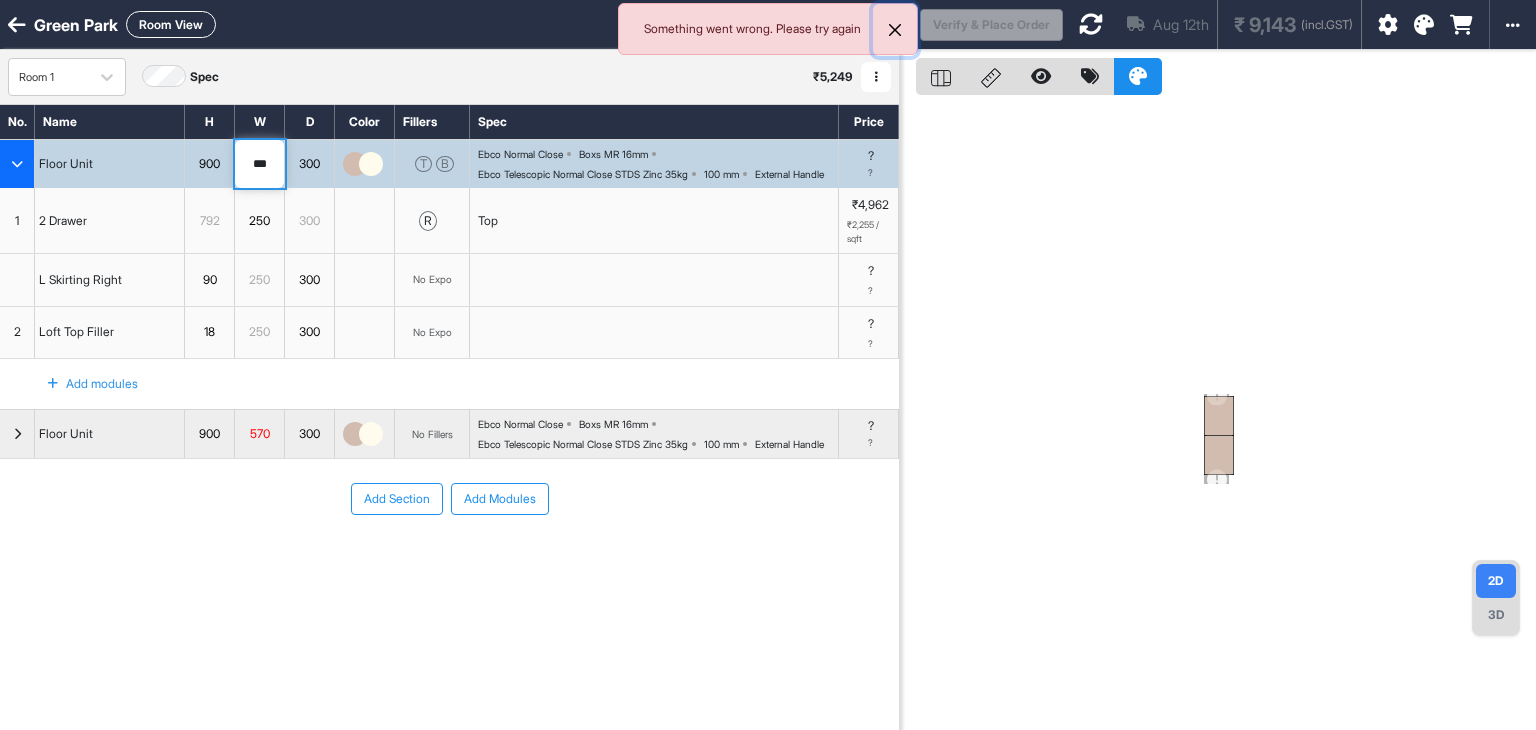 click at bounding box center [895, 30] 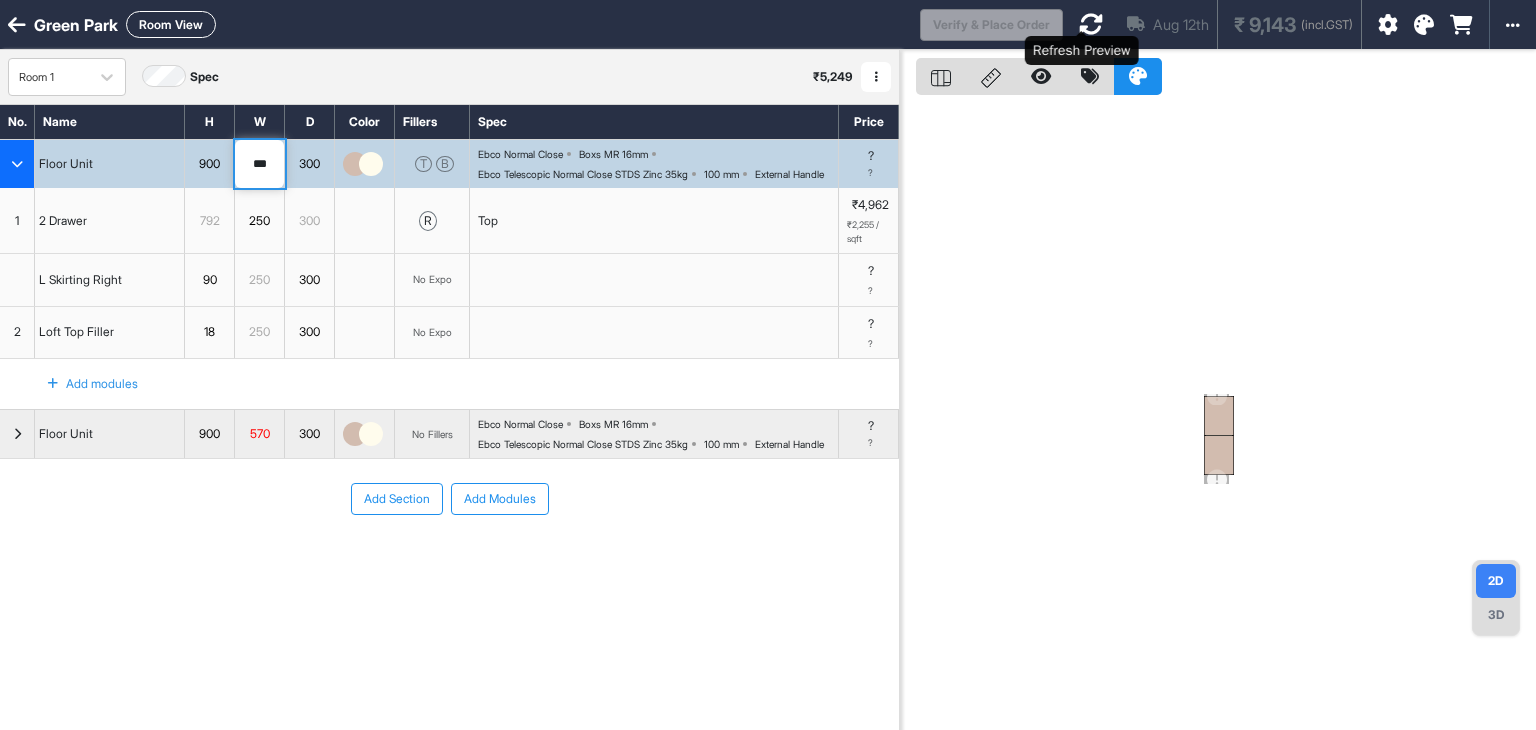 click at bounding box center (1091, 24) 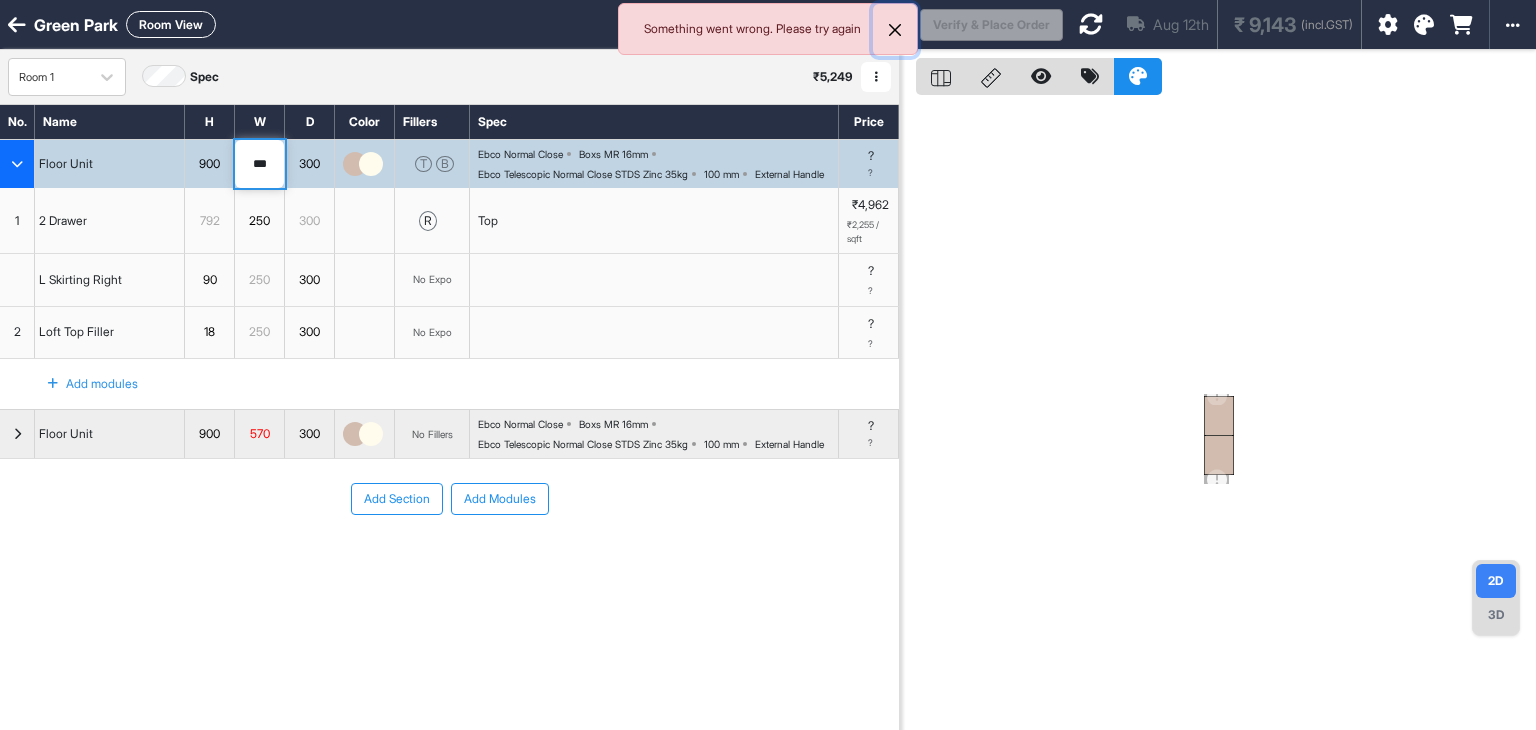 click at bounding box center [895, 30] 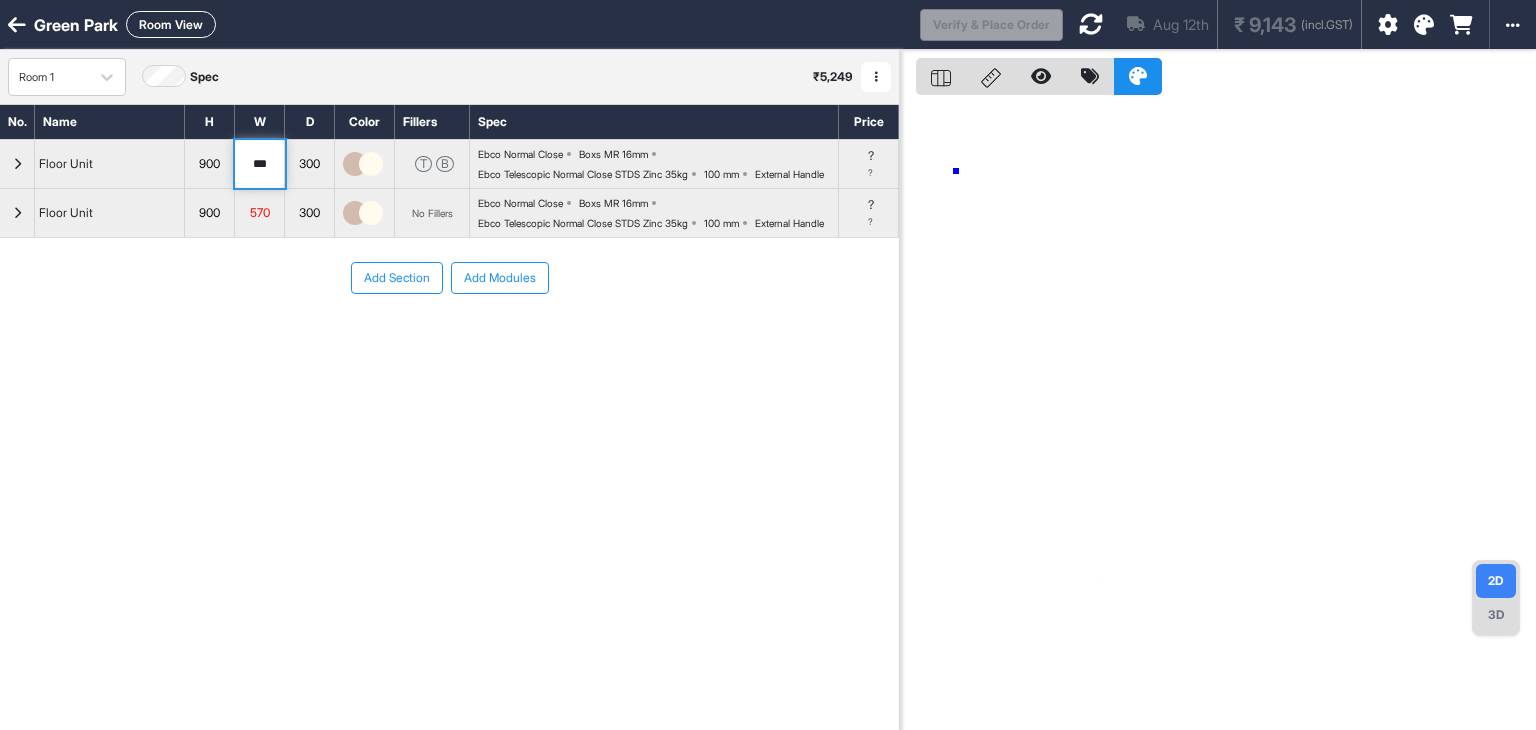 click at bounding box center [1218, 415] 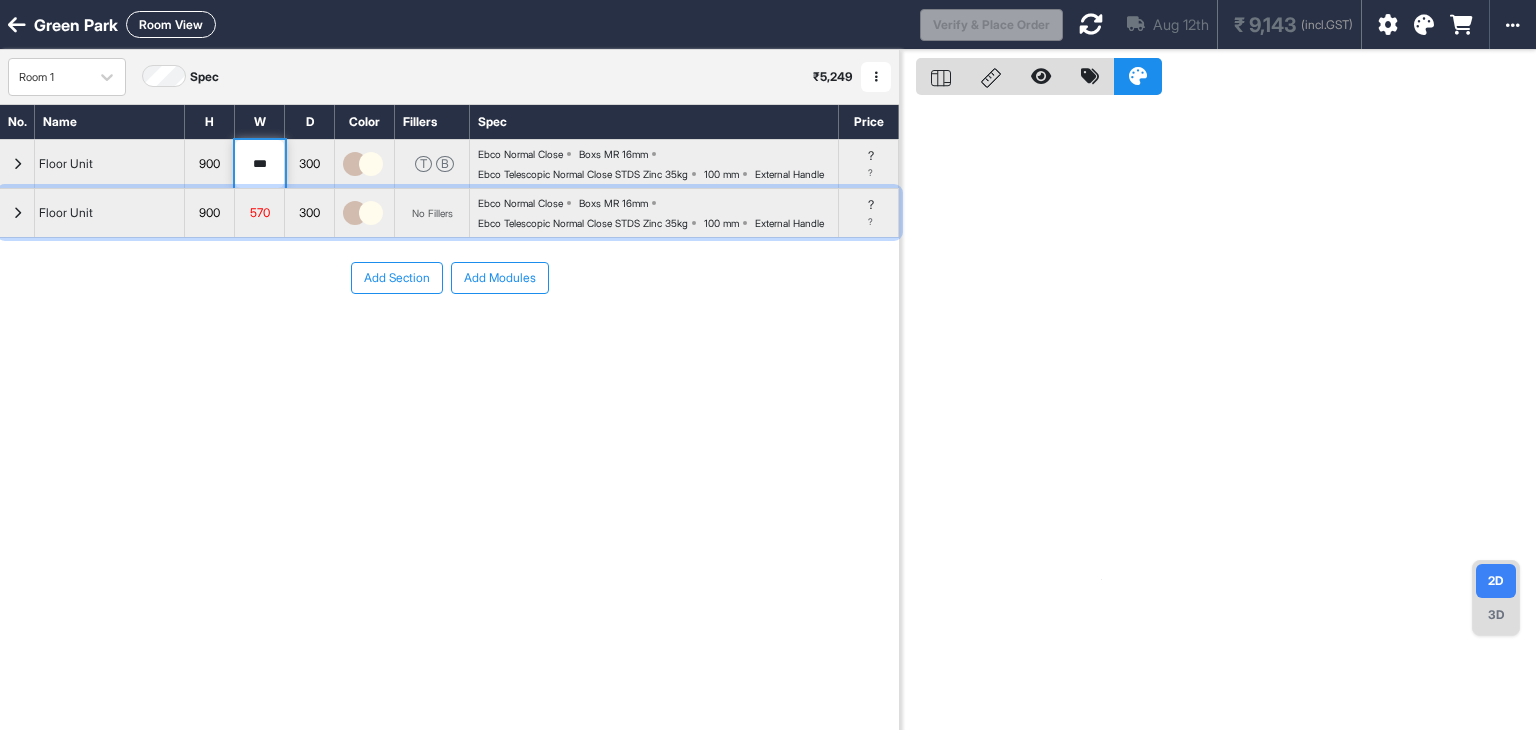 click at bounding box center (17, 213) 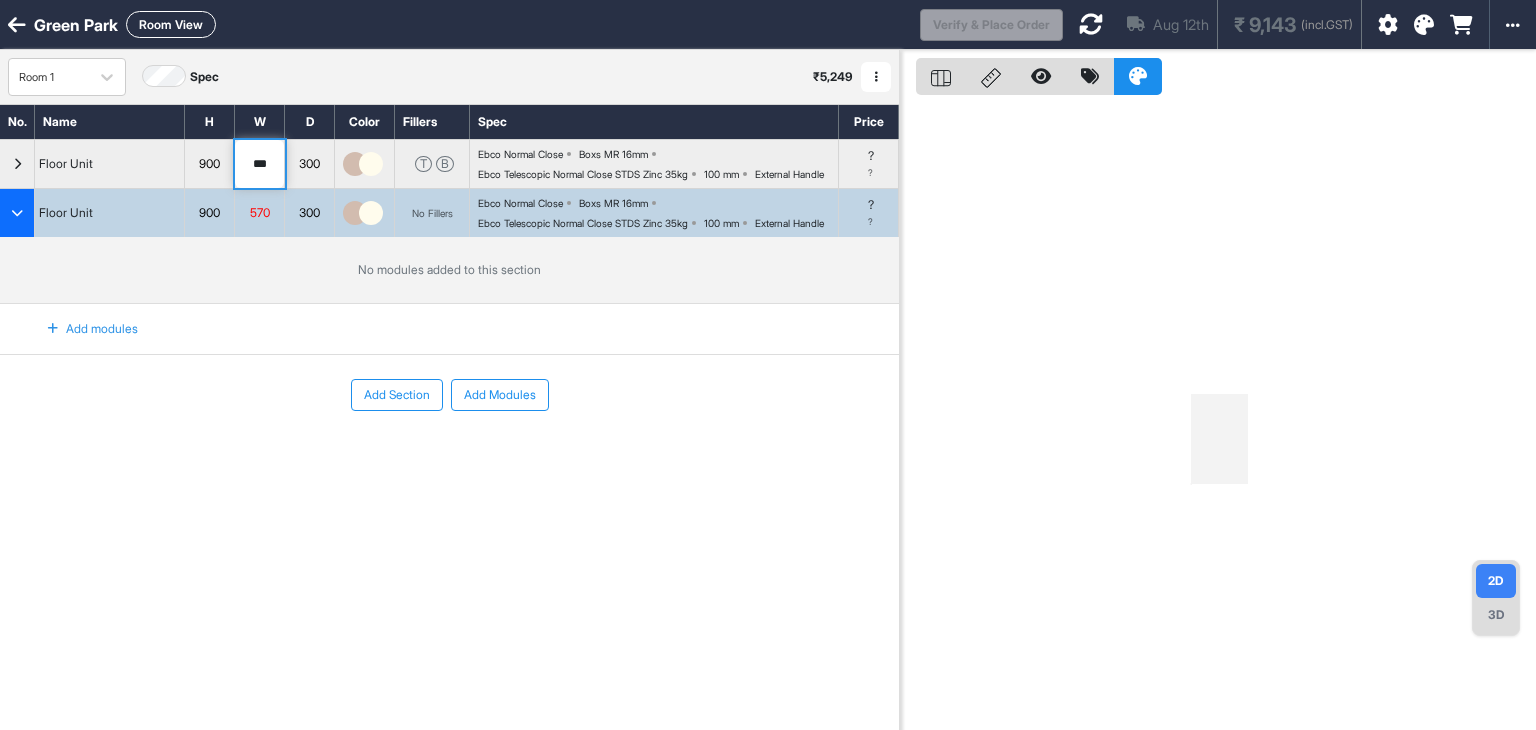 click at bounding box center [53, 329] 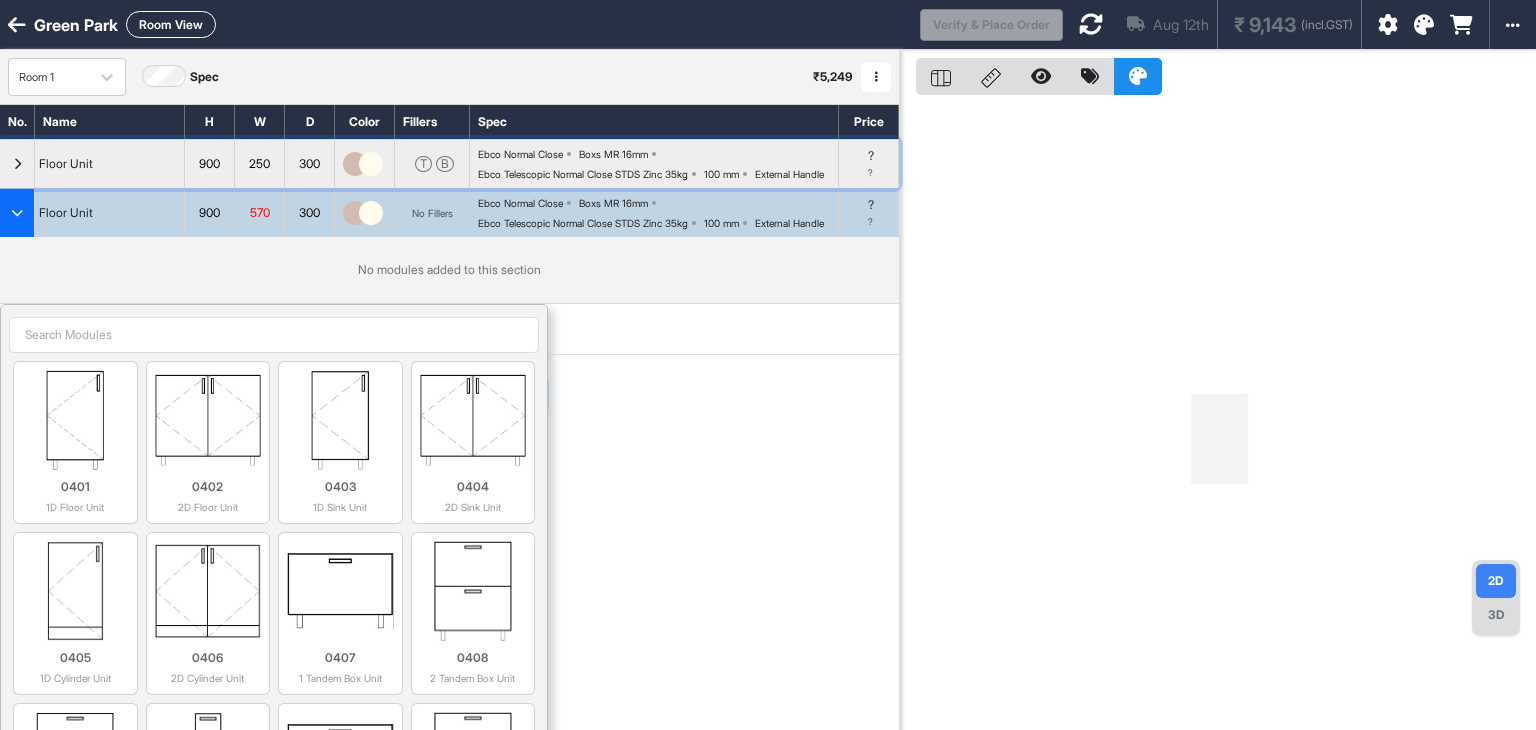 click at bounding box center (17, 164) 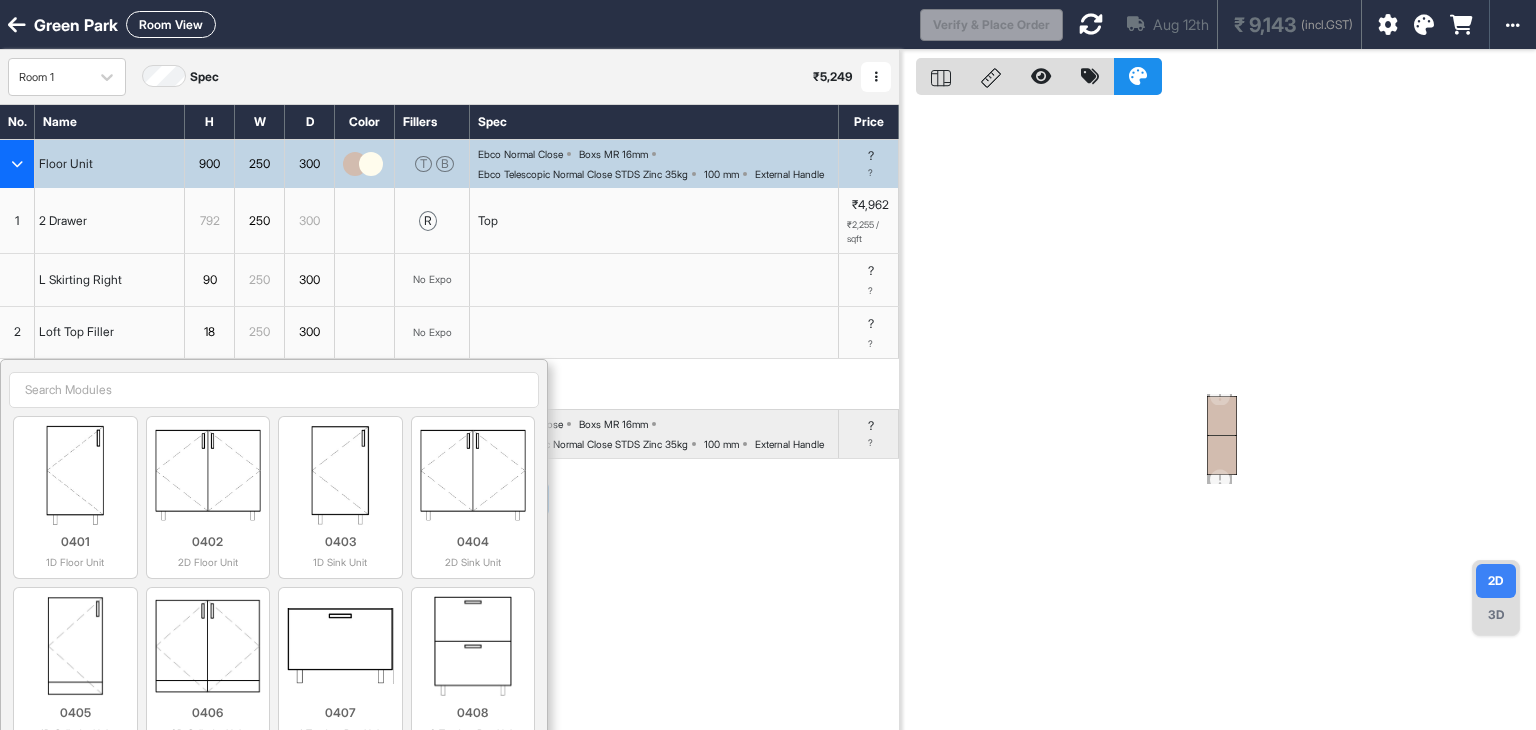 click on "Add Section Add Modules" at bounding box center (449, 559) 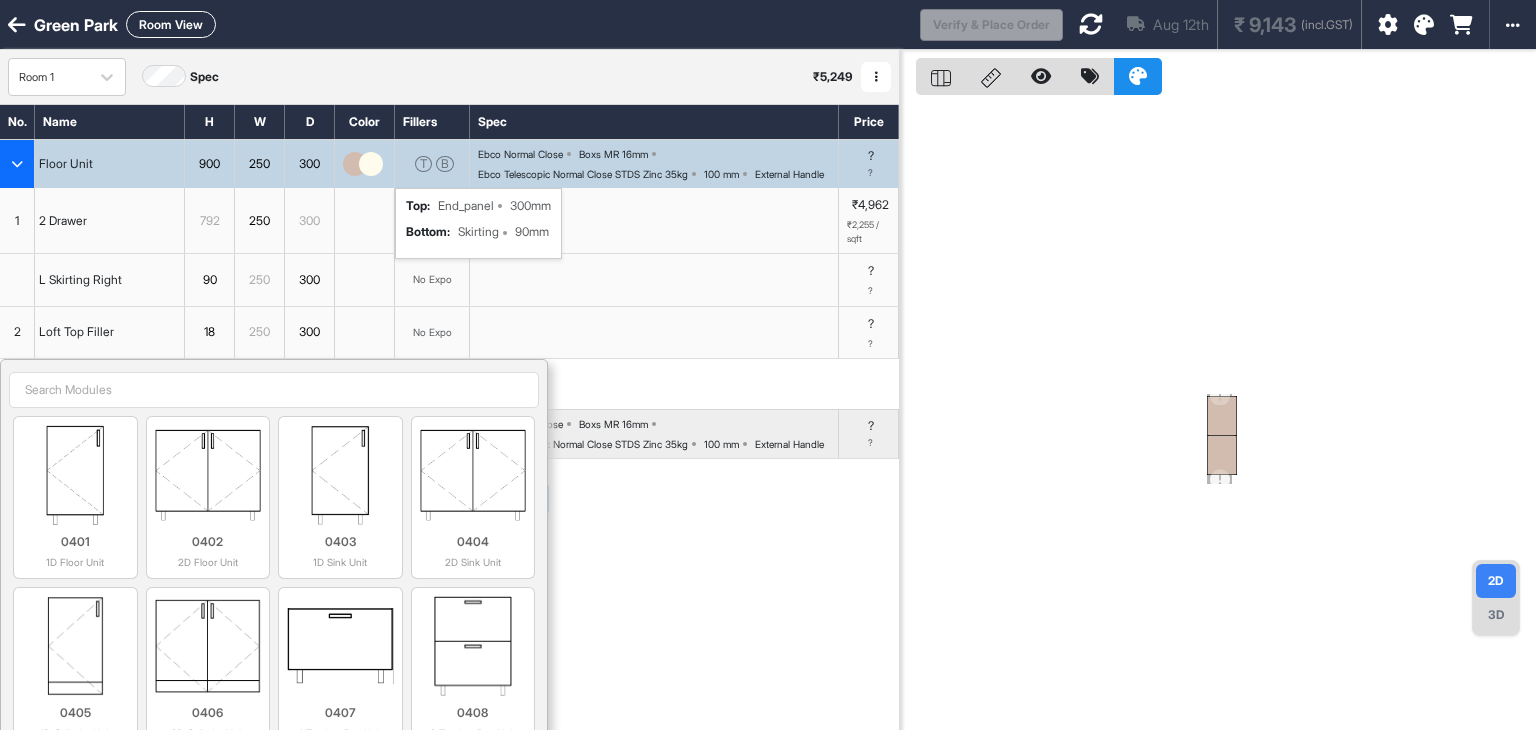 click on "B" at bounding box center [445, 164] 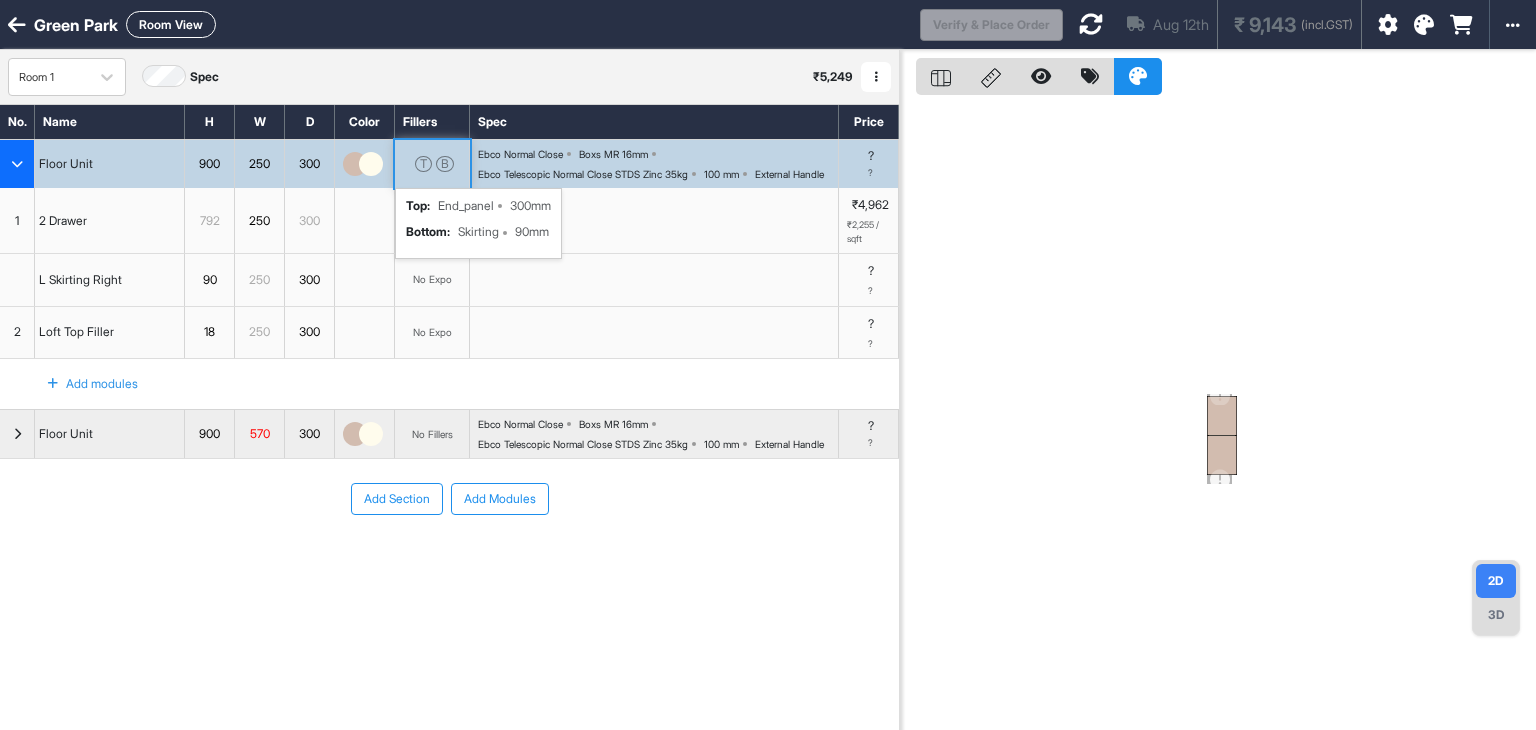 click on "B" at bounding box center [445, 164] 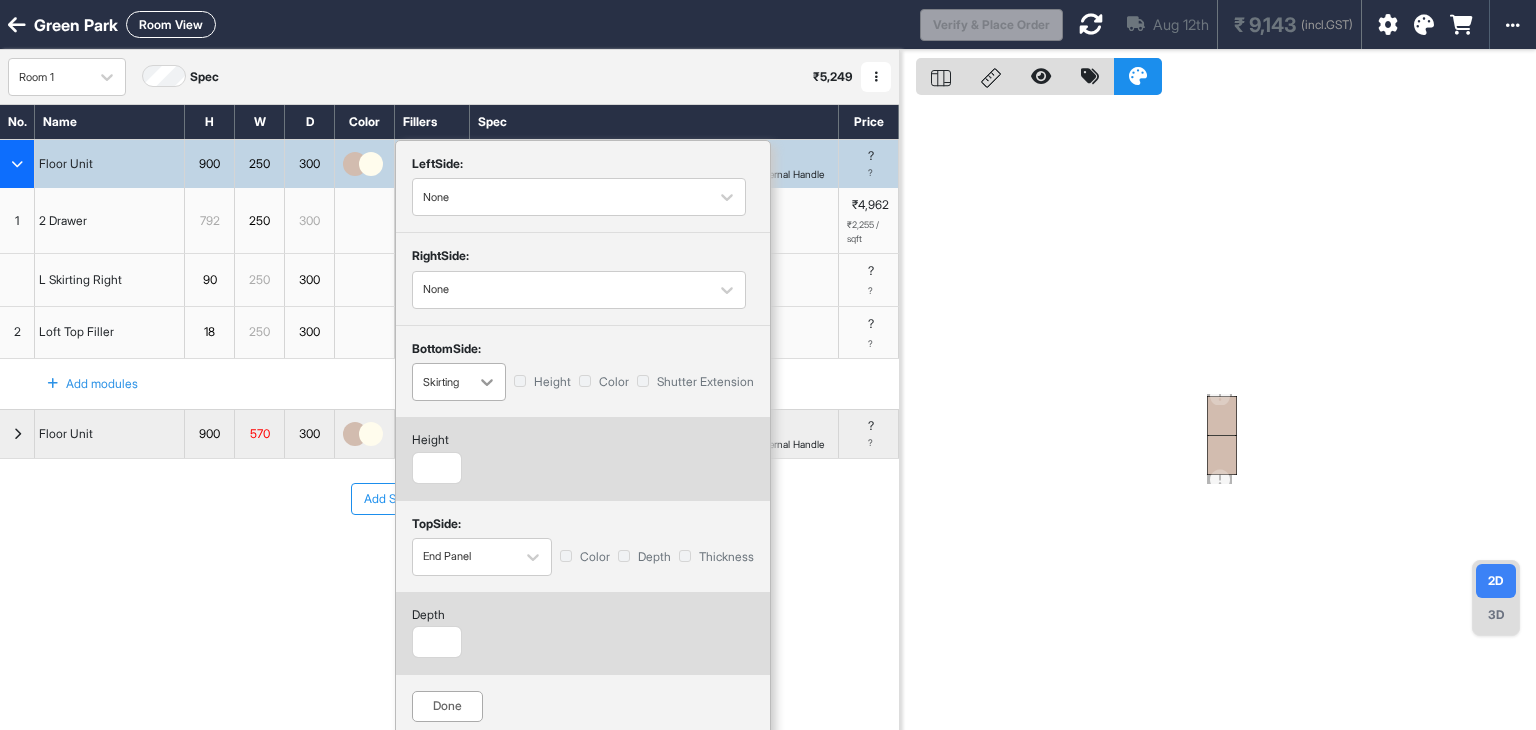 click 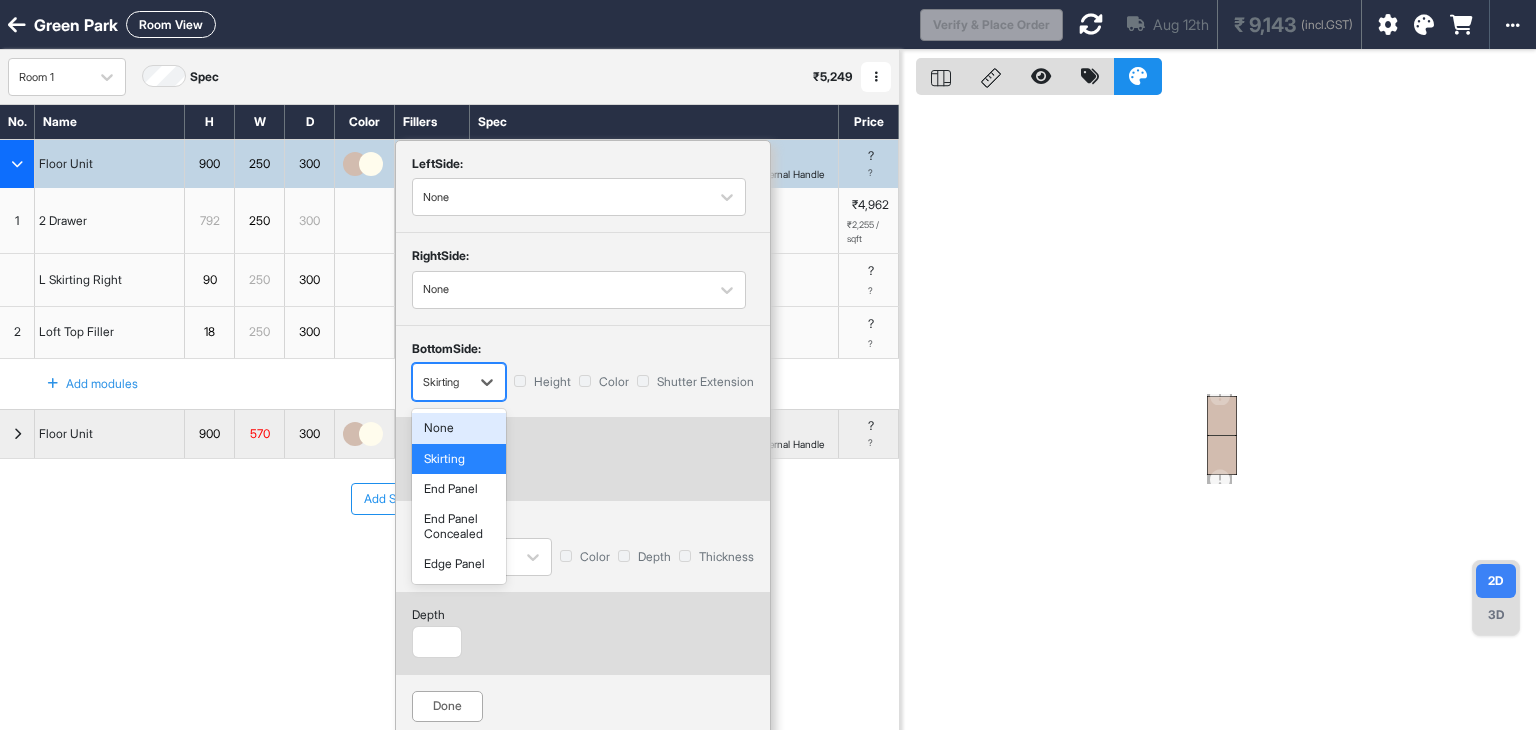 click on "None" at bounding box center [459, 428] 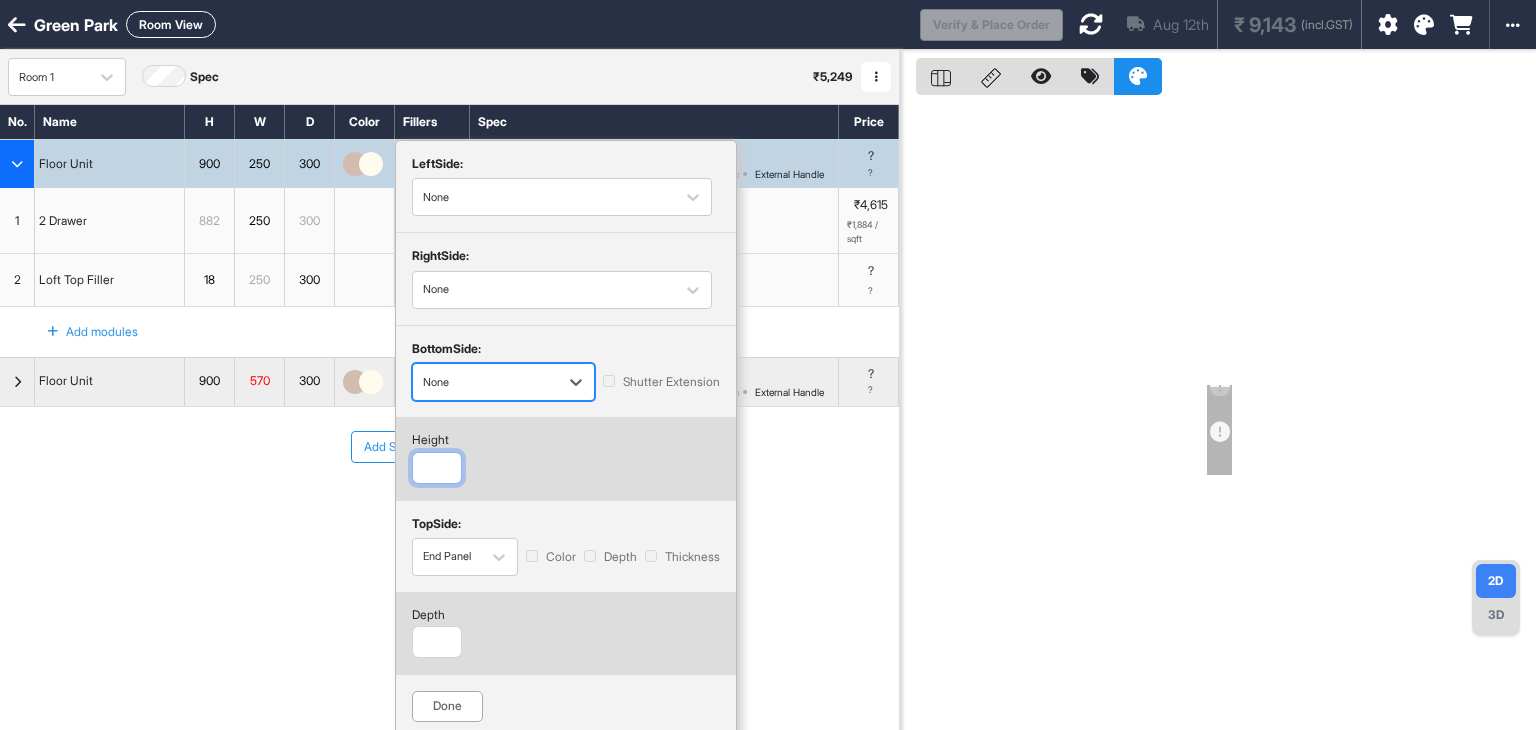 click on "**" at bounding box center [437, 468] 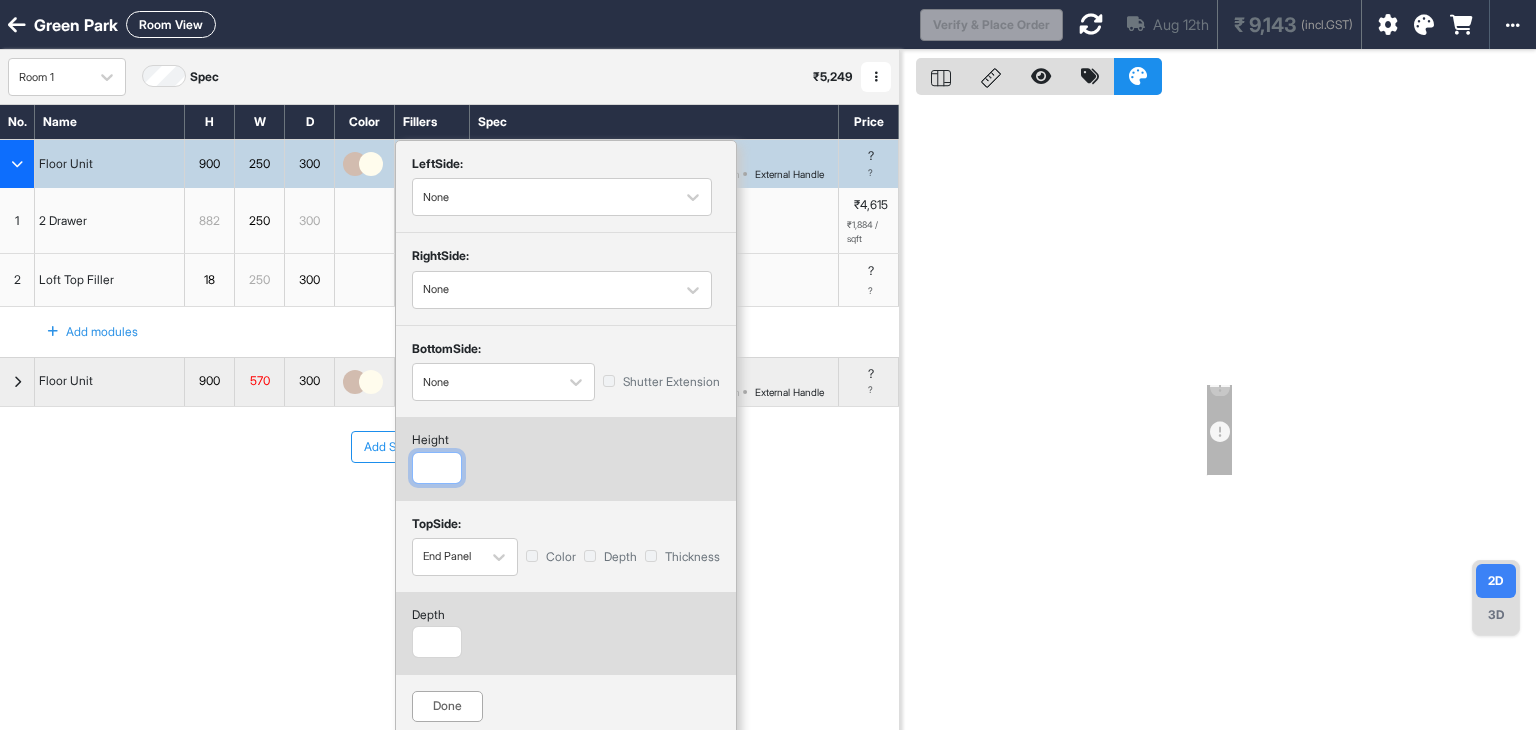 drag, startPoint x: 458, startPoint y: 464, endPoint x: 421, endPoint y: 480, distance: 40.311287 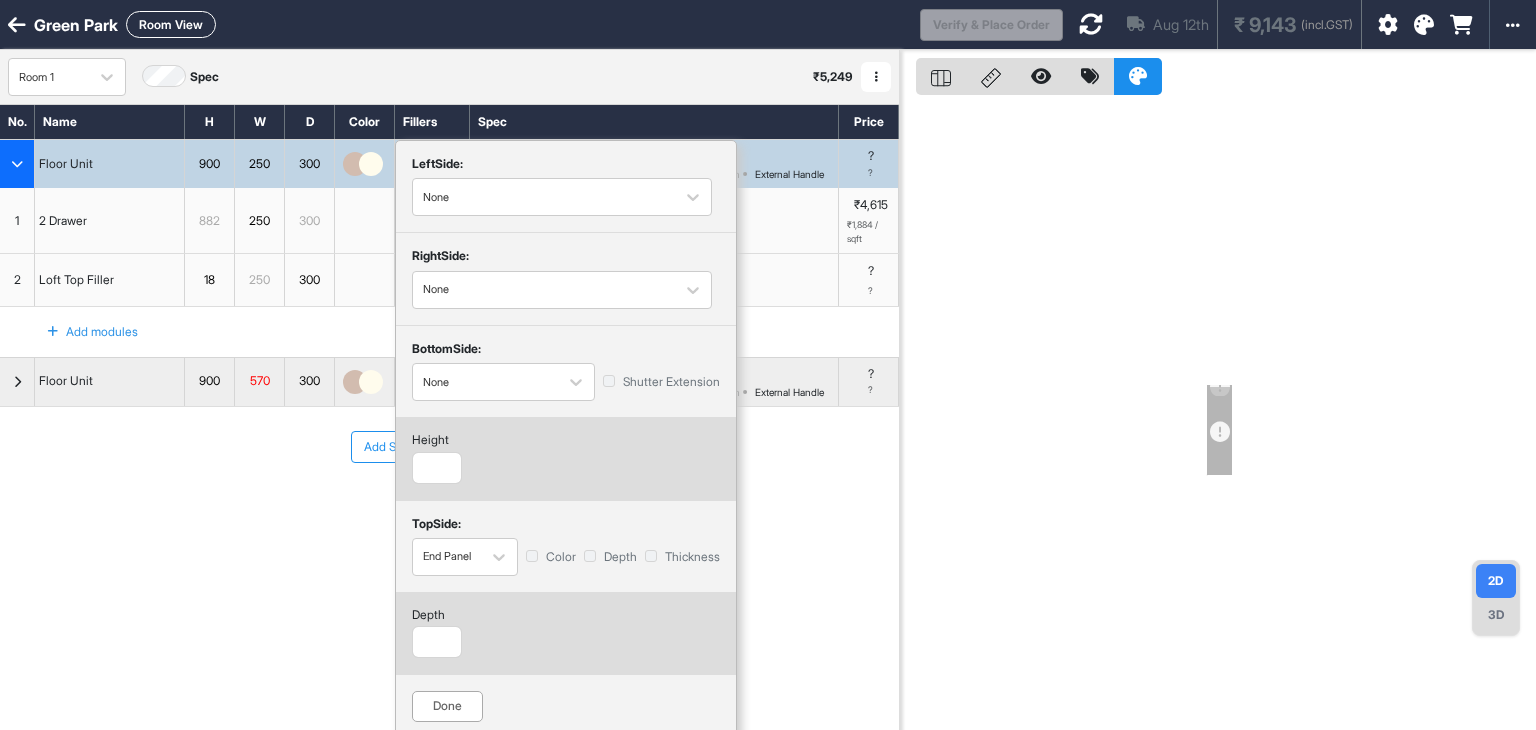 click on "height" at bounding box center (566, 458) 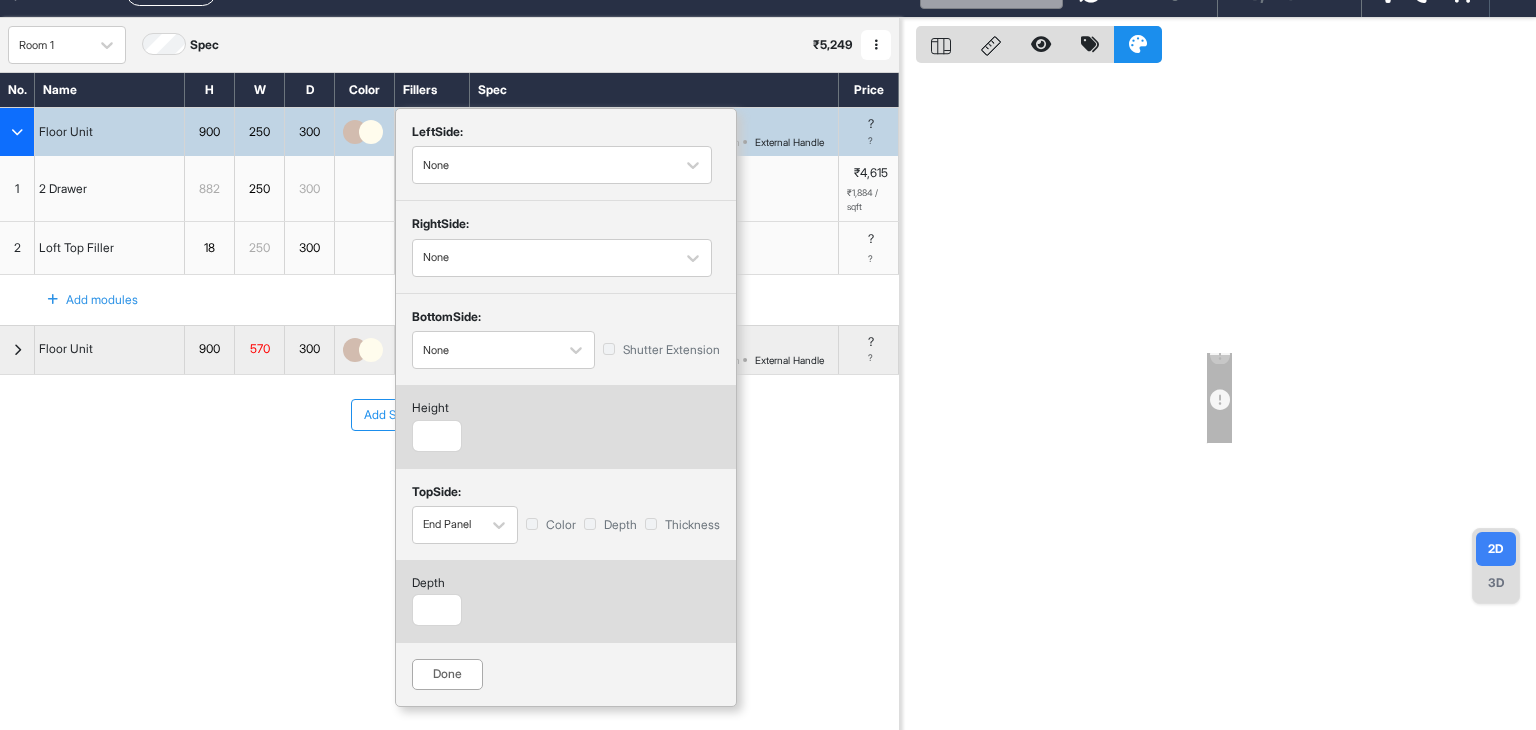 scroll, scrollTop: 50, scrollLeft: 0, axis: vertical 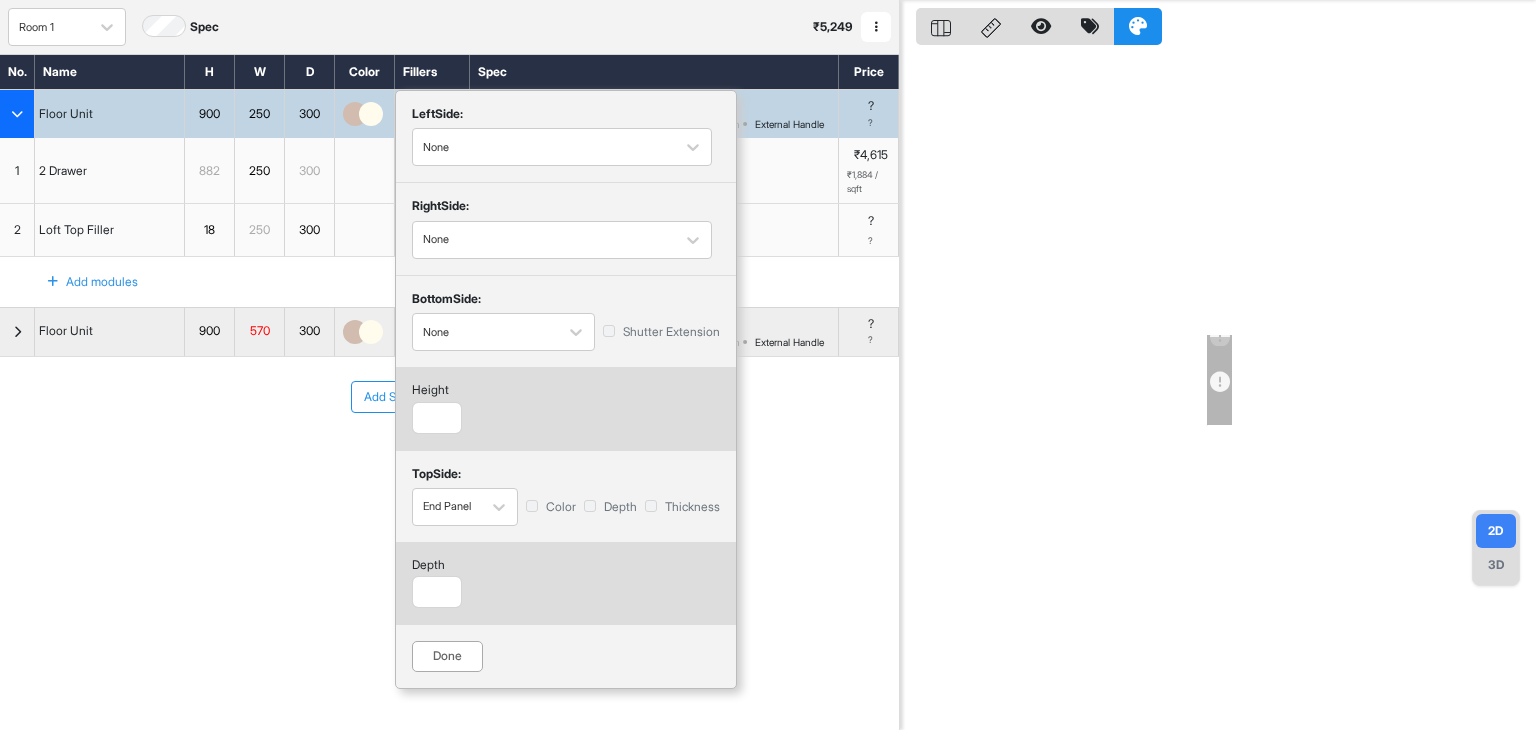 click on "Done" at bounding box center [447, 656] 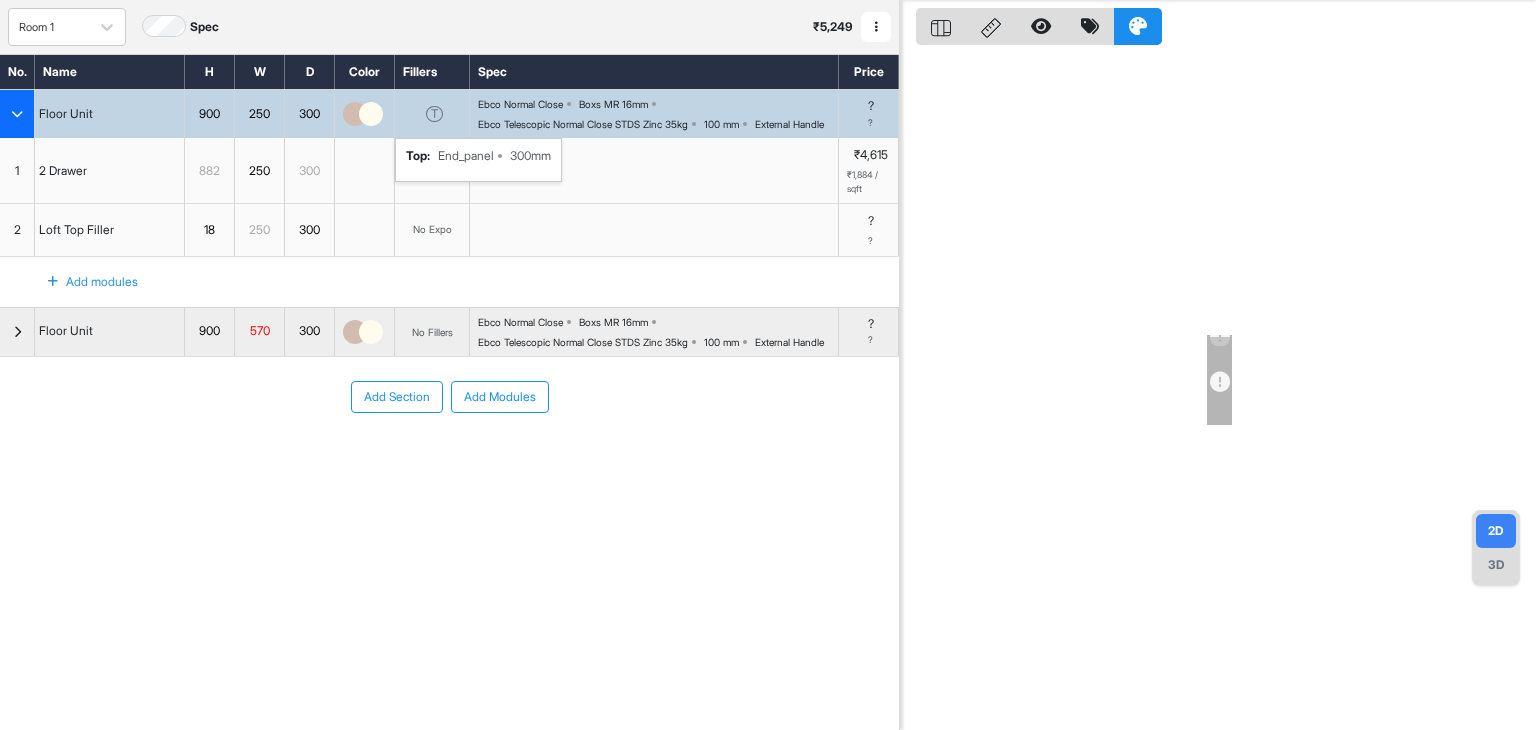 scroll, scrollTop: 0, scrollLeft: 0, axis: both 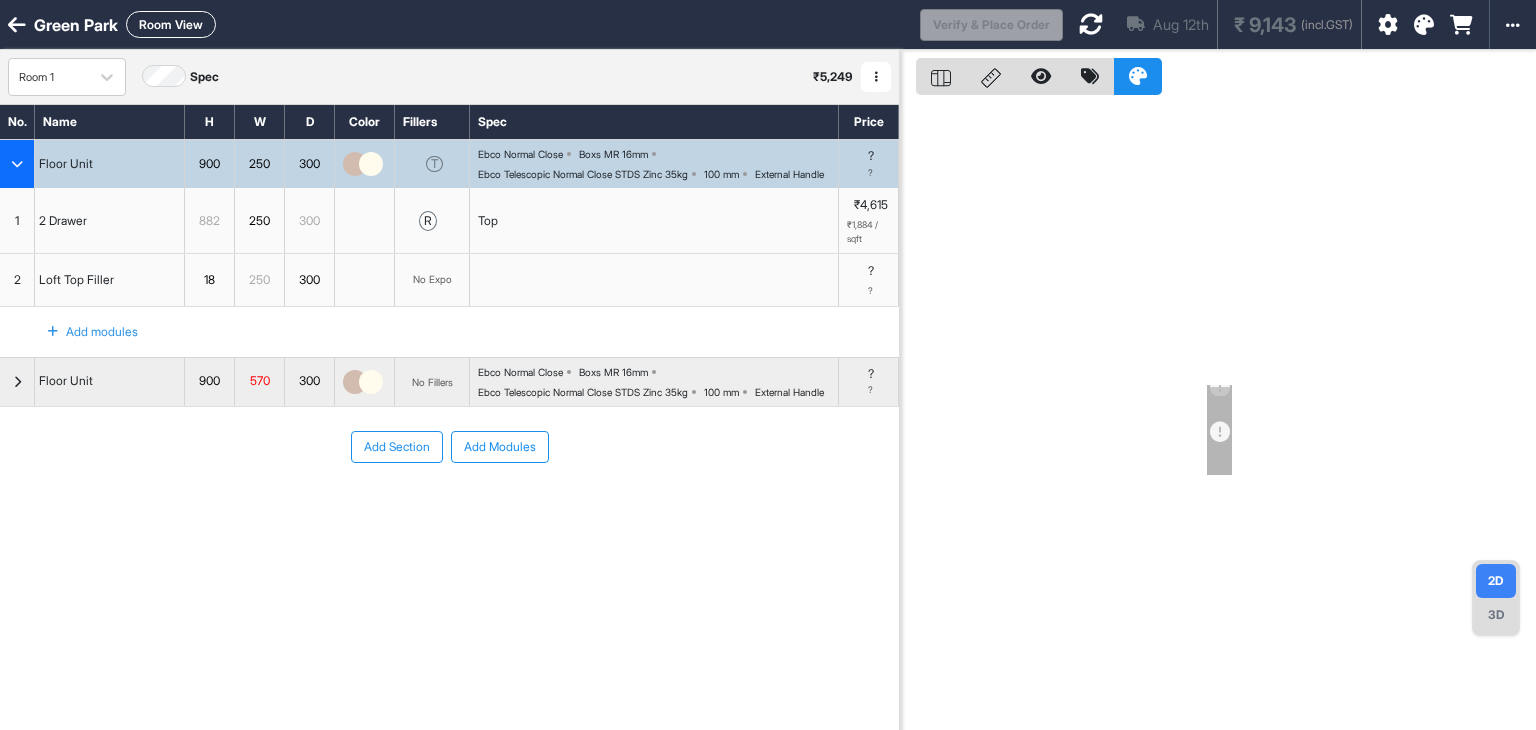 click on "900" at bounding box center [209, 164] 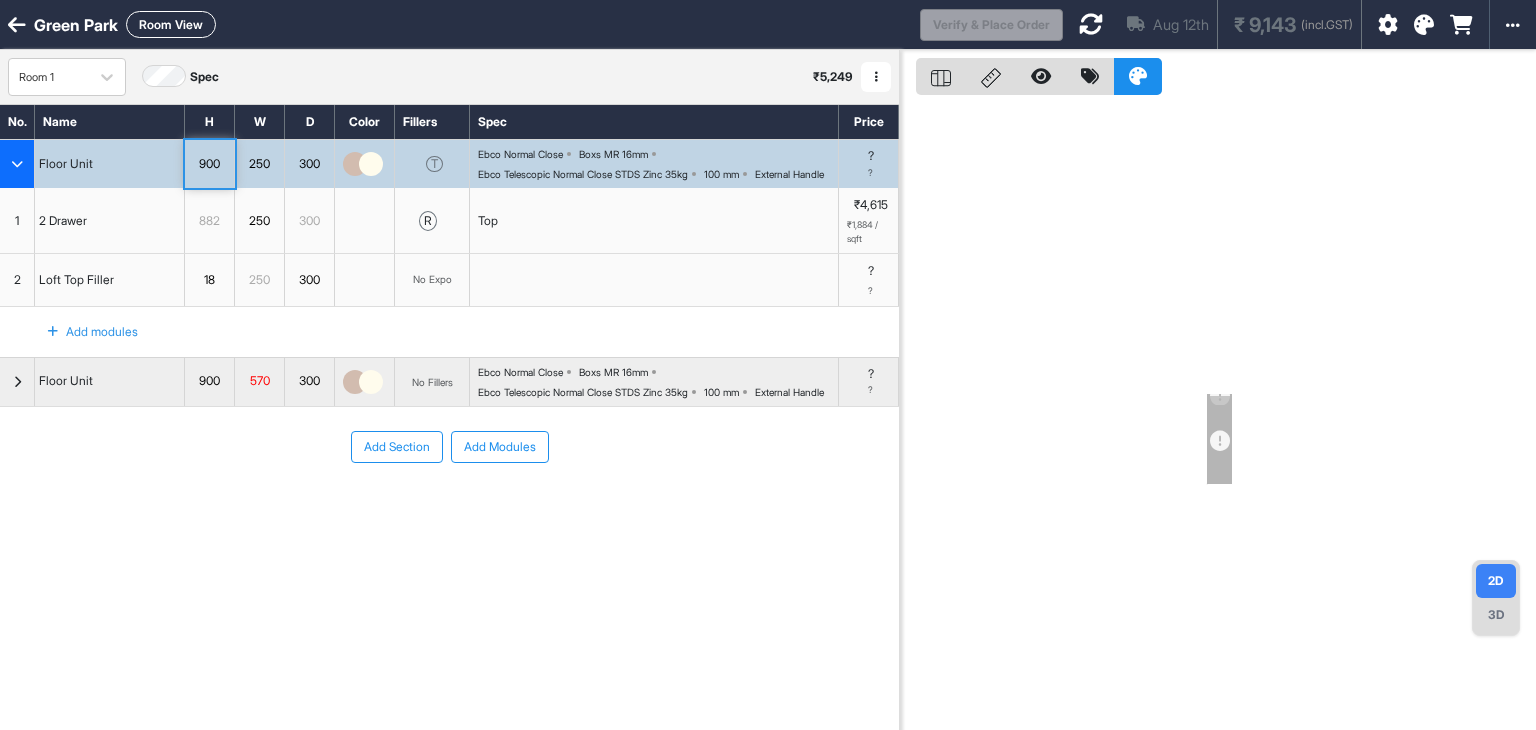 click on "900" at bounding box center (209, 164) 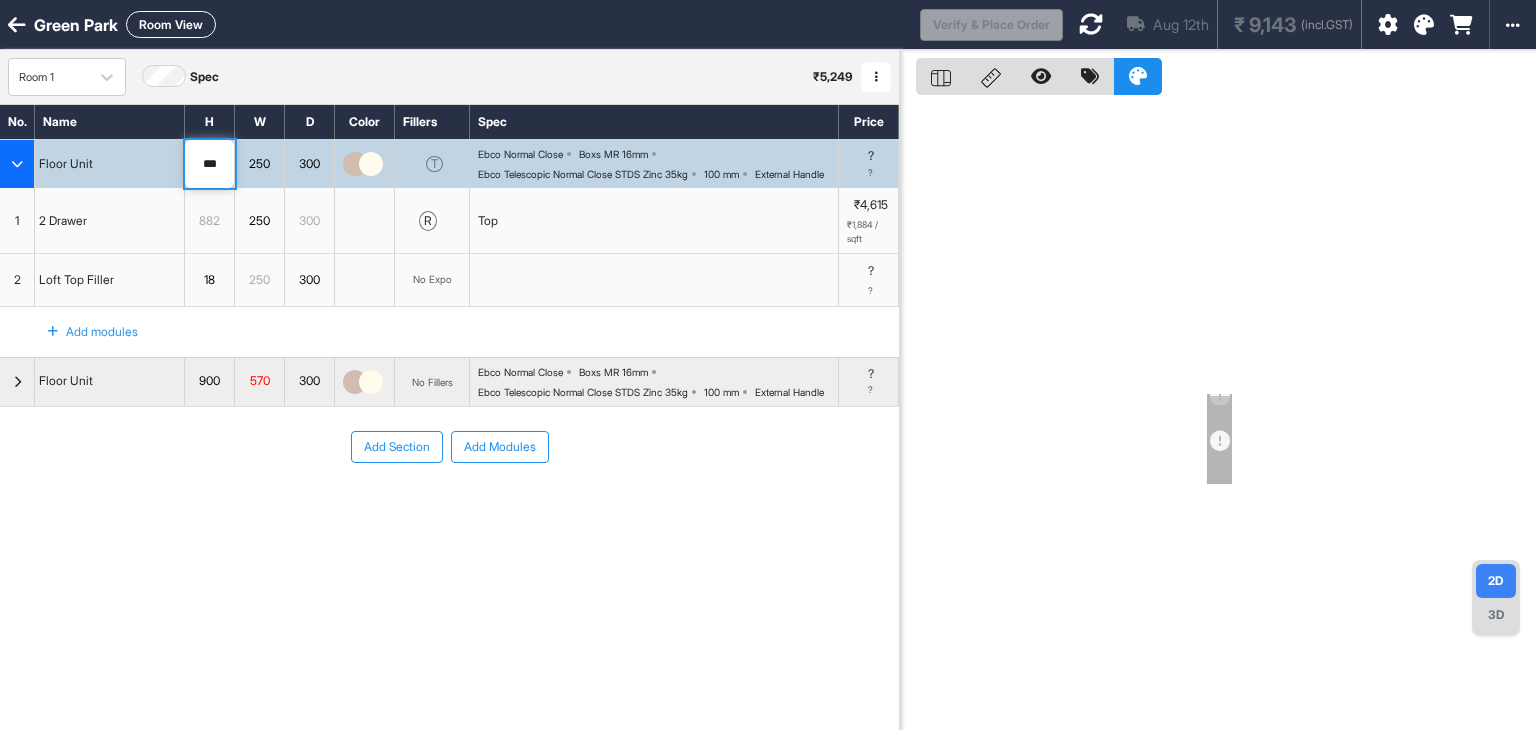 click on "***" at bounding box center (209, 164) 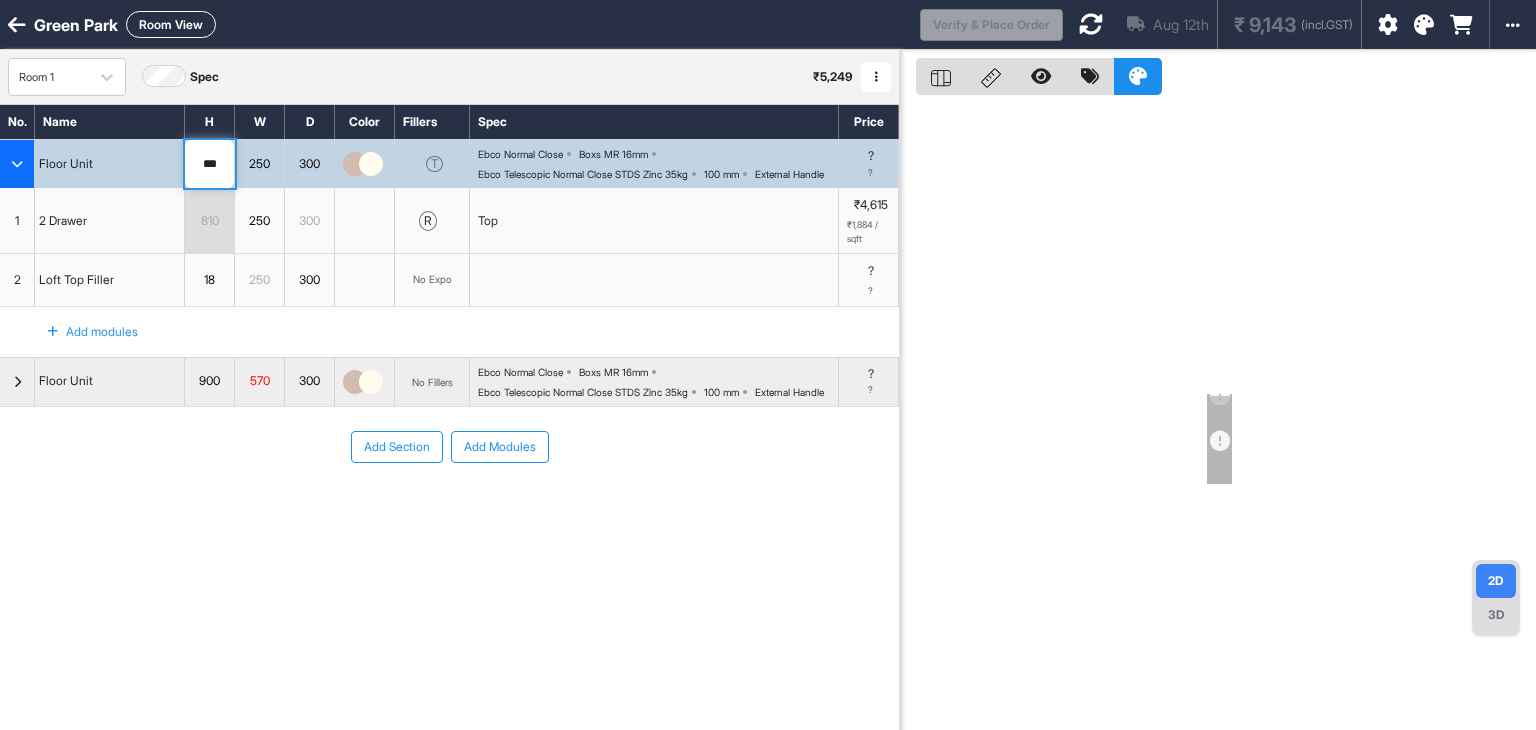click on "Add Section Add Modules" at bounding box center [449, 507] 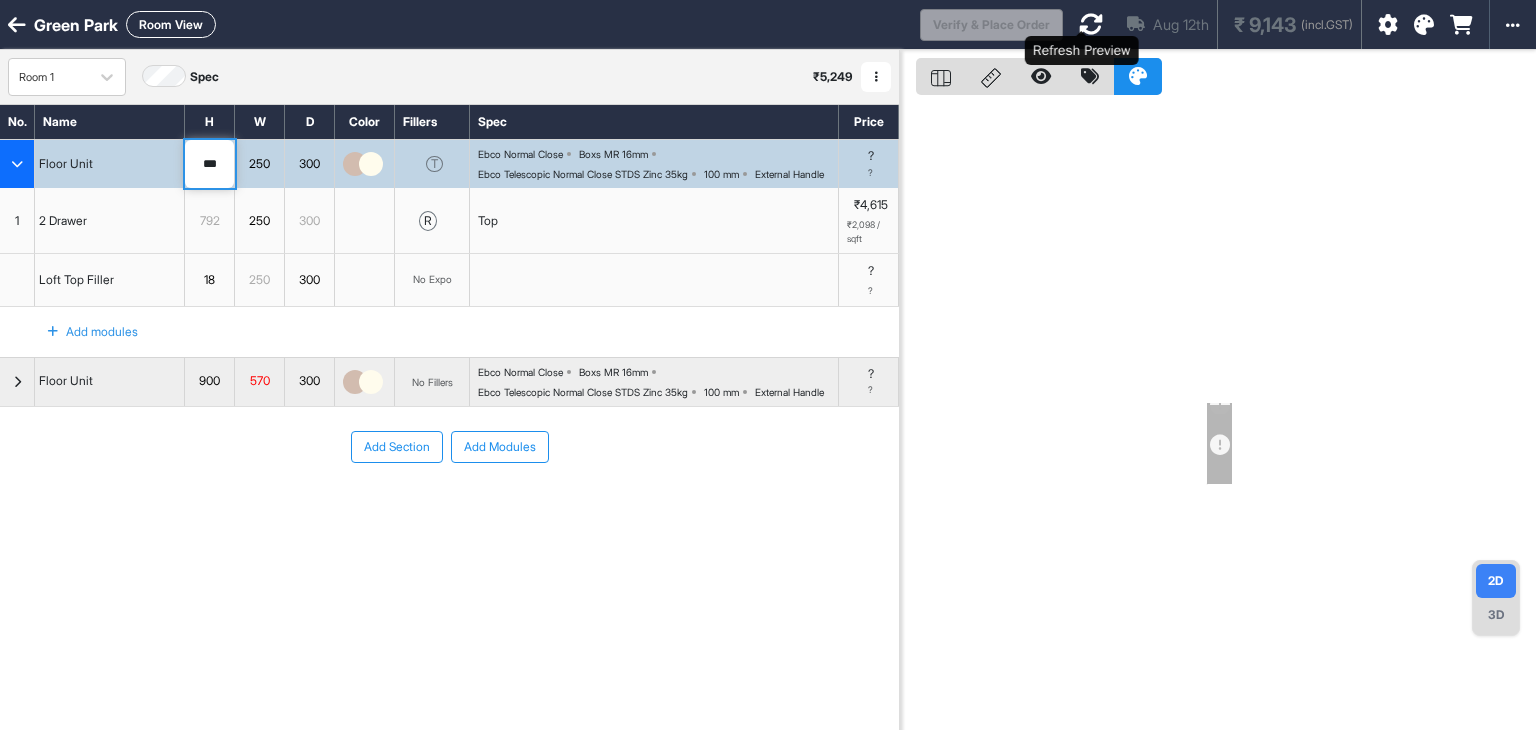 click at bounding box center [1091, 24] 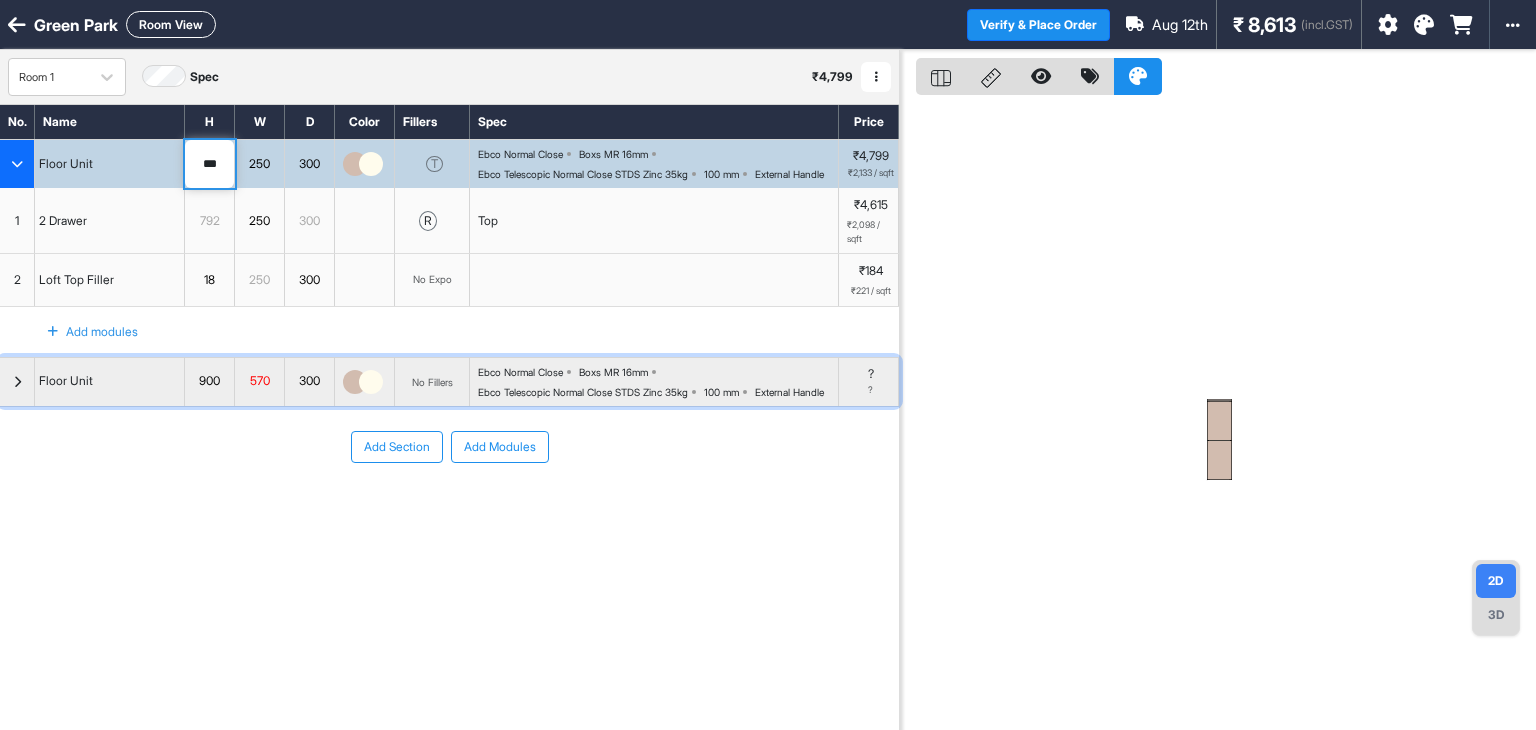 click at bounding box center (17, 382) 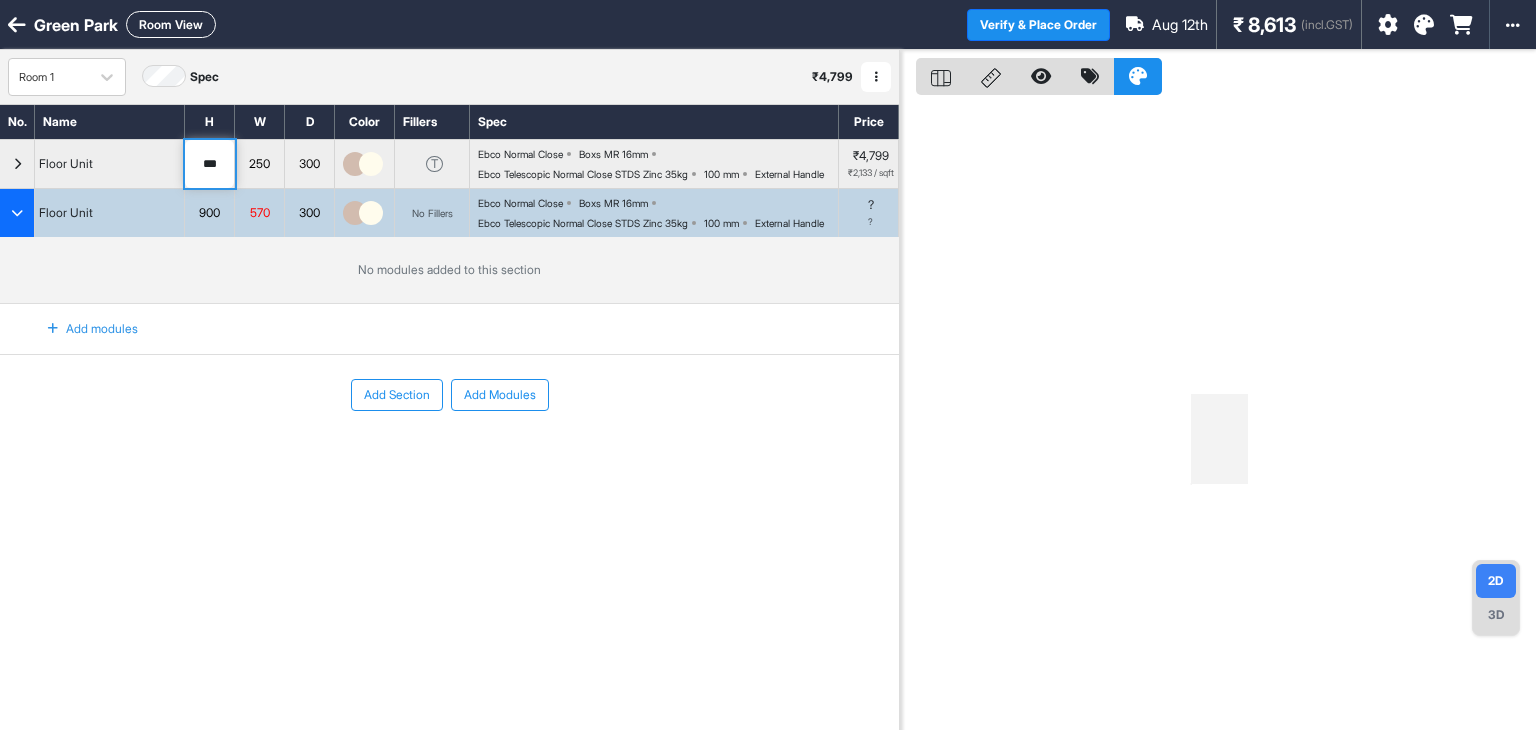 click at bounding box center [53, 329] 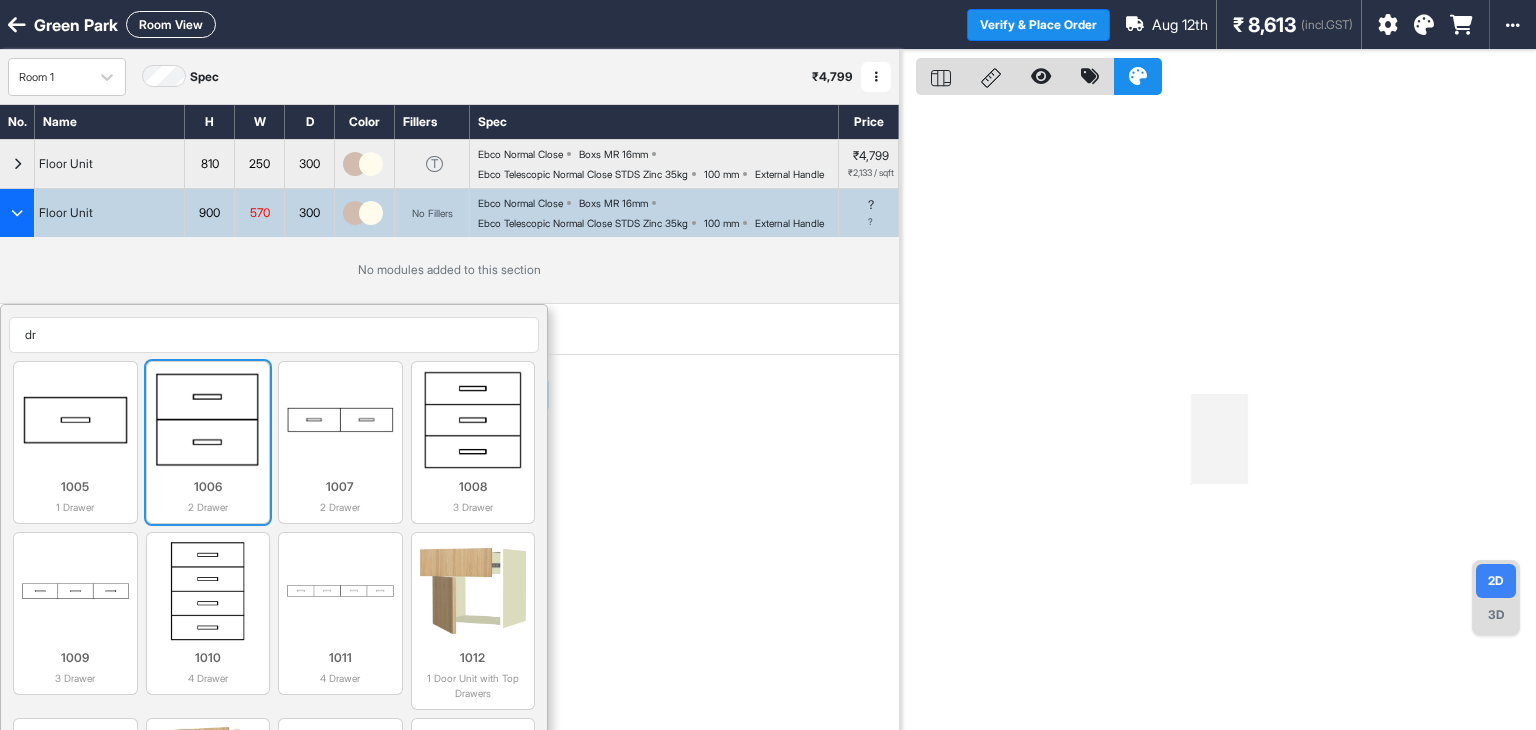 type on "dr" 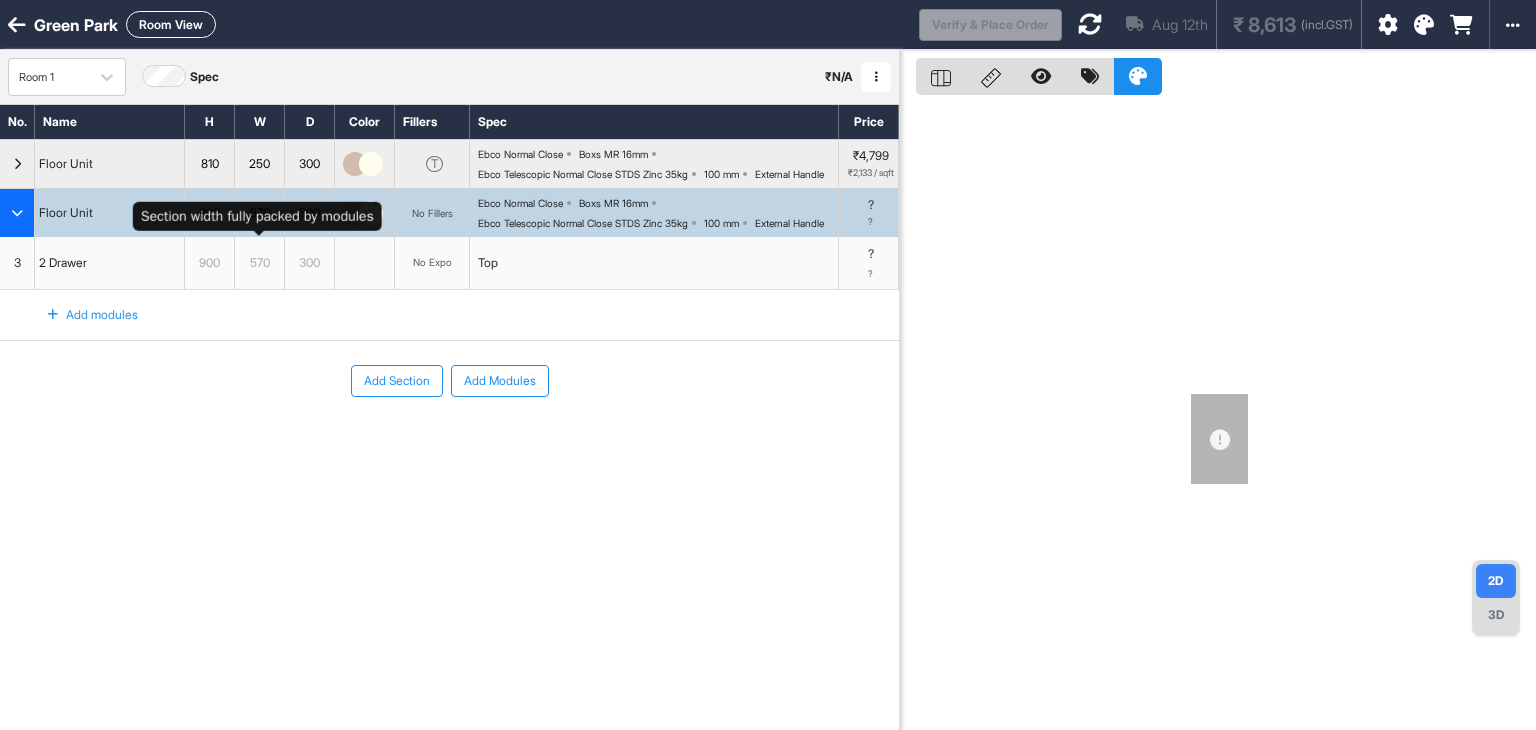 click on "570" at bounding box center [259, 213] 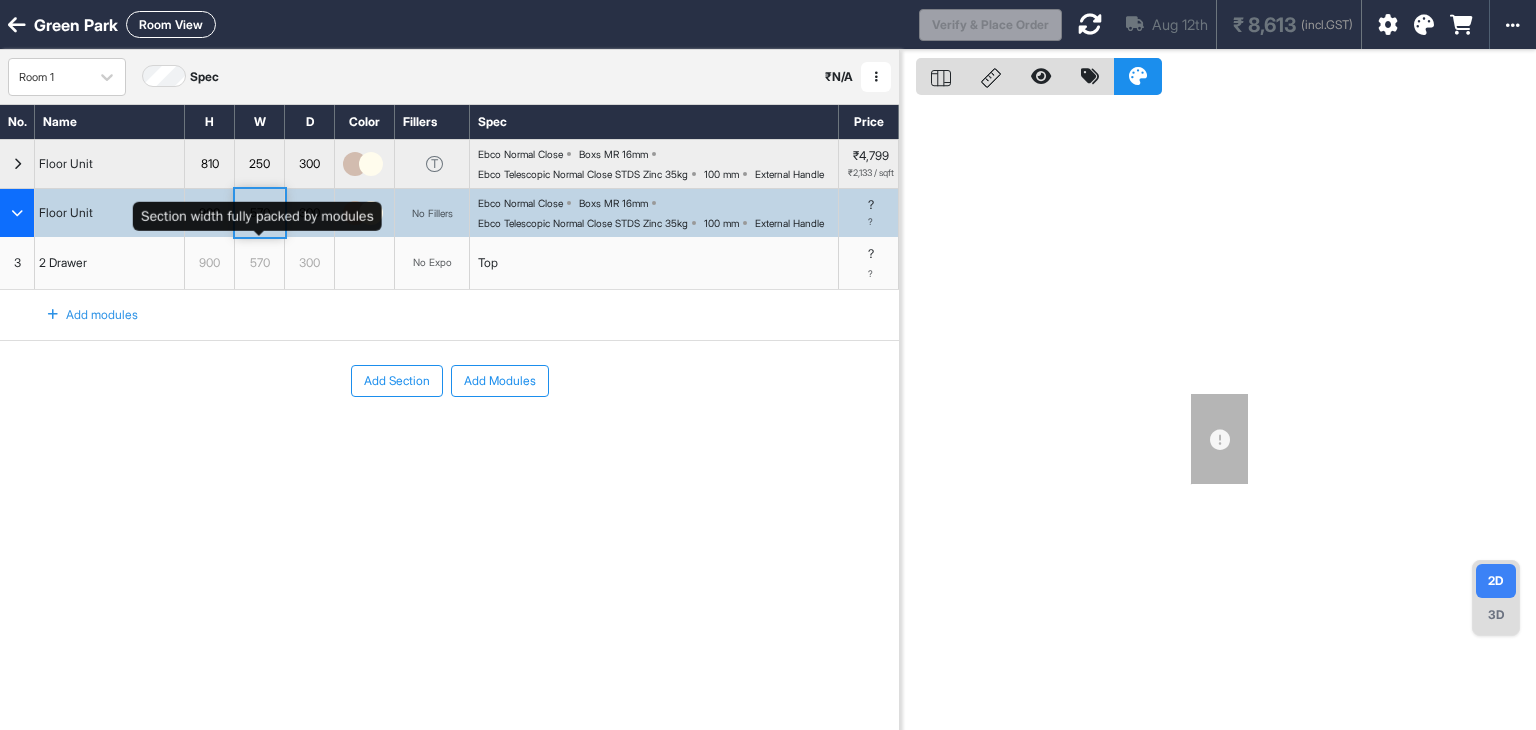 click on "570" at bounding box center (259, 213) 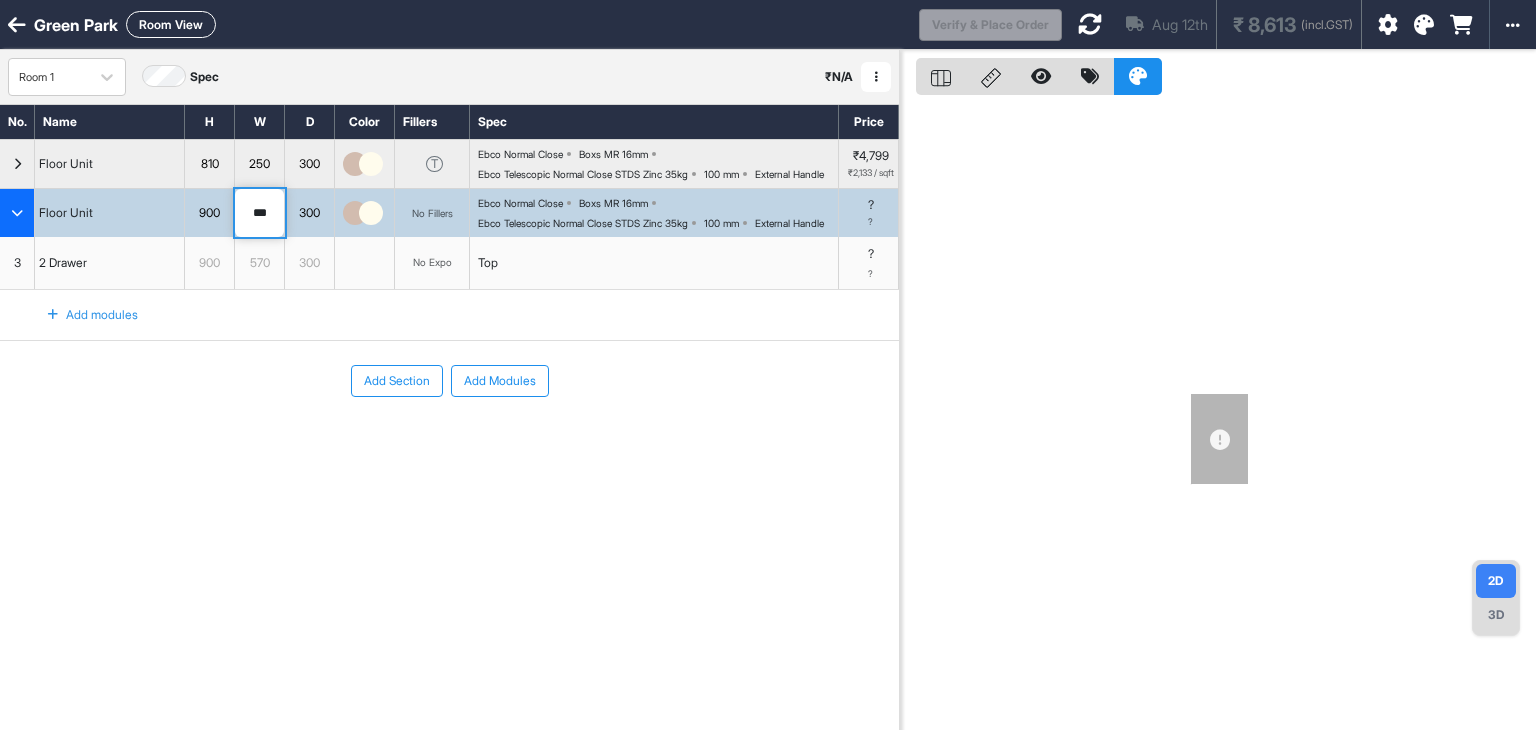 click on "***" at bounding box center [259, 213] 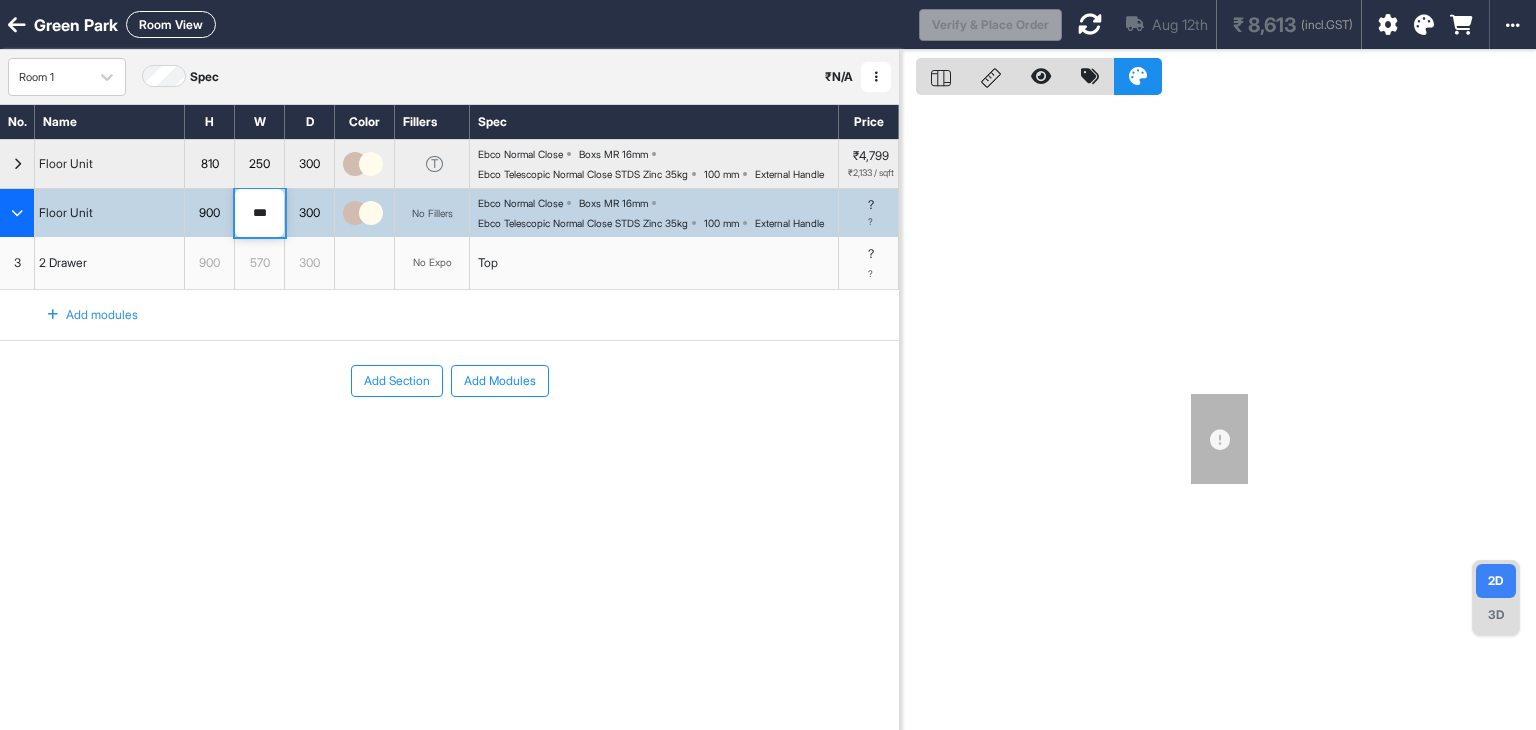 type on "***" 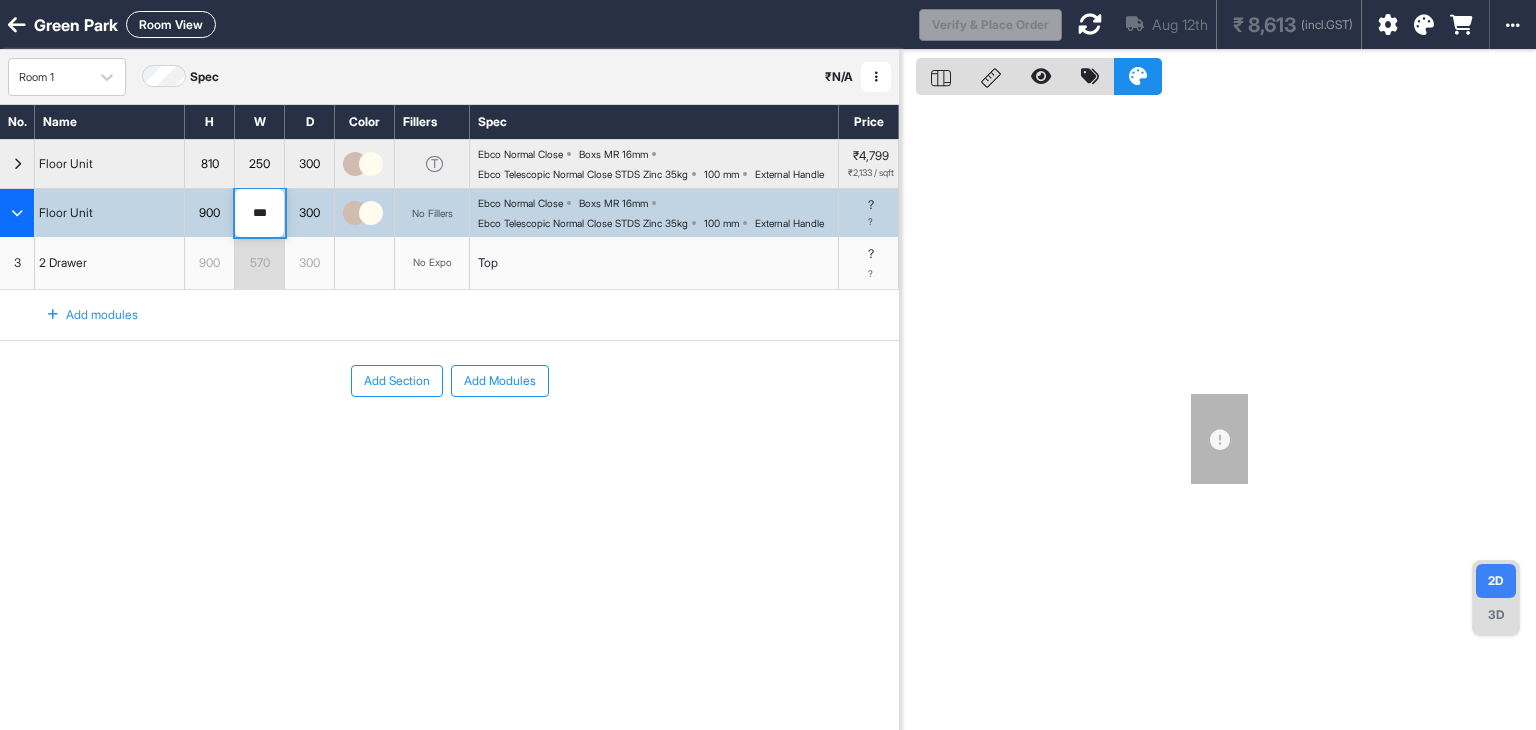 click on "Add Section Add Modules" at bounding box center [449, 441] 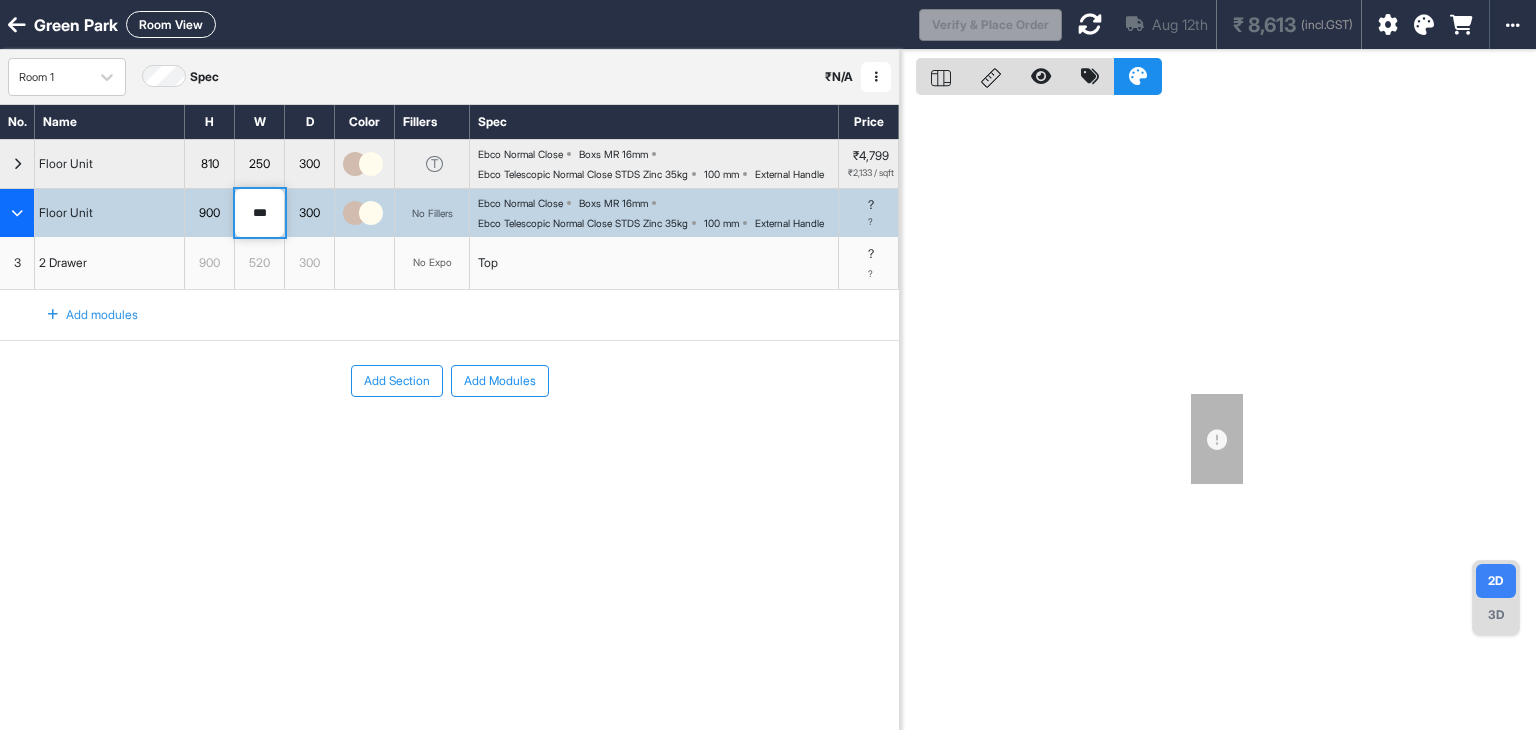 click on "900" at bounding box center [209, 213] 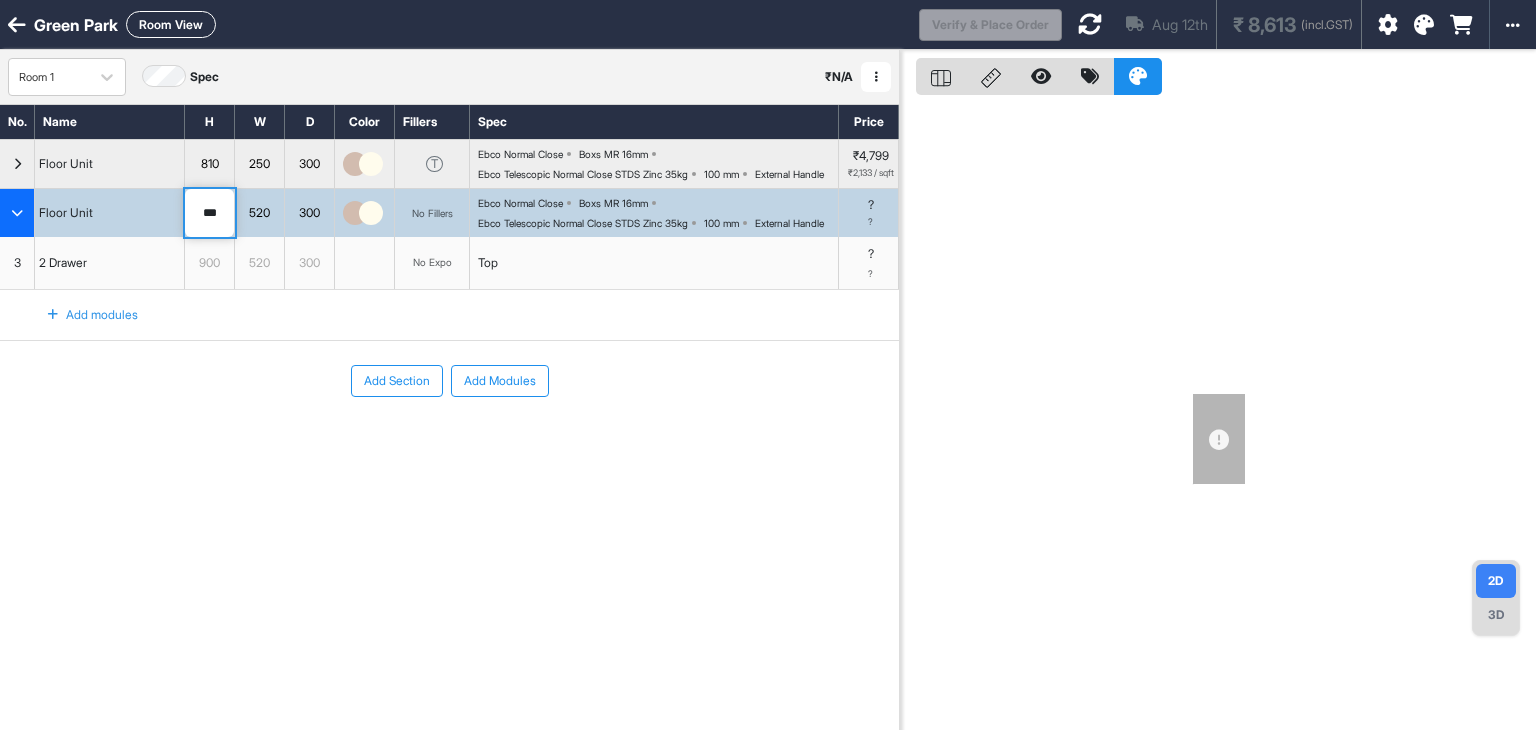 type on "***" 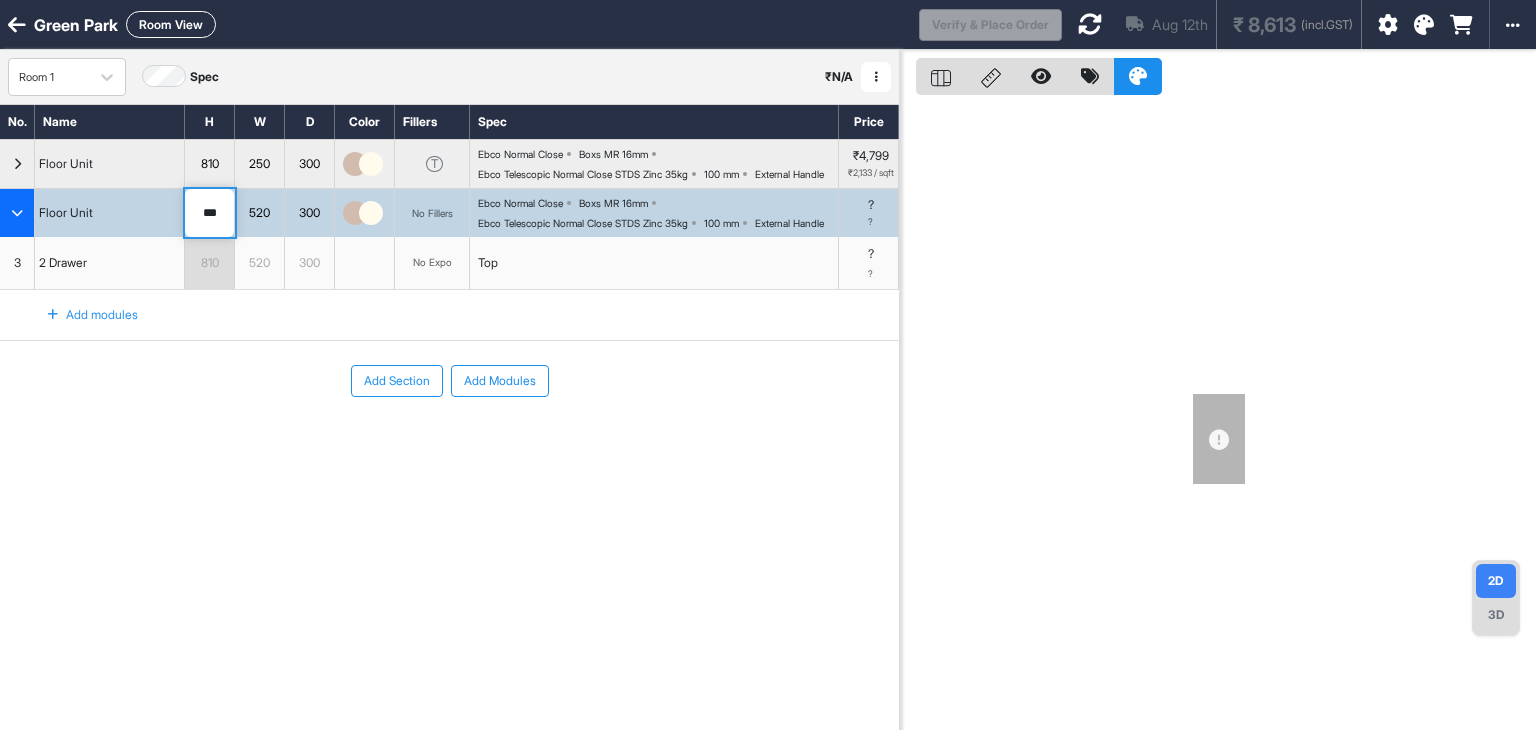 click on "Add Section Add Modules" at bounding box center [449, 441] 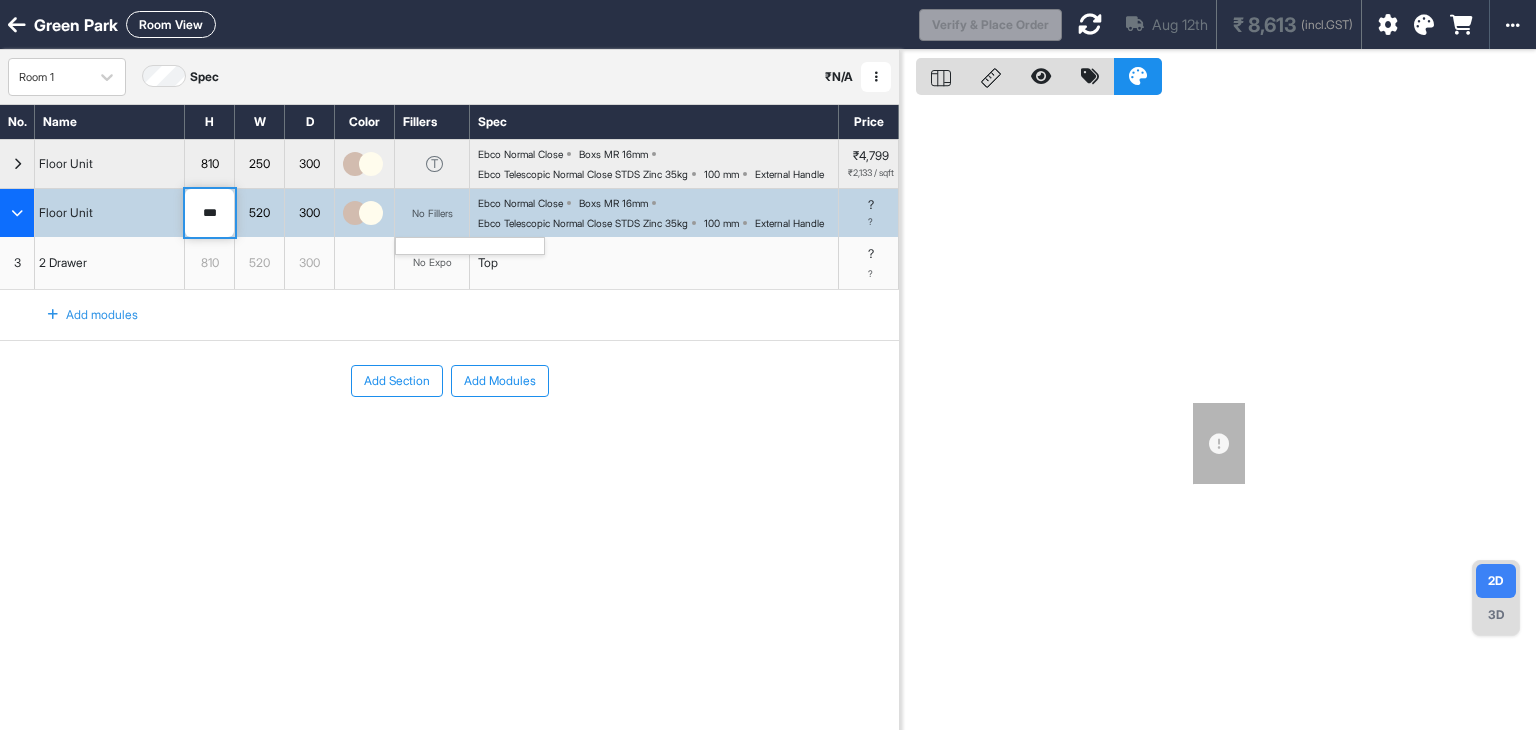 click on "No Fillers" at bounding box center [432, 213] 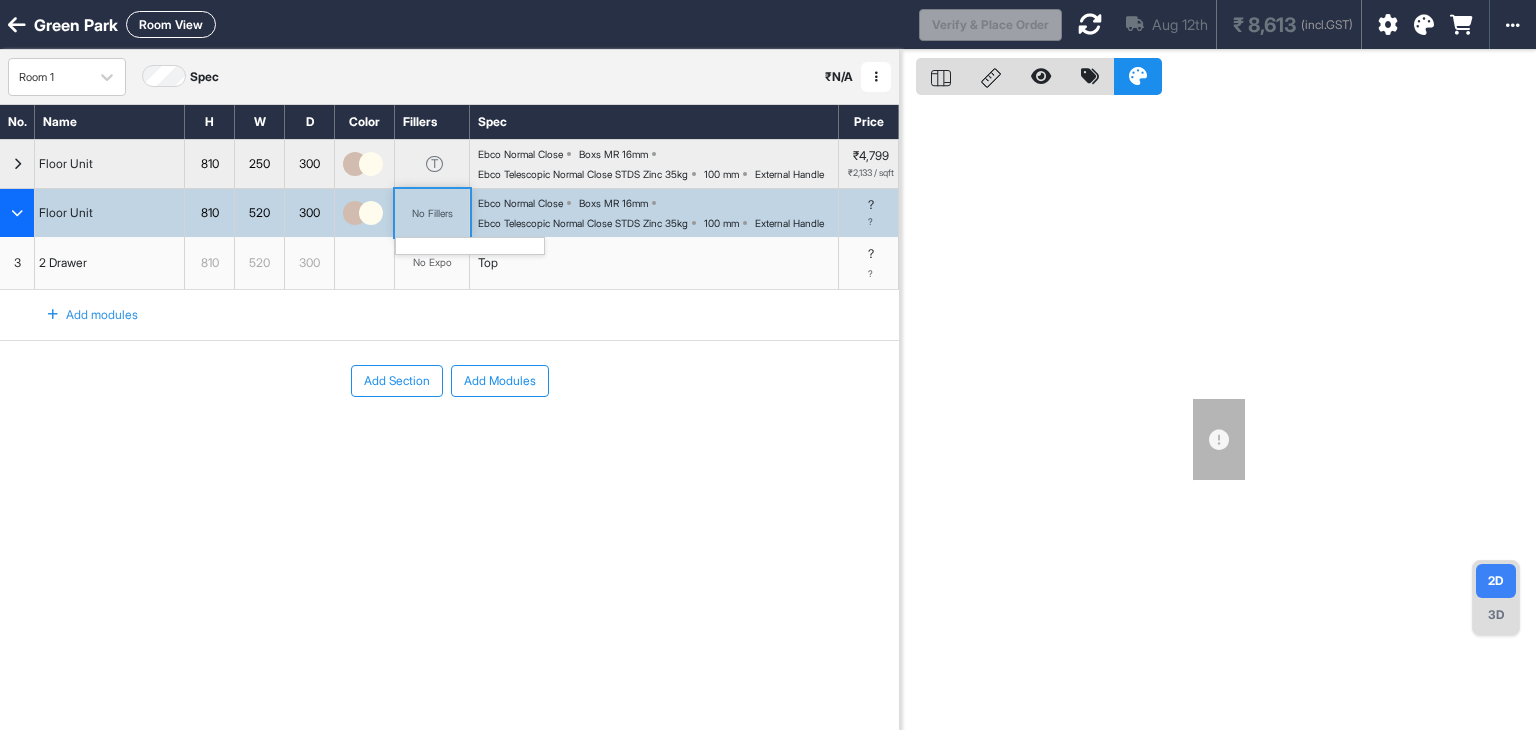 click on "No Fillers" at bounding box center (432, 213) 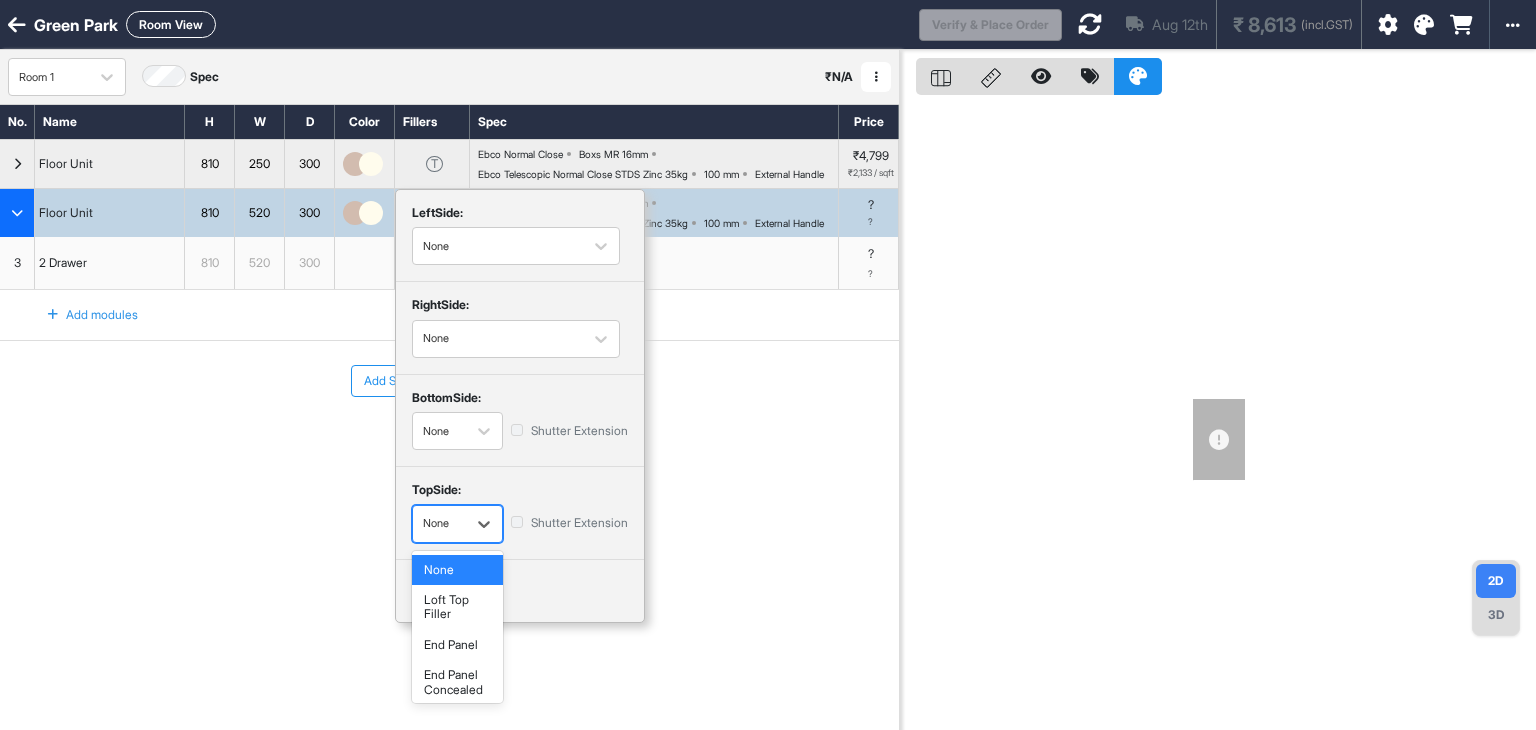 click on "None" at bounding box center (439, 523) 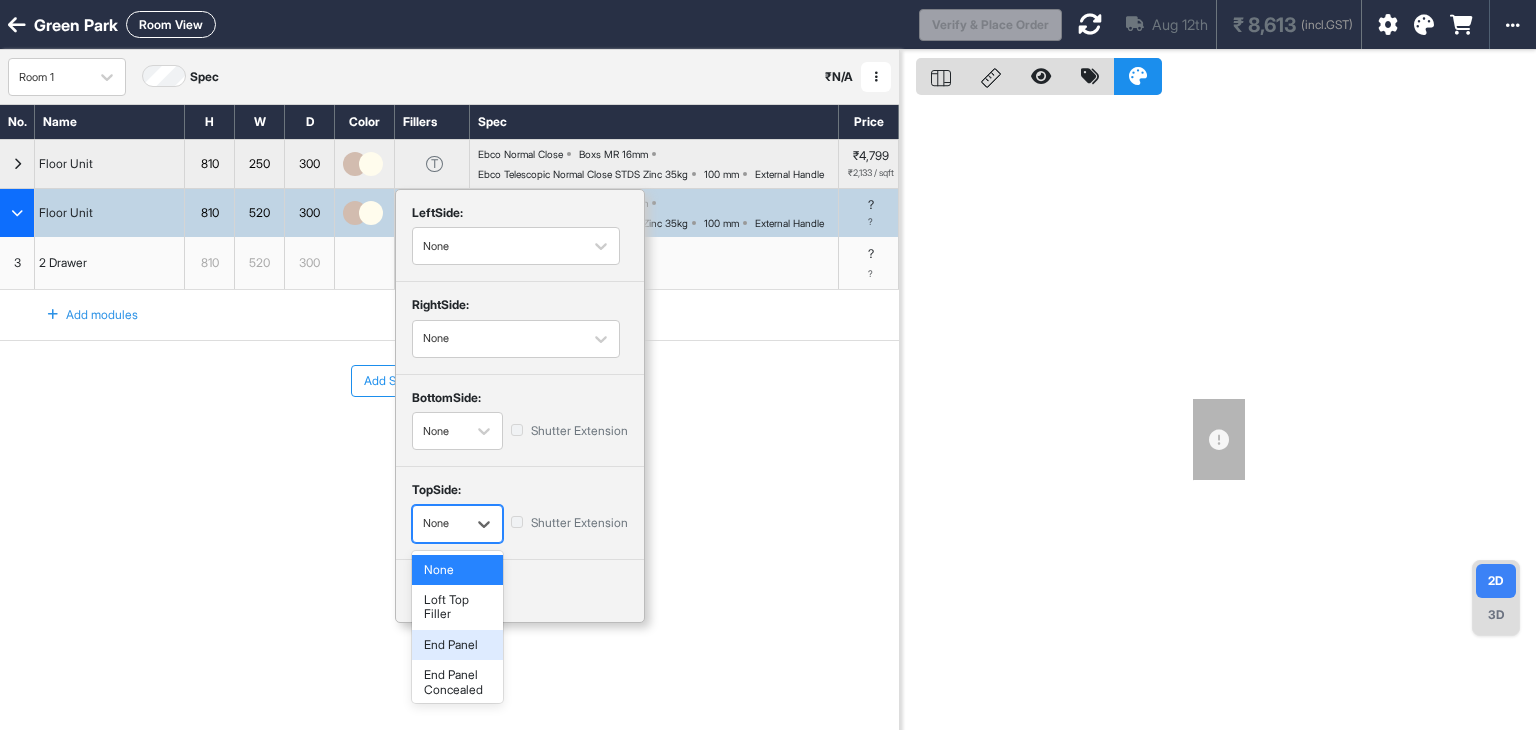click on "End Panel" at bounding box center (457, 645) 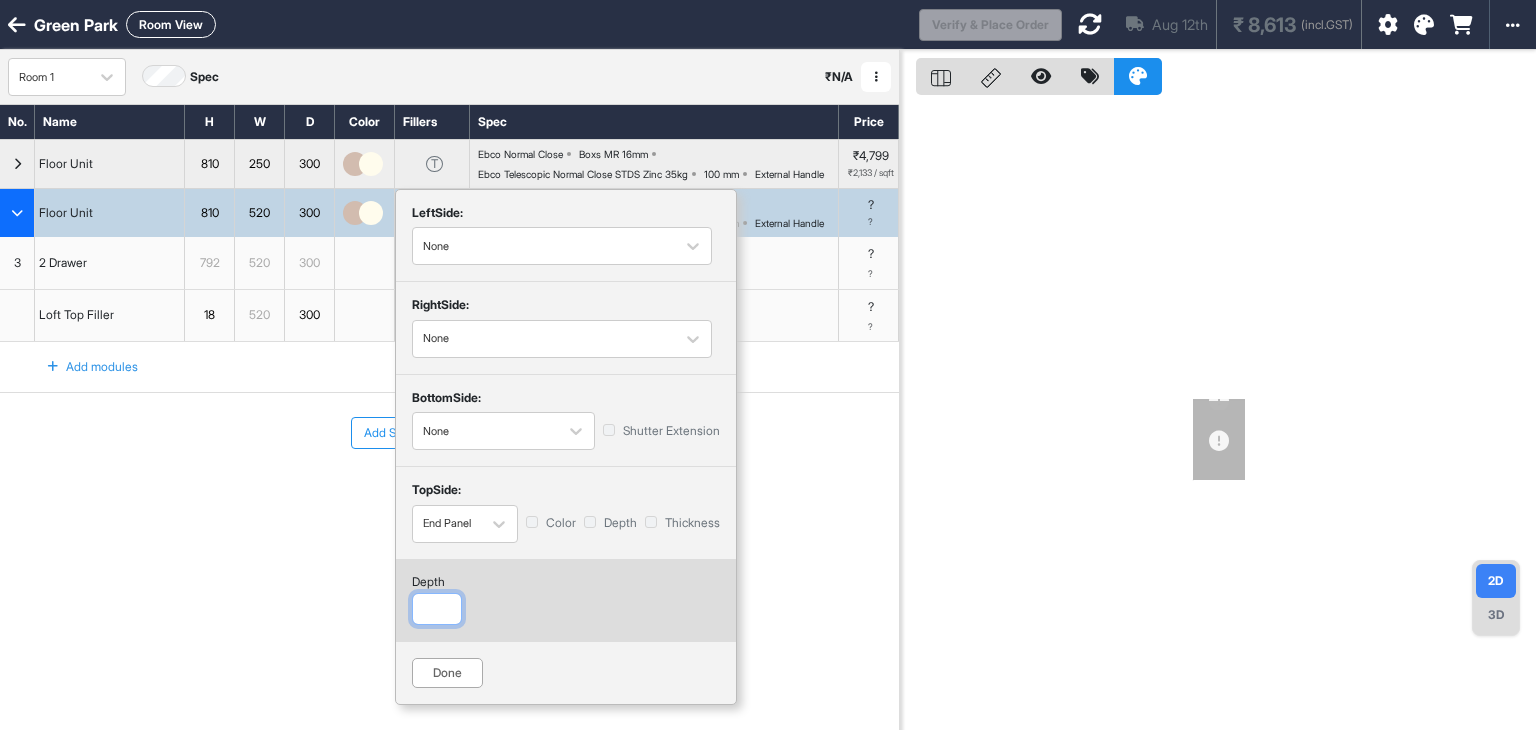 click at bounding box center (437, 609) 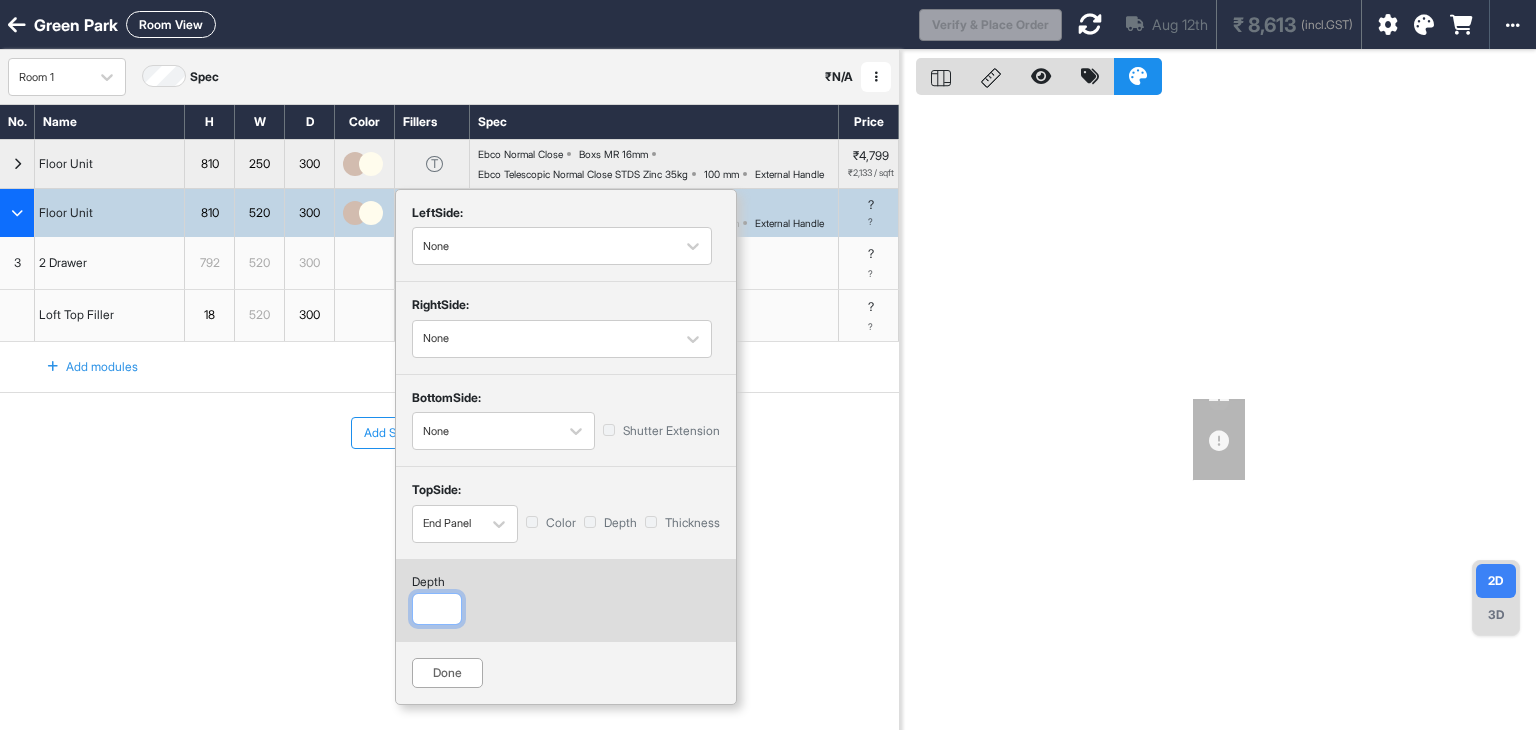 type on "***" 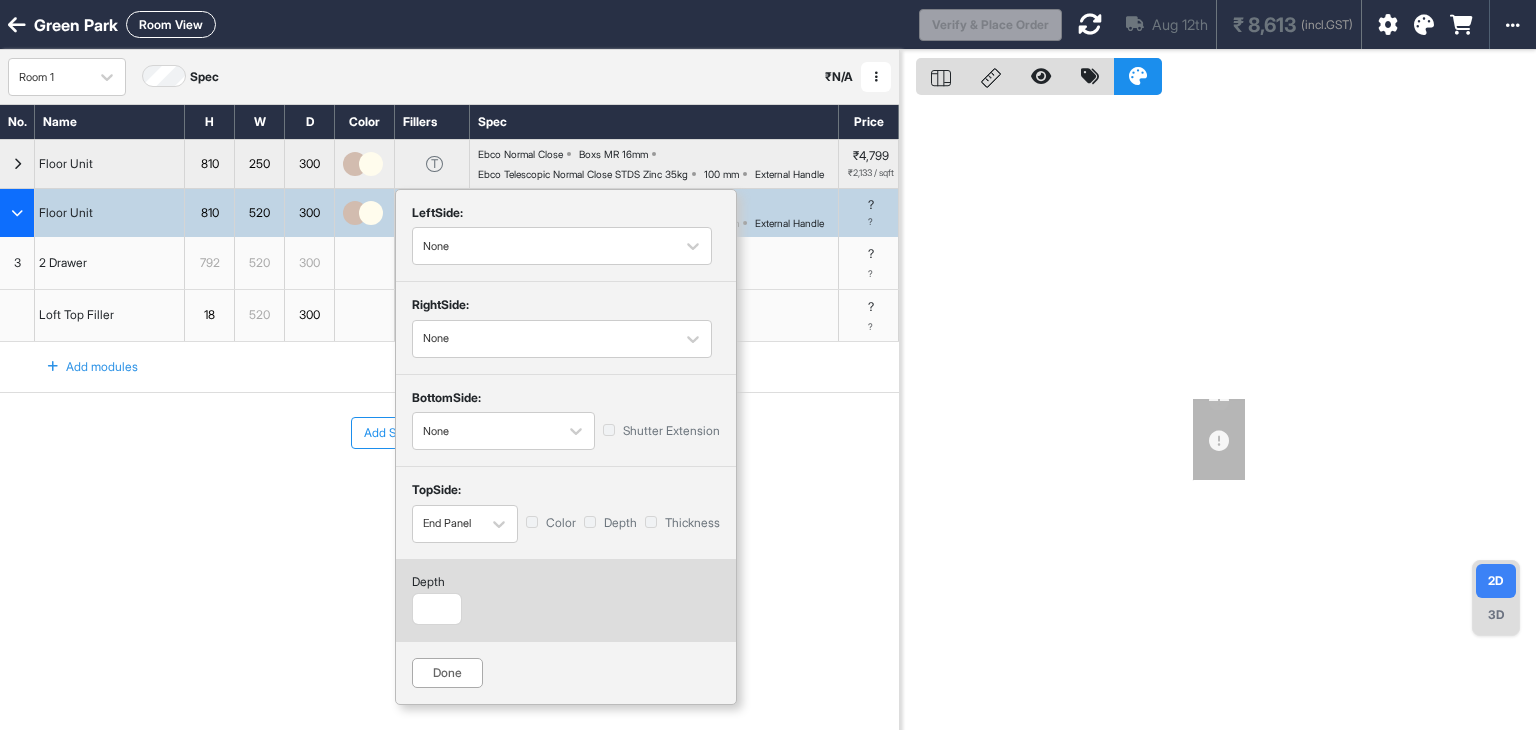 click on "Done" at bounding box center (447, 673) 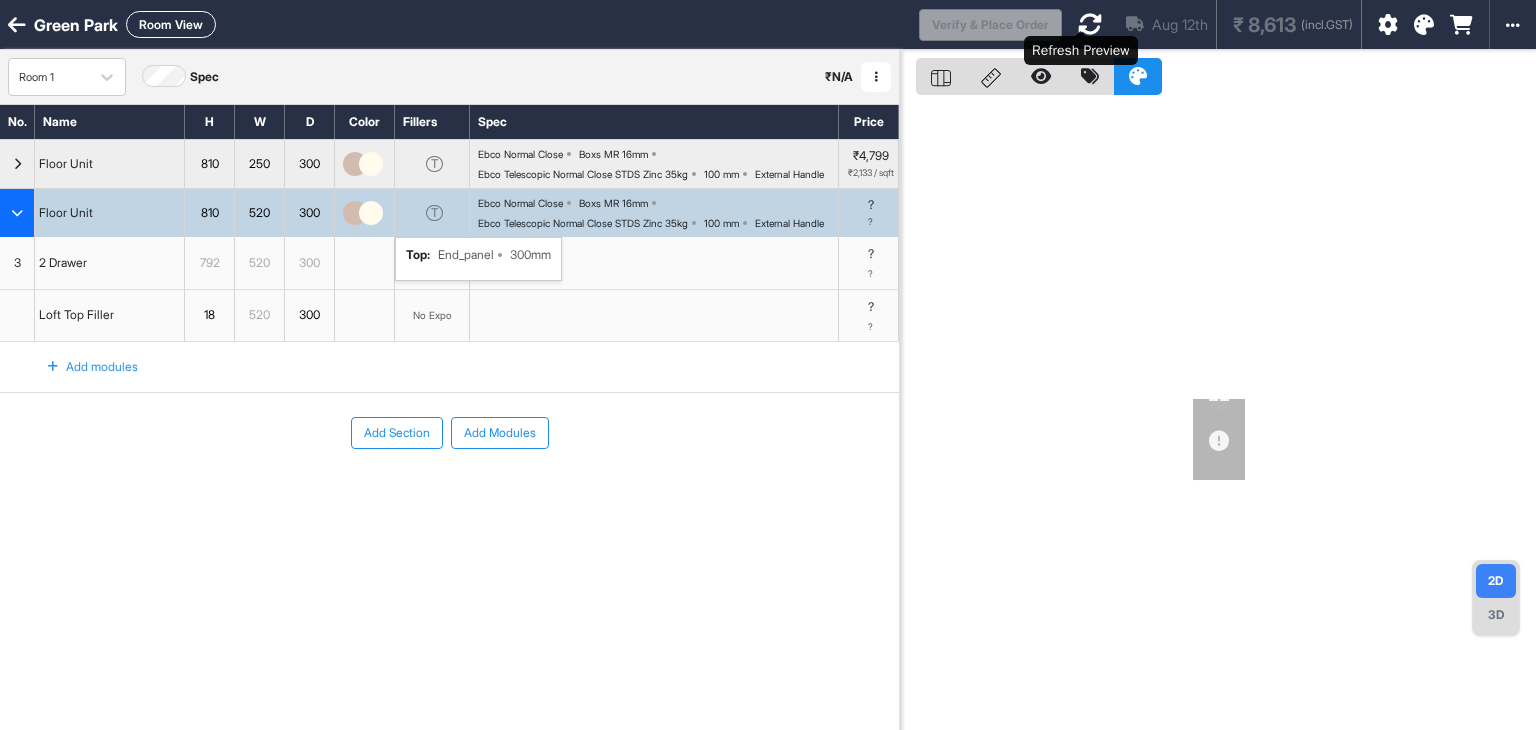 click at bounding box center (1090, 24) 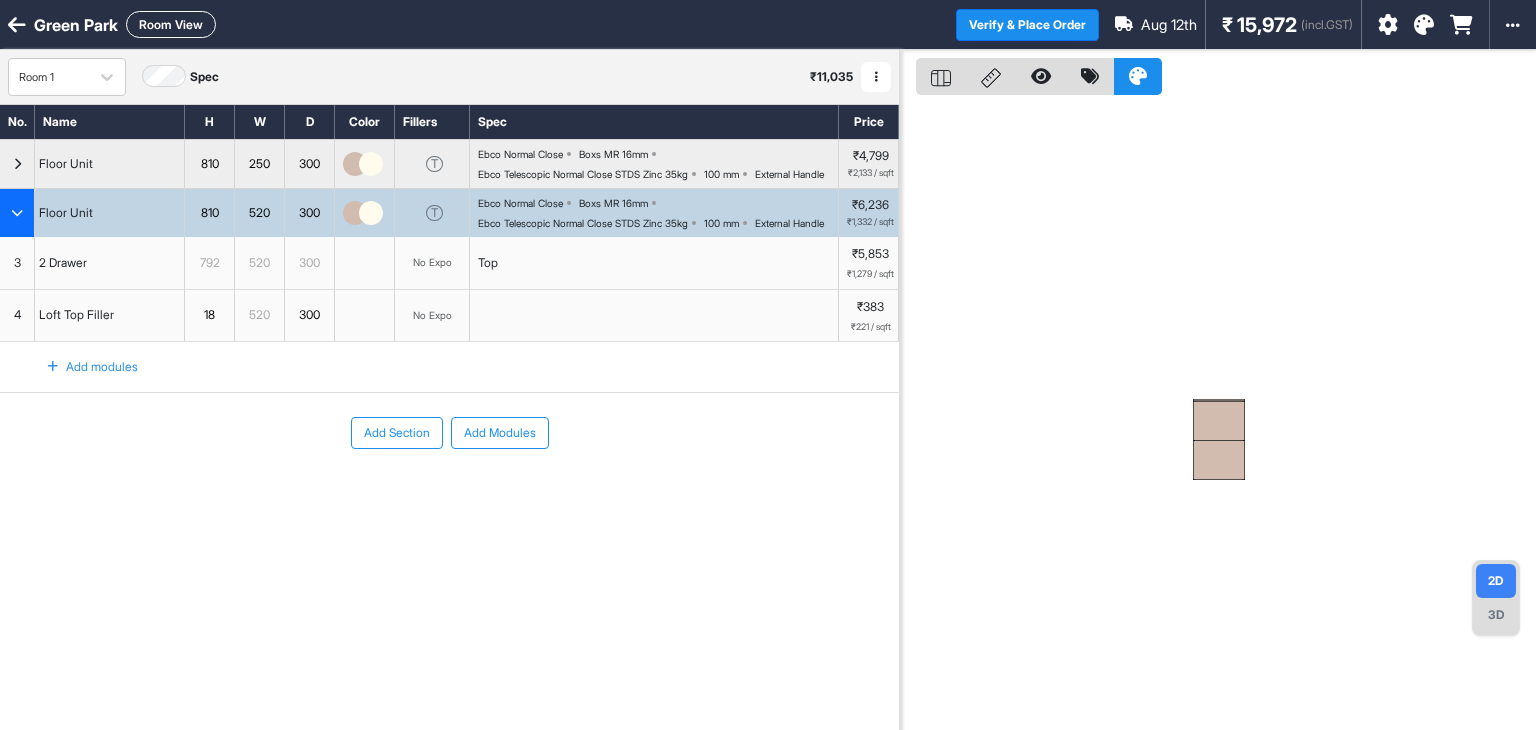 click on "Add Section" at bounding box center [397, 433] 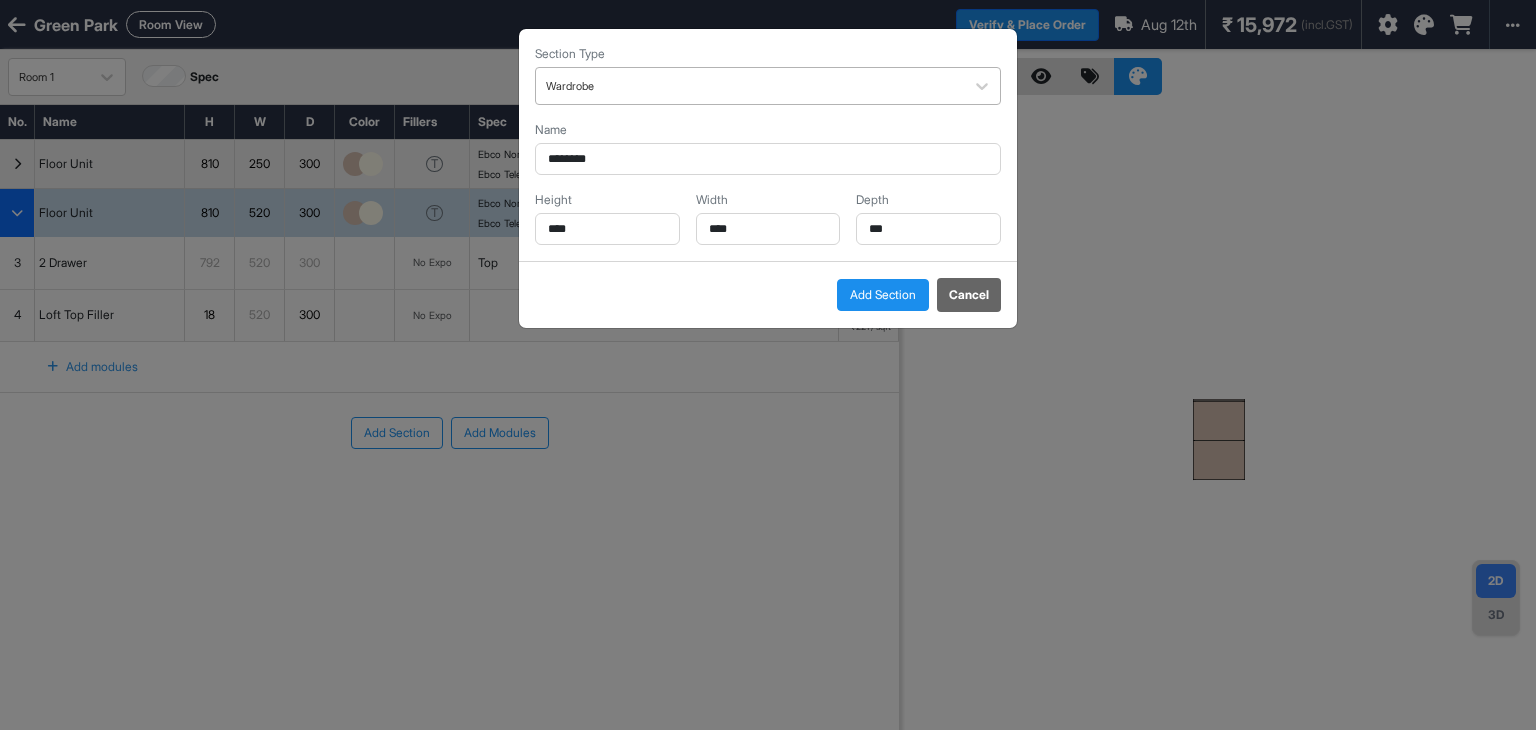 click at bounding box center (750, 86) 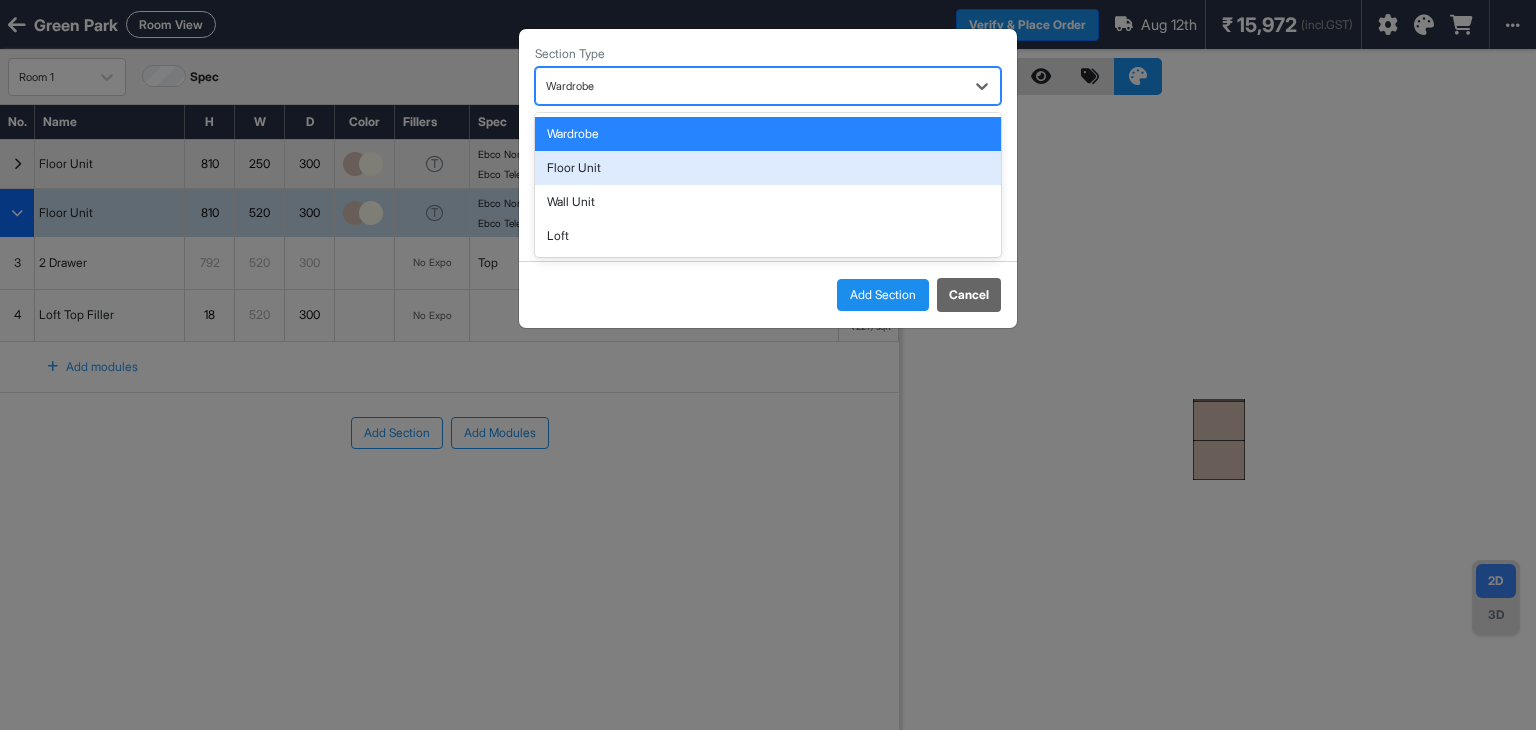 click on "Floor Unit" at bounding box center [768, 168] 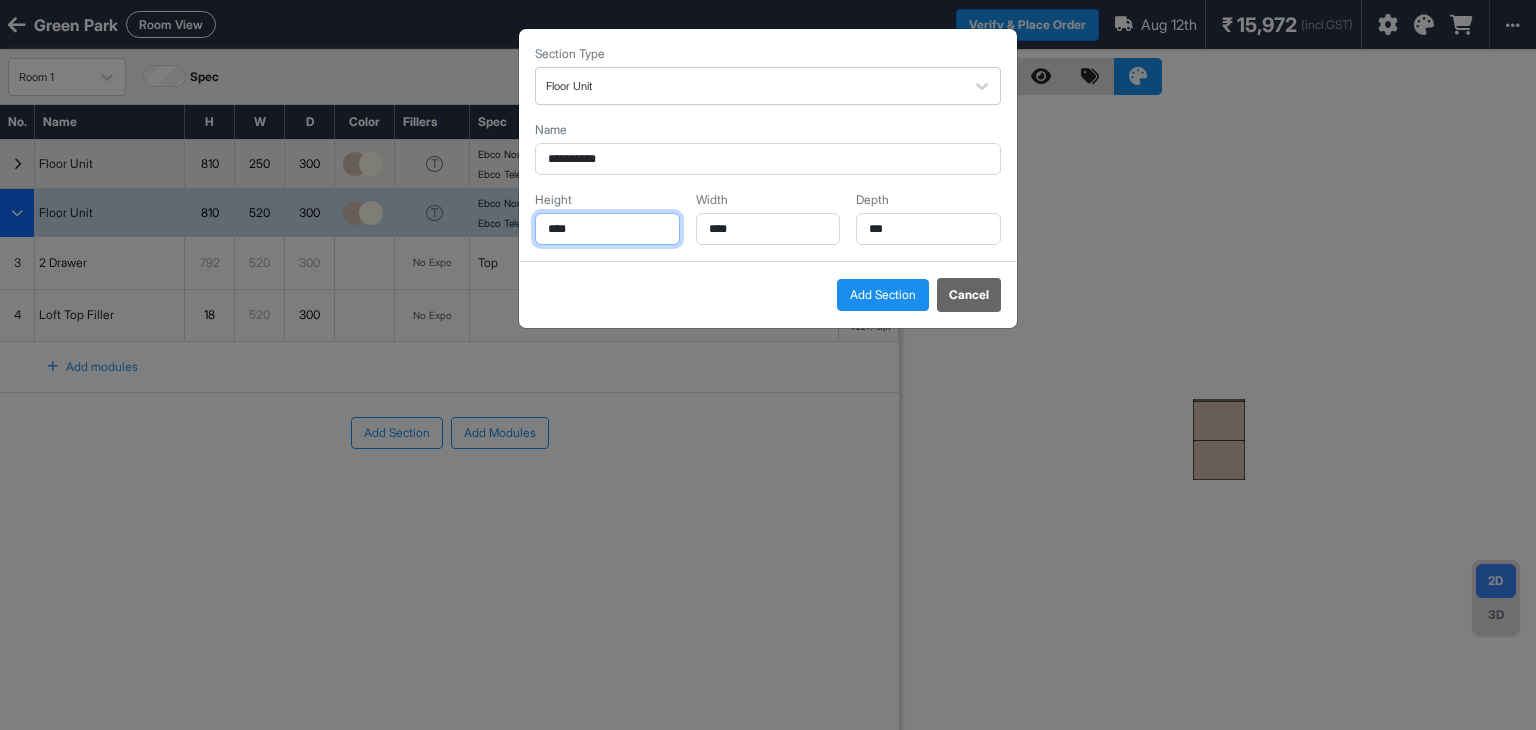 click on "****" at bounding box center [607, 229] 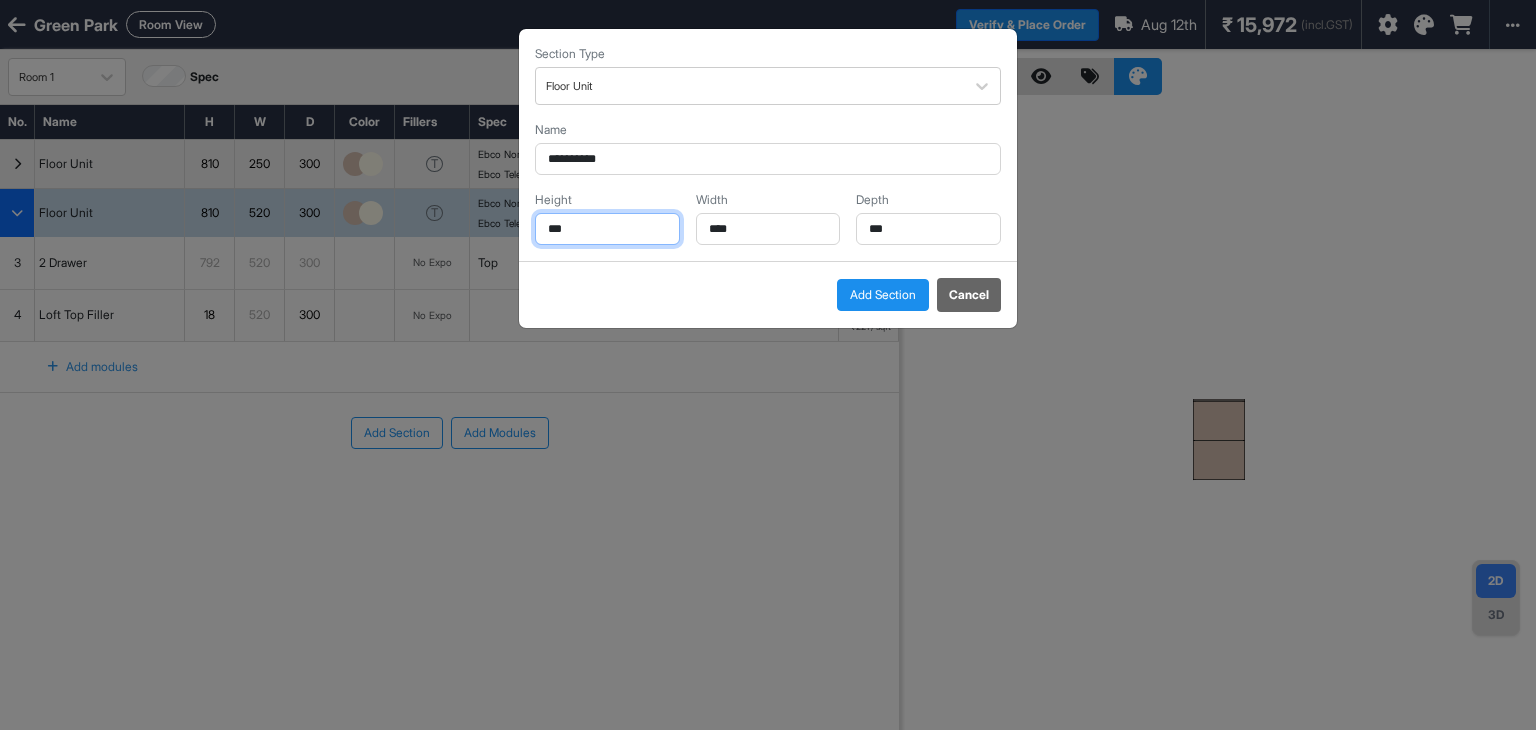 type on "***" 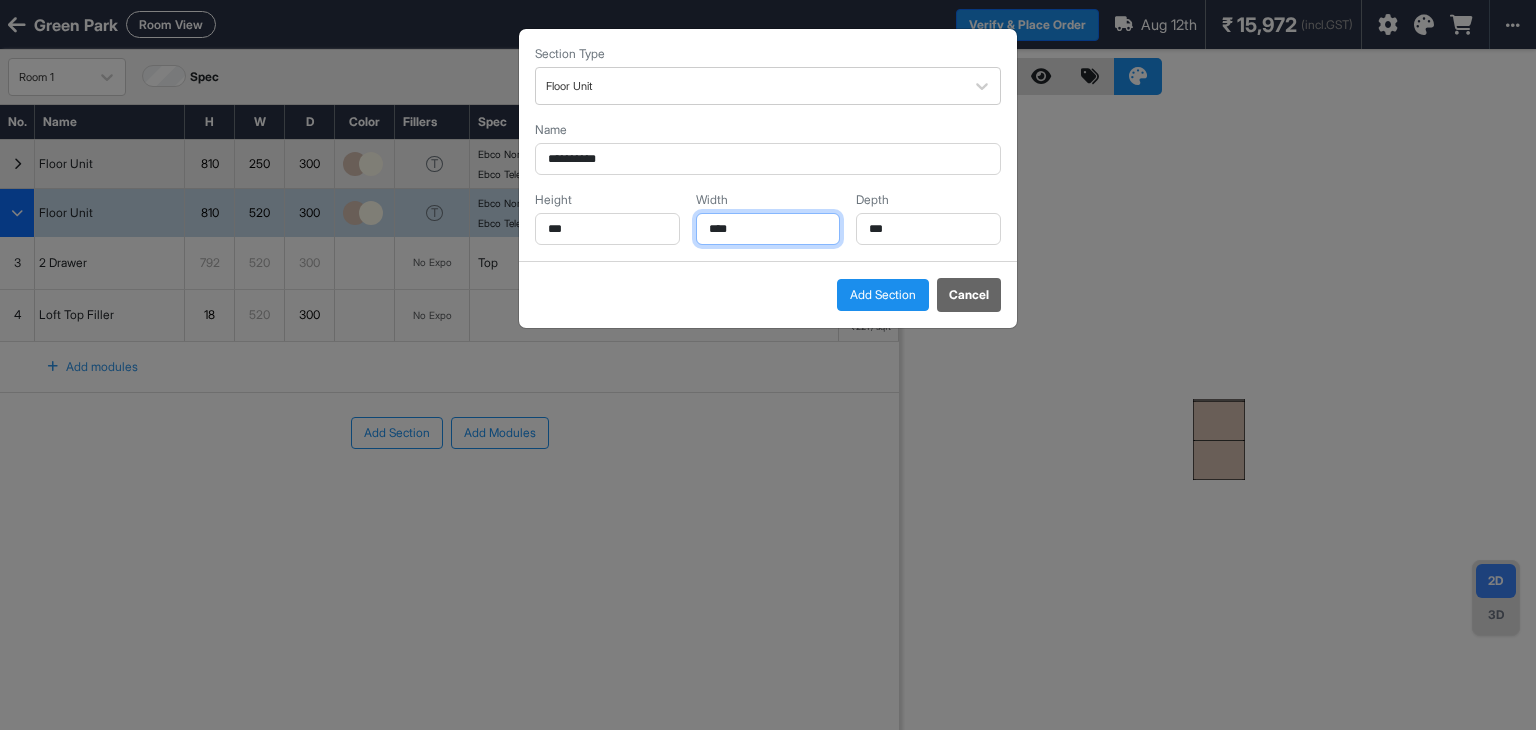 click on "****" at bounding box center (768, 229) 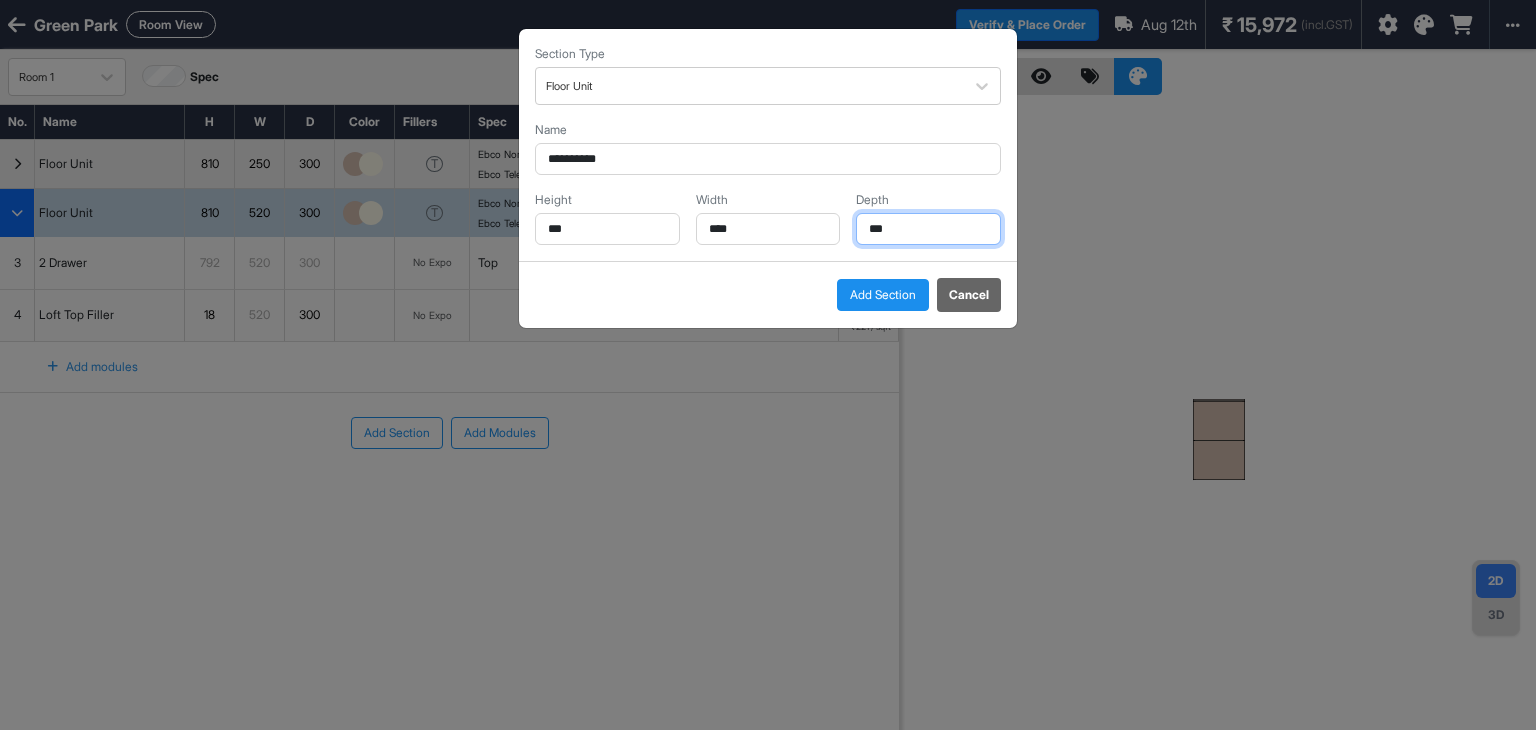 click on "***" at bounding box center (928, 229) 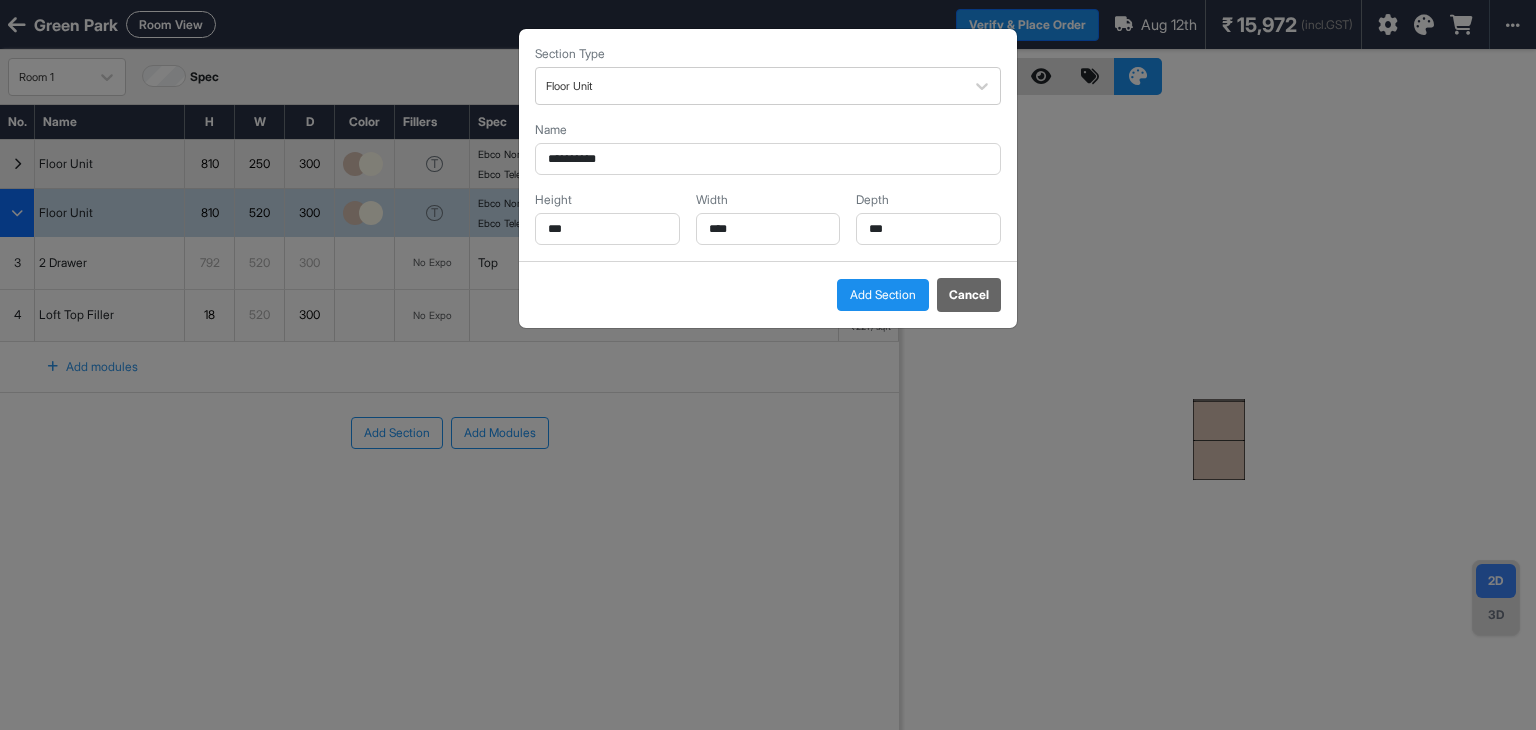 click on "Add Section" at bounding box center (883, 295) 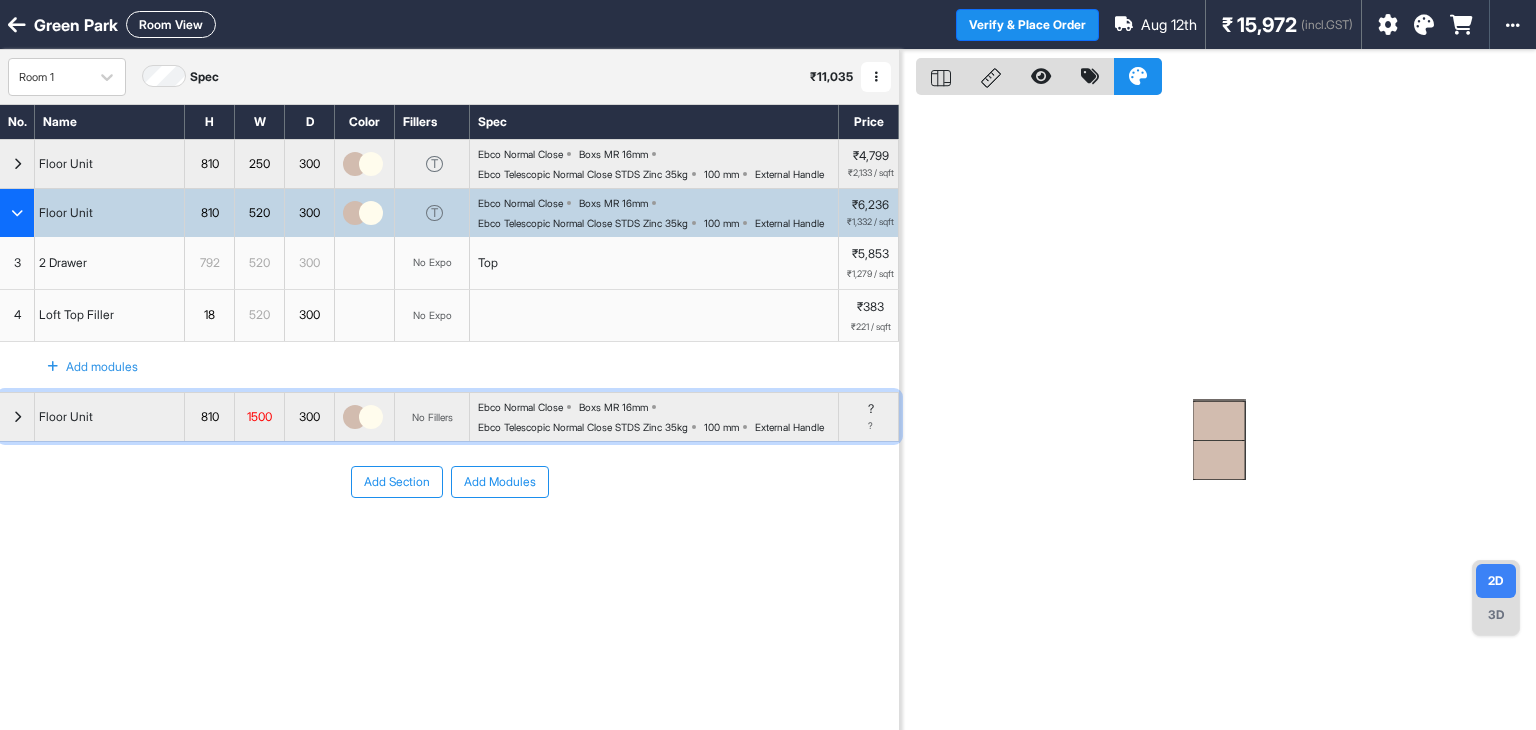 click at bounding box center (17, 417) 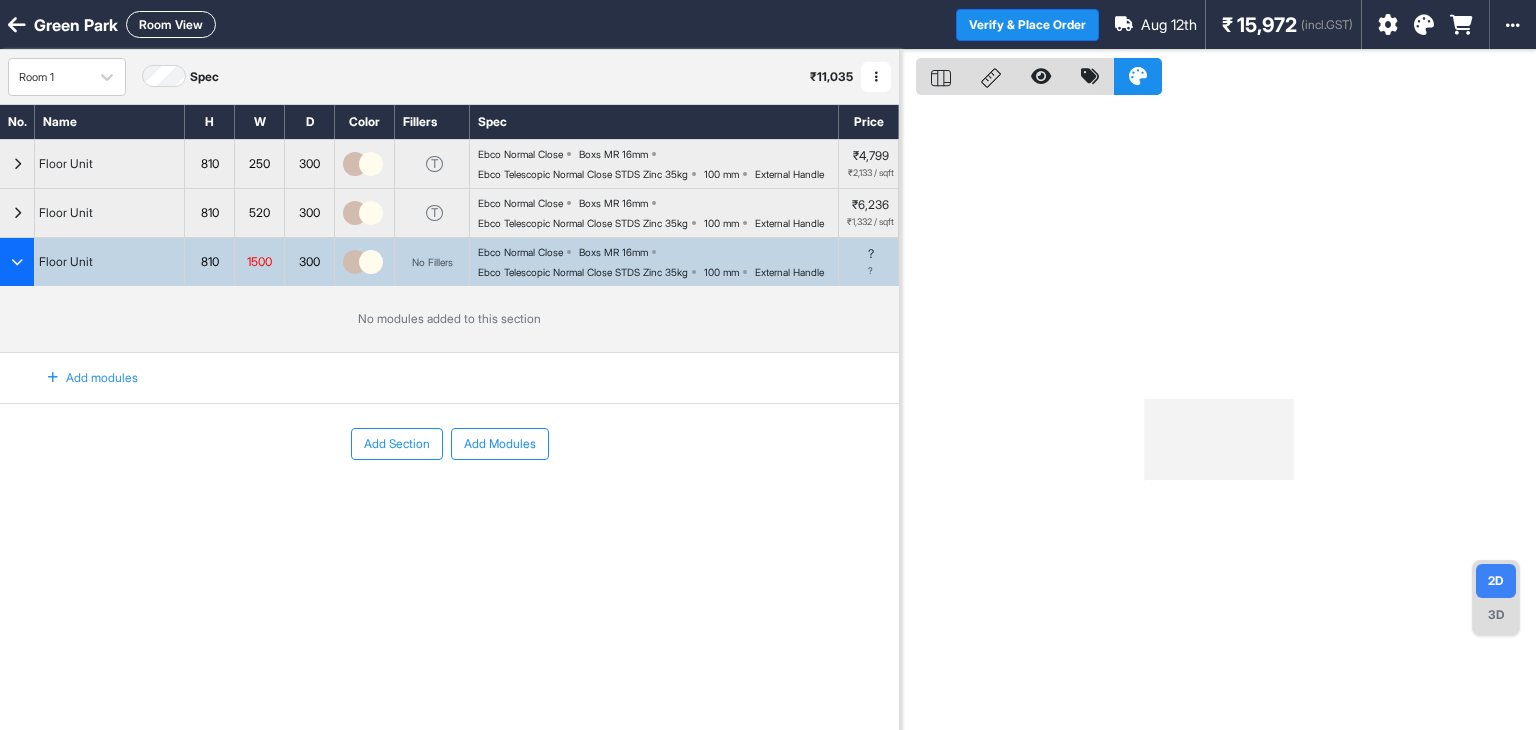 click at bounding box center [53, 378] 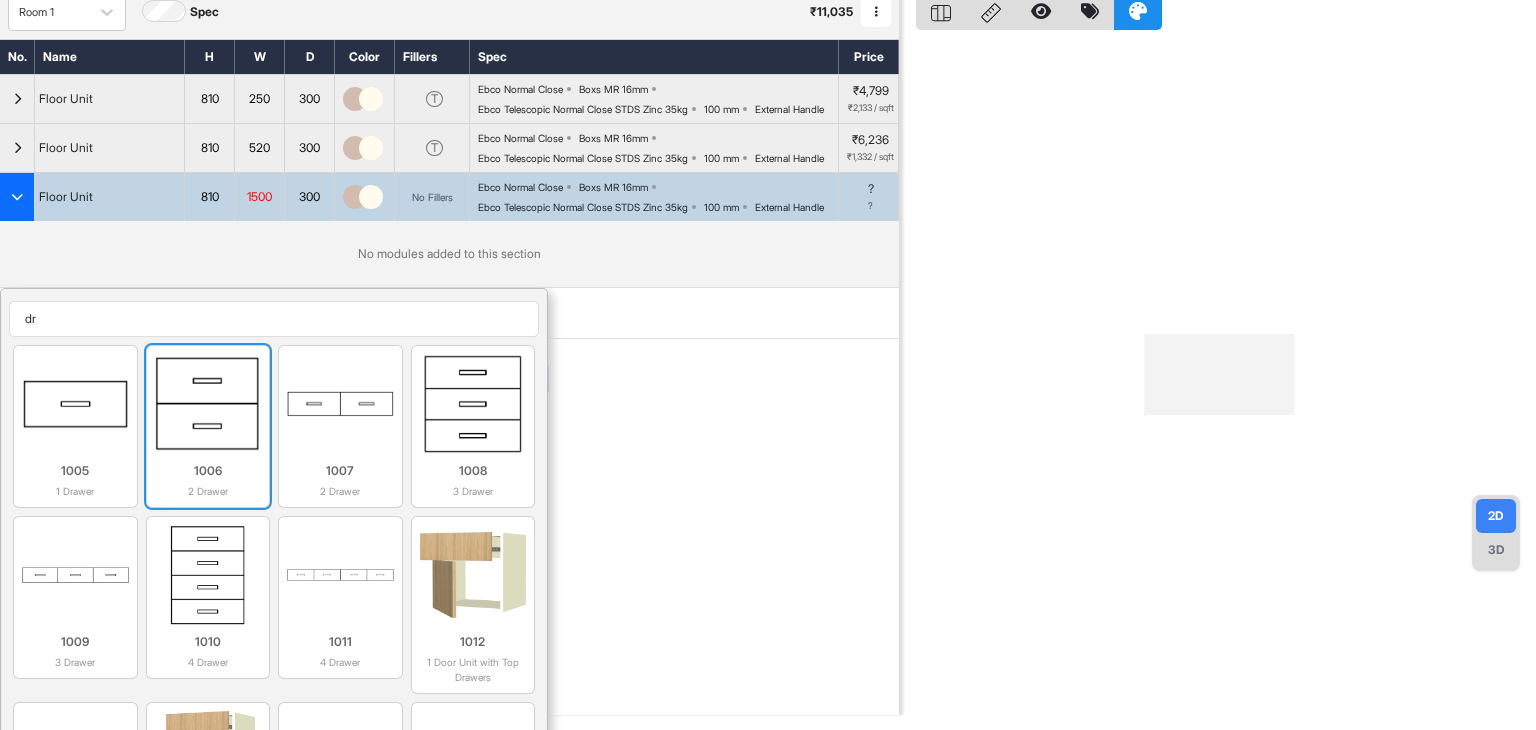 scroll, scrollTop: 100, scrollLeft: 0, axis: vertical 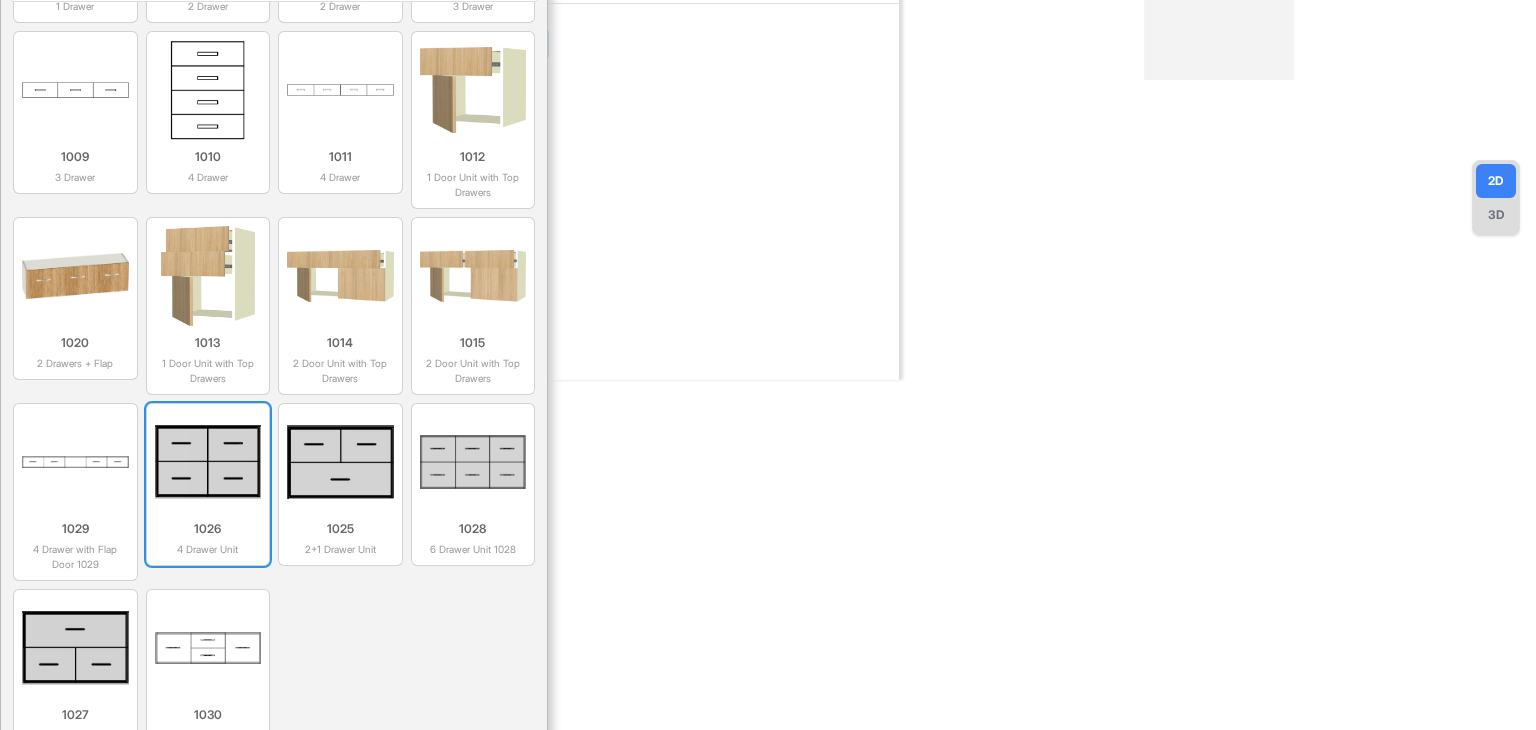 type on "dr" 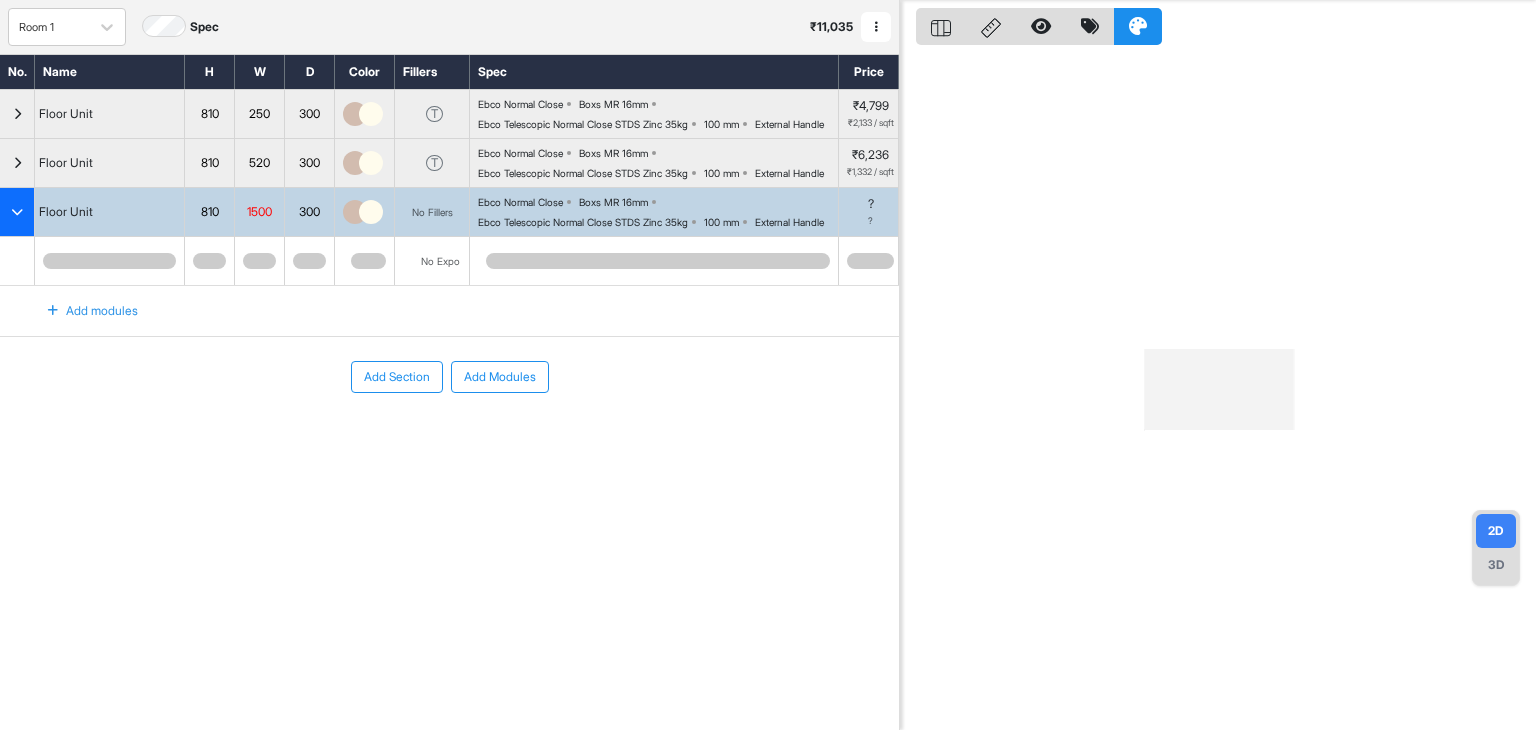 scroll, scrollTop: 50, scrollLeft: 0, axis: vertical 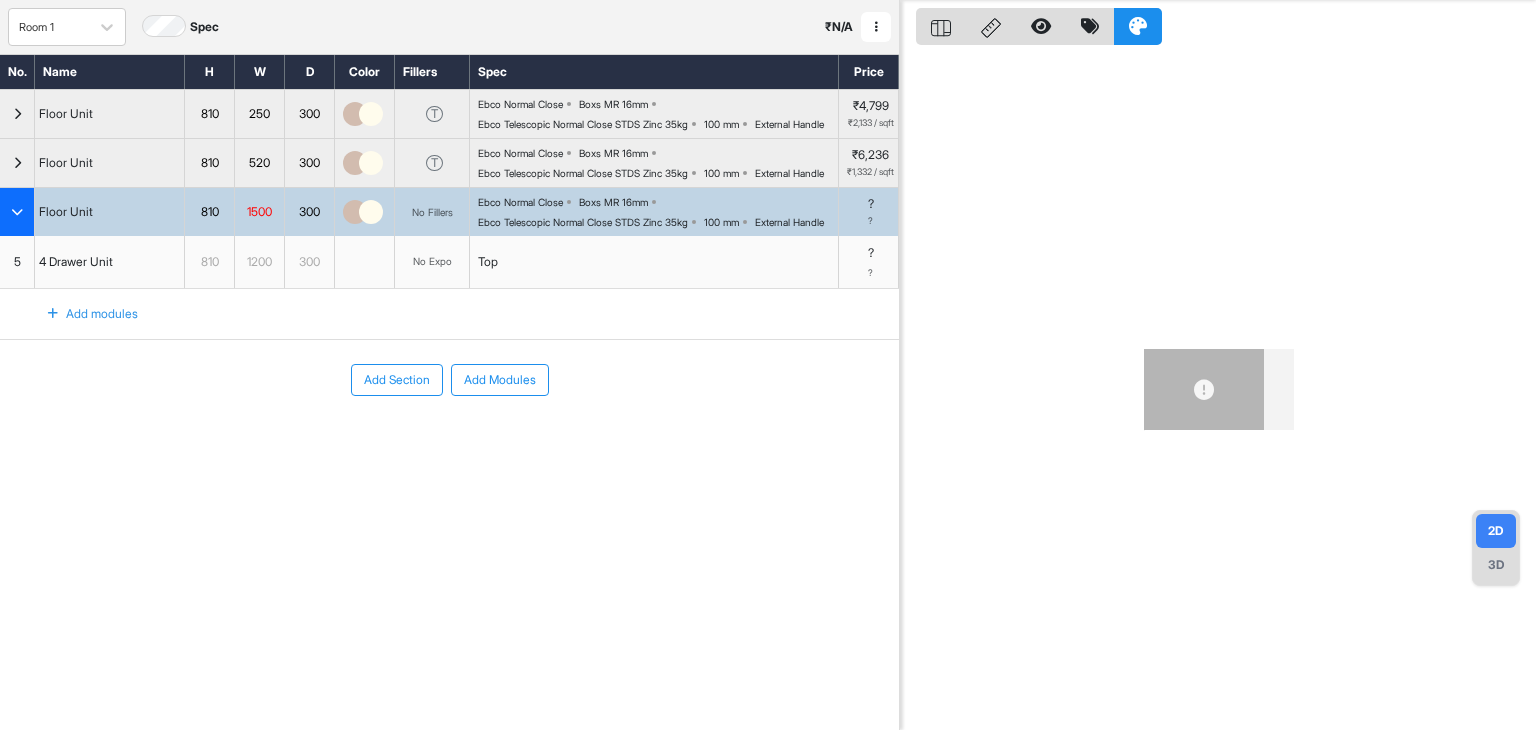 click on "5" at bounding box center [17, 262] 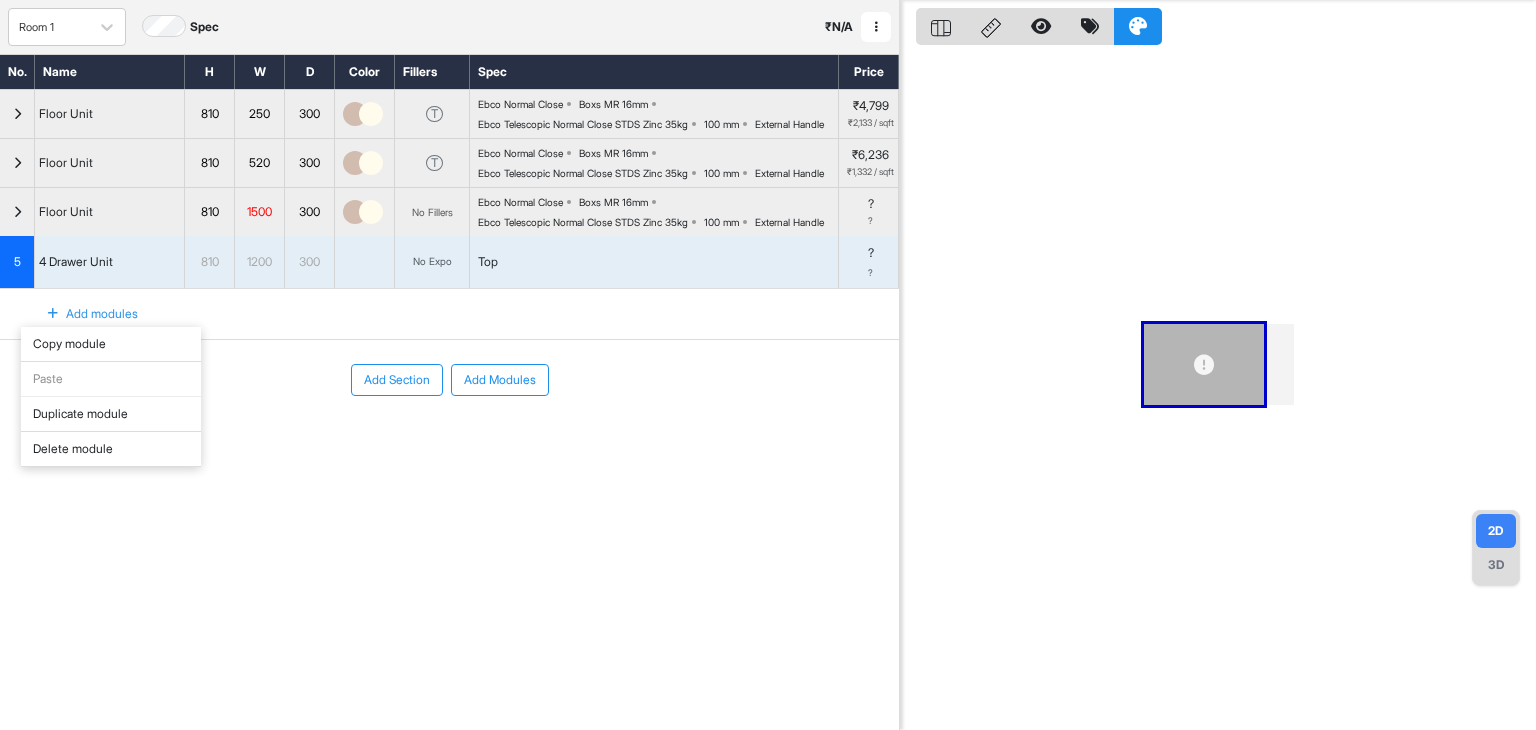click on "Delete module" at bounding box center (111, 449) 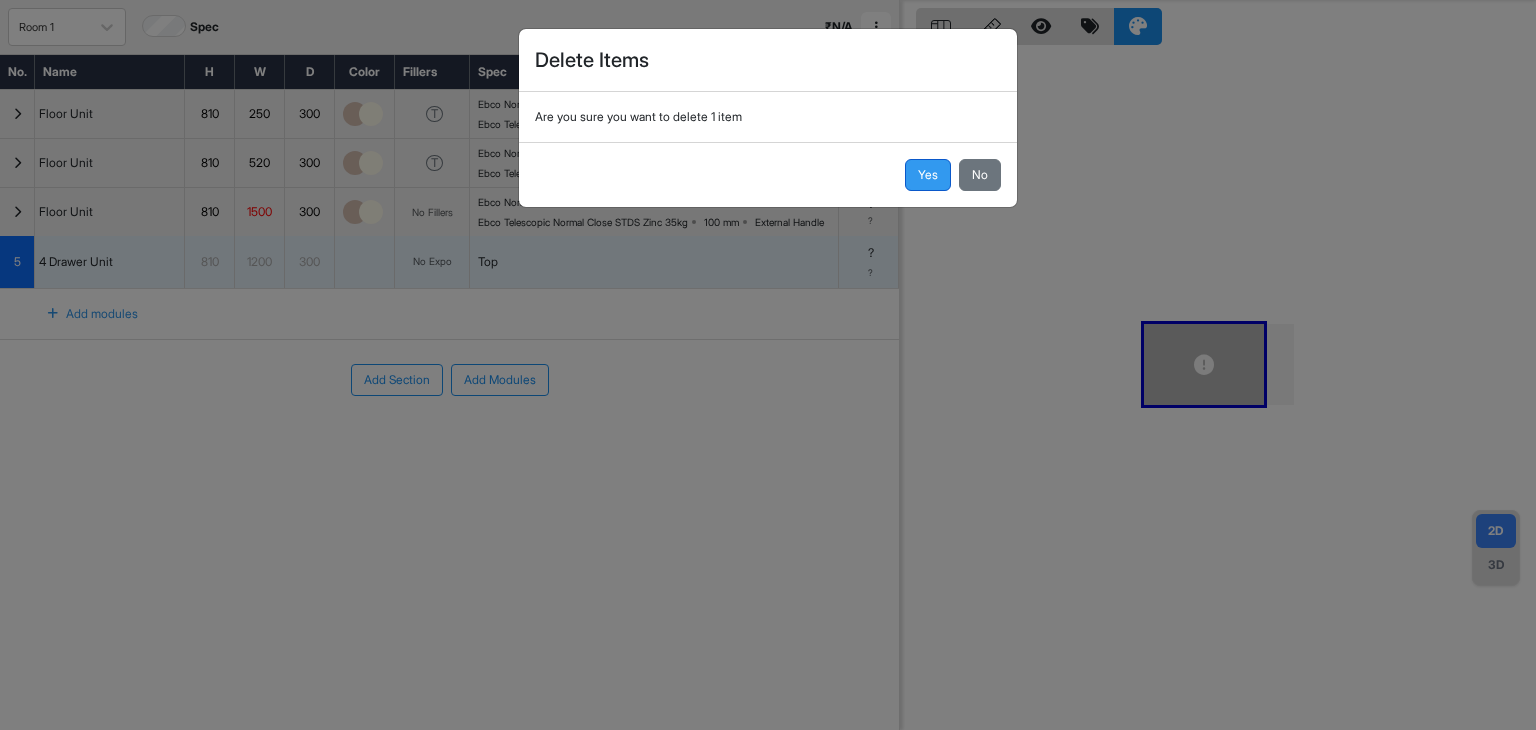 click on "Yes" at bounding box center [928, 175] 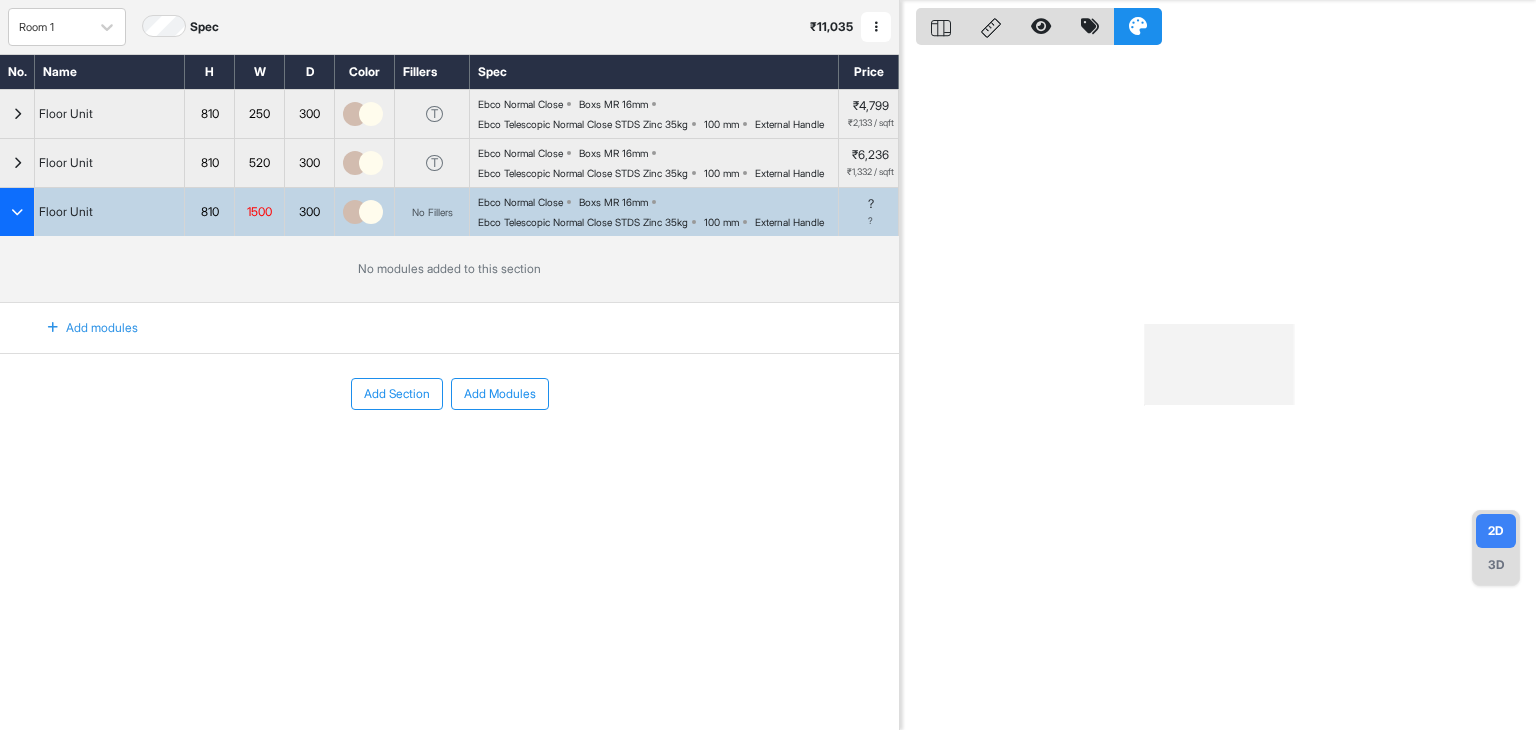 click at bounding box center [53, 328] 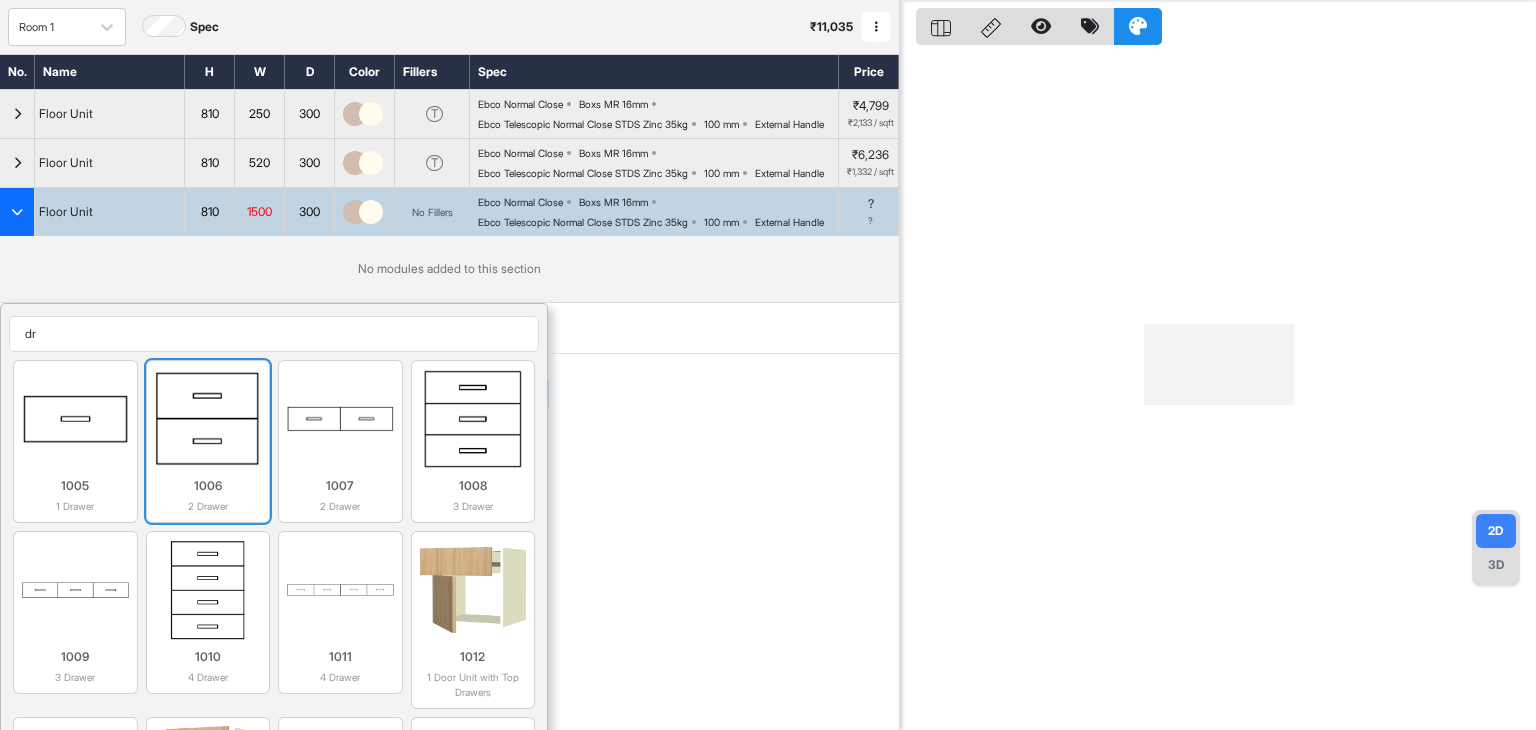 type on "dr" 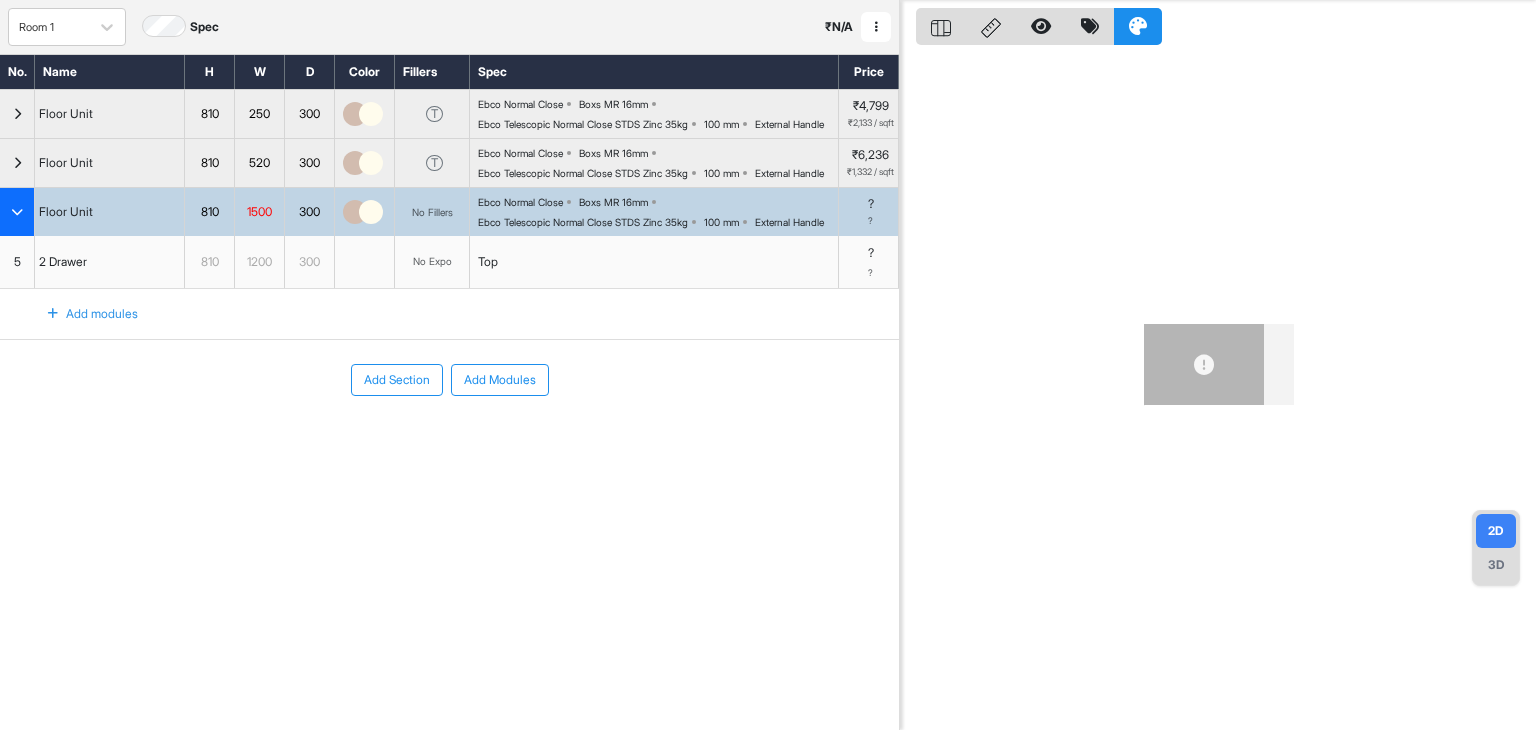 click on "1200" at bounding box center (259, 262) 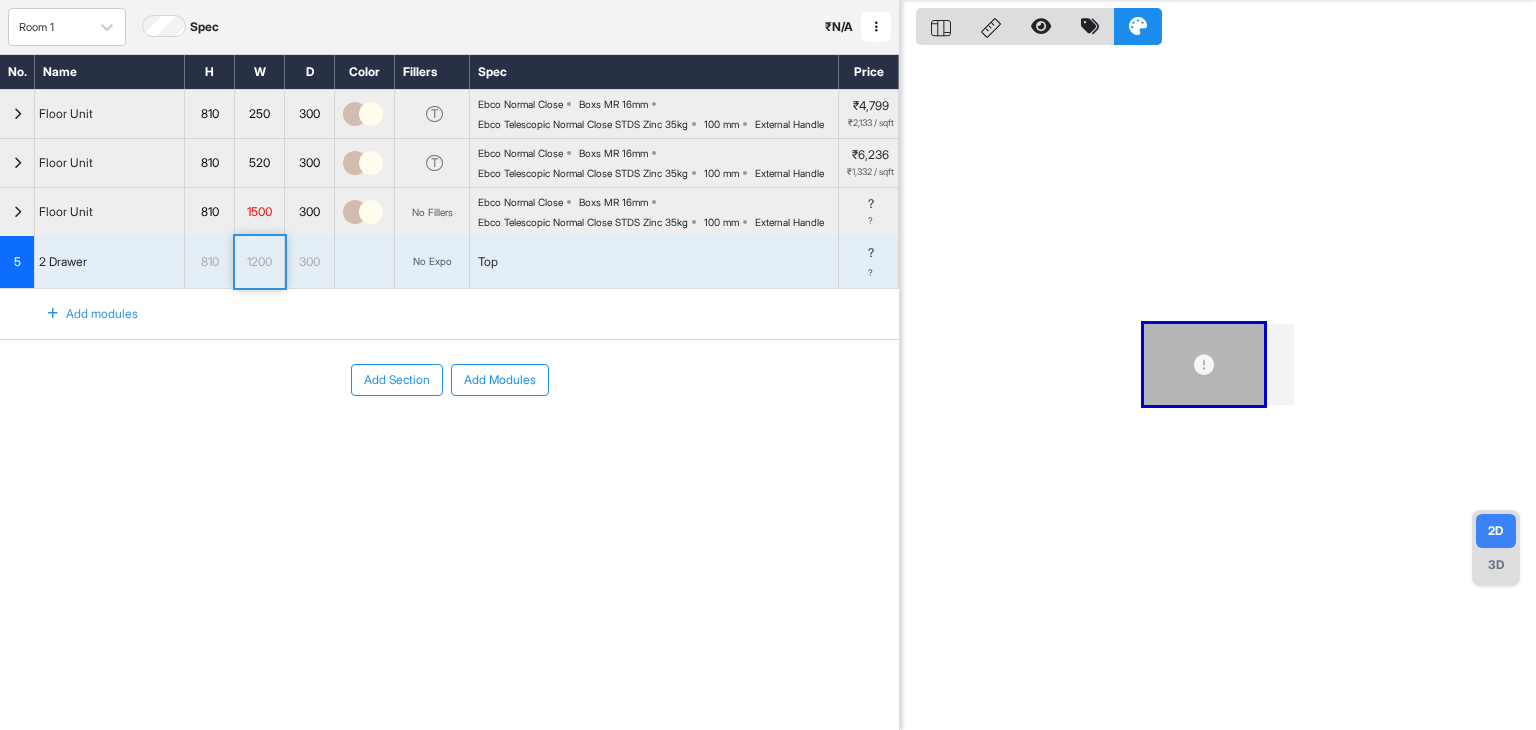 click on "1200" at bounding box center (259, 262) 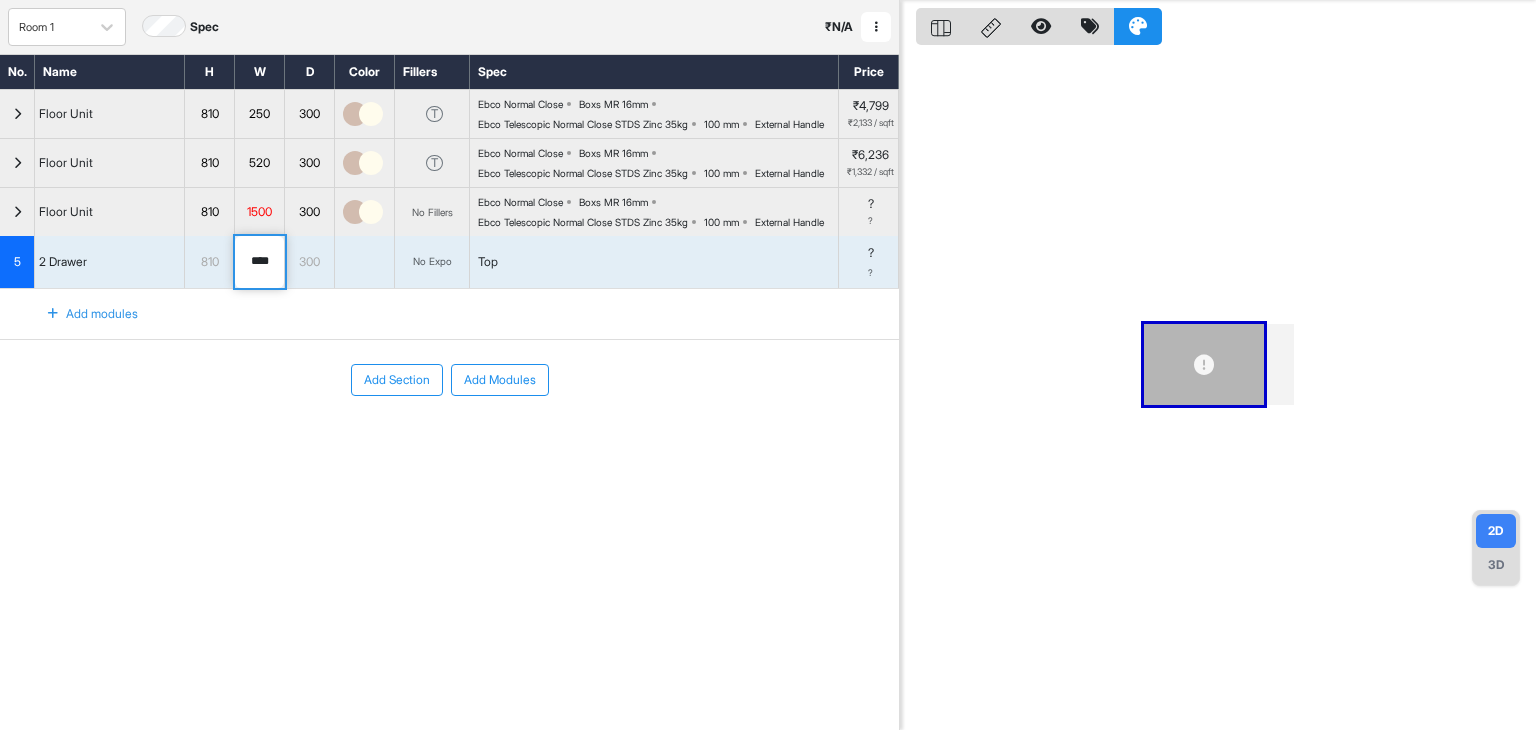 click on "****" at bounding box center [259, 262] 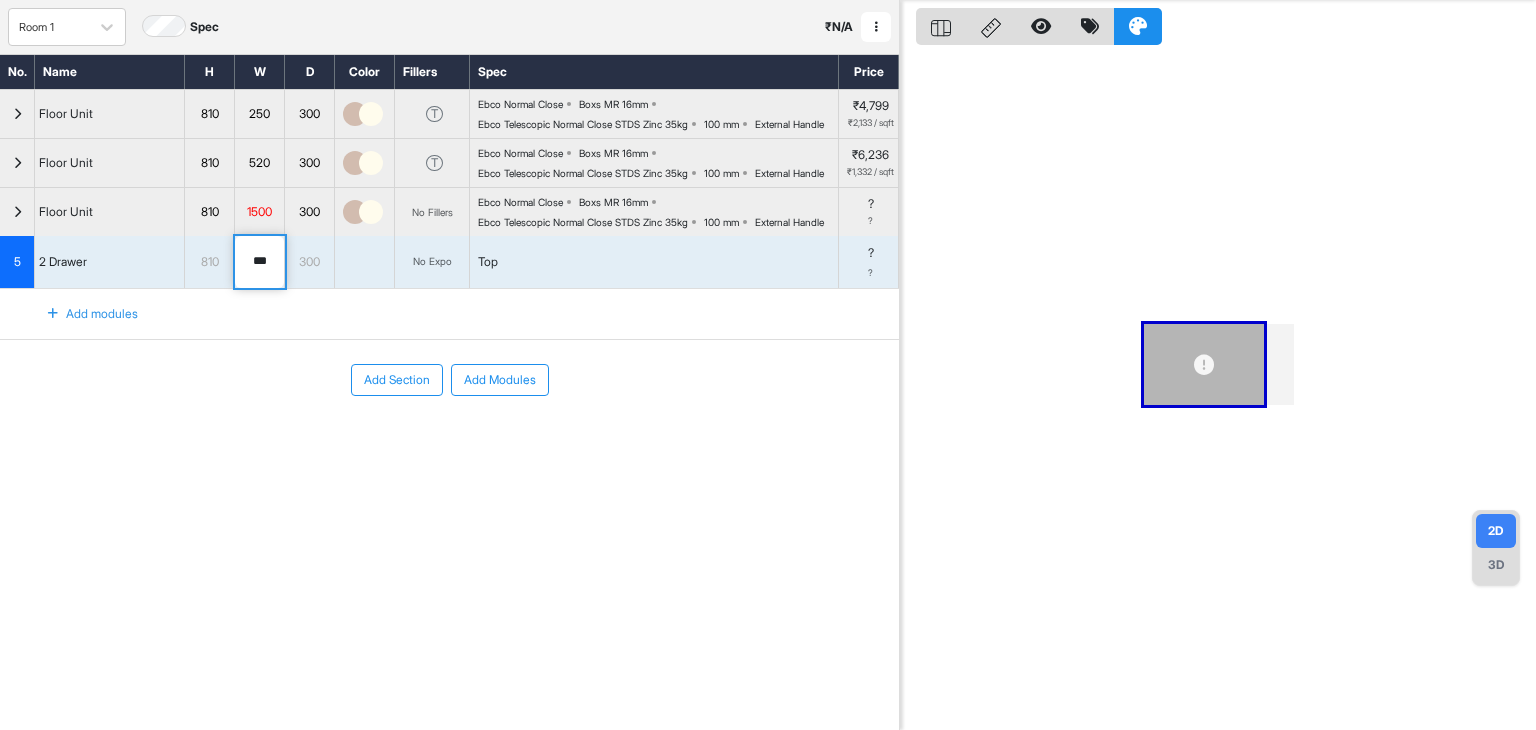type on "***" 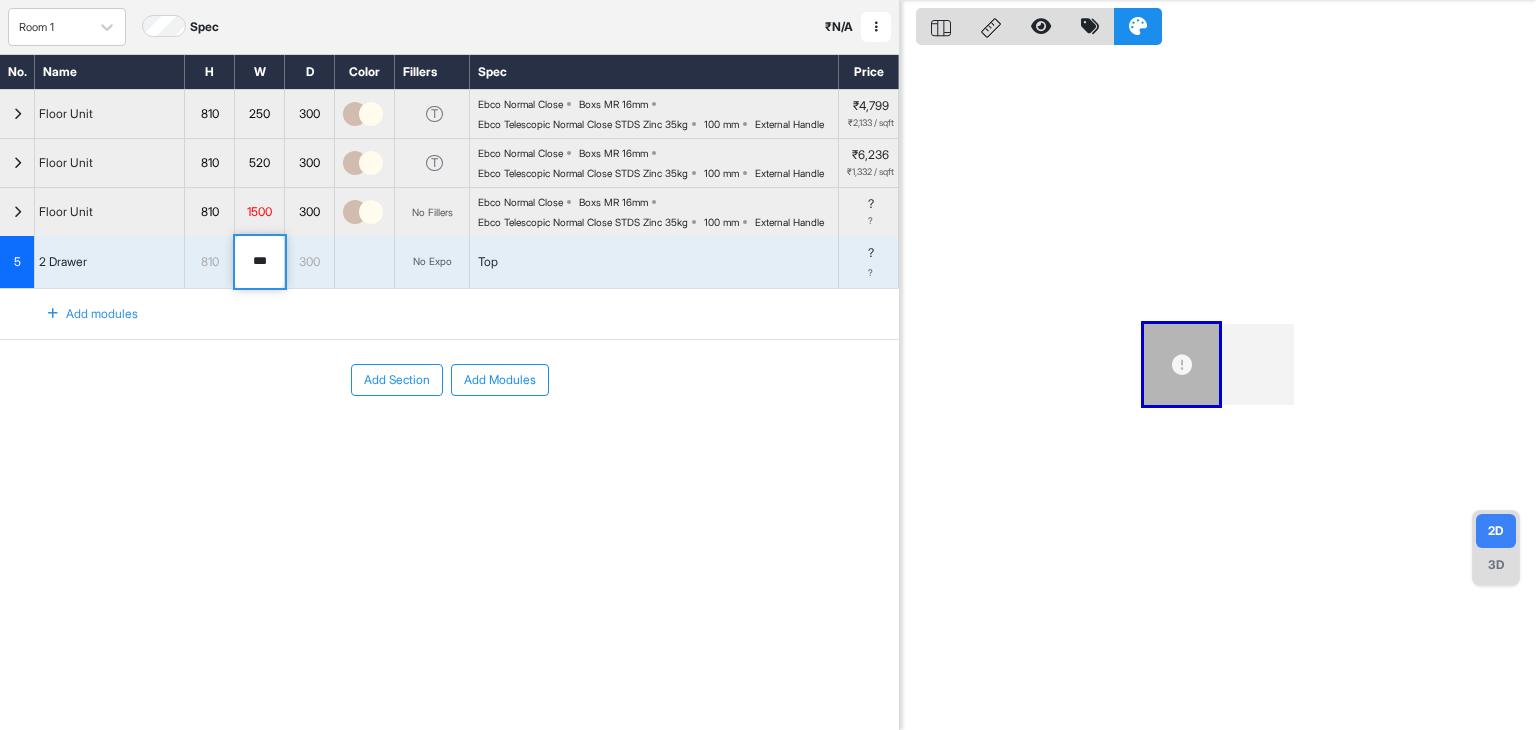 click at bounding box center [53, 314] 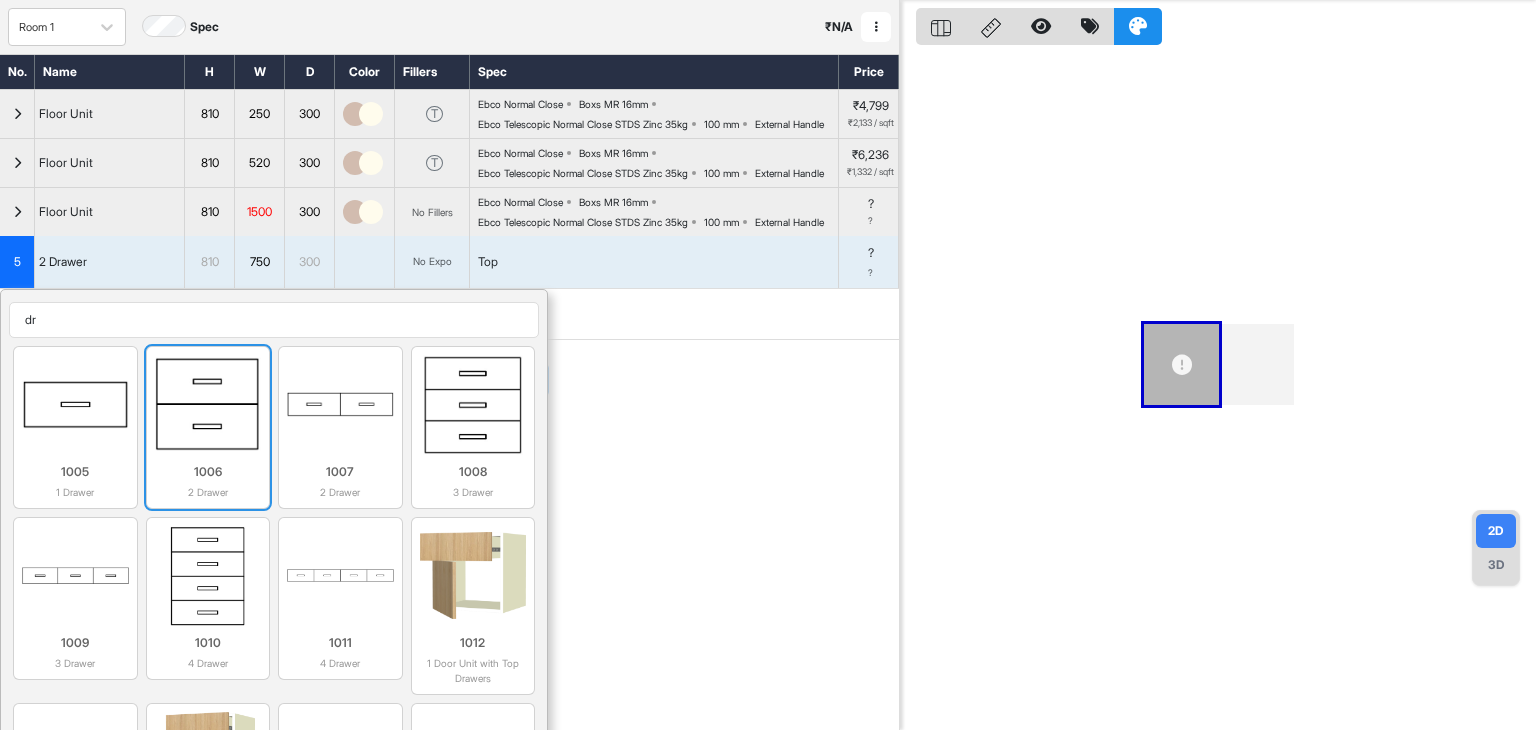 type on "dr" 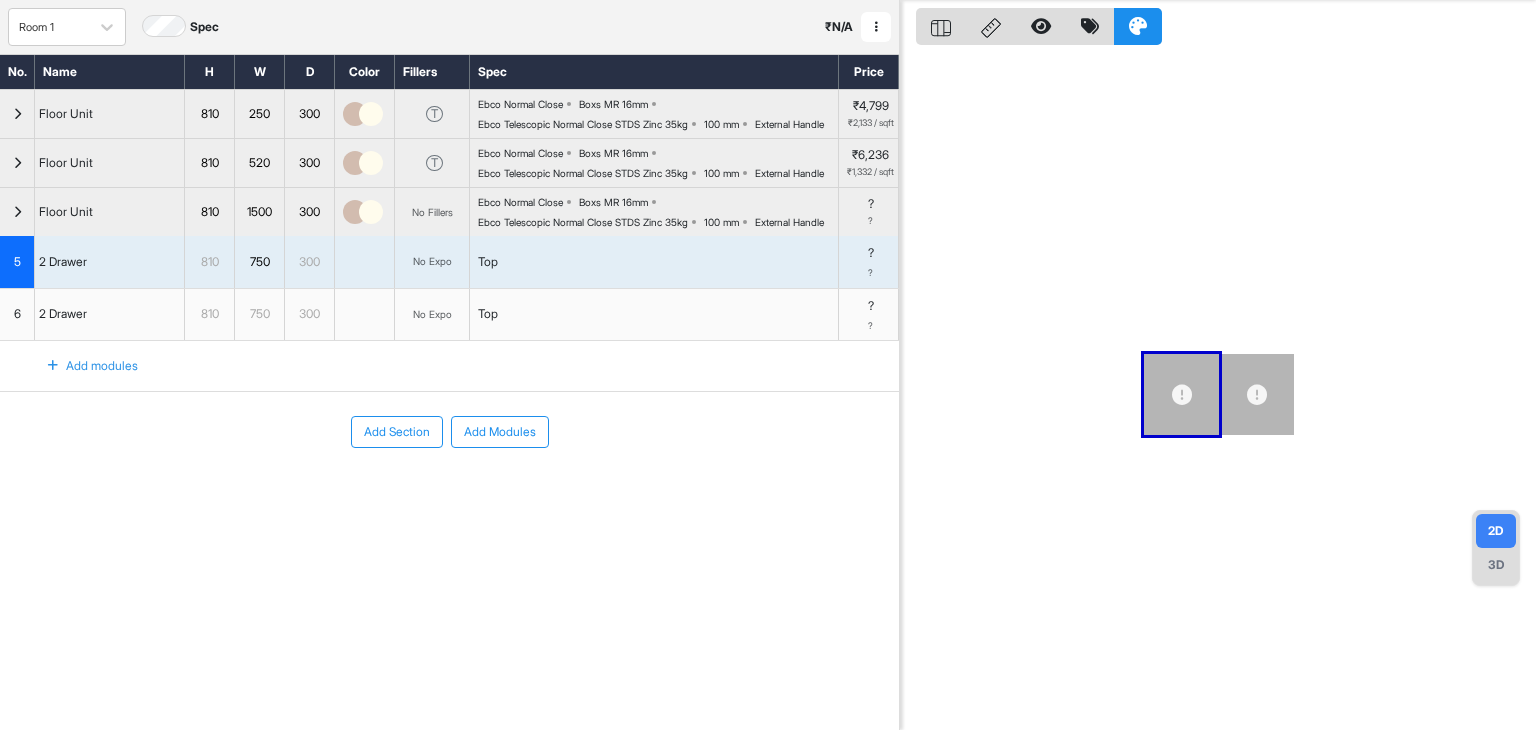 scroll, scrollTop: 0, scrollLeft: 0, axis: both 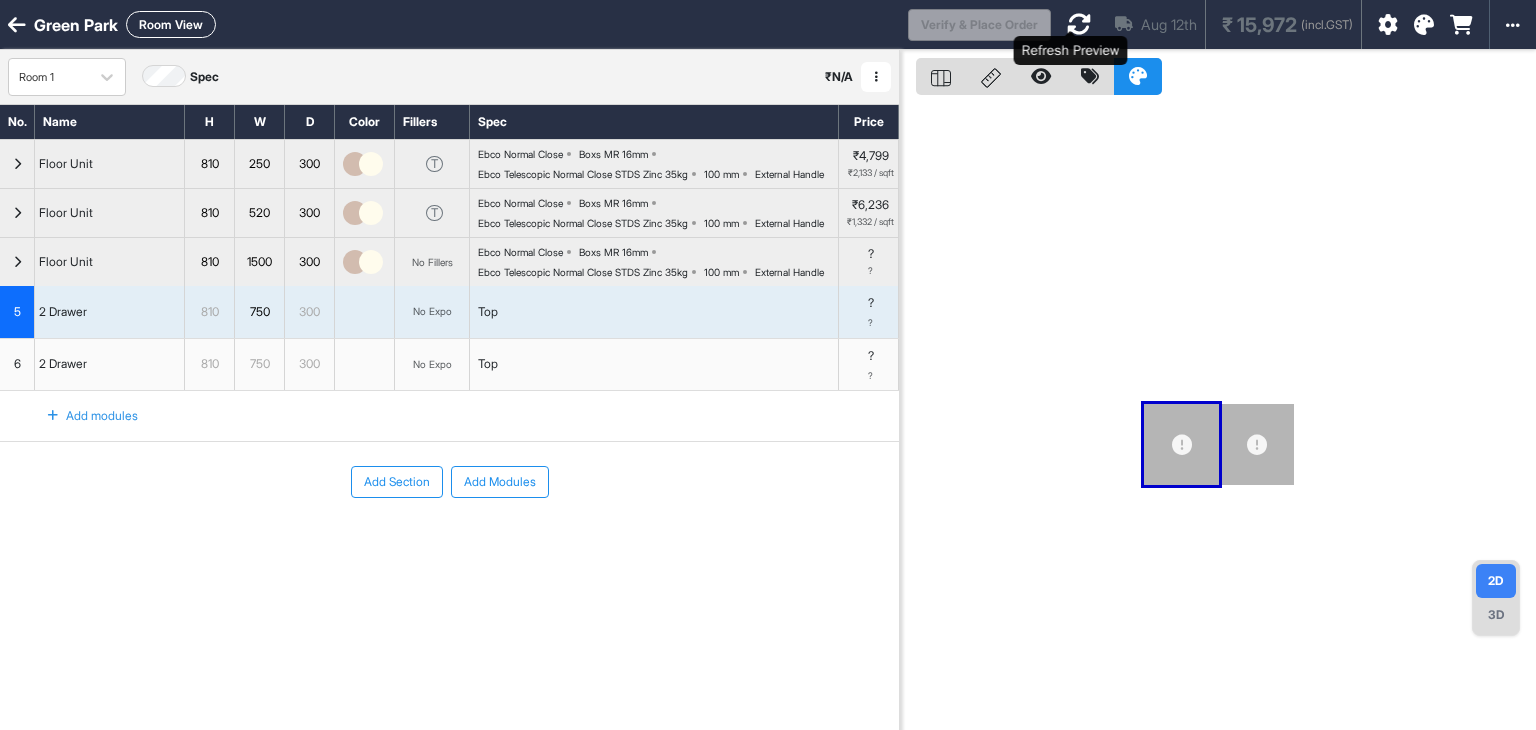 click at bounding box center (1079, 24) 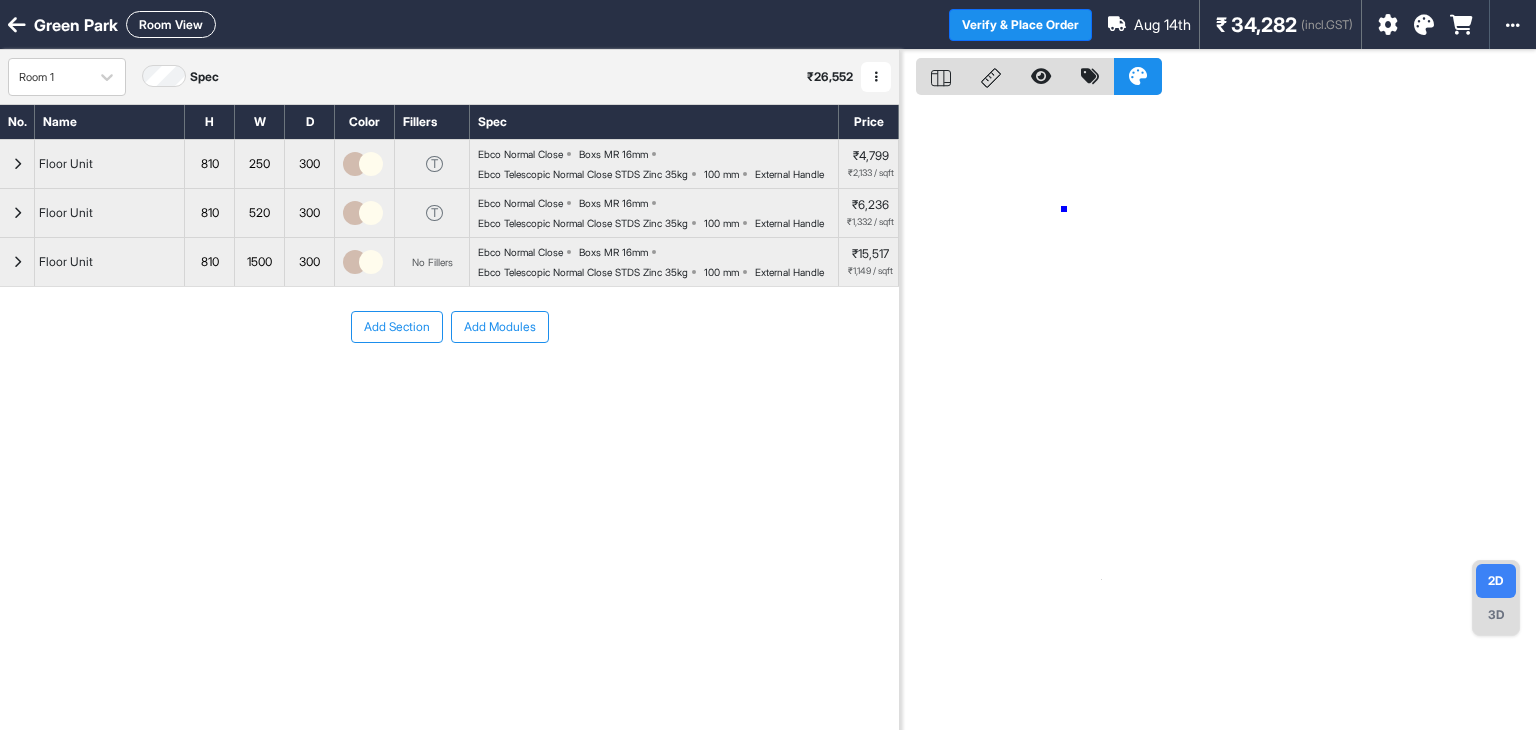 click at bounding box center [1218, 415] 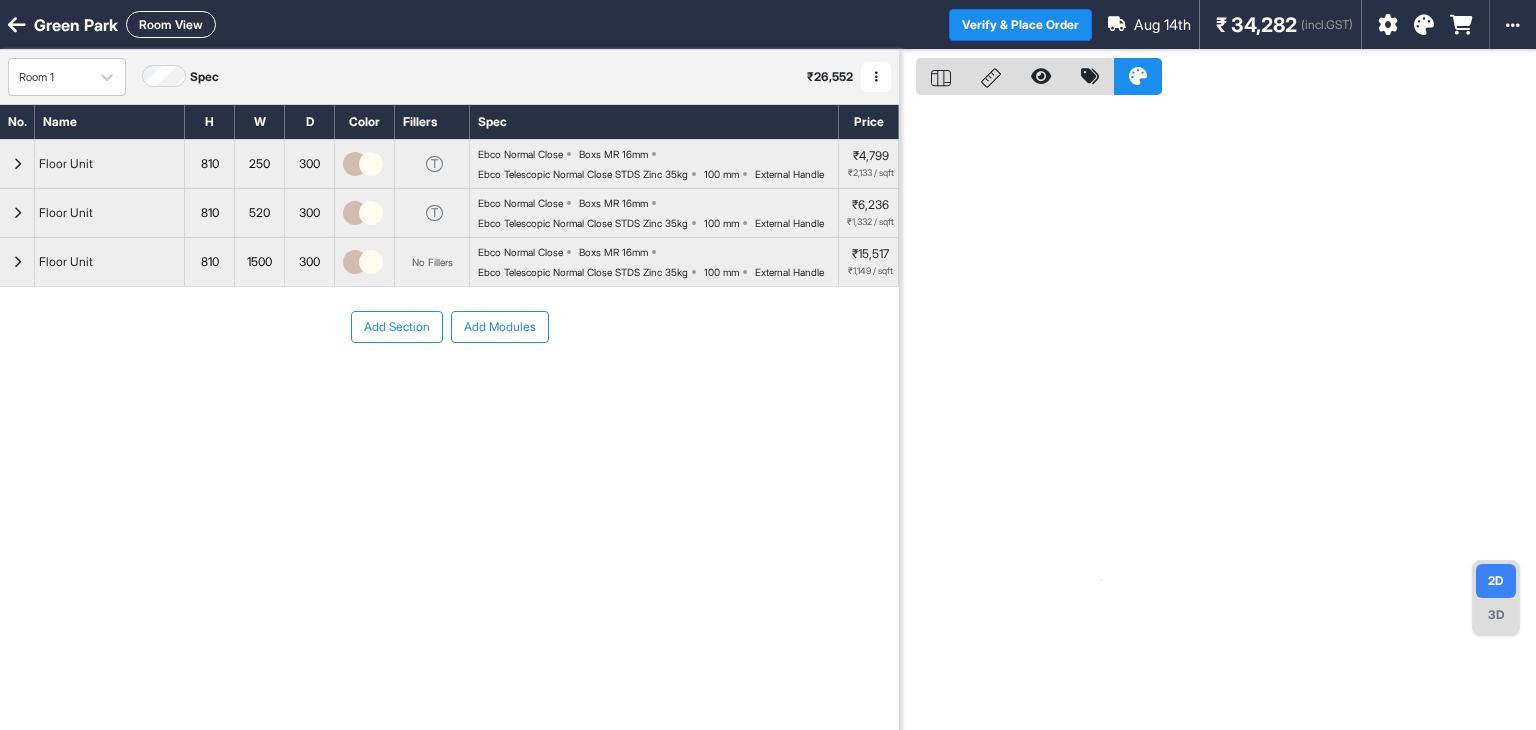 click on "Room View" at bounding box center (171, 24) 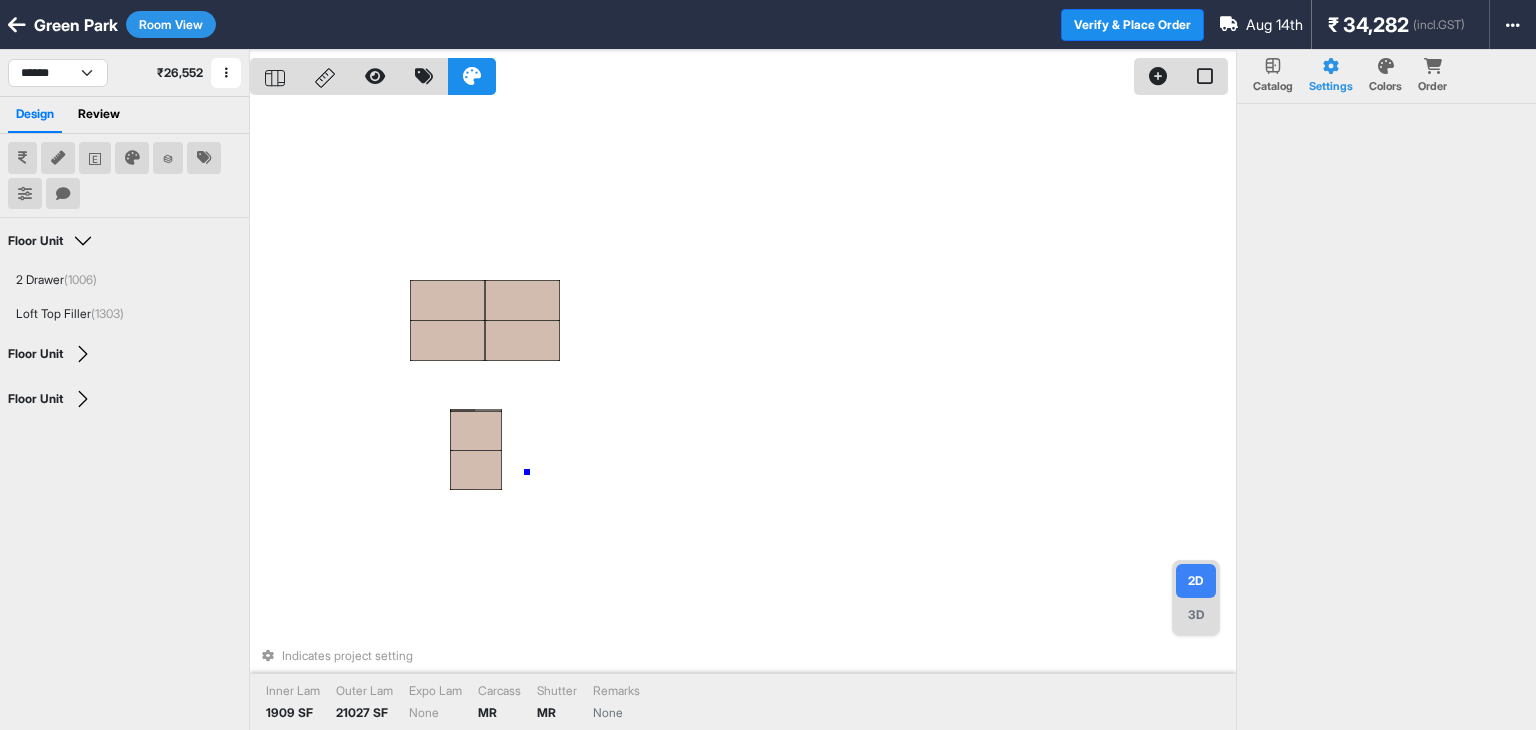 click on "Indicates project setting Inner Lam 1909 SF Outer Lam 21027 SF Expo Lam None Carcass MR Shutter MR Remarks None" at bounding box center [743, 415] 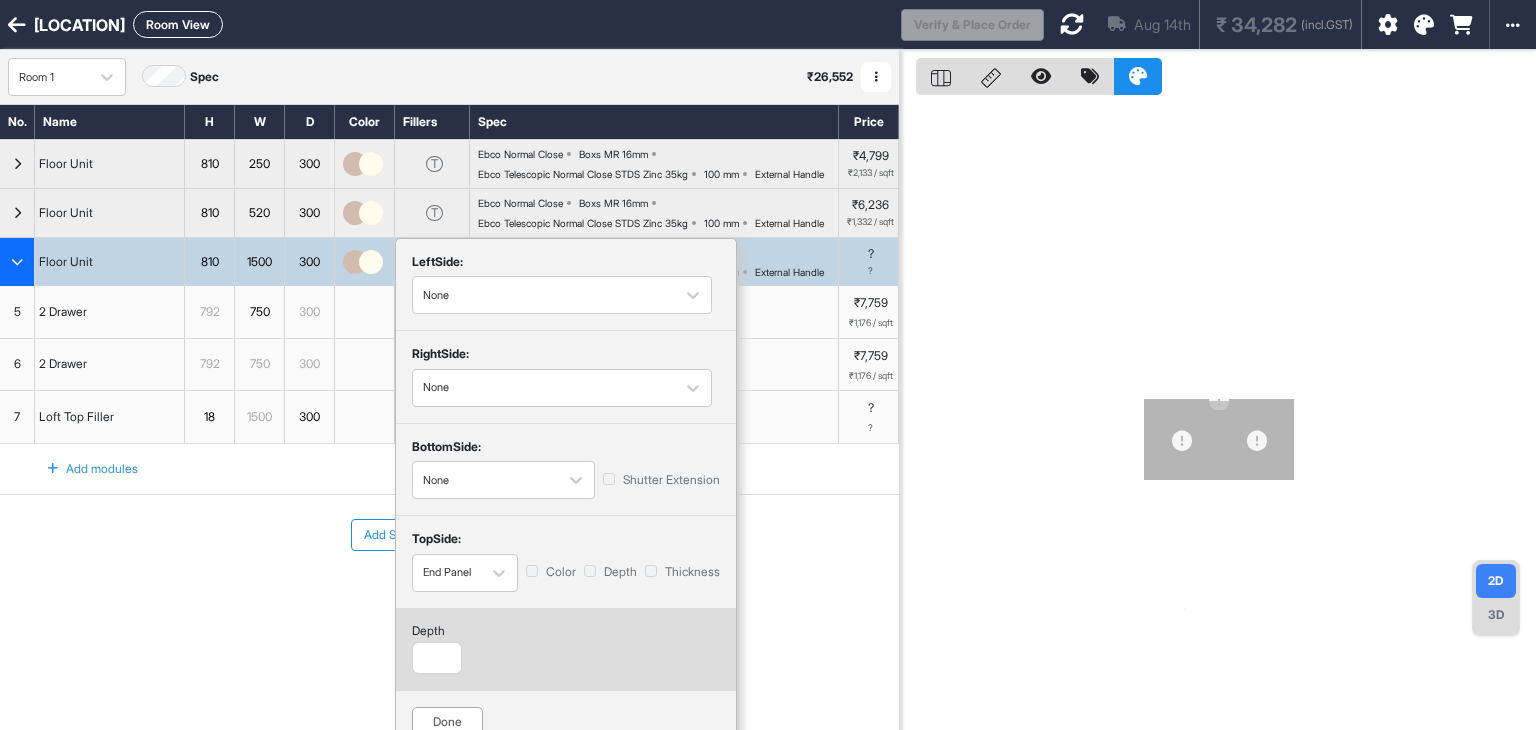 scroll, scrollTop: 0, scrollLeft: 0, axis: both 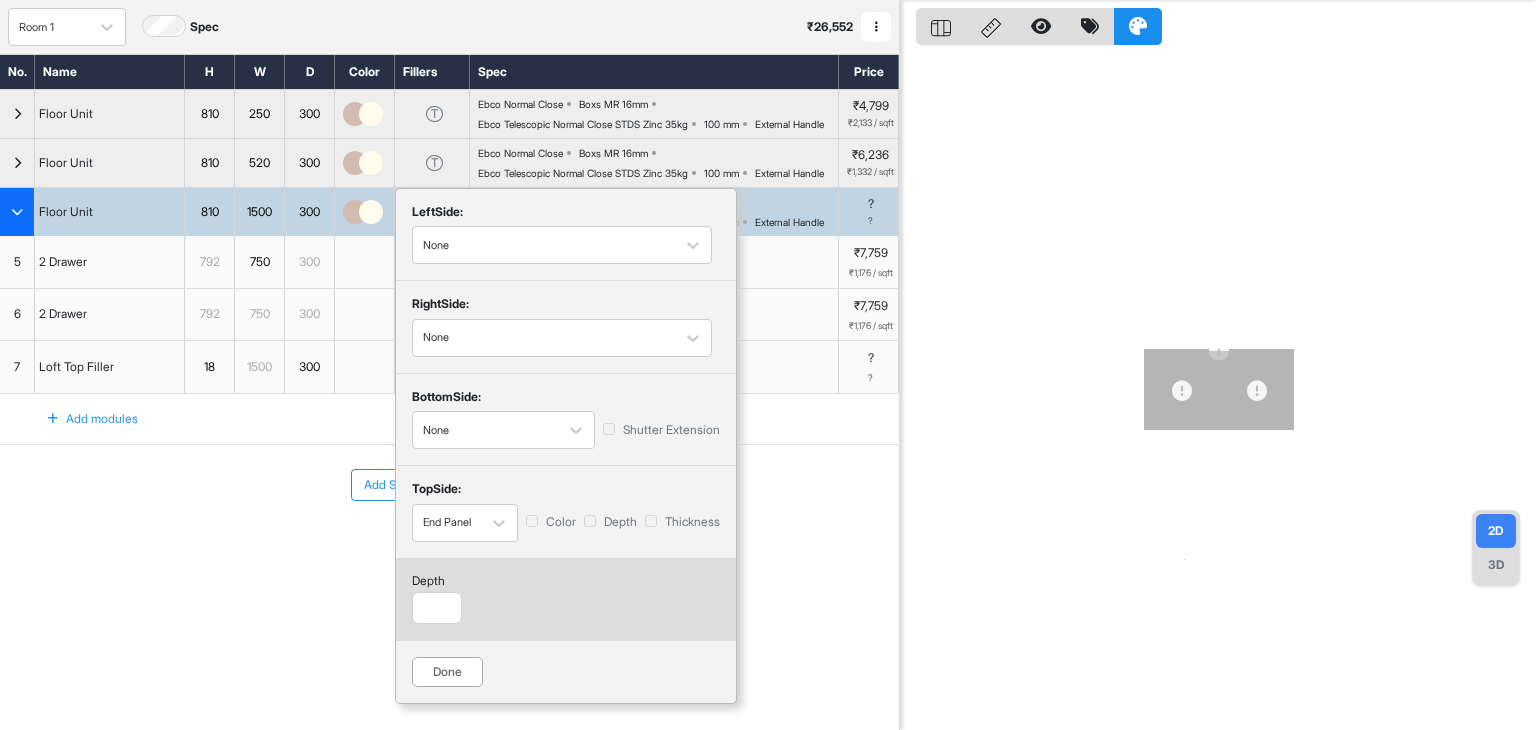 type on "***" 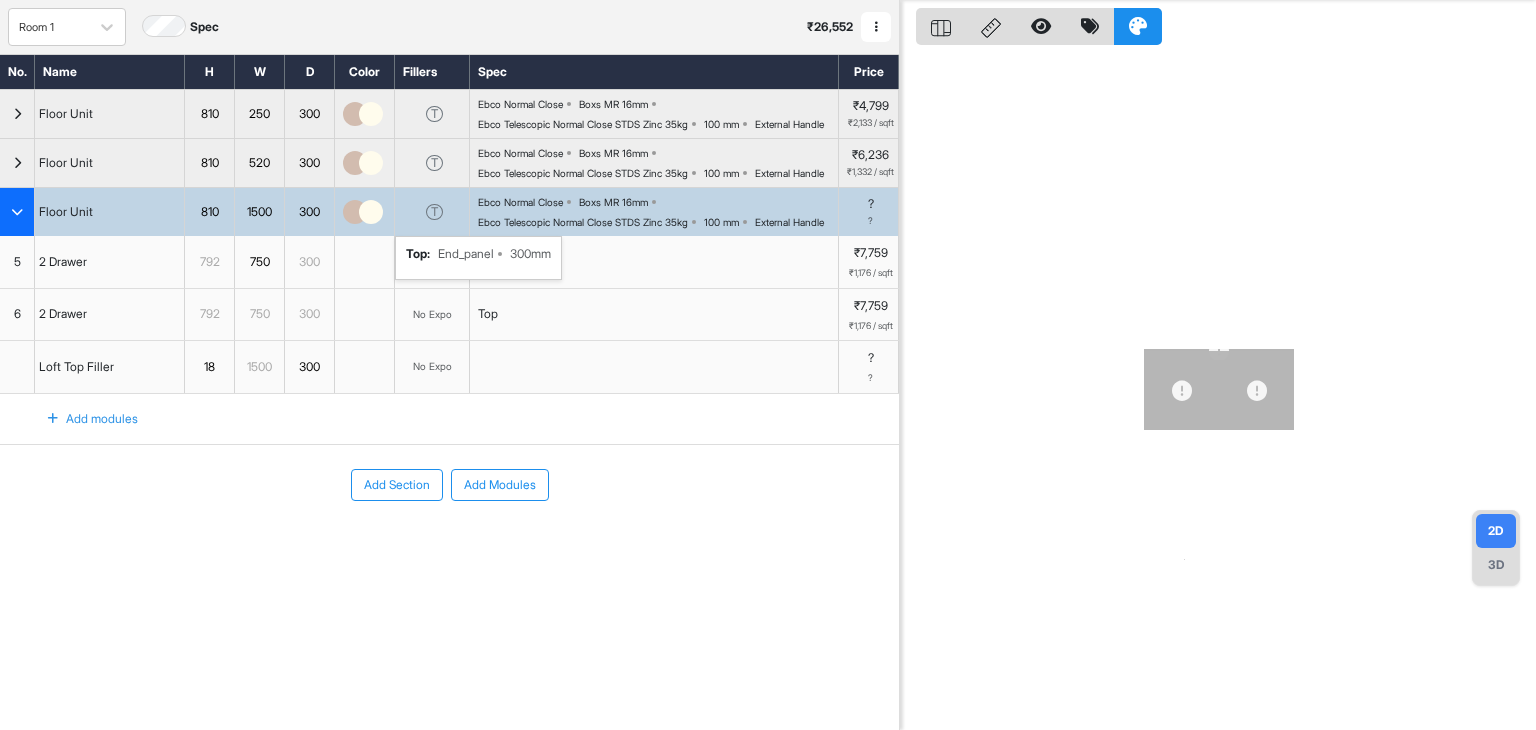 scroll, scrollTop: 0, scrollLeft: 0, axis: both 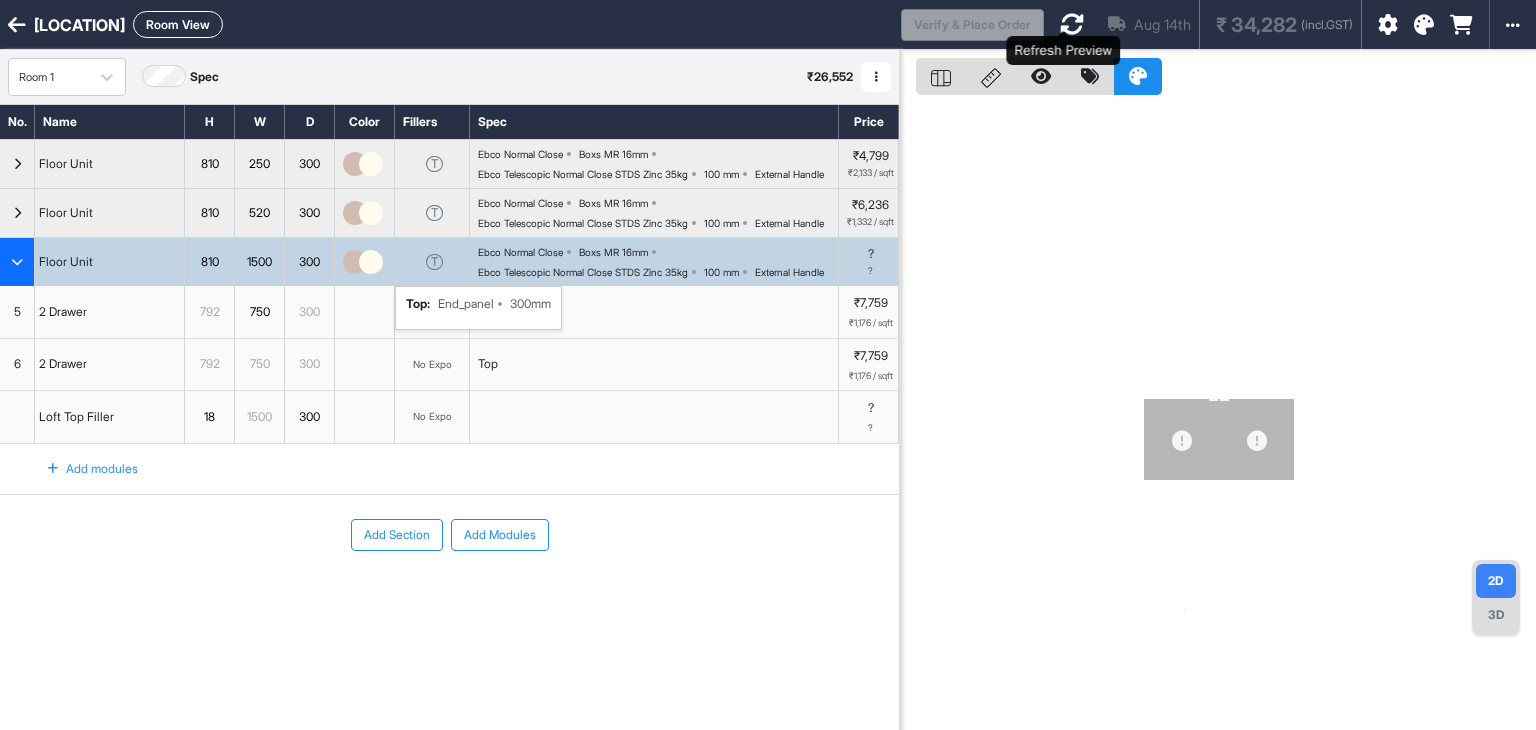 click at bounding box center [1072, 24] 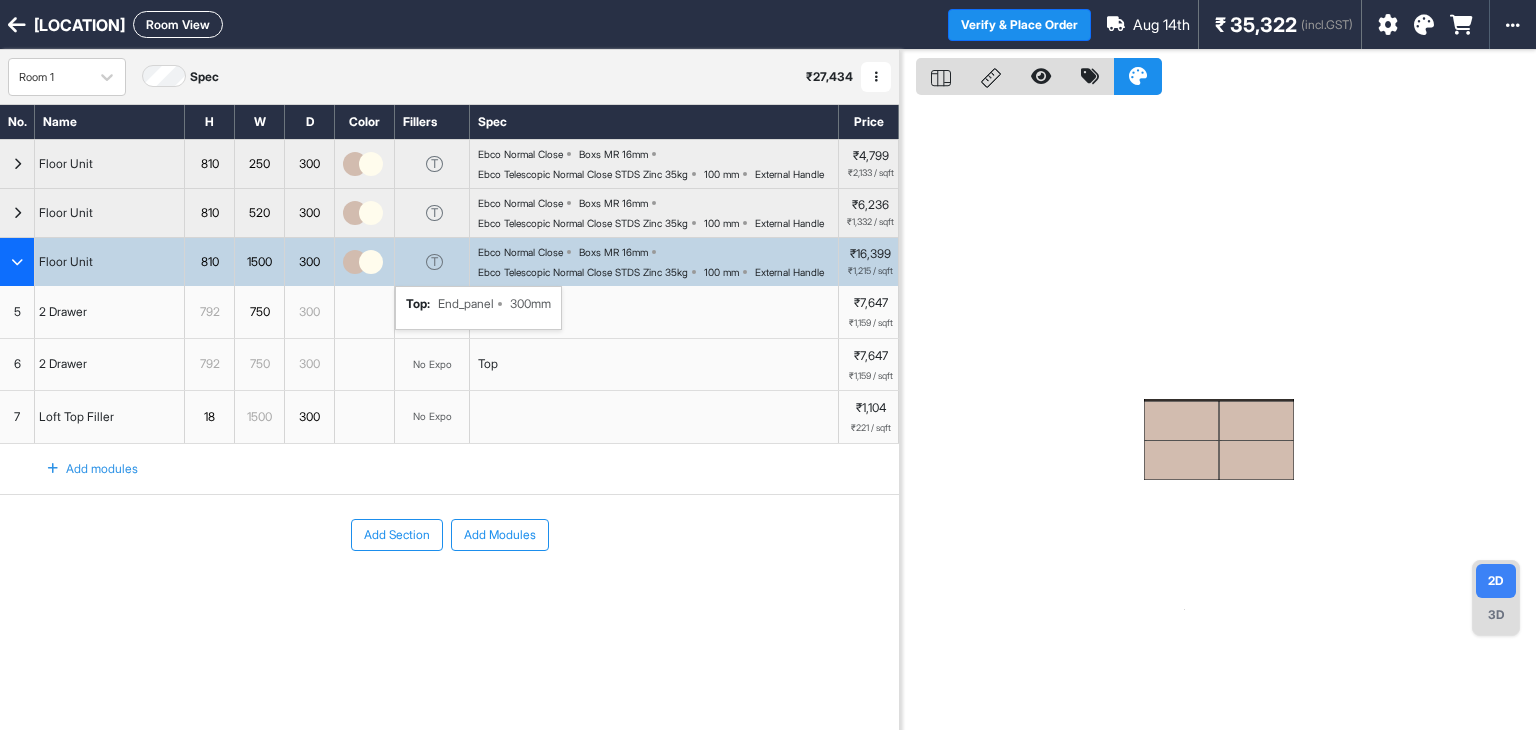 click on "Room View" at bounding box center (178, 24) 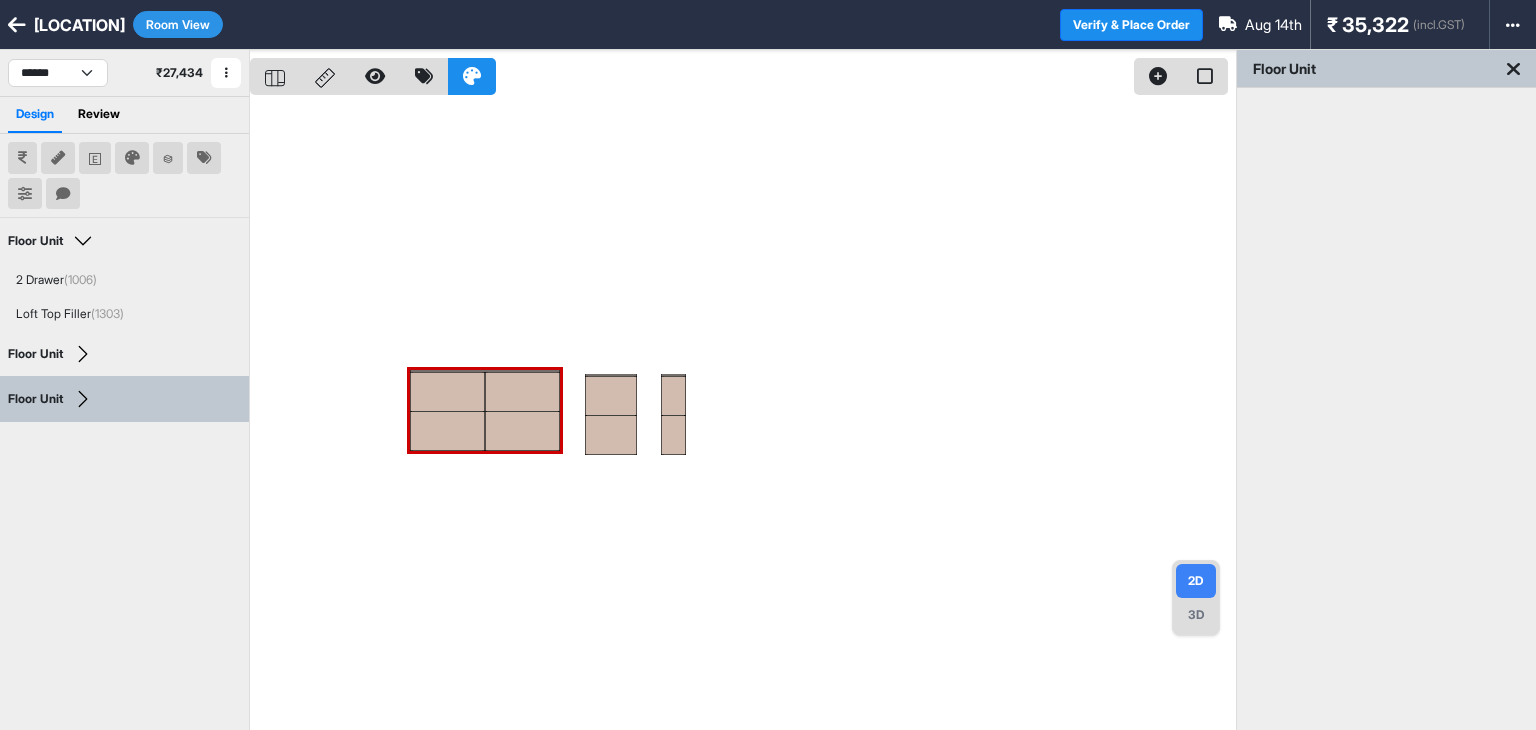 click at bounding box center (743, 415) 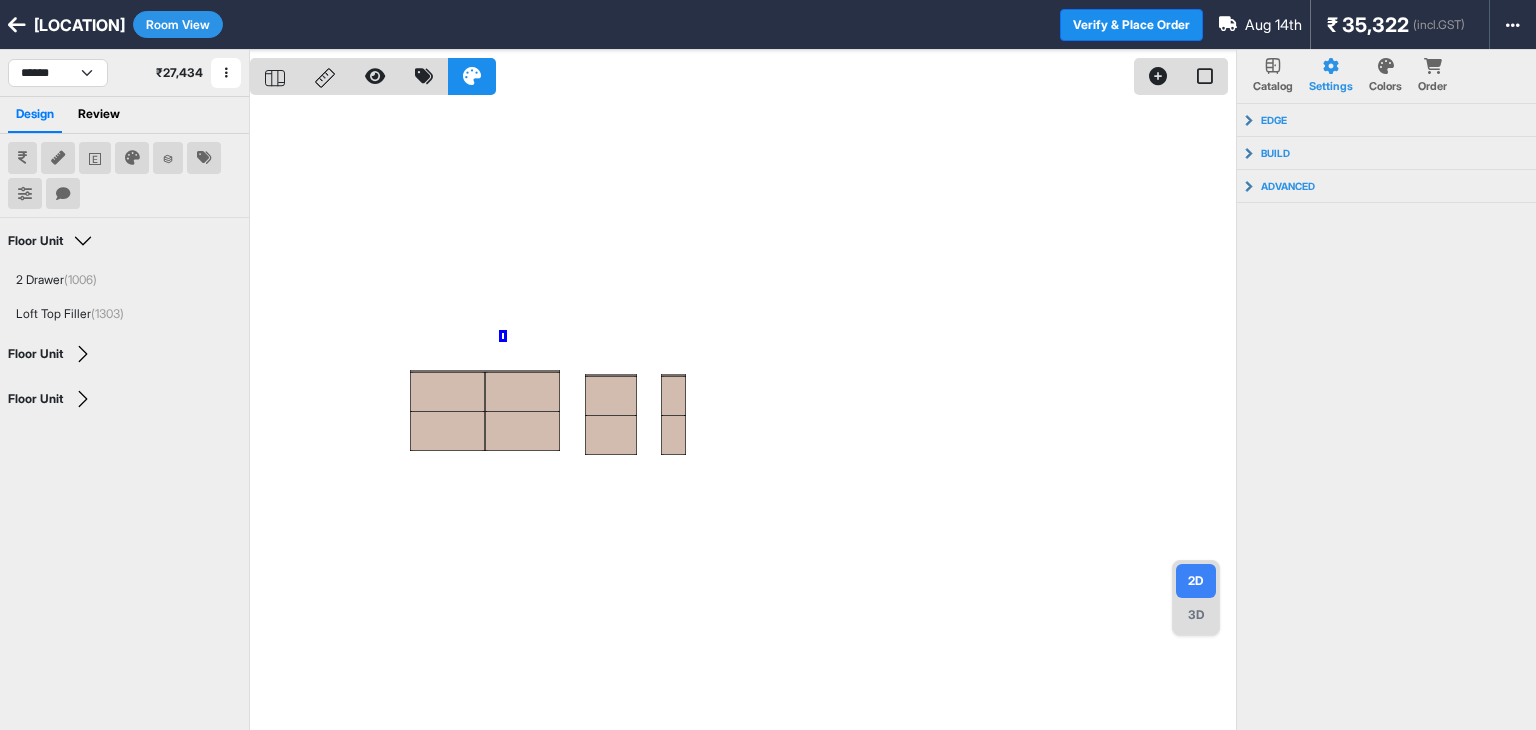 click at bounding box center (743, 415) 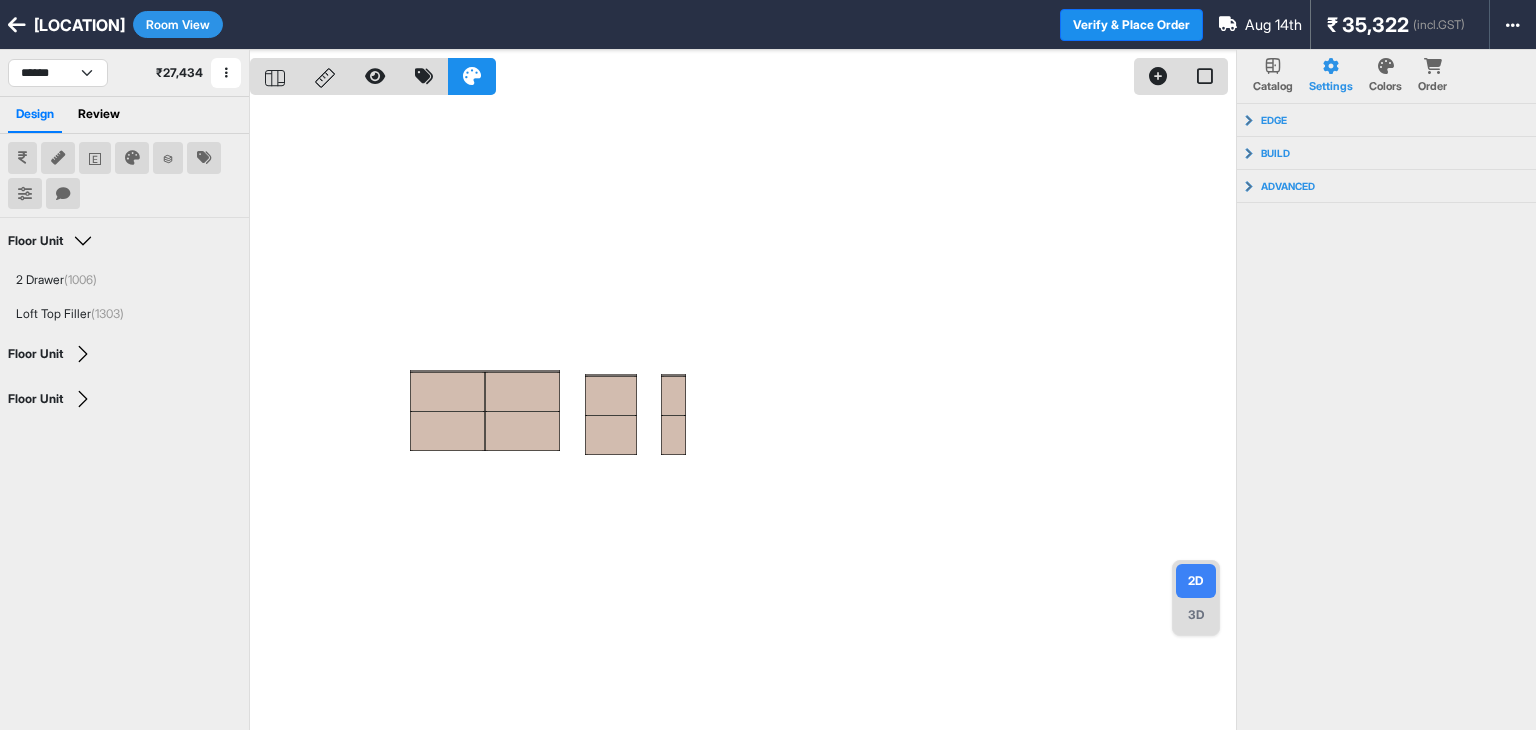 click on "Room View" at bounding box center (178, 24) 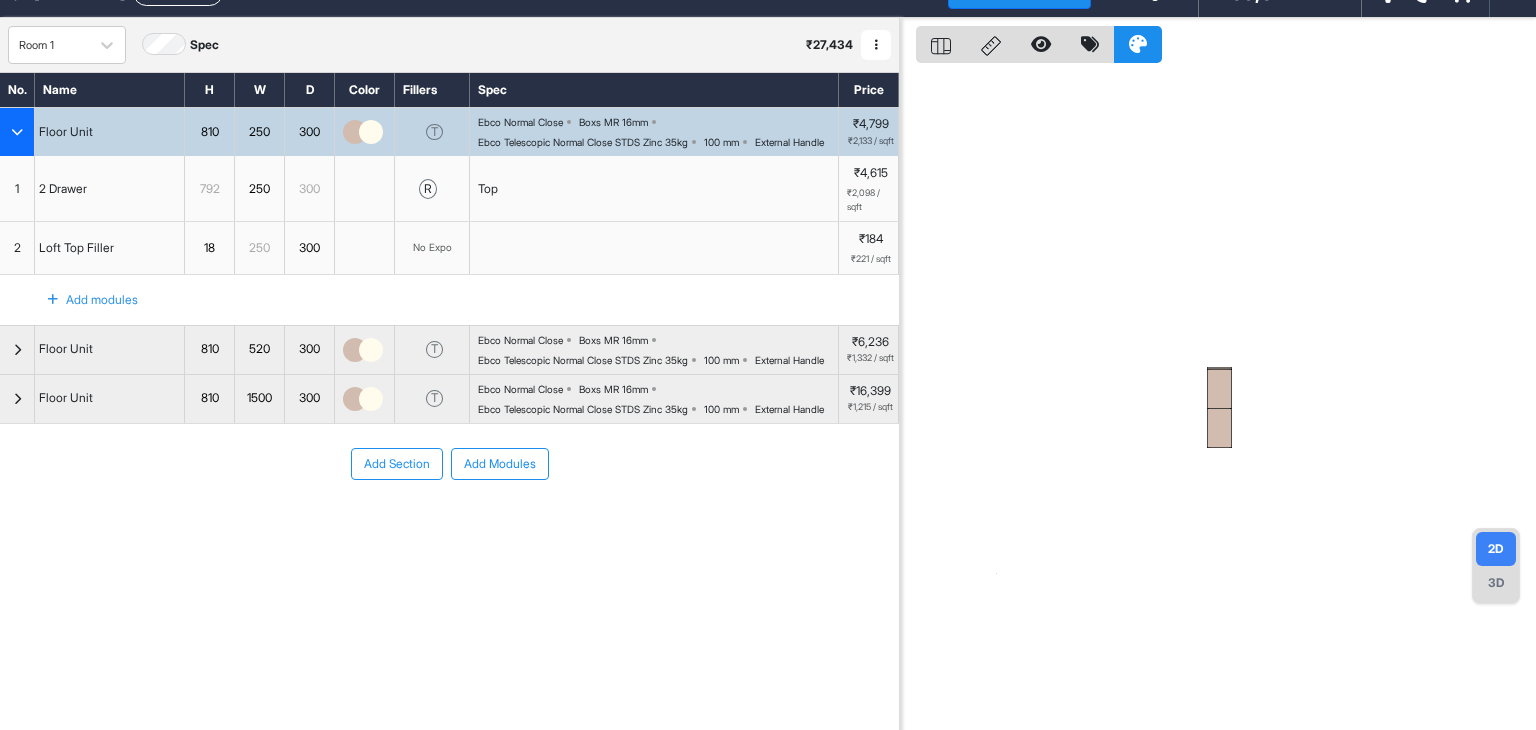 scroll, scrollTop: 50, scrollLeft: 0, axis: vertical 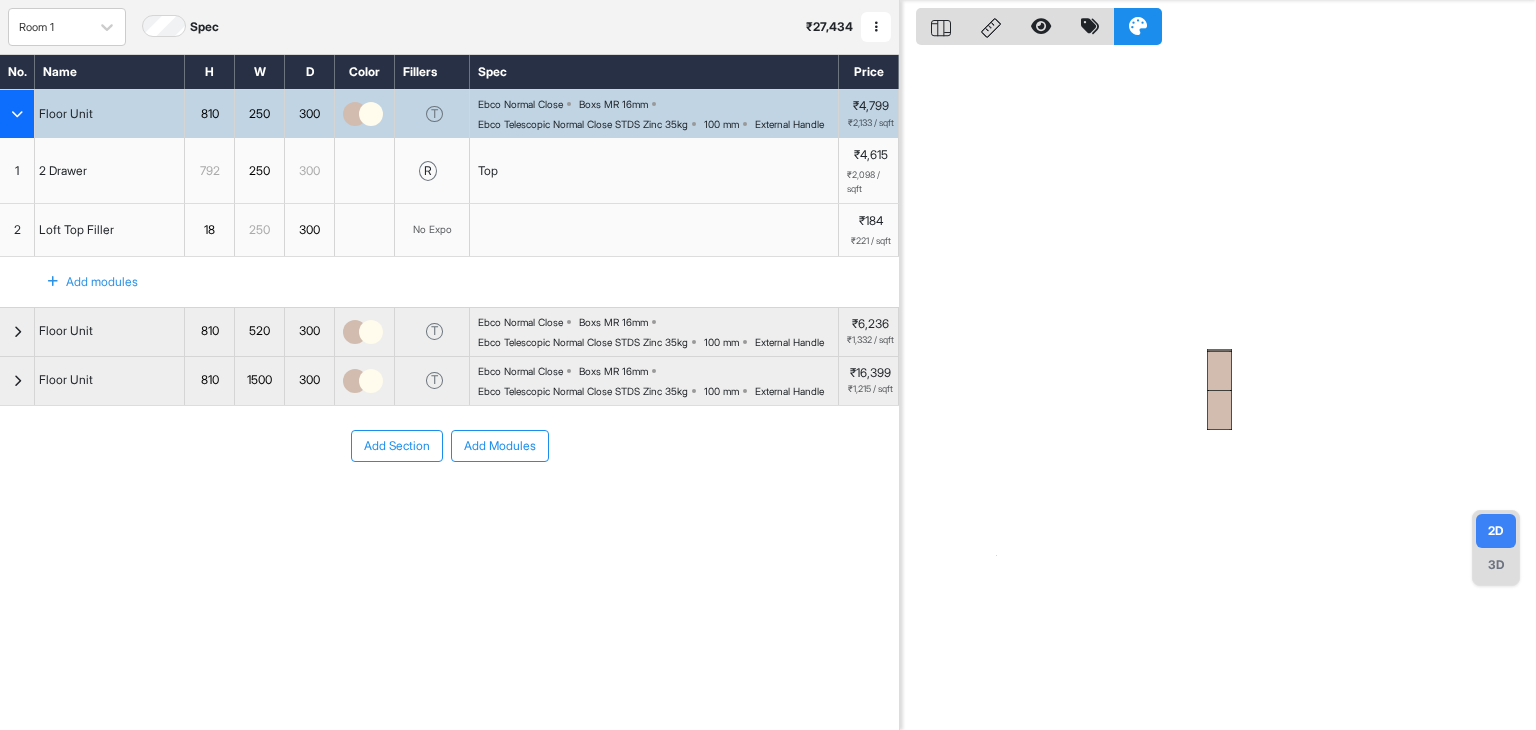 click on "Add Modules" at bounding box center [500, 446] 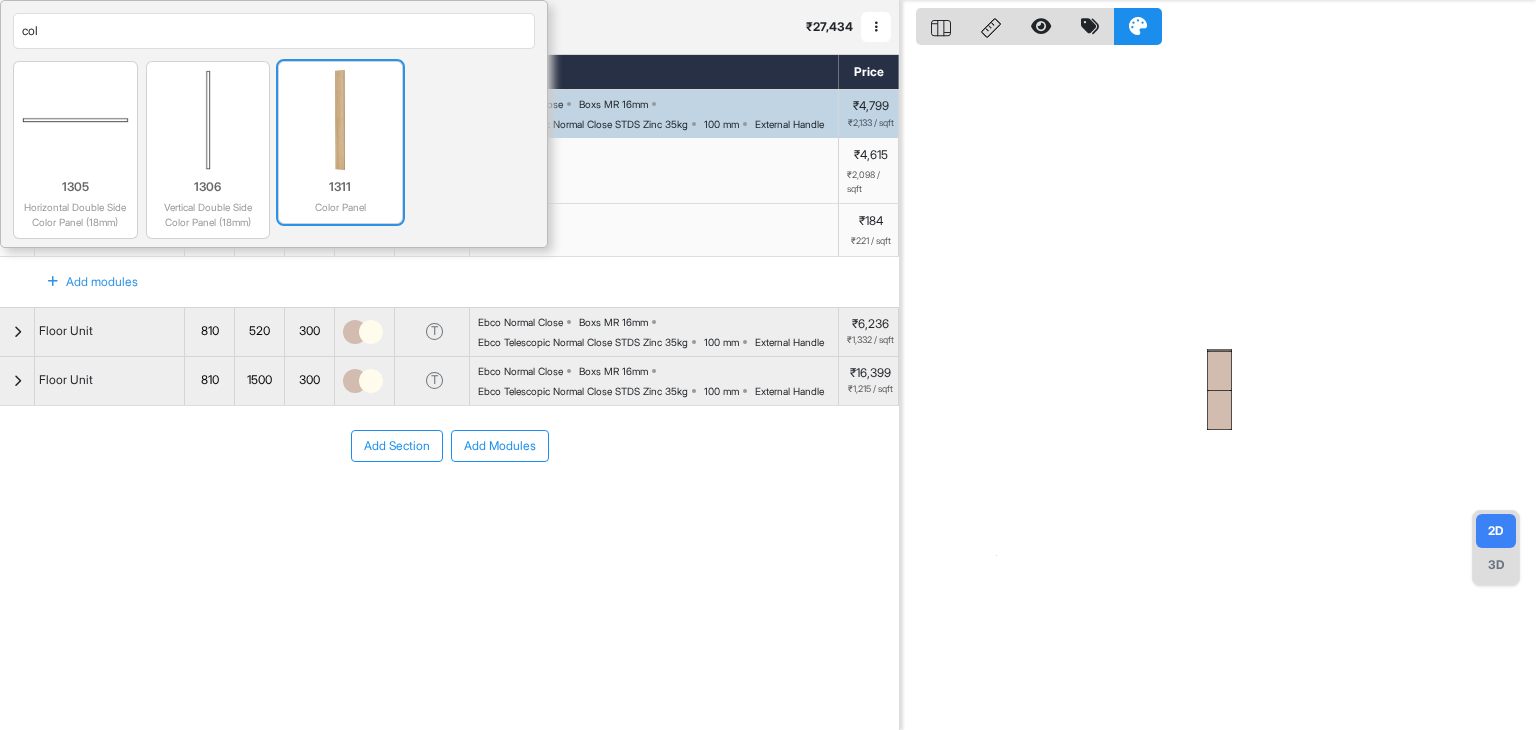 type on "col" 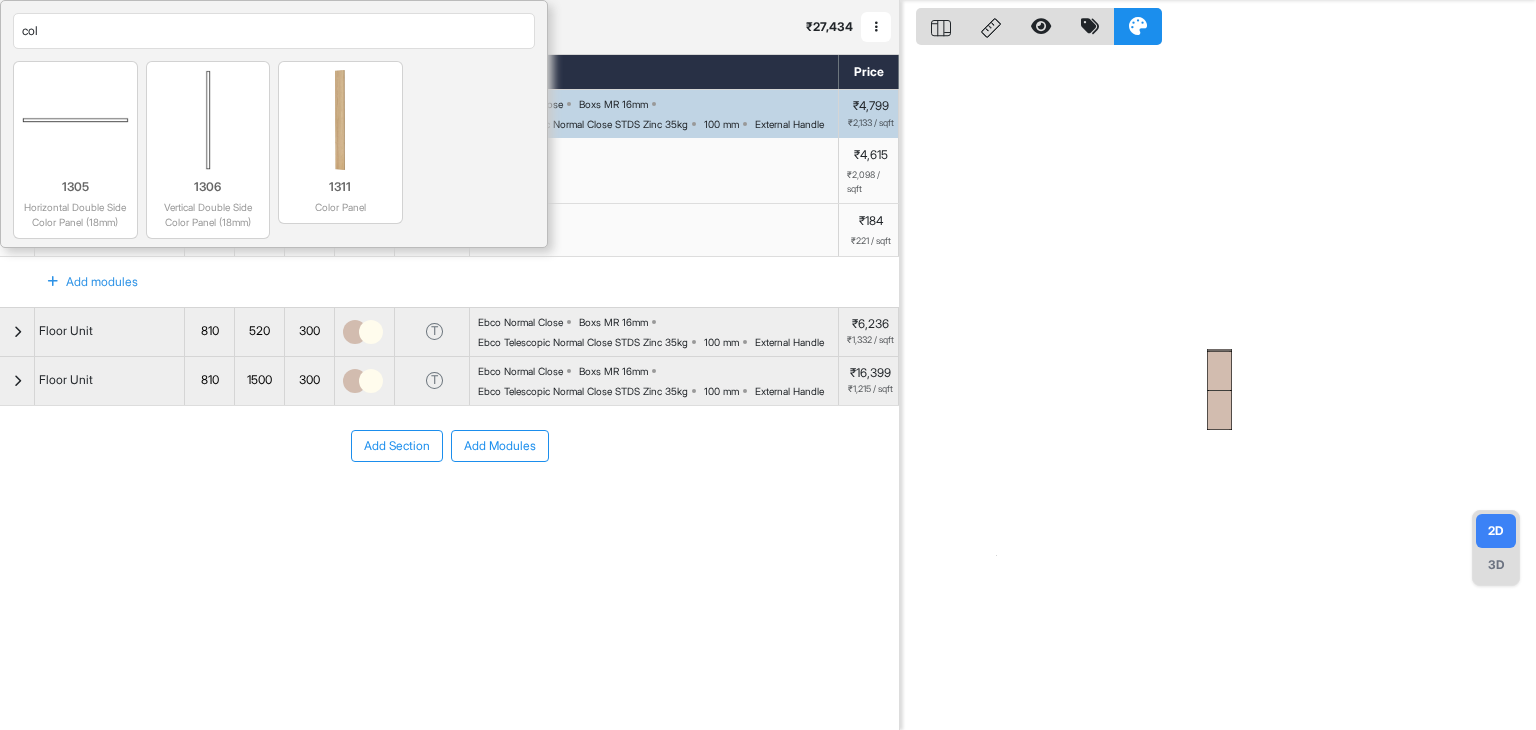 click on "Color Panel" at bounding box center [340, 207] 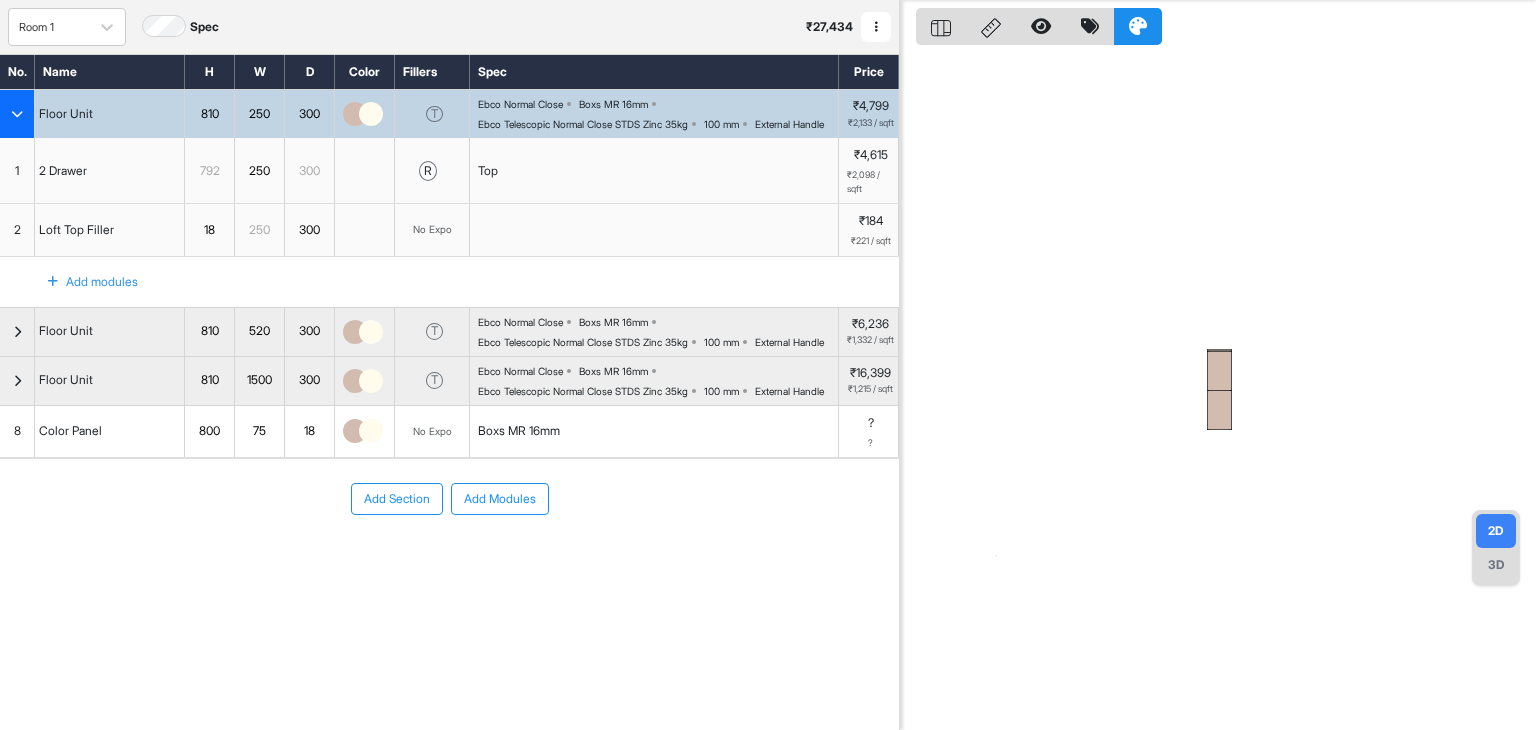 click on "800" at bounding box center (209, 431) 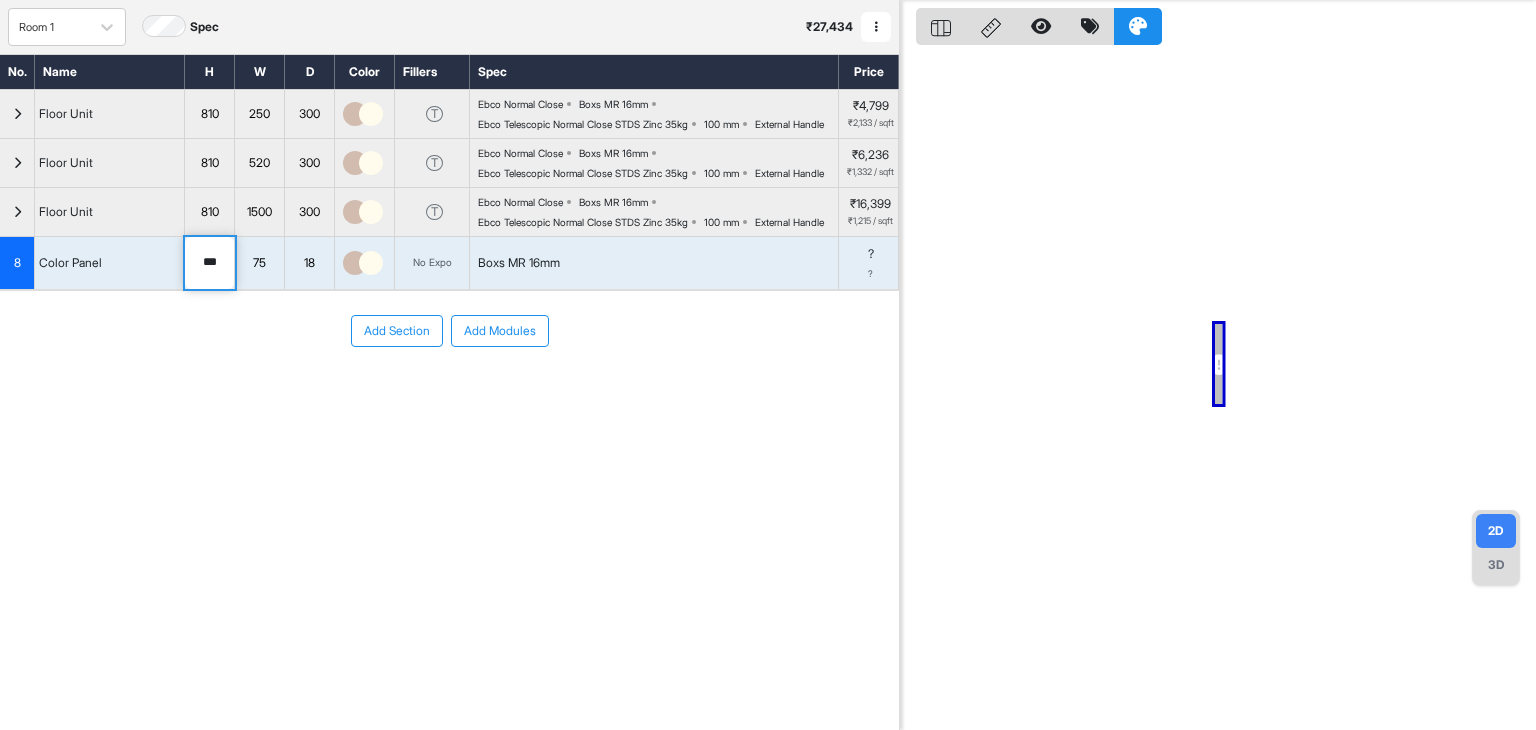 type on "***" 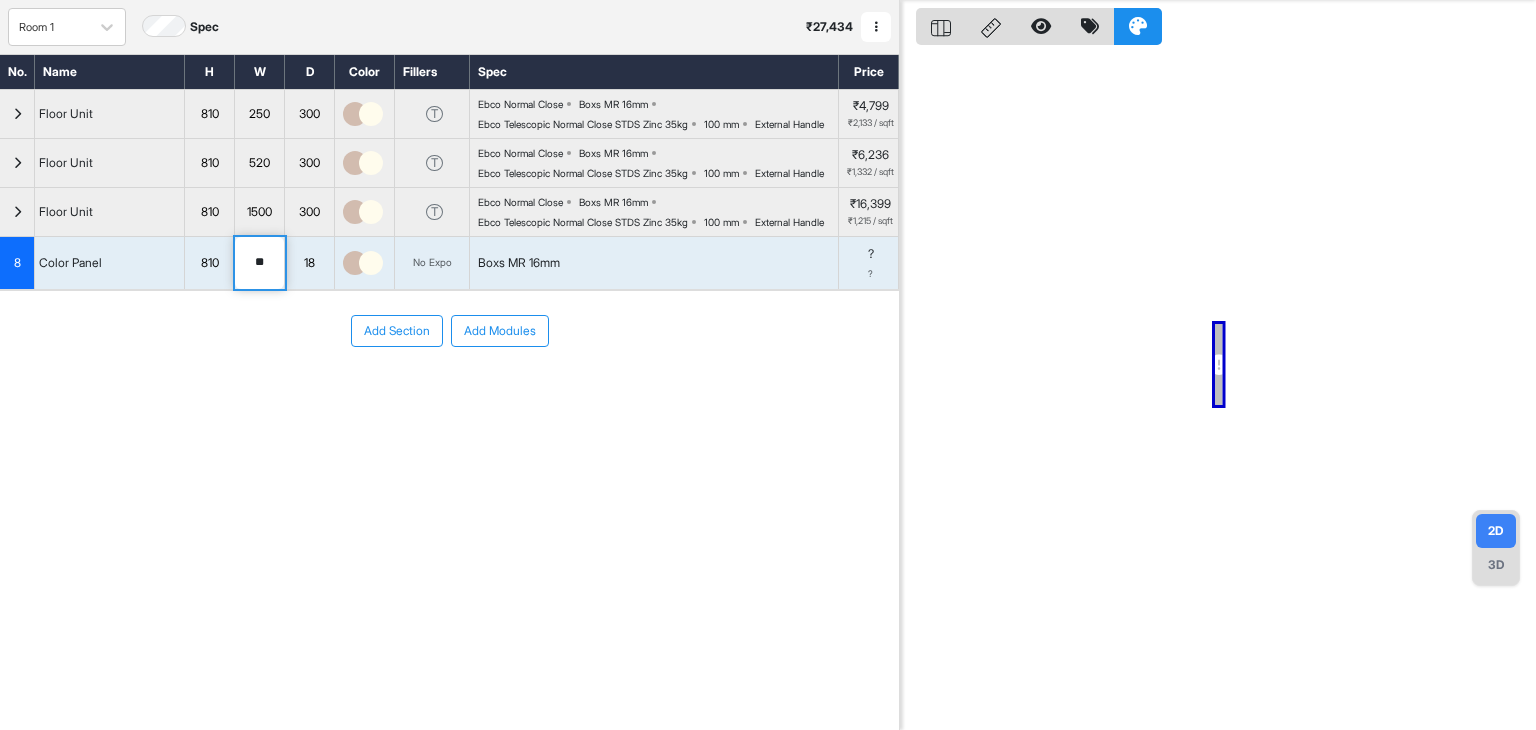 type on "**" 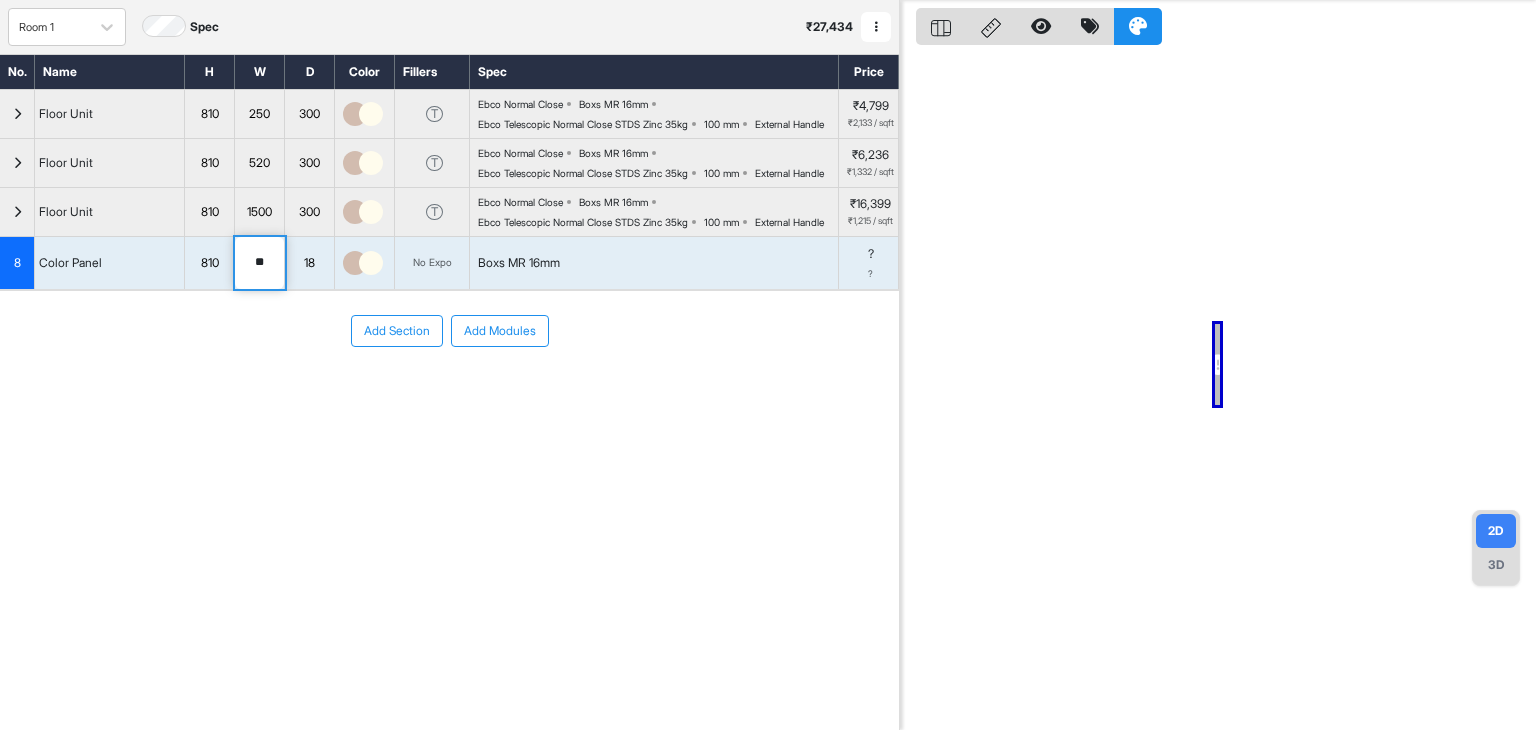 scroll, scrollTop: 0, scrollLeft: 0, axis: both 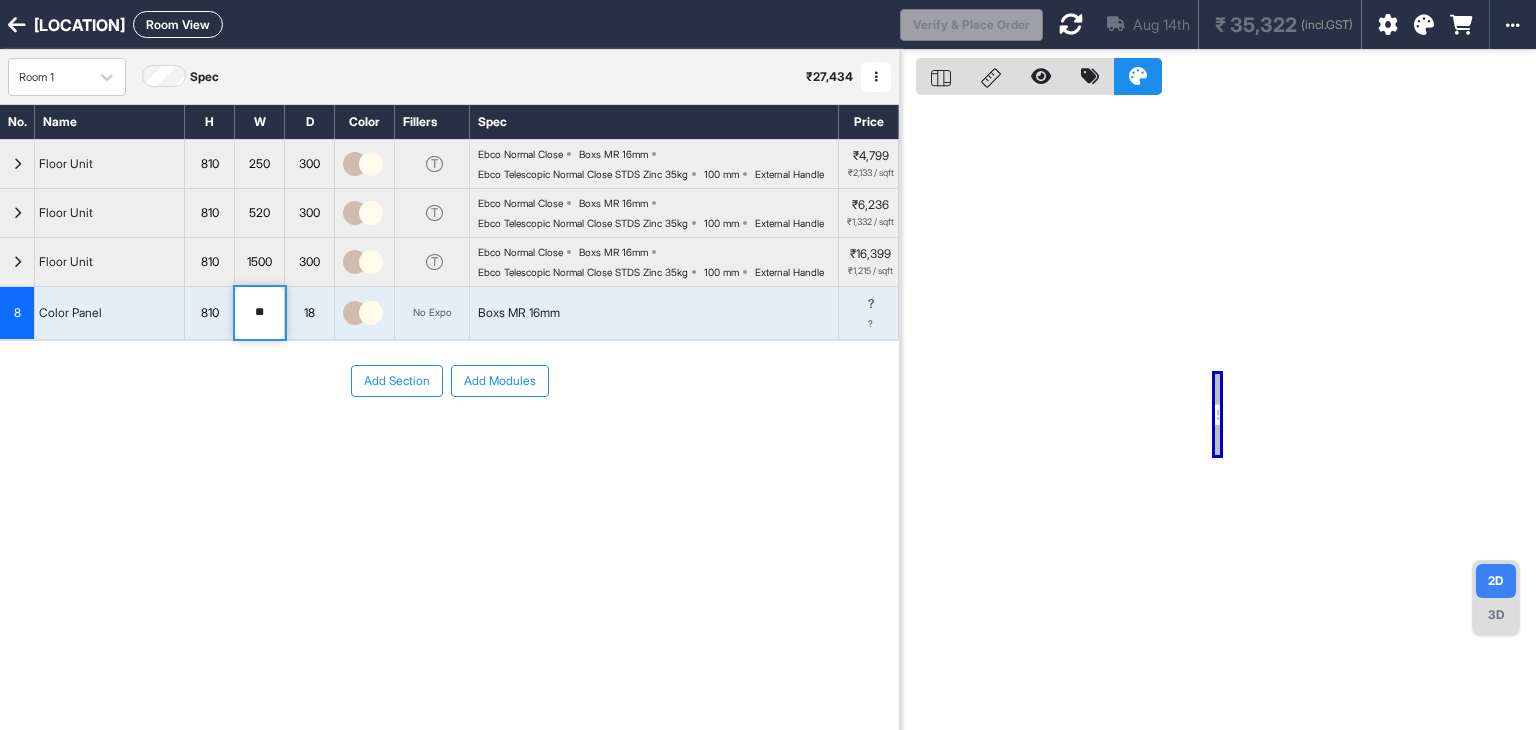 click on "Room View" at bounding box center (178, 24) 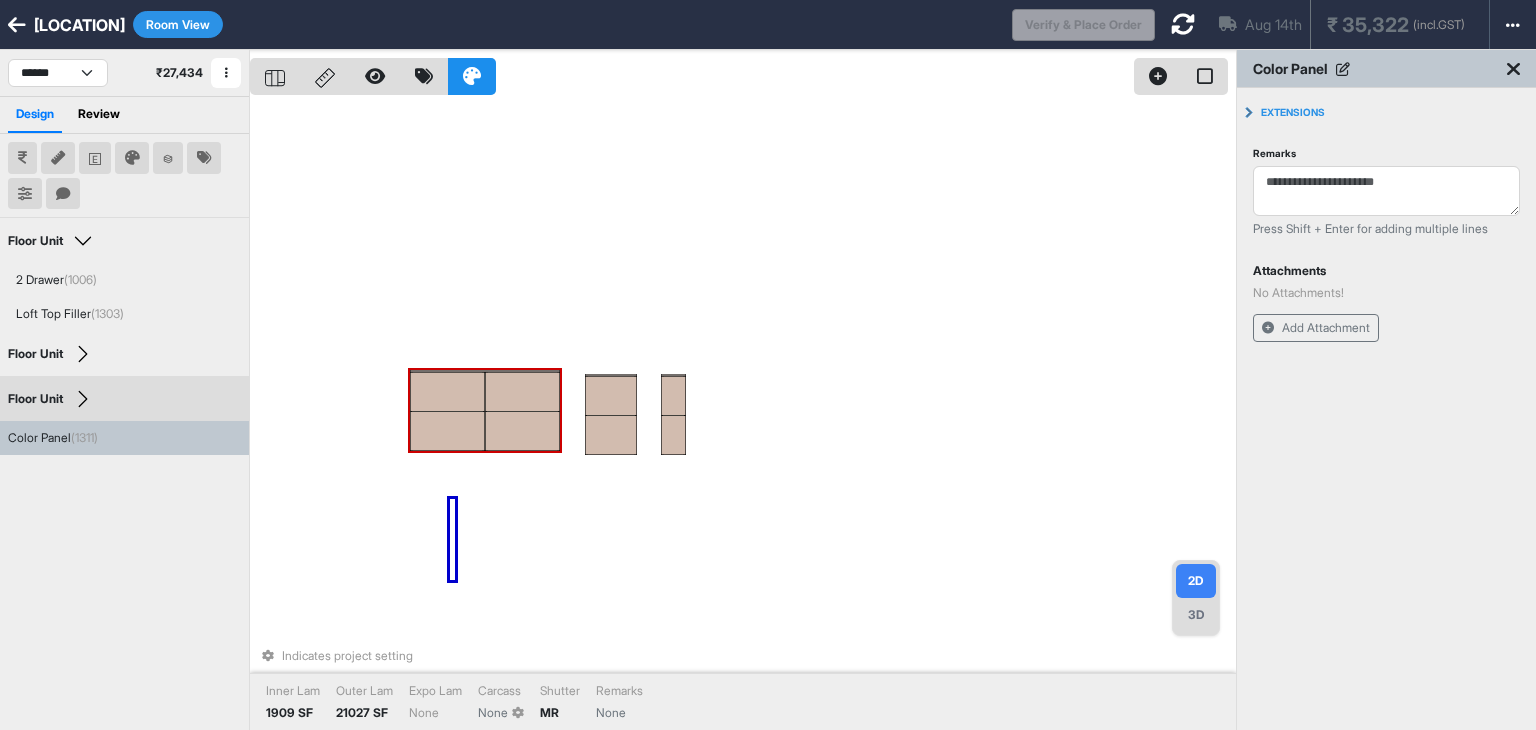 click on "Room View" at bounding box center (178, 24) 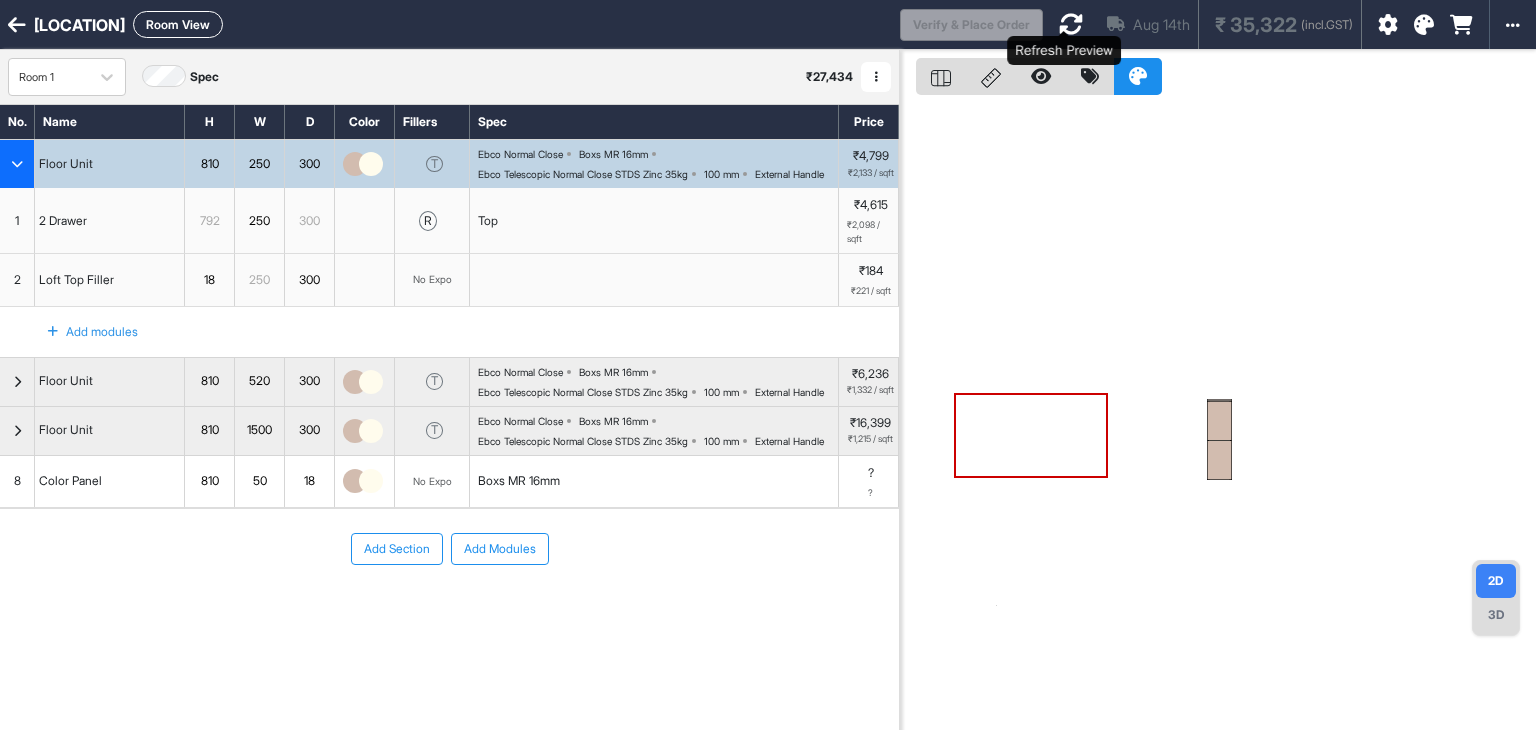 click at bounding box center (1071, 24) 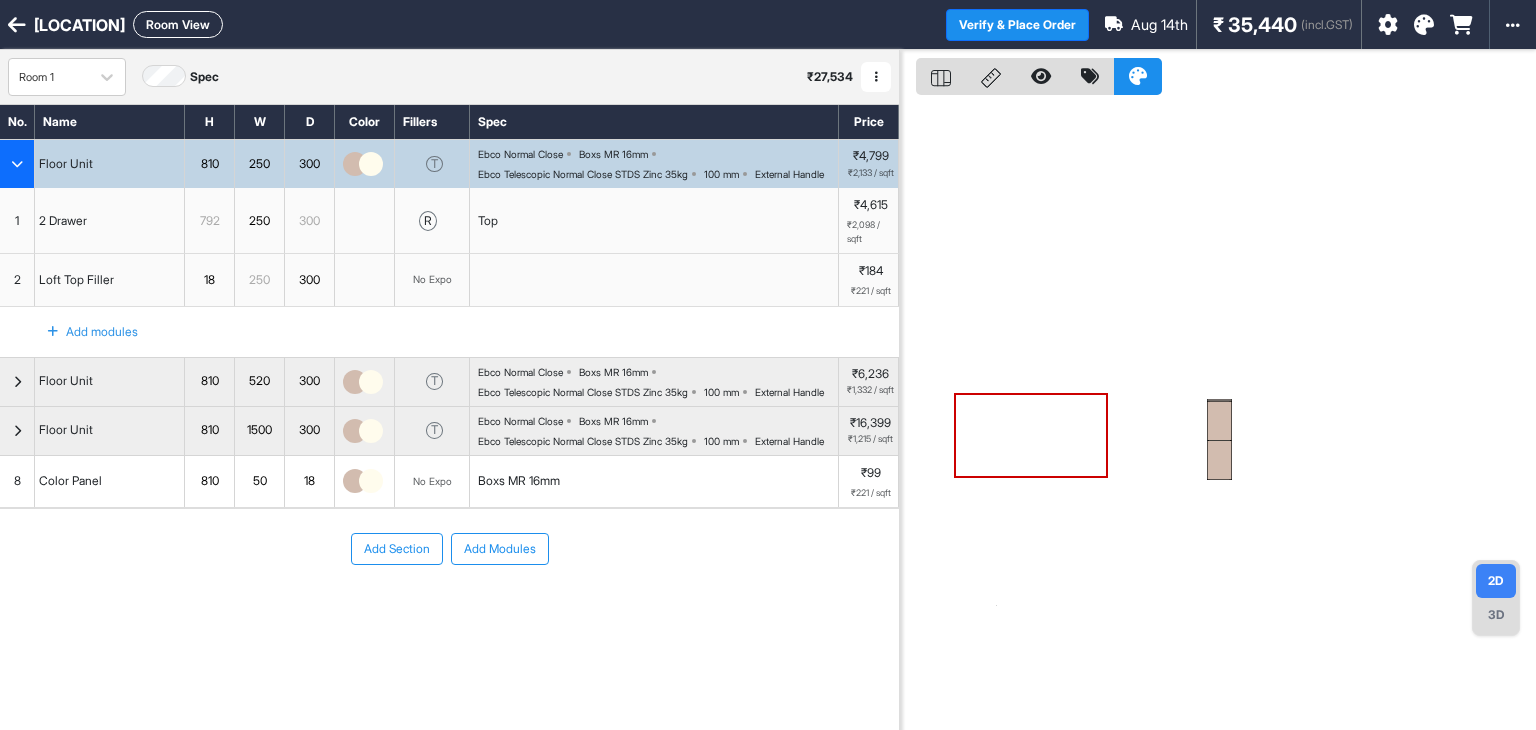 click on "Room View" at bounding box center (178, 24) 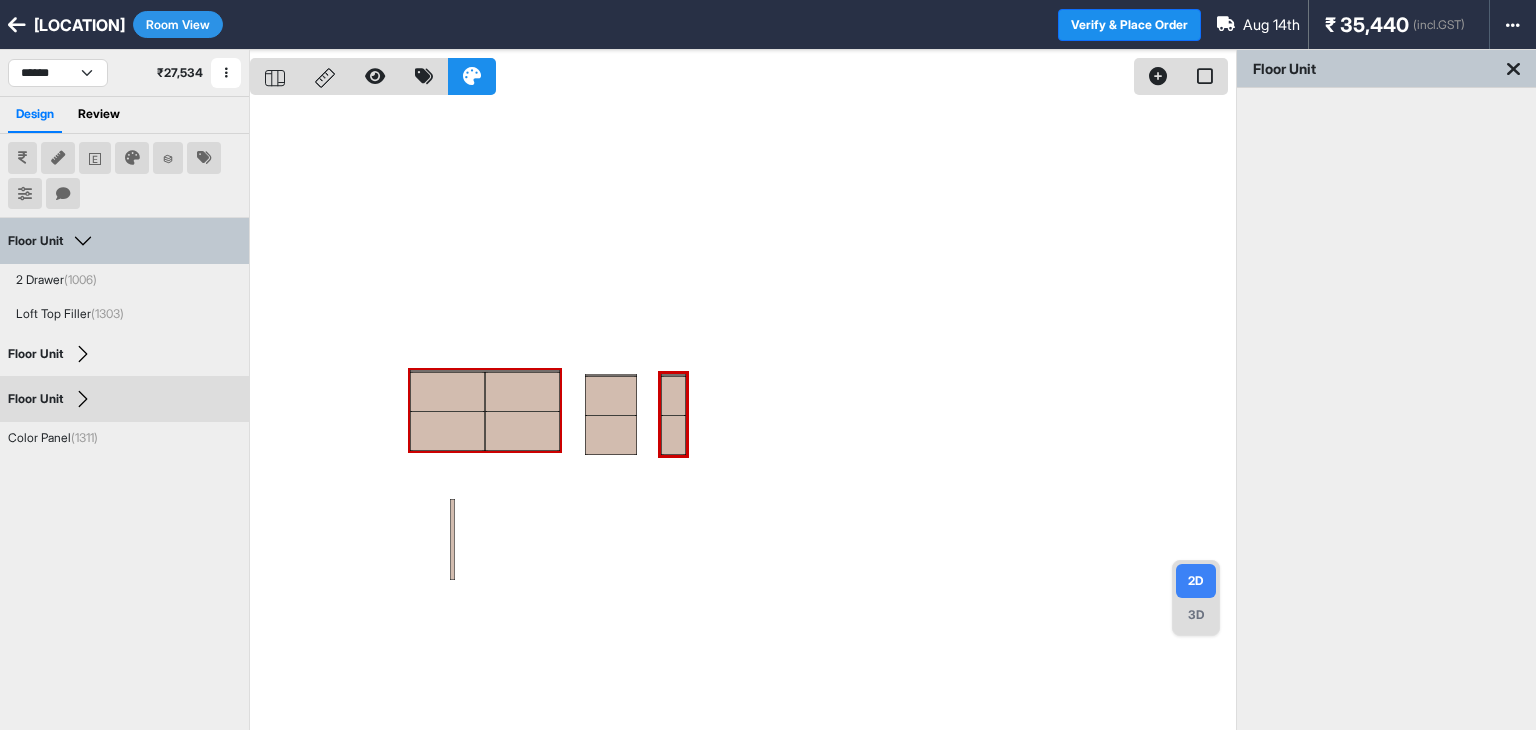 click at bounding box center (743, 415) 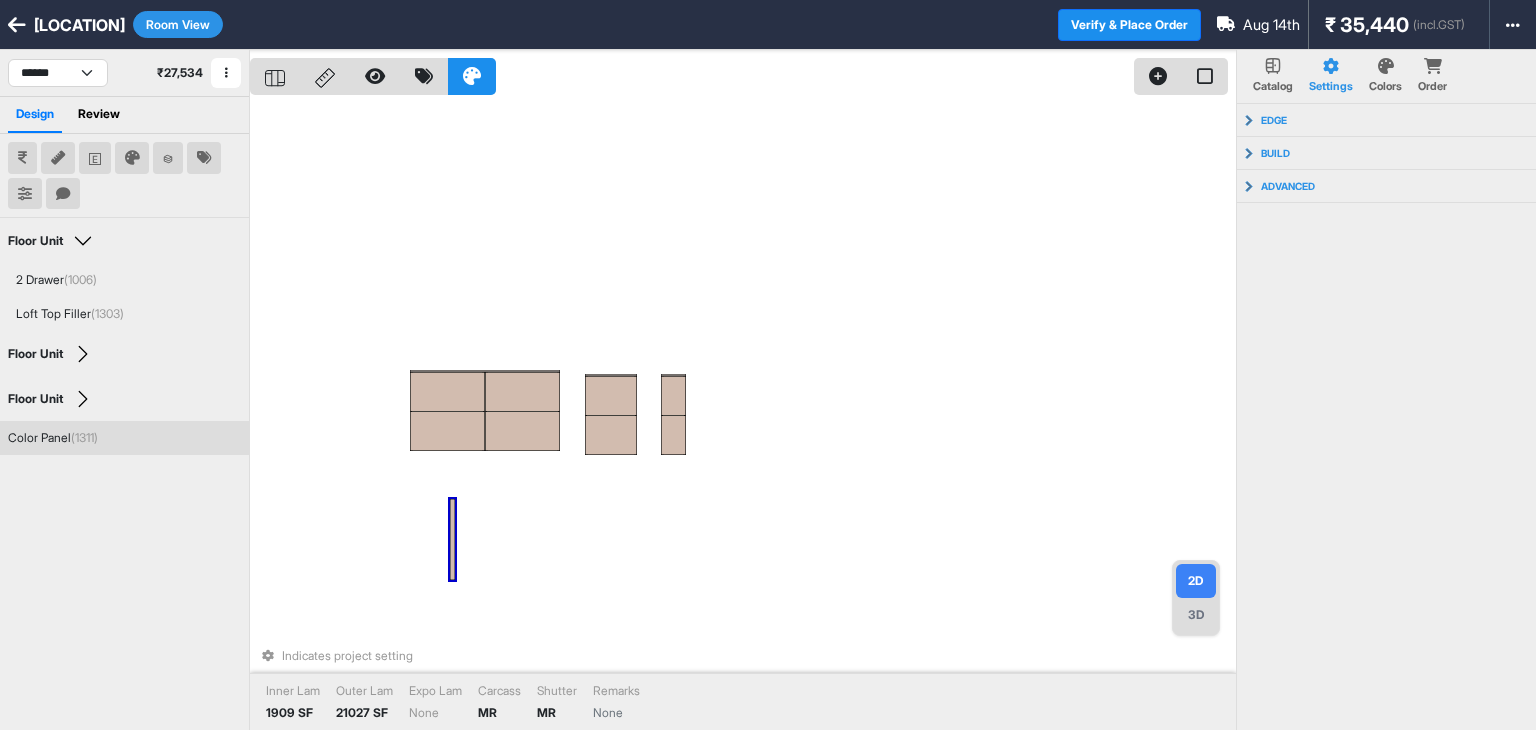 click at bounding box center (452, 539) 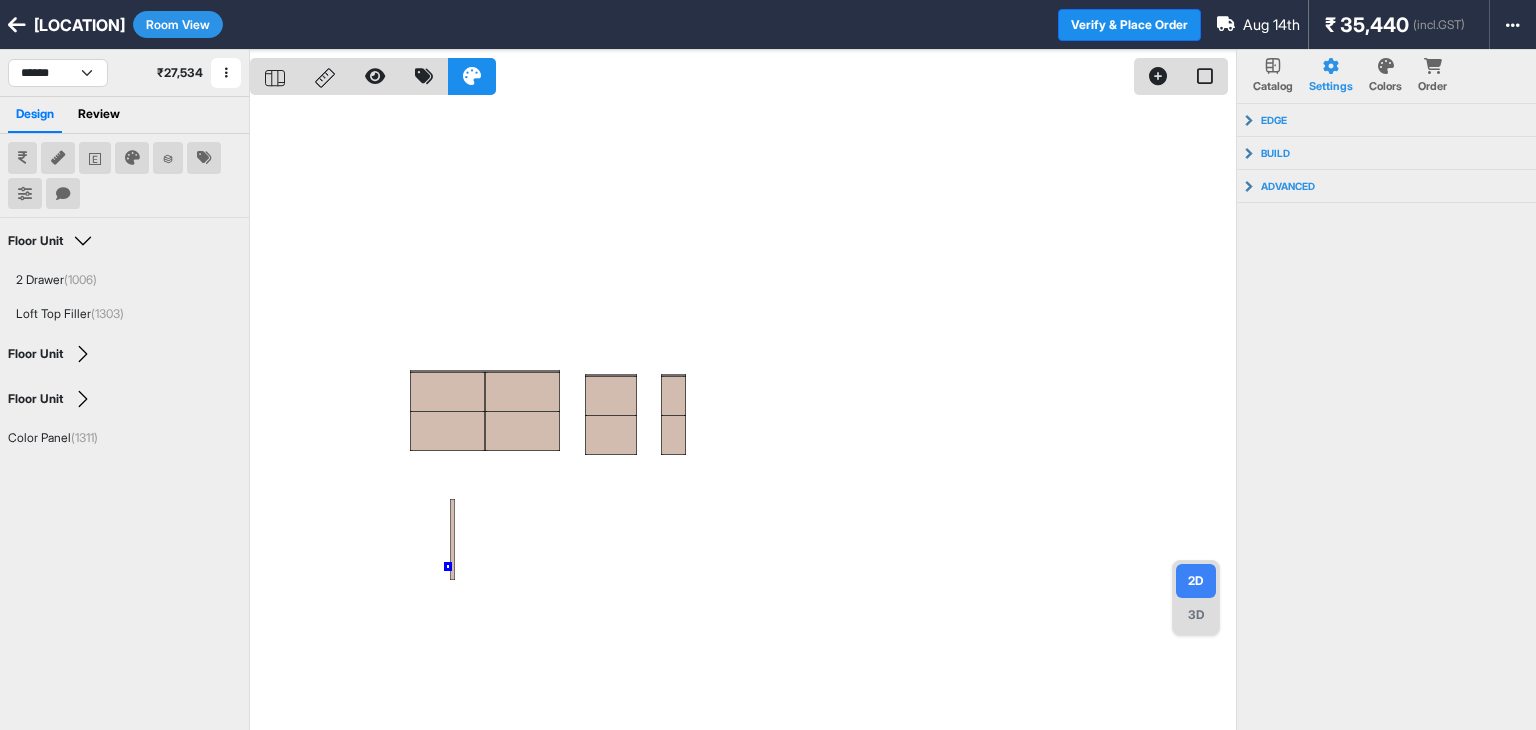 drag, startPoint x: 449, startPoint y: 565, endPoint x: 449, endPoint y: 539, distance: 26 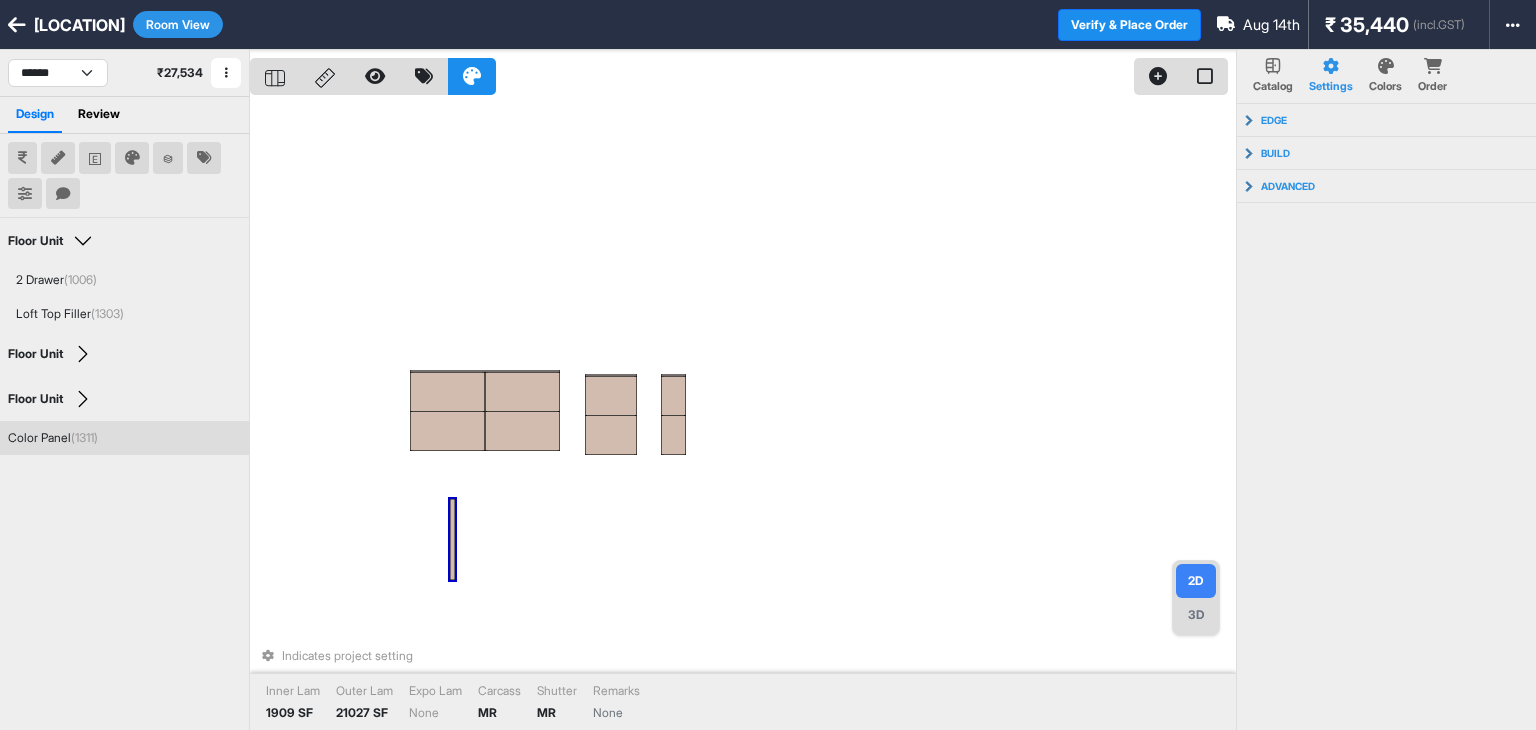 click at bounding box center (452, 539) 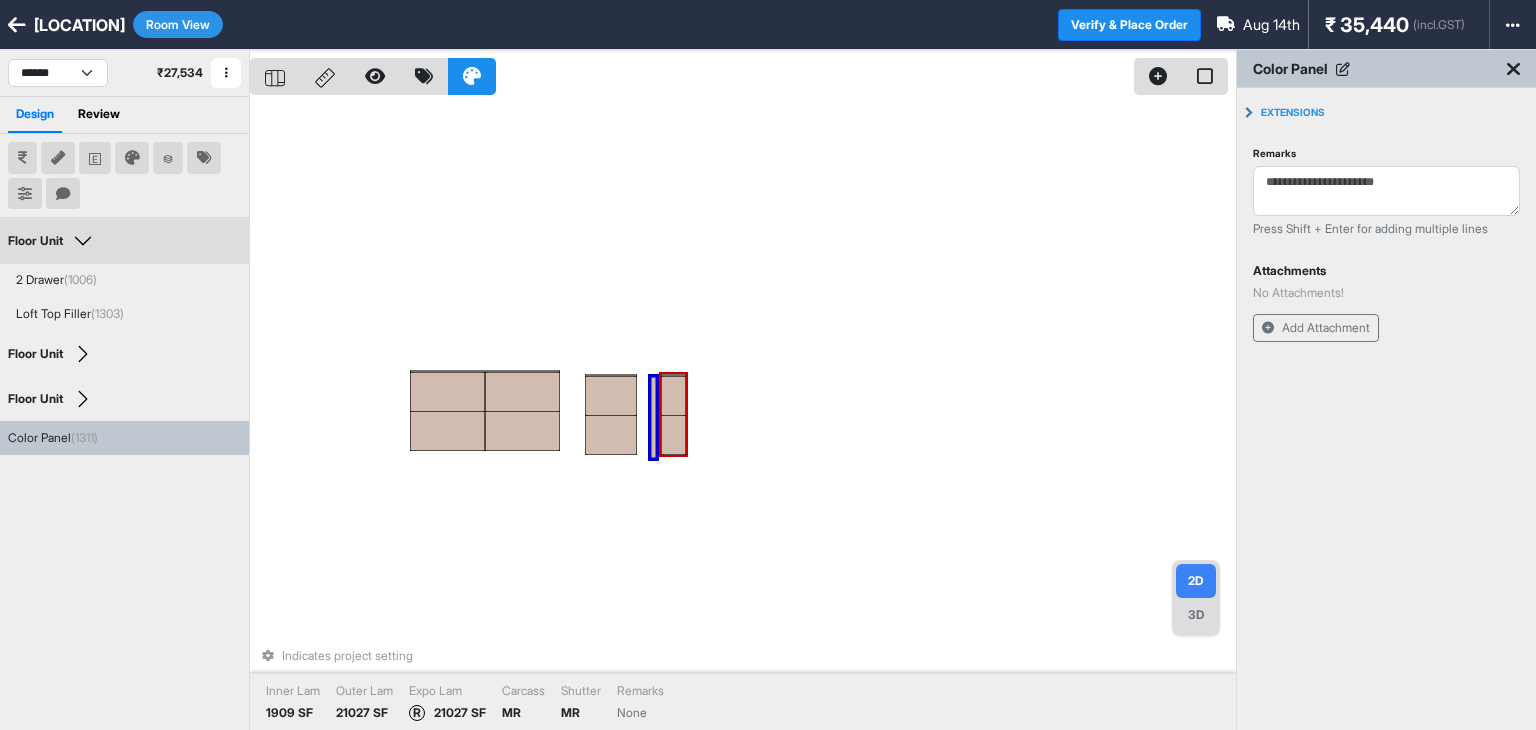 click at bounding box center (673, 435) 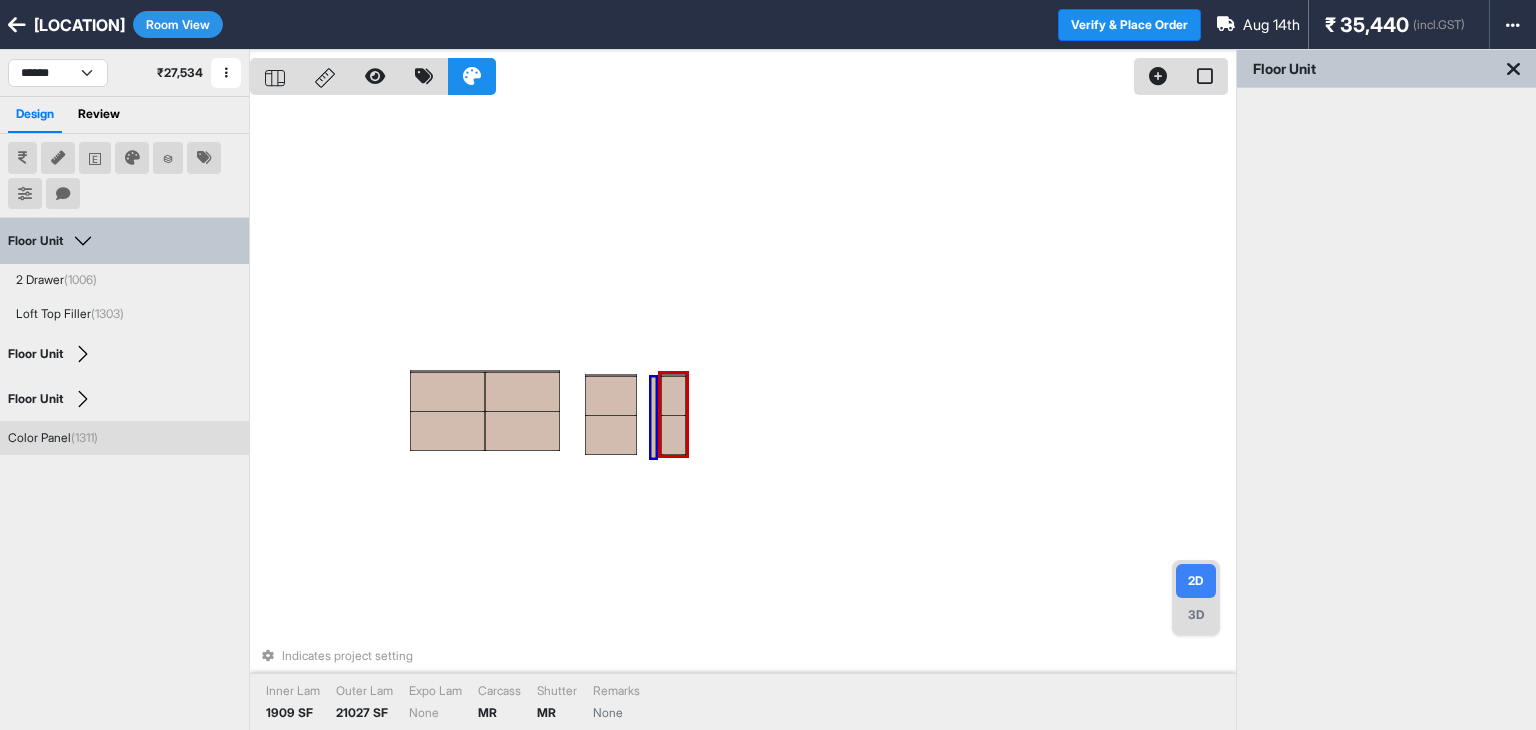 click at bounding box center (653, 417) 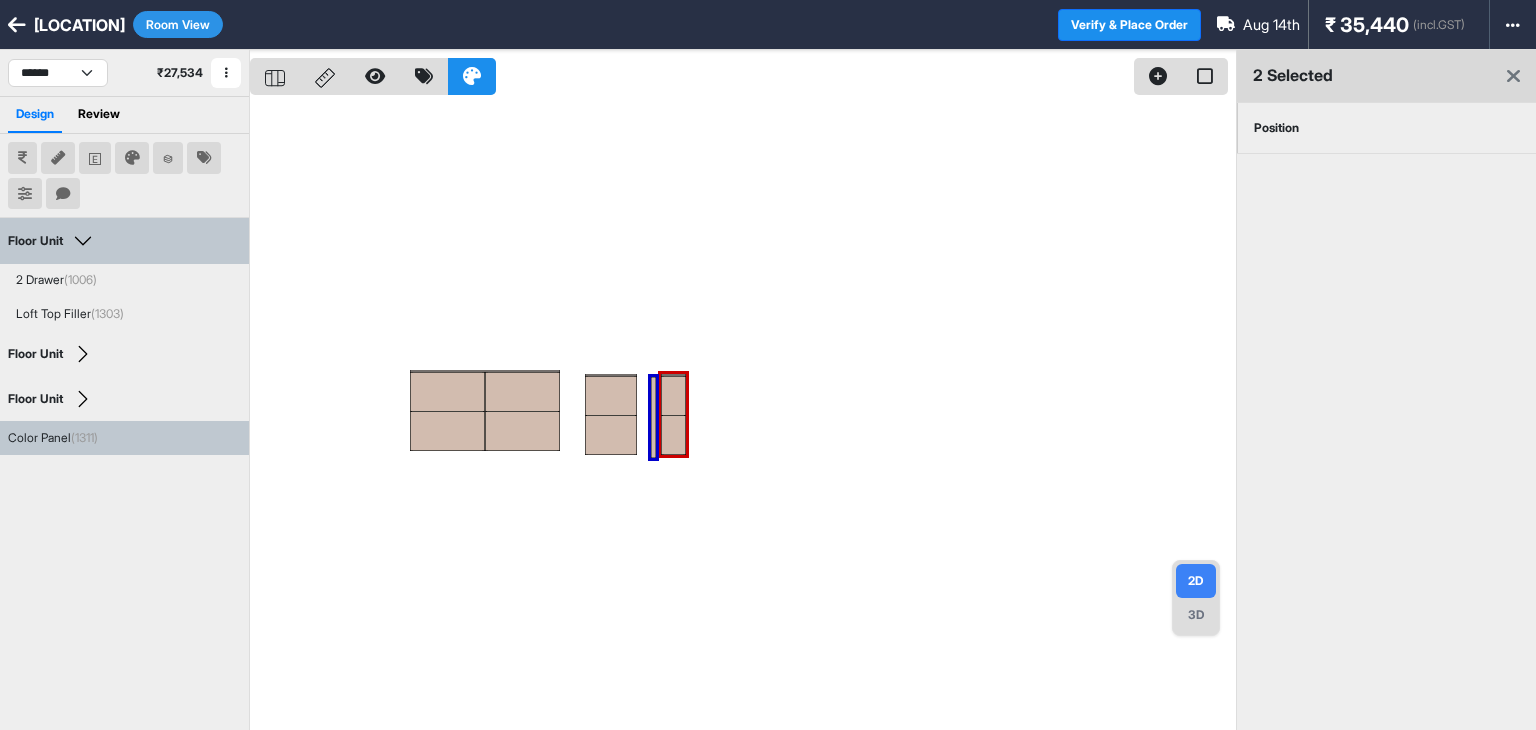 click on "Position" at bounding box center [1276, 128] 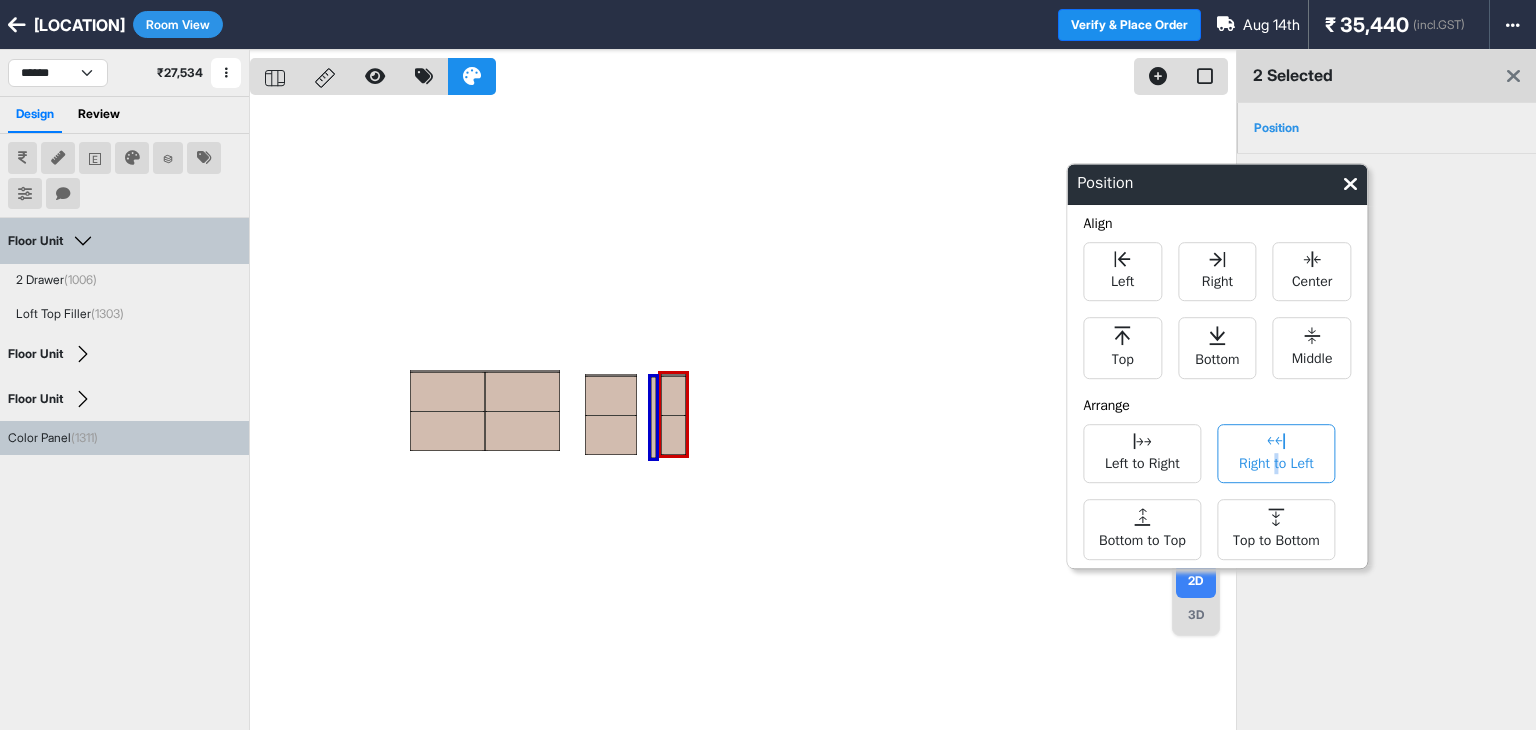 click on "Right to Left" at bounding box center [1276, 453] 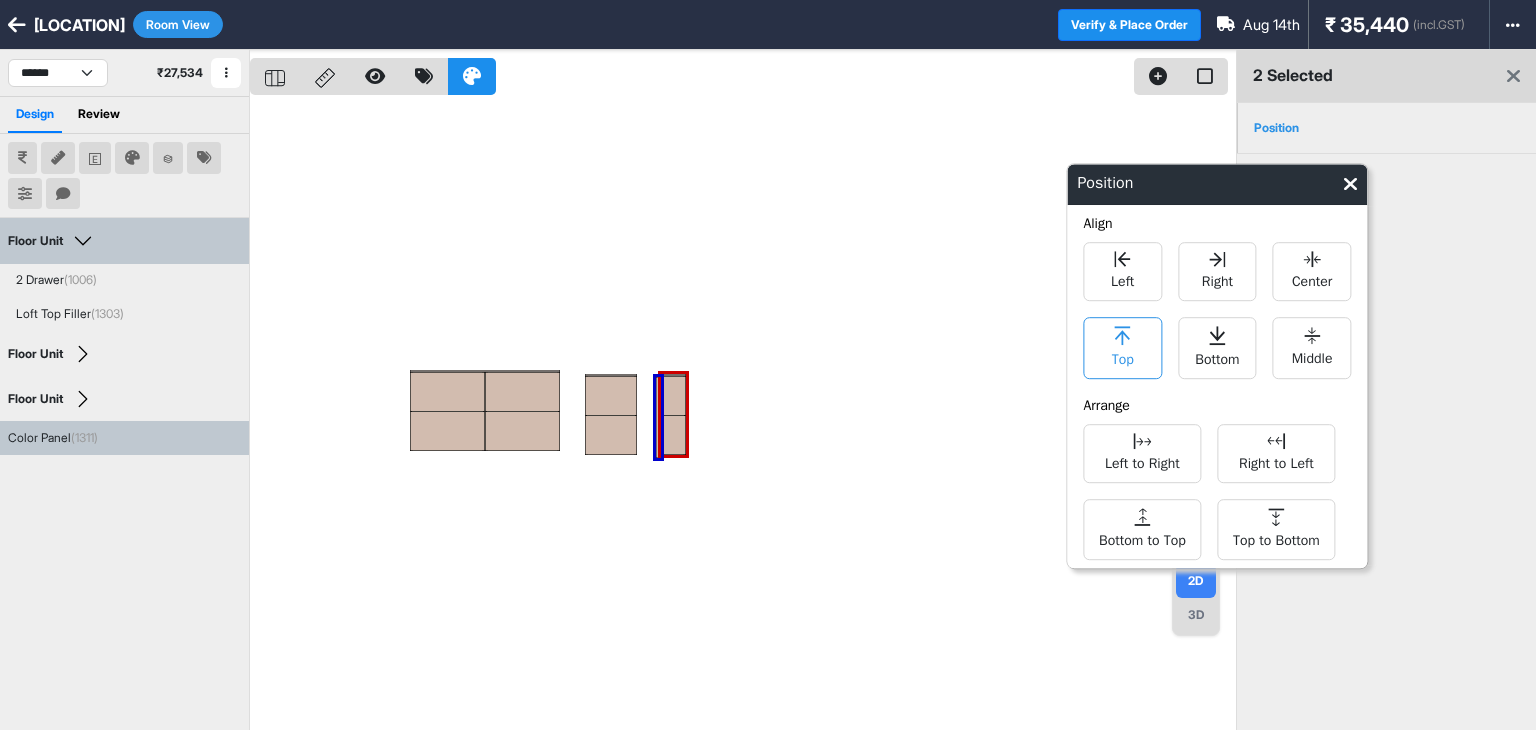 click on "Top" at bounding box center (1122, 348) 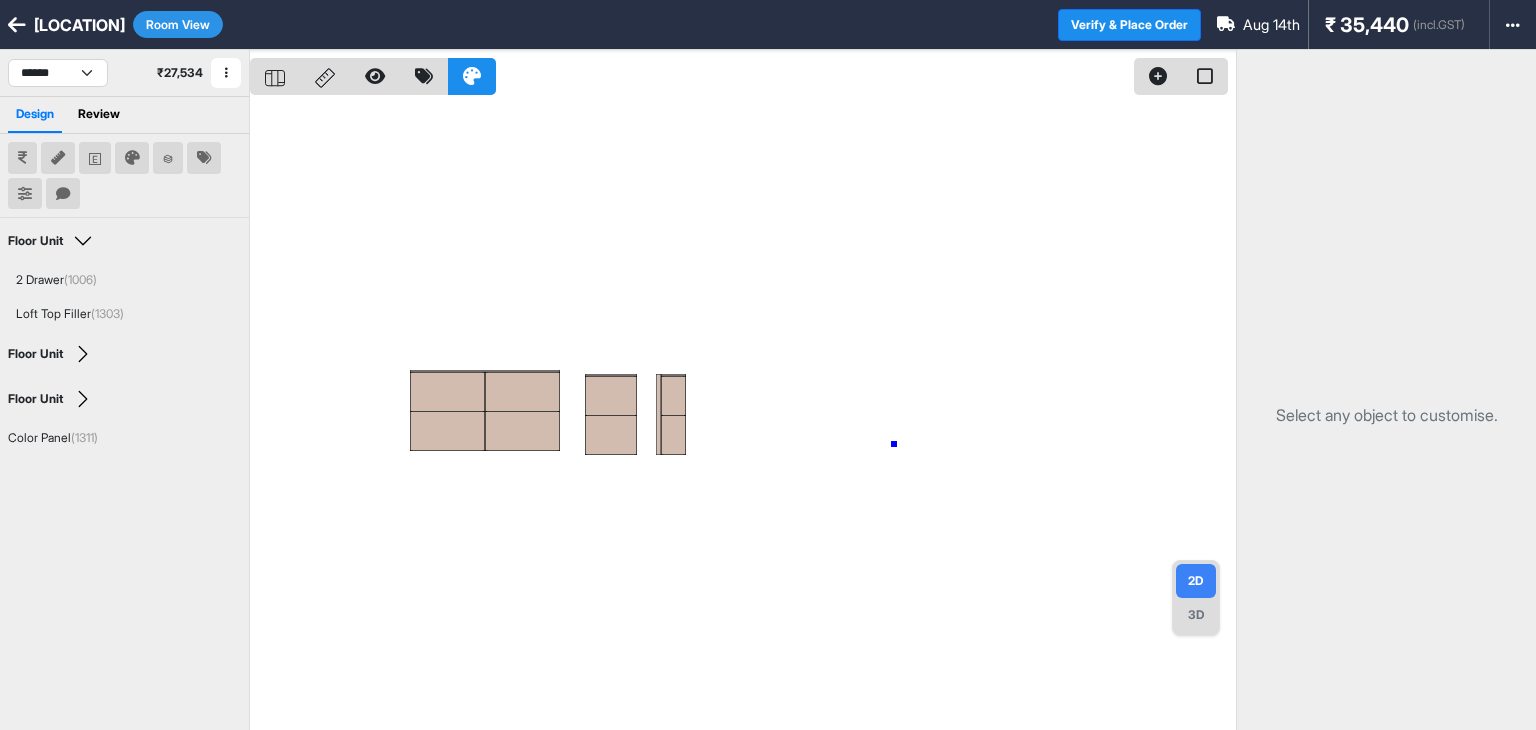 click at bounding box center (743, 415) 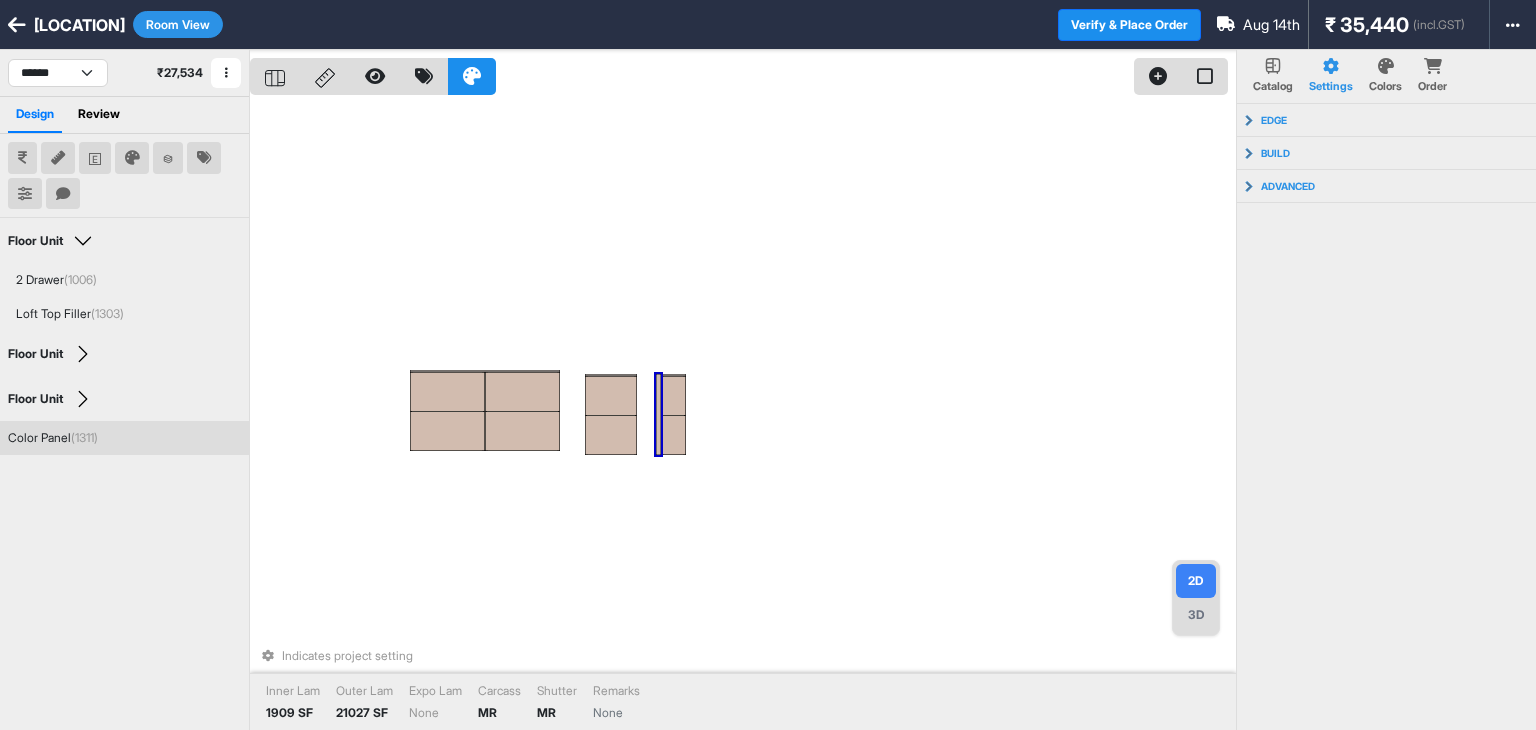 click at bounding box center [658, 414] 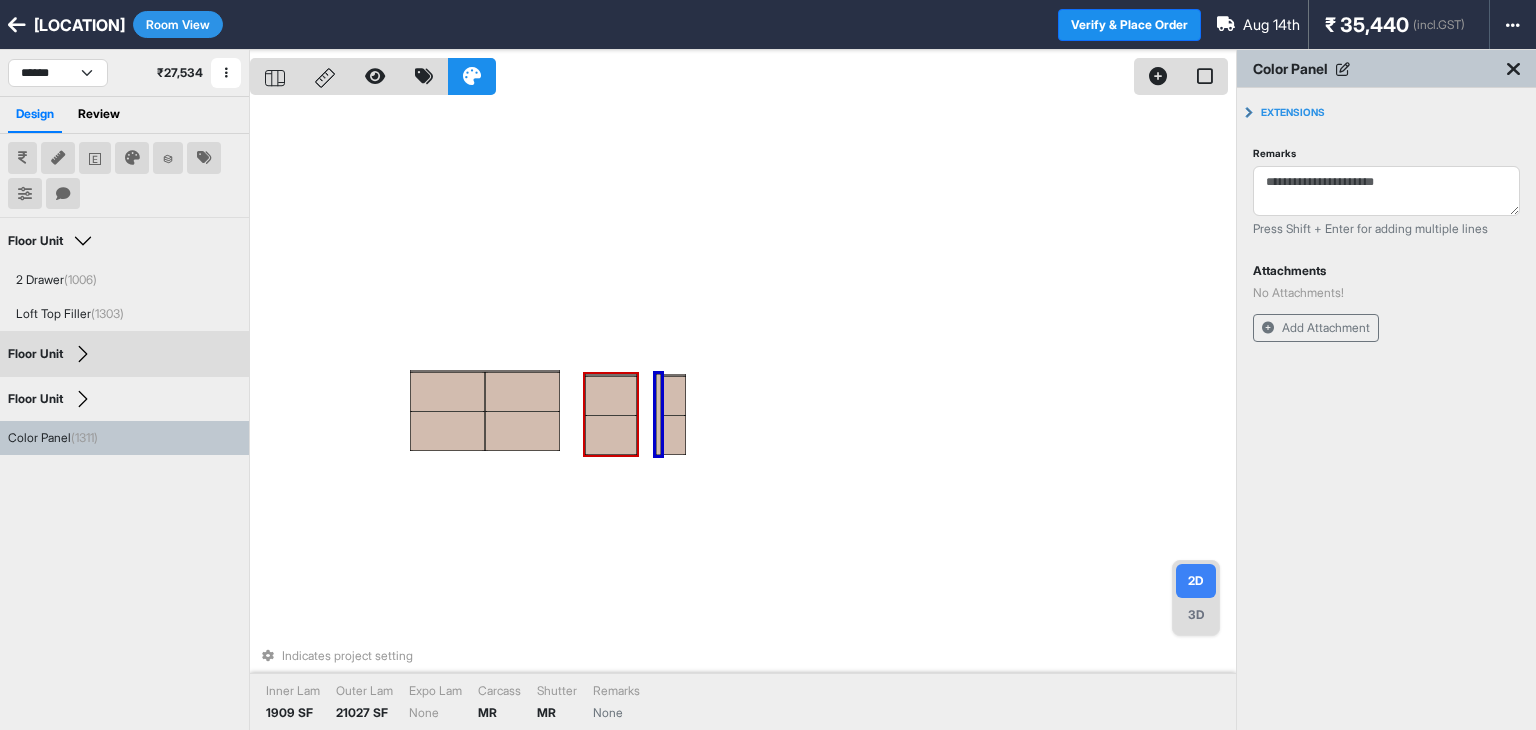 click at bounding box center (611, 435) 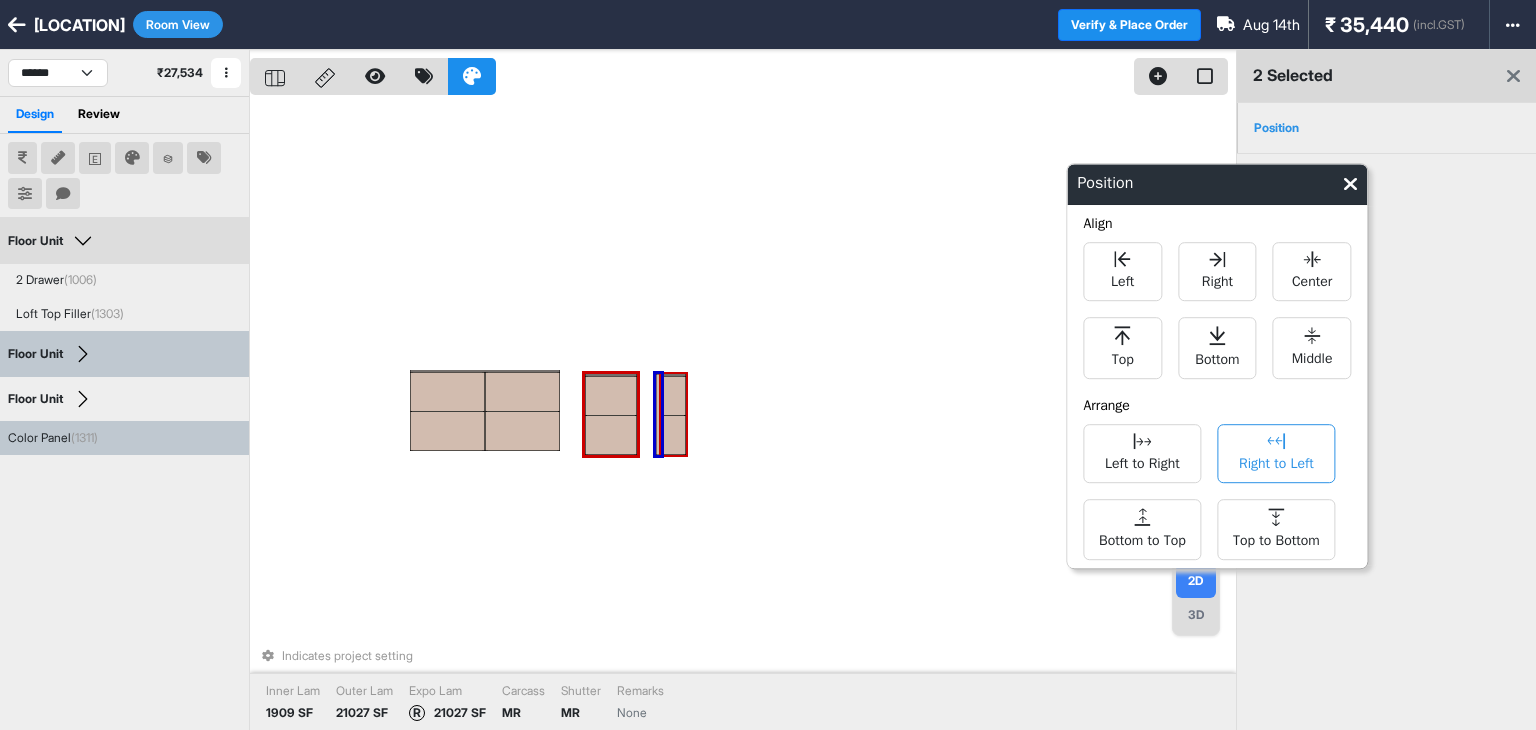 click on "Right to Left" at bounding box center [1276, 461] 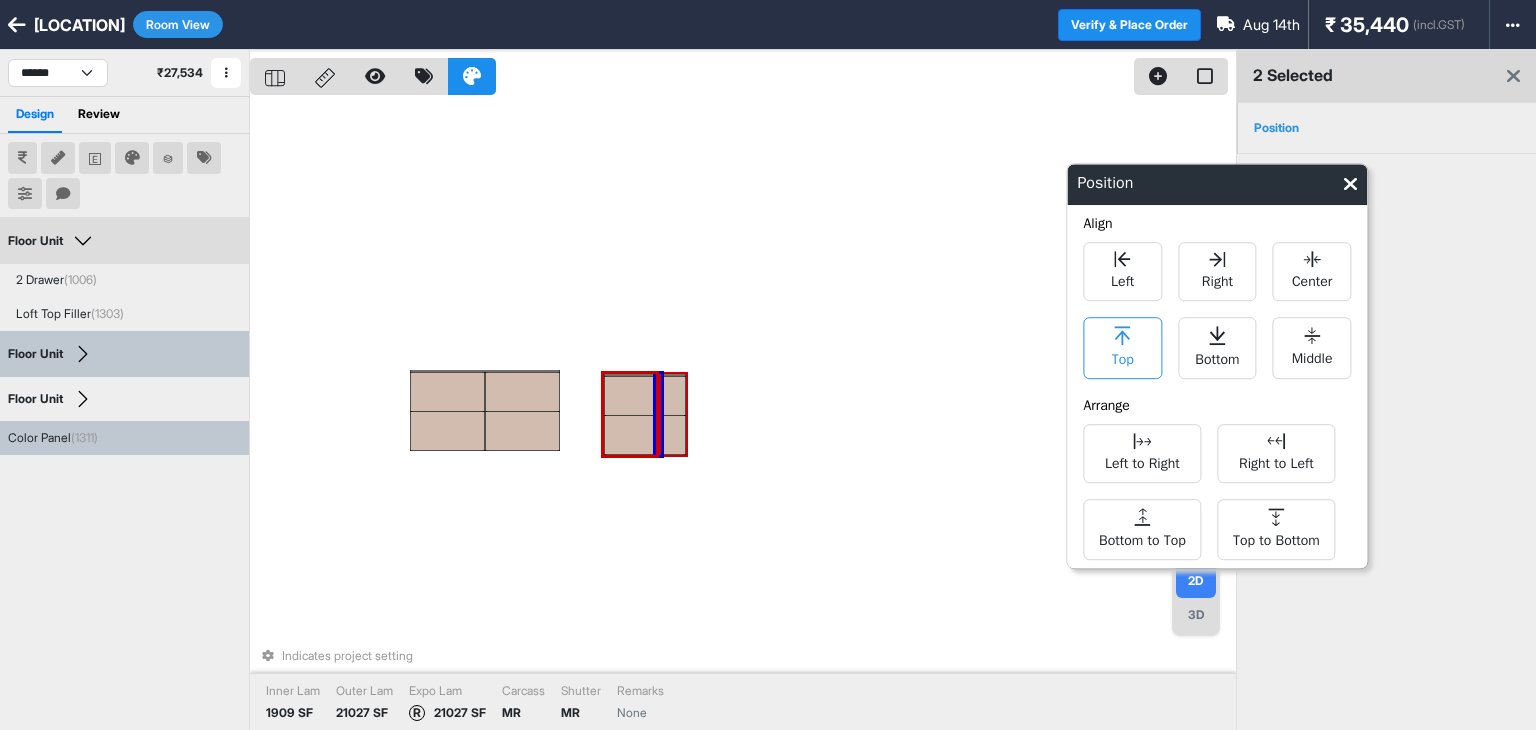 click on "Top" at bounding box center [1123, 357] 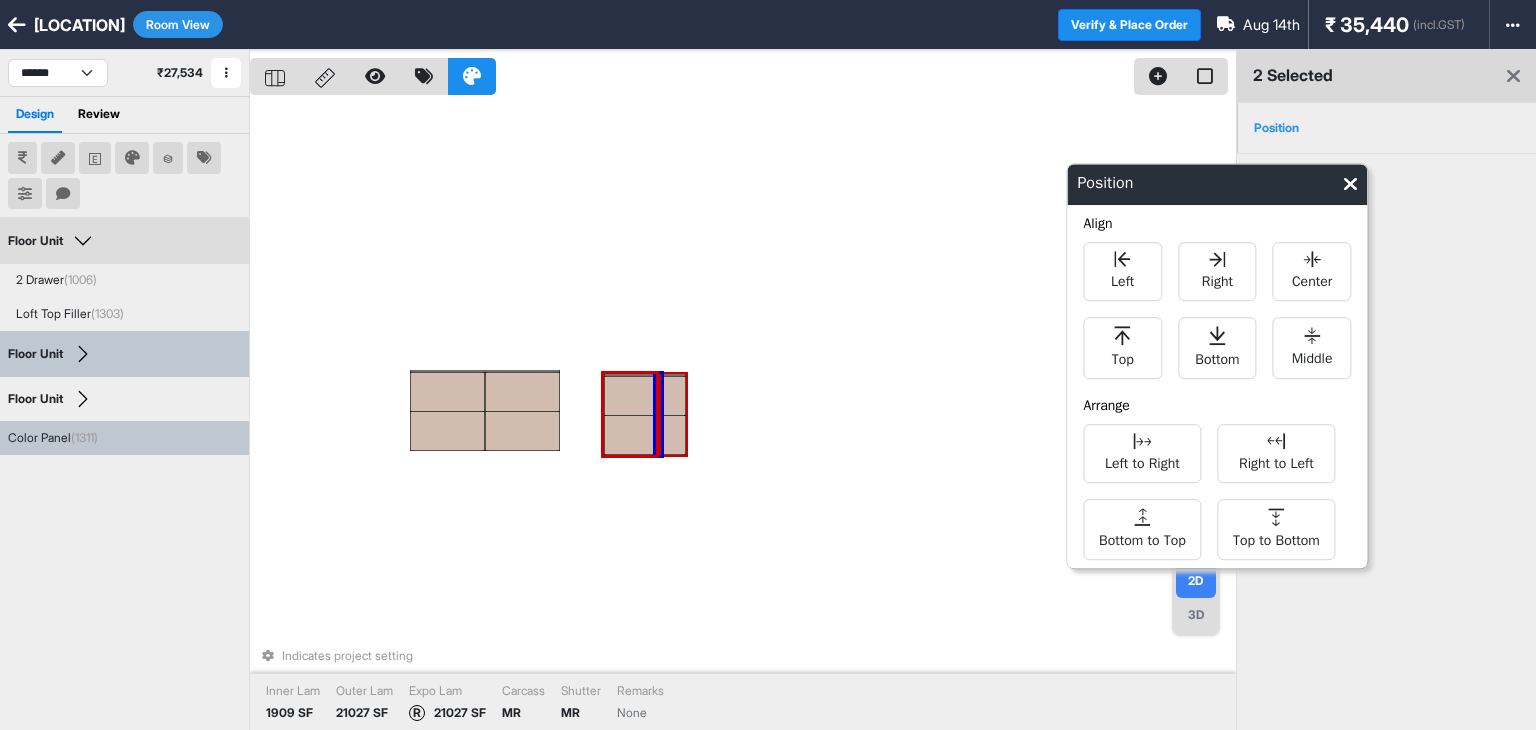 click on "Indicates project setting Inner Lam 1909 SF Outer Lam 21027 SF Expo Lam R 21027 SF Carcass MR Shutter MR Remarks None" at bounding box center [743, 415] 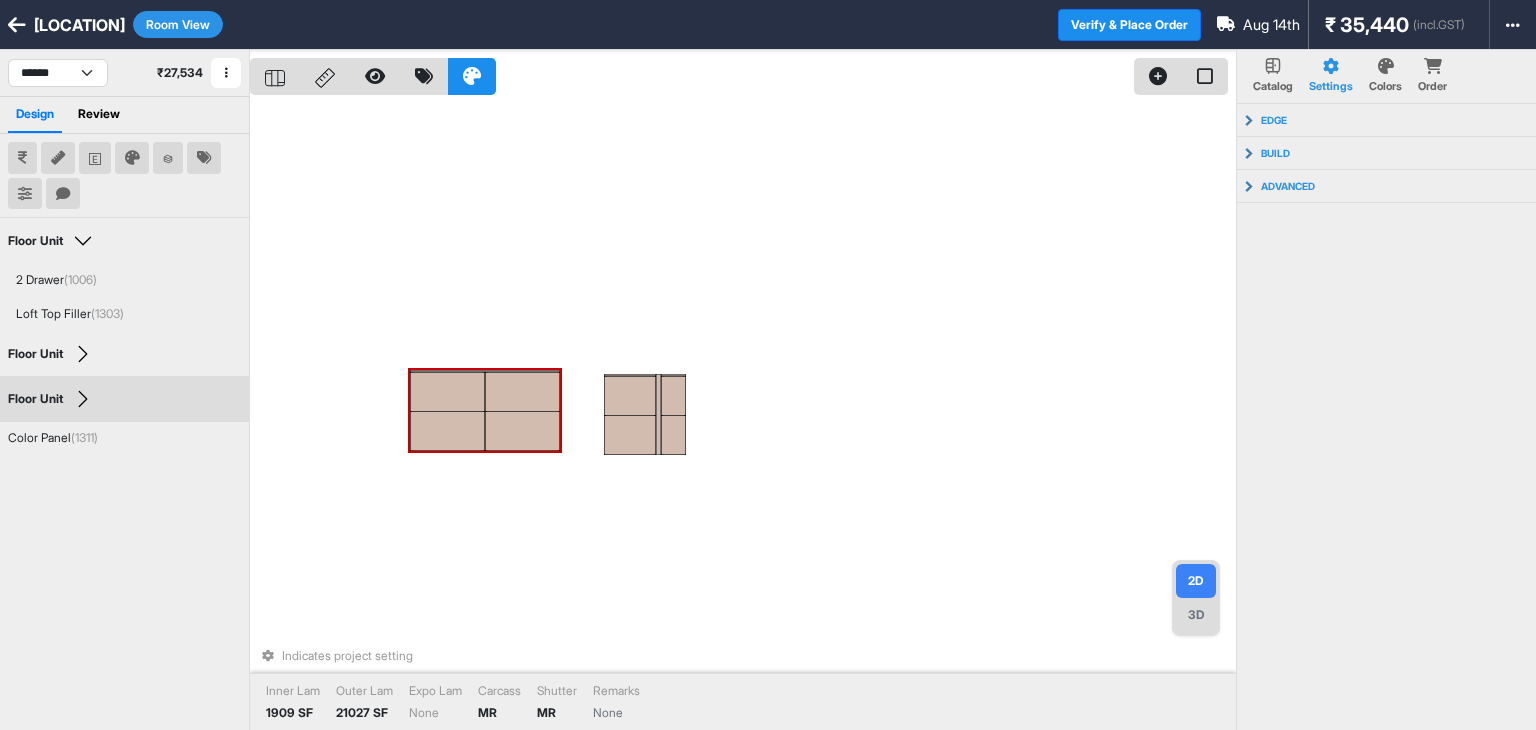 click on "Room View" at bounding box center (178, 24) 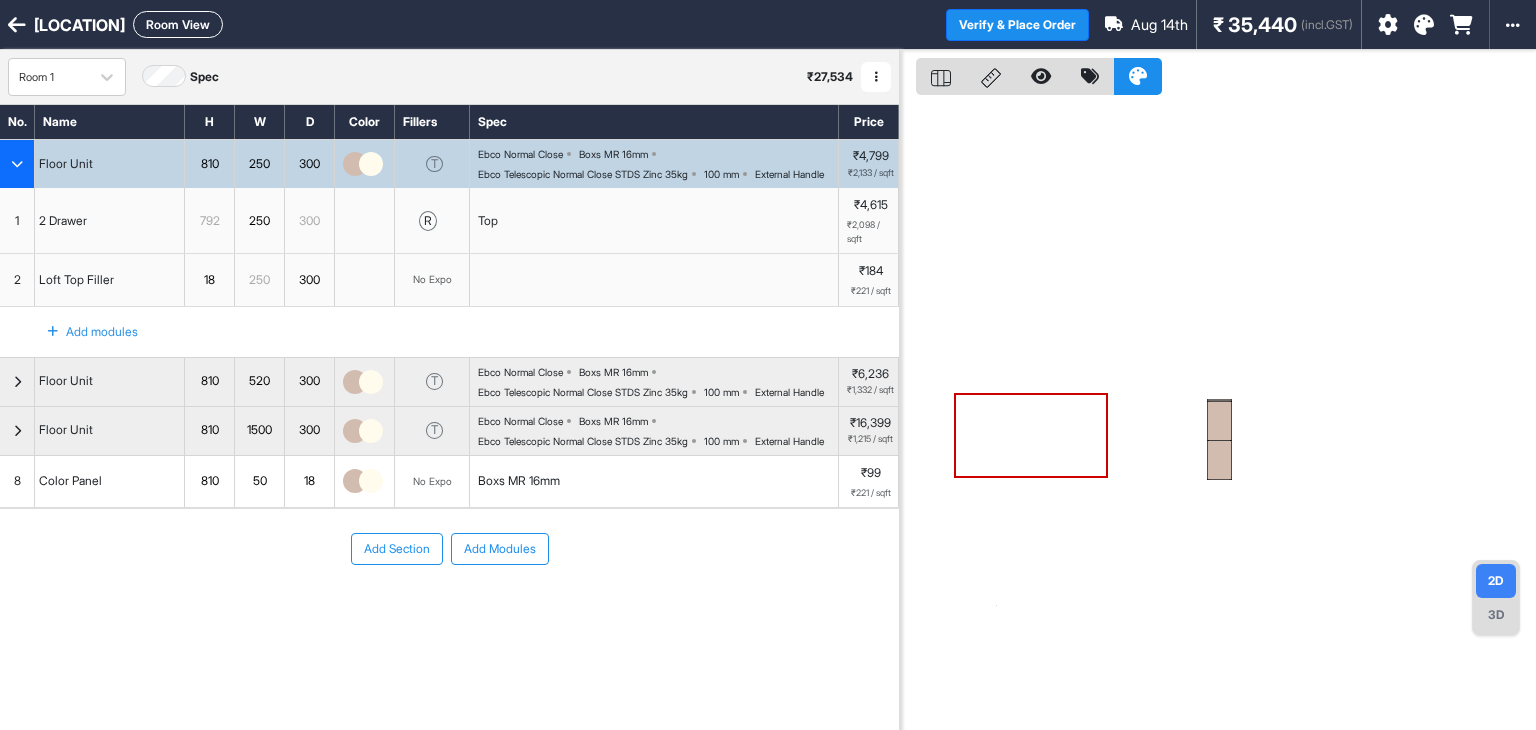 click on "Add Modules" at bounding box center (500, 549) 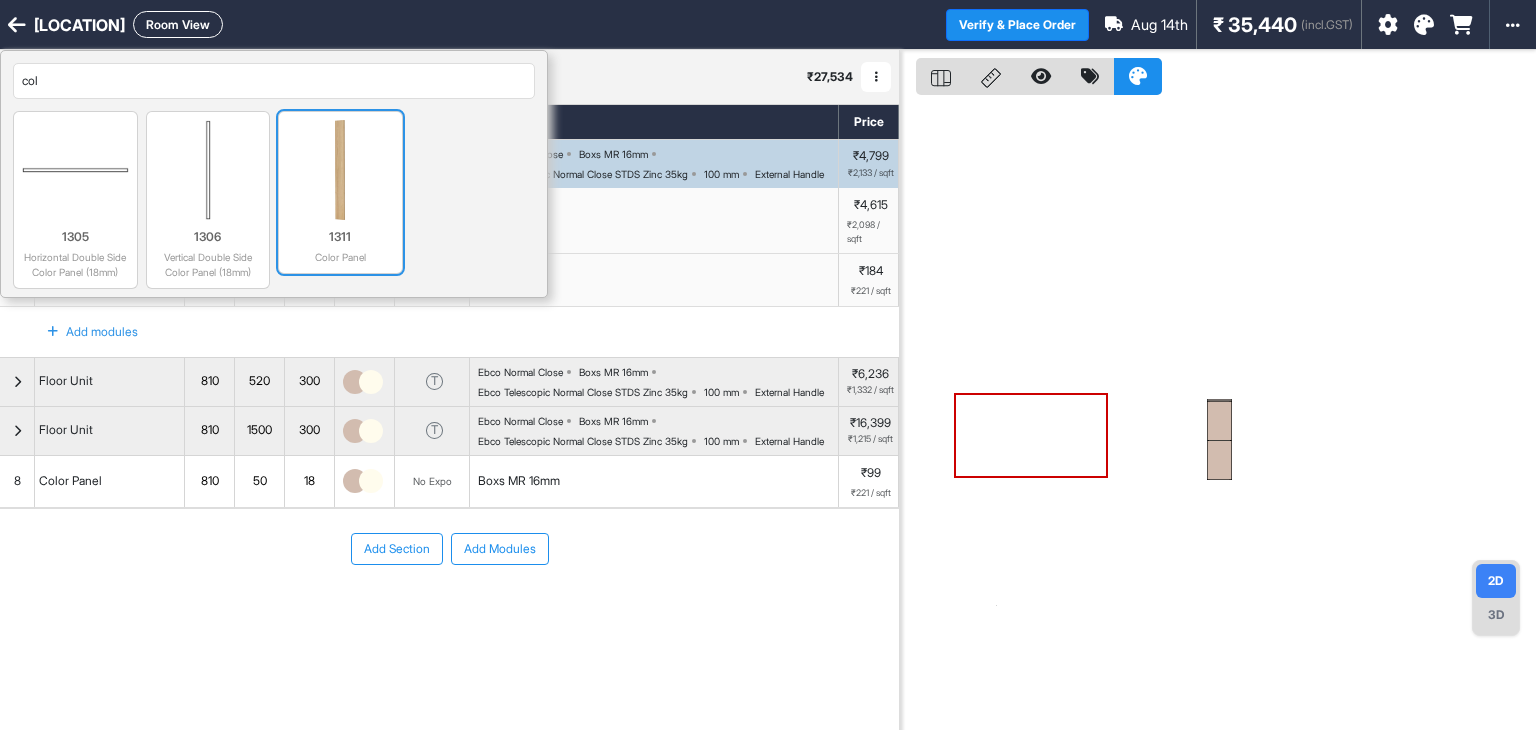 type on "col" 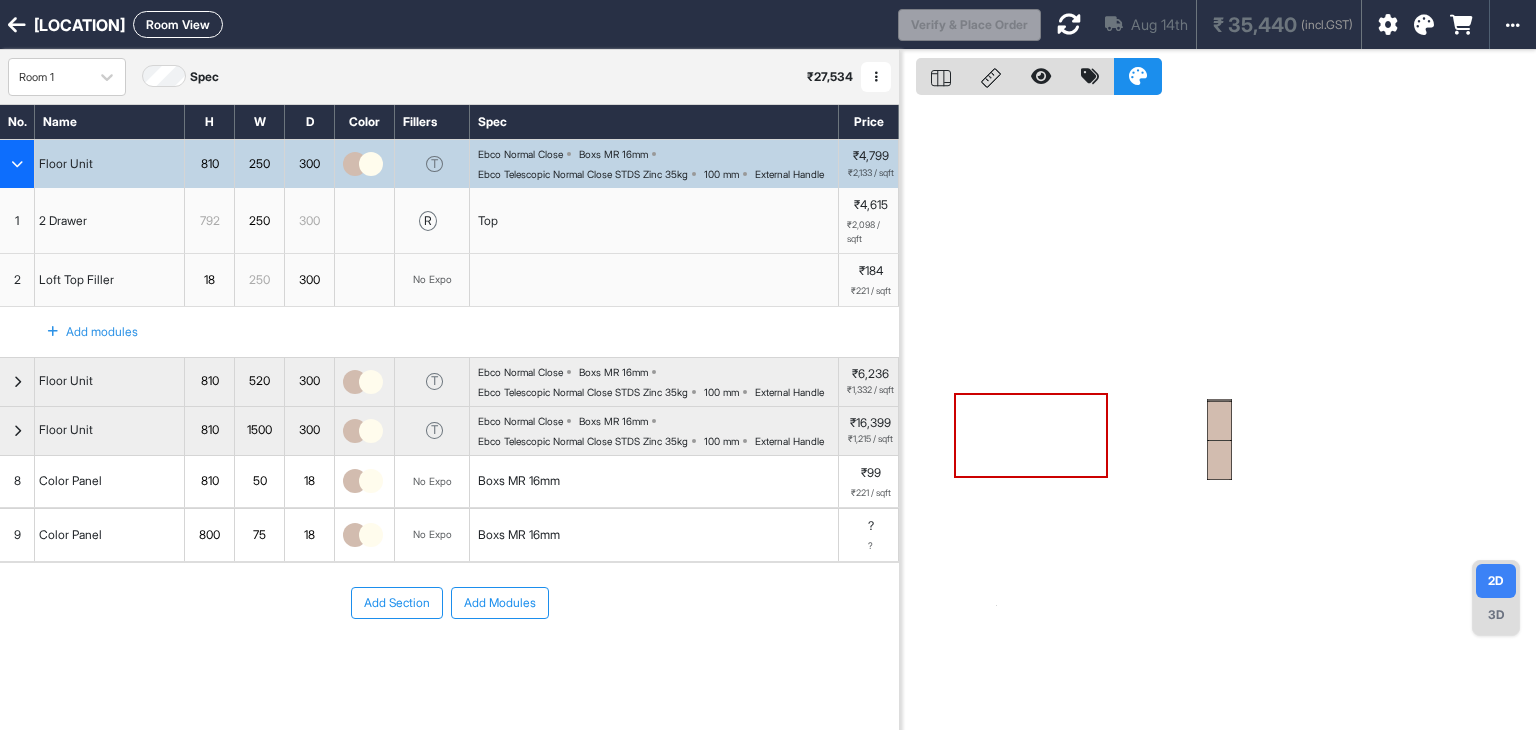click on "800" at bounding box center (209, 535) 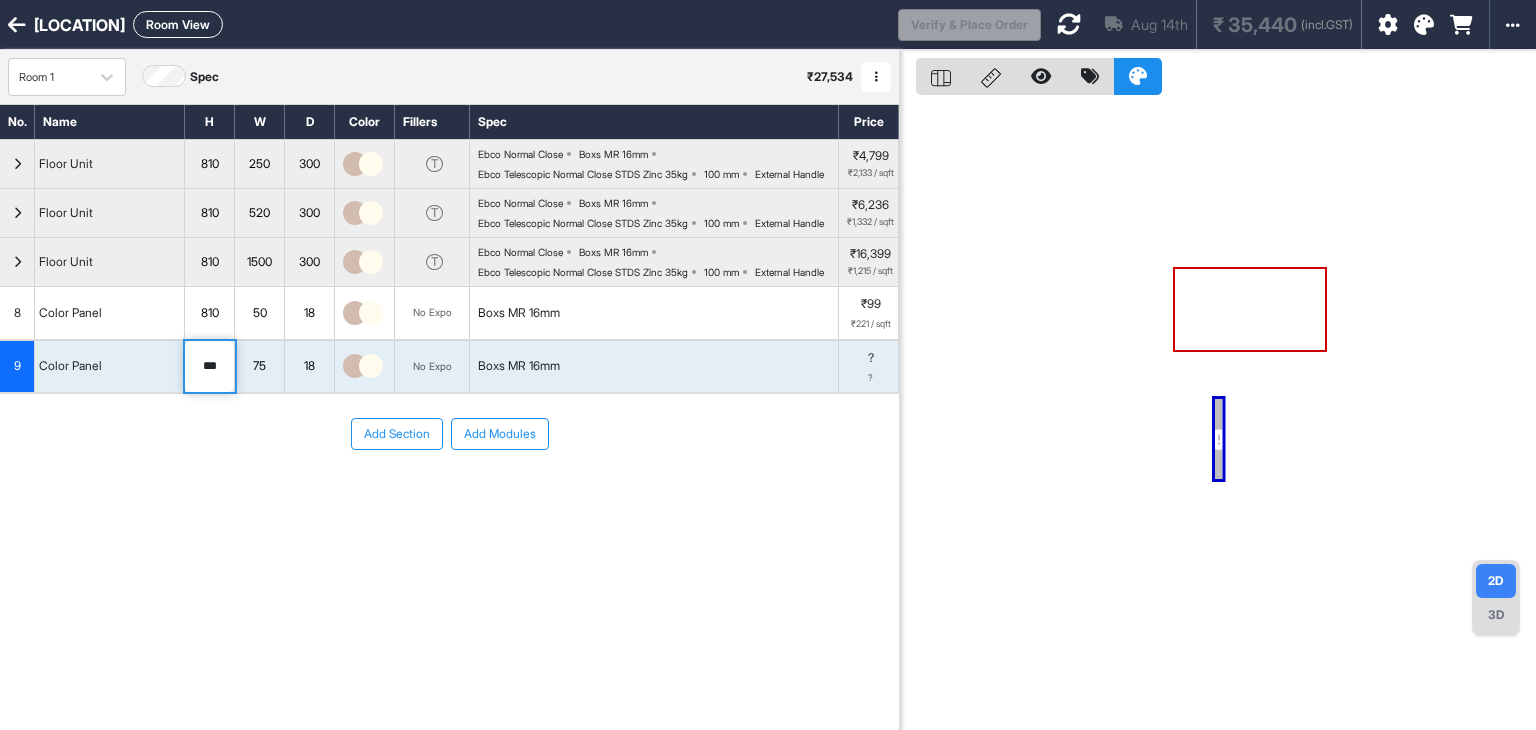 type on "***" 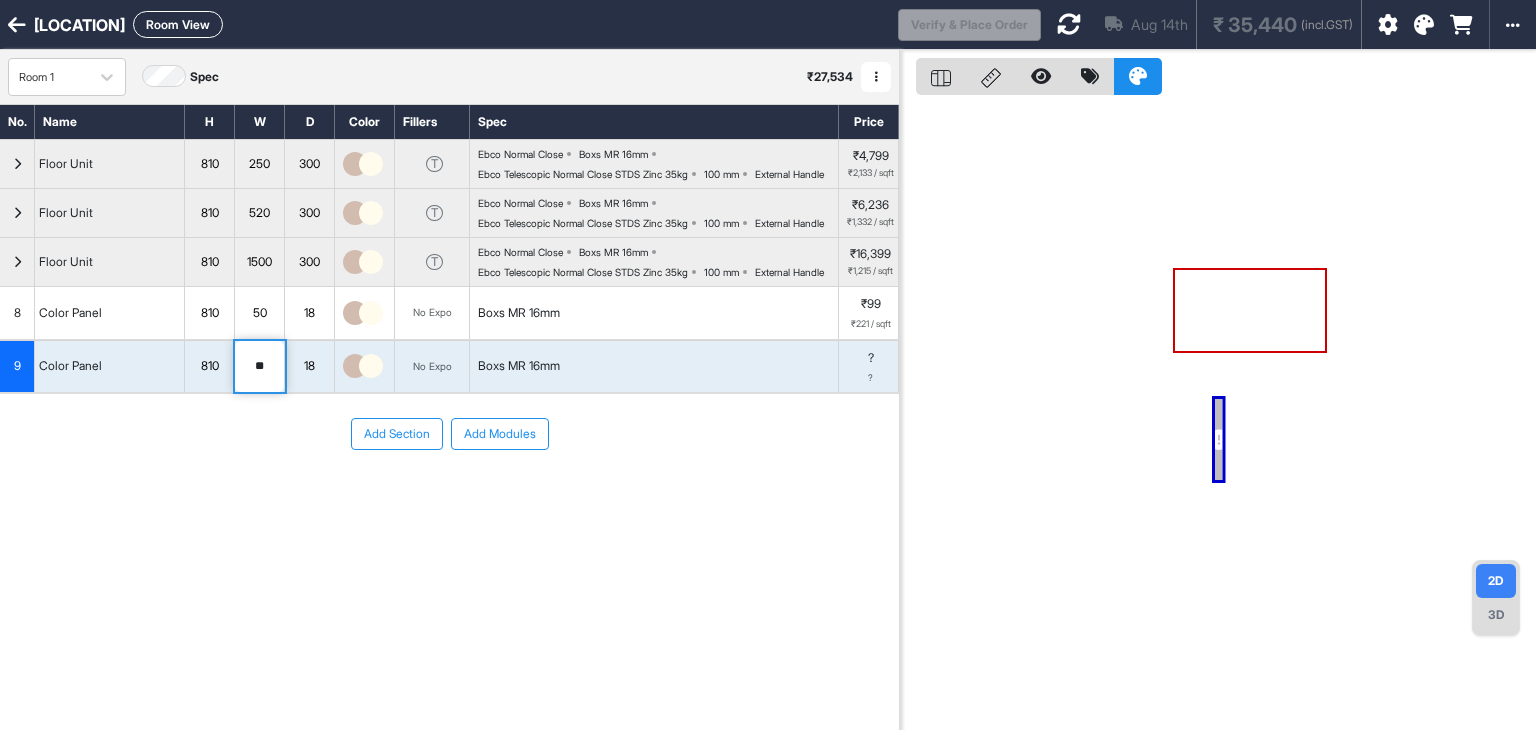 click on "**" at bounding box center (259, 367) 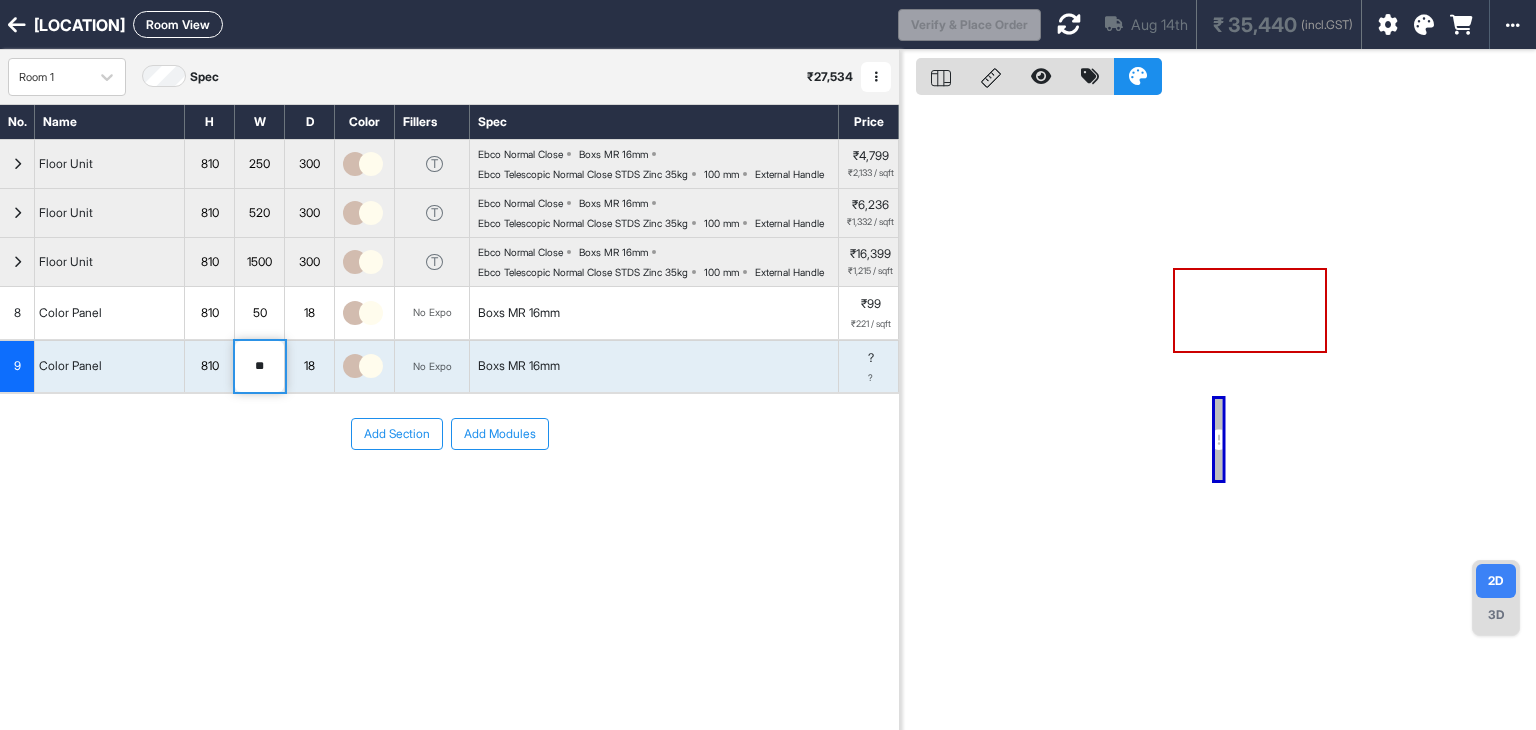 type on "**" 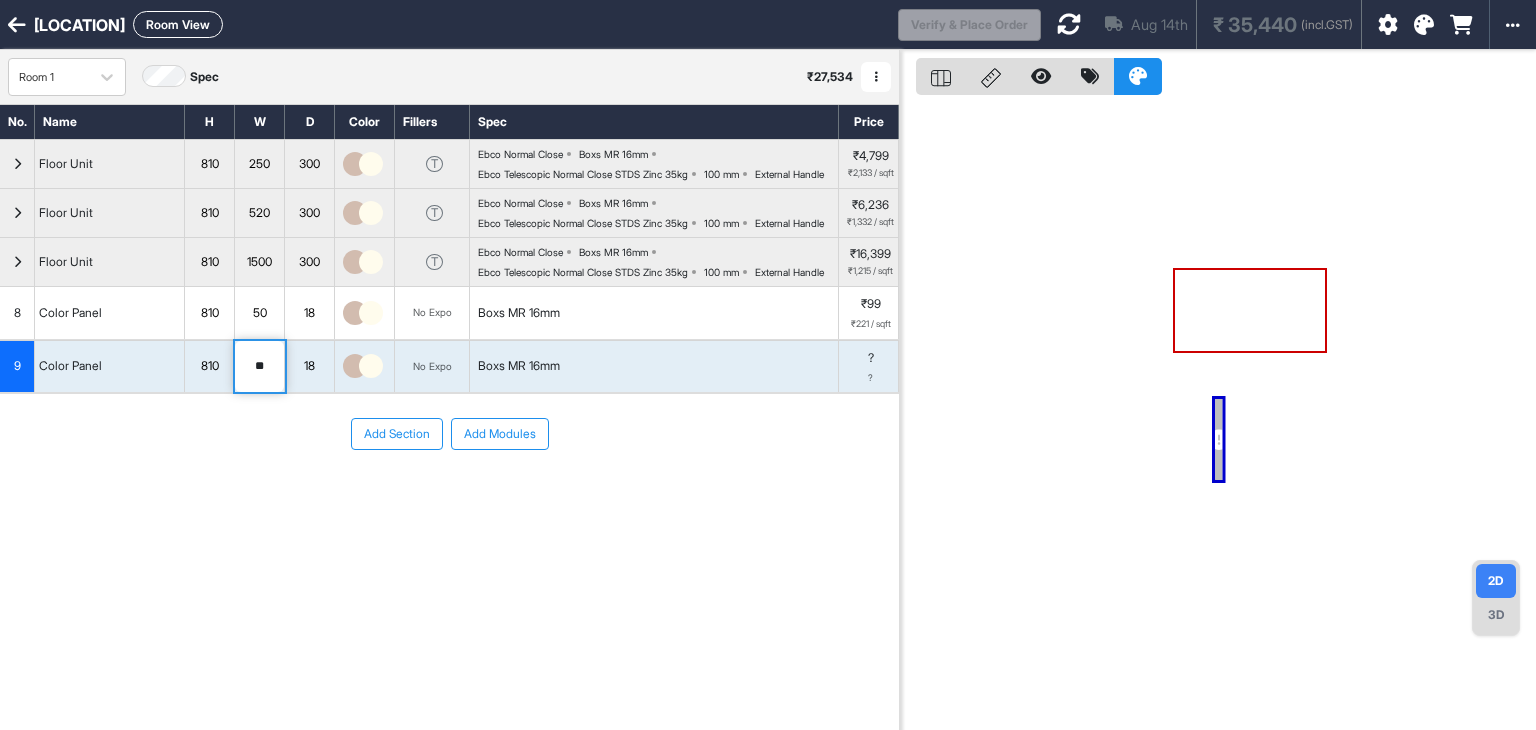 click on "Add Section Add Modules" at bounding box center [449, 494] 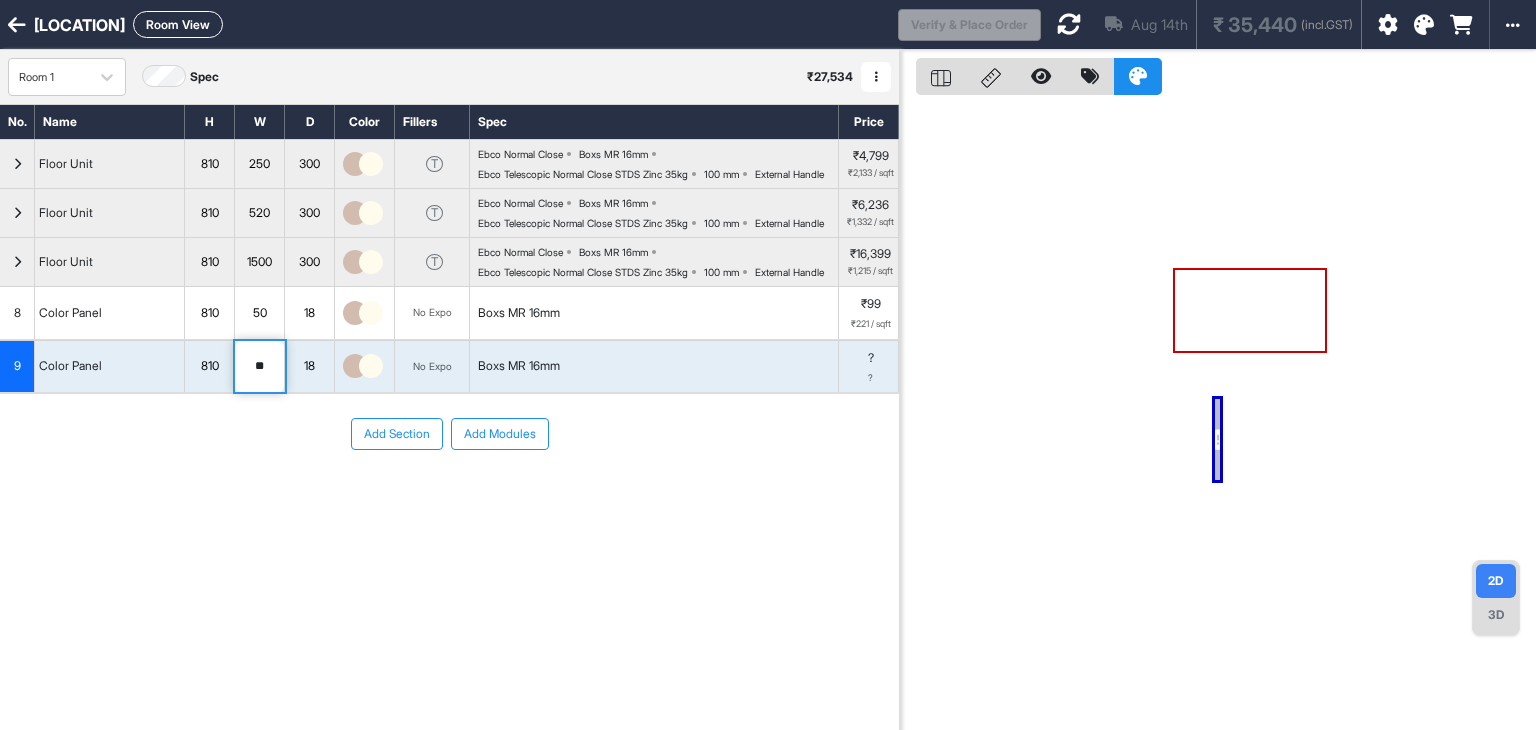 click on "Room View" at bounding box center (178, 24) 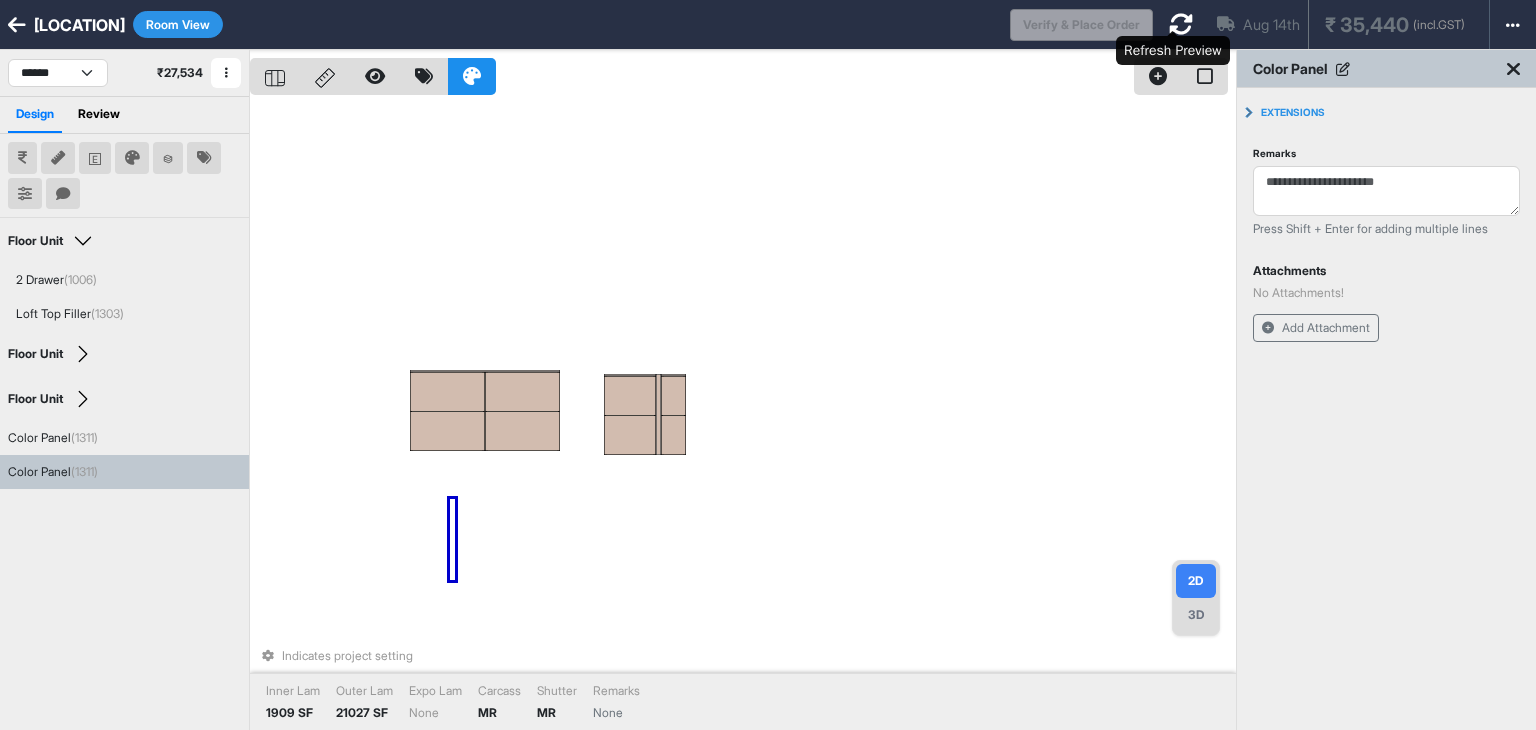 click at bounding box center (1181, 24) 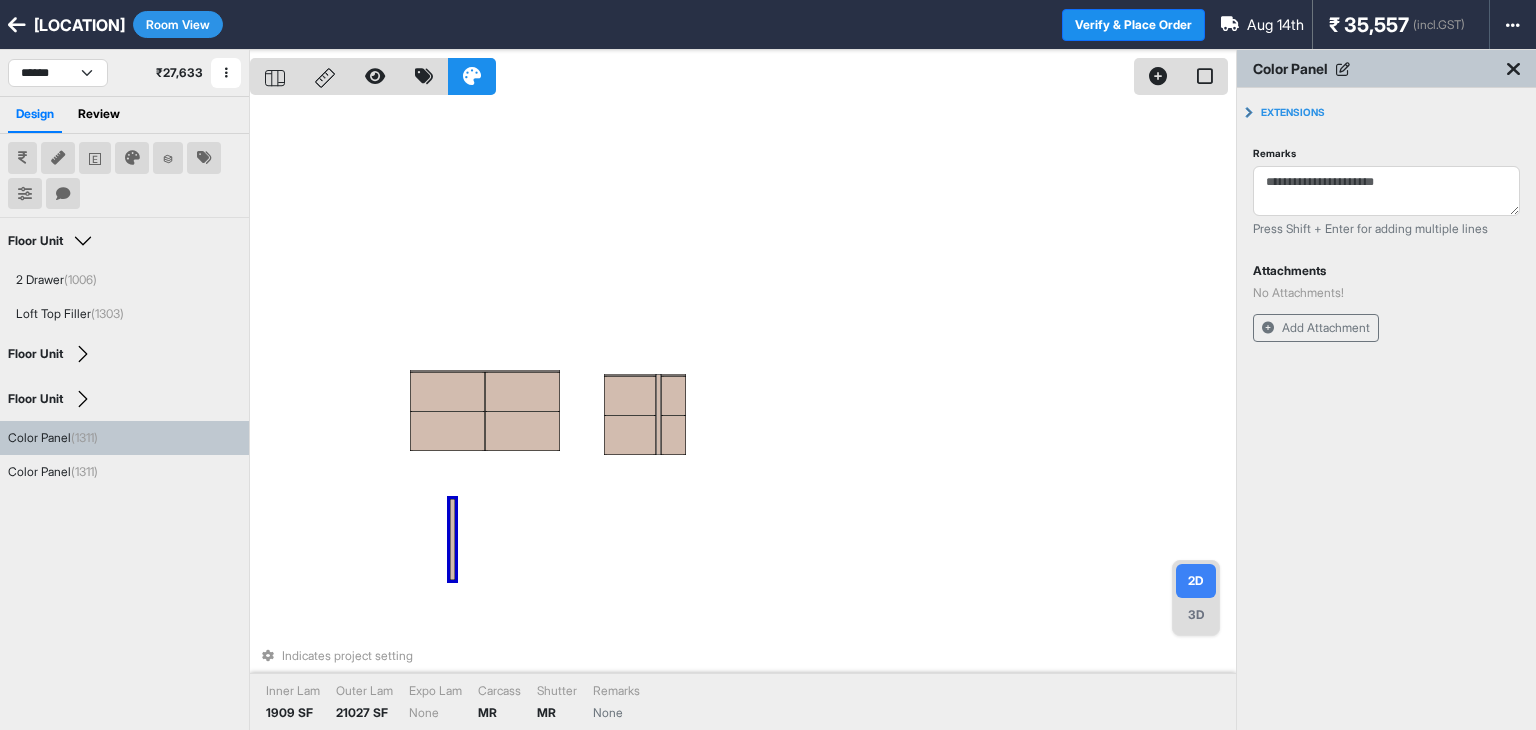 click on "Indicates project setting Inner Lam 1909 SF Outer Lam 21027 SF Expo Lam None Carcass MR Shutter MR Remarks None" at bounding box center (743, 415) 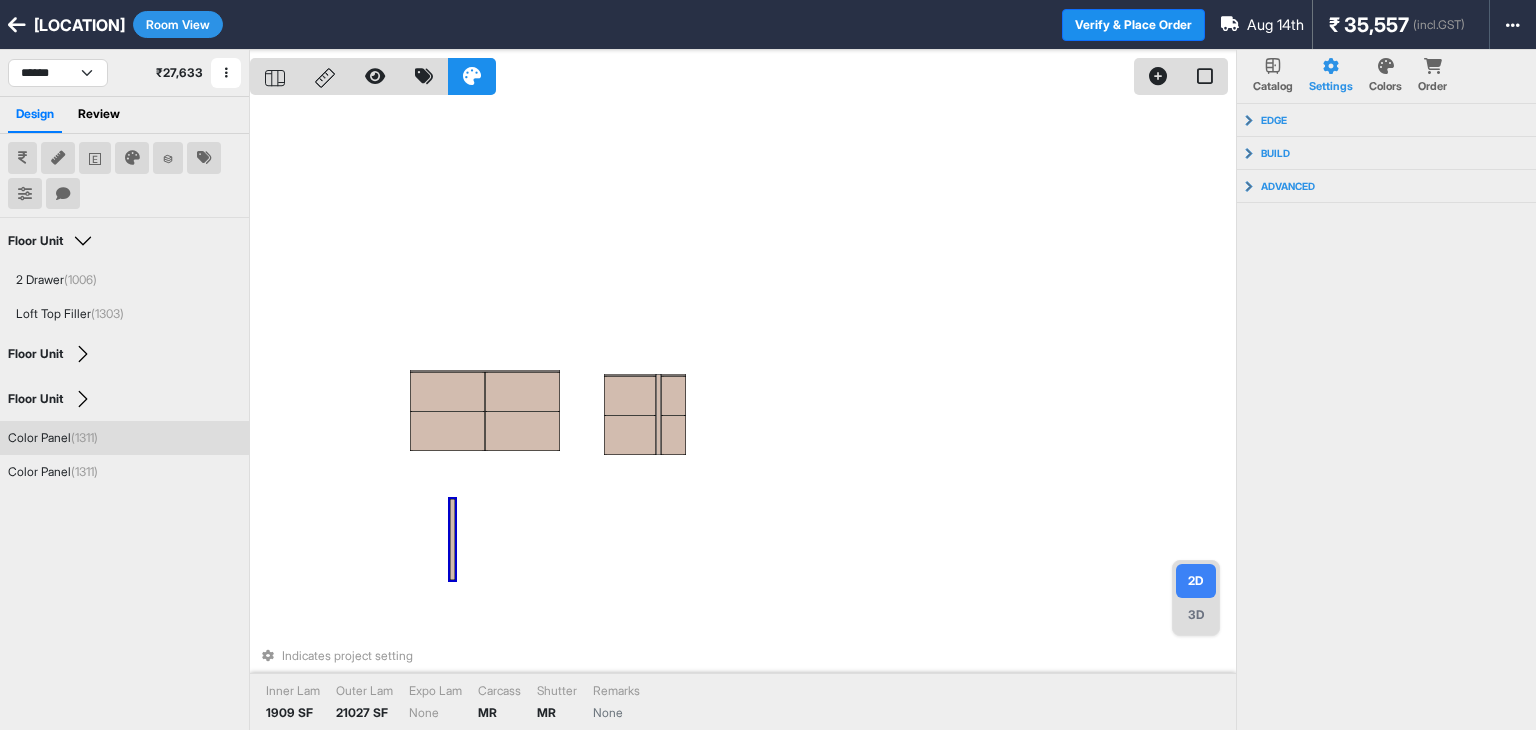click at bounding box center [452, 539] 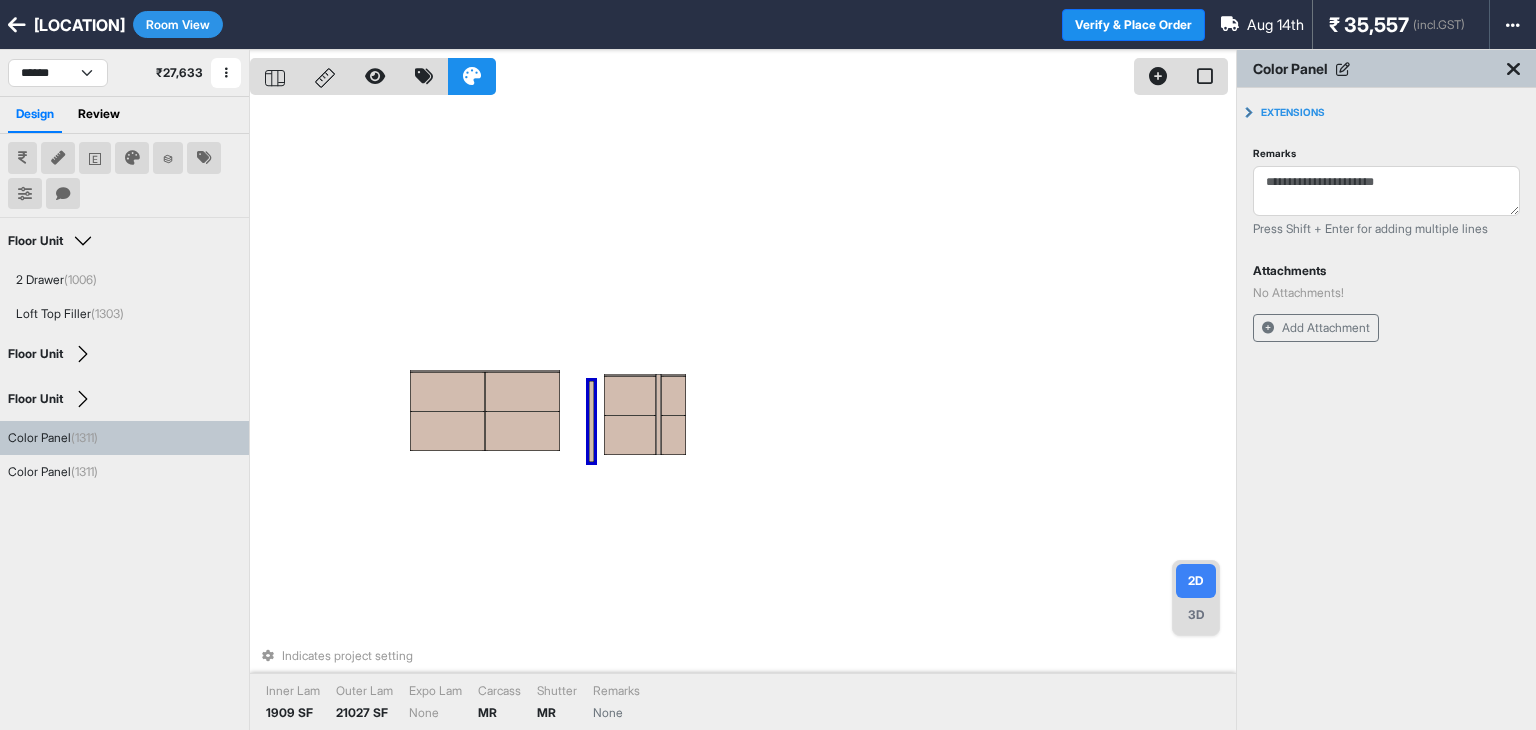 drag, startPoint x: 450, startPoint y: 571, endPoint x: 589, endPoint y: 466, distance: 174.20103 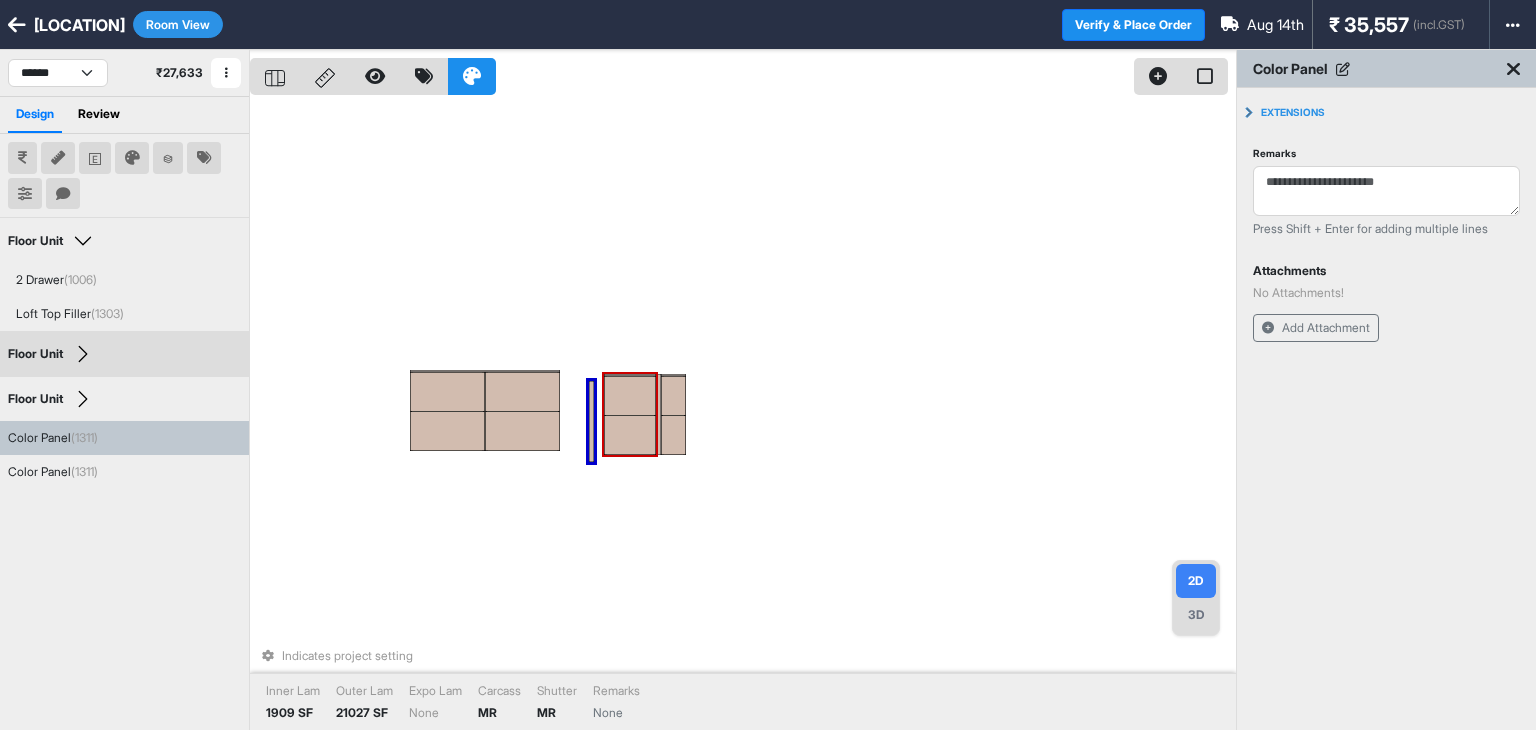 click at bounding box center [630, 435] 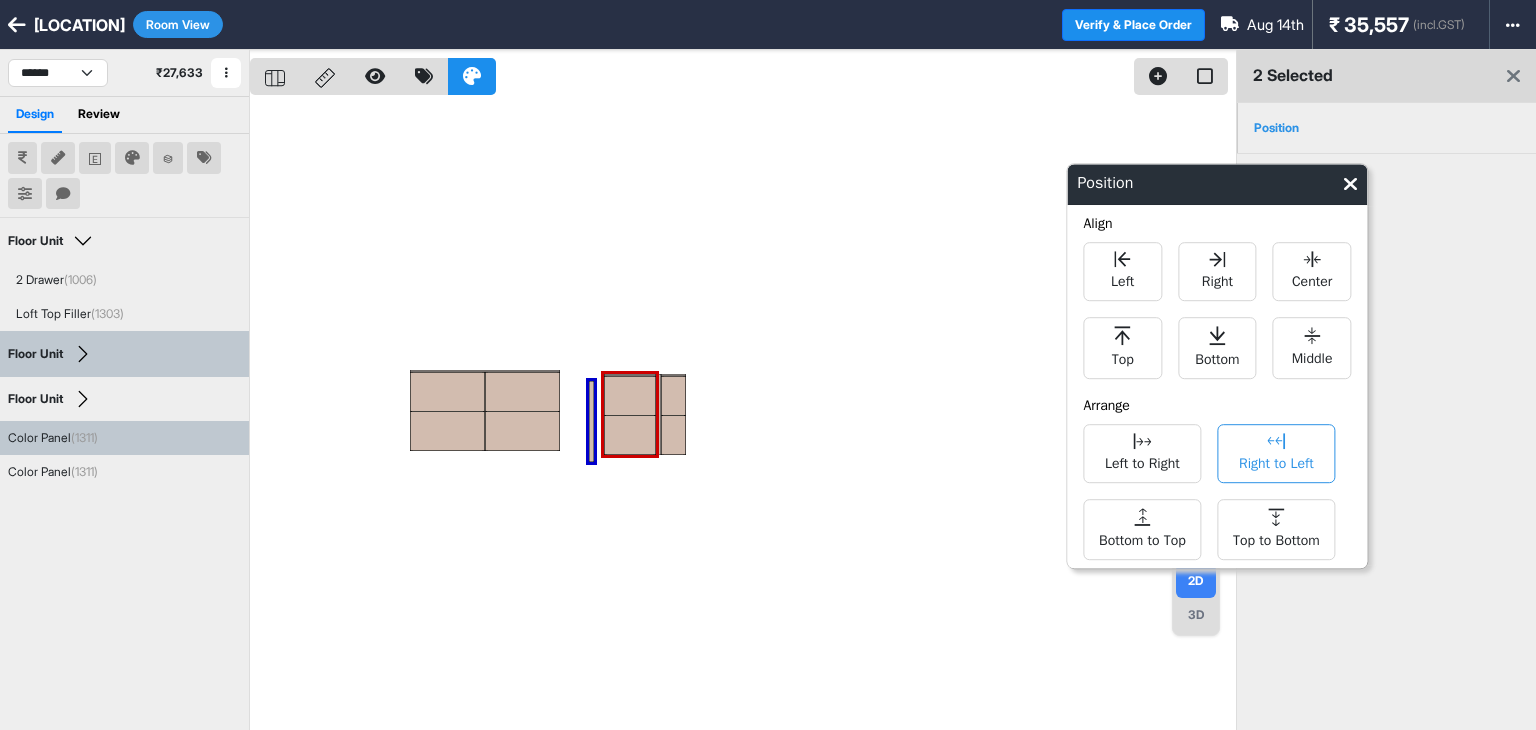 click on "Right to Left" at bounding box center [1276, 453] 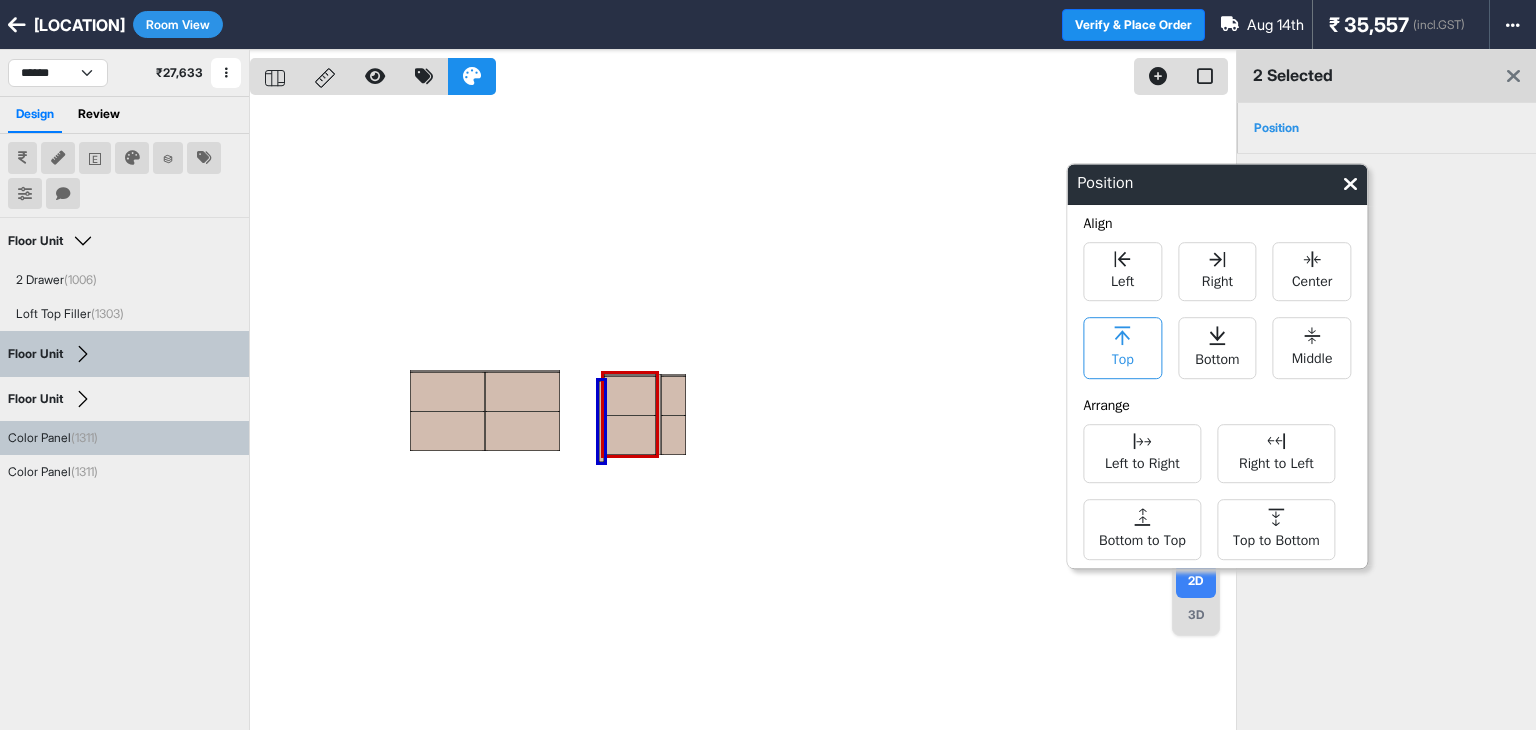 click on "Top" at bounding box center (1122, 348) 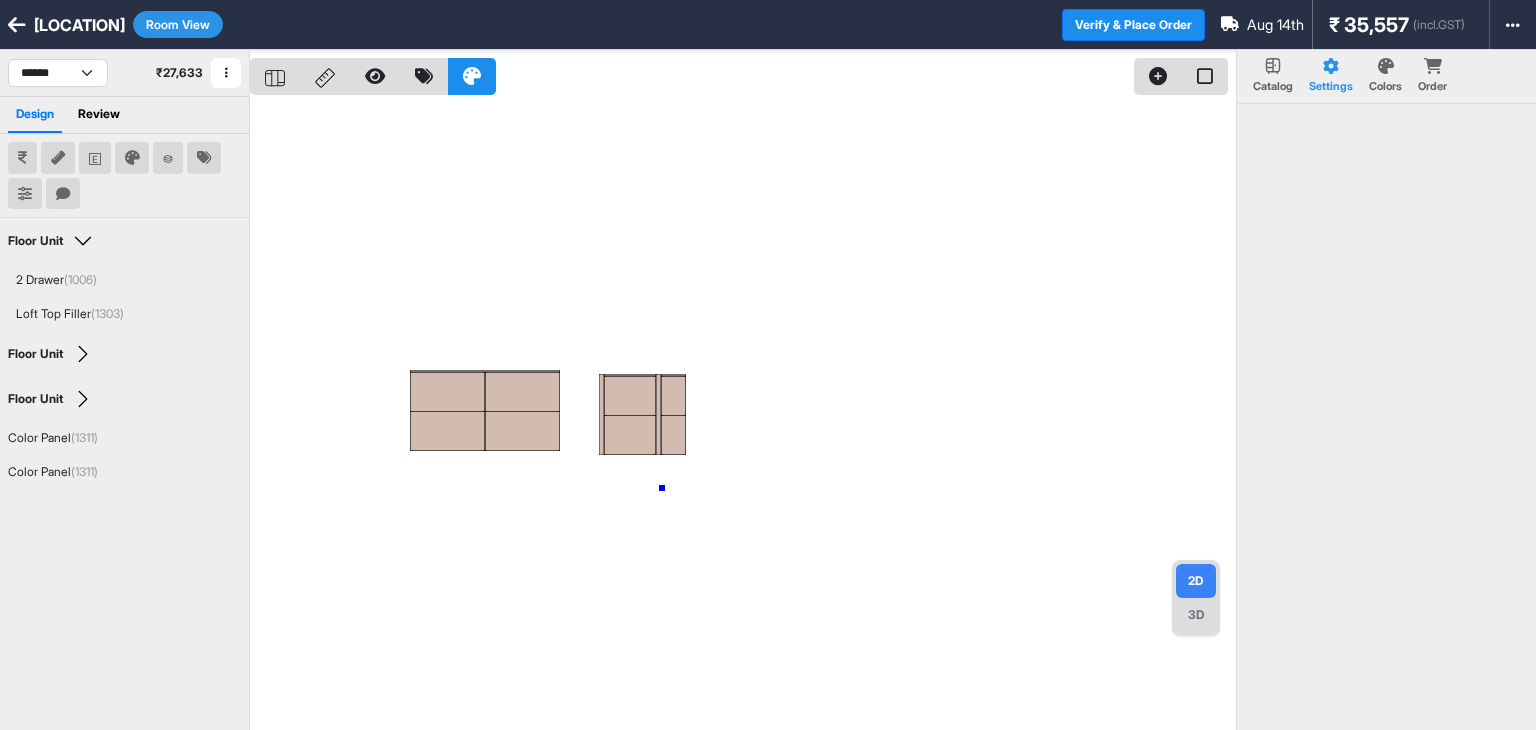 click at bounding box center (743, 415) 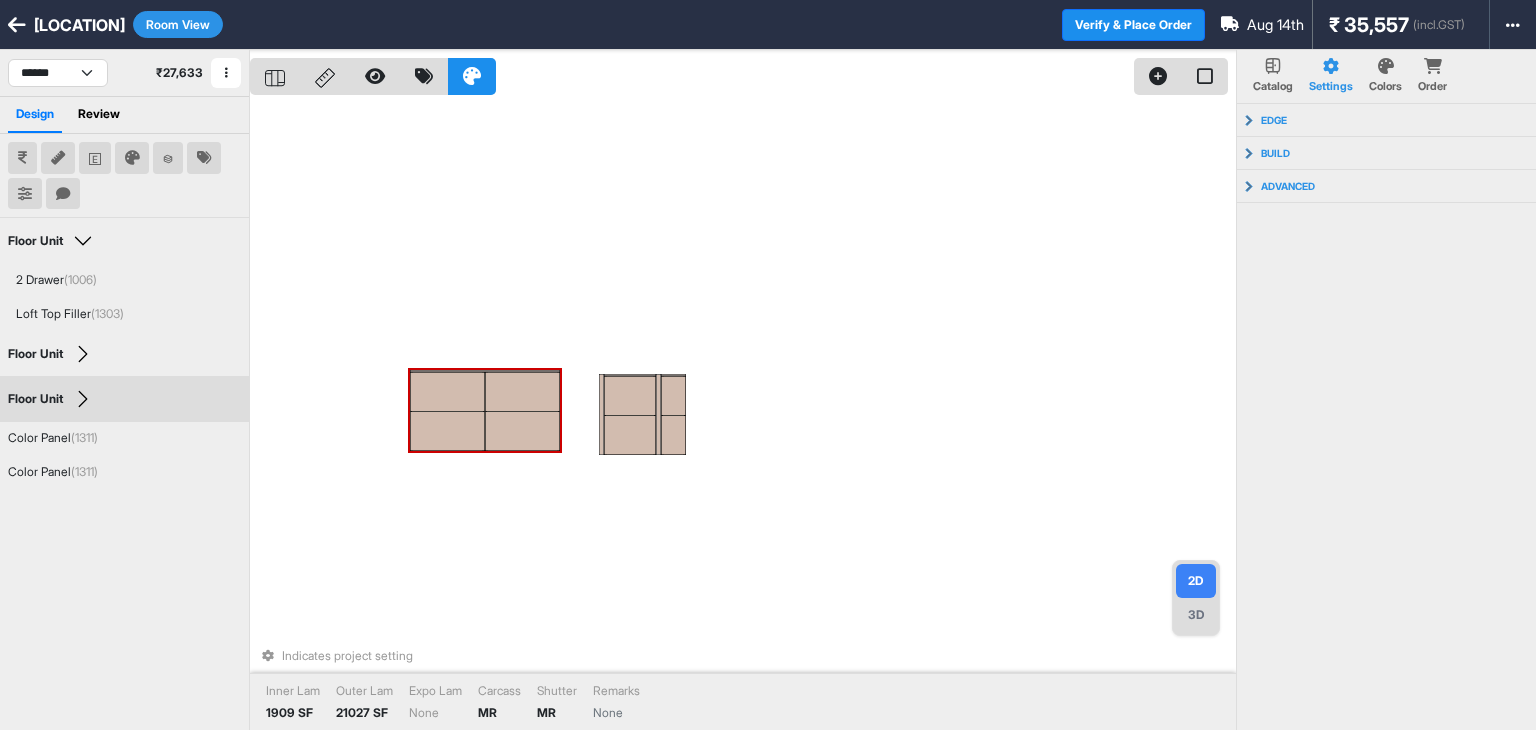 click at bounding box center [522, 431] 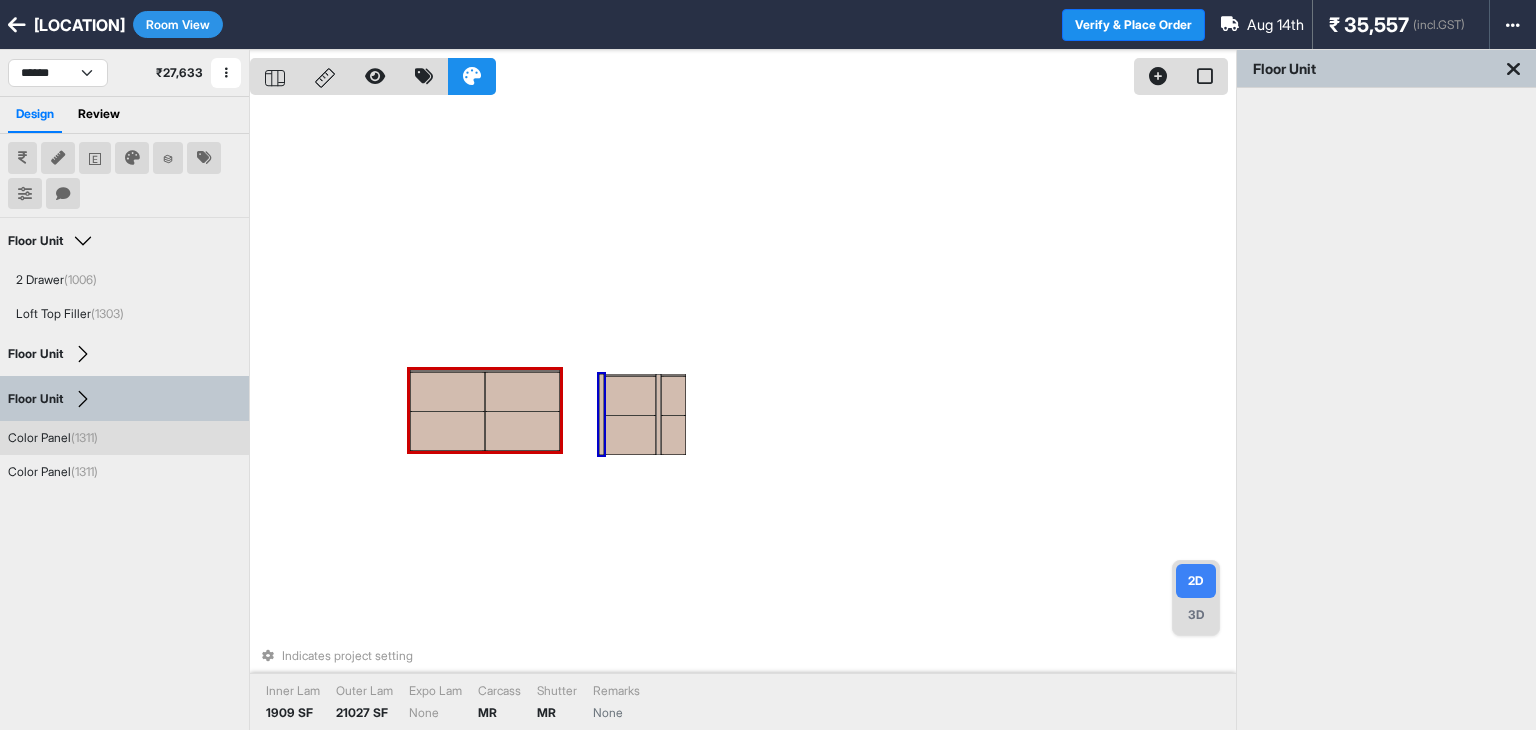click at bounding box center (601, 414) 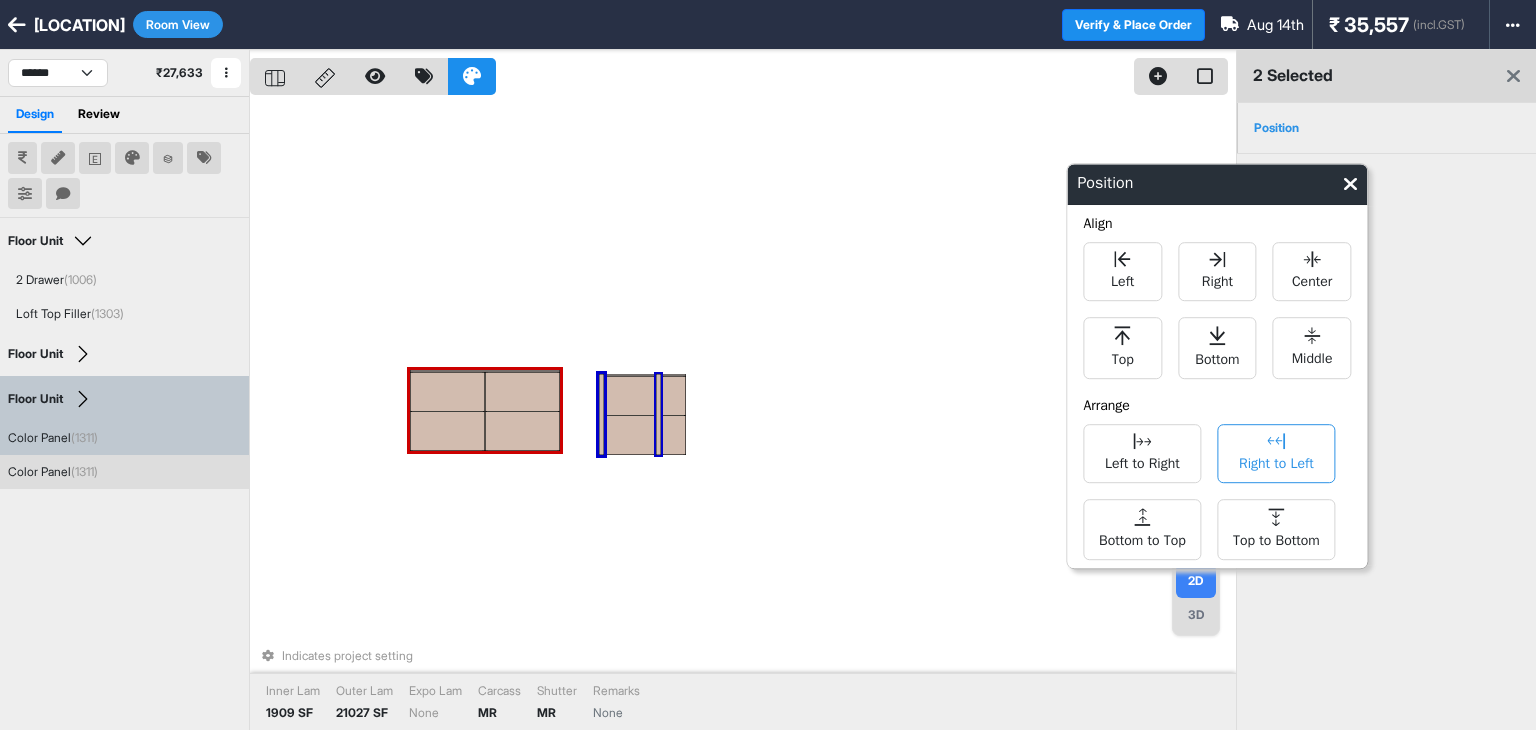 click on "Right to Left" at bounding box center (1276, 453) 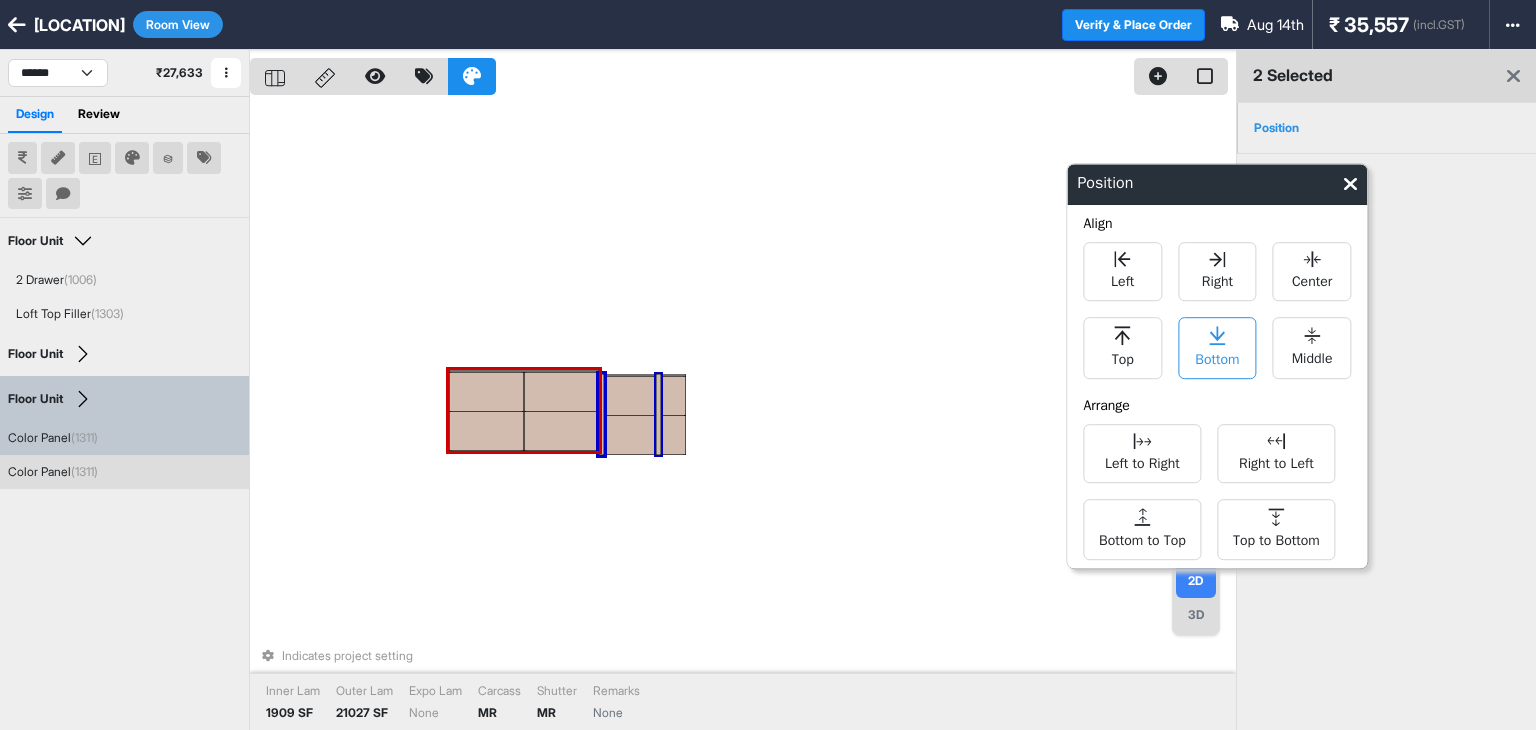 click on "Bottom" at bounding box center [1217, 357] 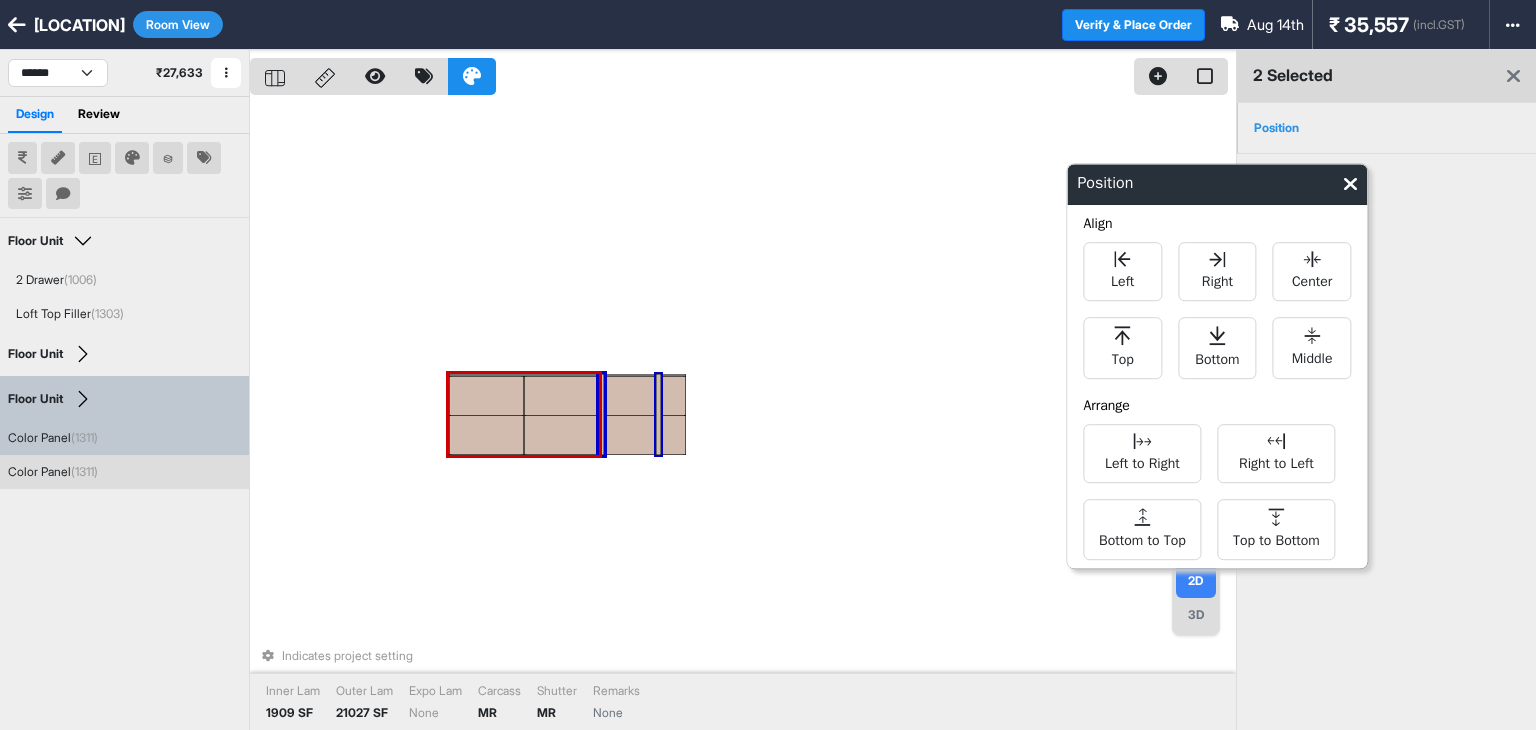 click on "Indicates project setting Inner Lam 1909 SF Outer Lam 21027 SF Expo Lam None Carcass MR Shutter MR Remarks None" at bounding box center (743, 415) 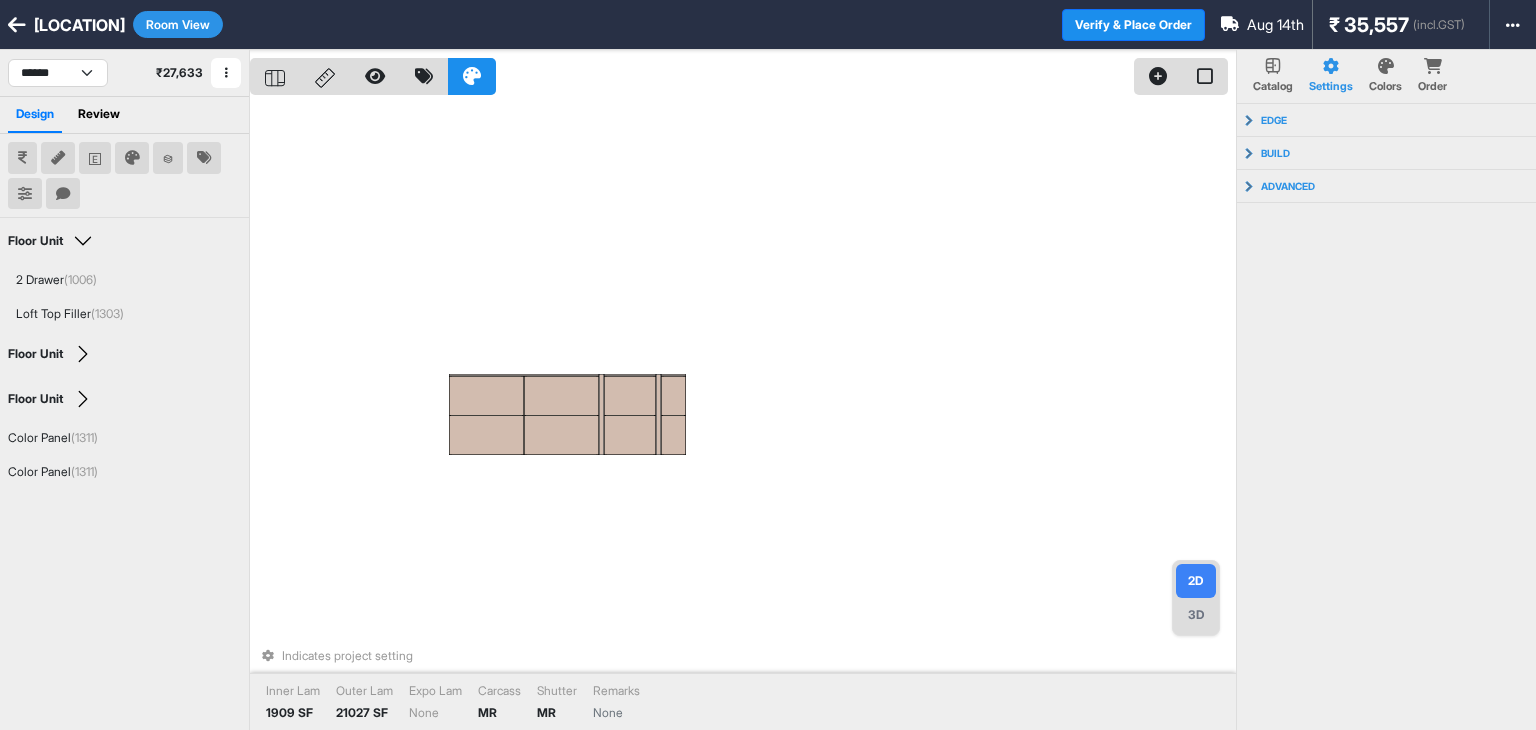click on "3D" at bounding box center (1196, 615) 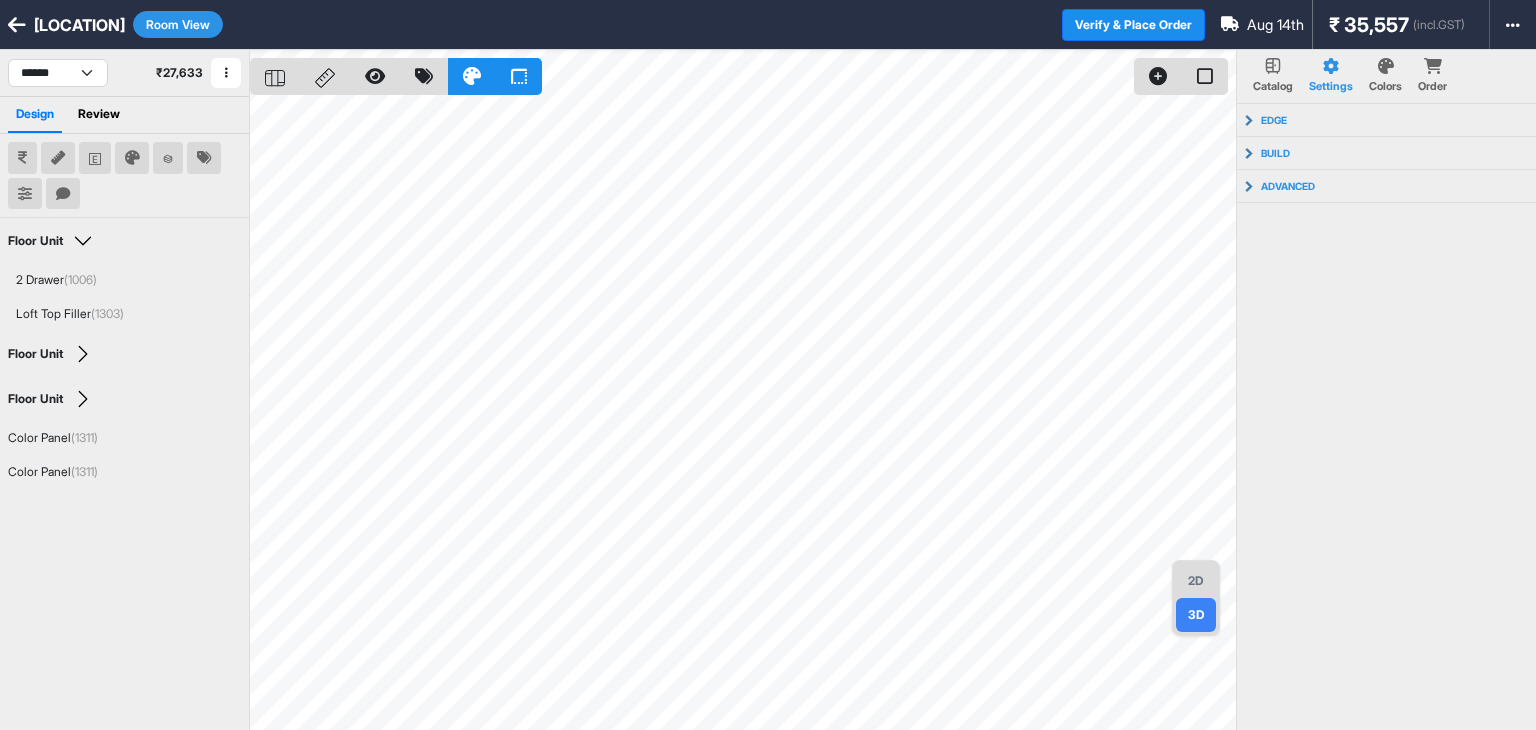 click on "2D" at bounding box center (1196, 581) 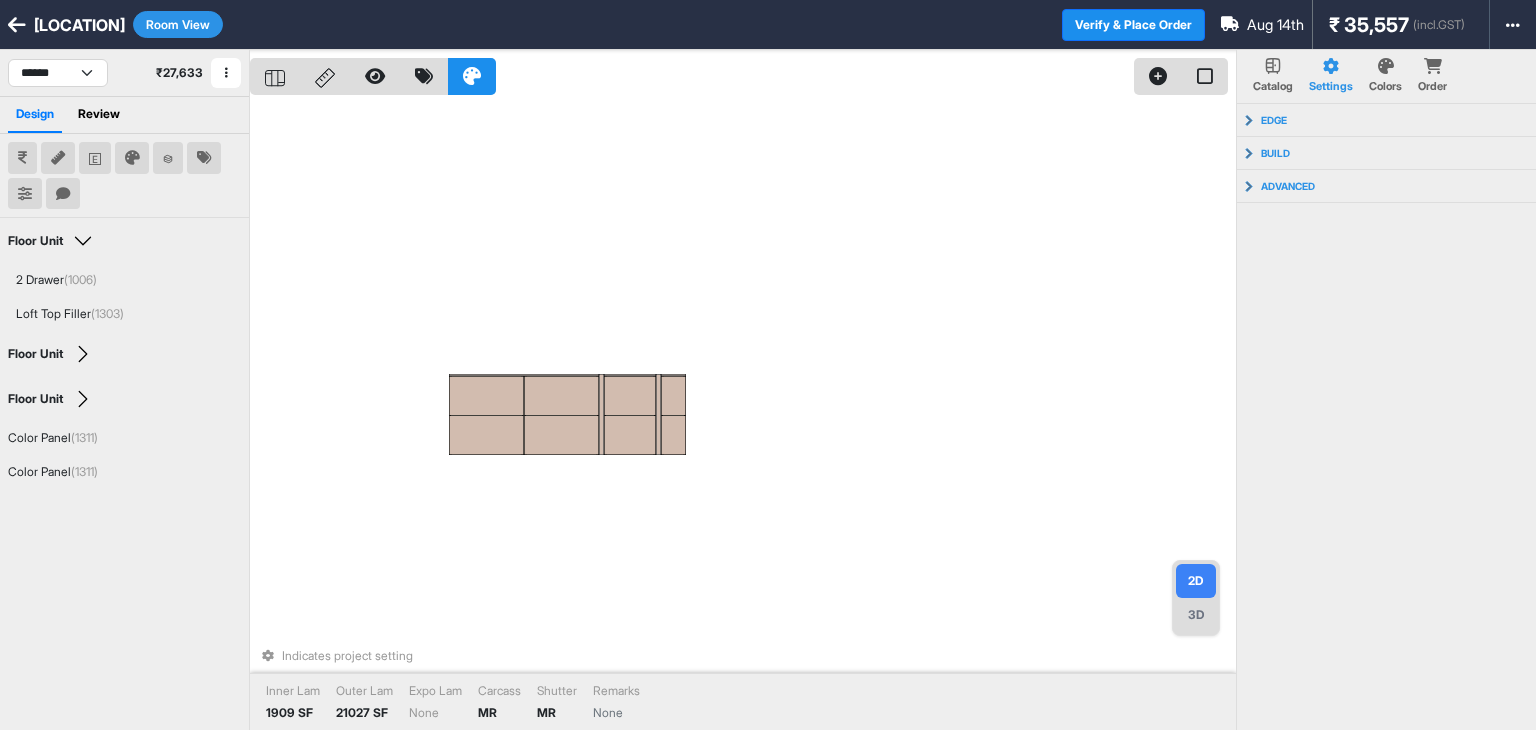click on "3D" at bounding box center (1196, 615) 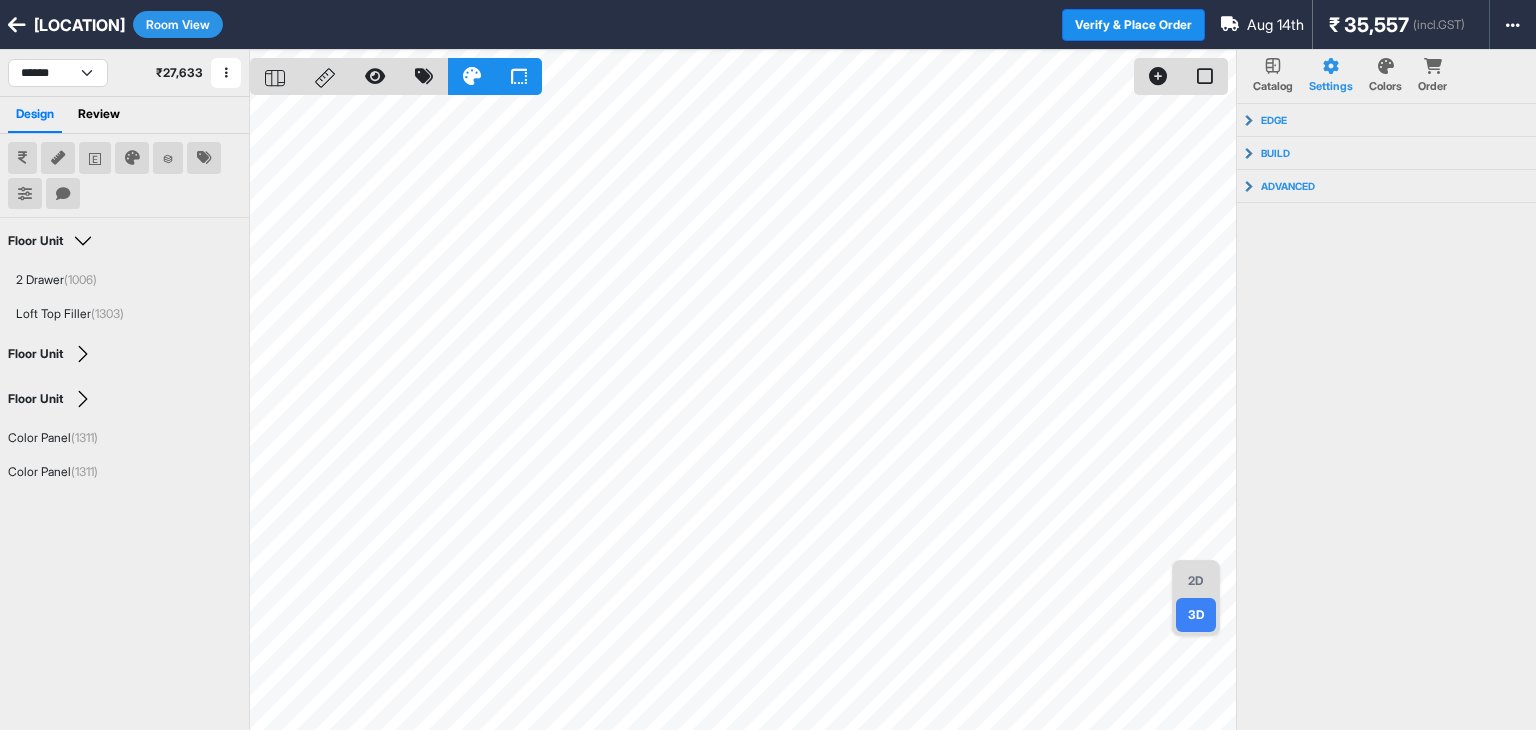 click on "2D" at bounding box center [1196, 581] 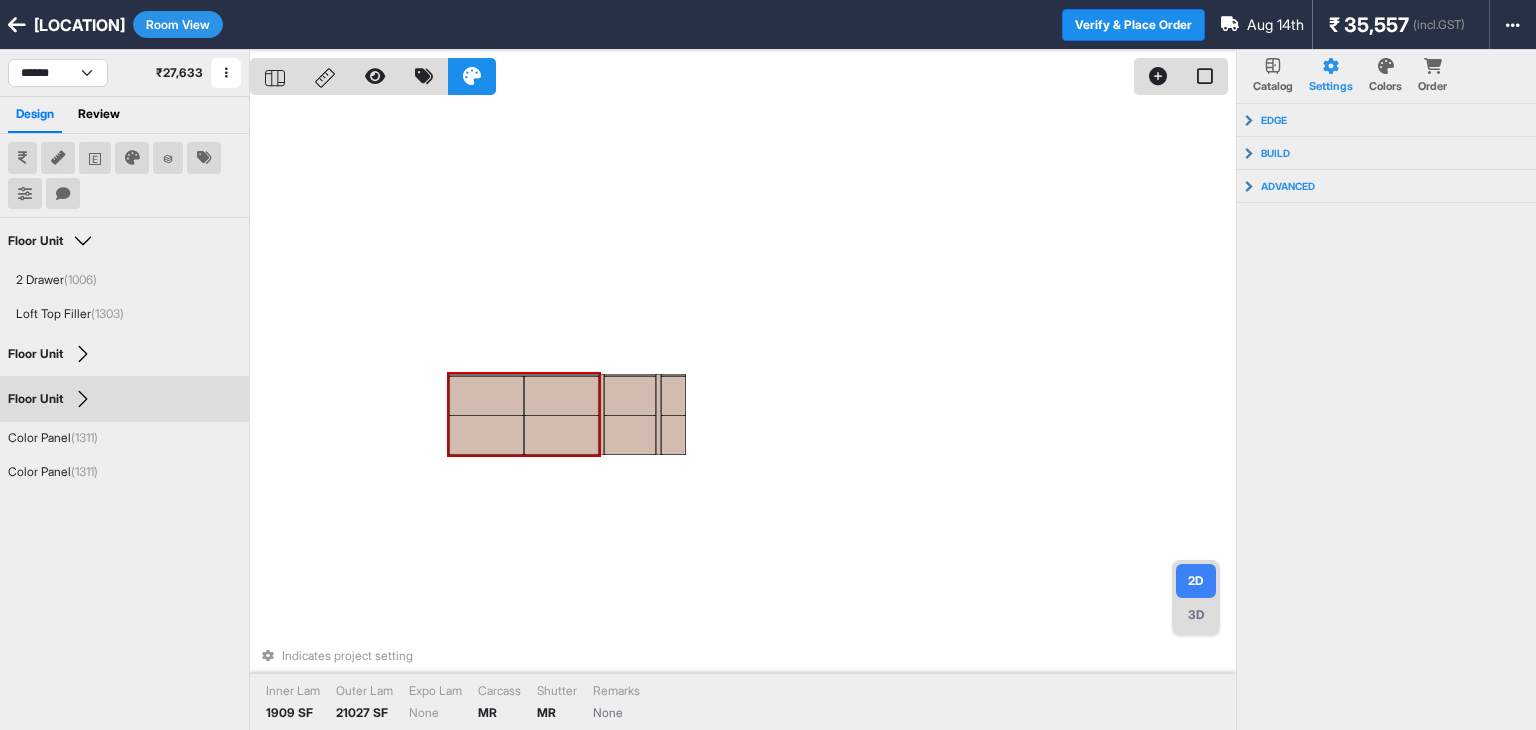 click on "Room View" at bounding box center [178, 24] 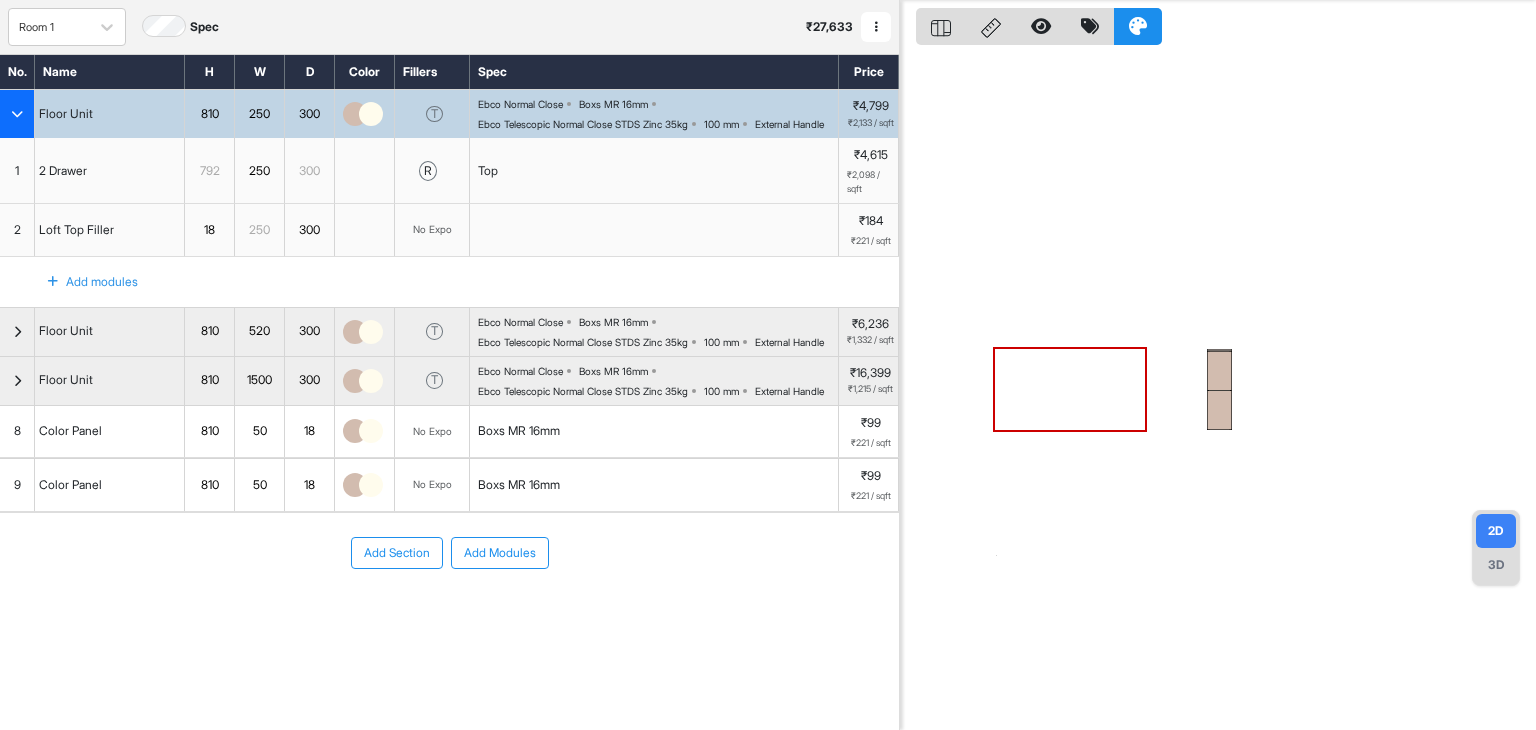 scroll, scrollTop: 90, scrollLeft: 0, axis: vertical 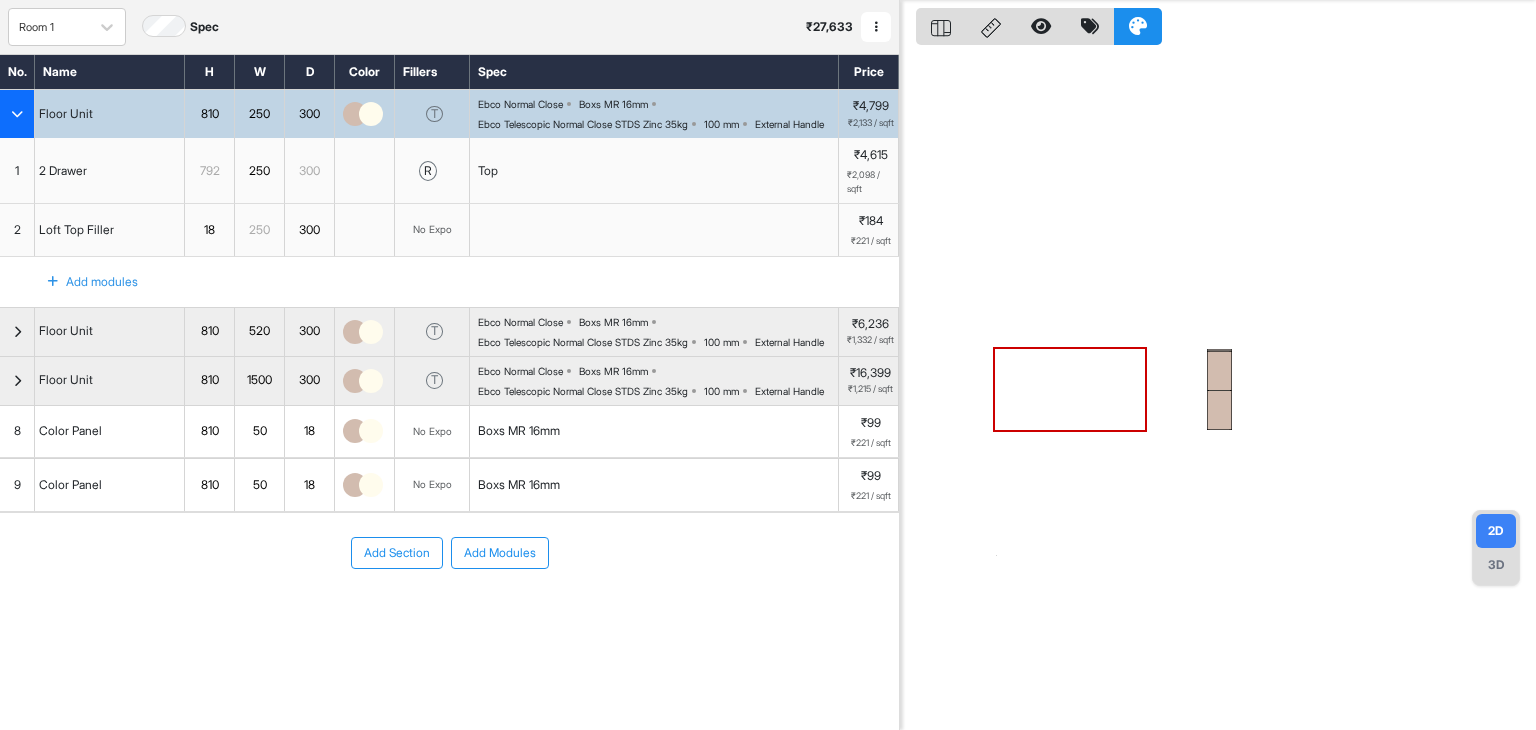click on "Add Modules" at bounding box center [500, 553] 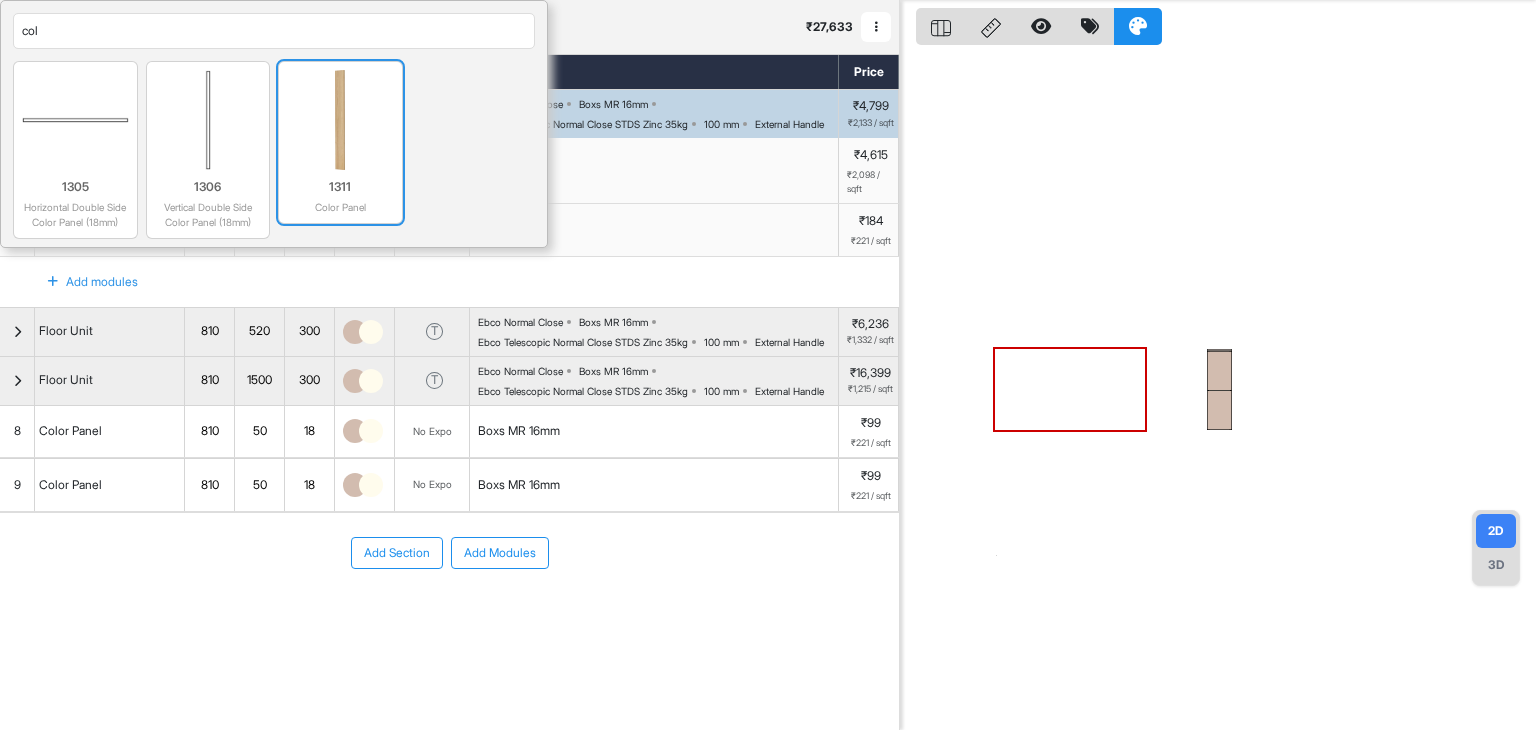 type on "col" 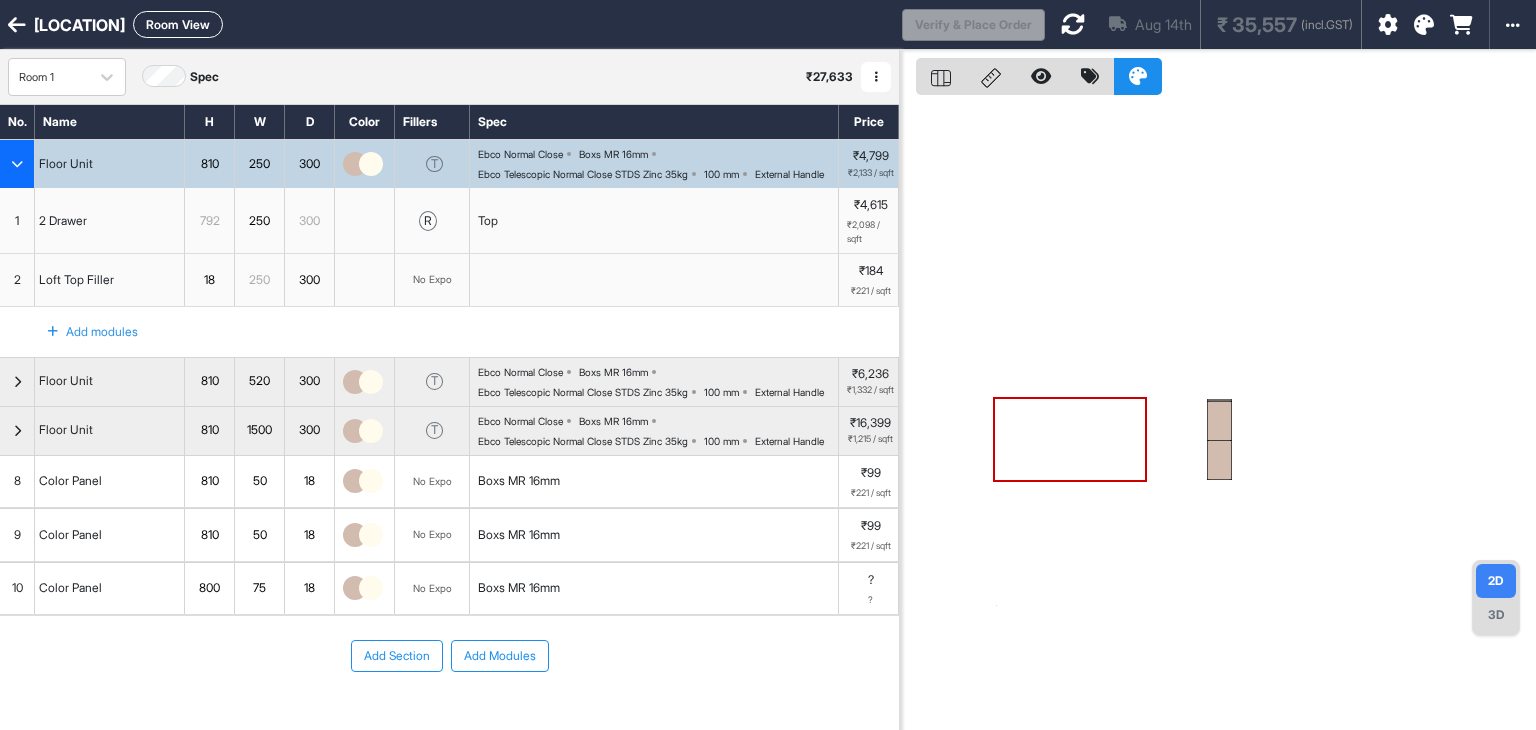 scroll, scrollTop: 144, scrollLeft: 0, axis: vertical 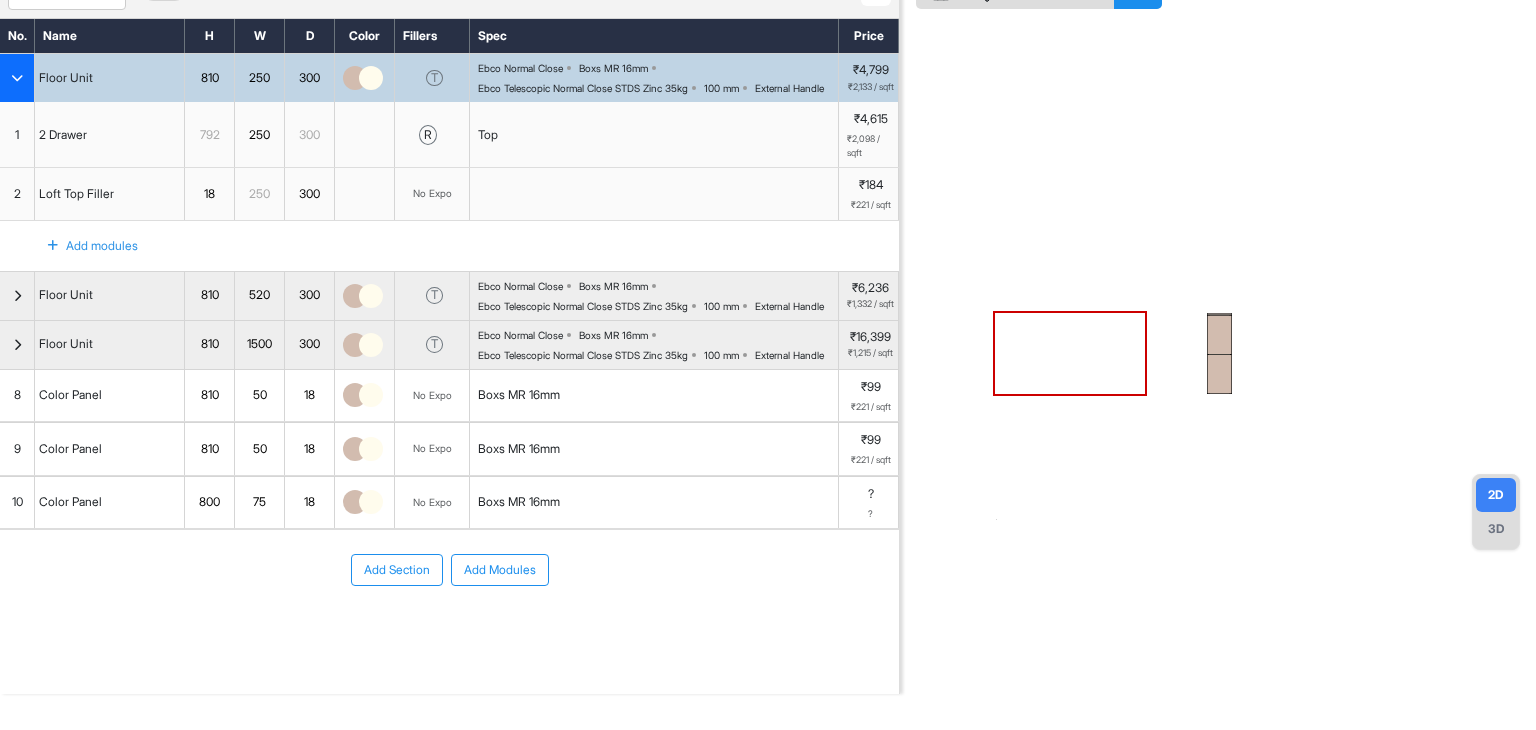 click on "800" at bounding box center [209, 502] 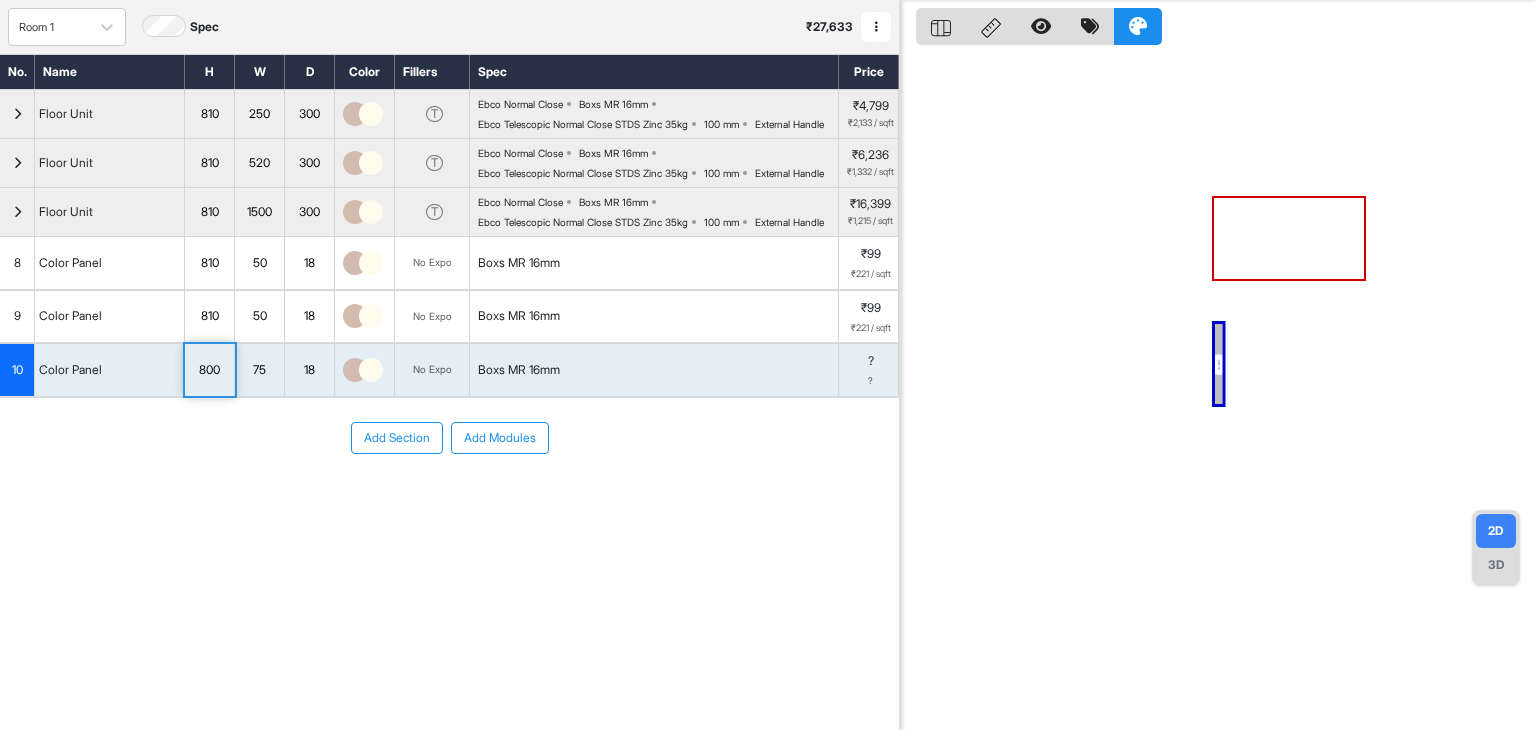 scroll, scrollTop: 50, scrollLeft: 0, axis: vertical 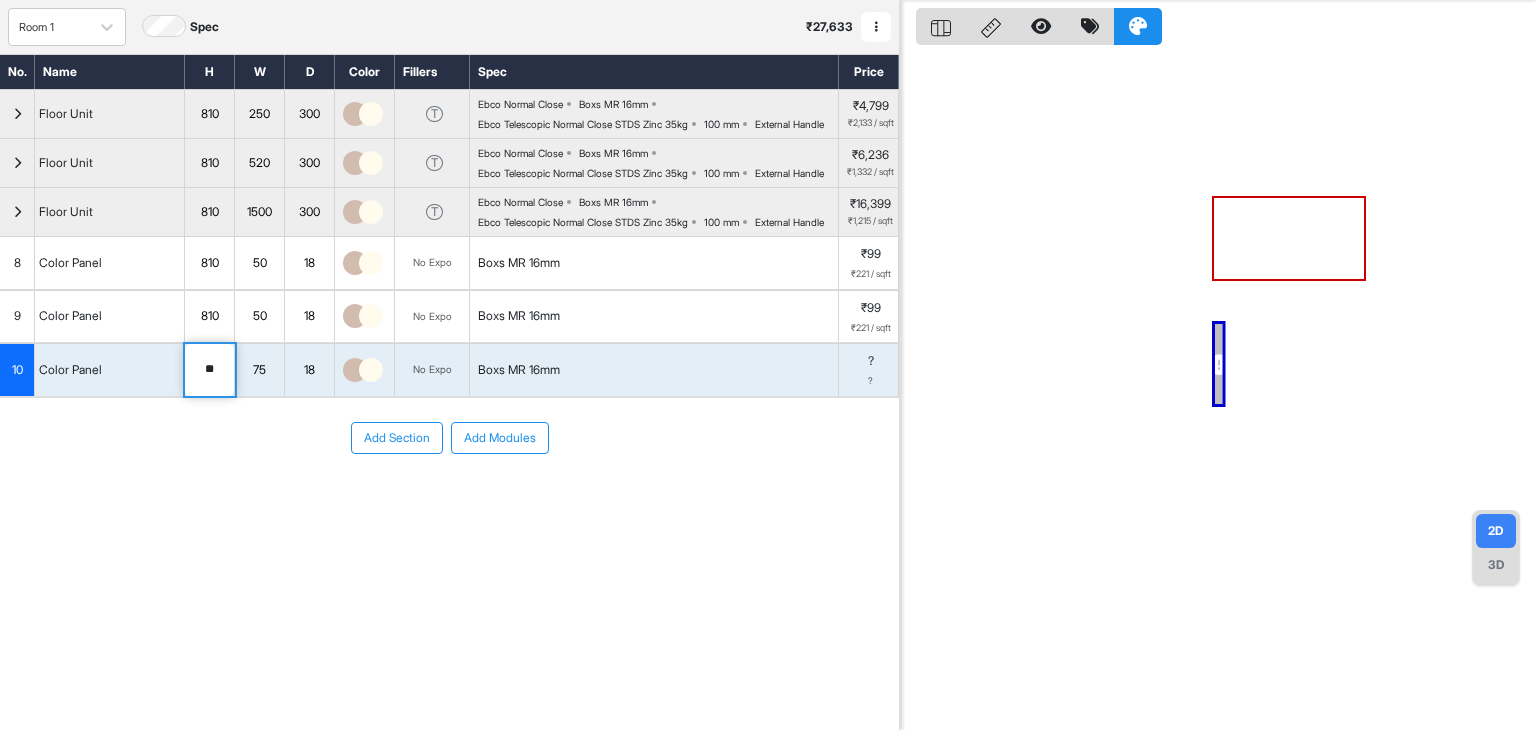 type on "**" 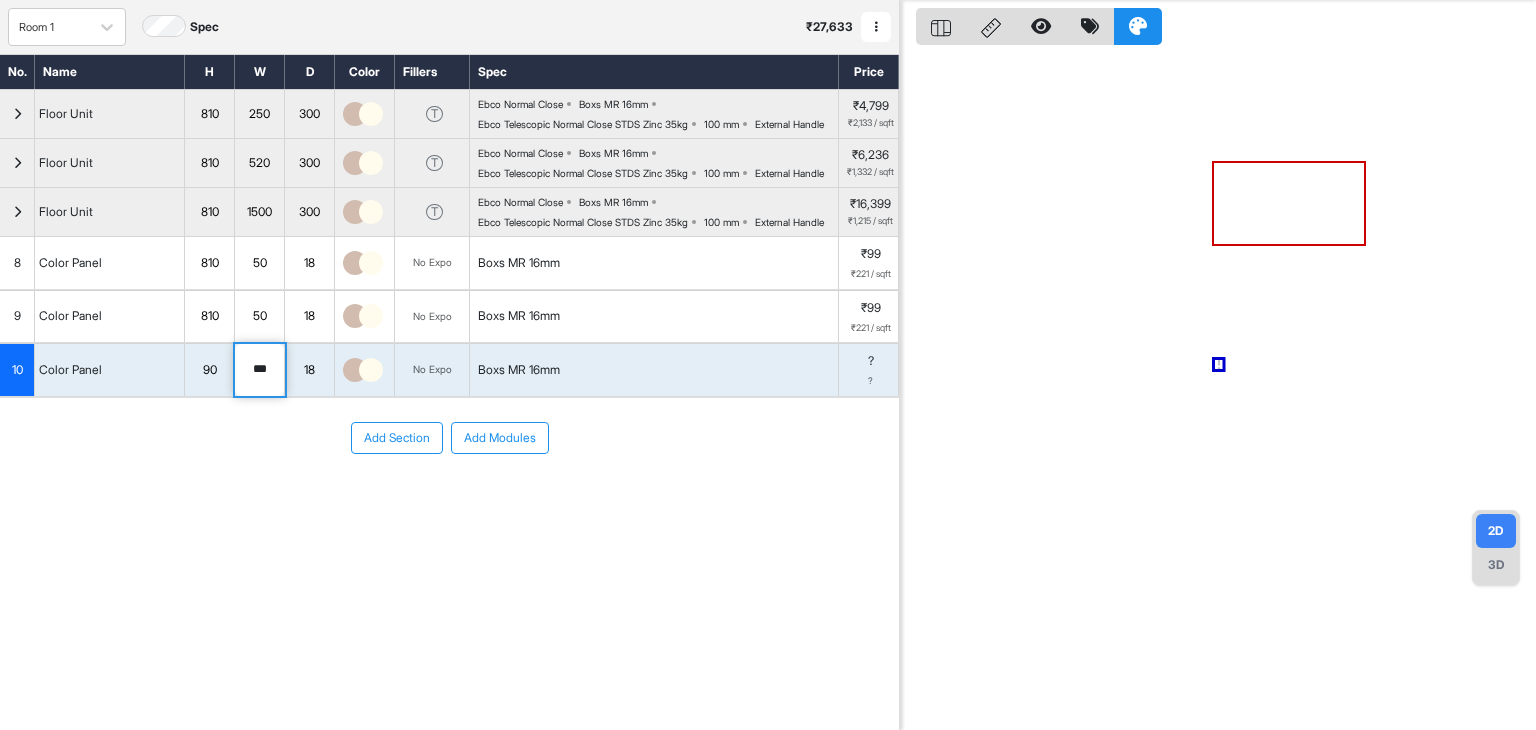 type on "***" 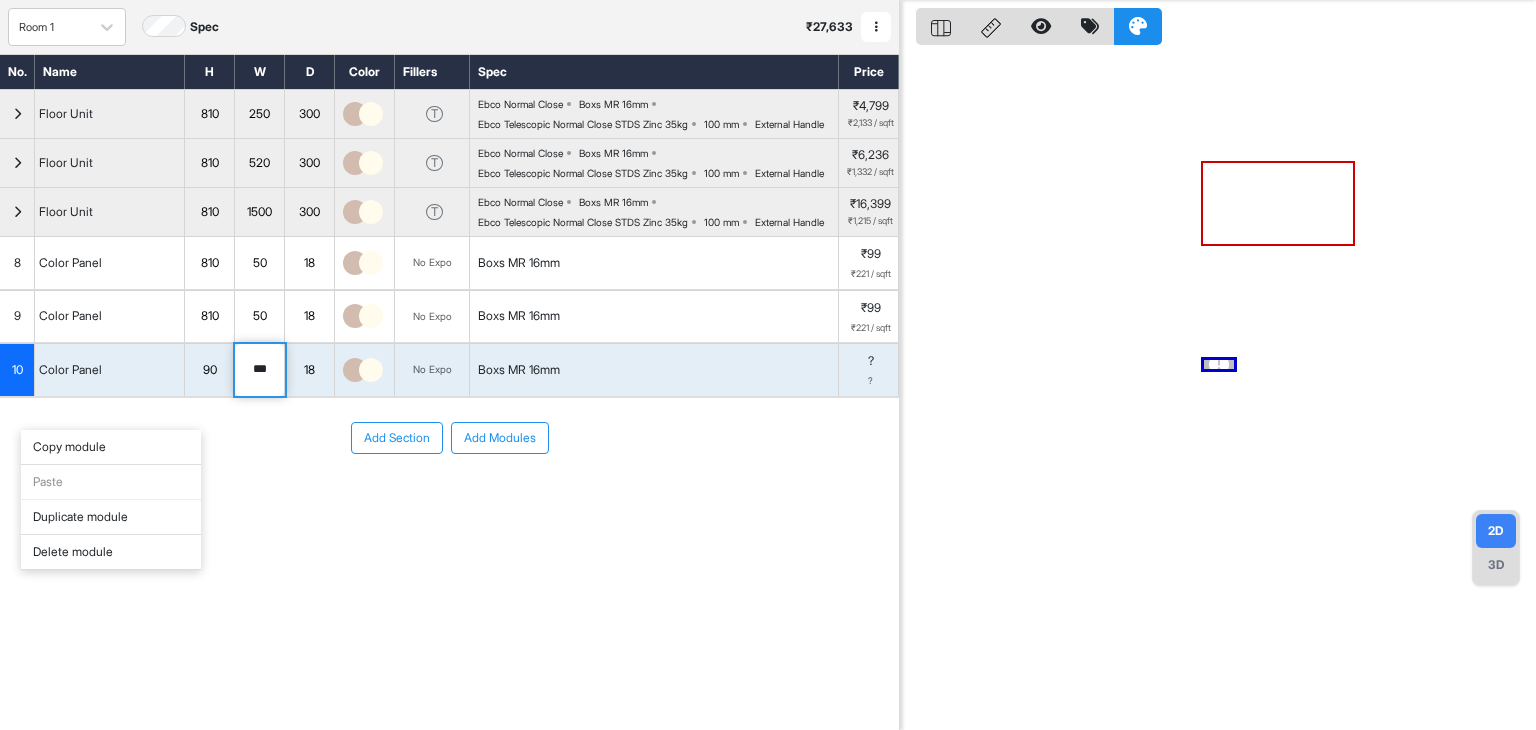 click on "Delete module" at bounding box center (111, 552) 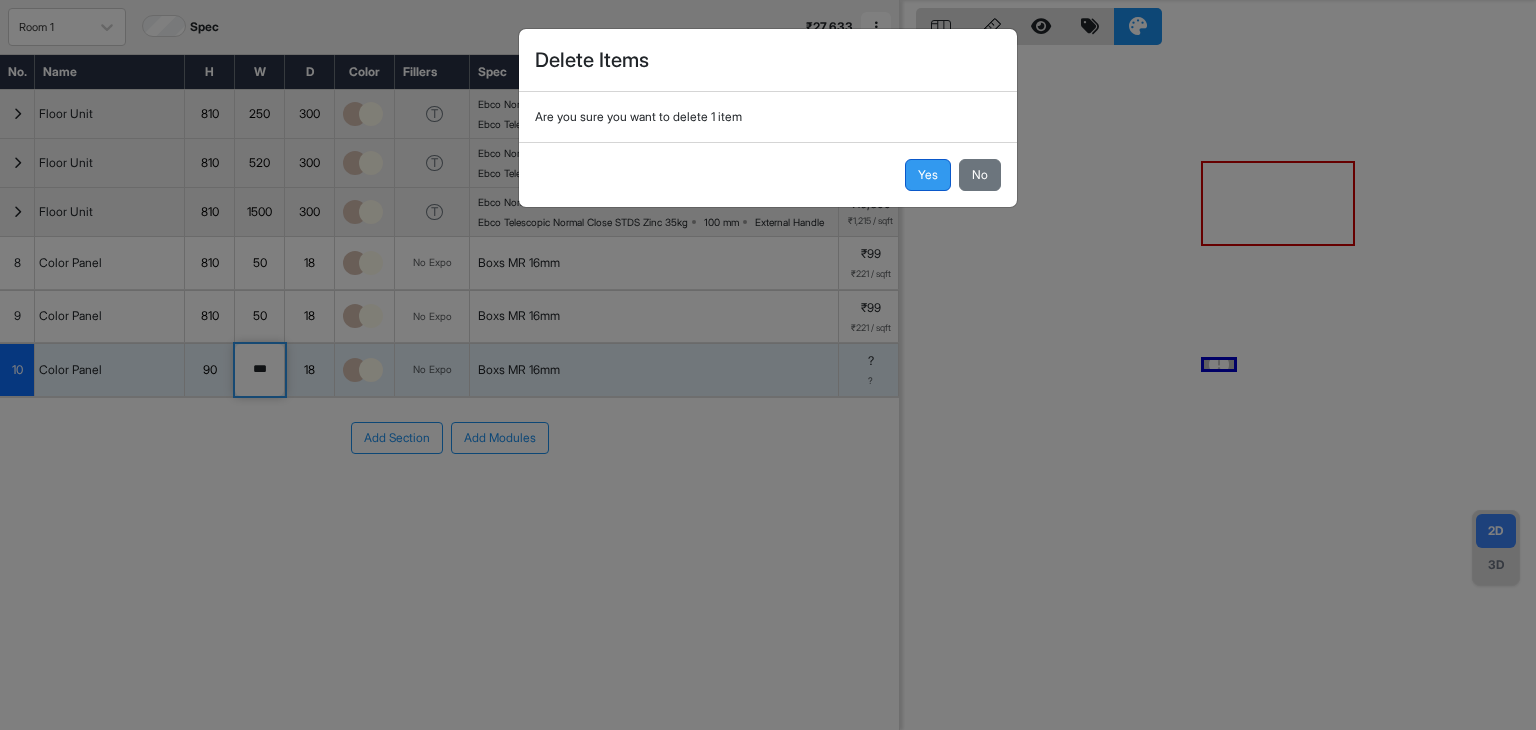 click on "Yes" at bounding box center [928, 175] 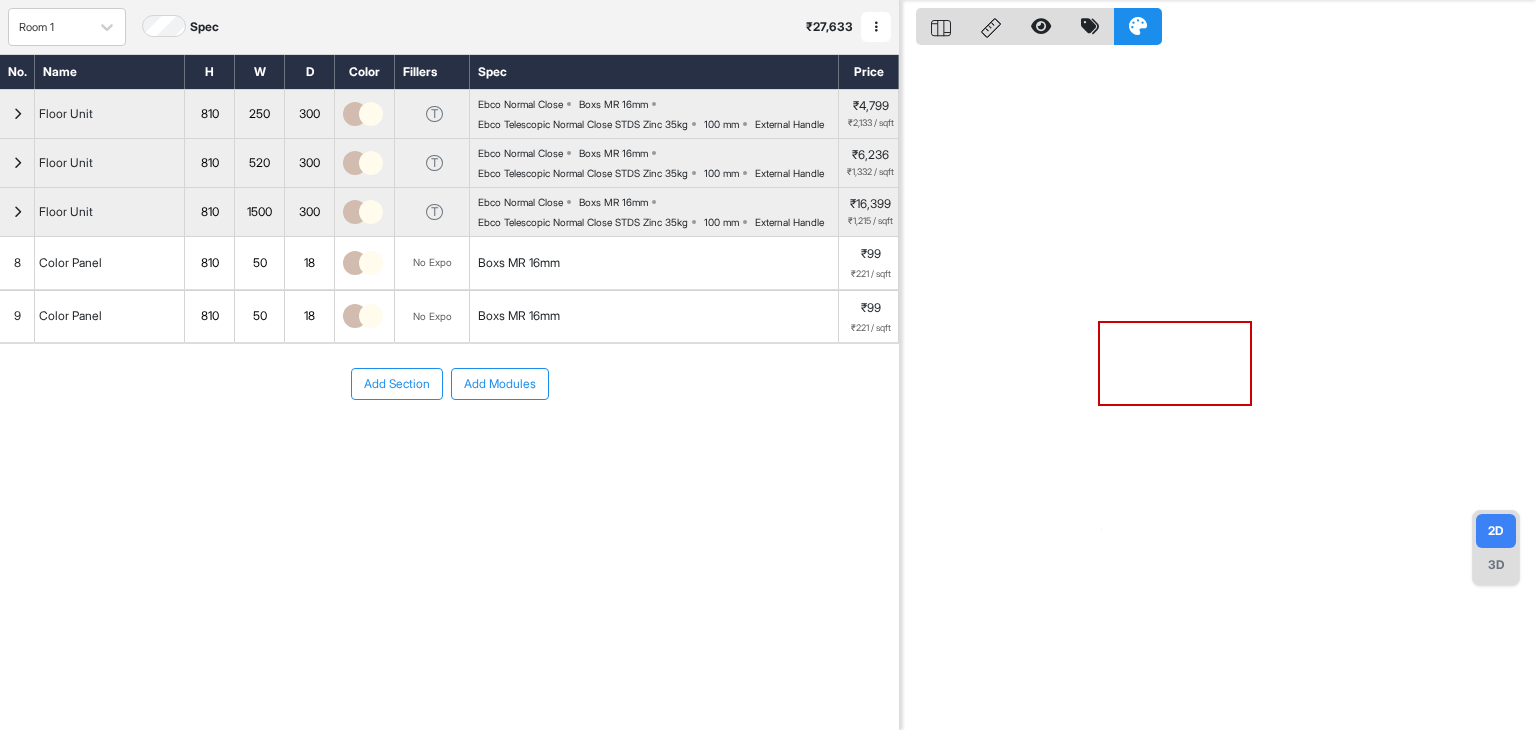 click on "Add Modules" at bounding box center [500, 384] 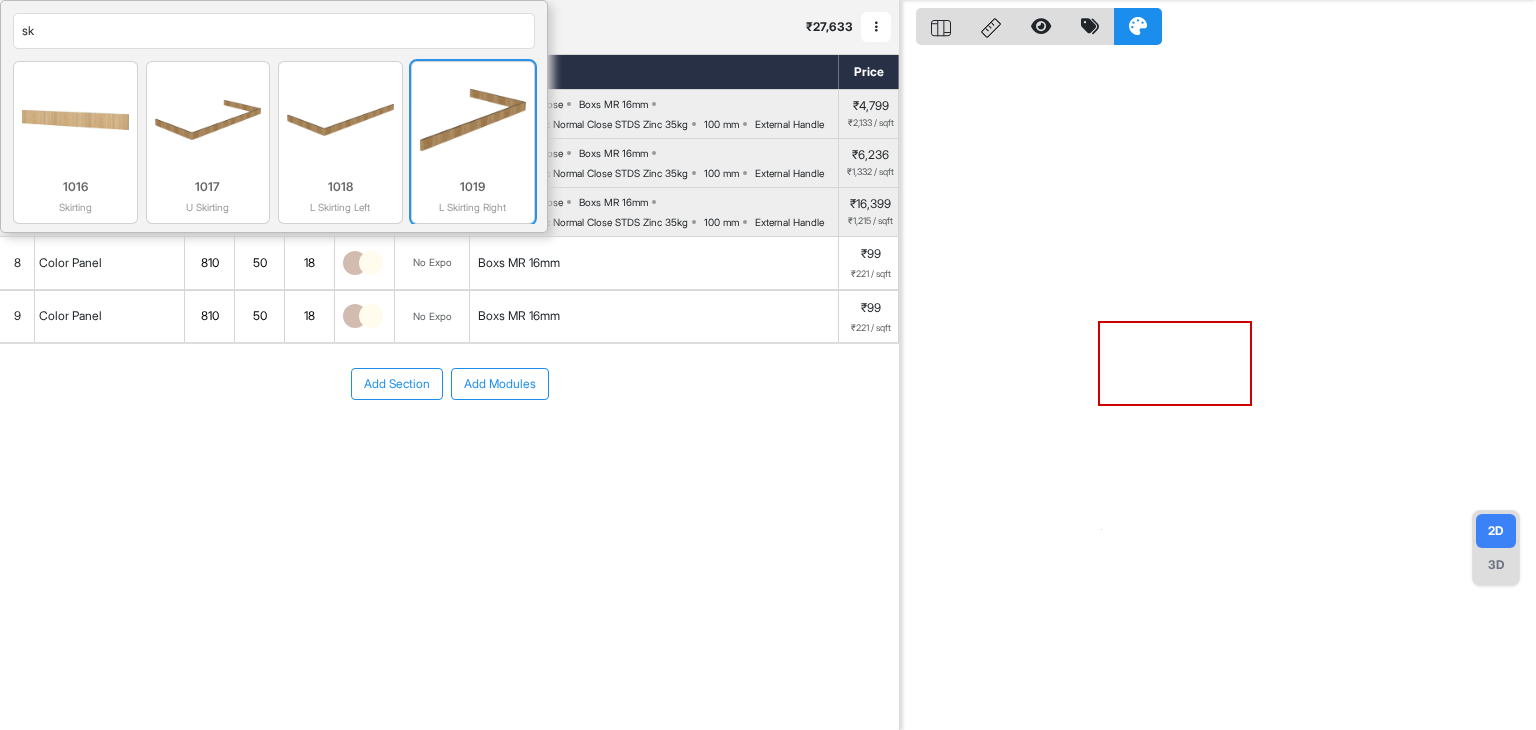 type on "sk" 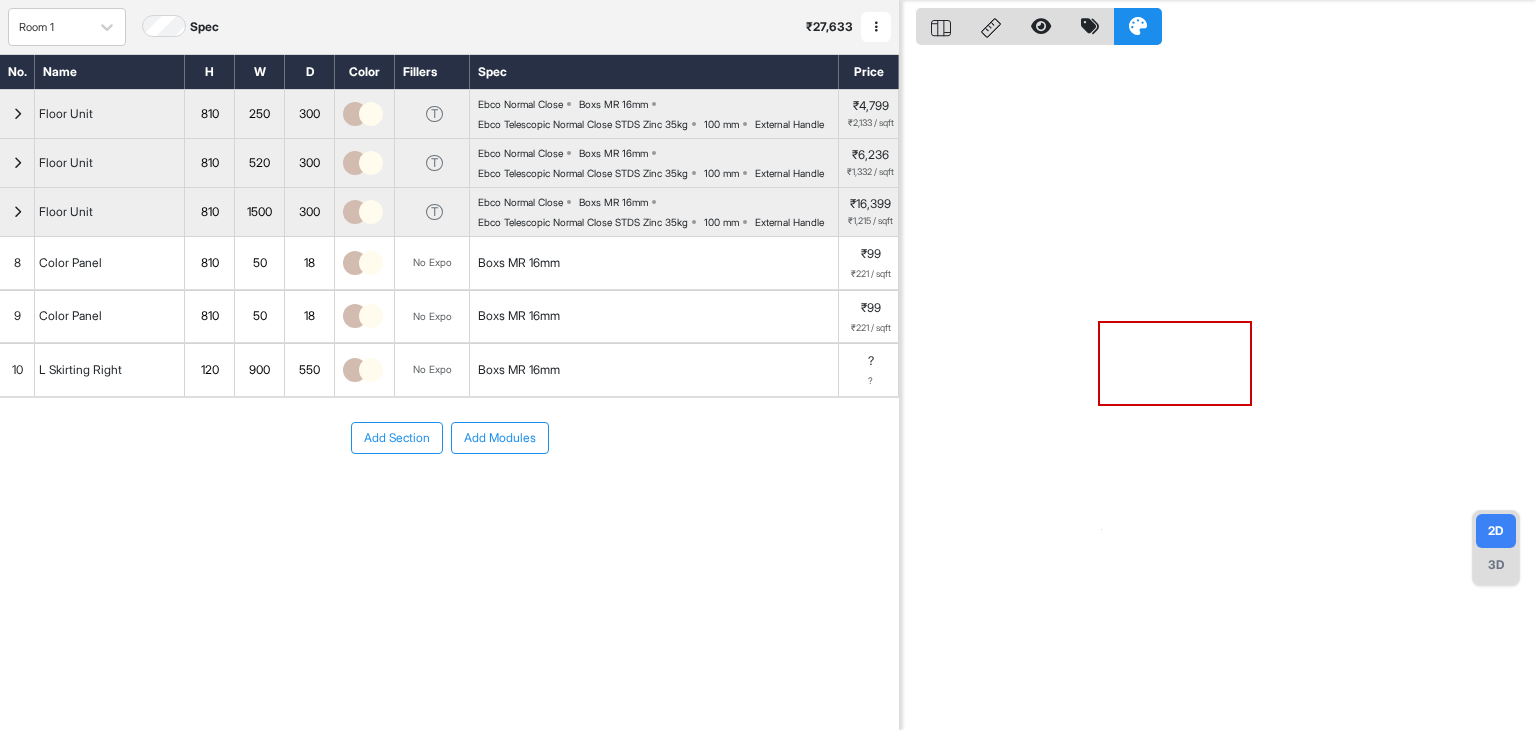 click on "120" at bounding box center [210, 370] 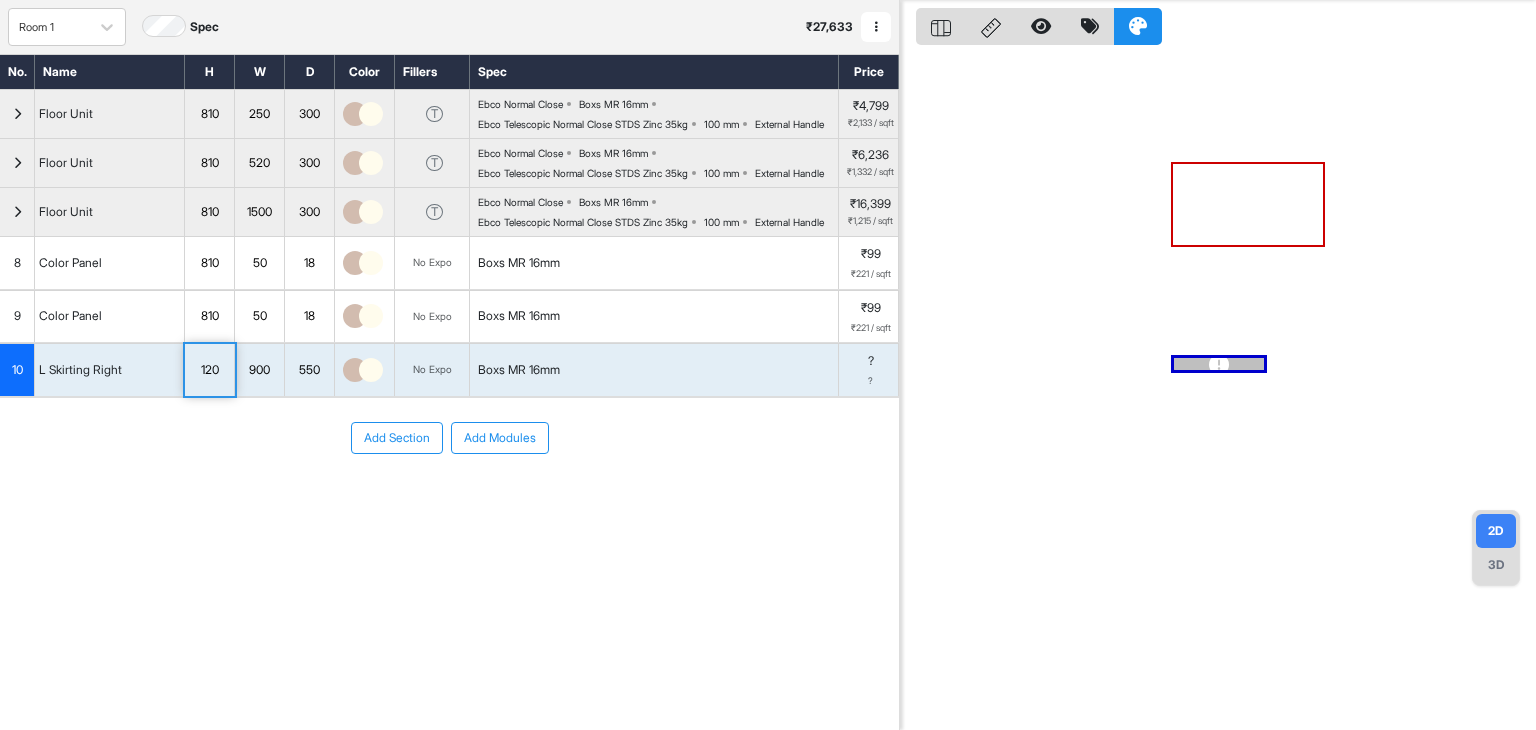 click on "120" at bounding box center (209, 370) 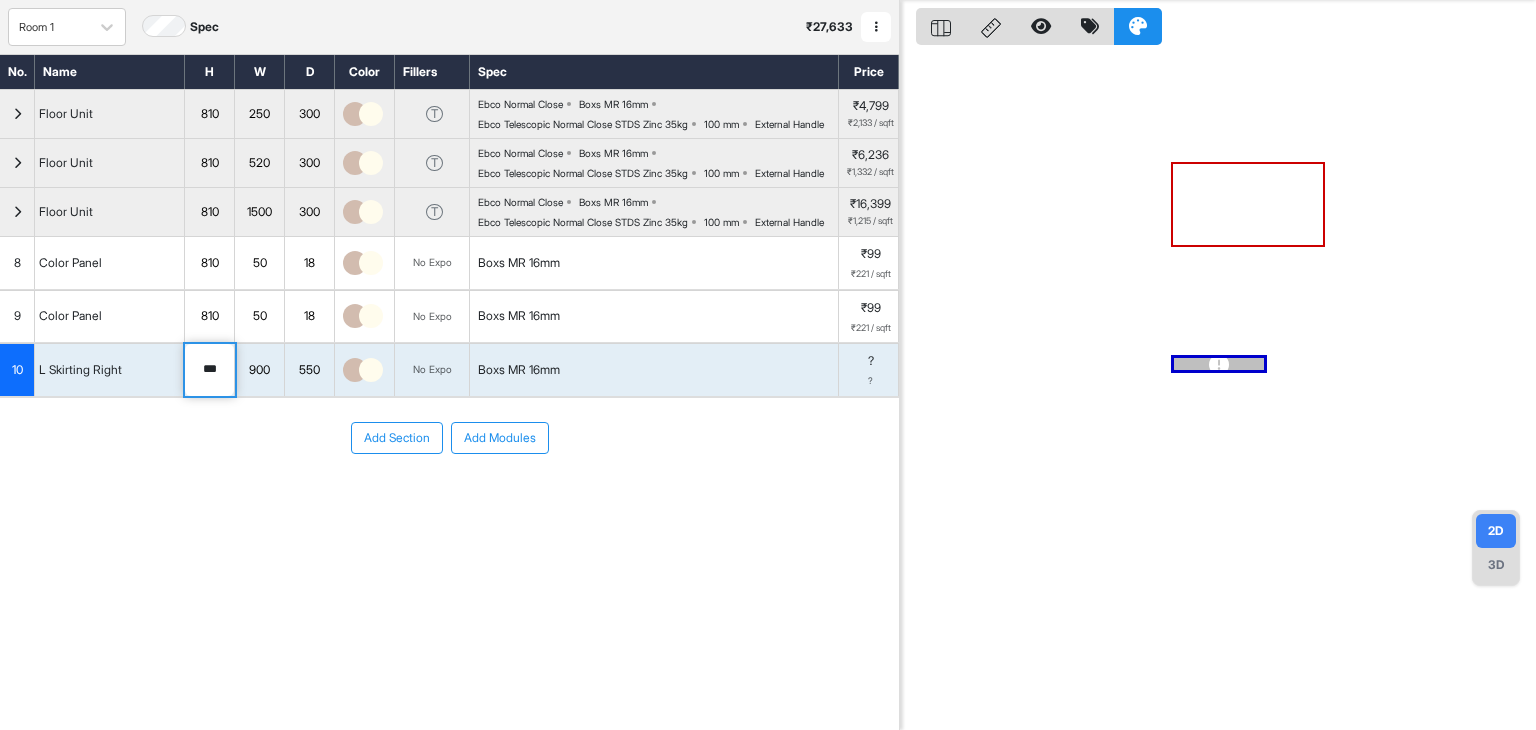 click on "***" at bounding box center (209, 370) 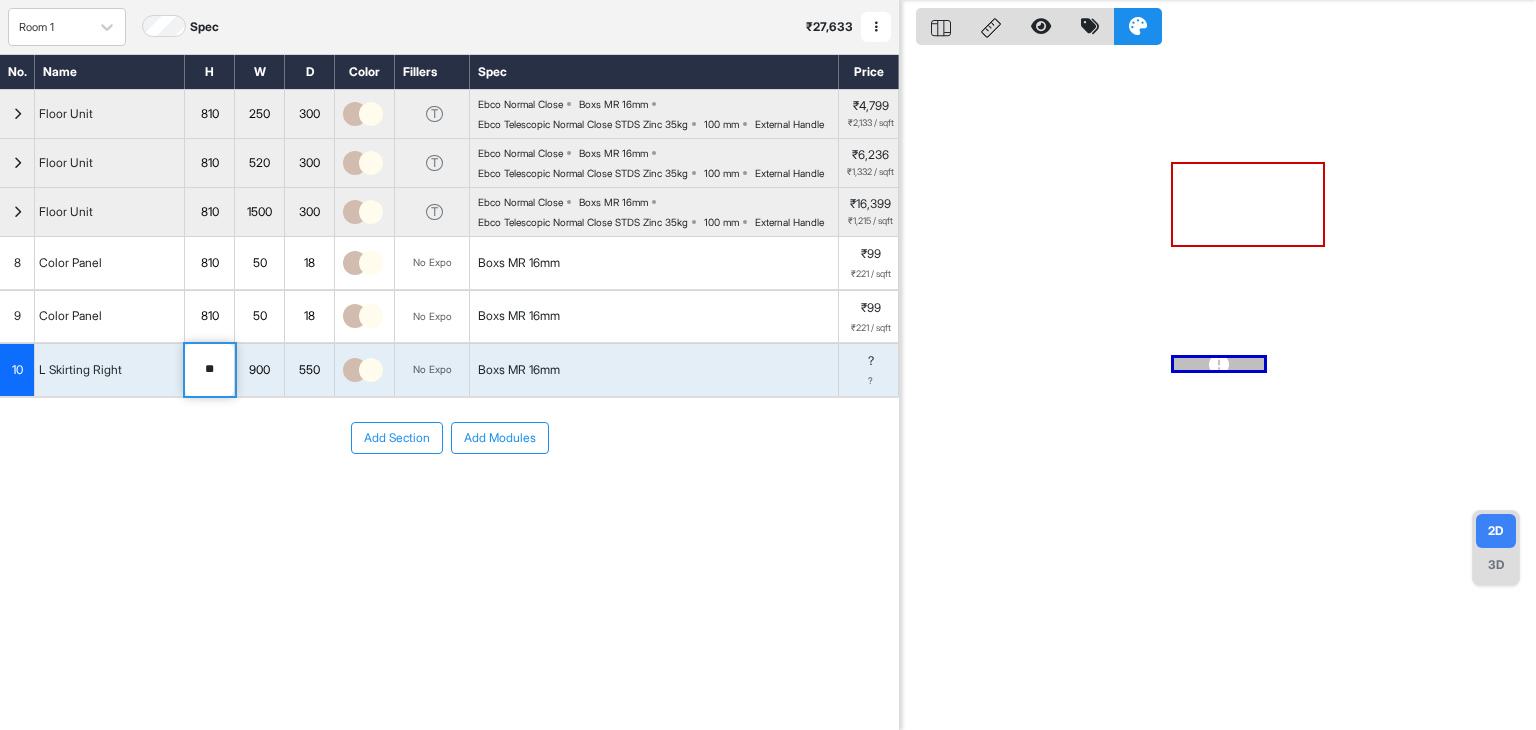 type on "**" 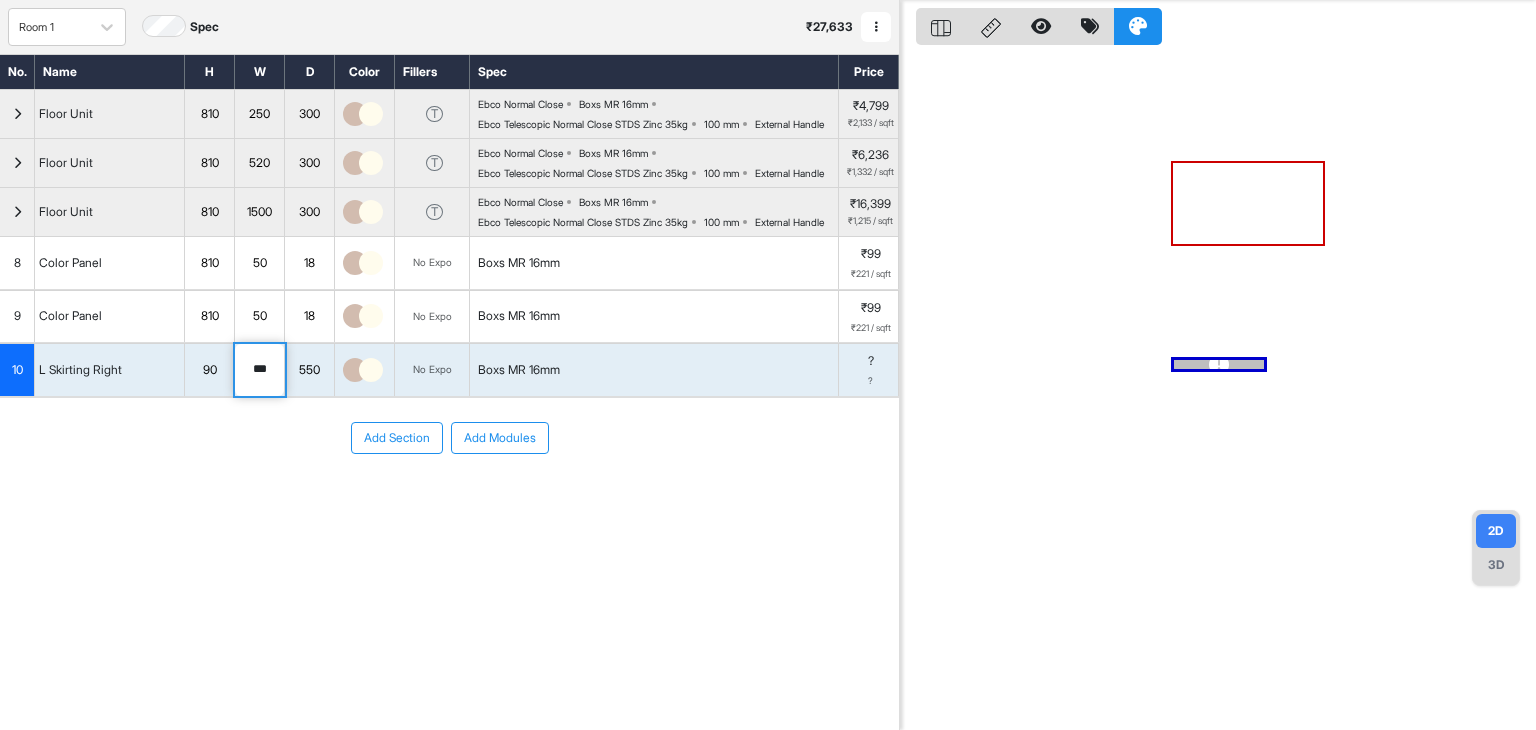 type on "***" 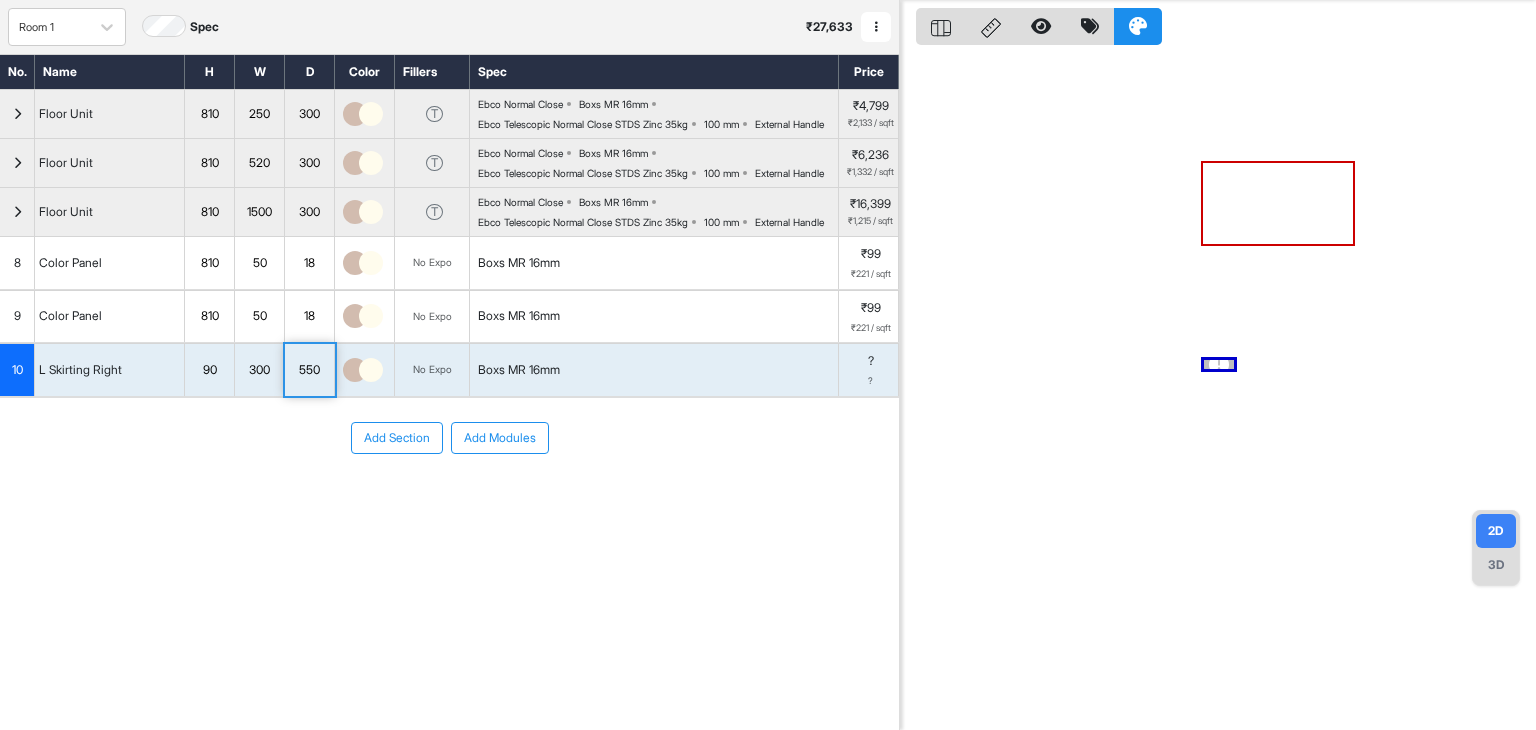 click on "550" at bounding box center [309, 370] 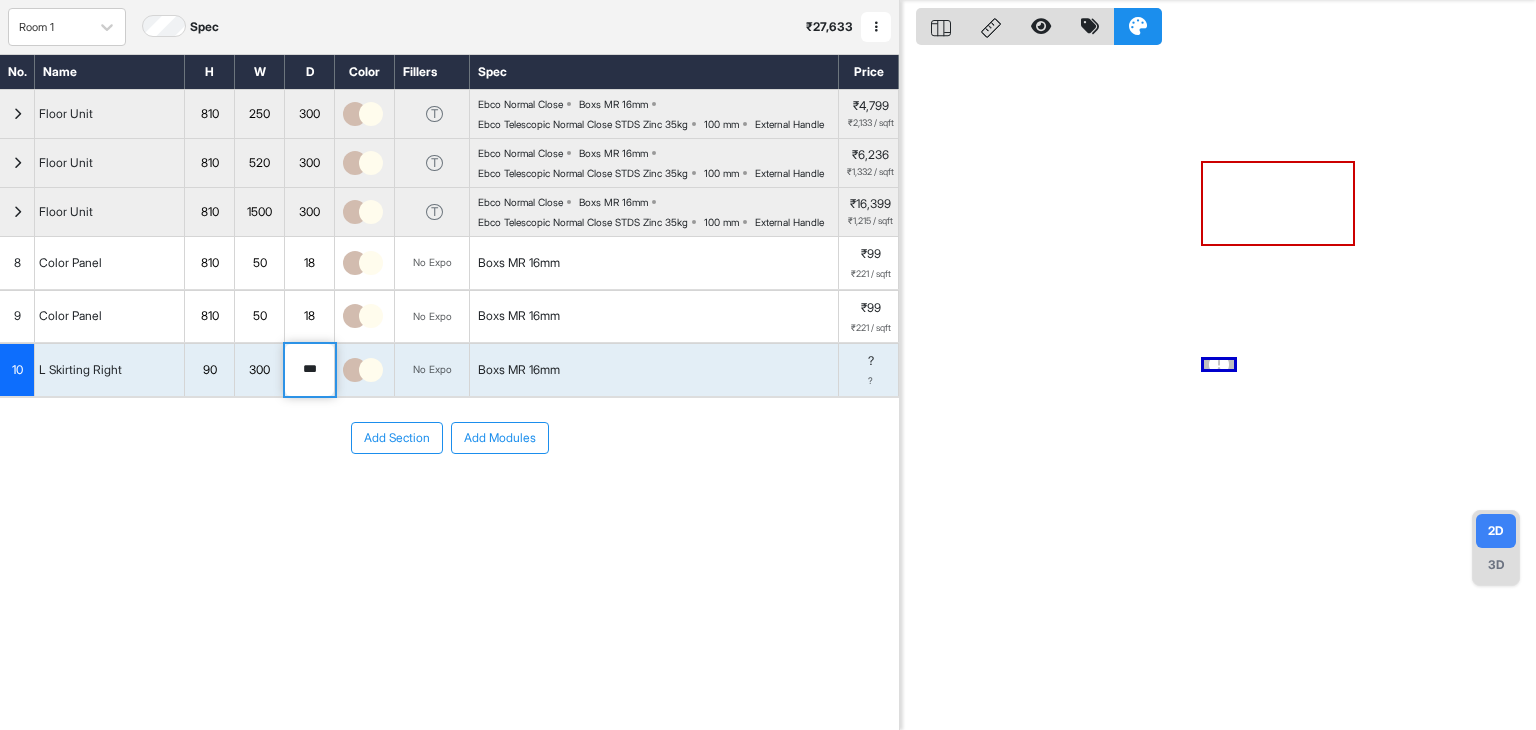 click on "***" at bounding box center [309, 370] 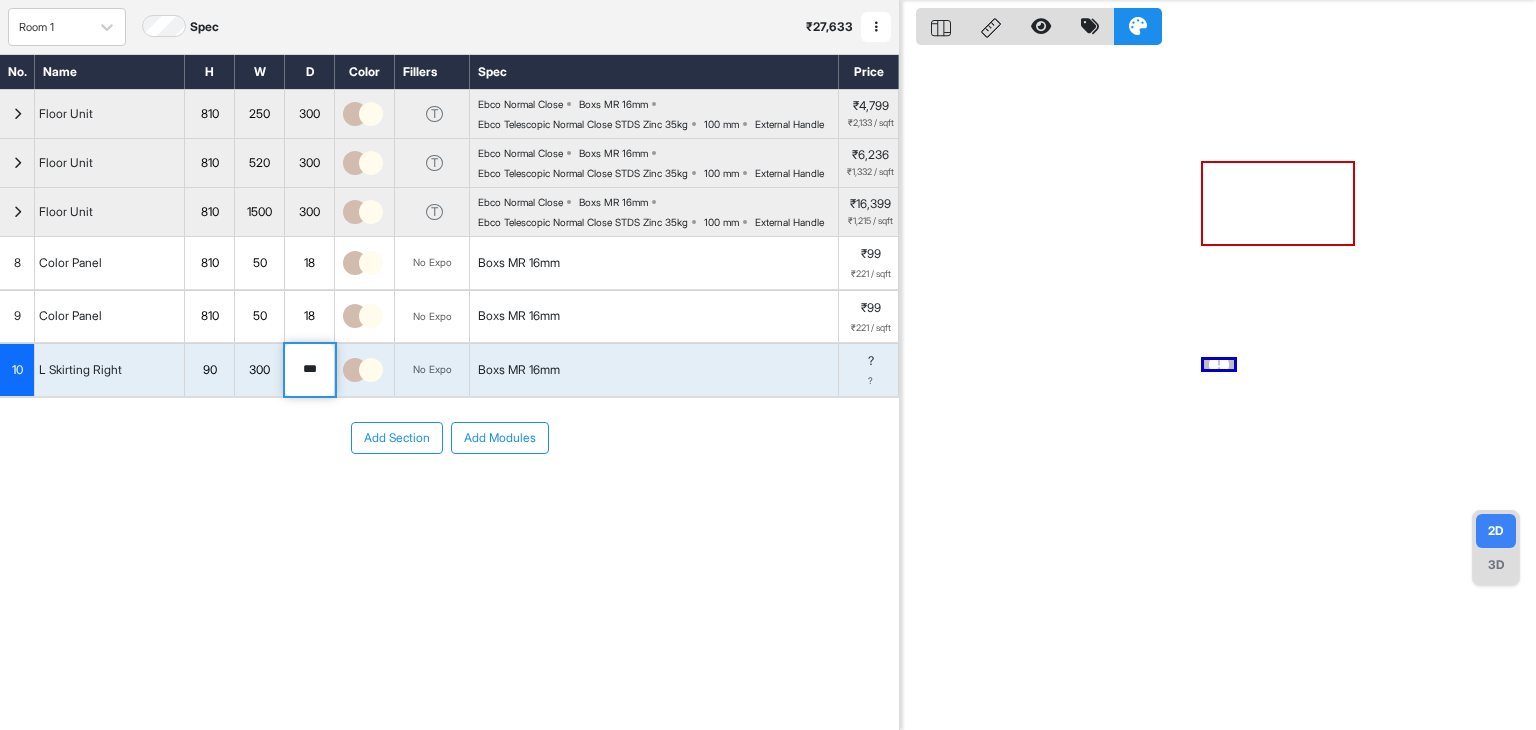 type on "***" 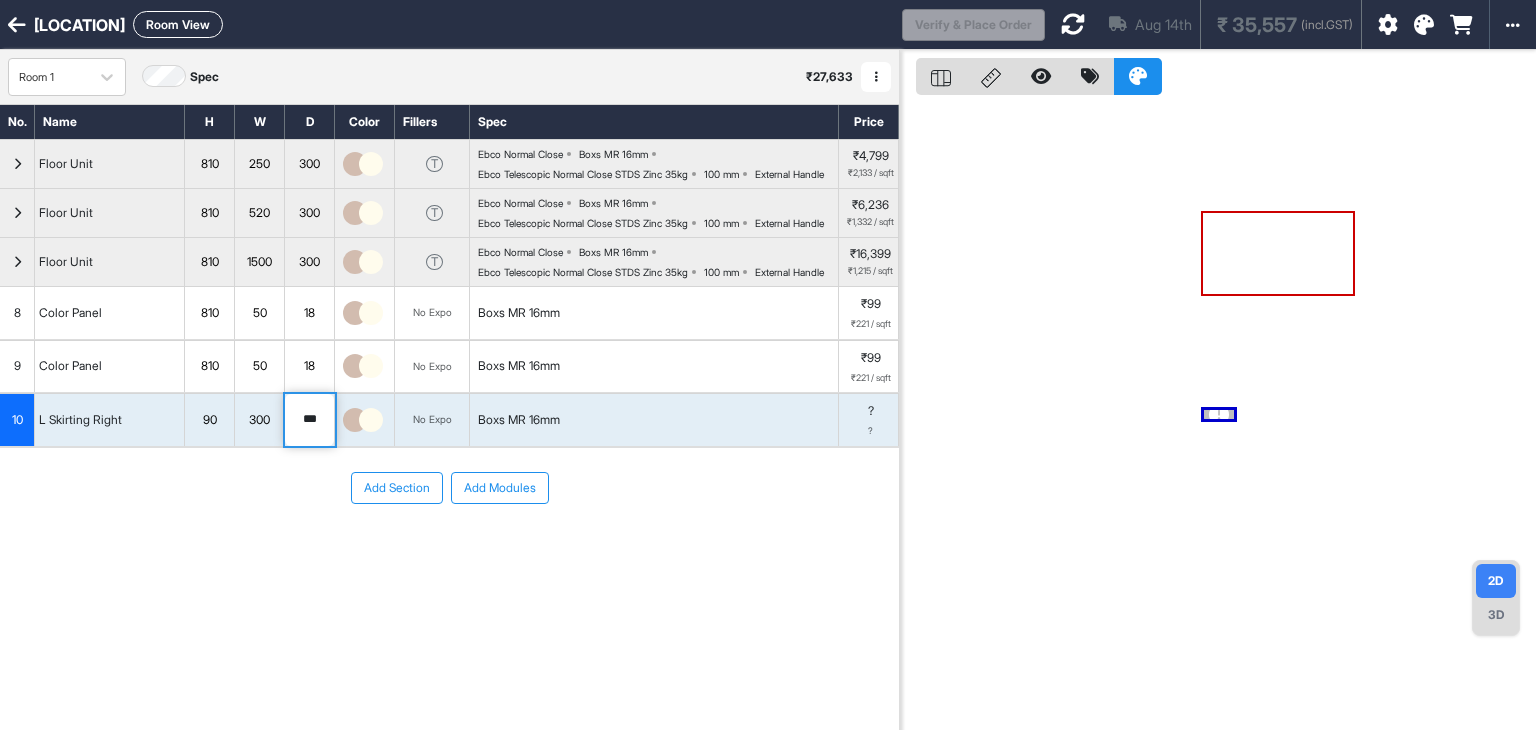 click on "Room View" at bounding box center [178, 24] 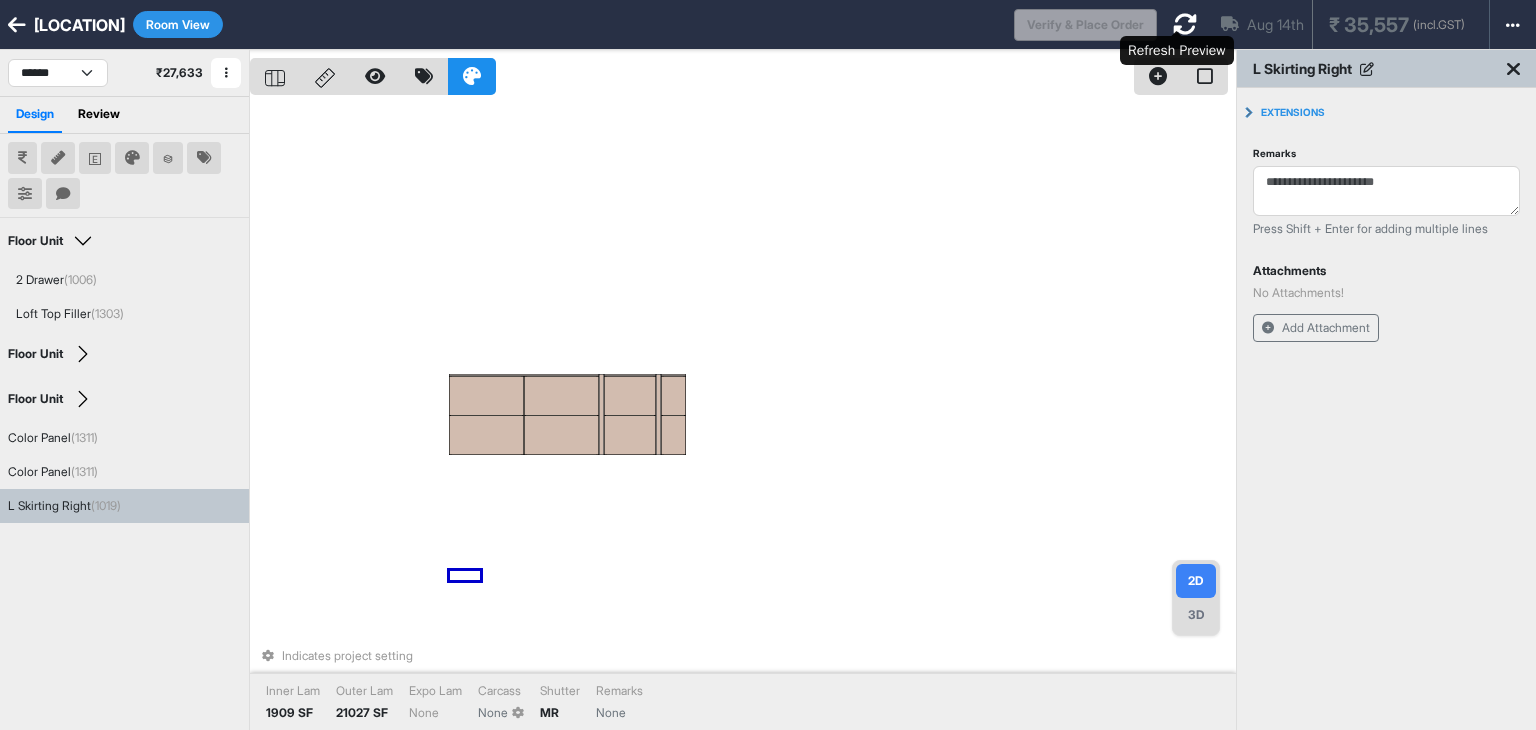 click at bounding box center (1185, 24) 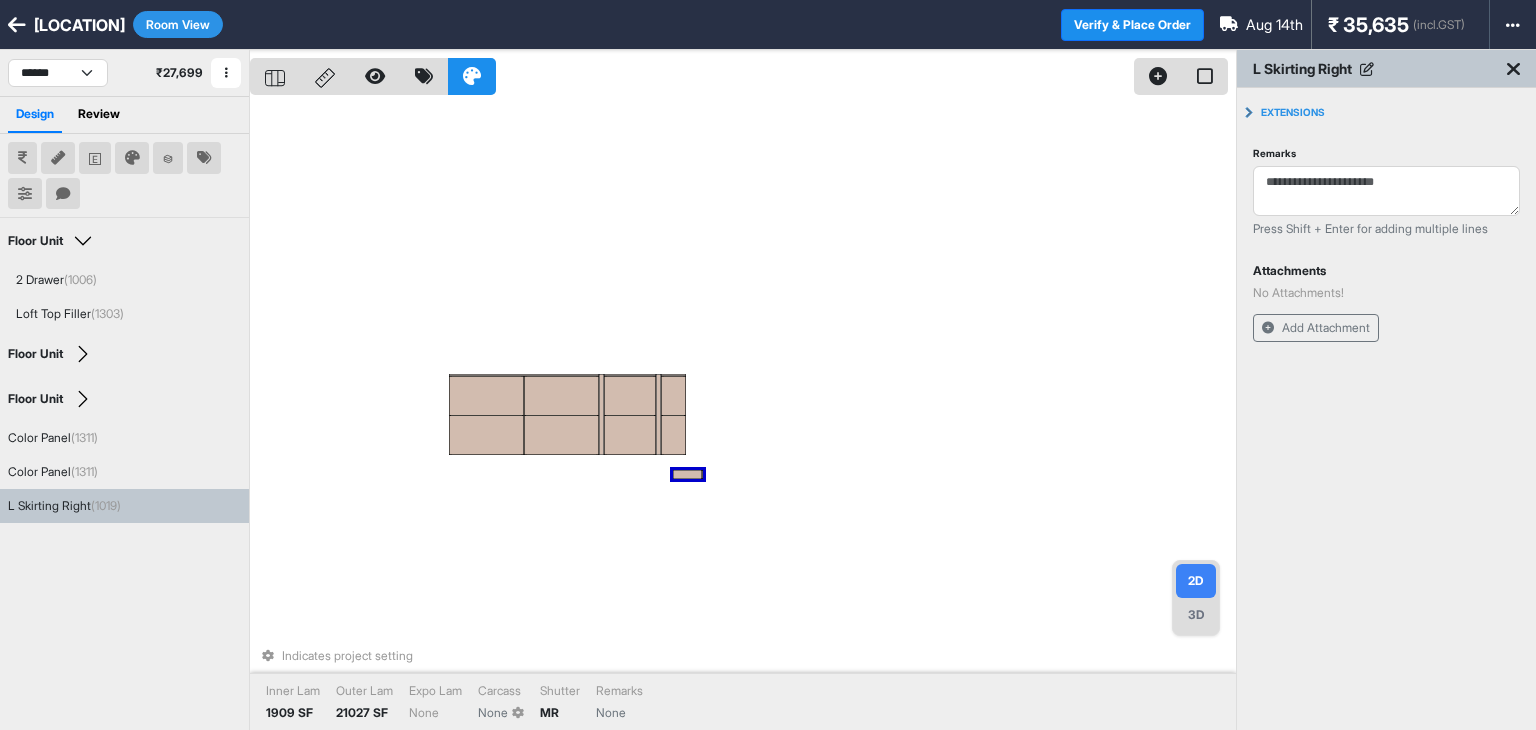 drag, startPoint x: 469, startPoint y: 576, endPoint x: 696, endPoint y: 493, distance: 241.69817 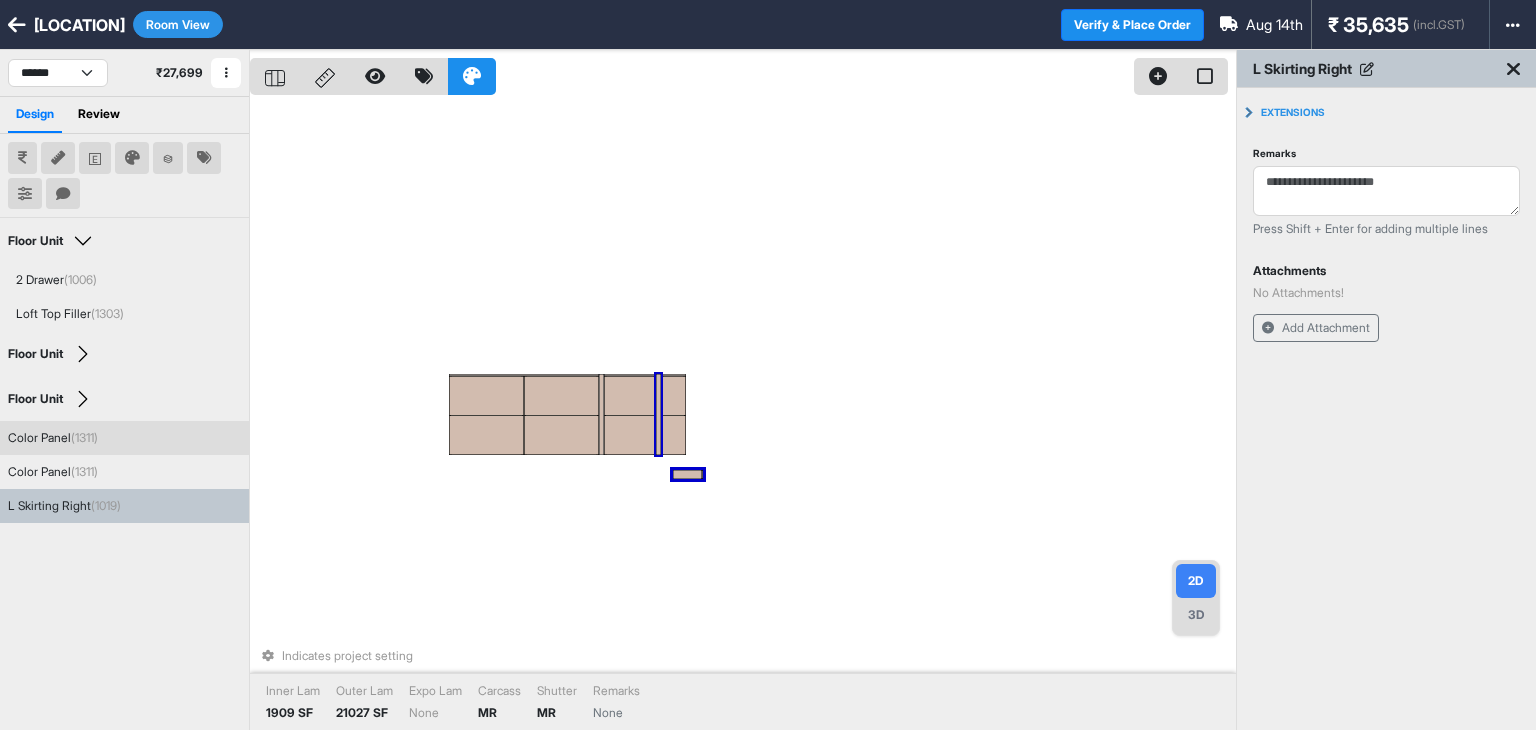 click at bounding box center [658, 414] 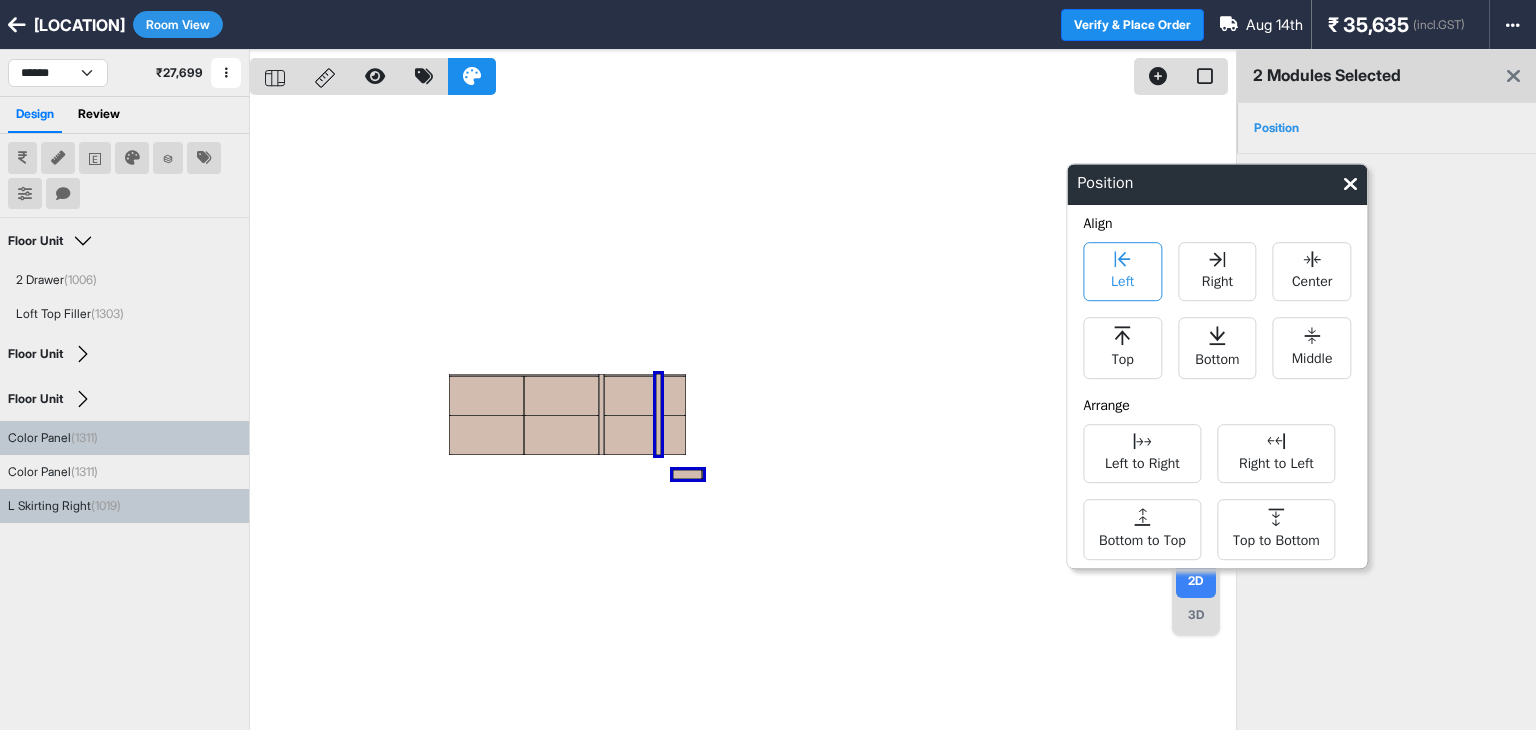 click on "Left" at bounding box center (1122, 271) 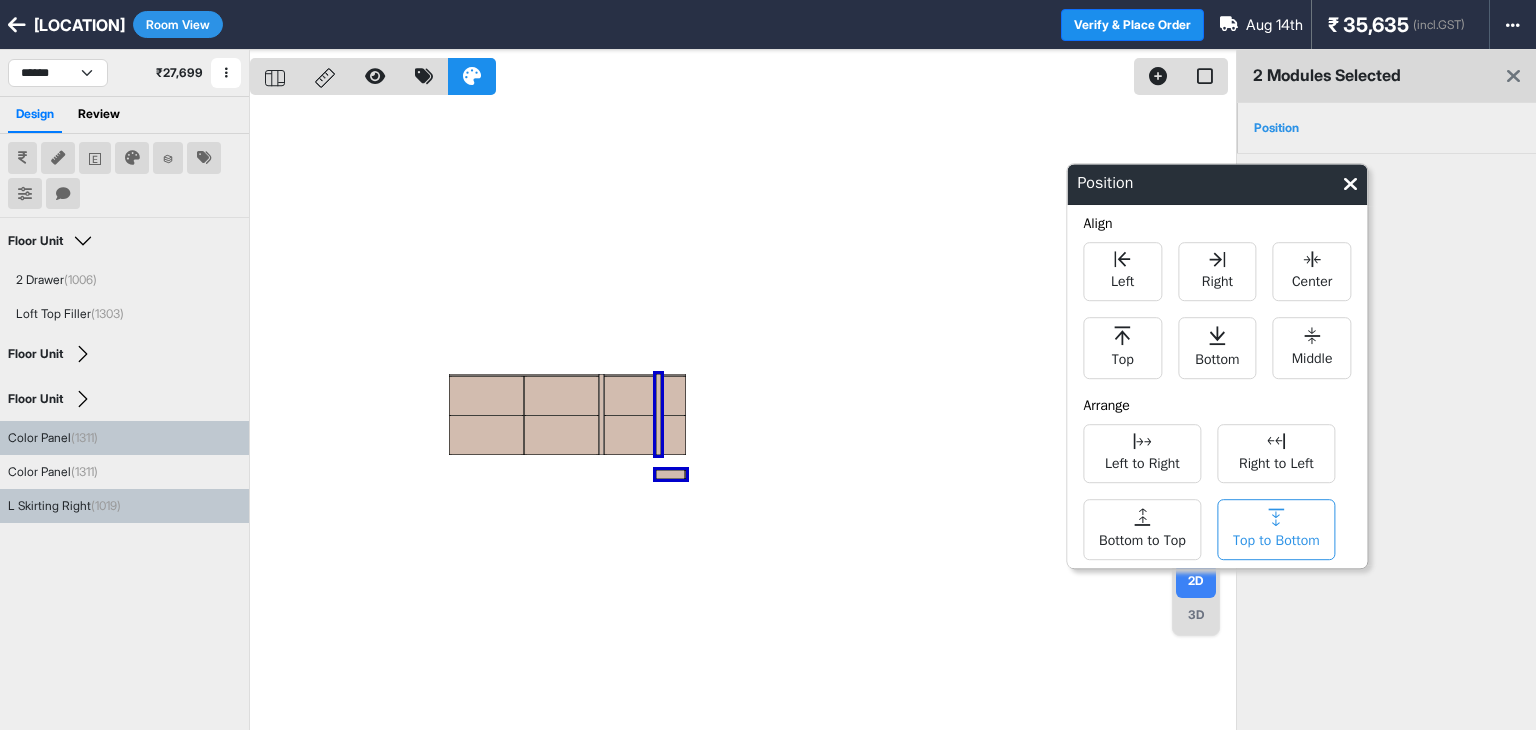click 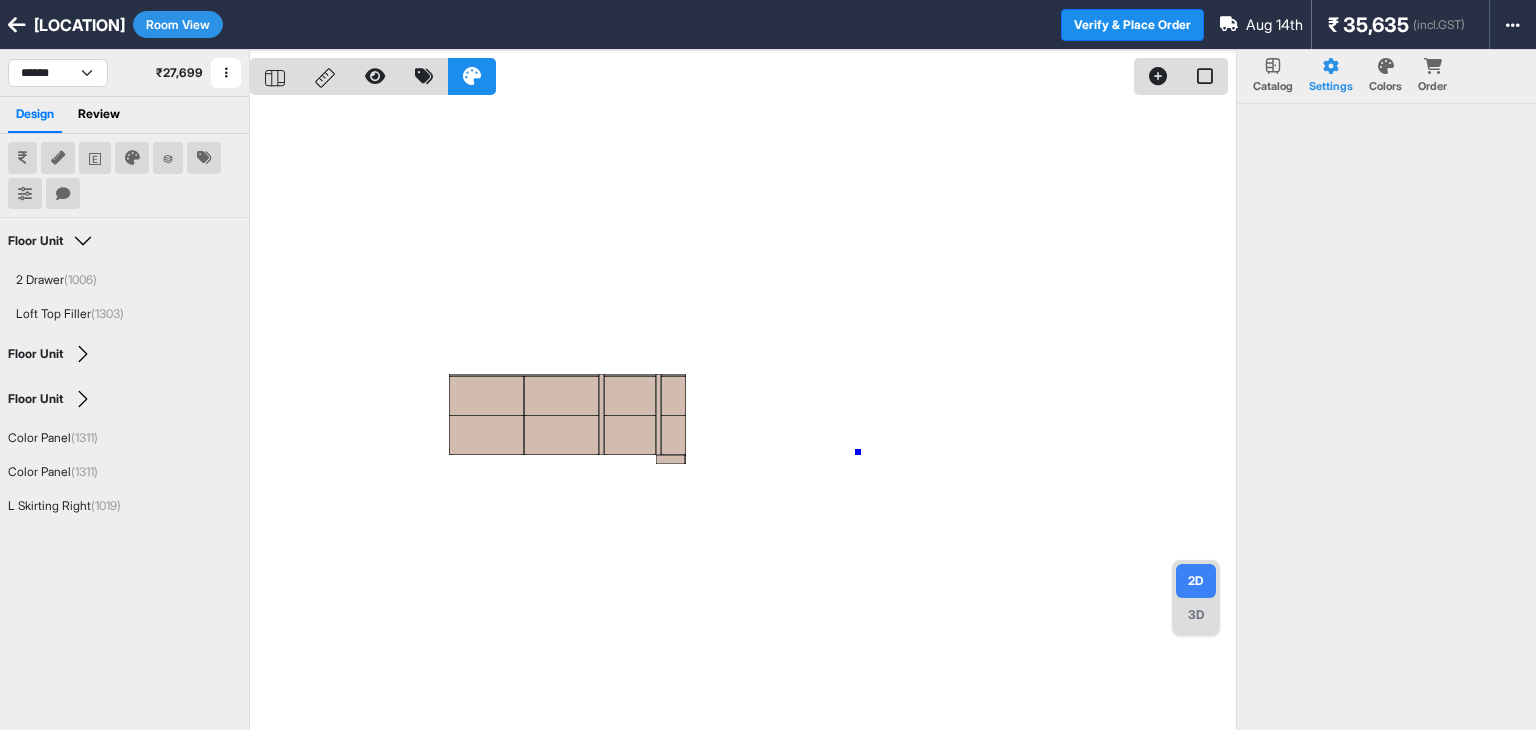 click at bounding box center [743, 415] 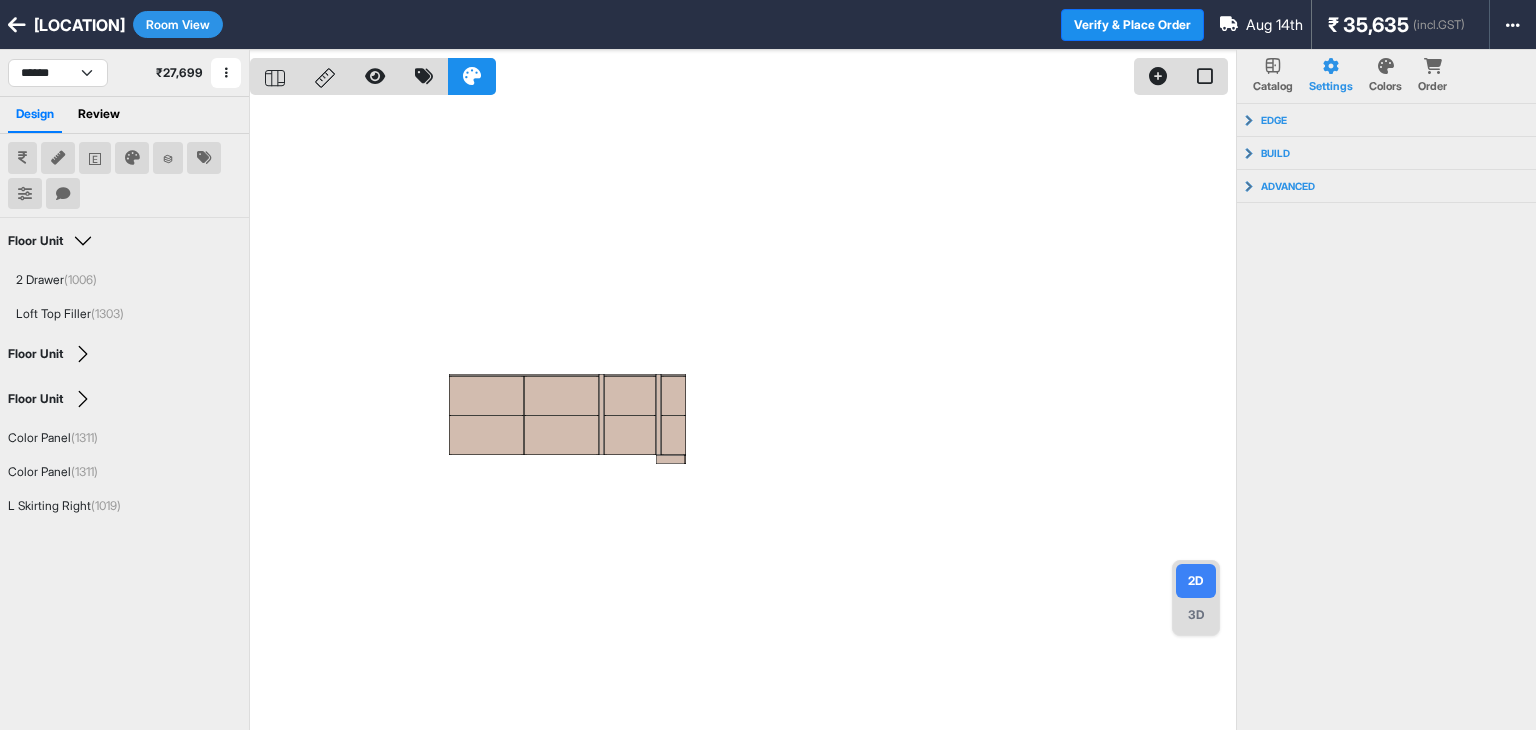 click on "3D" at bounding box center [1196, 615] 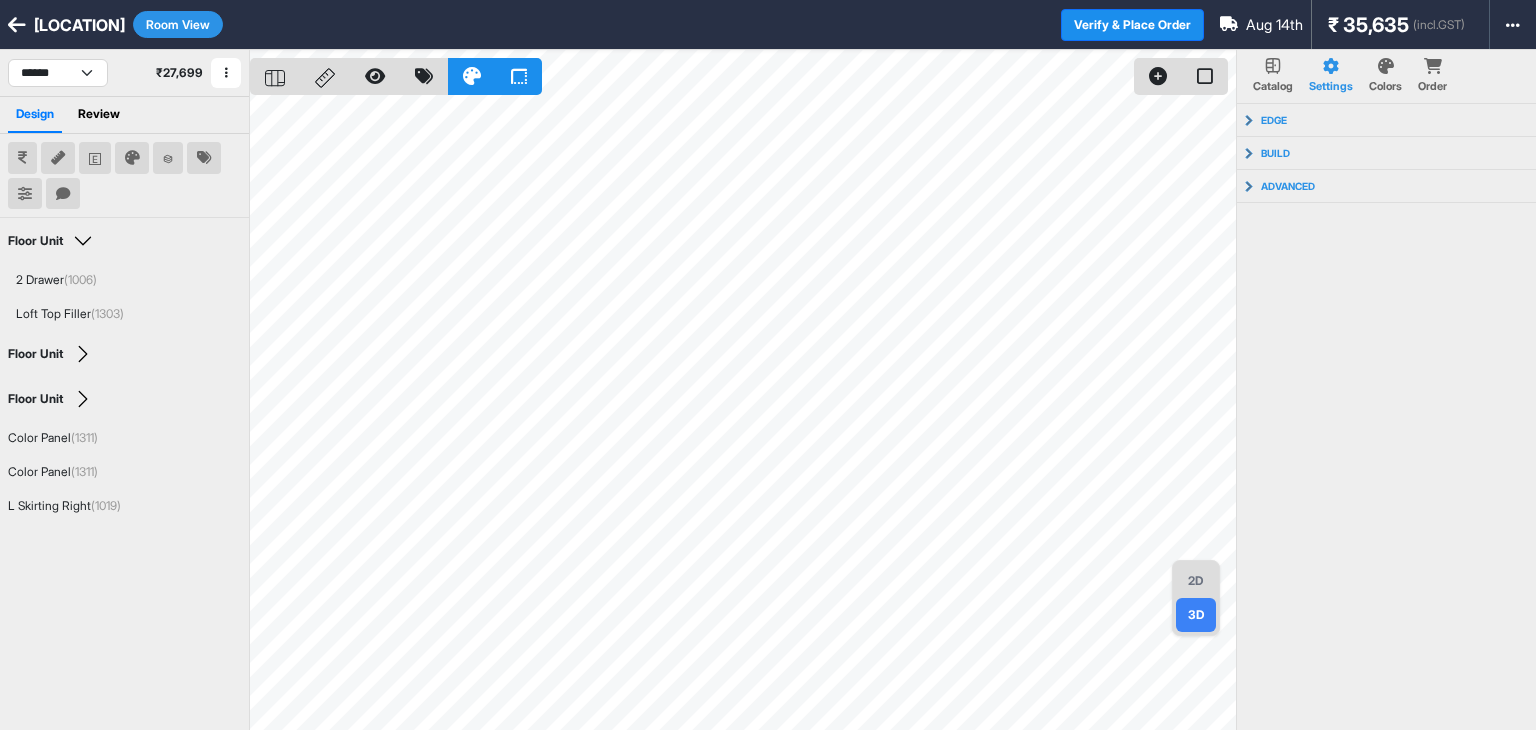click on "2D" at bounding box center [1196, 581] 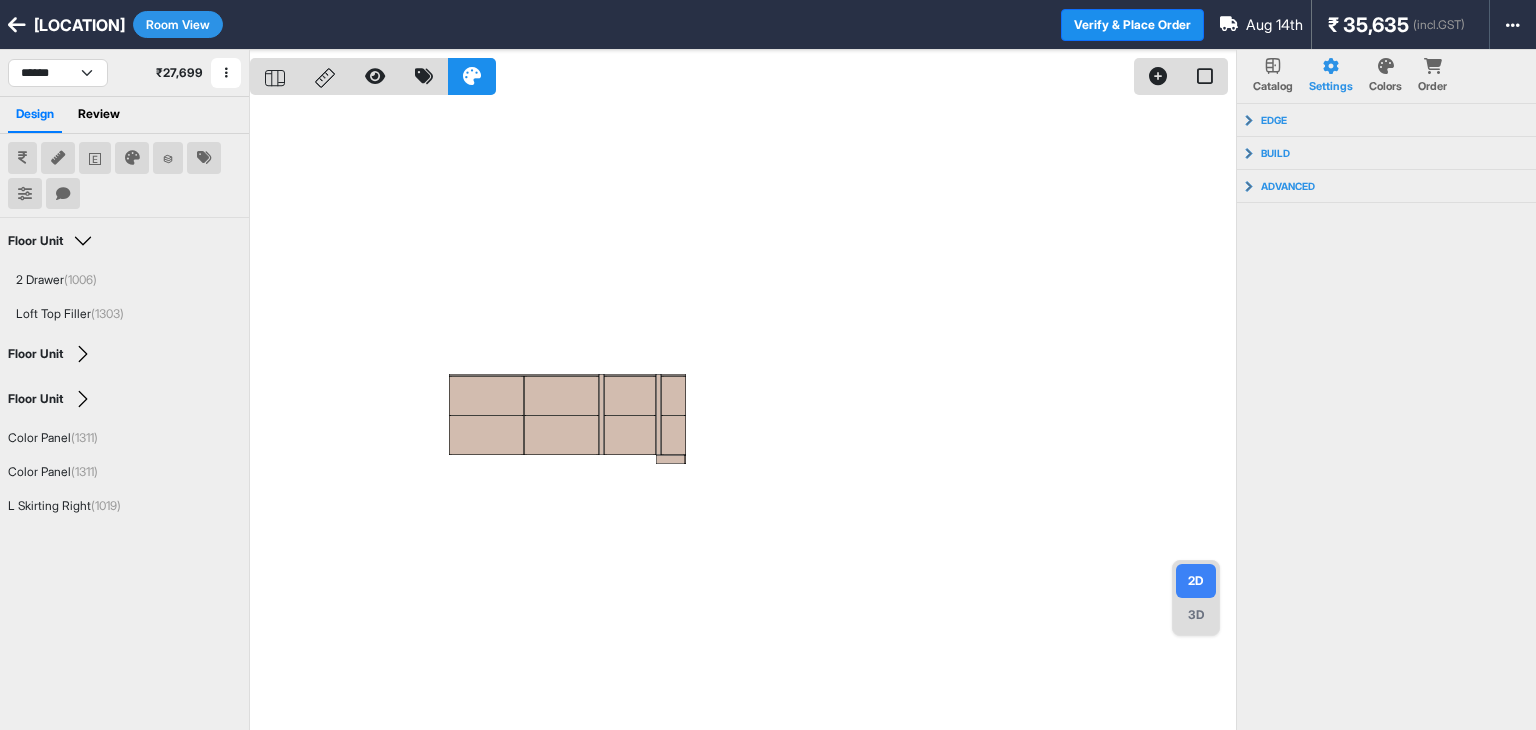 click on "Room View" at bounding box center (178, 24) 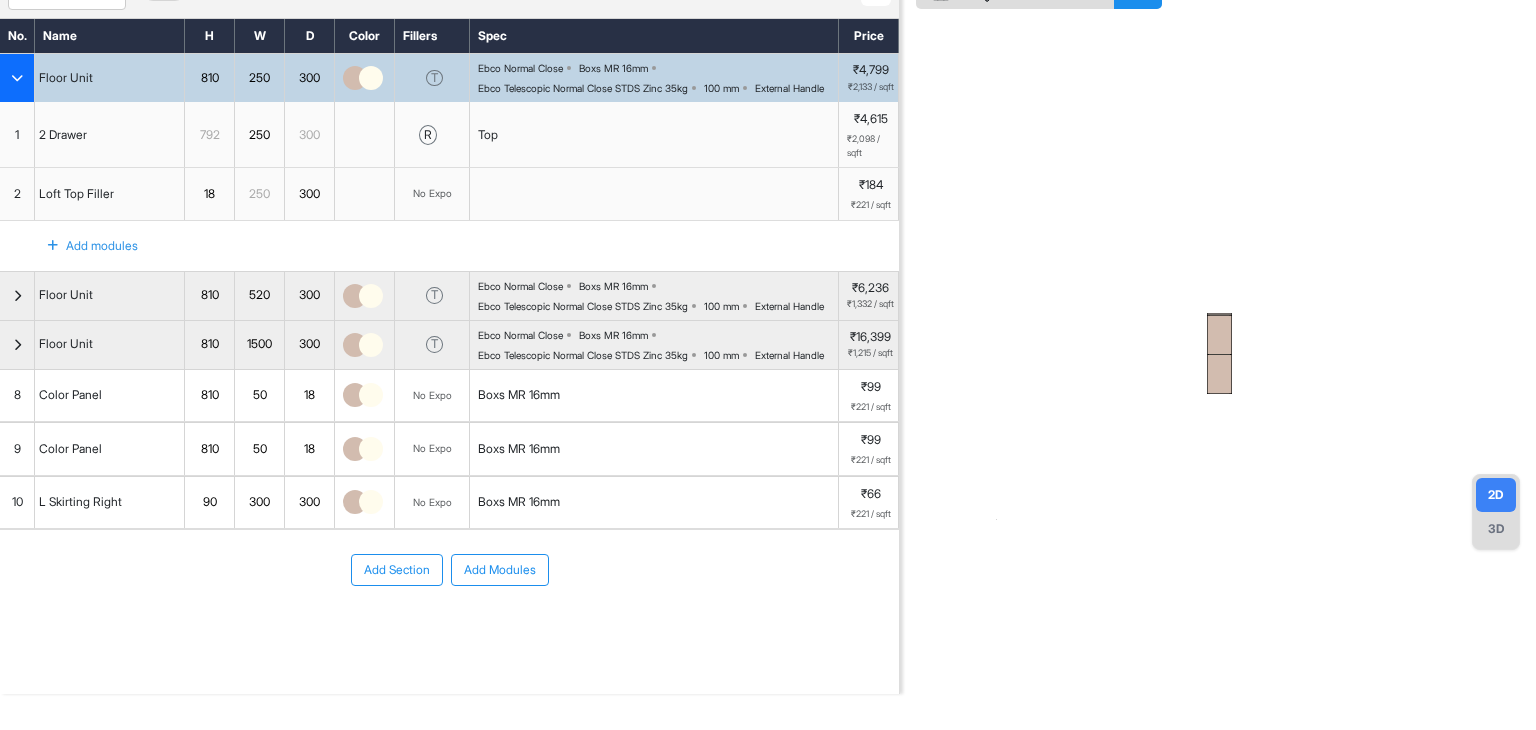 scroll, scrollTop: 144, scrollLeft: 0, axis: vertical 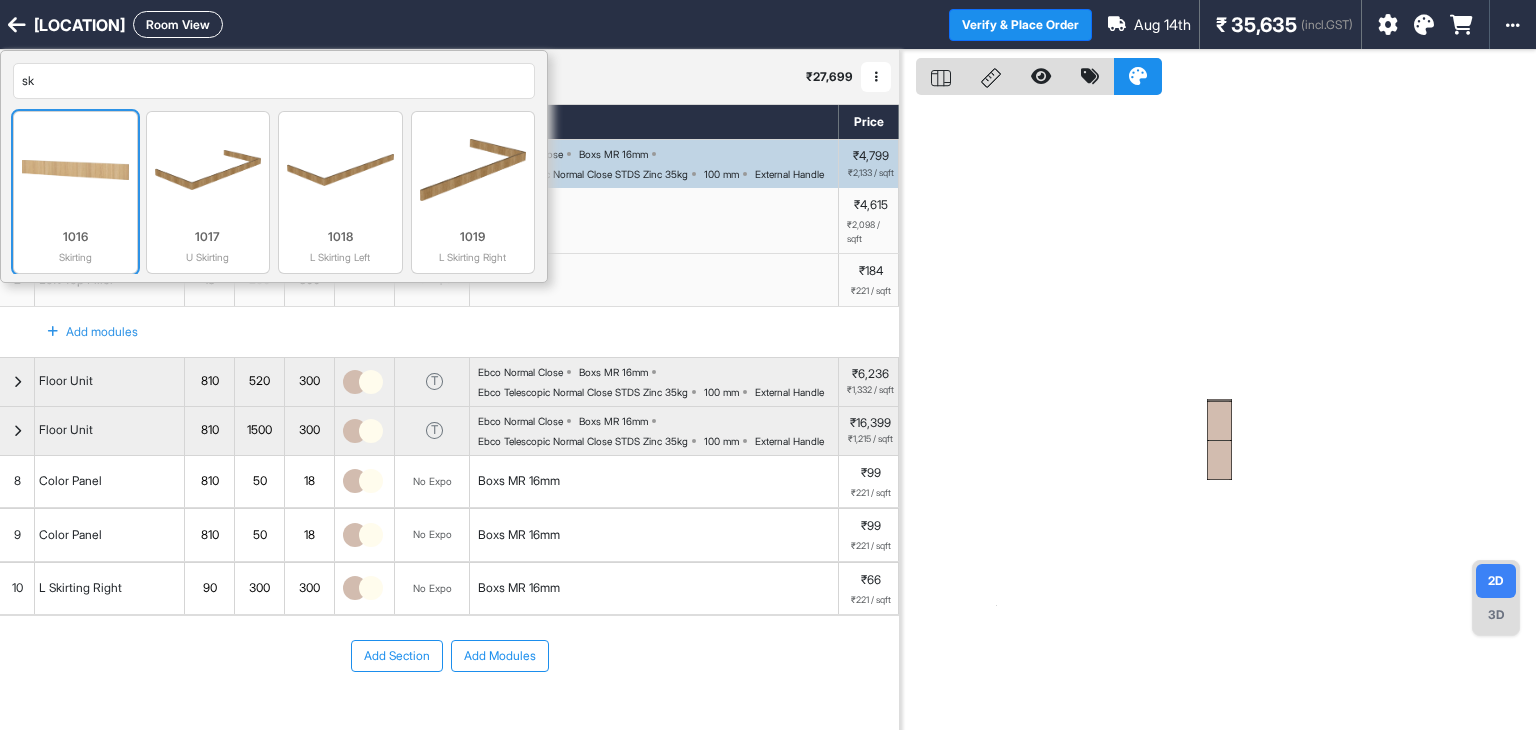 type on "sk" 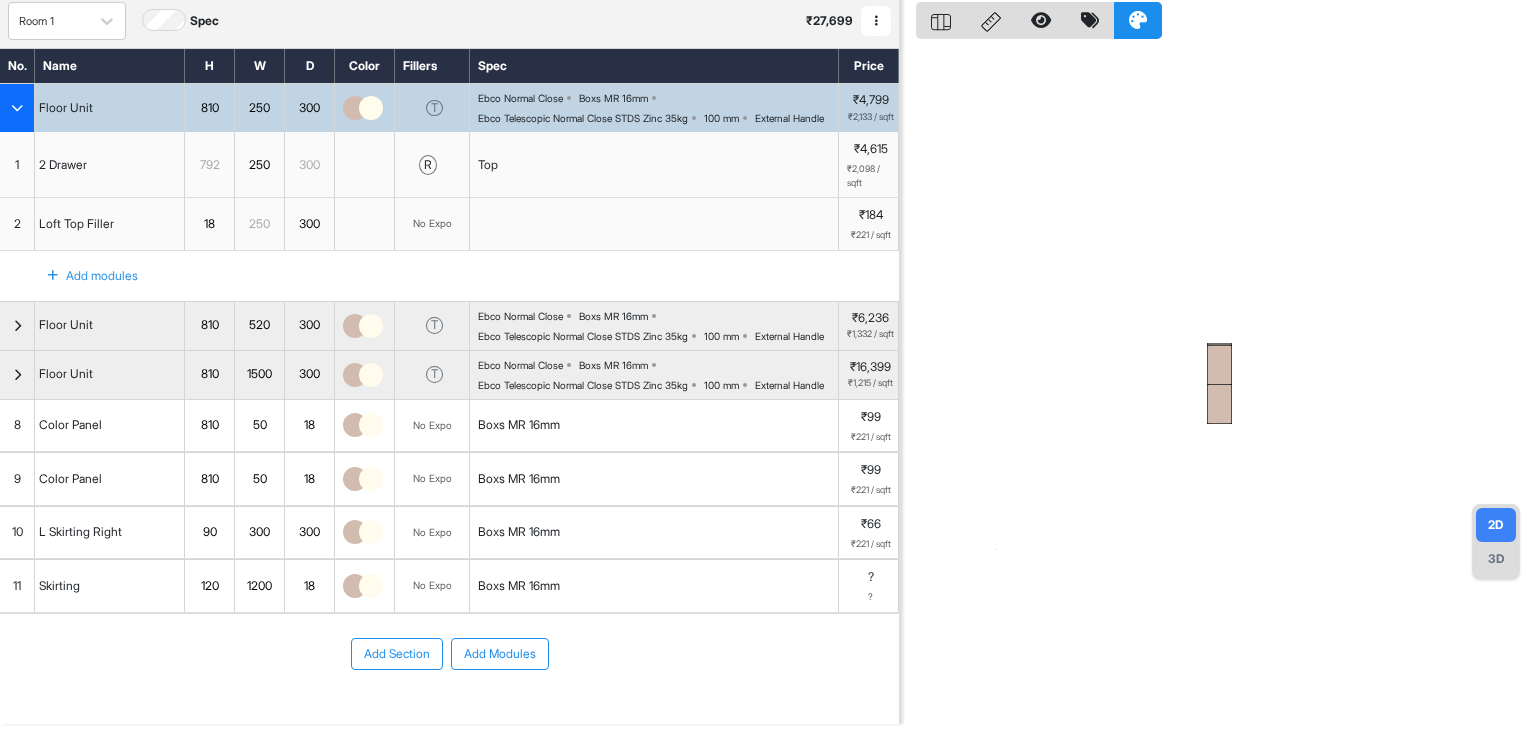 scroll, scrollTop: 196, scrollLeft: 0, axis: vertical 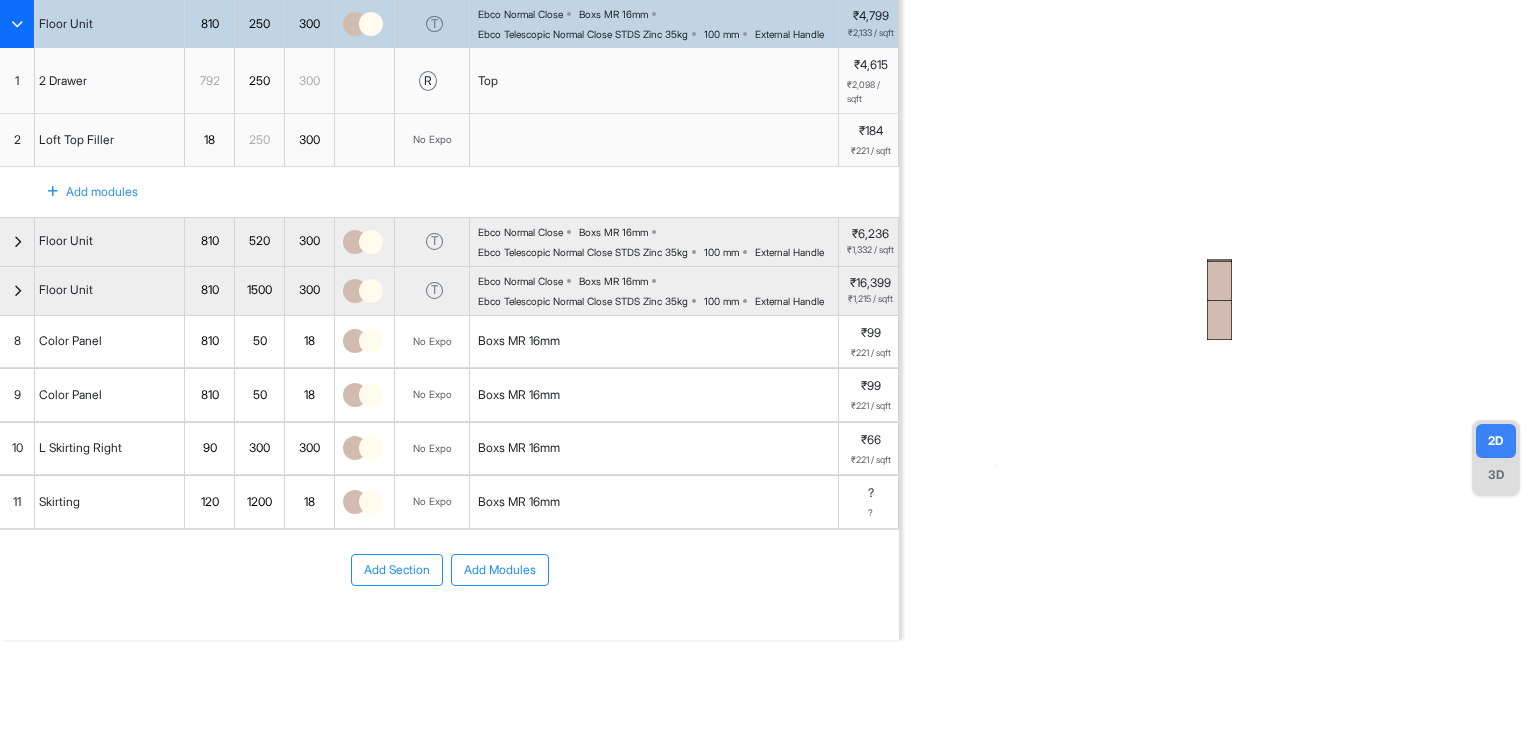 click on "120" at bounding box center [209, 502] 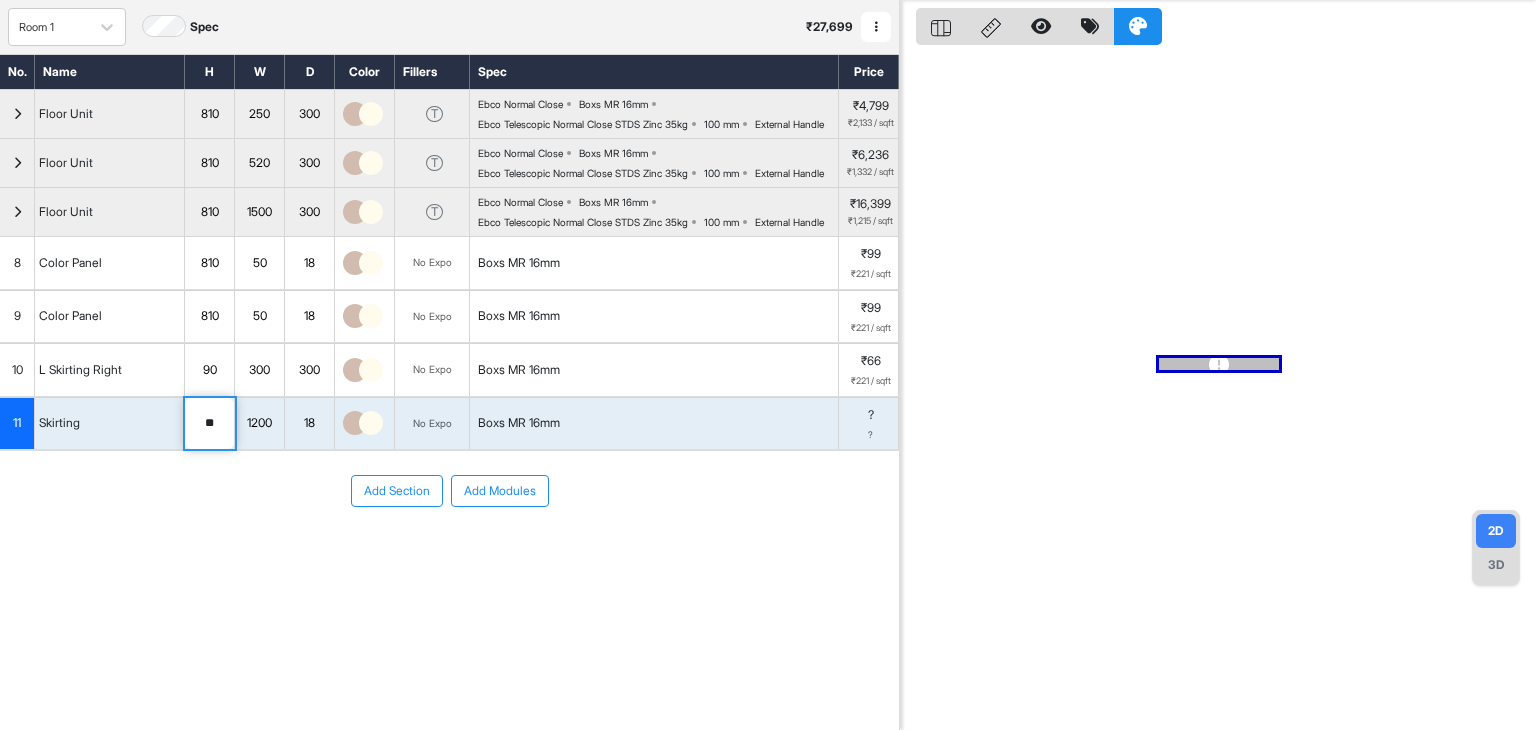 type on "**" 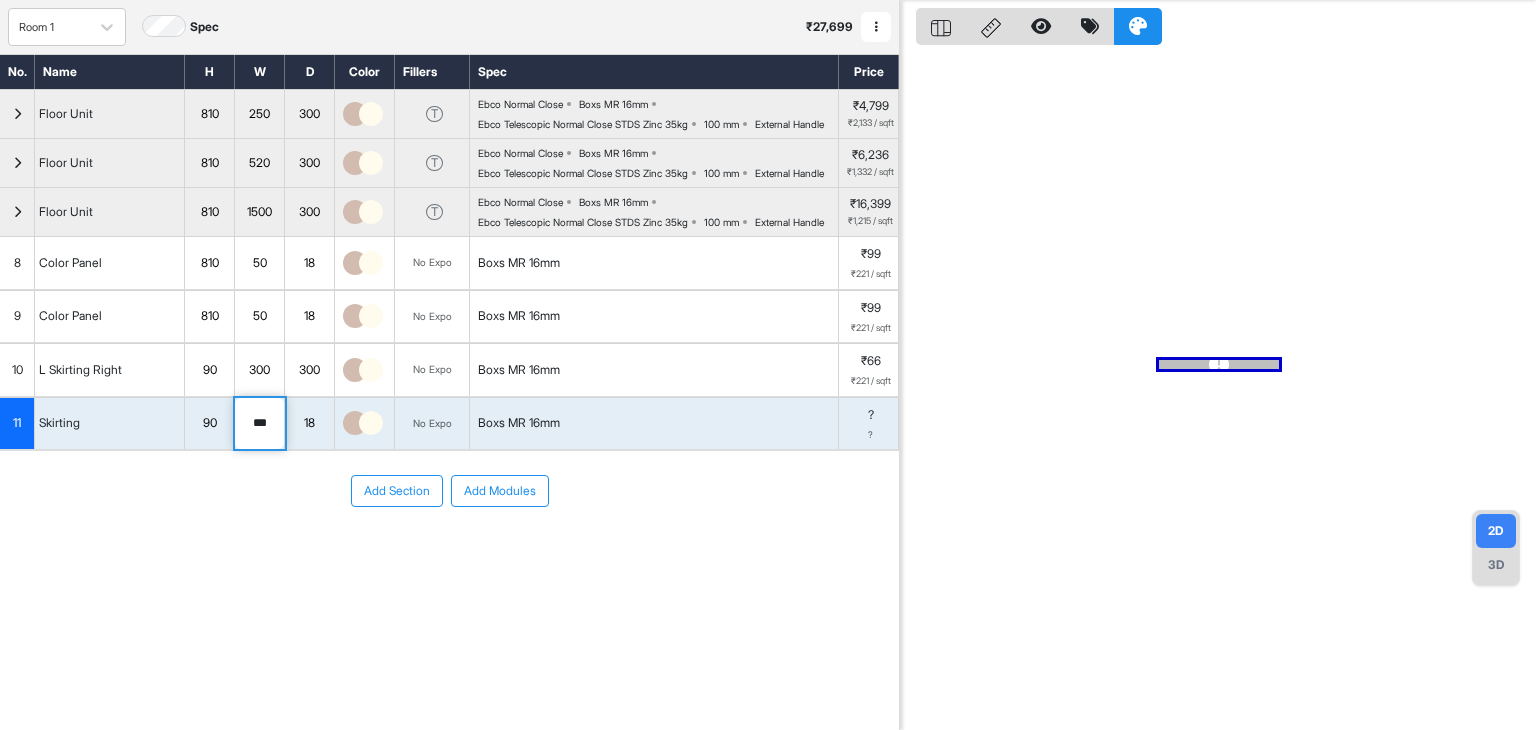 type on "***" 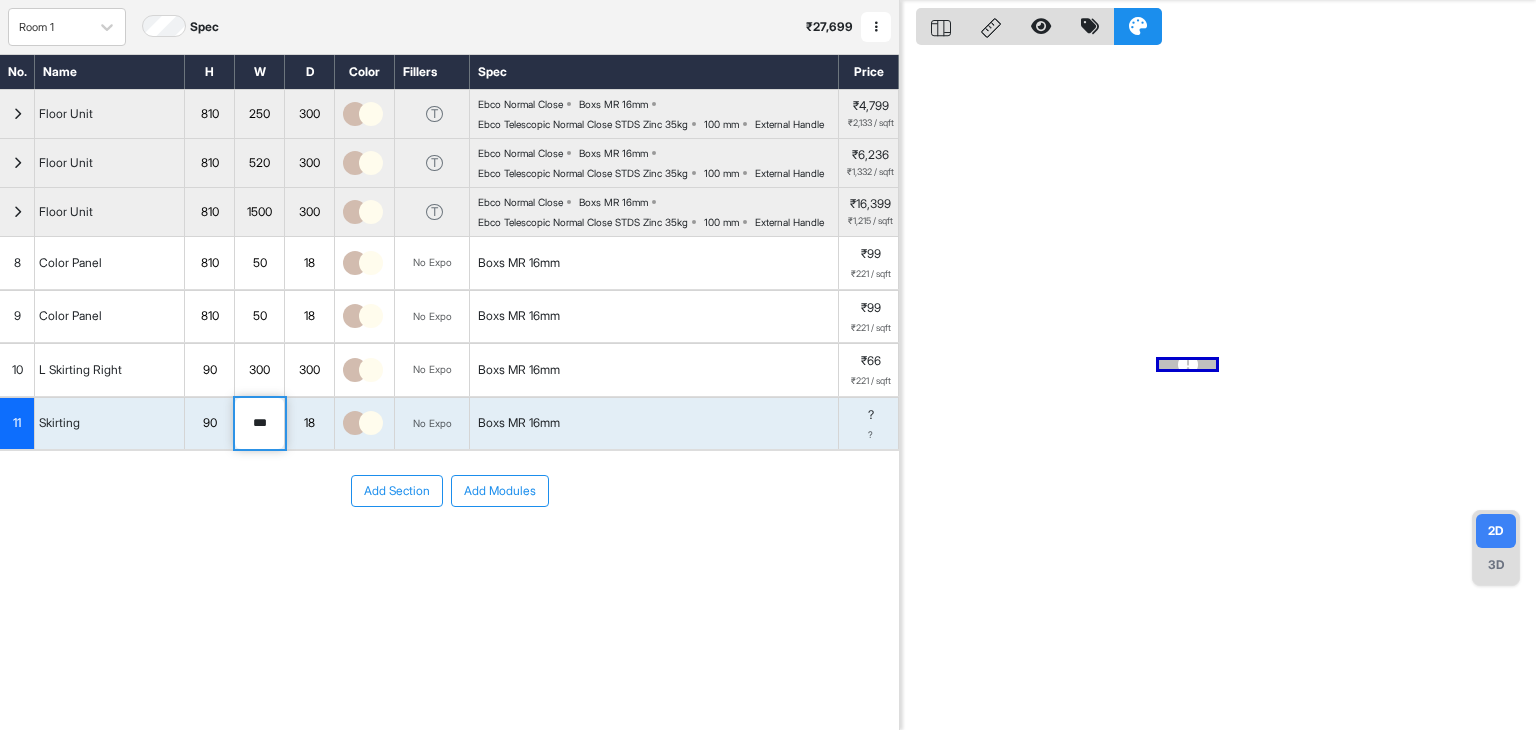 scroll, scrollTop: 0, scrollLeft: 0, axis: both 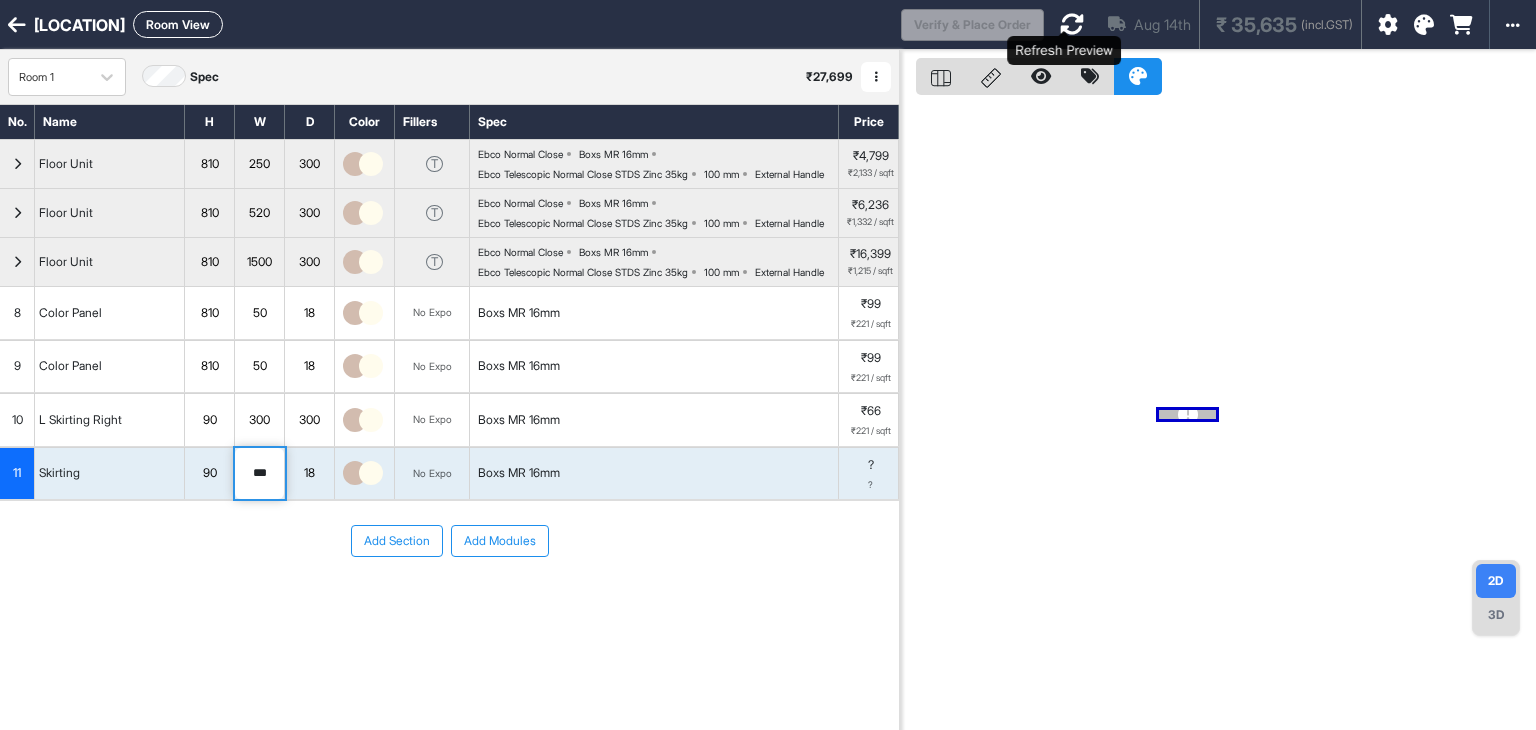 click at bounding box center [1072, 24] 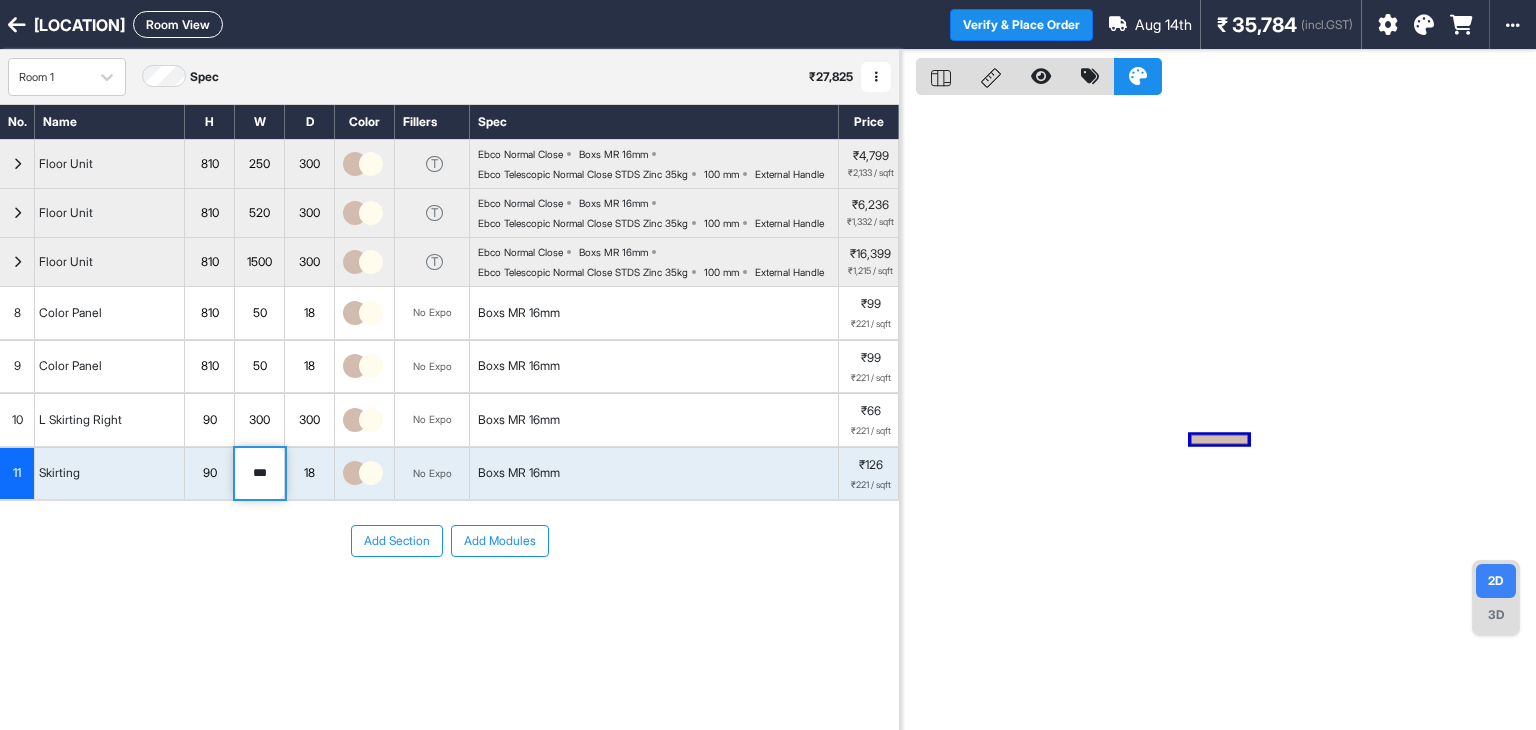 click on "Room View" at bounding box center (178, 24) 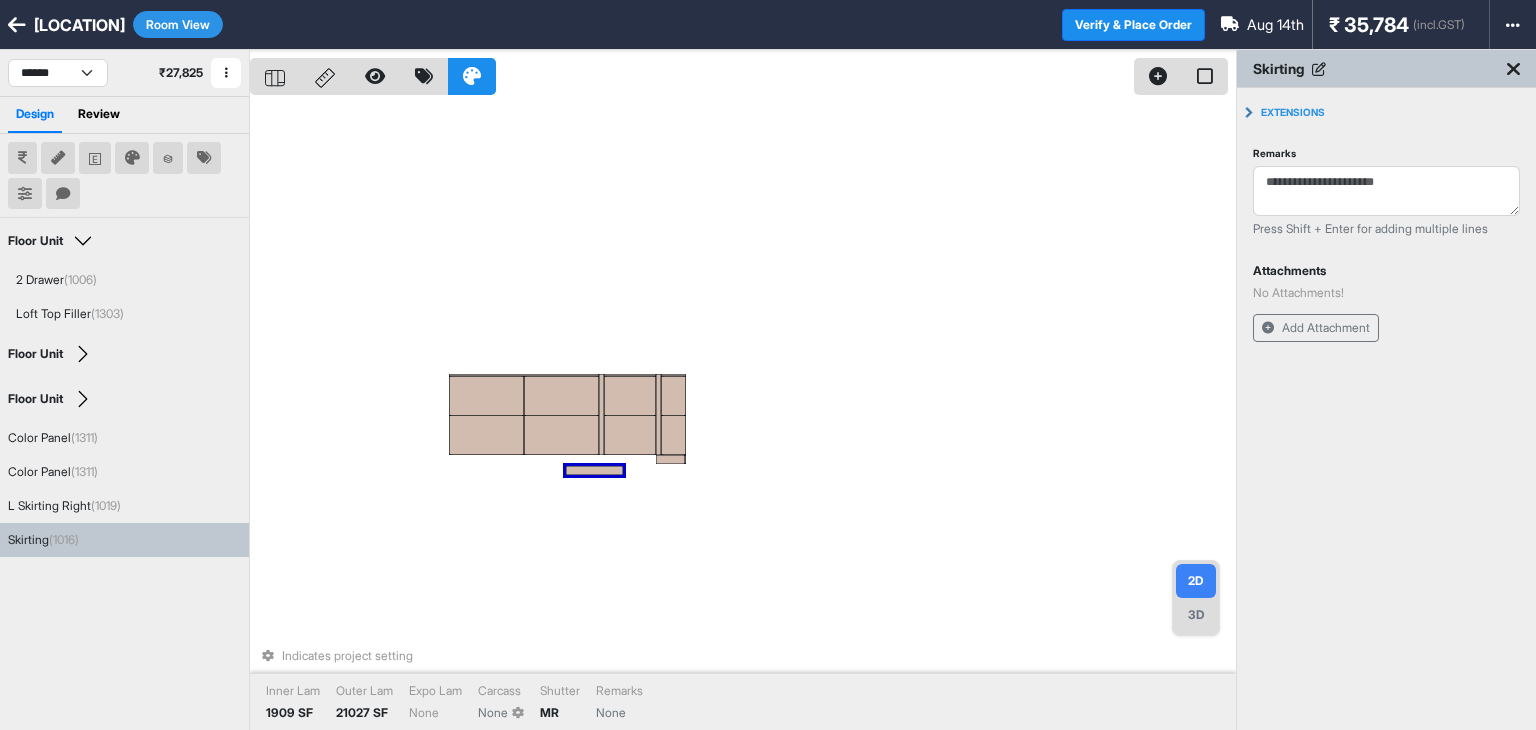 drag, startPoint x: 488, startPoint y: 578, endPoint x: 612, endPoint y: 475, distance: 161.19864 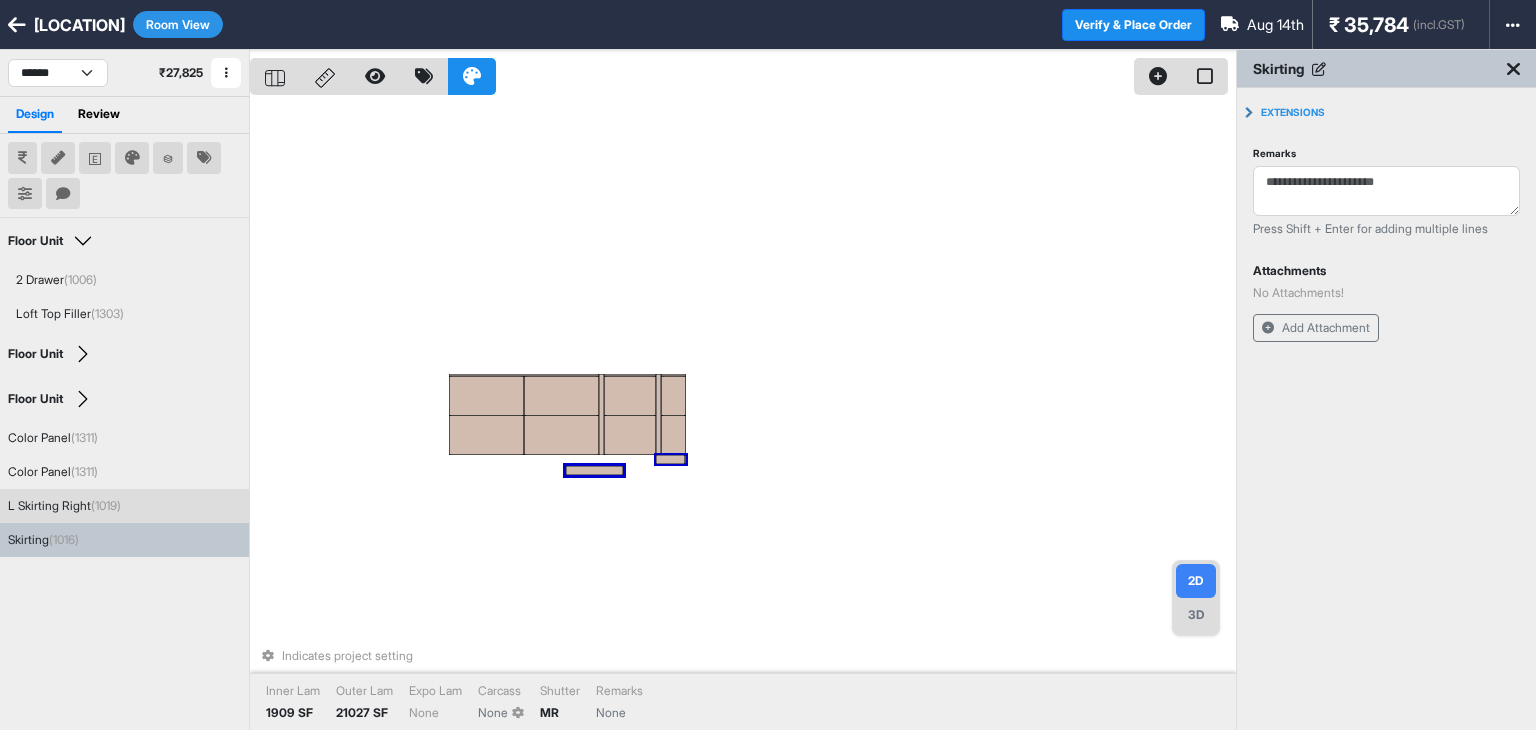 click at bounding box center [671, 459] 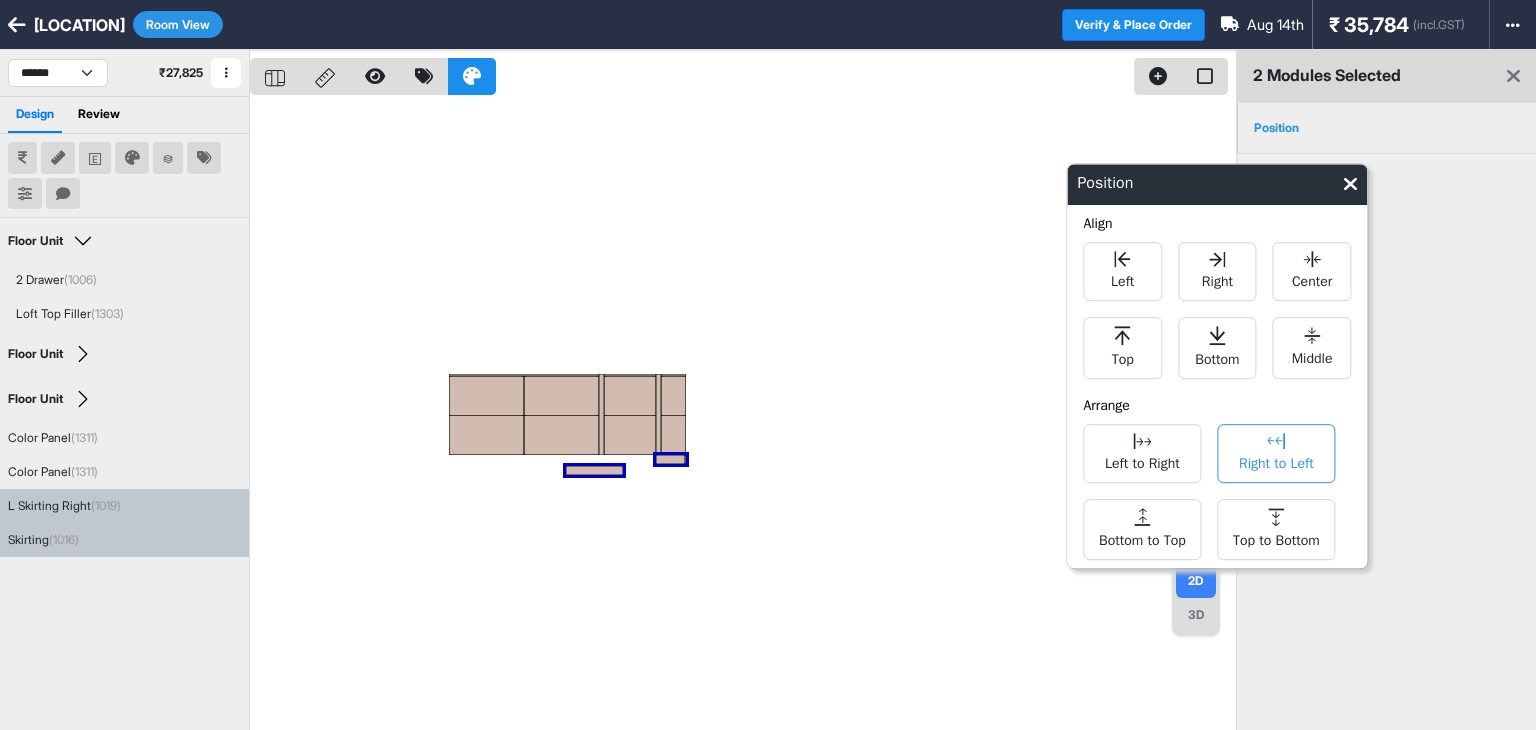 click on "Right to Left" at bounding box center (1276, 461) 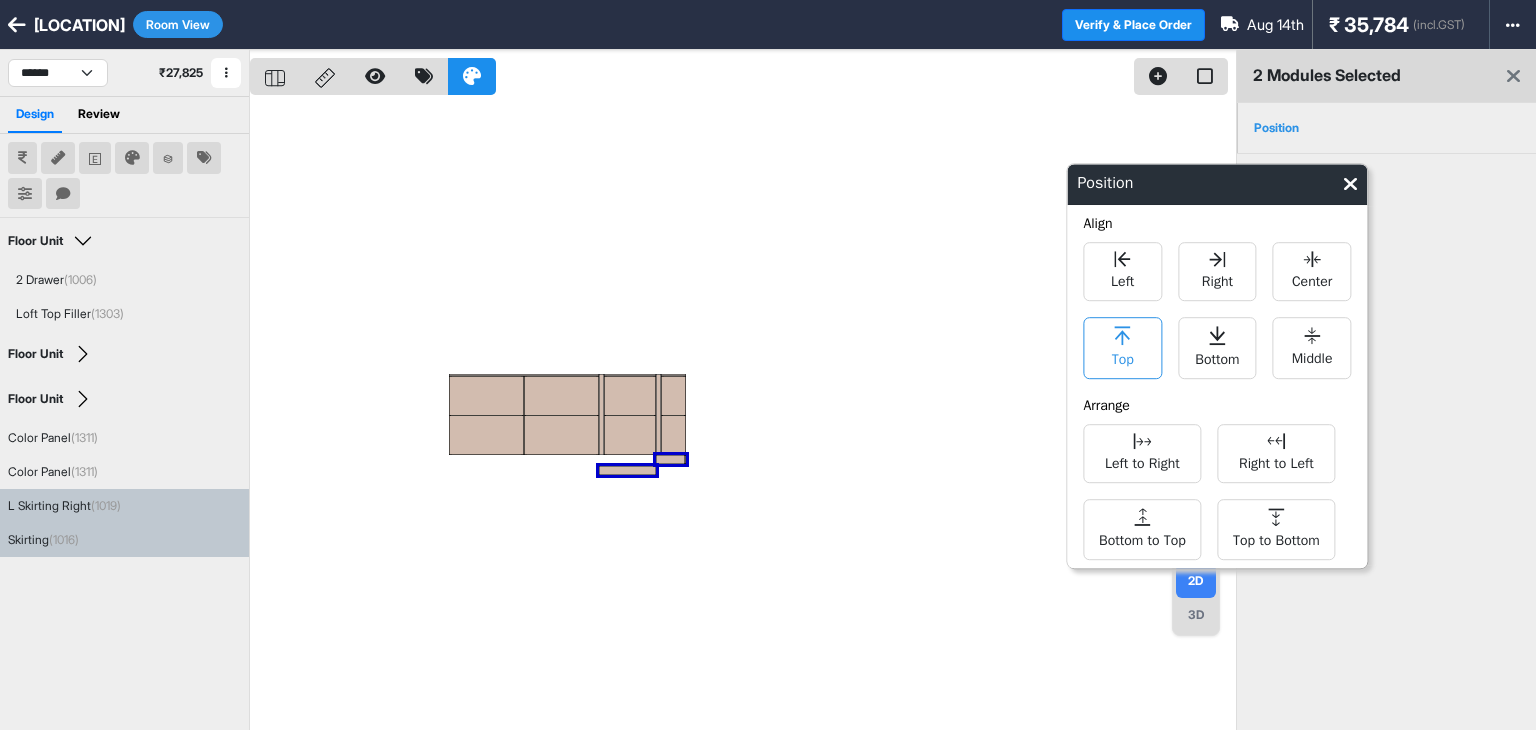 click on "Top" at bounding box center (1123, 357) 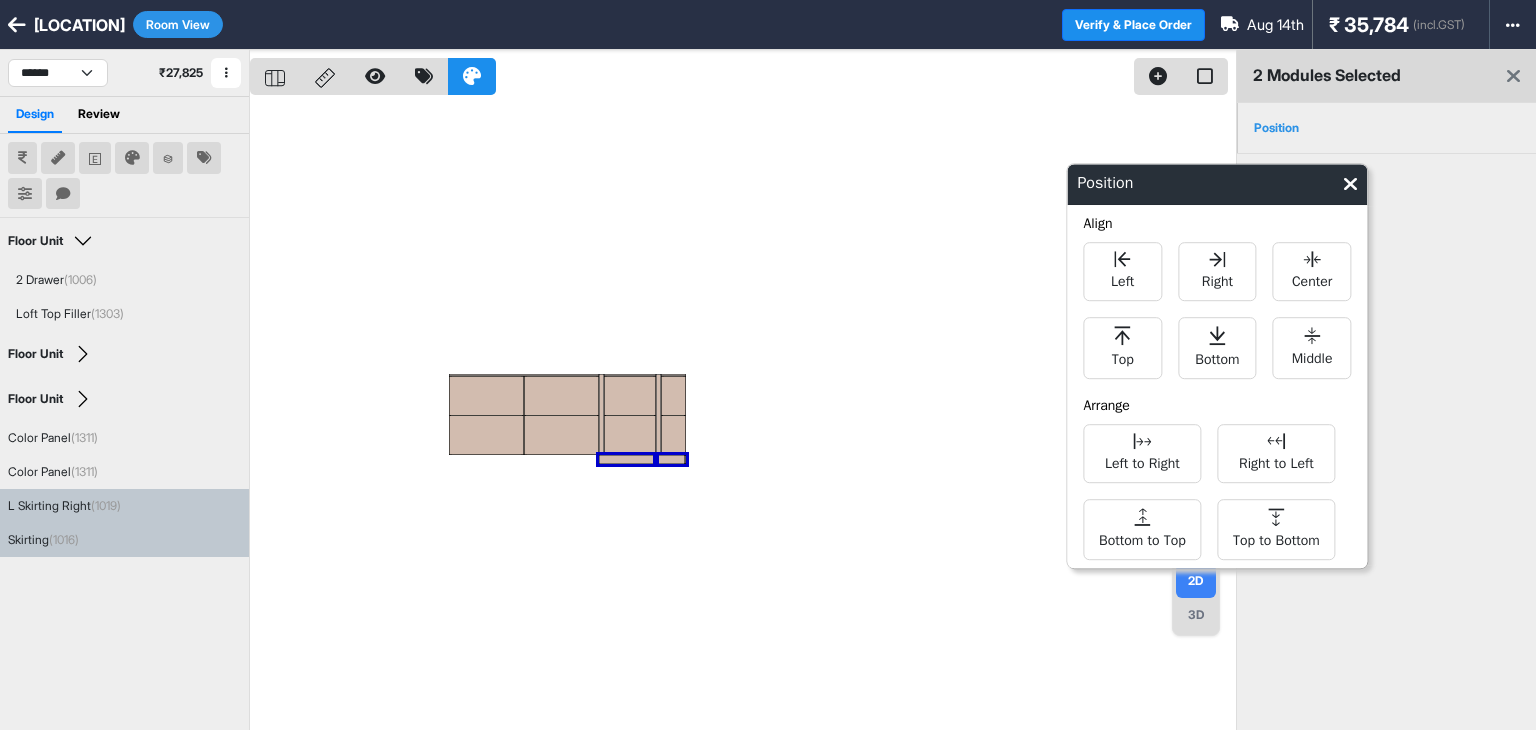 click at bounding box center (743, 415) 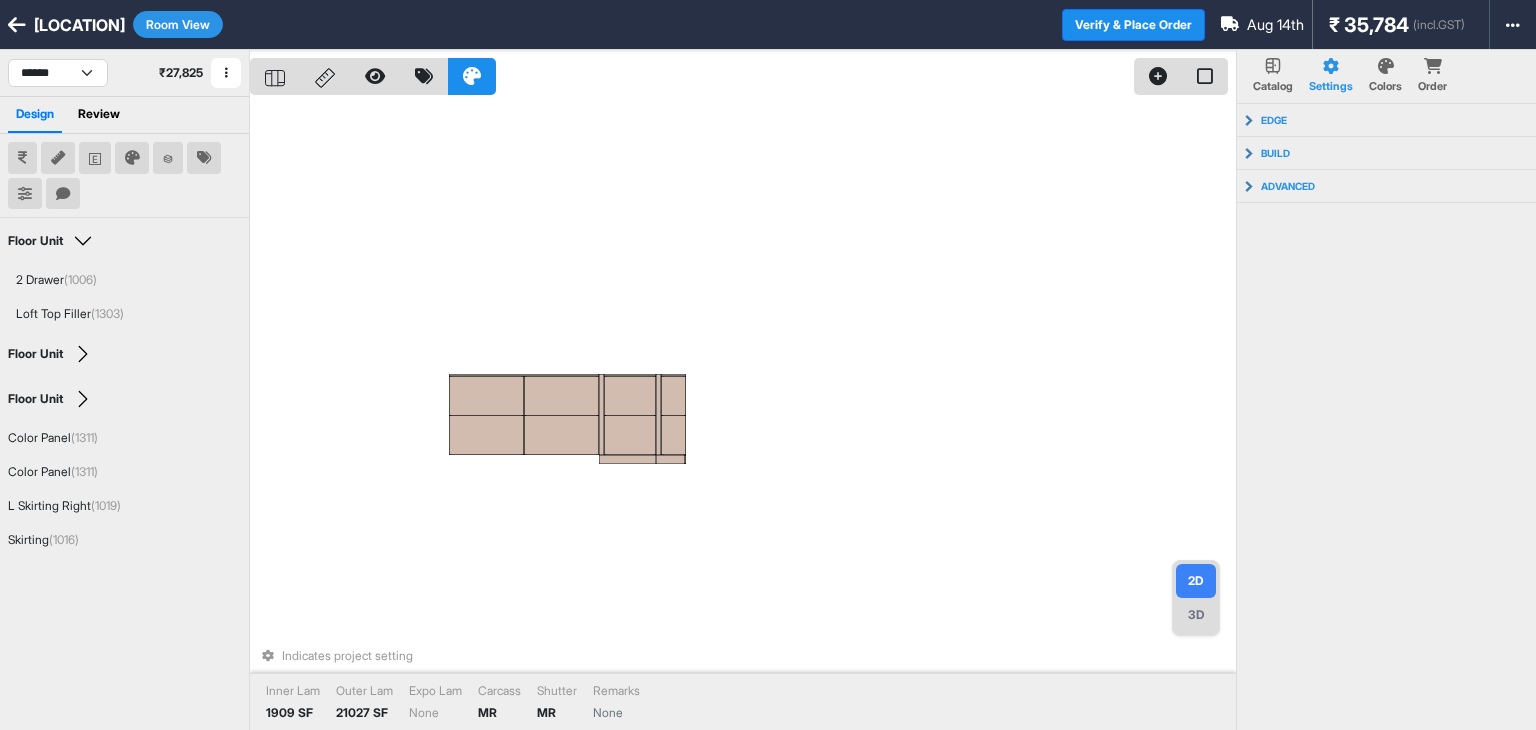 click on "Room View" at bounding box center [178, 24] 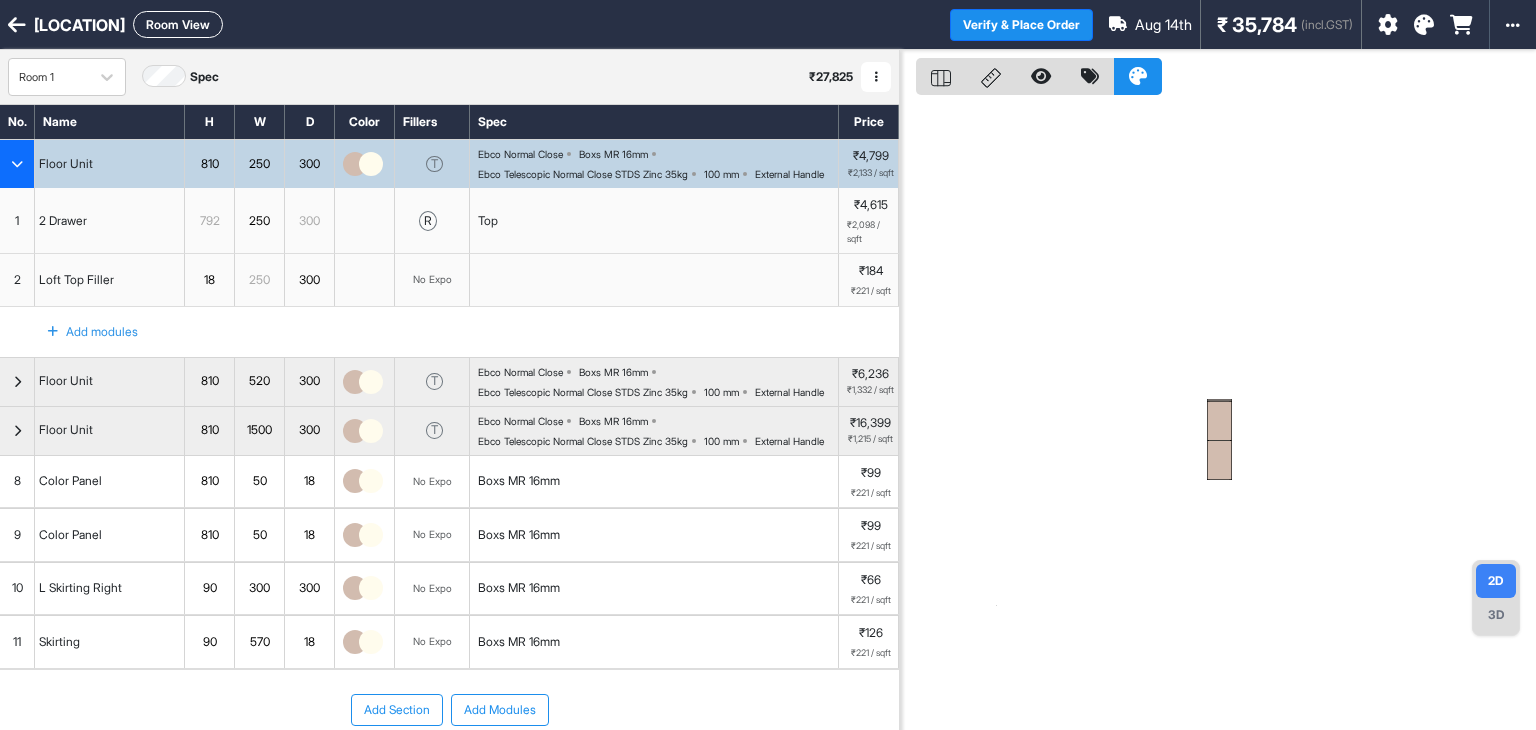 click at bounding box center [371, 164] 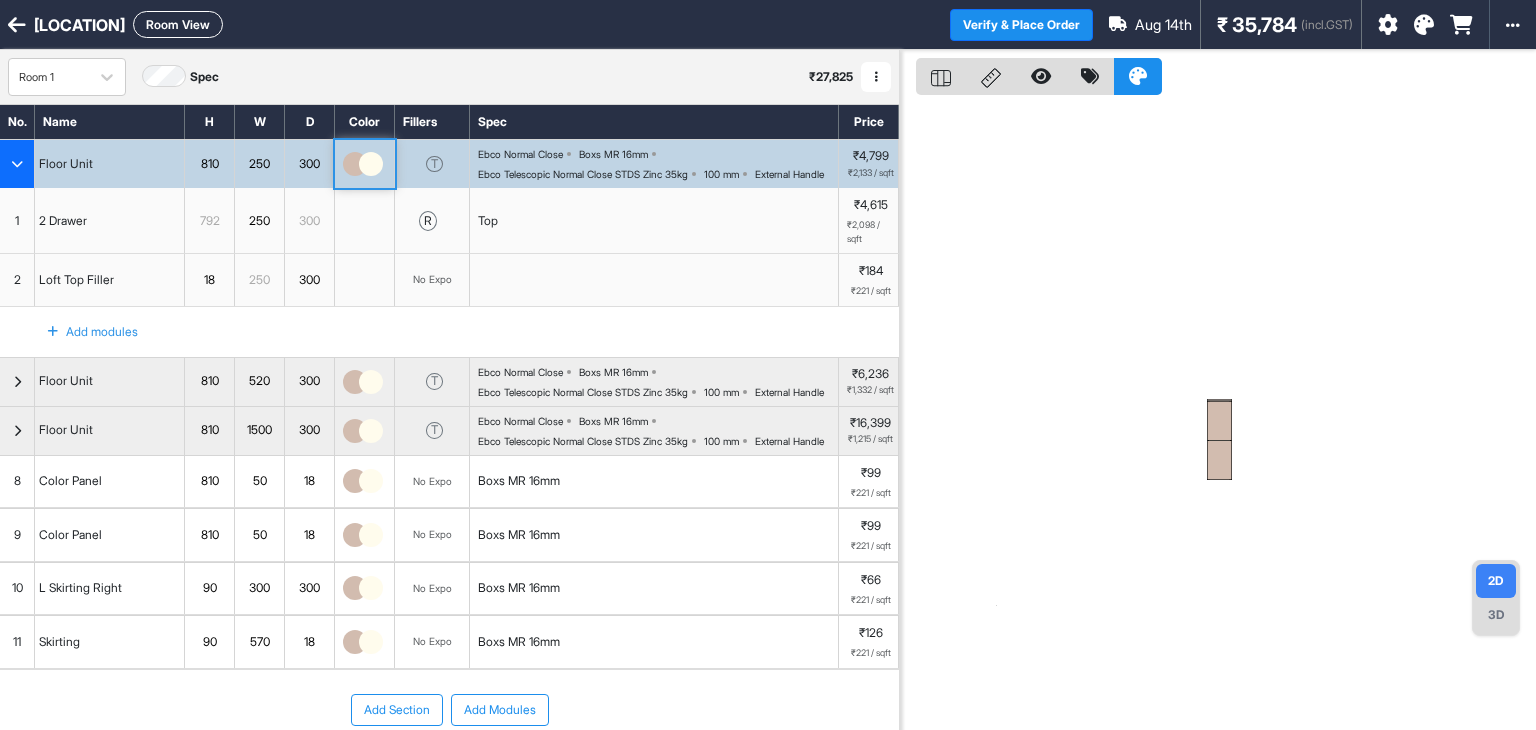 click at bounding box center [1424, 25] 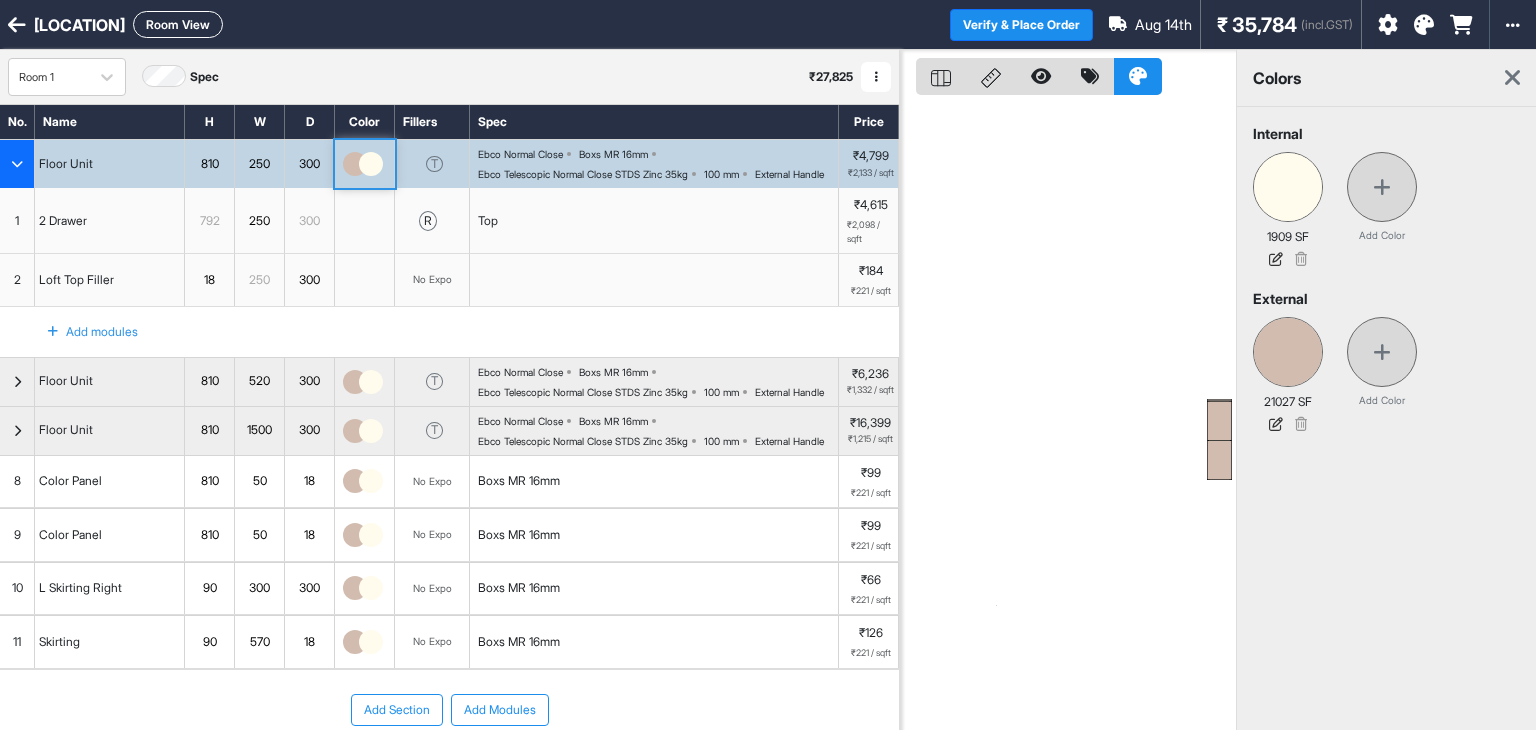 click at bounding box center [1512, 78] 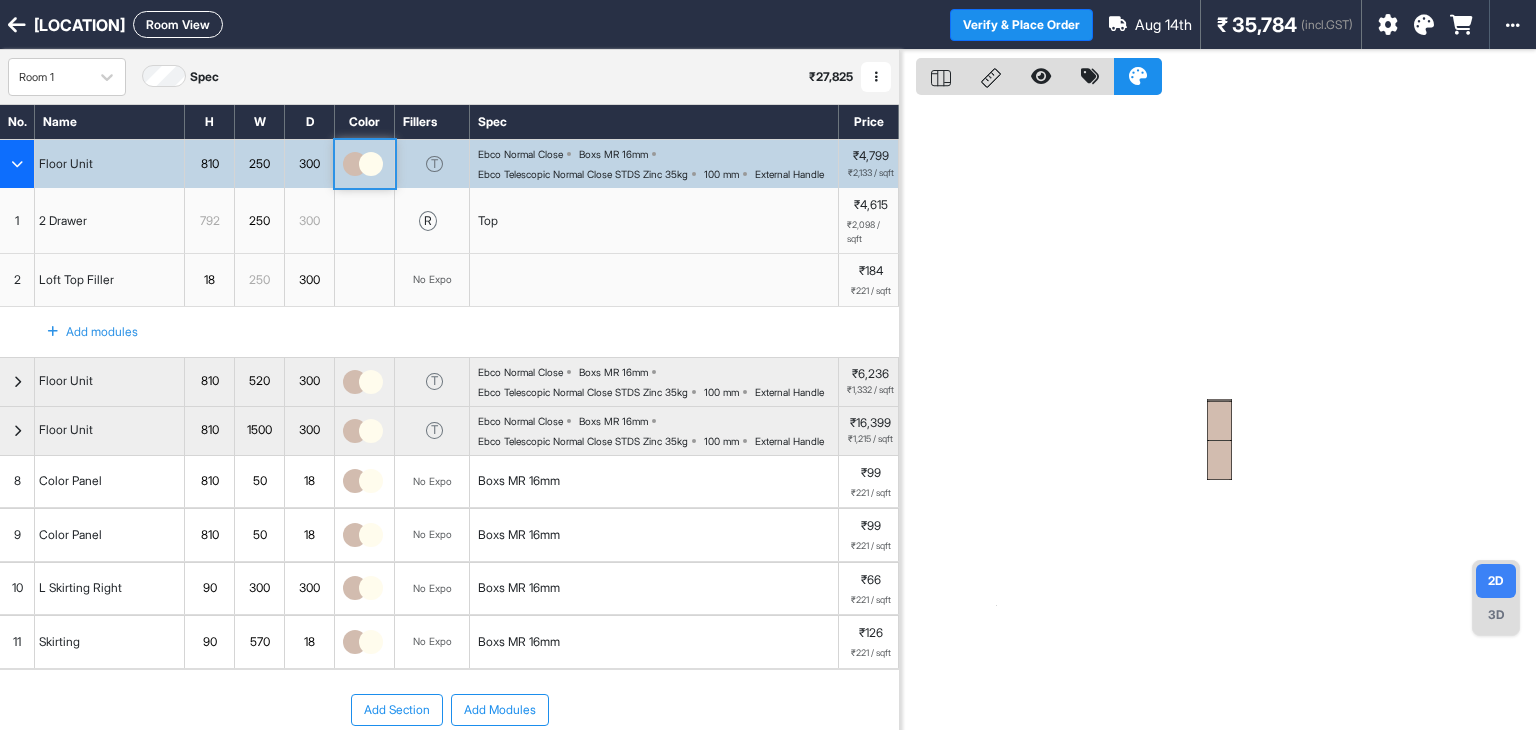 click at bounding box center (17, 164) 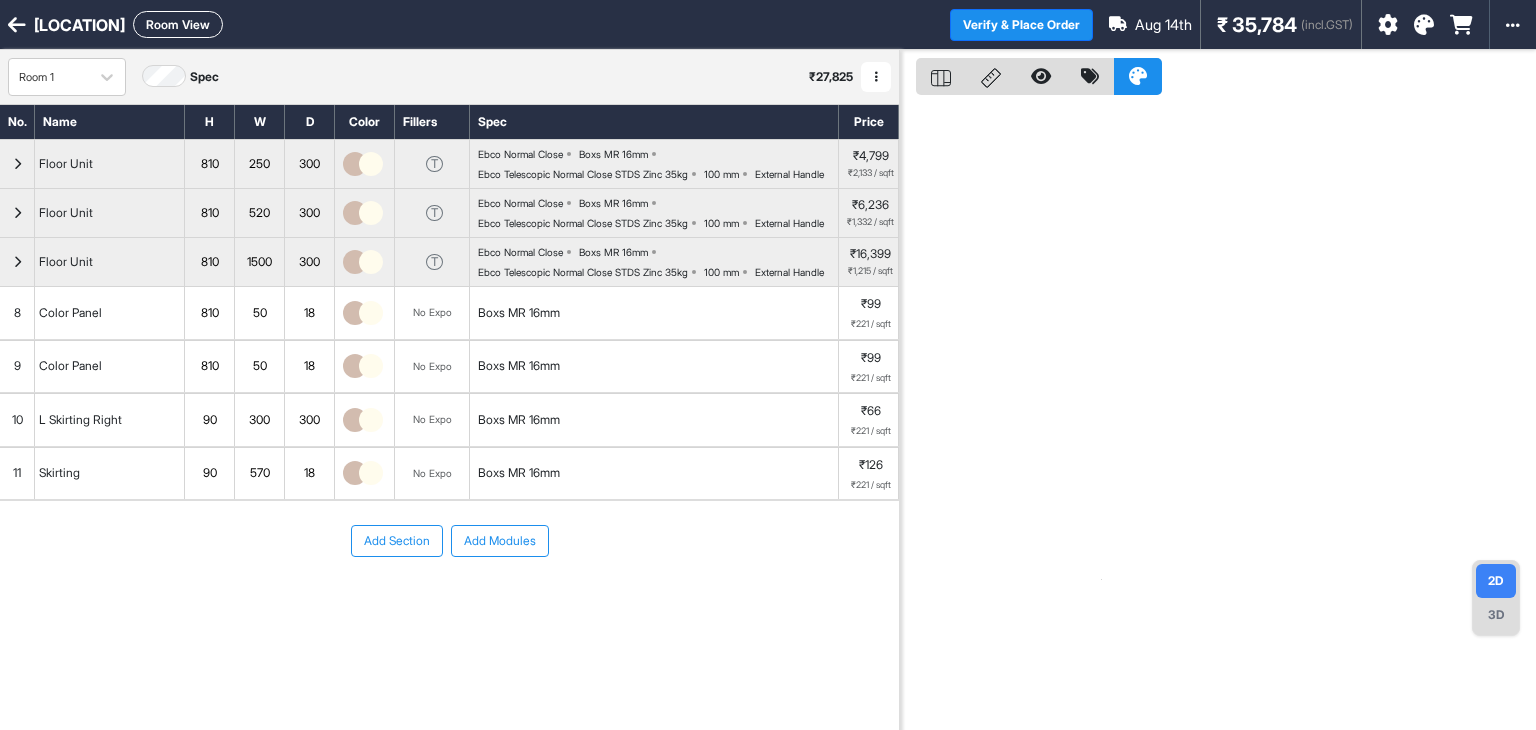click on "Room View" at bounding box center (178, 24) 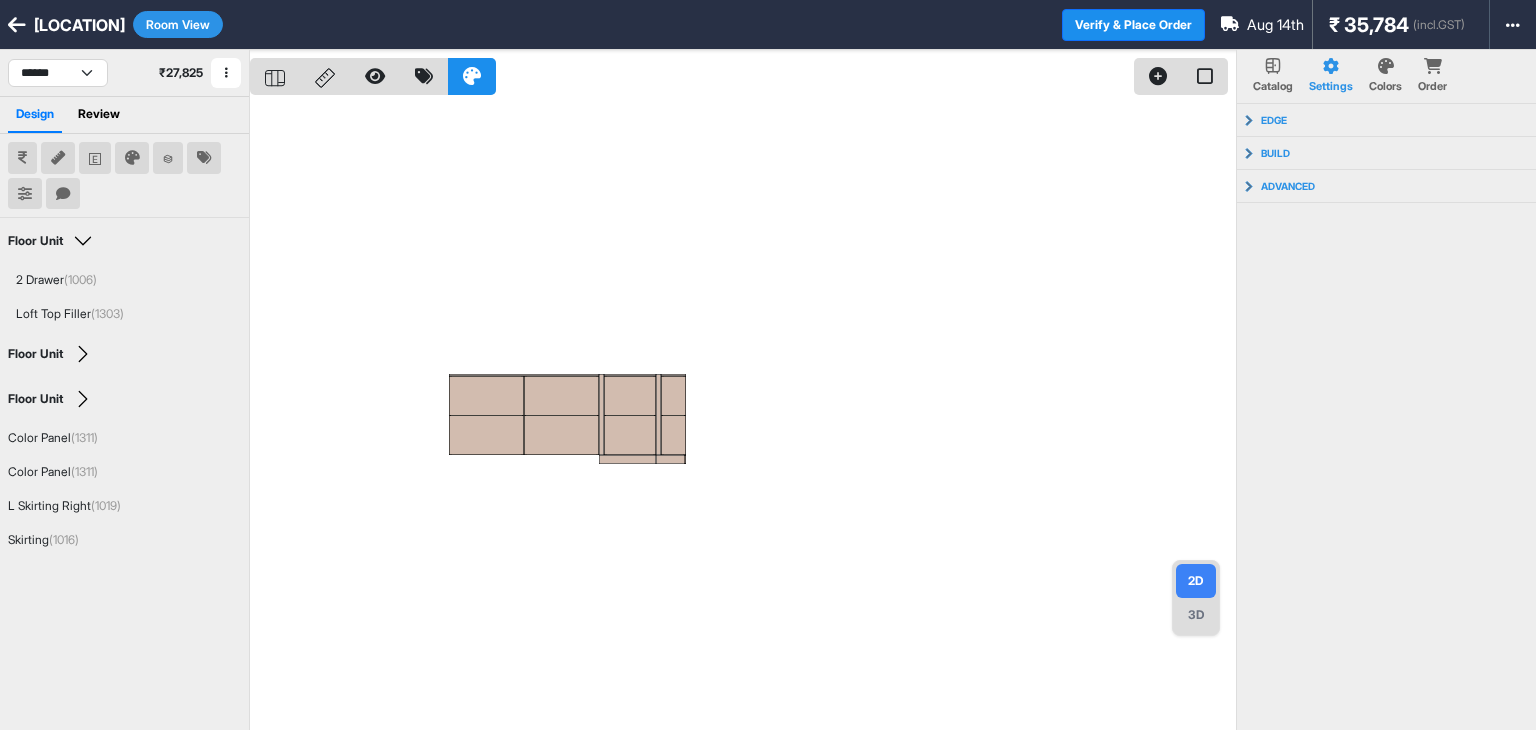 click at bounding box center [743, 415] 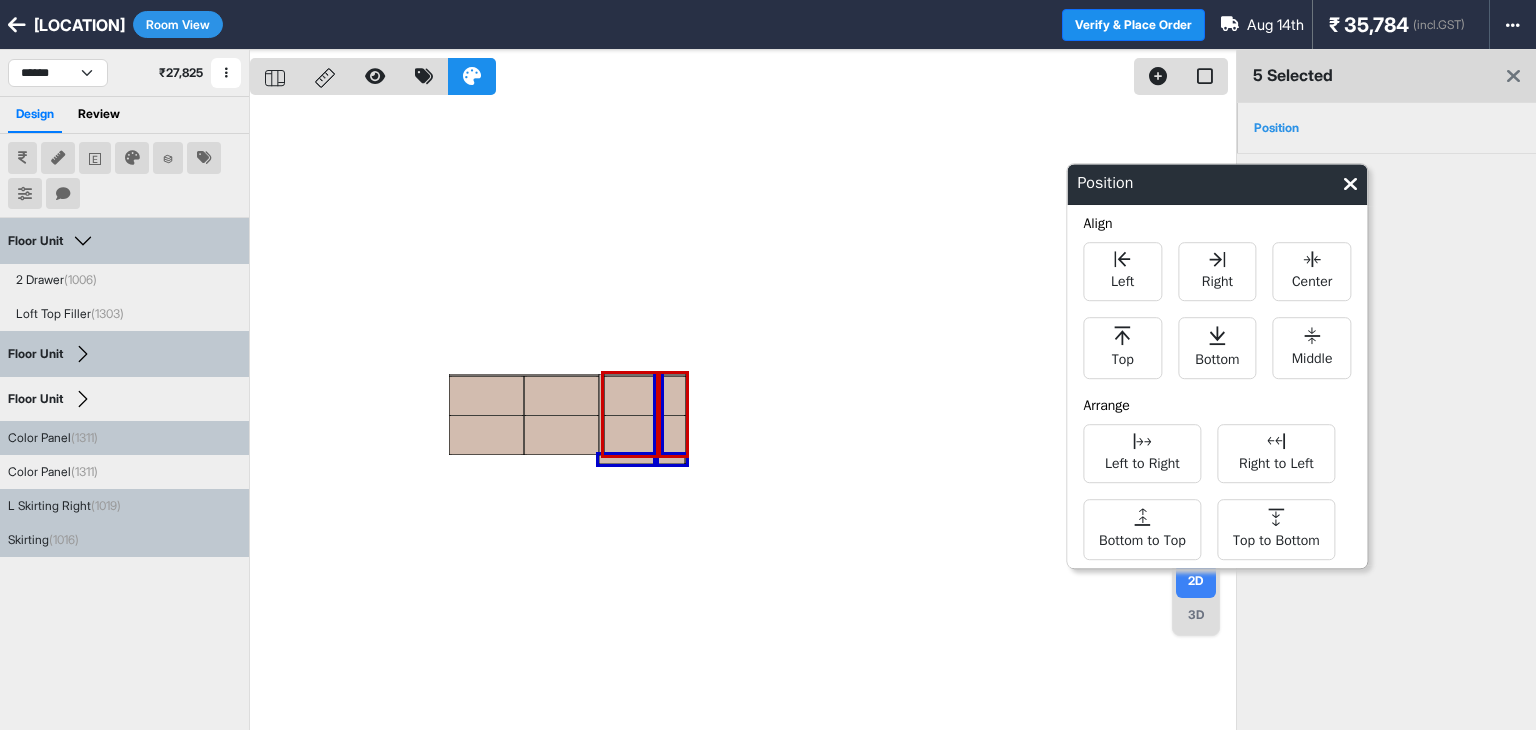 click at bounding box center (743, 415) 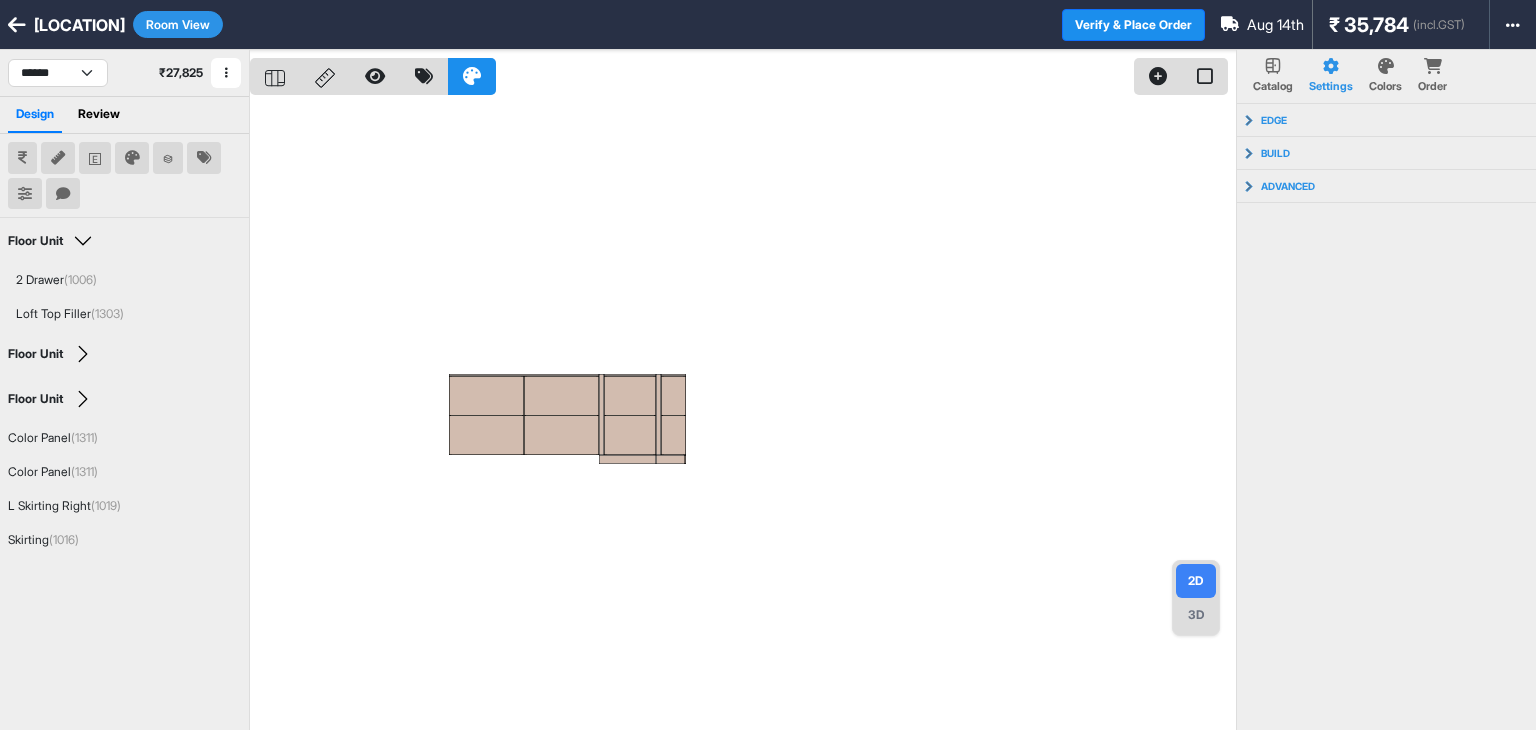 click on "3D" at bounding box center (1196, 615) 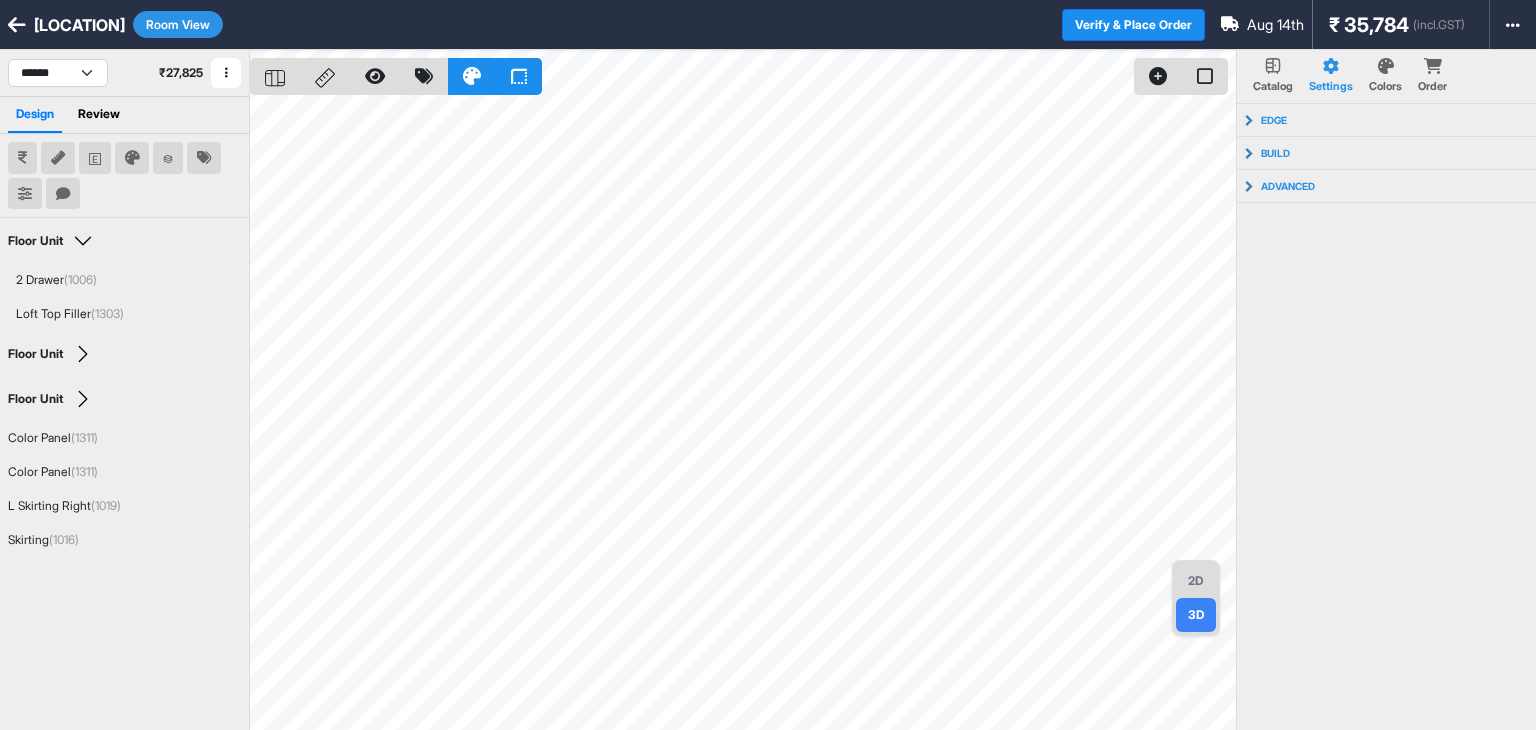 click on "2D" at bounding box center [1196, 581] 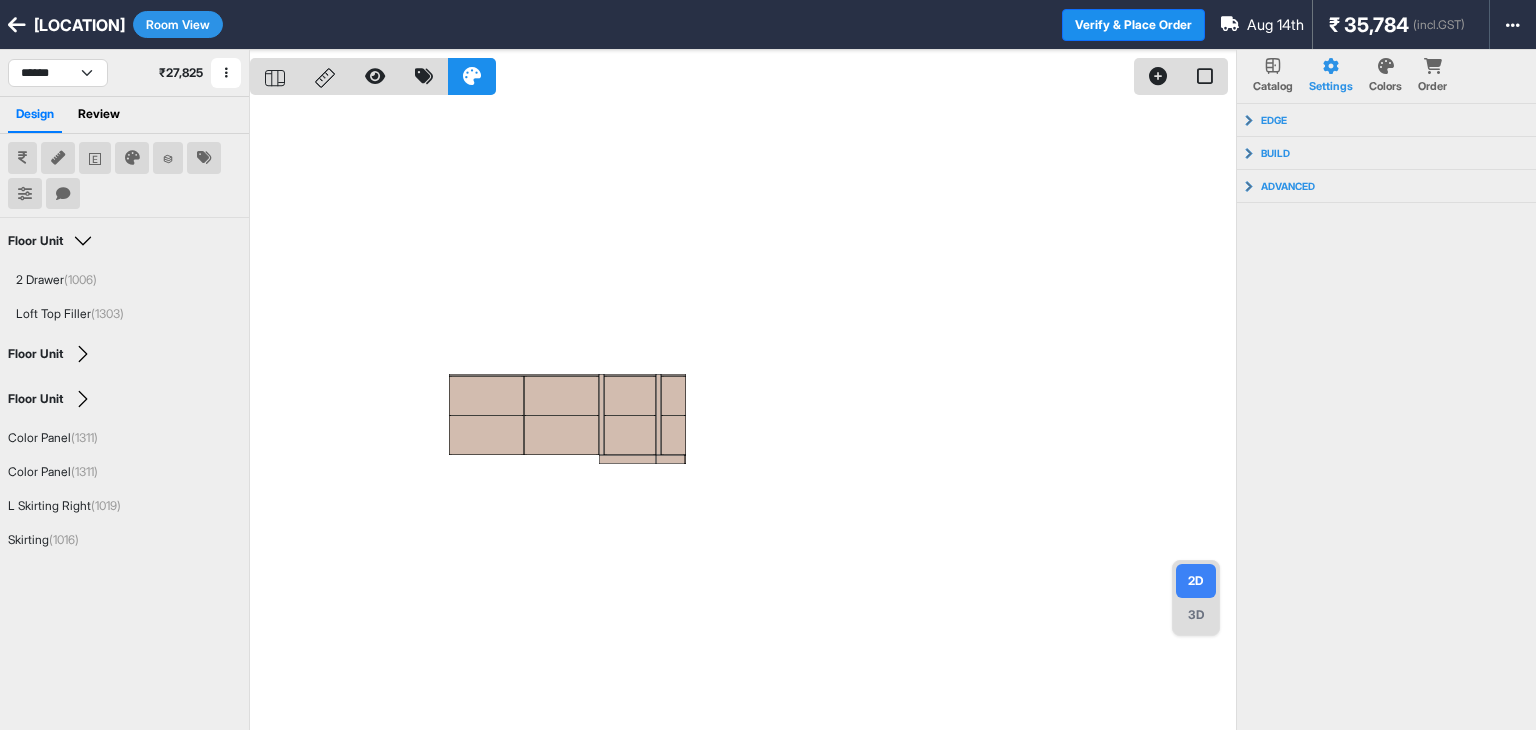 click on "Room View" at bounding box center [178, 24] 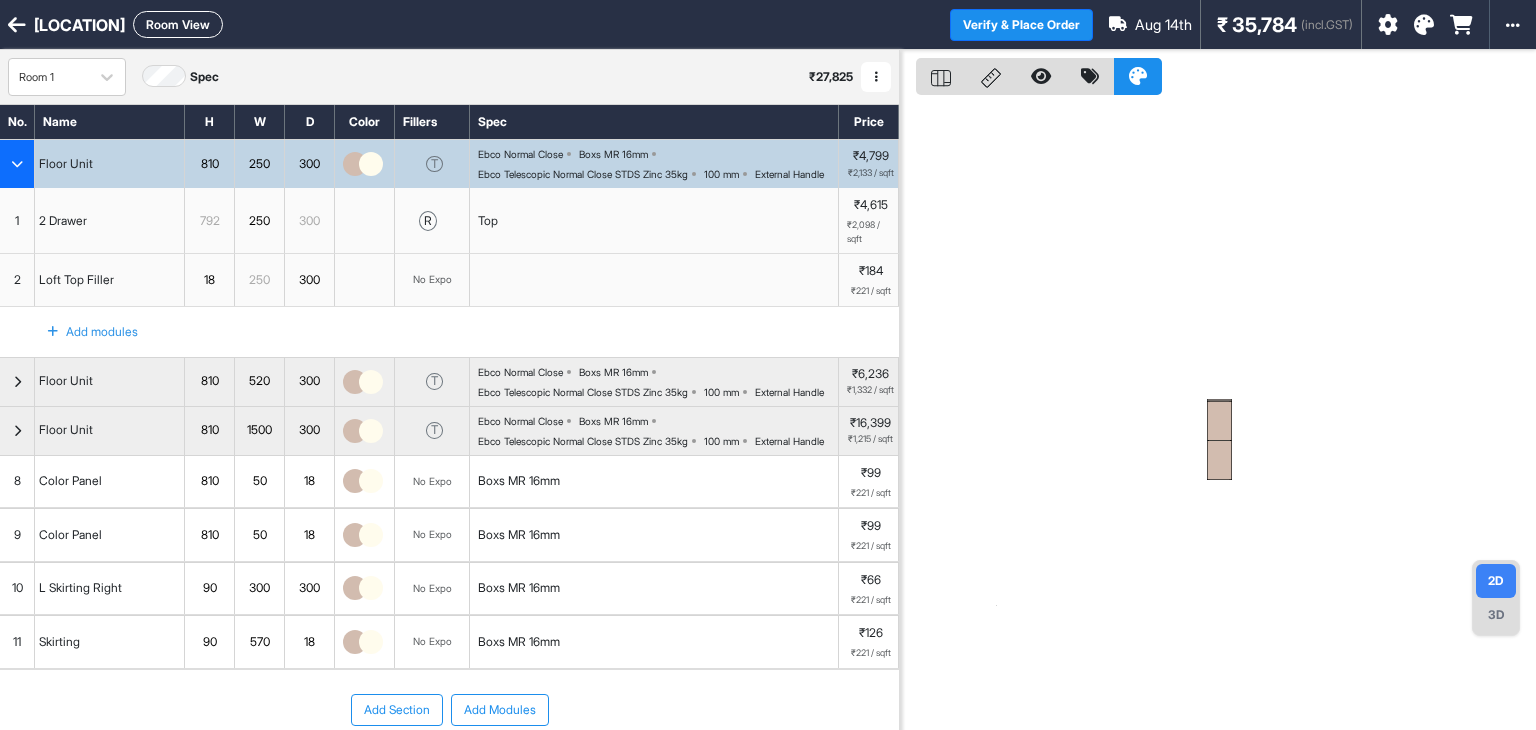 click on "250" at bounding box center (260, 164) 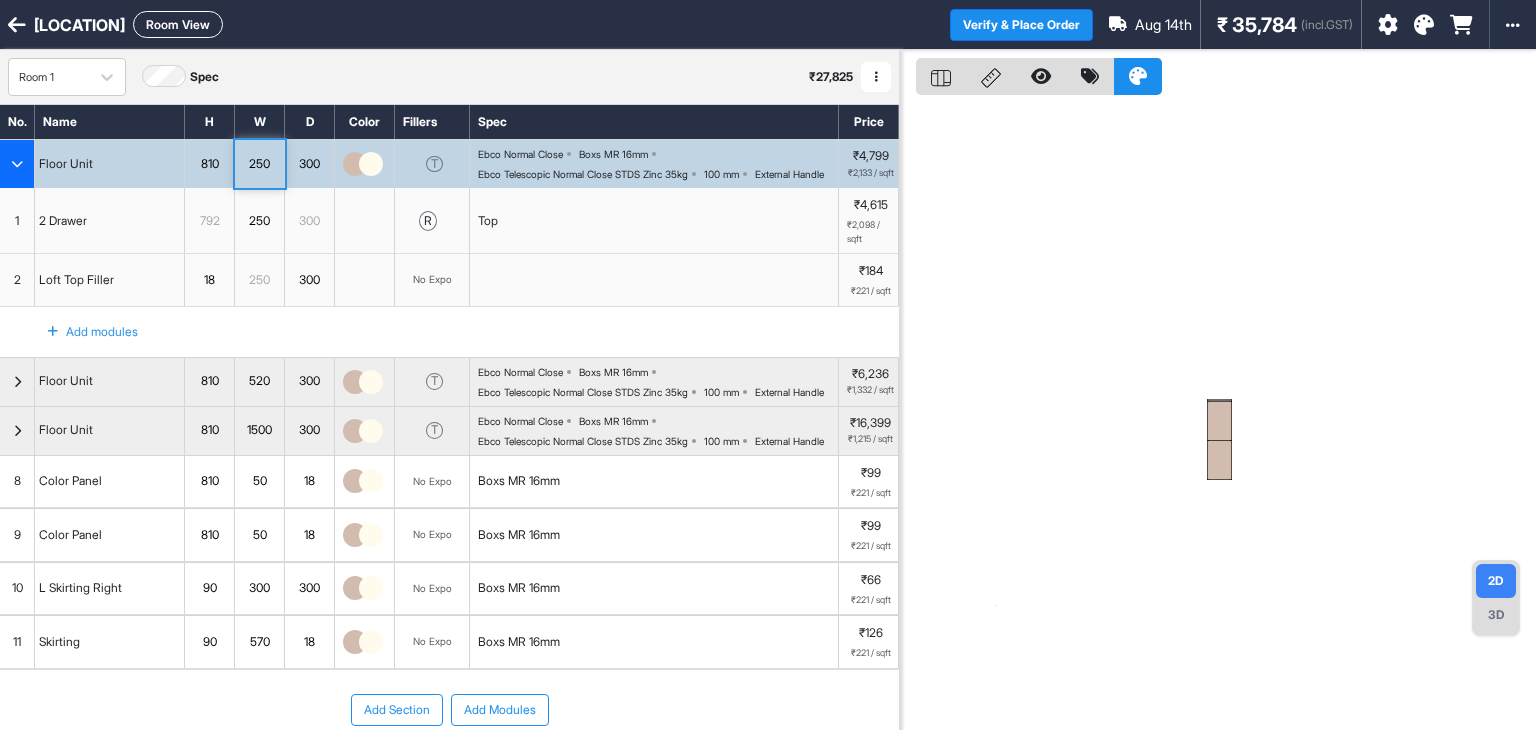 click at bounding box center (17, 164) 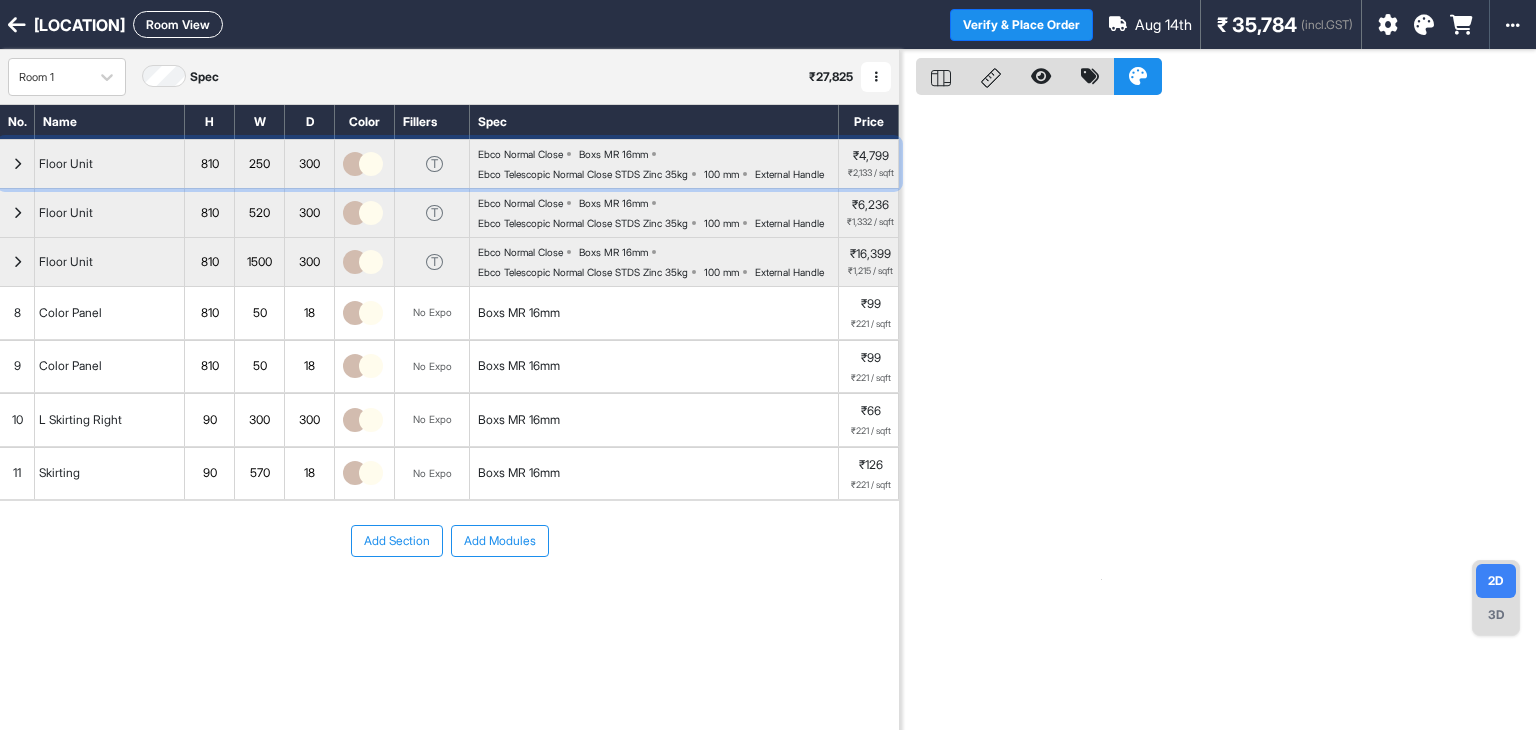 click at bounding box center [17, 164] 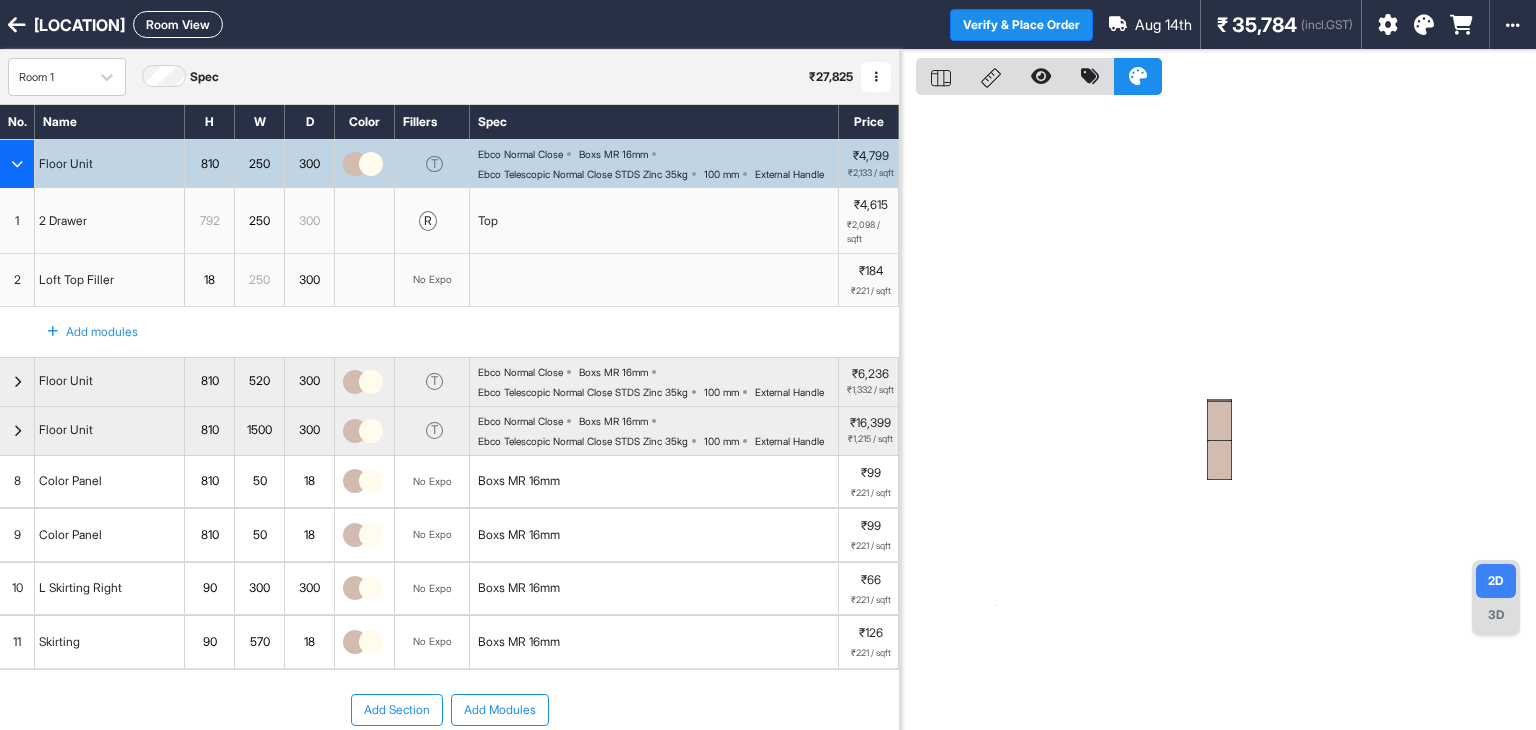 click at bounding box center (17, 164) 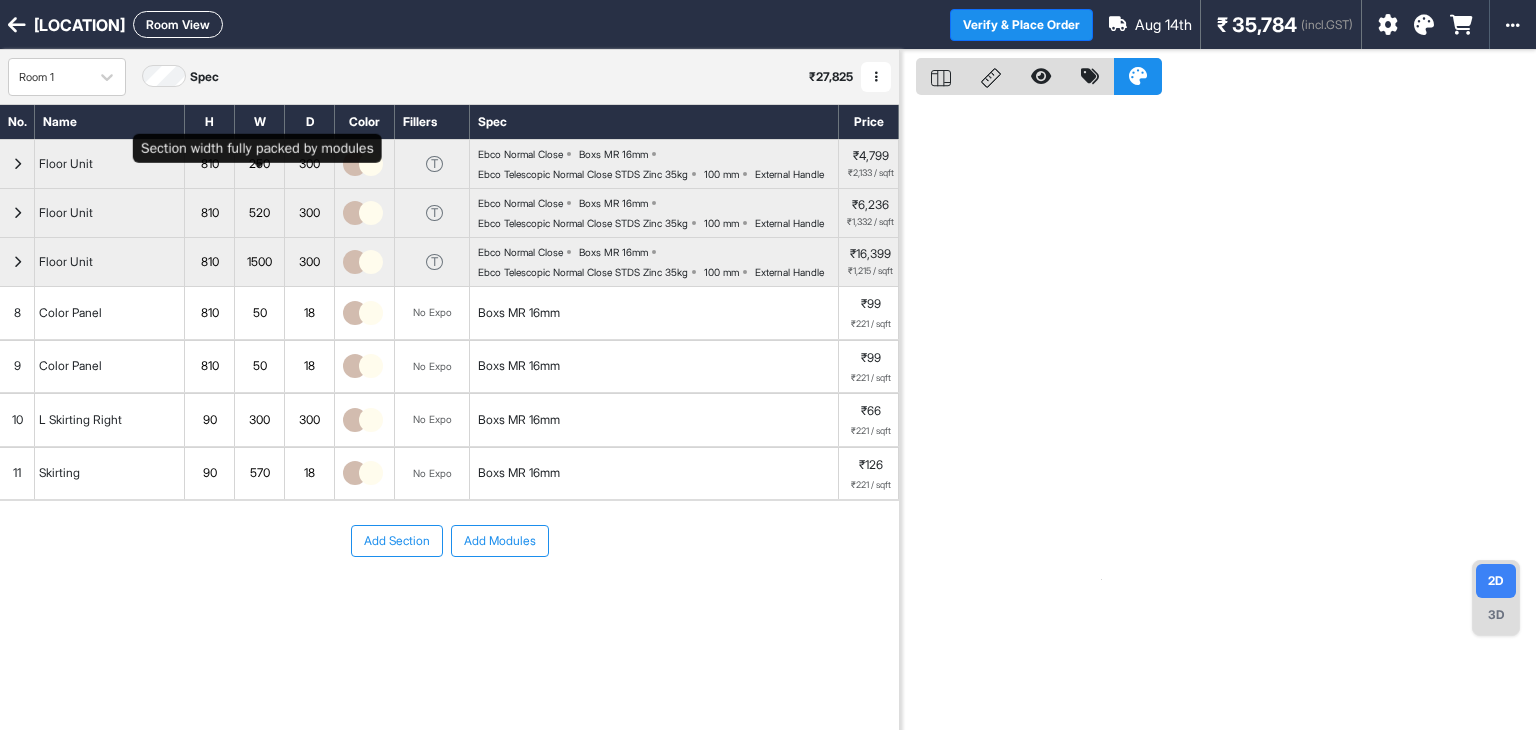 click on "250" at bounding box center (259, 164) 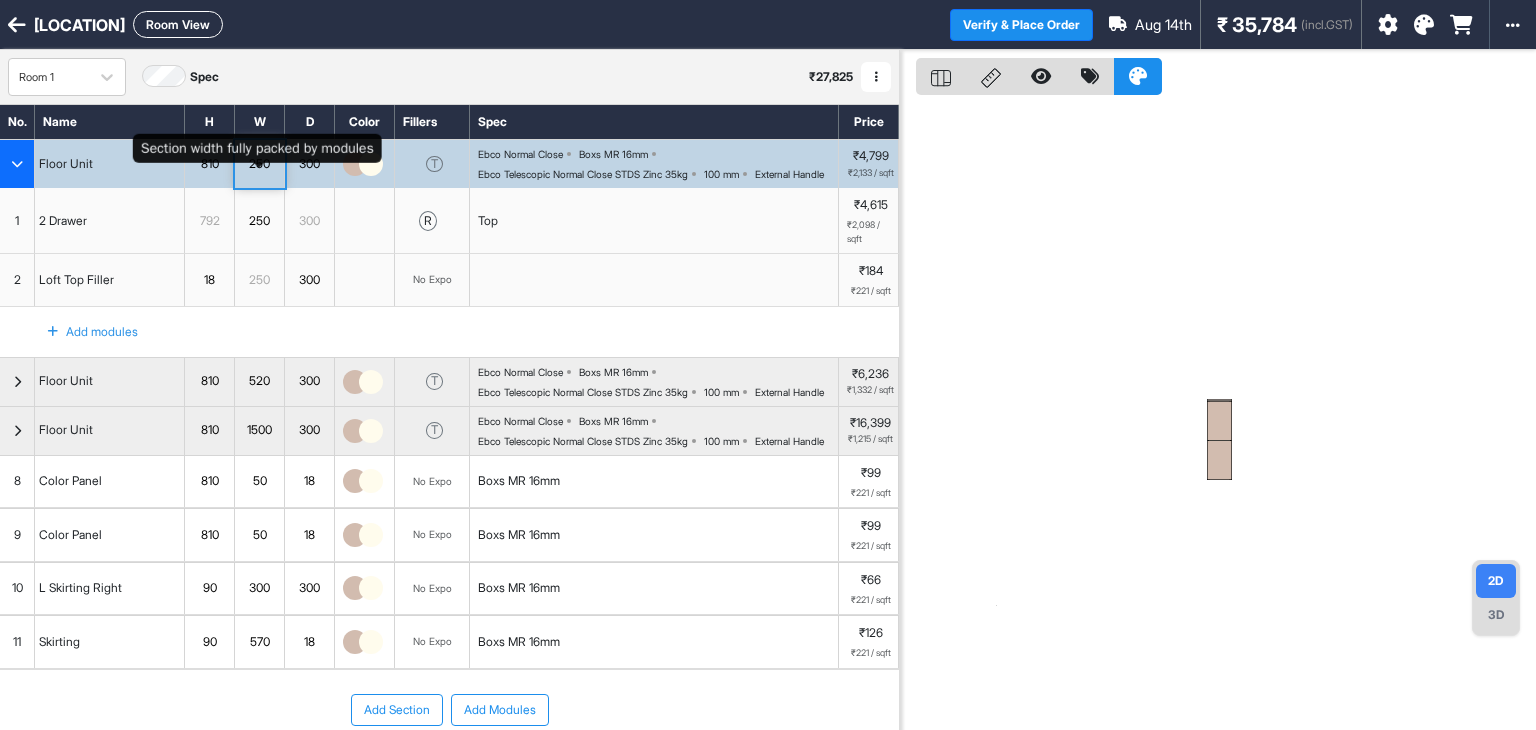 click on "250" at bounding box center [259, 164] 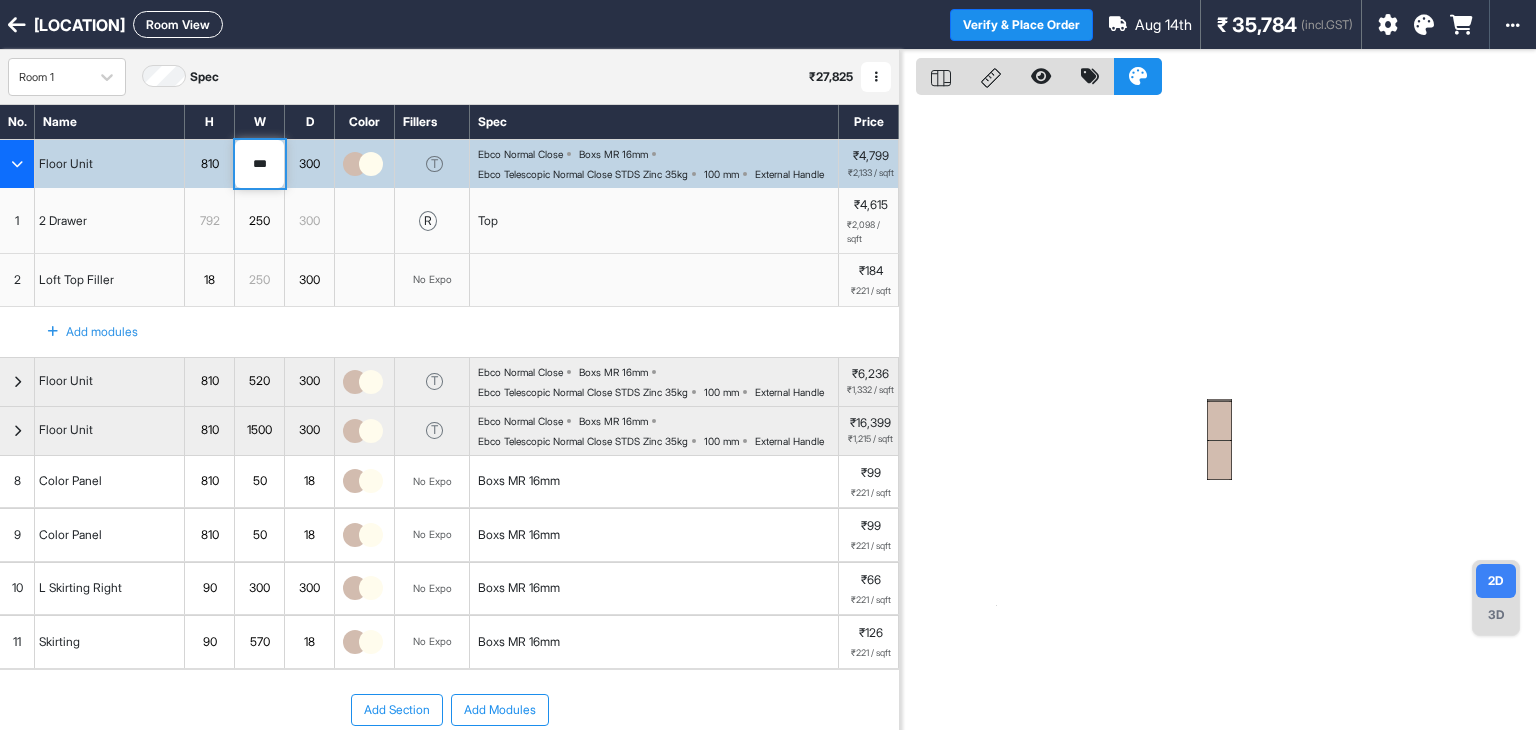 click on "***" at bounding box center [259, 164] 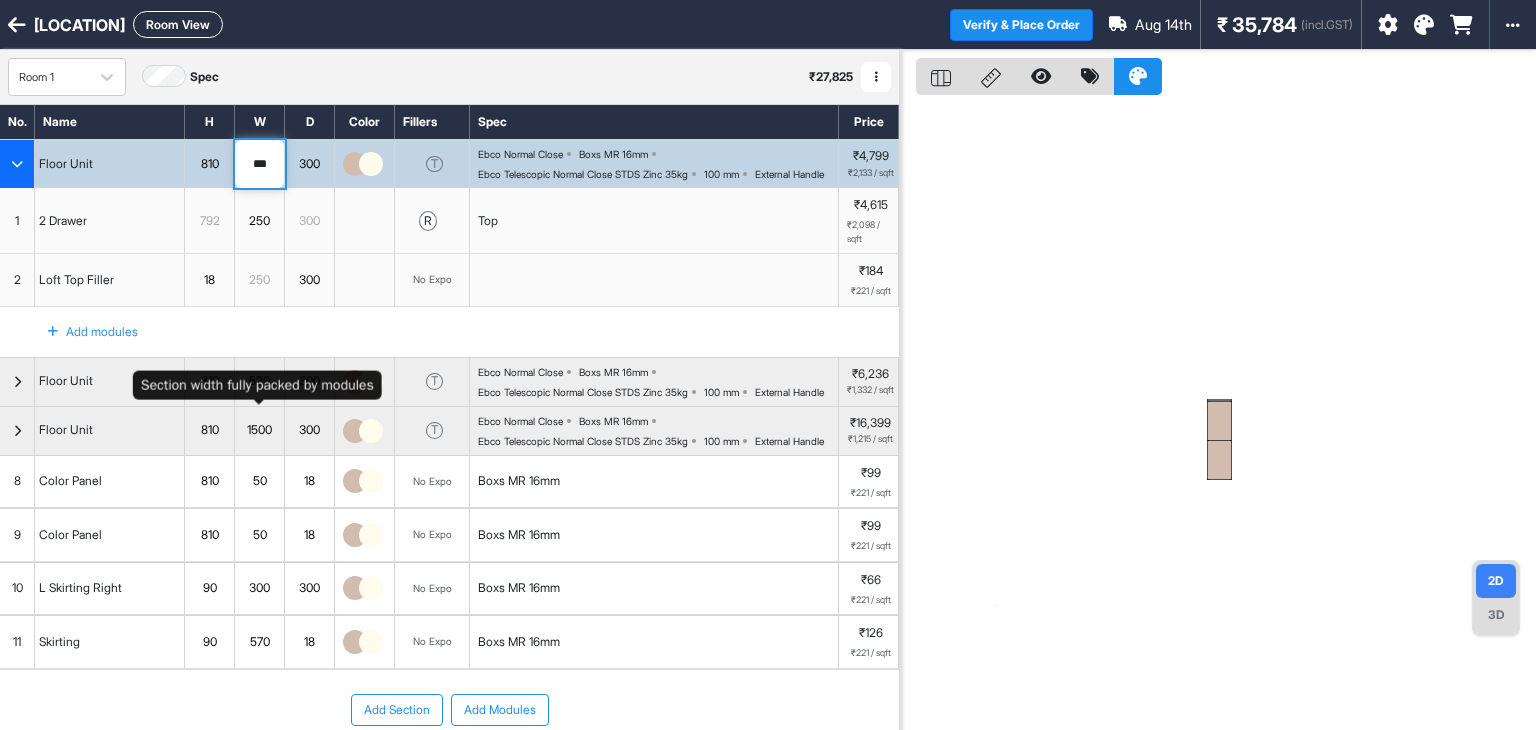 type on "***" 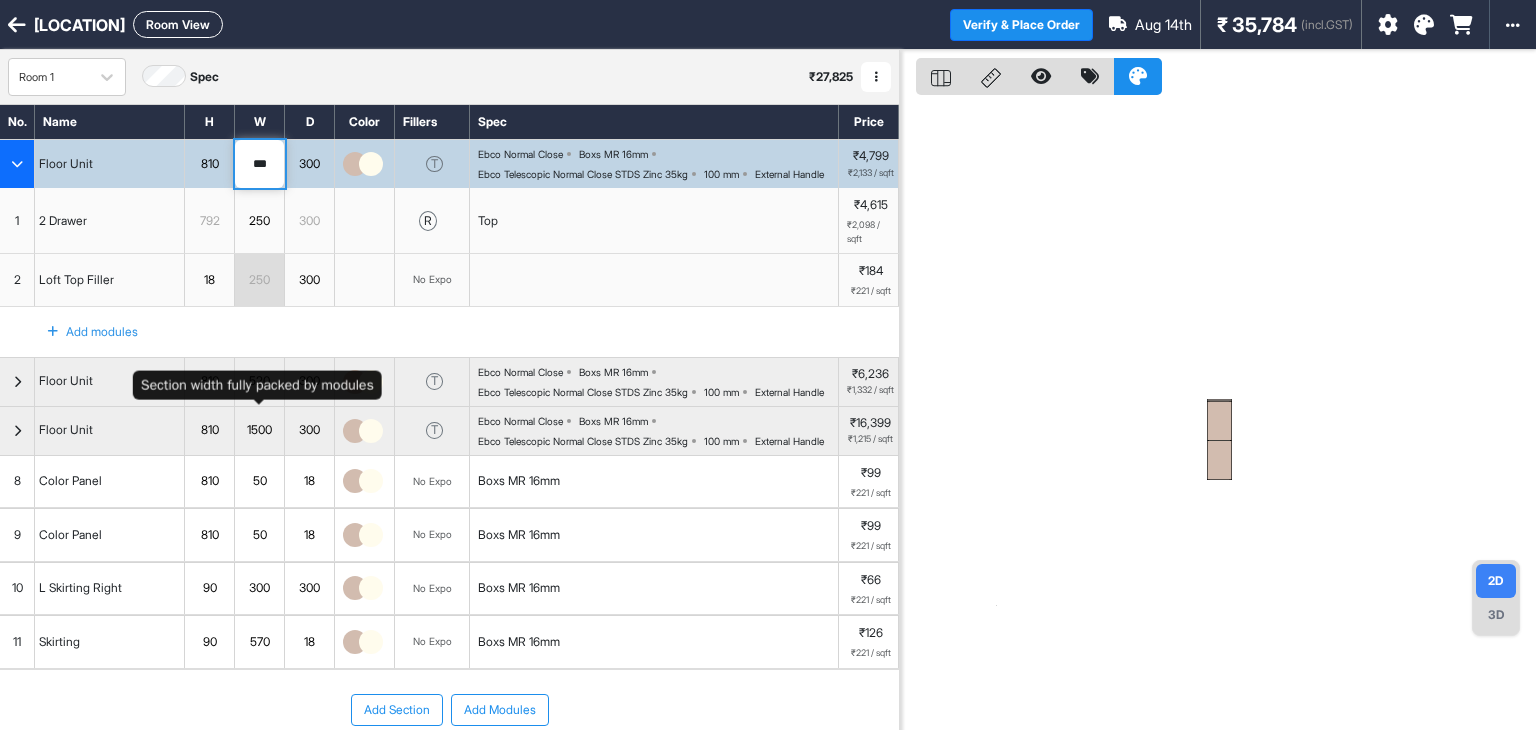 click on "520" at bounding box center (259, 381) 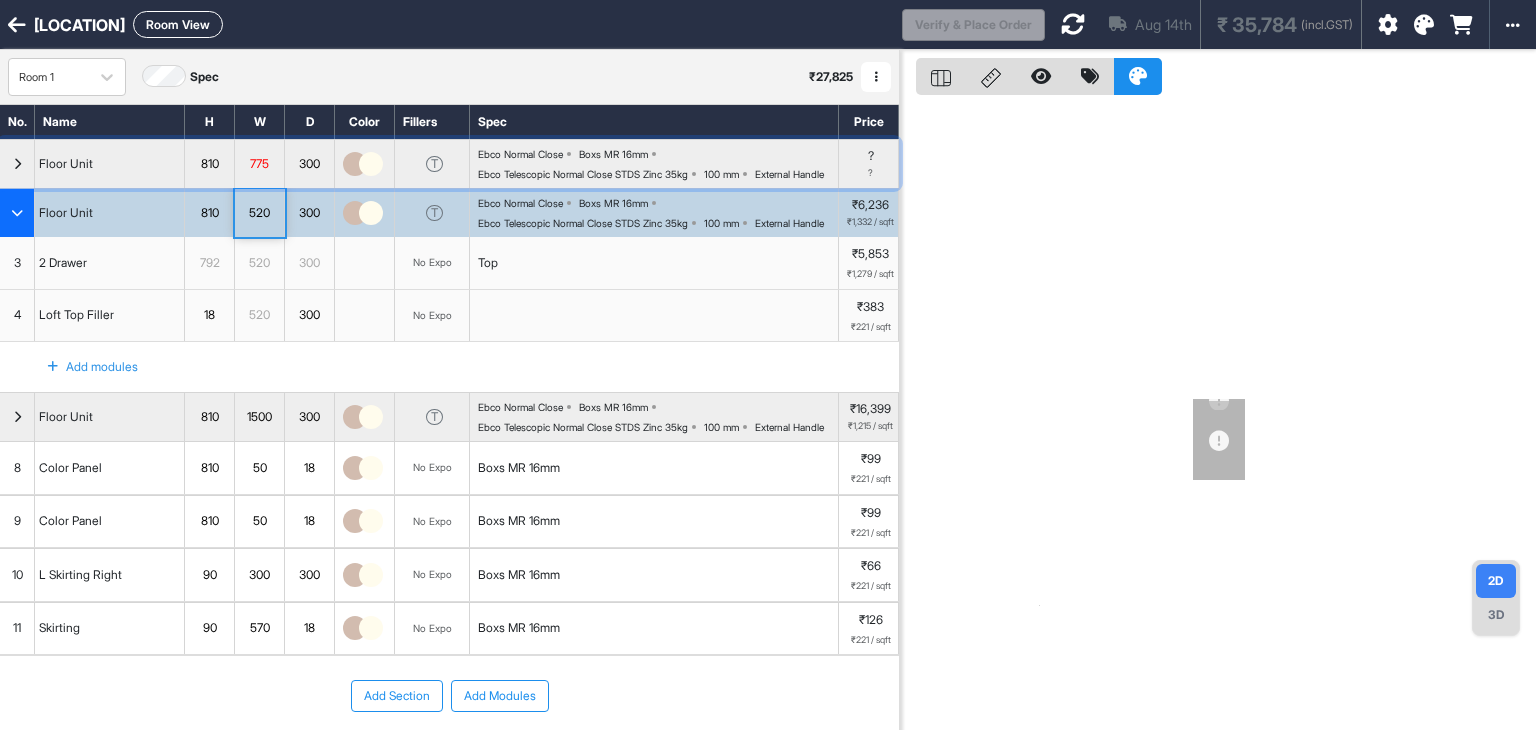 click at bounding box center [17, 164] 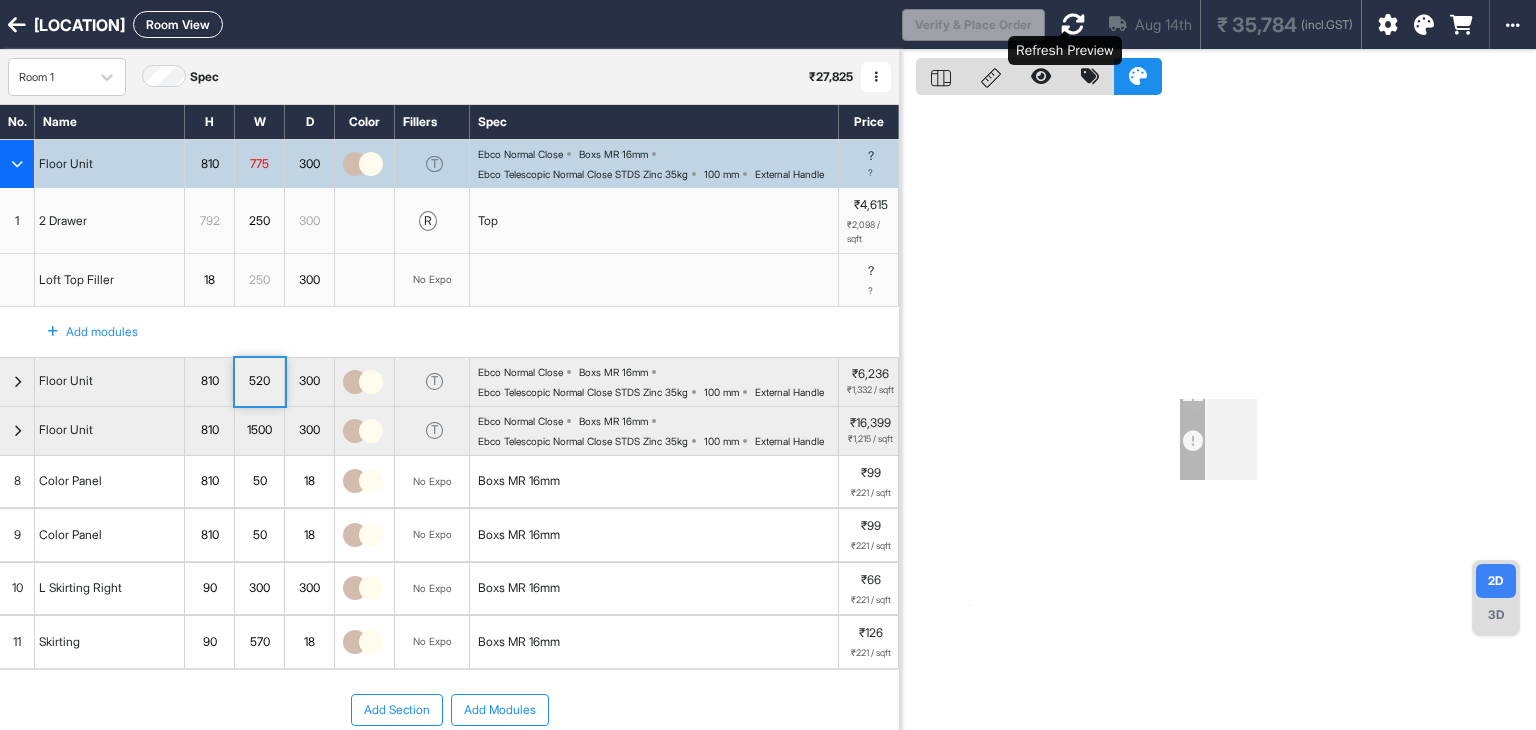 click at bounding box center (1073, 24) 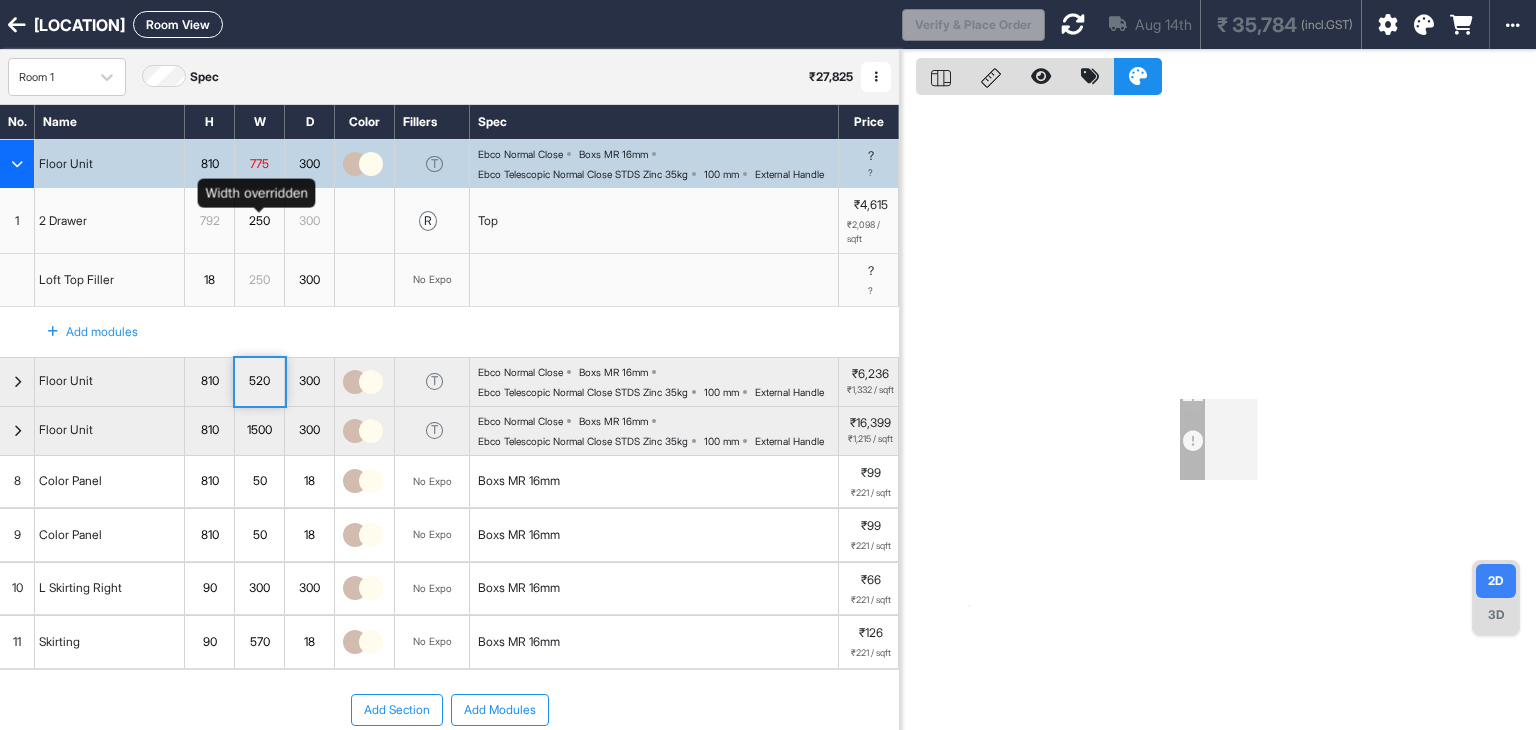 click on "250" at bounding box center [259, 221] 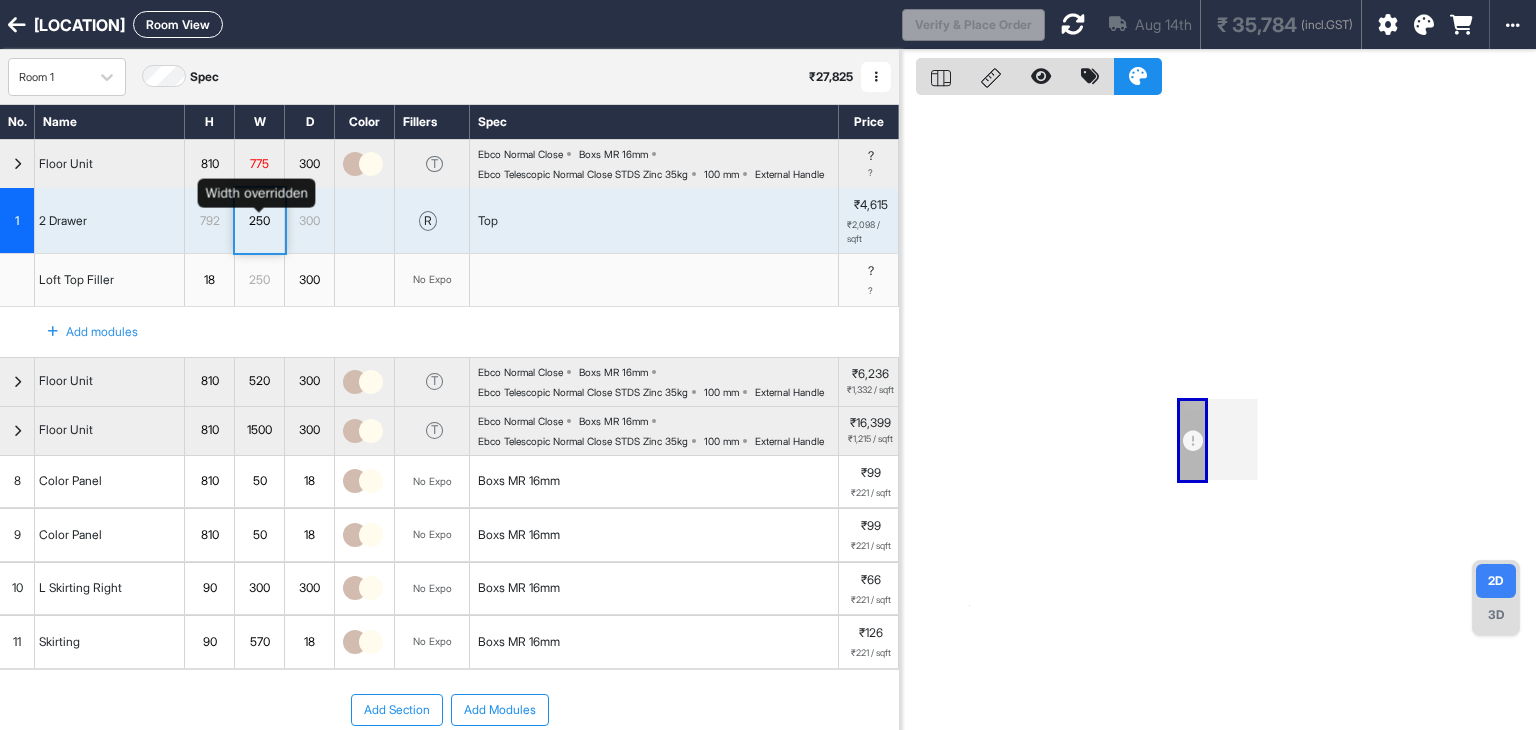 click on "250" at bounding box center (259, 221) 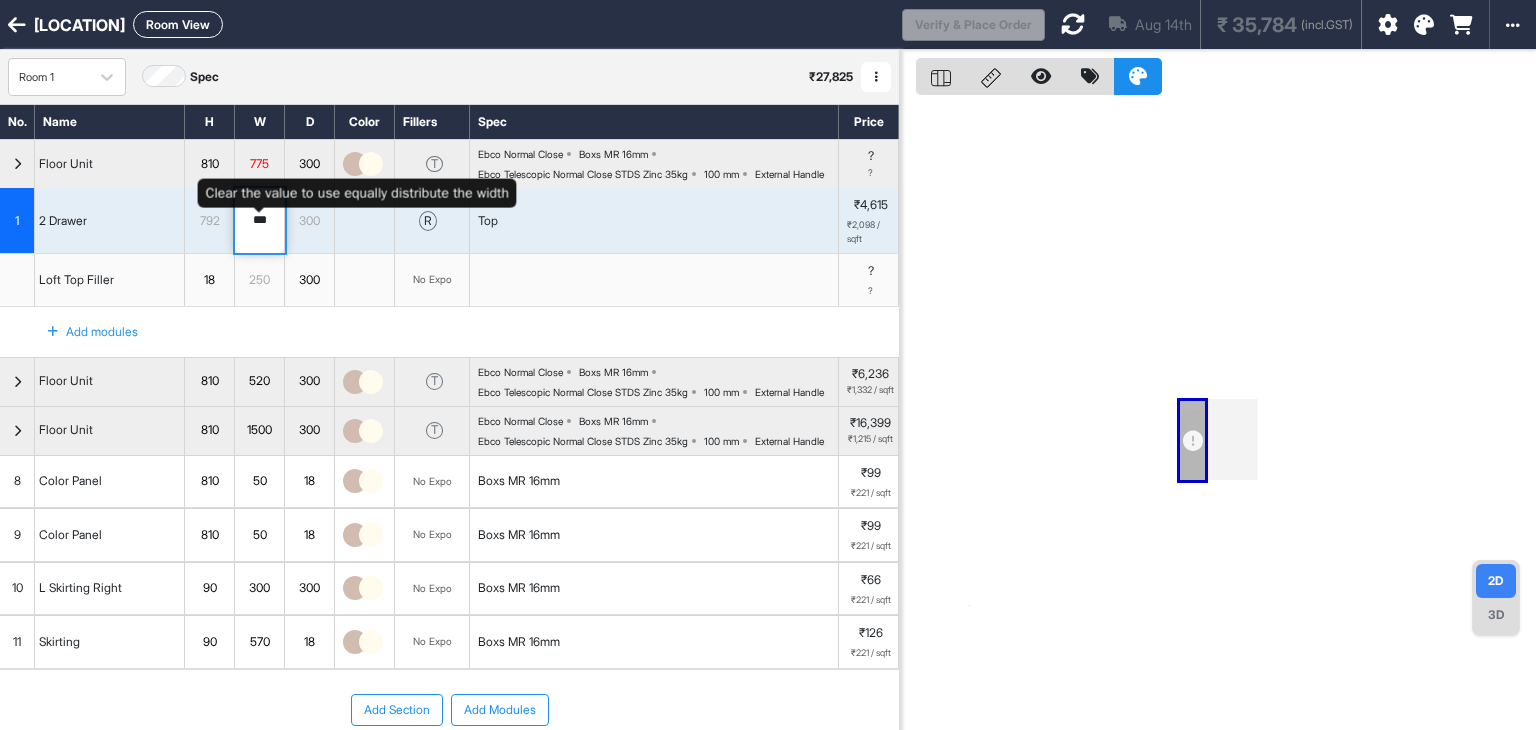 click on "***" at bounding box center [259, 220] 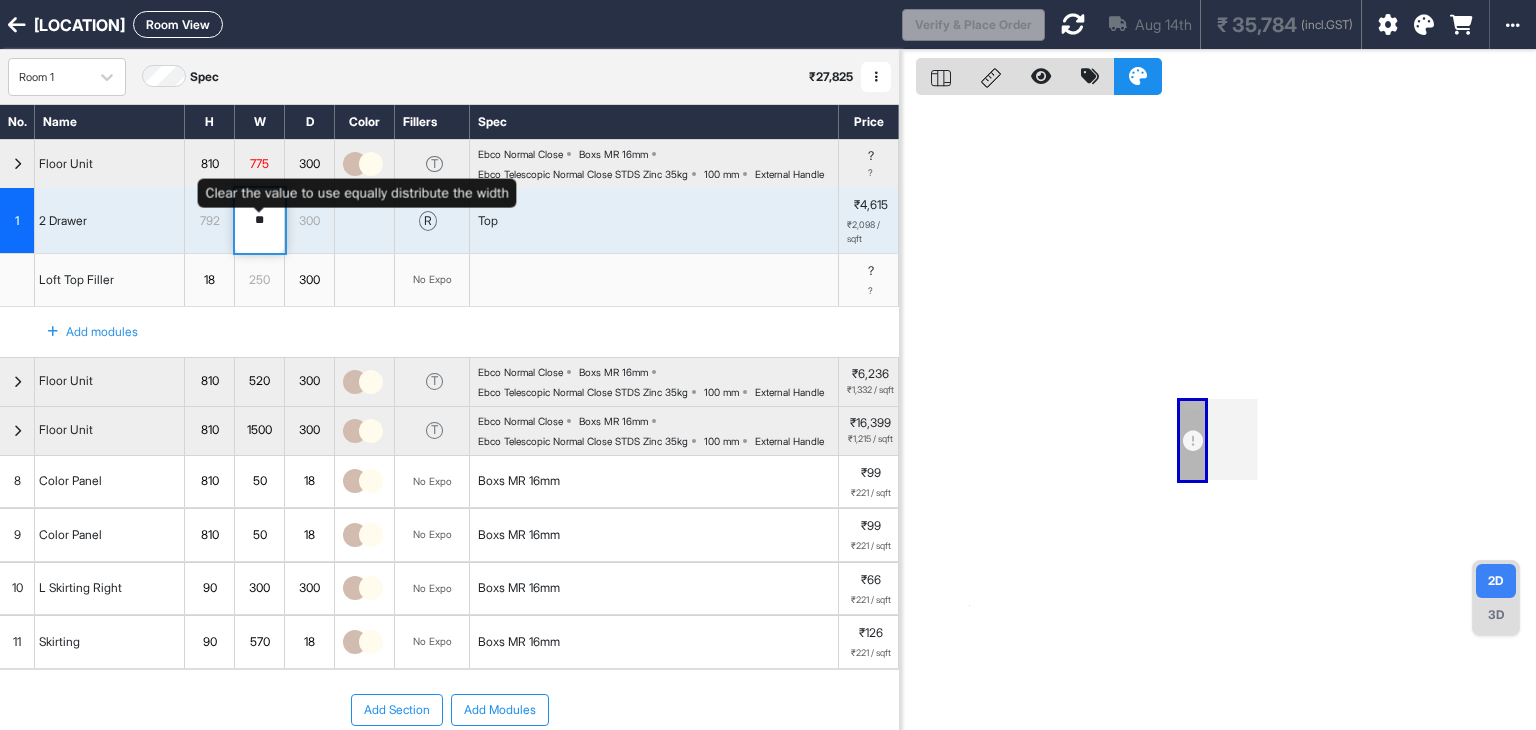 type on "***" 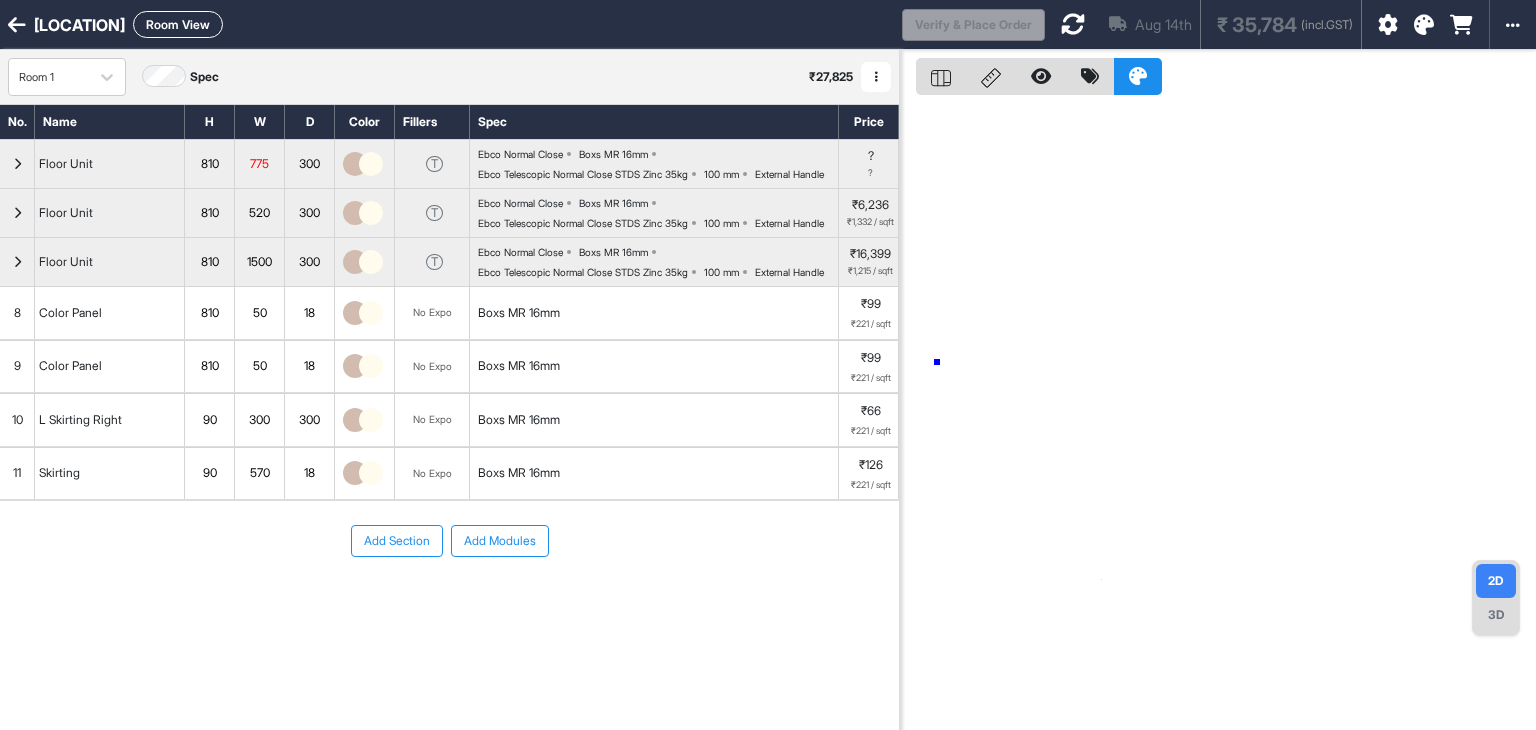 click at bounding box center [1218, 415] 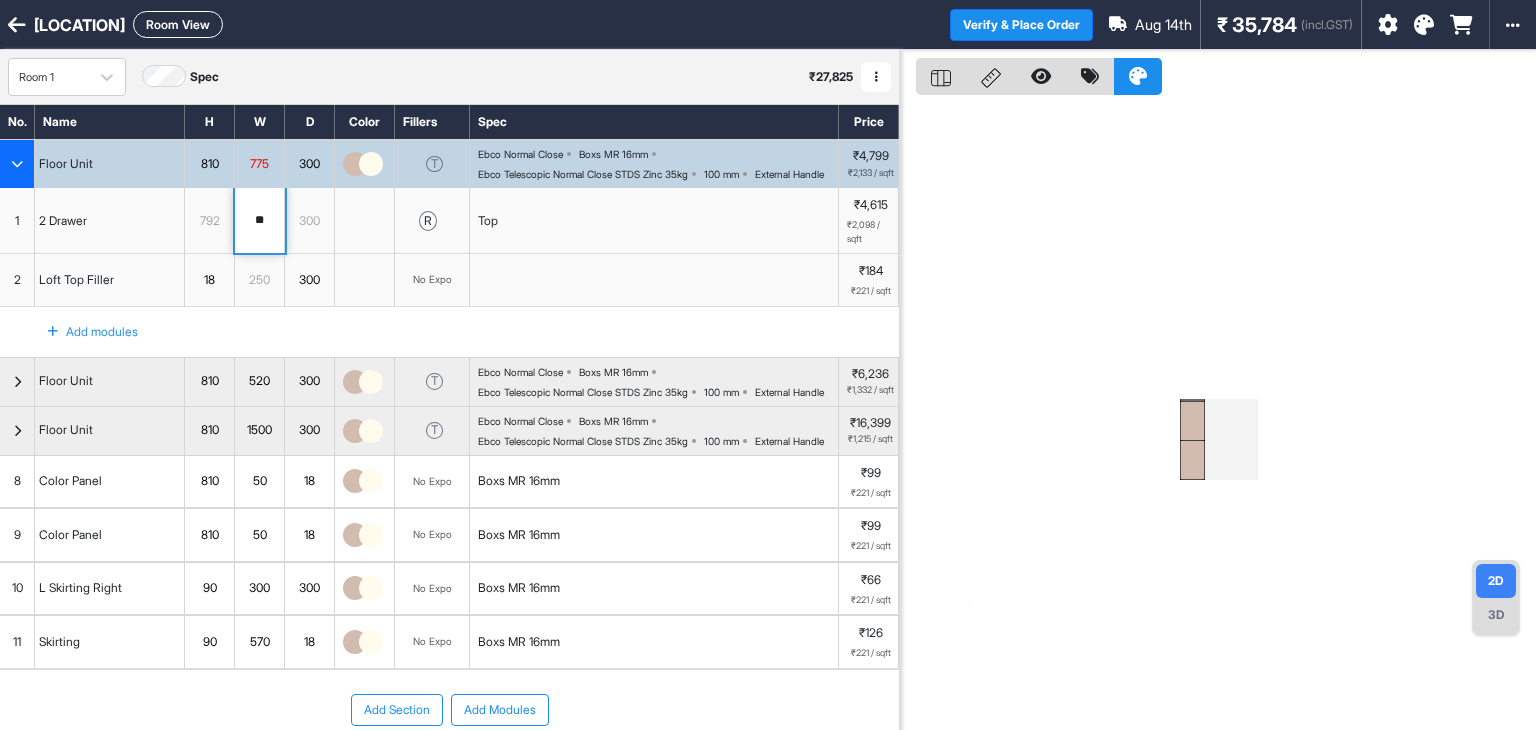 type on "*" 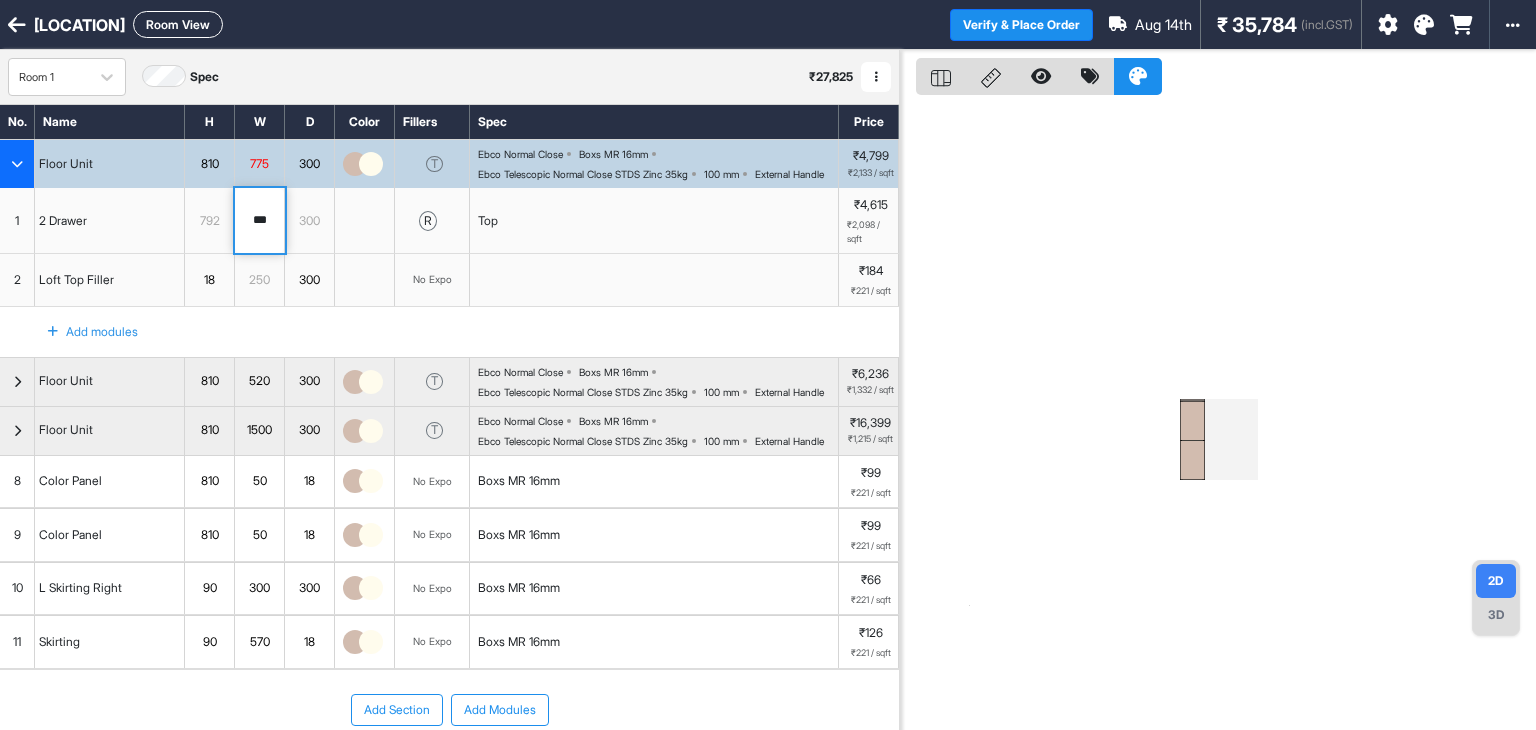 type on "***" 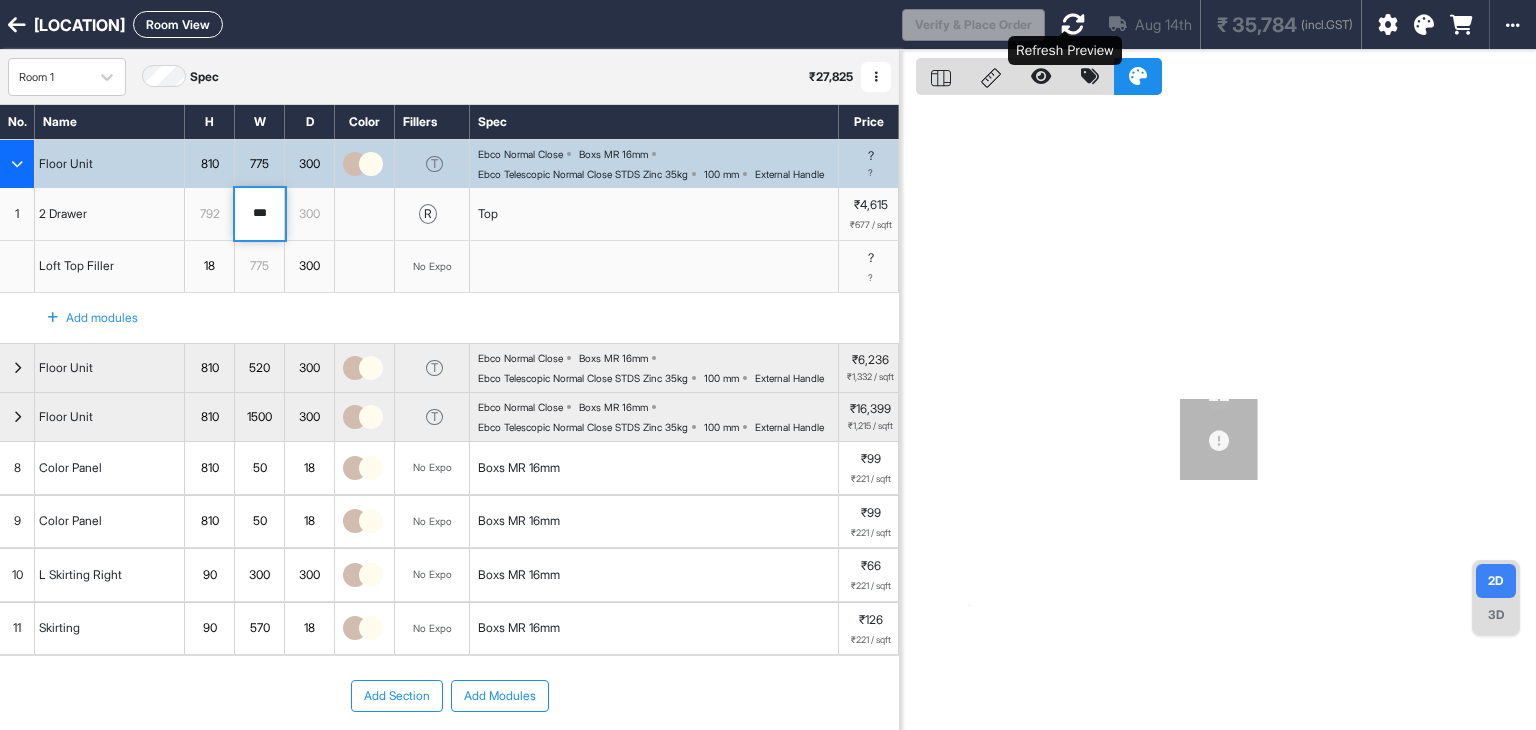 click at bounding box center [1073, 24] 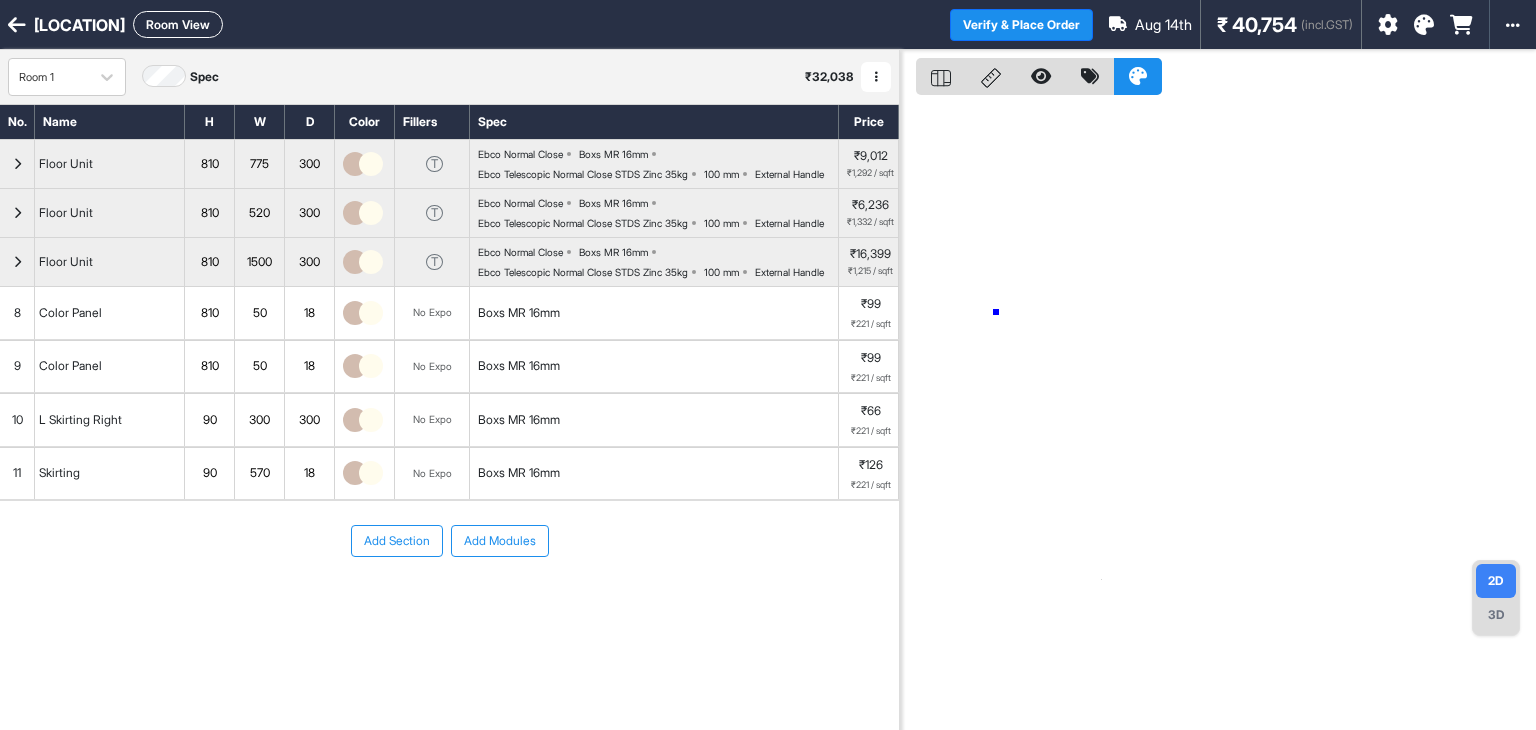 click at bounding box center [1218, 415] 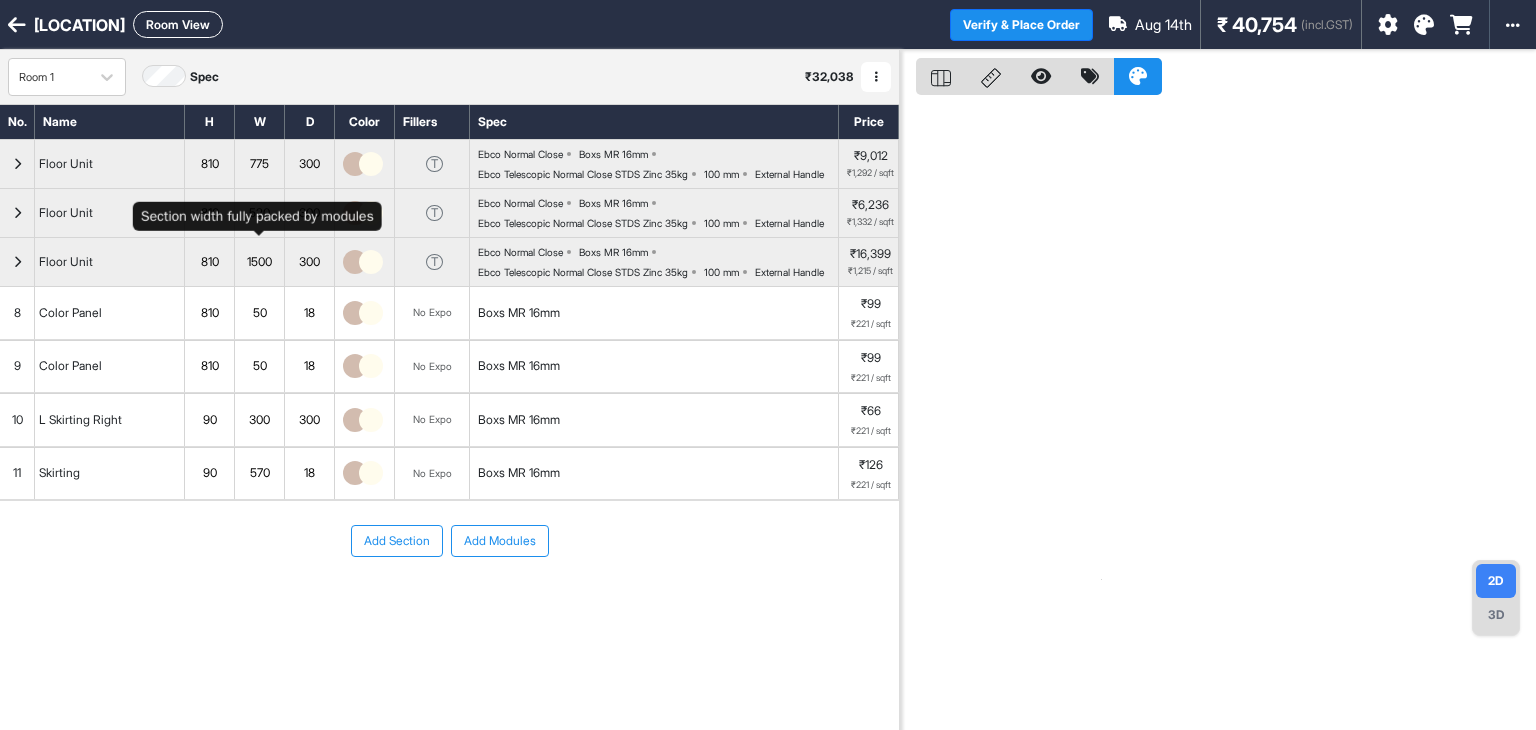 click on "520" at bounding box center [259, 213] 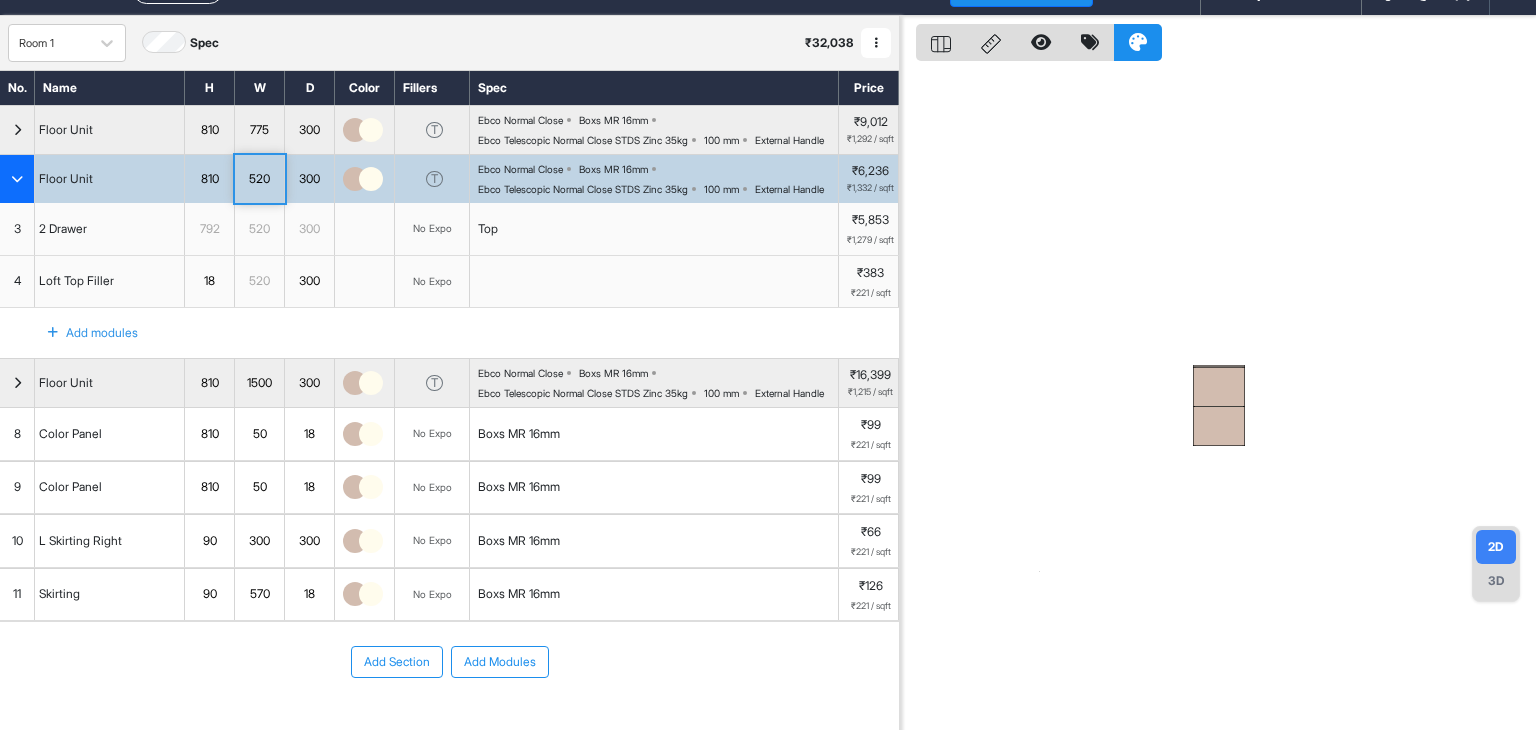 scroll, scrollTop: 0, scrollLeft: 0, axis: both 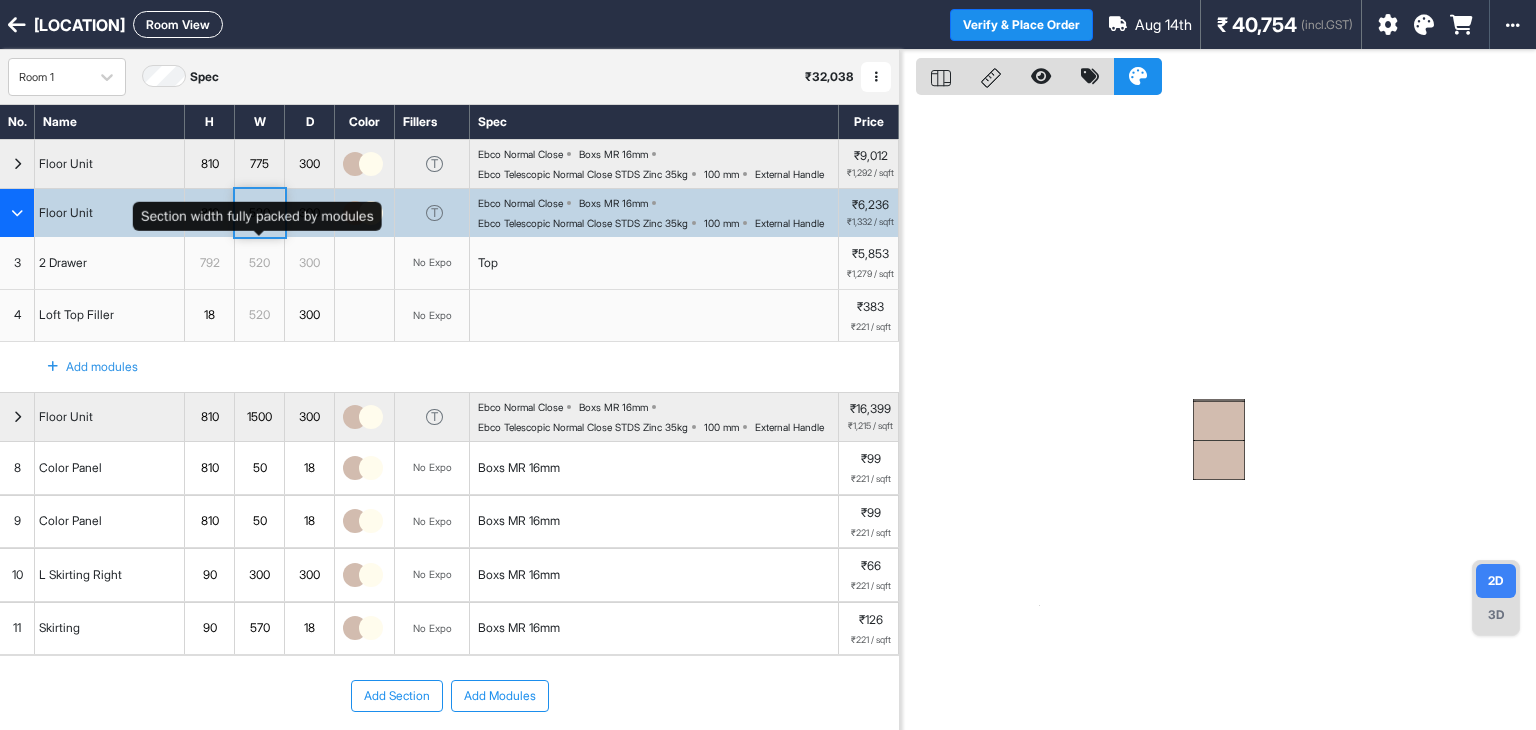 click on "520" at bounding box center (259, 213) 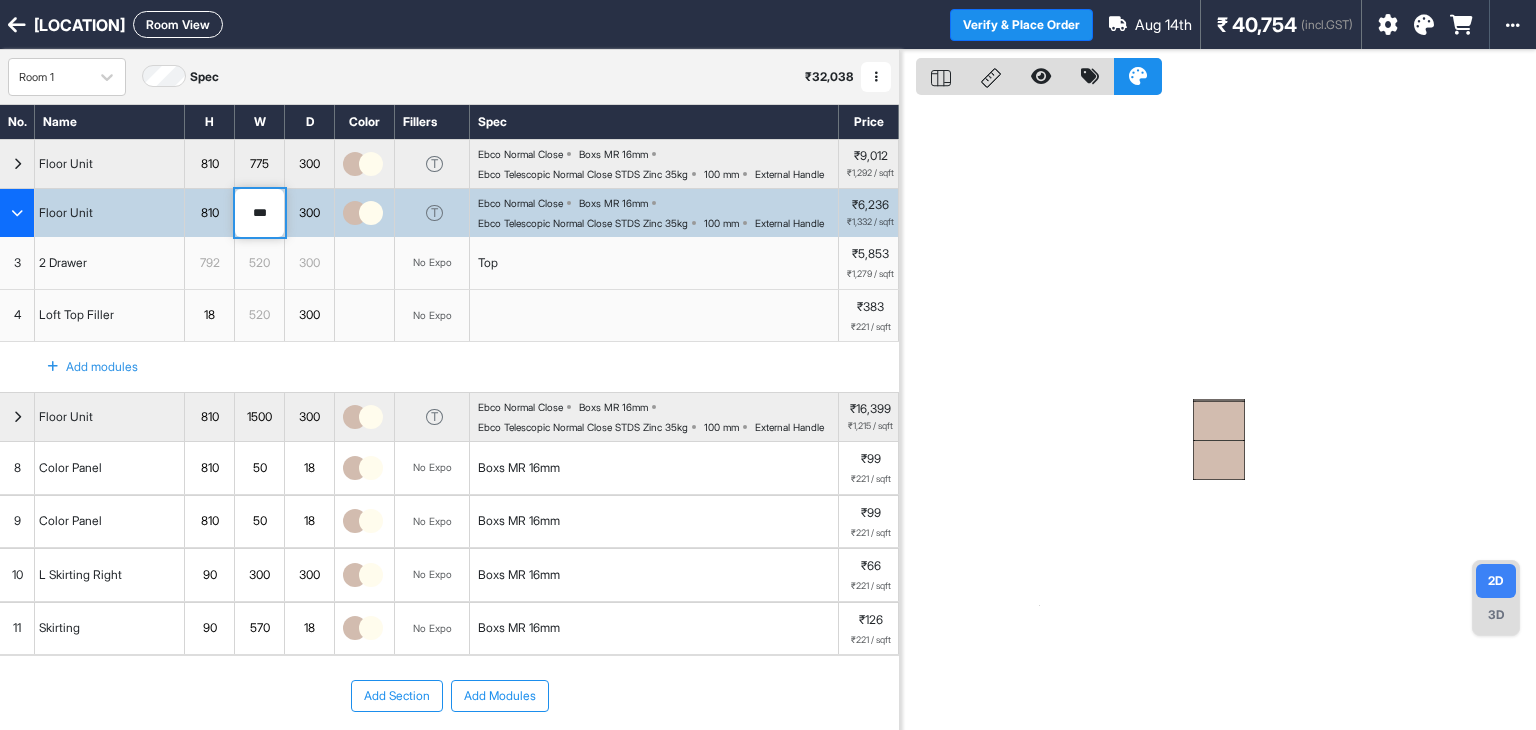 click on "***" at bounding box center (259, 213) 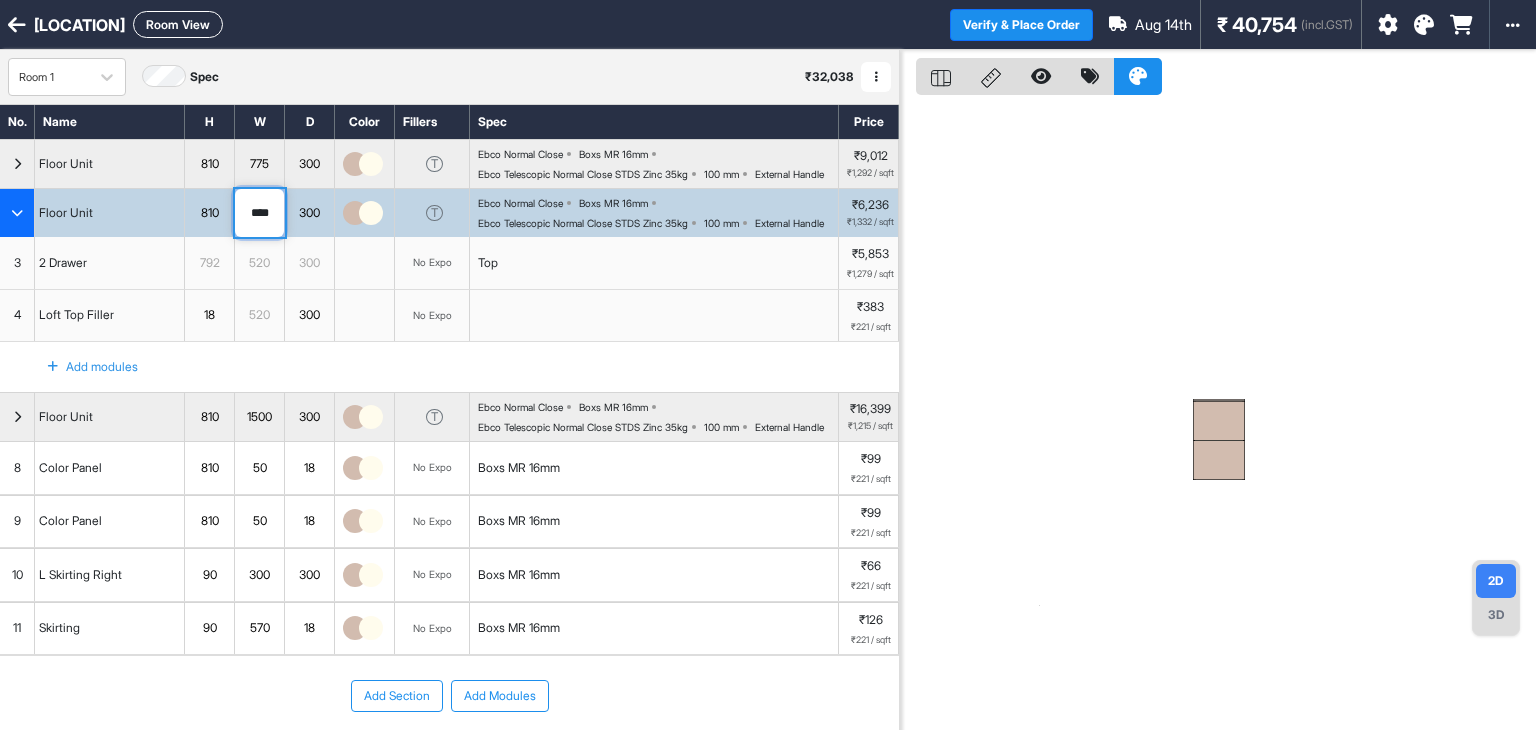 type on "****" 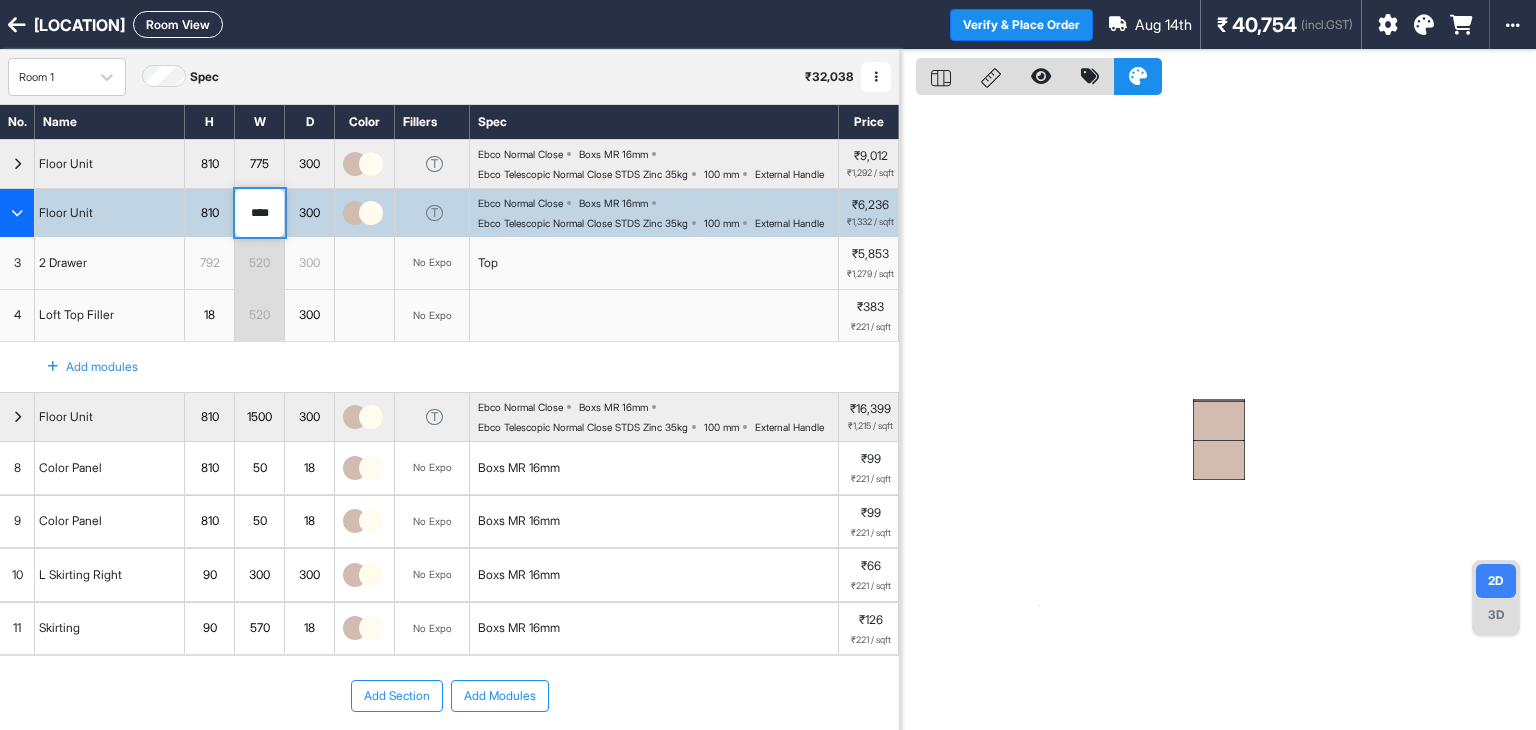 click on "520" at bounding box center [259, 263] 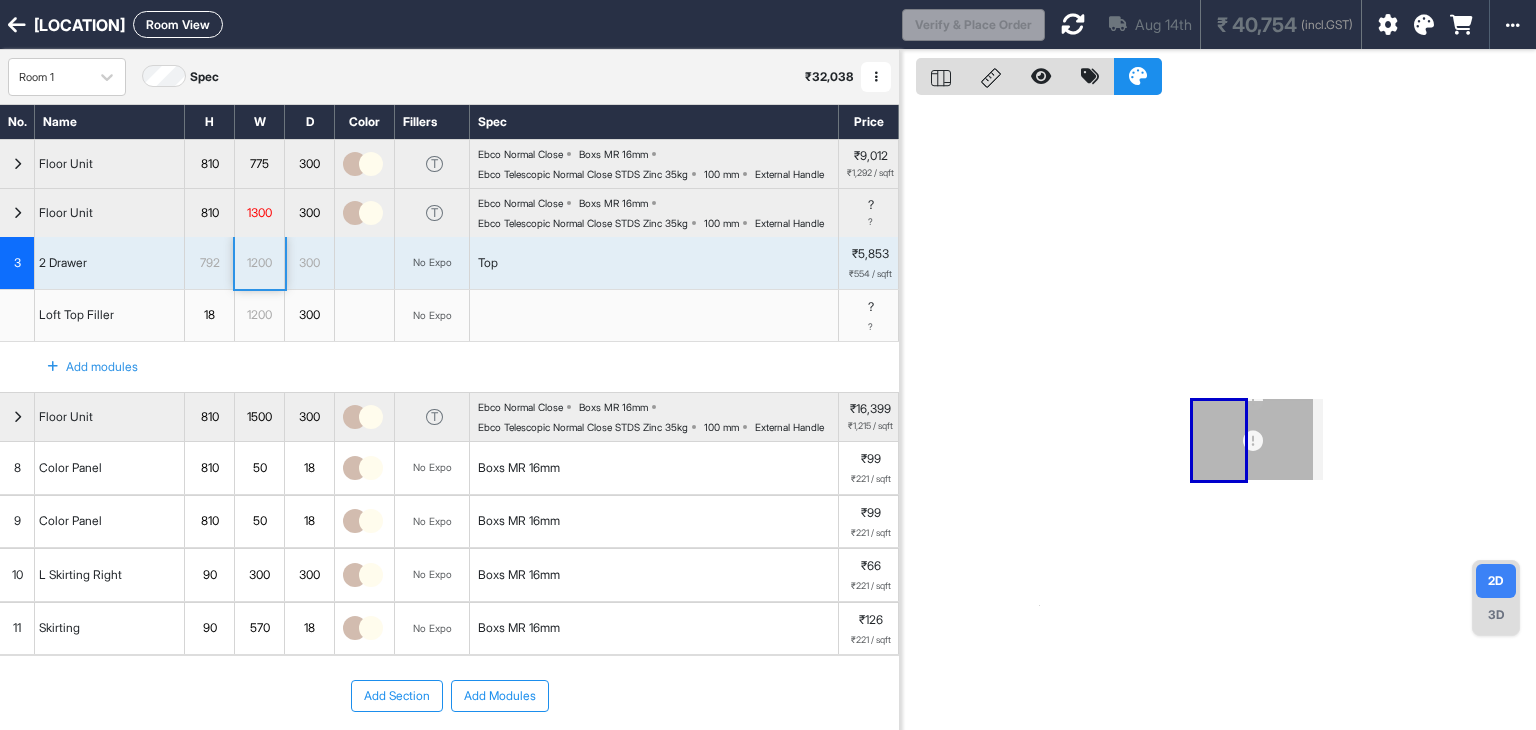 click on "3" at bounding box center (17, 263) 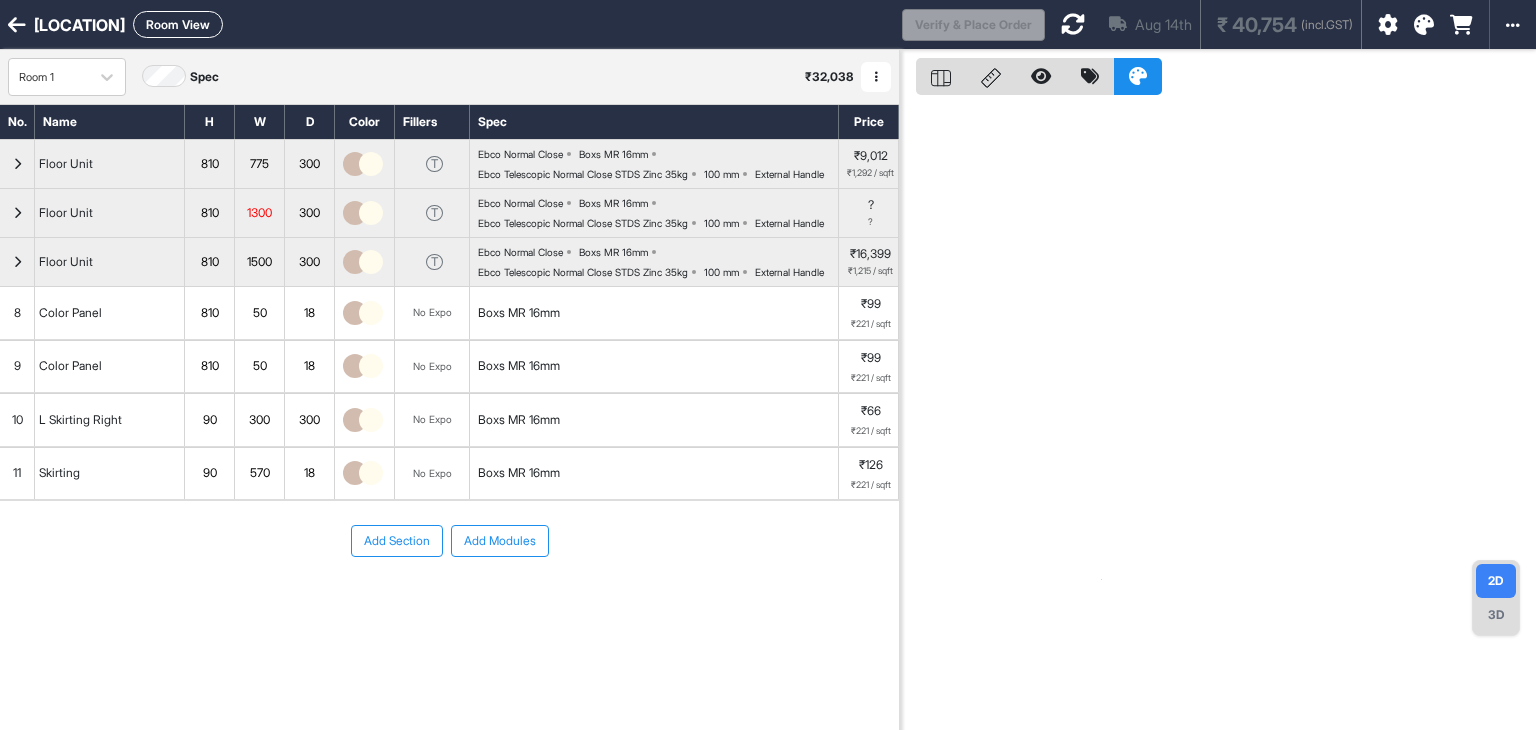 click at bounding box center (17, 213) 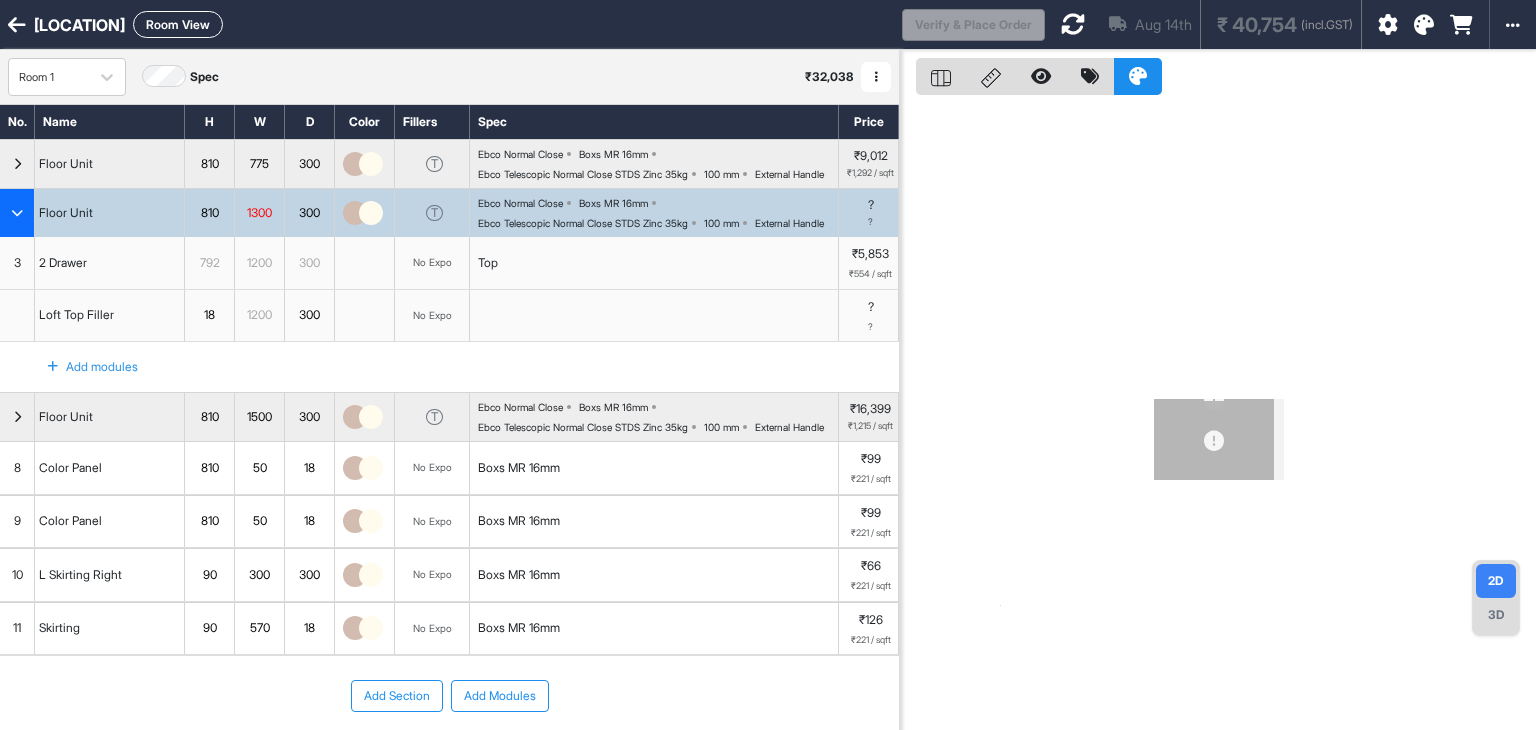 click on "3" at bounding box center [17, 263] 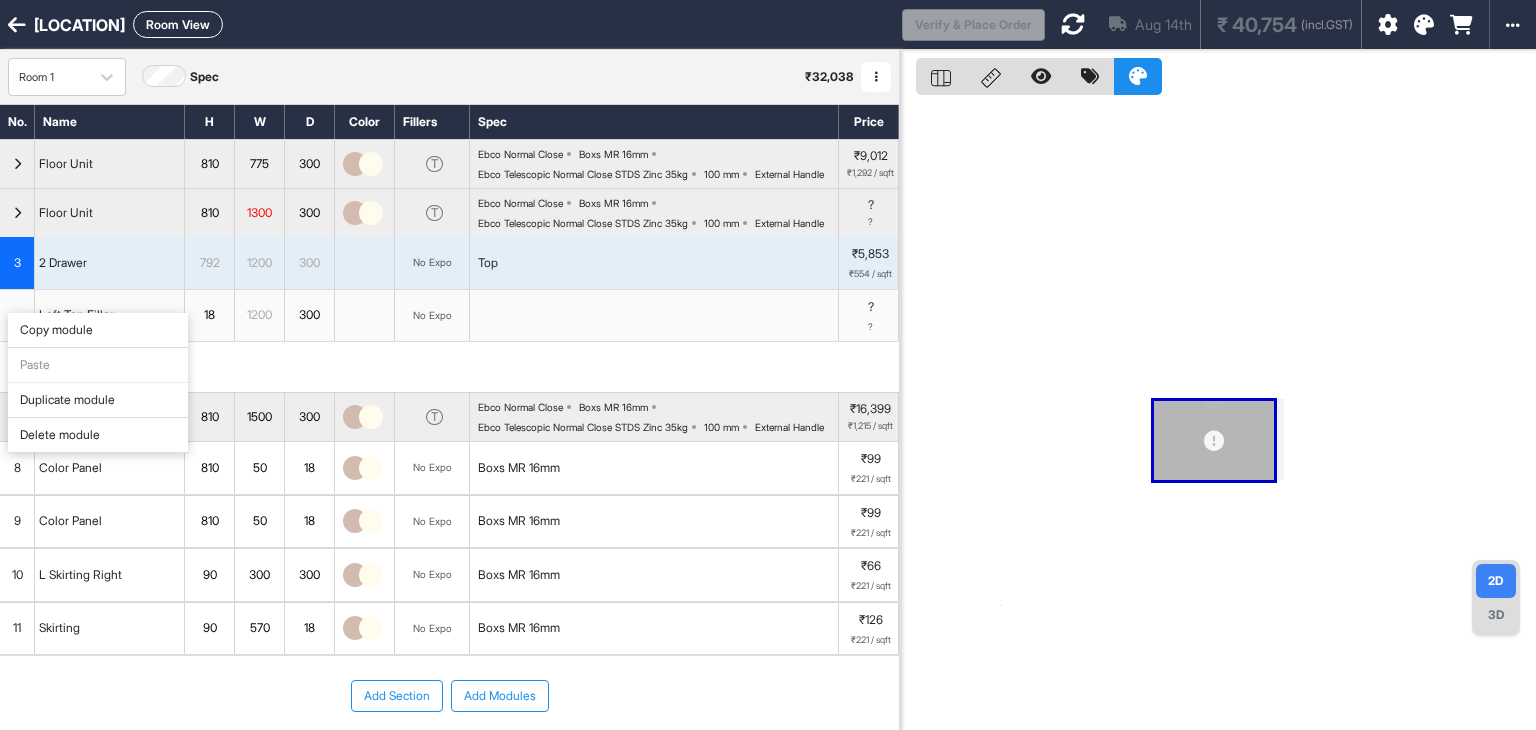 click on "Delete module" at bounding box center [98, 435] 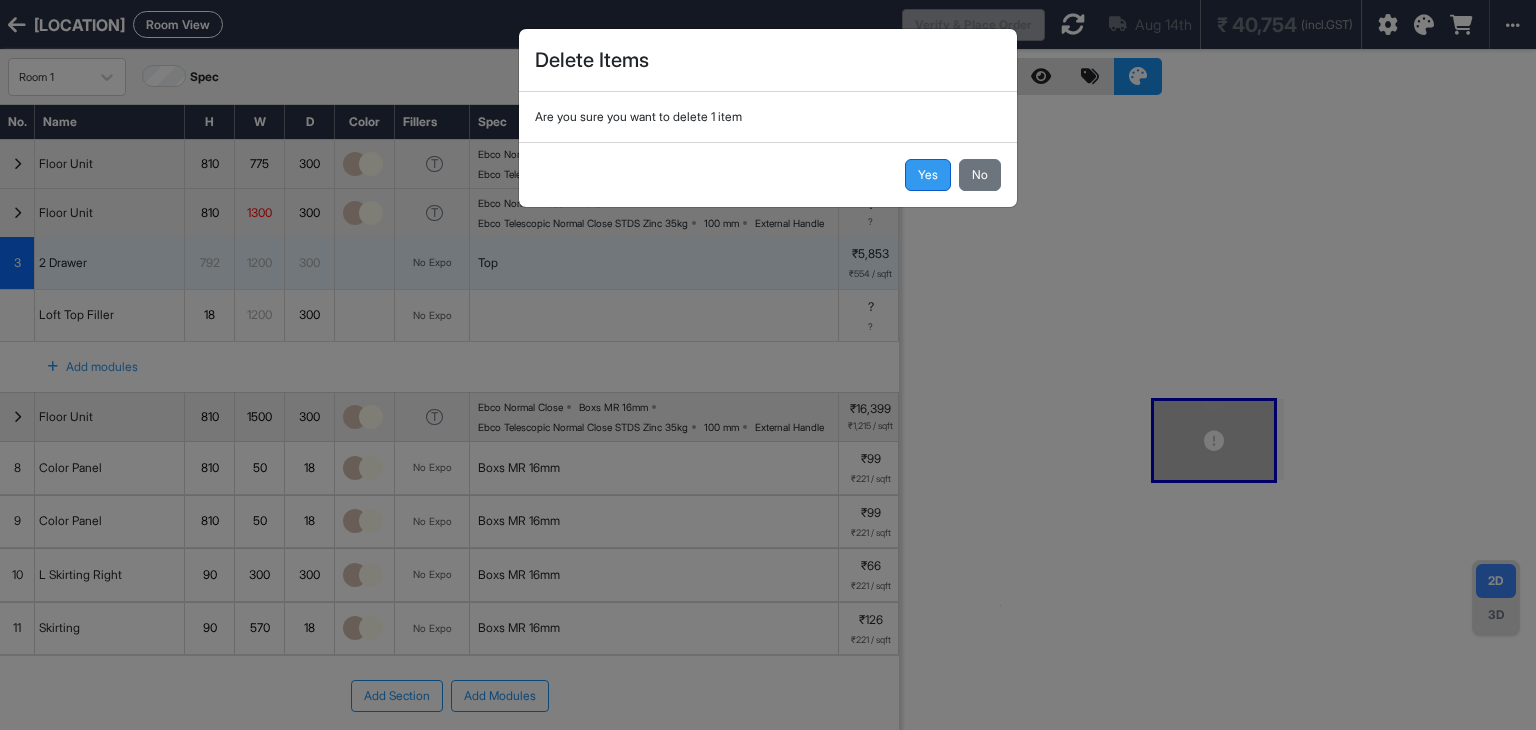 click on "Yes" at bounding box center (928, 175) 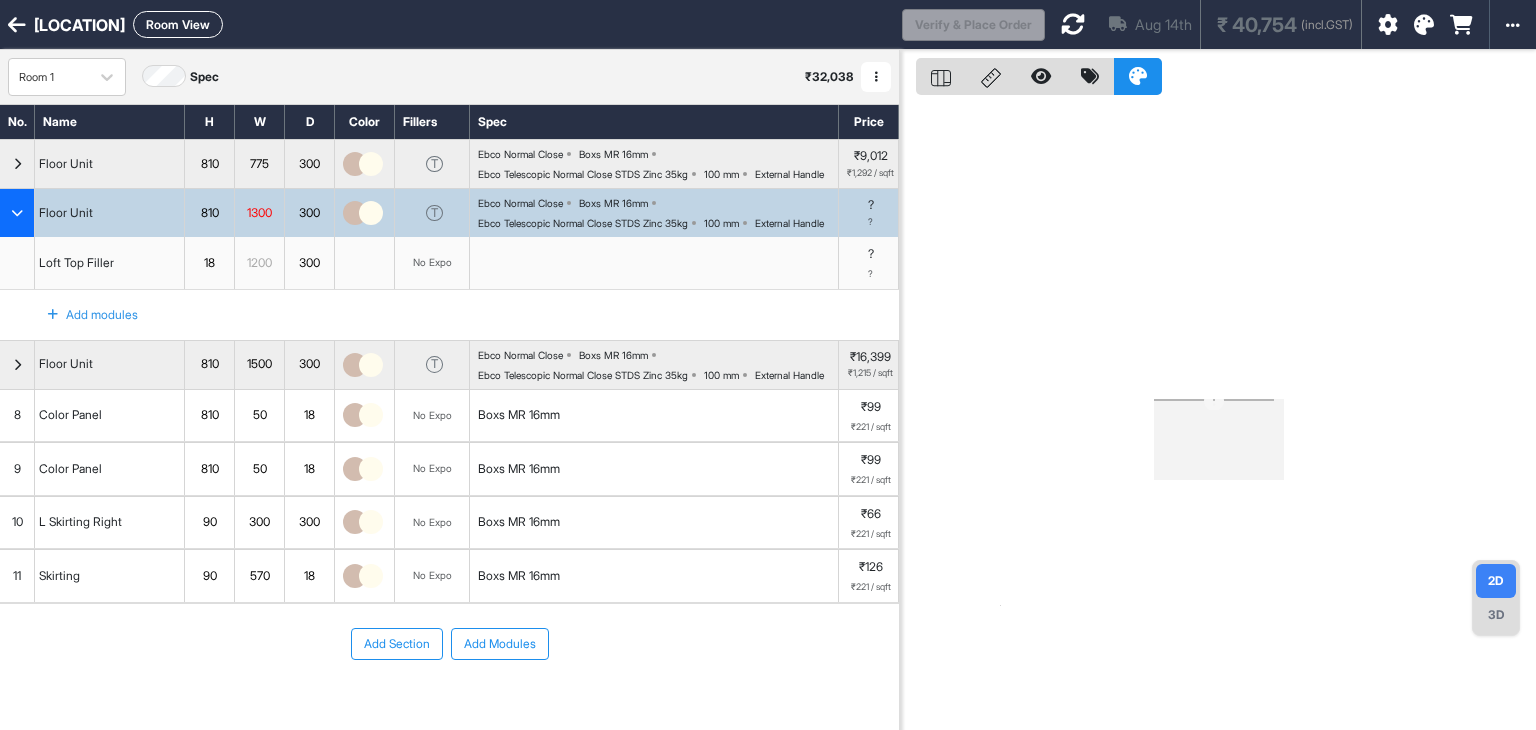 click at bounding box center [53, 315] 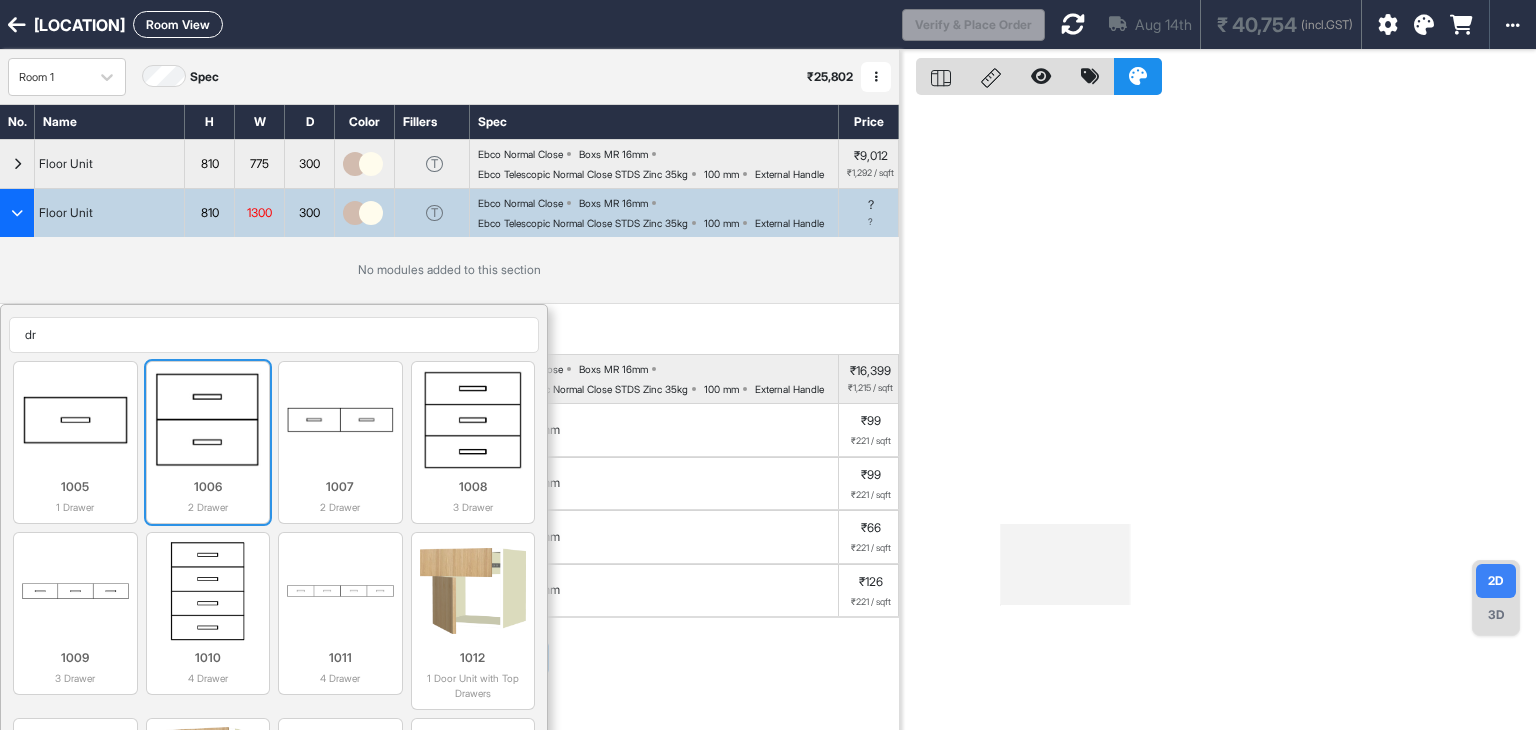 type on "dr" 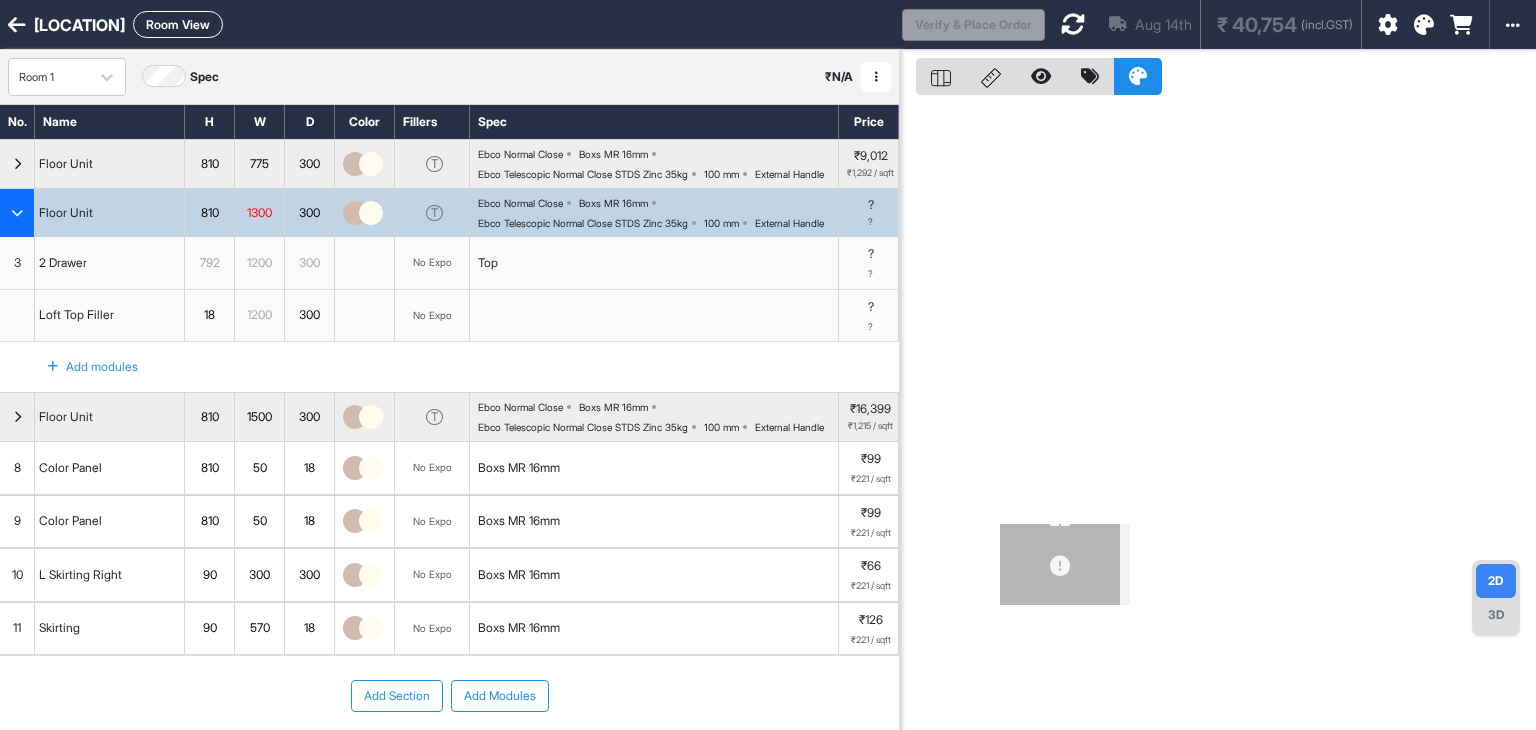 click at bounding box center (53, 367) 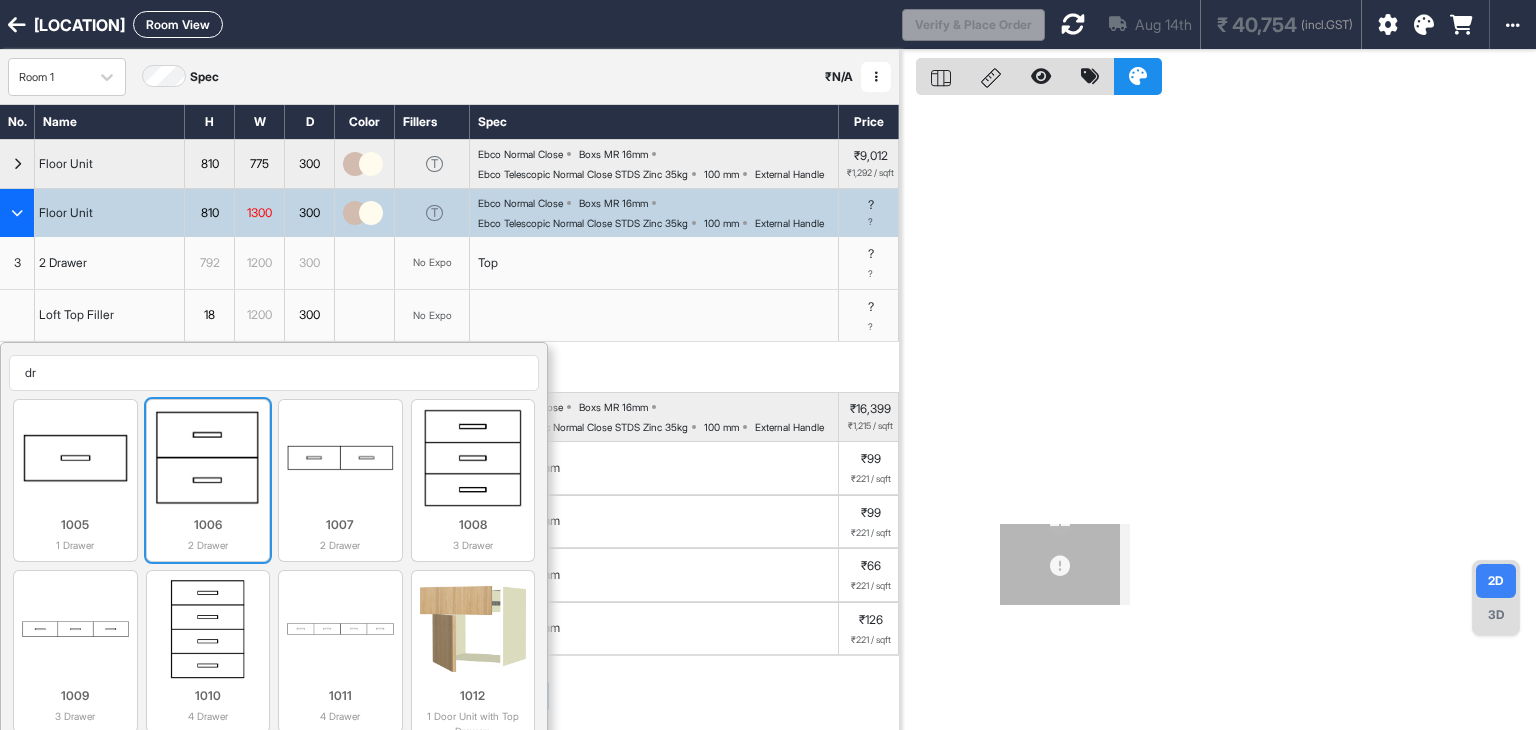 type on "dr" 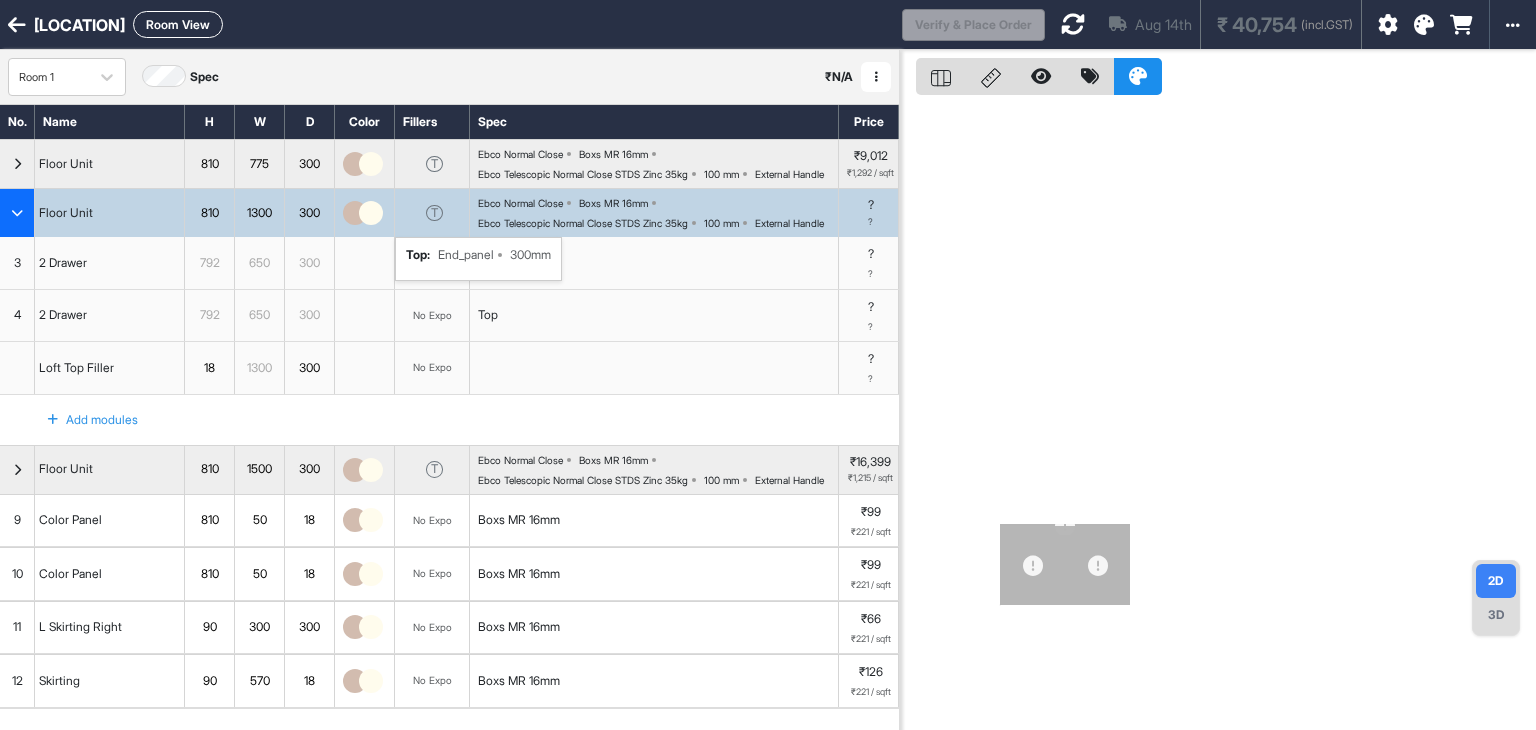 click on "T top : End_panel 300mm" at bounding box center [432, 213] 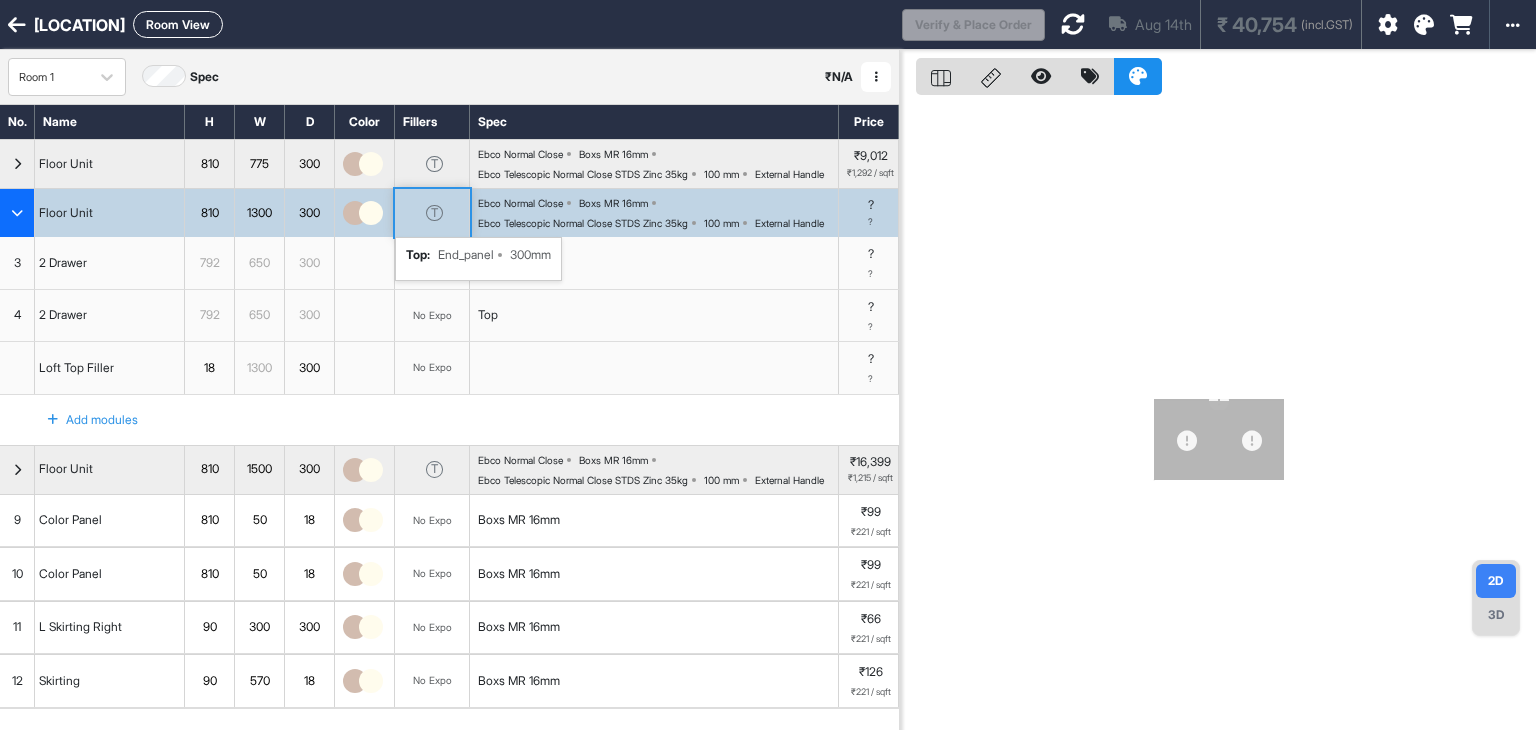 click on "T top : End_panel 300mm" at bounding box center [432, 213] 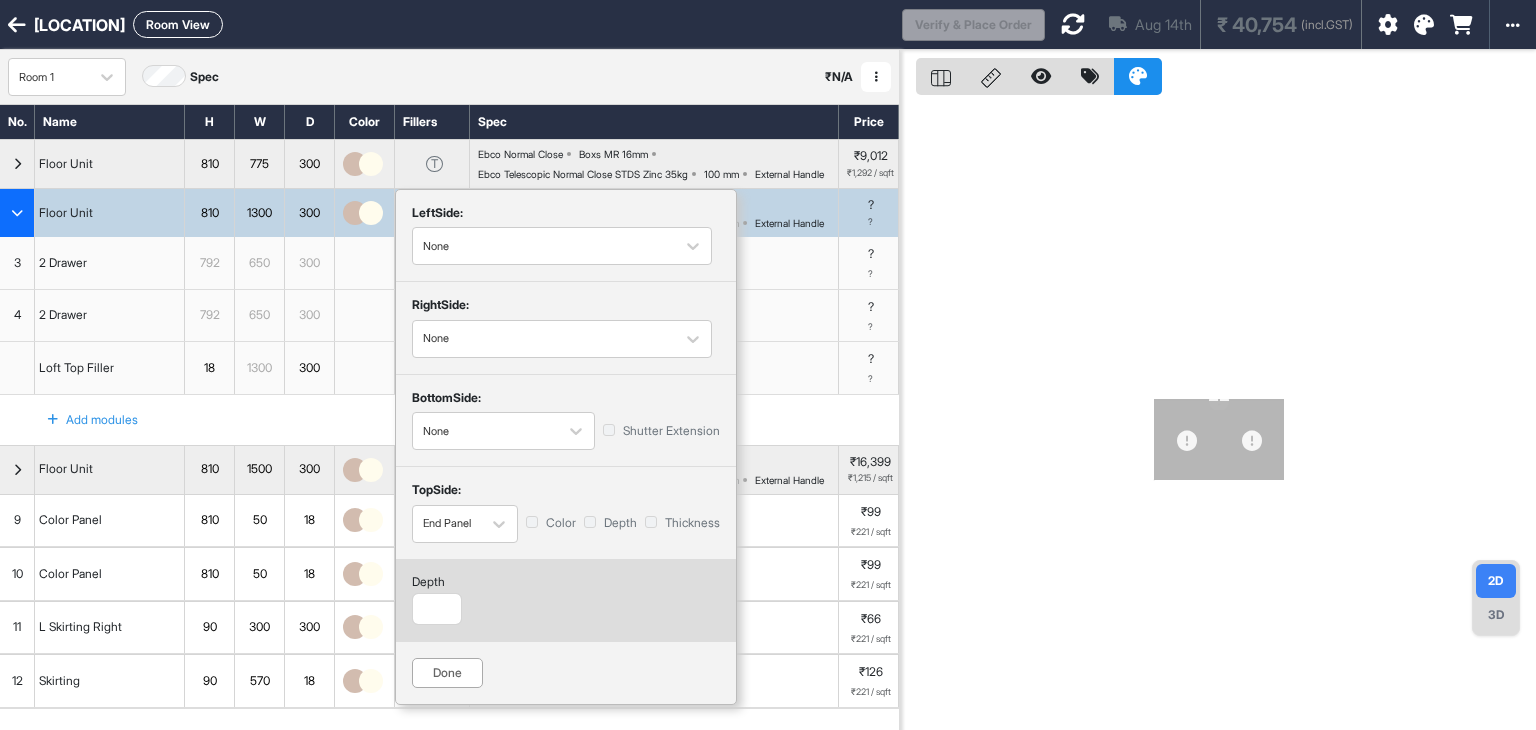 click on "Done" at bounding box center [447, 673] 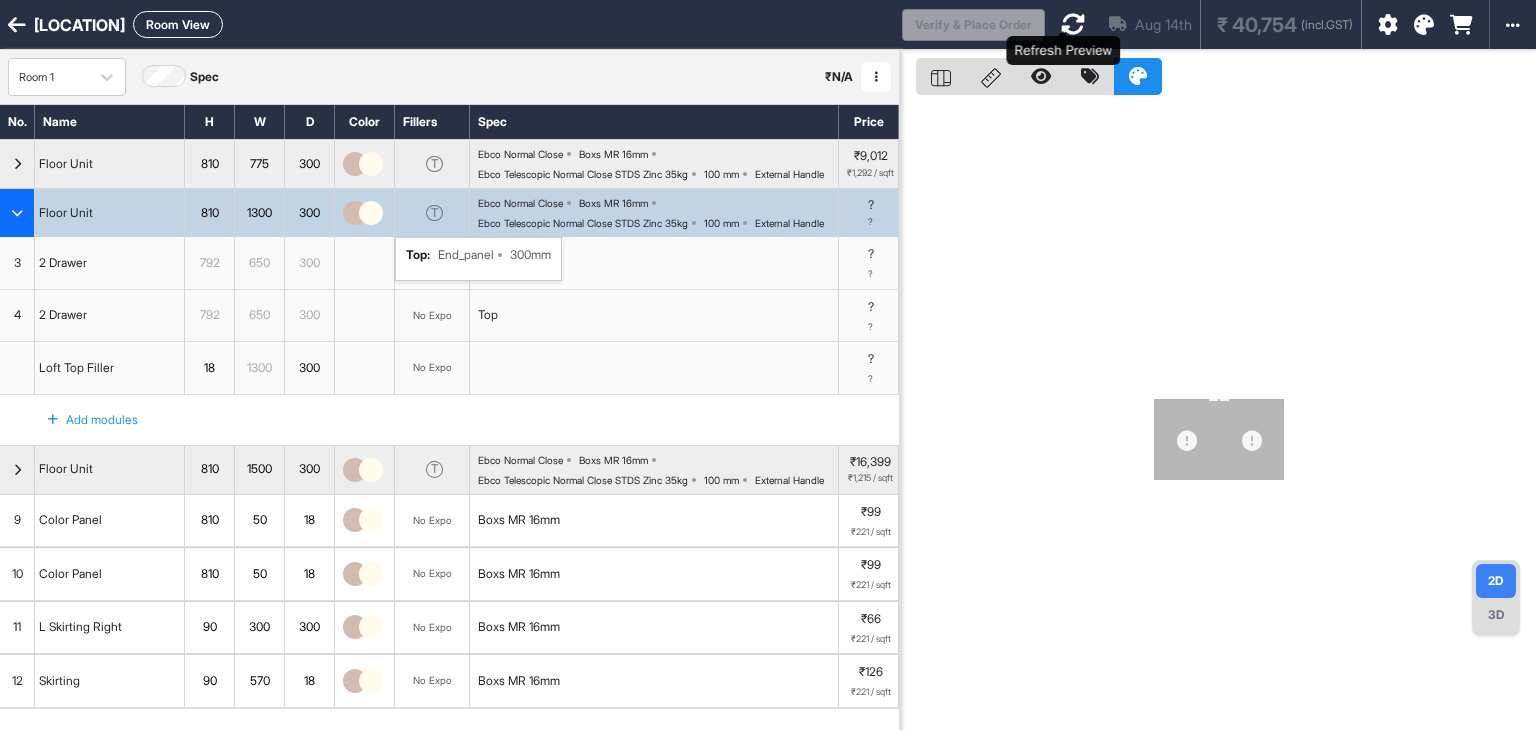 click at bounding box center (1073, 24) 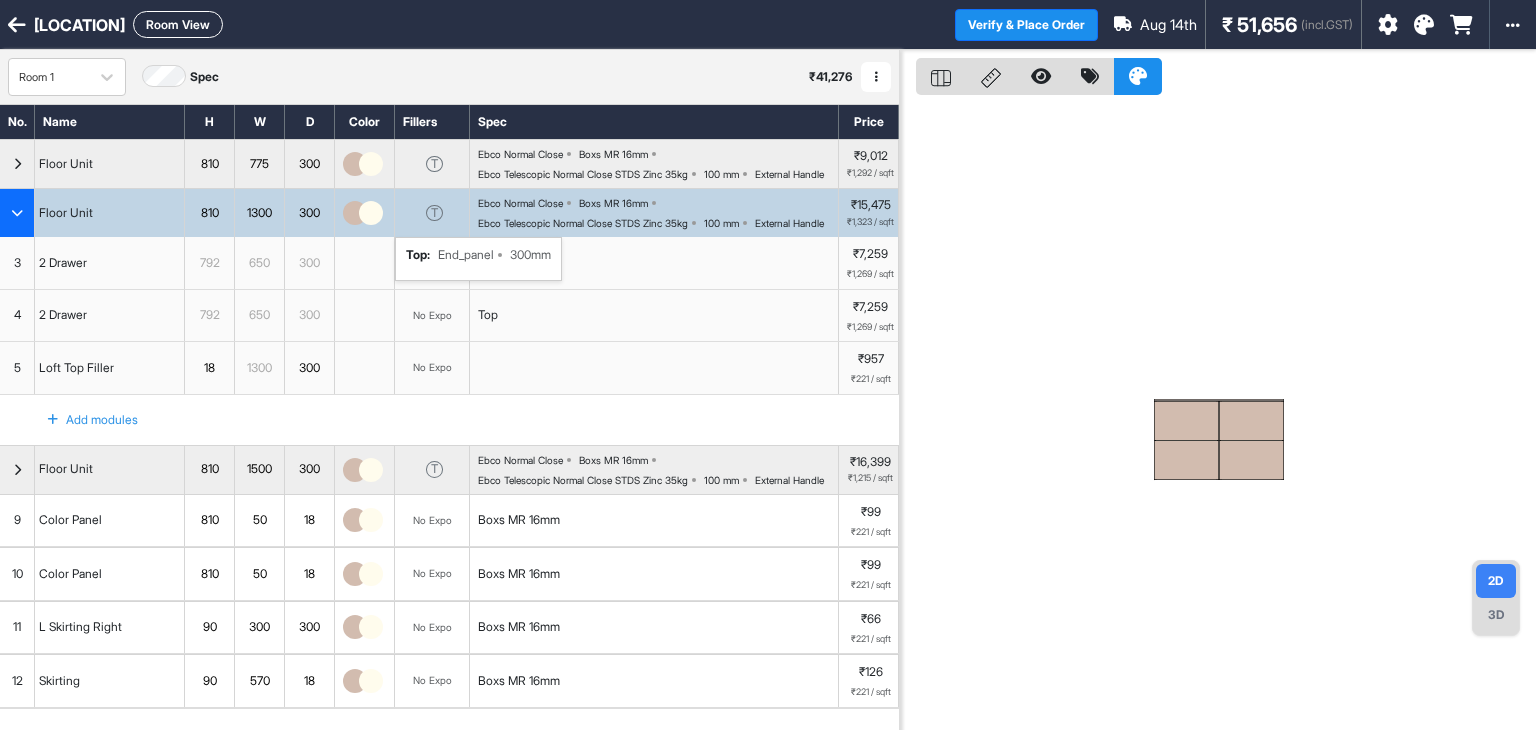 click at bounding box center (1218, 415) 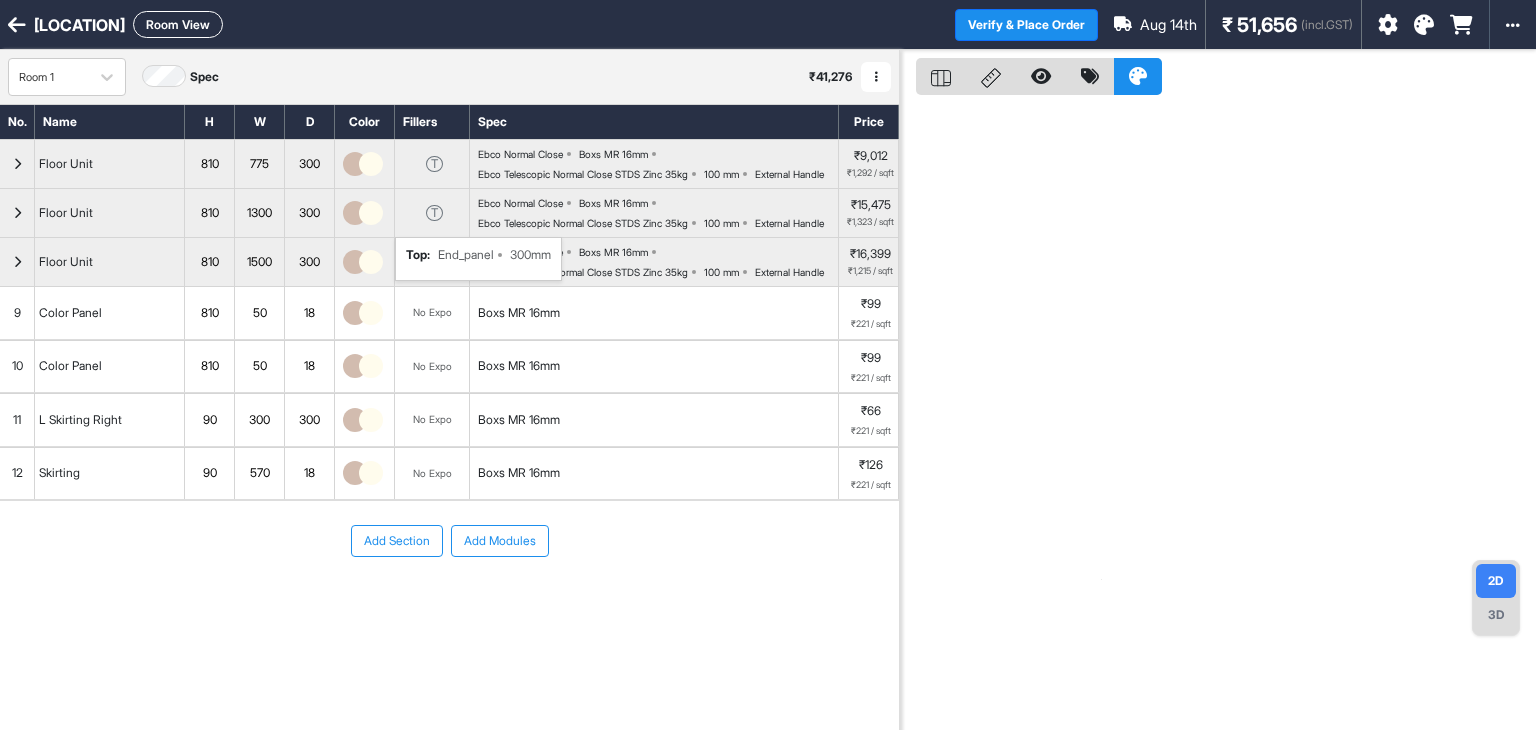 click at bounding box center [17, 213] 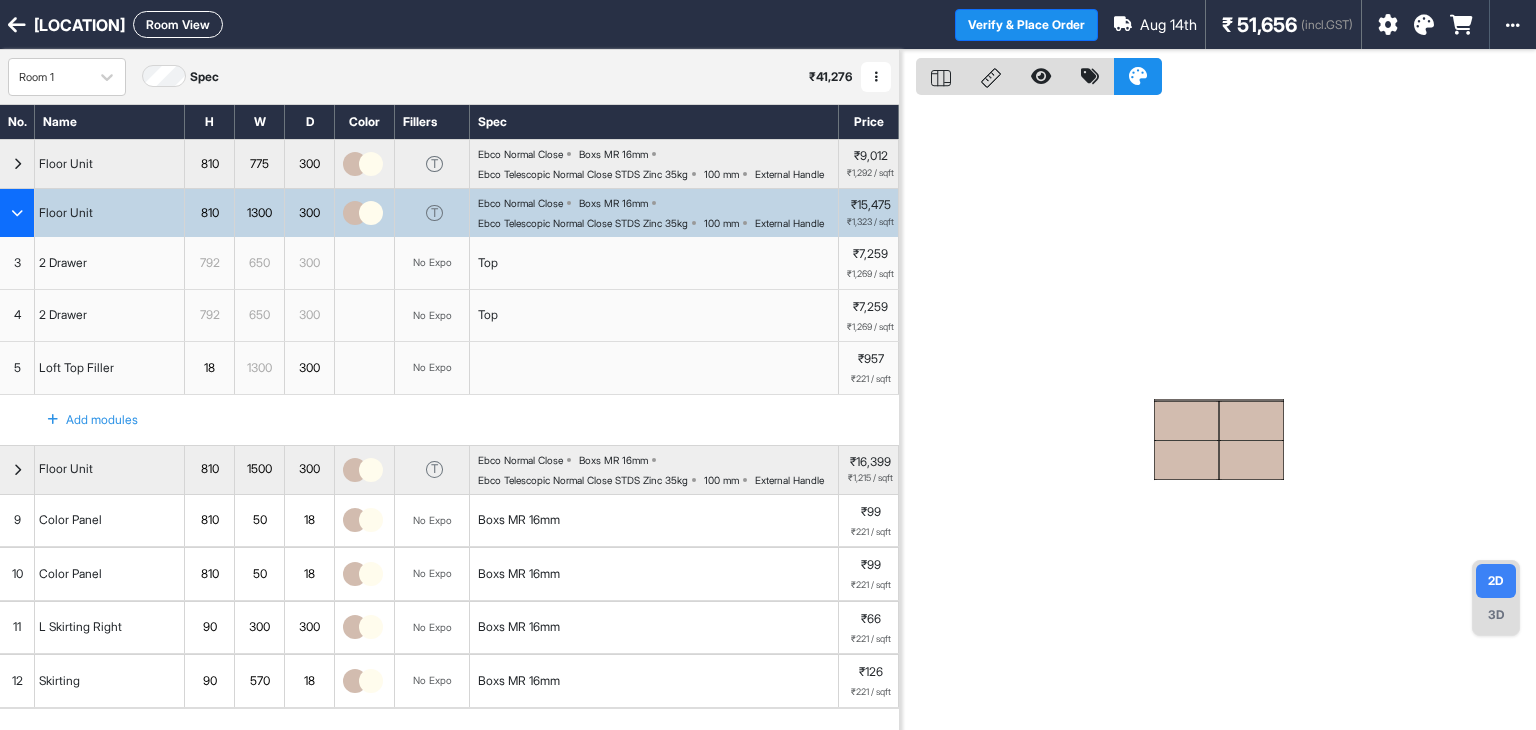 click at bounding box center (17, 213) 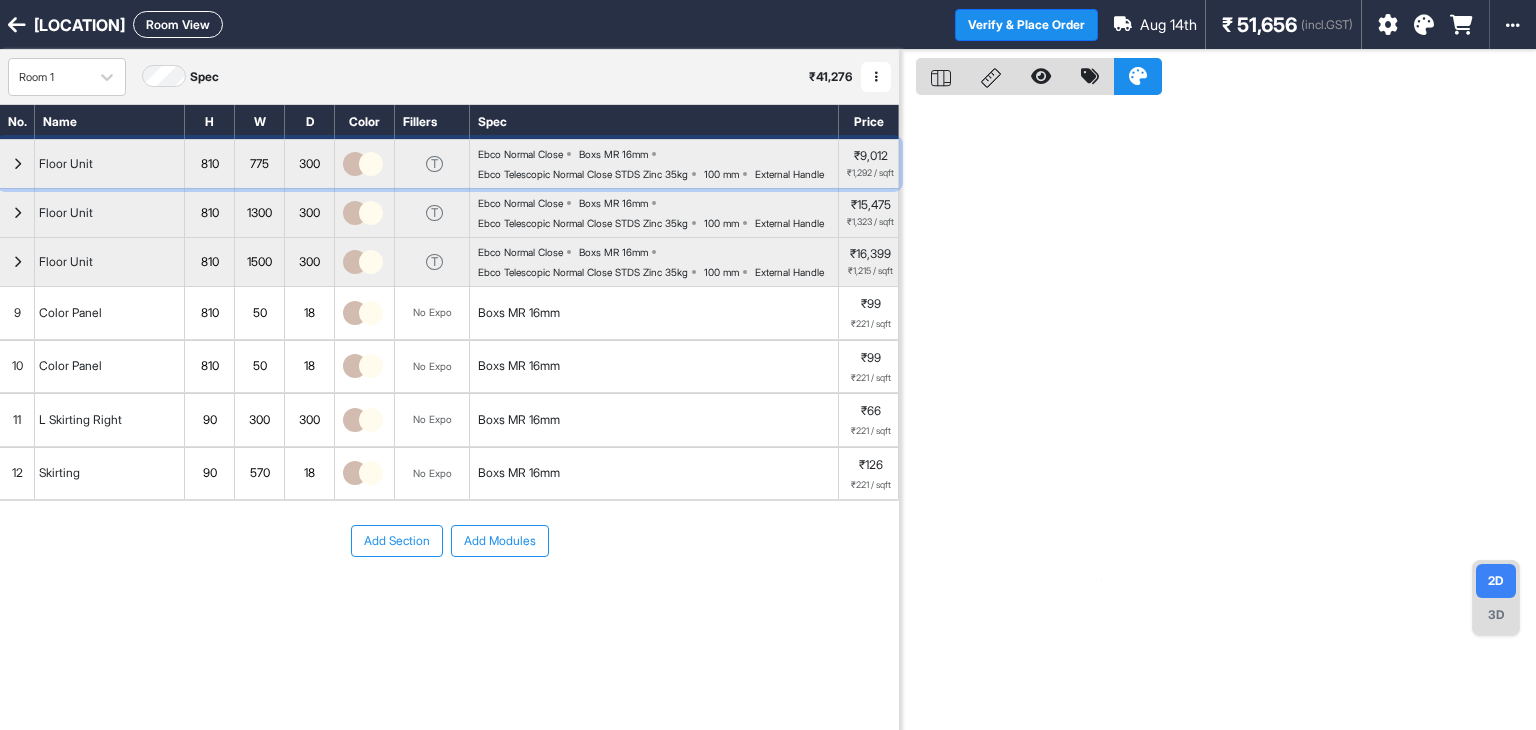 click at bounding box center [17, 164] 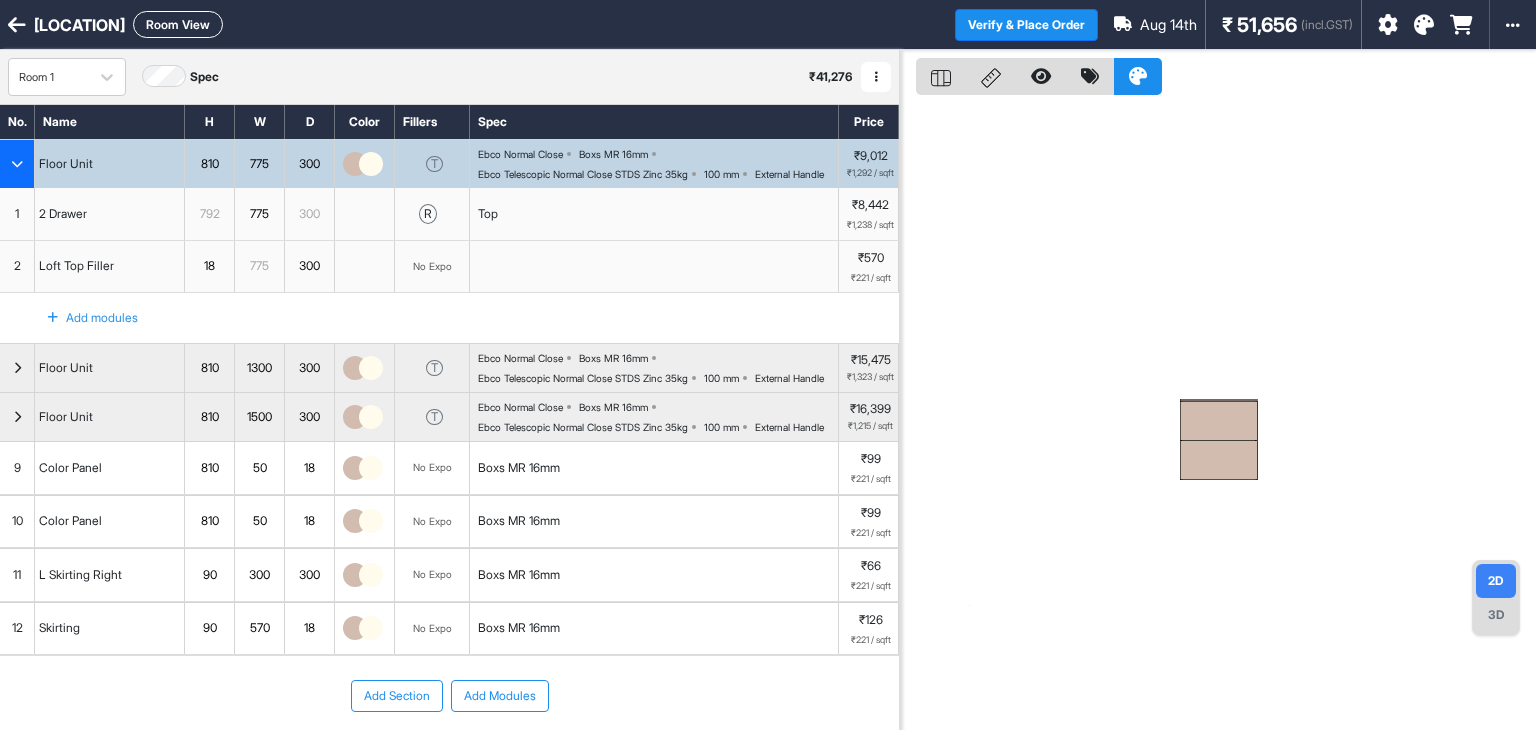 click at bounding box center (17, 164) 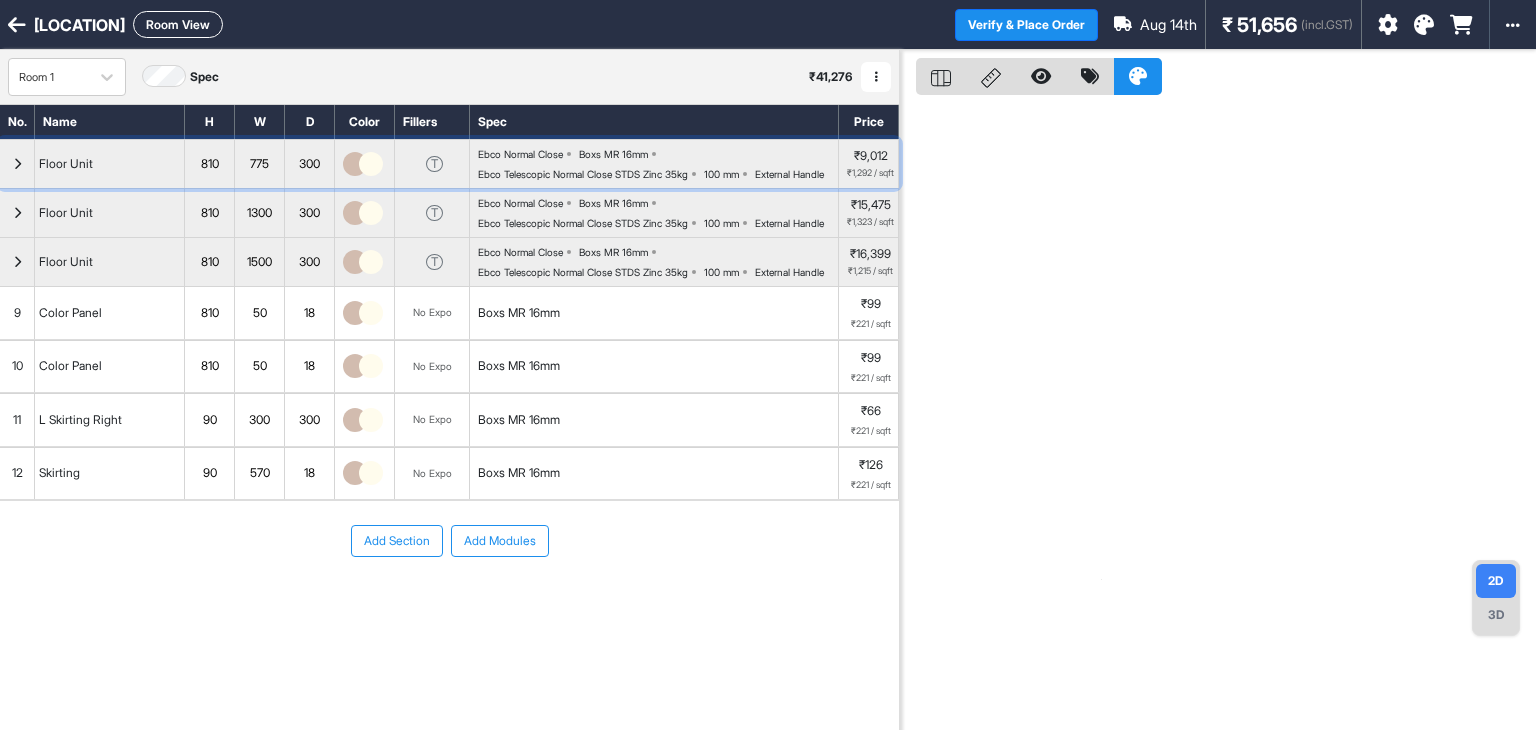click at bounding box center (17, 164) 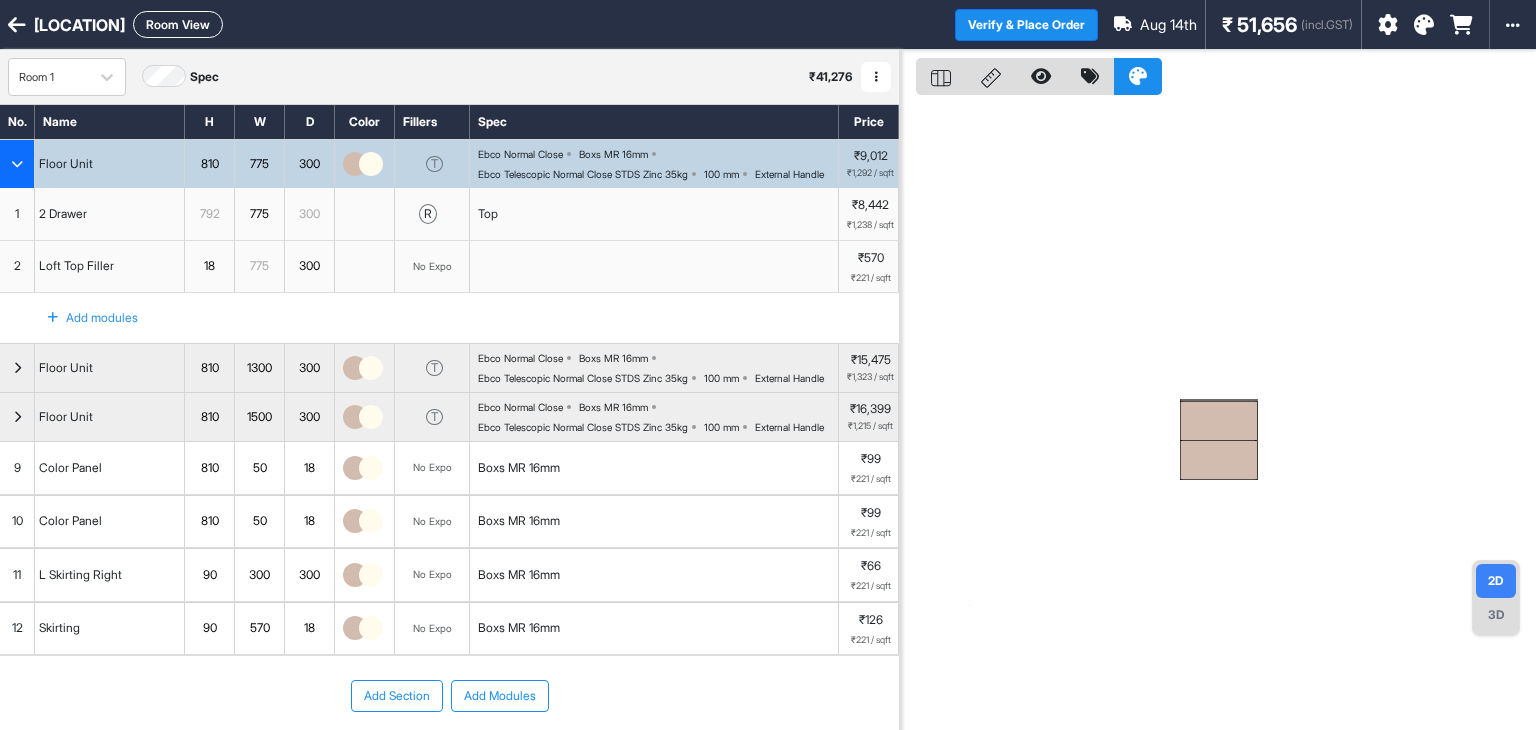 click at bounding box center (17, 164) 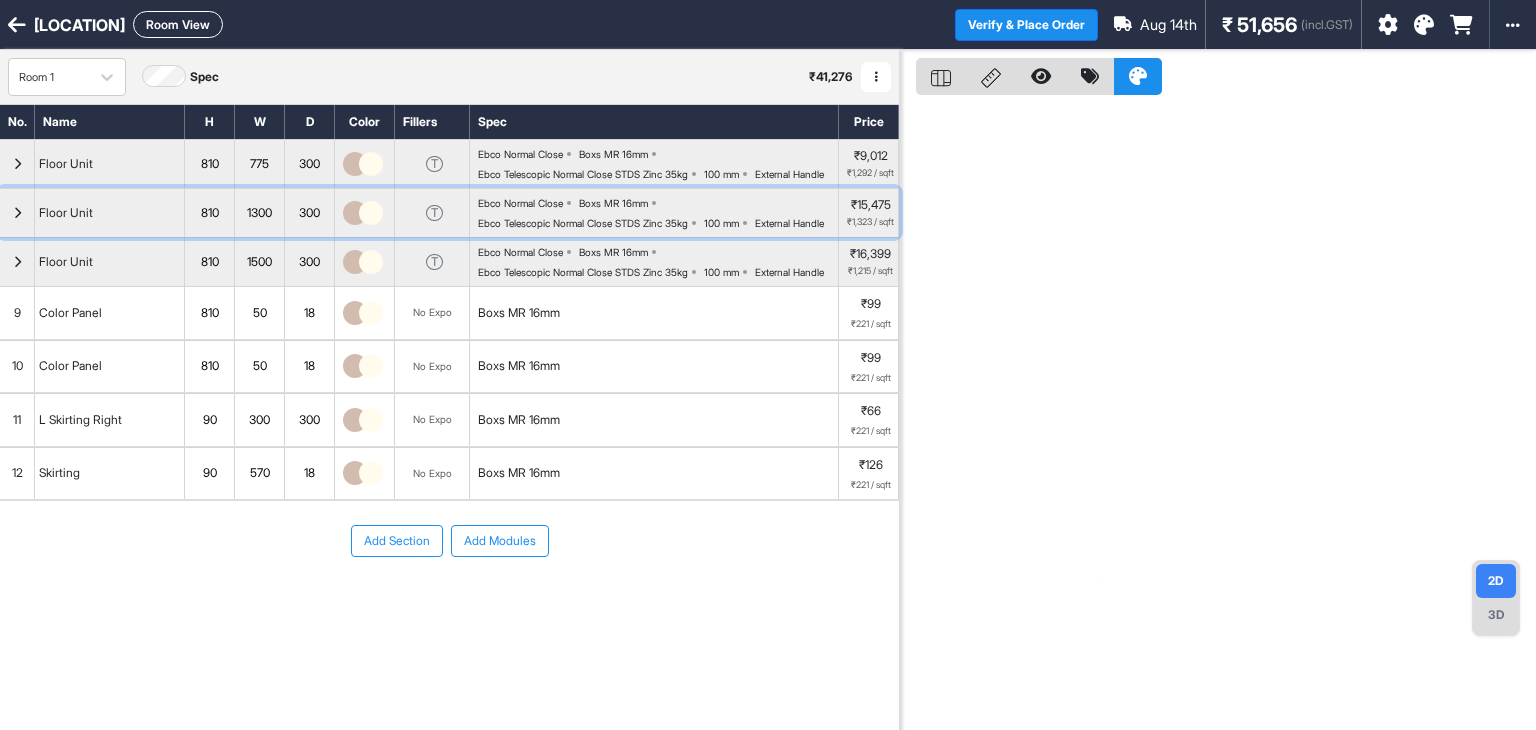 click at bounding box center [17, 213] 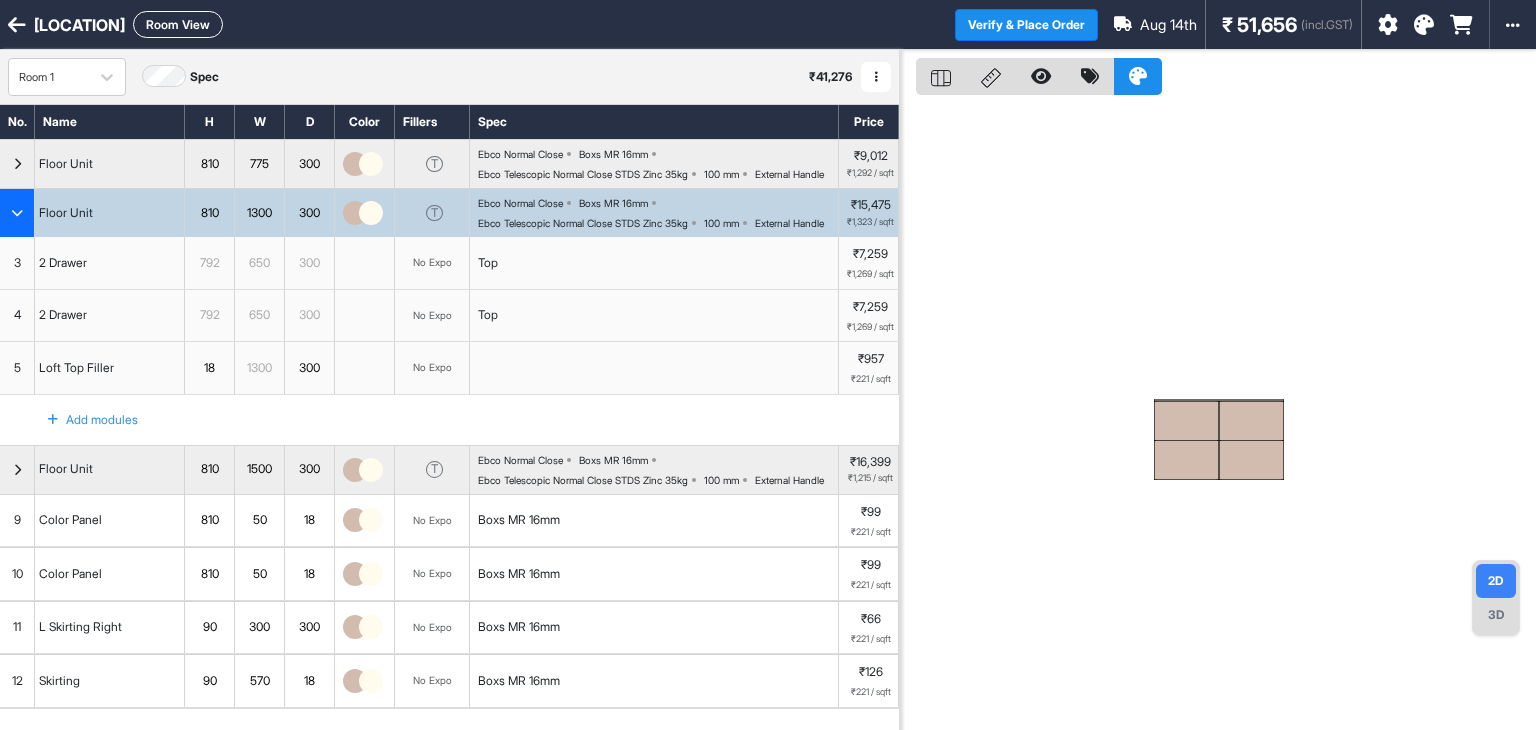 click at bounding box center (17, 213) 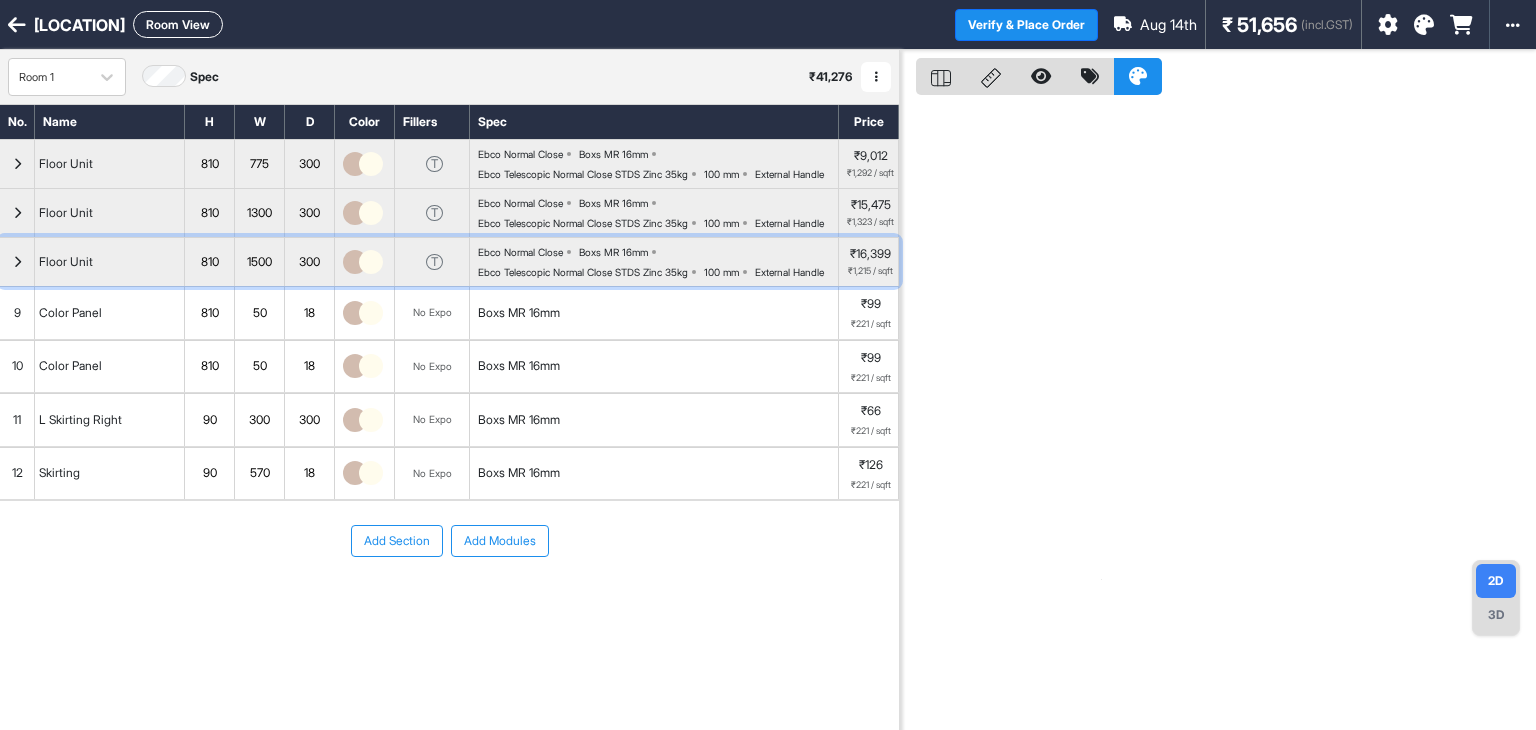 click at bounding box center (17, 262) 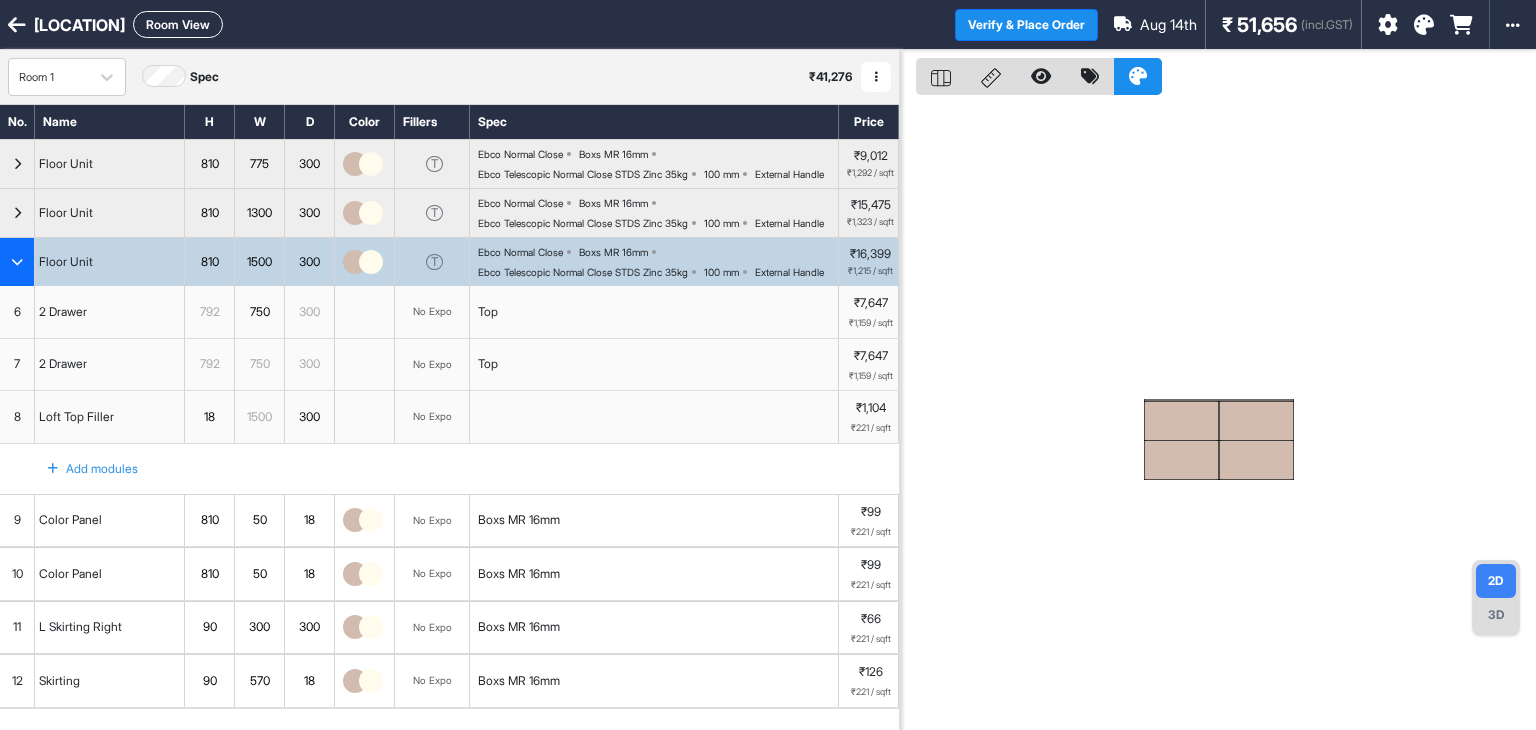 click at bounding box center (17, 262) 